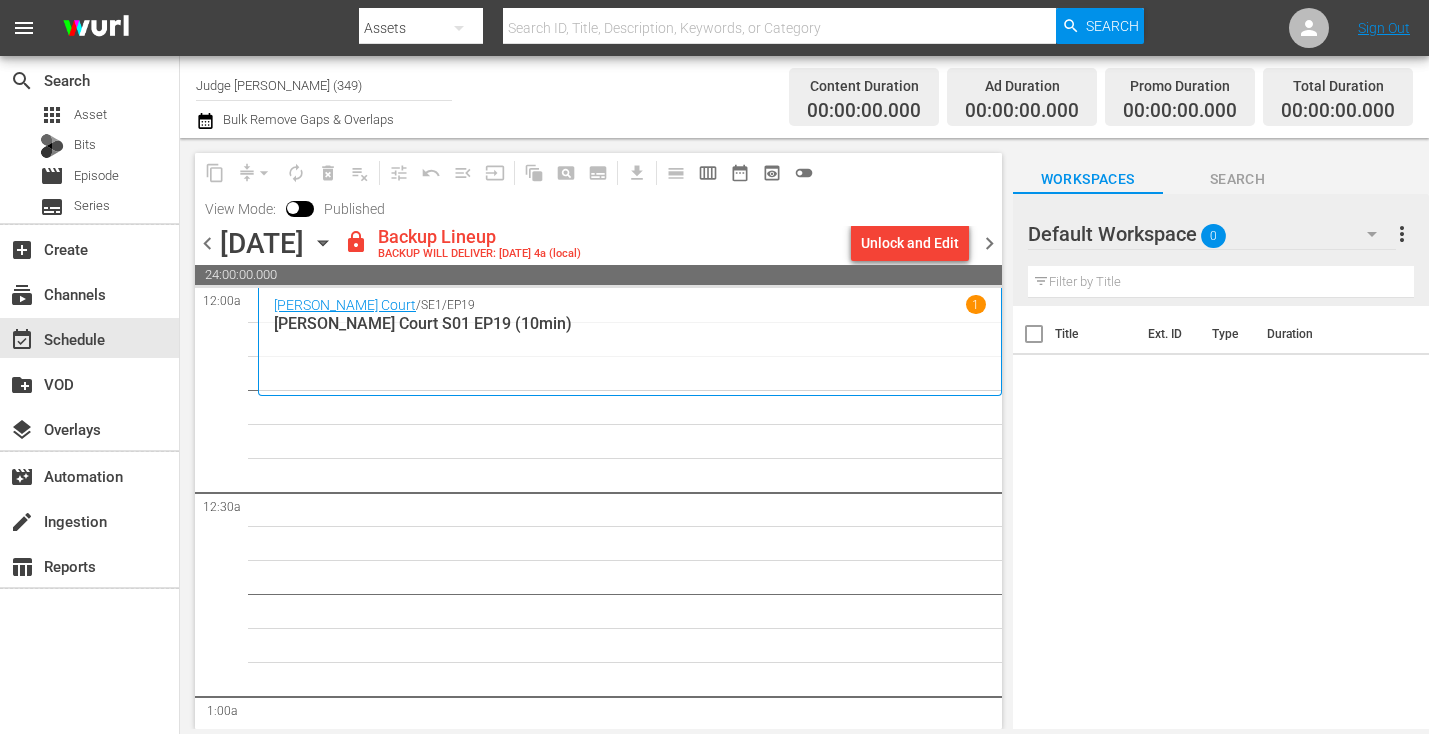 scroll, scrollTop: 0, scrollLeft: 0, axis: both 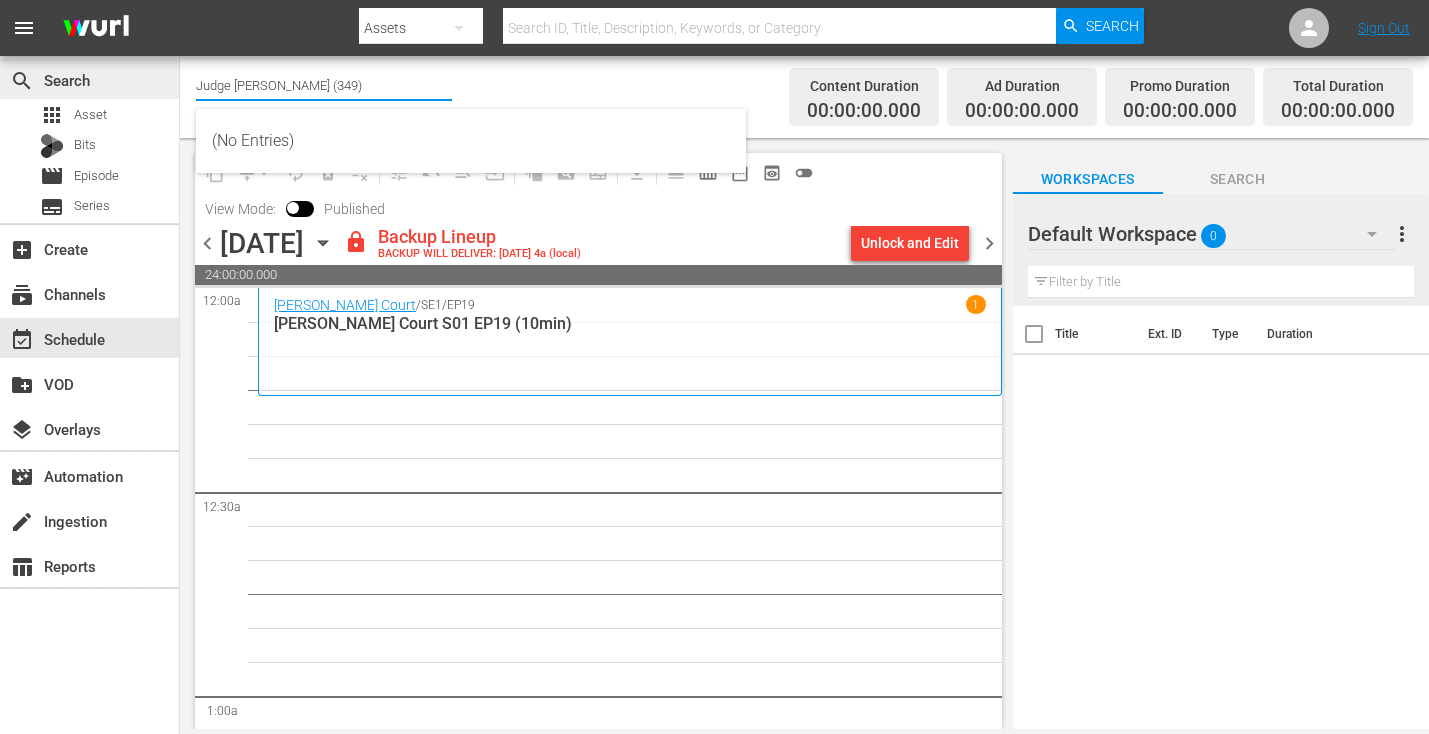 drag, startPoint x: 320, startPoint y: 92, endPoint x: 168, endPoint y: 82, distance: 152.3286 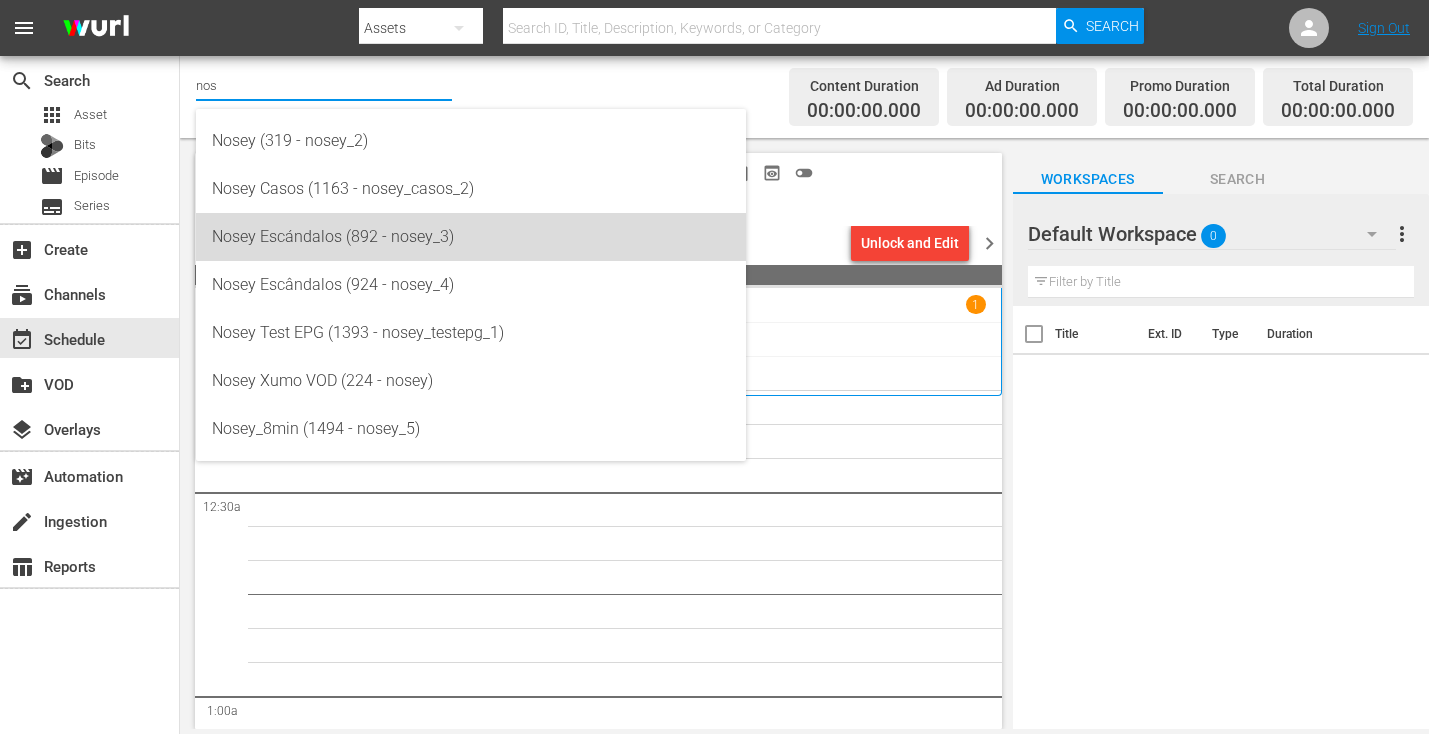click on "Nosey Escándalos (892 - nosey_3)" at bounding box center [471, 237] 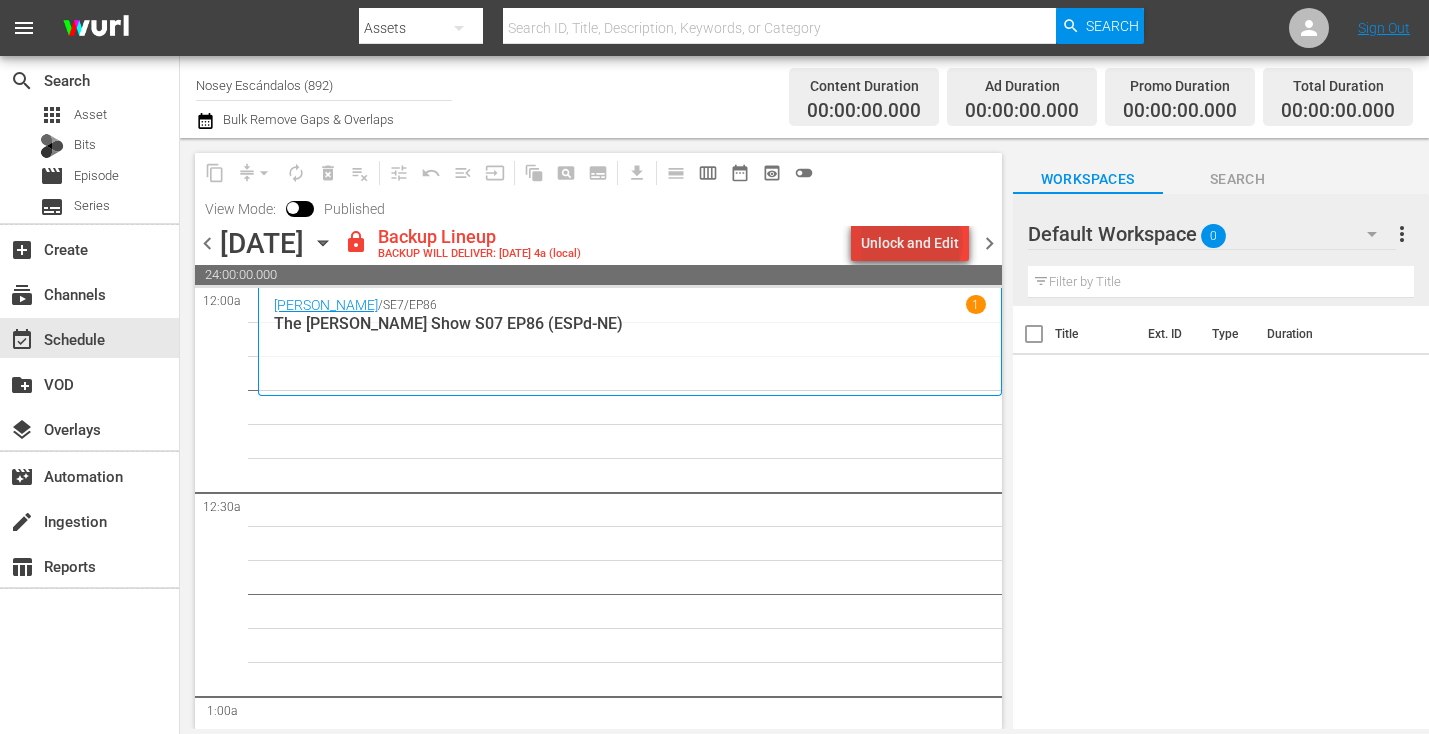 click on "Unlock and Edit" at bounding box center [910, 243] 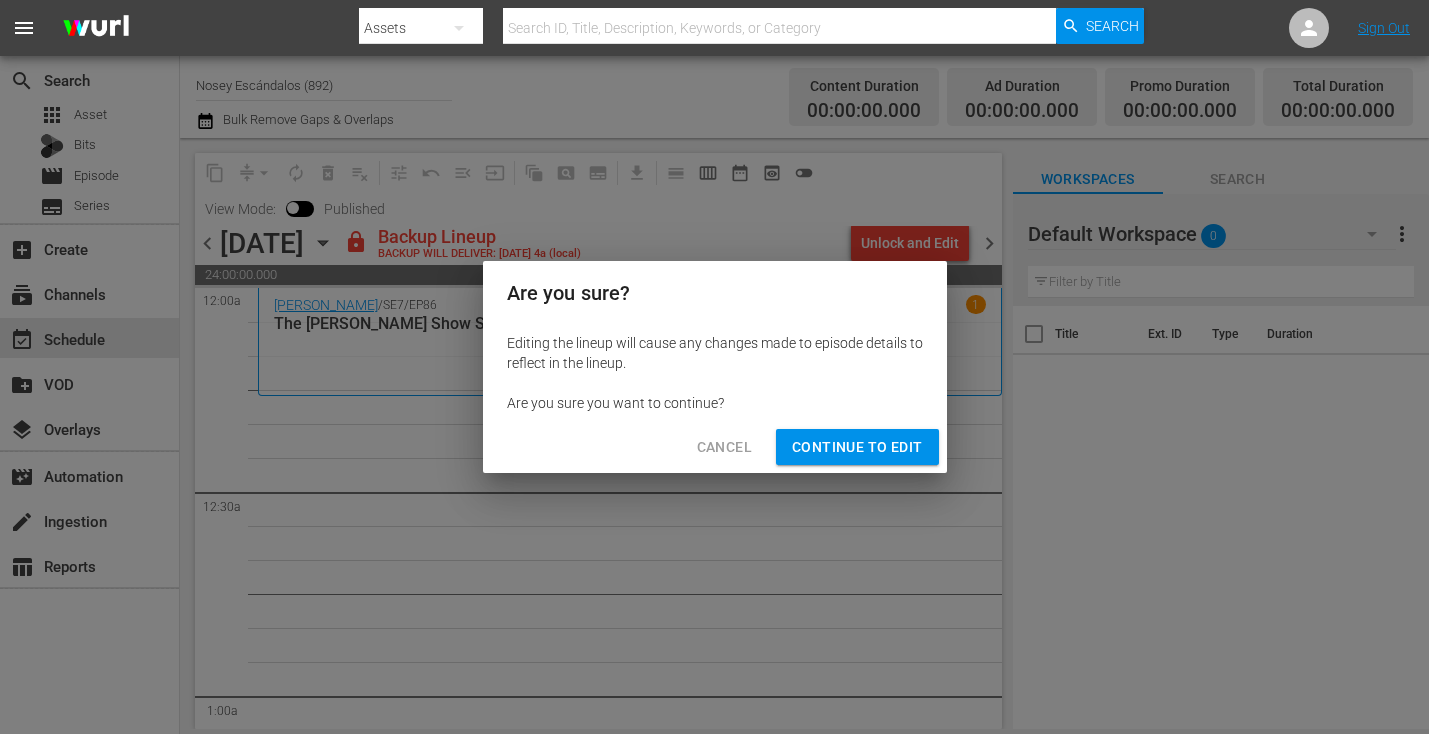 click on "Continue to Edit" at bounding box center [857, 447] 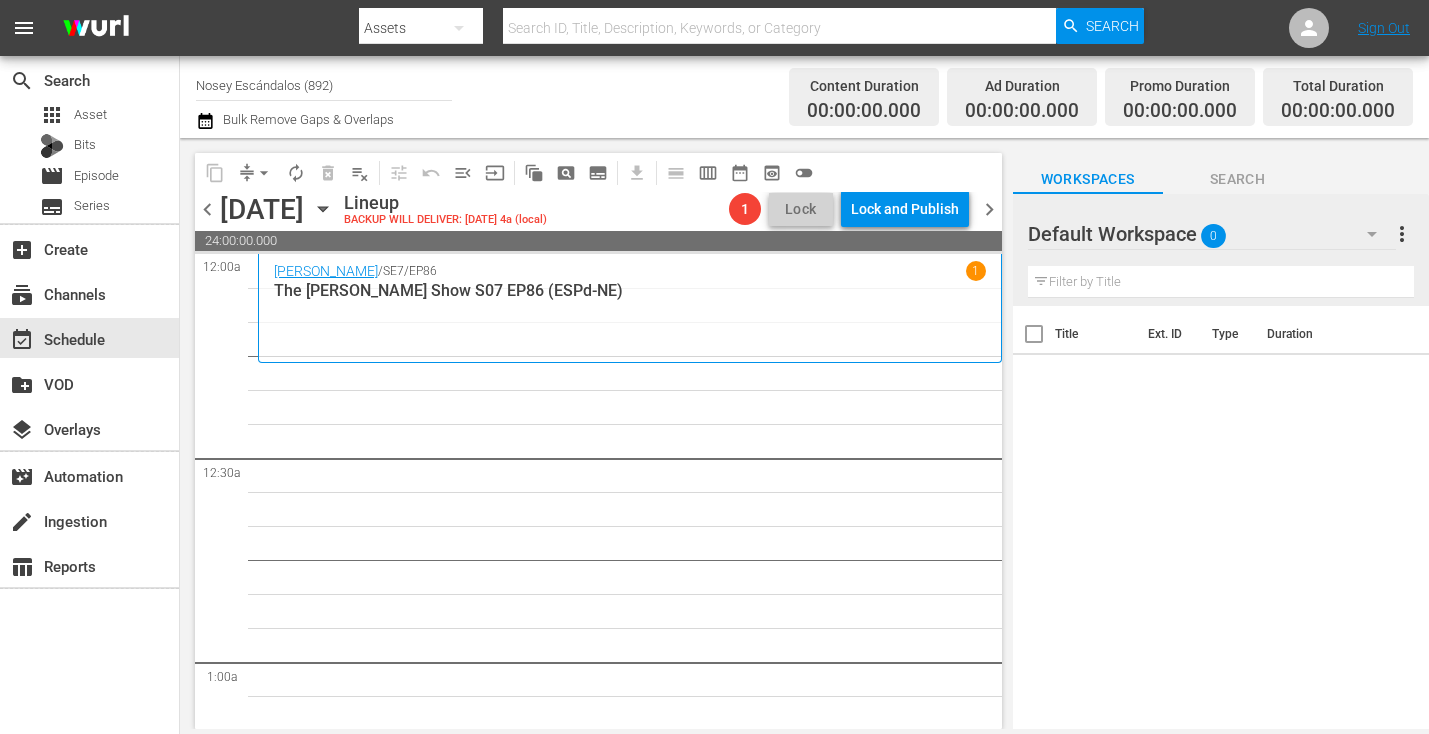 click 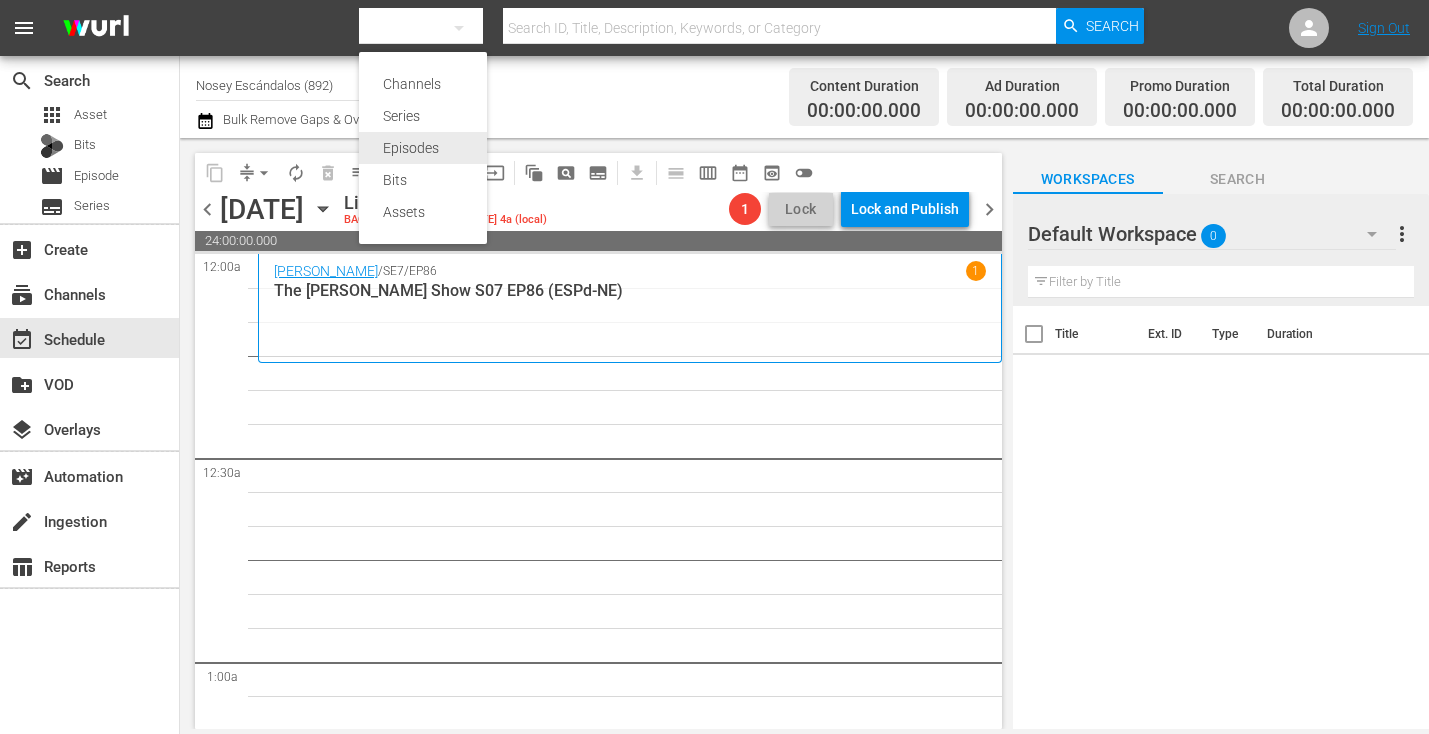 click on "Episodes" at bounding box center (423, 148) 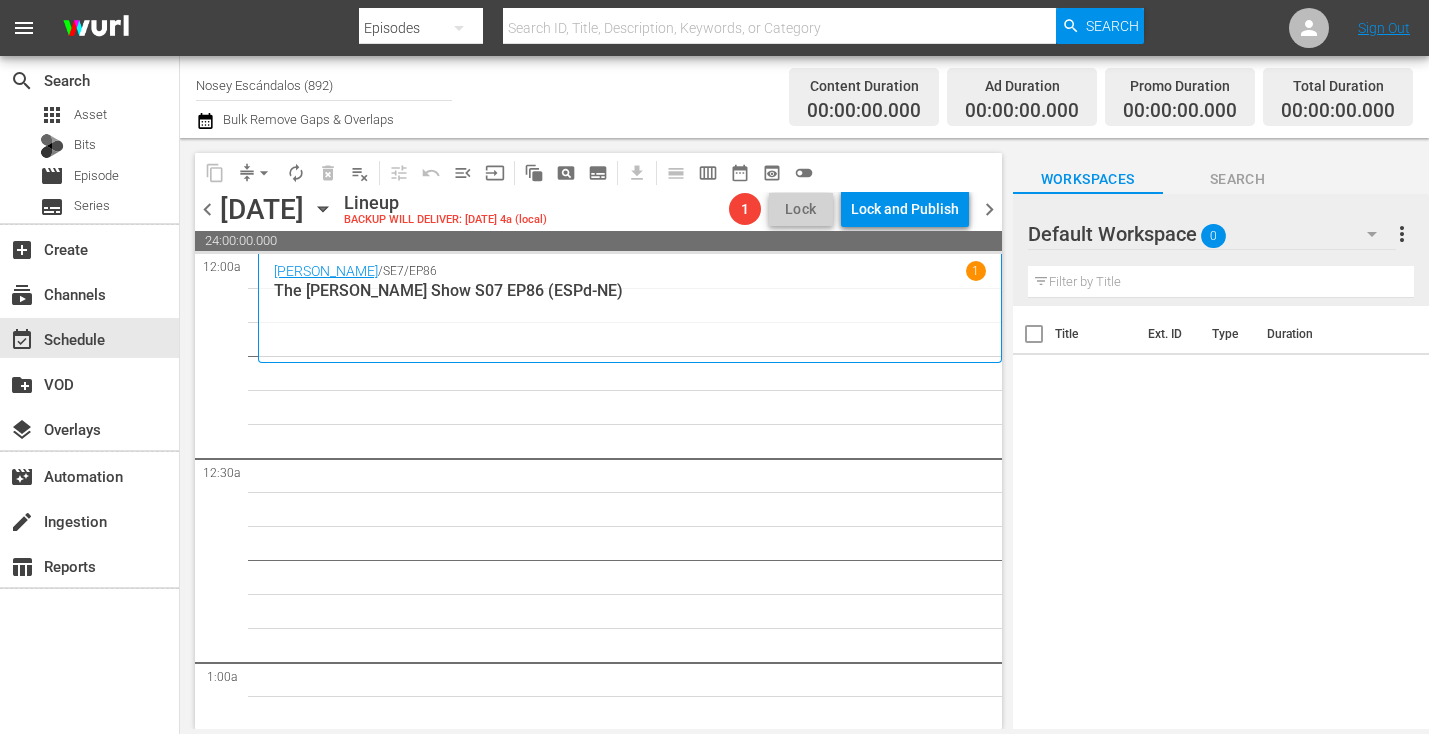 click on "Channels Series Episodes Bits Assets" at bounding box center (714, 367) 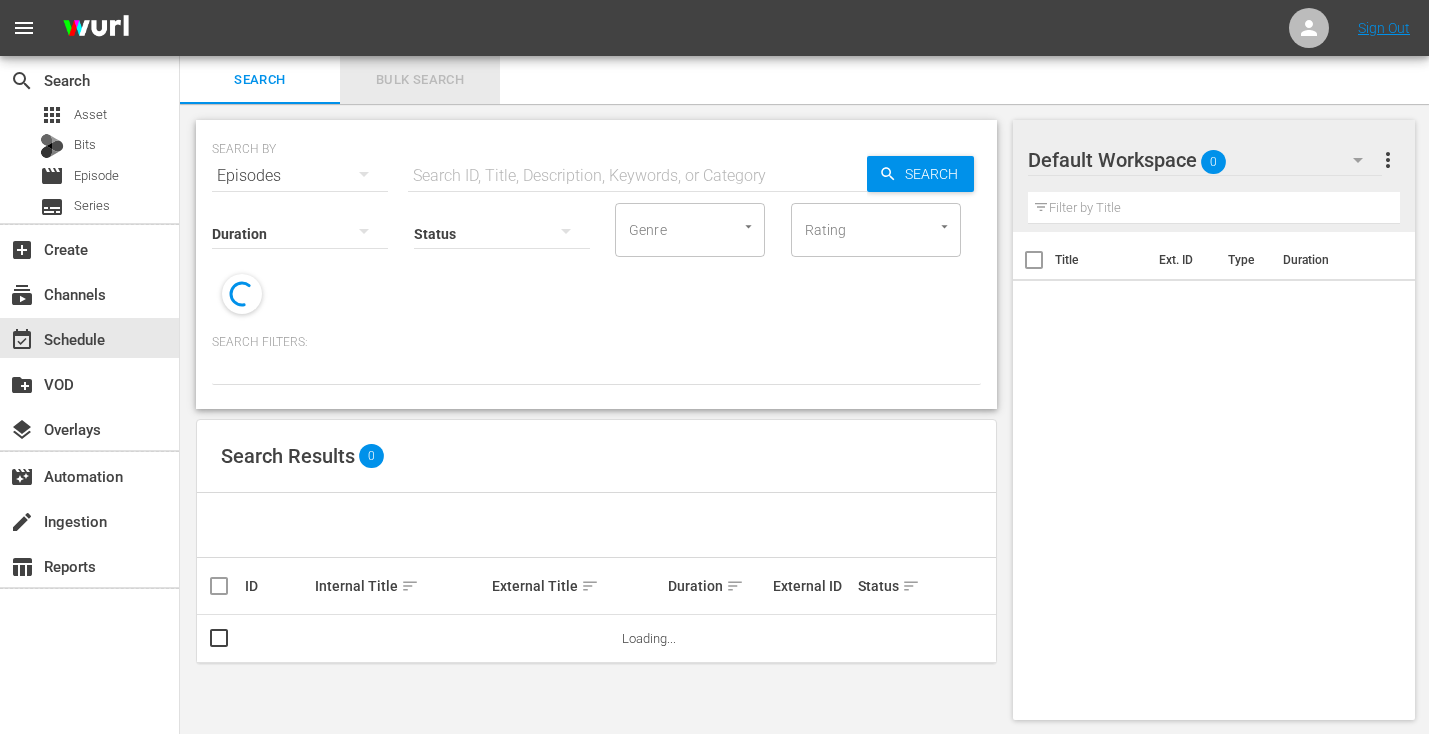 click on "Bulk Search" at bounding box center (420, 80) 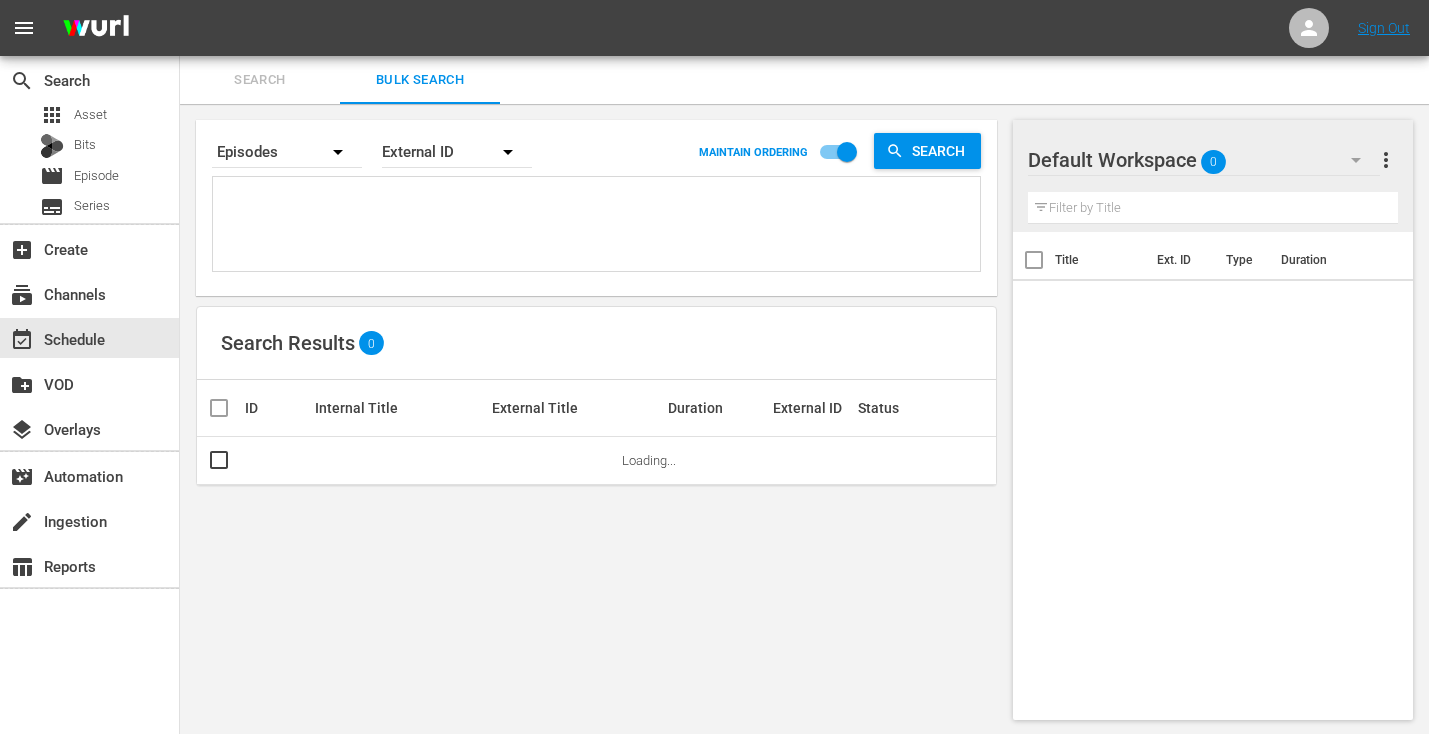 click at bounding box center (599, 227) 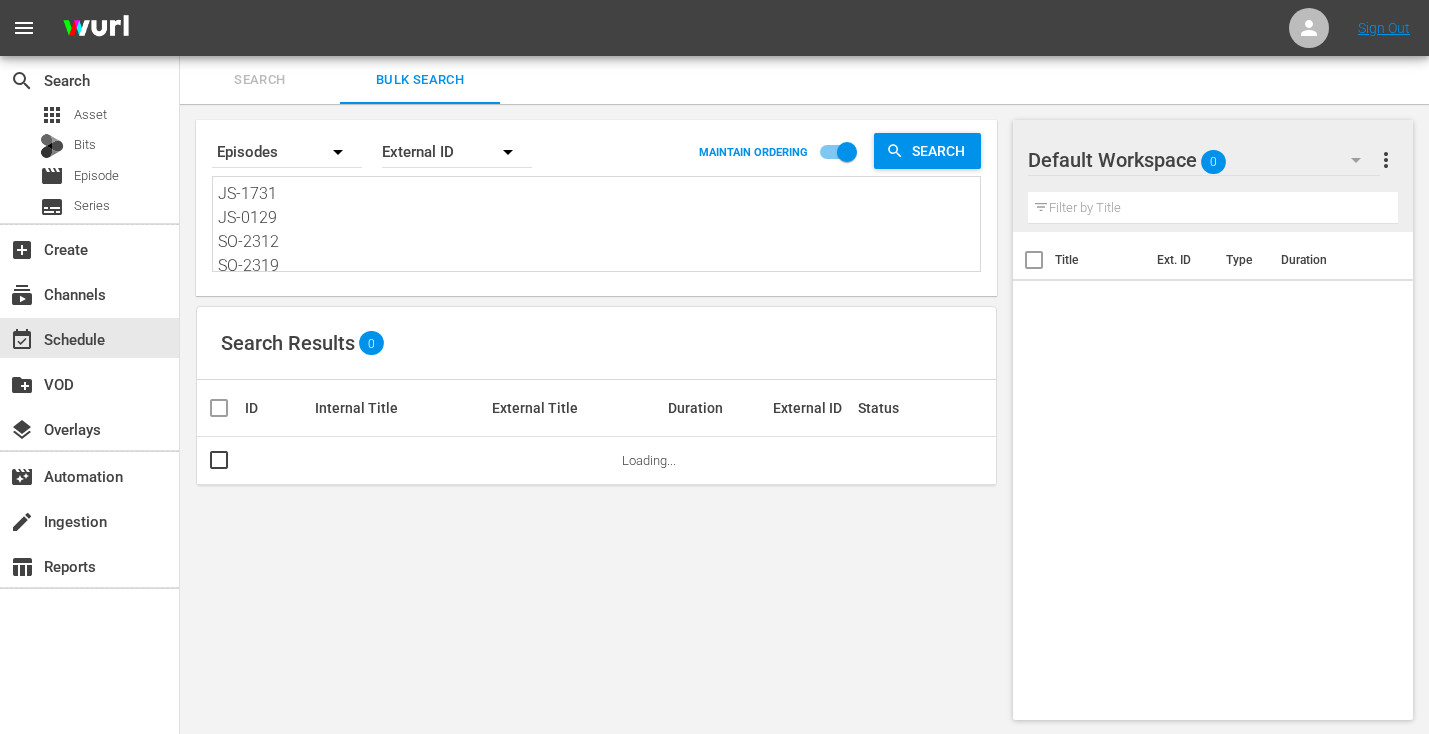 scroll, scrollTop: 674, scrollLeft: 0, axis: vertical 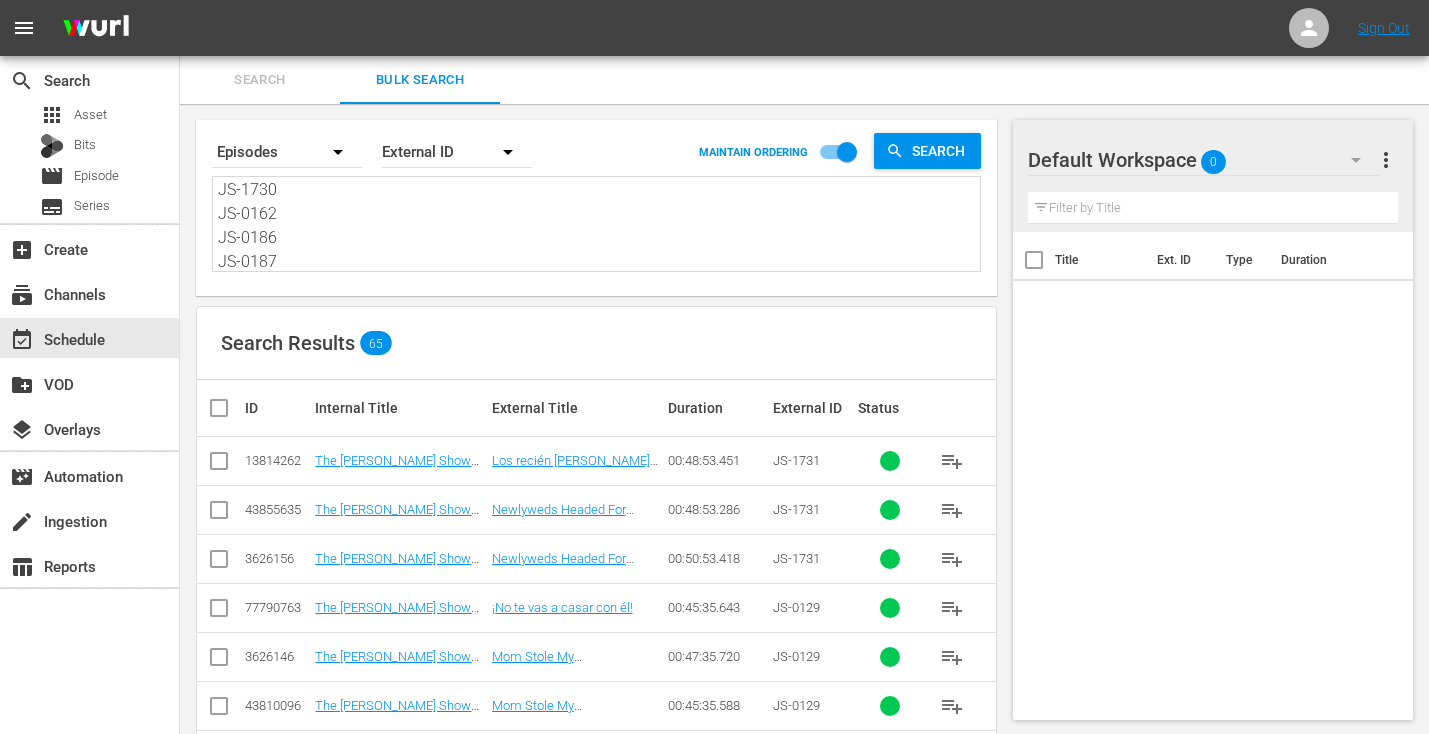 type on "JS-1731
JS-0129
SO-2312
SO-2319
SO-2325
SO-2307
SO-2313
SO-2306
SO-2301
EL-2325
EL-2306
EL-2313
EL-2307
EL-2319
EL-2301
JM-0201
JM-0203
JM-0204
JM-0202
MS-17106
MS-1772
MS-1132
SW-1754
SW-17103
JS-0135
JS-1776
JS-0182
JS-0178
JS-1730
JS-0162
JS-0186
JS-0187" 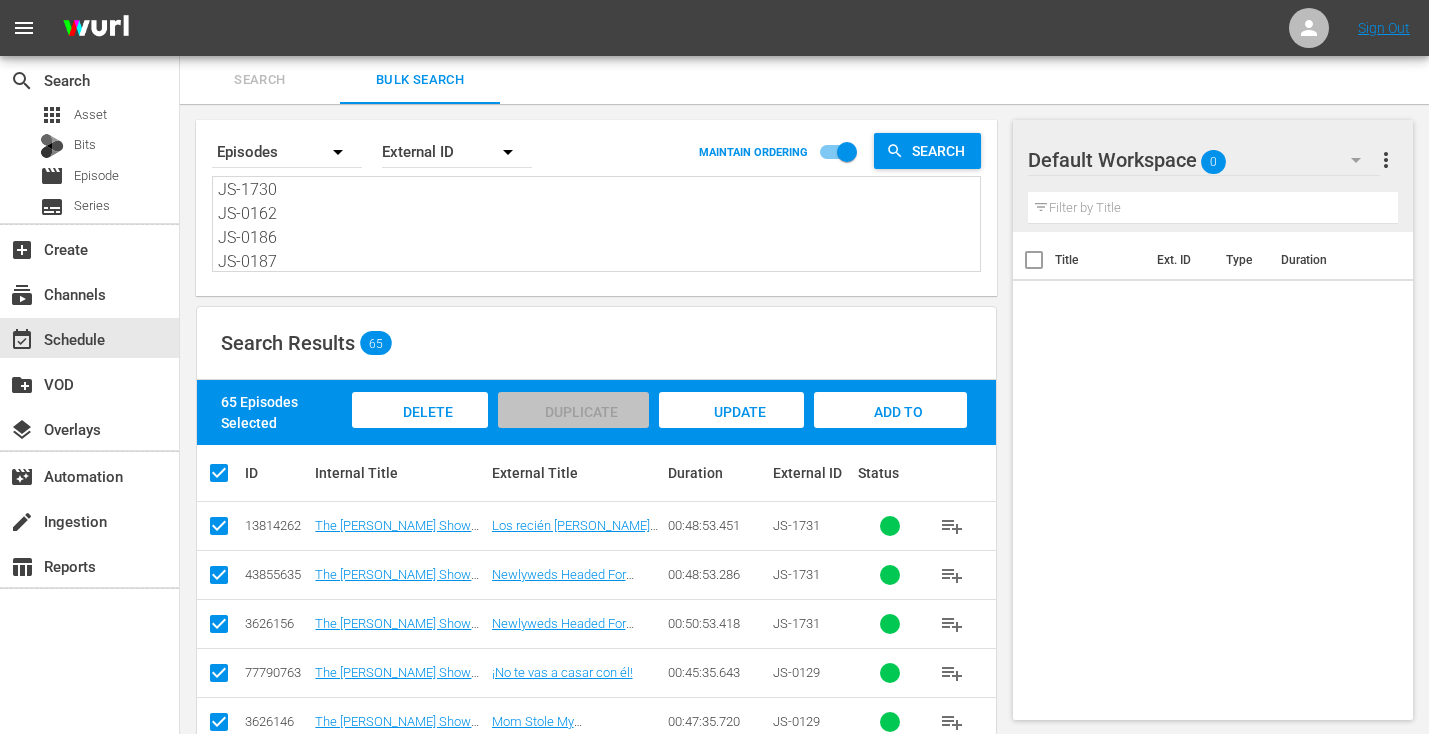 click on "Add to Workspace" at bounding box center [890, 431] 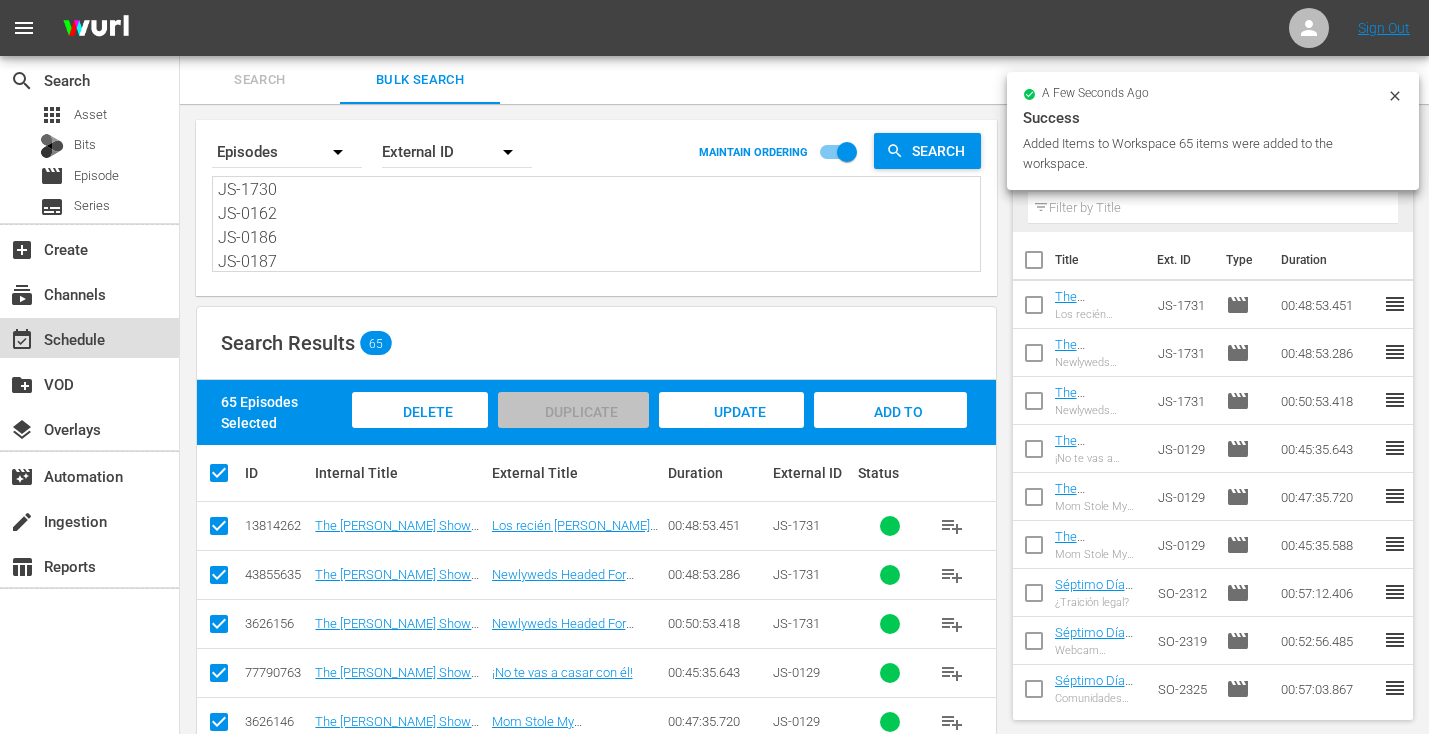click on "event_available   Schedule" at bounding box center (56, 336) 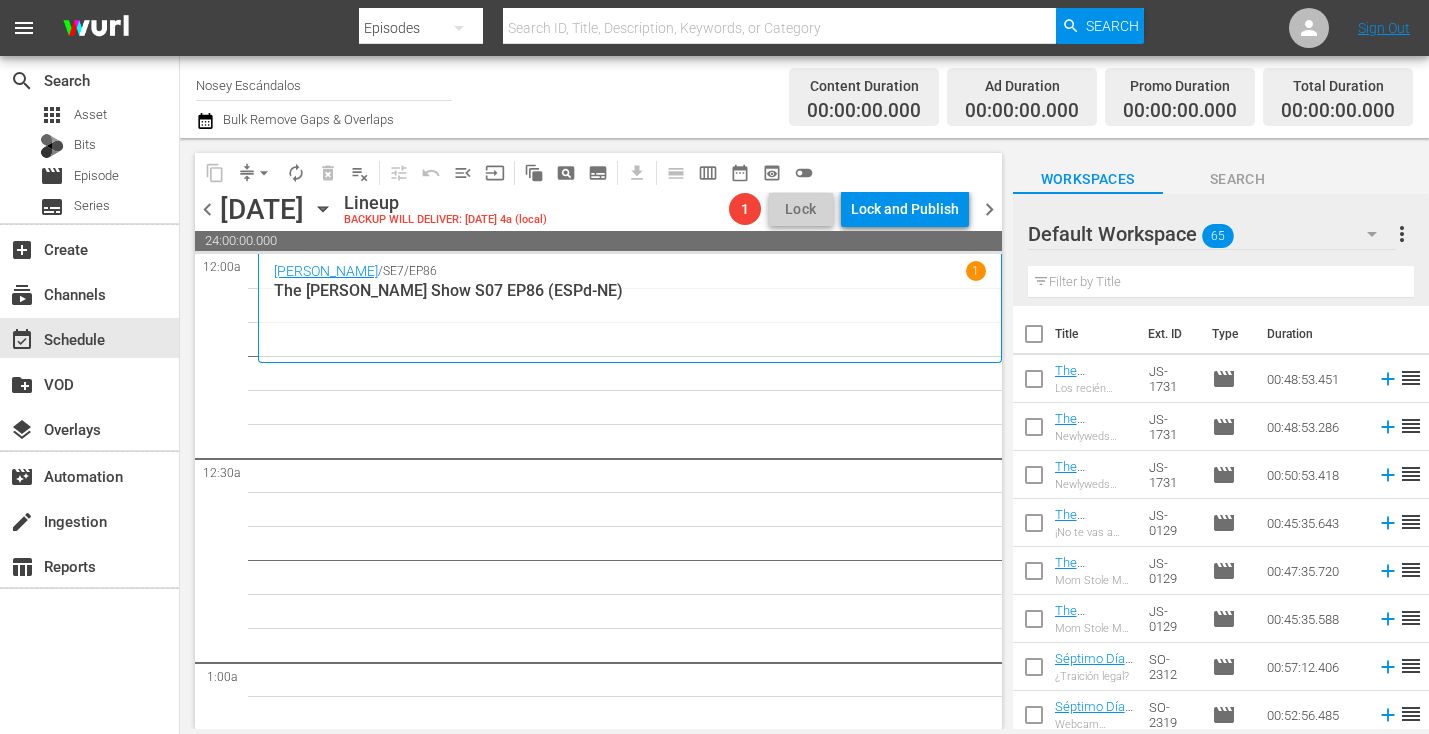 click at bounding box center (780, 28) 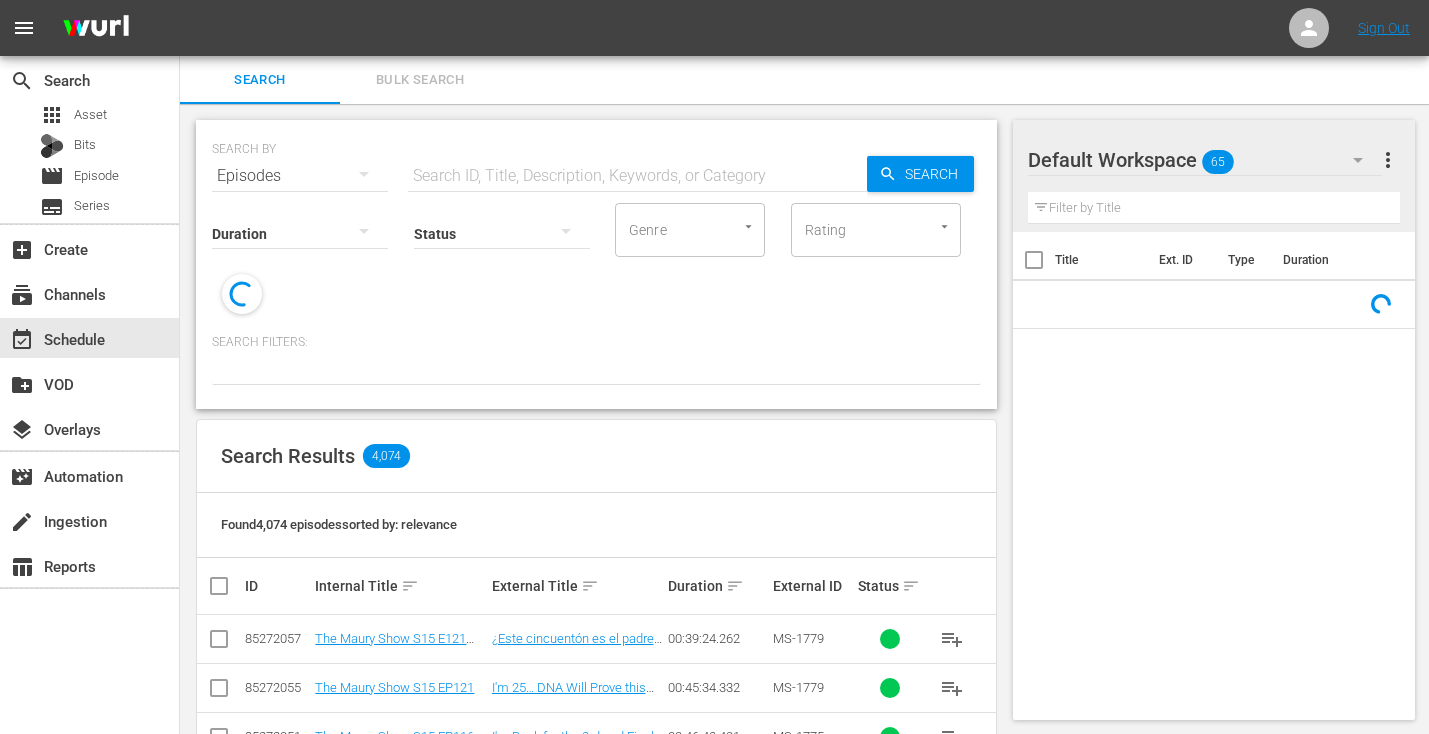click on "Bulk Search" at bounding box center (420, 80) 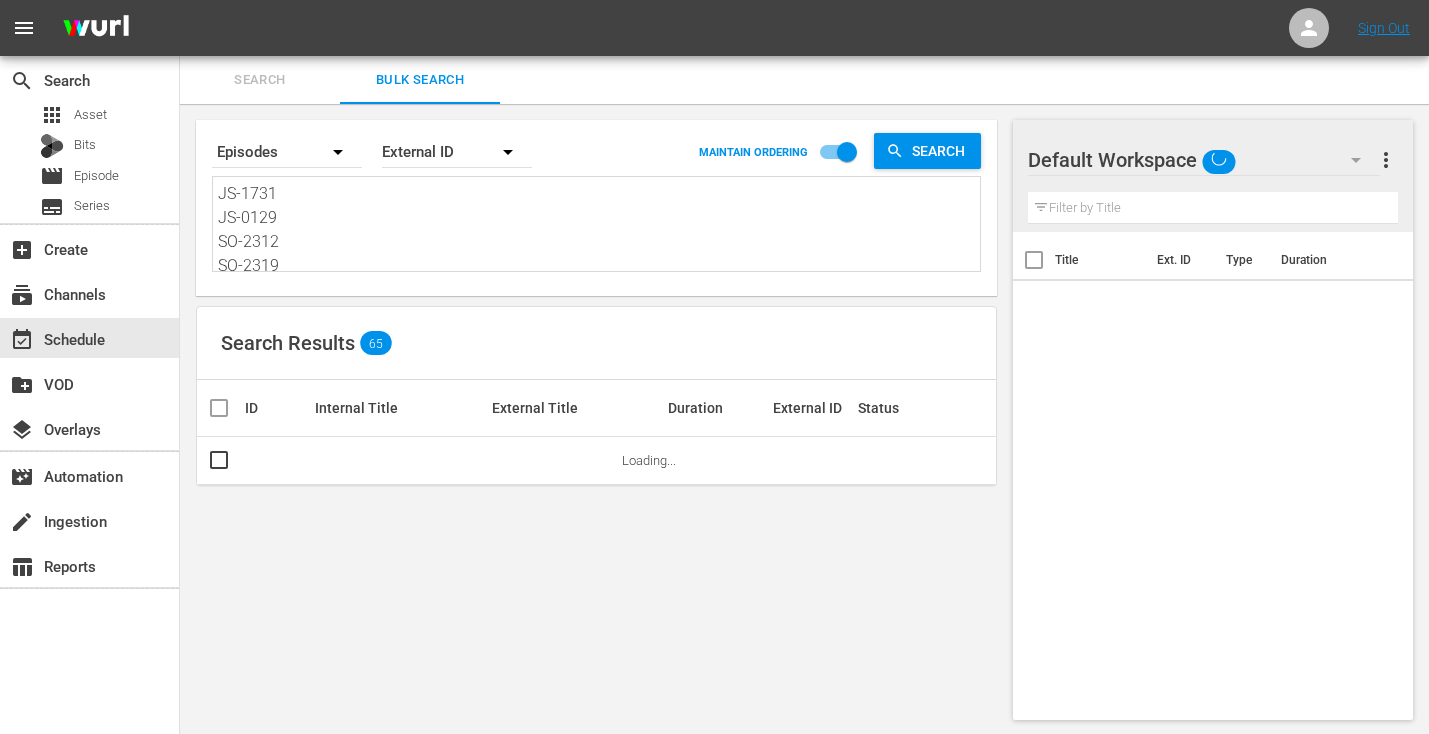 click on "JS-1731
JS-0129
SO-2312
SO-2319
SO-2325
SO-2307
SO-2313
SO-2306
SO-2301
EL-2325
EL-2306
EL-2313
EL-2307
EL-2319
EL-2301
JM-0201
JM-0203
JM-0204
JM-0202
MS-17106
MS-1772
MS-1132
SW-1754
SW-17103
JS-0135
JS-1776
JS-0182
JS-0178
JS-1730
JS-0162
JS-0186
JS-0187" at bounding box center [599, 227] 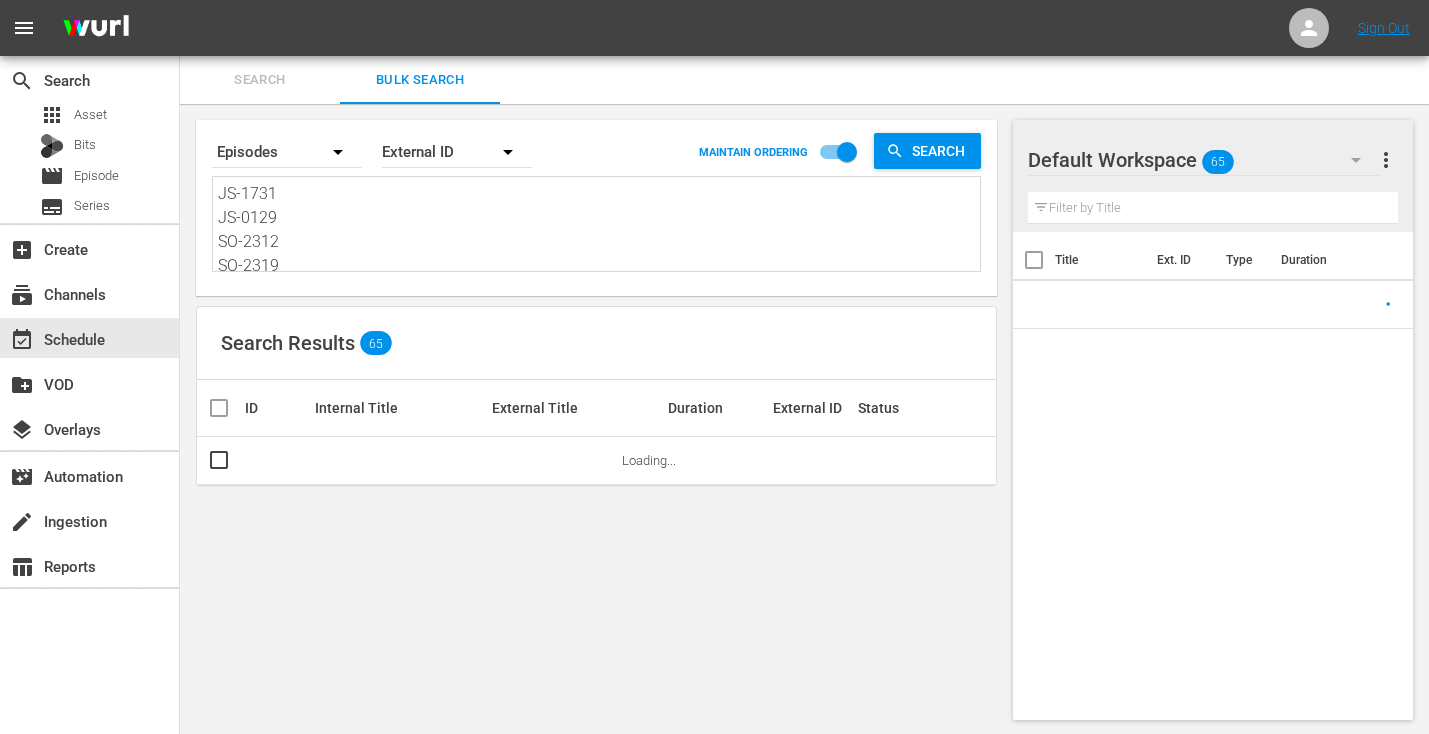 type 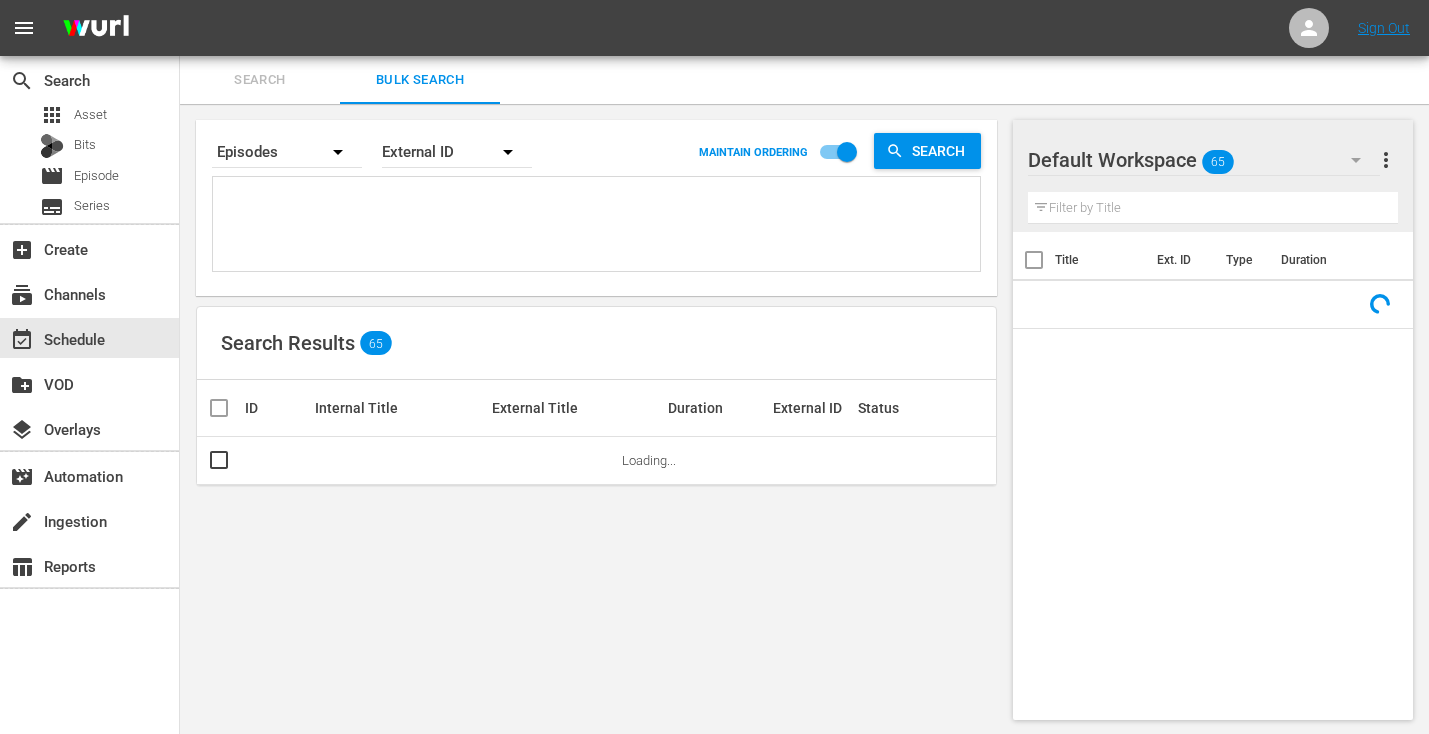 paste on "JS-1731
JS-0129
SO-2312
SO-2319
SO-2325
SO-2307
SO-2313
SO-2306
SO-2301
EL-2325
EL-2306
EL-2313
EL-2307
EL-2319
EL-2301
JM-0201
JM-0203
JM-0204
JM-0202
MS-17106
MS-1772
MS-1132
SW-1754
SW-17103
JS-0135
JS-1776
JS-0182
JS-0178
JS-1730
JS-0162
JS-0186
JS-0187" 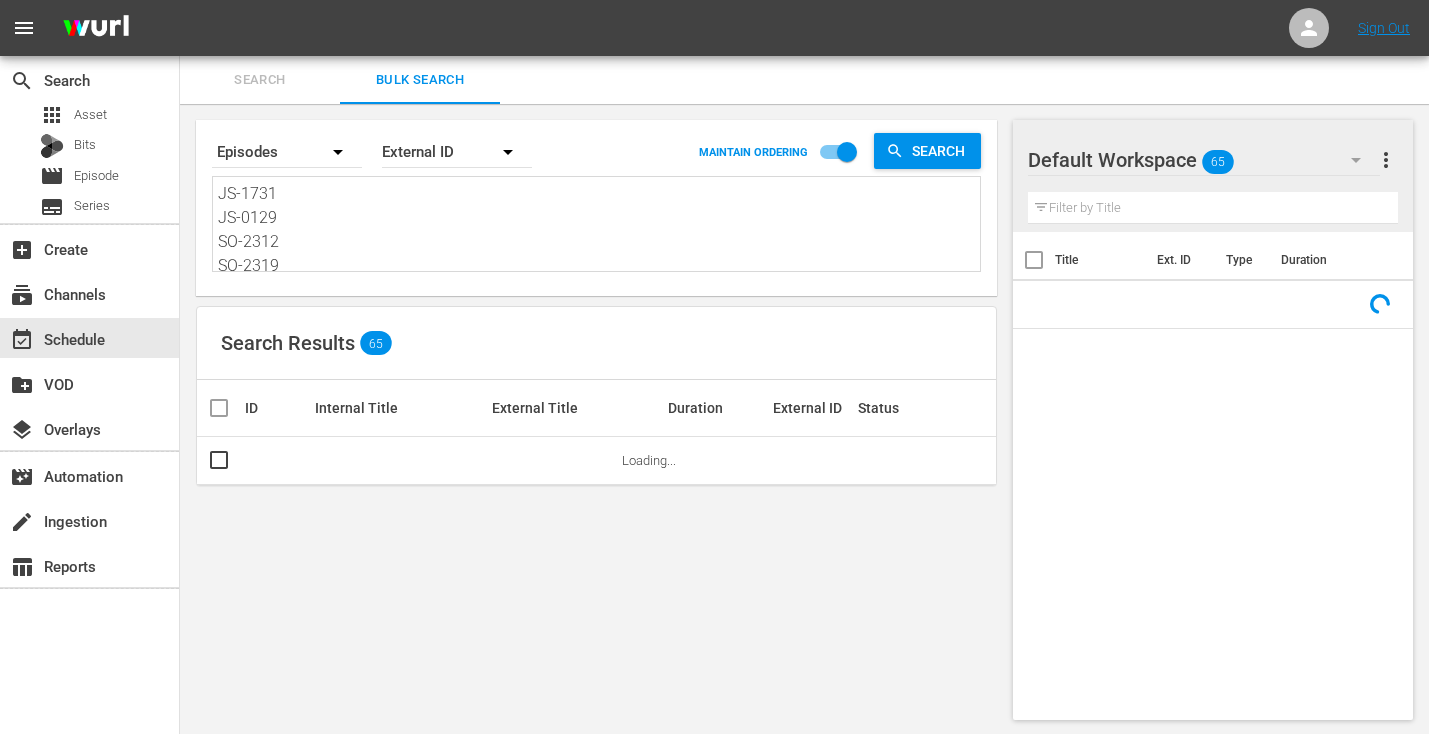 scroll, scrollTop: 674, scrollLeft: 0, axis: vertical 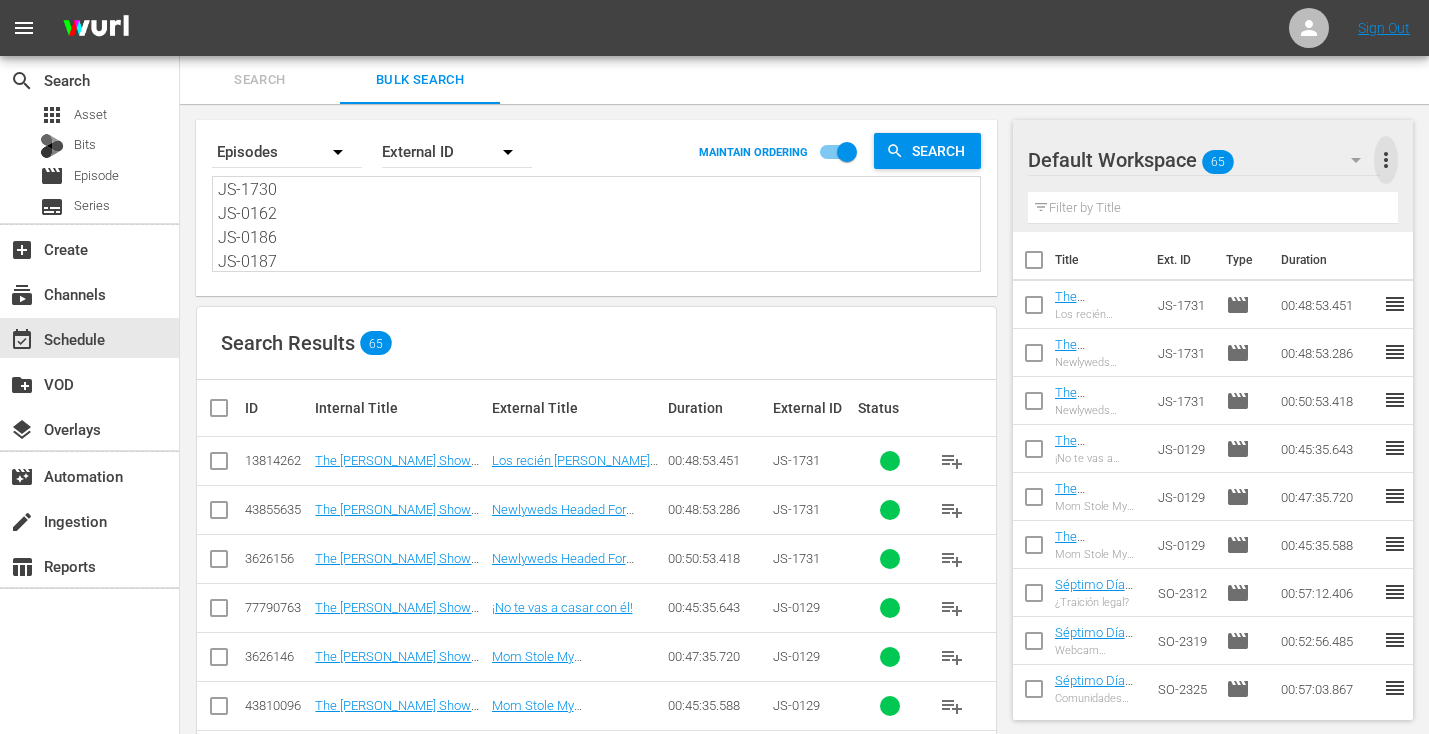 click on "more_vert" at bounding box center [1386, 160] 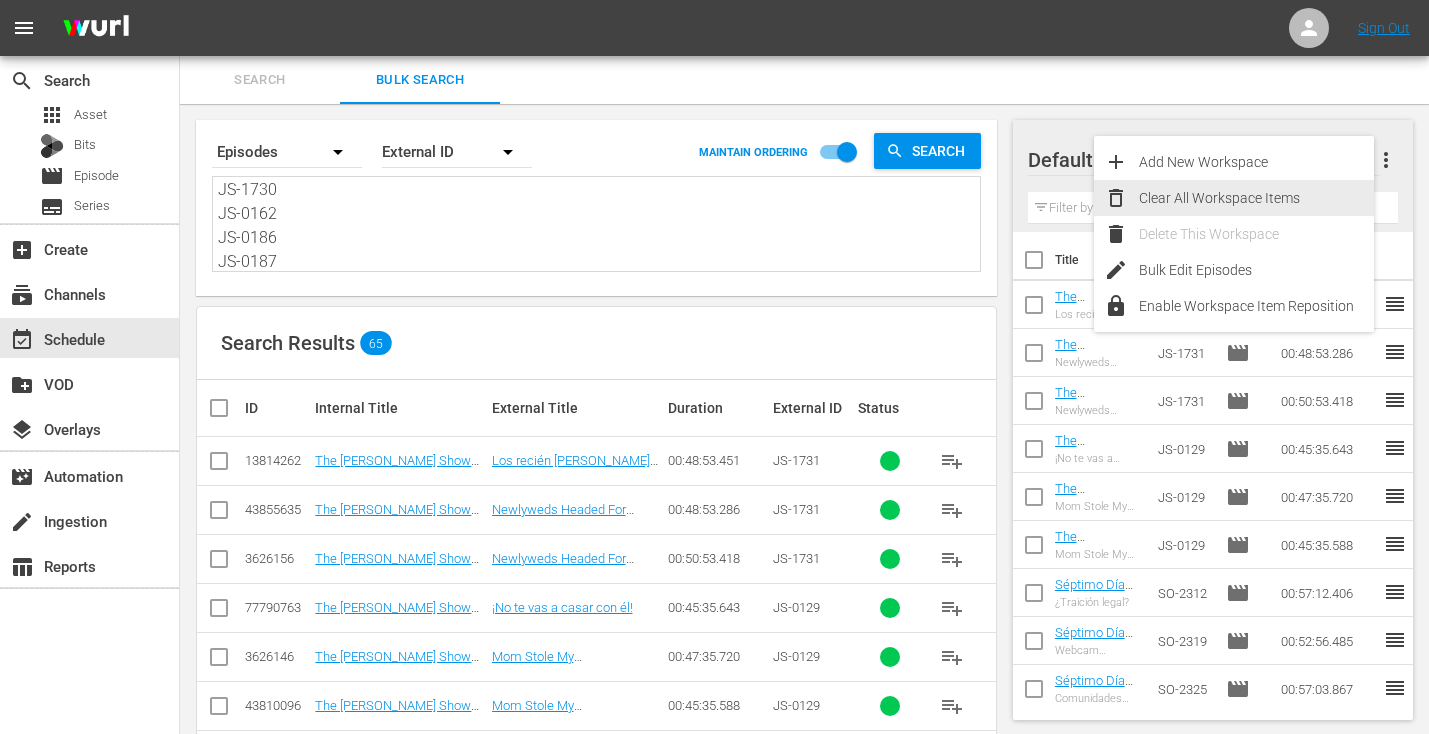 click on "Clear All Workspace Items" at bounding box center (1256, 198) 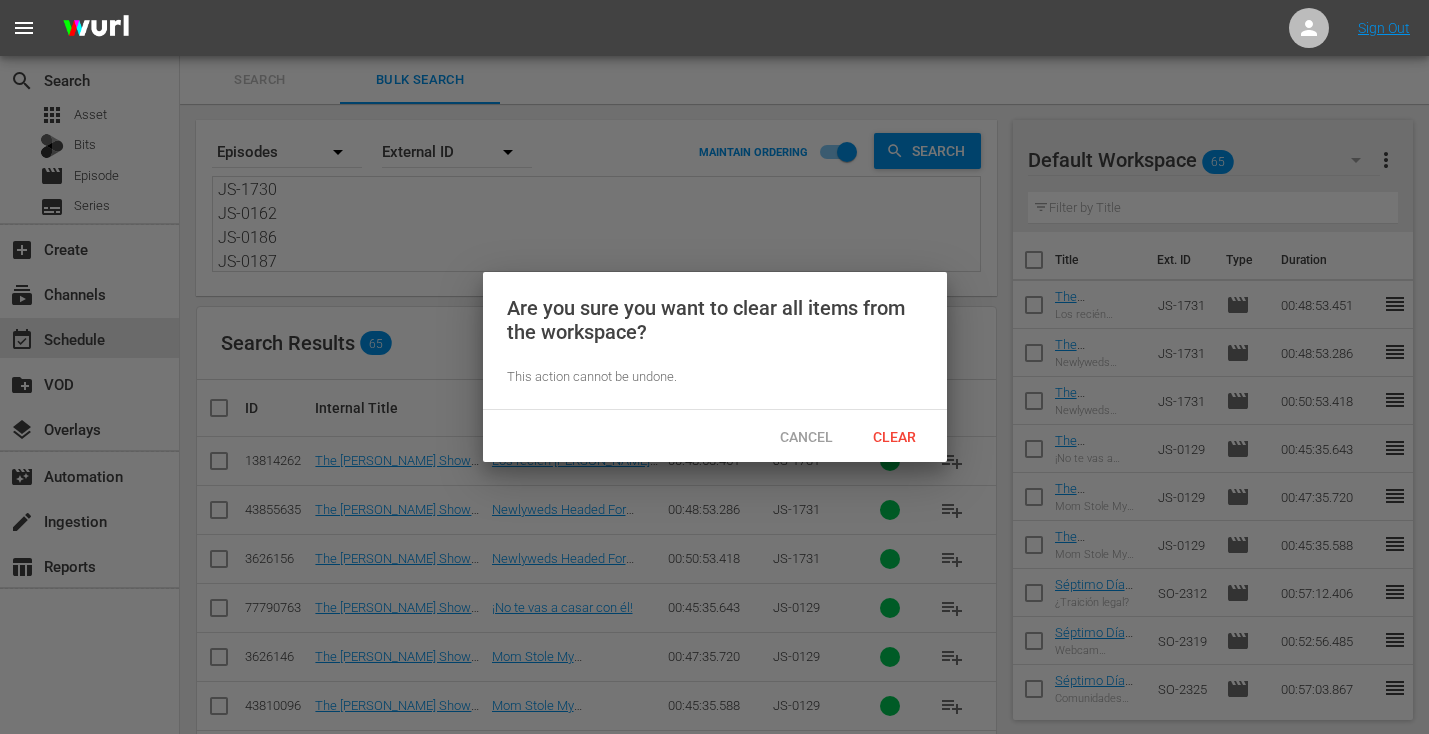 click on "Clear" at bounding box center [895, 436] 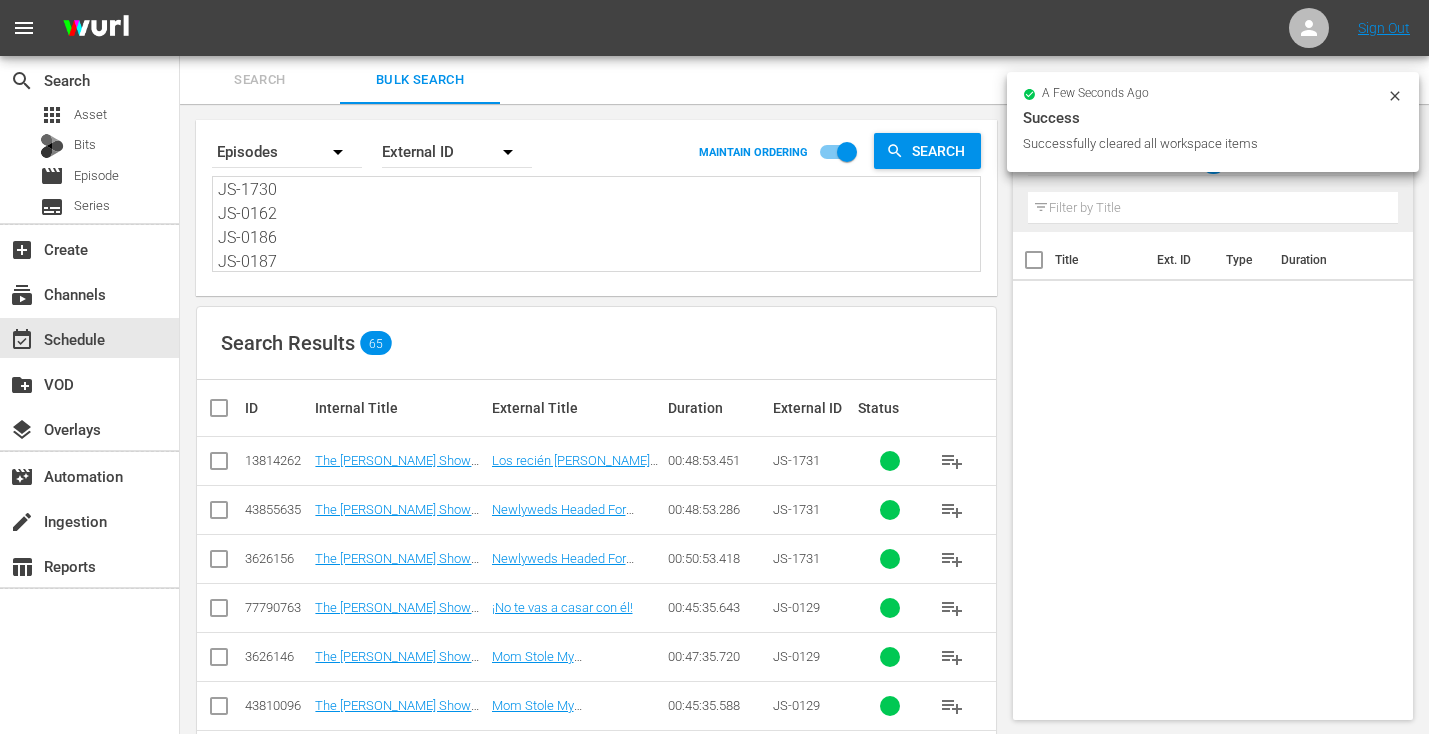 click at bounding box center [227, 408] 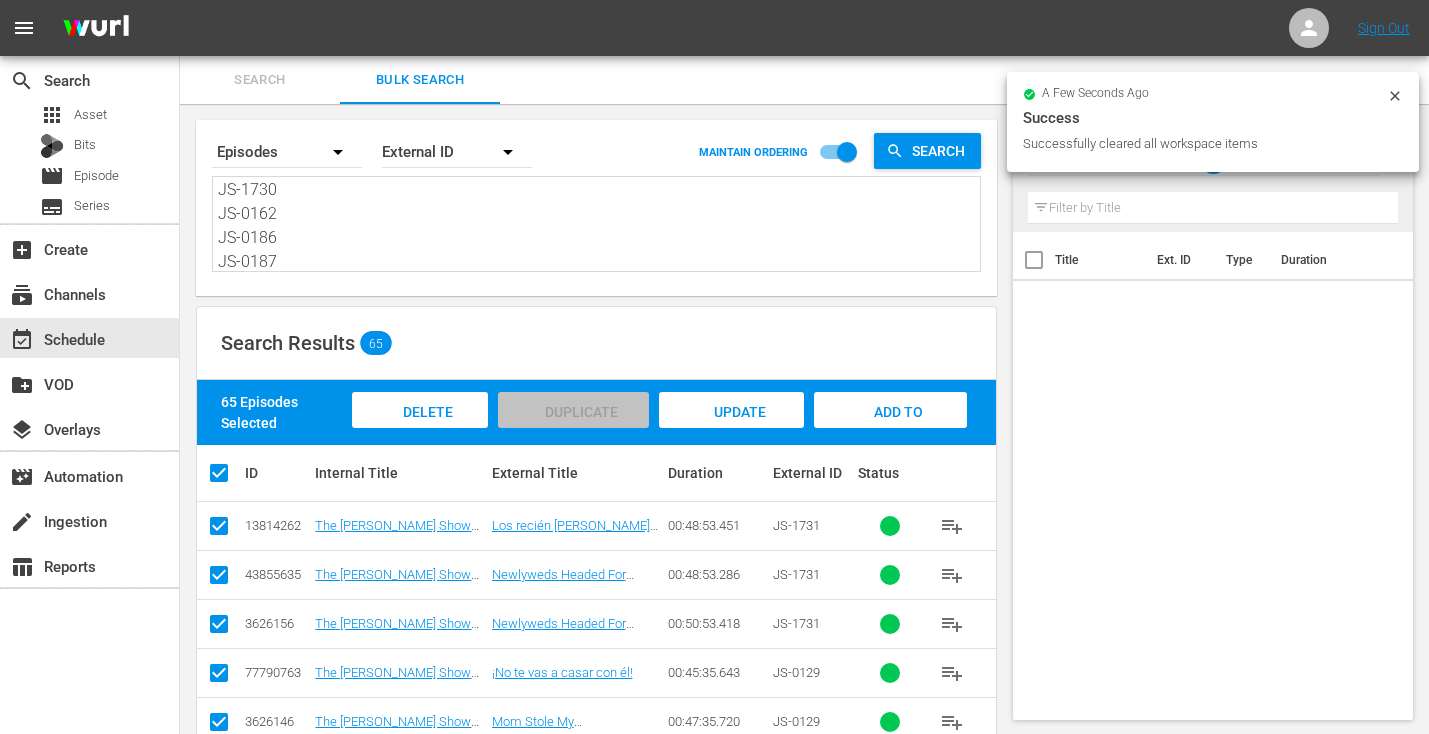 click on "Add to Workspace" at bounding box center [890, 431] 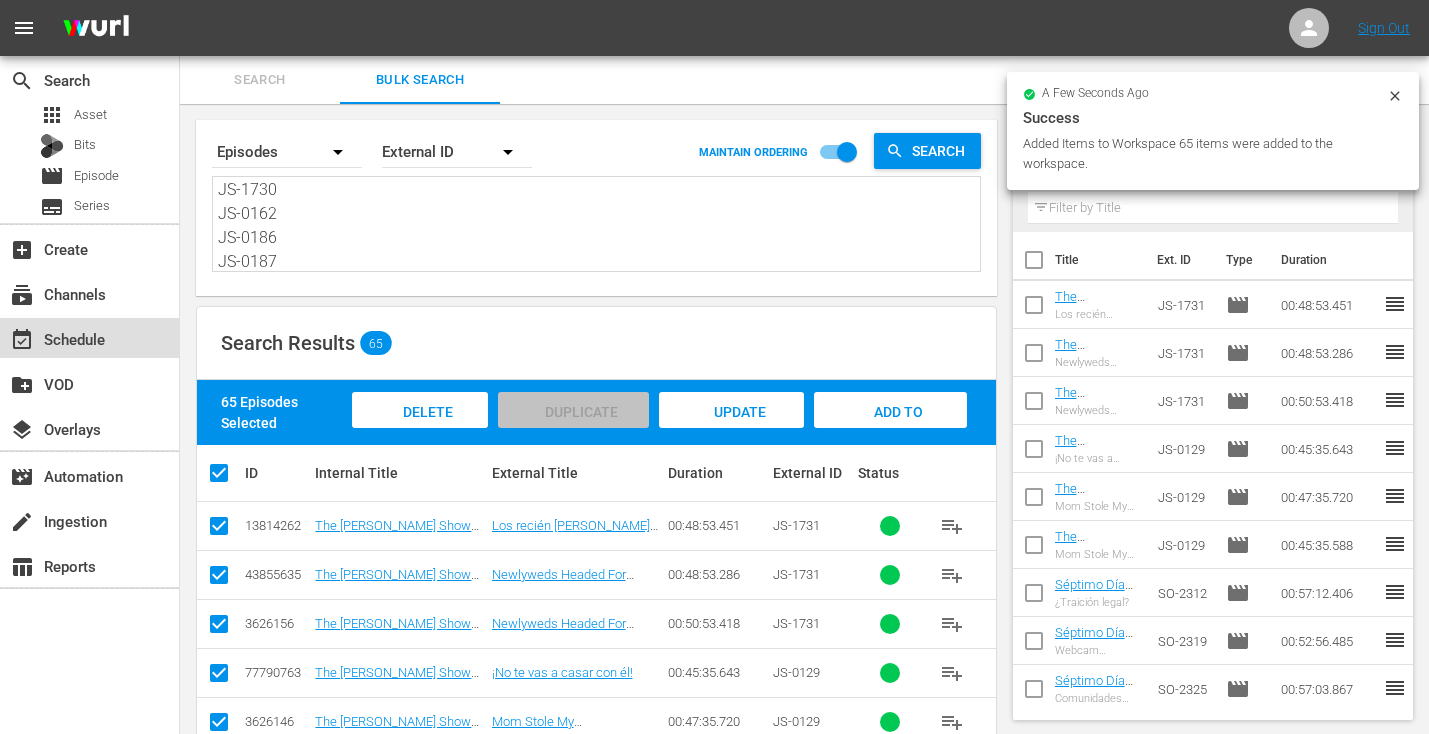click on "event_available   Schedule" at bounding box center [89, 338] 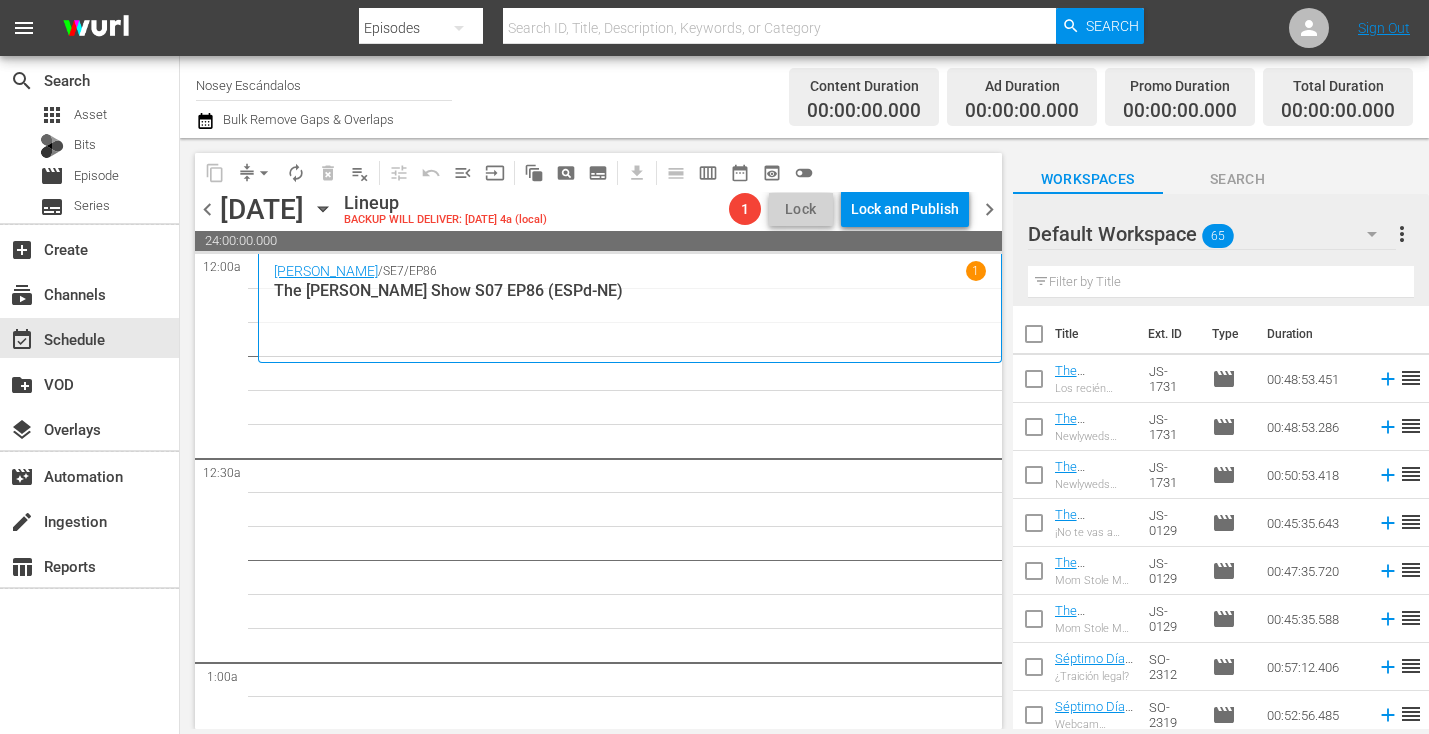 click at bounding box center (1221, 282) 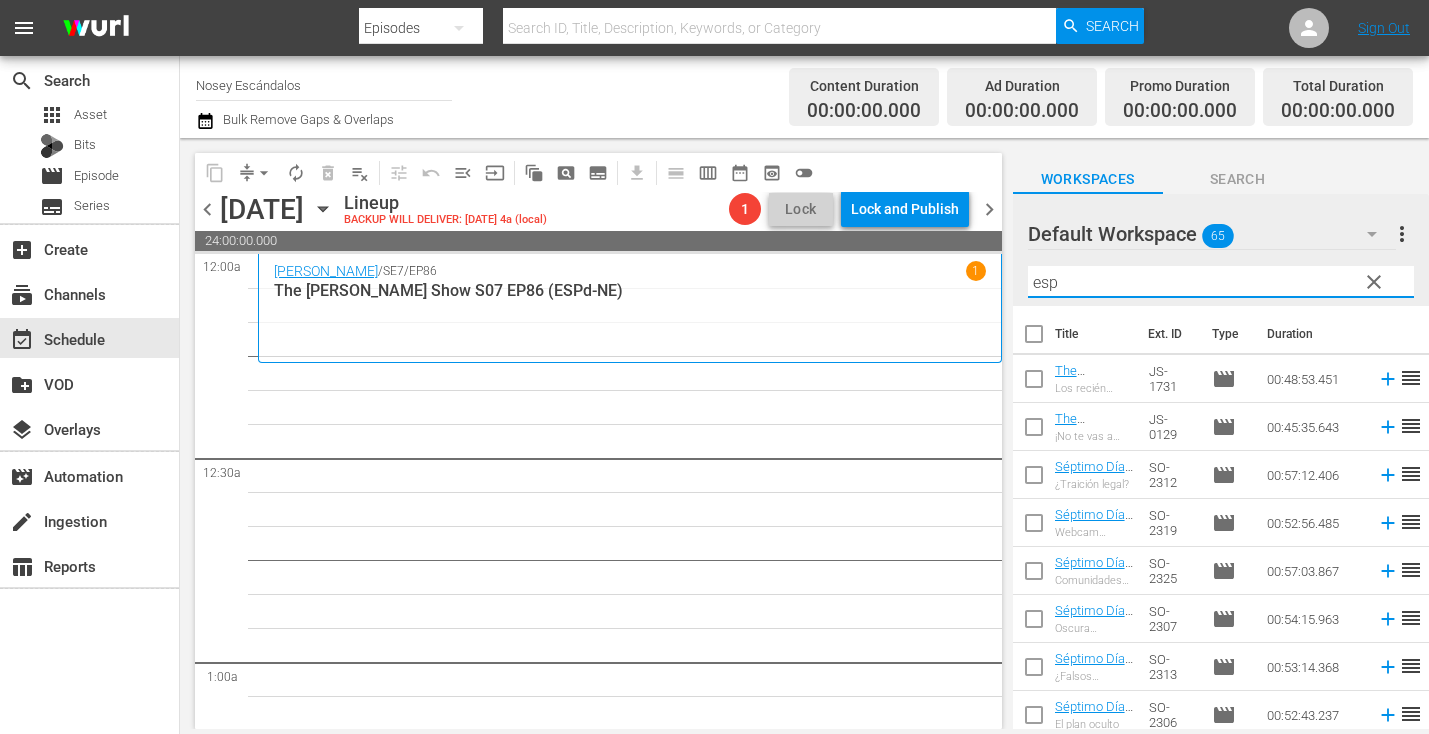 type on "esp" 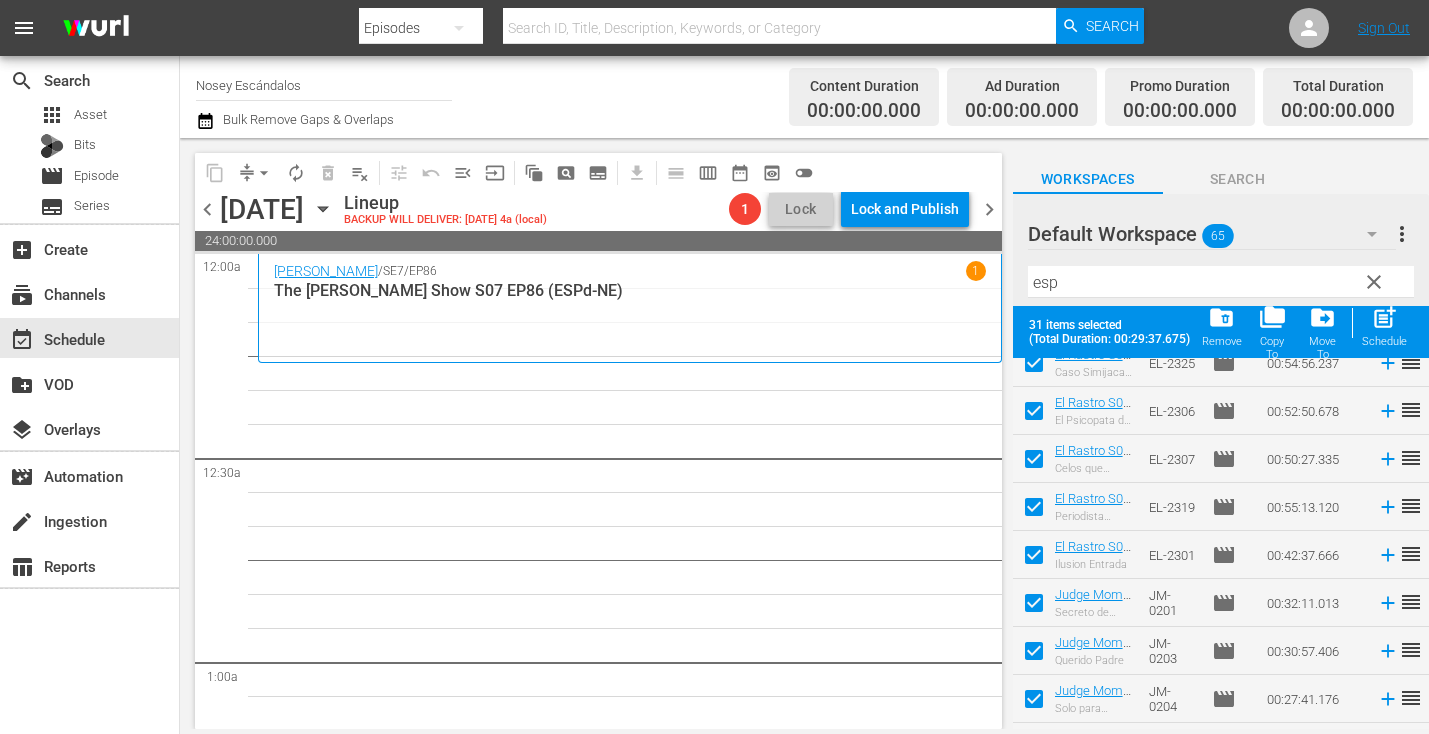 scroll, scrollTop: 0, scrollLeft: 0, axis: both 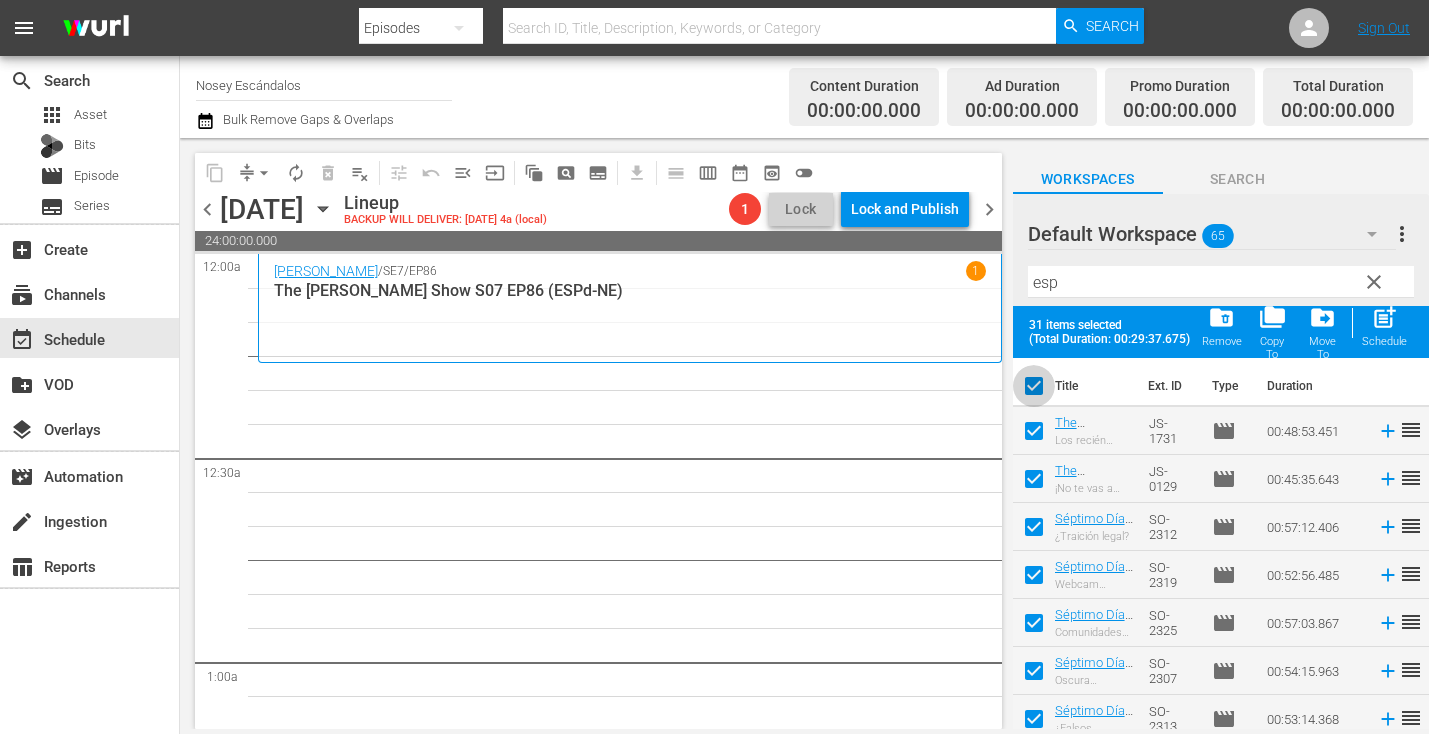 click at bounding box center (1034, 390) 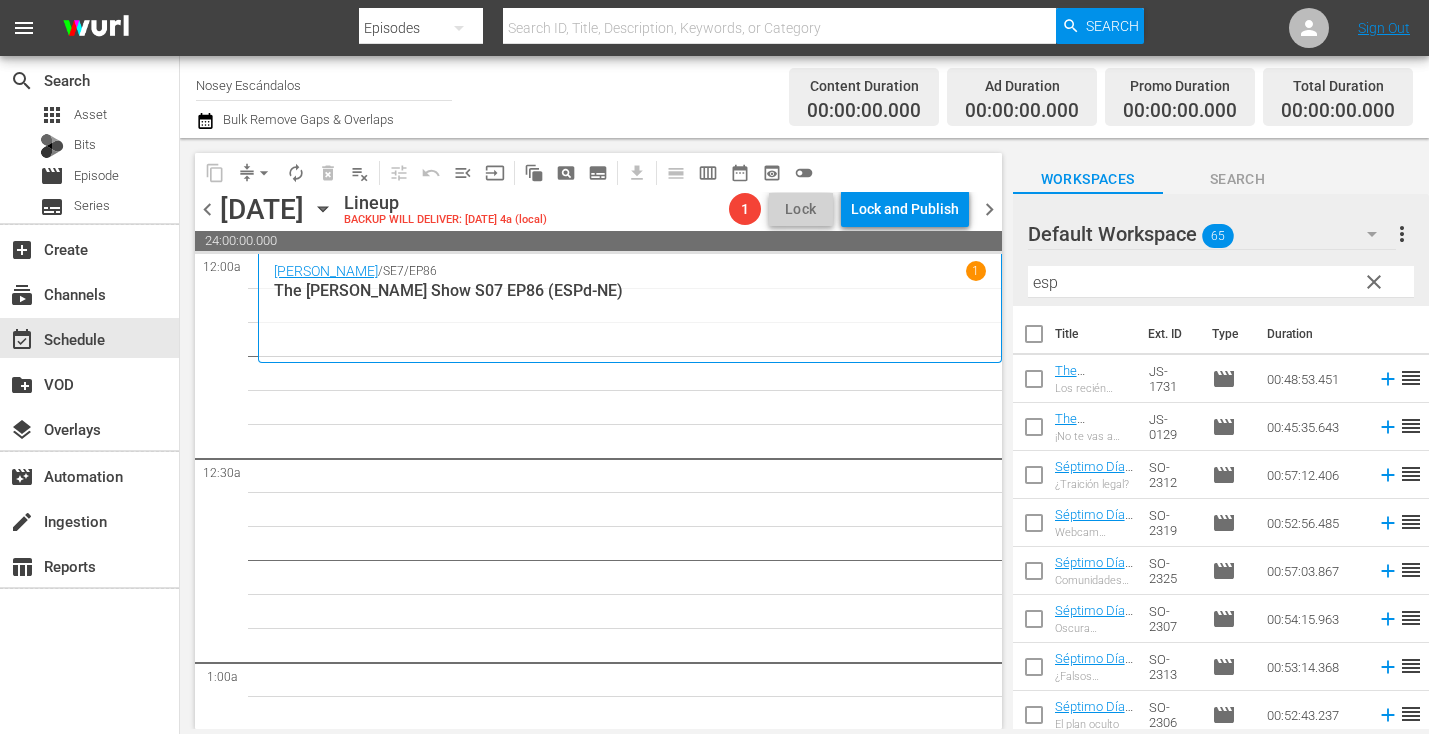 click on "clear" at bounding box center (1374, 282) 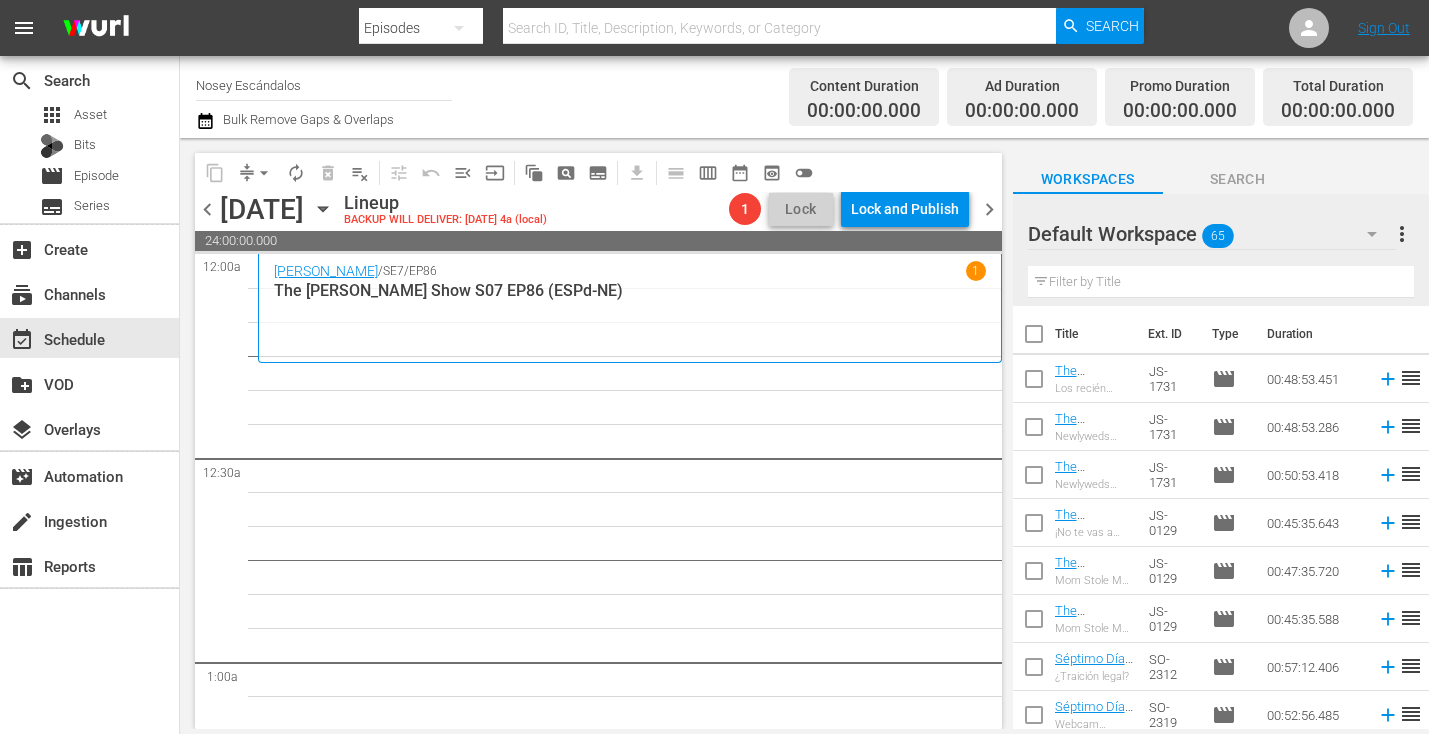 click at bounding box center [1034, 338] 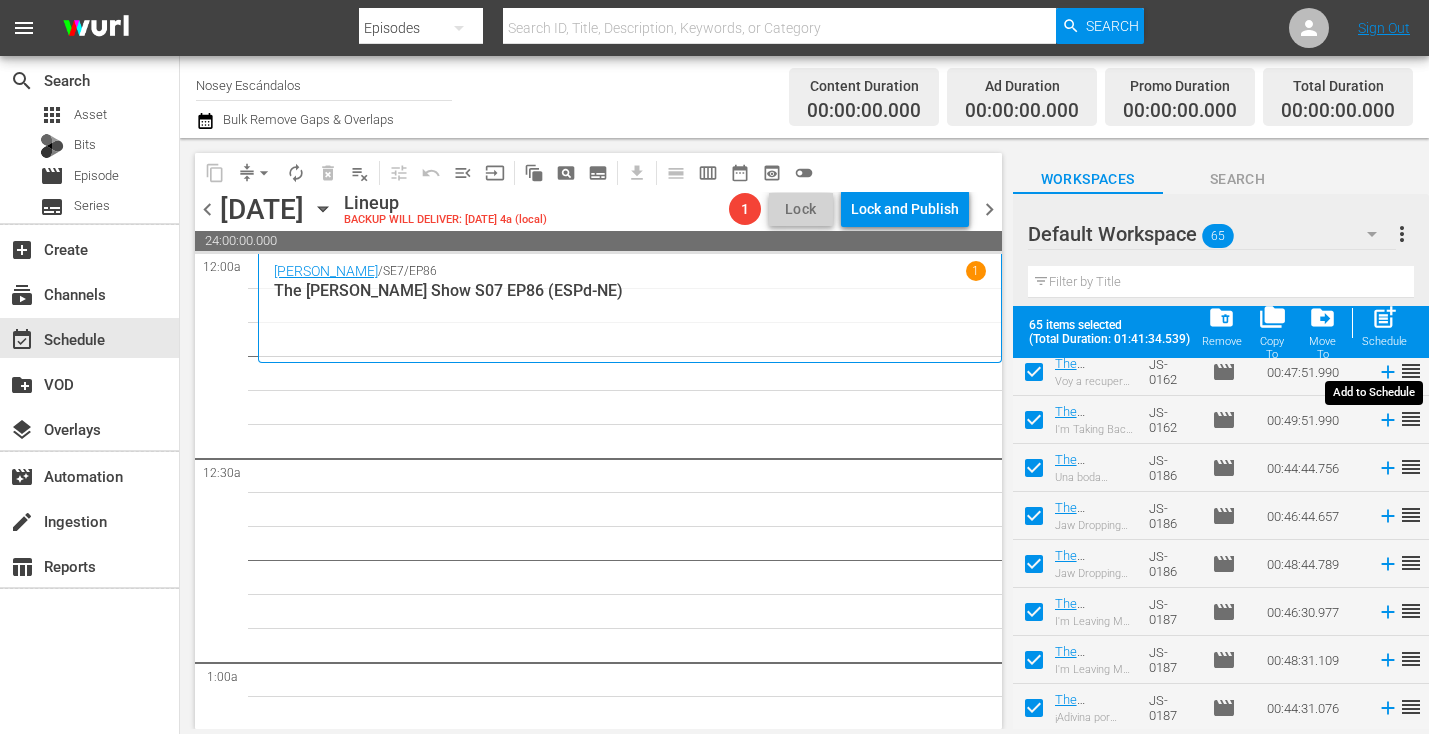 click on "post_add" at bounding box center [1384, 317] 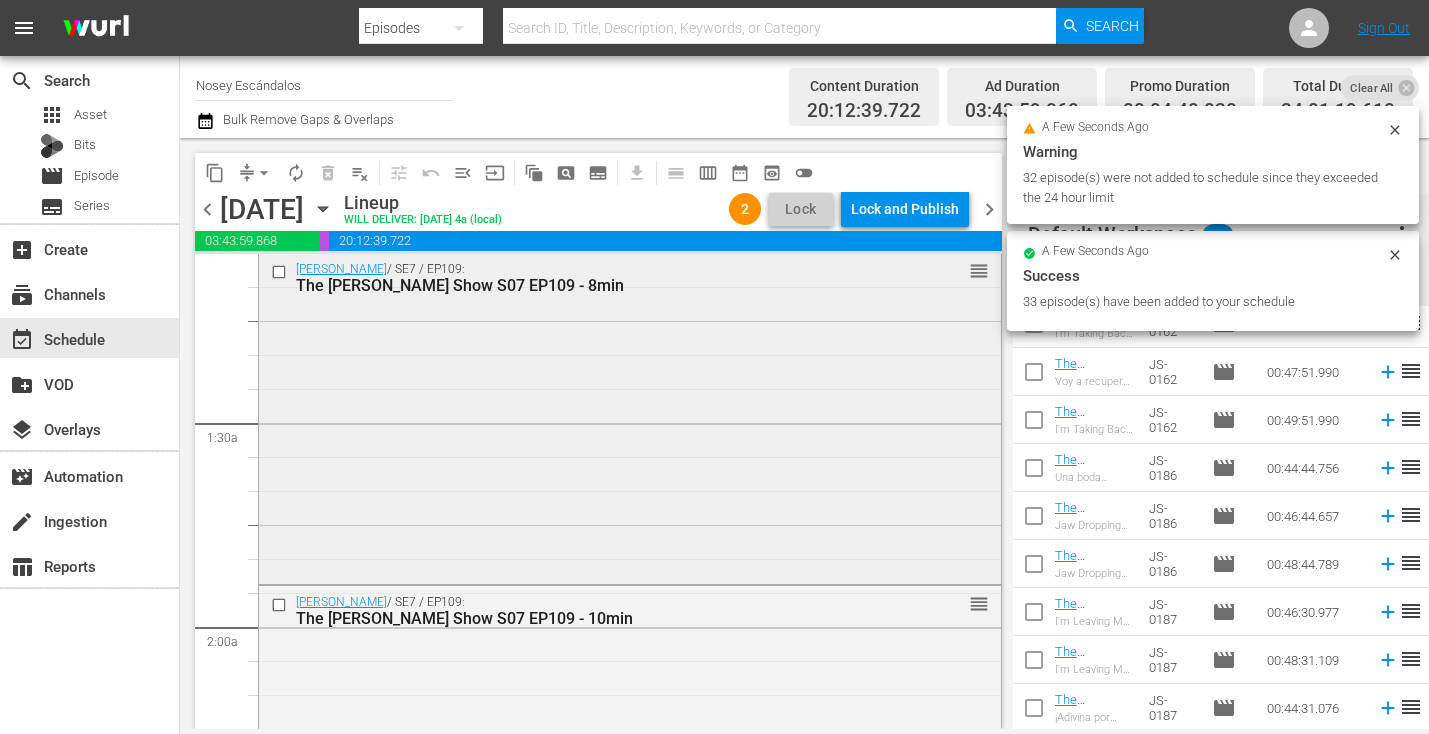 scroll, scrollTop: 0, scrollLeft: 0, axis: both 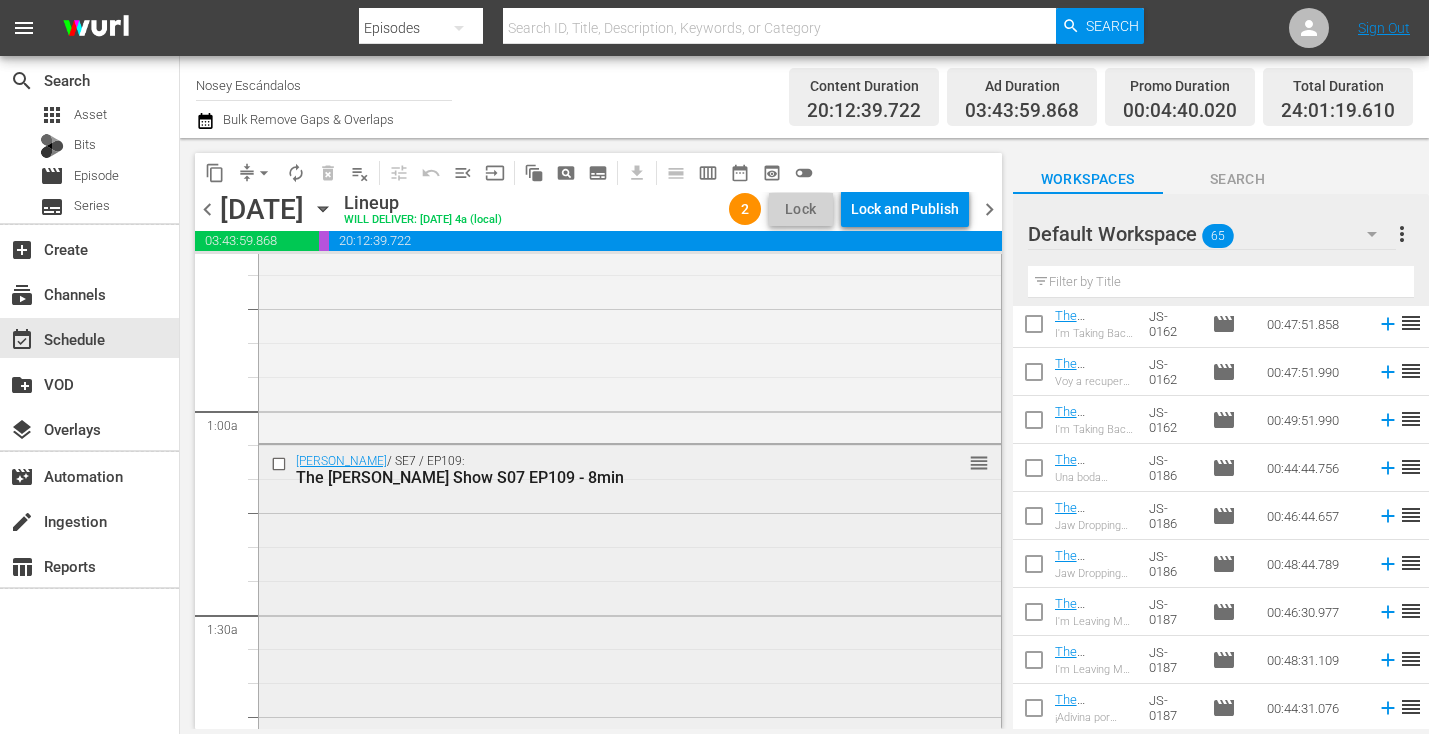 click at bounding box center [281, 464] 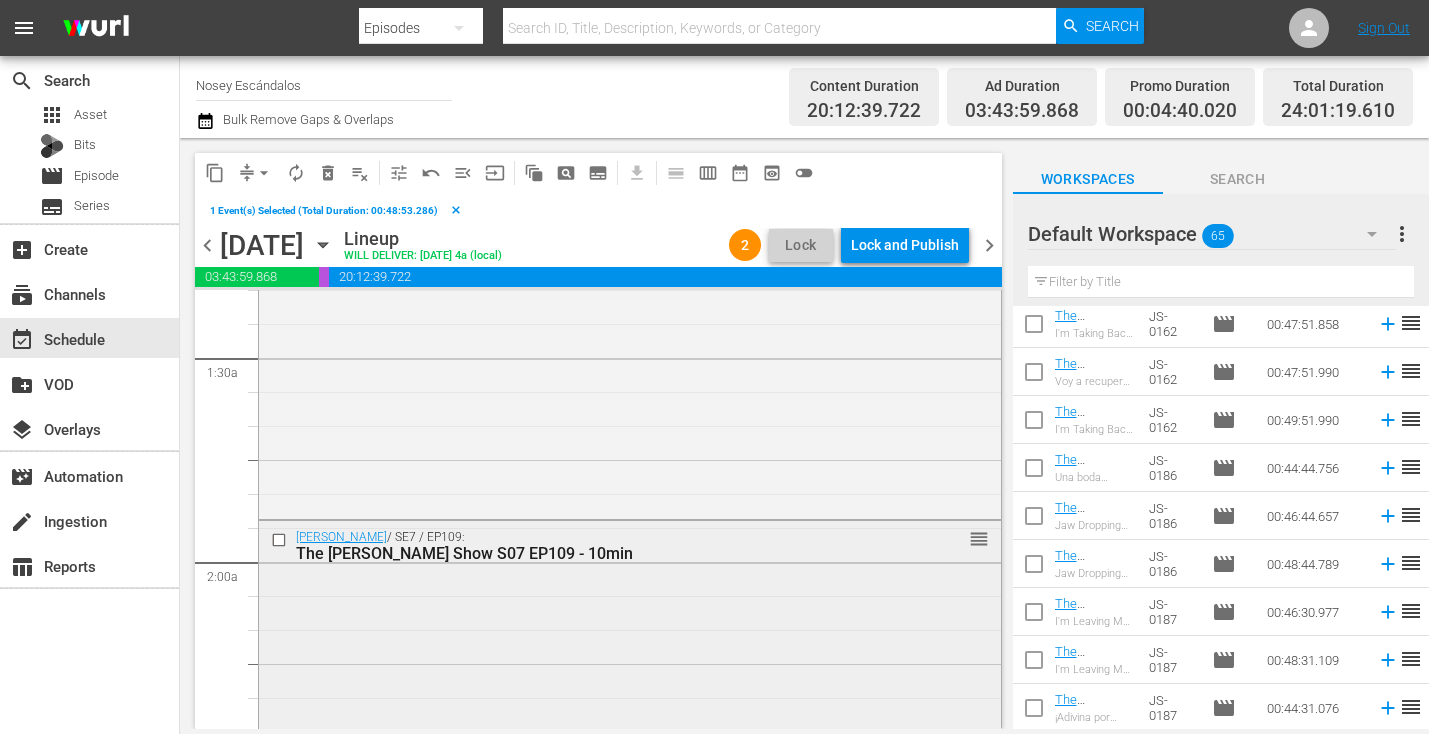 click at bounding box center (281, 539) 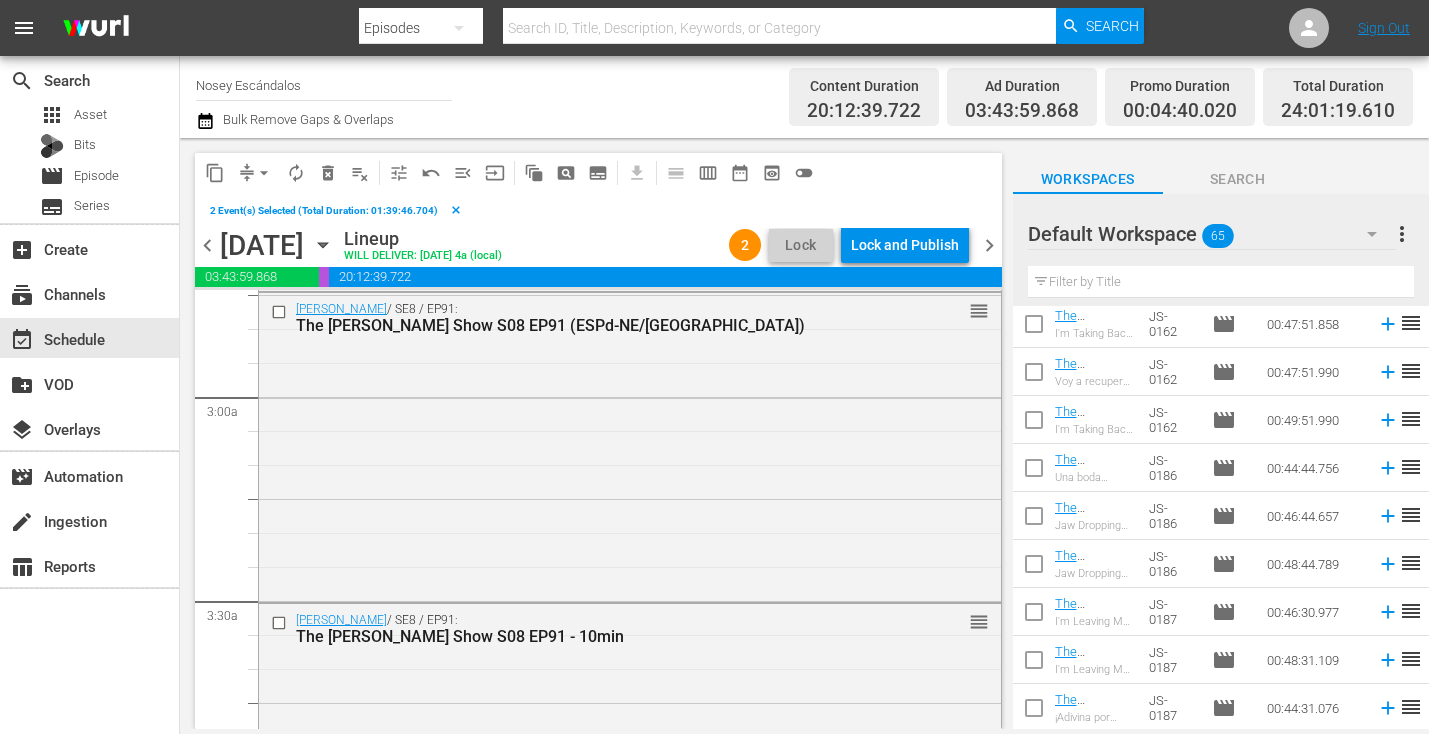 scroll, scrollTop: 1133, scrollLeft: 0, axis: vertical 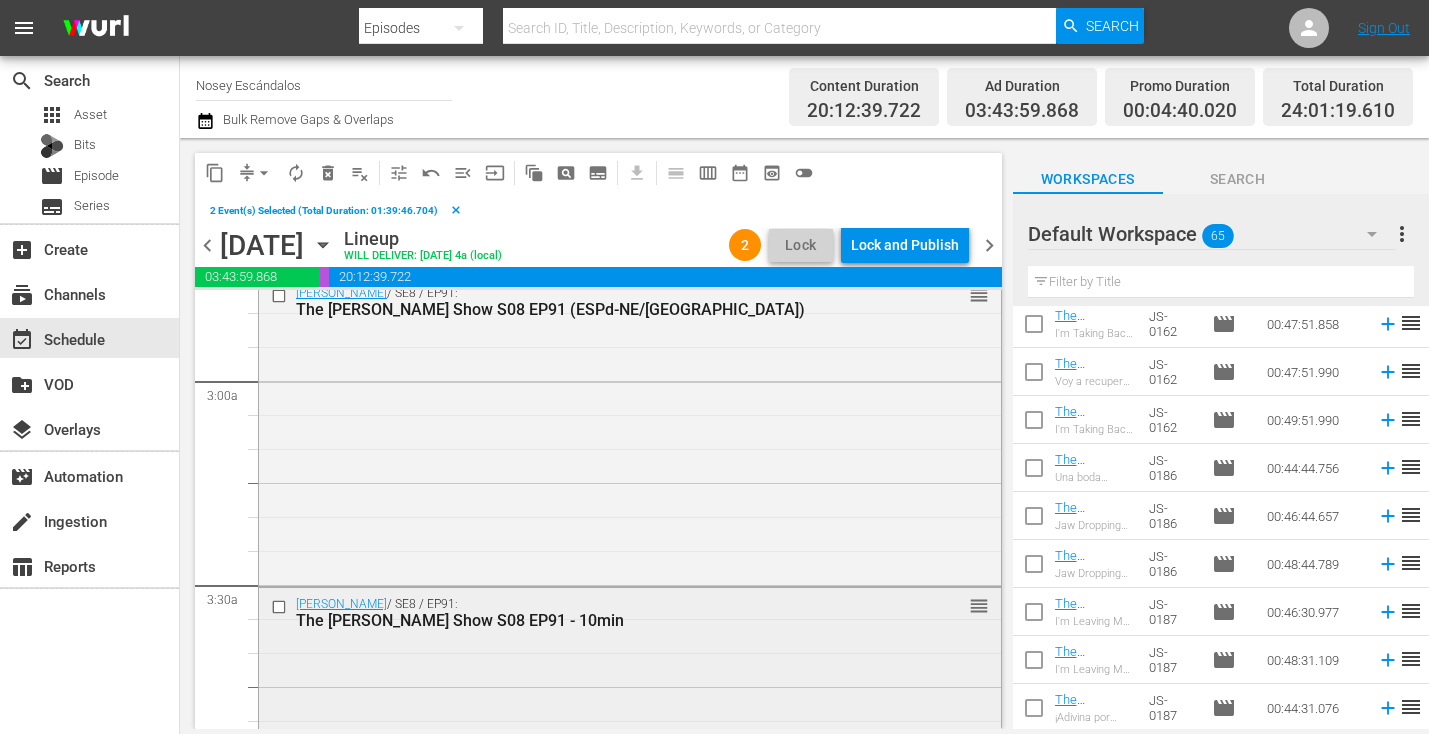 click at bounding box center (281, 606) 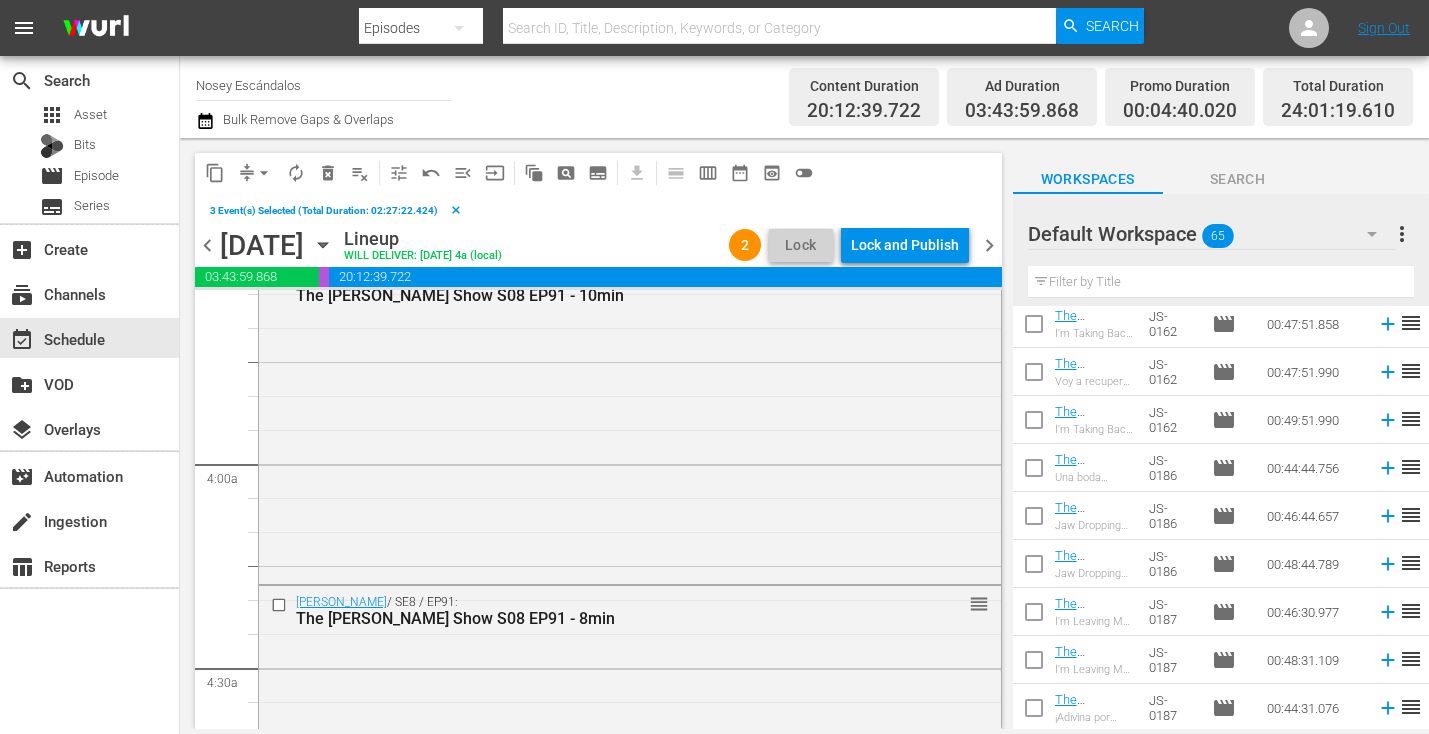 scroll, scrollTop: 1481, scrollLeft: 0, axis: vertical 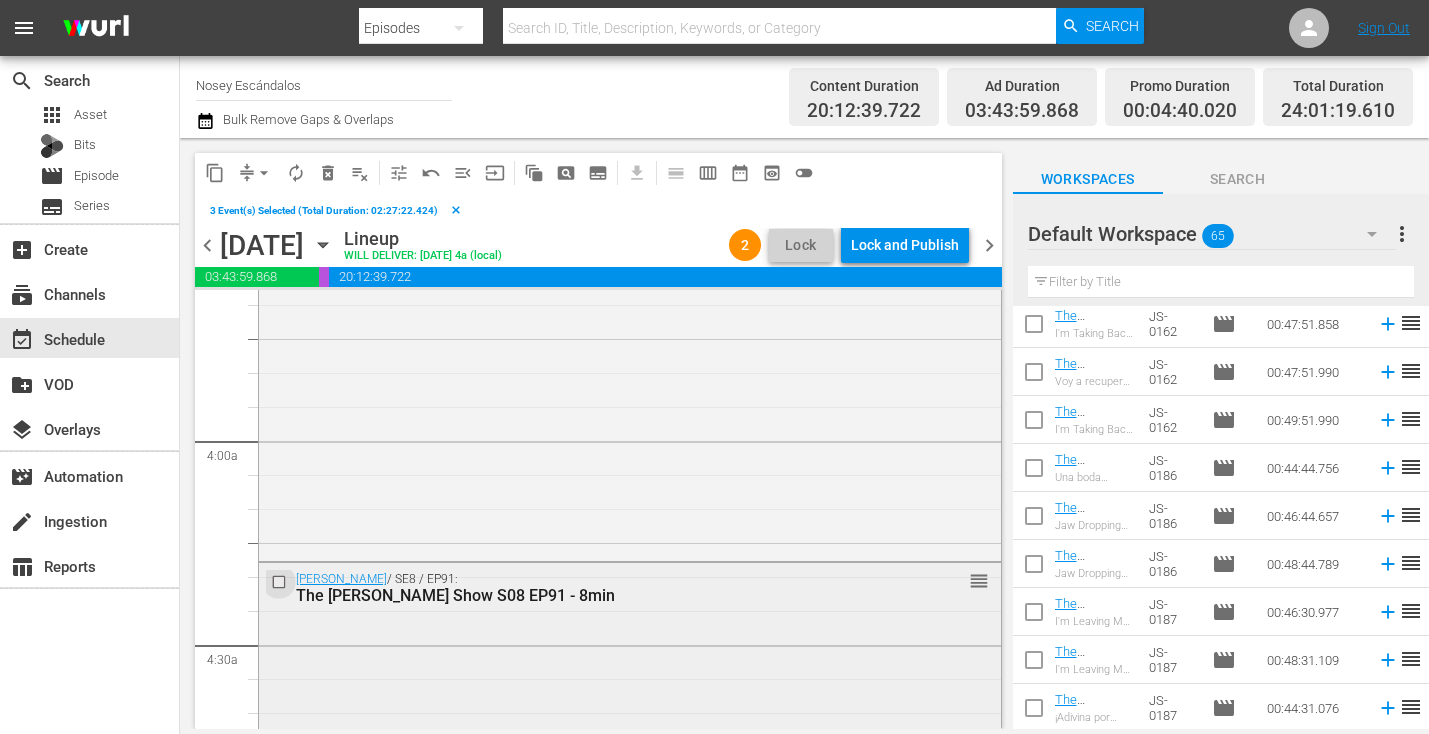 click at bounding box center [281, 582] 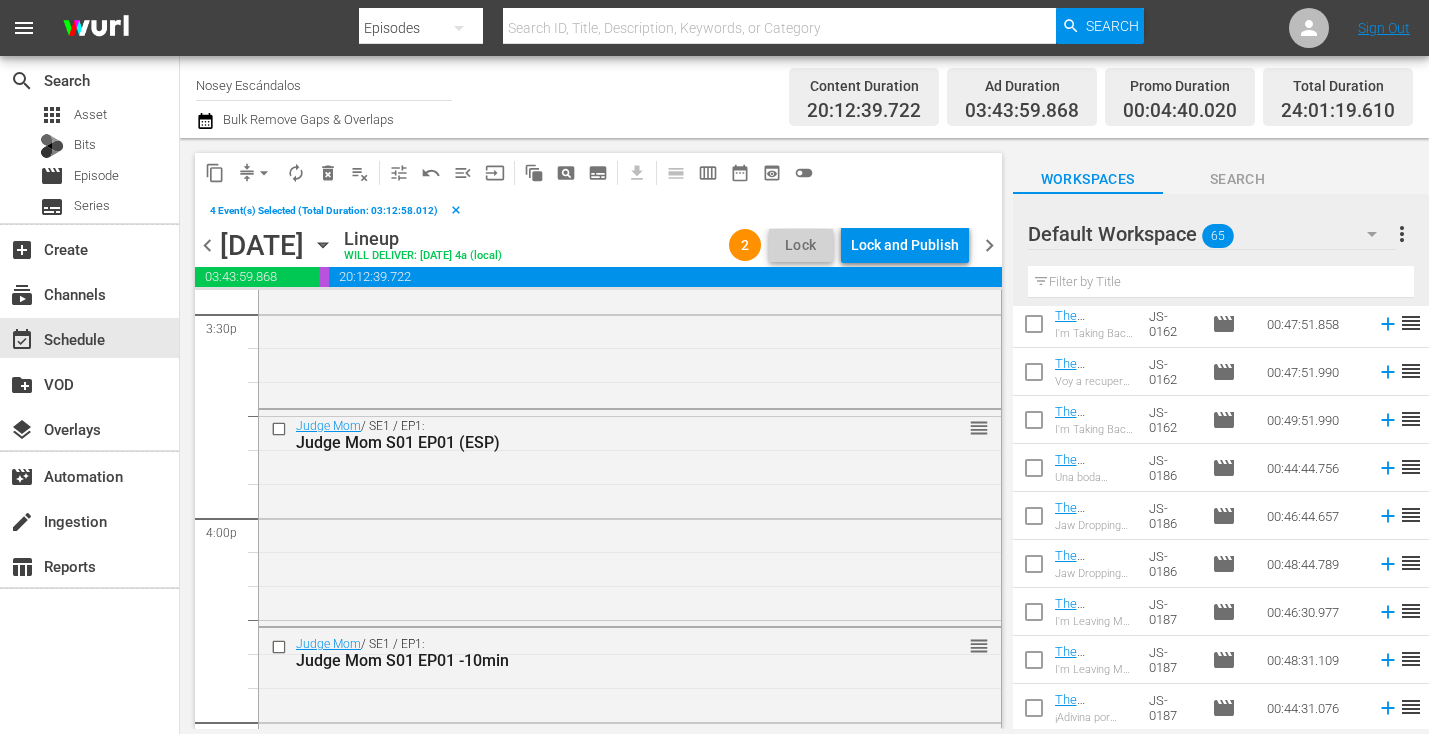 scroll, scrollTop: 6286, scrollLeft: 0, axis: vertical 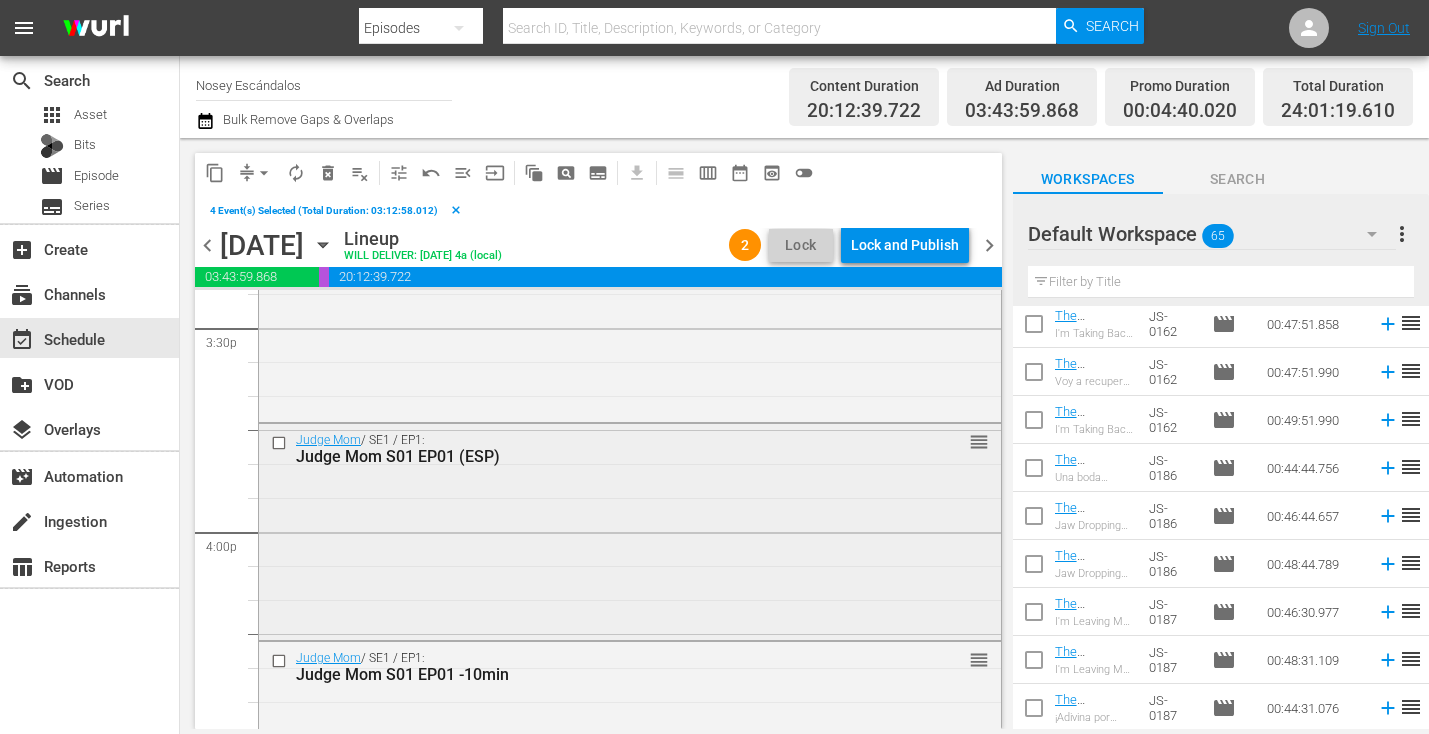 click at bounding box center [281, 442] 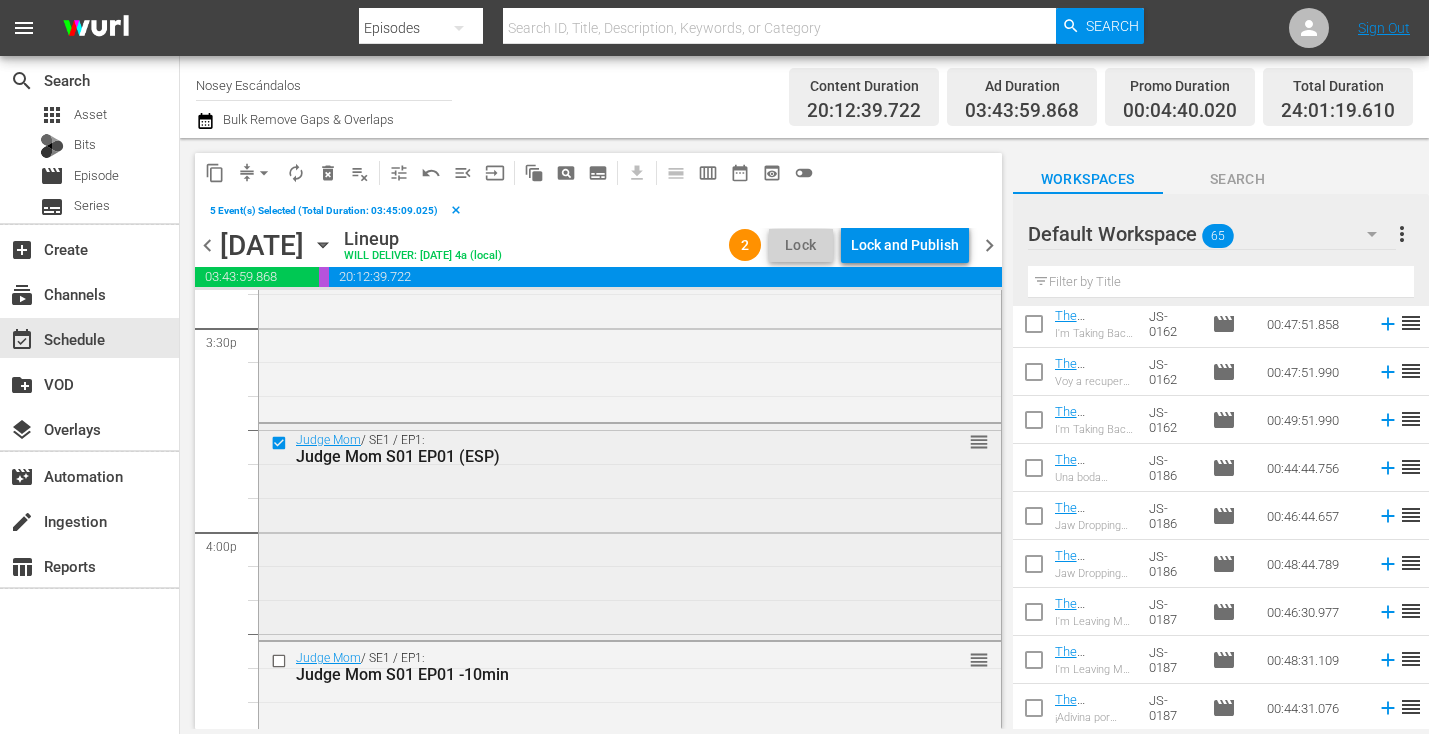 click at bounding box center [281, 442] 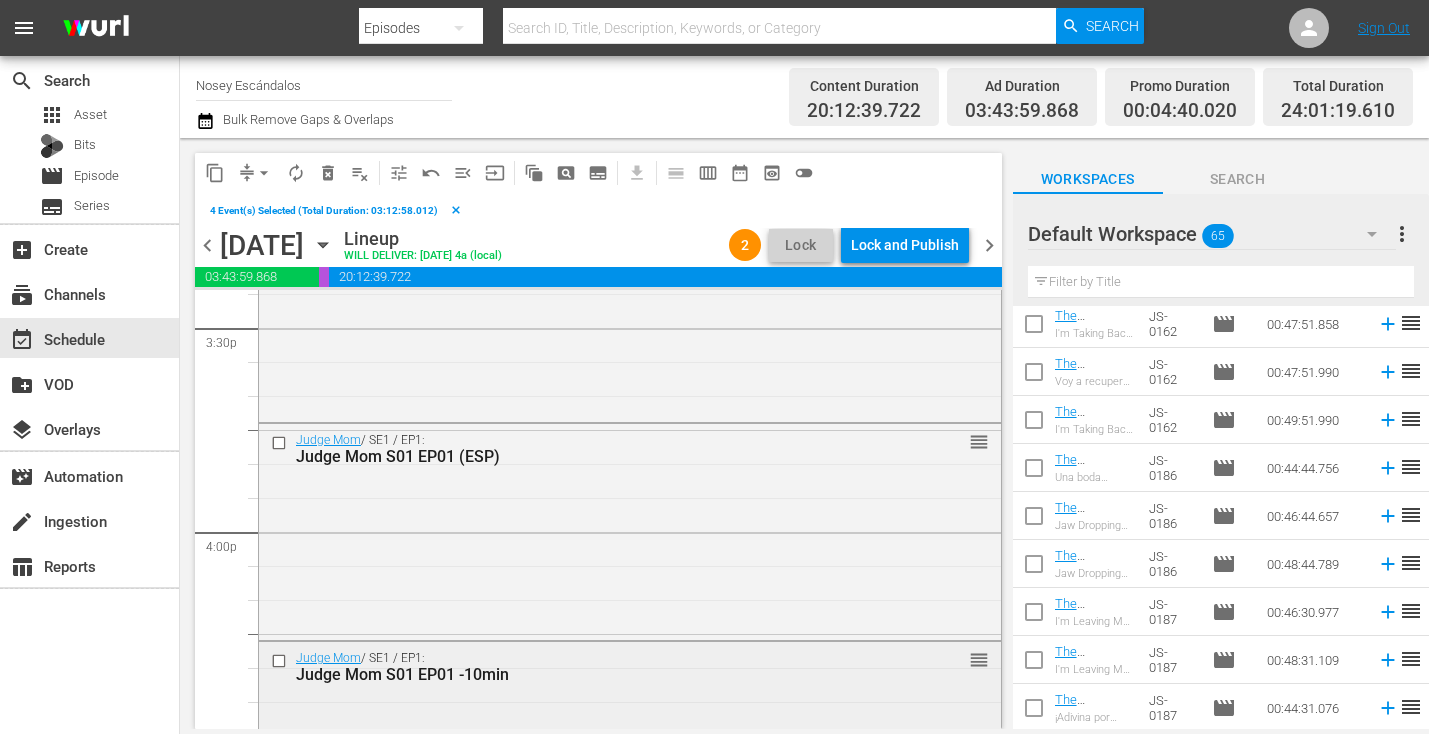 click at bounding box center [281, 661] 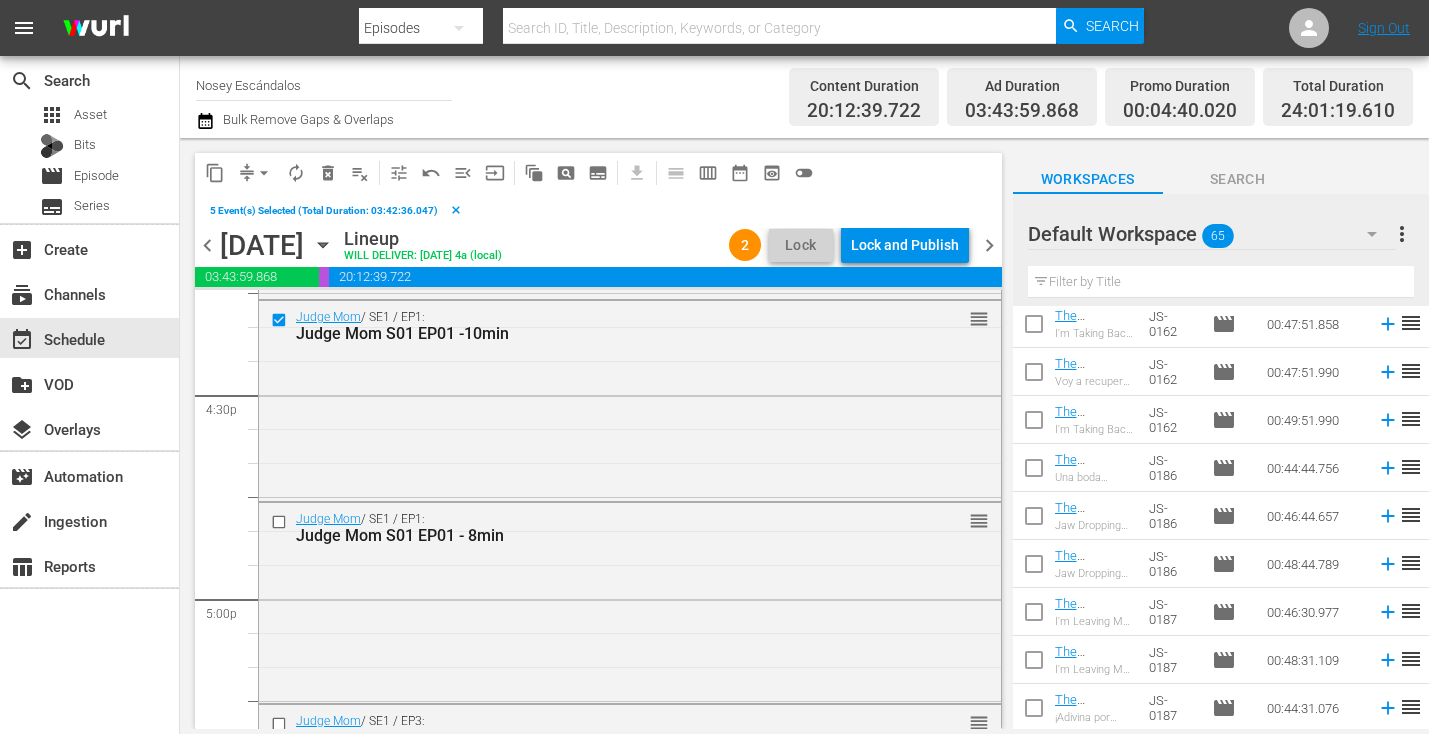 scroll, scrollTop: 6706, scrollLeft: 0, axis: vertical 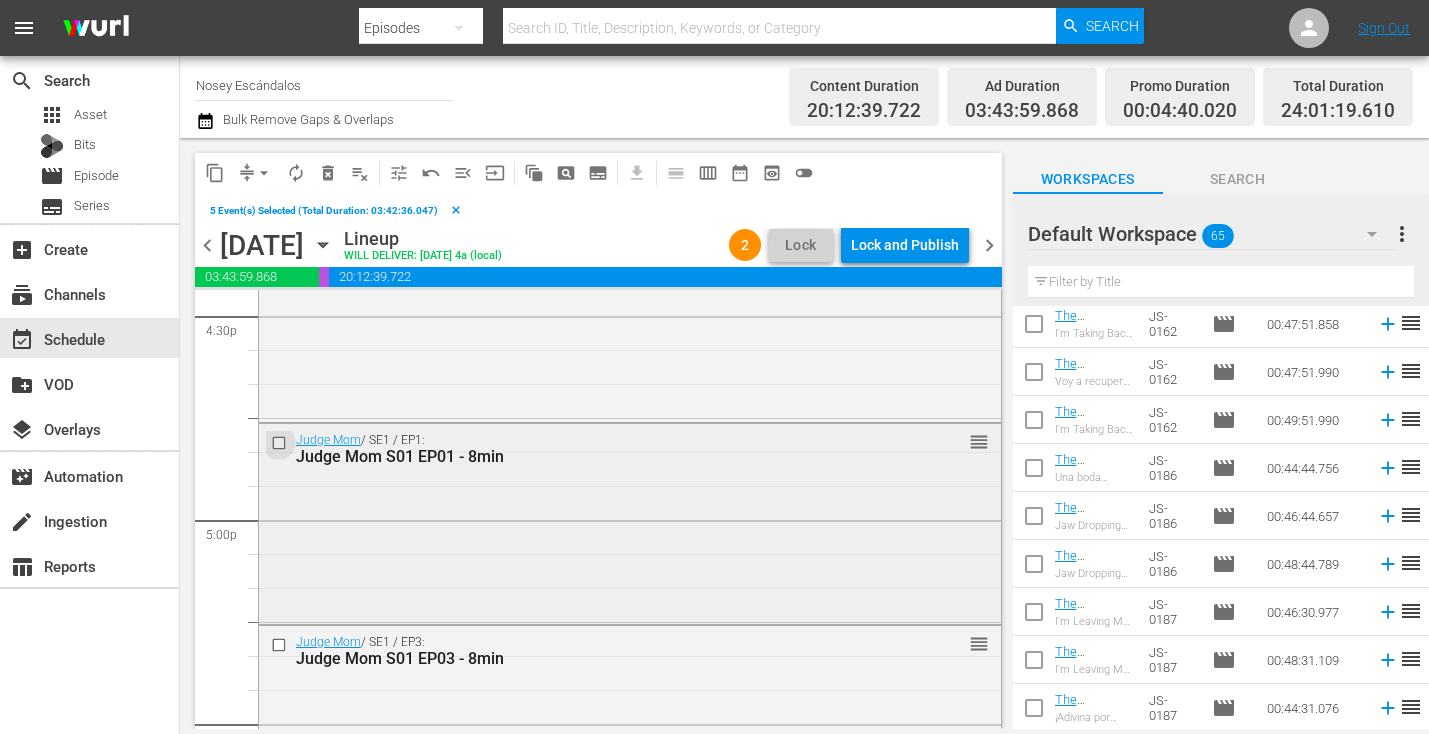 click at bounding box center [281, 442] 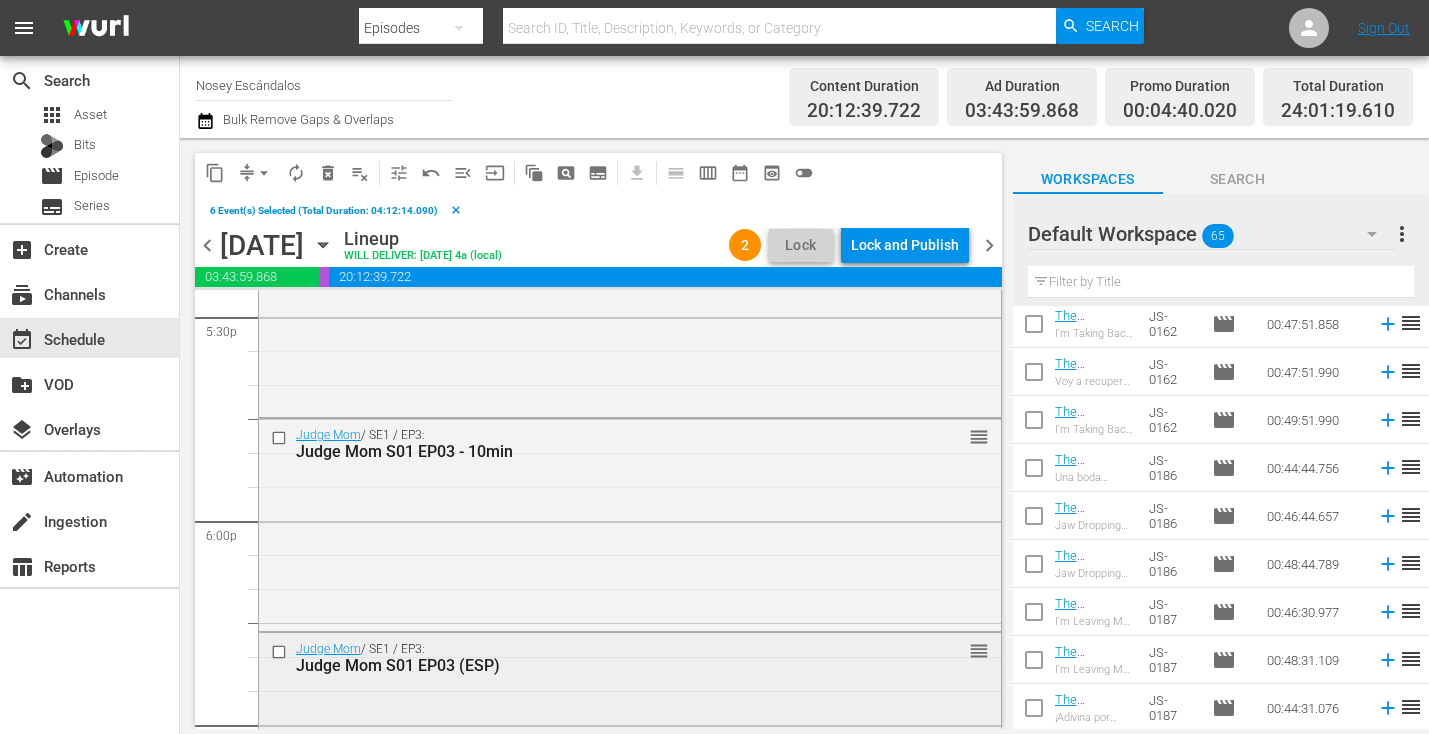 scroll, scrollTop: 6952, scrollLeft: 0, axis: vertical 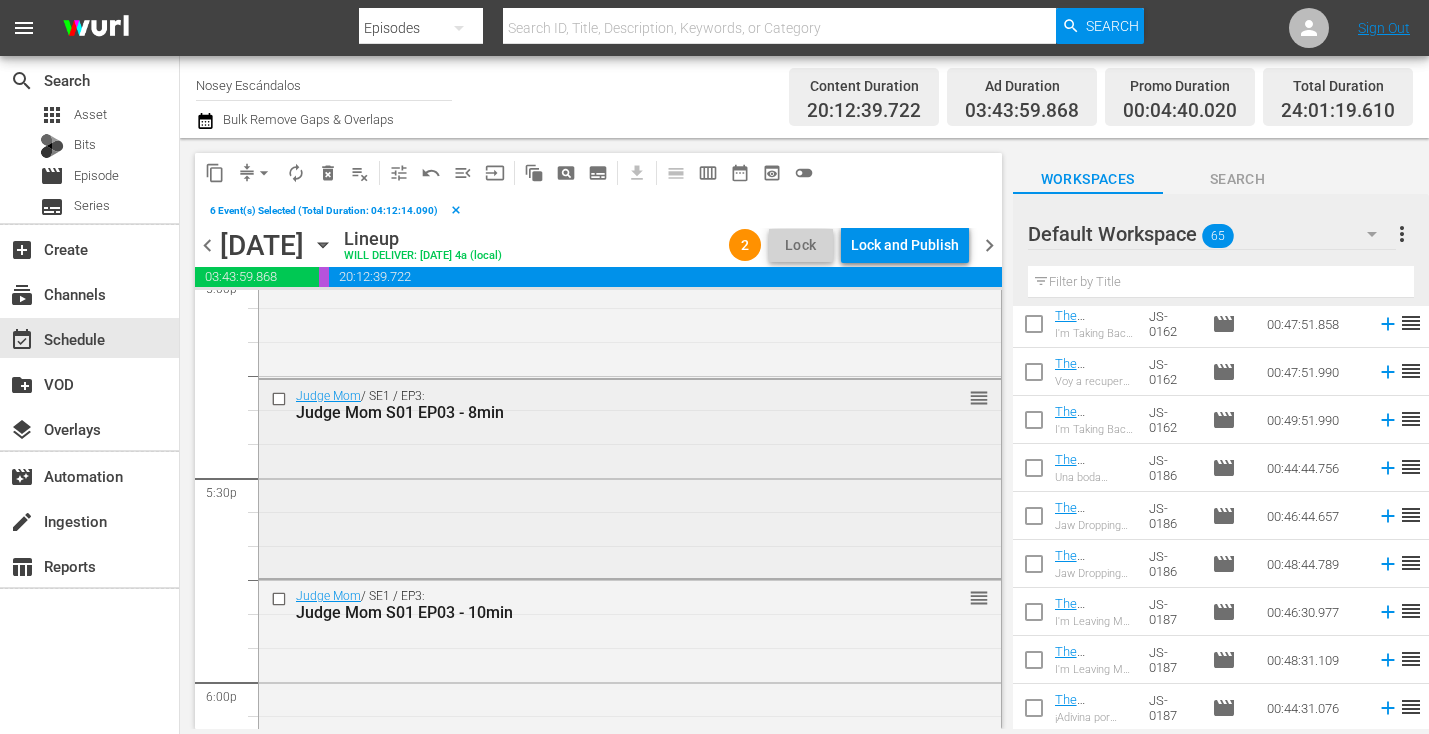 click at bounding box center [281, 398] 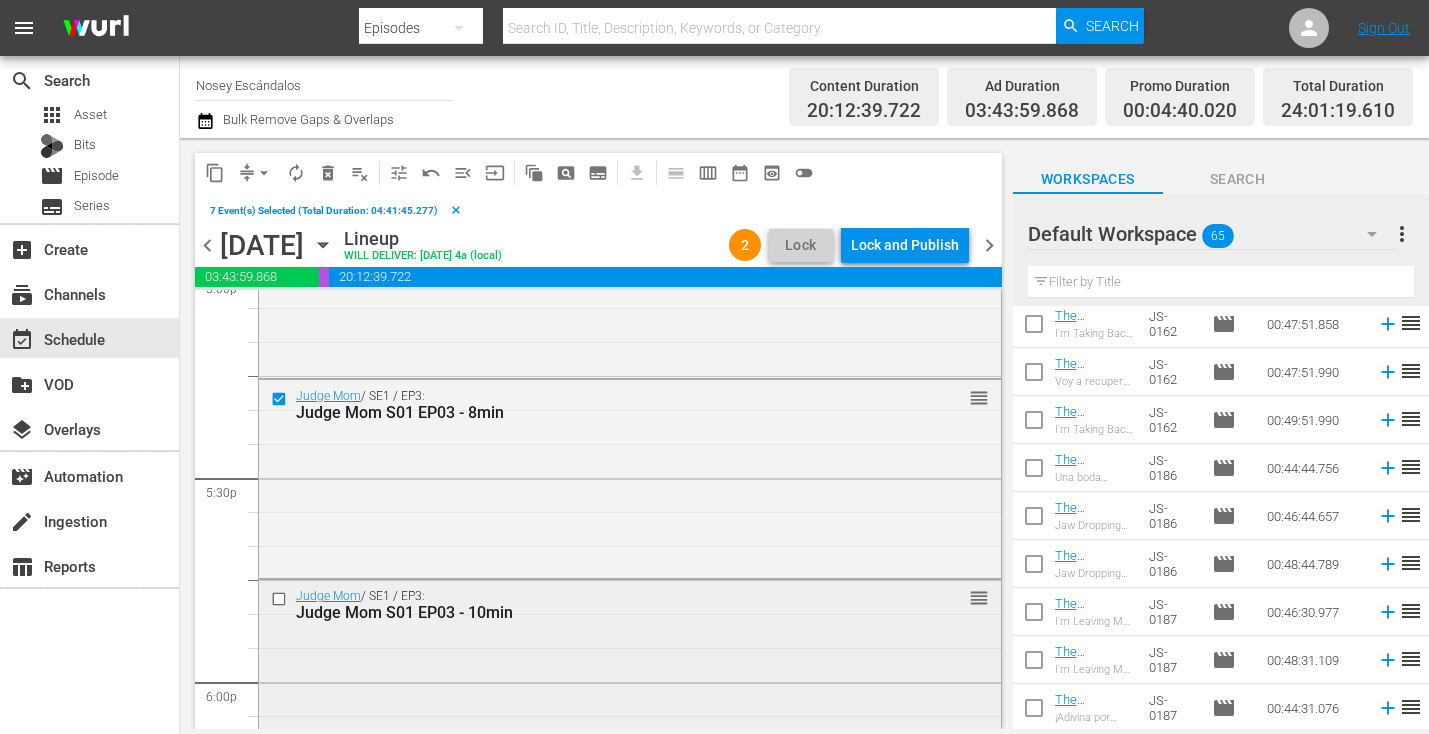 click at bounding box center [281, 599] 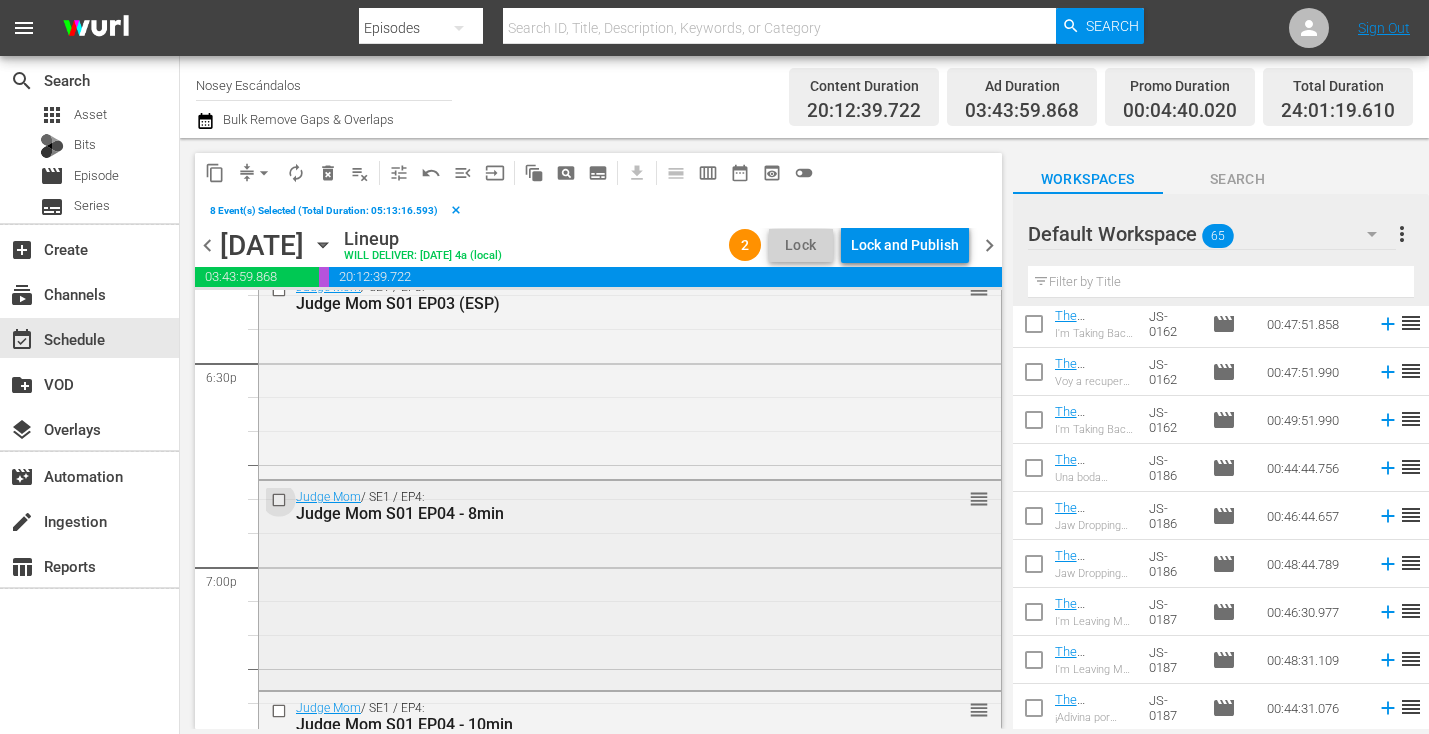 click at bounding box center [281, 500] 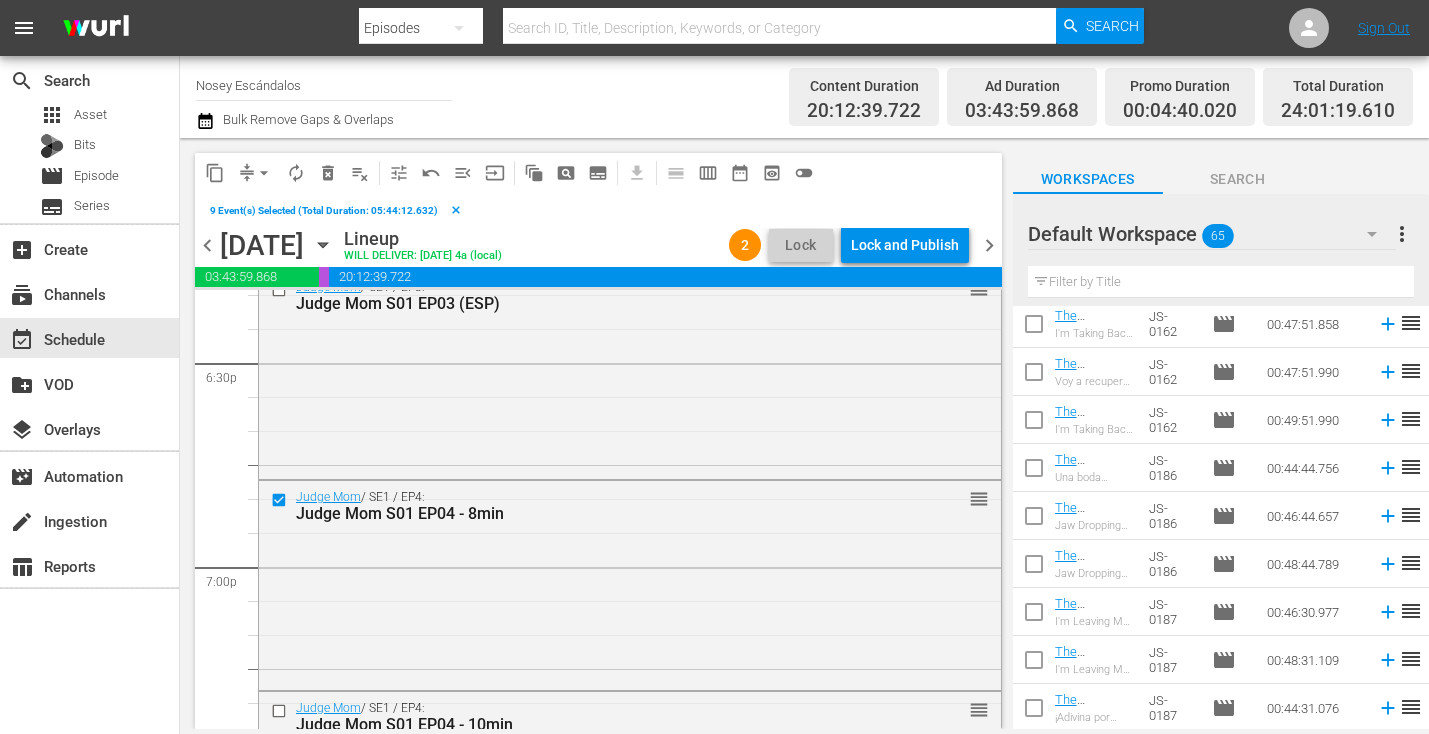 scroll, scrollTop: 7729, scrollLeft: 0, axis: vertical 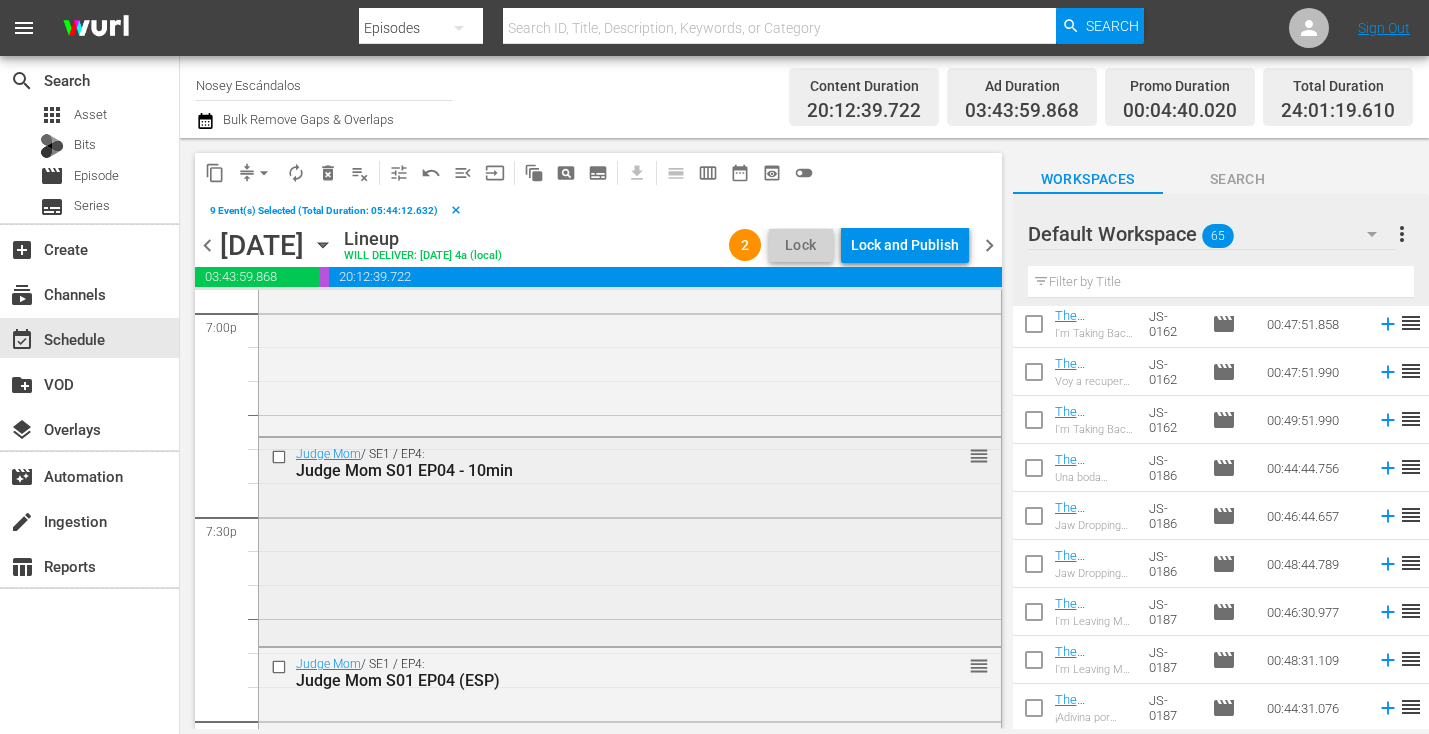 click at bounding box center (281, 456) 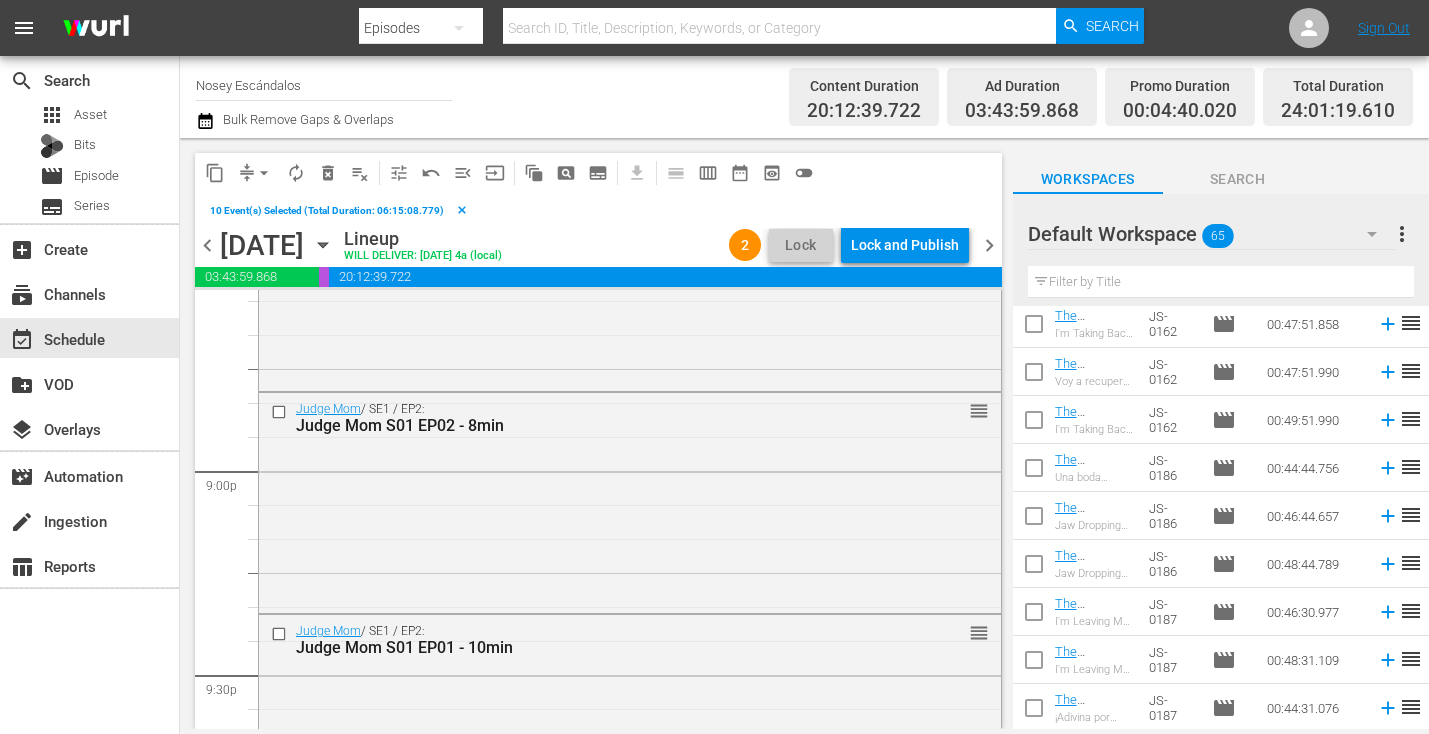 scroll, scrollTop: 8396, scrollLeft: 0, axis: vertical 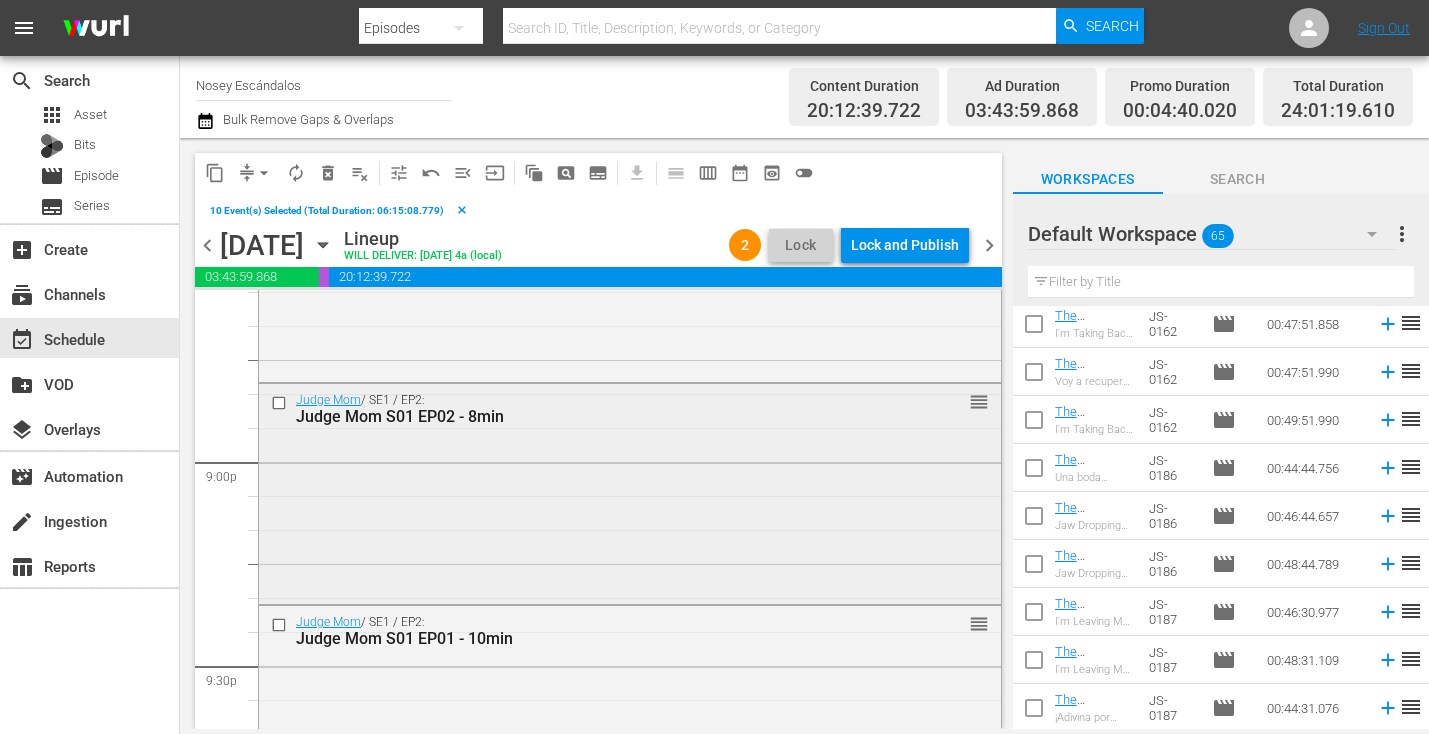 click at bounding box center (281, 402) 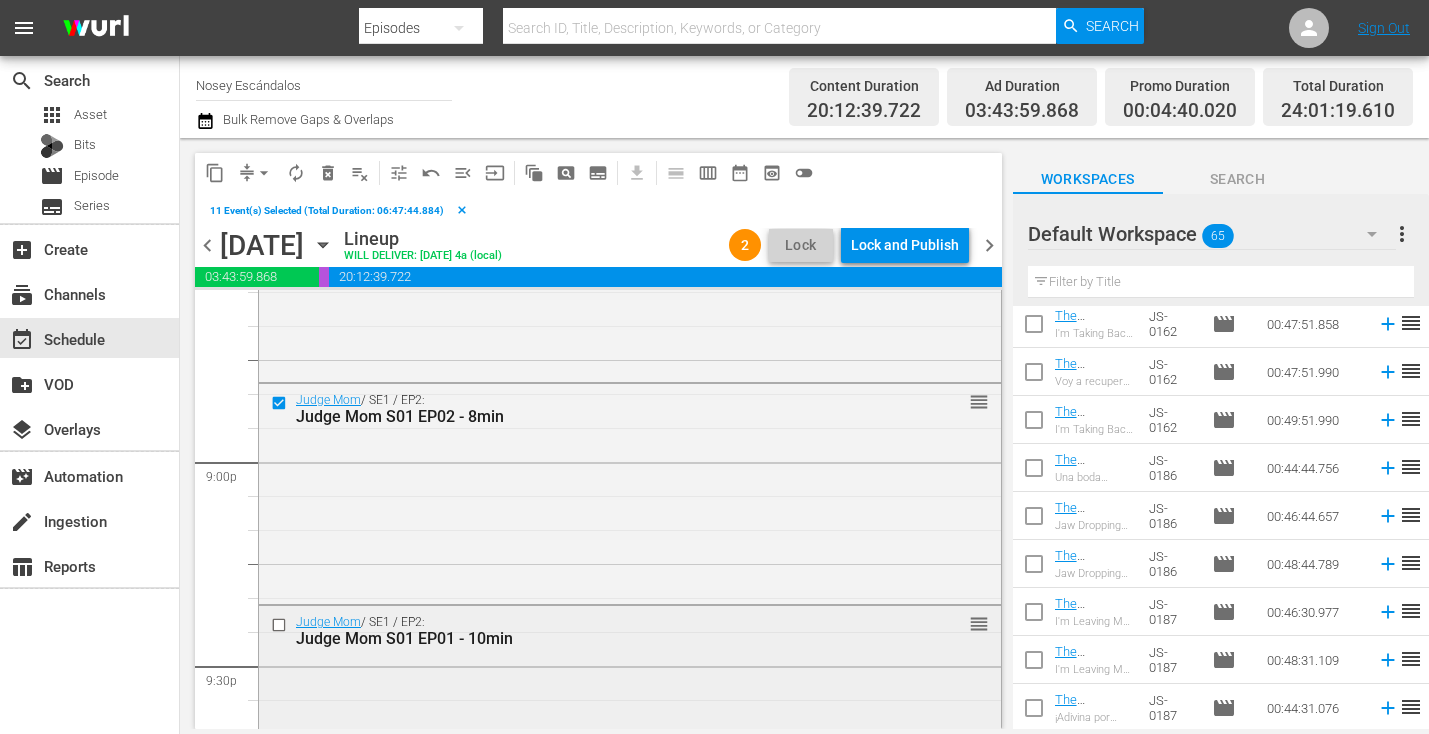 click at bounding box center [281, 625] 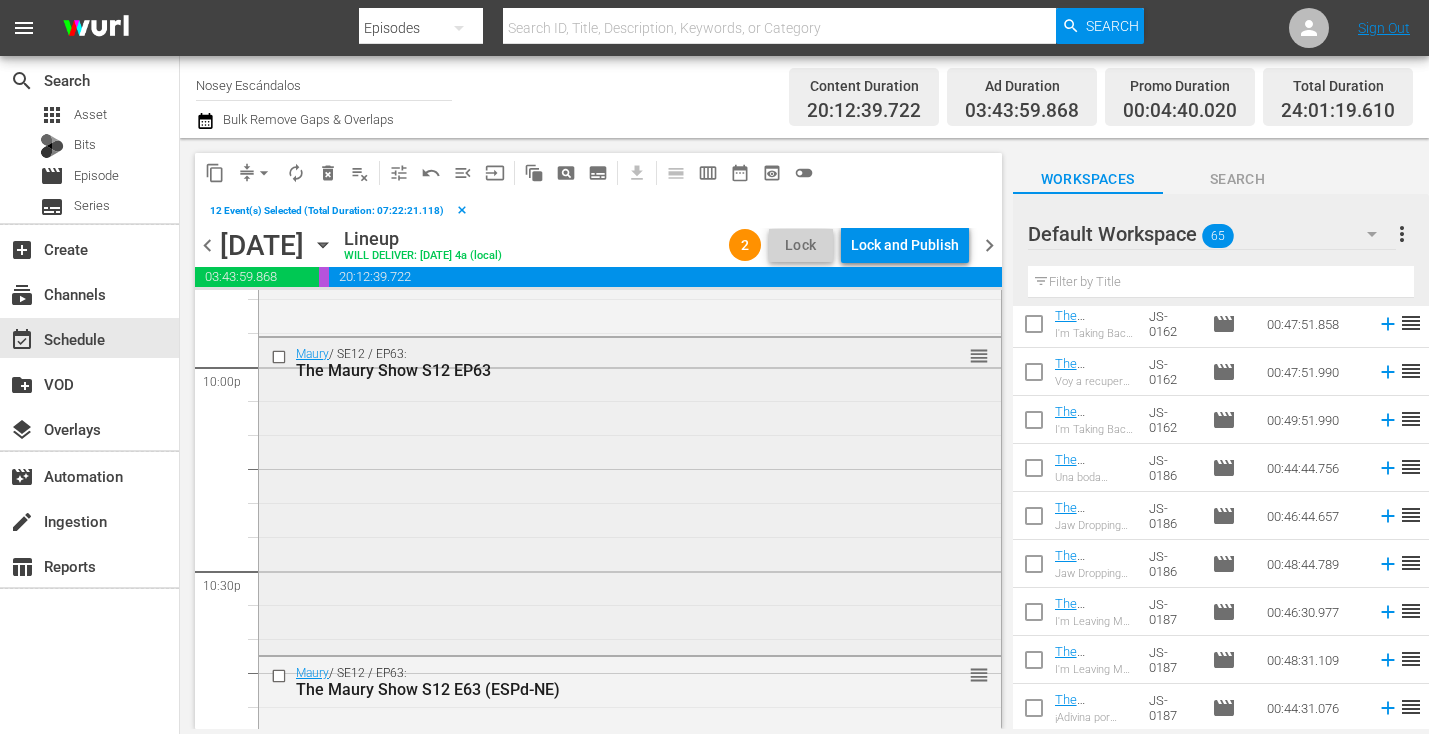 scroll, scrollTop: 8876, scrollLeft: 0, axis: vertical 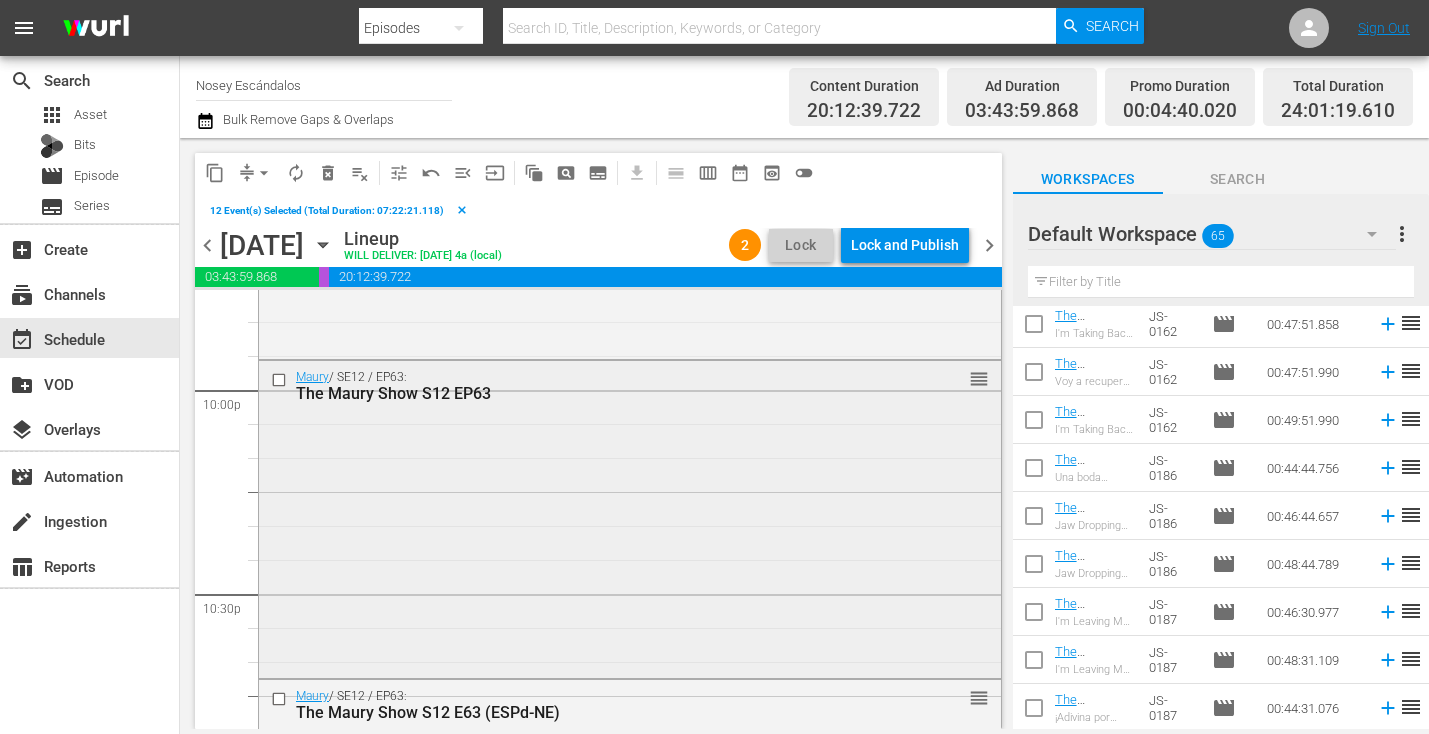click at bounding box center [281, 380] 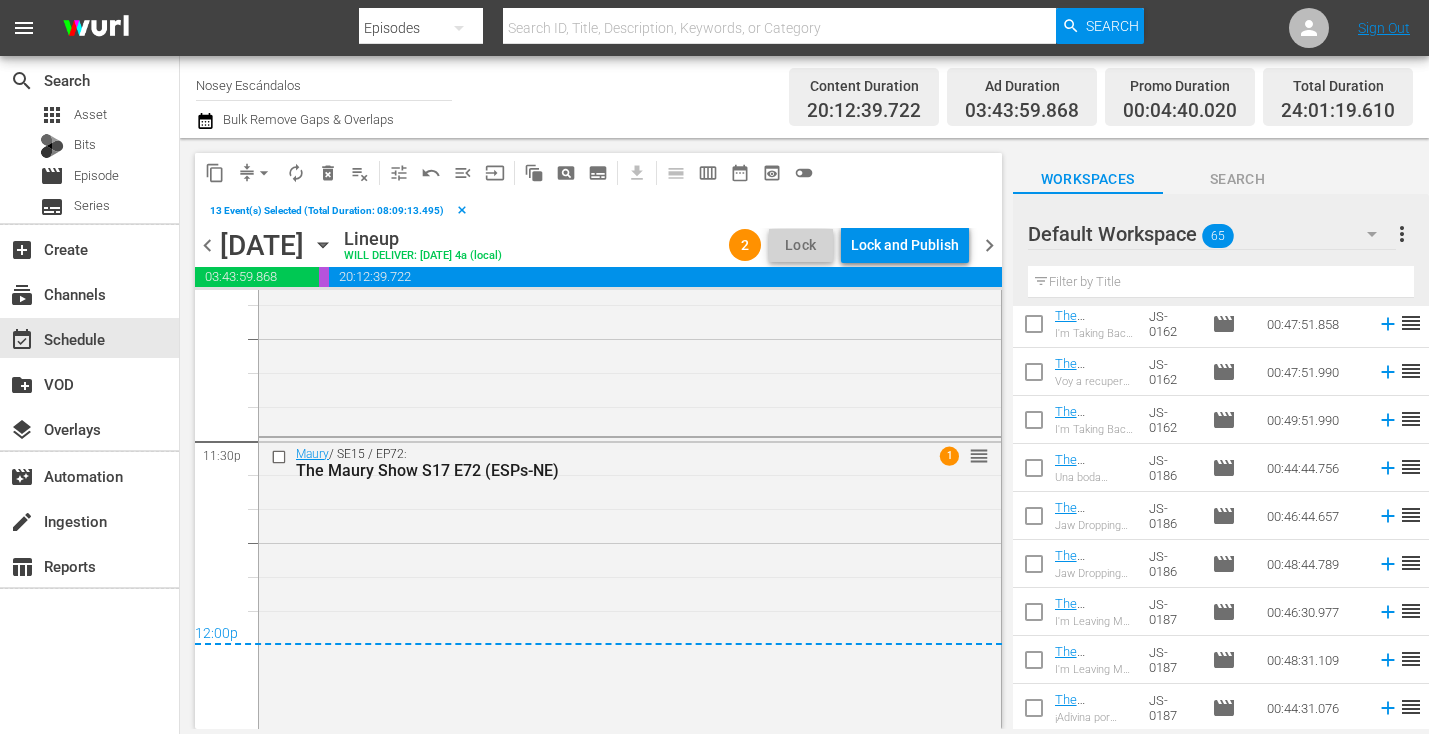 scroll, scrollTop: 9470, scrollLeft: 0, axis: vertical 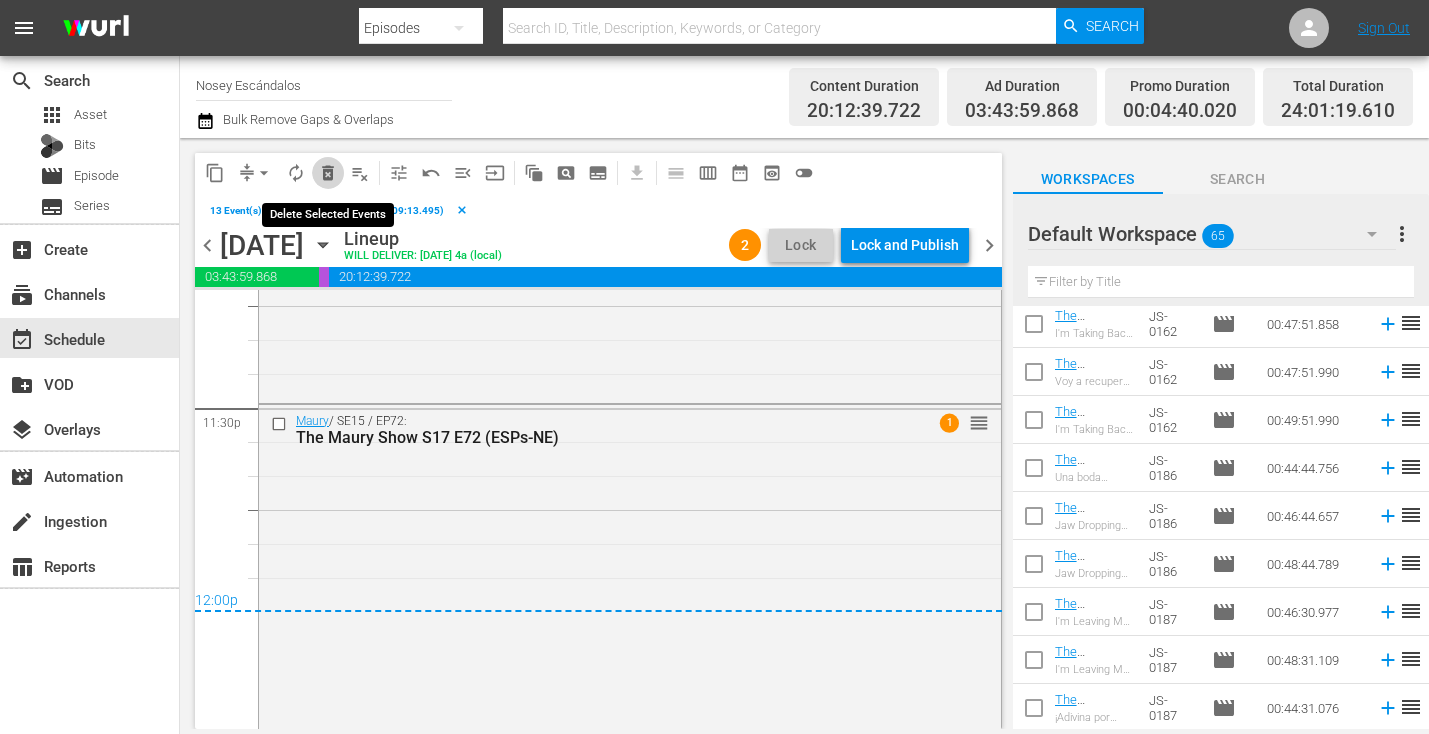 click on "delete_forever_outlined" at bounding box center (328, 173) 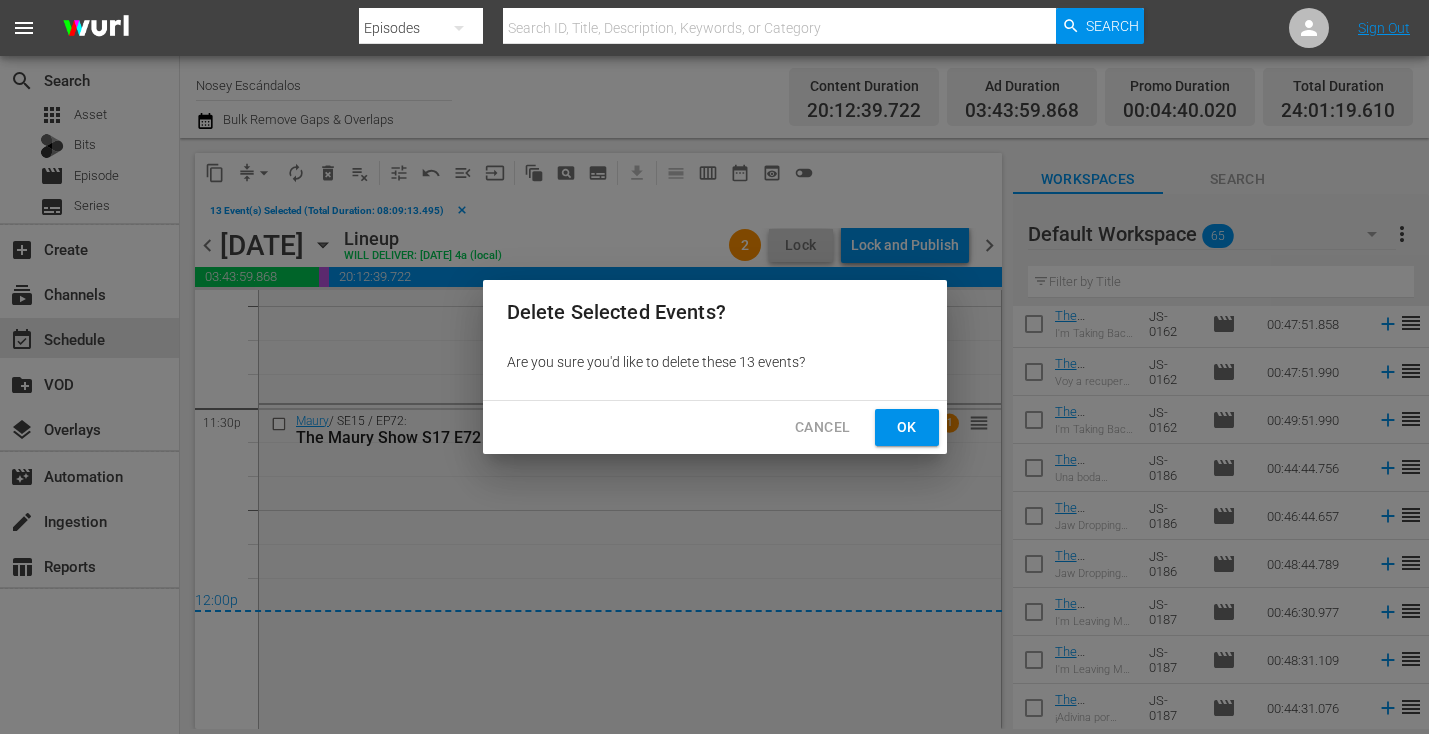 click on "Ok" at bounding box center [907, 427] 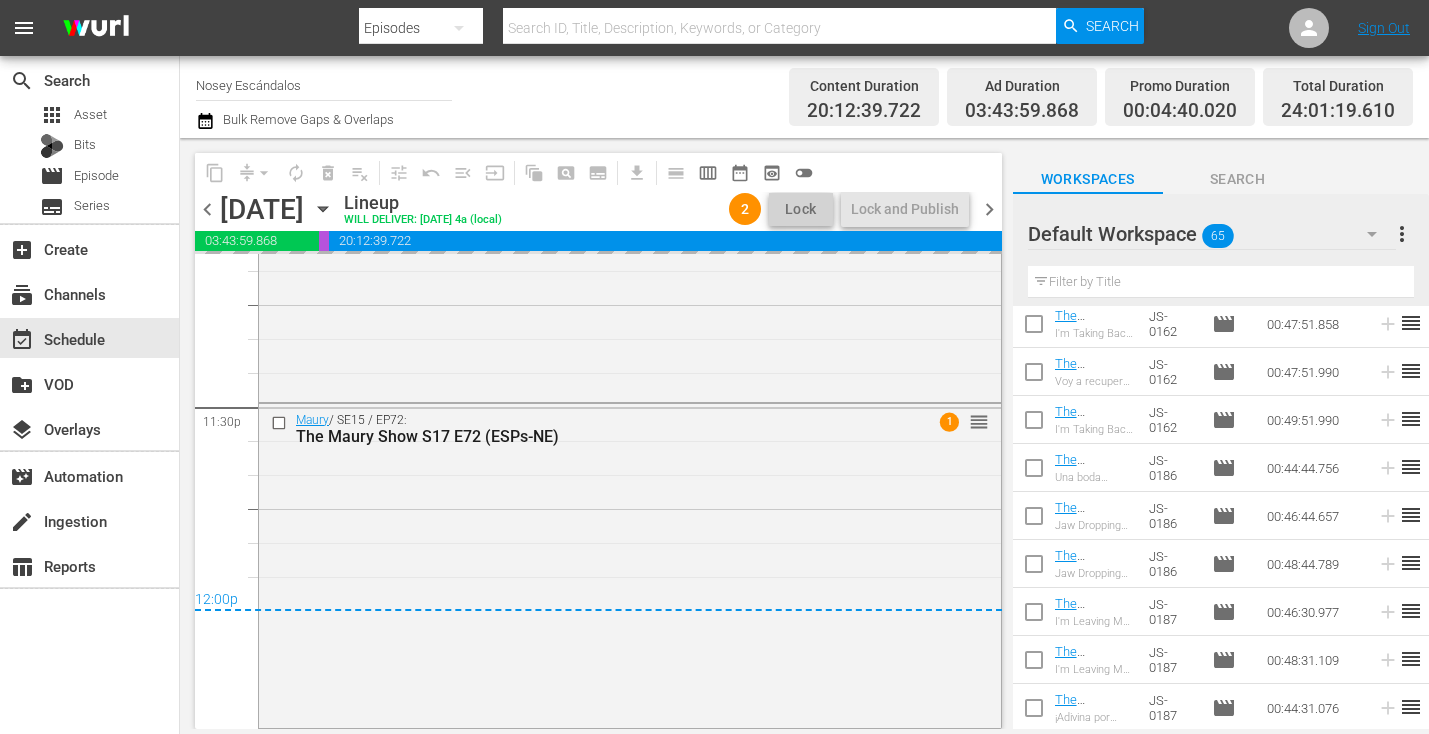 scroll, scrollTop: 9435, scrollLeft: 0, axis: vertical 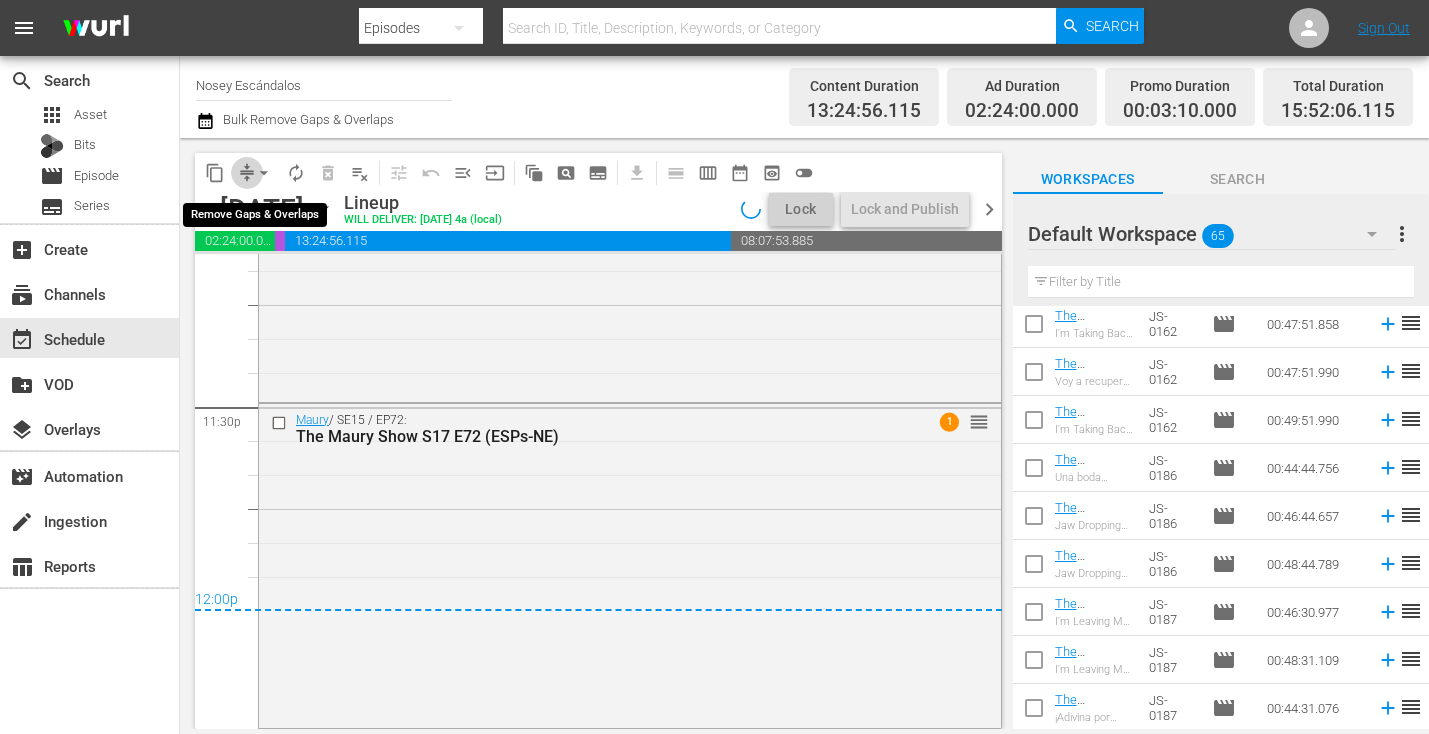 click on "compress" at bounding box center [247, 173] 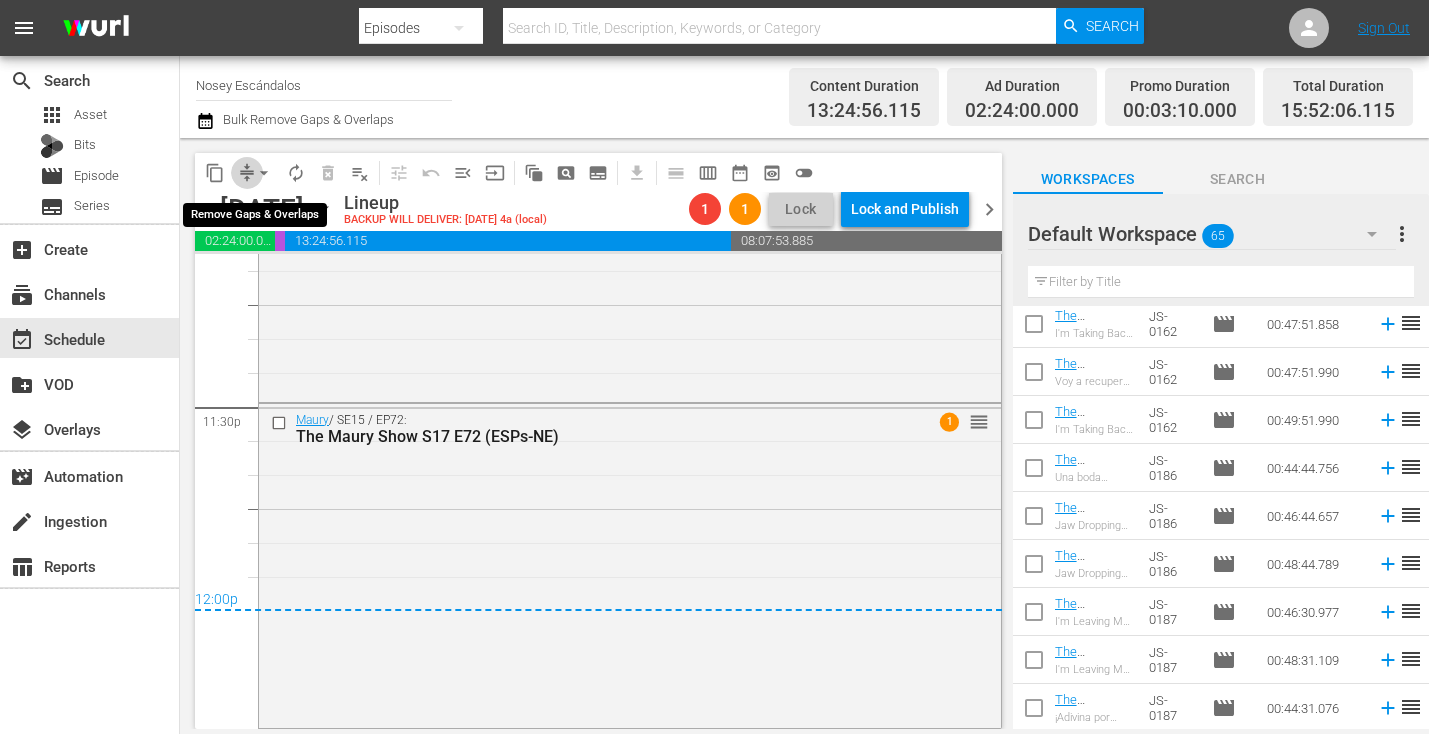 click on "compress" at bounding box center (247, 173) 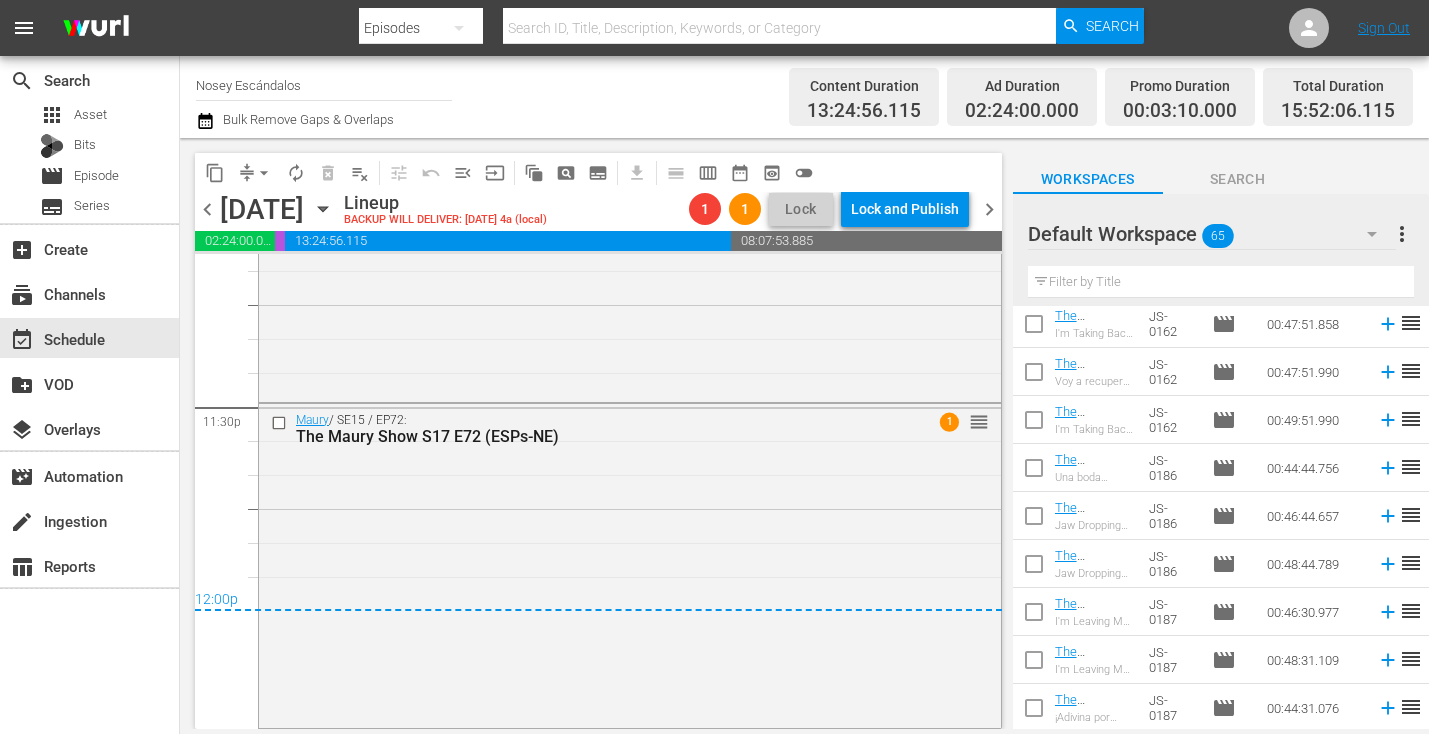 click on "arrow_drop_down" at bounding box center [264, 173] 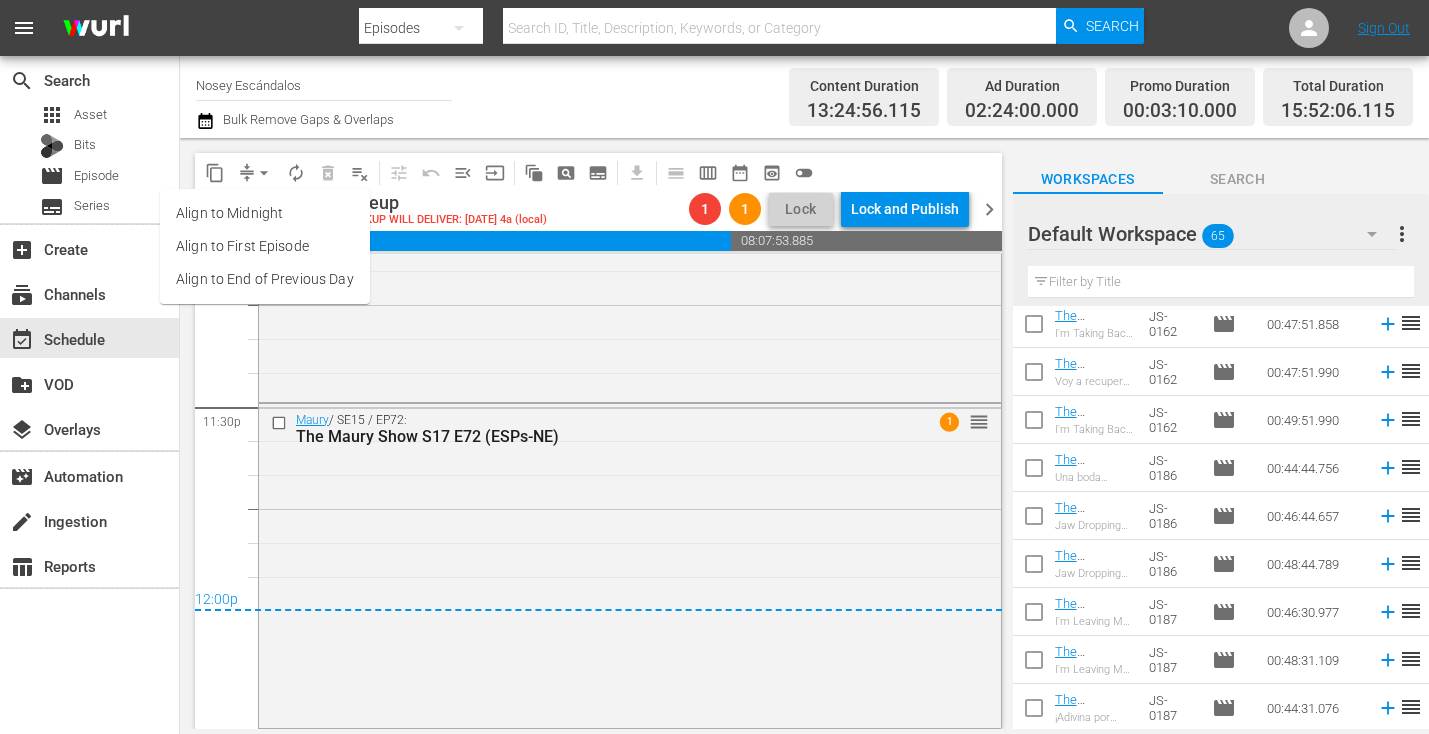 click on "Align to End of Previous Day" at bounding box center (265, 279) 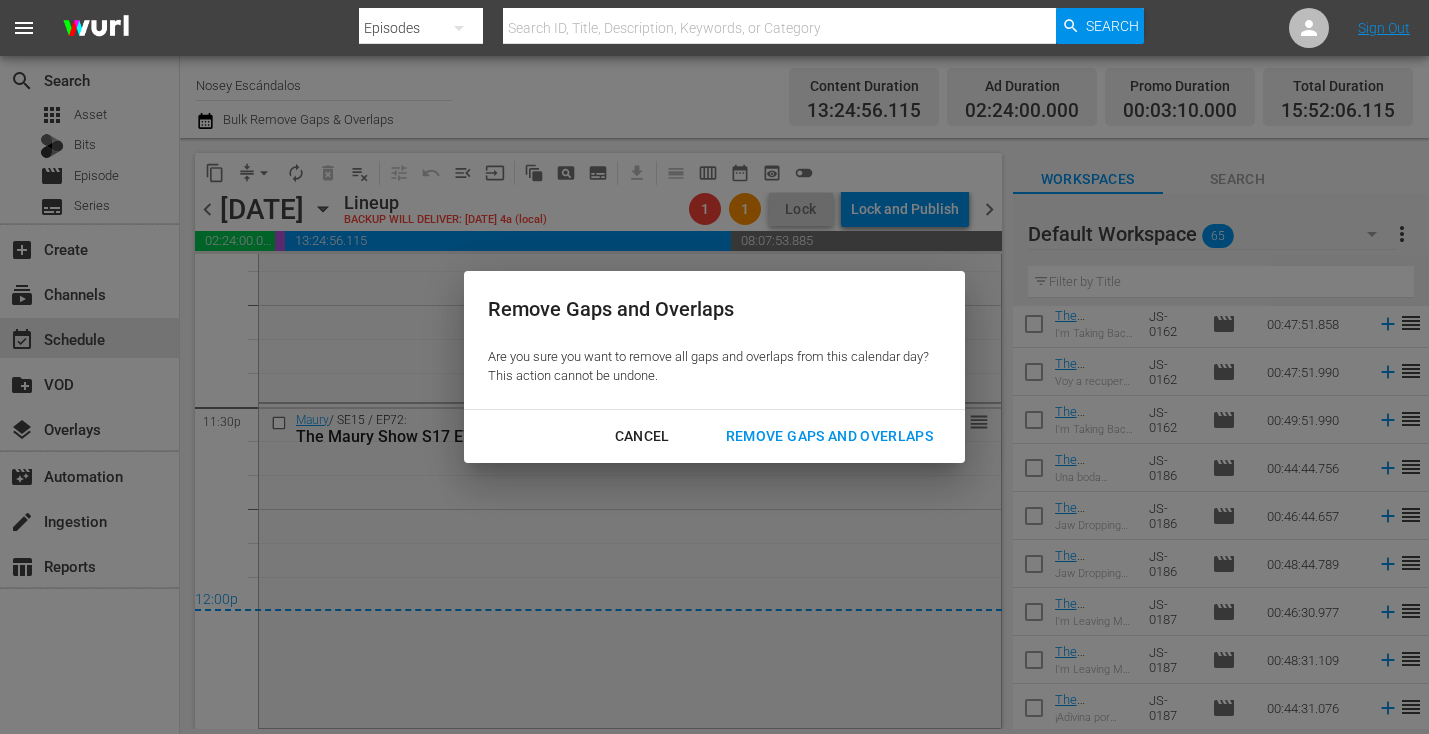 click on "Remove Gaps and Overlaps" at bounding box center (829, 436) 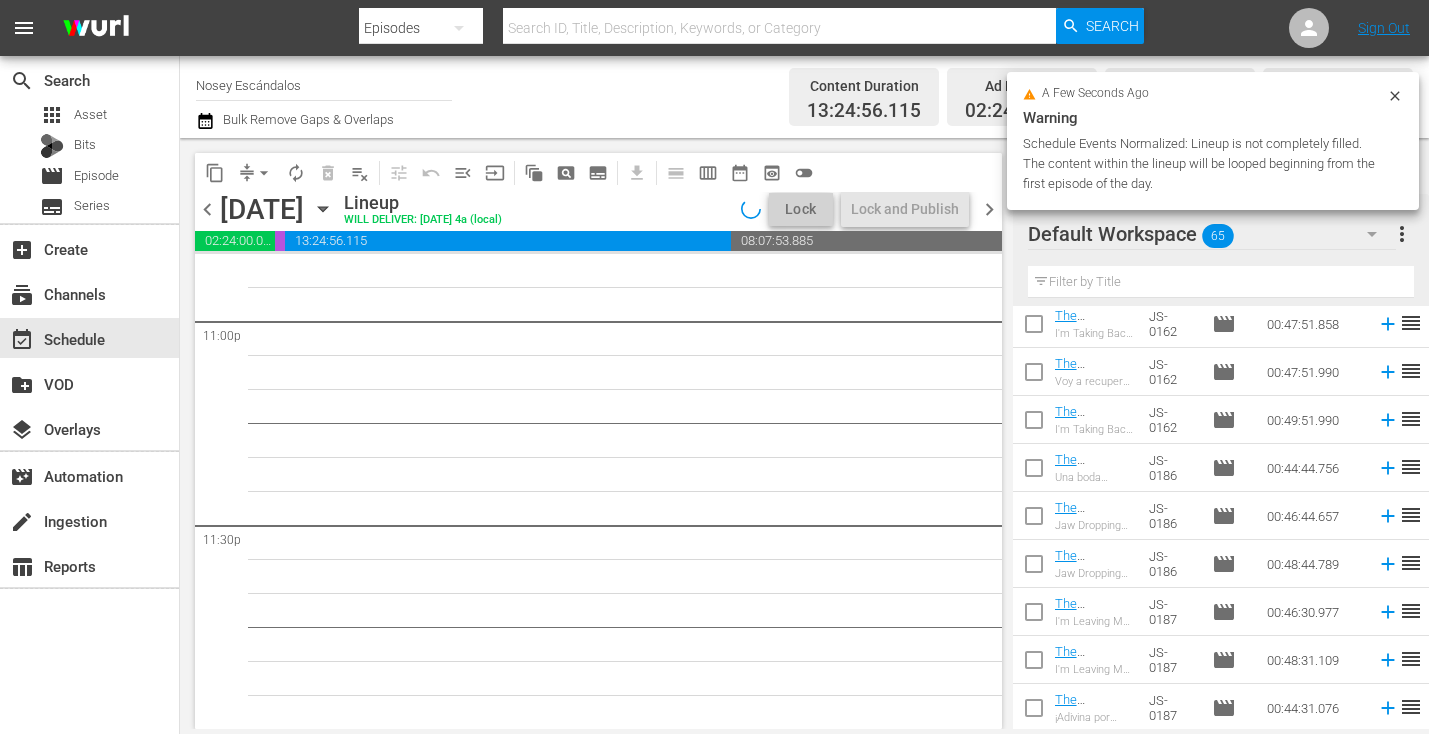 scroll, scrollTop: 9317, scrollLeft: 0, axis: vertical 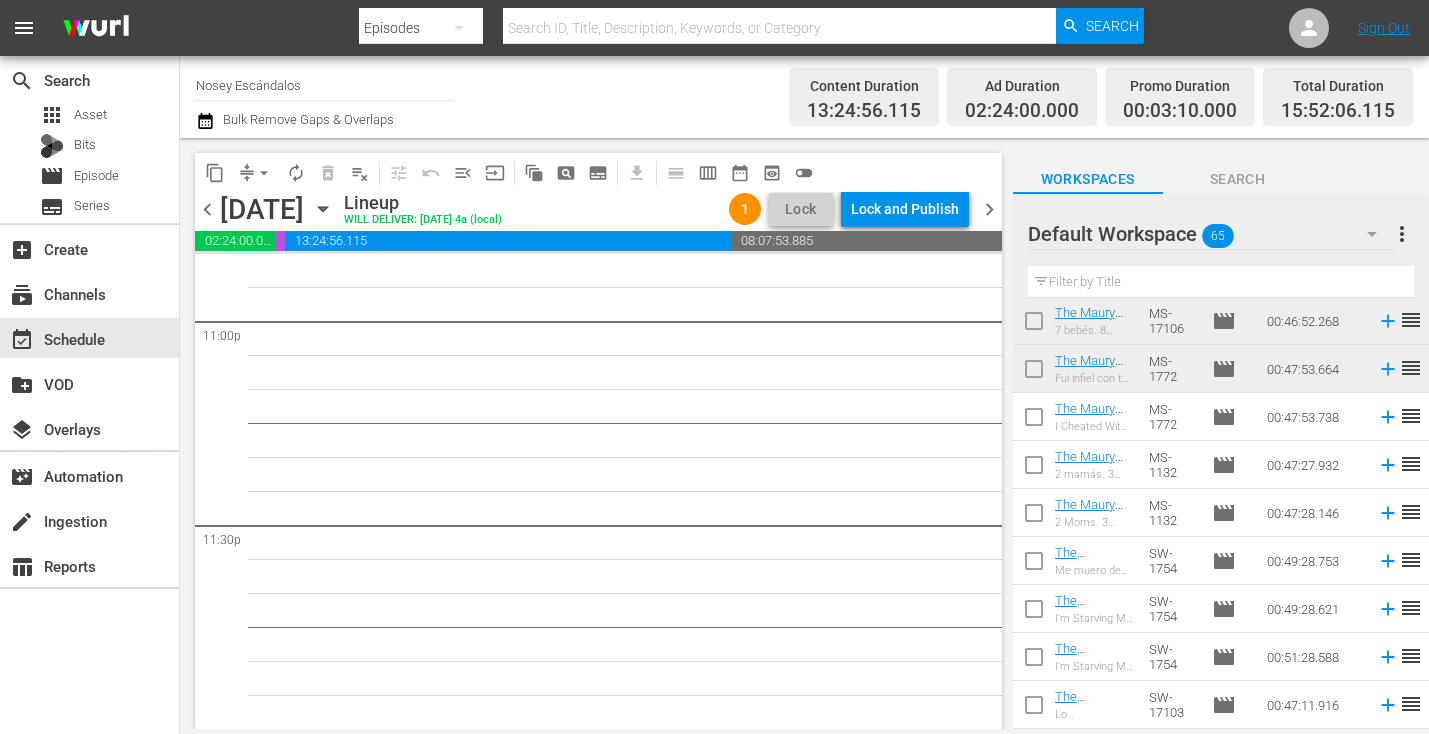 click at bounding box center (1034, 469) 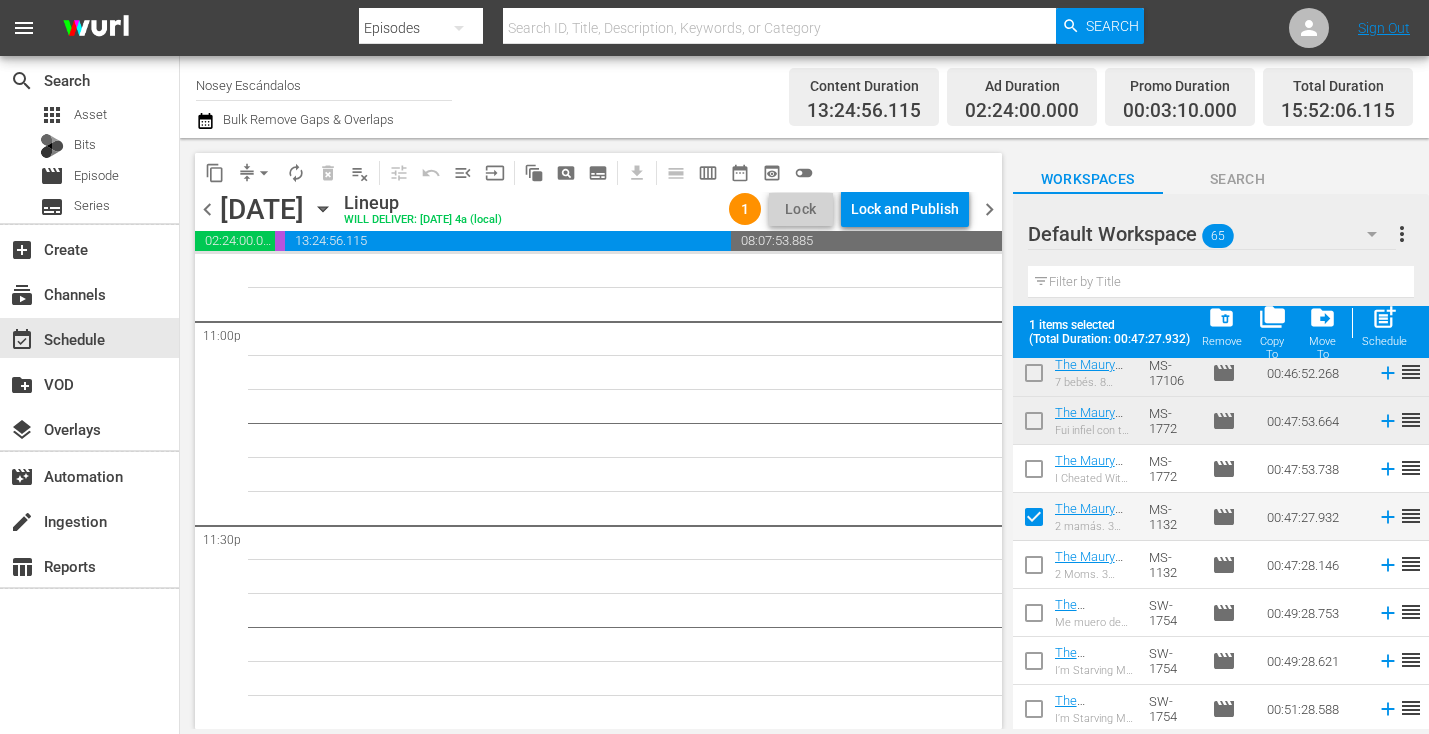 click at bounding box center [1034, 569] 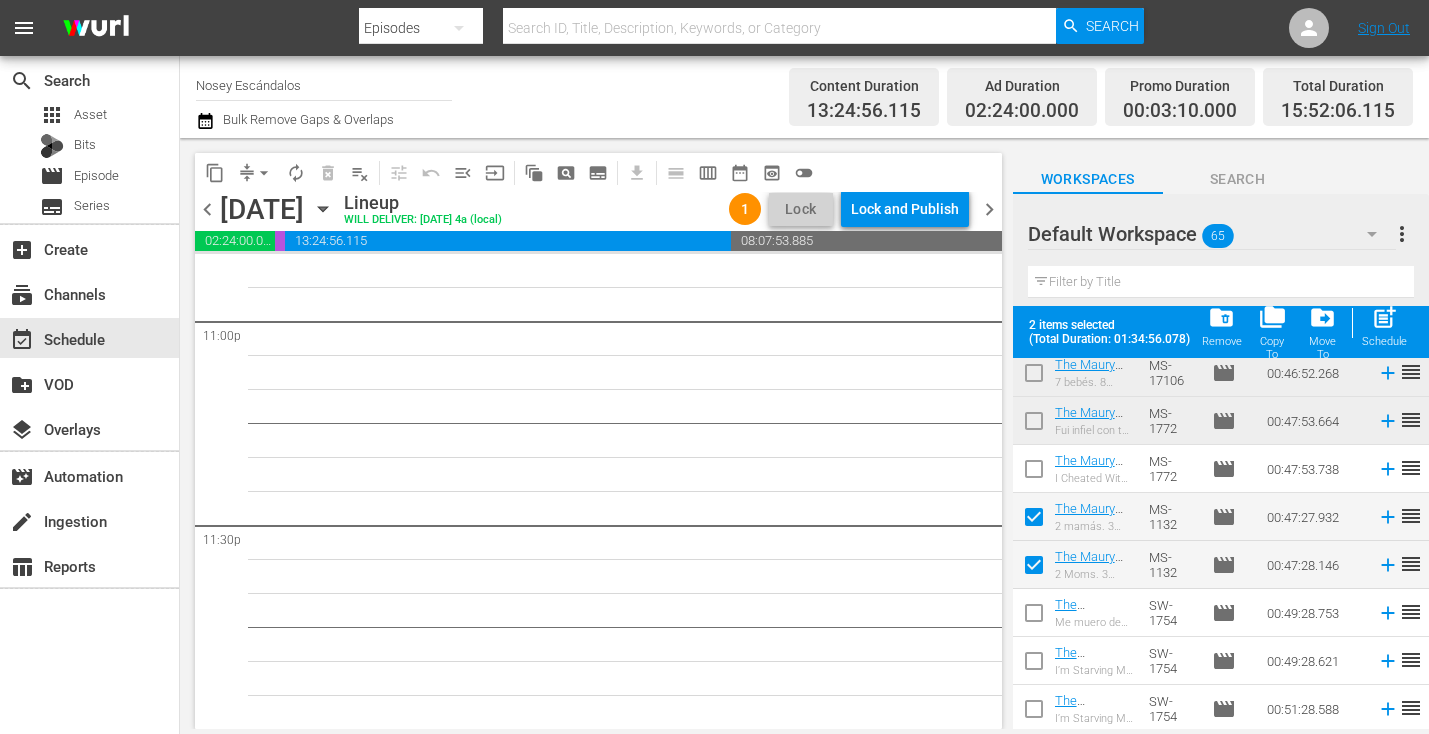 click at bounding box center [1034, 617] 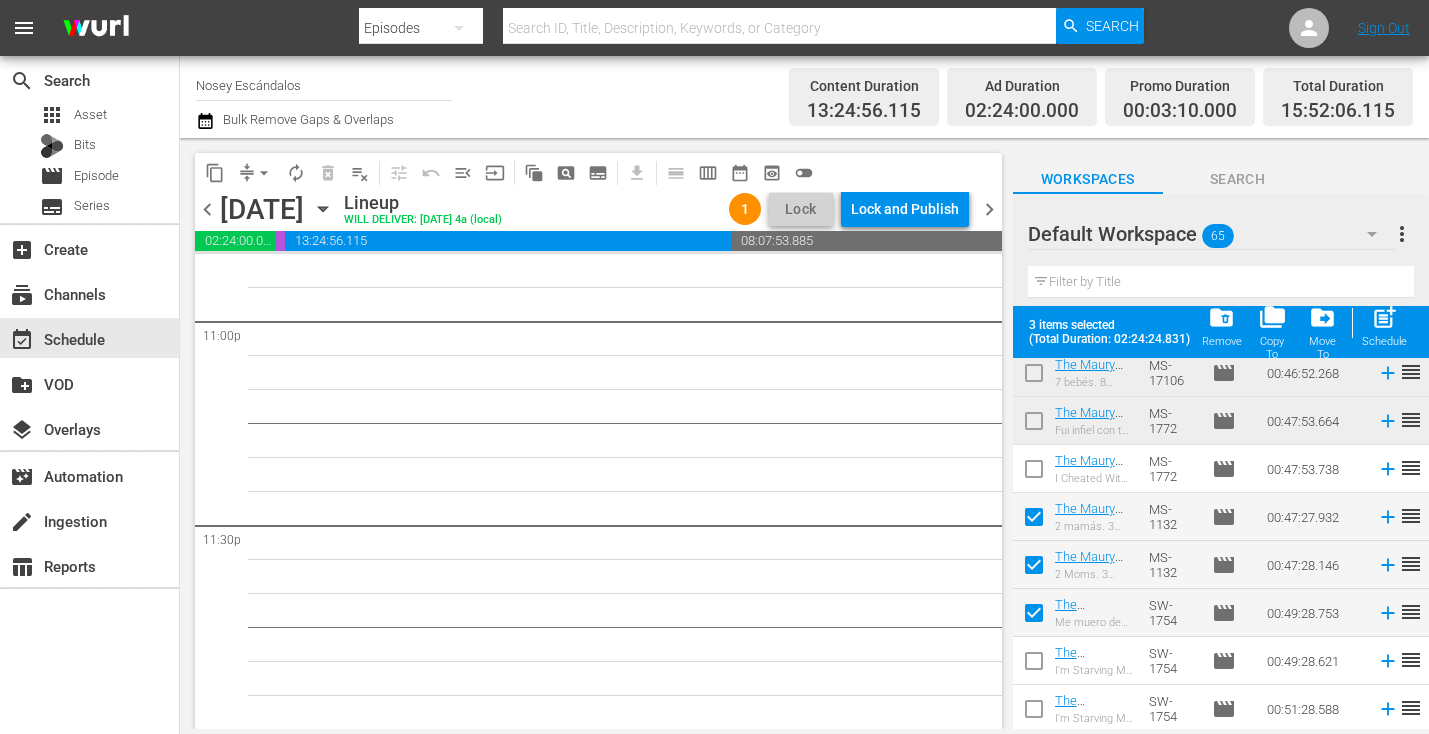 click at bounding box center [1034, 665] 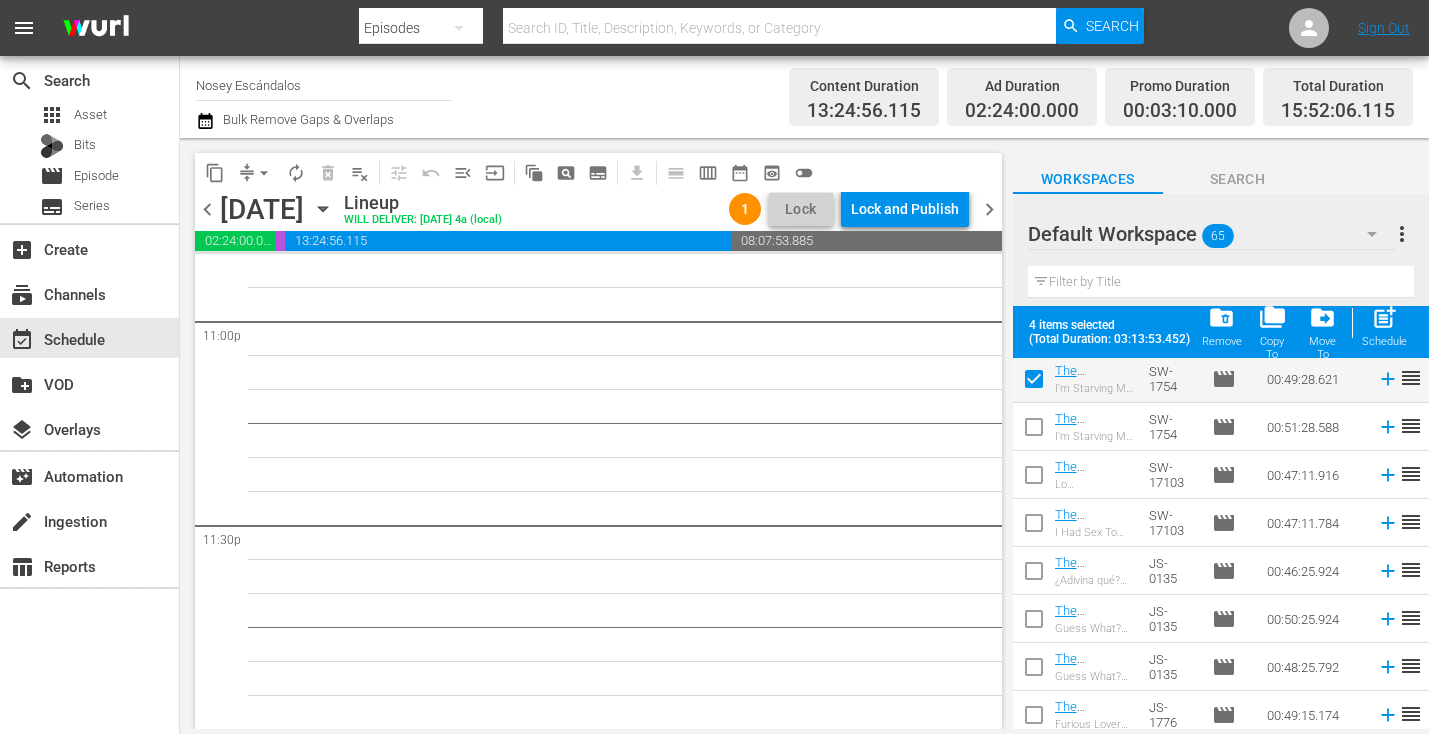 scroll, scrollTop: 1841, scrollLeft: 0, axis: vertical 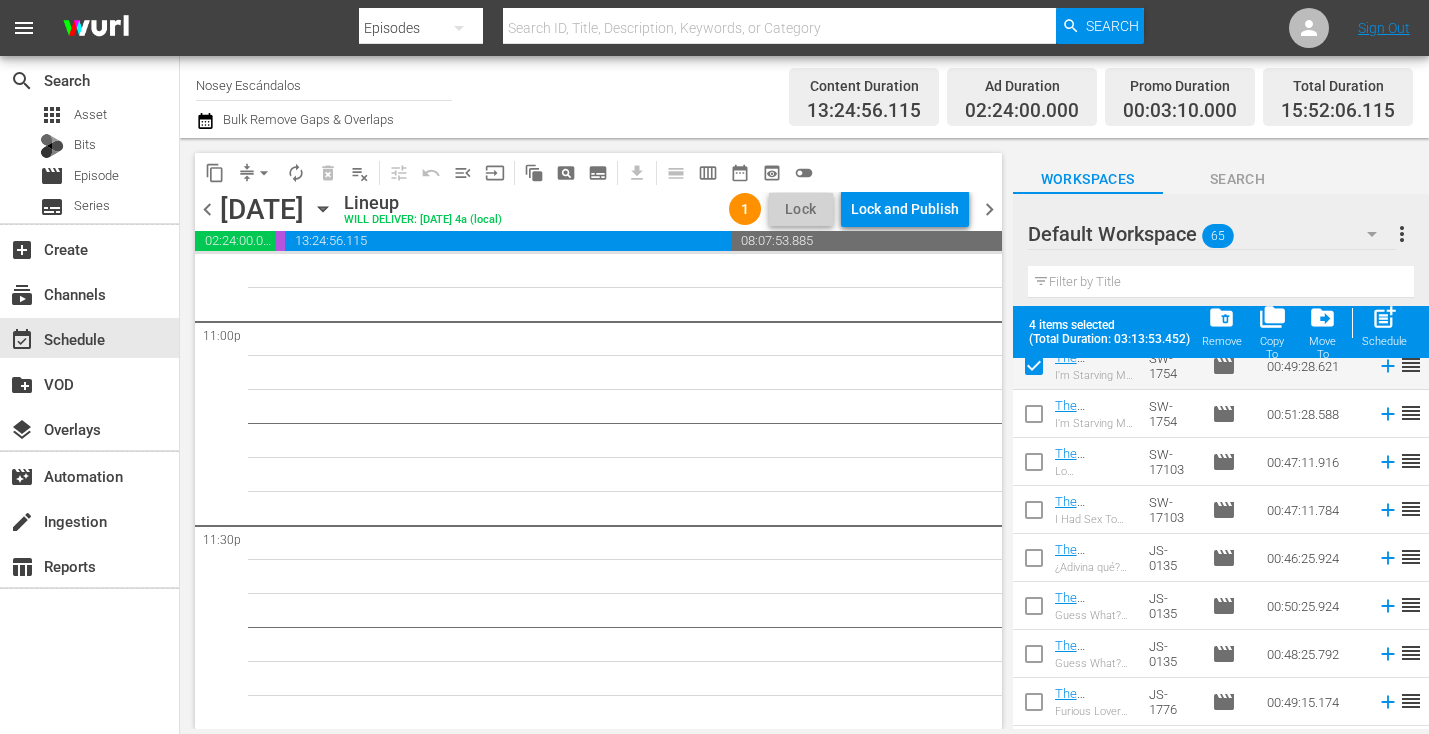 drag, startPoint x: 1034, startPoint y: 419, endPoint x: 1034, endPoint y: 443, distance: 24 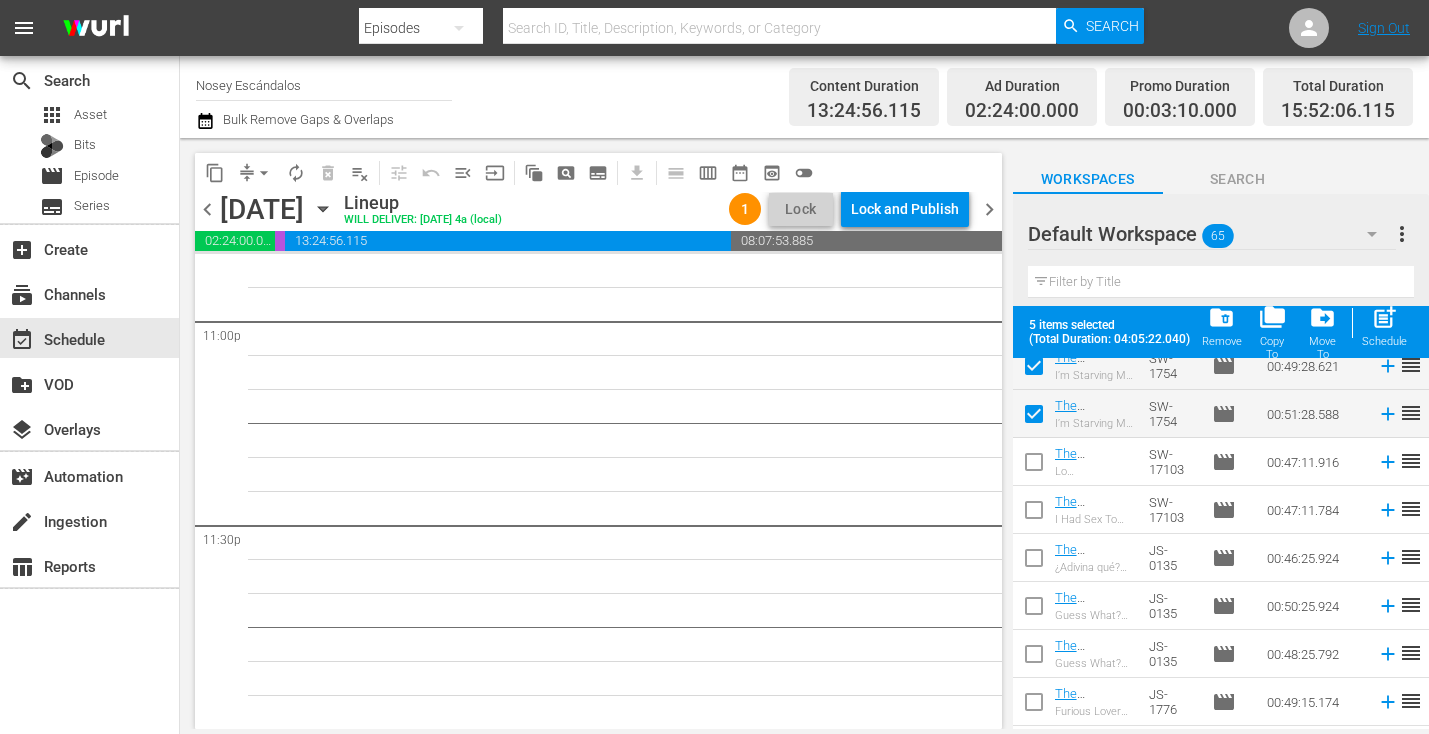 click at bounding box center (1034, 466) 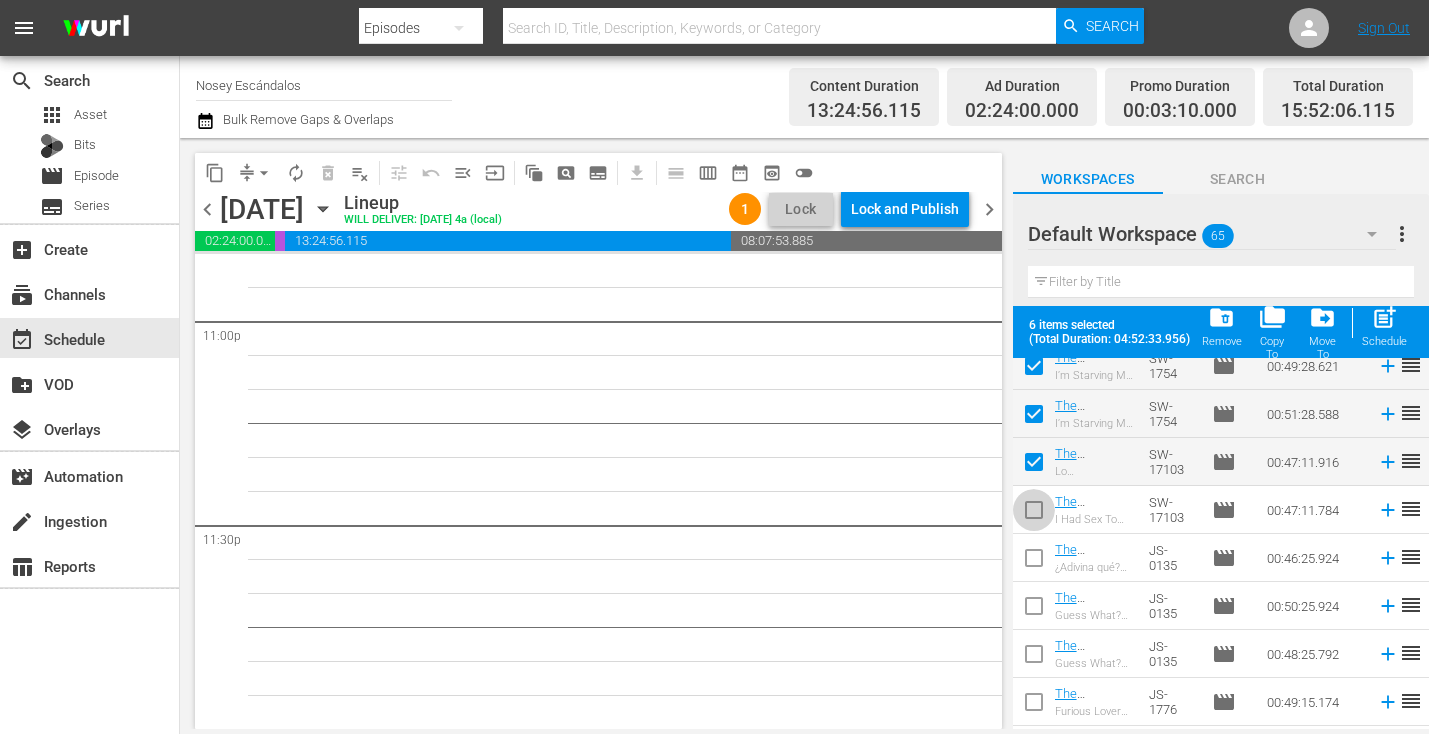 click at bounding box center [1034, 514] 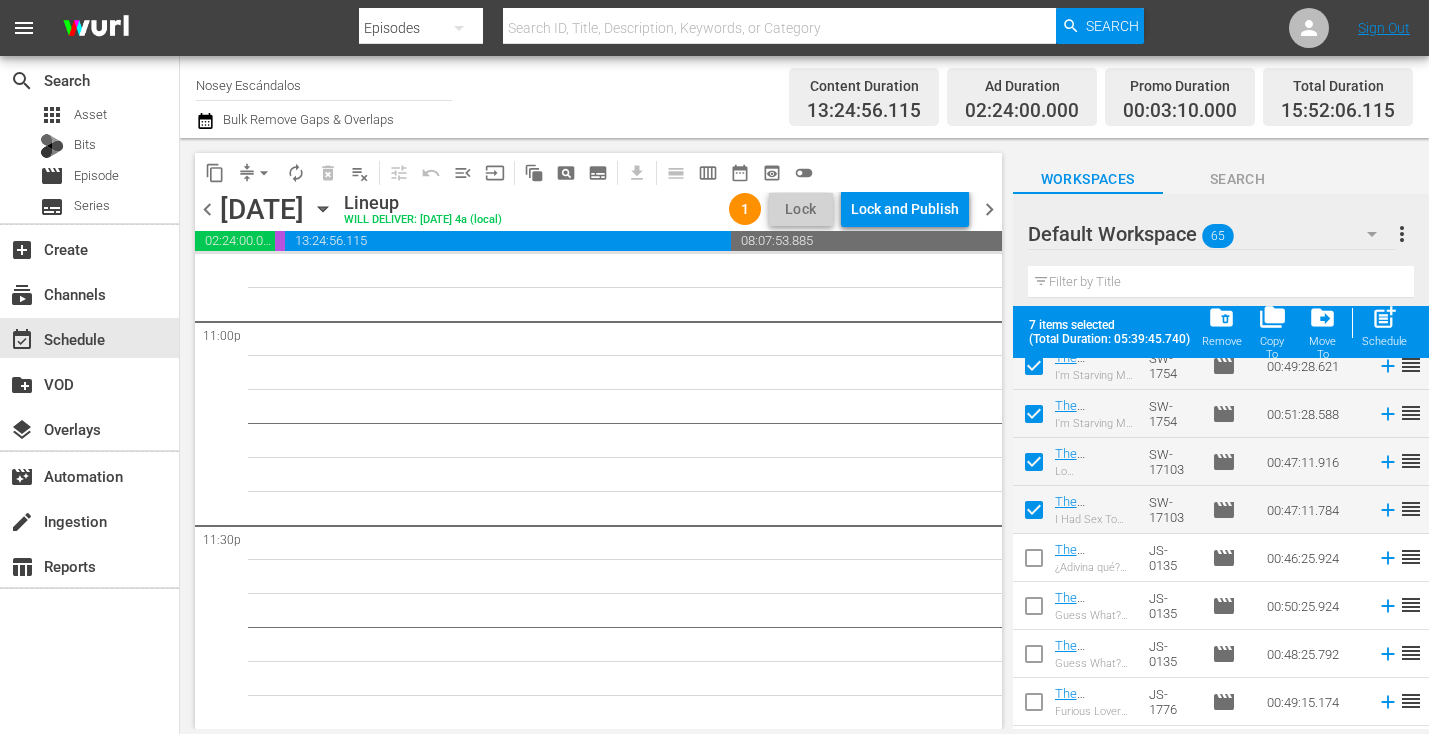 click at bounding box center (1034, 562) 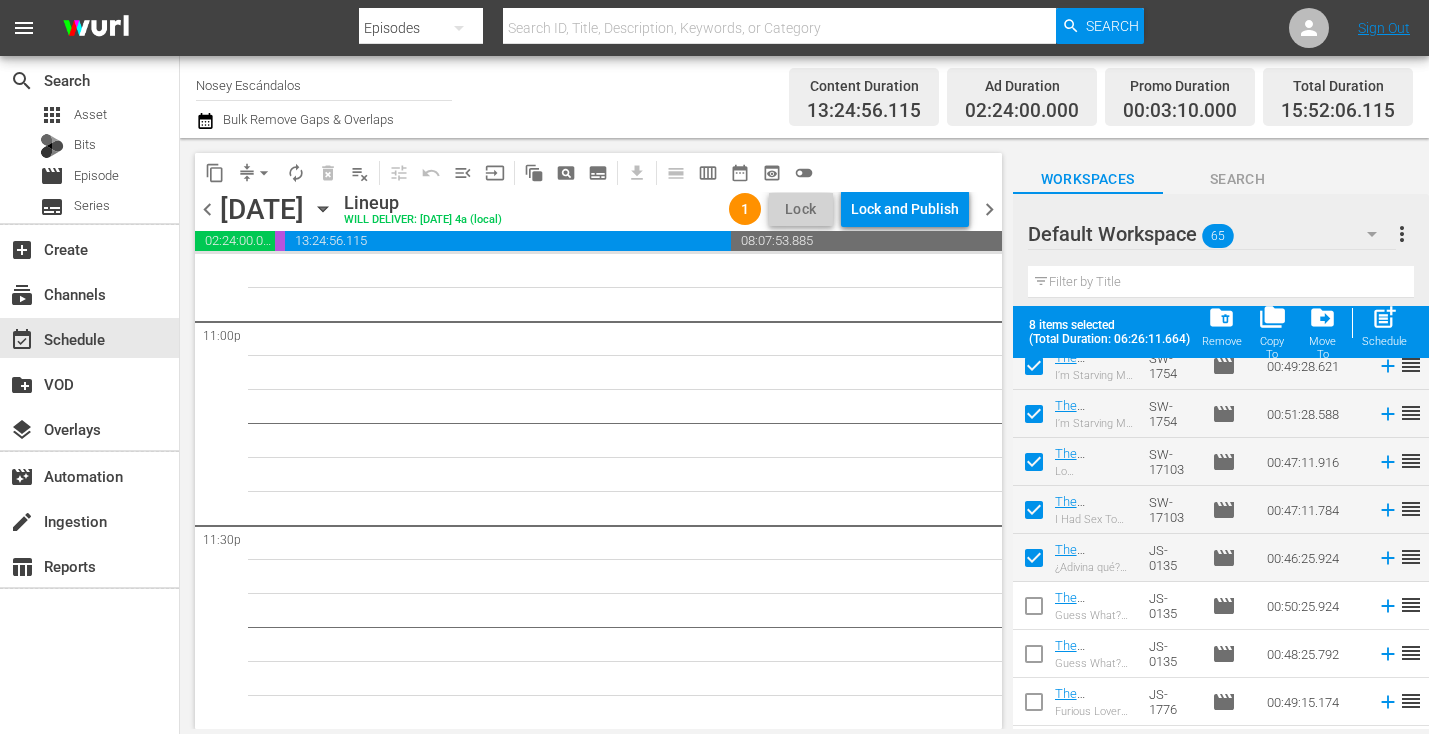 click at bounding box center [1034, 610] 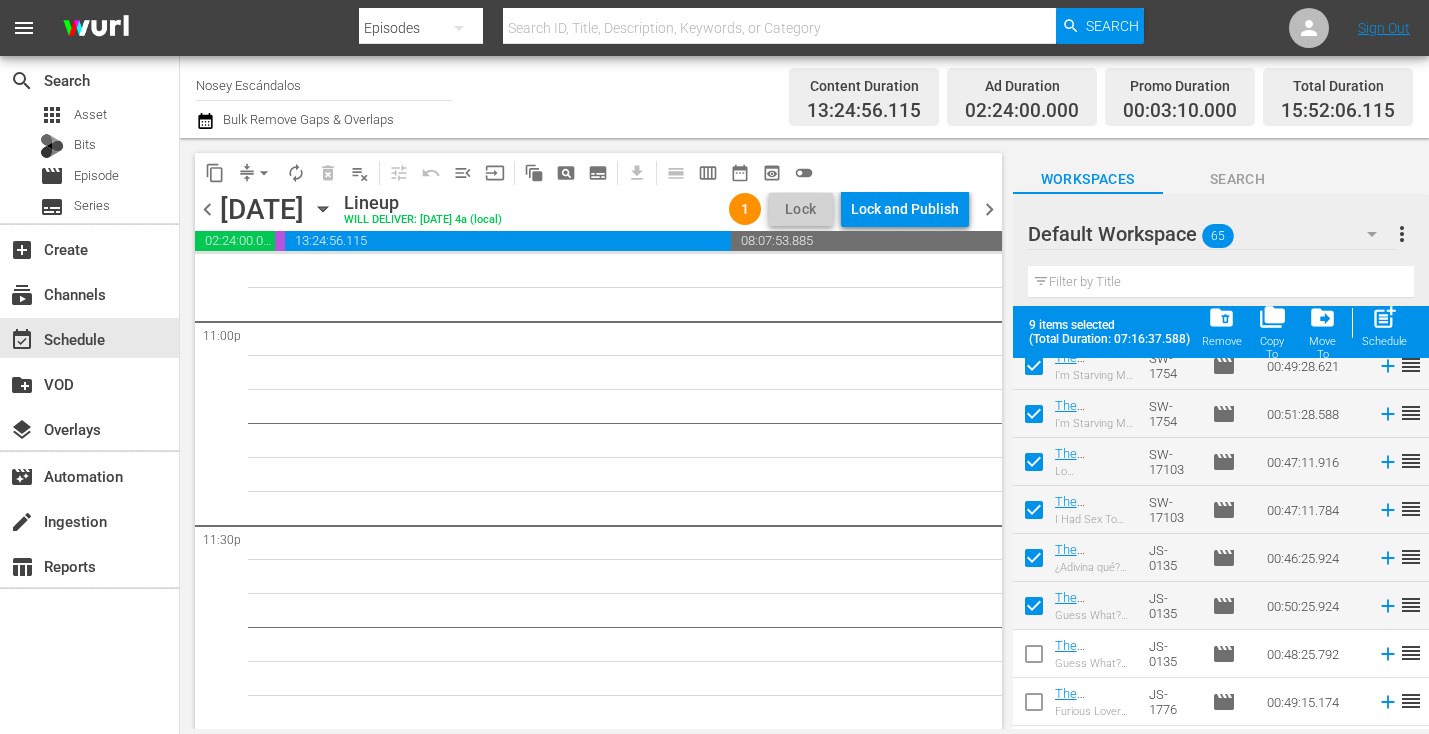 click at bounding box center (1034, 658) 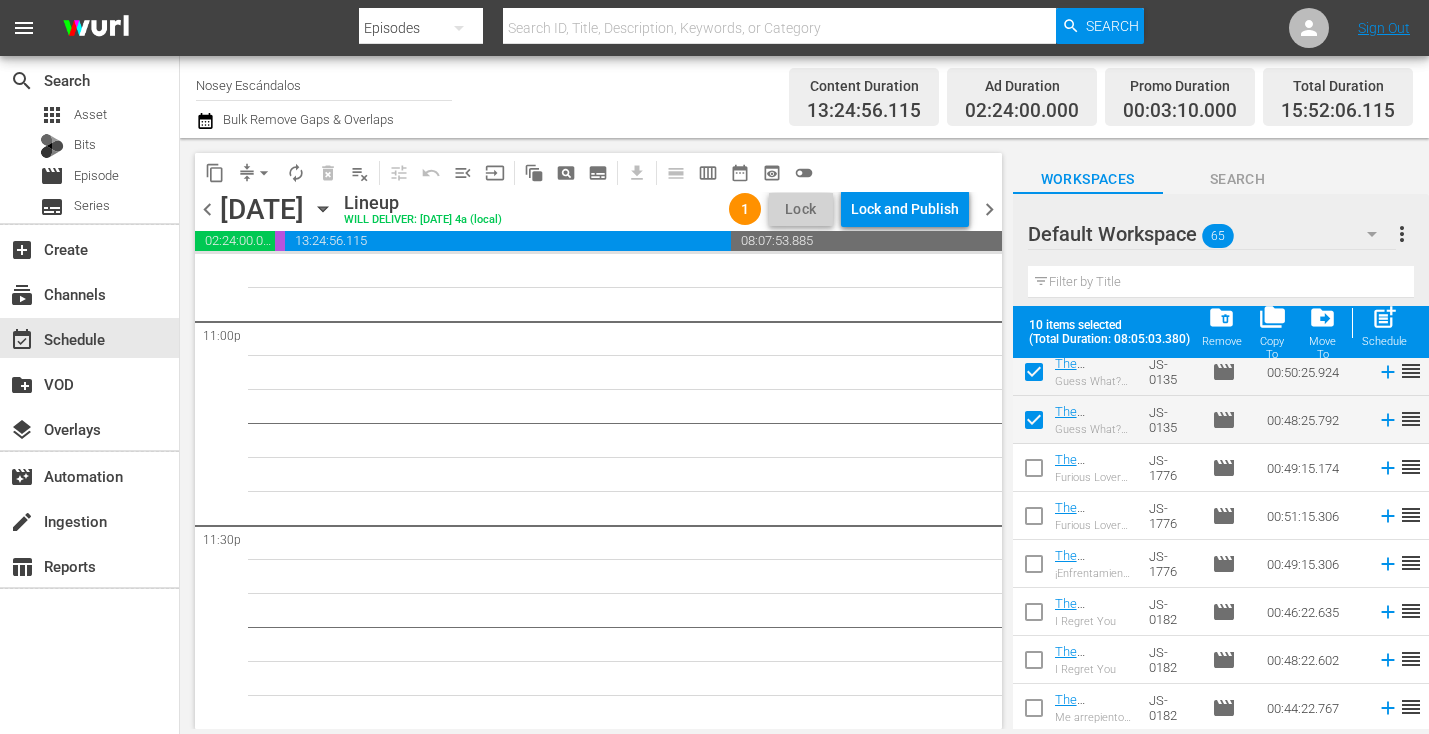 scroll, scrollTop: 2132, scrollLeft: 0, axis: vertical 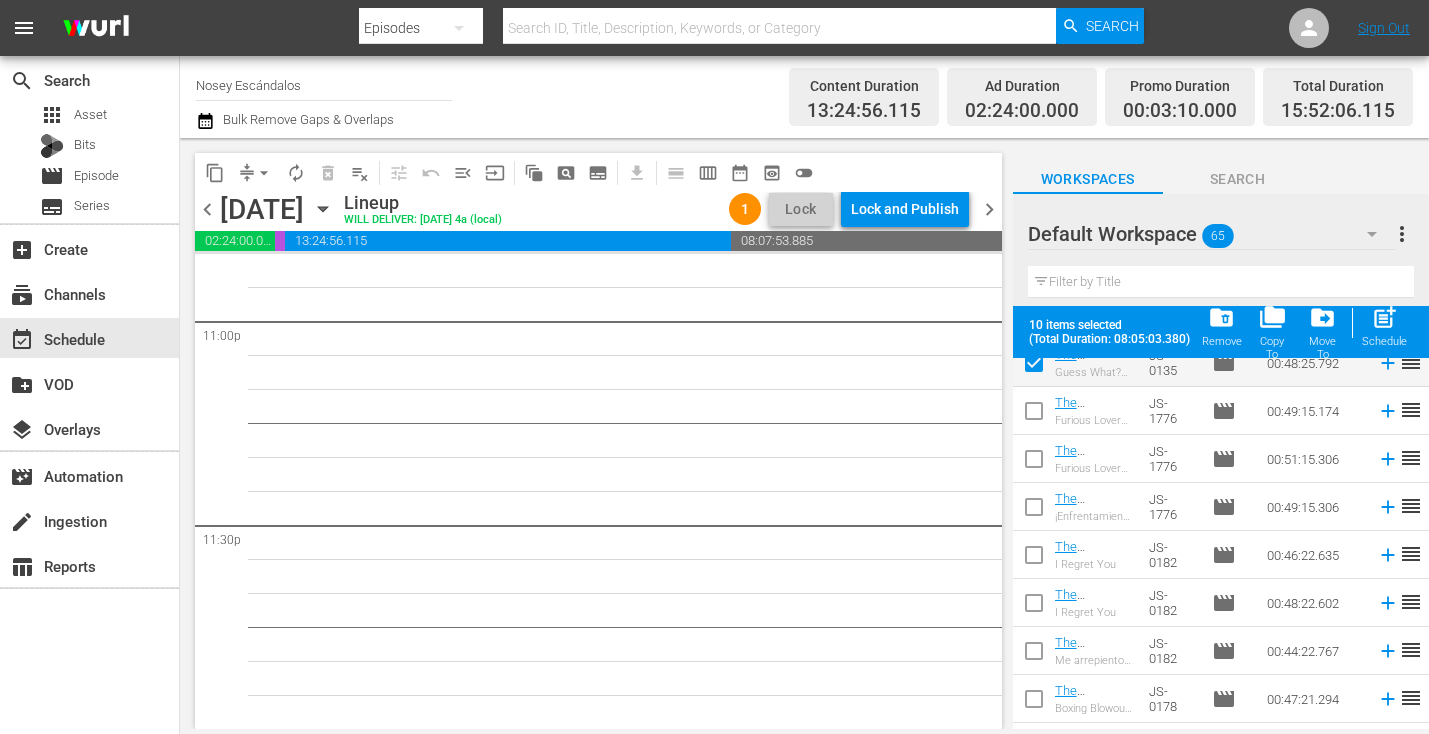 click at bounding box center (1034, 415) 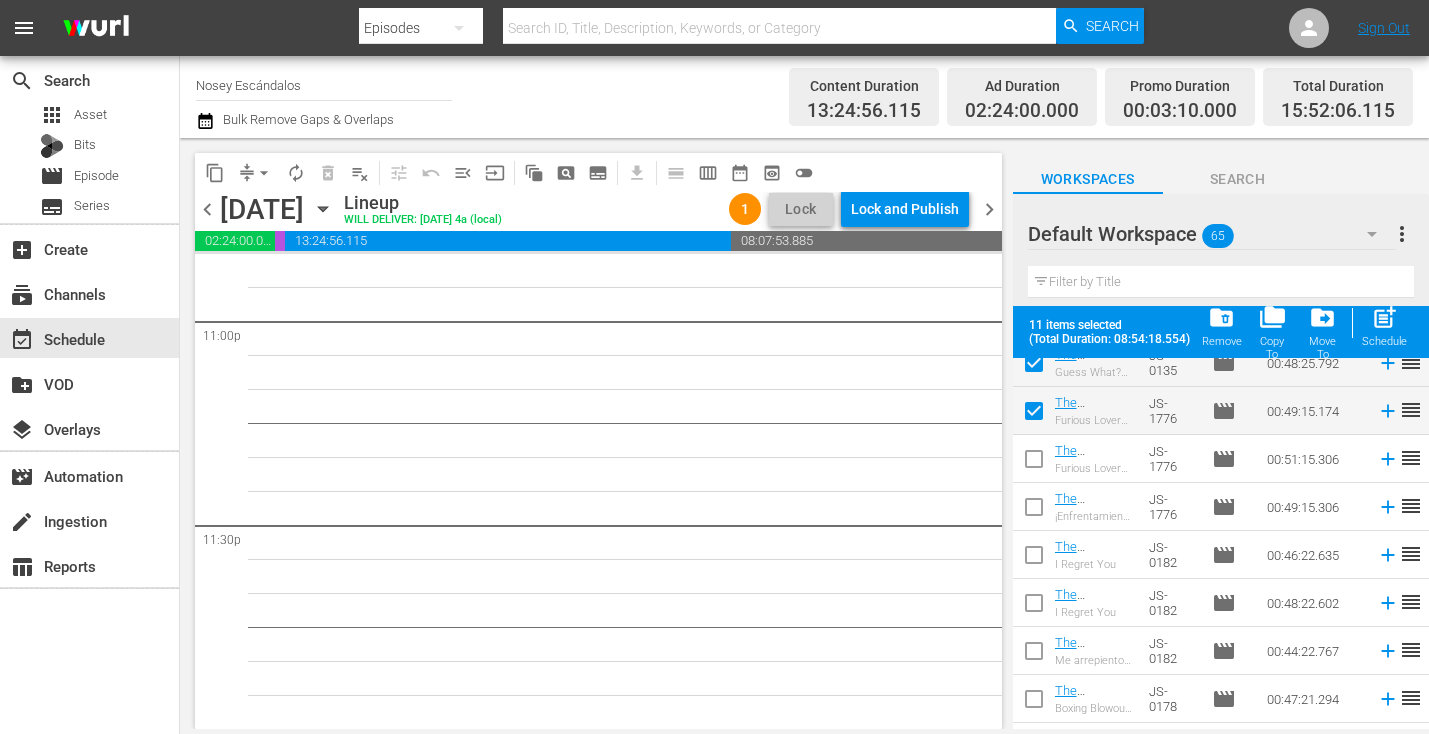 click at bounding box center [1034, 463] 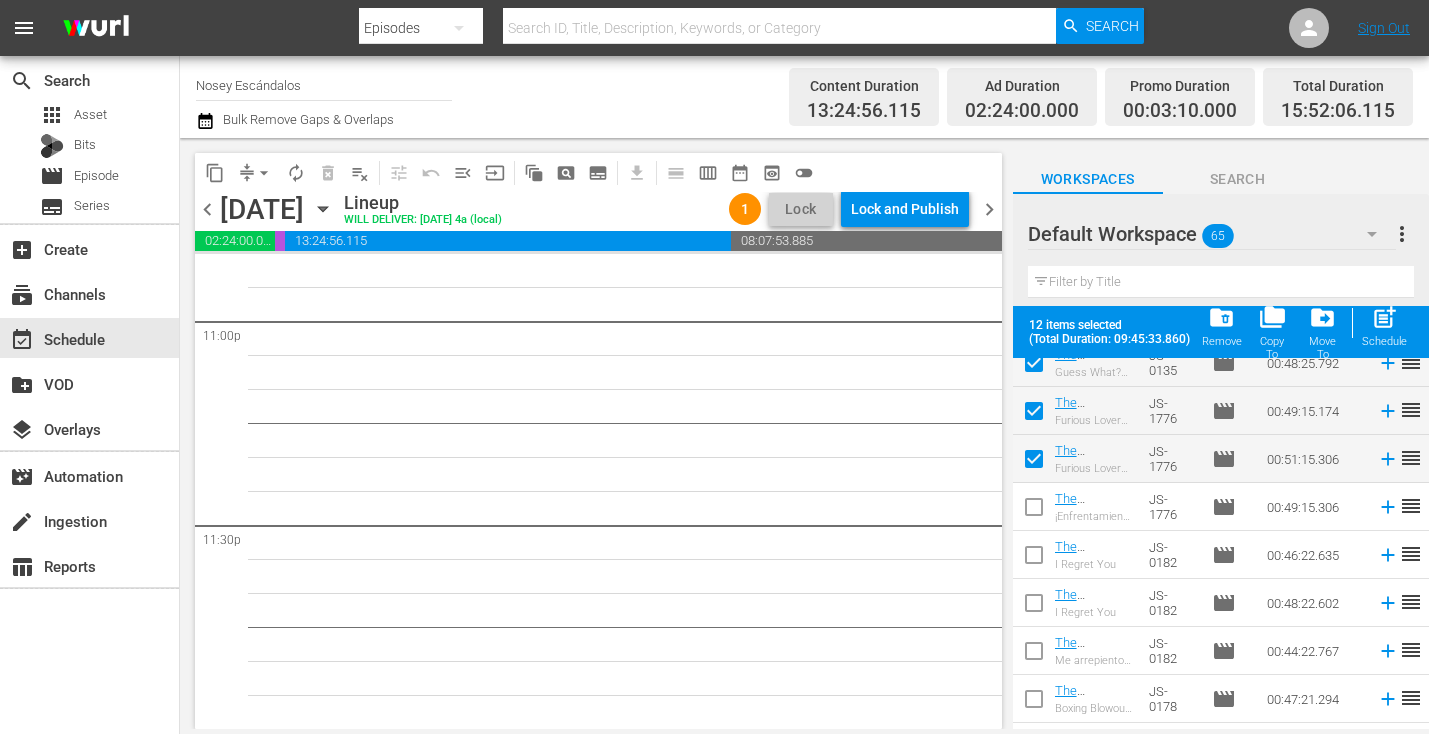 click at bounding box center [1034, 511] 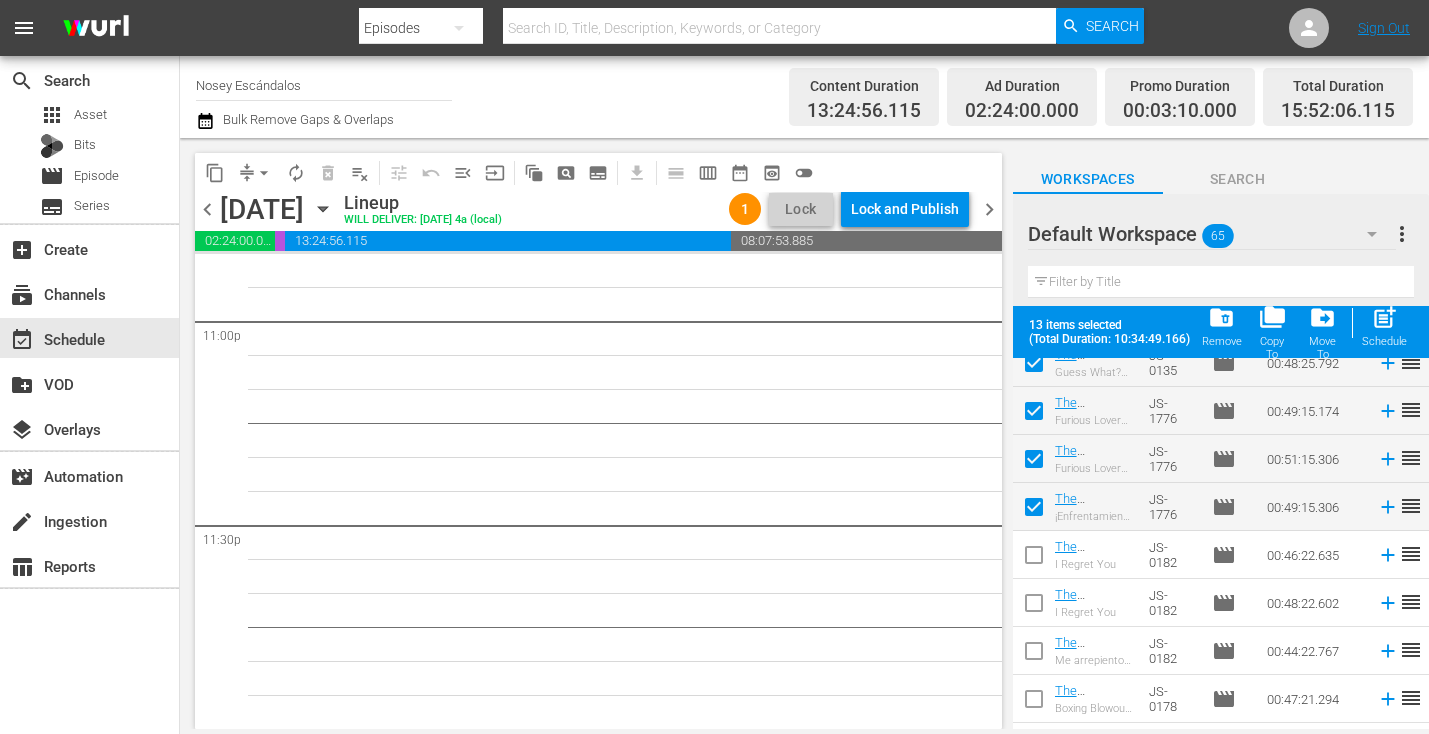 click at bounding box center (1034, 603) 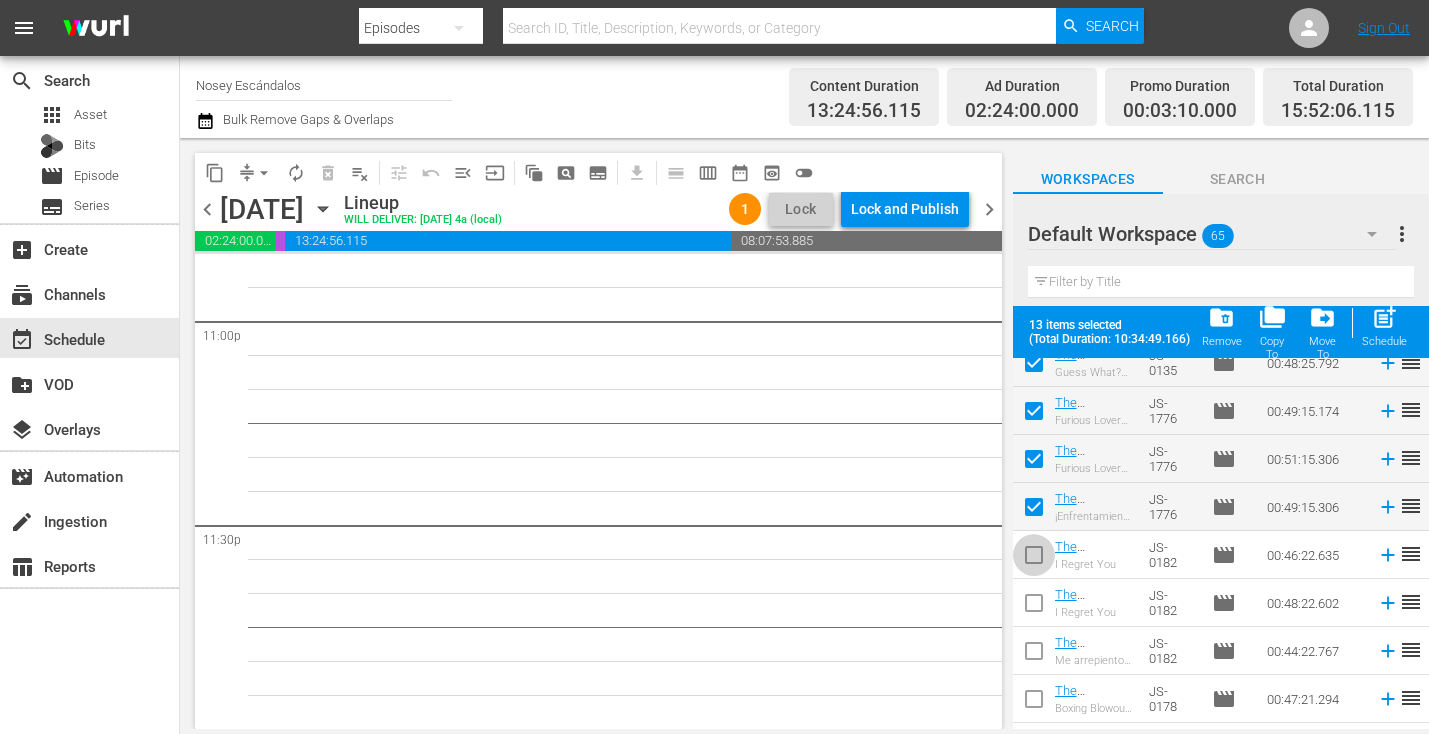 click at bounding box center (1034, 559) 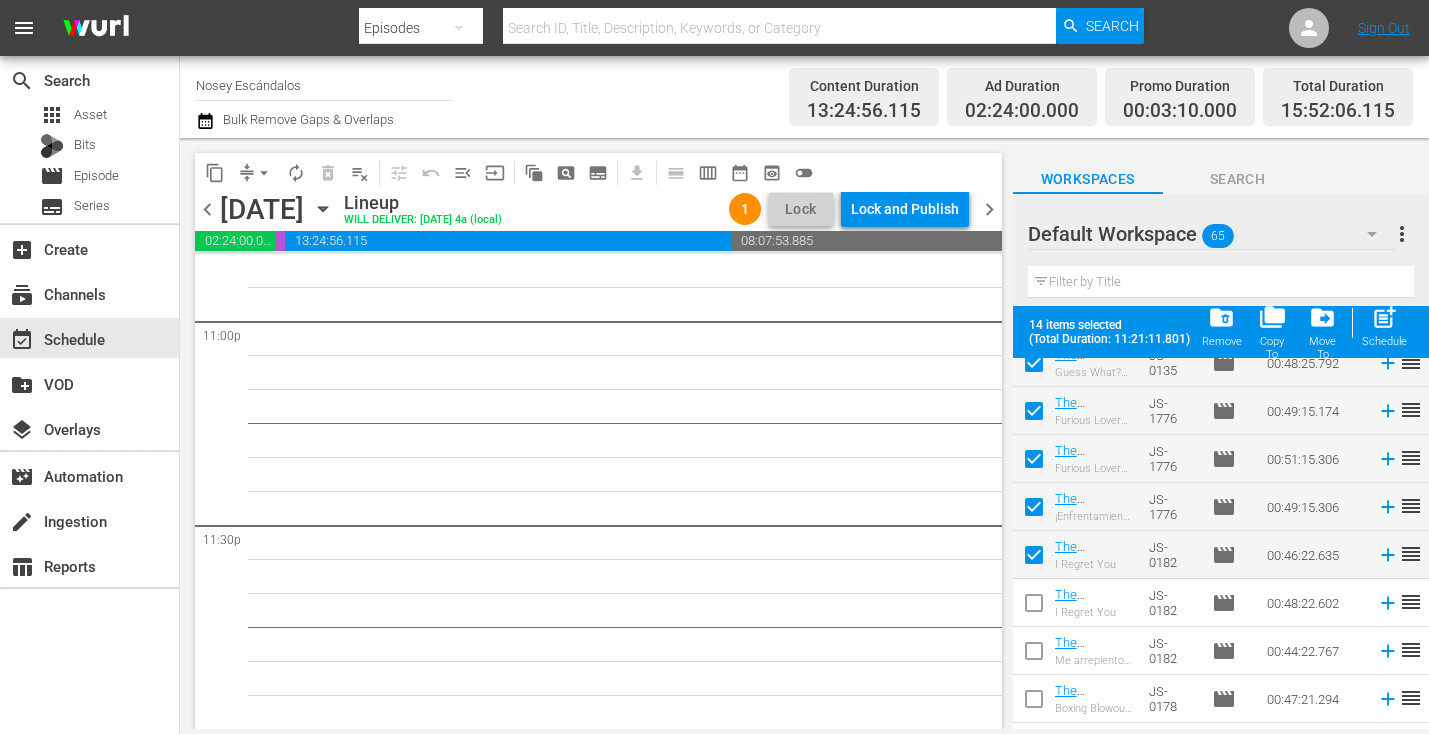 click at bounding box center (1034, 607) 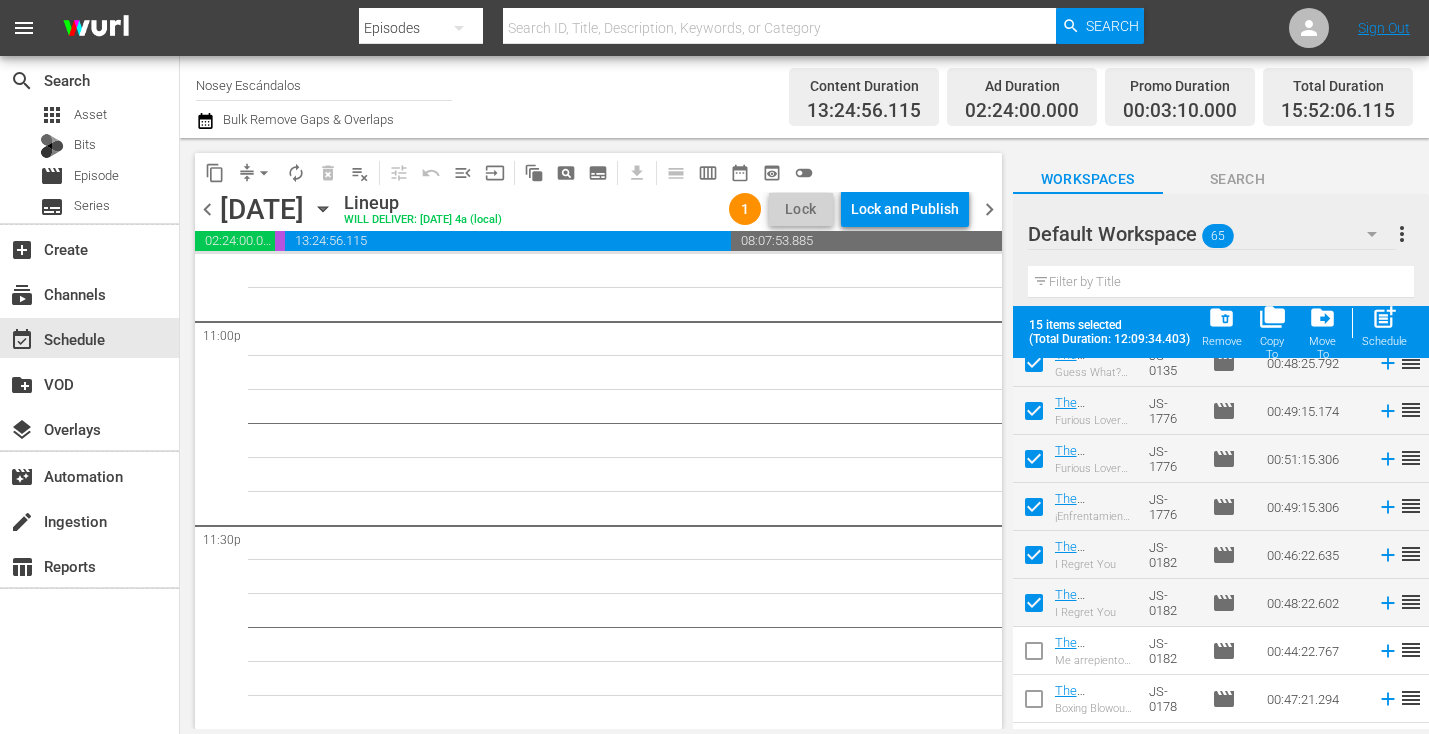 click at bounding box center [1034, 655] 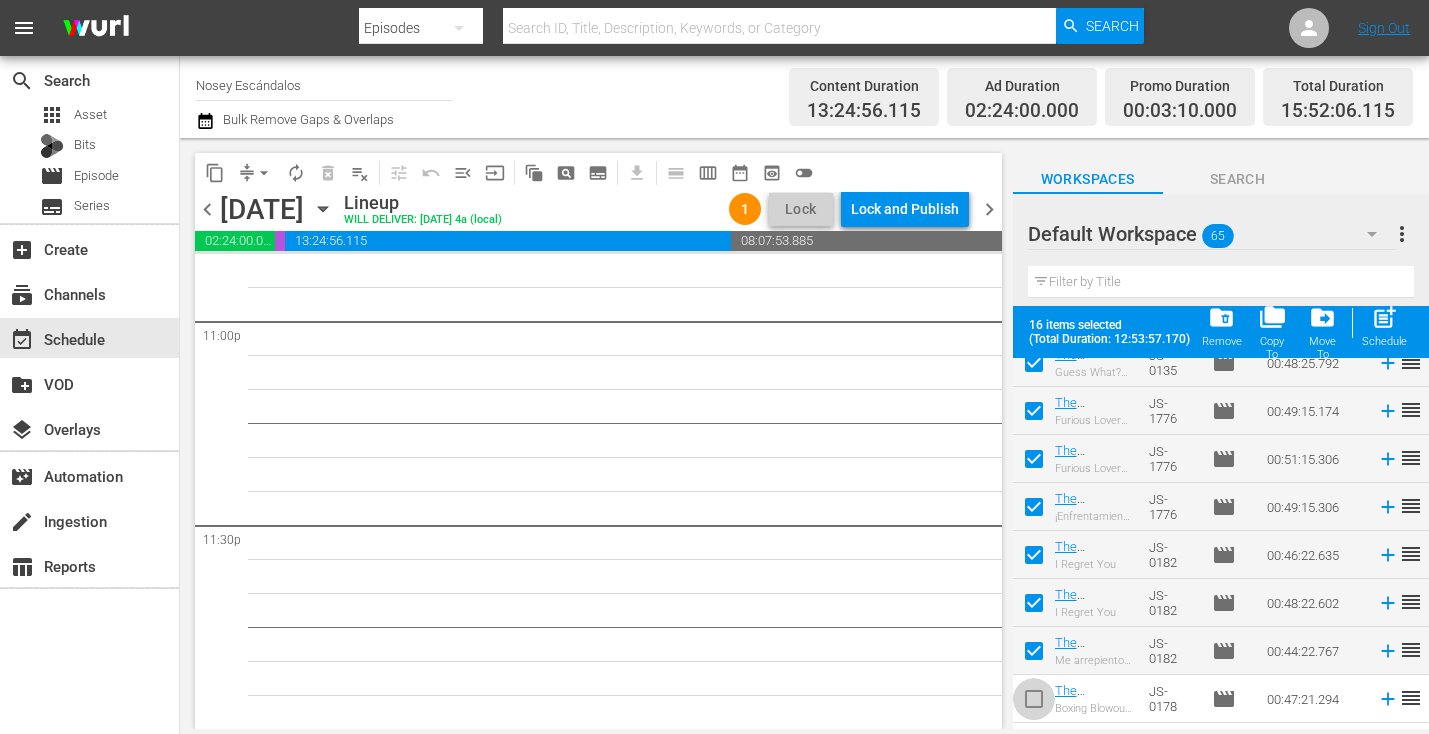 click at bounding box center [1034, 703] 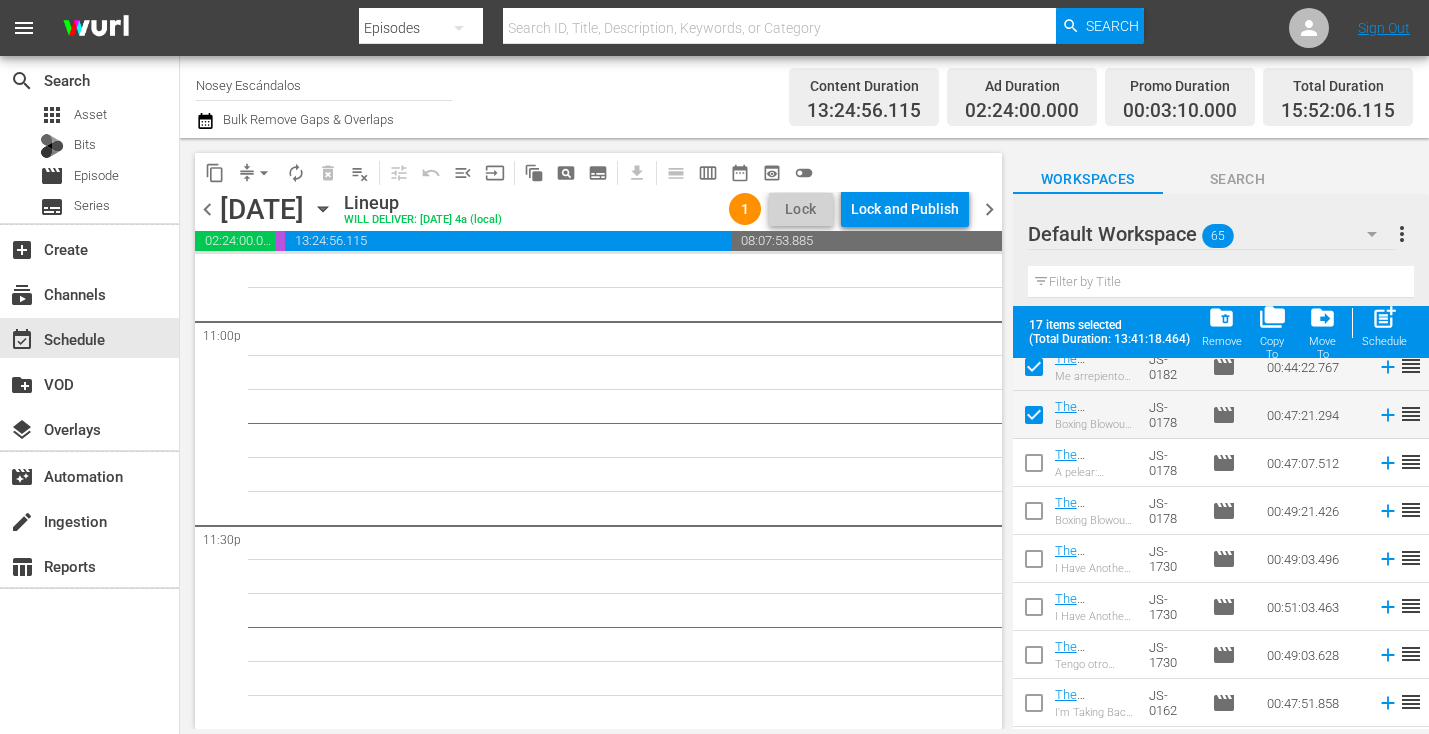 scroll, scrollTop: 2428, scrollLeft: 0, axis: vertical 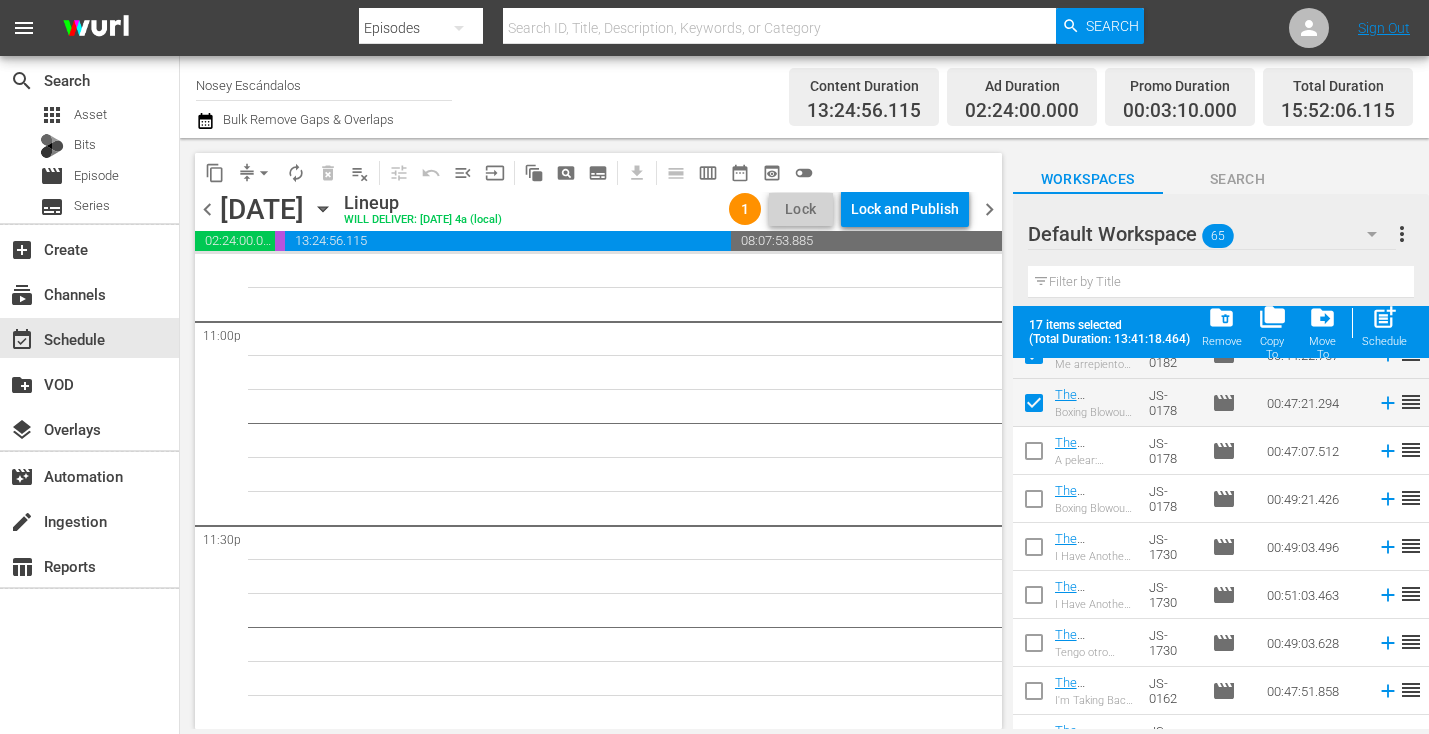 click at bounding box center [1034, 455] 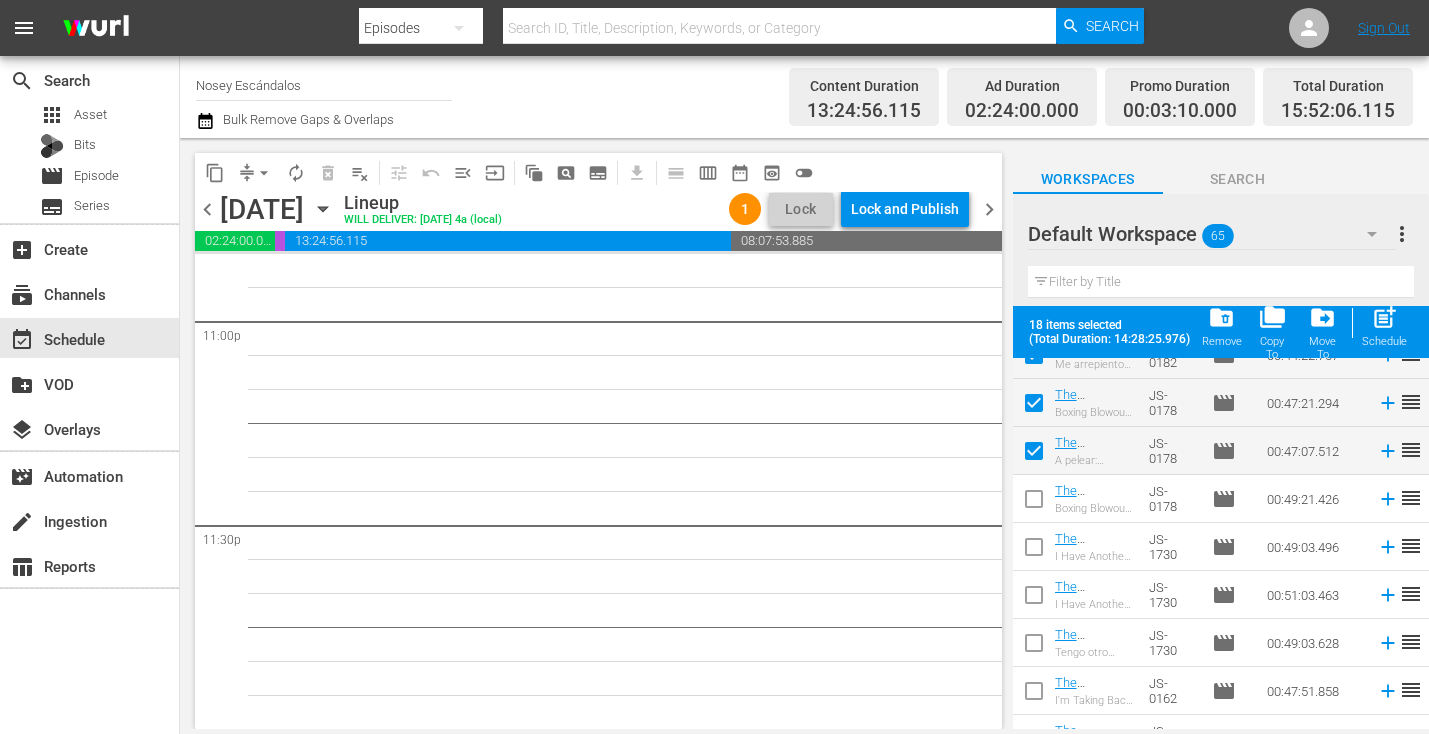 click at bounding box center (1034, 503) 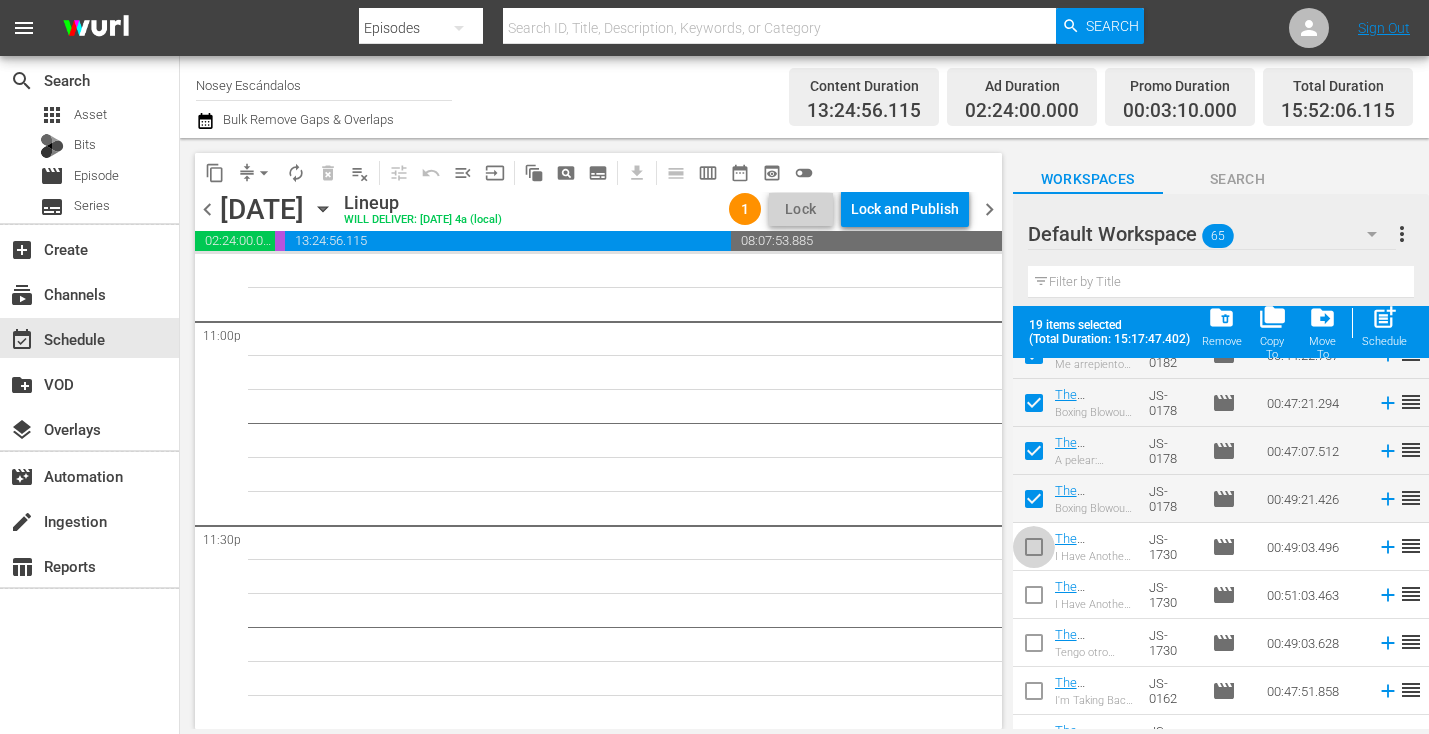 click at bounding box center [1034, 551] 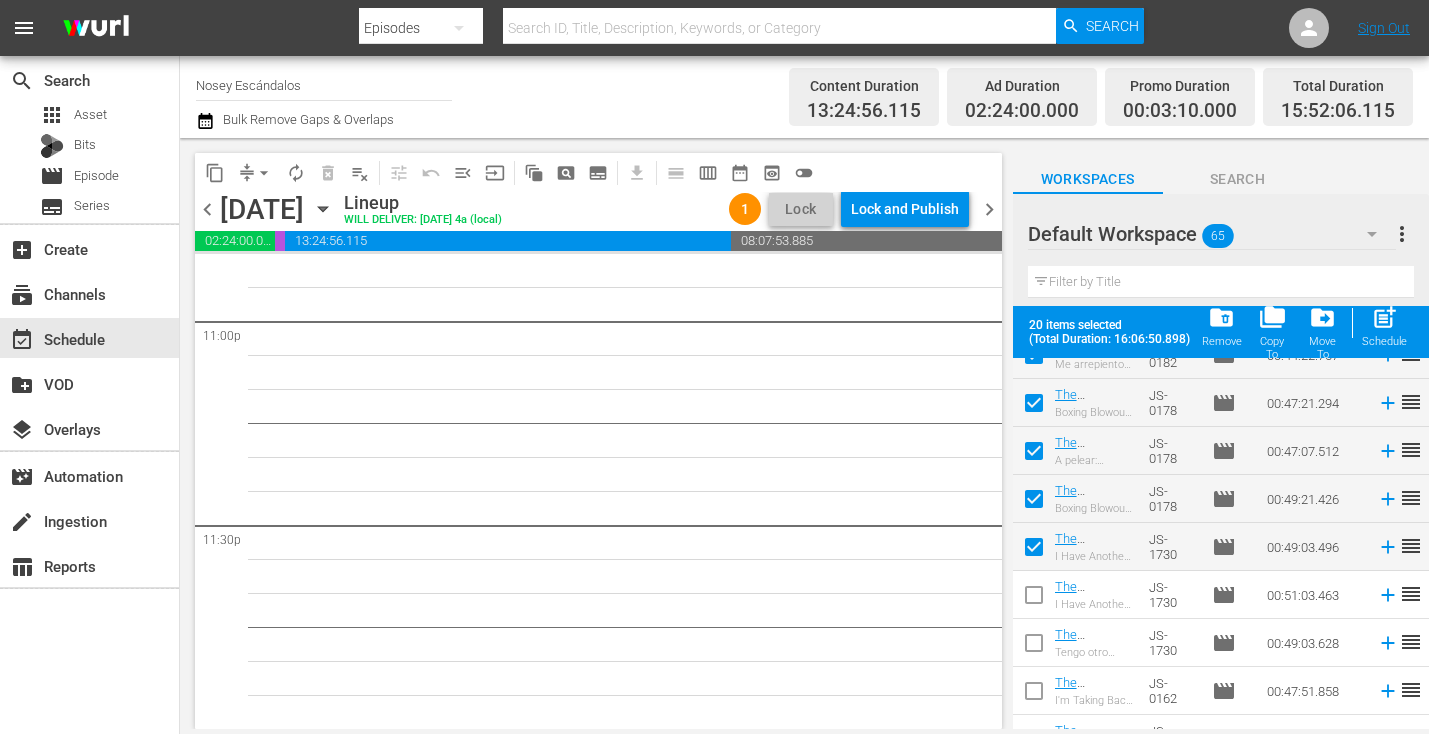 click at bounding box center (1034, 599) 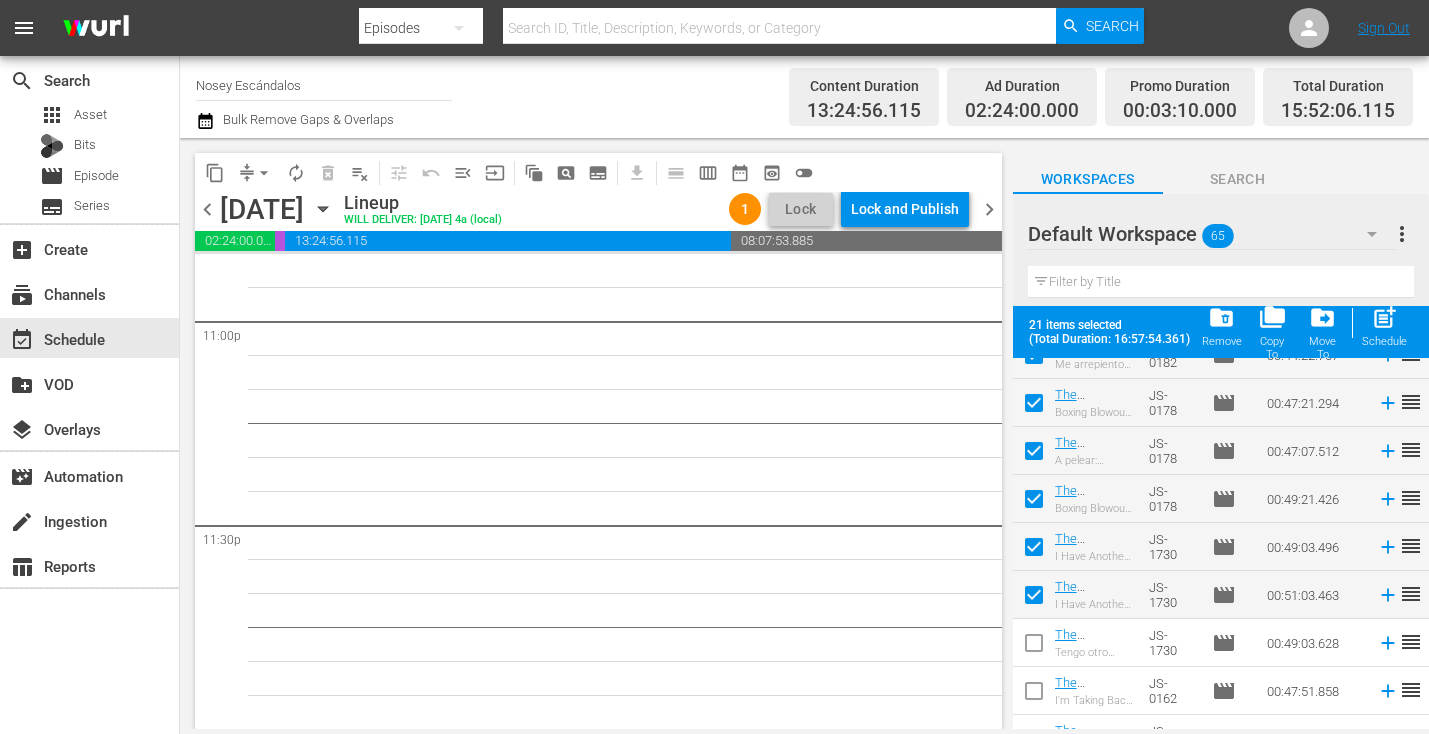 click at bounding box center (1034, 647) 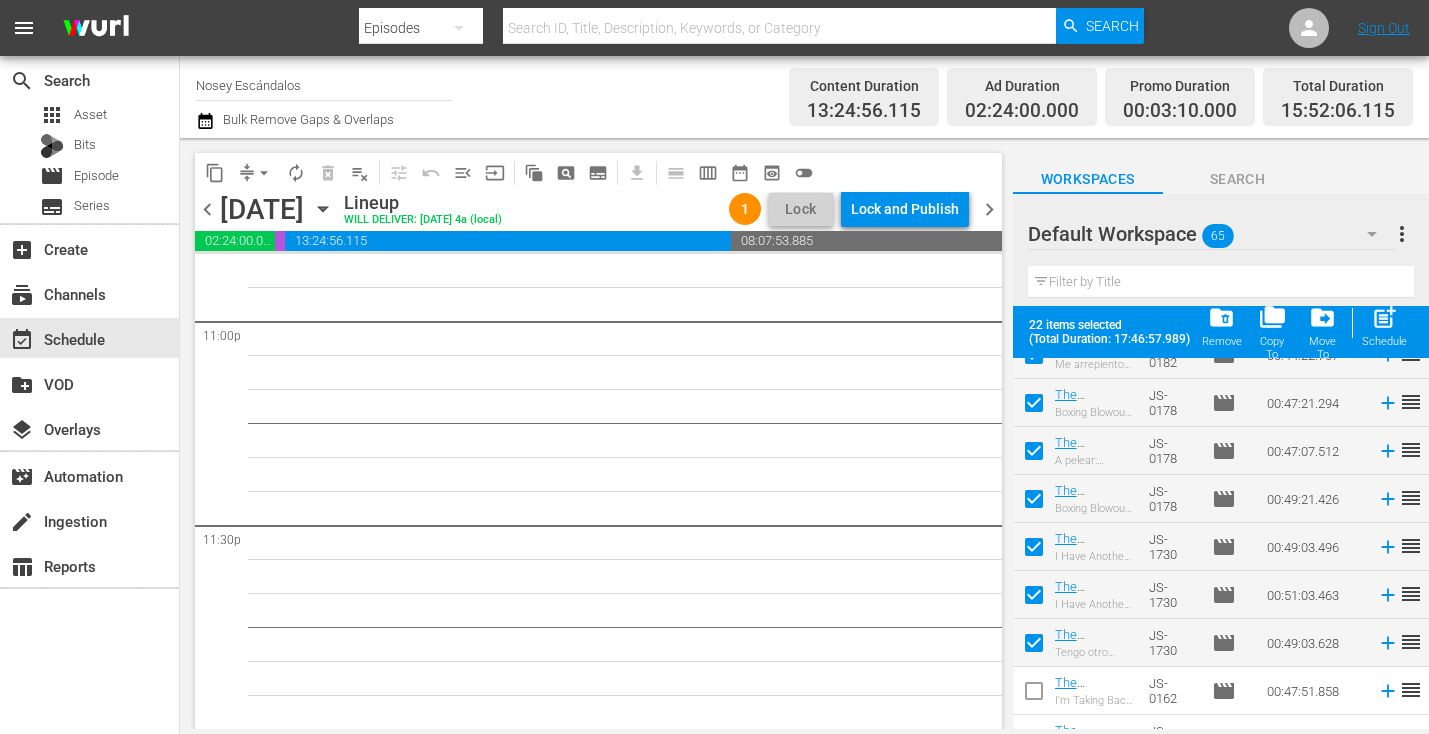 click at bounding box center (1034, 695) 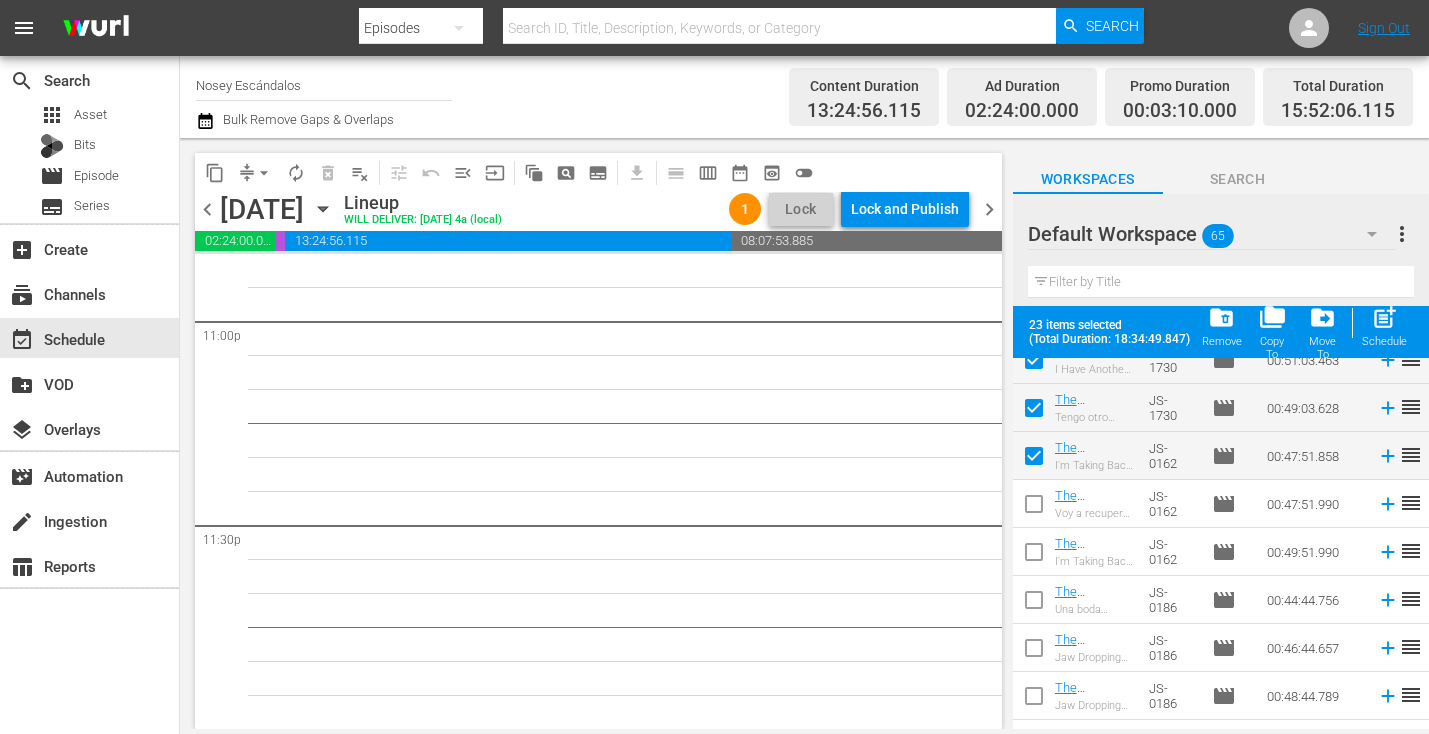 scroll, scrollTop: 2699, scrollLeft: 0, axis: vertical 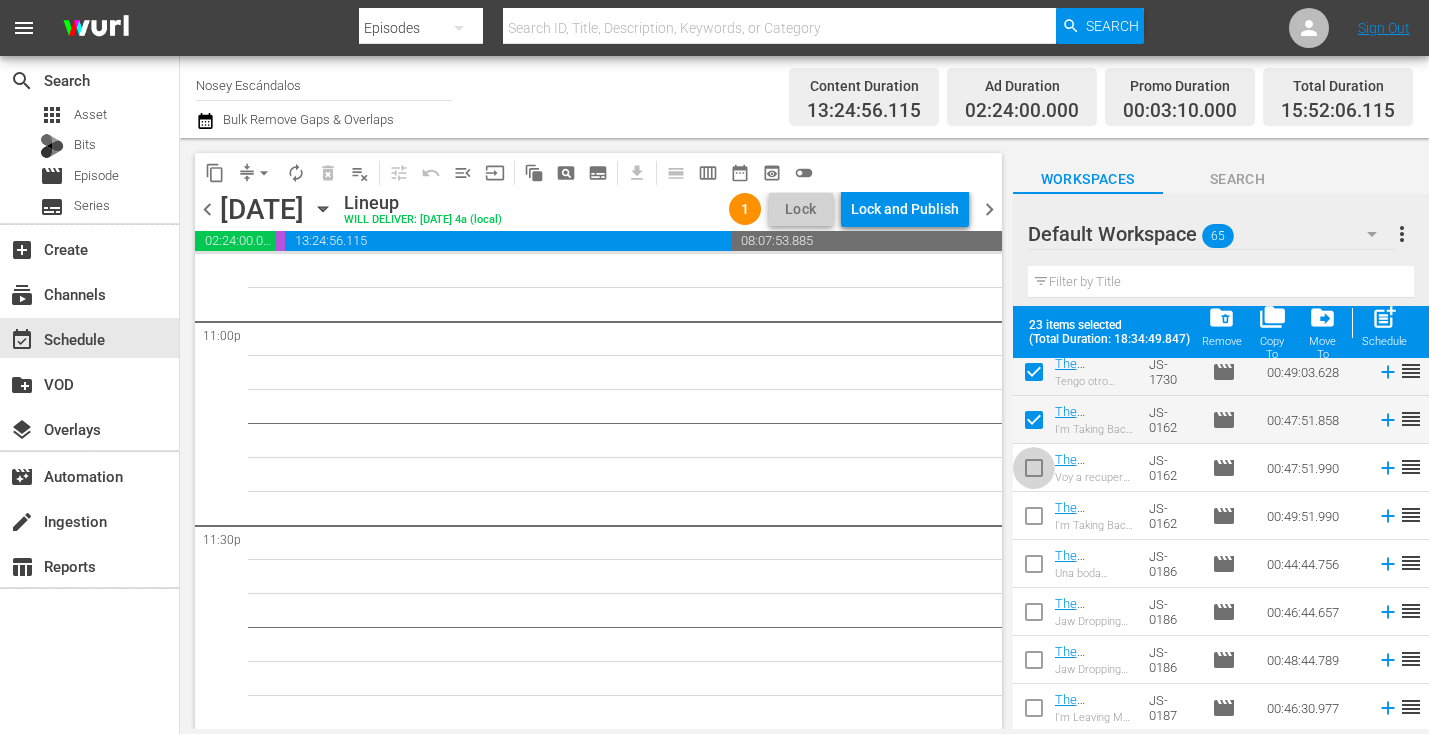 click at bounding box center (1034, 472) 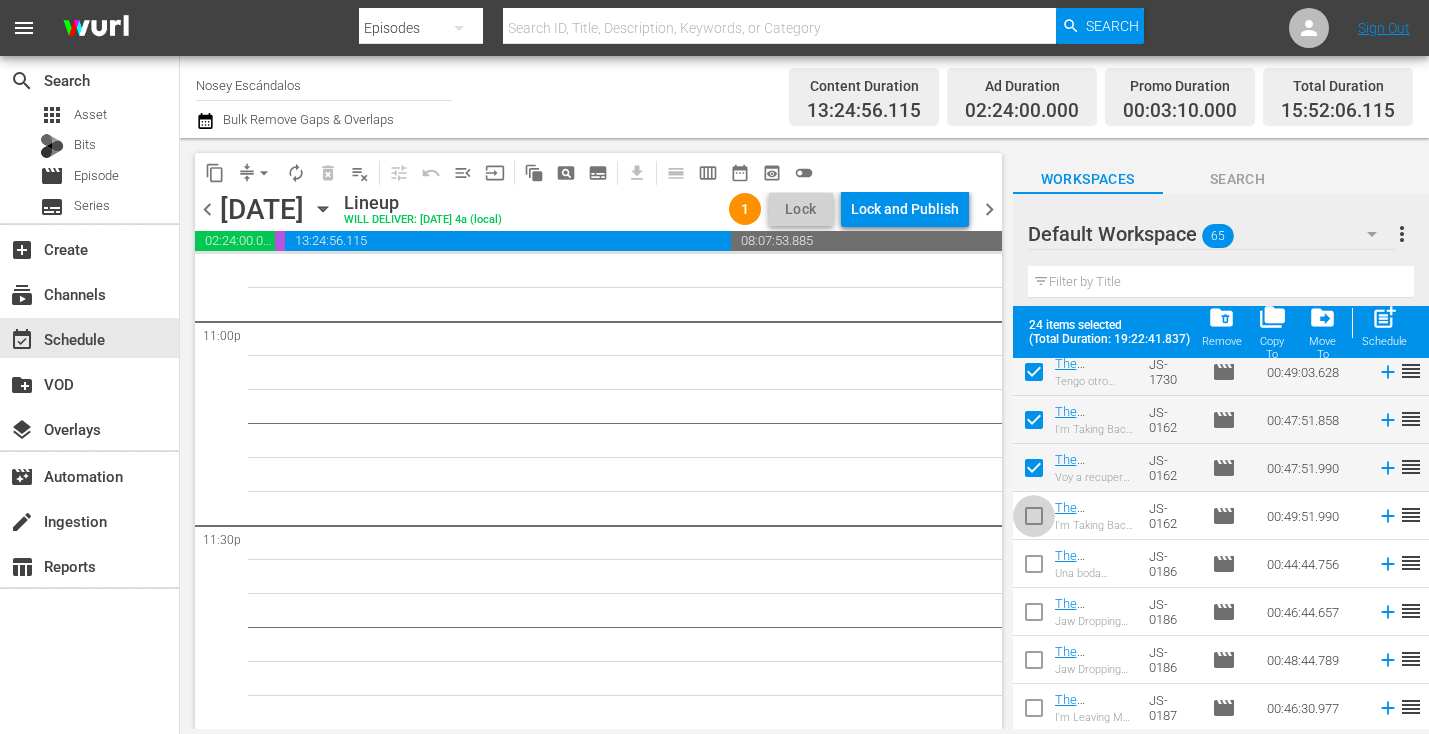 click at bounding box center (1034, 520) 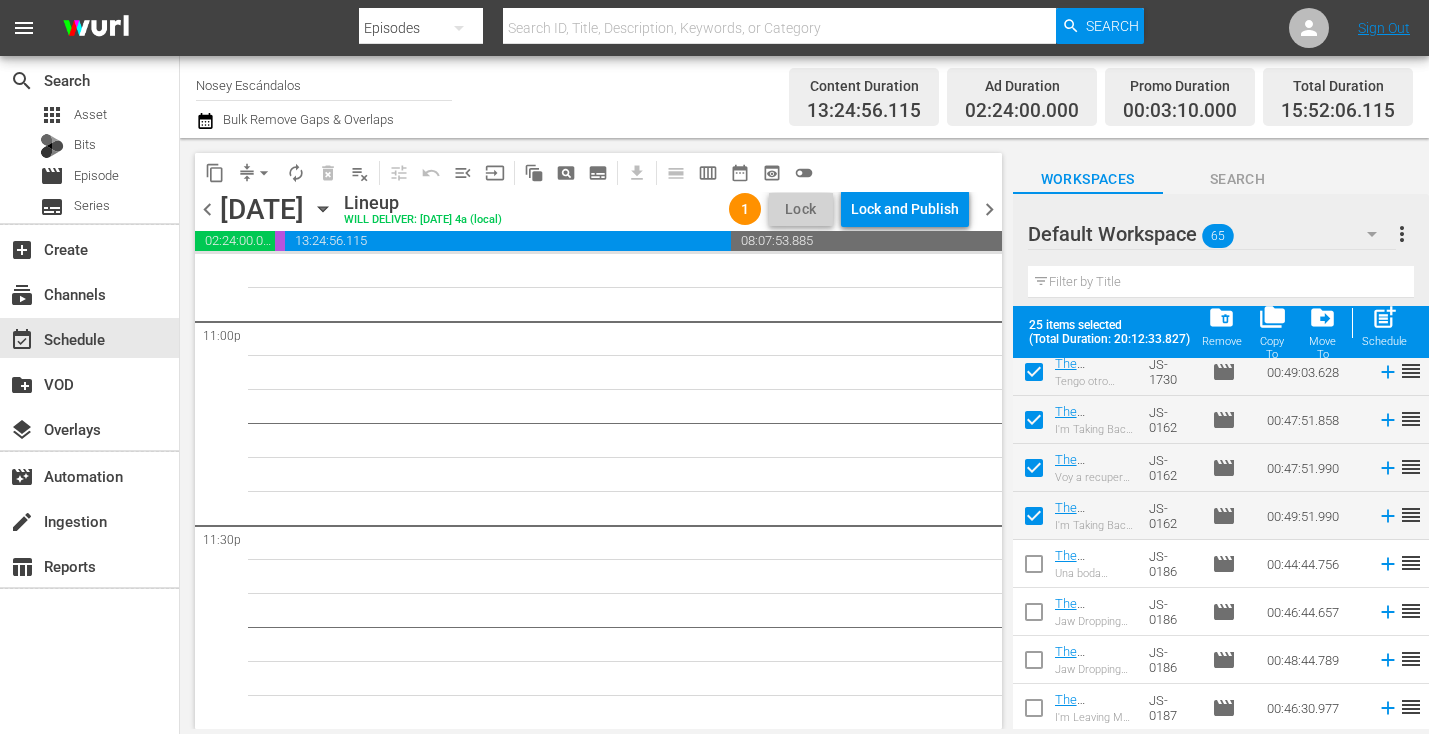 click at bounding box center [1034, 568] 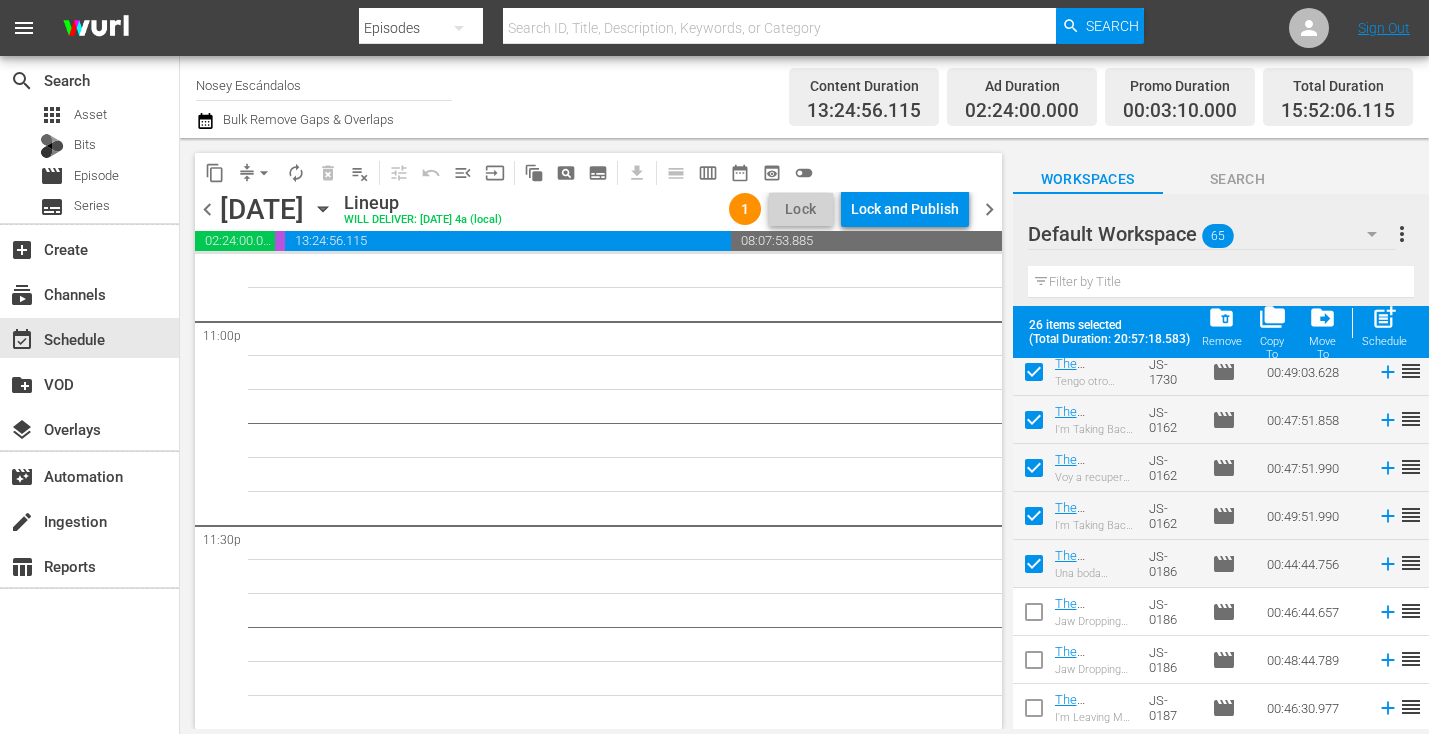 click at bounding box center (1034, 664) 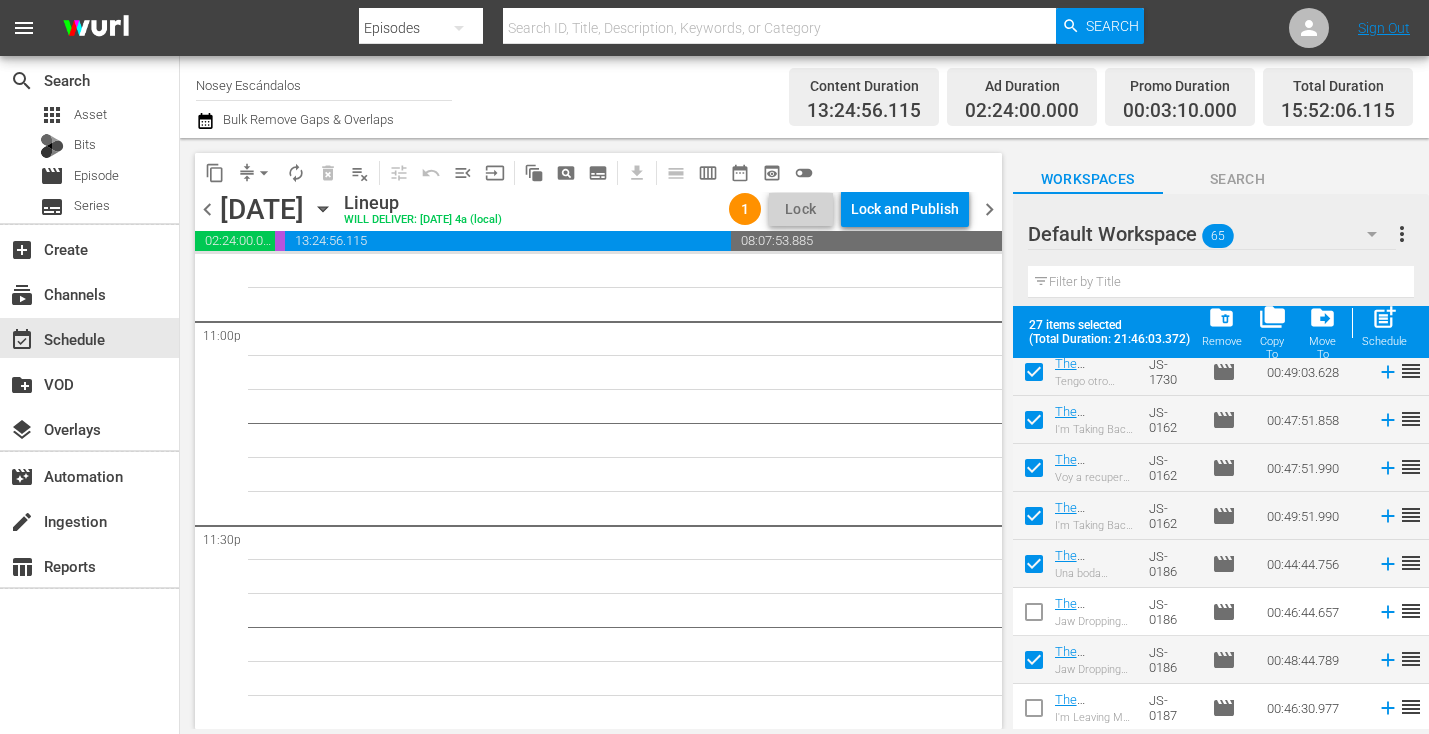 click at bounding box center (1034, 616) 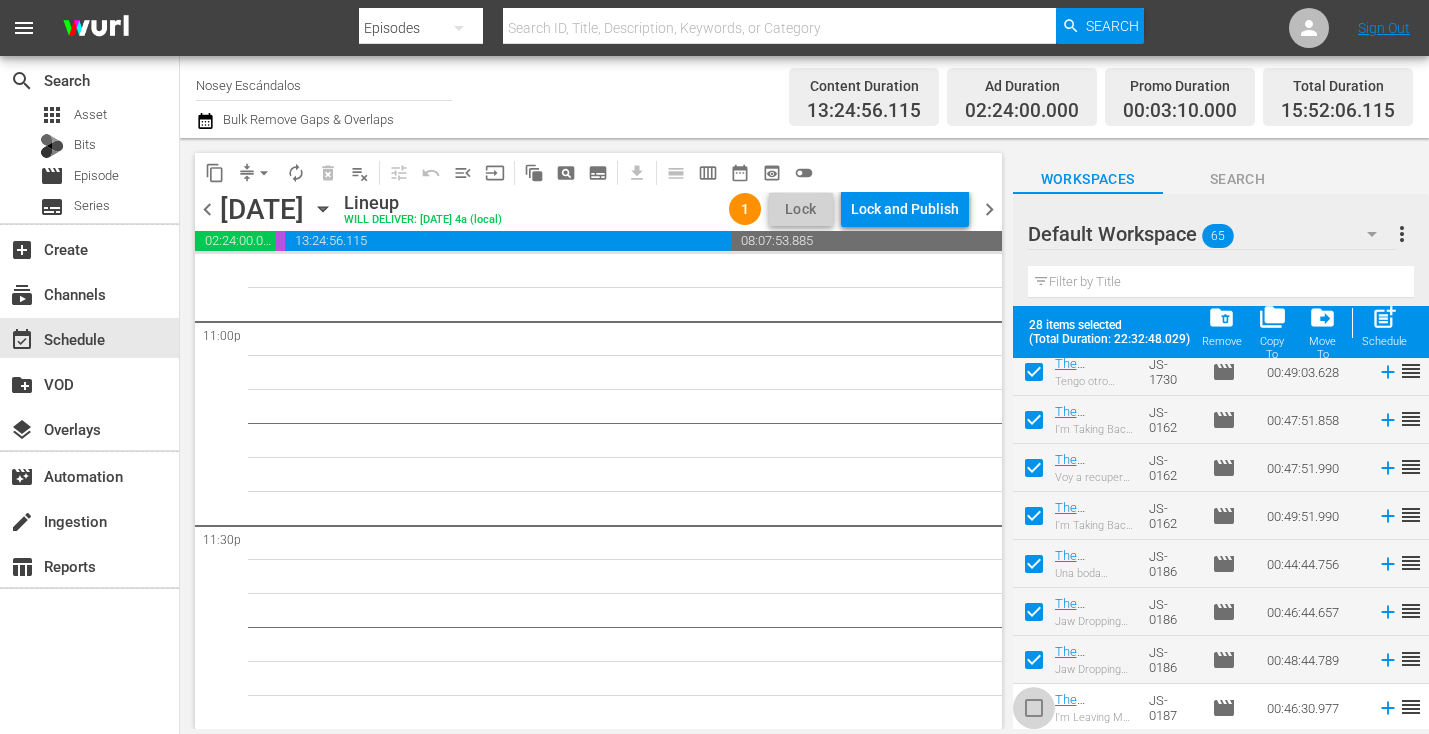 click at bounding box center (1034, 712) 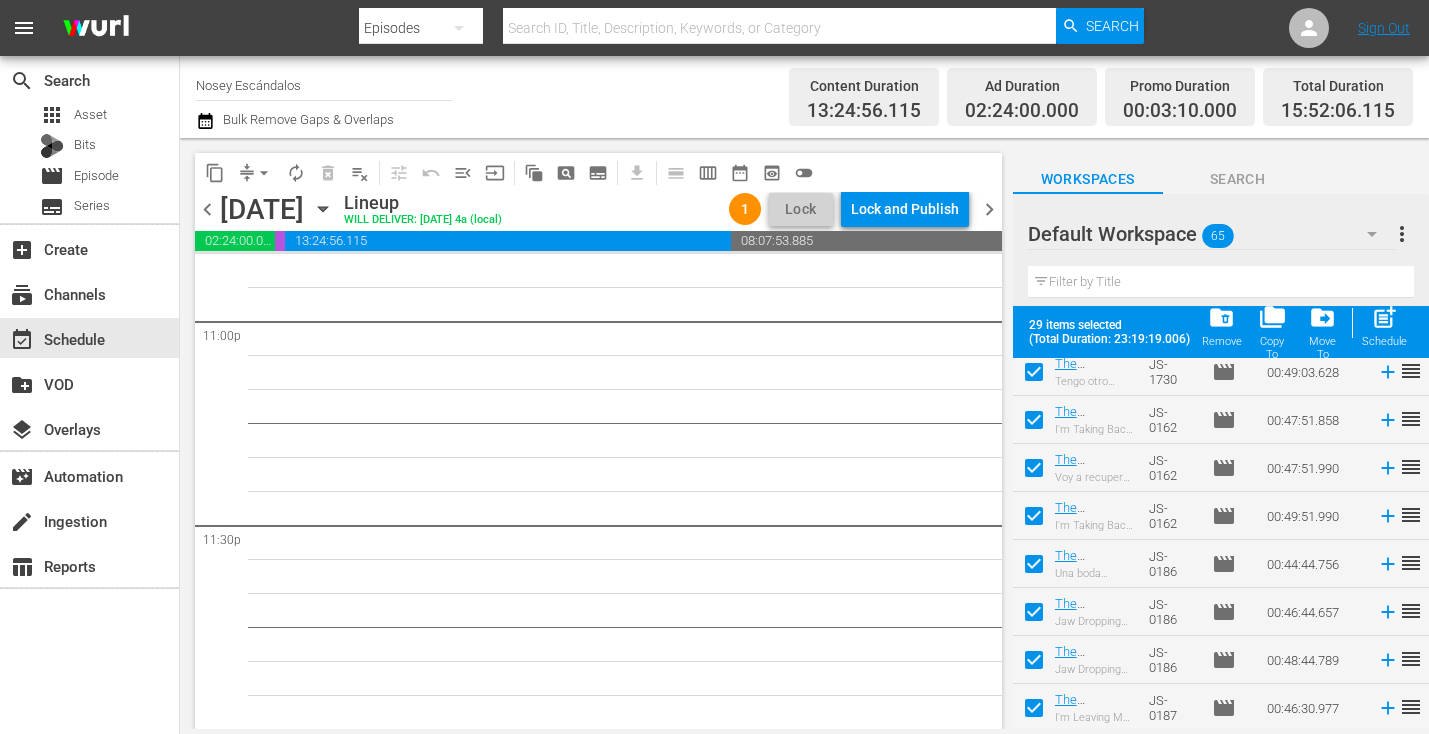 scroll, scrollTop: 2795, scrollLeft: 0, axis: vertical 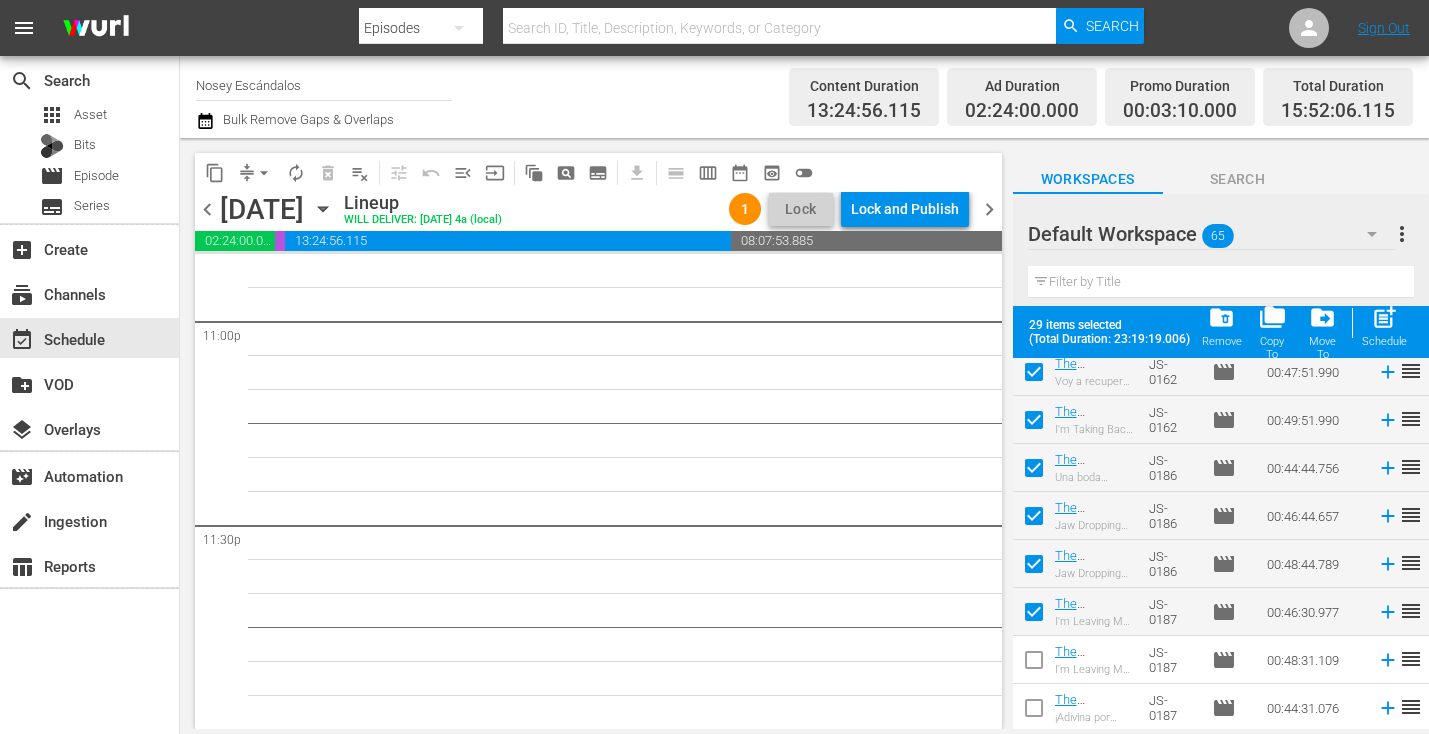 click at bounding box center [1034, 664] 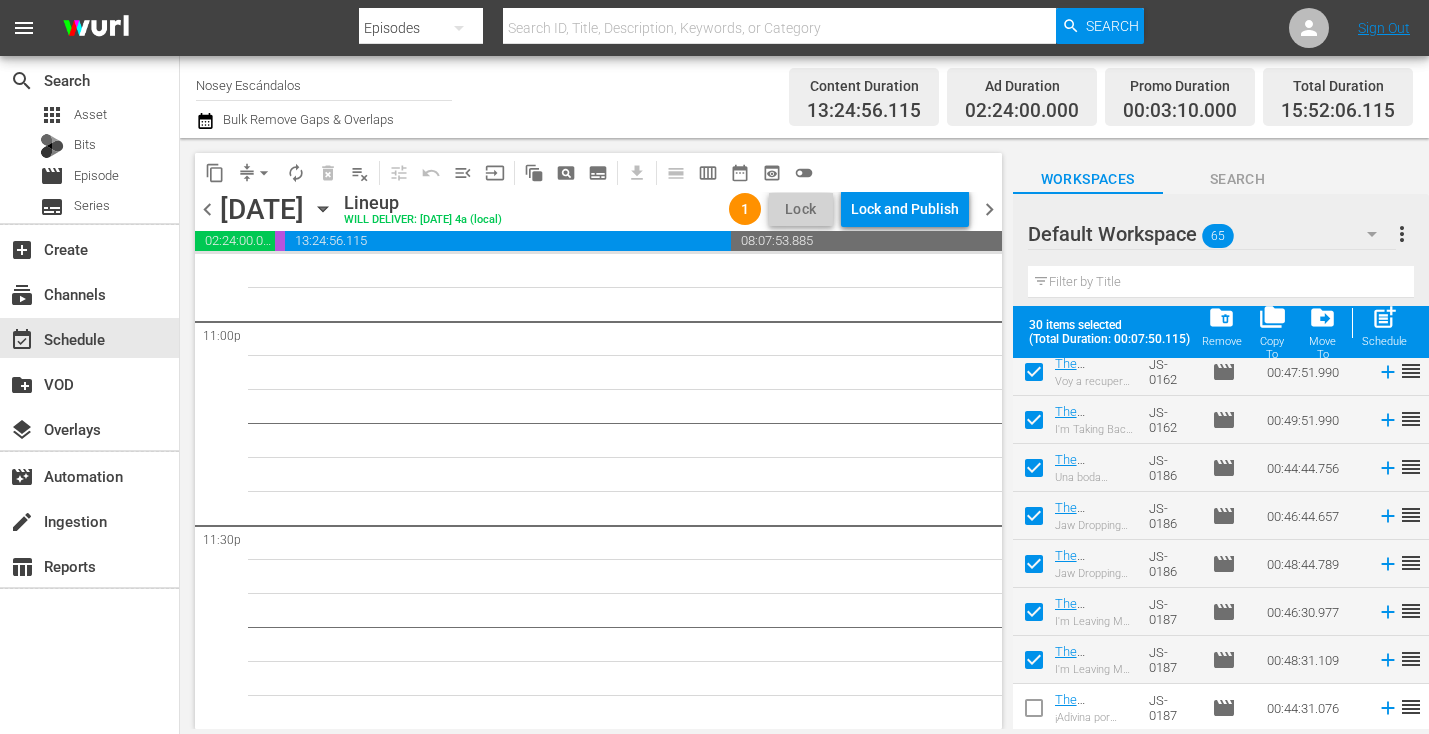 click at bounding box center (1034, 712) 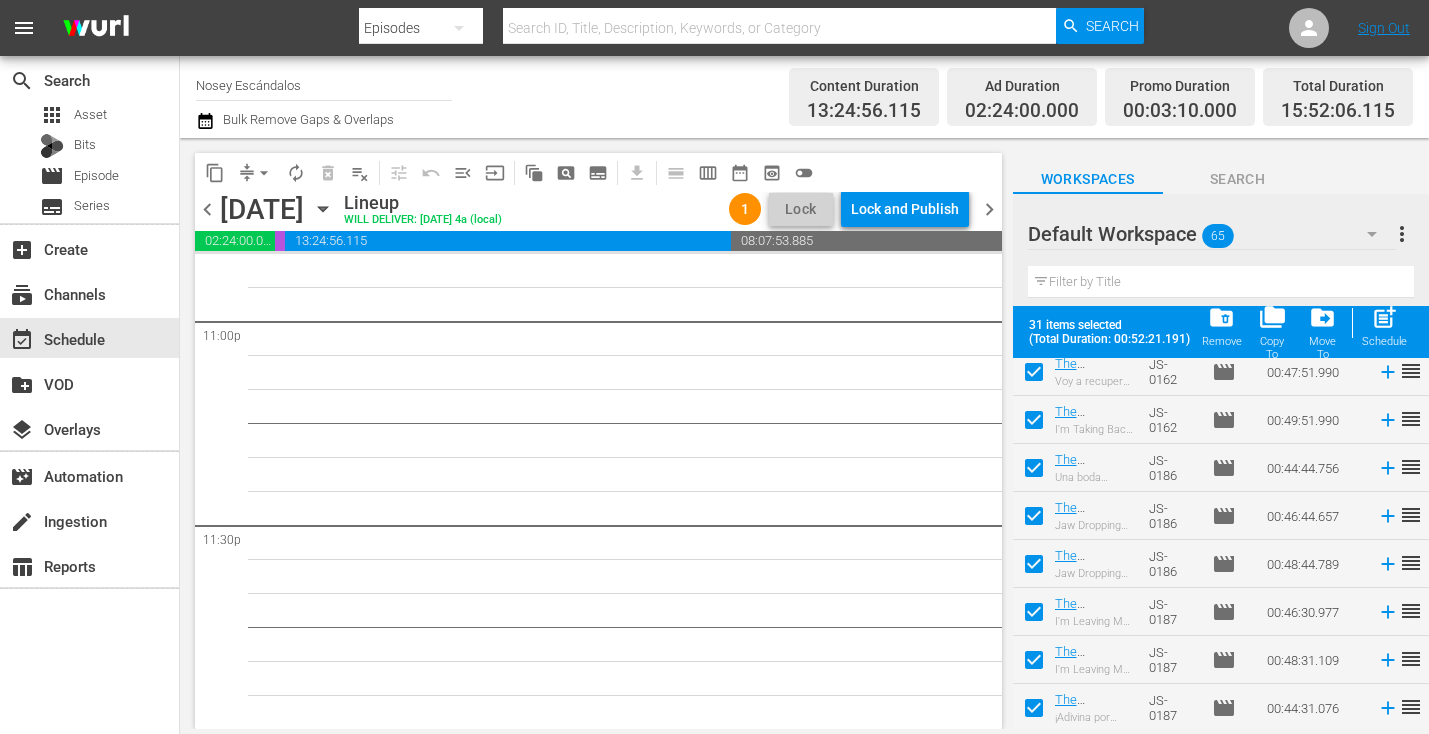 click on "Schedule" at bounding box center [1384, 341] 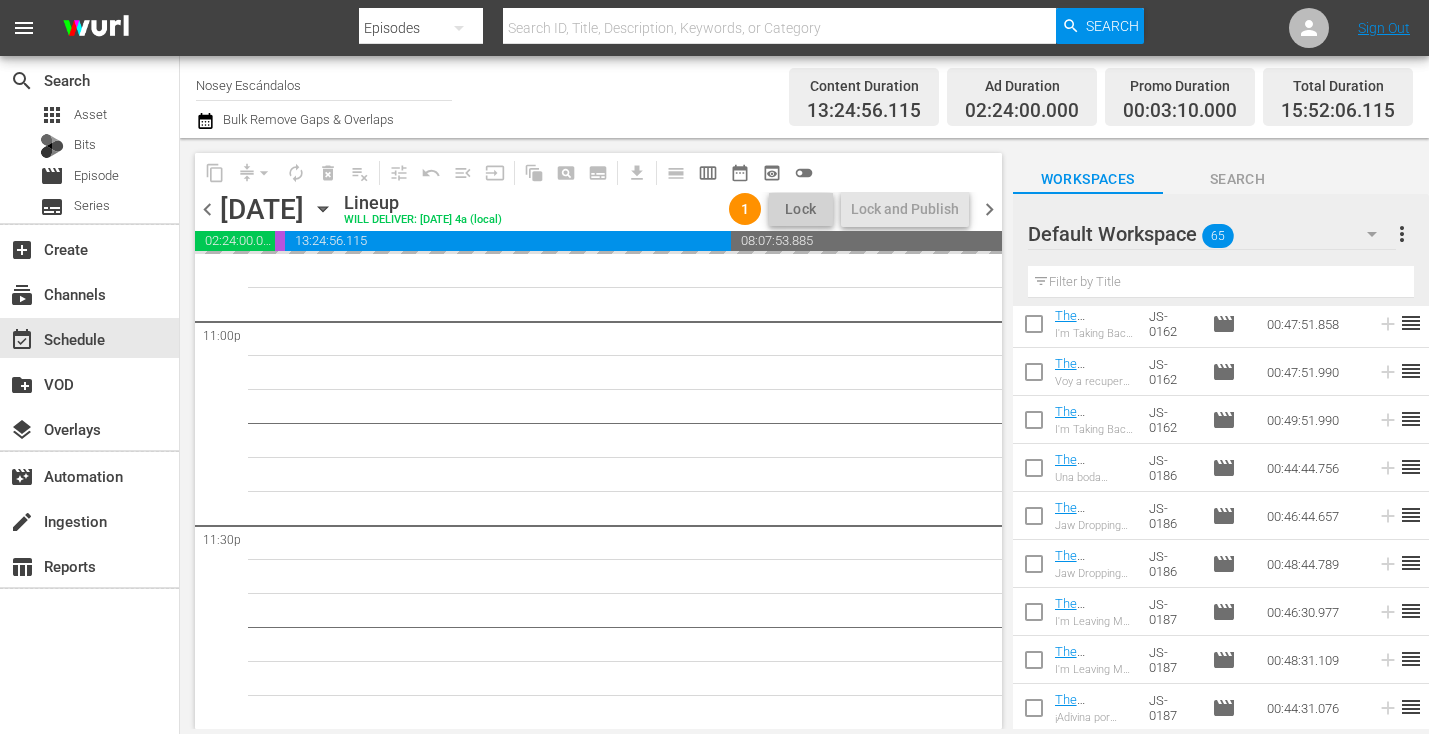 scroll, scrollTop: 2743, scrollLeft: 0, axis: vertical 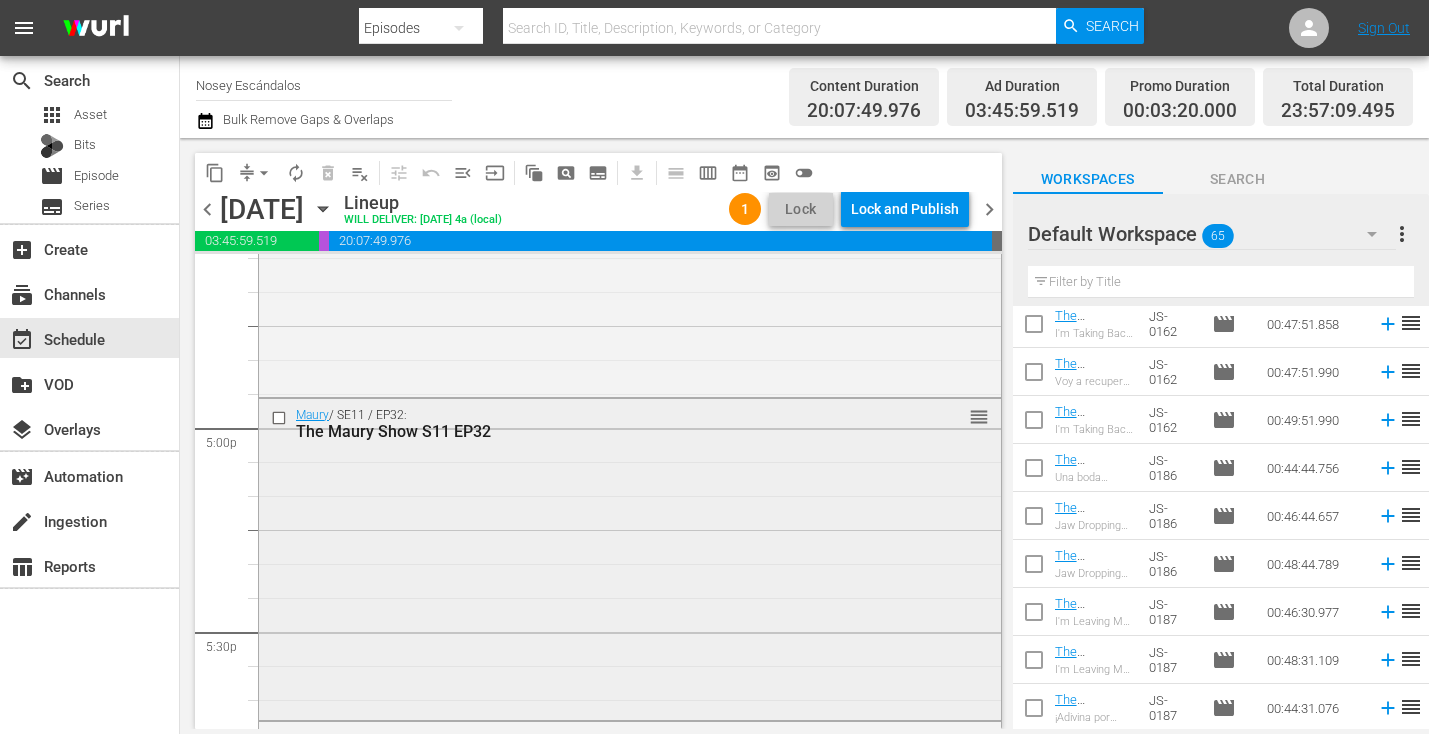 click at bounding box center (281, 417) 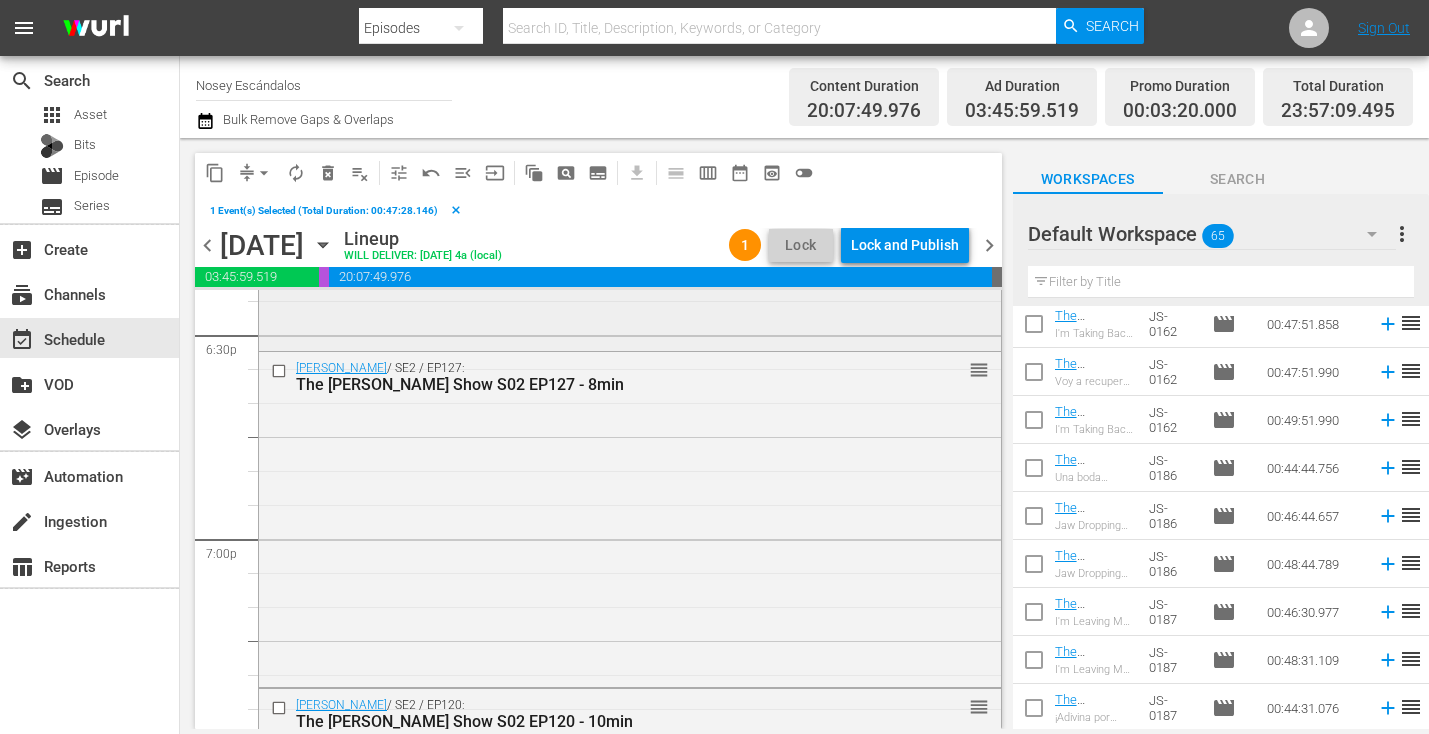 scroll, scrollTop: 7532, scrollLeft: 0, axis: vertical 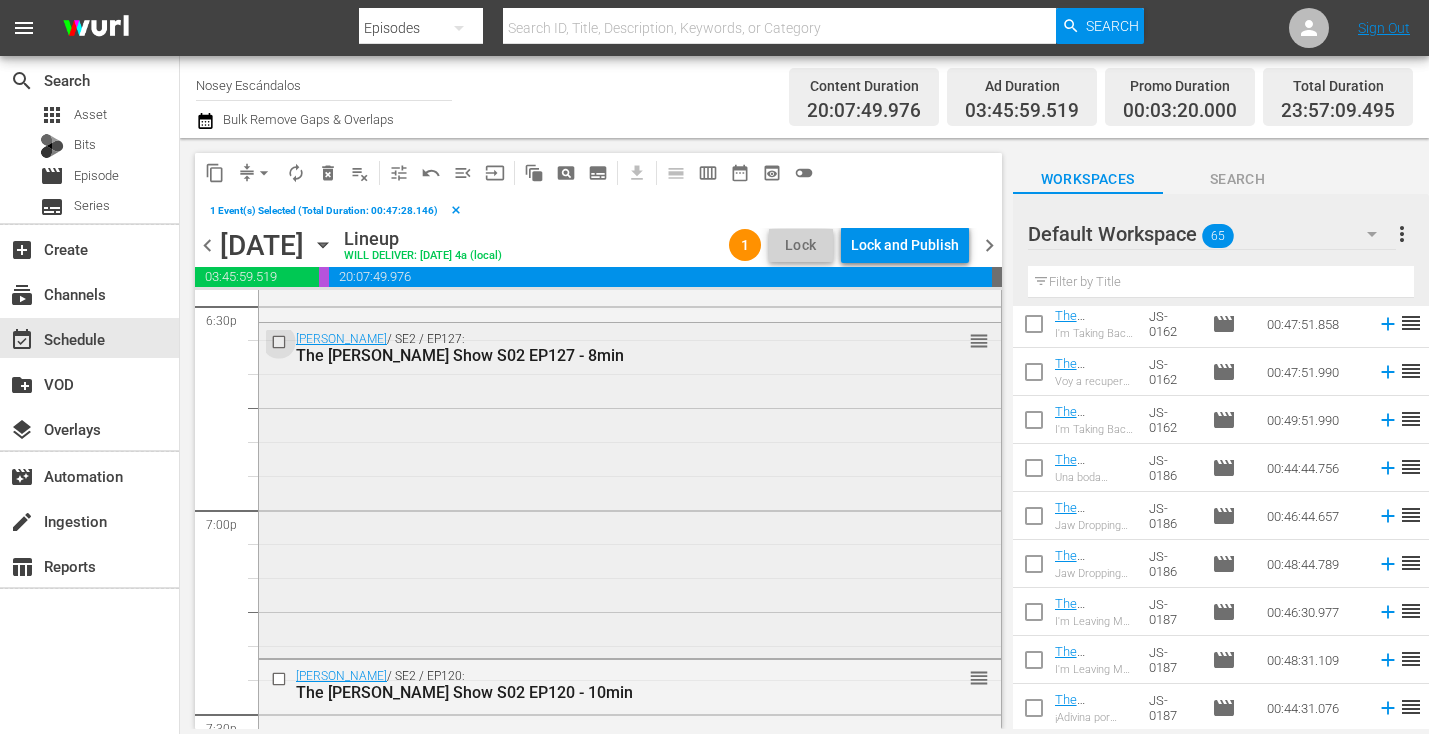 click at bounding box center (281, 342) 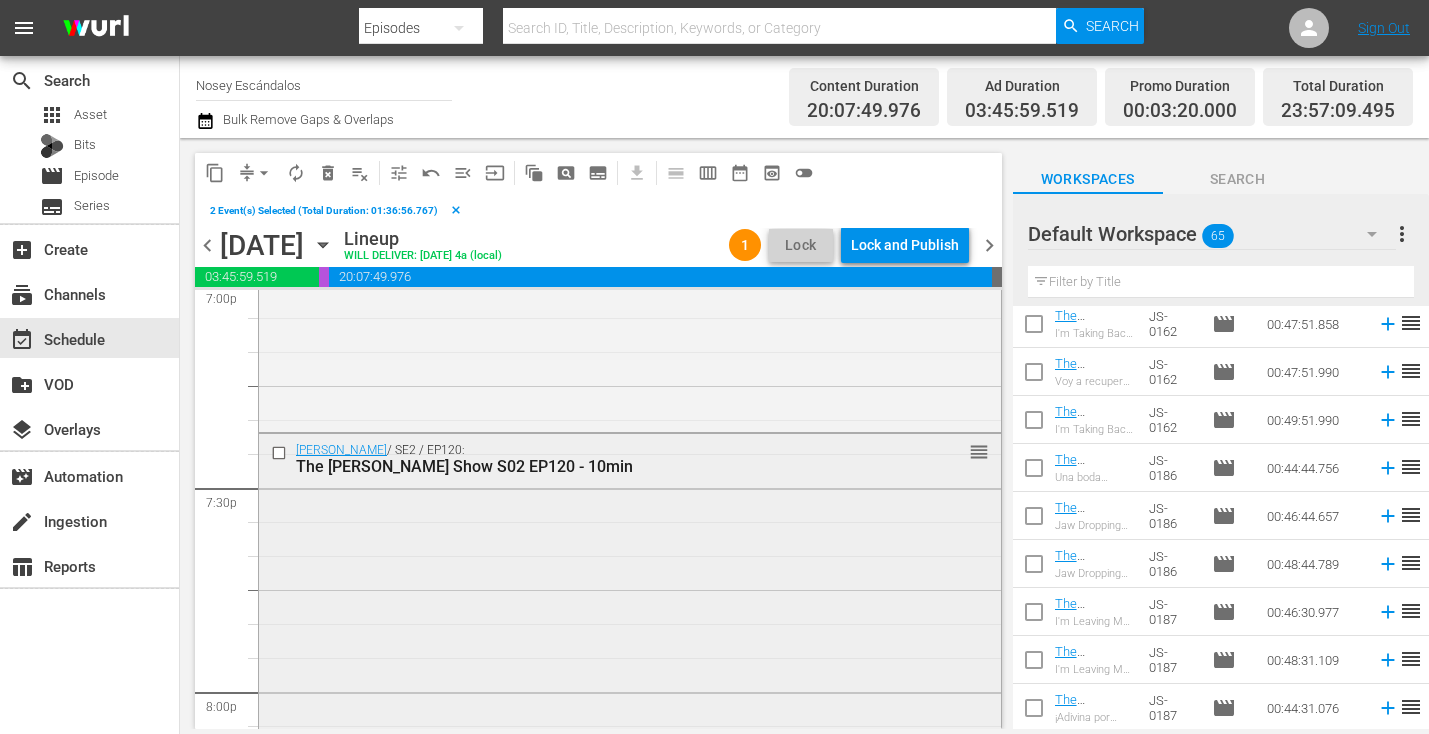 click at bounding box center [281, 453] 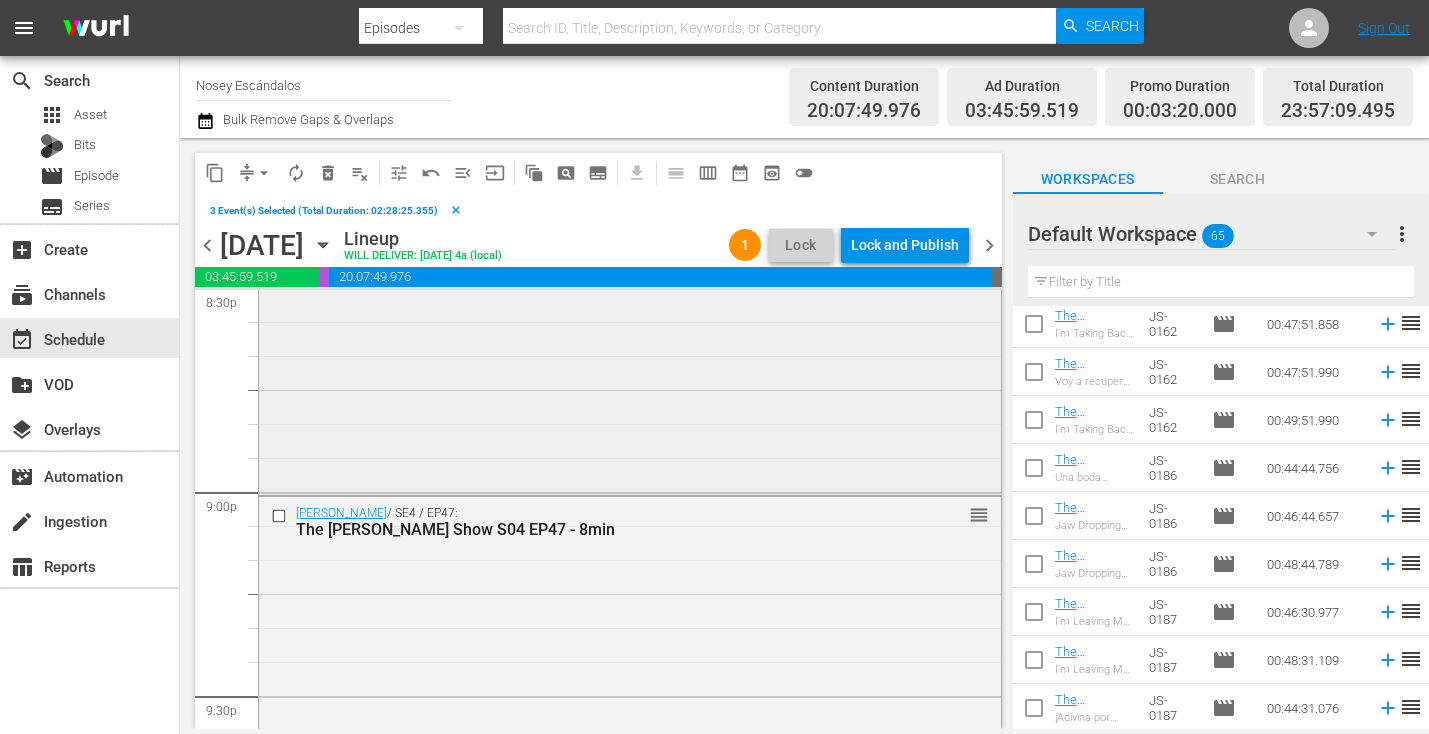 scroll, scrollTop: 8518, scrollLeft: 0, axis: vertical 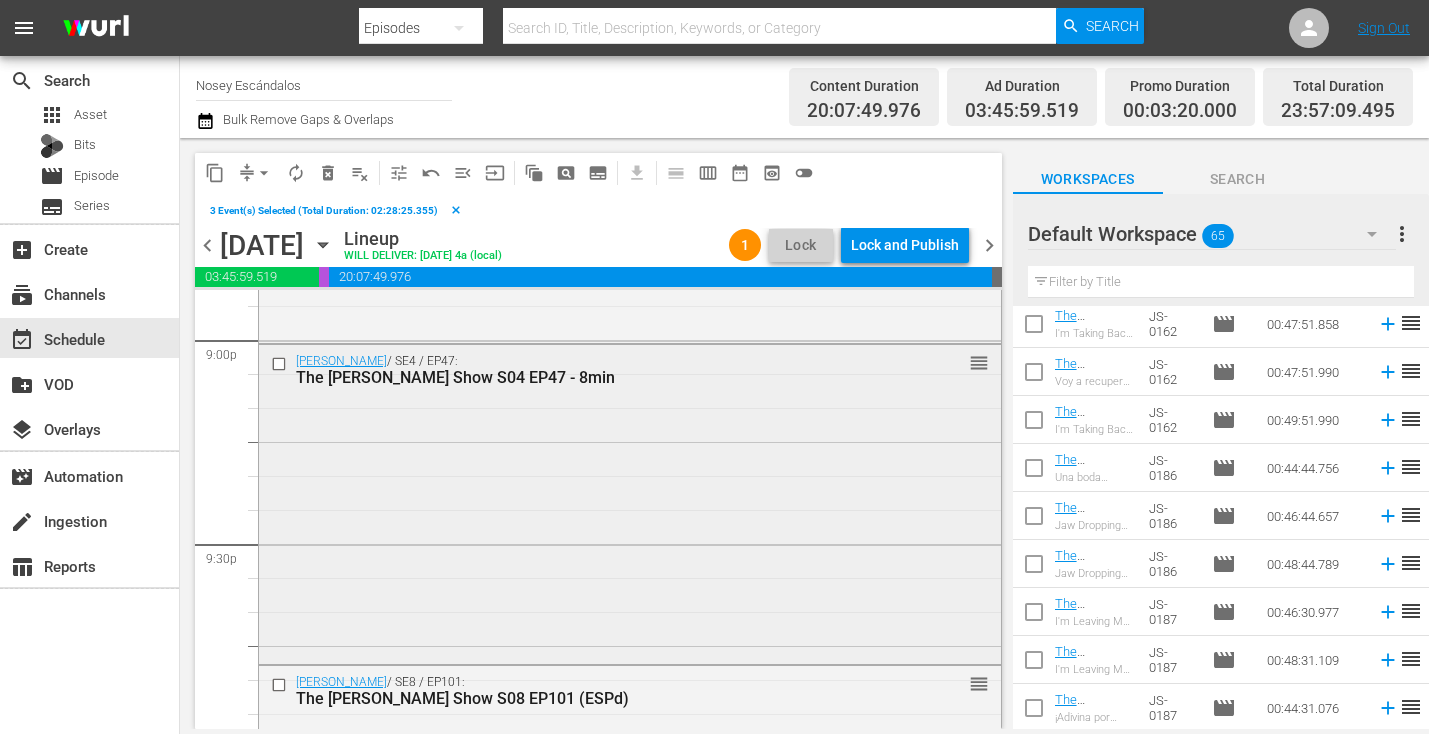 click at bounding box center (281, 364) 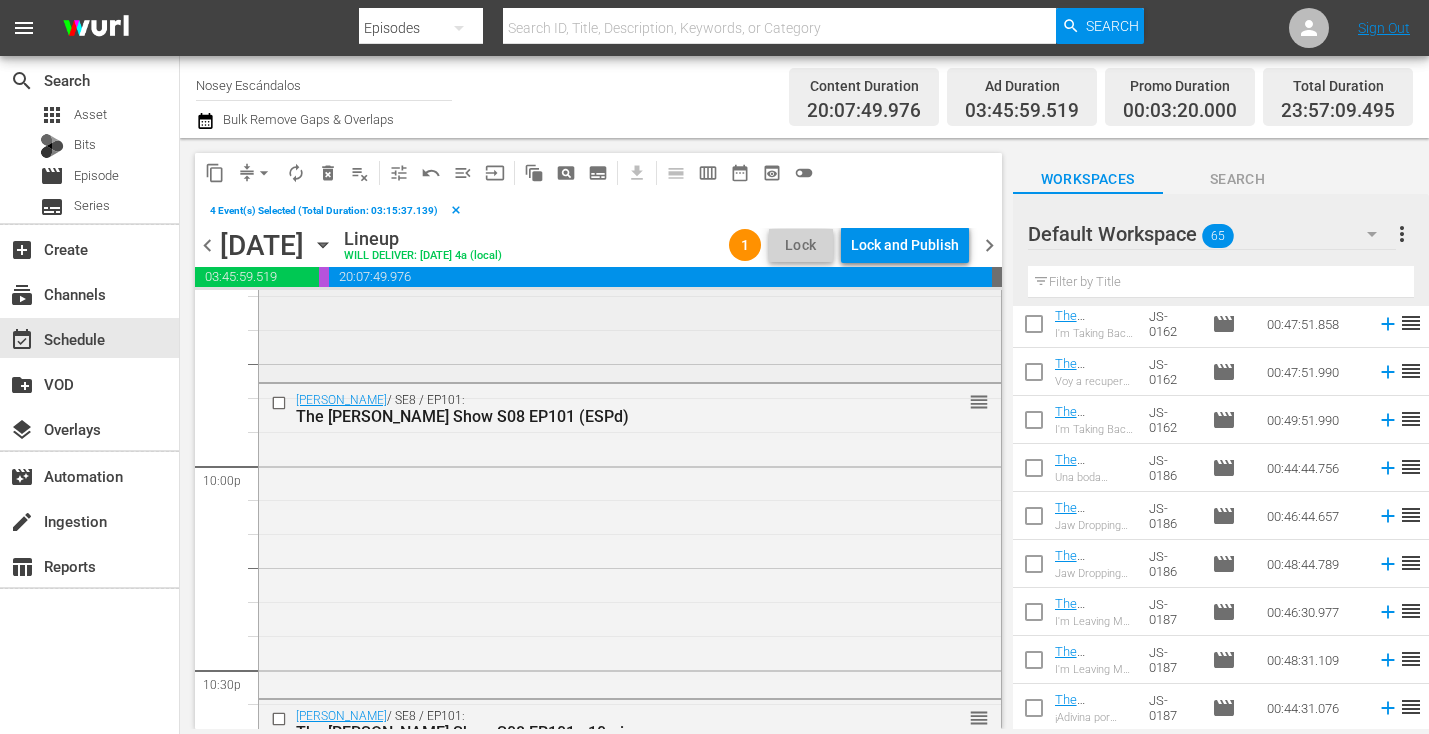 scroll, scrollTop: 8994, scrollLeft: 0, axis: vertical 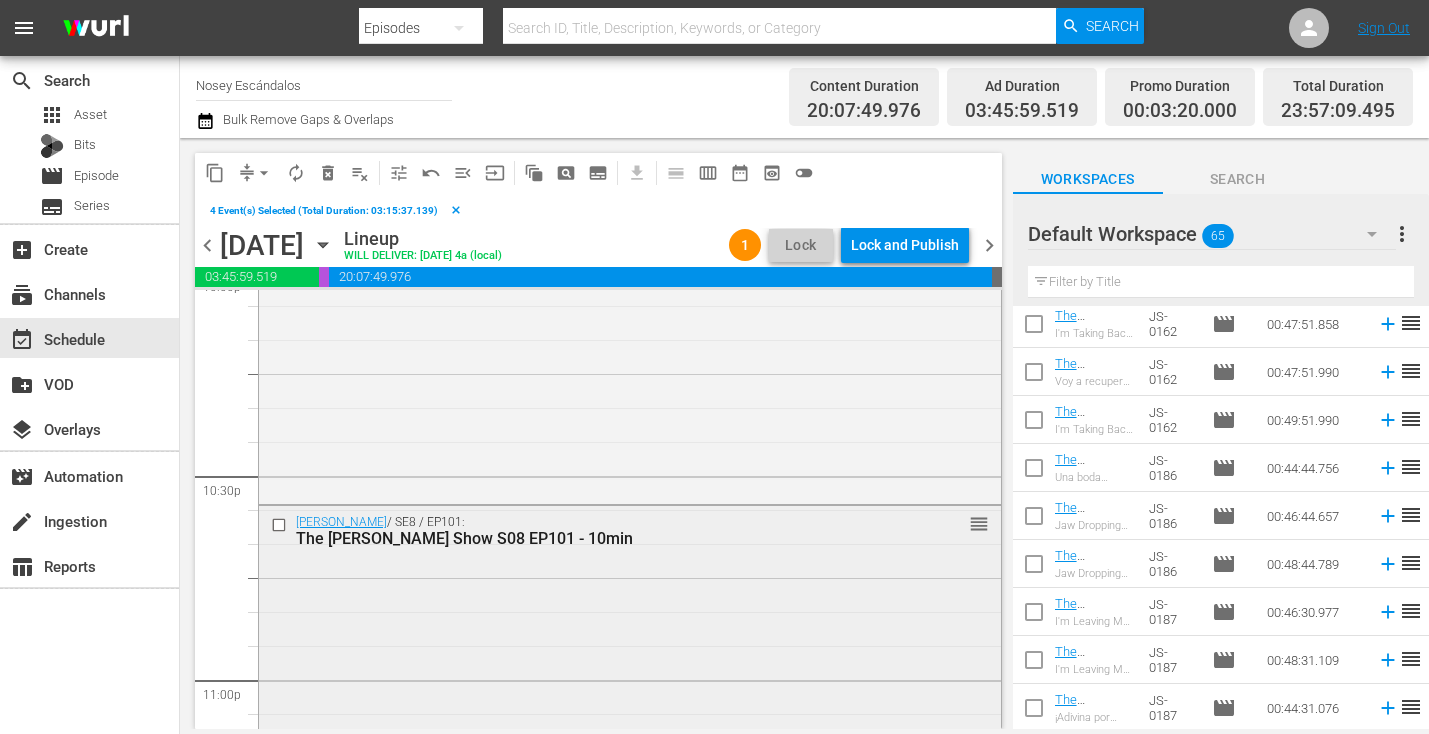 click at bounding box center [281, 524] 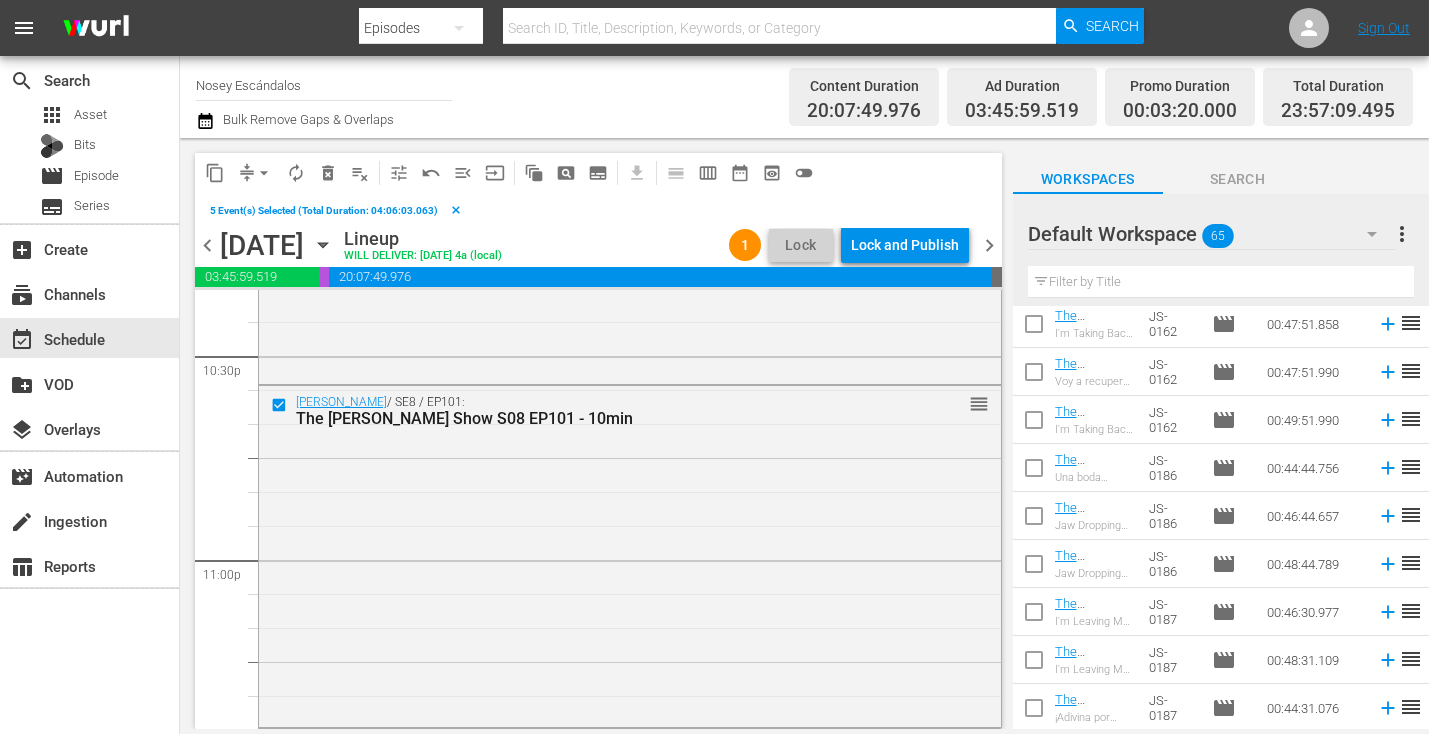 scroll, scrollTop: 9416, scrollLeft: 0, axis: vertical 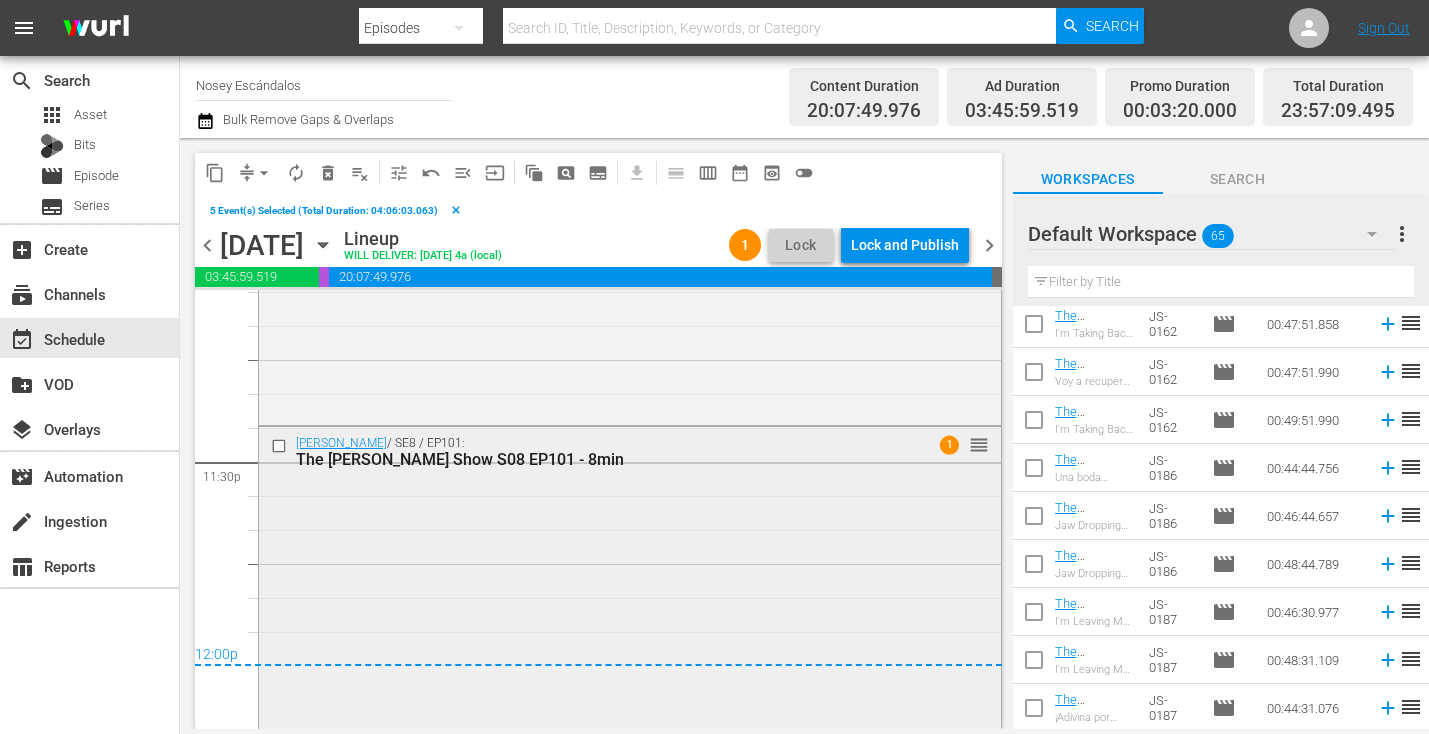 click at bounding box center (281, 446) 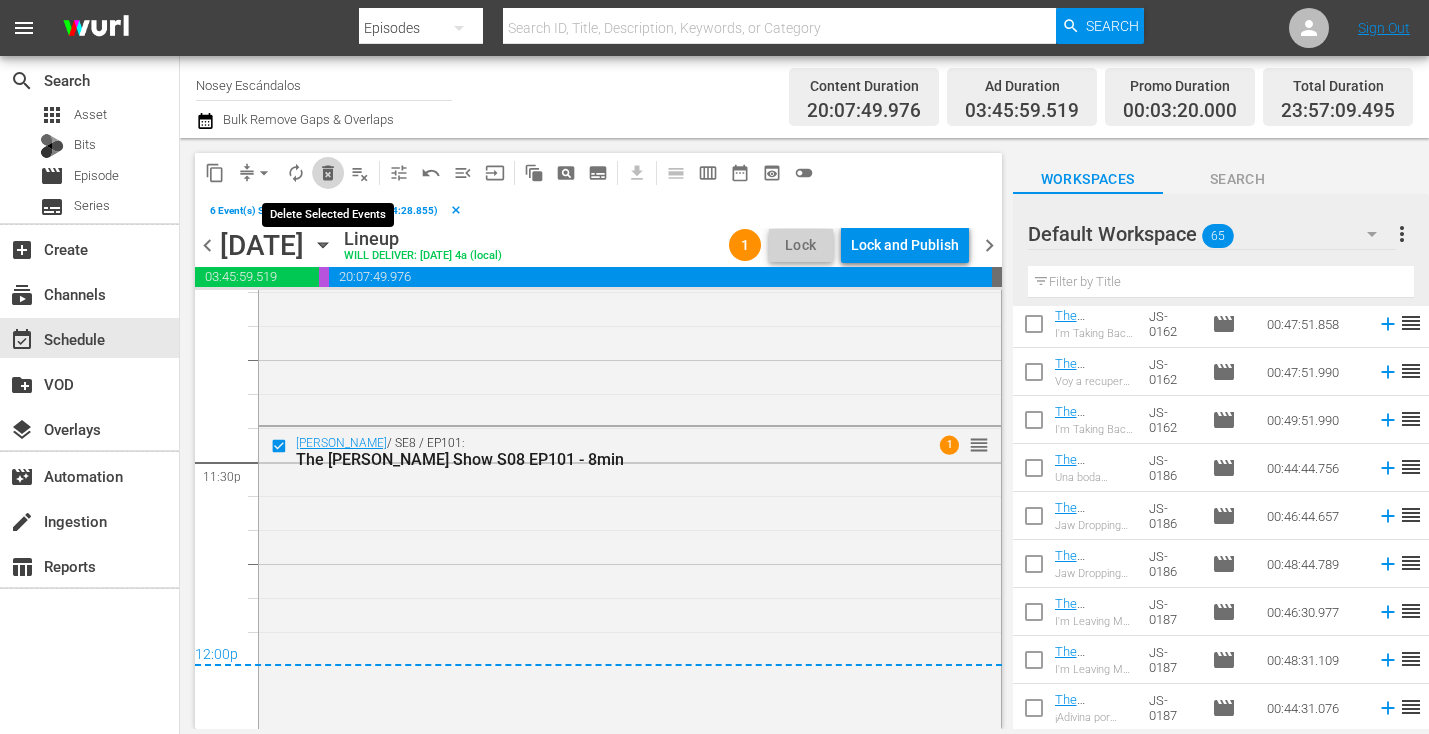 click on "delete_forever_outlined" at bounding box center (328, 173) 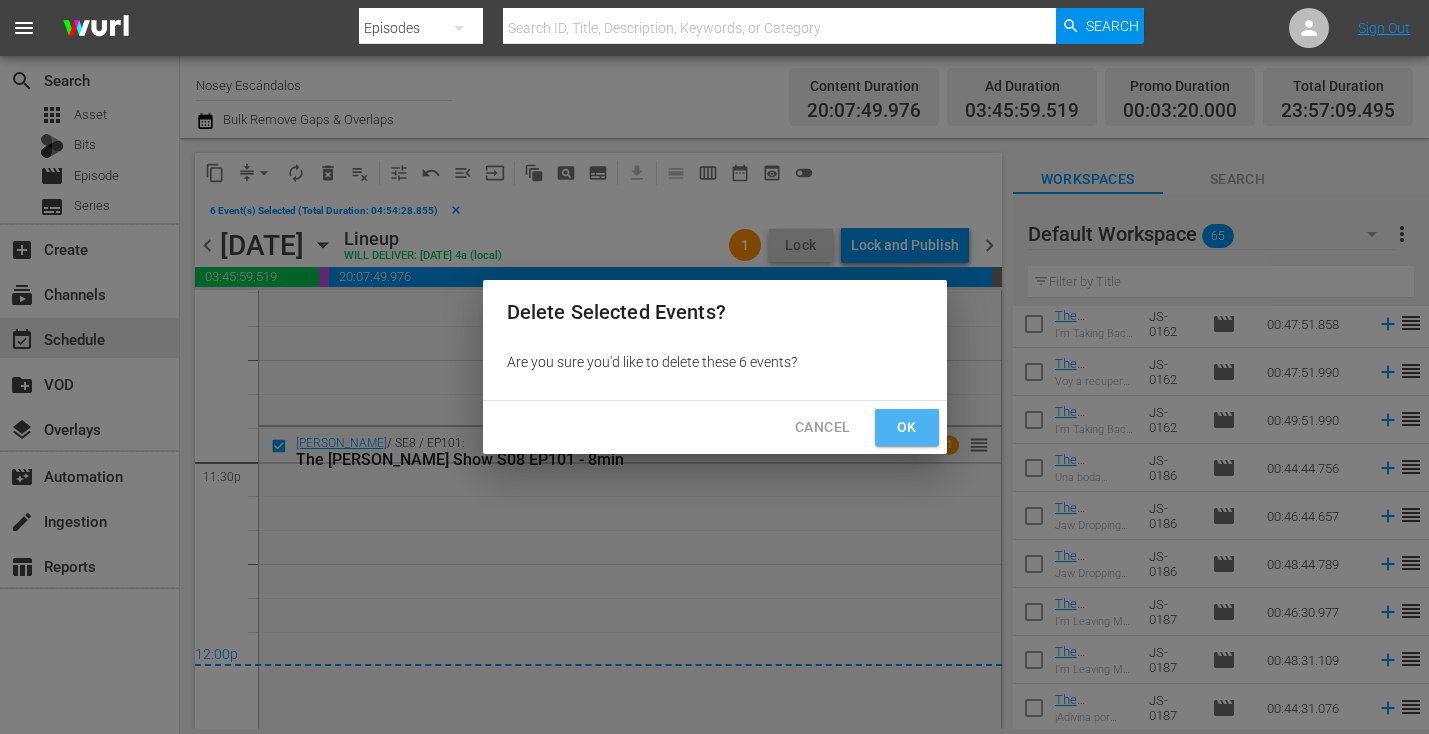 click on "Ok" at bounding box center (907, 427) 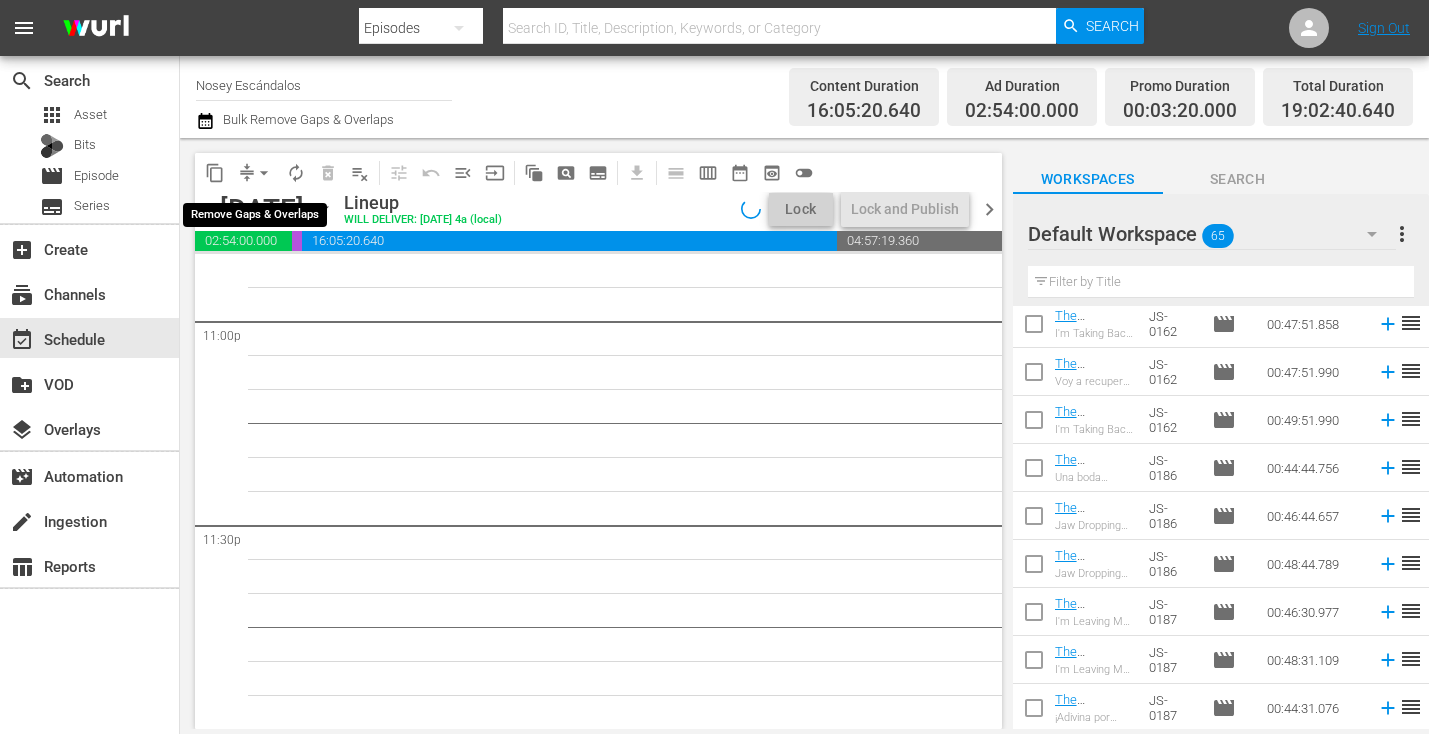 scroll, scrollTop: 9317, scrollLeft: 0, axis: vertical 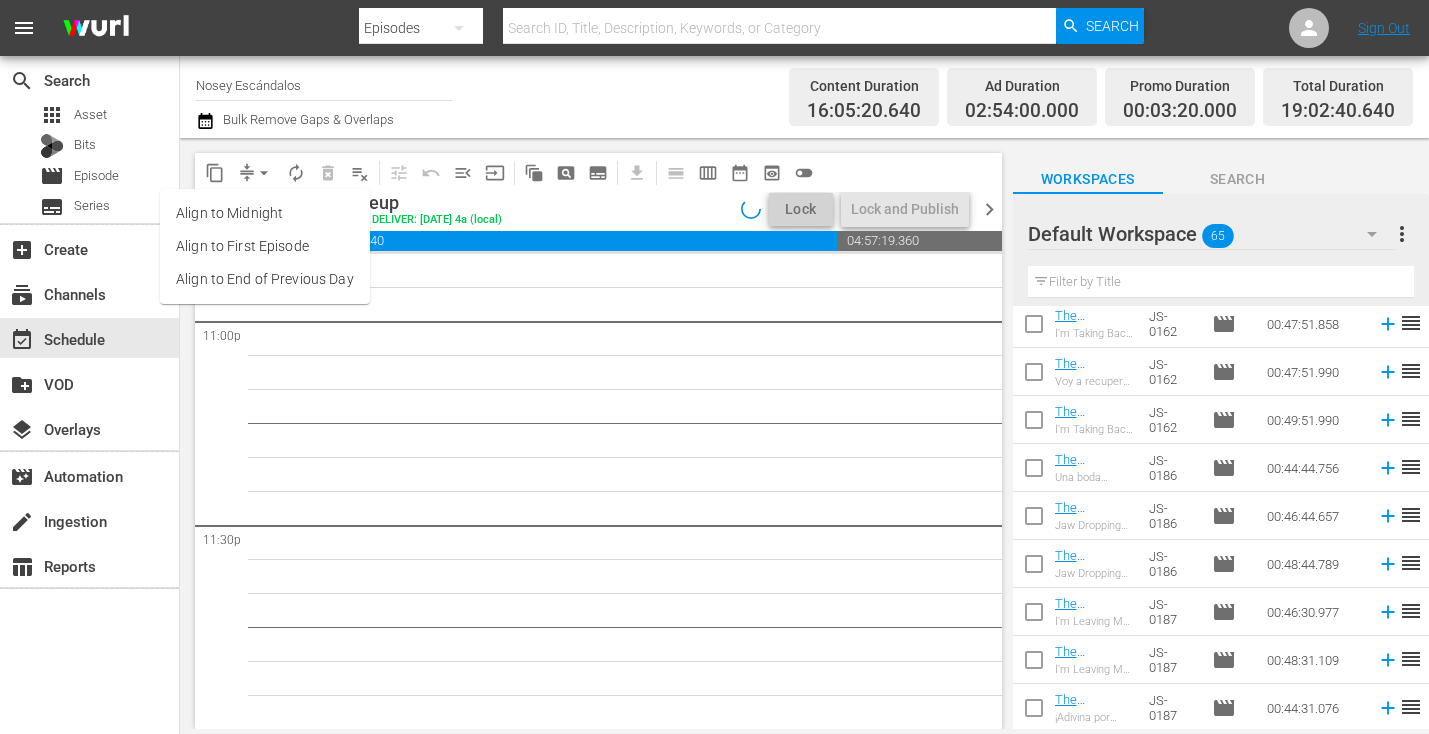 click on "Align to End of Previous Day" at bounding box center [265, 279] 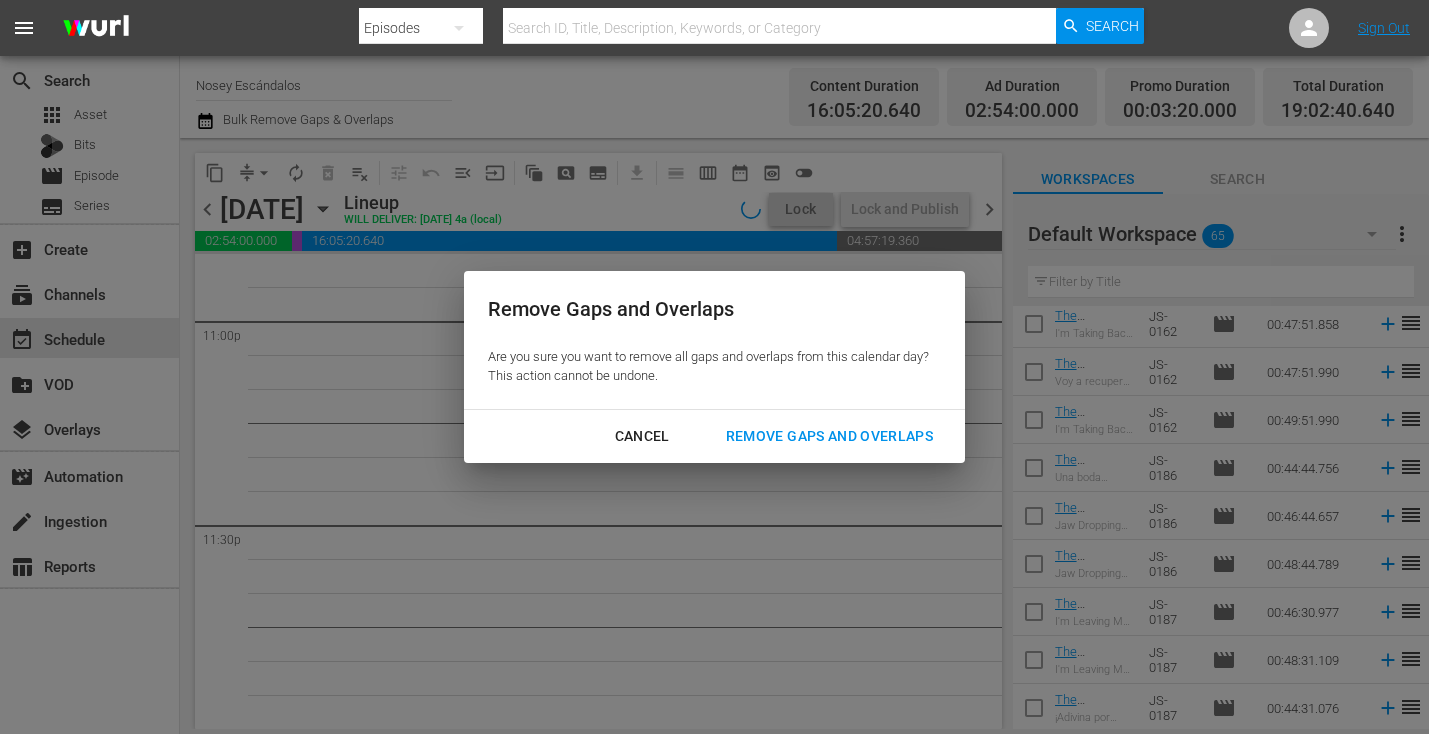 click on "Remove Gaps and Overlaps" at bounding box center [829, 436] 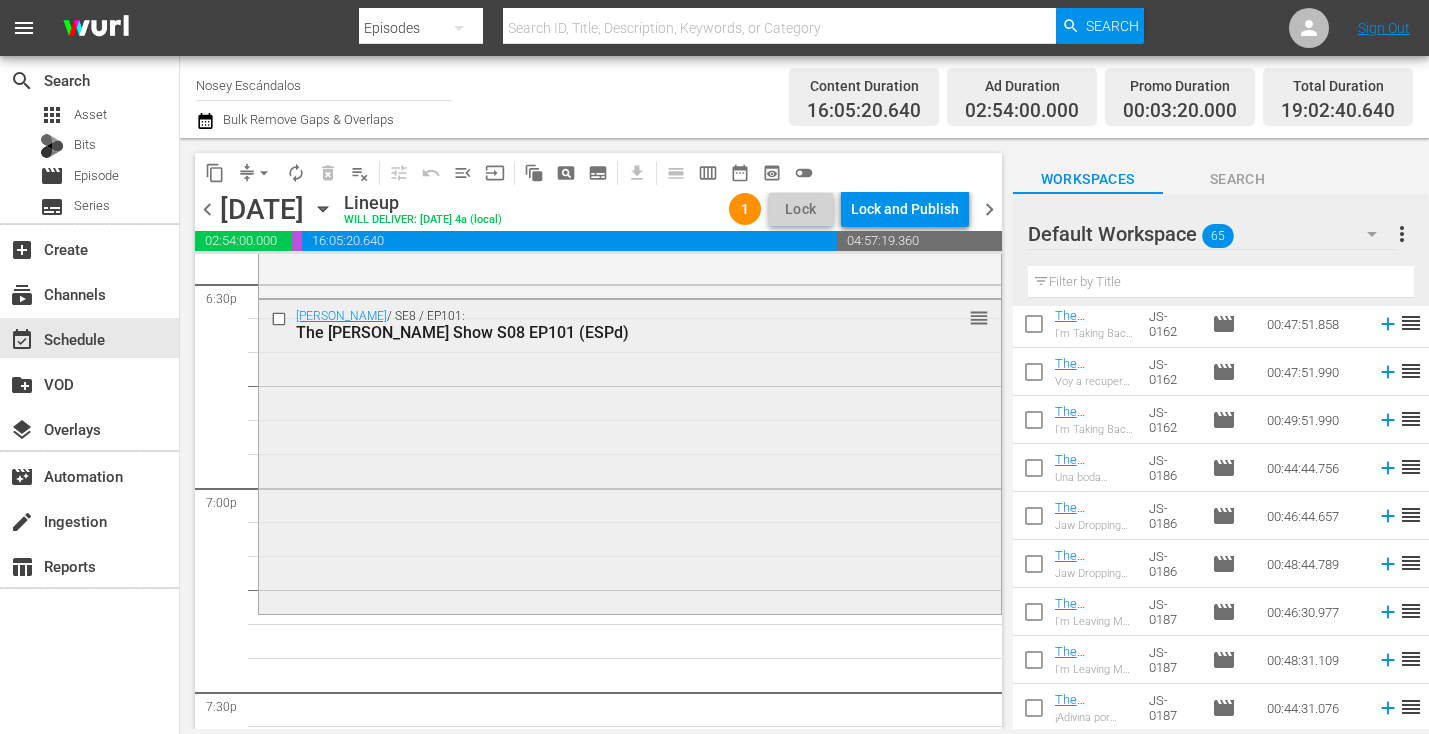 scroll, scrollTop: 7527, scrollLeft: 0, axis: vertical 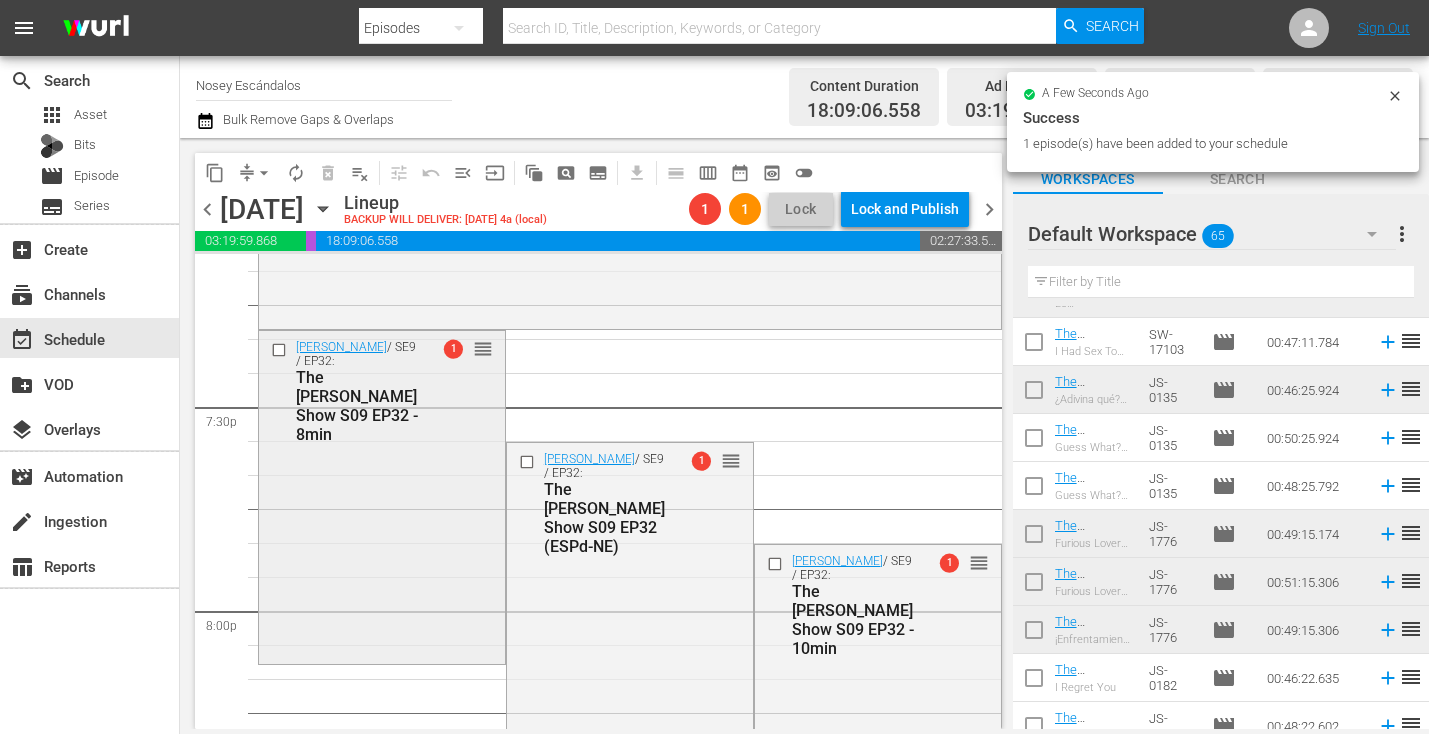 click at bounding box center [281, 350] 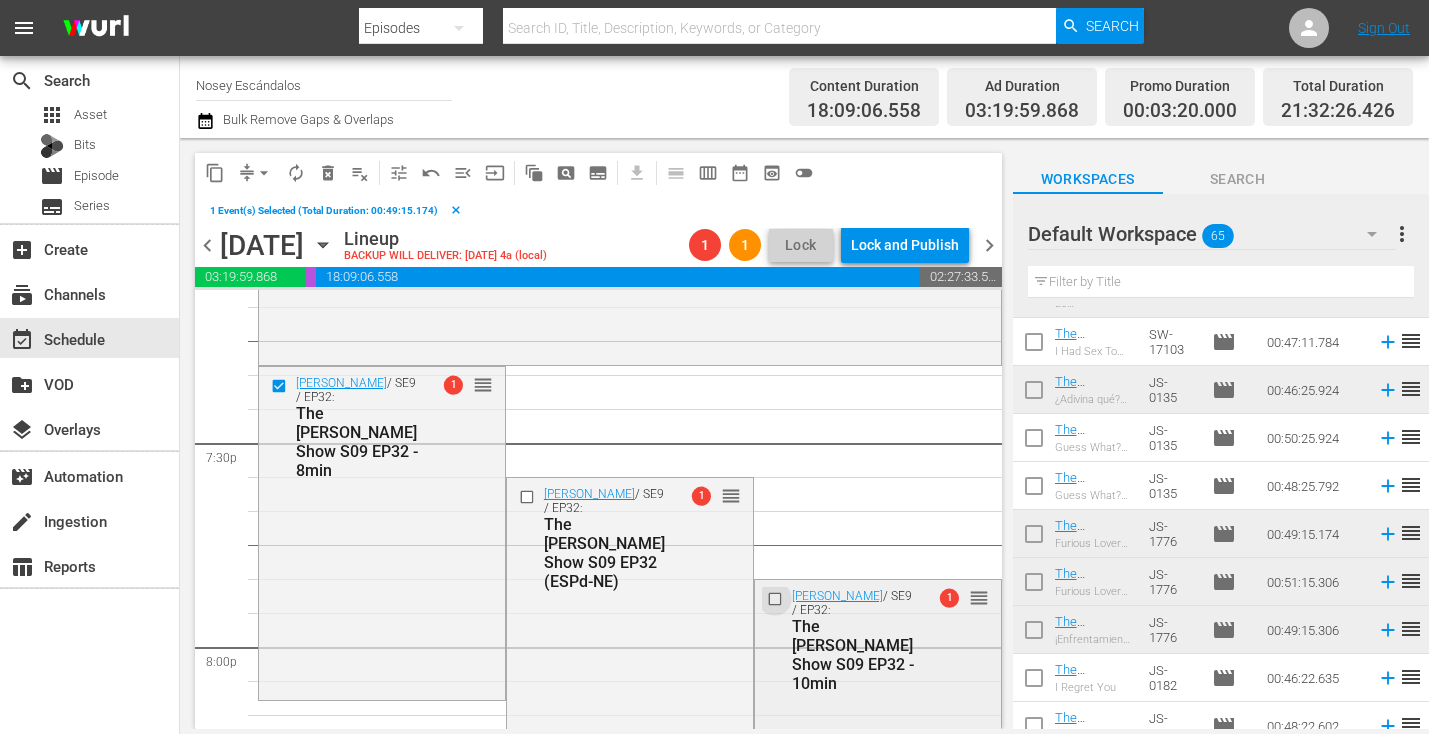 click at bounding box center [776, 599] 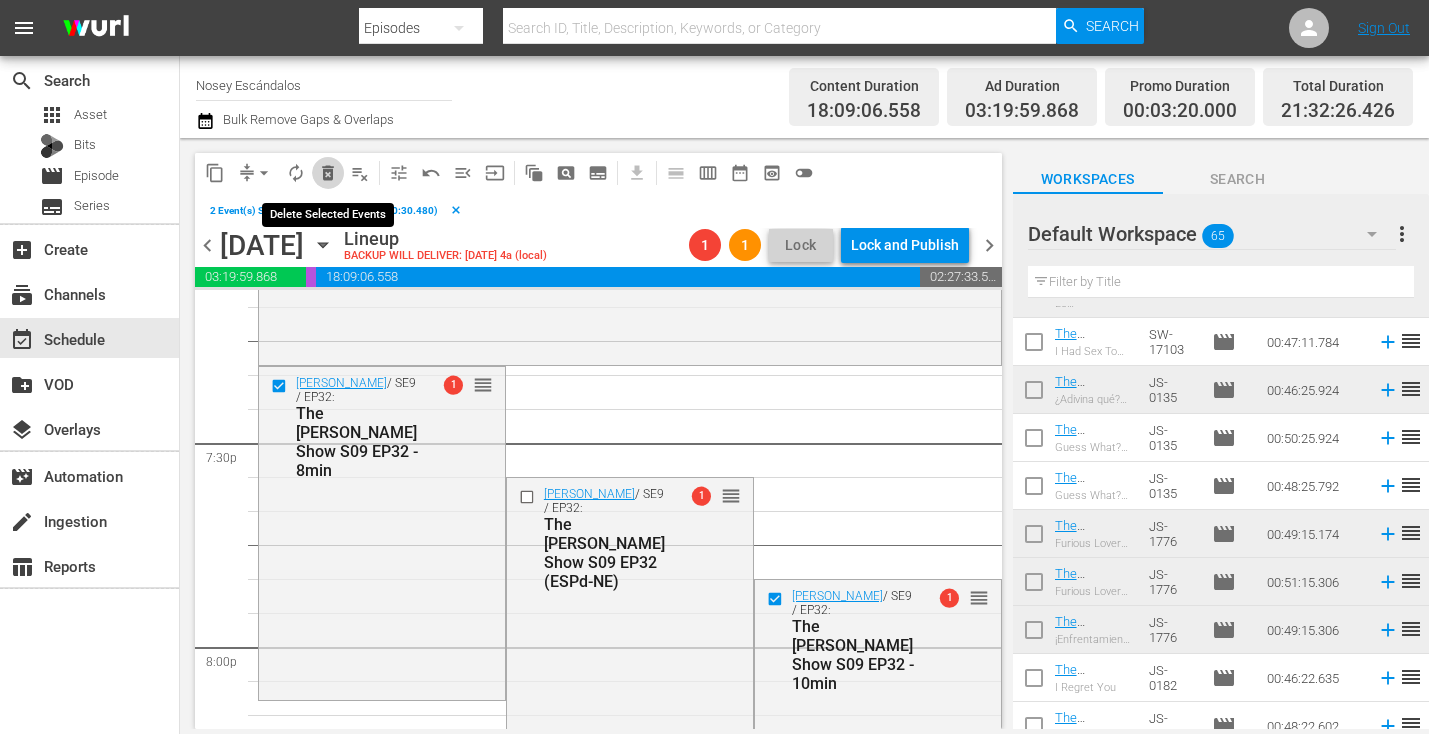 click on "delete_forever_outlined" at bounding box center [328, 173] 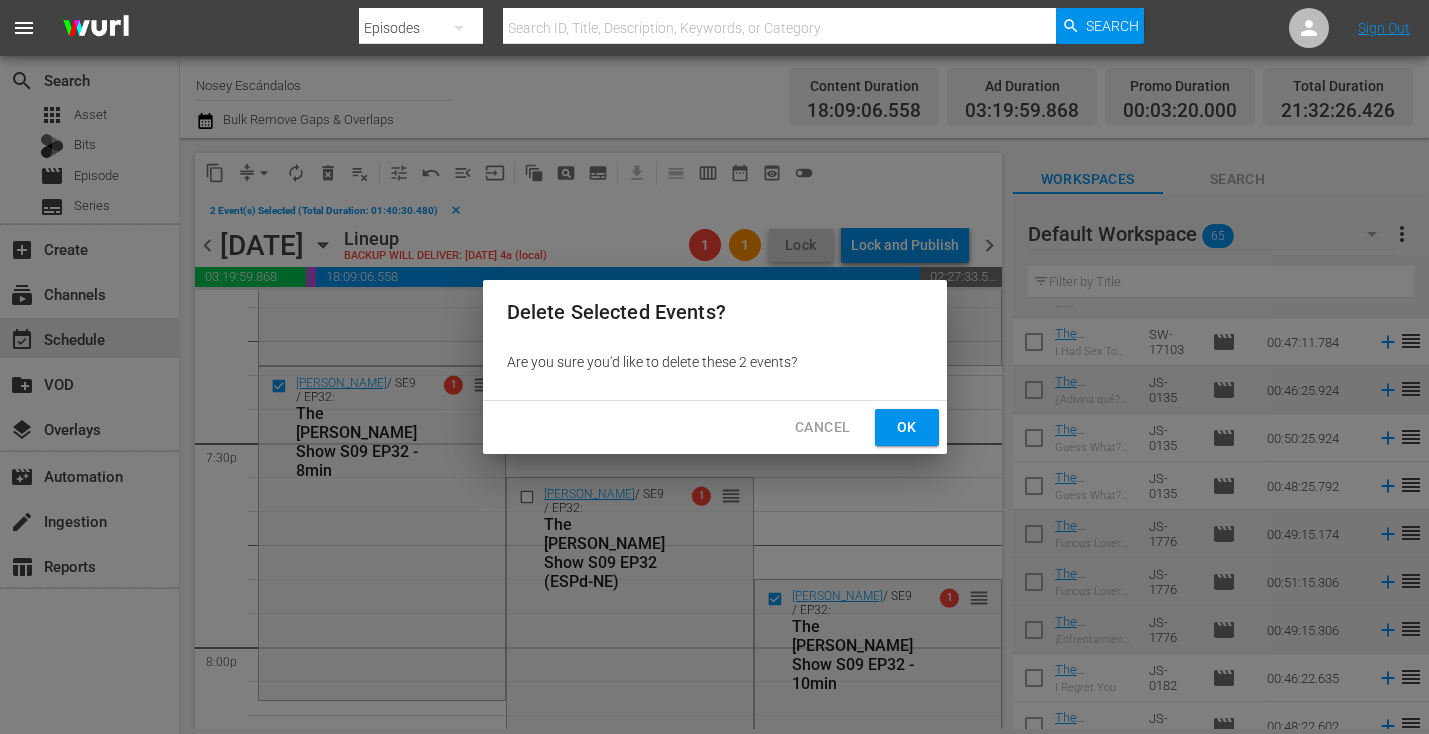 click on "Cancel Ok" at bounding box center [715, 427] 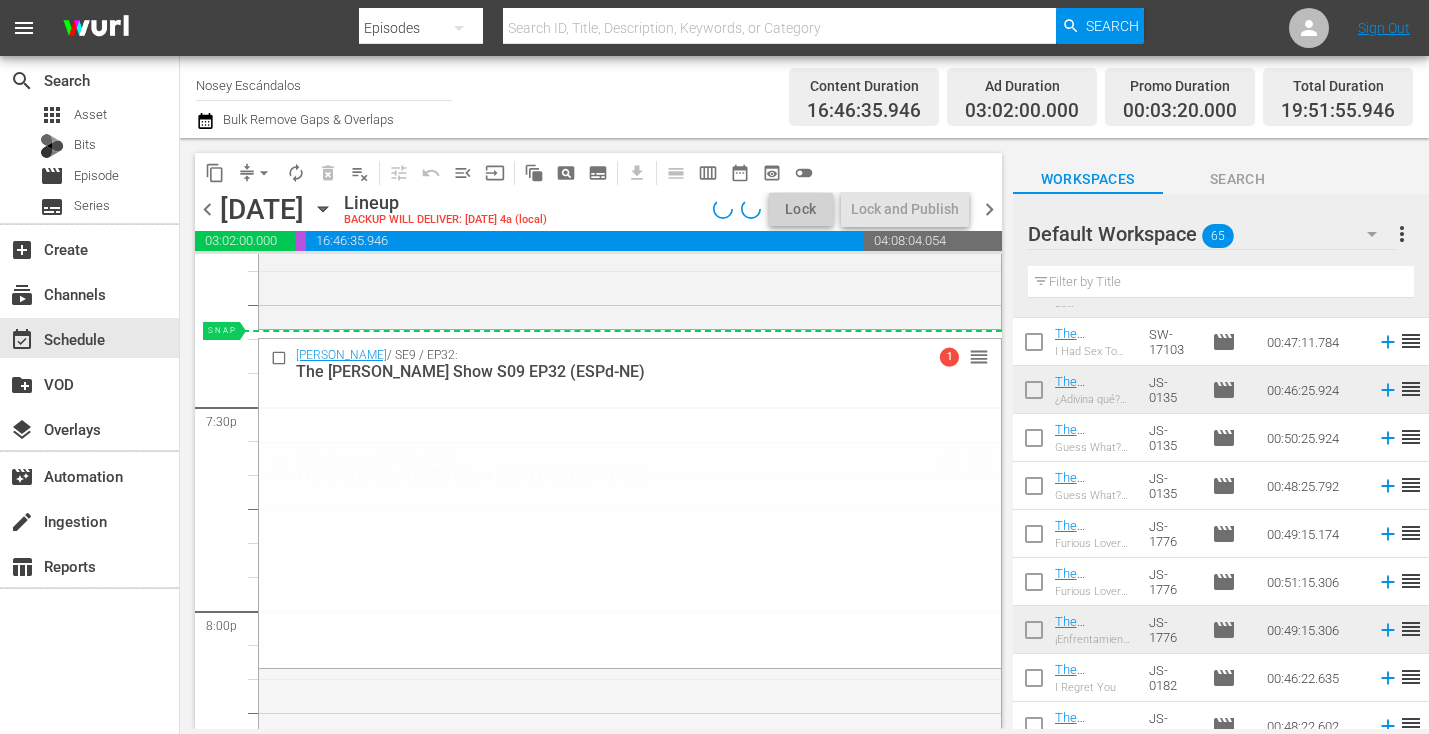 drag, startPoint x: 970, startPoint y: 426, endPoint x: 958, endPoint y: 334, distance: 92.779305 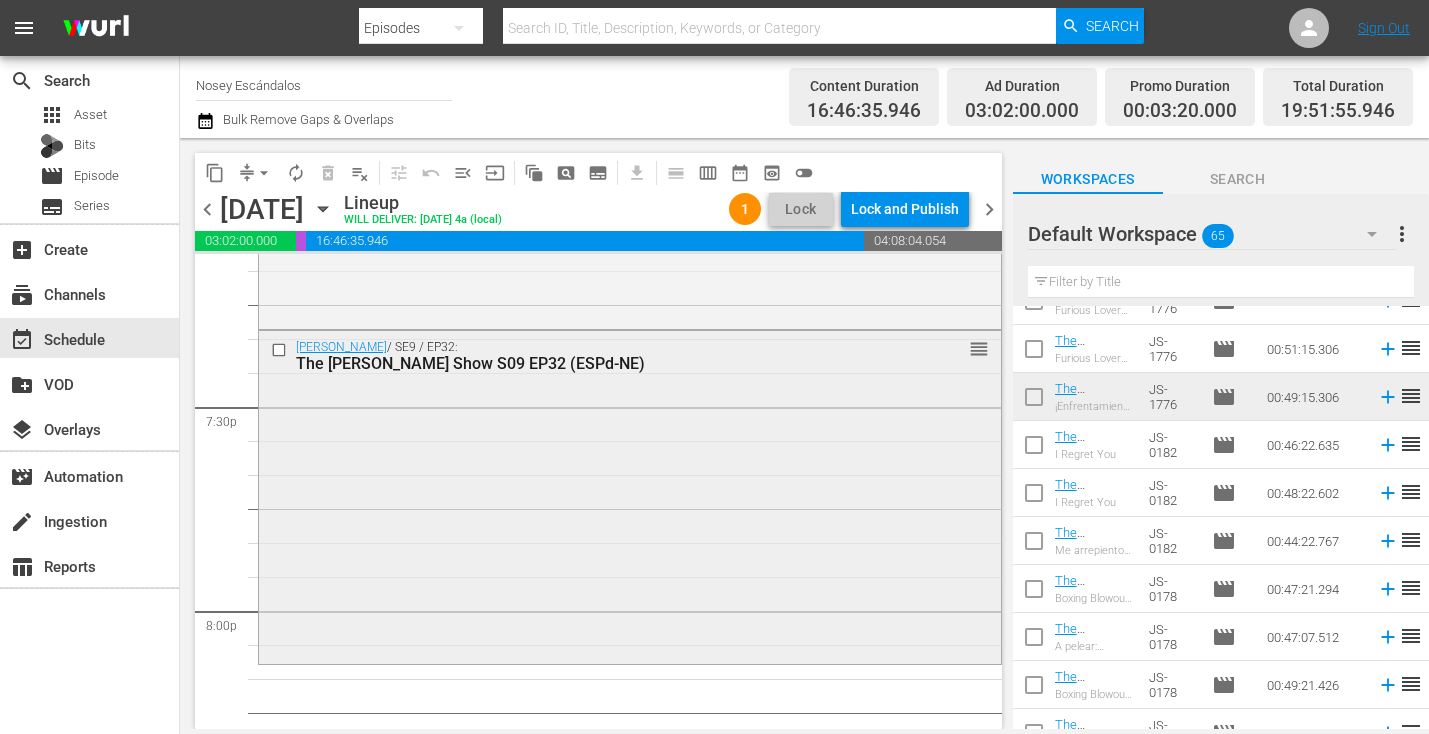 scroll, scrollTop: 2192, scrollLeft: 0, axis: vertical 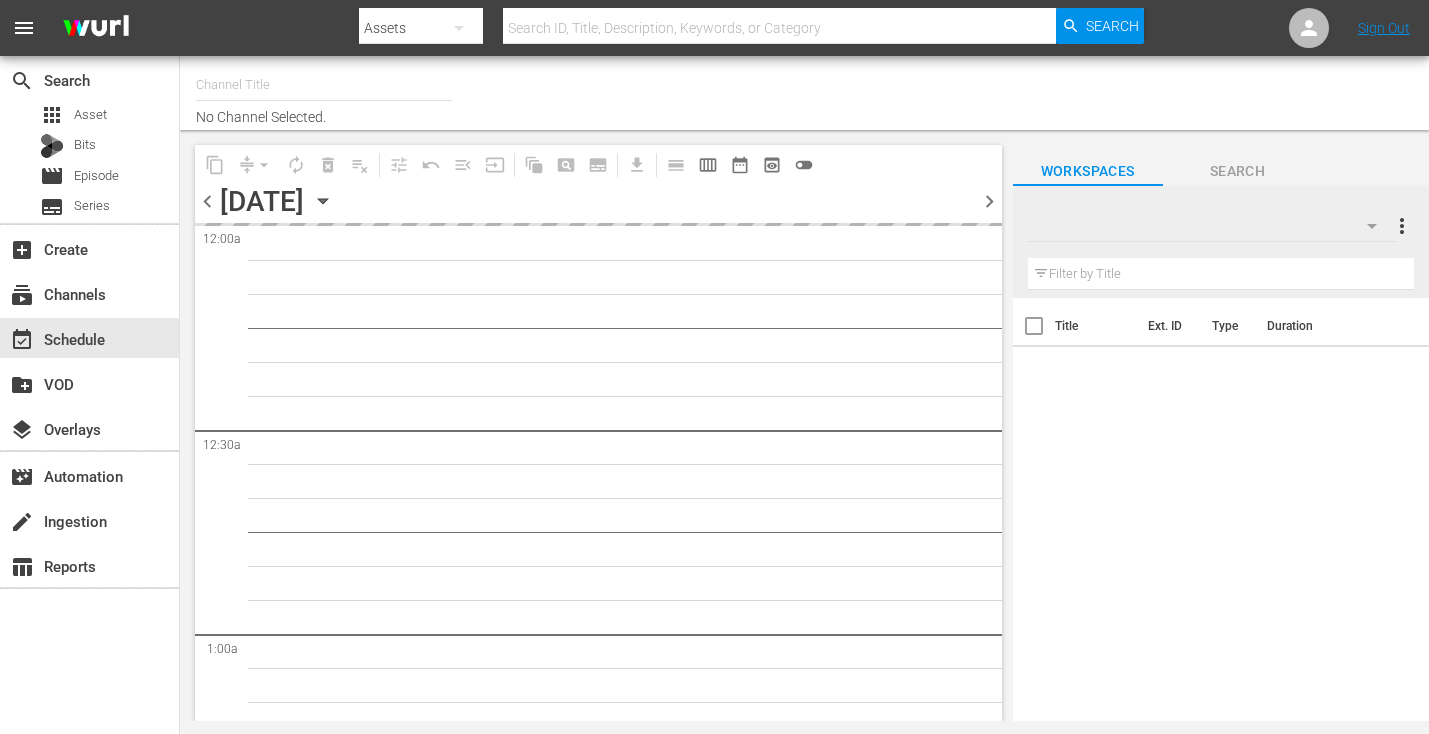 type on "Nosey Escándalos (892)" 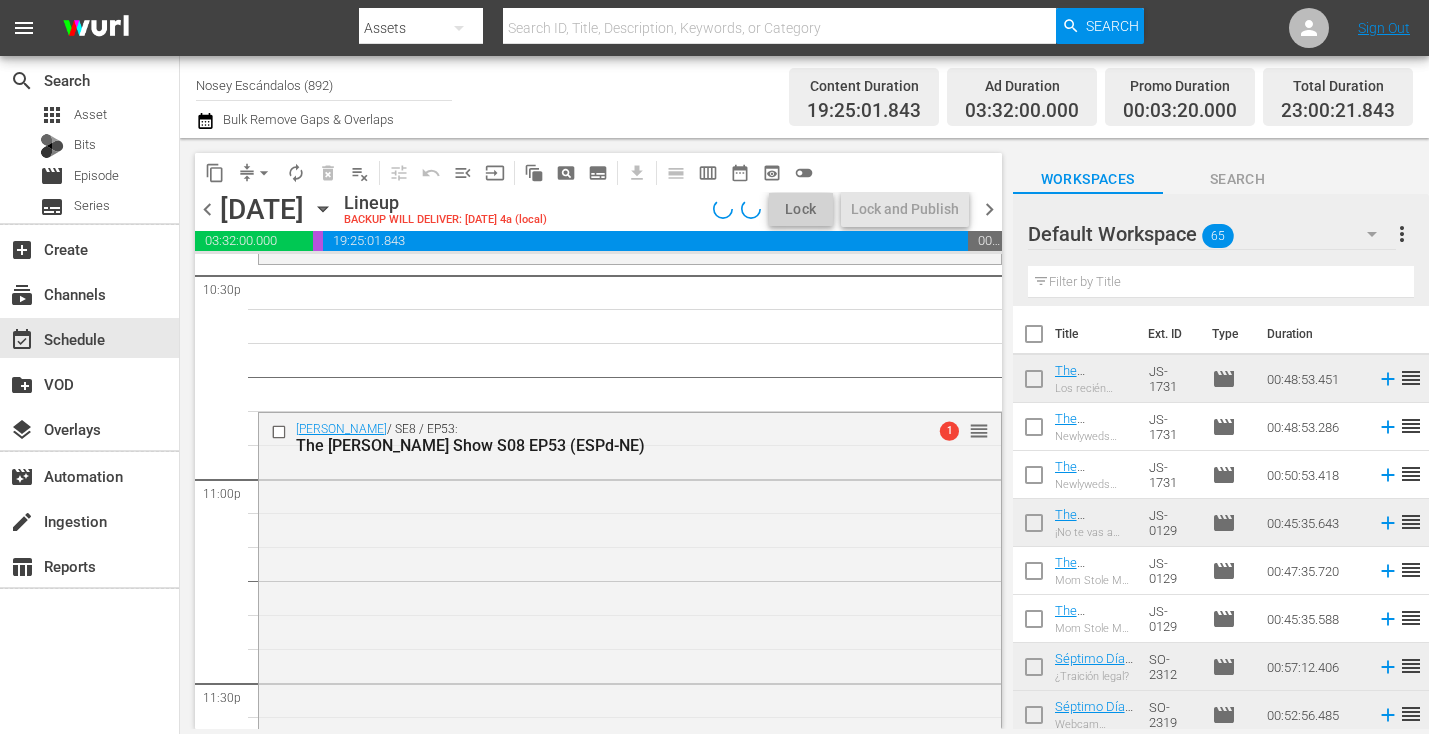 scroll, scrollTop: 9110, scrollLeft: 0, axis: vertical 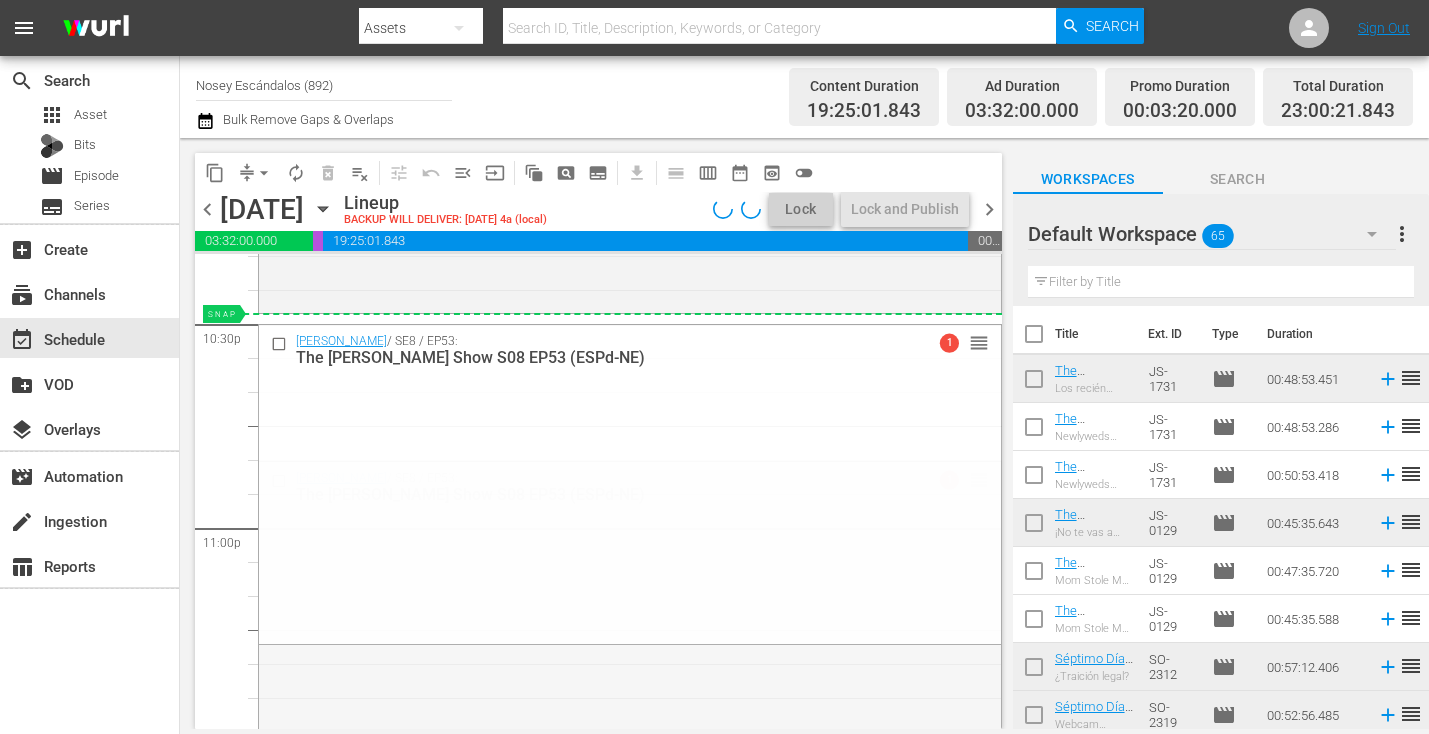 drag, startPoint x: 979, startPoint y: 477, endPoint x: 945, endPoint y: 320, distance: 160.63934 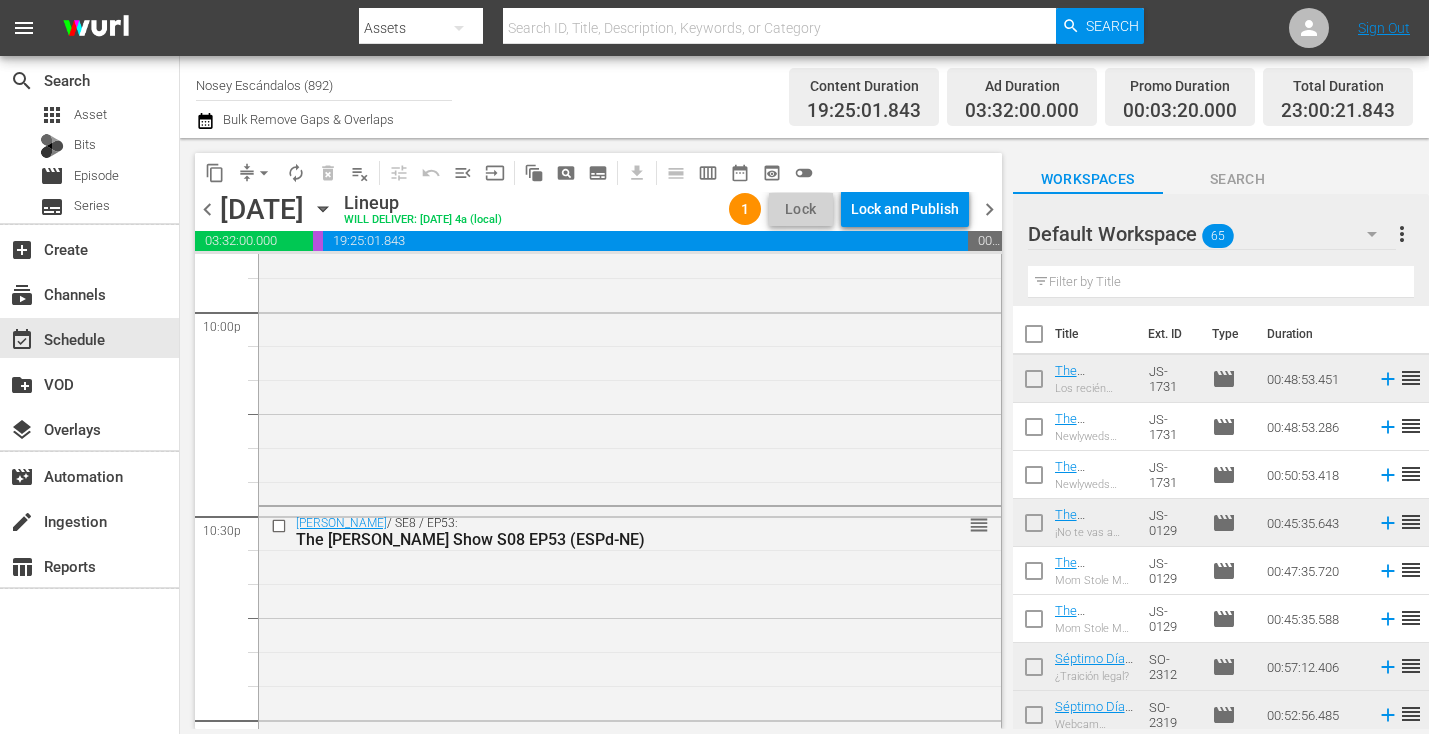 scroll, scrollTop: 8935, scrollLeft: 0, axis: vertical 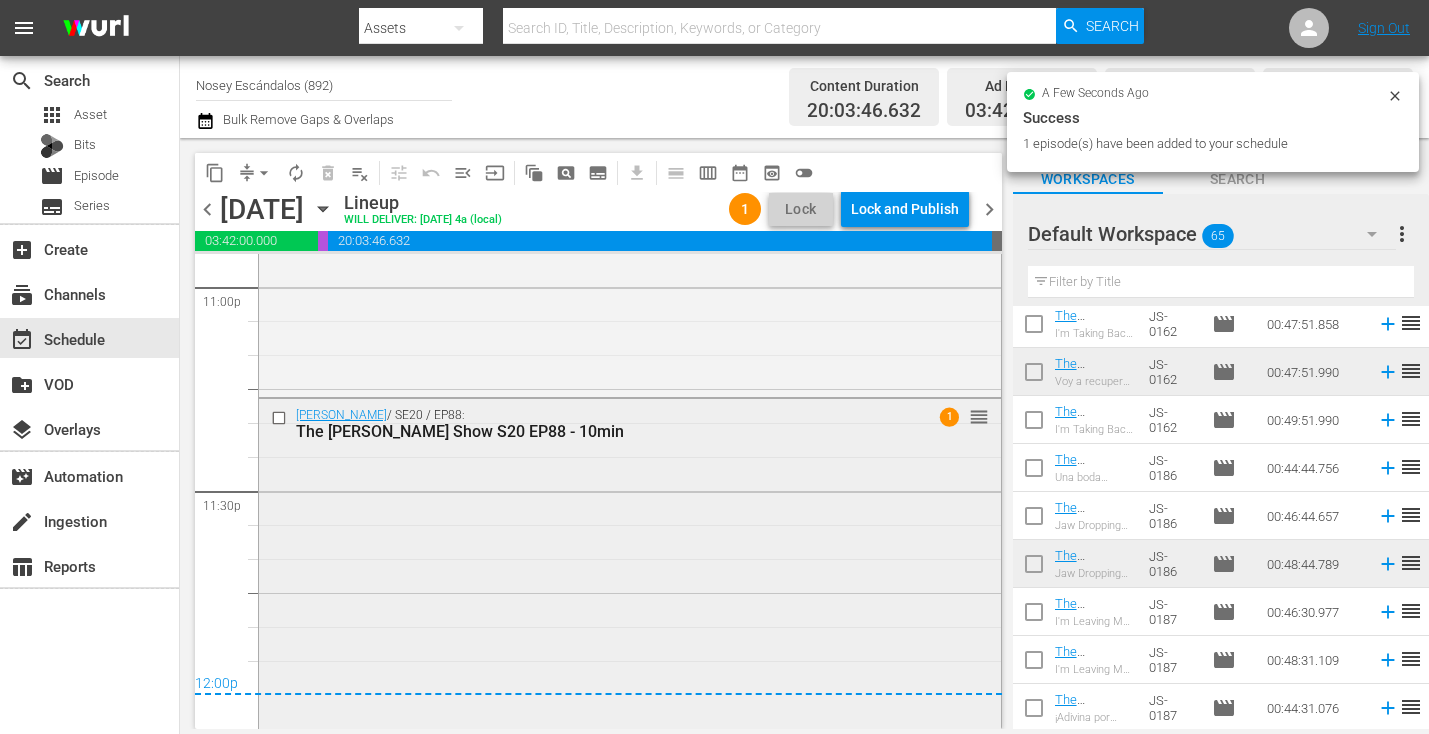 click on "Jerry Springer  / SE20 / EP88:
The Jerry Springer Show S20 EP88 - 10min 1 reorder" at bounding box center [630, 561] 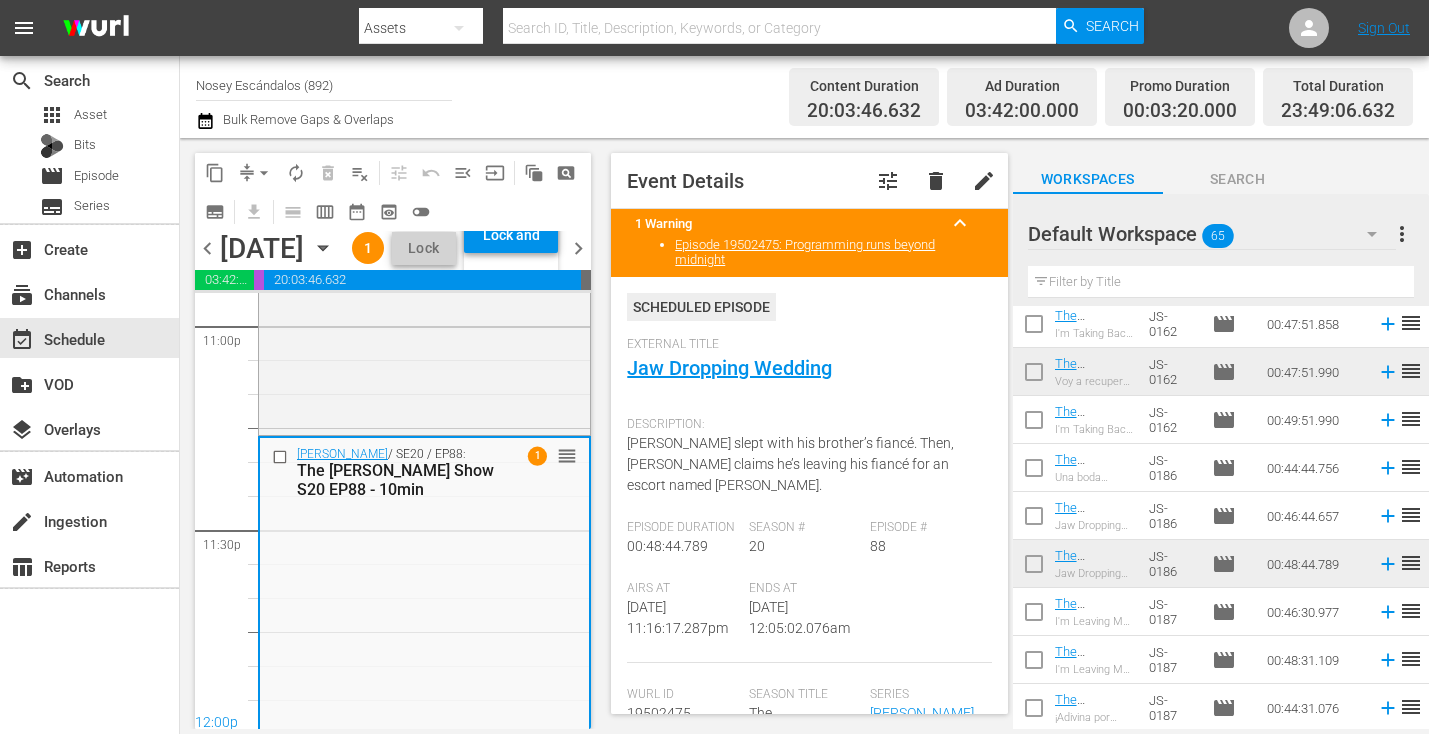 click on "delete" at bounding box center [936, 181] 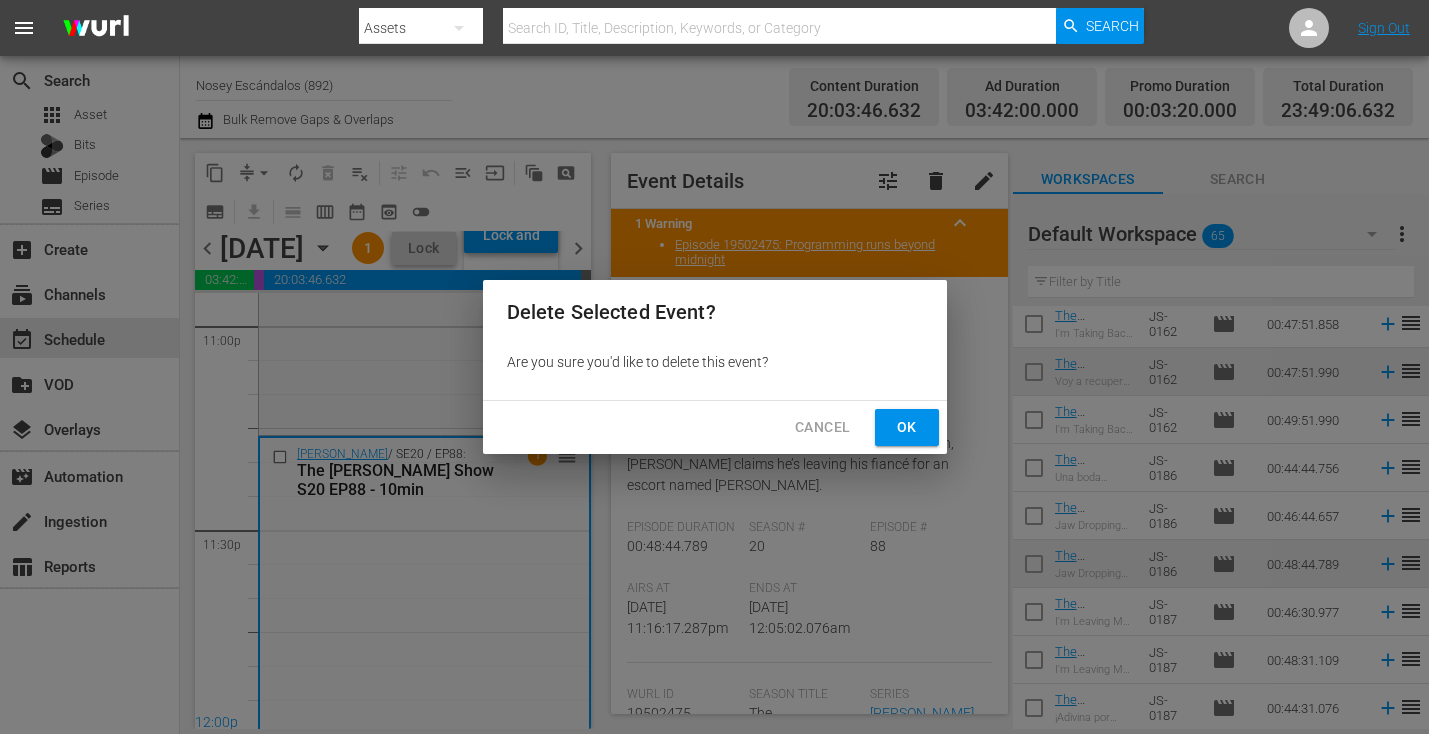 click on "Ok" at bounding box center (907, 427) 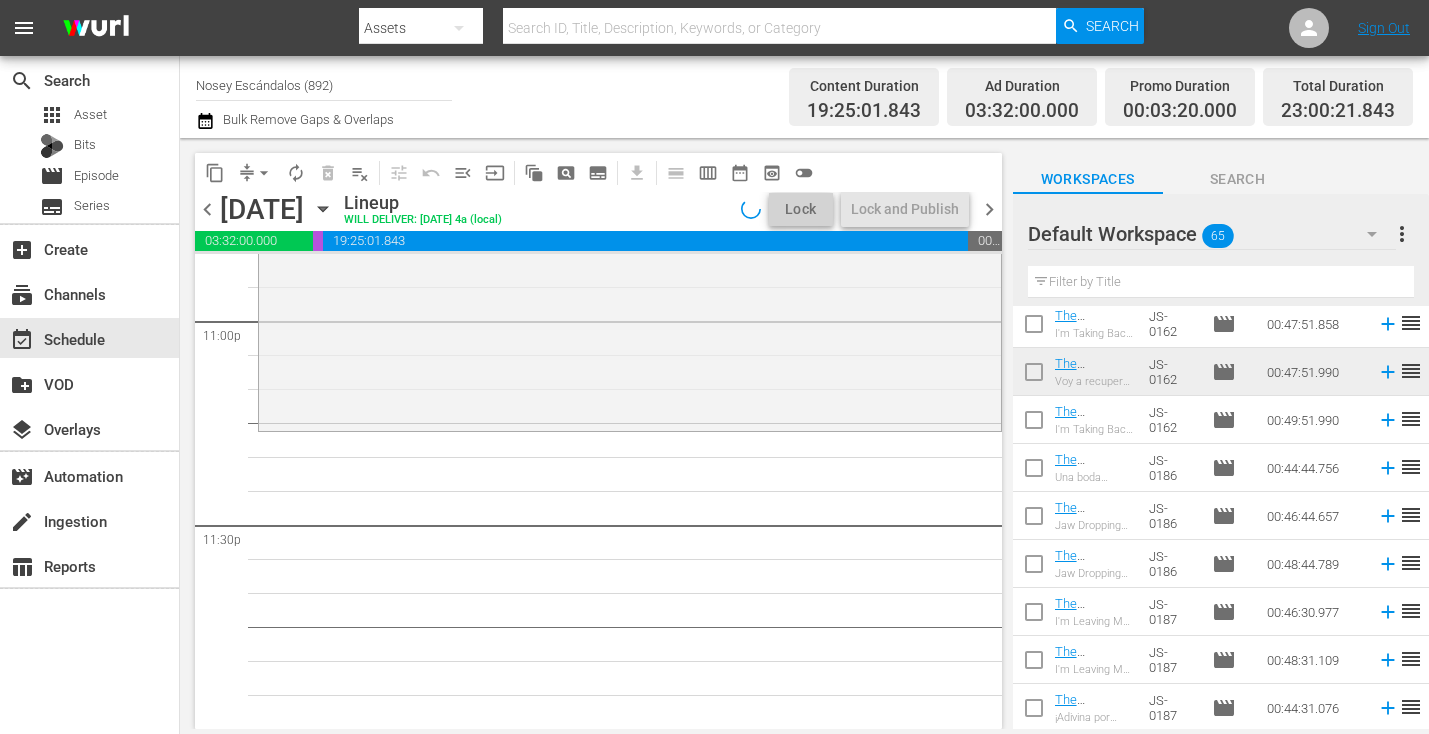 scroll, scrollTop: 9317, scrollLeft: 0, axis: vertical 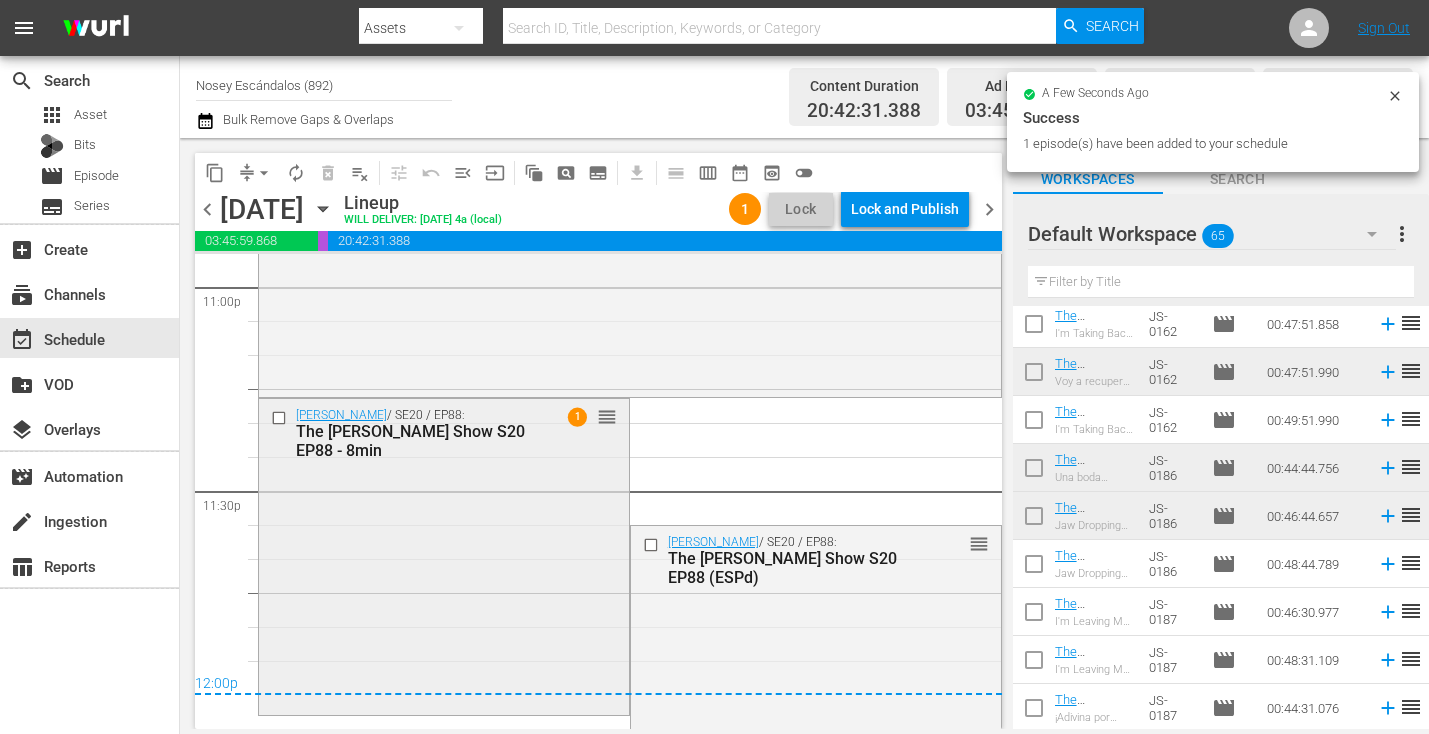 click on "Jerry Springer  / SE20 / EP88:
The Jerry Springer Show S20 EP88 - 8min 1 reorder" at bounding box center (444, 555) 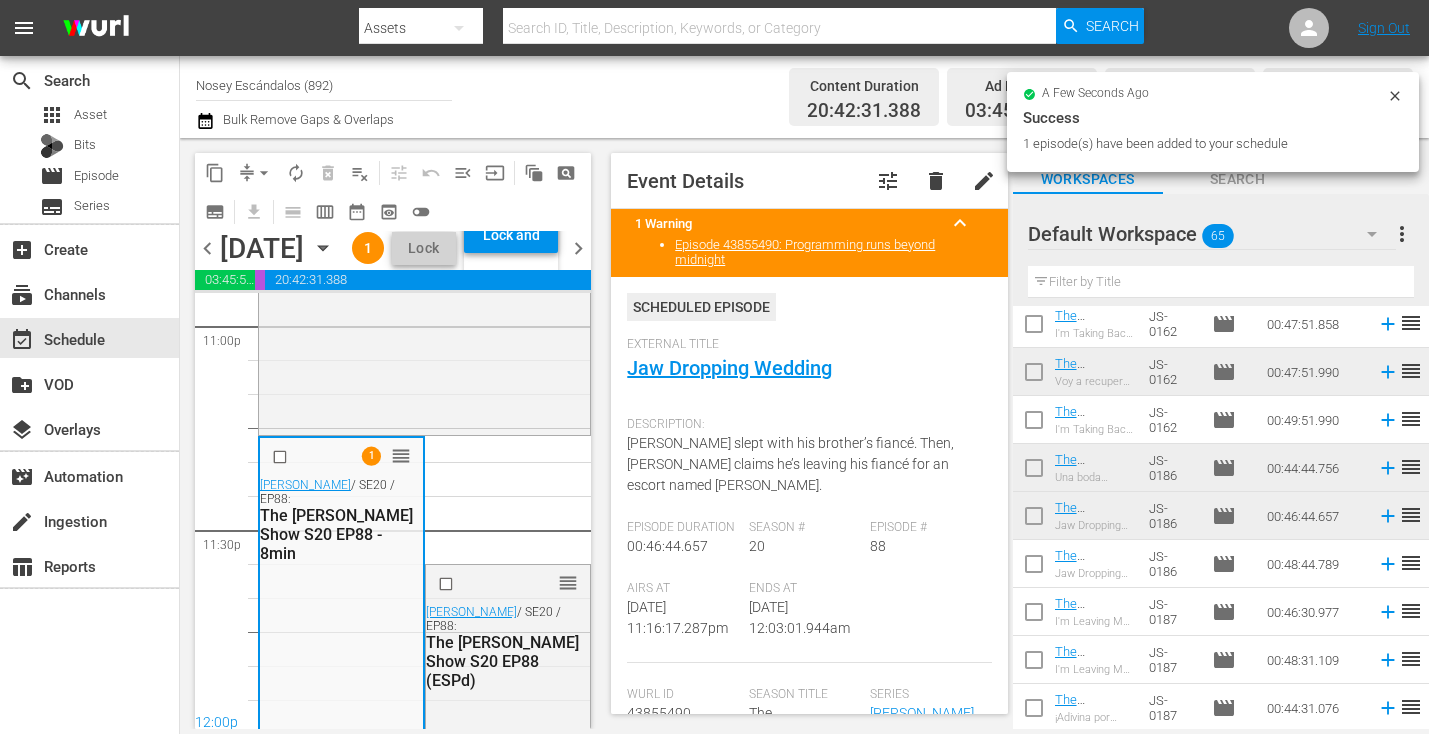 click on "delete" at bounding box center (936, 181) 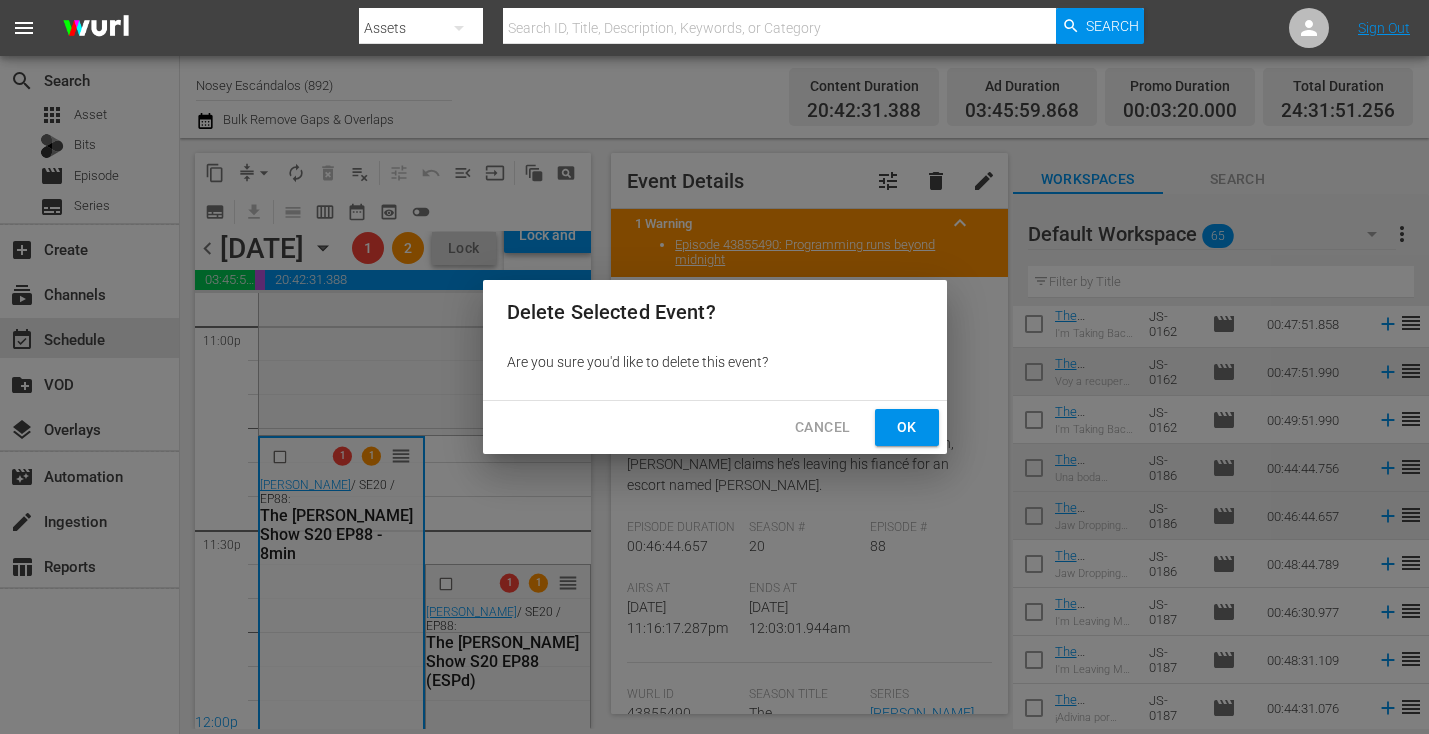 click on "Ok" at bounding box center [907, 427] 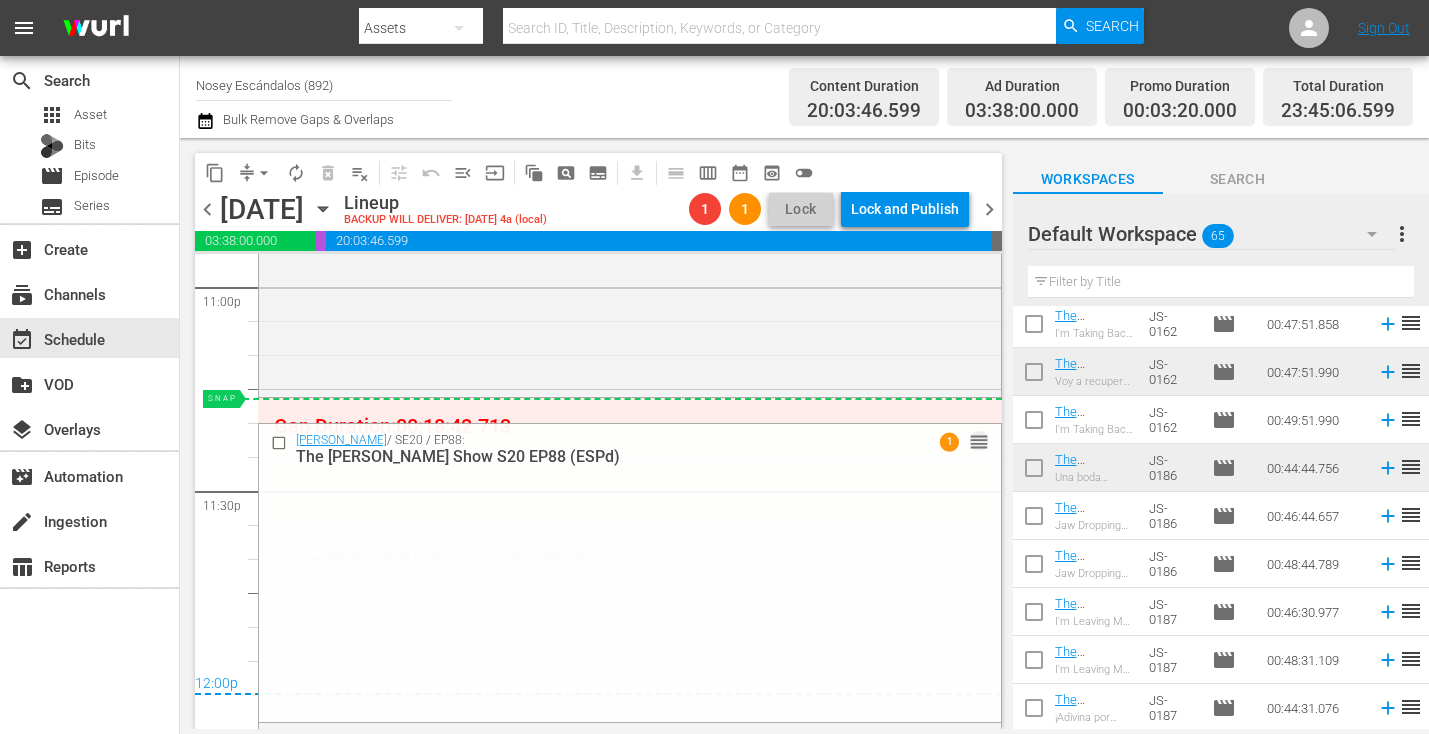 drag, startPoint x: 972, startPoint y: 468, endPoint x: 965, endPoint y: 402, distance: 66.37017 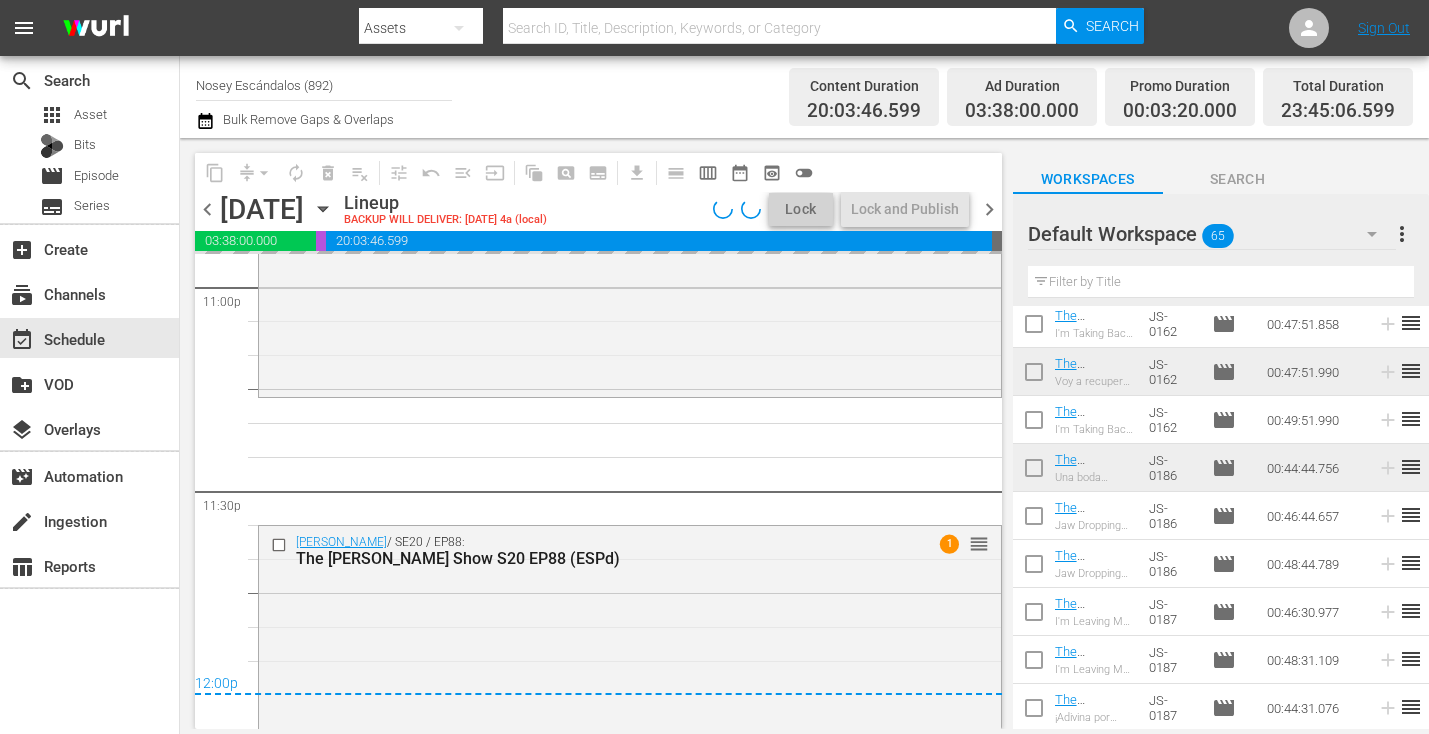 scroll, scrollTop: 9324, scrollLeft: 0, axis: vertical 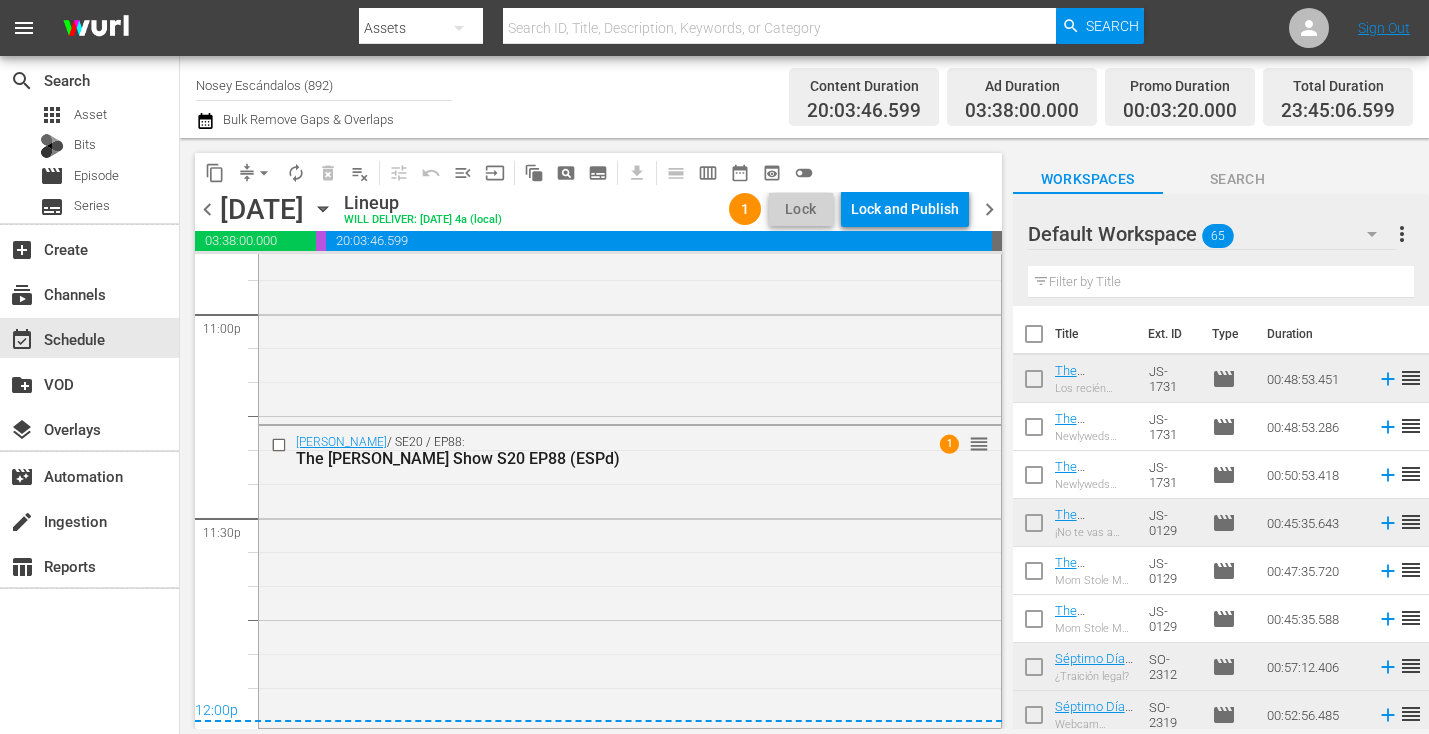 click at bounding box center (1034, 338) 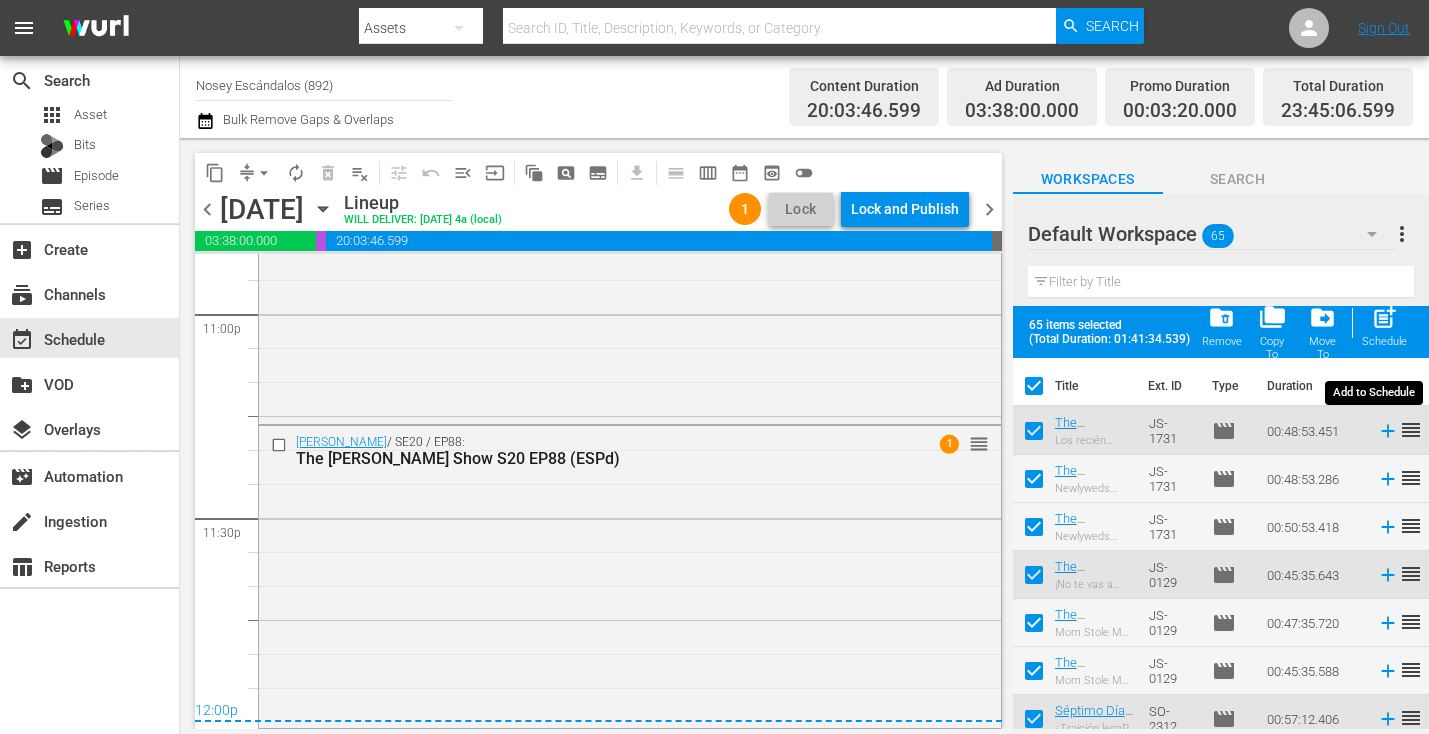 click on "post_add Schedule" at bounding box center (1384, 326) 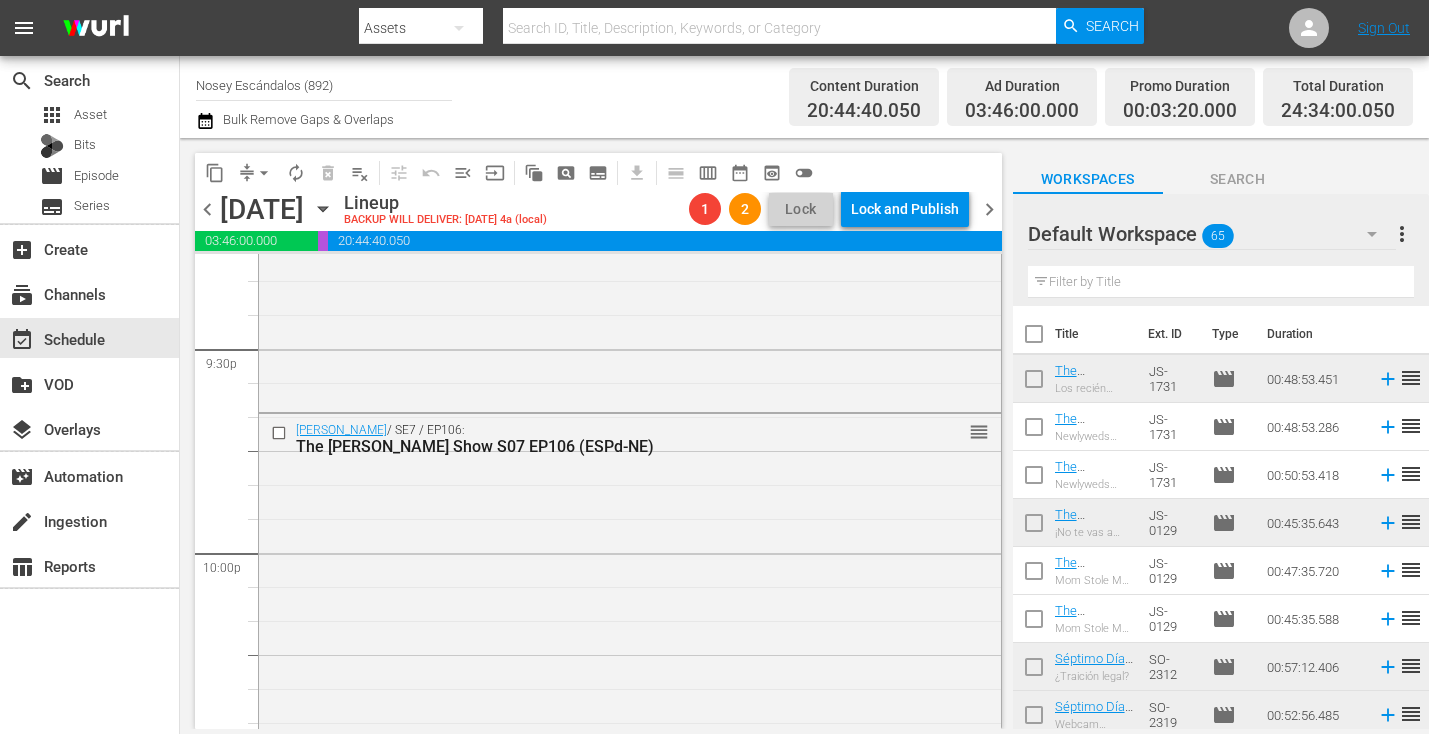 scroll, scrollTop: 9352, scrollLeft: 0, axis: vertical 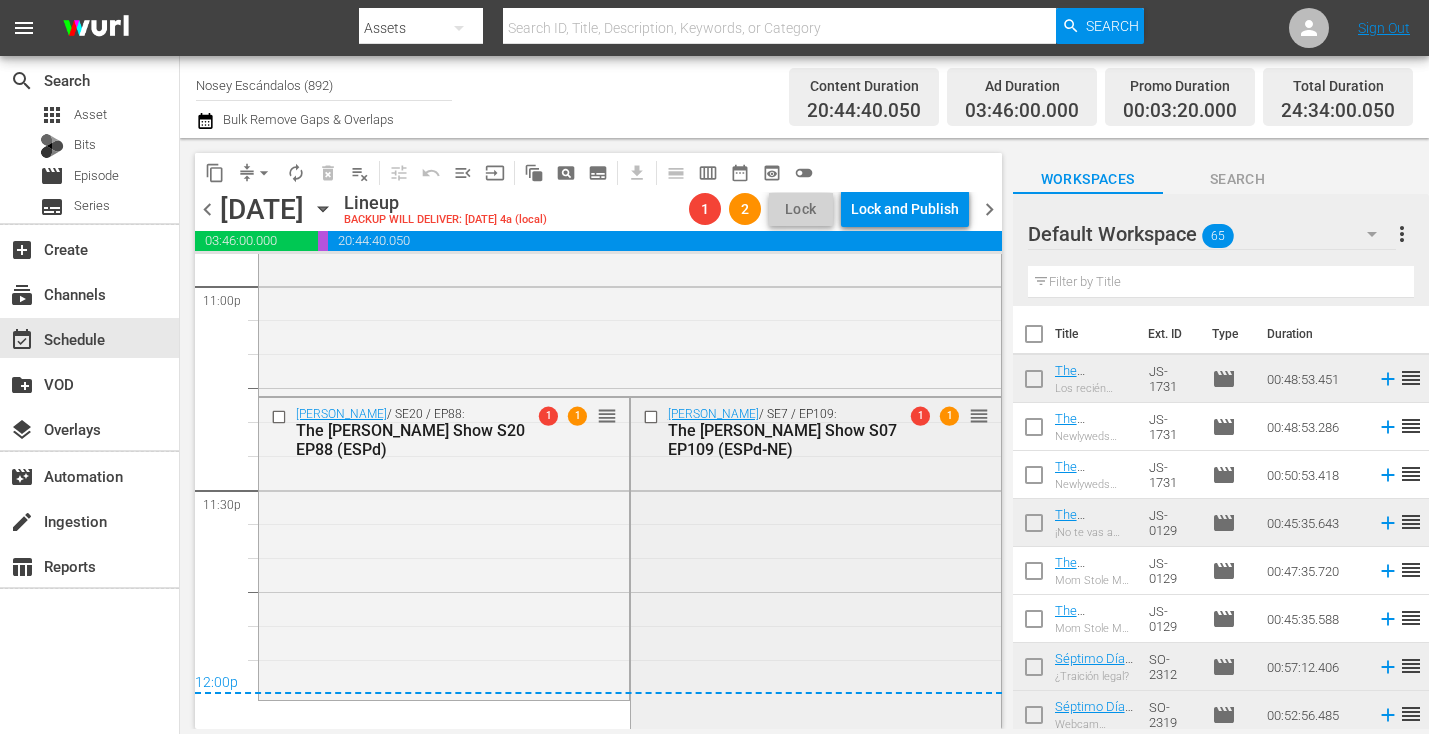 click on "Jerry Springer  / SE7 / EP109:
The Jerry Springer Show S07 EP109 (ESPd-NE) 1 1 reorder" at bounding box center (816, 561) 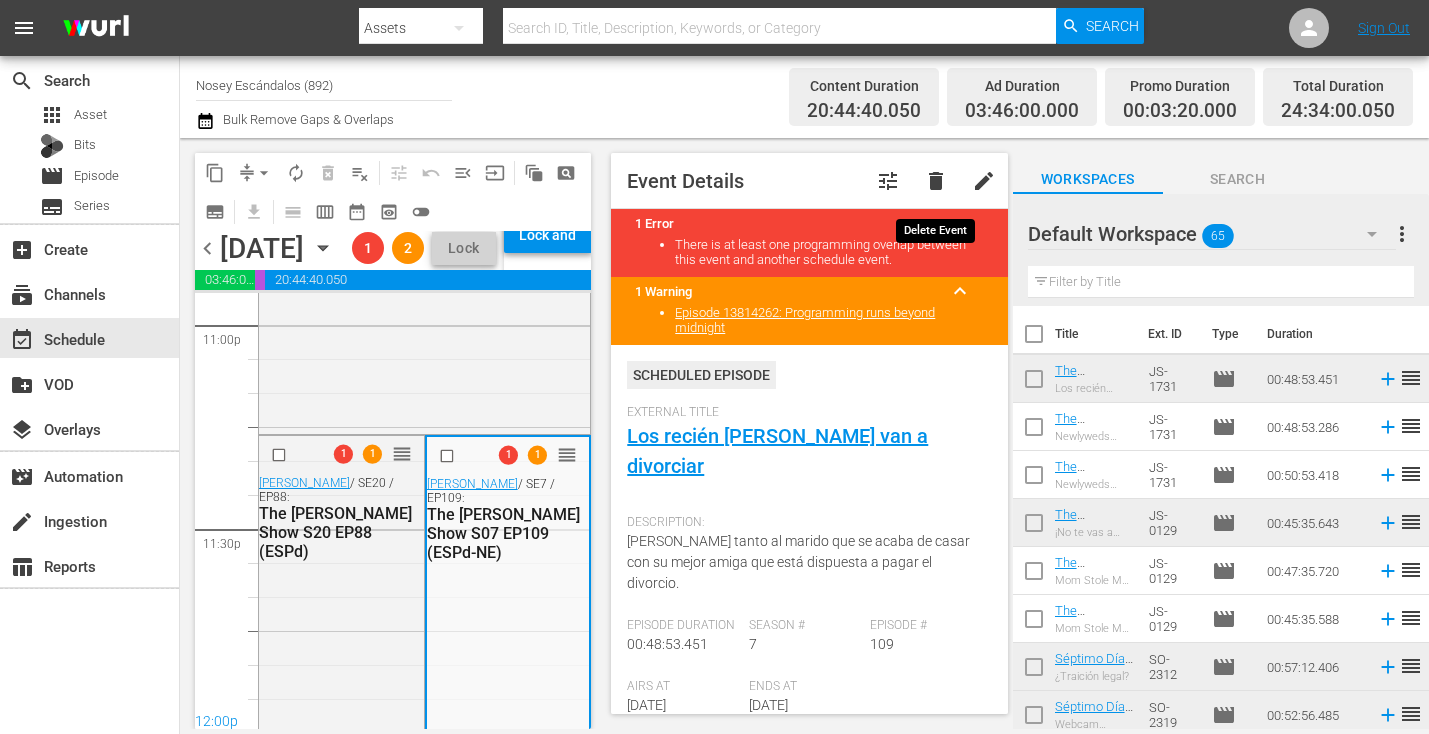 click on "delete" at bounding box center [936, 181] 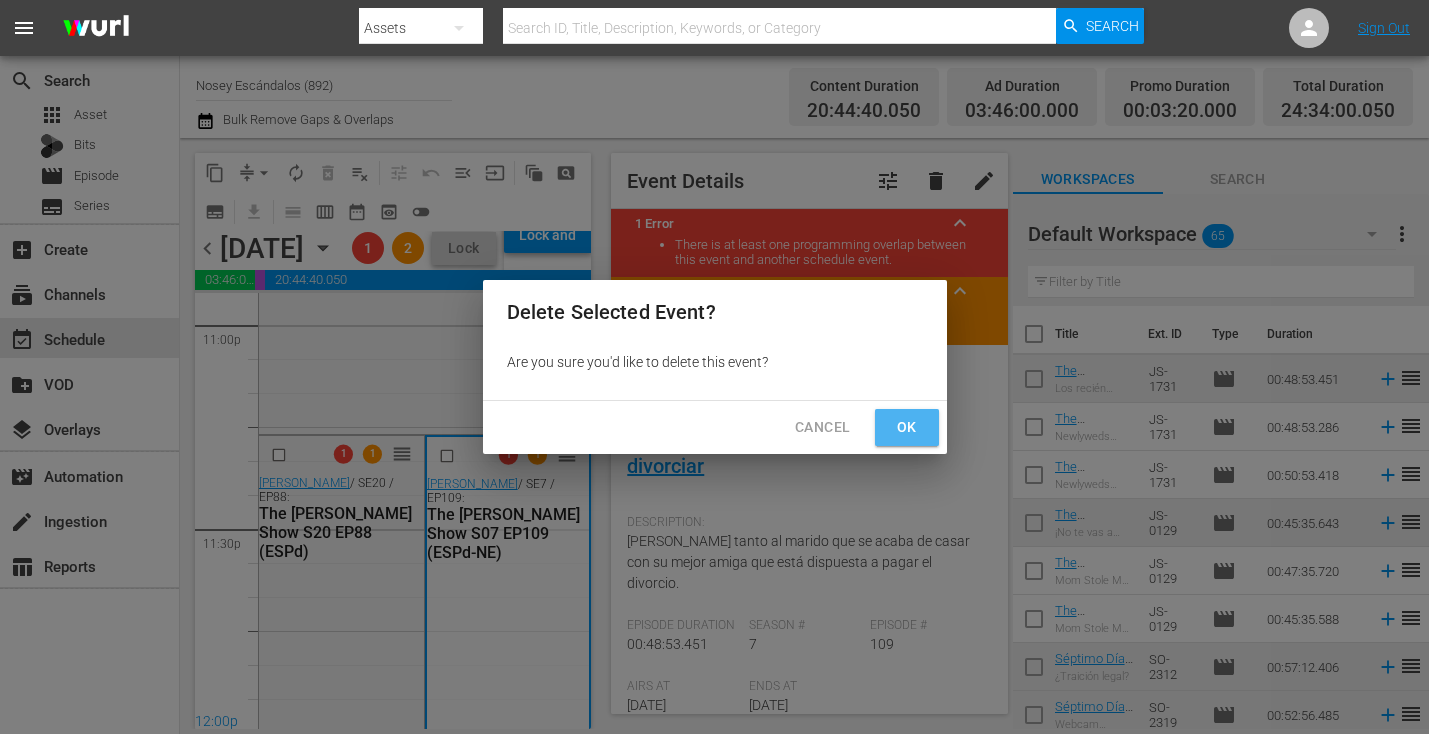 click on "Ok" at bounding box center (907, 427) 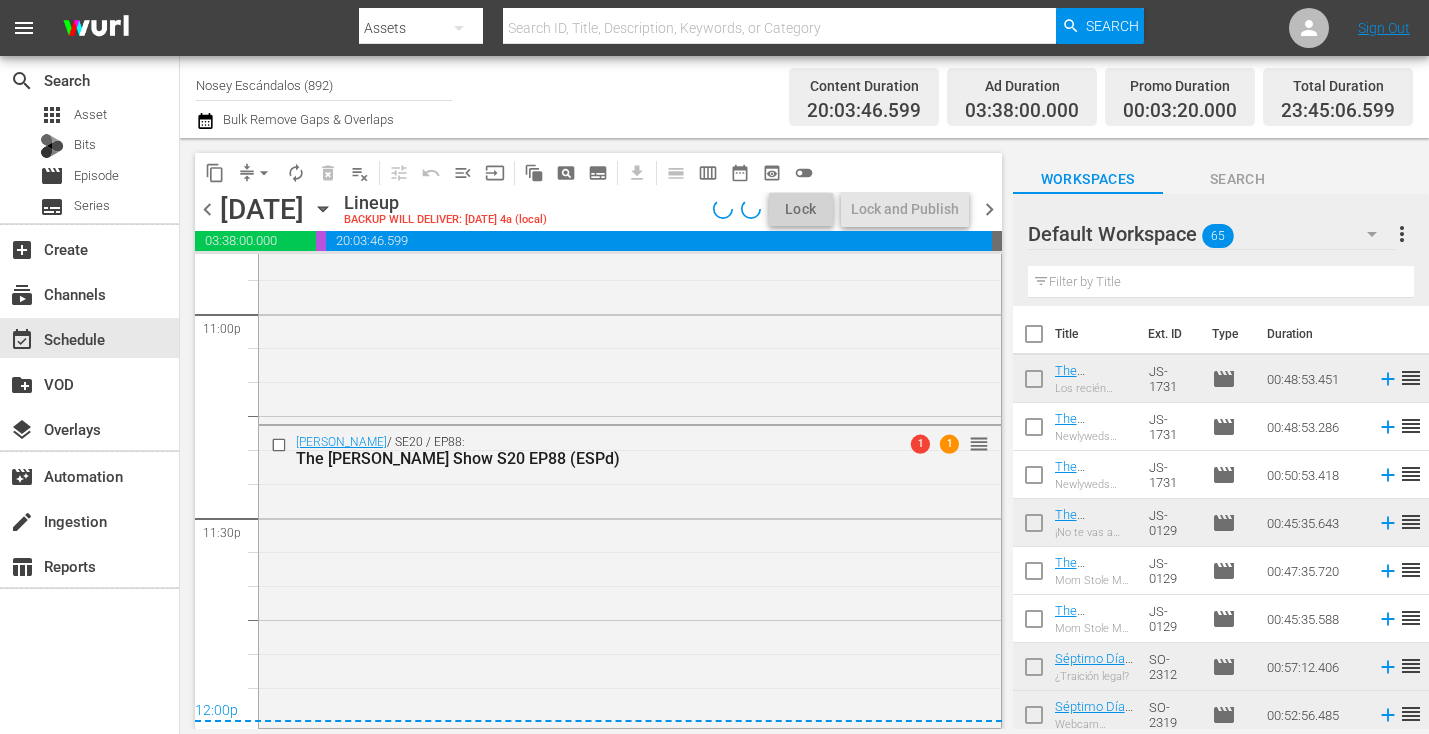 scroll, scrollTop: 9324, scrollLeft: 0, axis: vertical 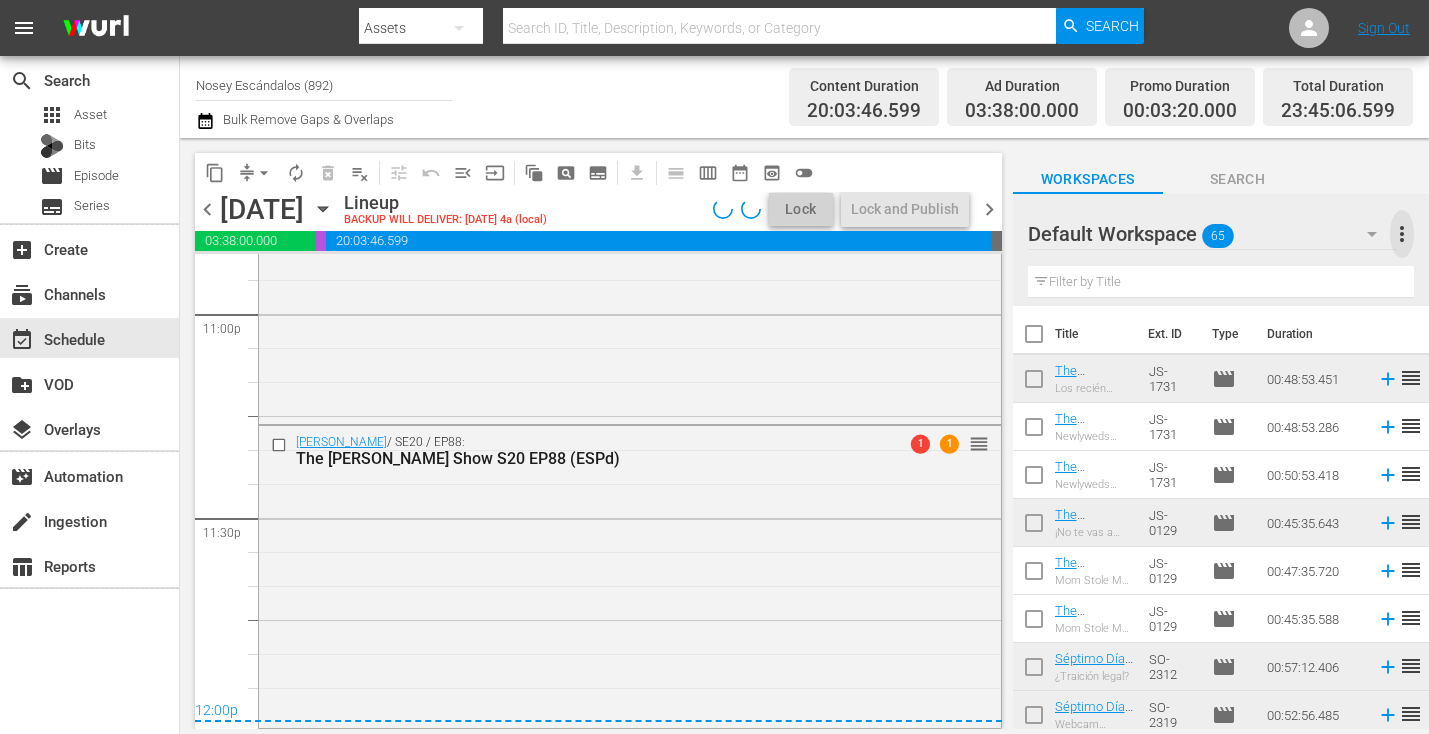 click on "more_vert" at bounding box center [1402, 234] 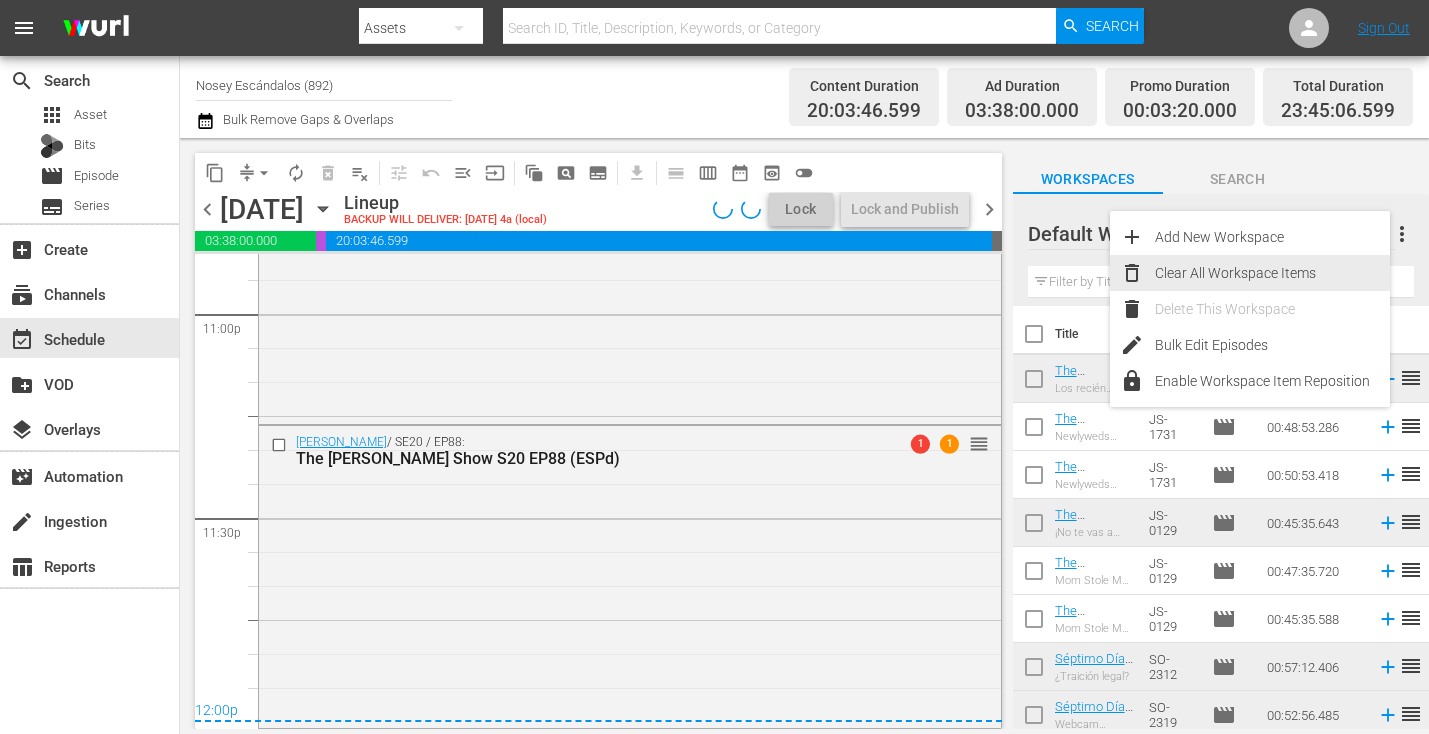 click on "Clear All Workspace Items" at bounding box center [1272, 273] 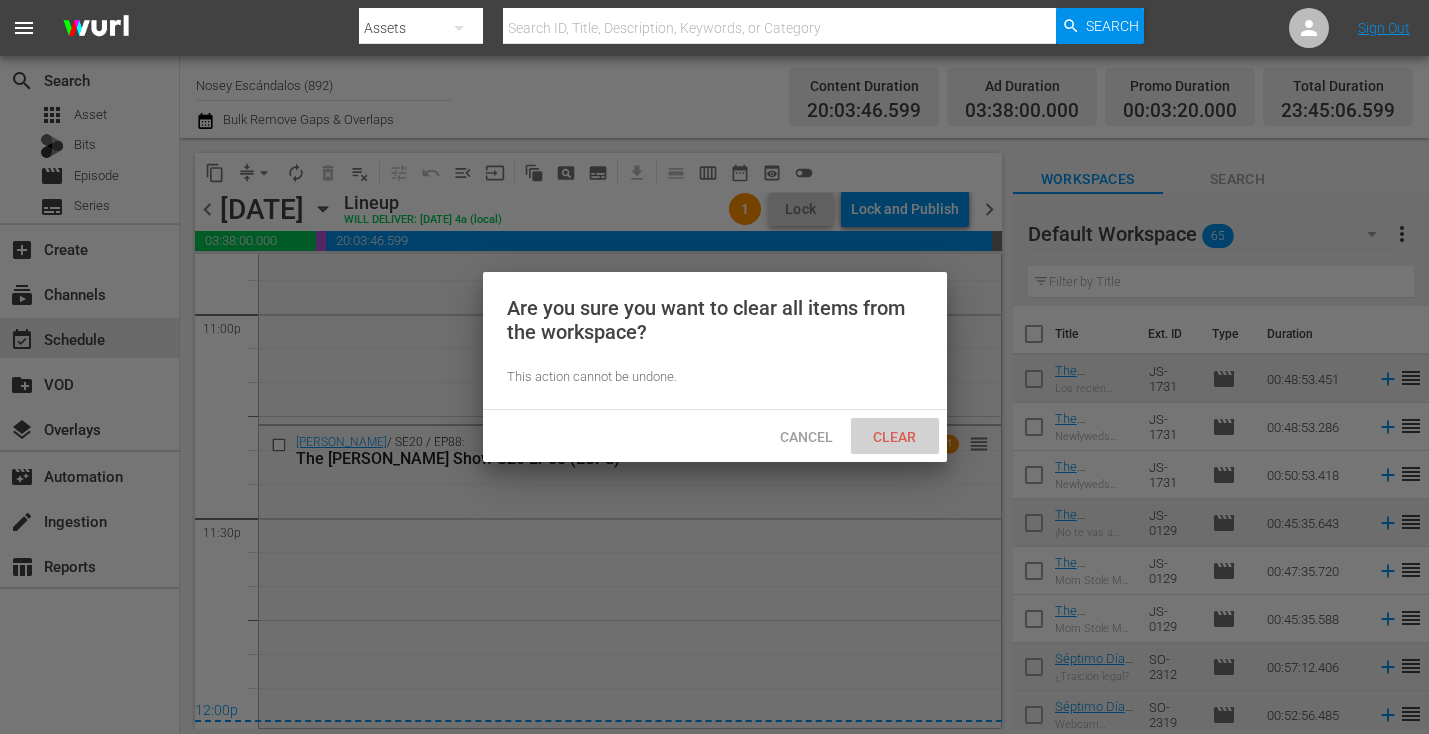 click on "Clear" at bounding box center (894, 437) 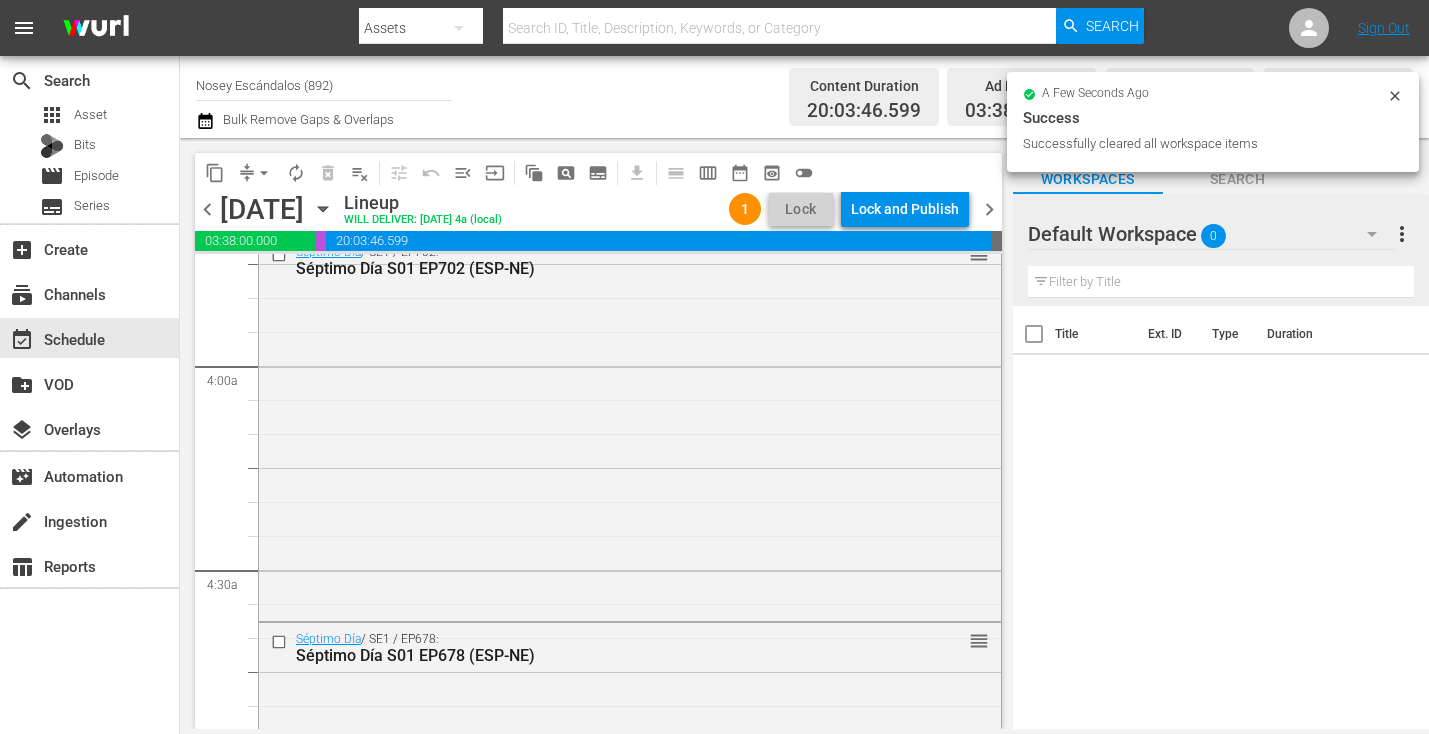 scroll, scrollTop: 0, scrollLeft: 0, axis: both 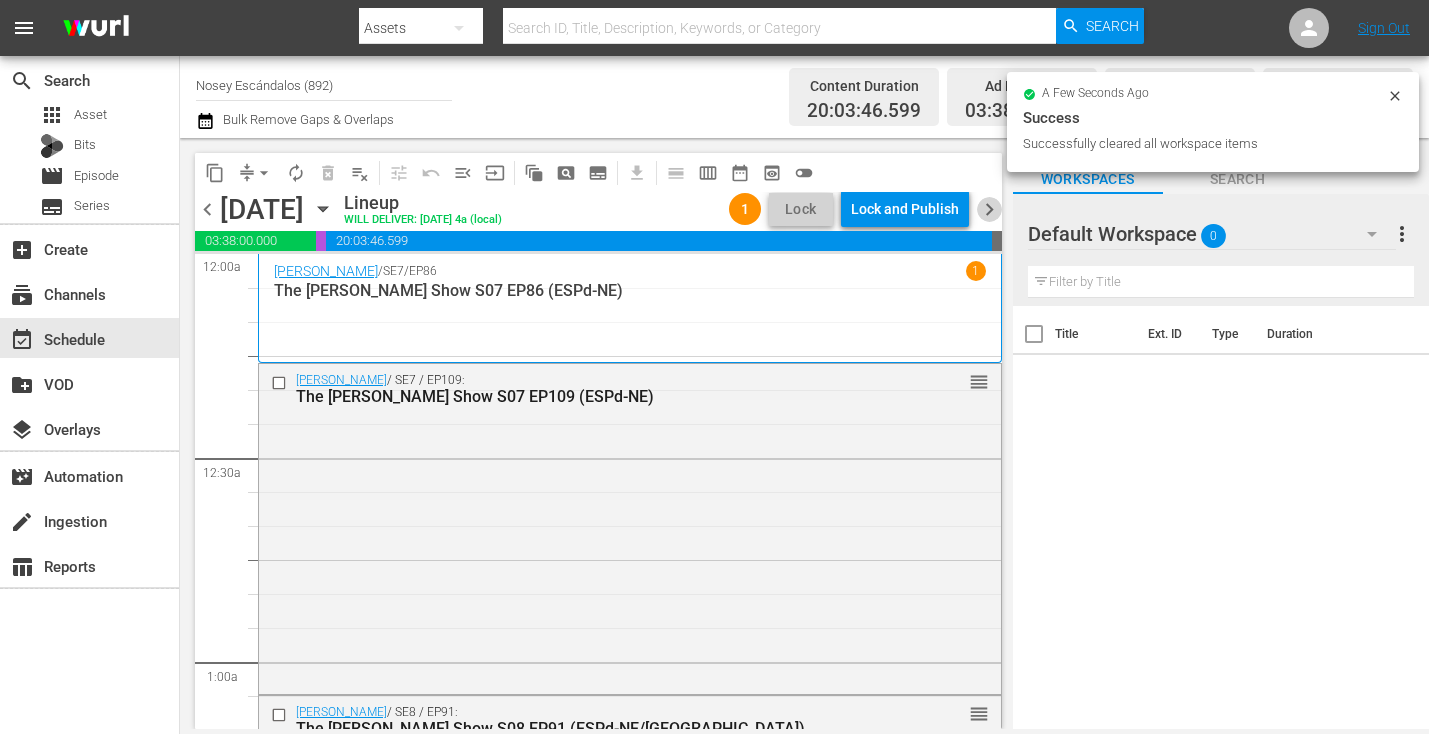 click on "chevron_right" at bounding box center [989, 209] 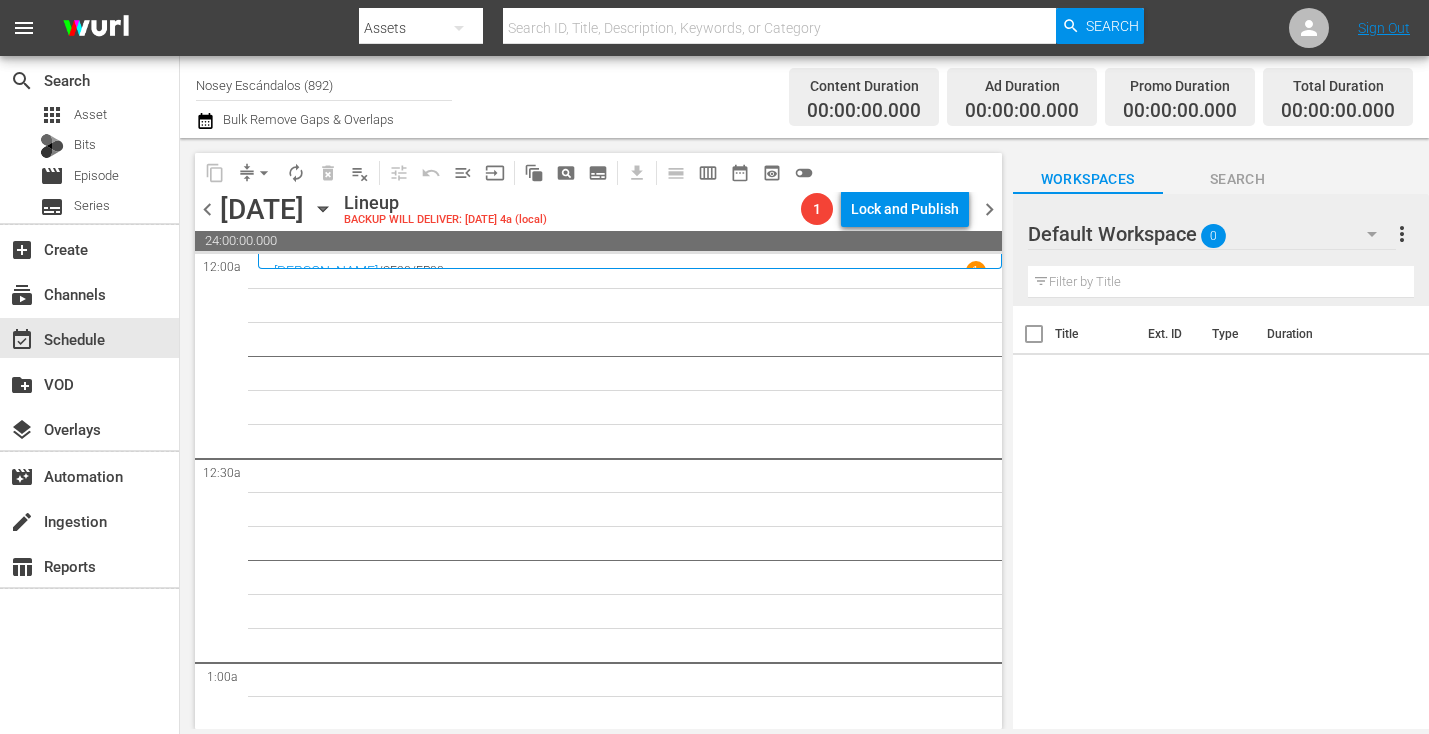 click on "Search By Assets Search ID, Title, Description, Keywords, or Category Search" at bounding box center [752, 28] 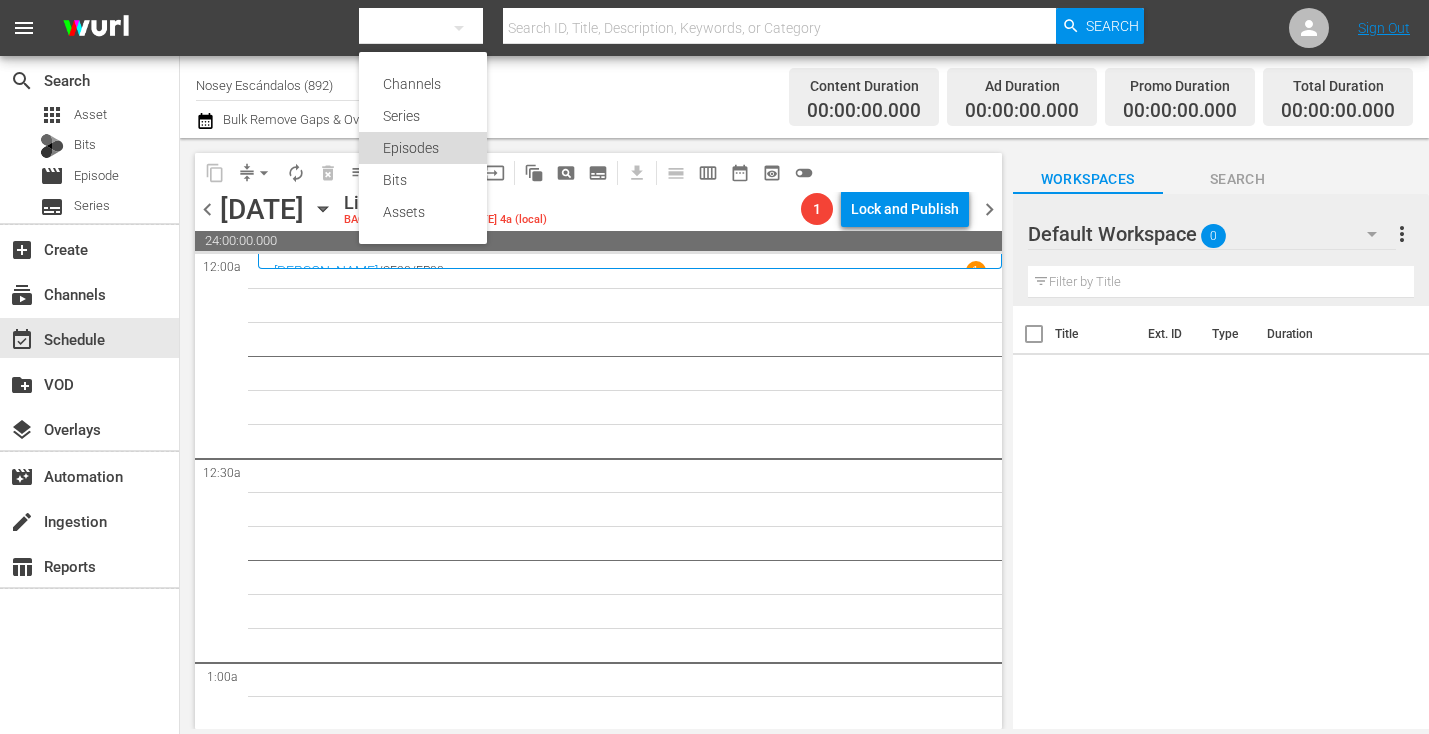 click on "Episodes" at bounding box center (423, 148) 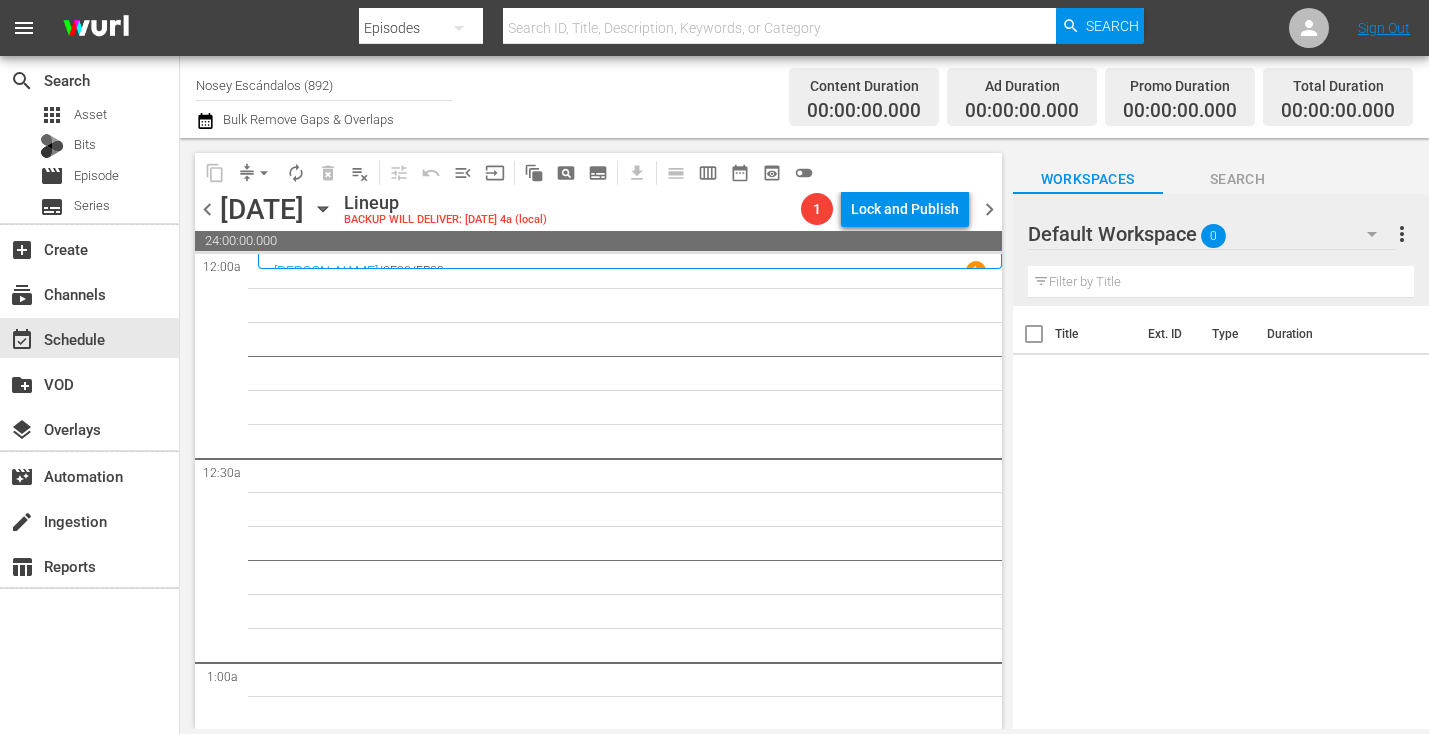 click on "Channels Series Episodes Bits Assets" at bounding box center (714, 367) 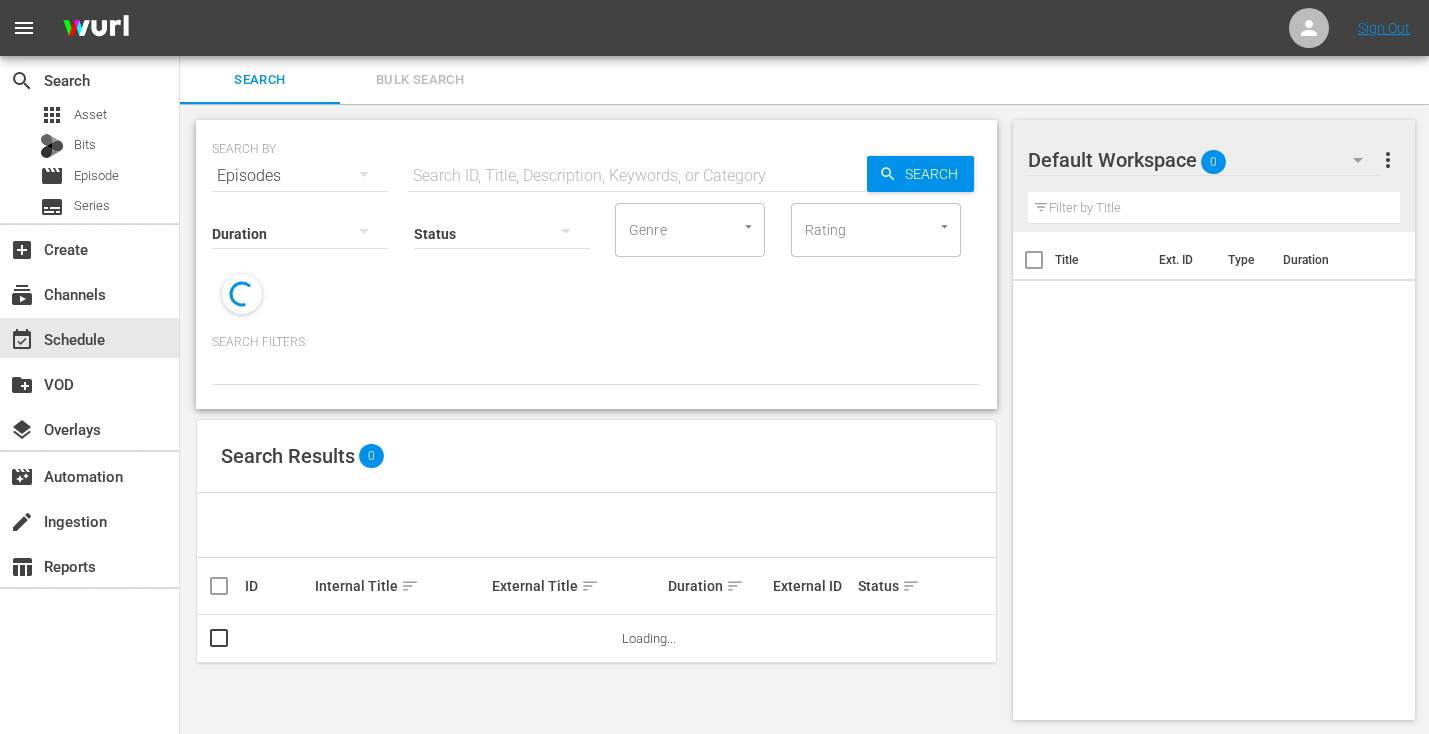 click on "Bulk Search" at bounding box center (420, 80) 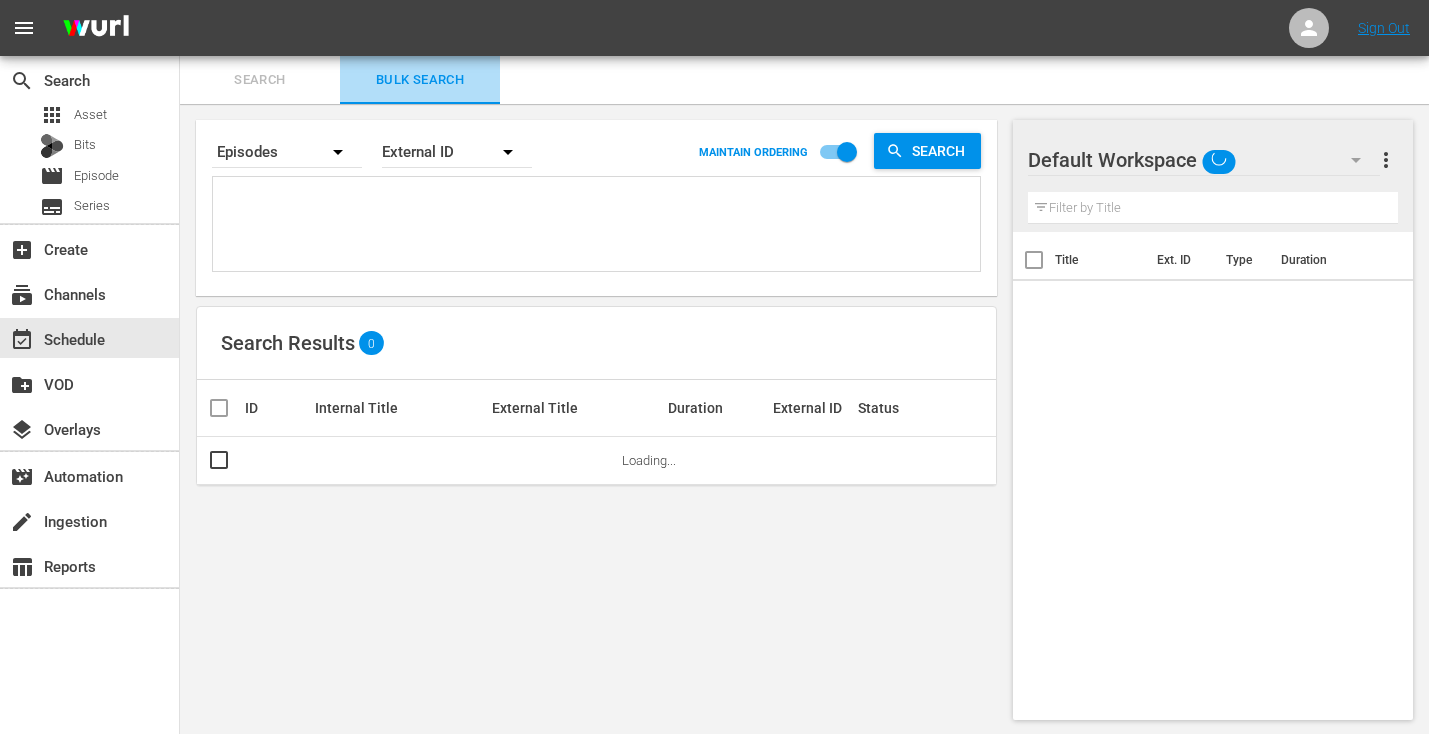 click on "Bulk Search" at bounding box center [420, 80] 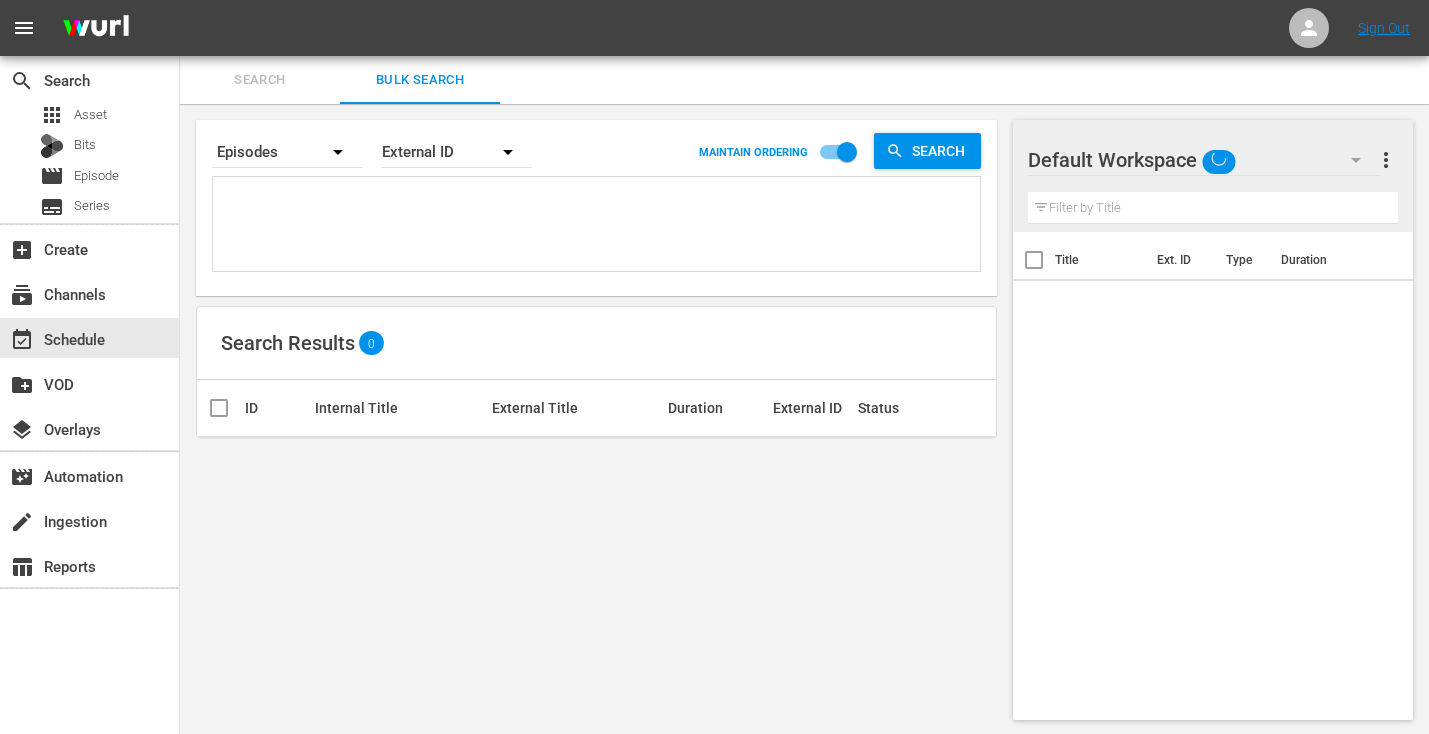 click at bounding box center [599, 227] 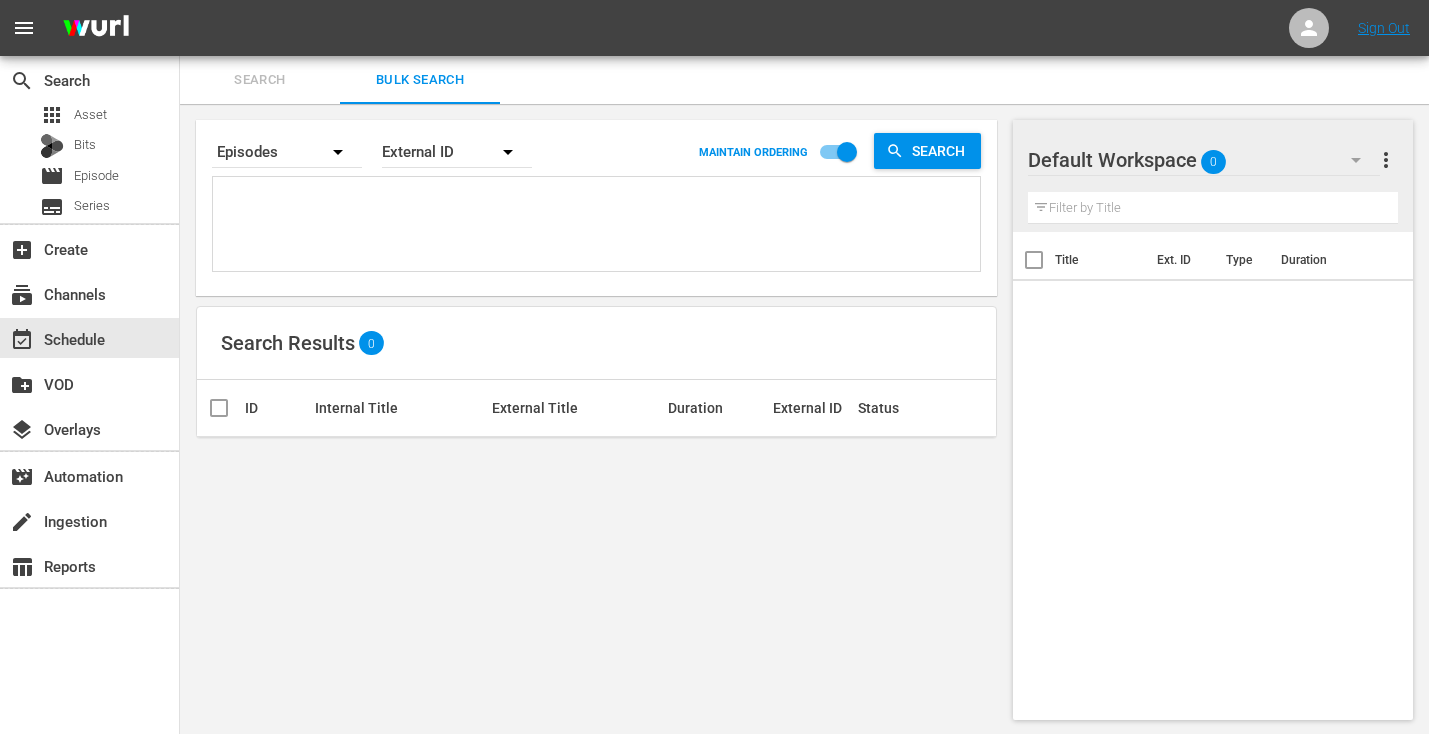 paste on "JS-1770
JS-0131
SO-2313
SO-2320
SO-2301
SO-2308
SO-2314
SO-2307
SO-2302
EL-2301
EL-2307
EL-2314
EL-2308
EL-2320
EL-2302
JM-0202
JM-0204
JM-0205
JM-0203
MS-17111
MS-1773
MS-1136
SW-1755
SW-17111
JS-0146
JS-0129
JS-0184
JS-0182
JS-1731
JS-0164
JS-0187
JS-0192" 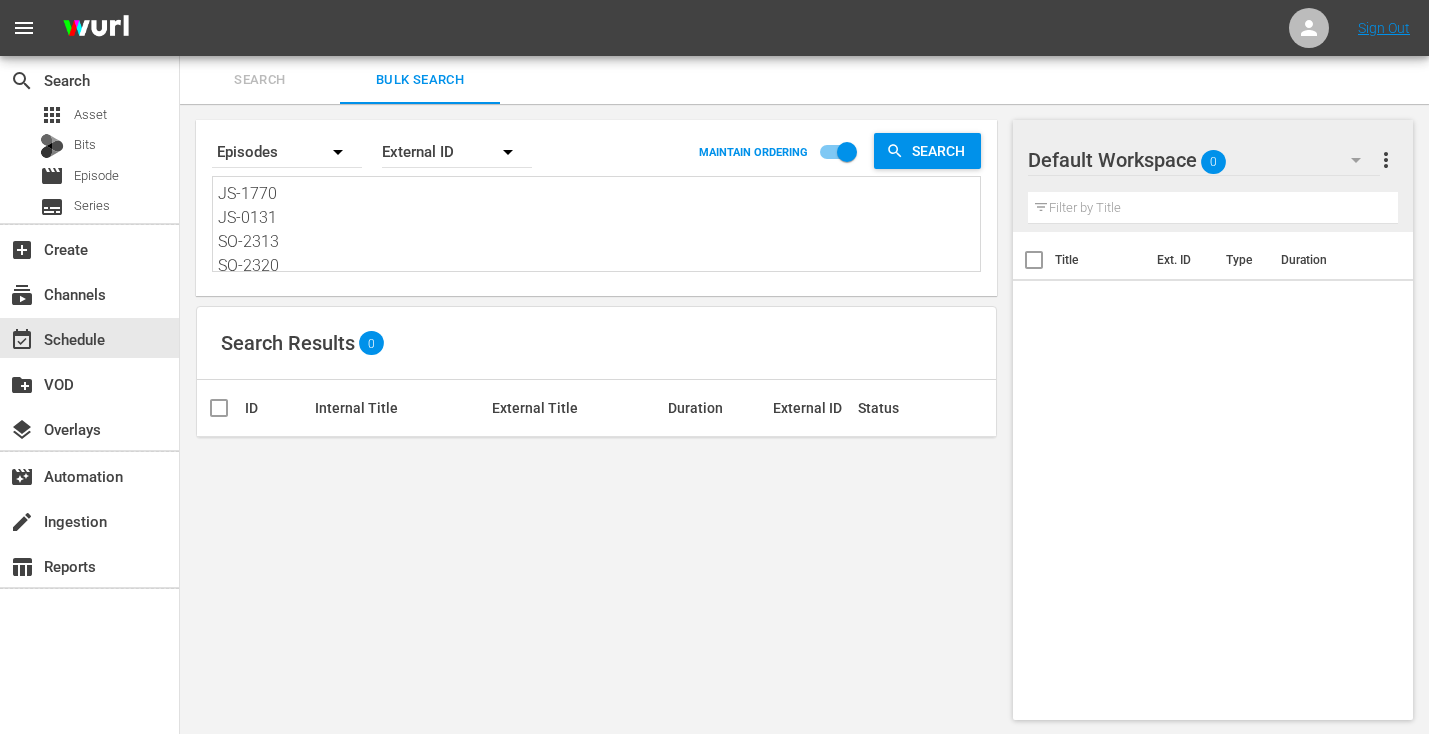 scroll, scrollTop: 674, scrollLeft: 0, axis: vertical 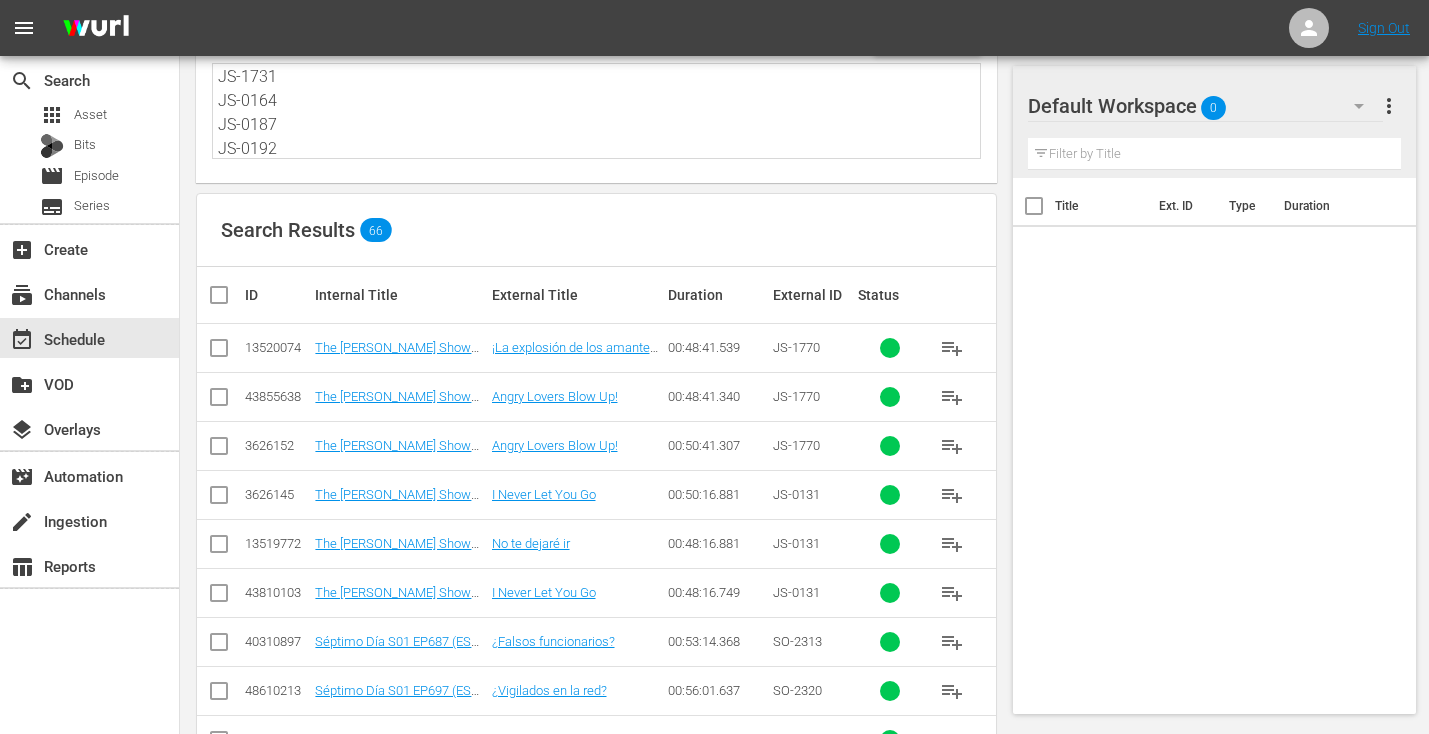 type on "JS-1770
JS-0131
SO-2313
SO-2320
SO-2301
SO-2308
SO-2314
SO-2307
SO-2302
EL-2301
EL-2307
EL-2314
EL-2308
EL-2320
EL-2302
JM-0202
JM-0204
JM-0205
JM-0203
MS-17111
MS-1773
MS-1136
SW-1755
SW-17111
JS-0146
JS-0129
JS-0184
JS-0182
JS-1731
JS-0164
JS-0187
JS-0192" 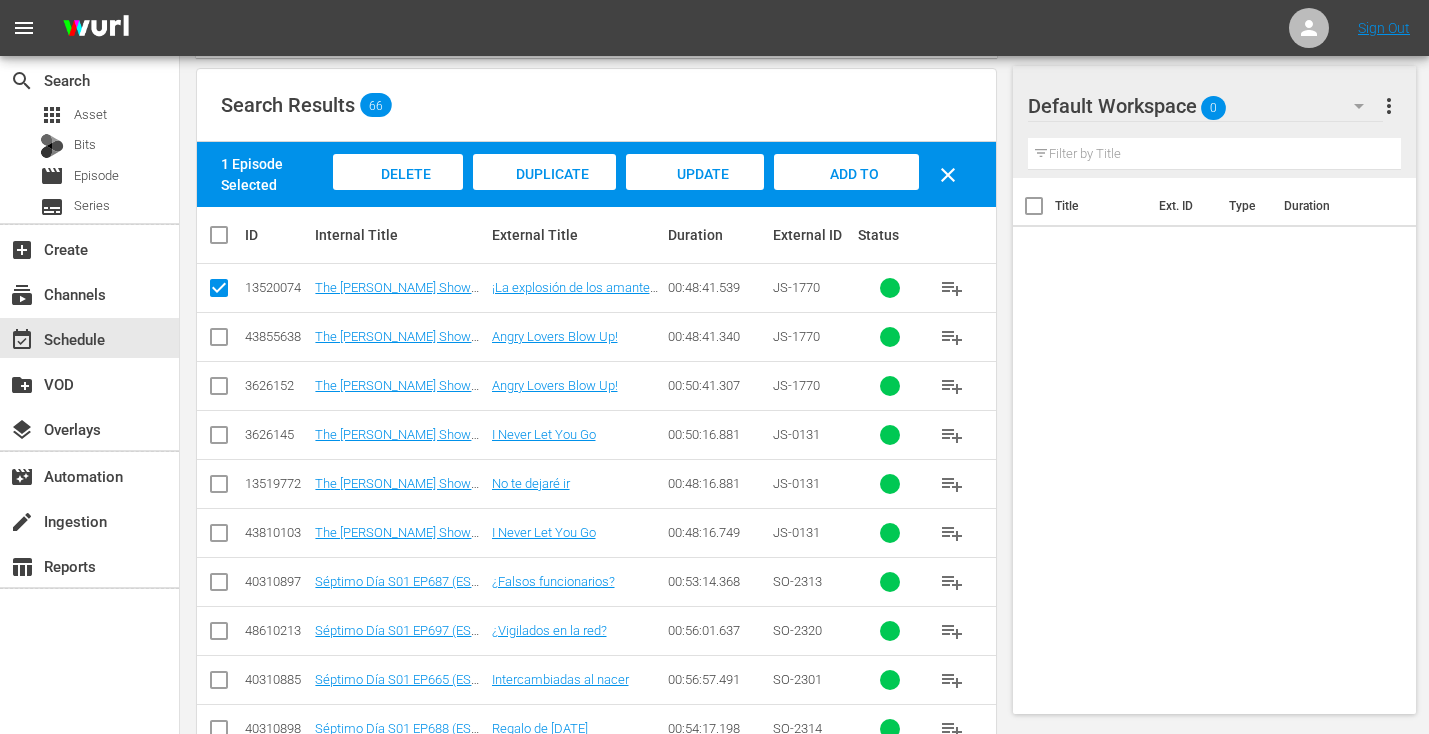 scroll, scrollTop: 239, scrollLeft: 0, axis: vertical 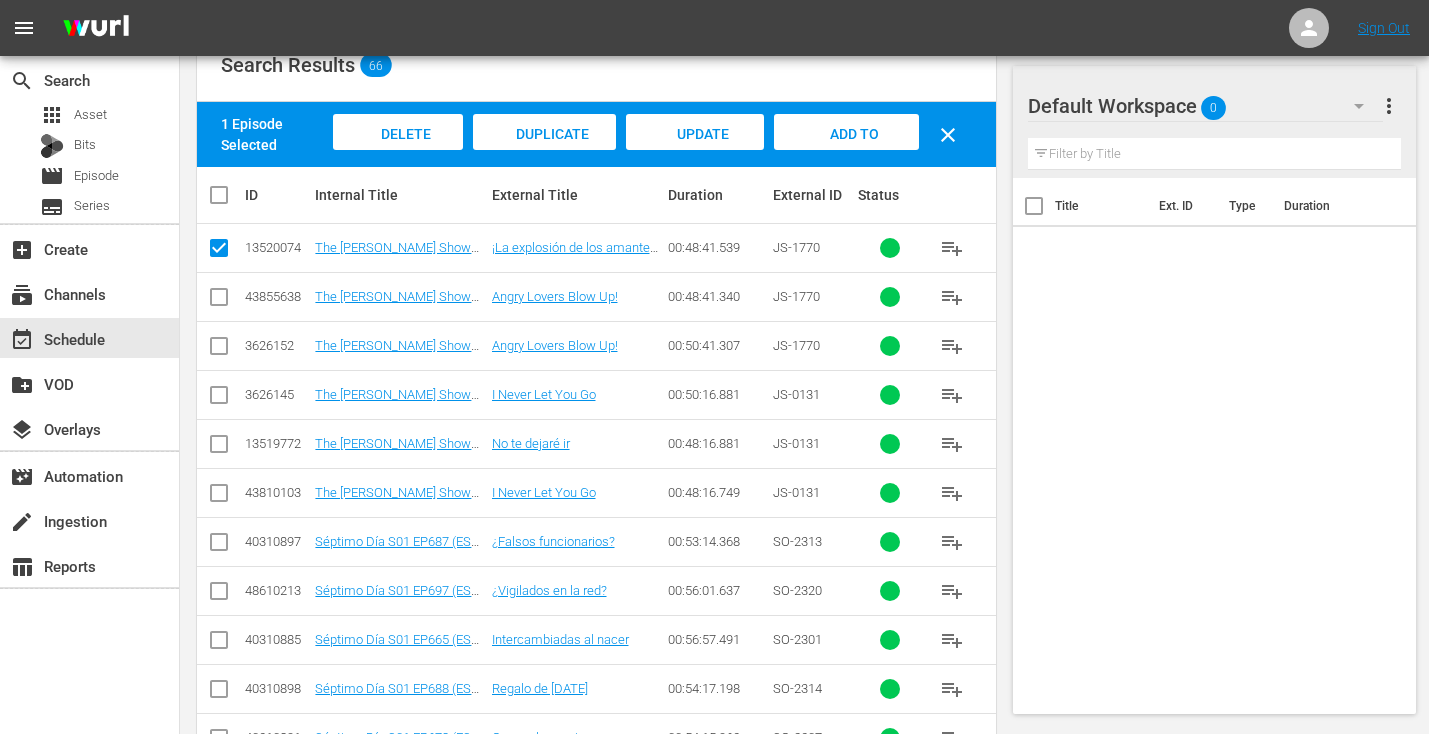 click at bounding box center [219, 448] 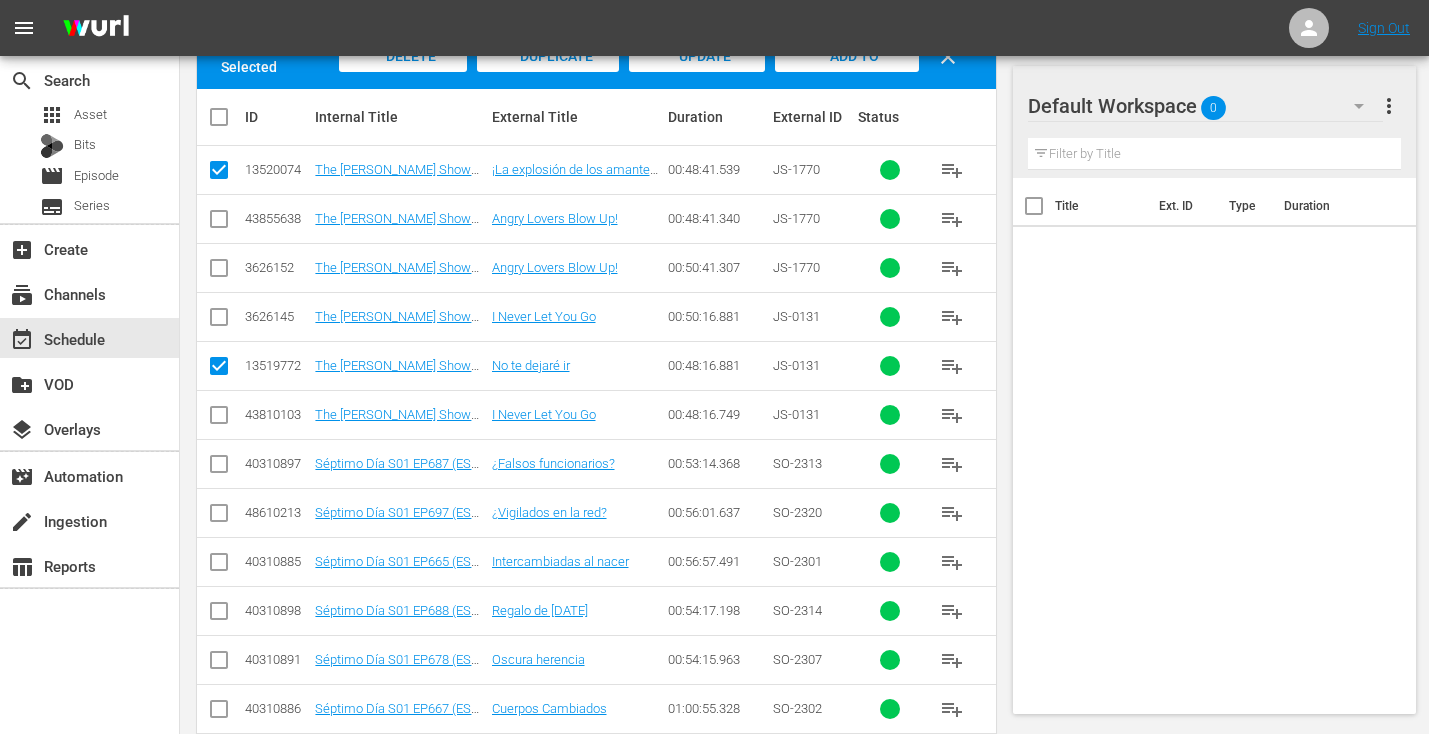 scroll, scrollTop: 355, scrollLeft: 0, axis: vertical 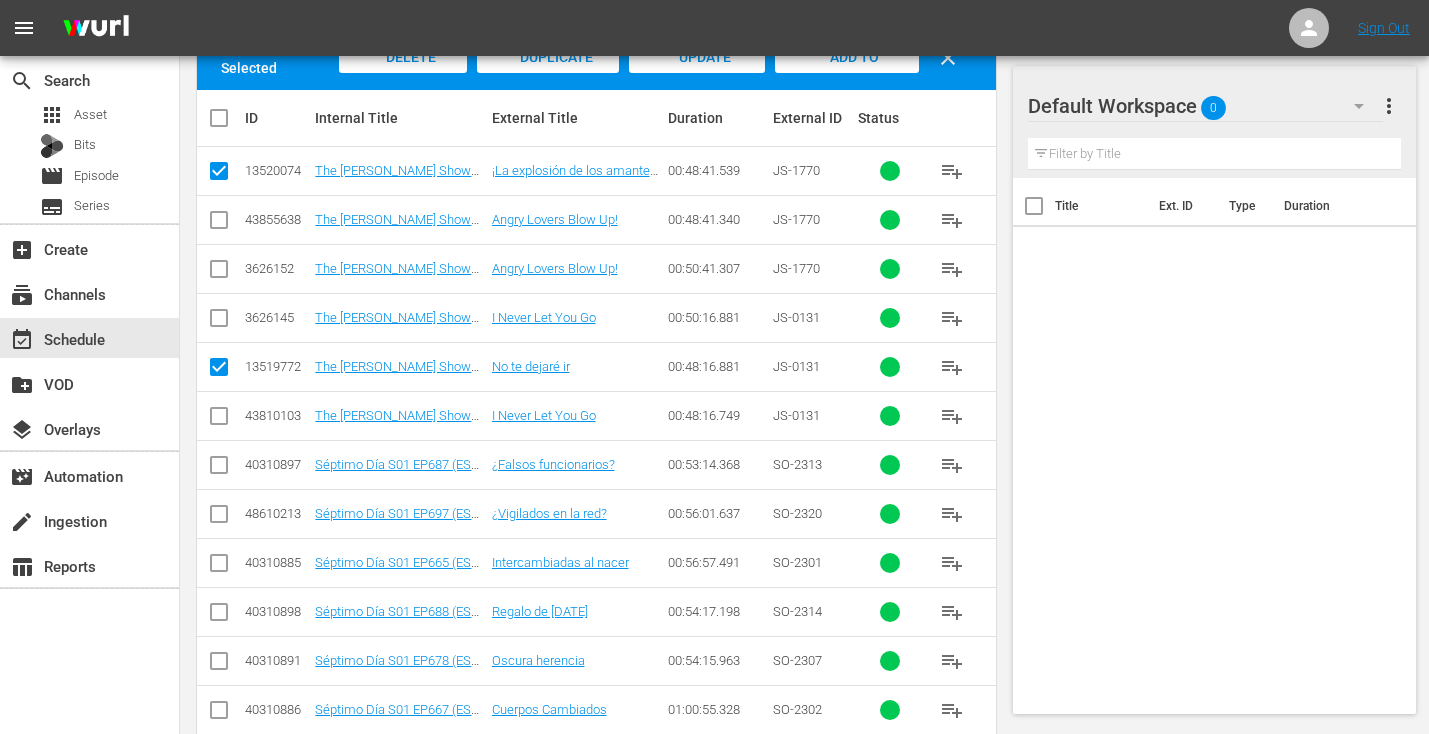 click at bounding box center [219, 469] 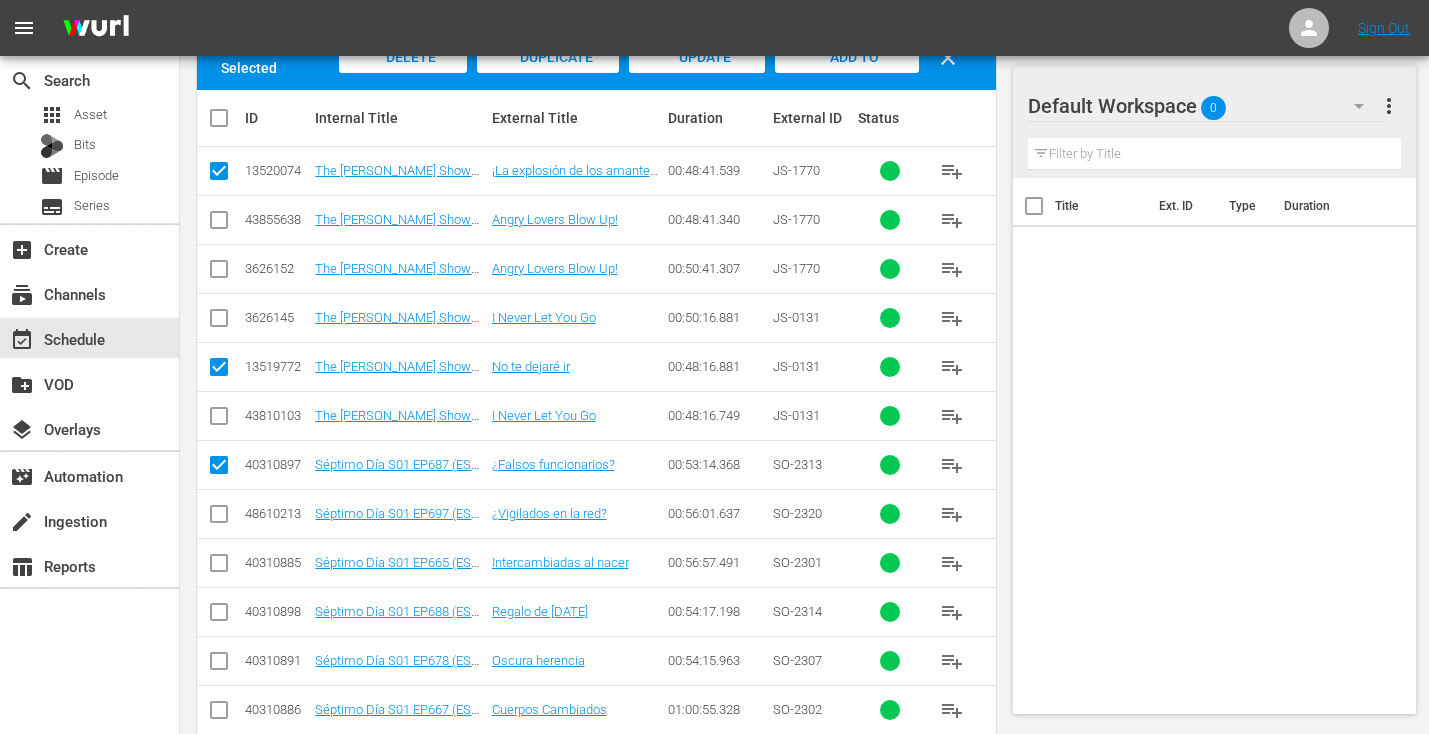 click at bounding box center [219, 518] 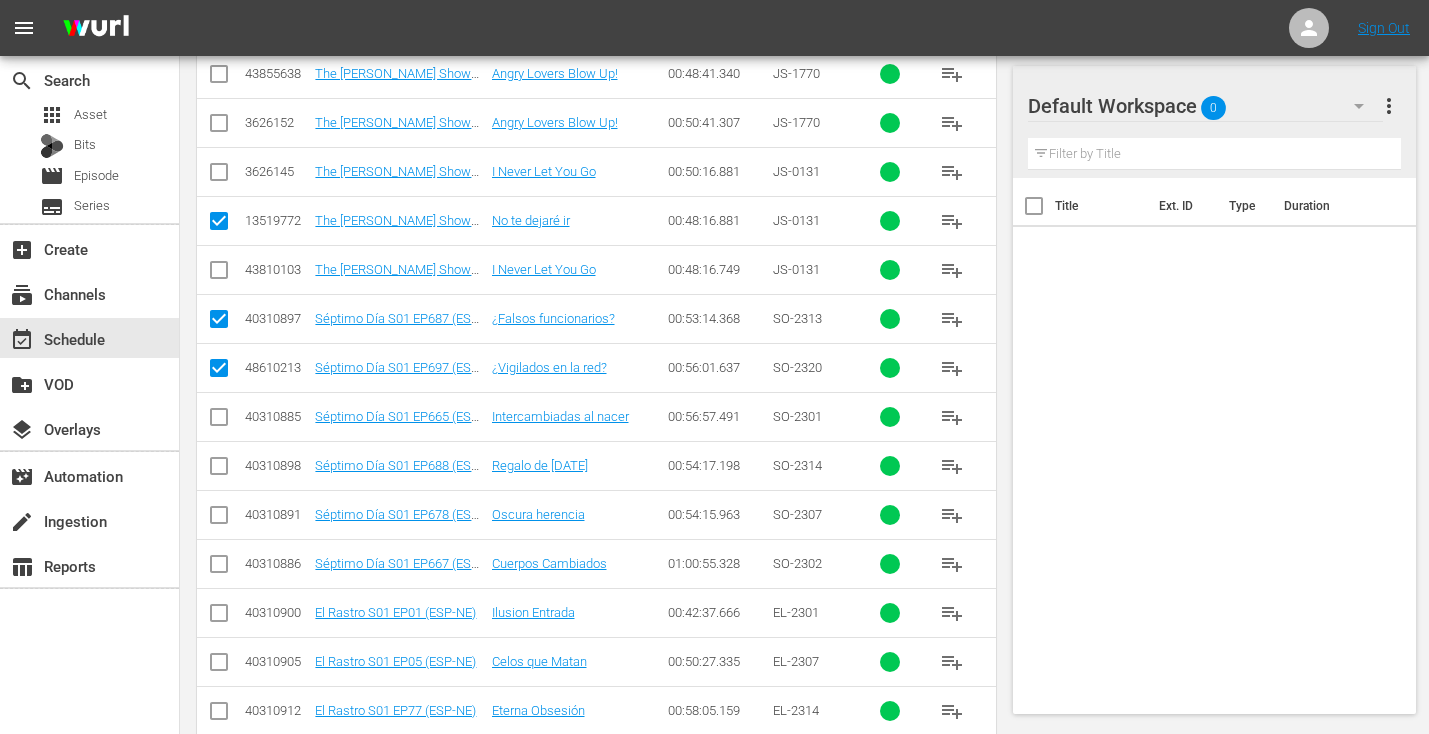 scroll, scrollTop: 503, scrollLeft: 0, axis: vertical 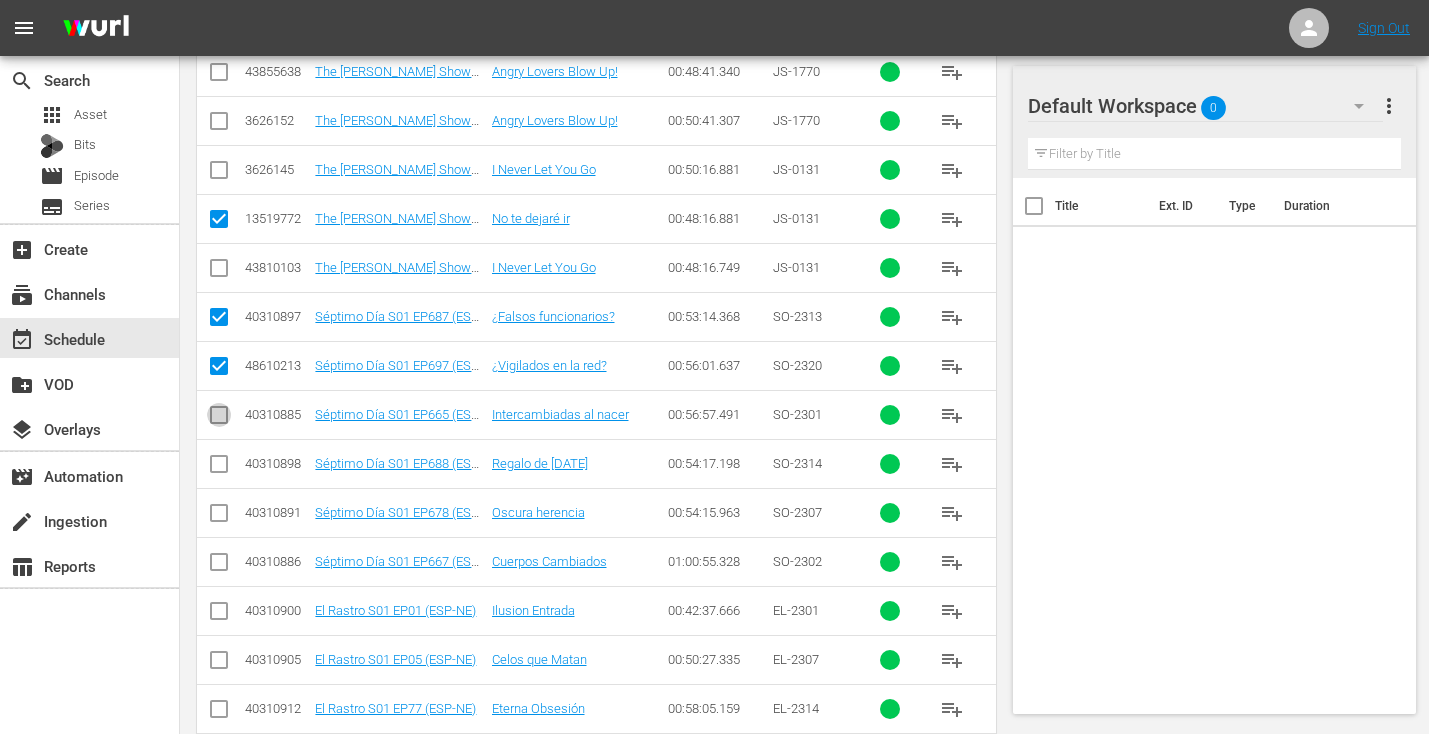 click at bounding box center (219, 419) 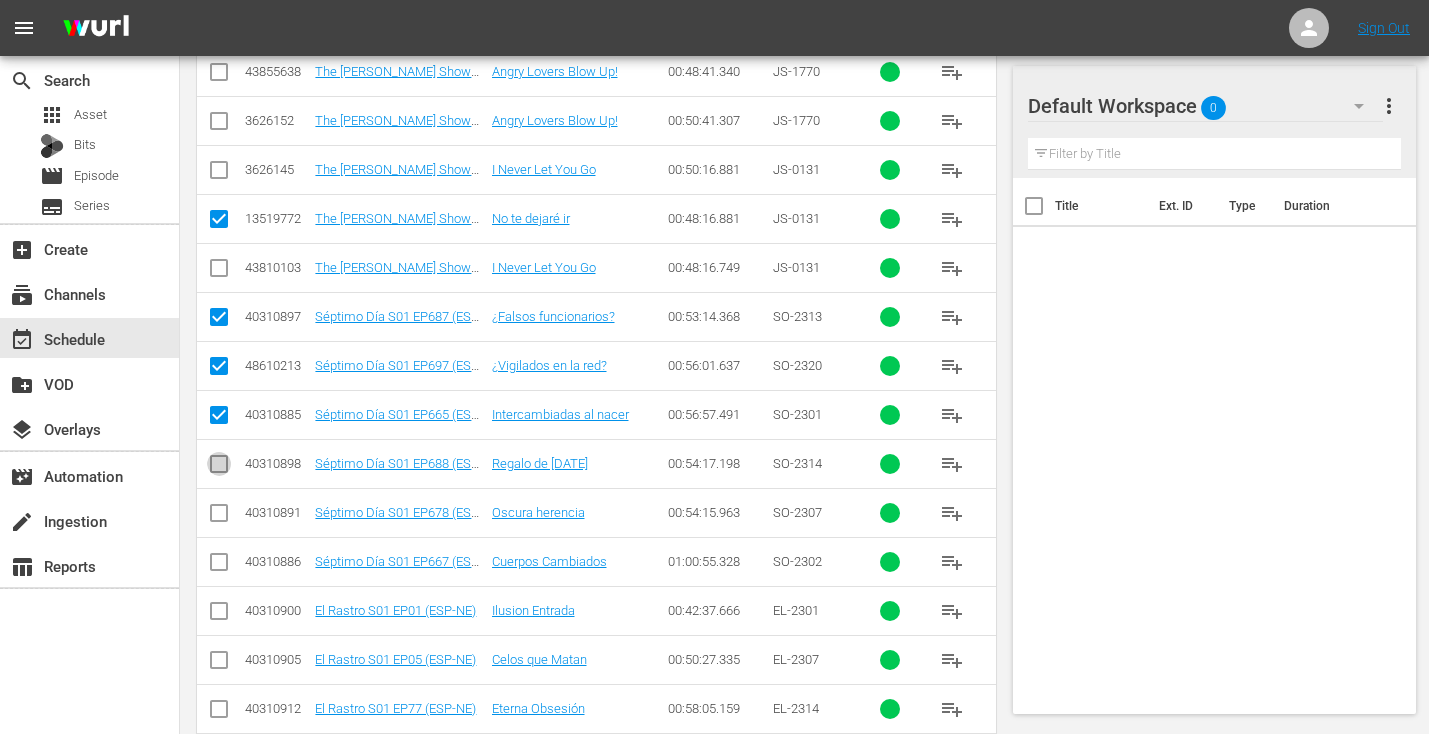 click at bounding box center [219, 468] 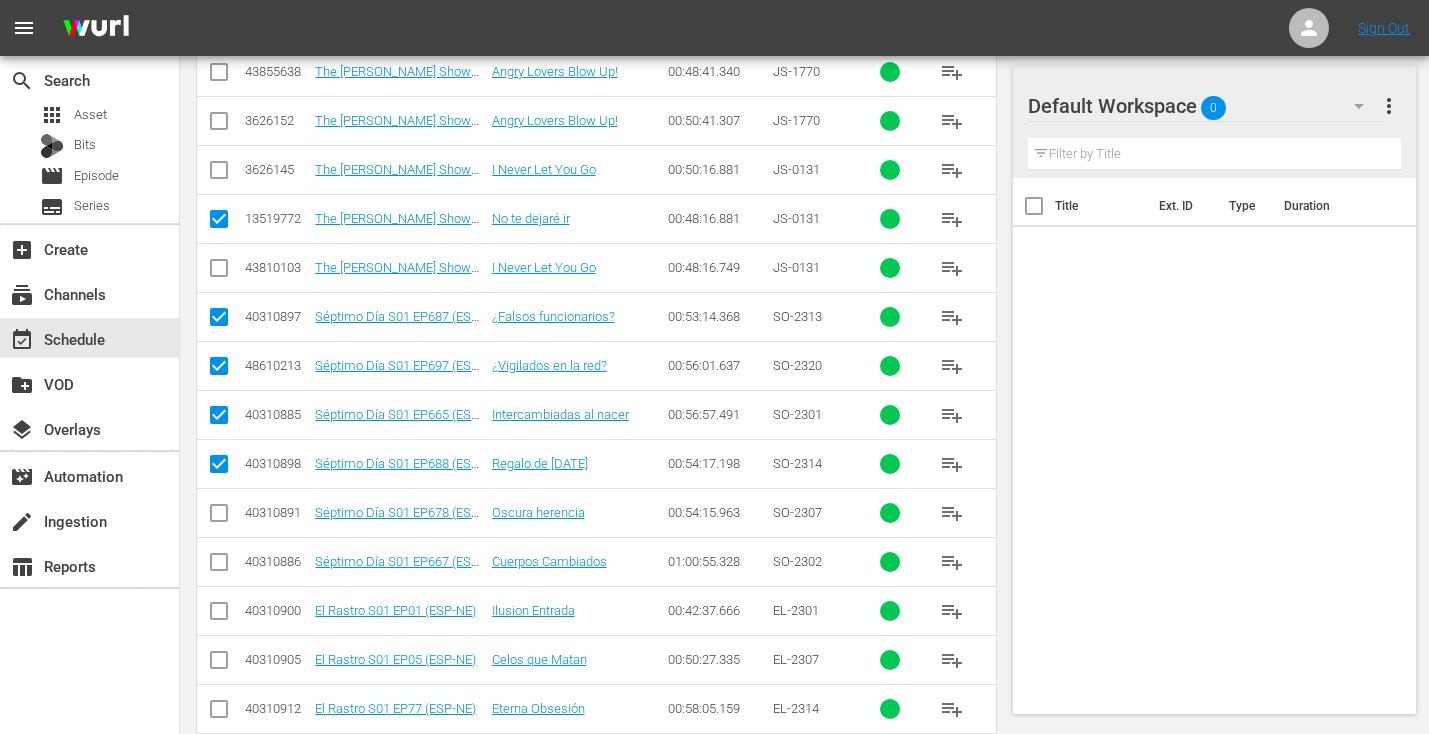 click 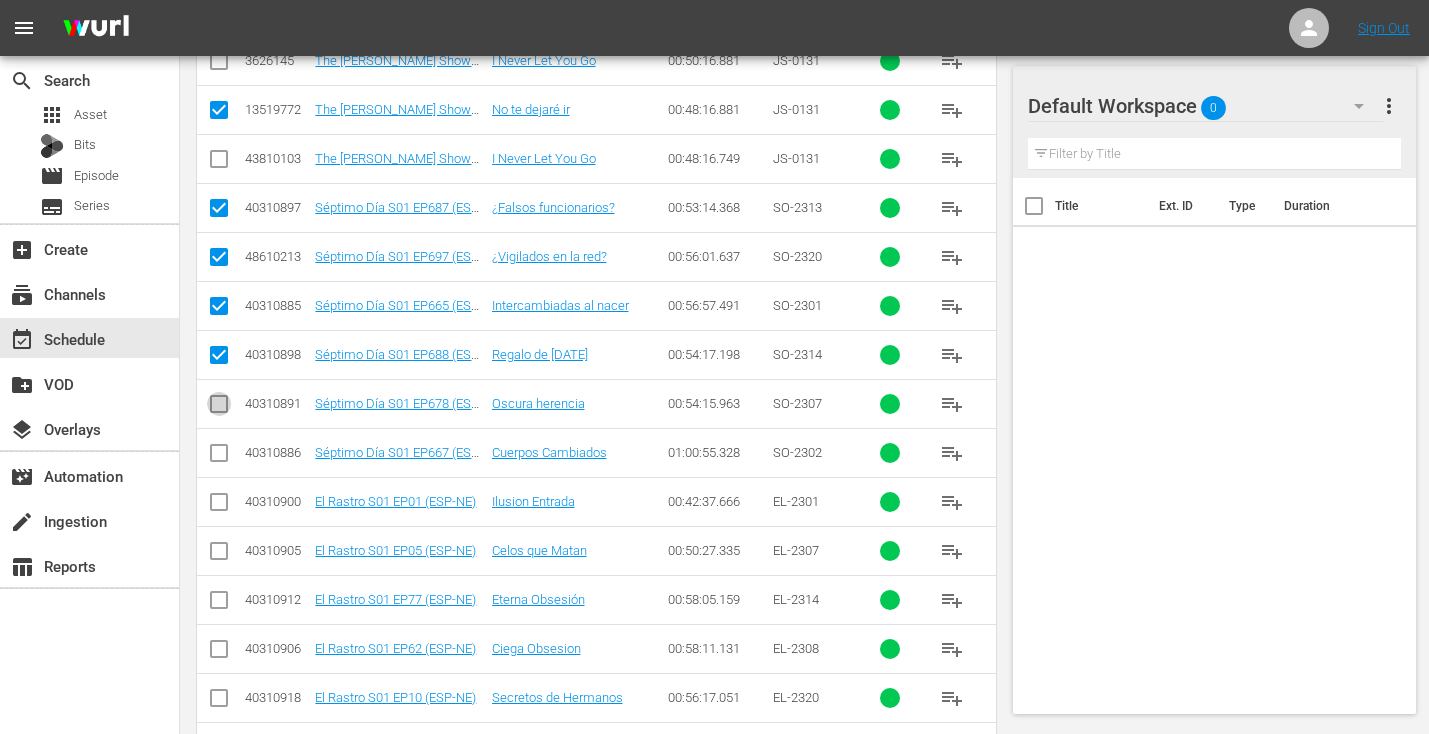 click at bounding box center [219, 408] 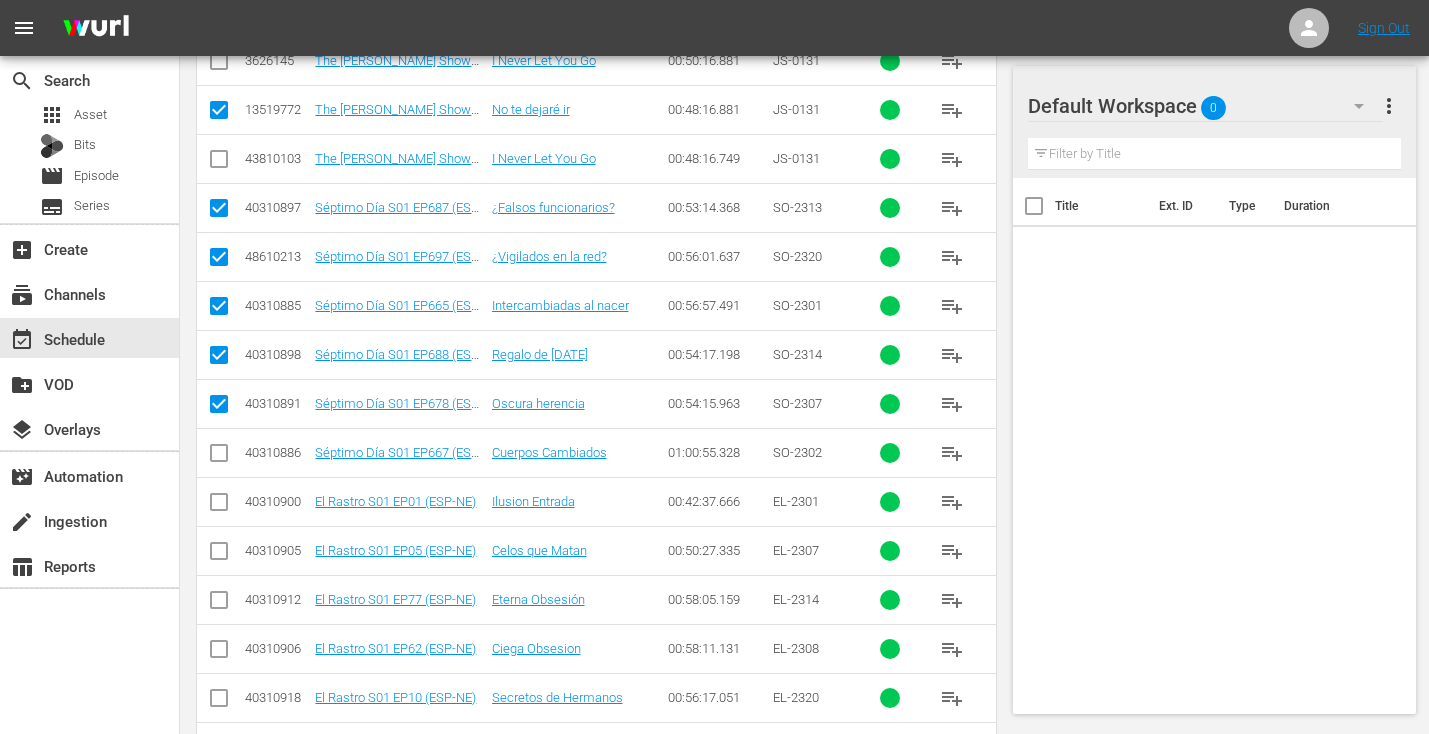click at bounding box center (219, 457) 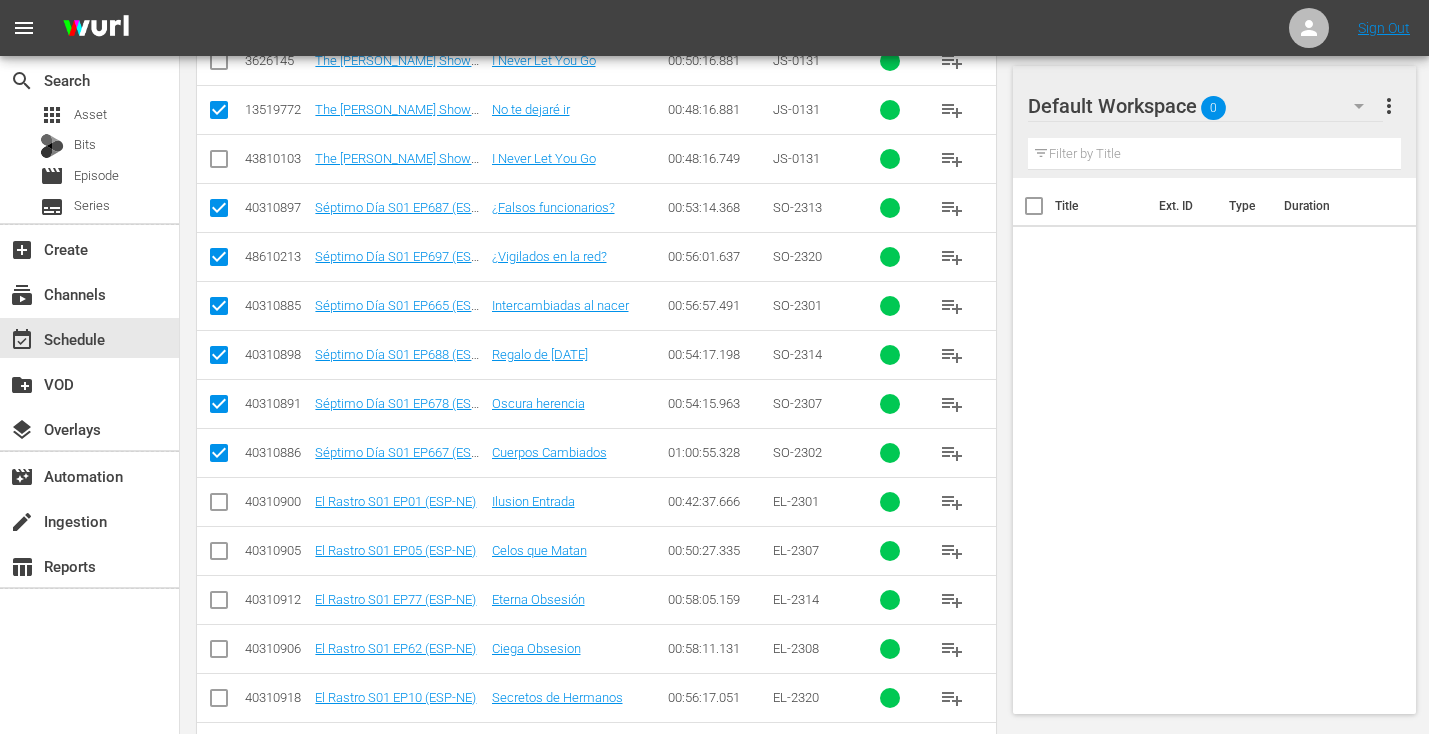 scroll, scrollTop: 714, scrollLeft: 0, axis: vertical 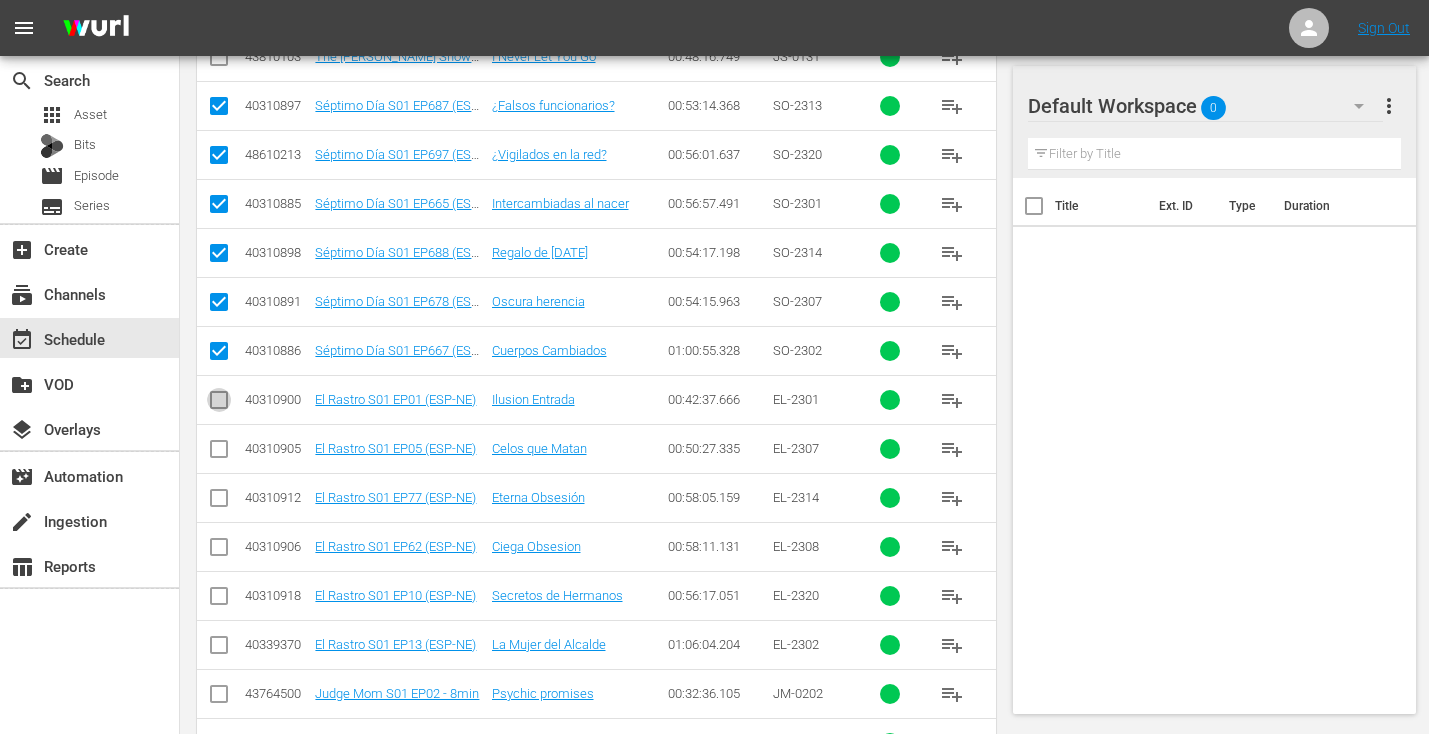click at bounding box center (219, 404) 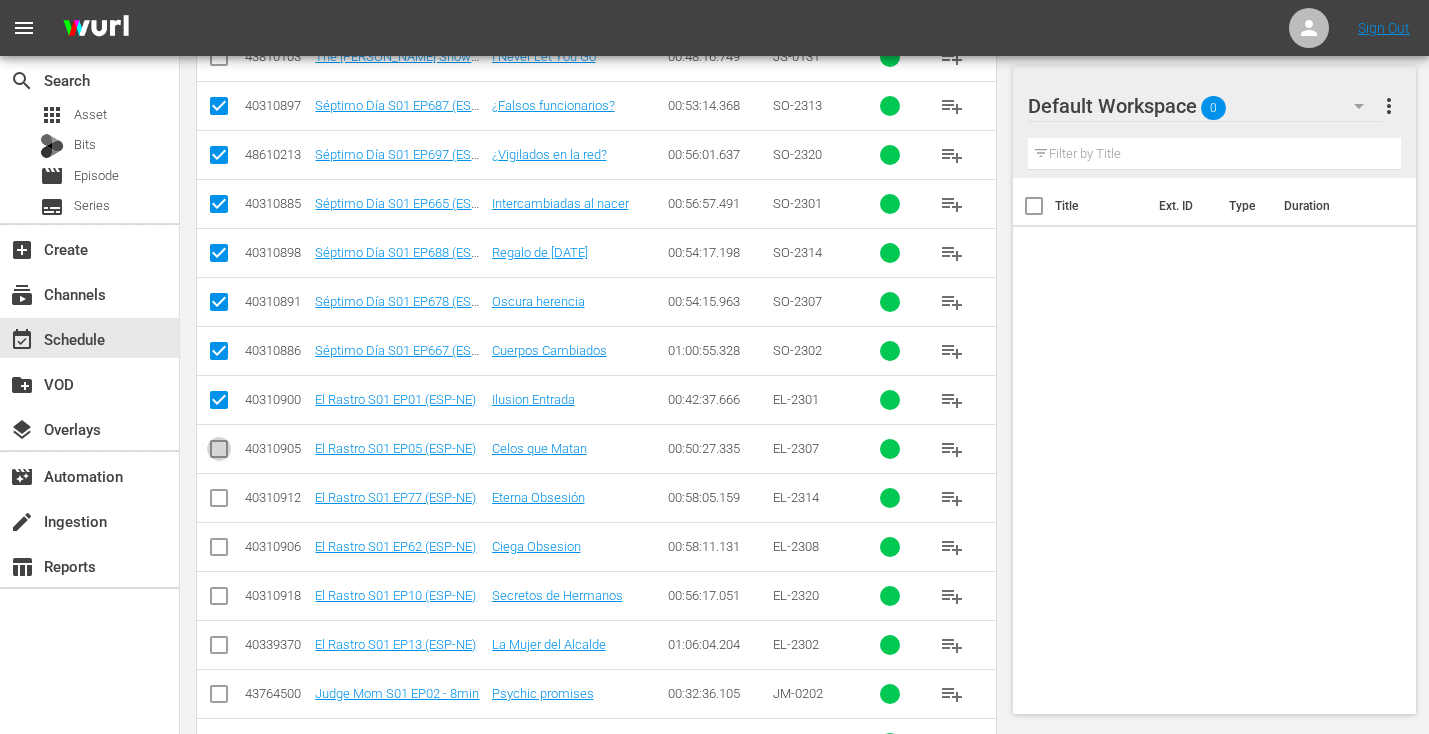click at bounding box center [219, 453] 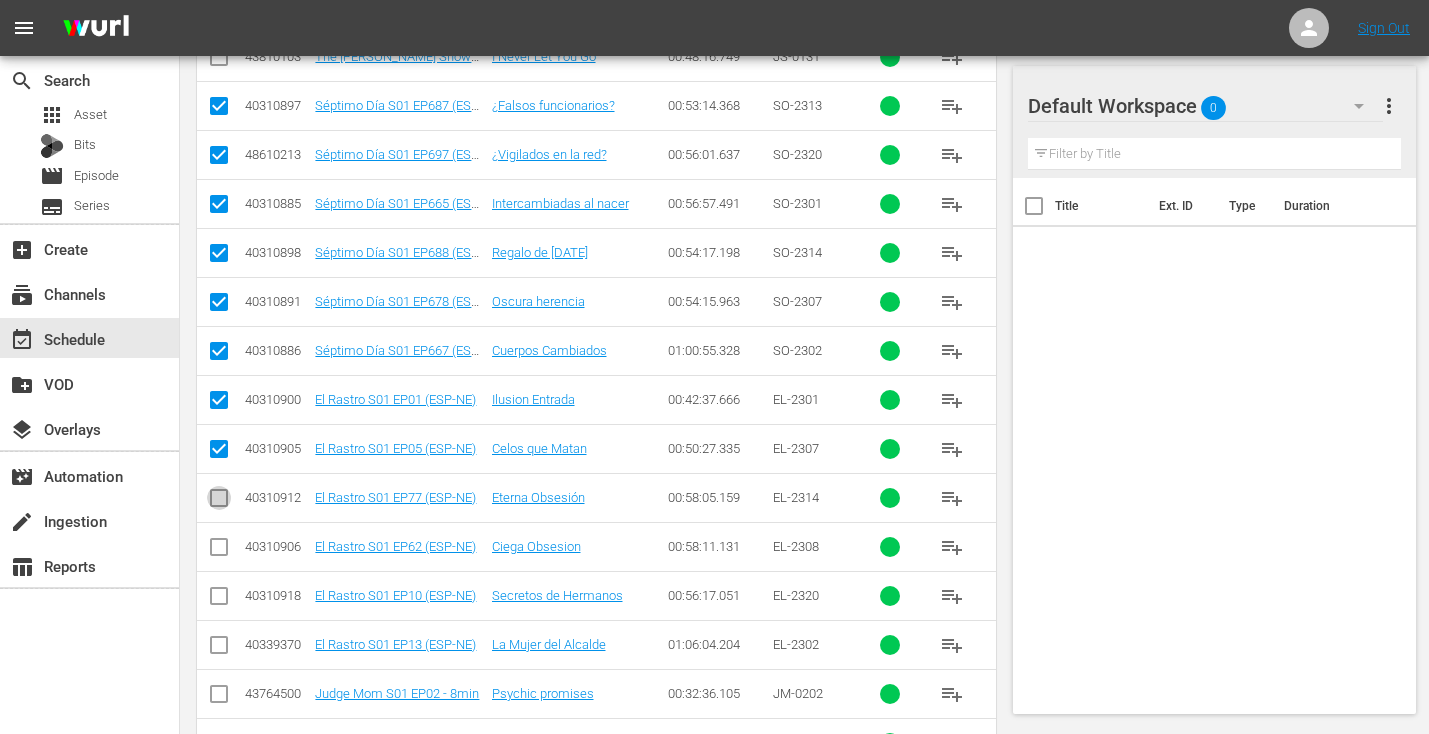 click at bounding box center (219, 502) 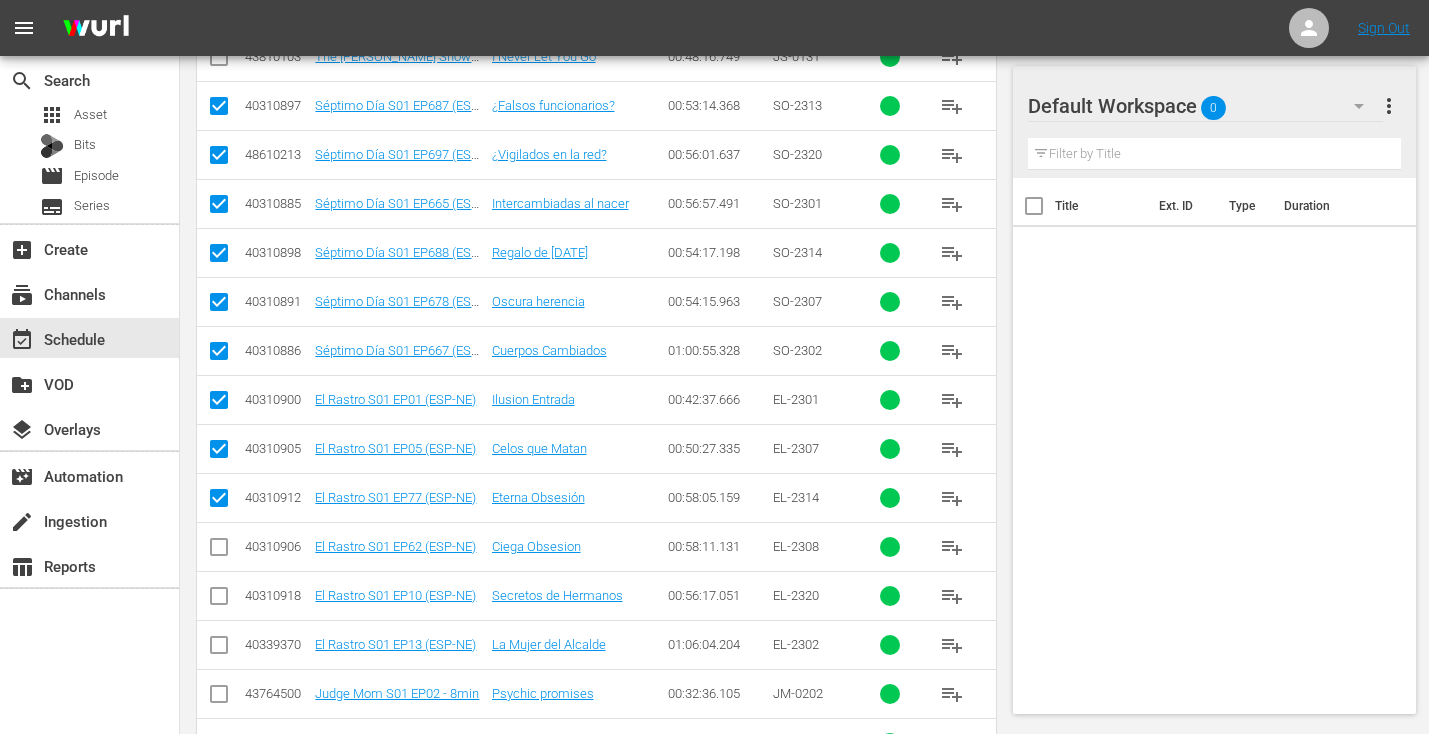 click at bounding box center [219, 551] 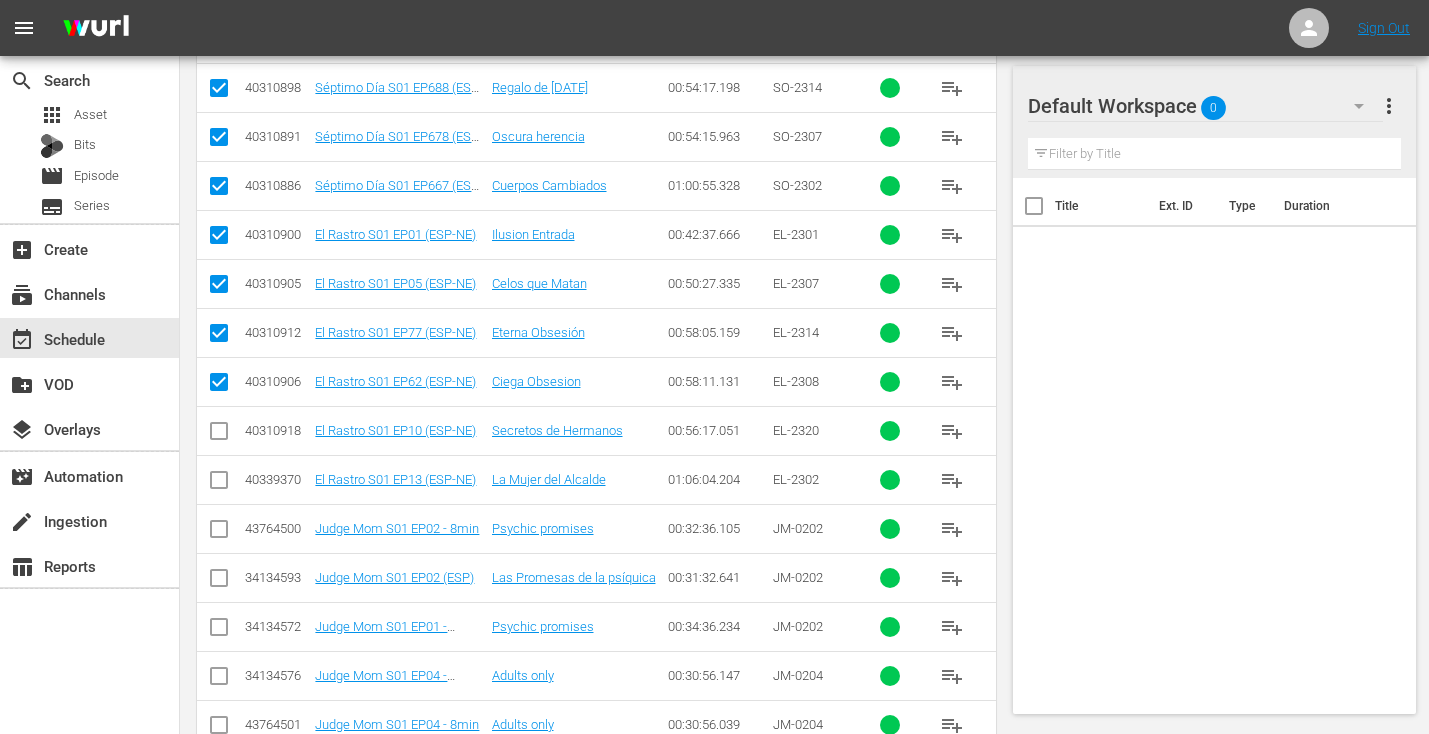 scroll, scrollTop: 885, scrollLeft: 0, axis: vertical 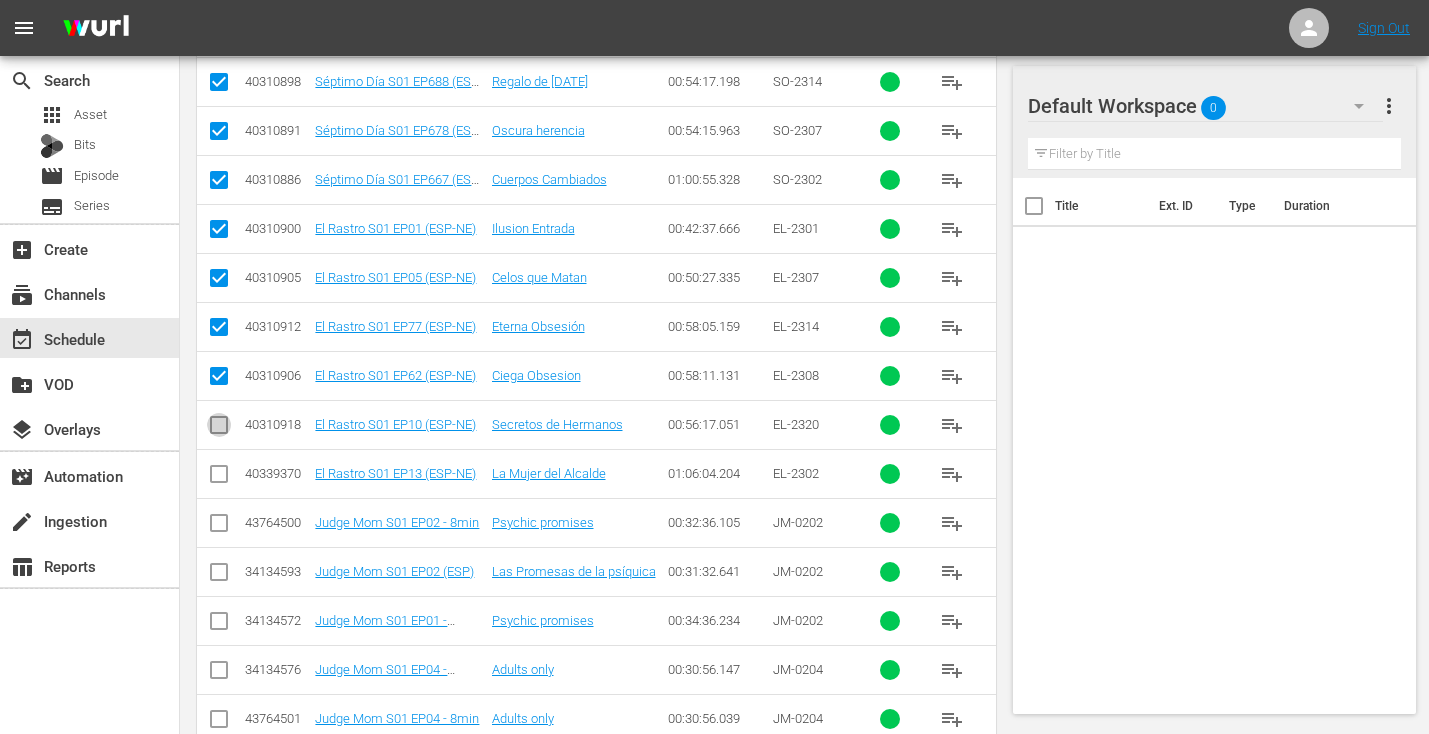 click at bounding box center [219, 429] 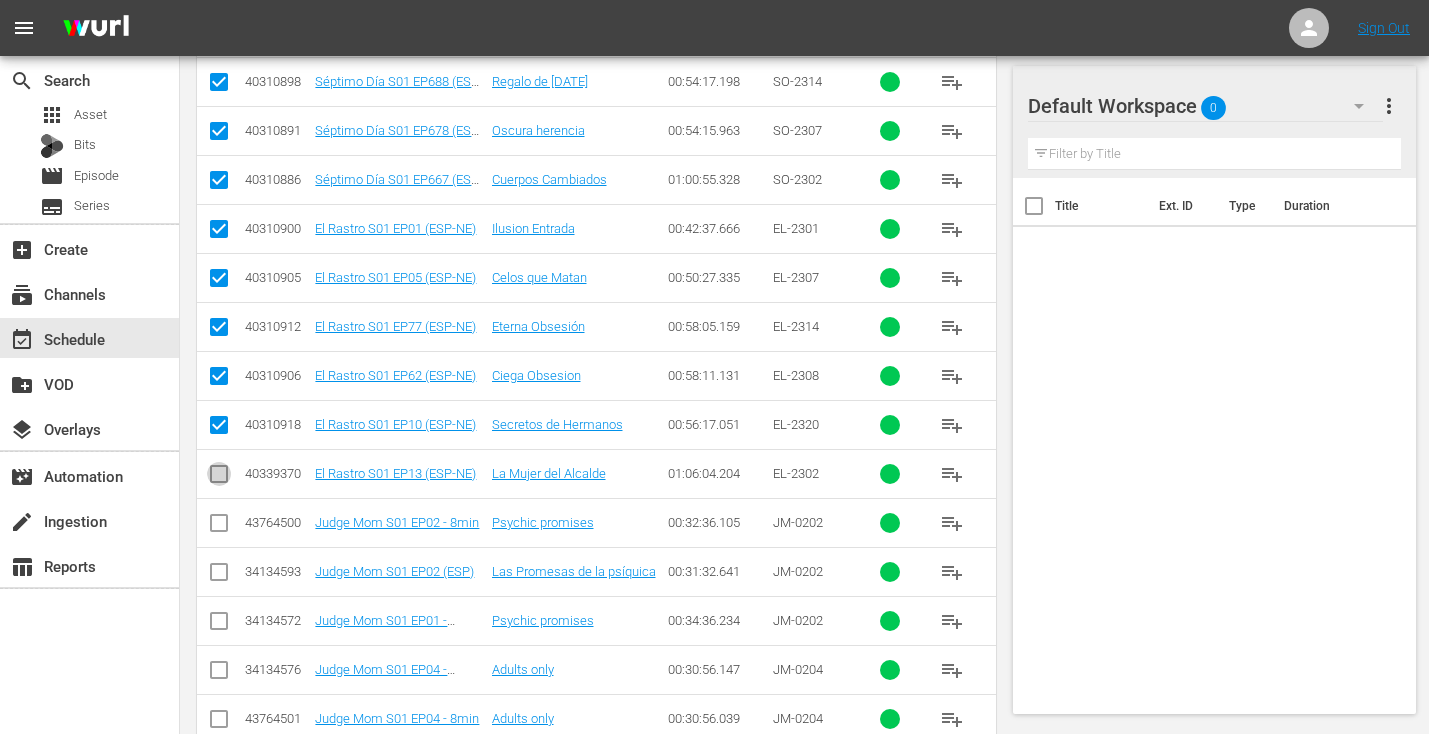 click at bounding box center (219, 478) 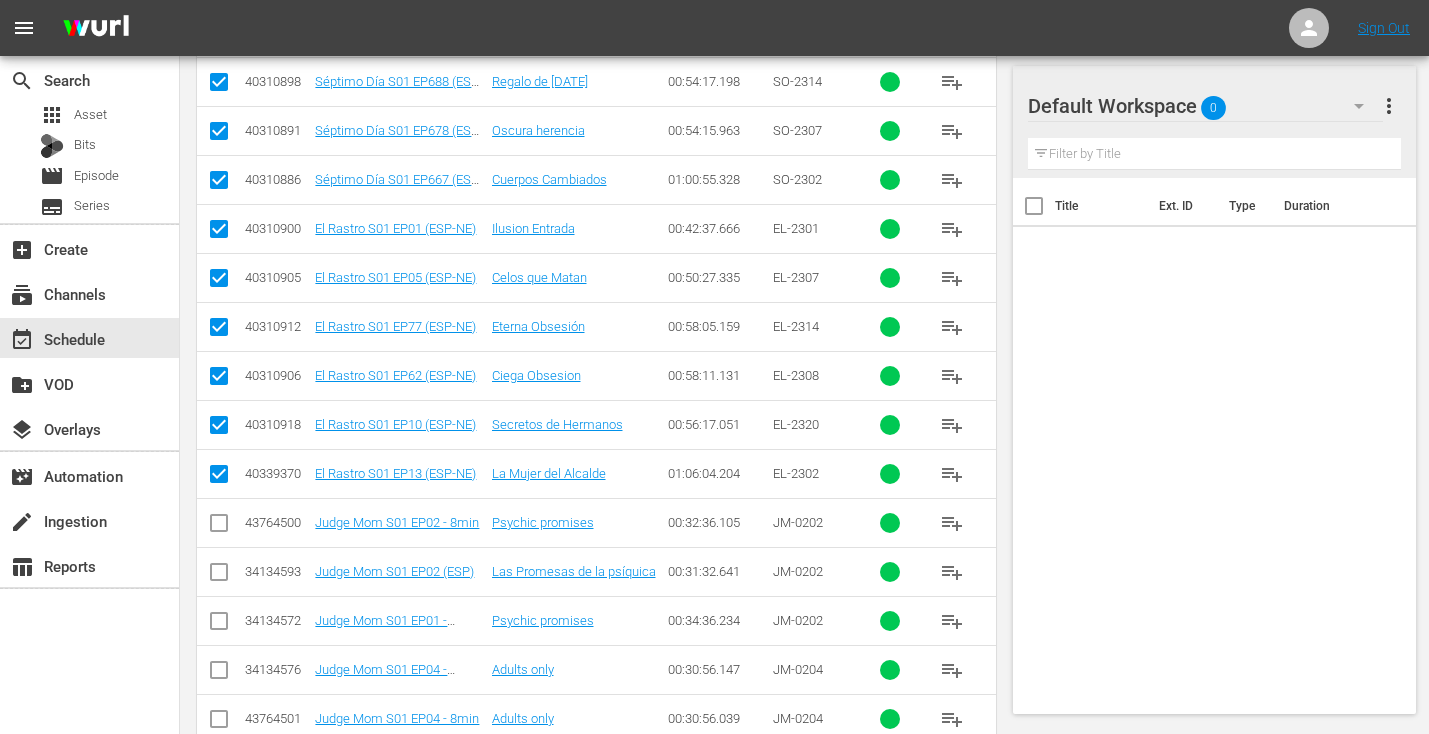 scroll, scrollTop: 1058, scrollLeft: 0, axis: vertical 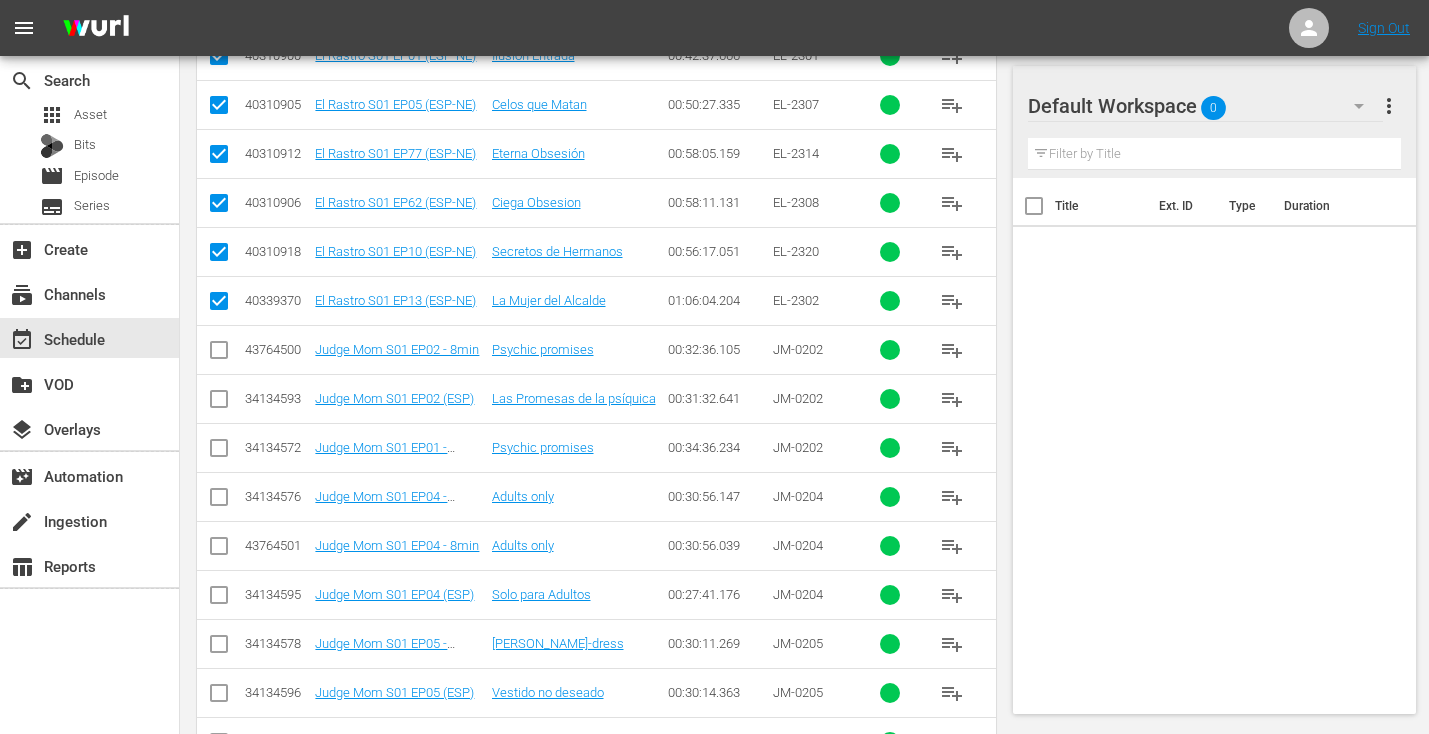 click at bounding box center [219, 403] 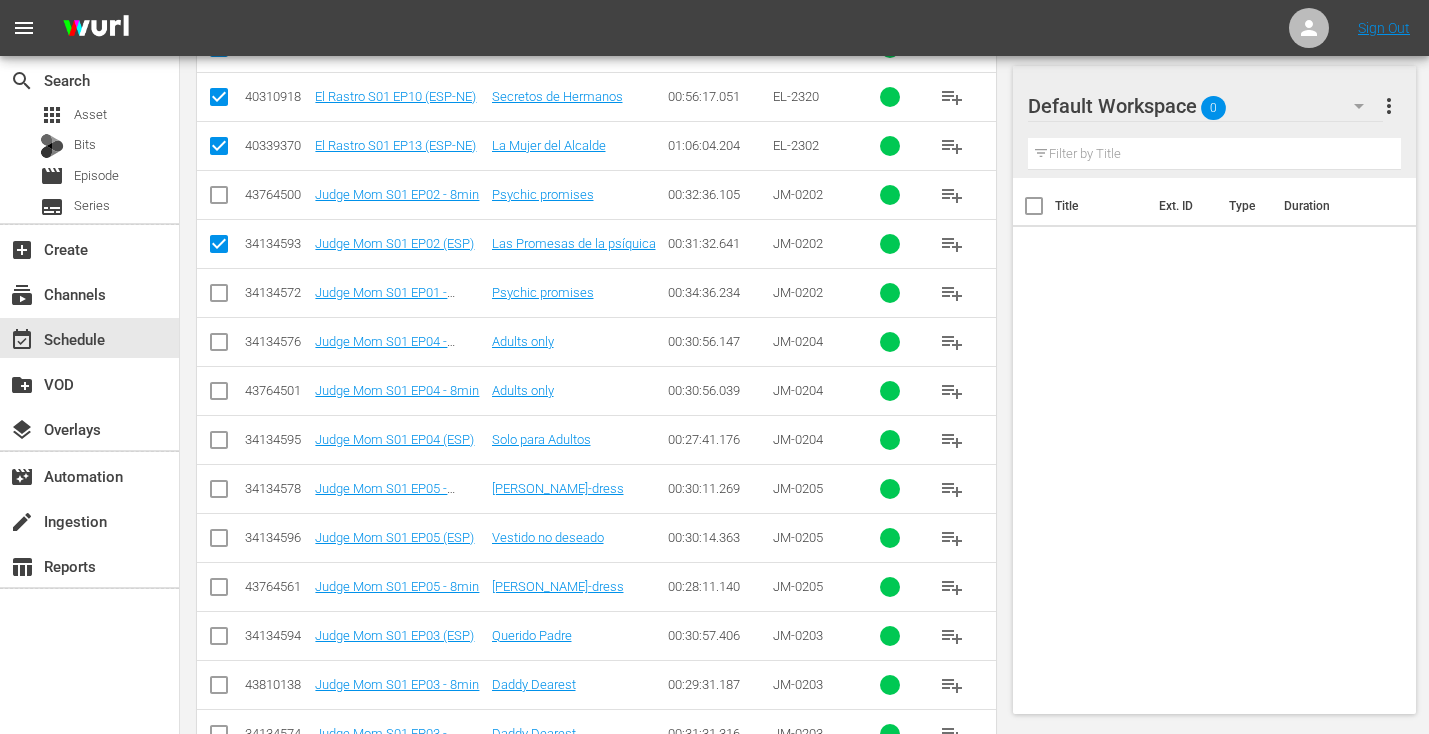 scroll, scrollTop: 1220, scrollLeft: 0, axis: vertical 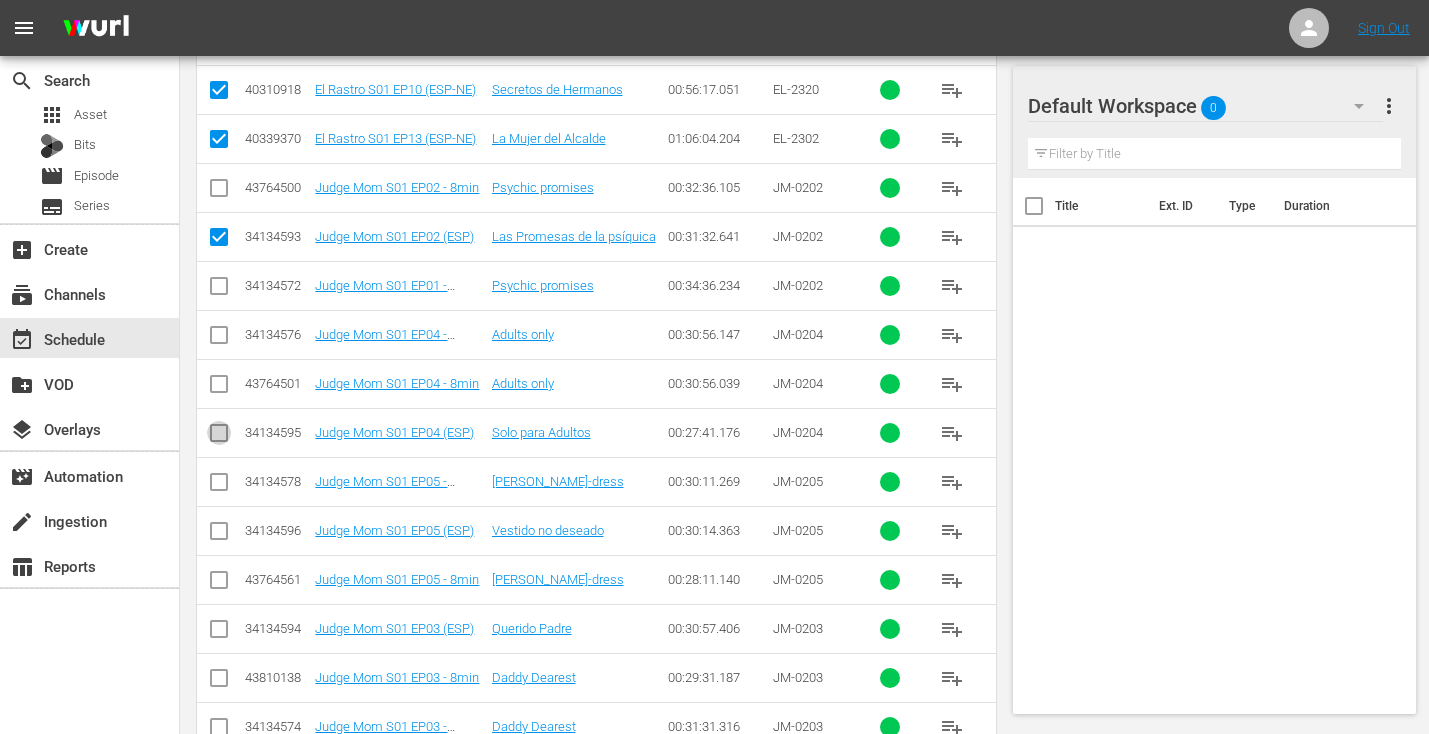 click at bounding box center (219, 437) 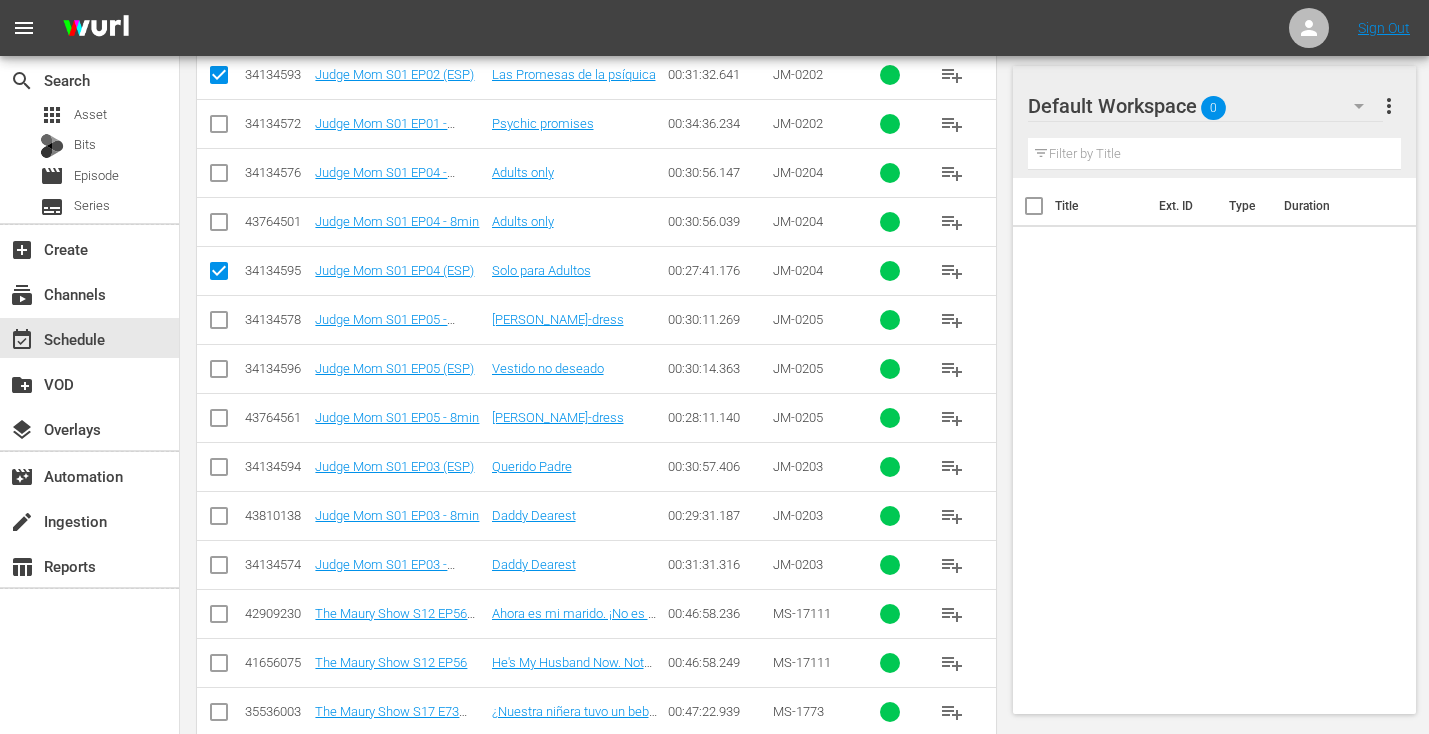 scroll, scrollTop: 1392, scrollLeft: 0, axis: vertical 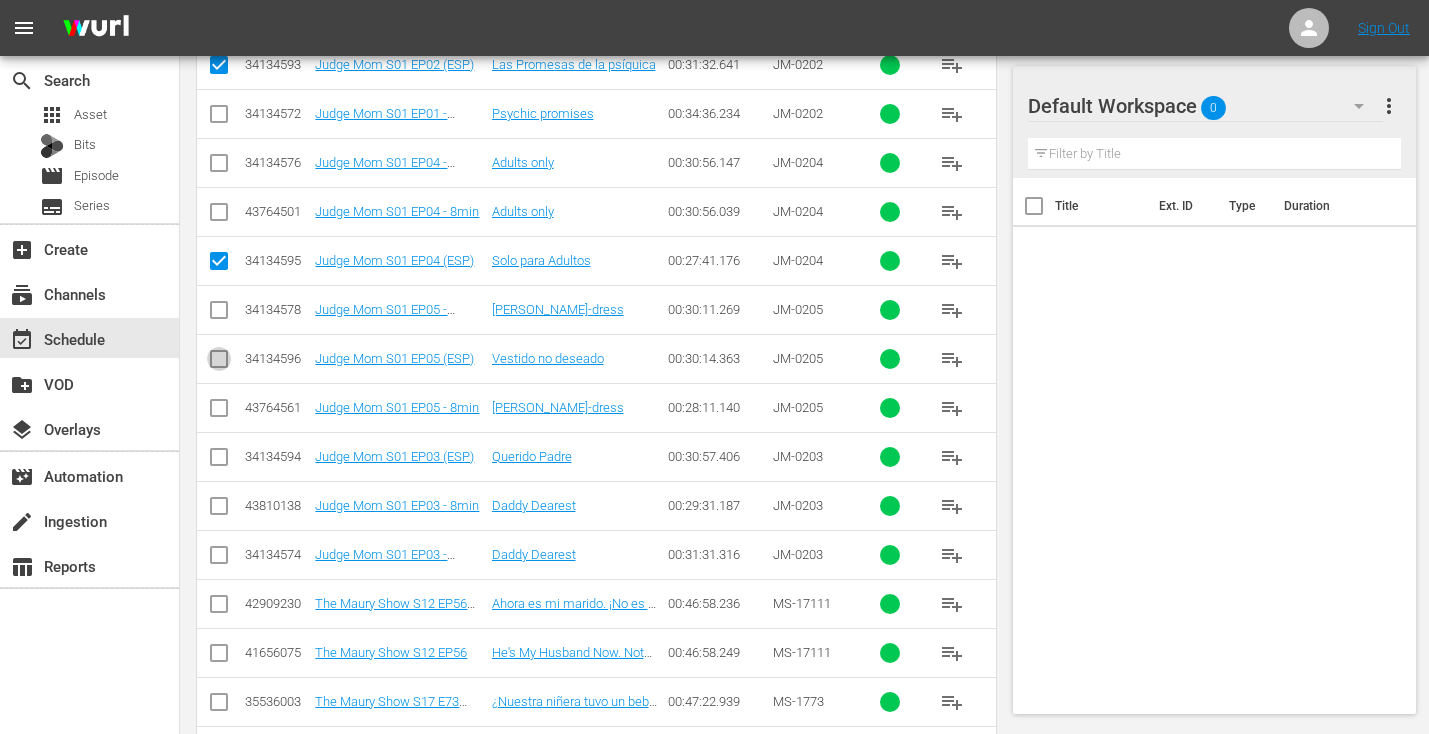 click at bounding box center [219, 363] 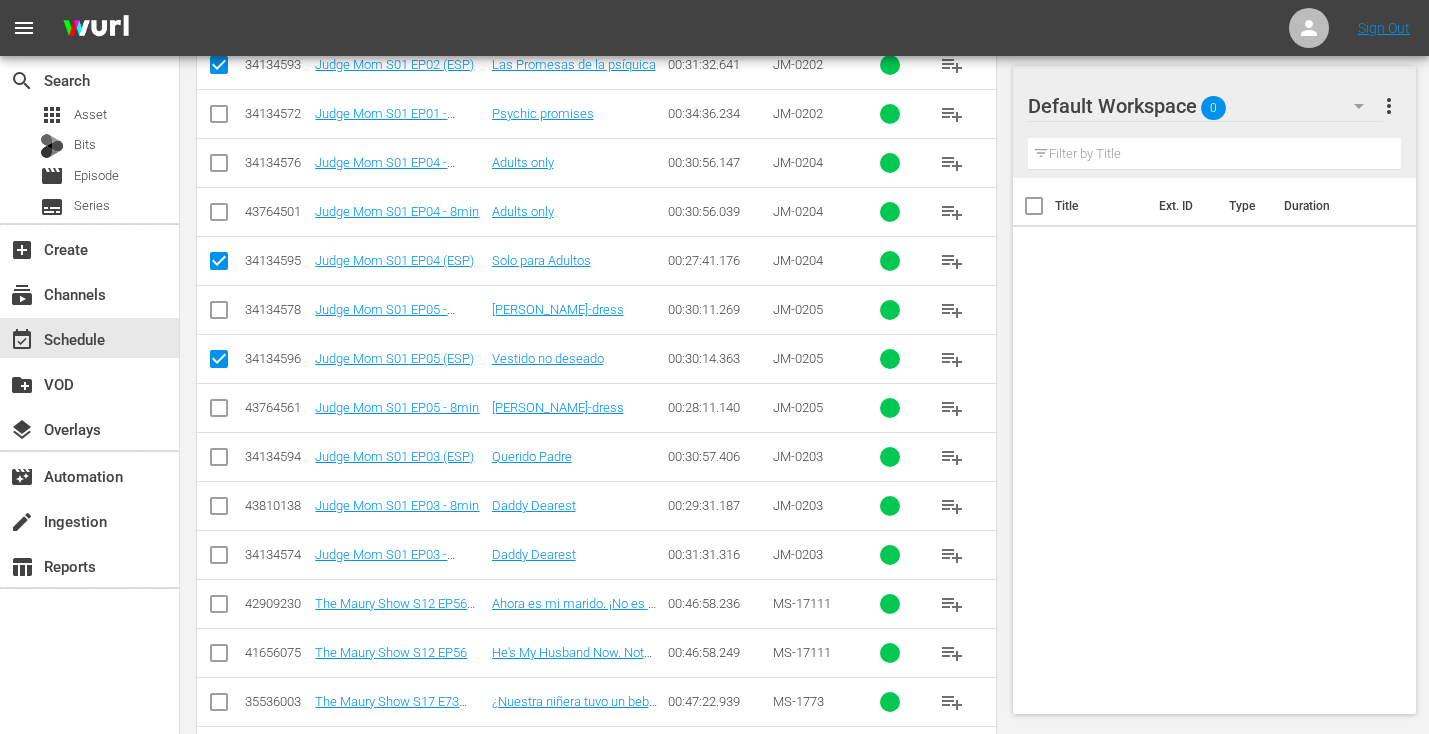 click at bounding box center (219, 461) 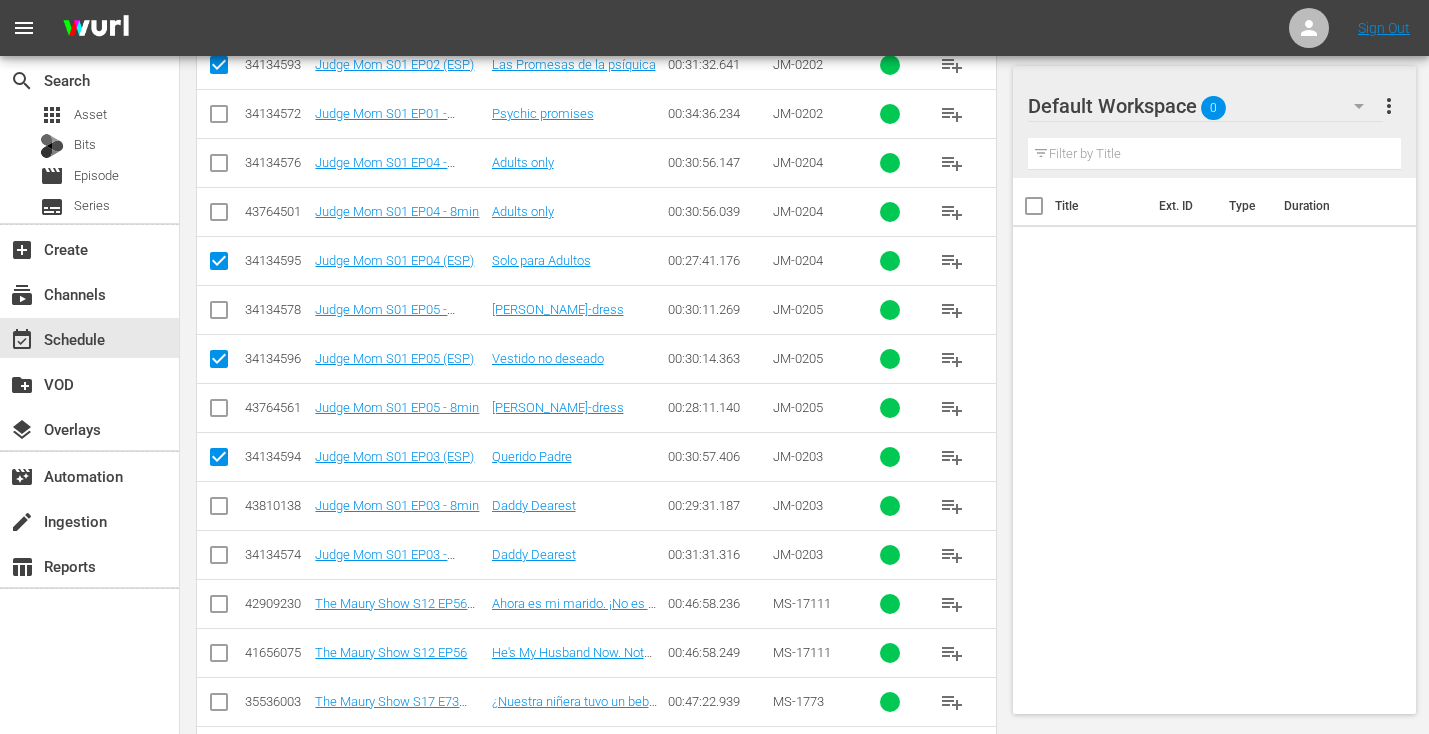 scroll, scrollTop: 1546, scrollLeft: 0, axis: vertical 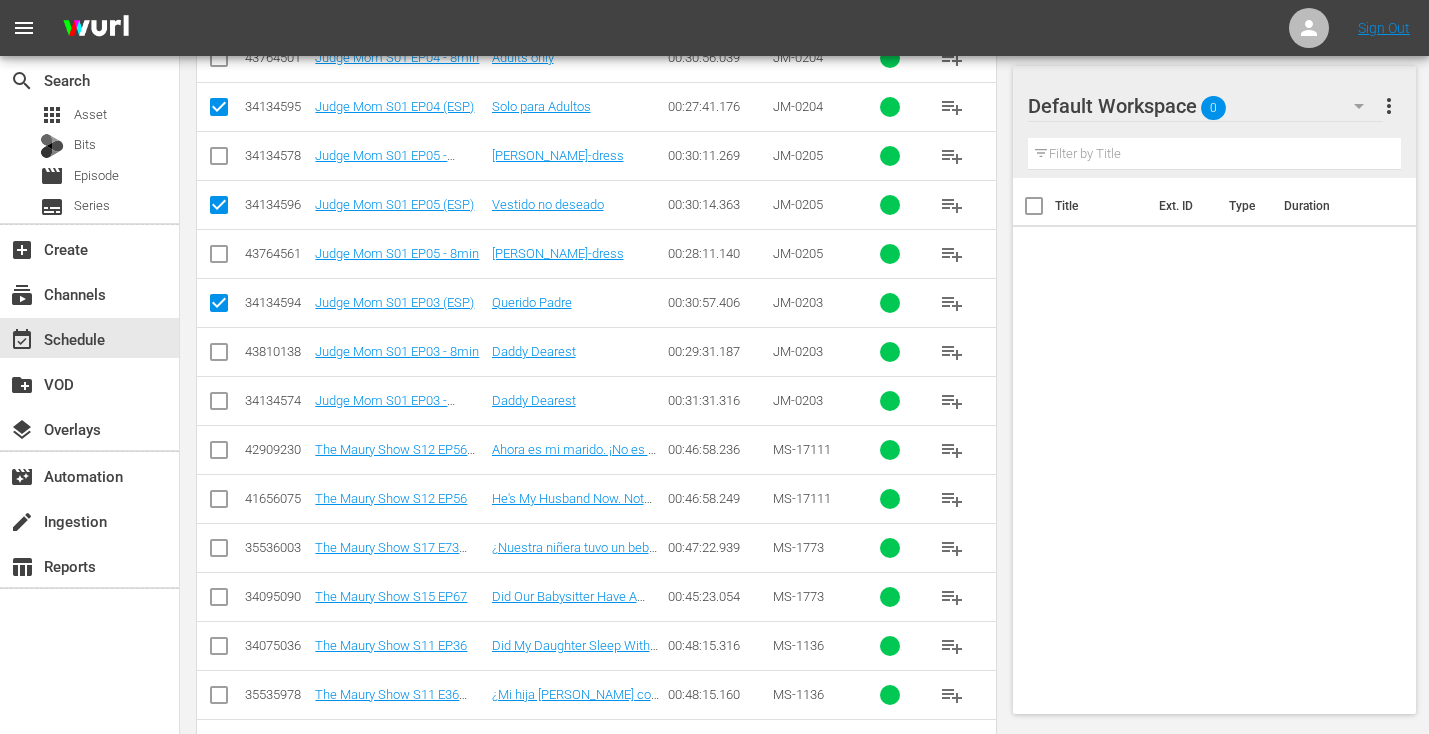 click at bounding box center [219, 454] 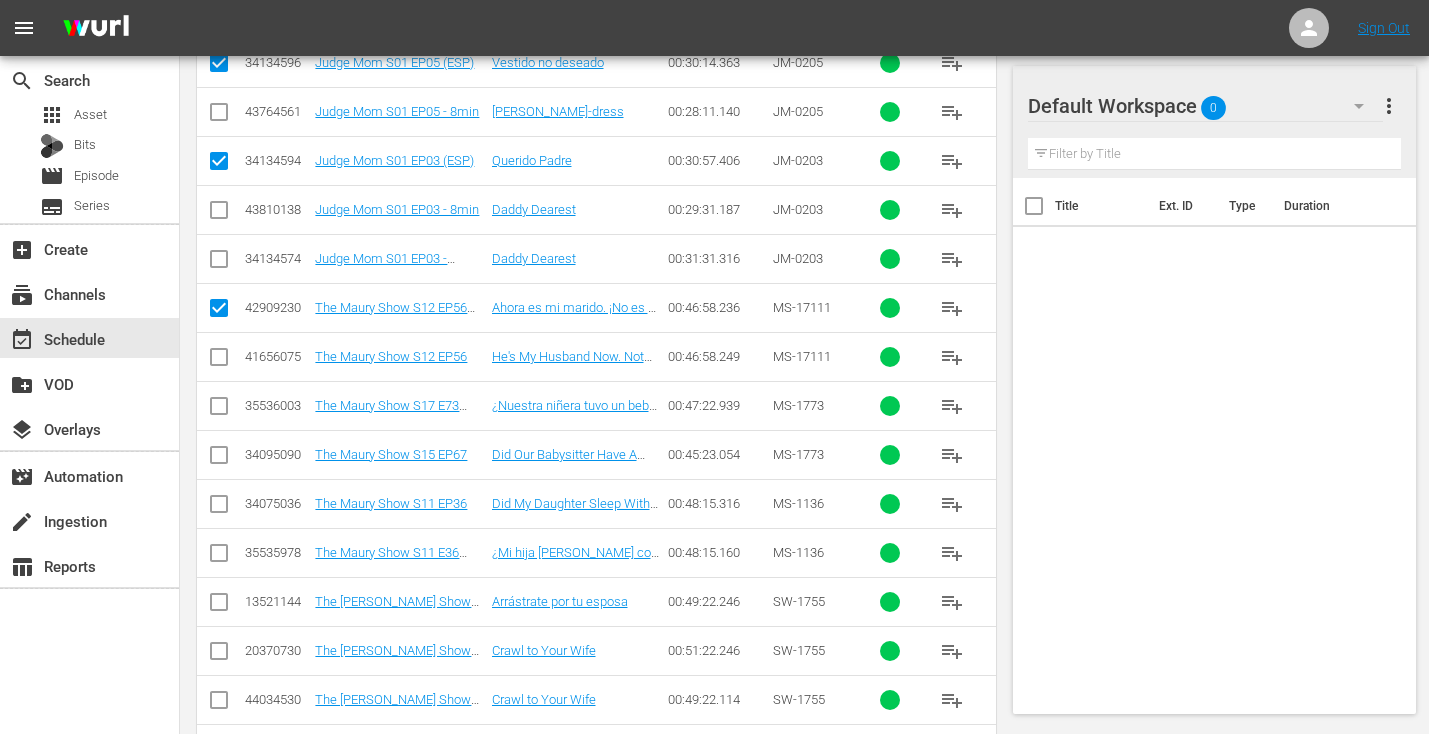 scroll, scrollTop: 1696, scrollLeft: 0, axis: vertical 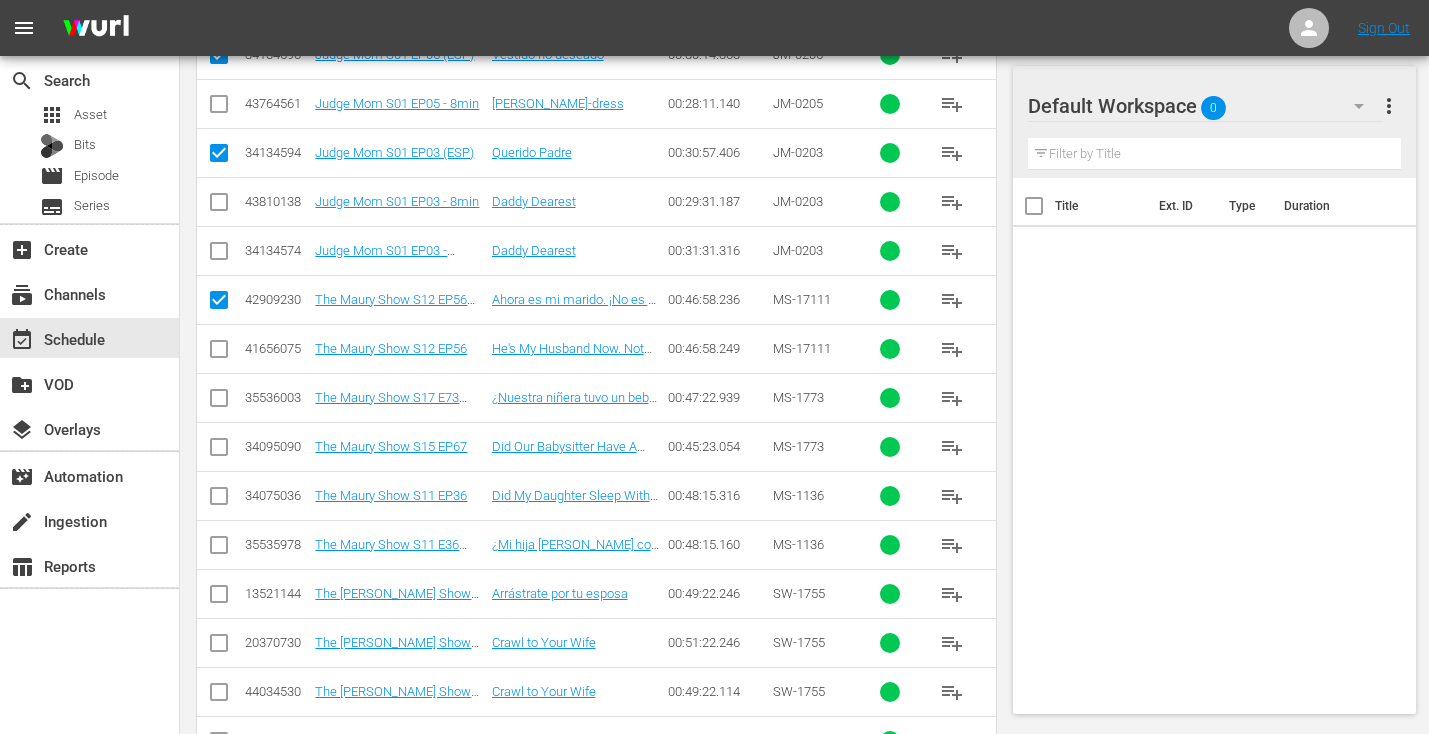 click at bounding box center [219, 402] 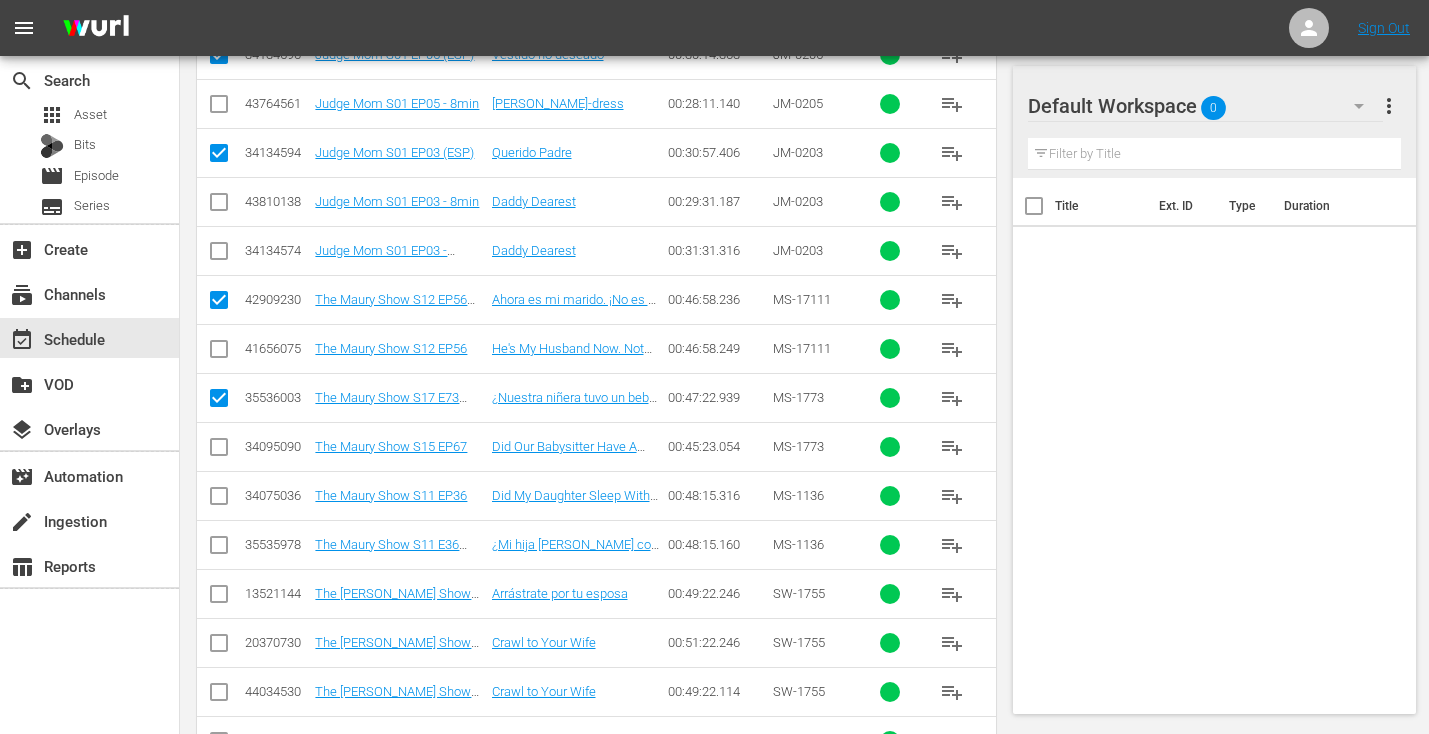 click at bounding box center [219, 549] 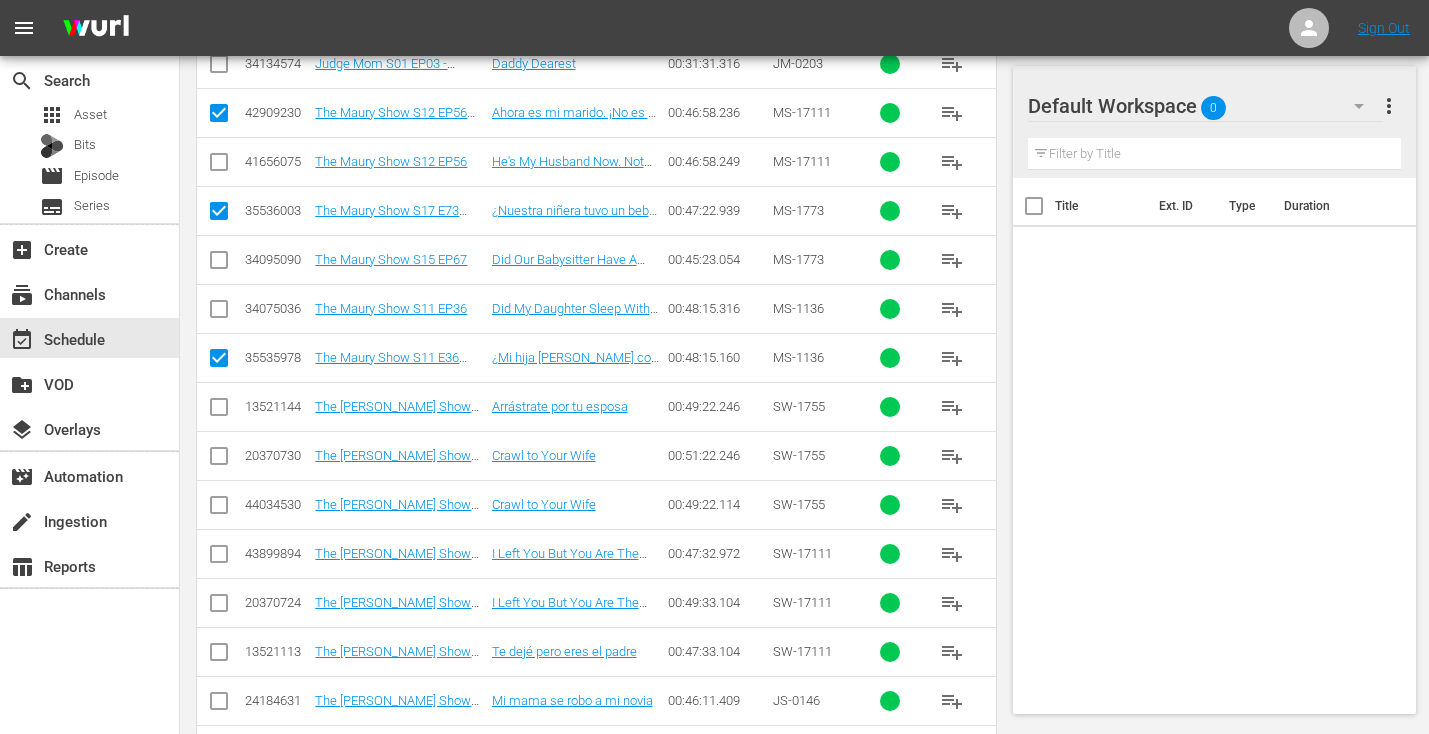 scroll, scrollTop: 1888, scrollLeft: 0, axis: vertical 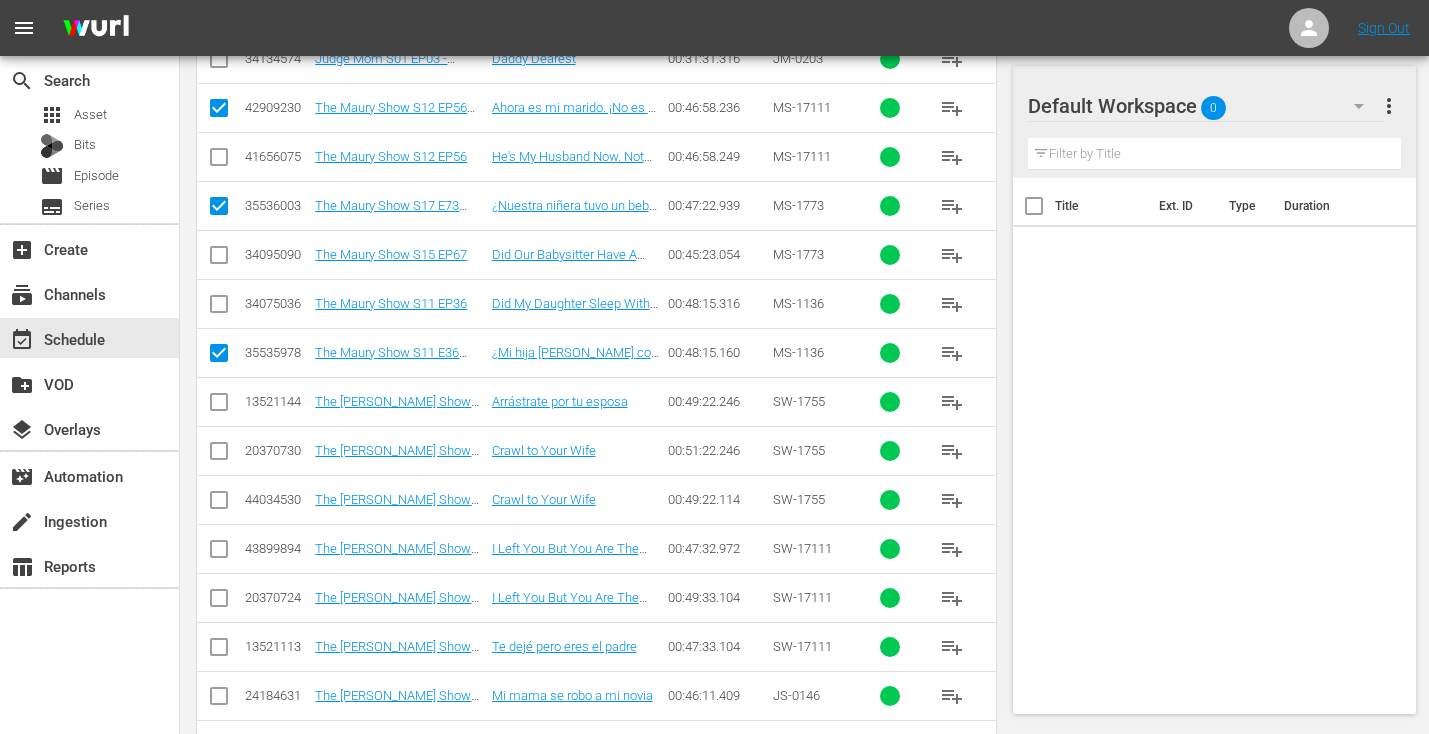 click at bounding box center [219, 406] 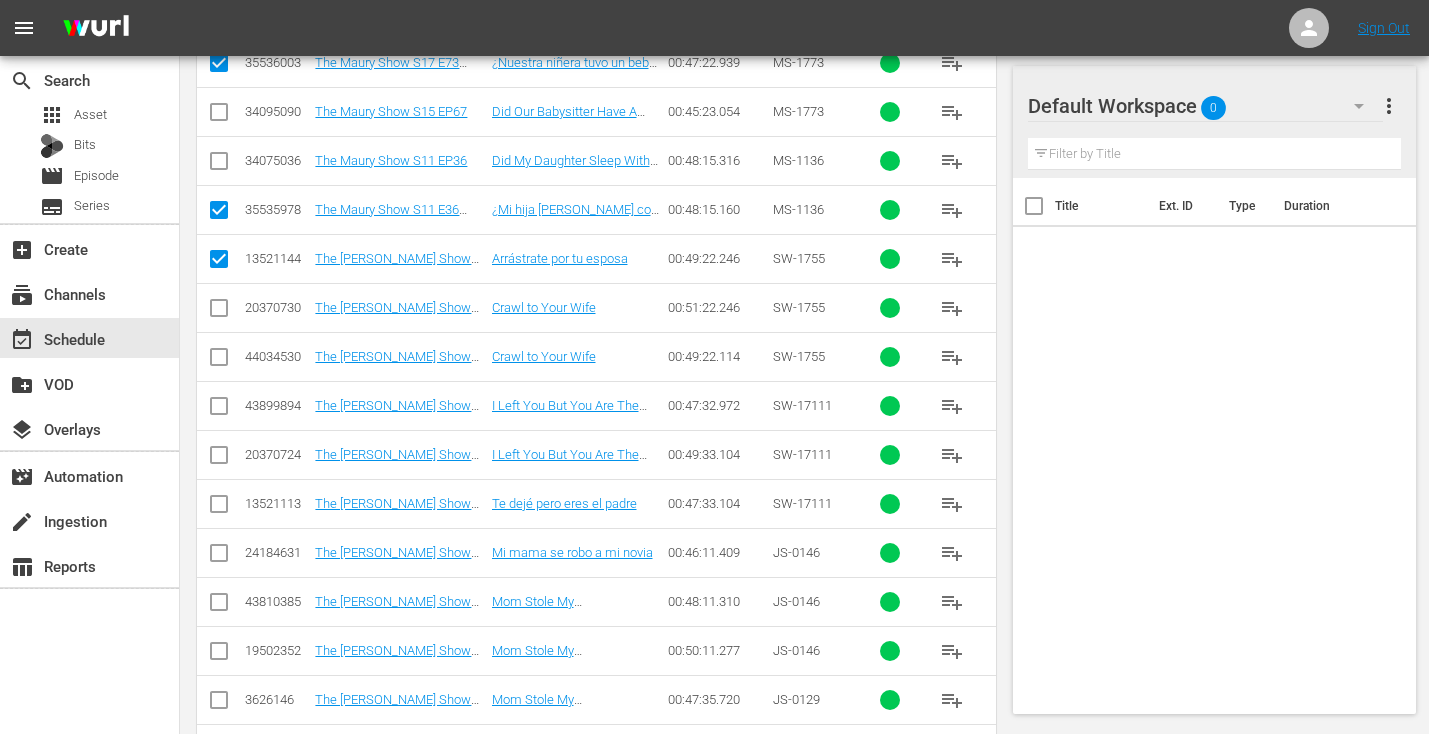 scroll, scrollTop: 2032, scrollLeft: 0, axis: vertical 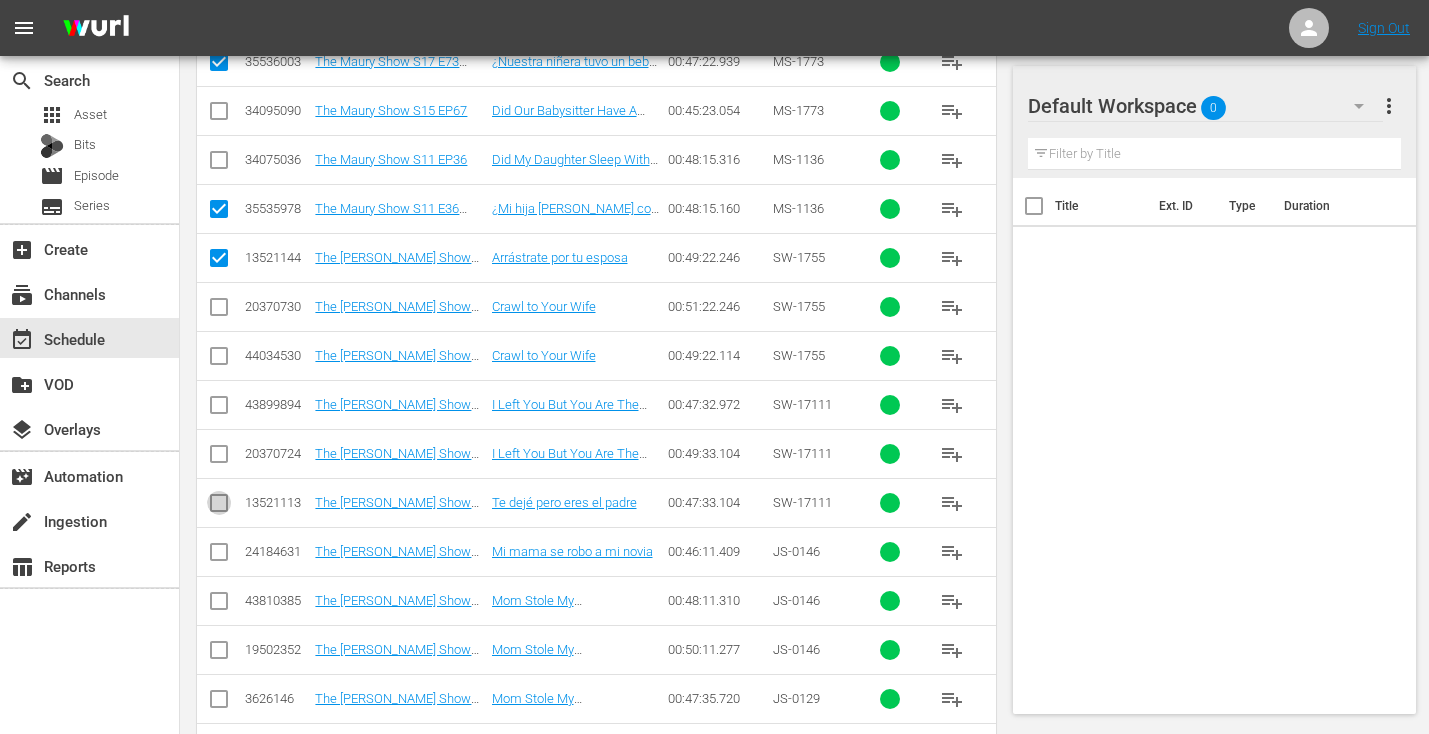 click at bounding box center (219, 507) 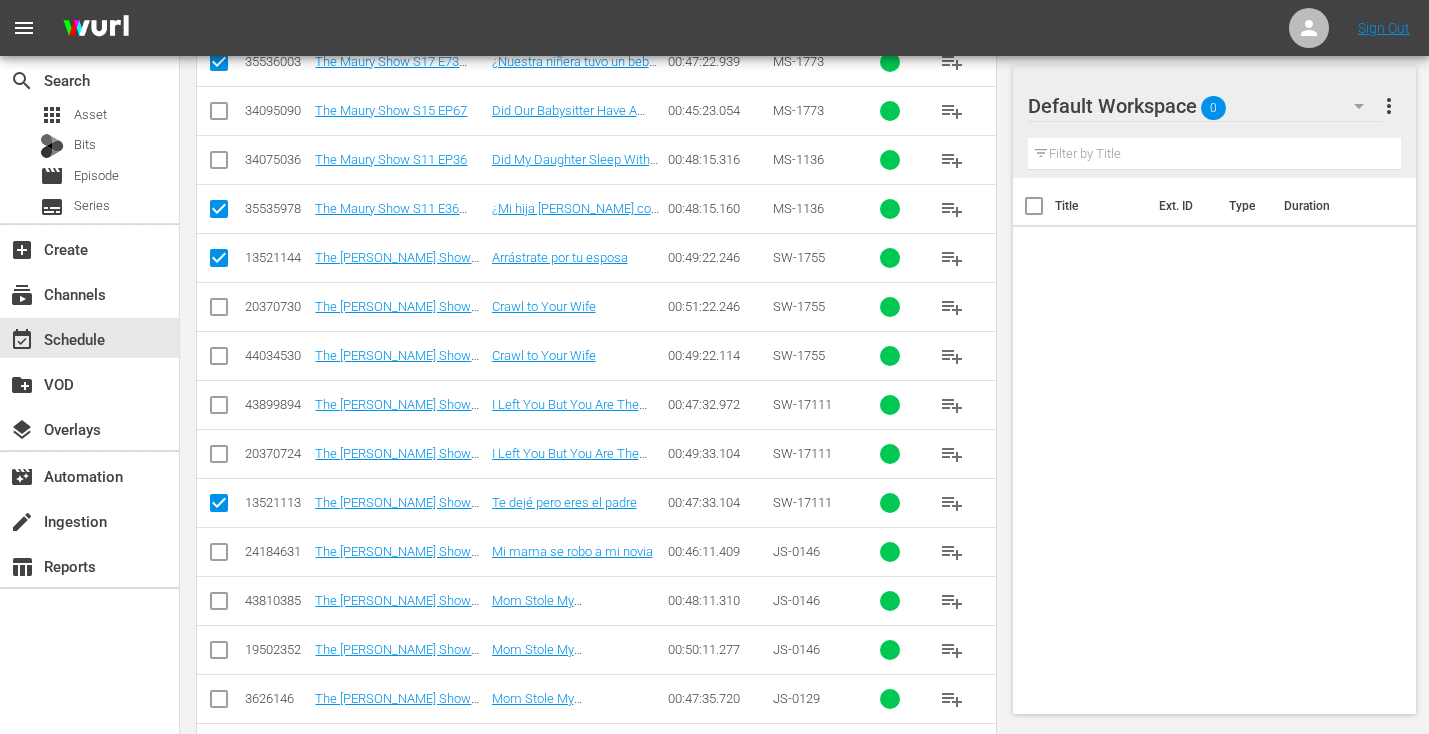 scroll, scrollTop: 2148, scrollLeft: 0, axis: vertical 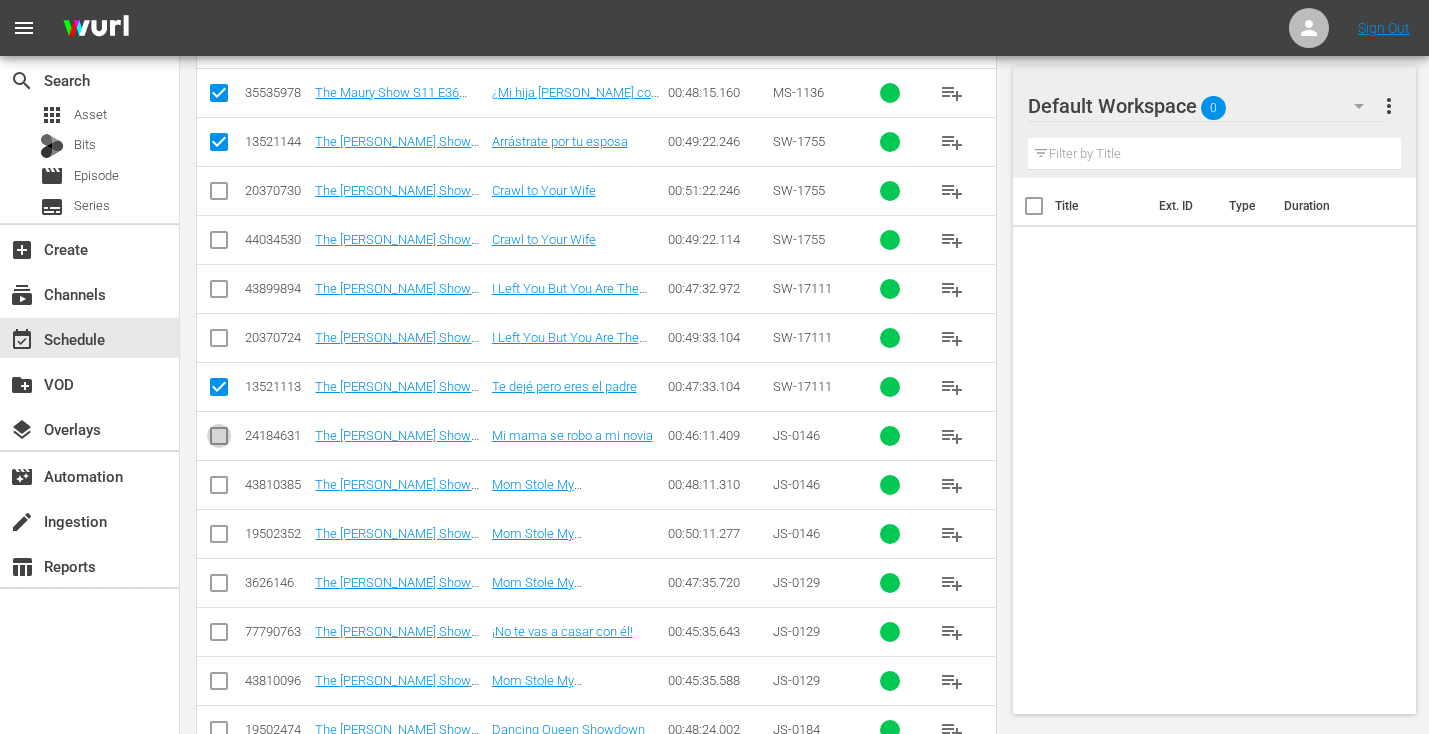 click at bounding box center (219, 440) 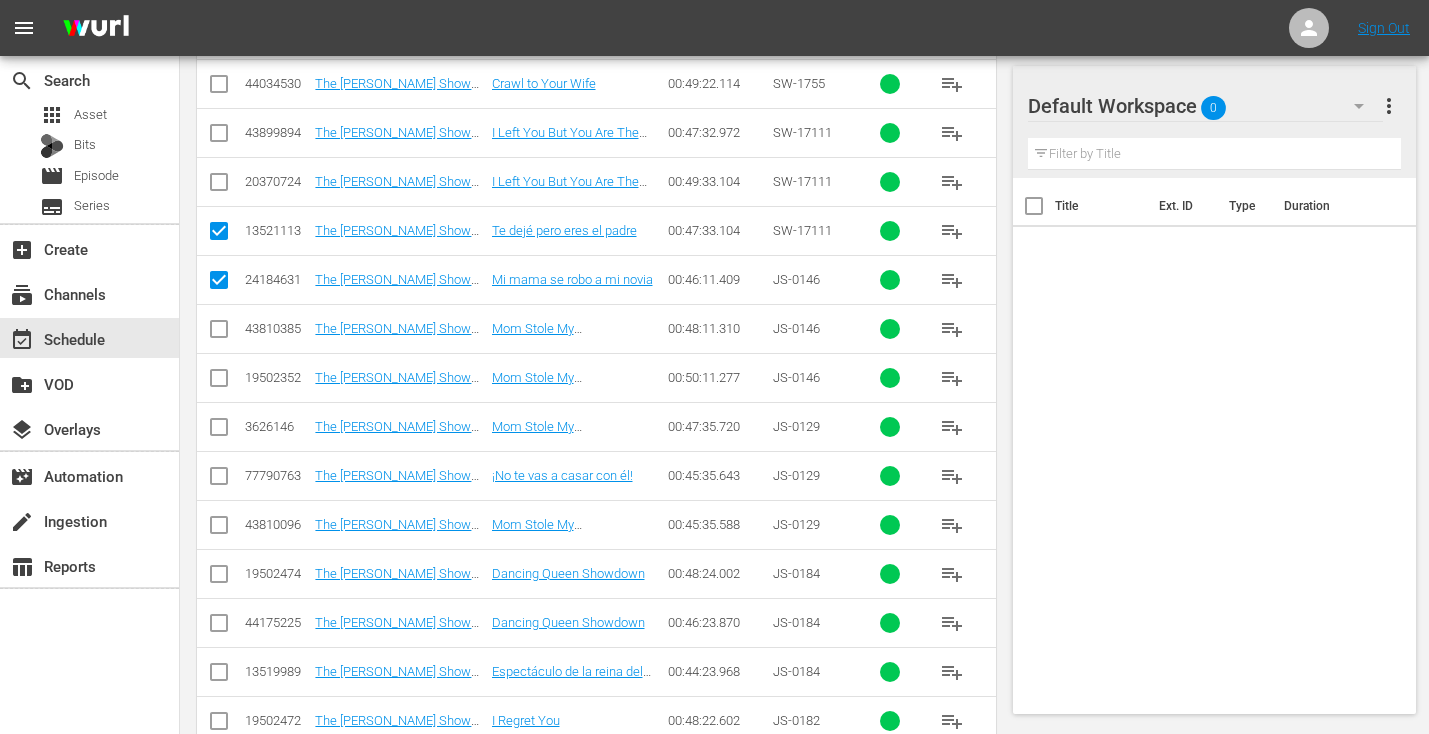 scroll, scrollTop: 2320, scrollLeft: 0, axis: vertical 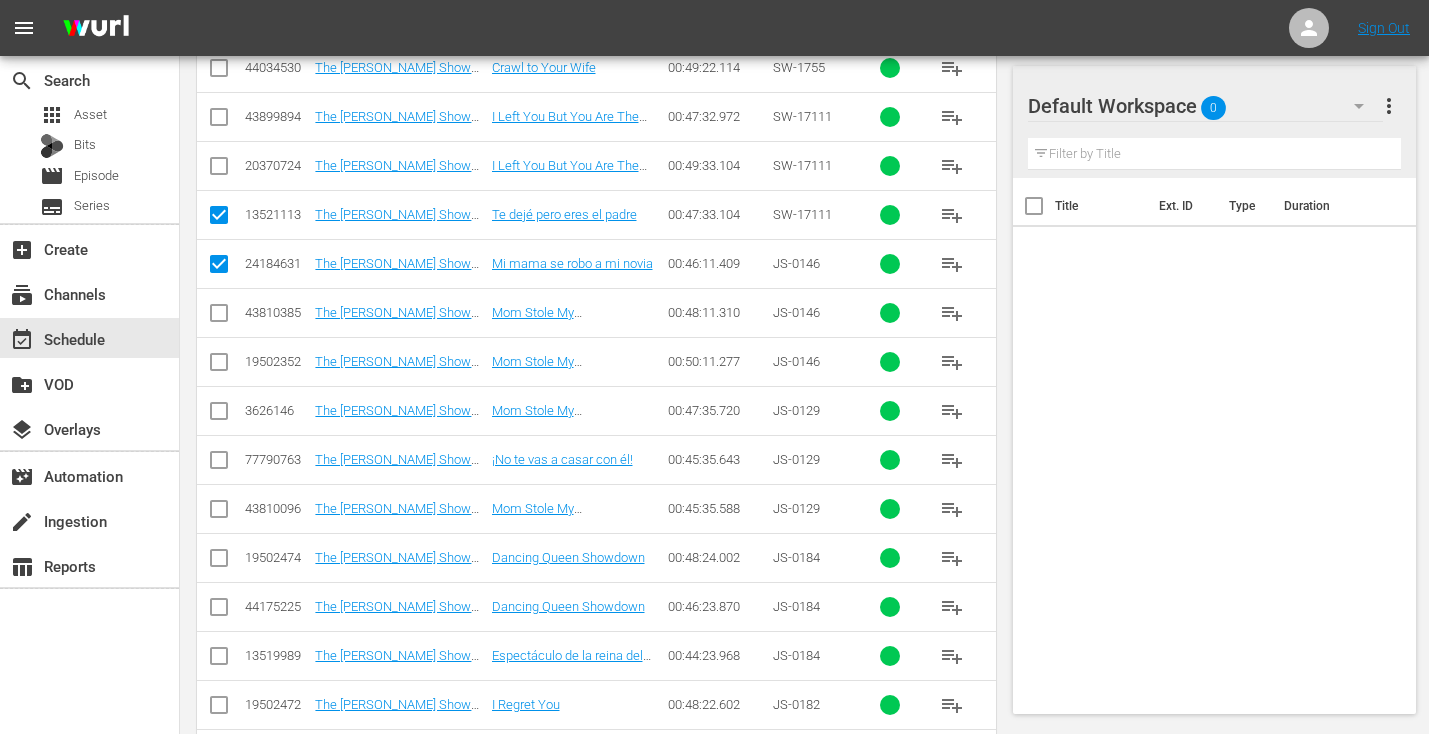 click at bounding box center [219, 459] 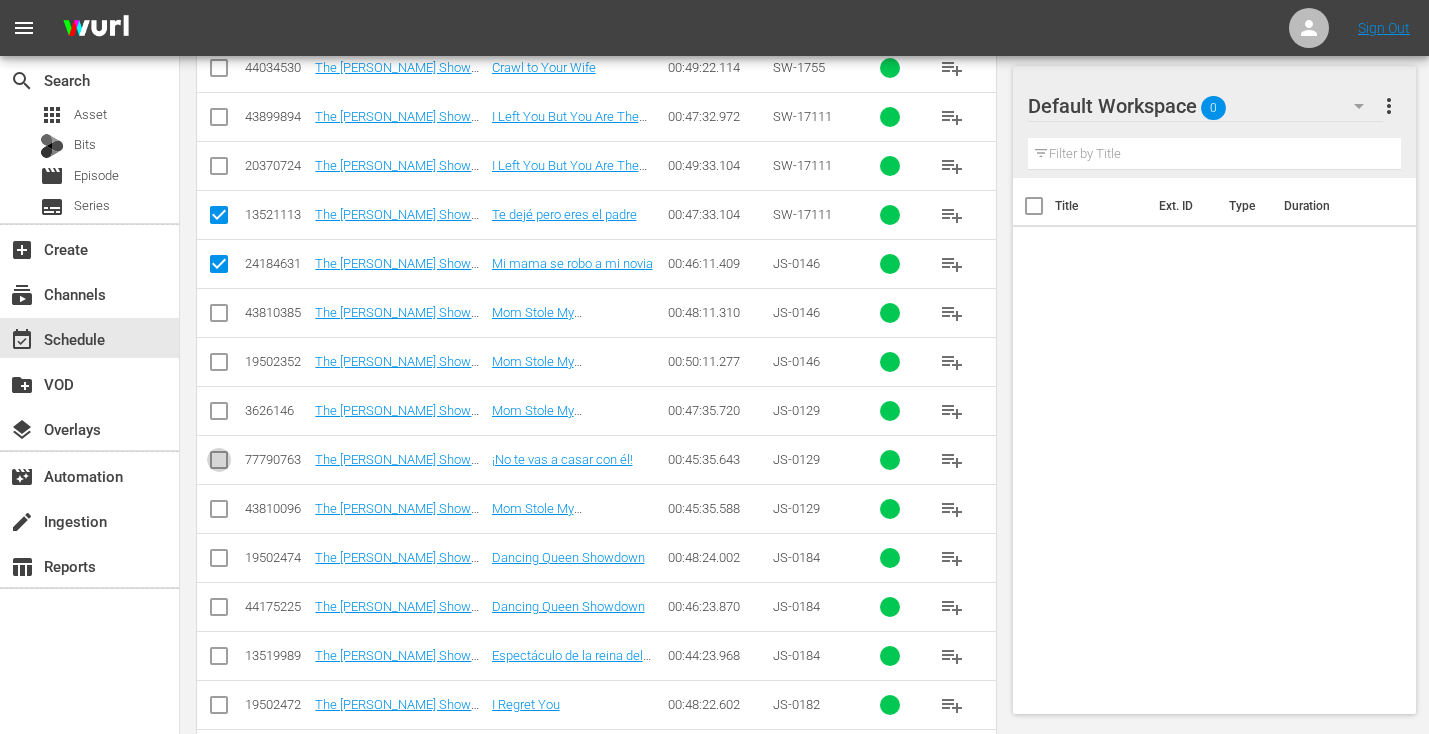 click at bounding box center (219, 464) 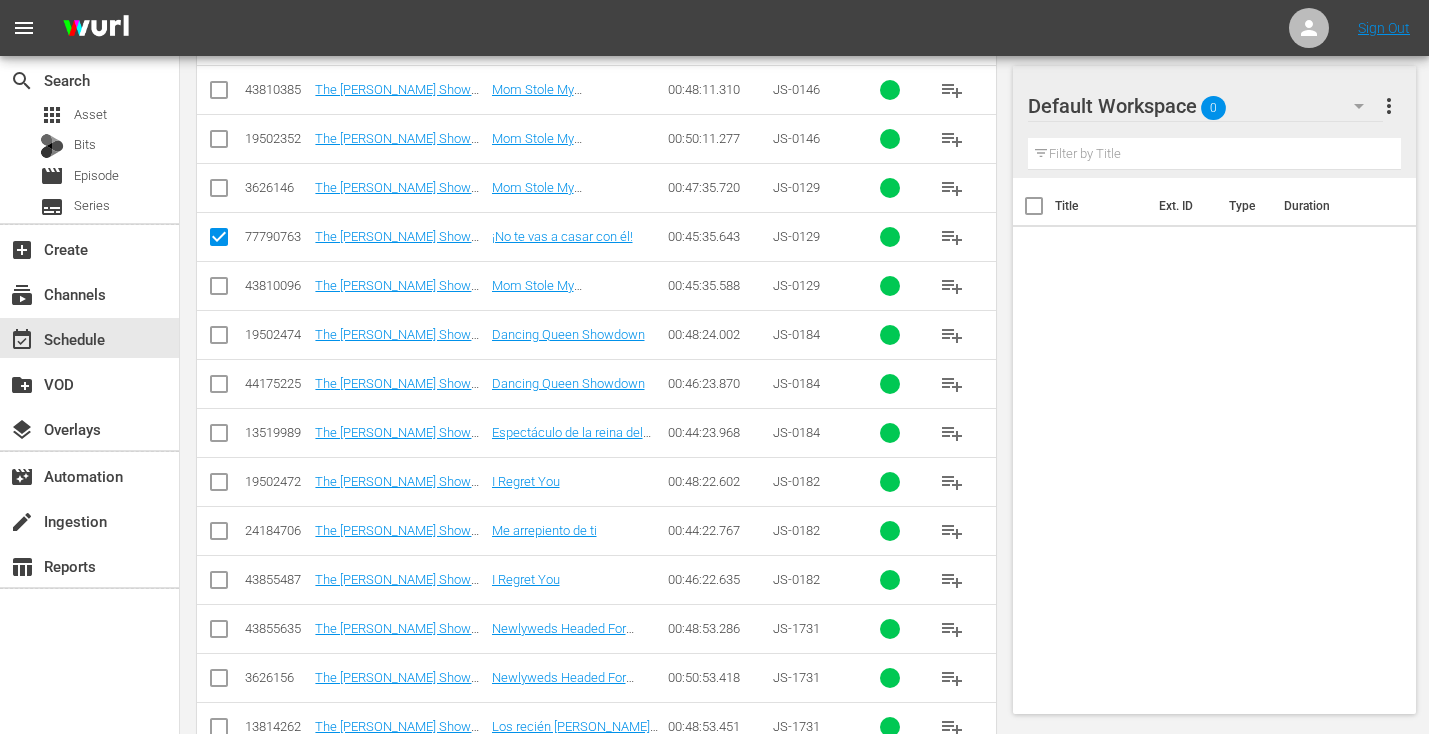 scroll, scrollTop: 2551, scrollLeft: 0, axis: vertical 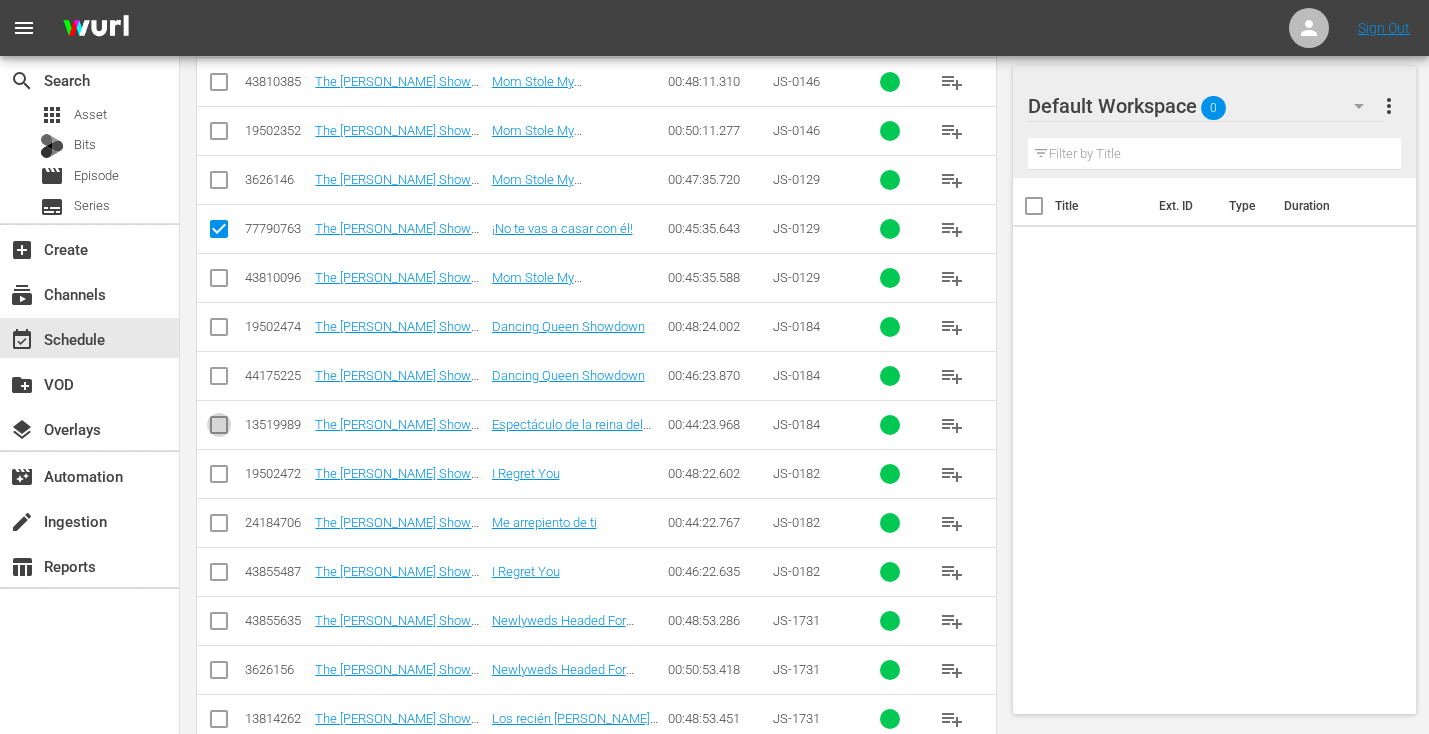 click at bounding box center [219, 429] 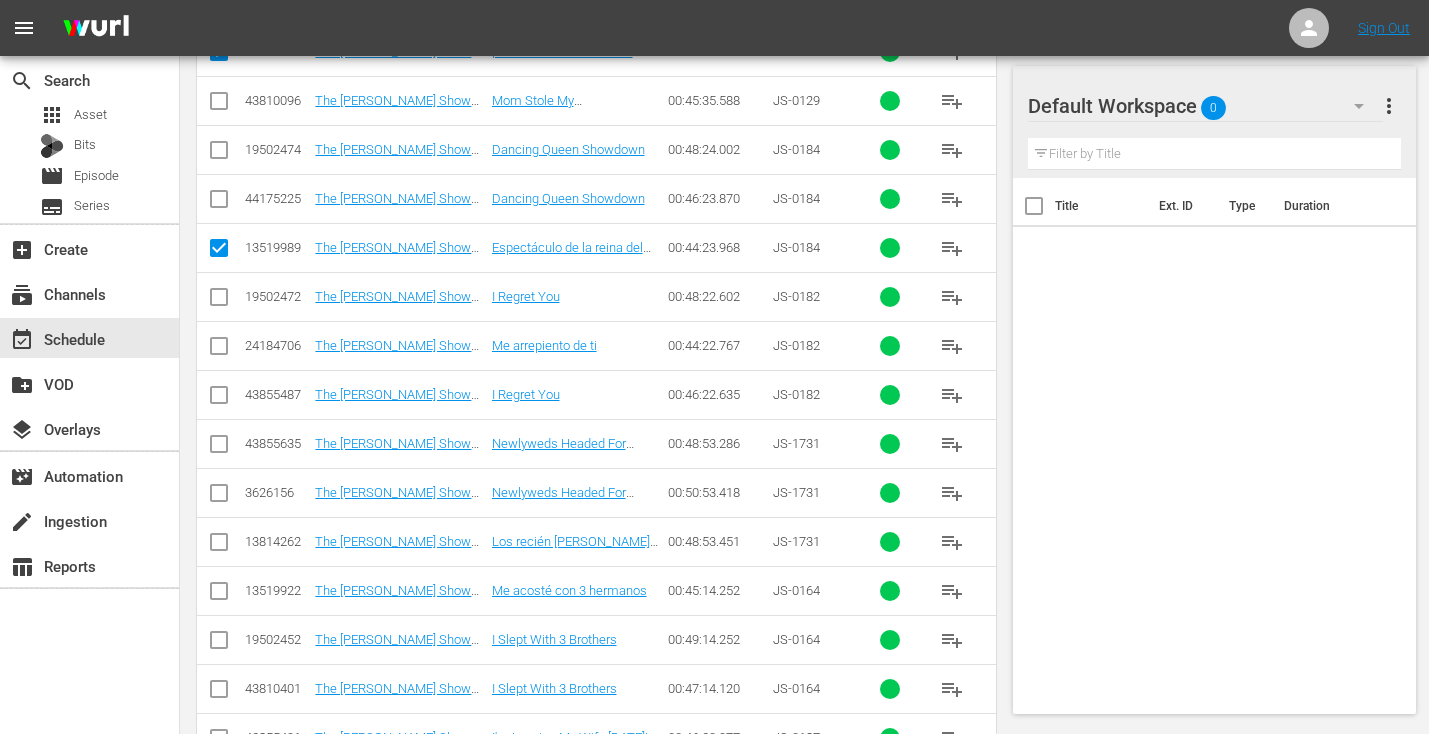 scroll, scrollTop: 2730, scrollLeft: 0, axis: vertical 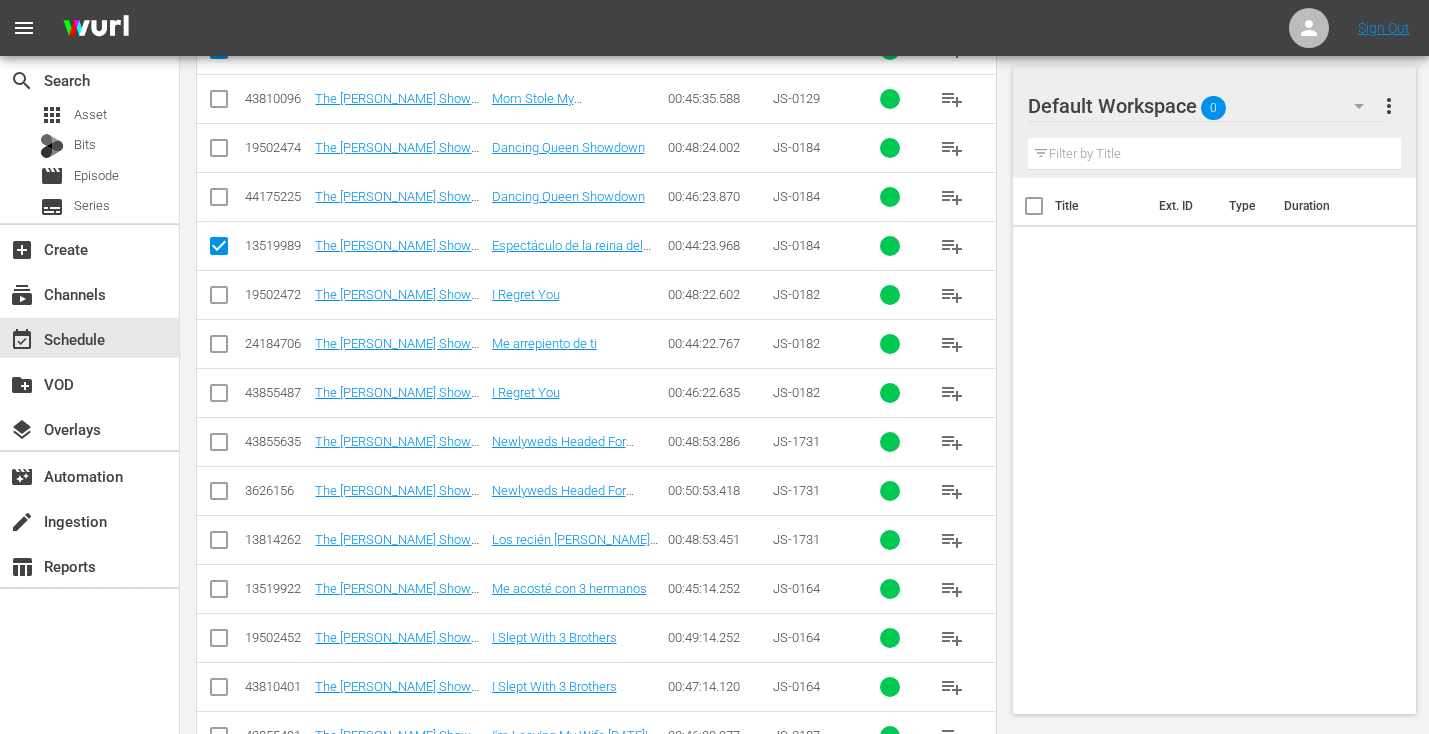 click at bounding box center [219, 348] 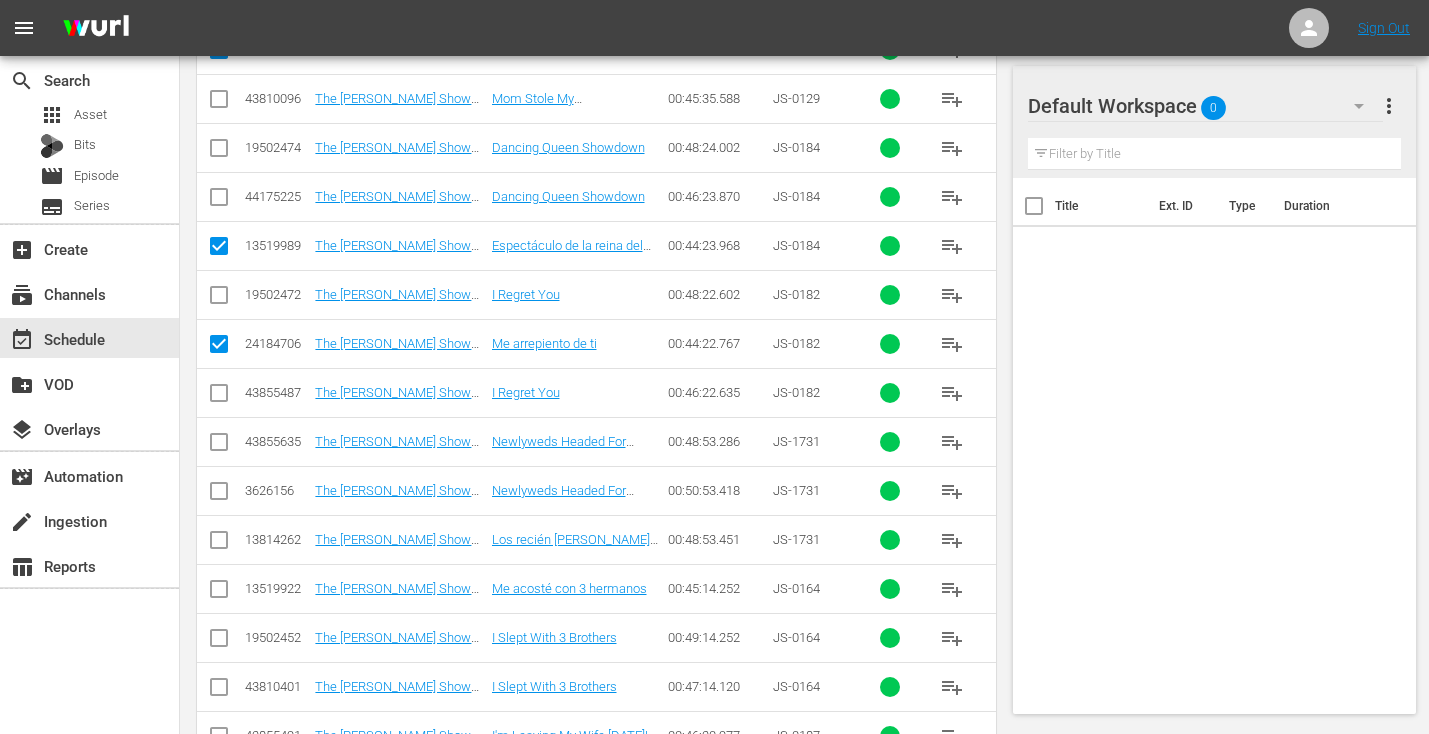 click at bounding box center (219, 544) 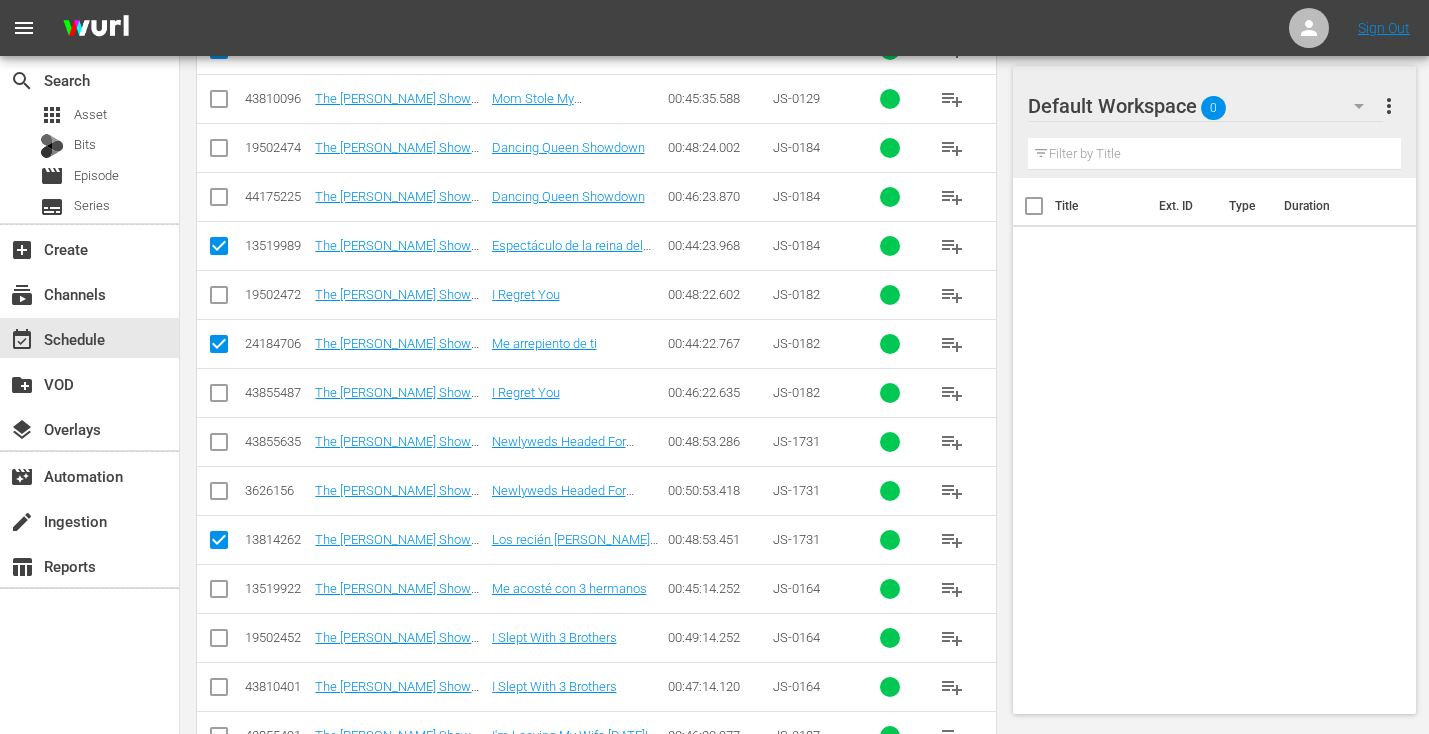 scroll, scrollTop: 2922, scrollLeft: 0, axis: vertical 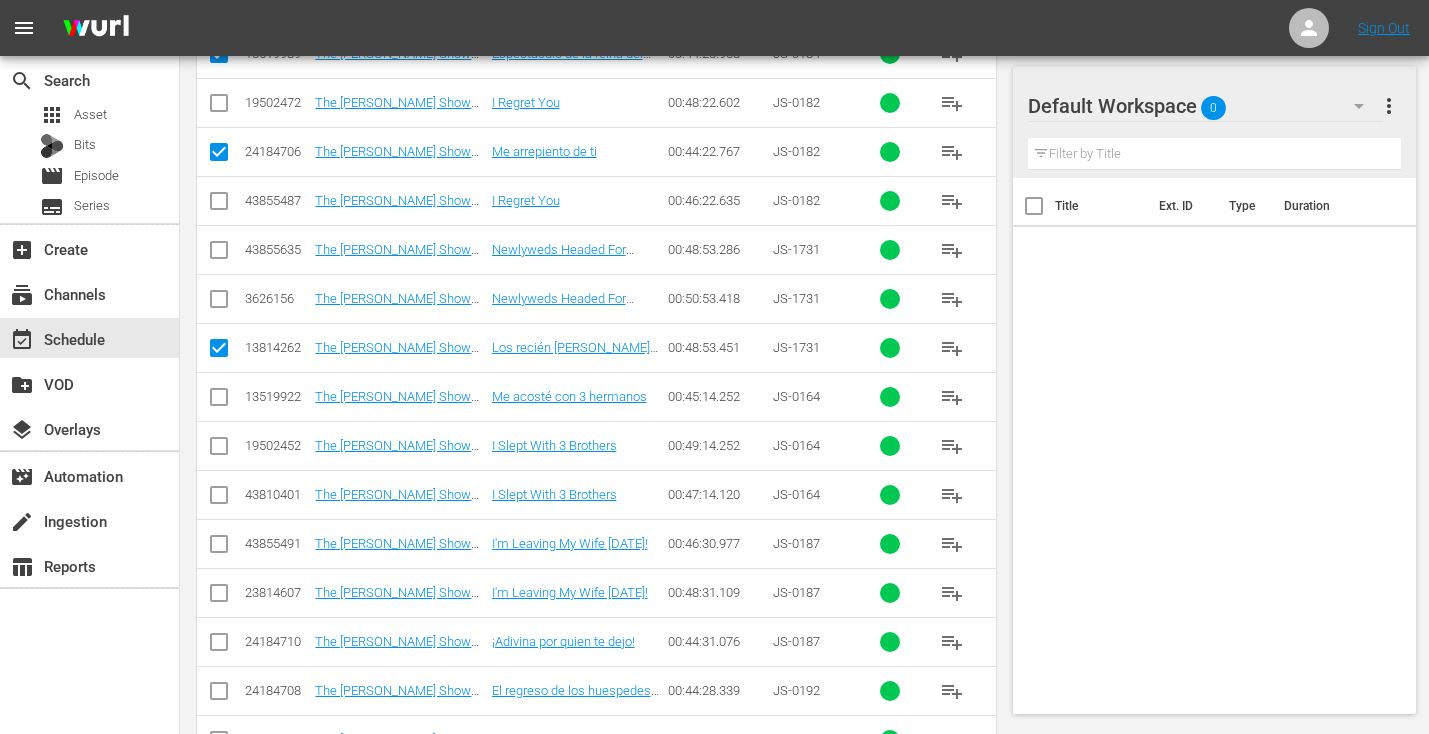 click at bounding box center [219, 401] 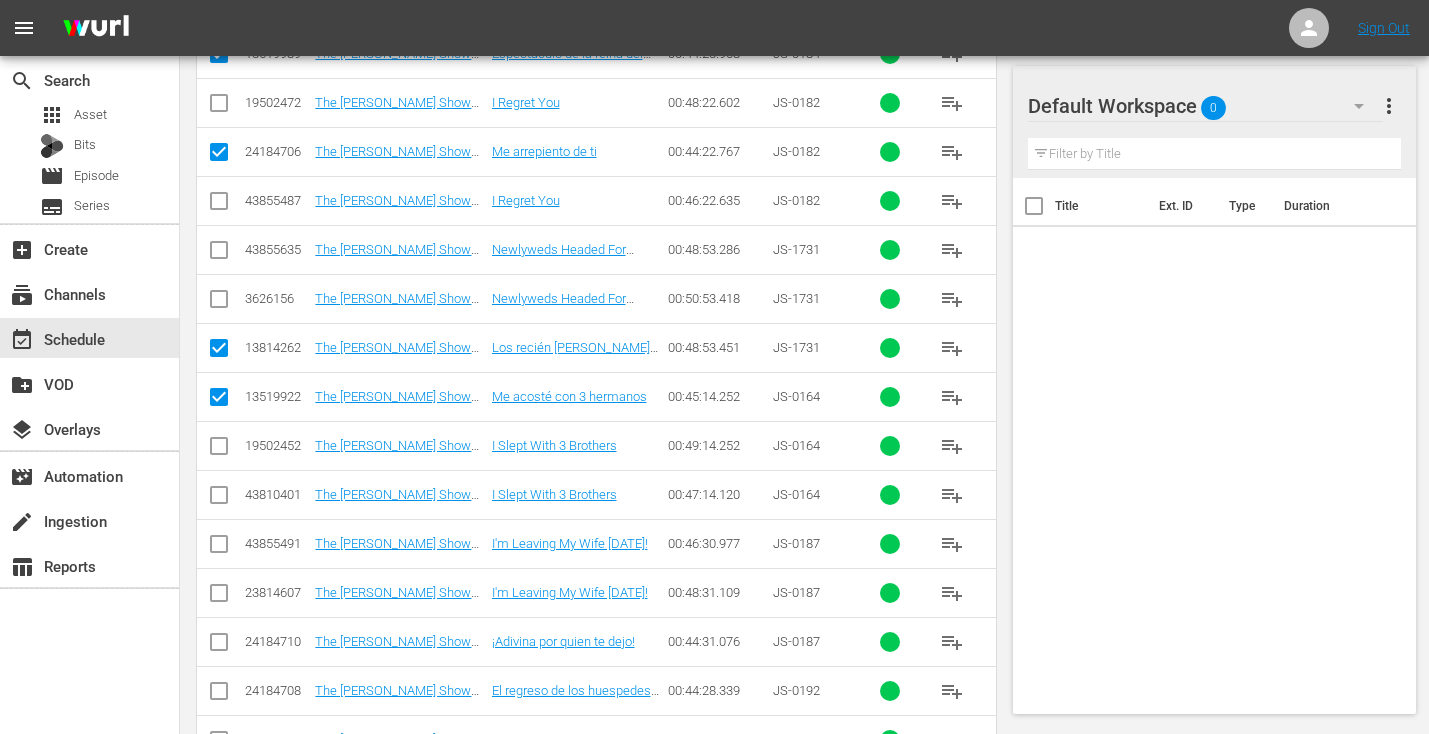 click at bounding box center [219, 450] 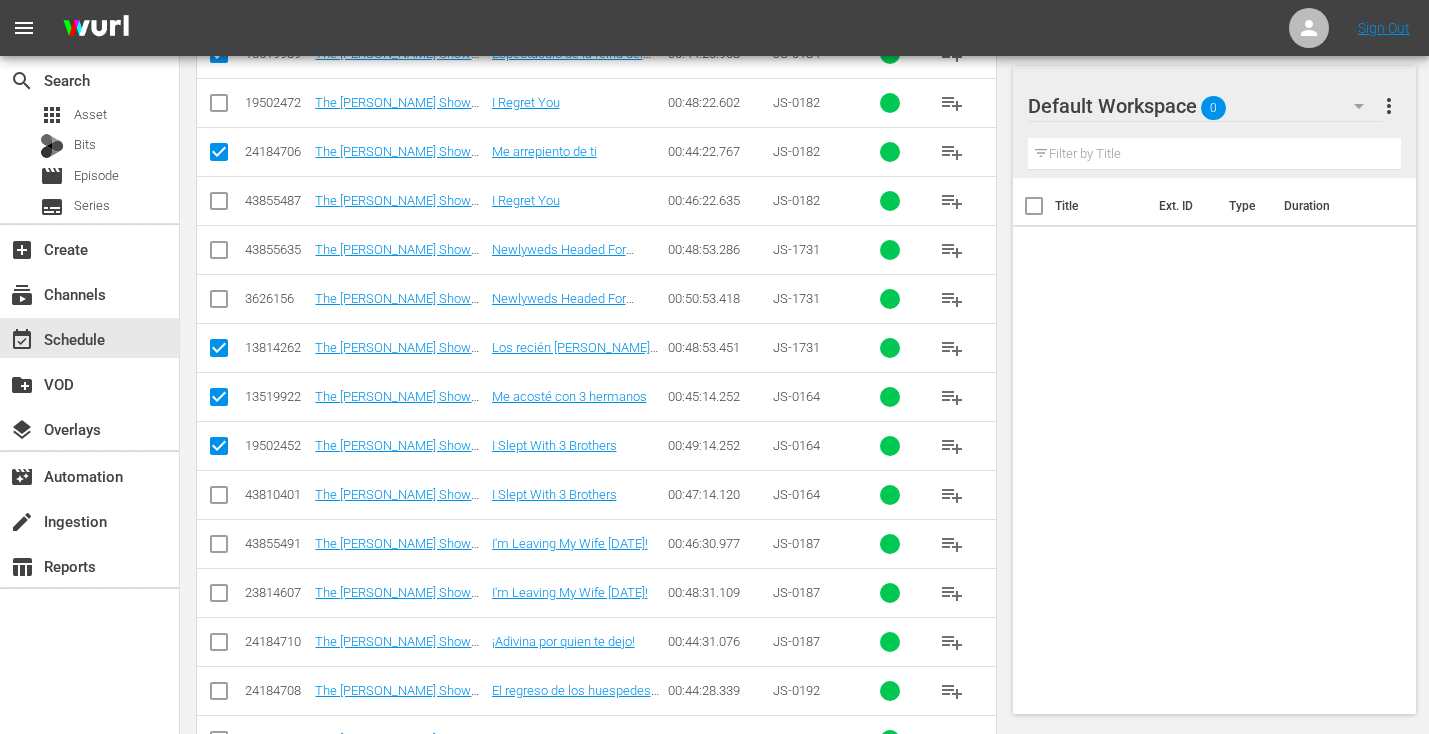 scroll, scrollTop: 3021, scrollLeft: 0, axis: vertical 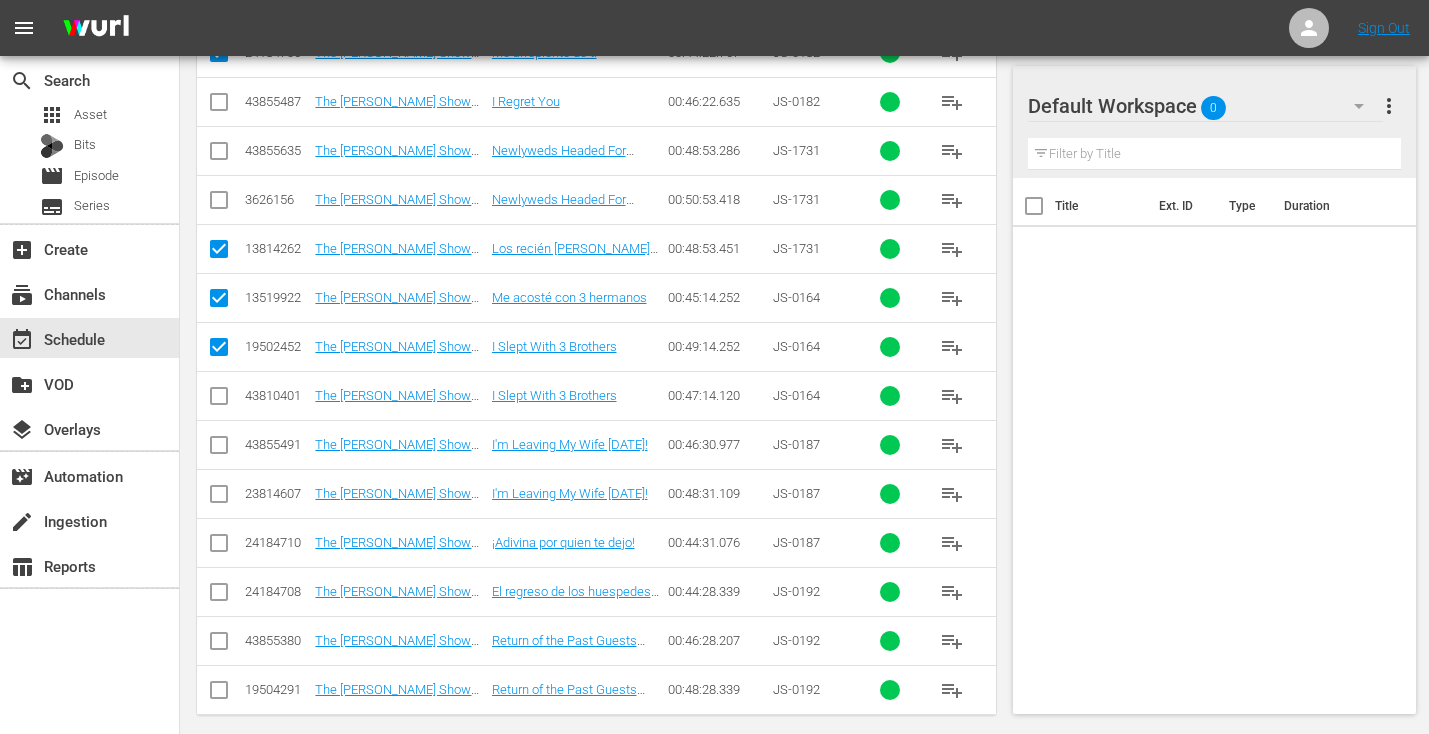 click at bounding box center (219, 351) 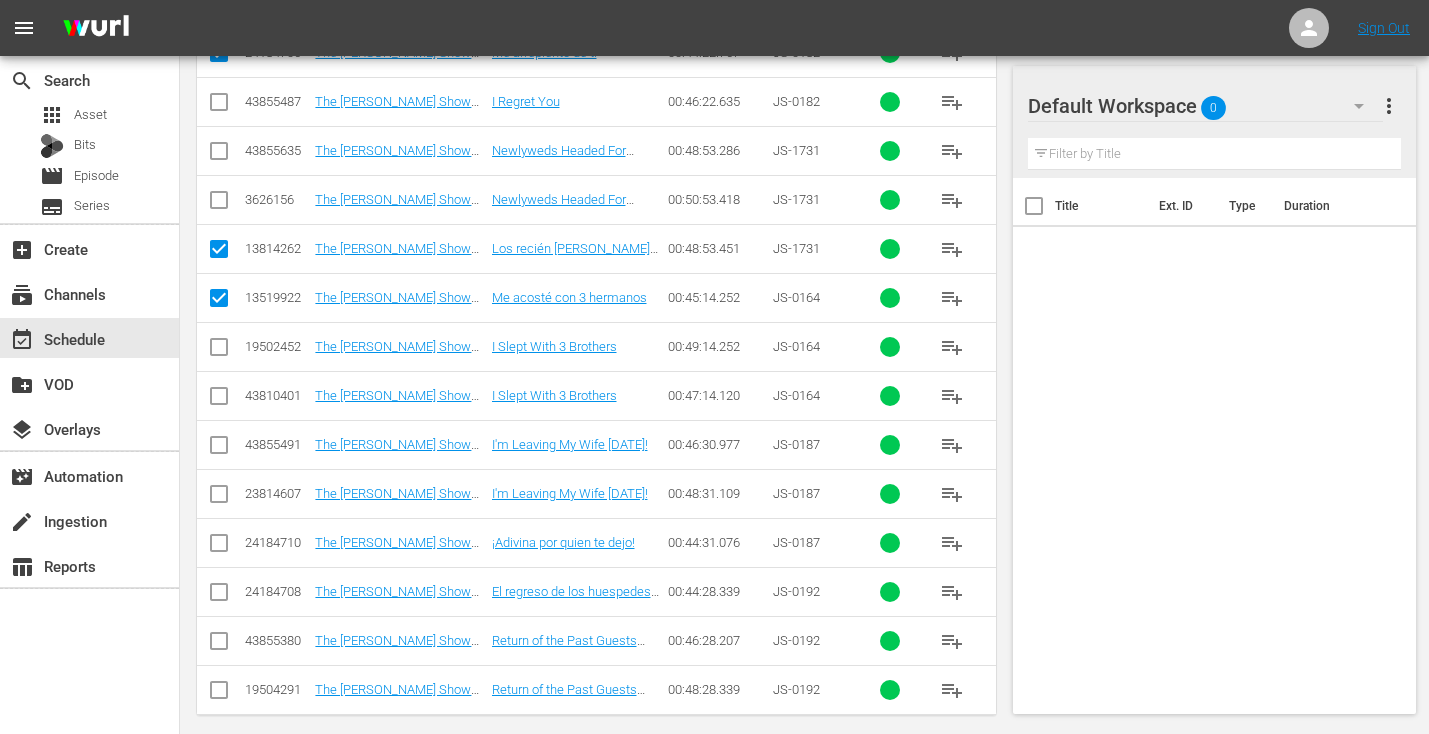 click at bounding box center (219, 547) 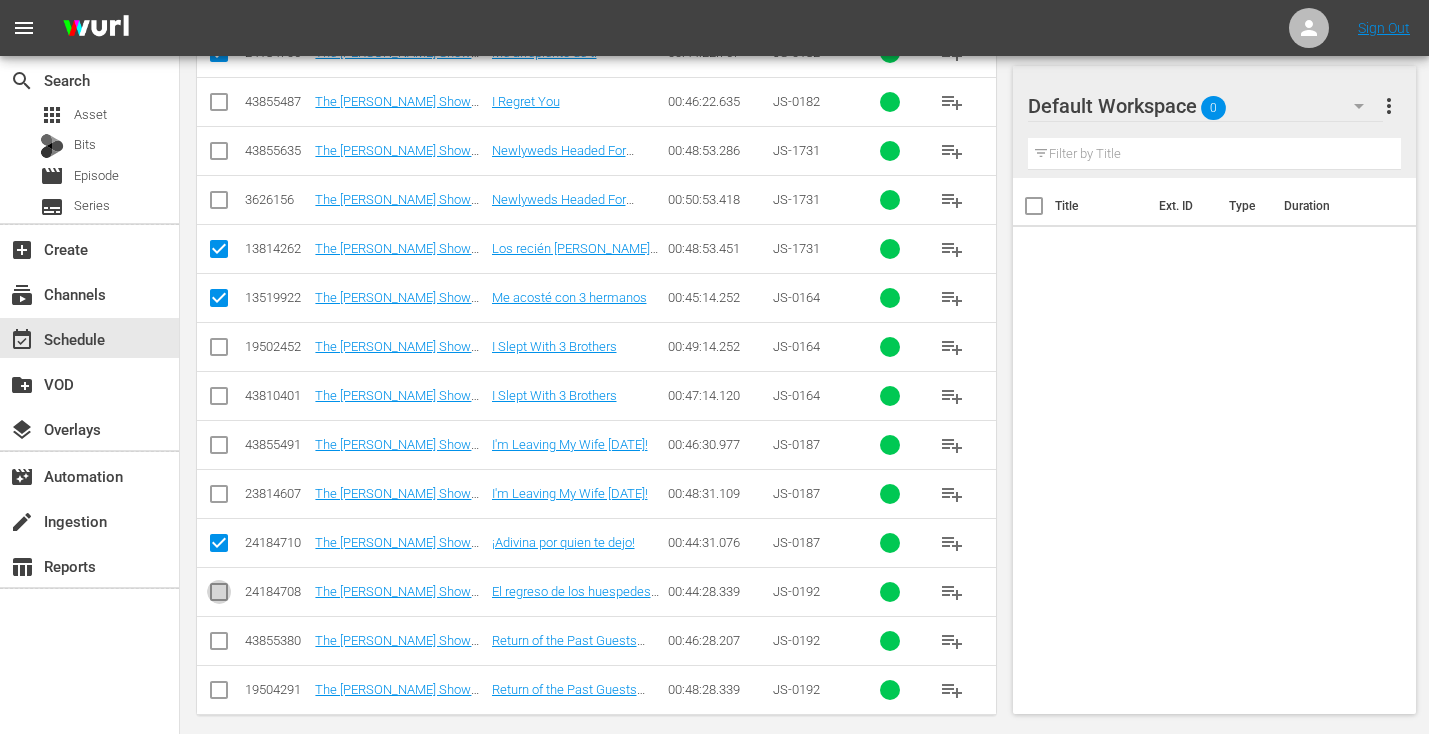 click at bounding box center [219, 596] 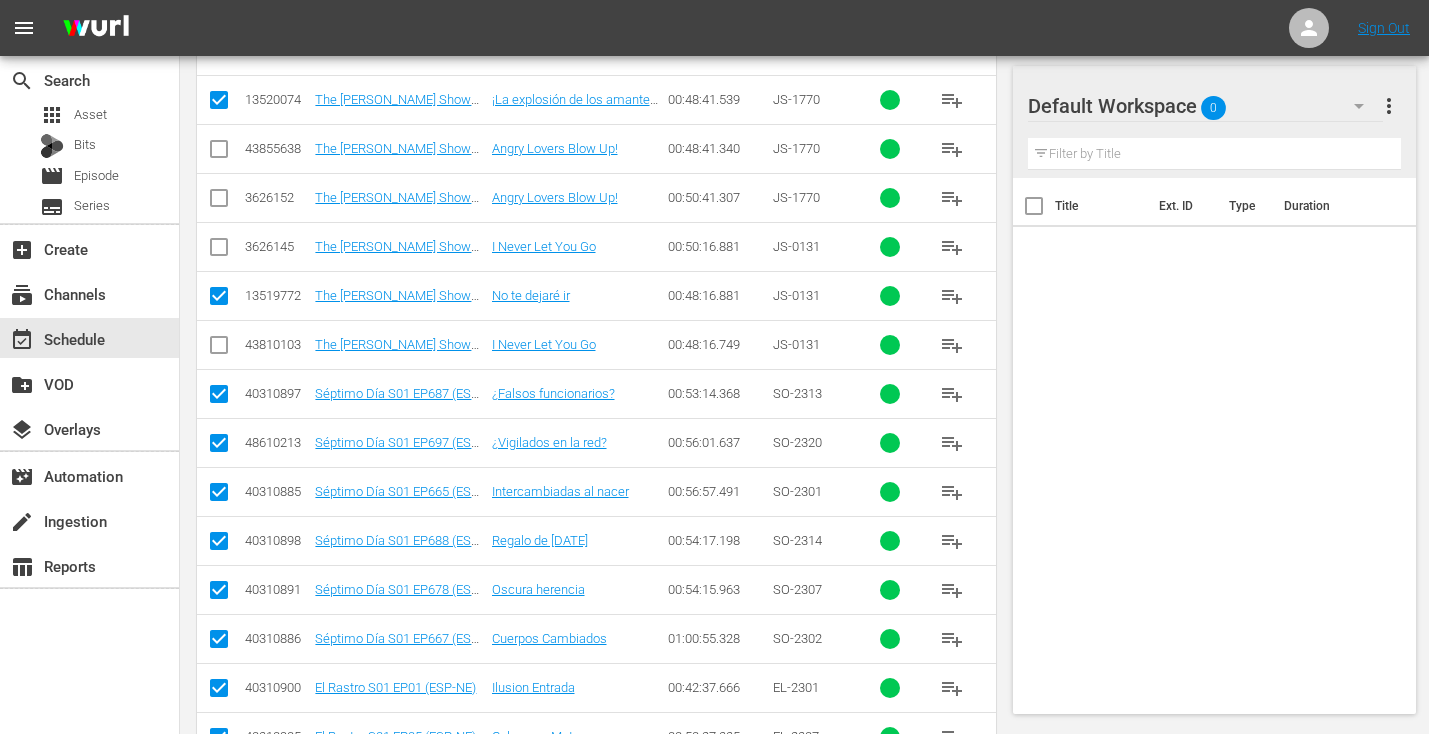 scroll, scrollTop: 0, scrollLeft: 0, axis: both 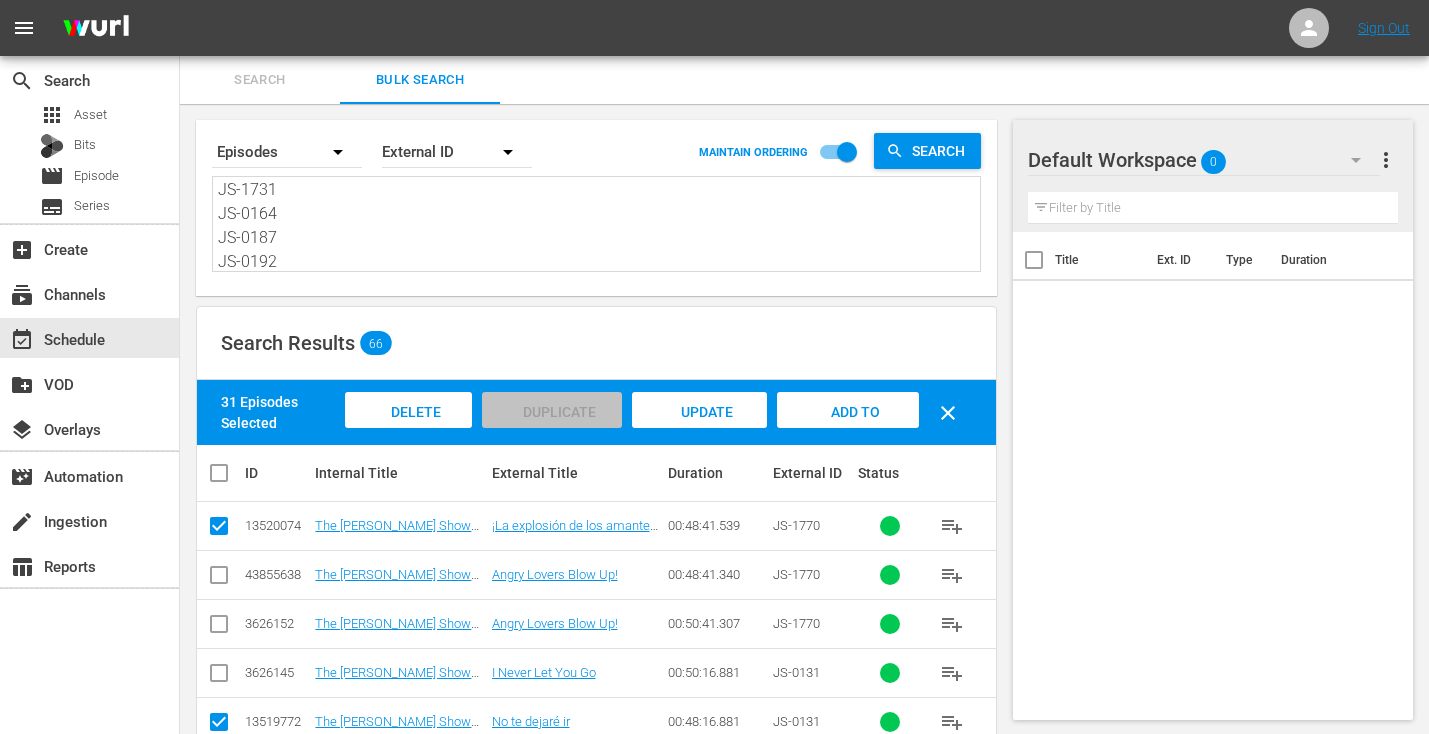 click on "Add to Workspace" at bounding box center [848, 431] 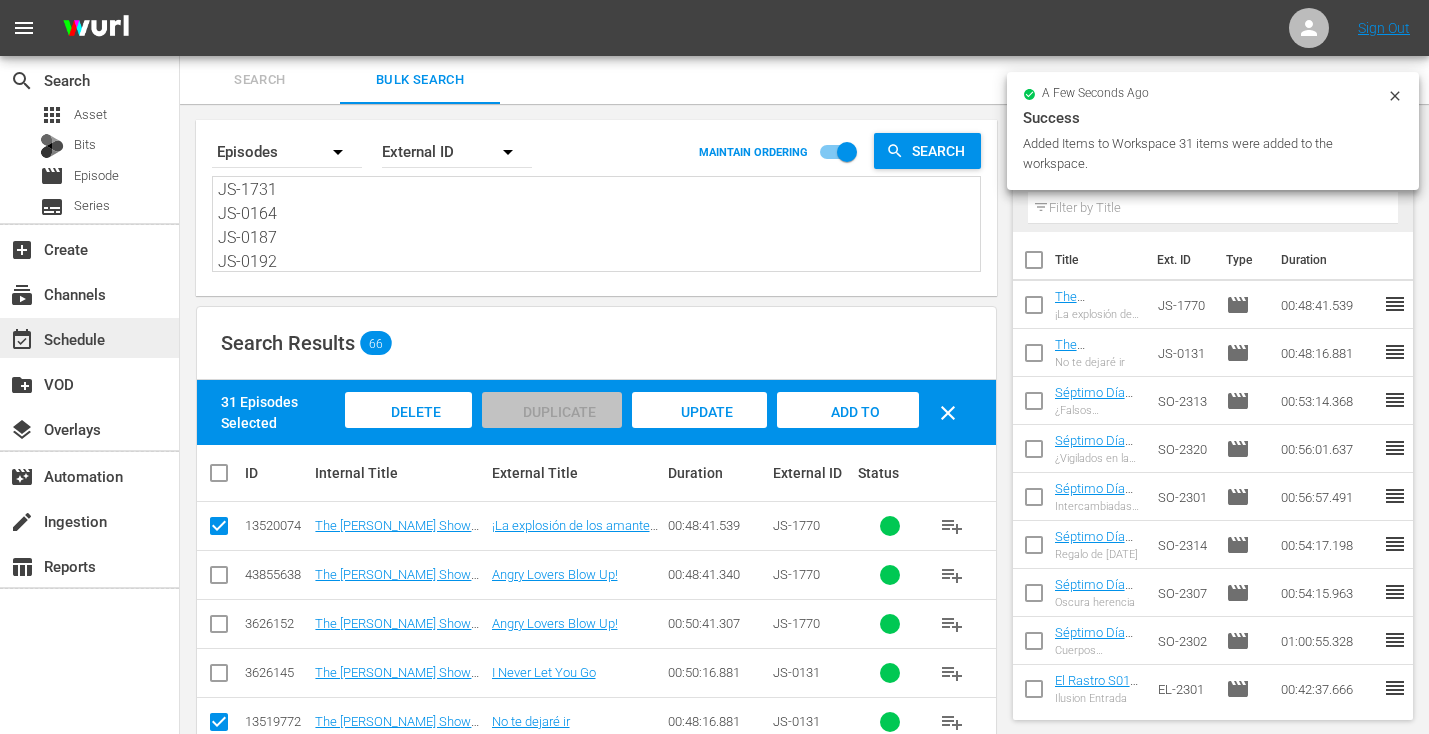 click on "event_available   Schedule" at bounding box center (89, 338) 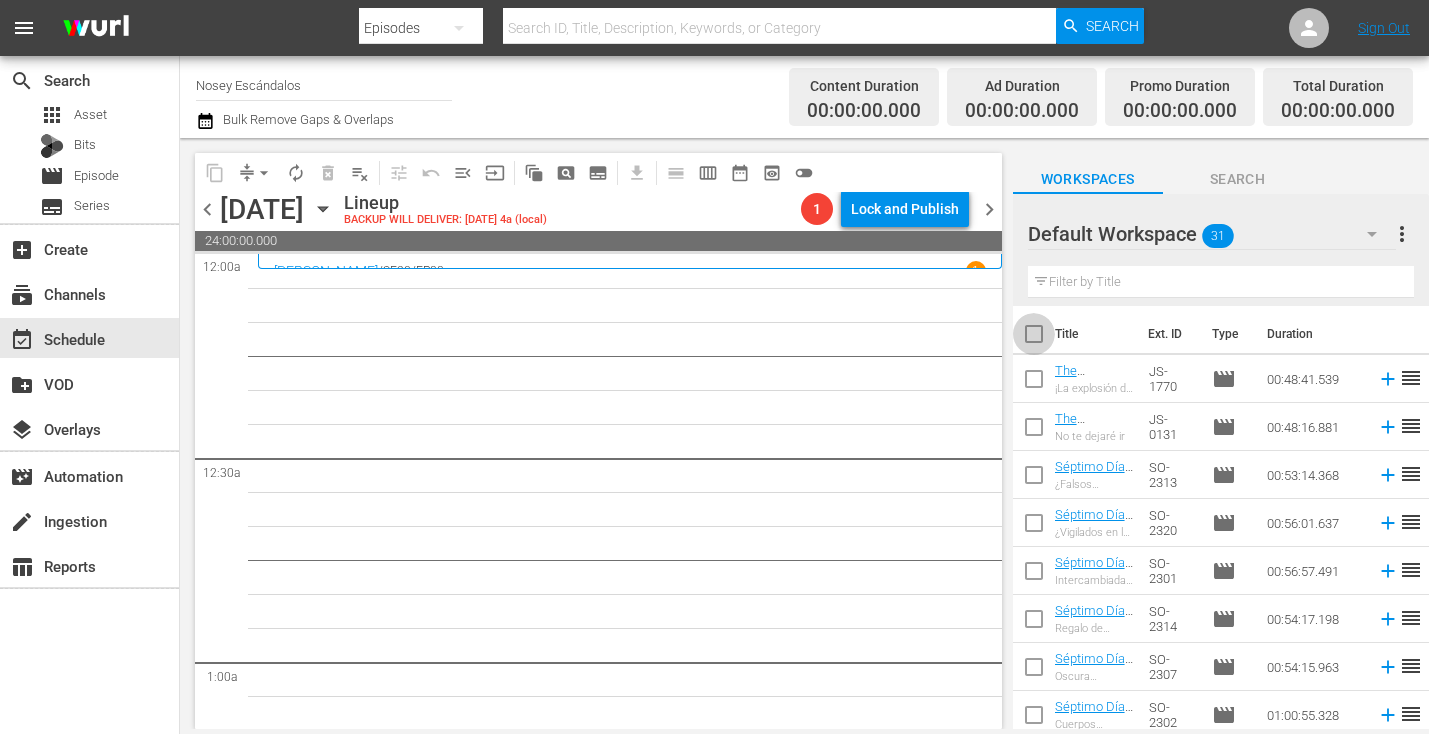 click at bounding box center [1034, 338] 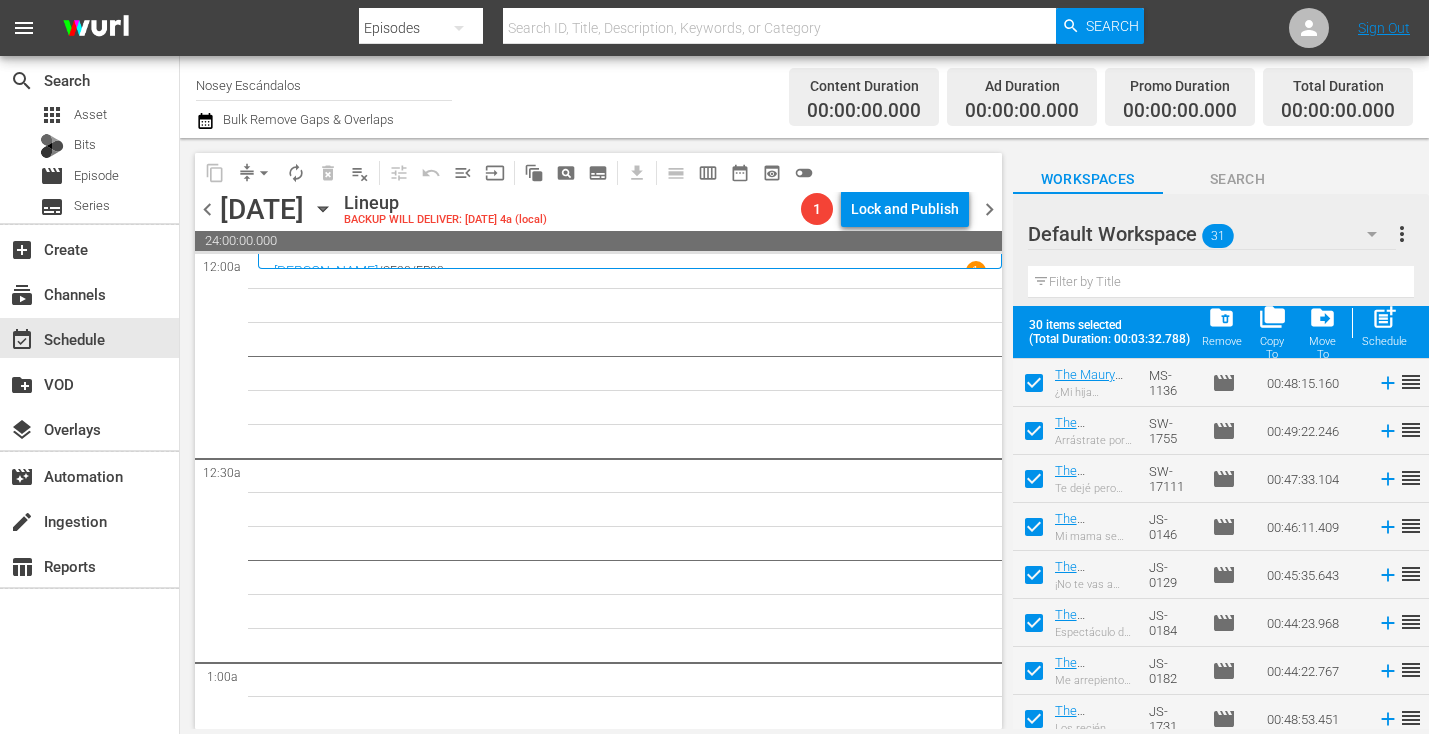 scroll, scrollTop: 1163, scrollLeft: 0, axis: vertical 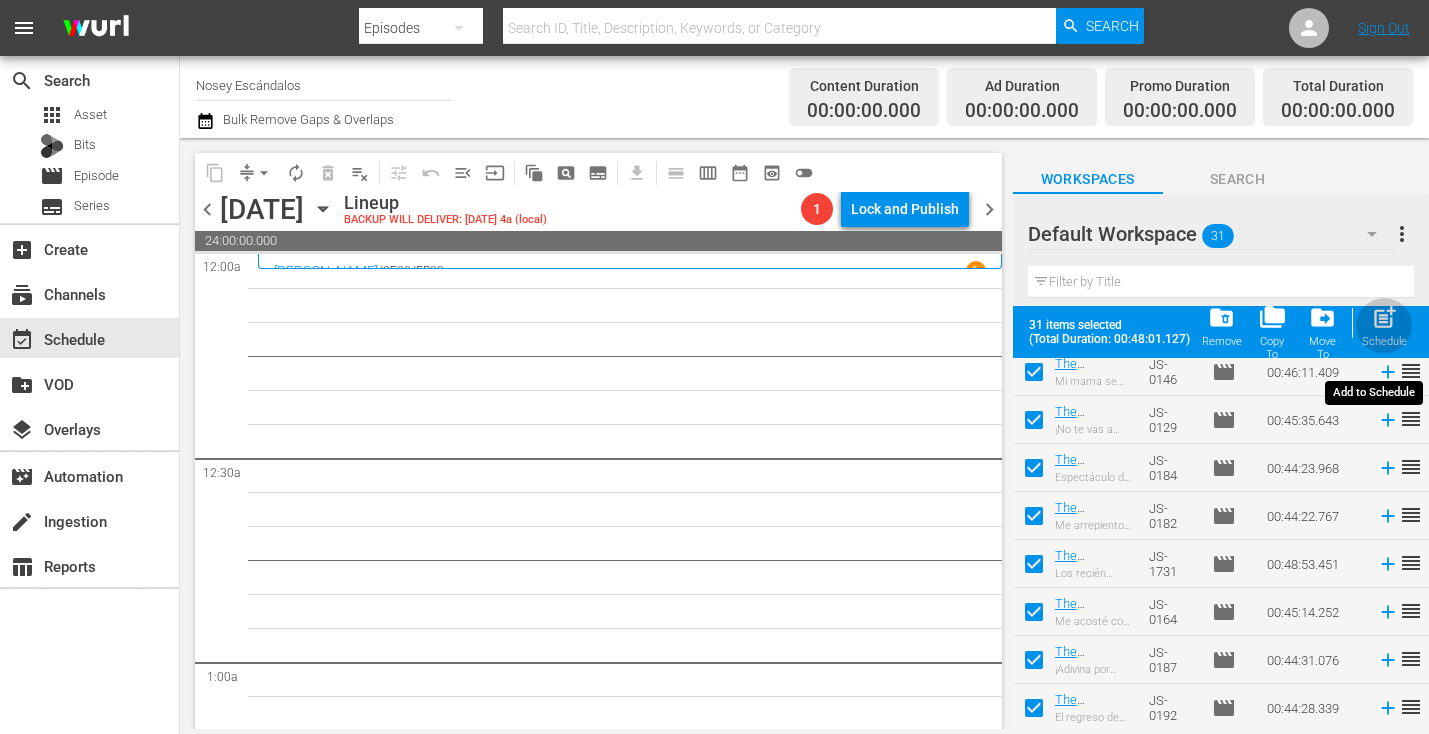 click on "post_add" at bounding box center (1384, 317) 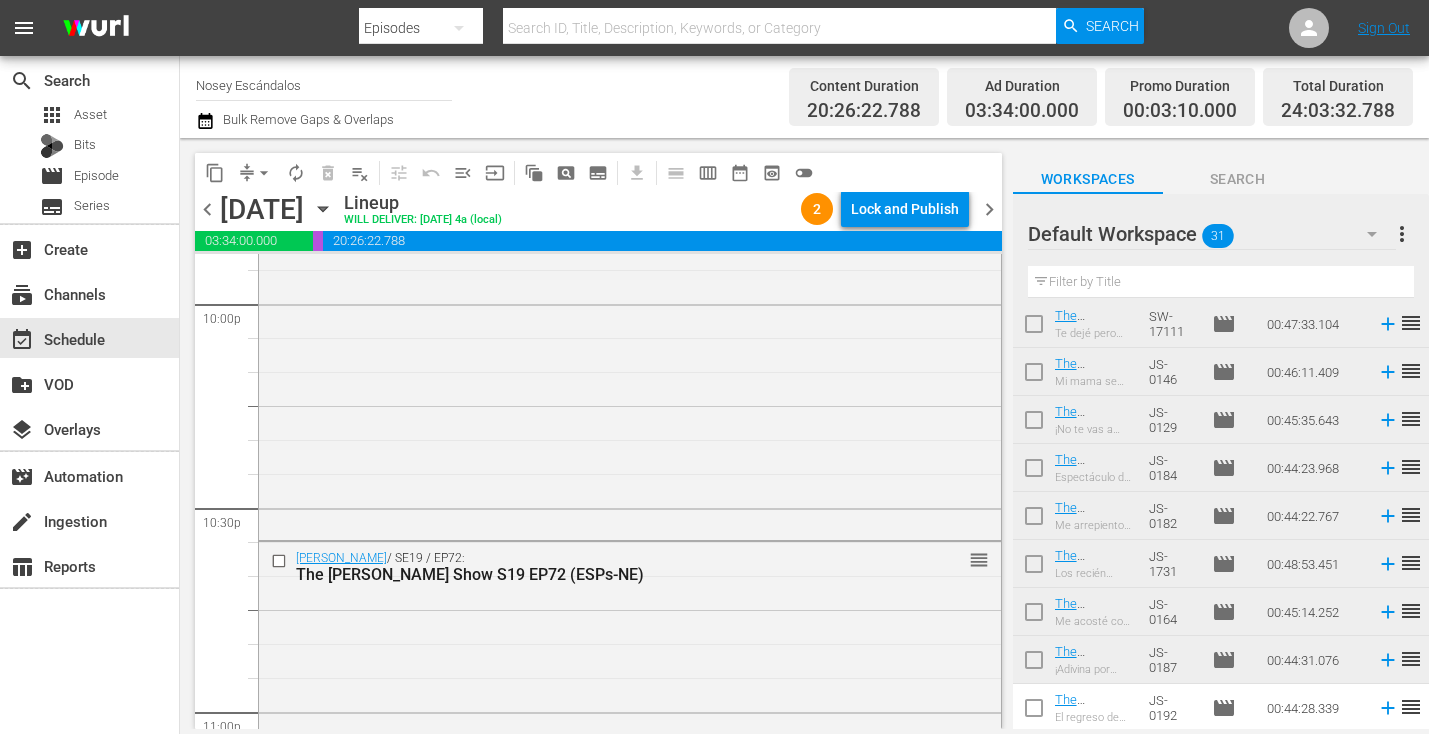 scroll, scrollTop: 9349, scrollLeft: 0, axis: vertical 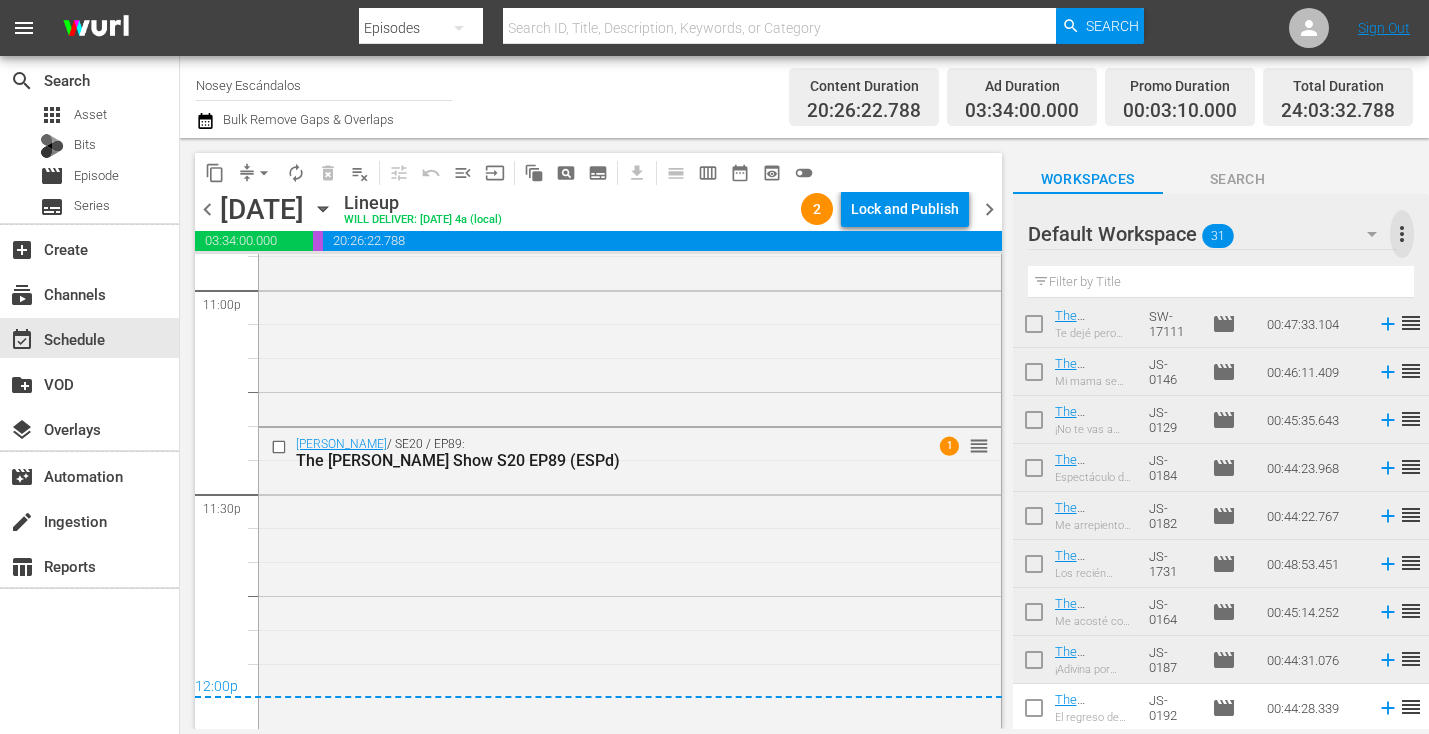 click on "more_vert" at bounding box center [1402, 234] 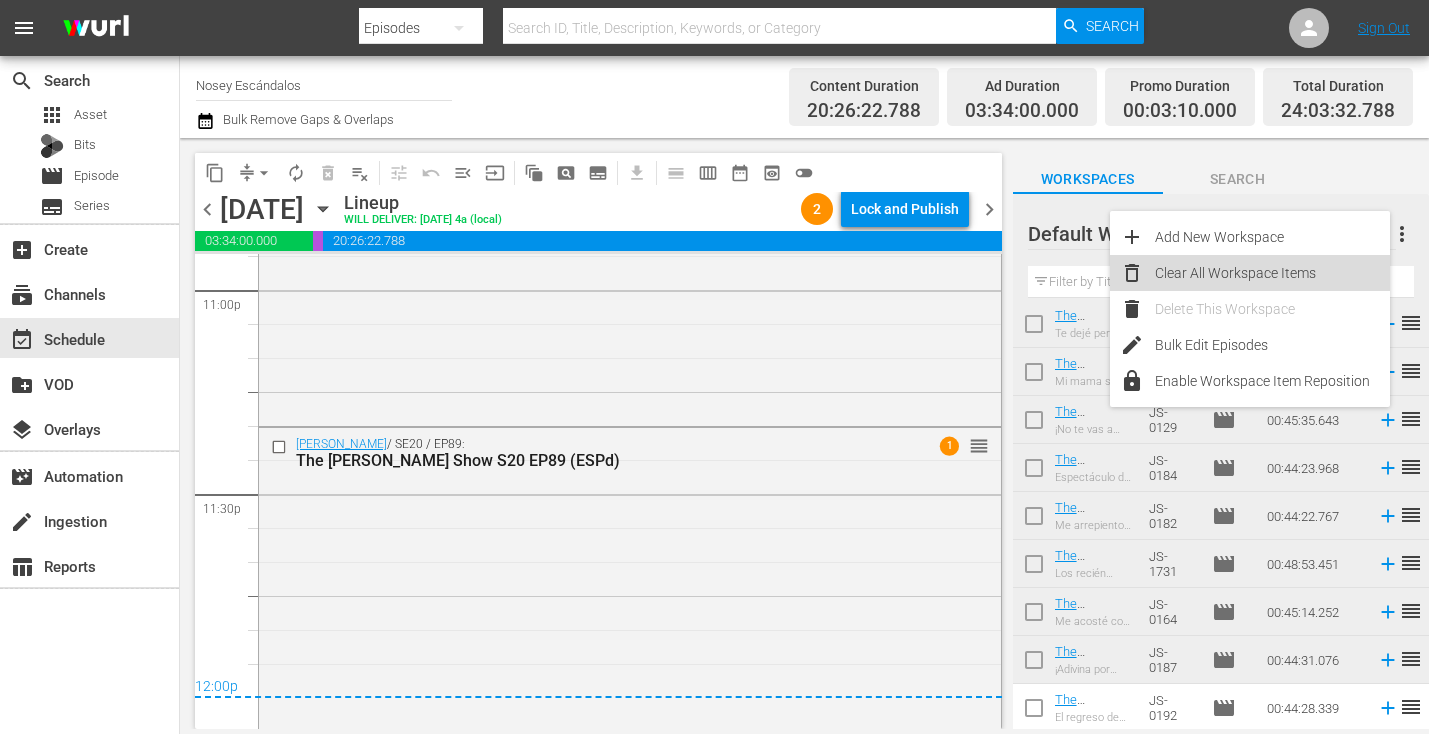 click on "Clear All Workspace Items" at bounding box center [1272, 273] 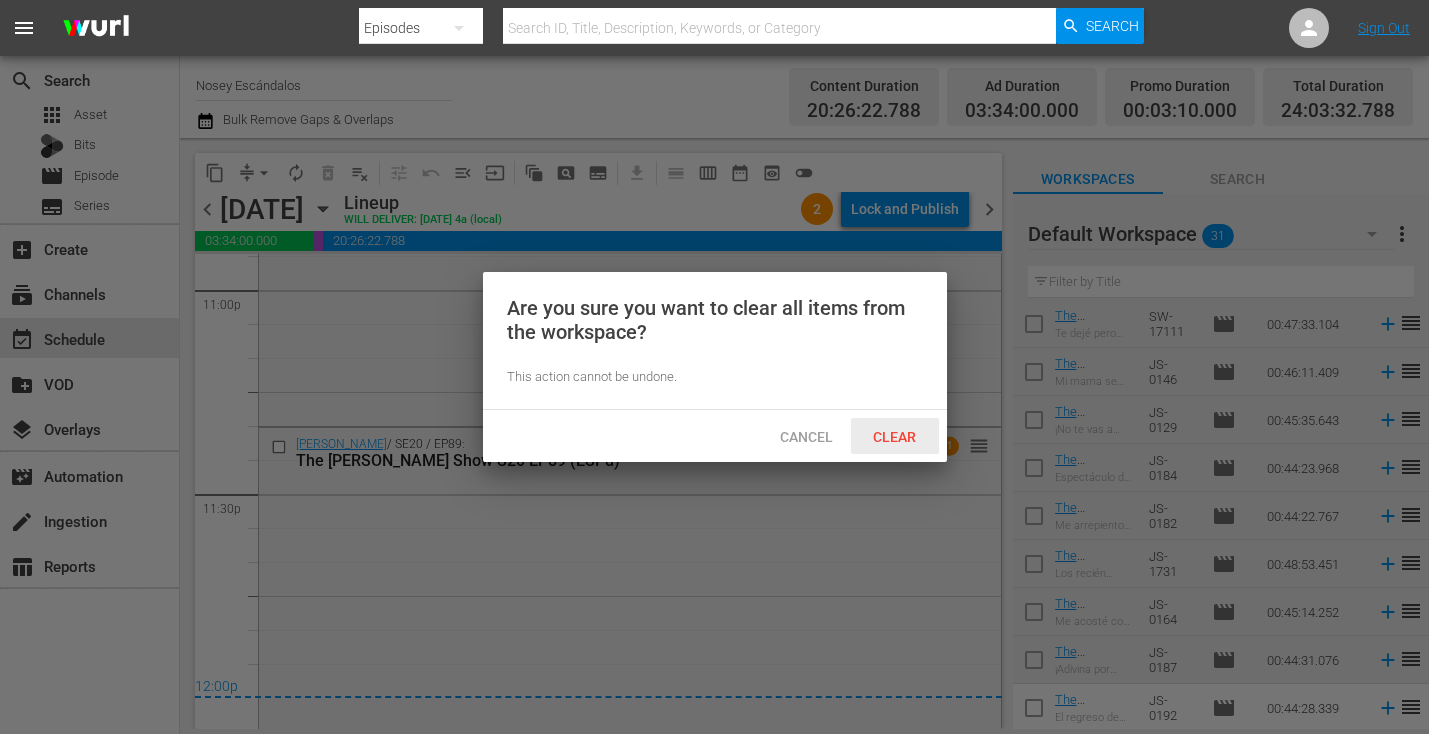 click on "Clear" at bounding box center (895, 436) 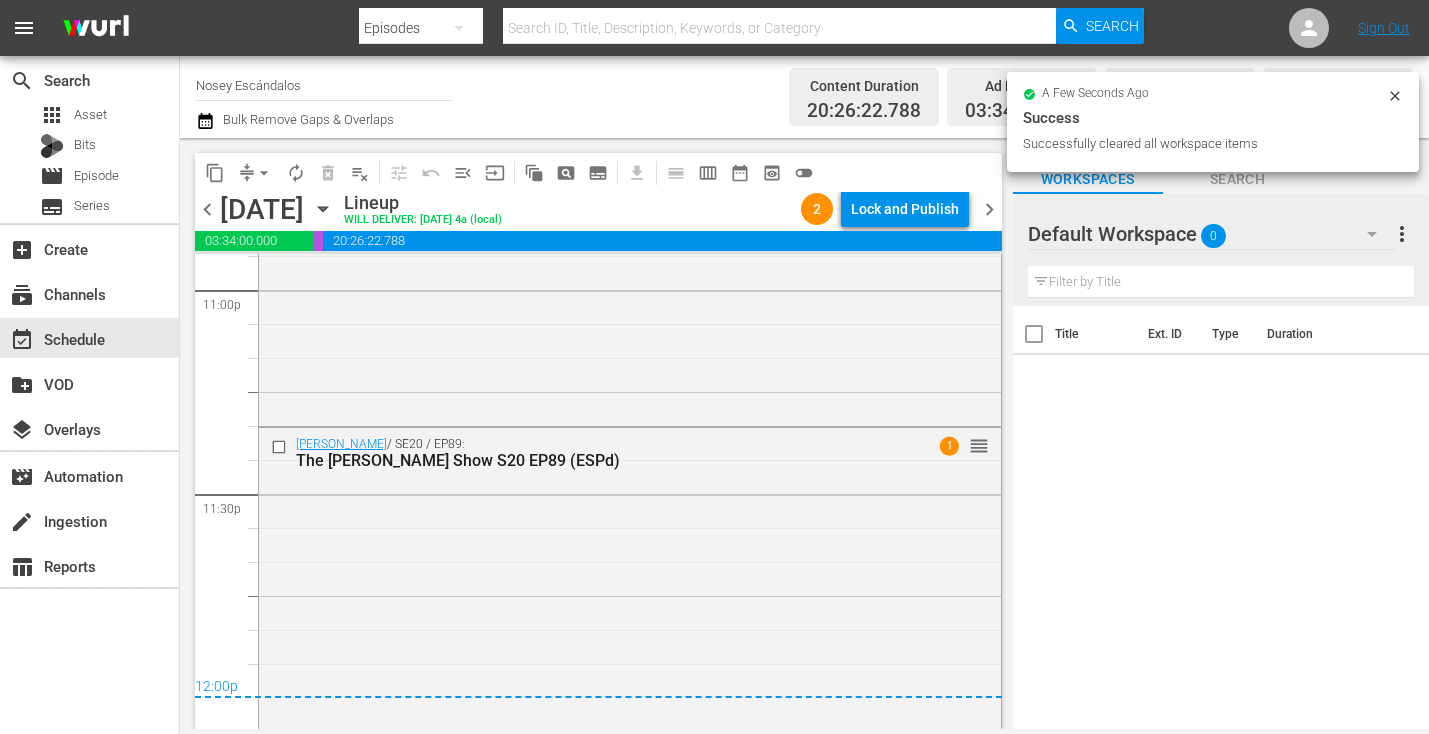 scroll, scrollTop: 0, scrollLeft: 0, axis: both 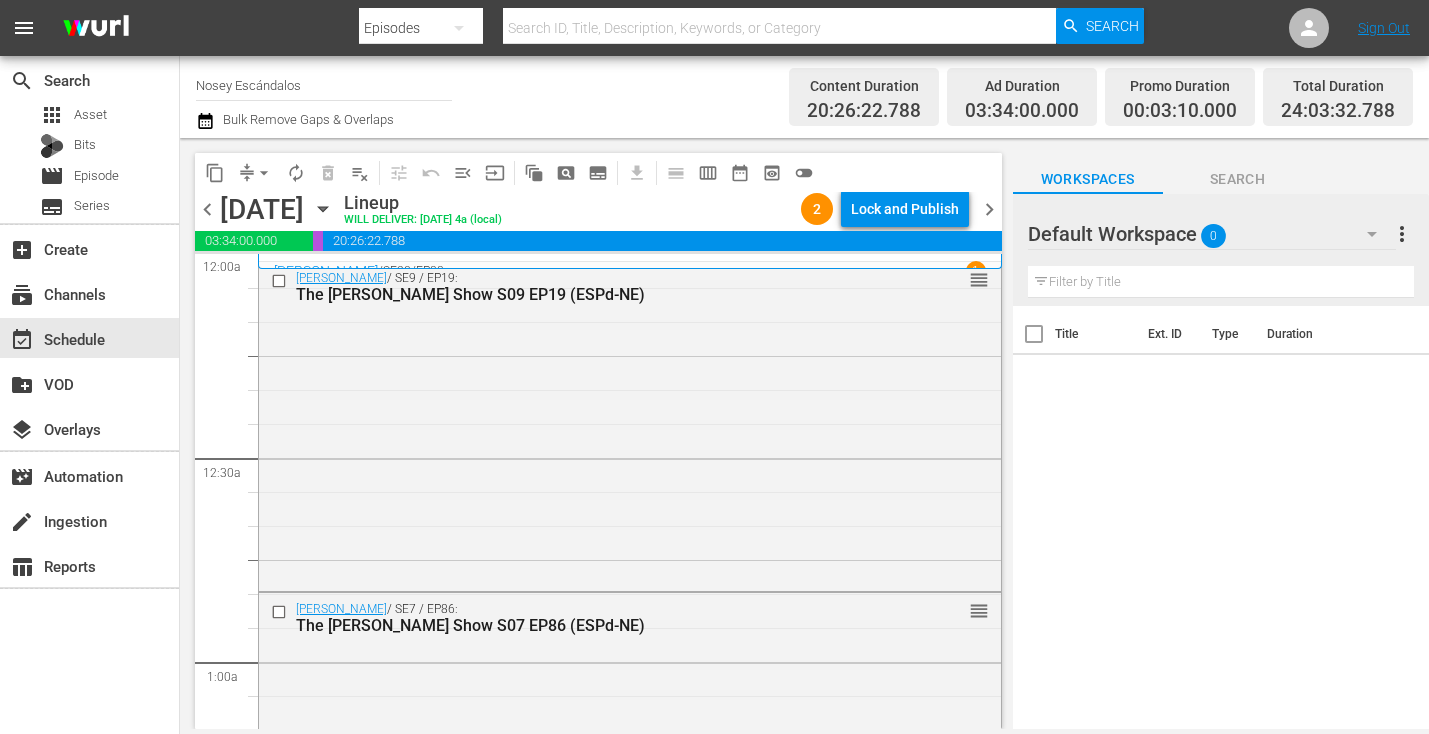 click on "content_copy compress arrow_drop_down autorenew_outlined delete_forever_outlined playlist_remove_outlined tune_outlined undo_outined menu_open input auto_awesome_motion_outlined pageview_outlined subtitles_outlined get_app calendar_view_day_outlined calendar_view_week_outlined date_range_outlined preview_outlined toggle_off chevron_left Saturday, August 2nd August 2nd Lineup WILL DELIVER: 8/1 @ 4a (local) 2 Lock and Publish chevron_right 03:34:00.000 00:03:10.000 20:26:22.788 00:00:00.000 Select Event ¡La explosión de los amantes furiosos! Delete Event Select Event No te dejaré ir Delete Event Select Event ¿Falsos funcionarios? Delete Event Select Event ¿Vigilados en la red? Delete Event Select Event Intercambiadas al nacer Delete Event Select Event Regalo de navidad Delete Event Select Event Oscura herencia Delete Event Select Event Cuerpos Cambiados Delete Event Select Event Ilusion Entrada Delete Event Select Event Celos que Matan Delete Event Select Event Eterna Obsesion Delete Event Select Event" at bounding box center [593, 433] 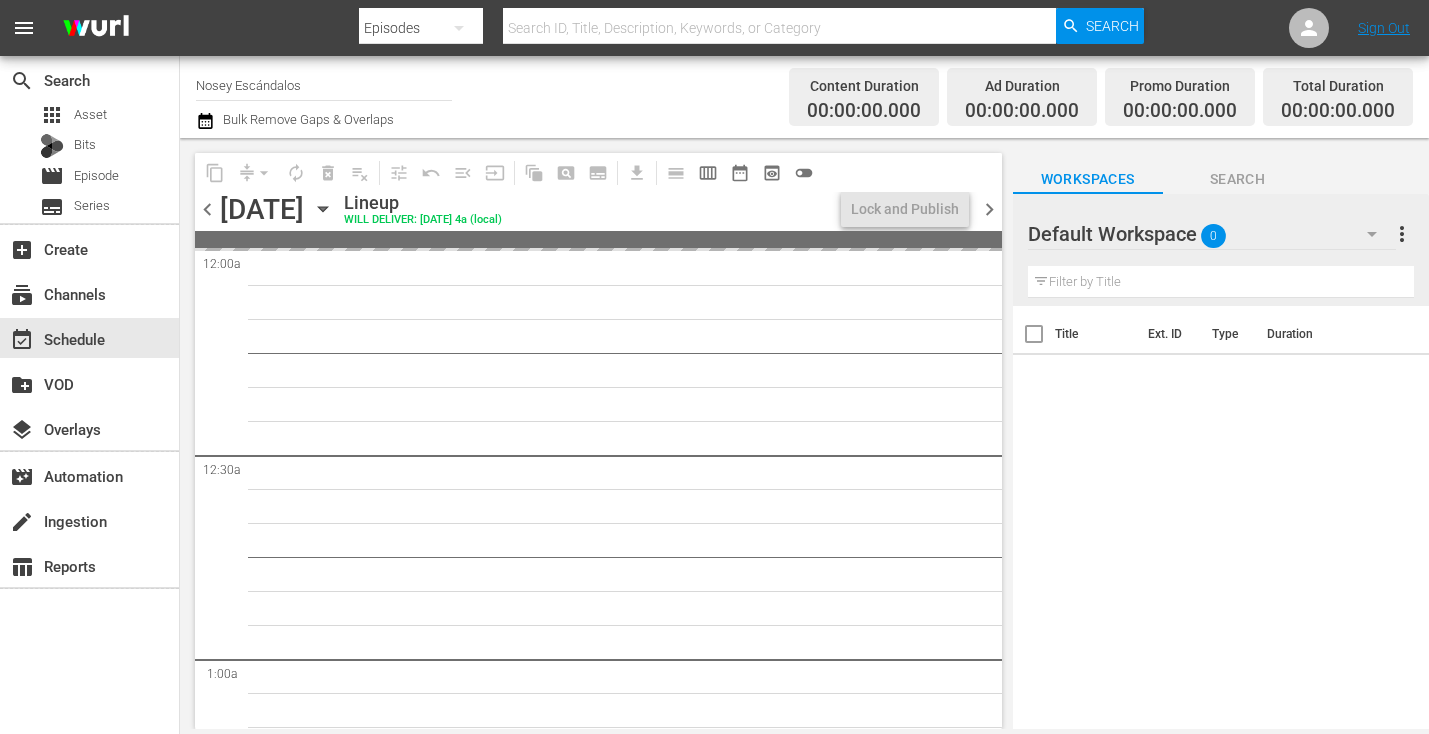 click at bounding box center (780, 28) 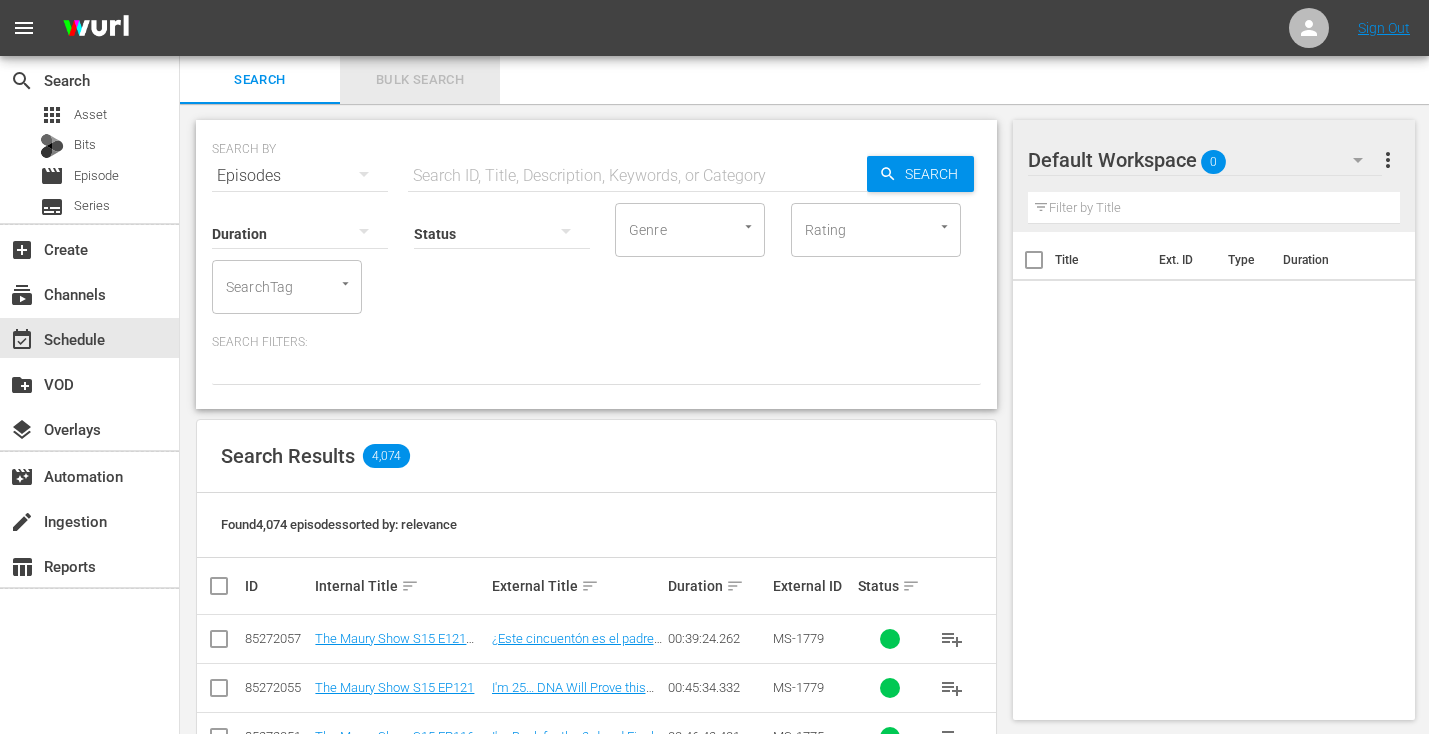 click on "Bulk Search" at bounding box center [420, 80] 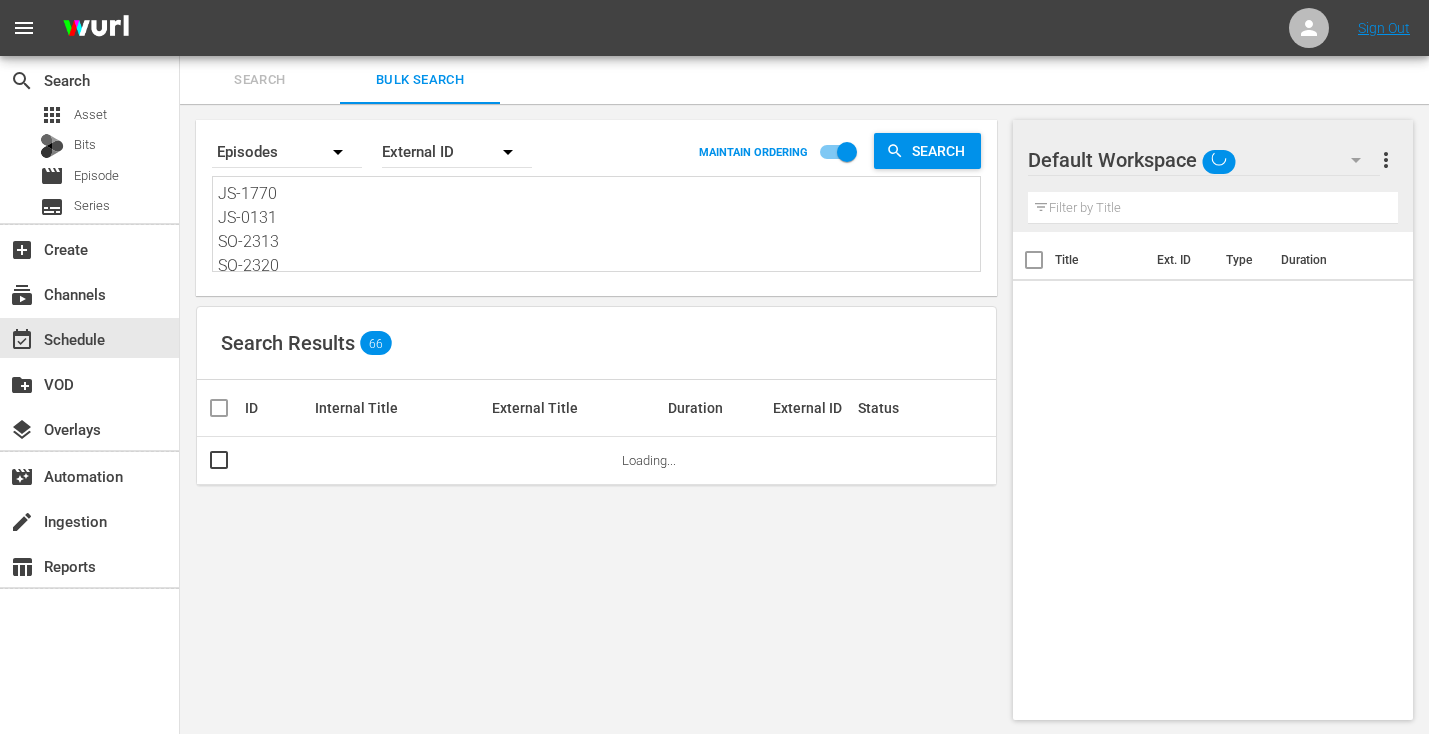 click on "JS-1770
JS-0131
SO-2313
SO-2320
SO-2301
SO-2308
SO-2314
SO-2307
SO-2302
EL-2301
EL-2307
EL-2314
EL-2308
EL-2320
EL-2302
JM-0202
JM-0204
JM-0205
JM-0203
MS-17111
MS-1773
MS-1136
SW-1755
SW-17111
JS-0146
JS-0129
JS-0184
JS-0182
JS-1731
JS-0164
JS-0187
JS-0192" at bounding box center (599, 227) 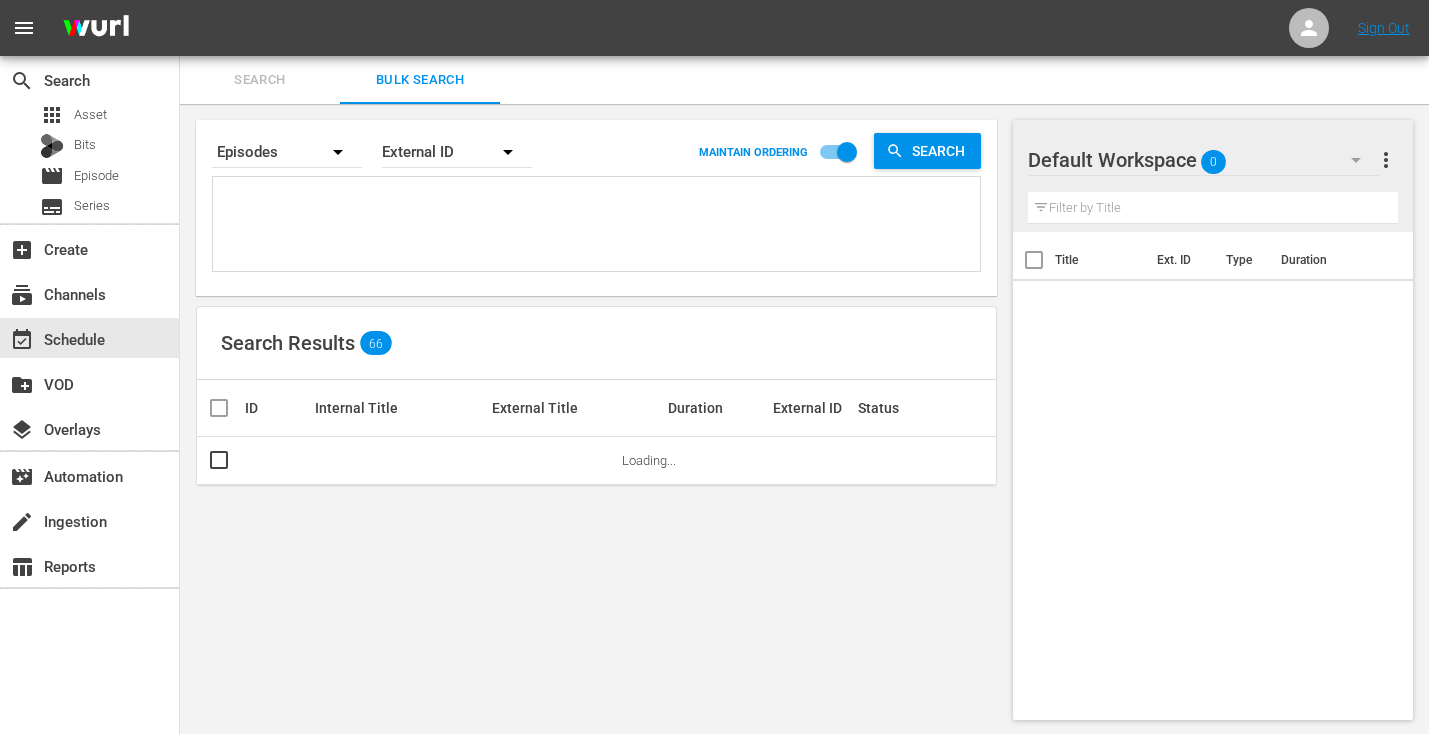 paste on "JS-1776
JS-0135
SO-2314
SO-2321
SO-2302
SO-2309
SO-2315
SO-2308
SO-2303
EL-2302
EL-2308
EL-2315
EL-2309
EL-2321
EL-2303
JM-0203
JM-0205
JM-0206
JM-0204
MS-1725
MS-1778
MS-1138
SW-1756
SW-17115
JS-0159
JS-0131
JS-0186
JS-0184
JS-1770
JS-0178
JS-0192
JS-1730" 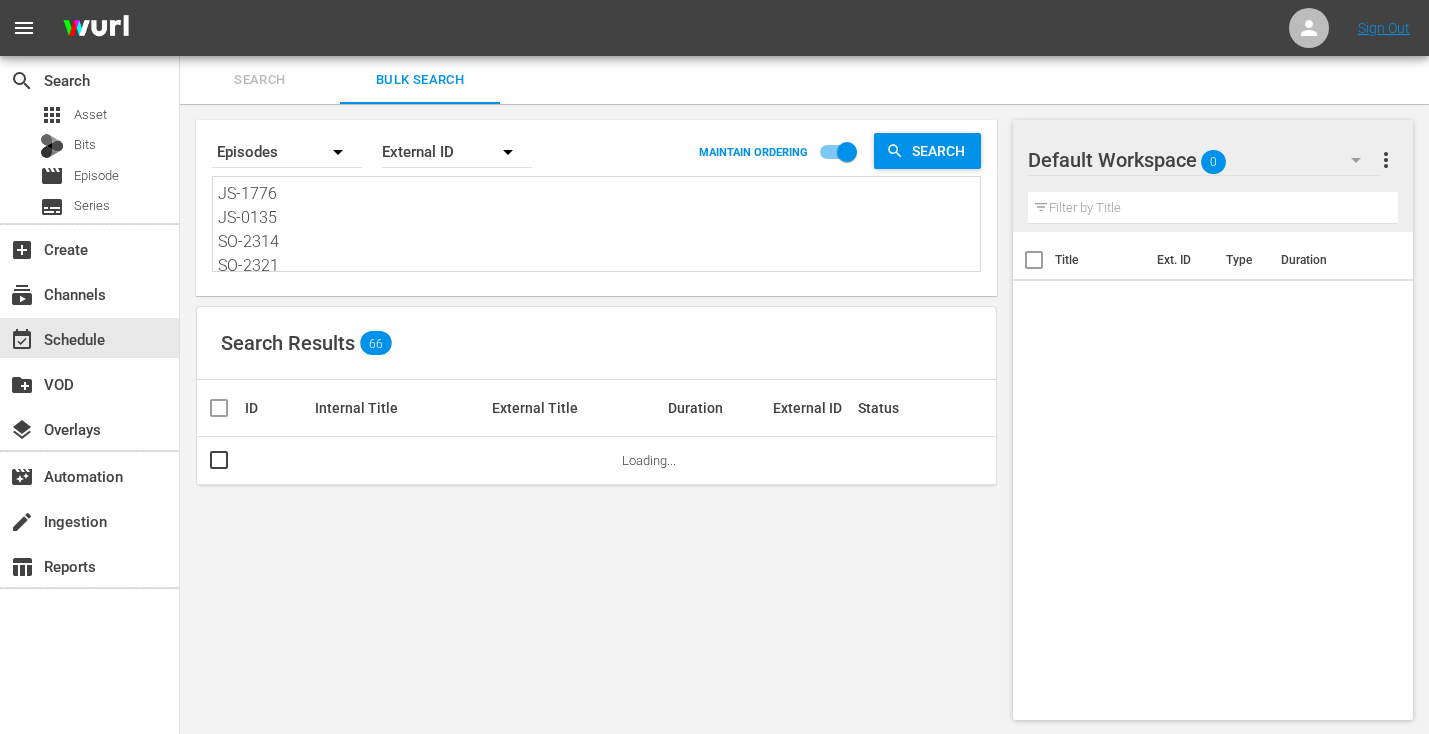 scroll, scrollTop: 674, scrollLeft: 0, axis: vertical 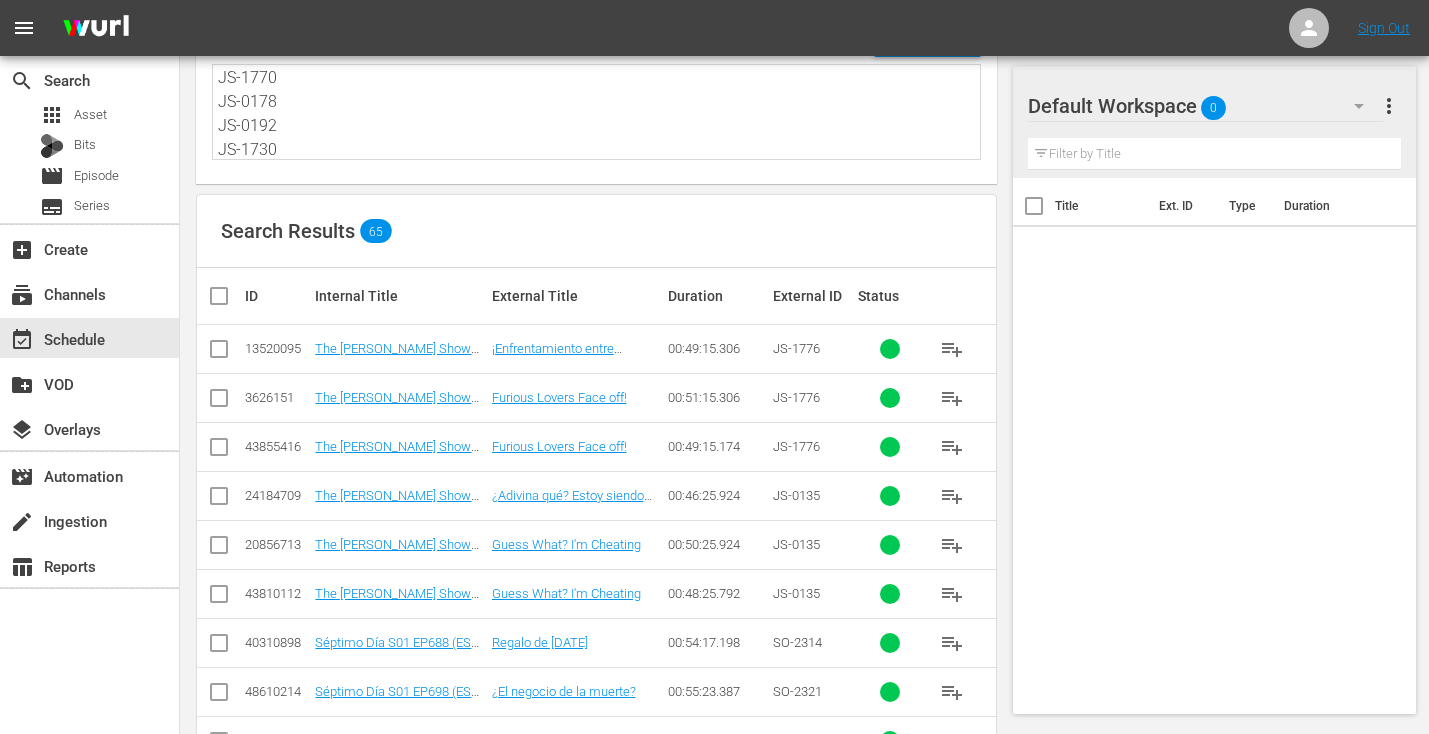 click at bounding box center (219, 353) 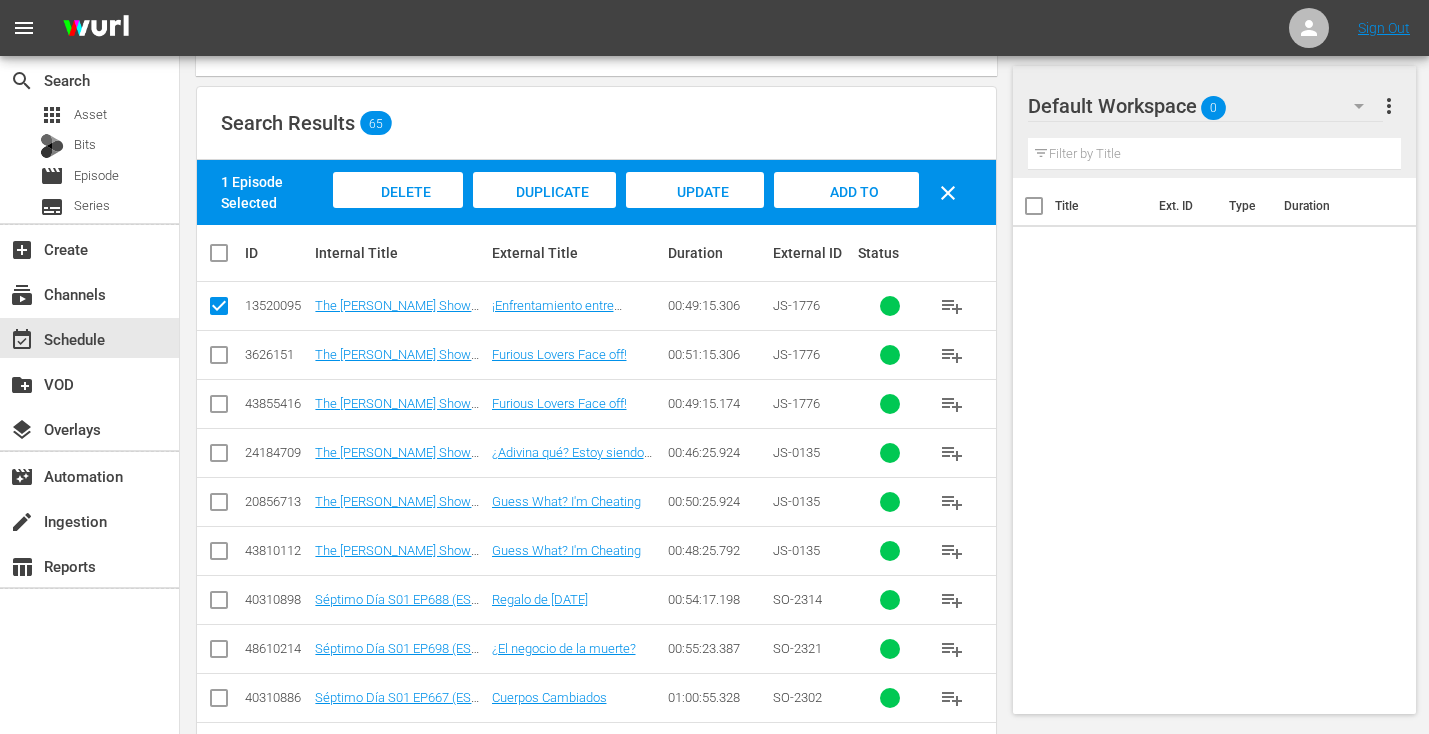 scroll, scrollTop: 222, scrollLeft: 0, axis: vertical 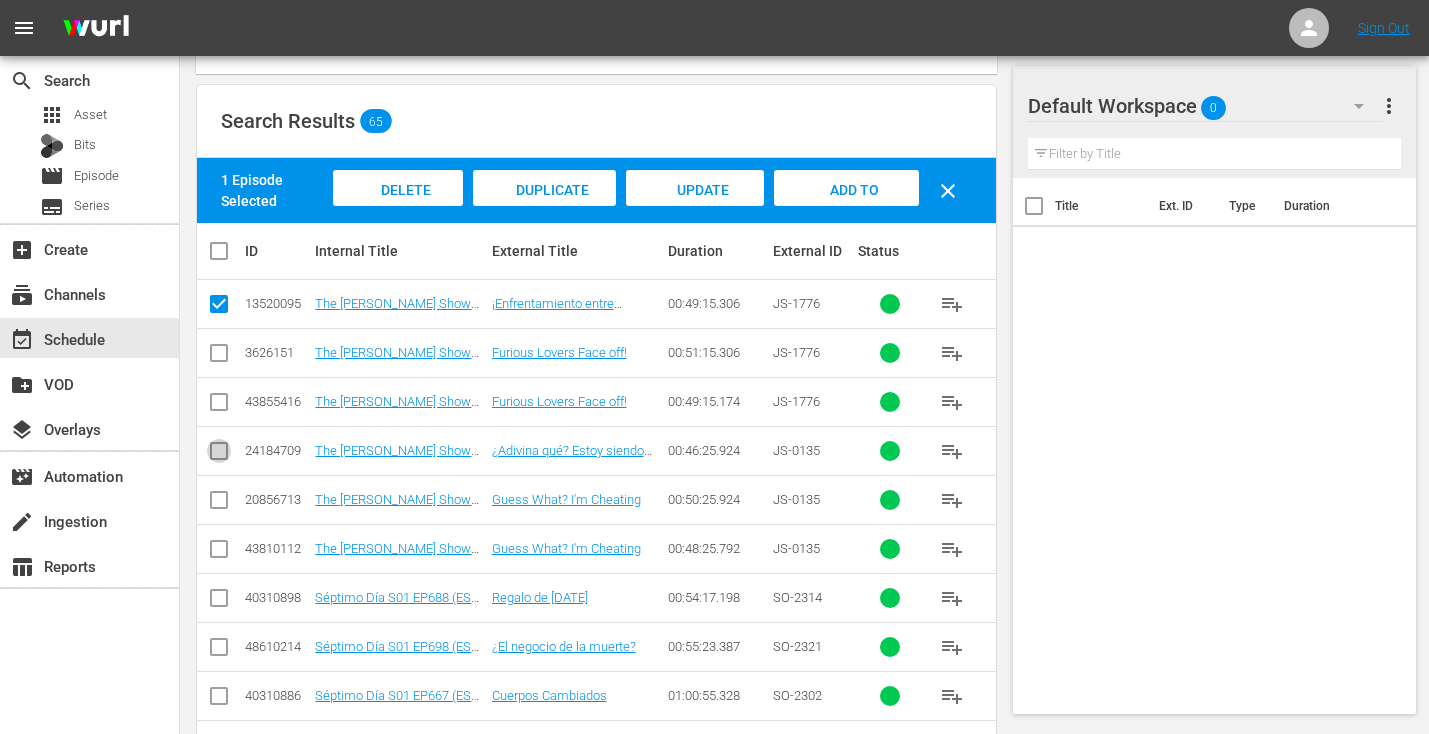 click at bounding box center [219, 455] 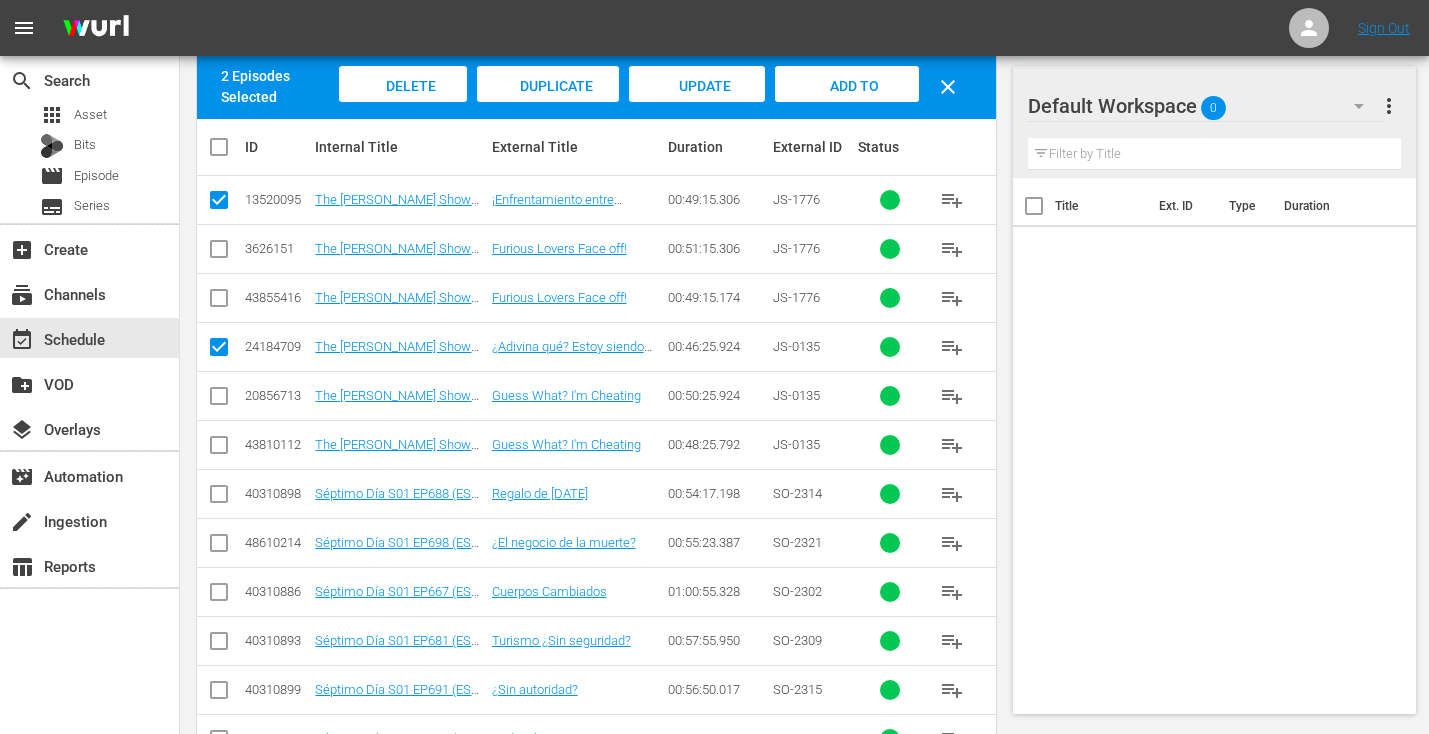 scroll, scrollTop: 331, scrollLeft: 0, axis: vertical 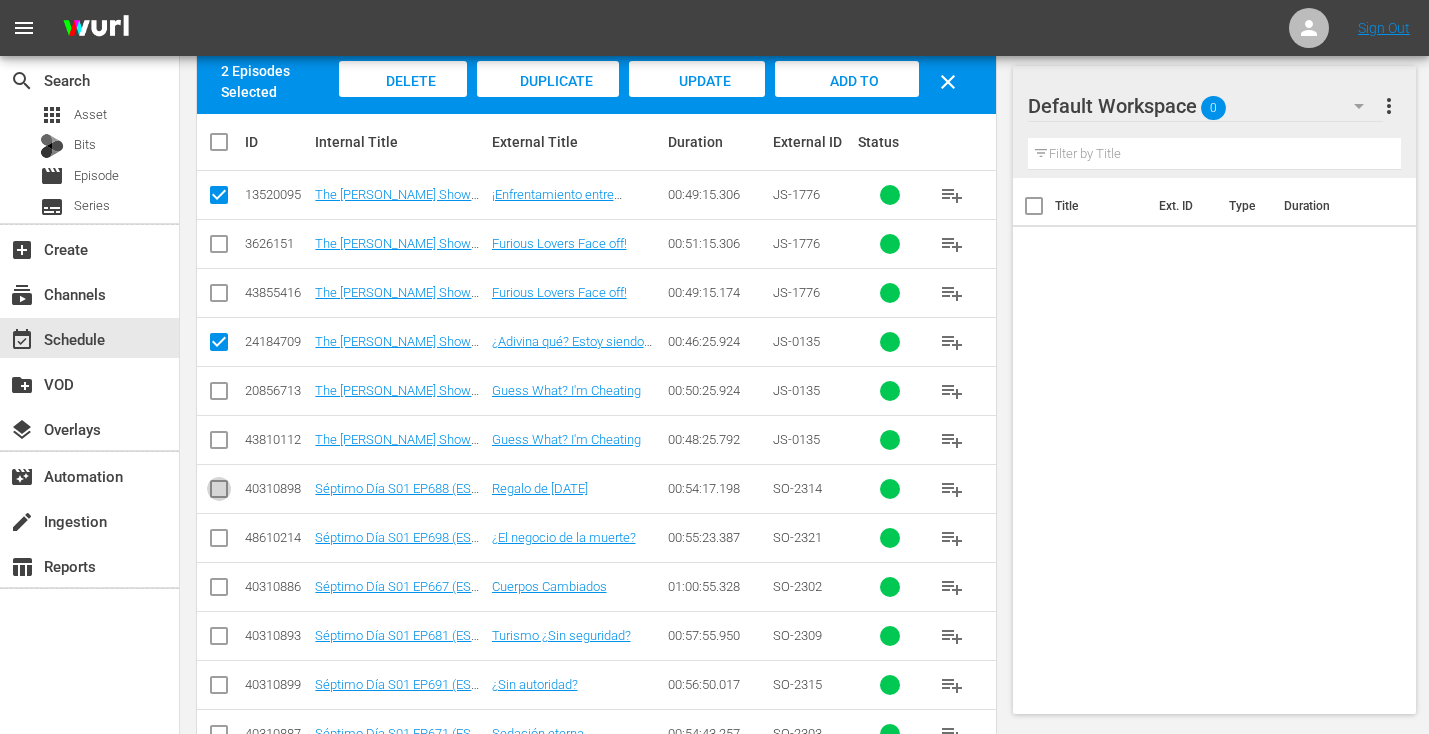 click at bounding box center (219, 493) 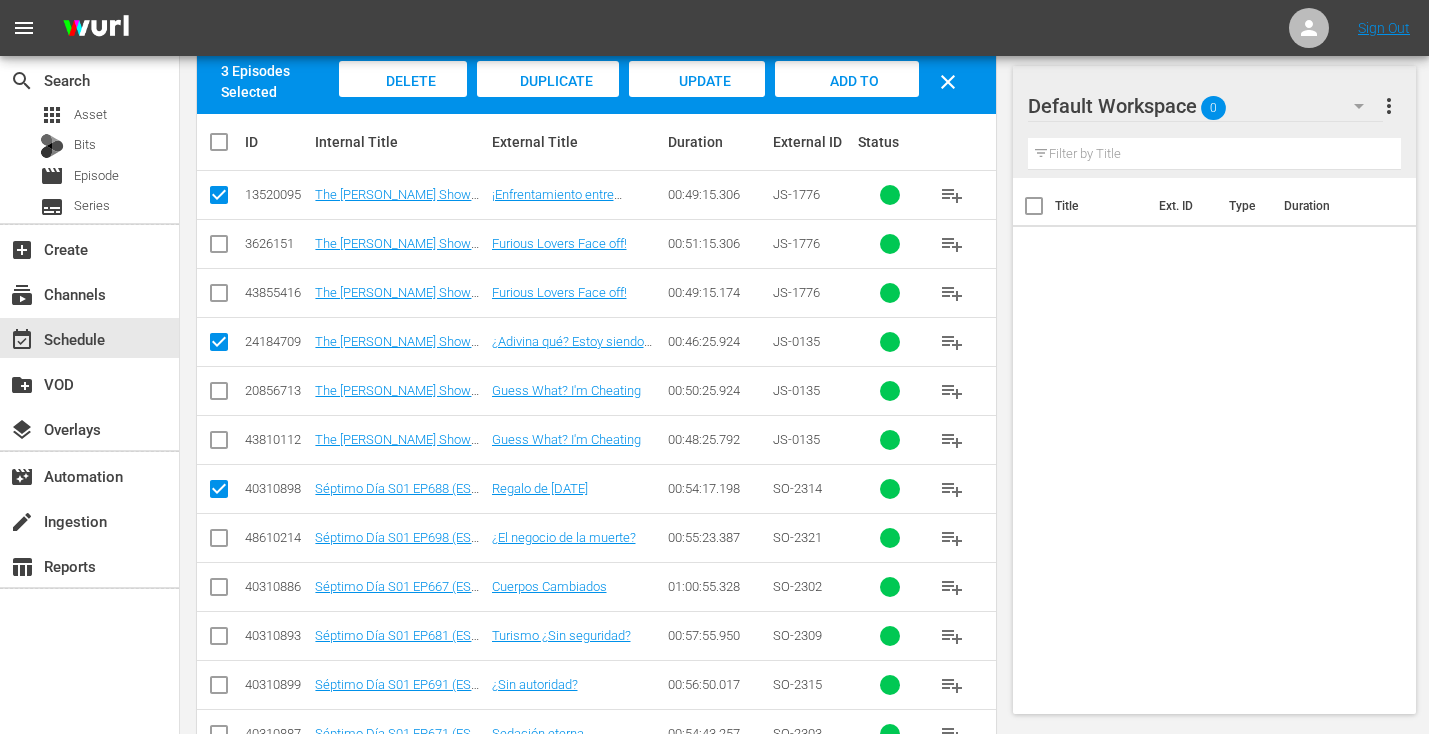 click at bounding box center [219, 542] 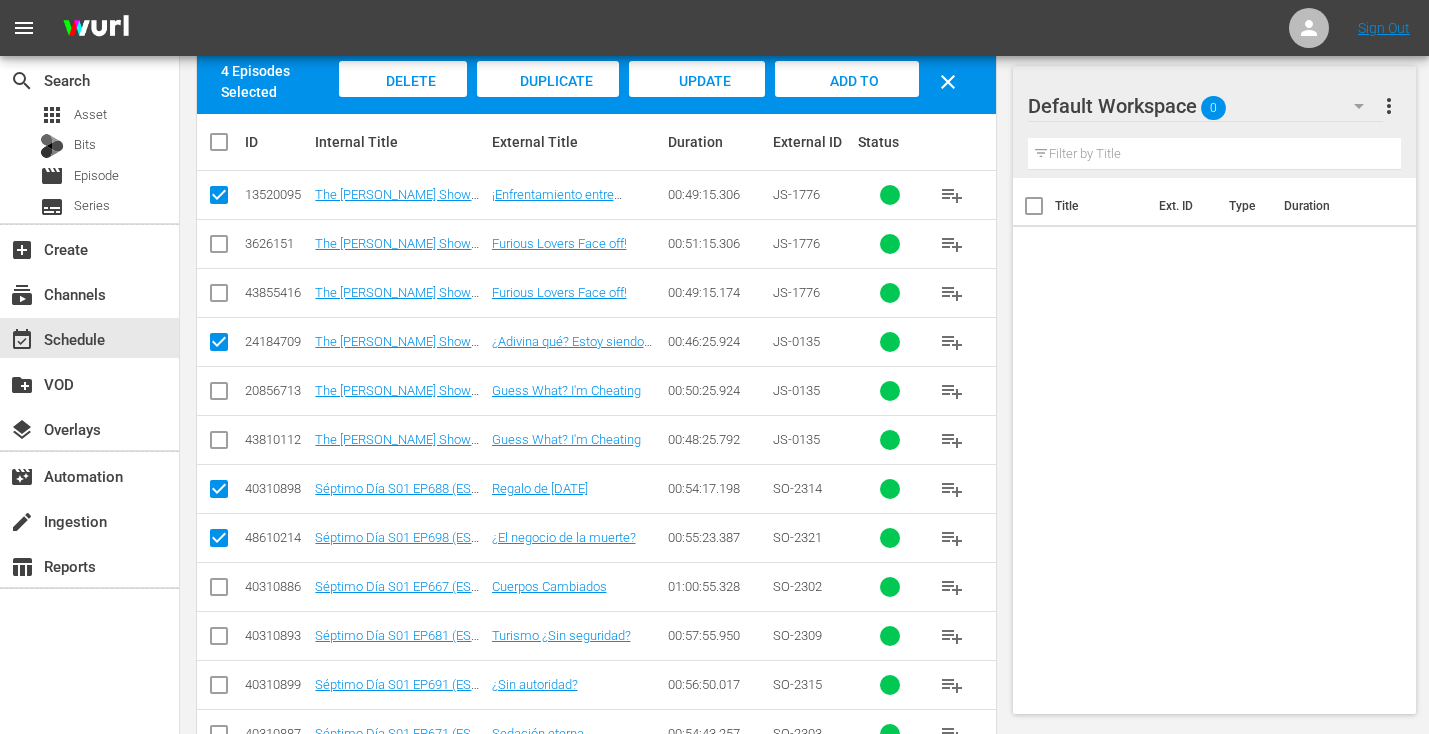 click at bounding box center [219, 591] 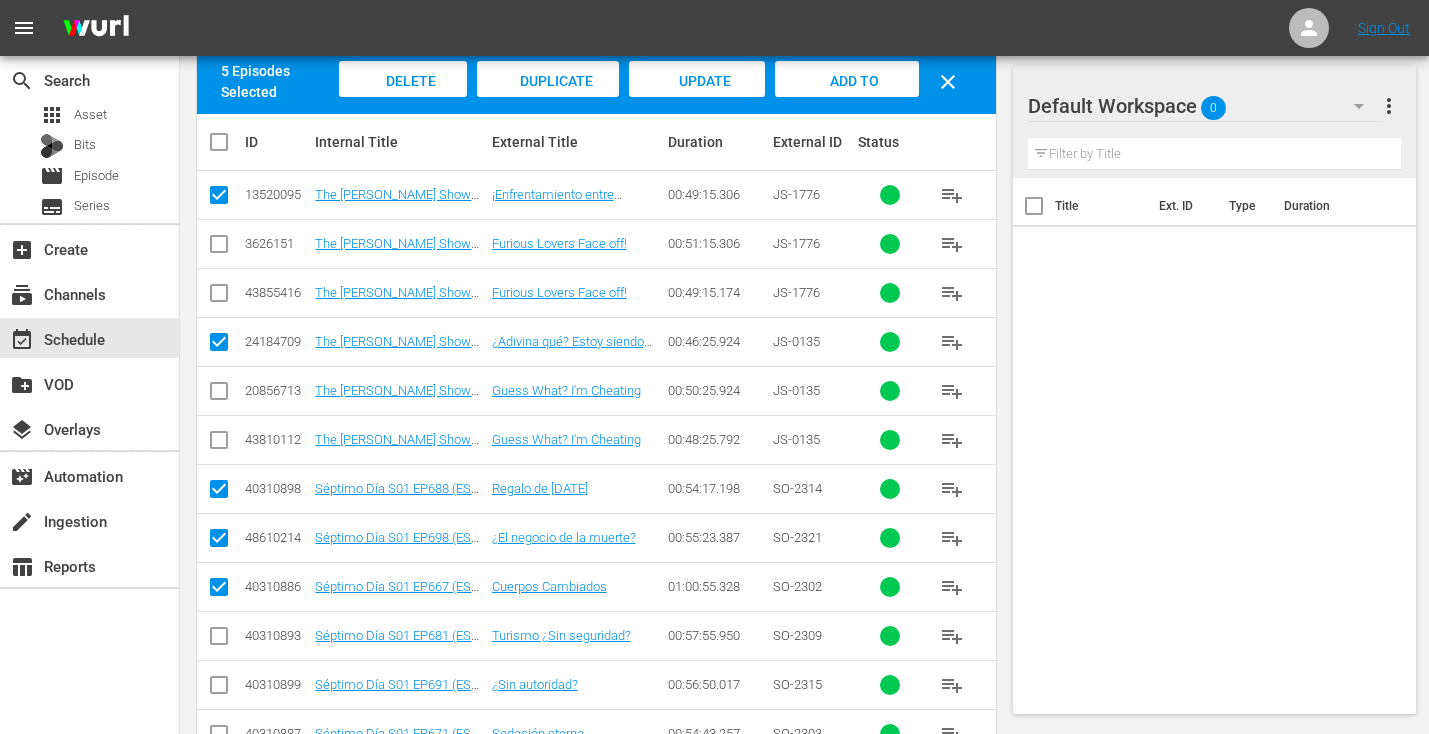 click at bounding box center [219, 640] 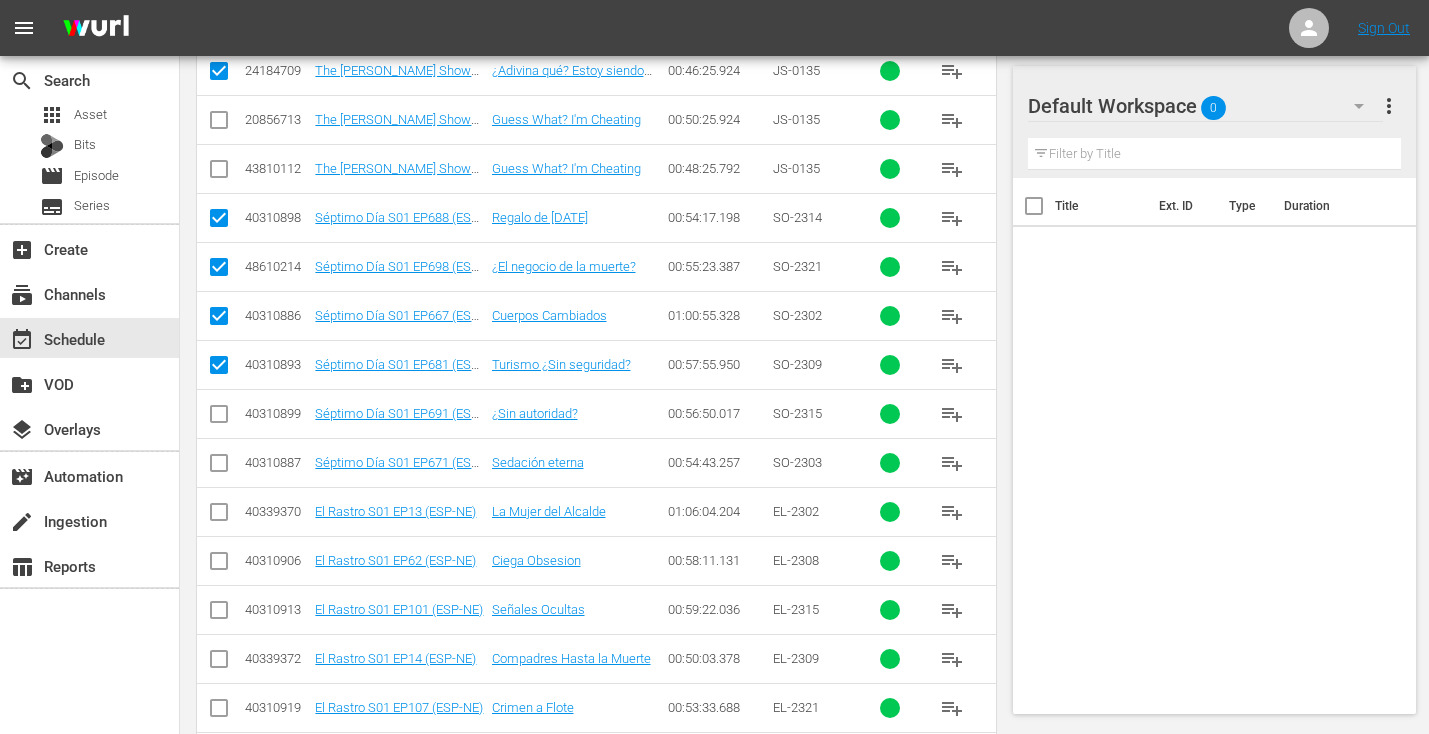 scroll, scrollTop: 610, scrollLeft: 0, axis: vertical 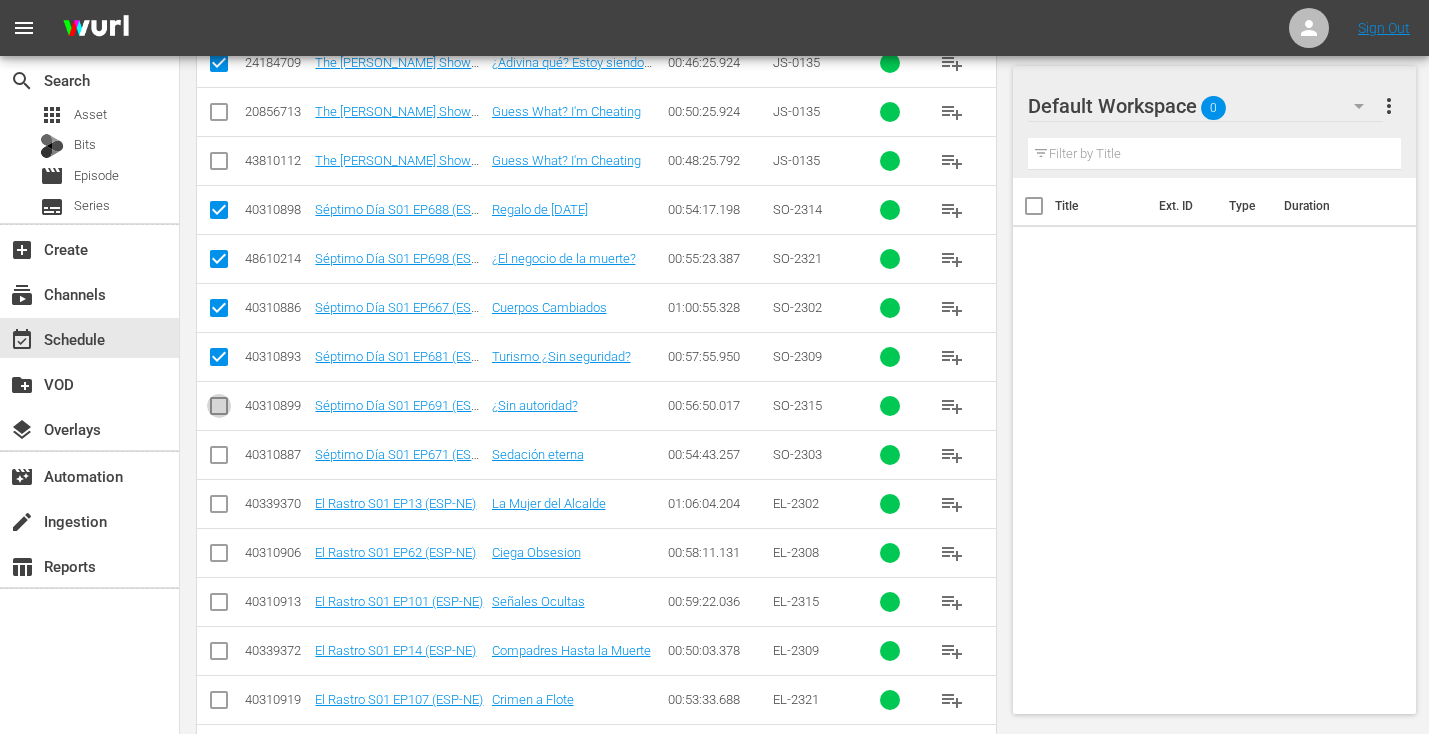 click at bounding box center (219, 410) 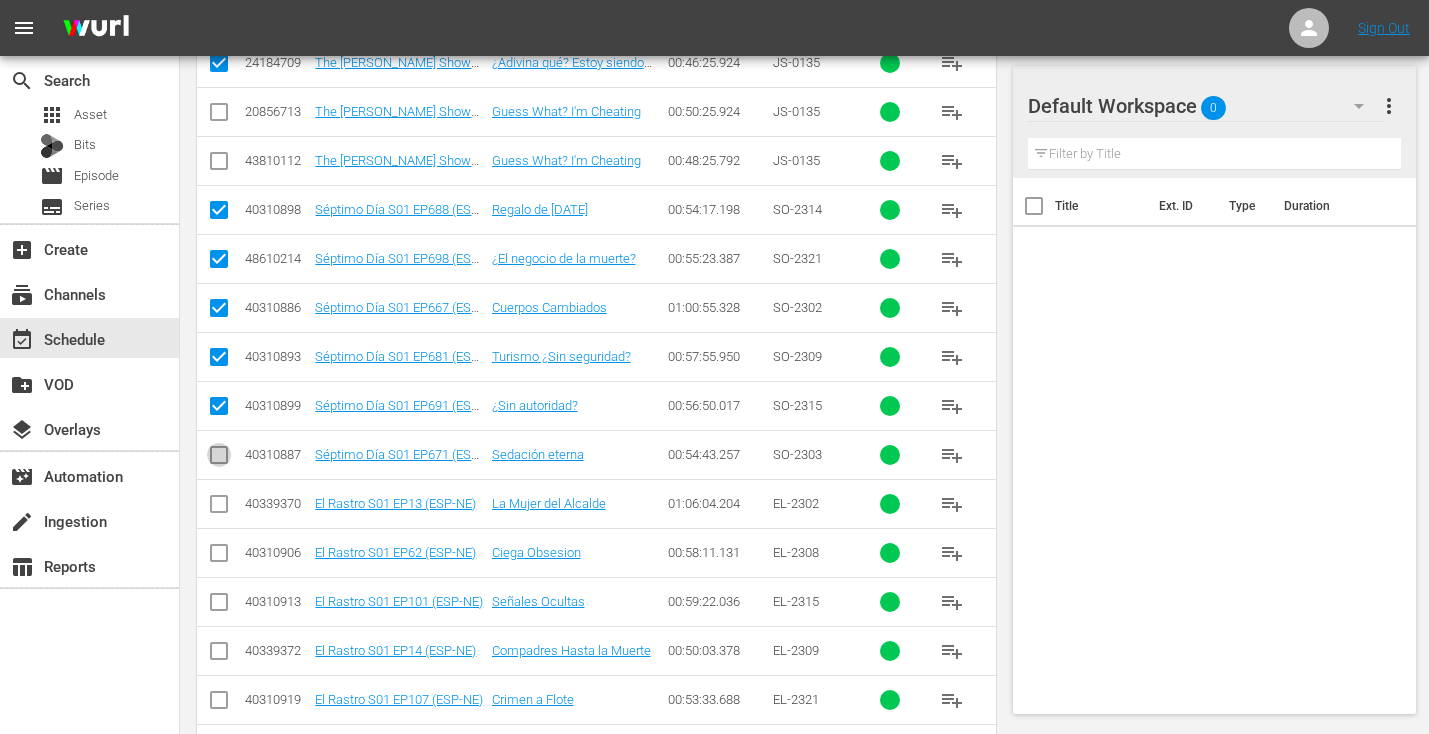 click at bounding box center [219, 459] 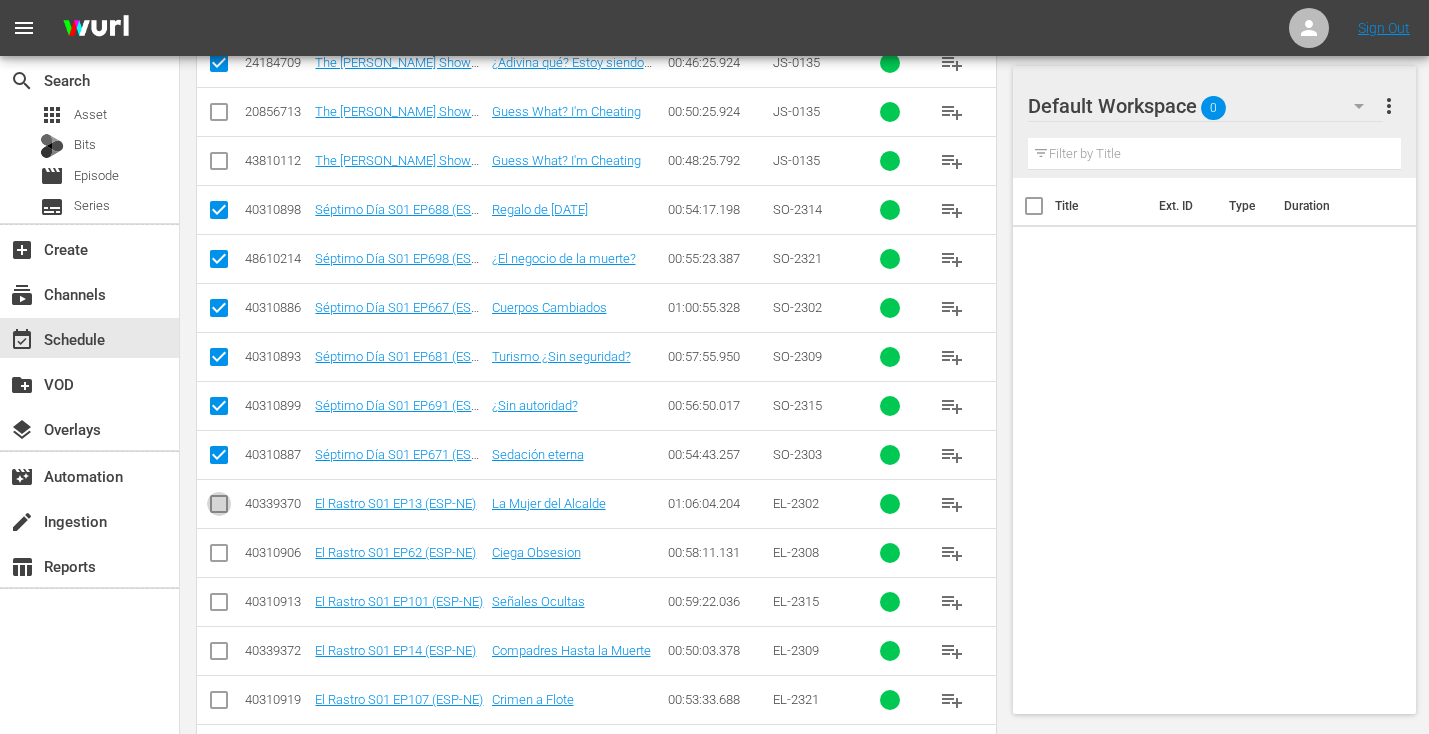 click at bounding box center (219, 508) 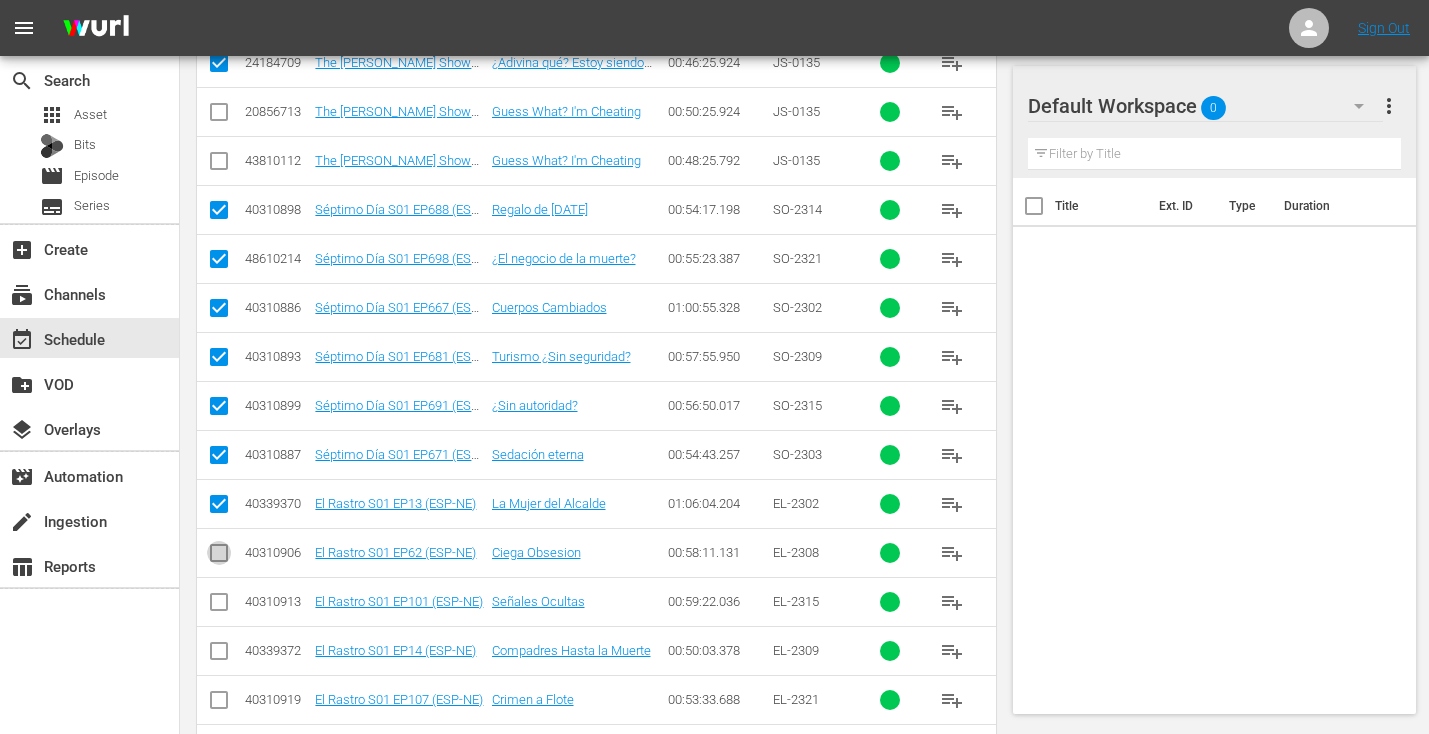 click at bounding box center (219, 557) 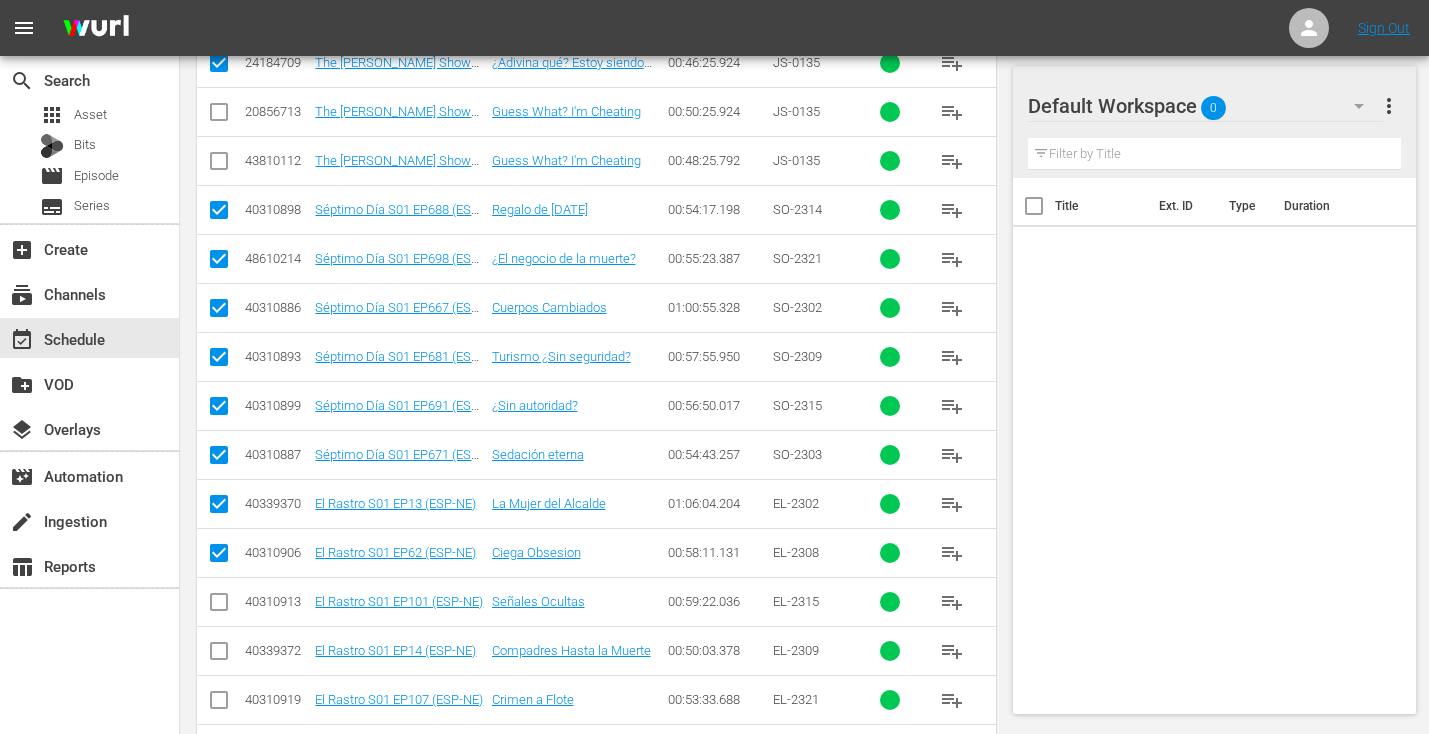 click at bounding box center (219, 606) 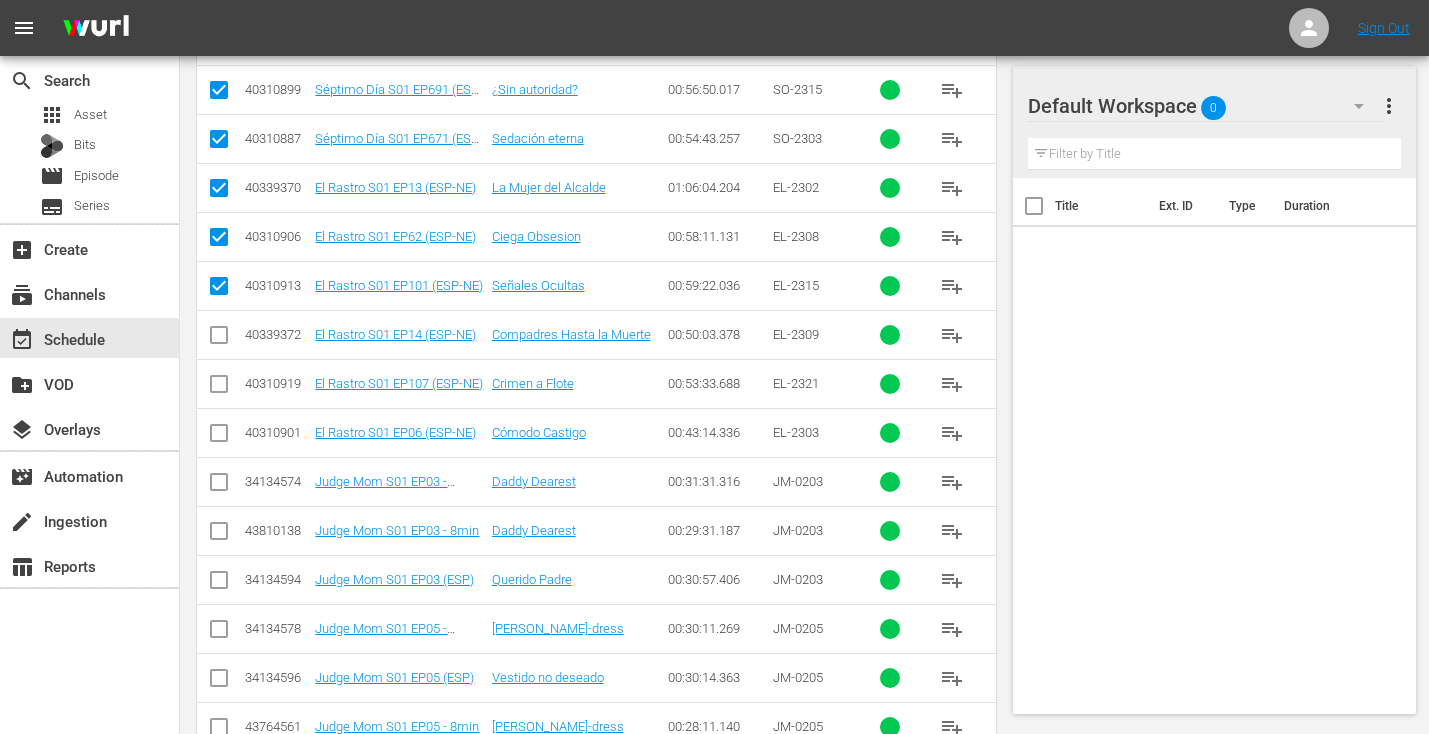 scroll, scrollTop: 937, scrollLeft: 0, axis: vertical 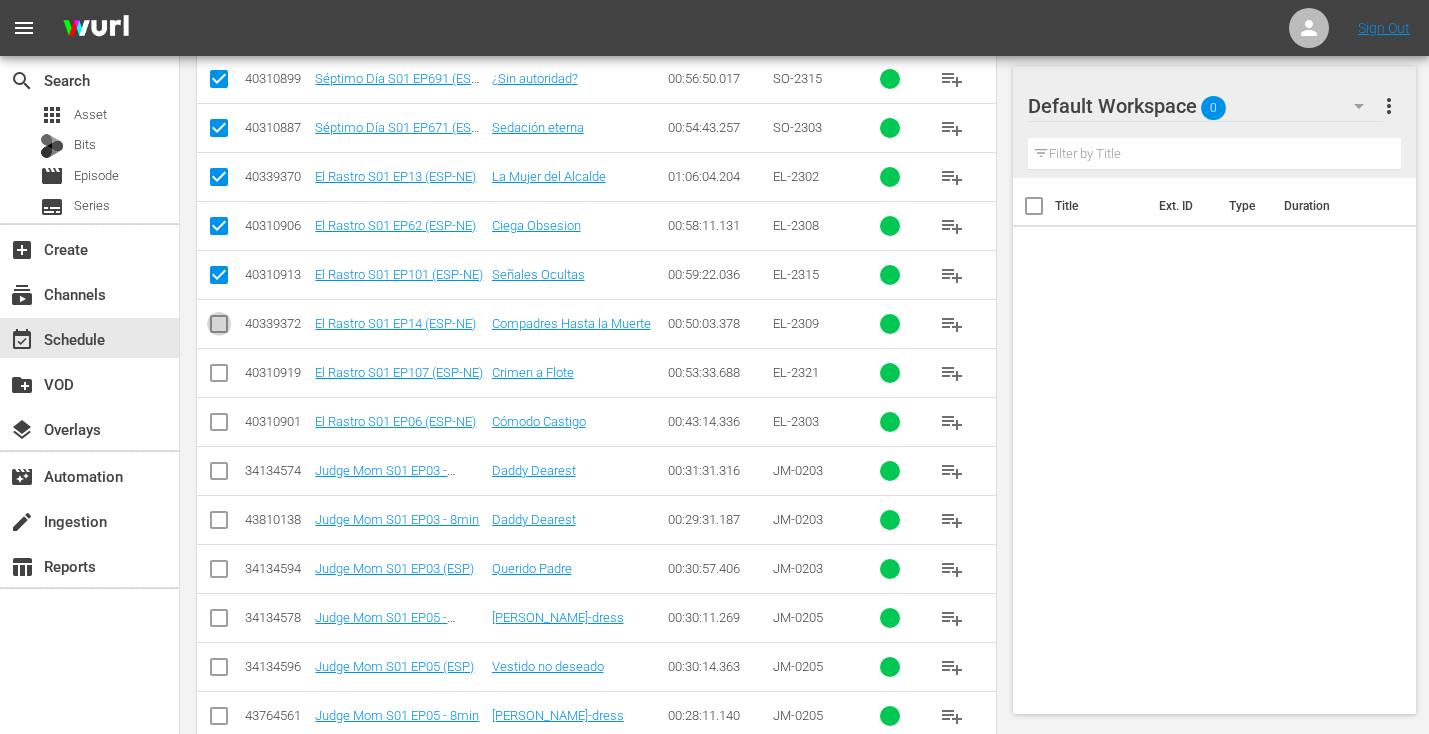 click at bounding box center (219, 328) 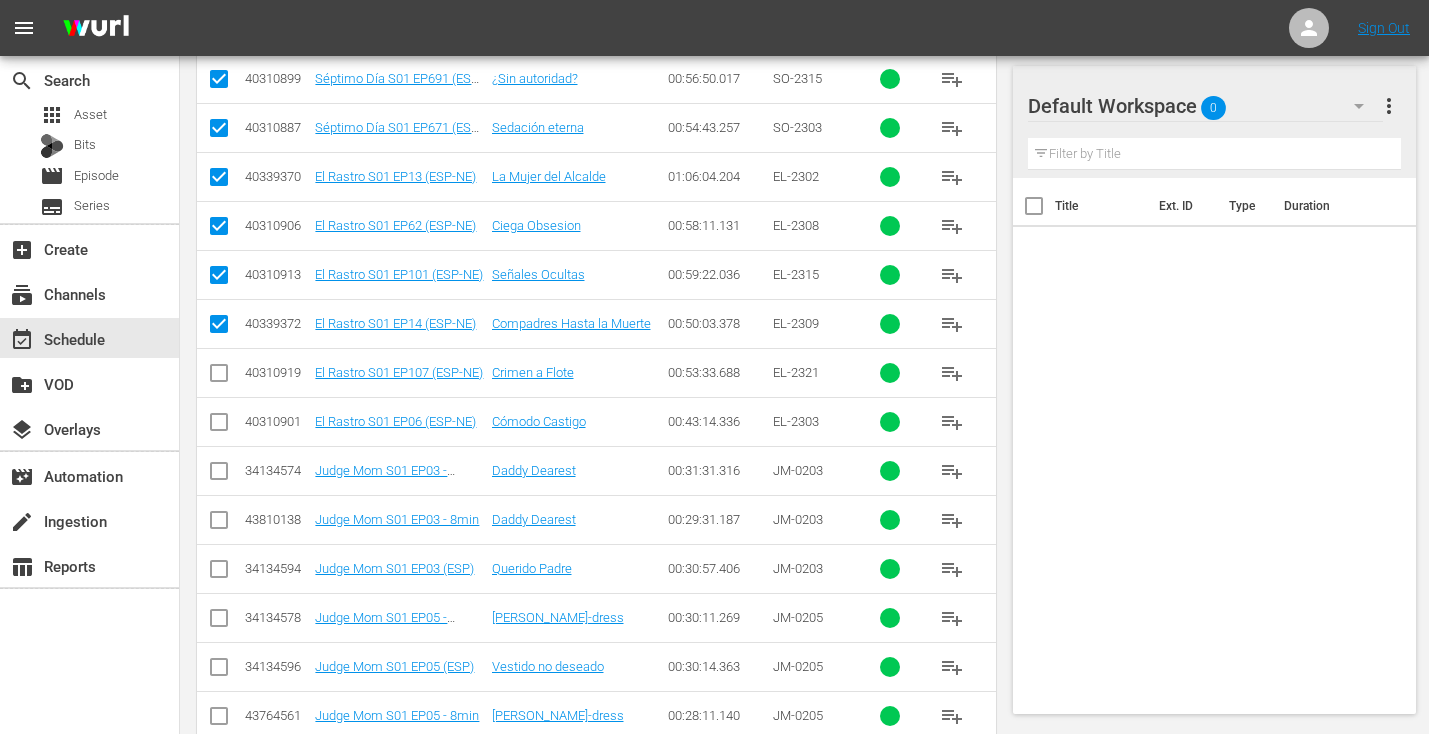 click at bounding box center (219, 372) 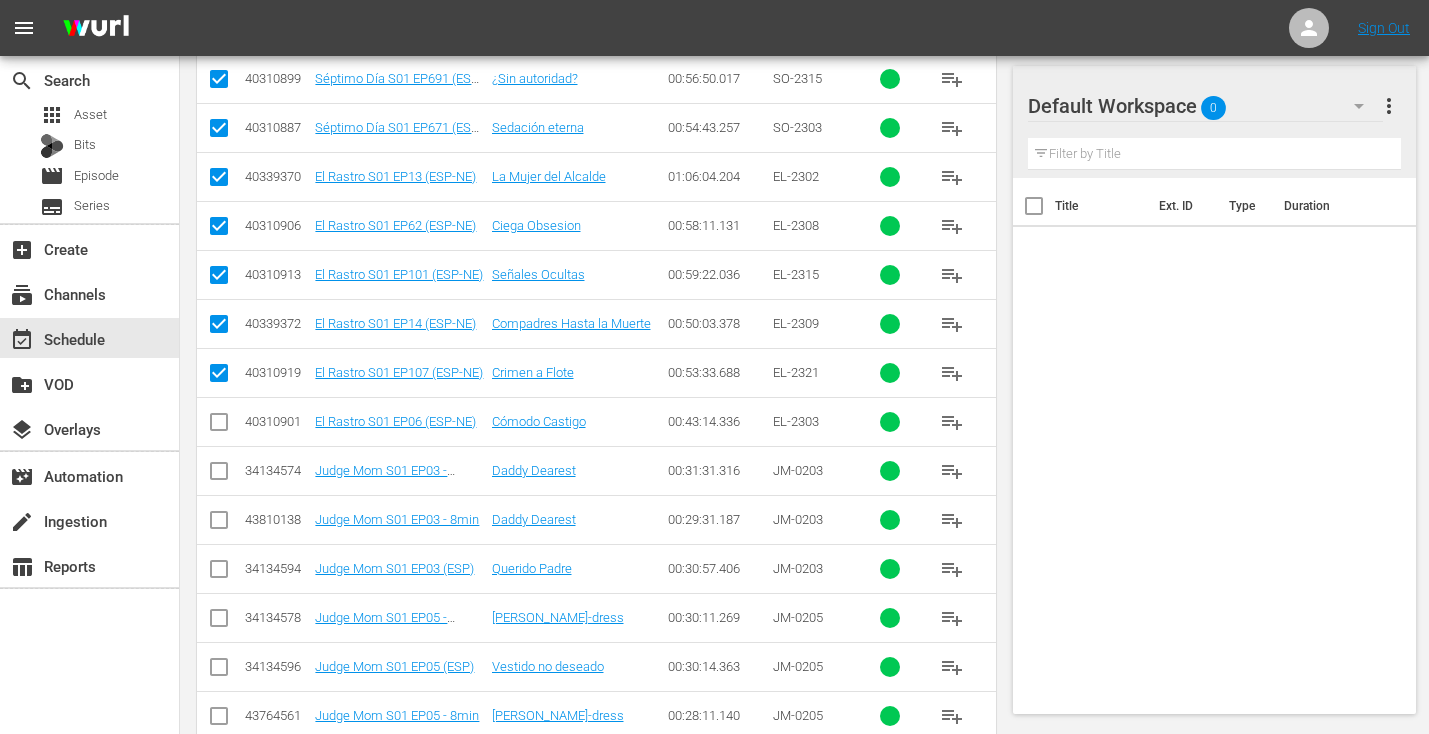 click at bounding box center [219, 426] 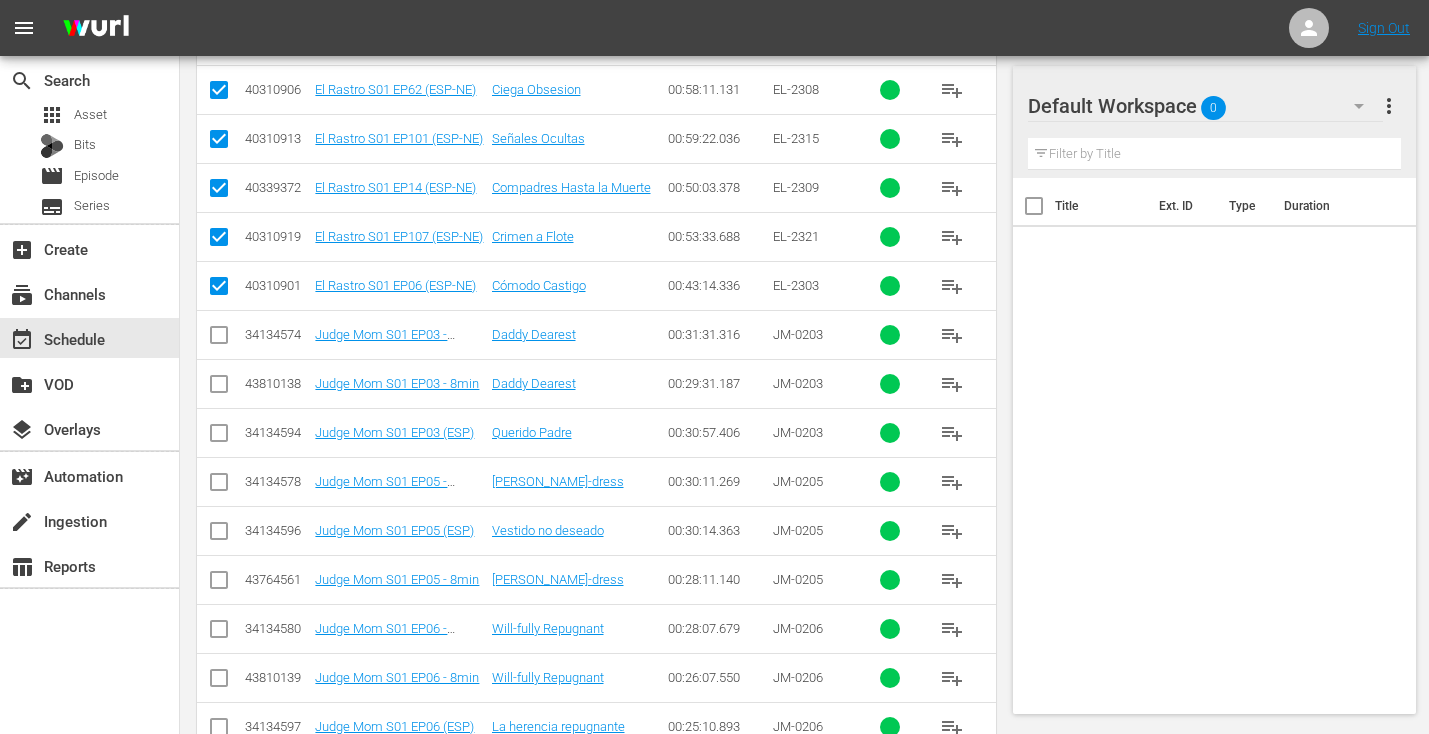 scroll, scrollTop: 1075, scrollLeft: 0, axis: vertical 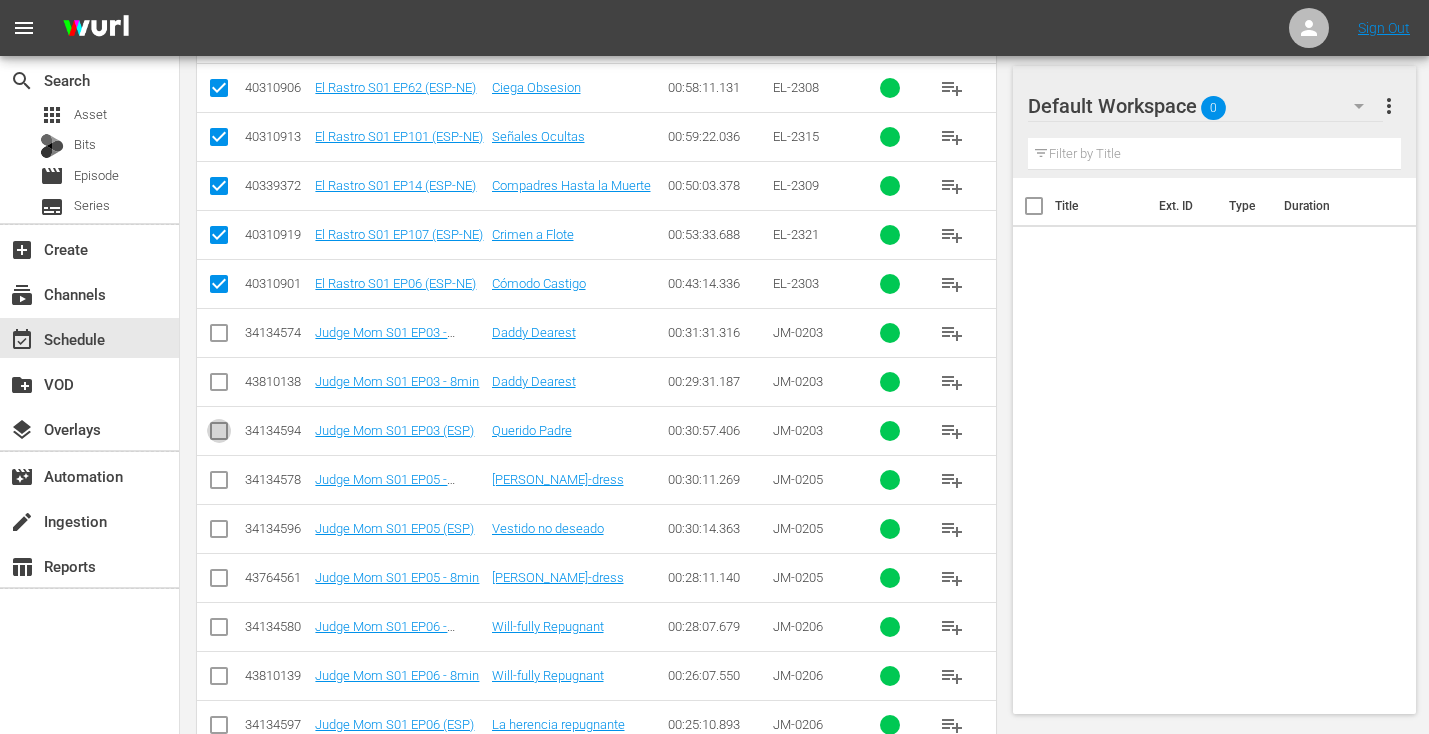 click at bounding box center (219, 435) 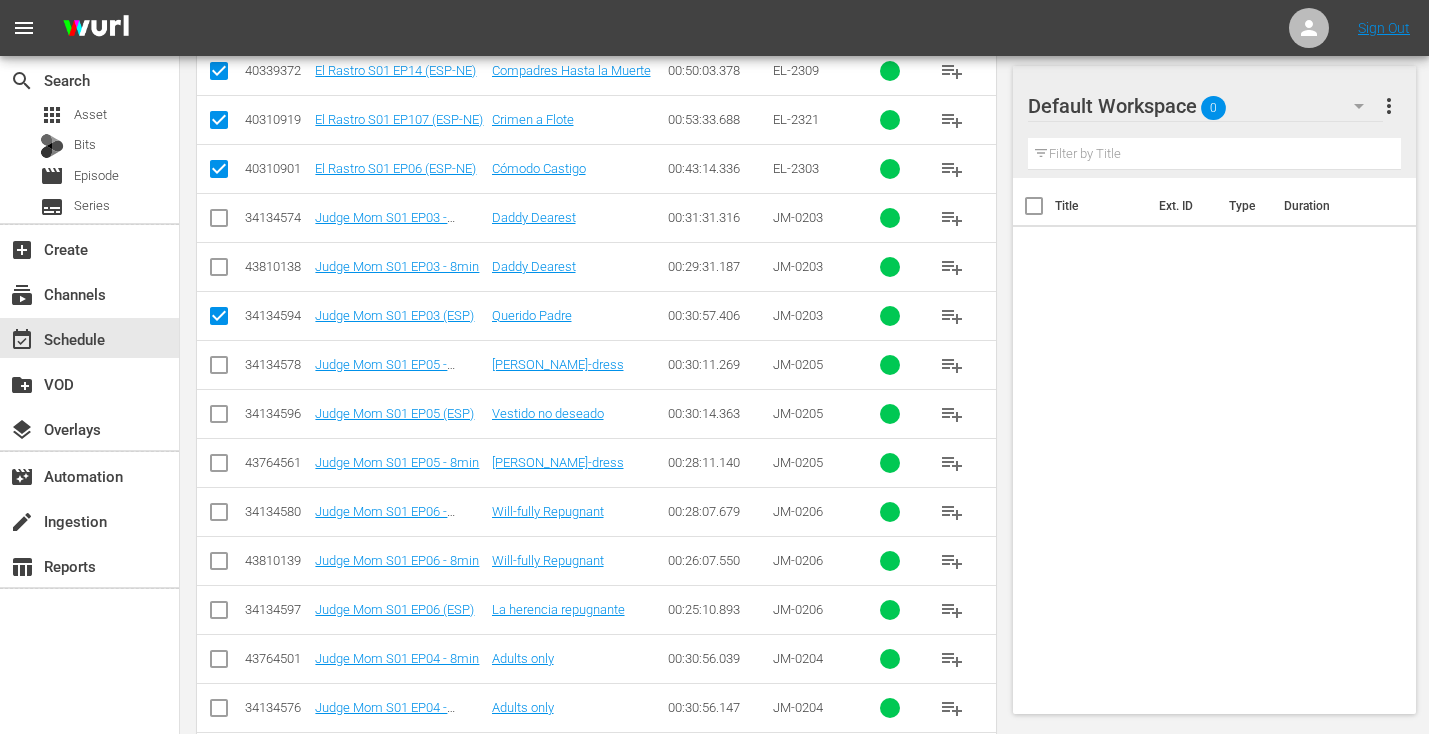 click at bounding box center (219, 418) 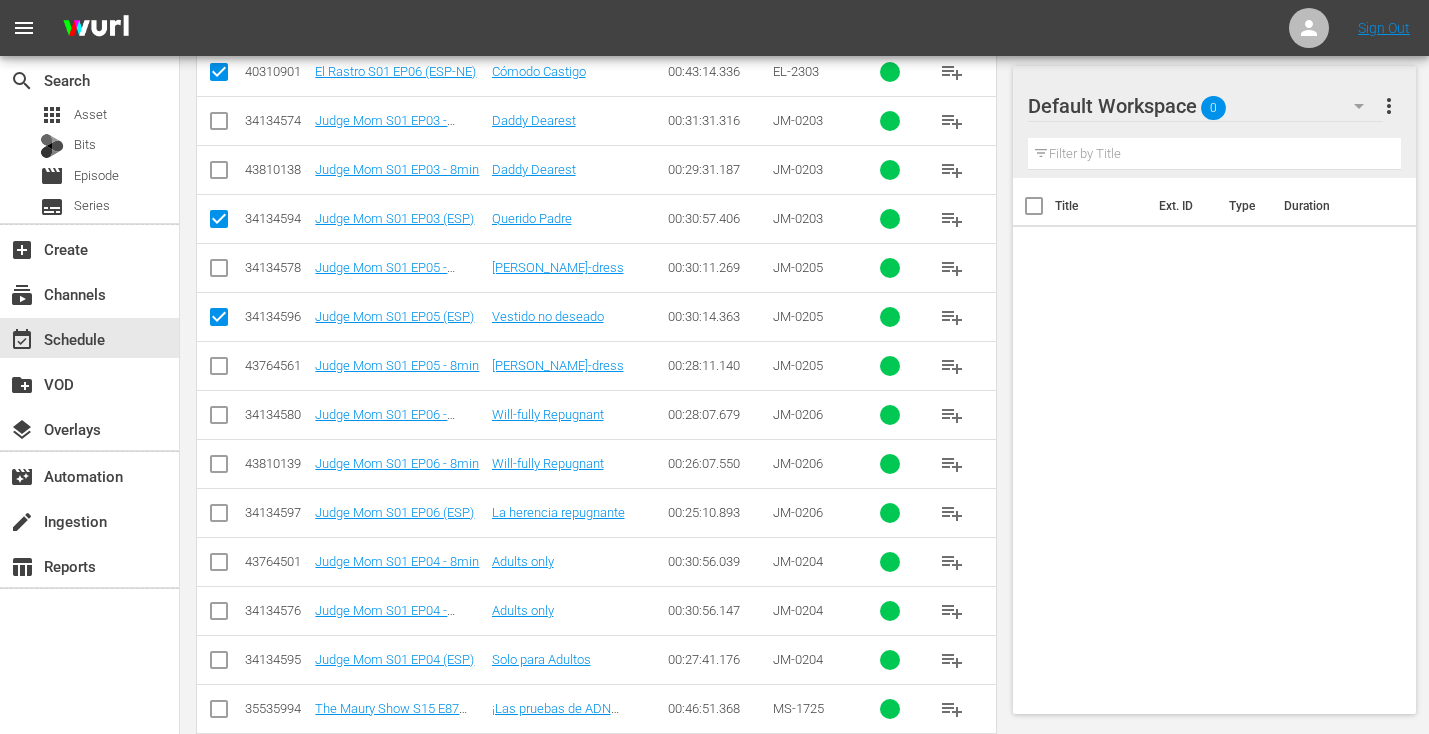 scroll, scrollTop: 1324, scrollLeft: 0, axis: vertical 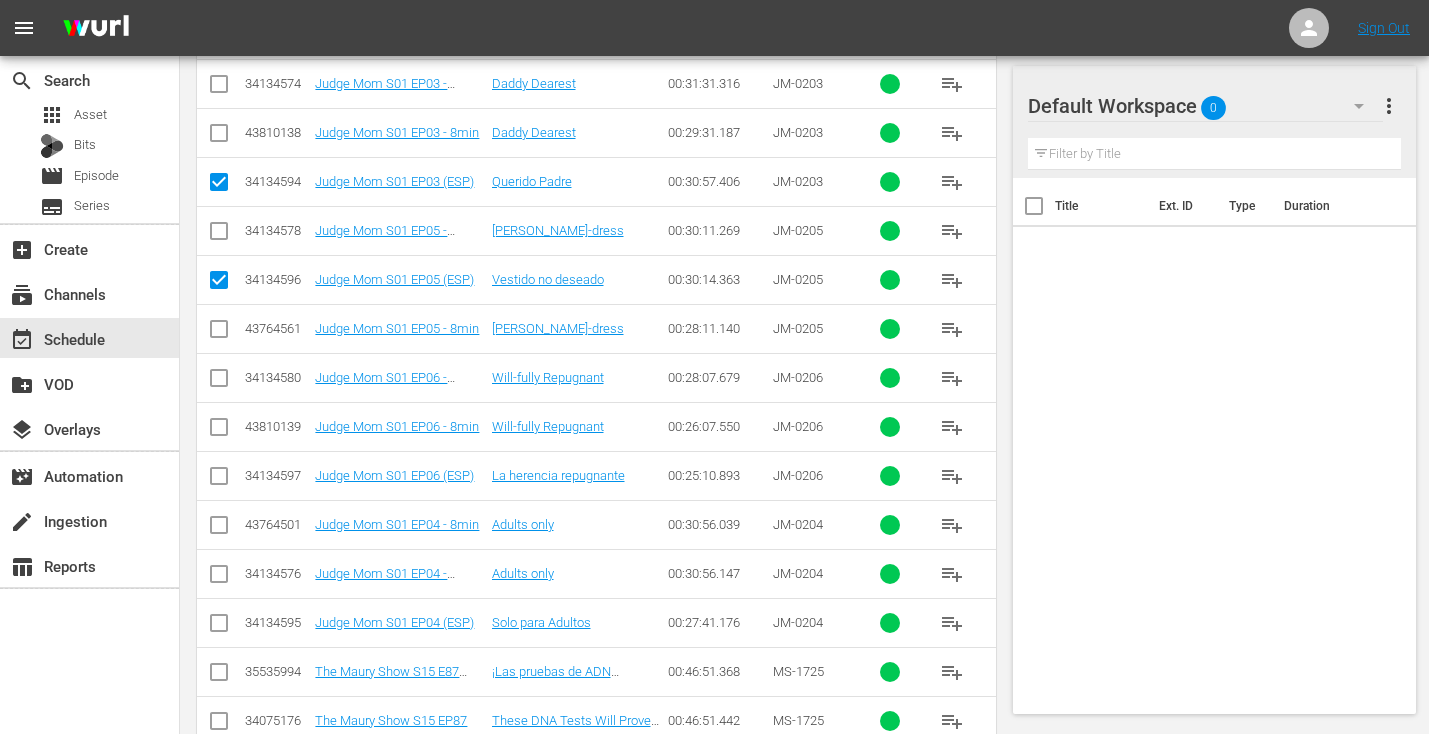 click at bounding box center (219, 480) 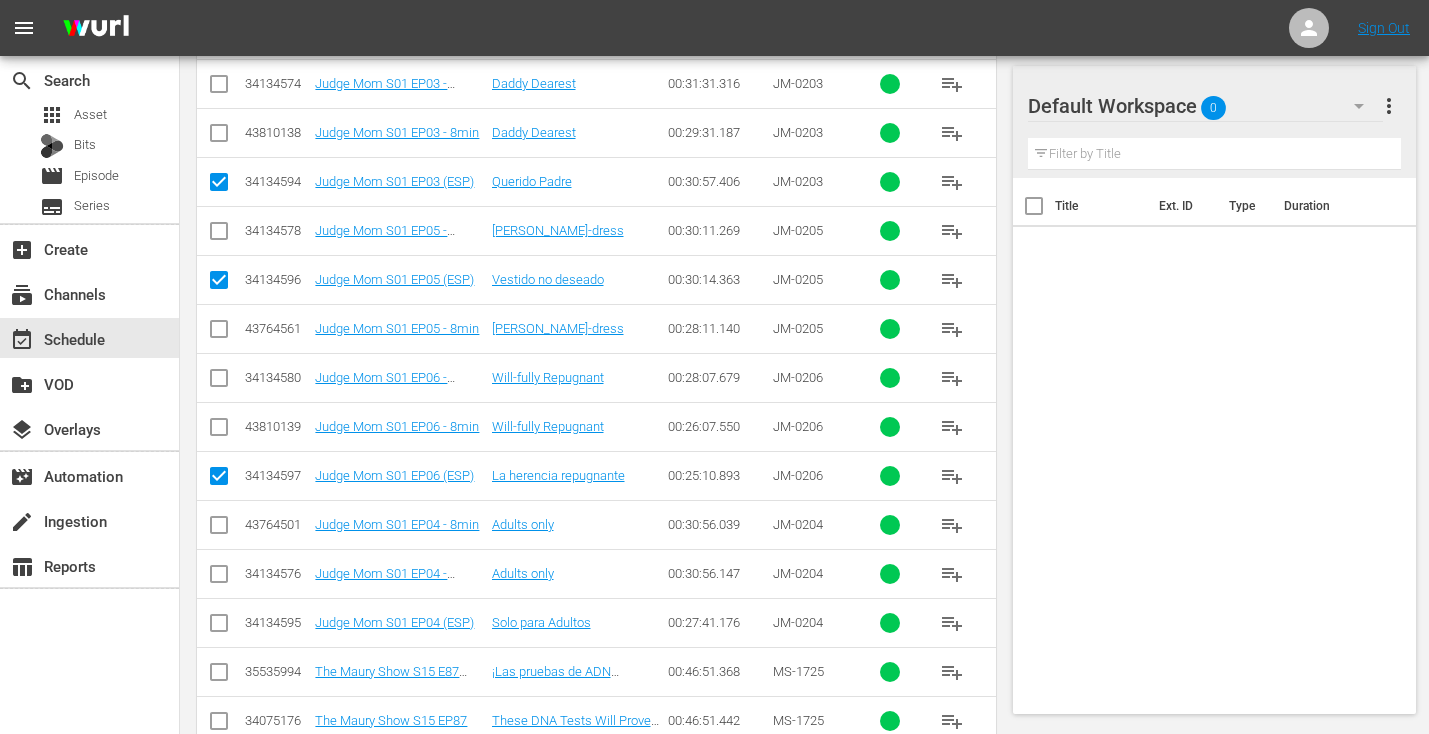 scroll, scrollTop: 1497, scrollLeft: 0, axis: vertical 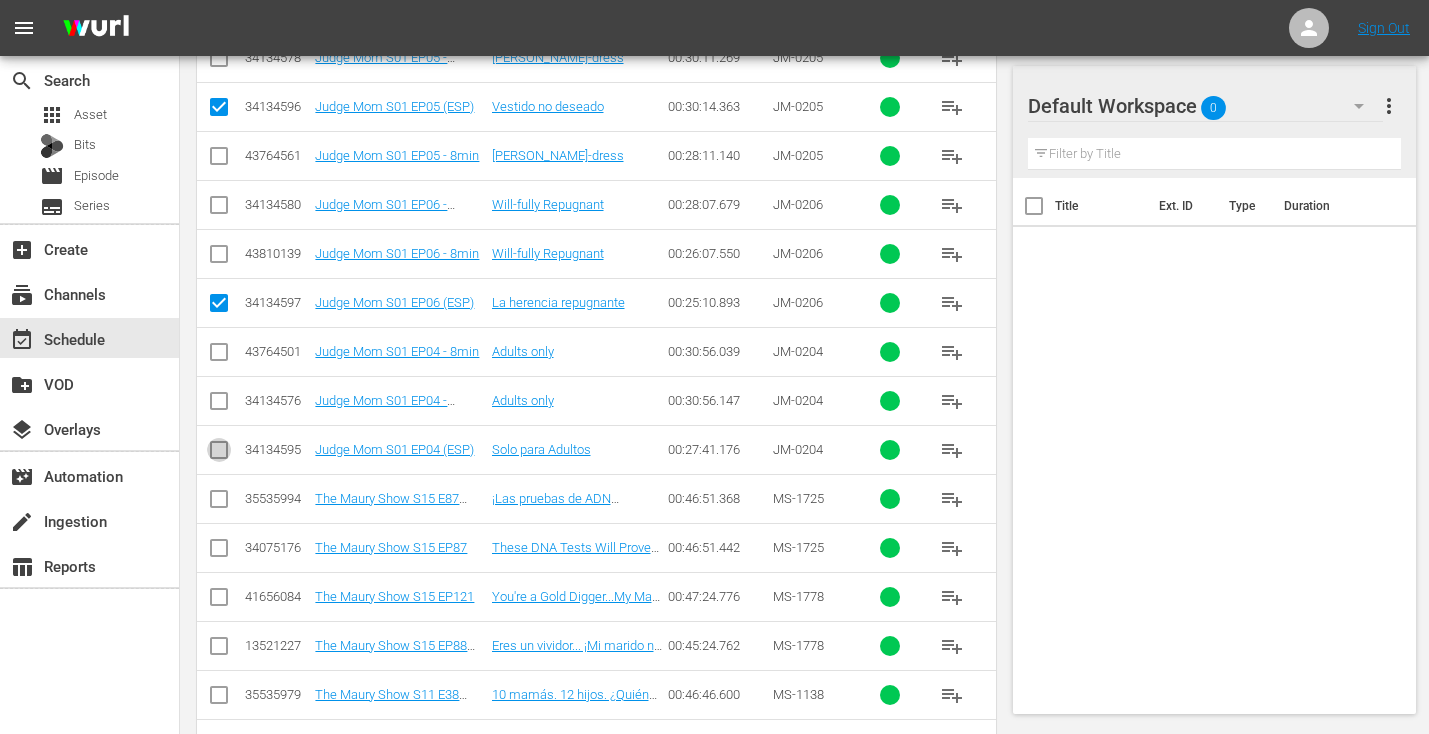click at bounding box center (219, 454) 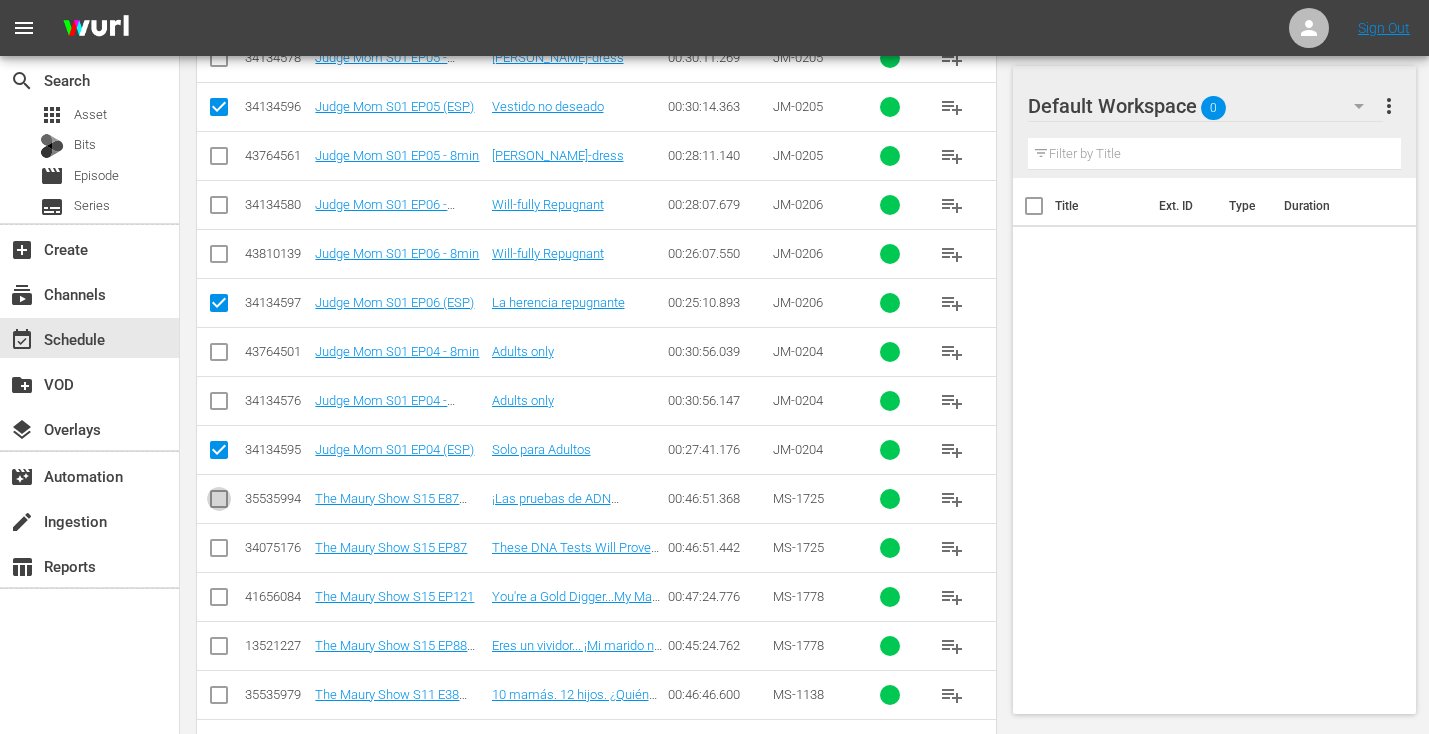 click at bounding box center [219, 503] 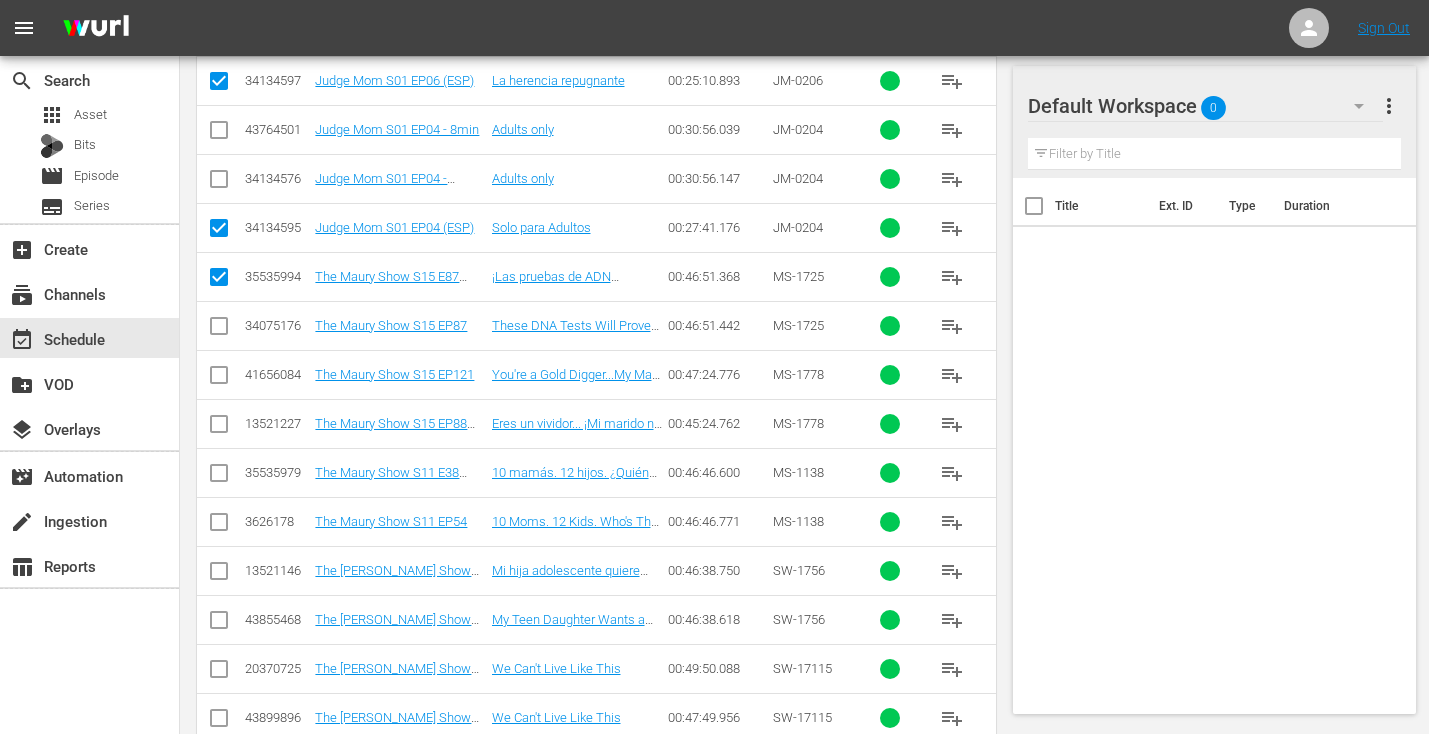 scroll, scrollTop: 1724, scrollLeft: 0, axis: vertical 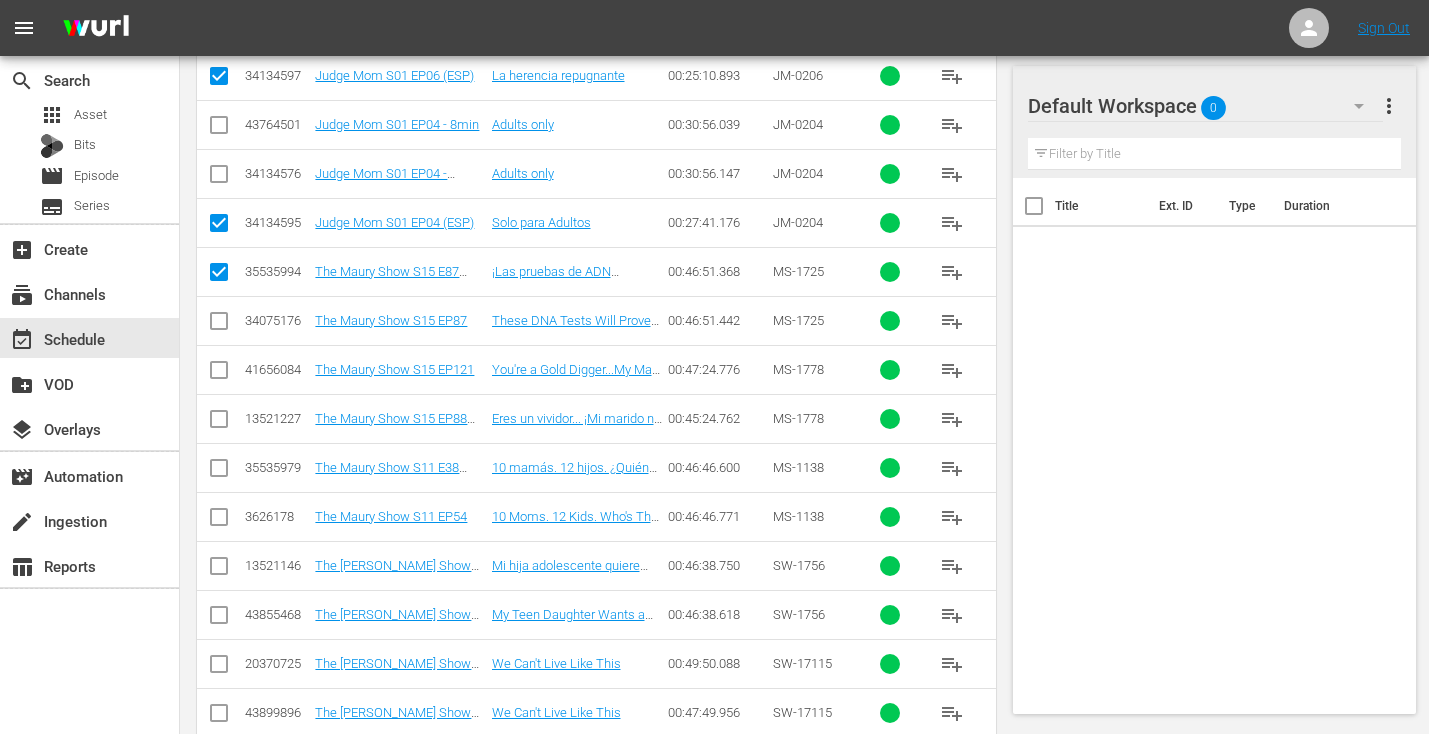 click at bounding box center [219, 423] 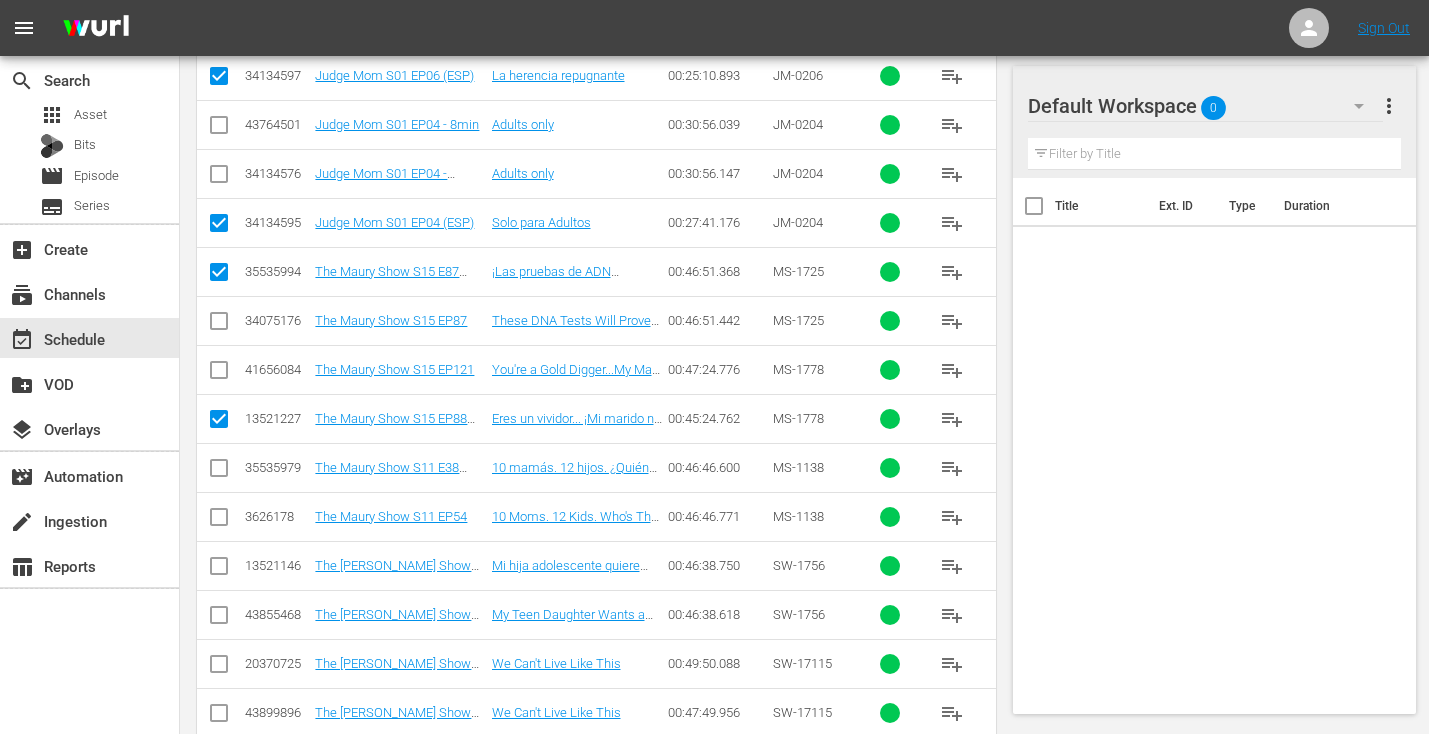 scroll, scrollTop: 1852, scrollLeft: 0, axis: vertical 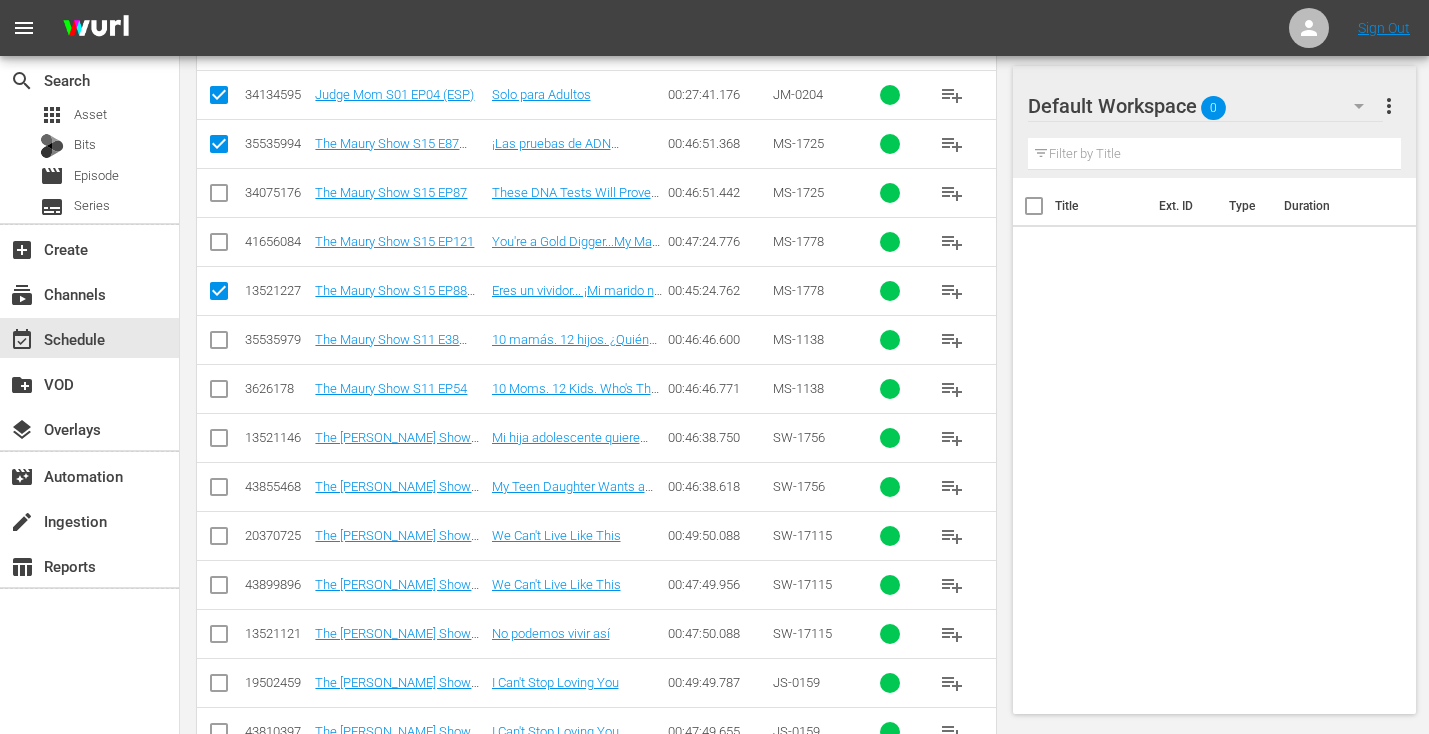 click at bounding box center [219, 344] 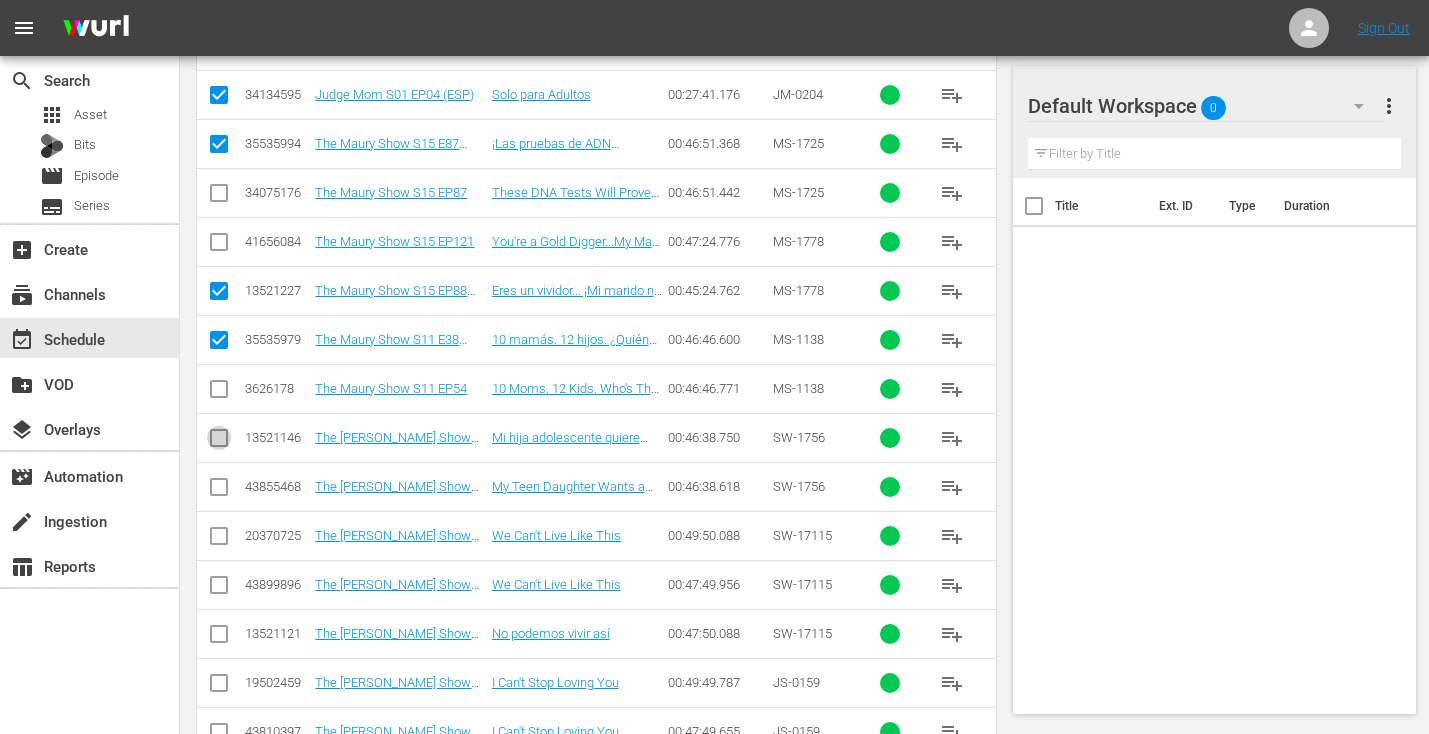 click at bounding box center (219, 442) 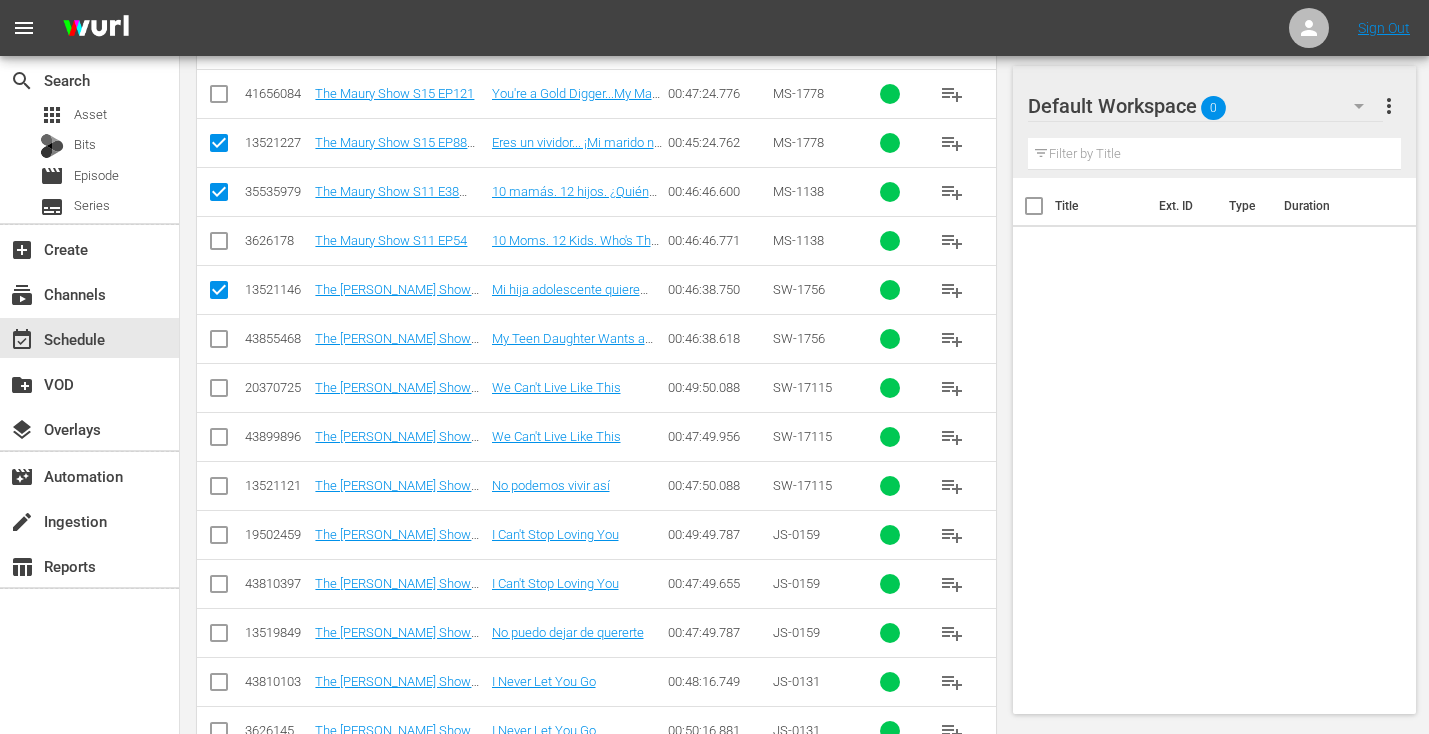click at bounding box center [219, 490] 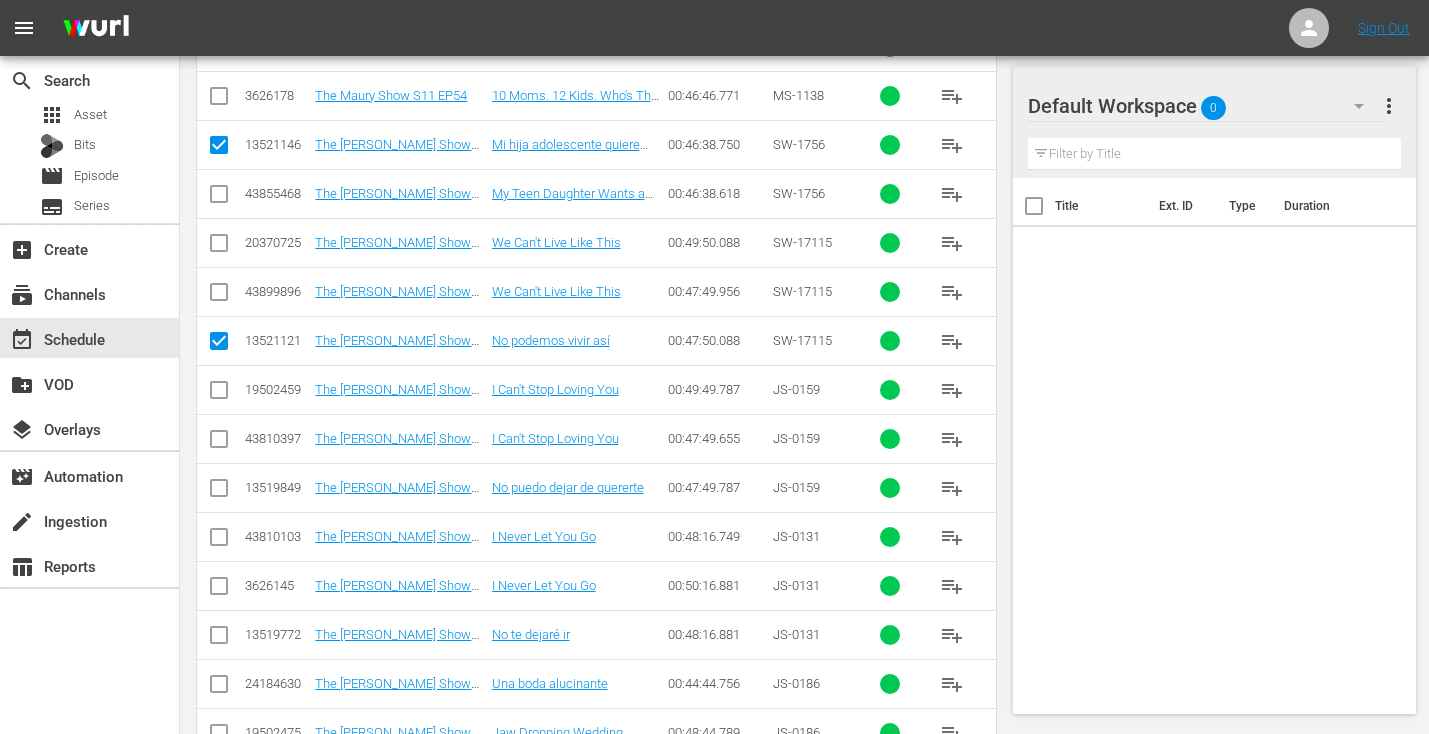 click at bounding box center (219, 492) 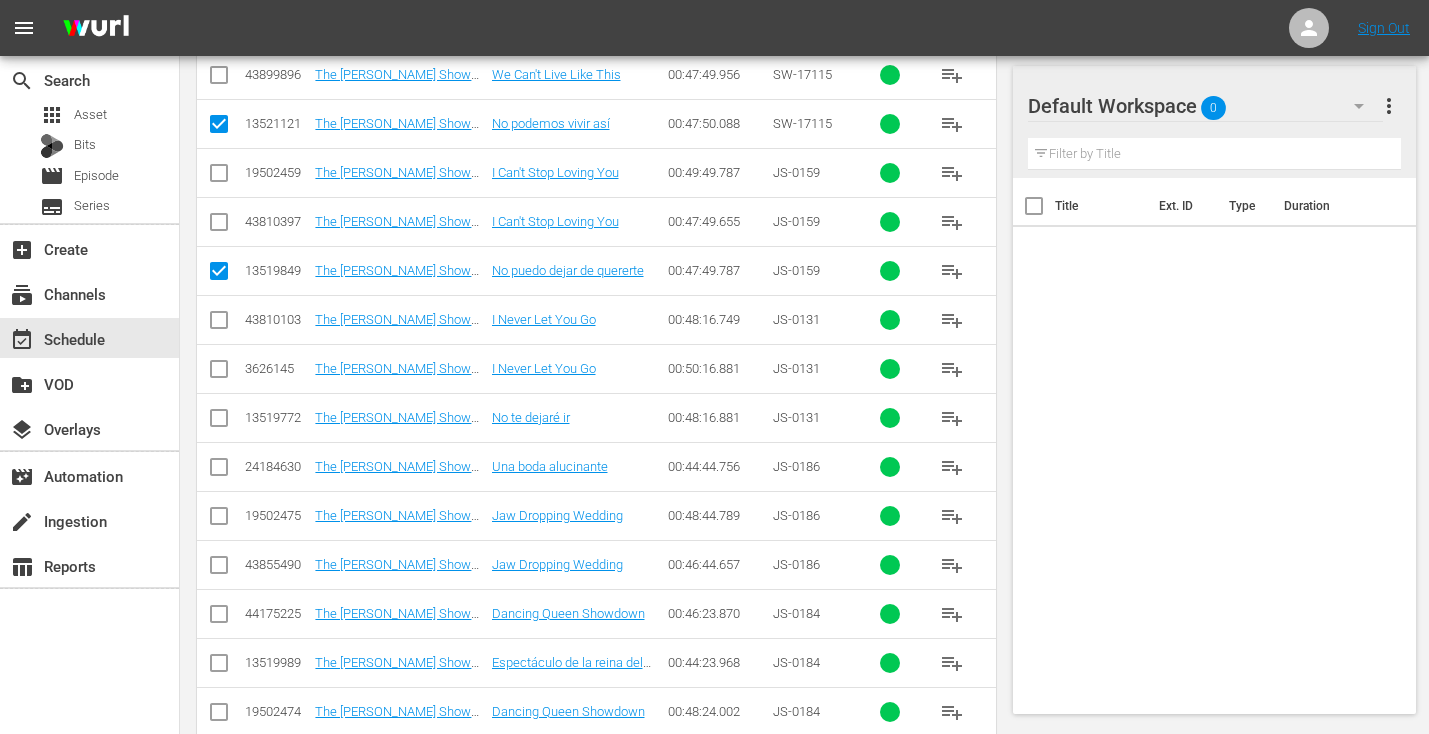 scroll, scrollTop: 2362, scrollLeft: 0, axis: vertical 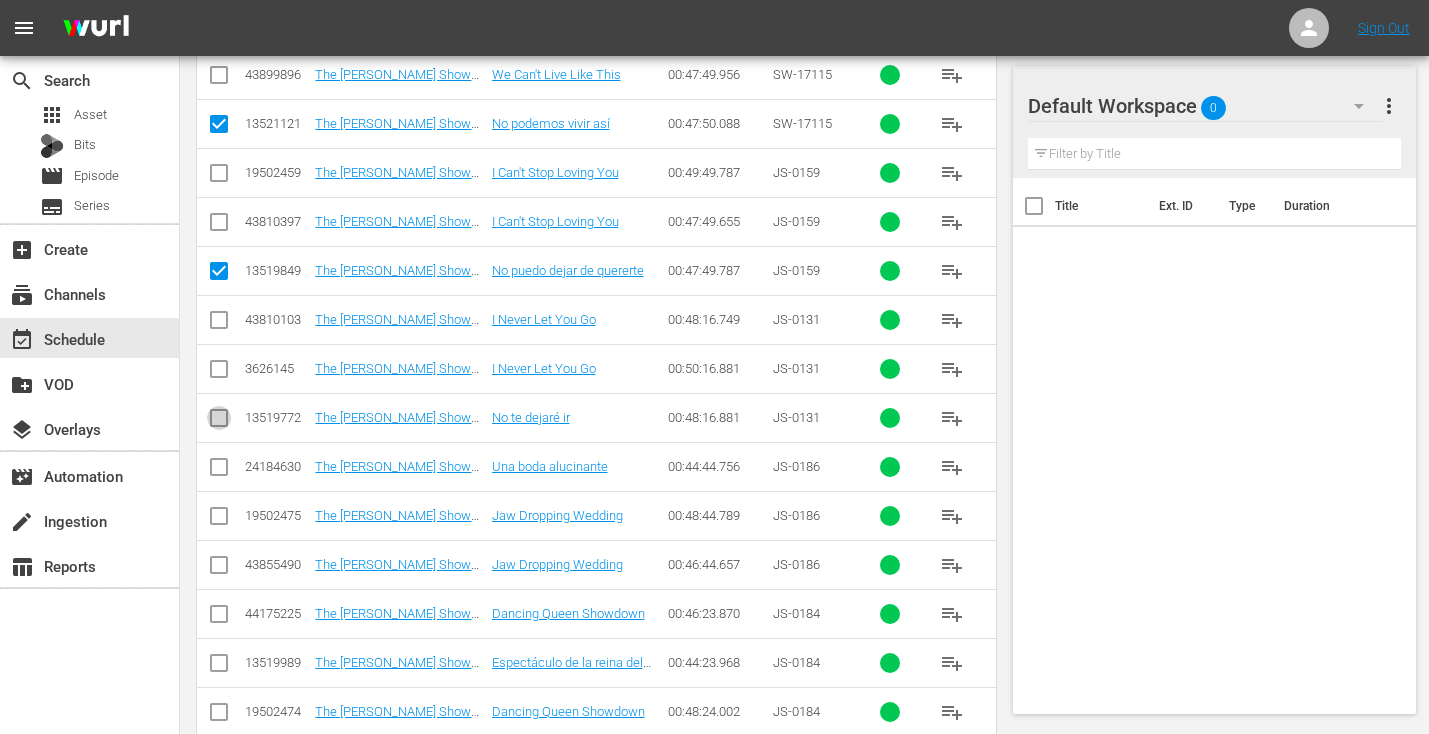 click at bounding box center (219, 422) 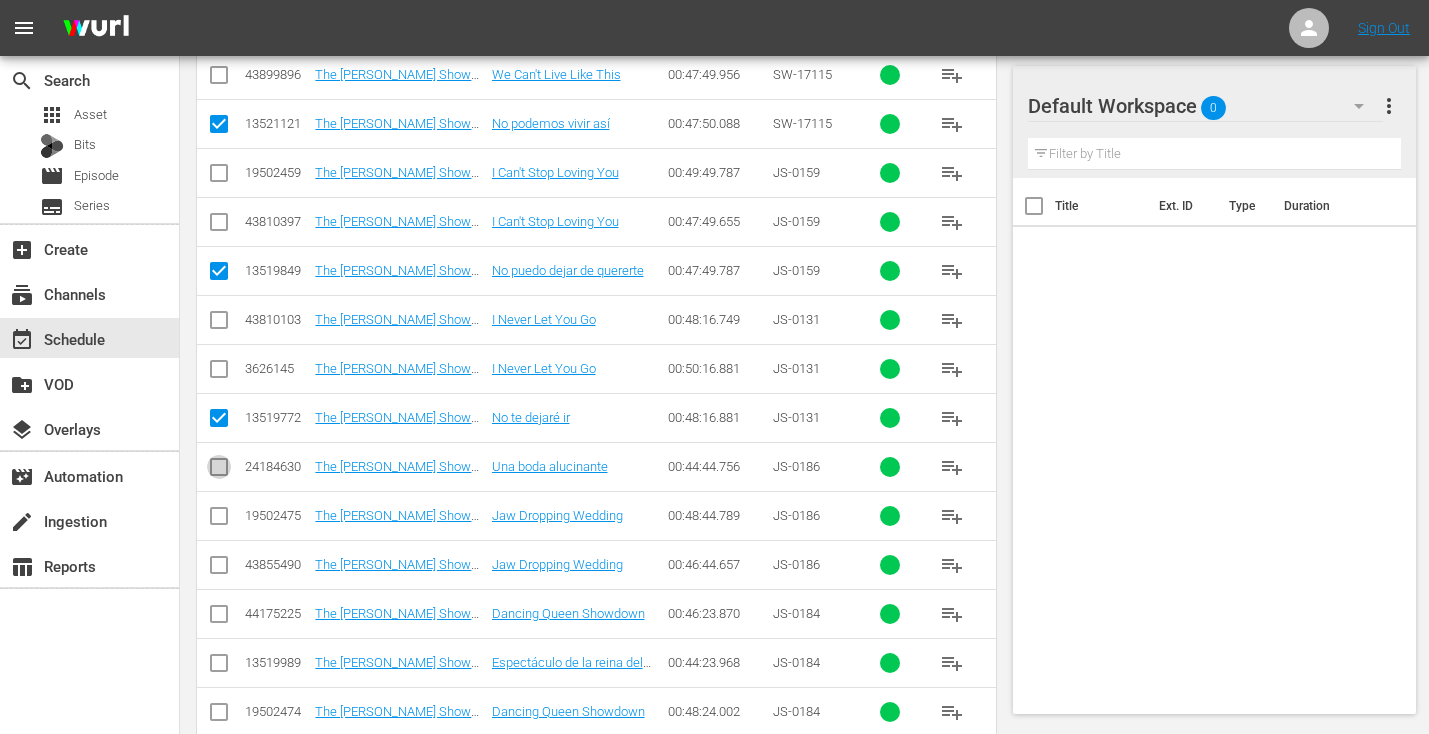 click at bounding box center [219, 471] 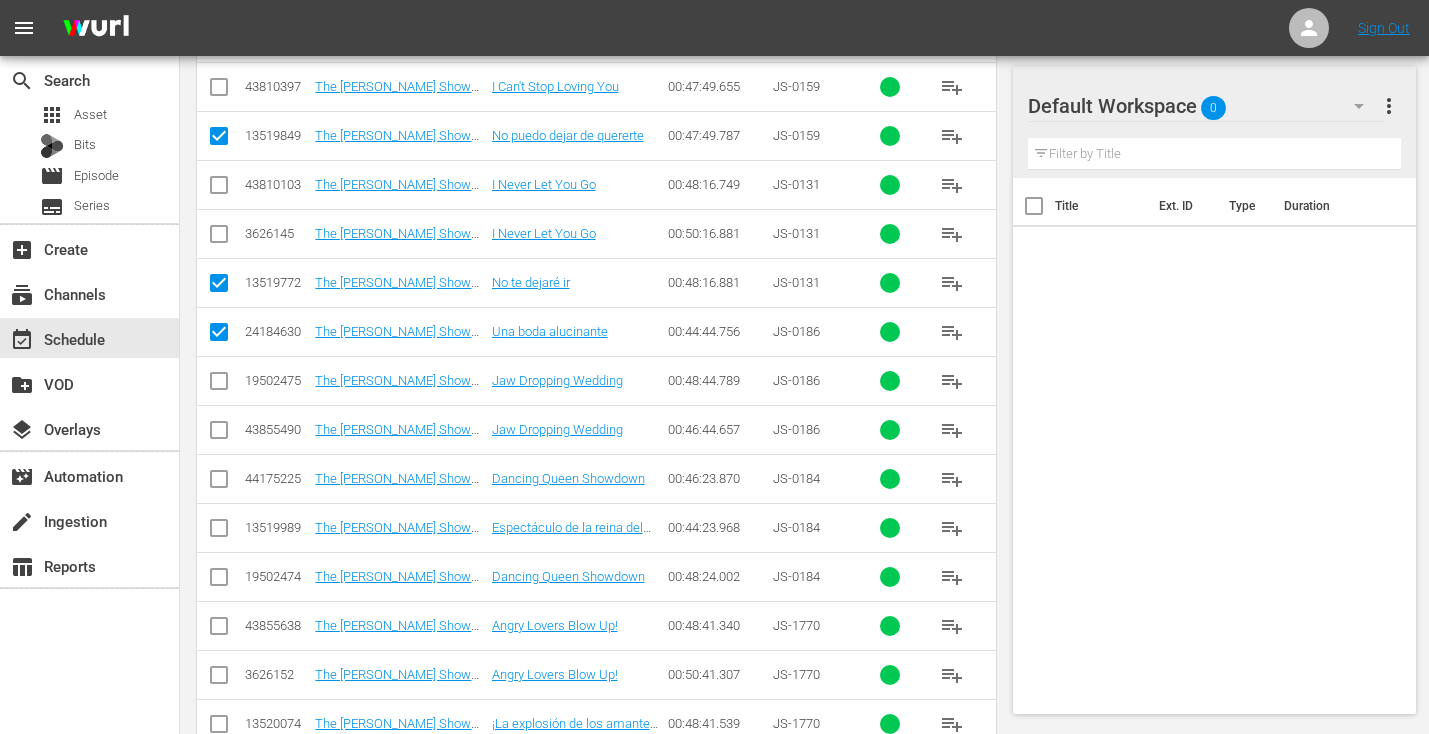 scroll, scrollTop: 2602, scrollLeft: 0, axis: vertical 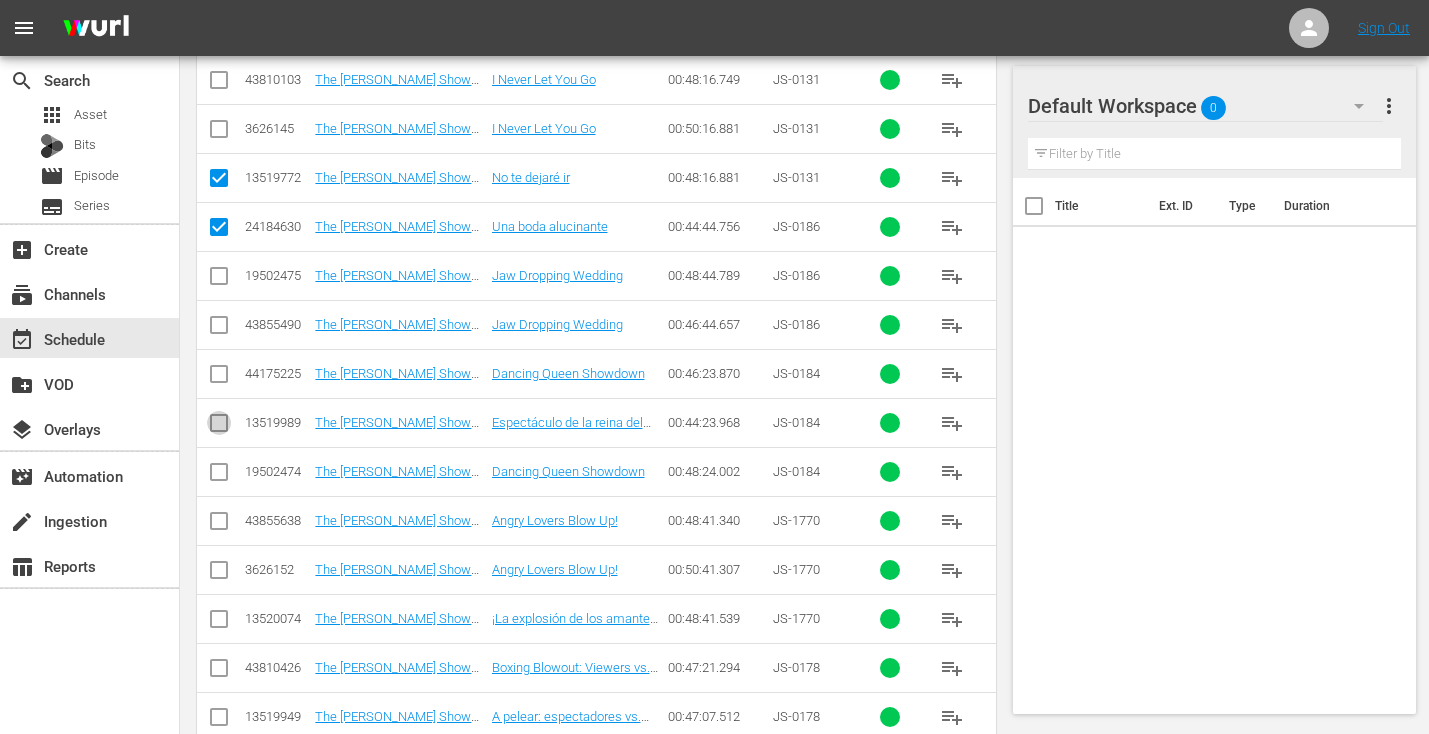 click at bounding box center [219, 427] 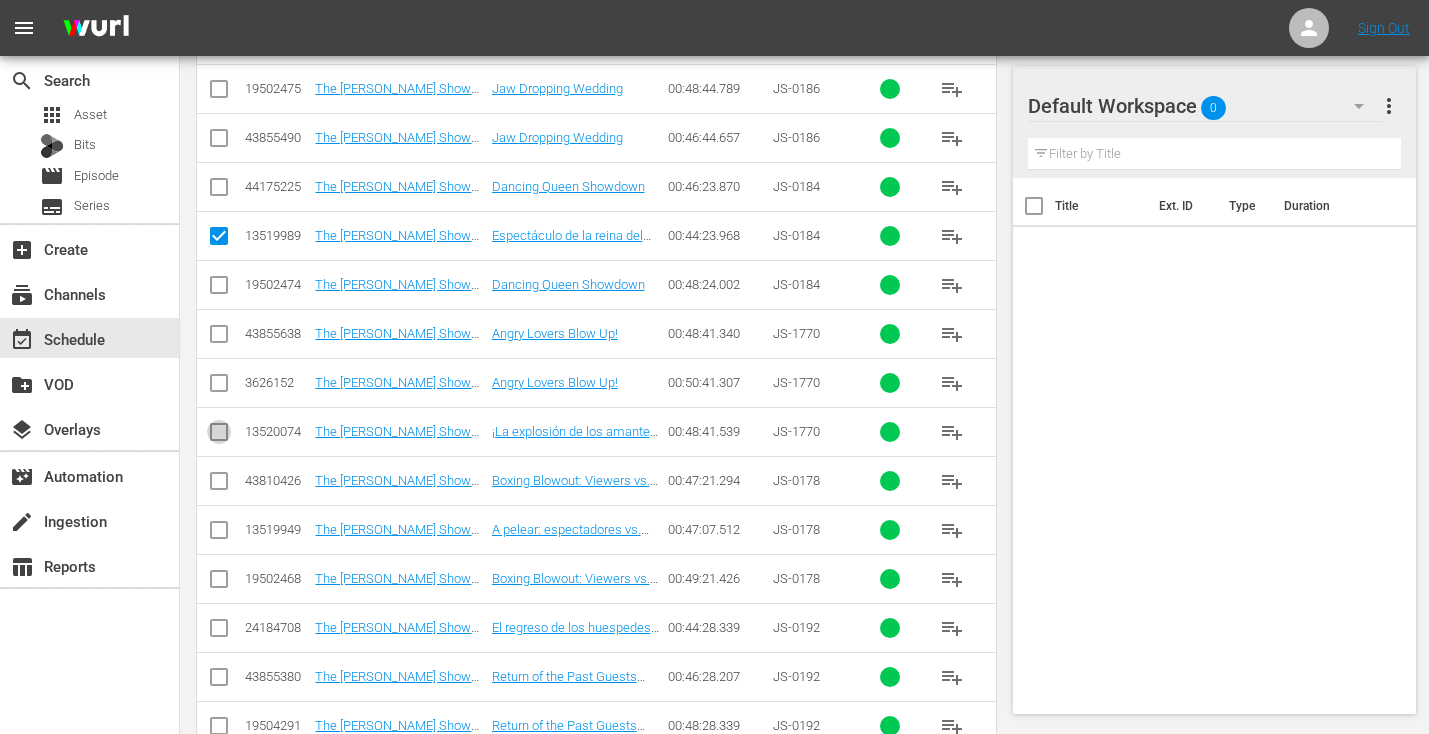 click at bounding box center [219, 436] 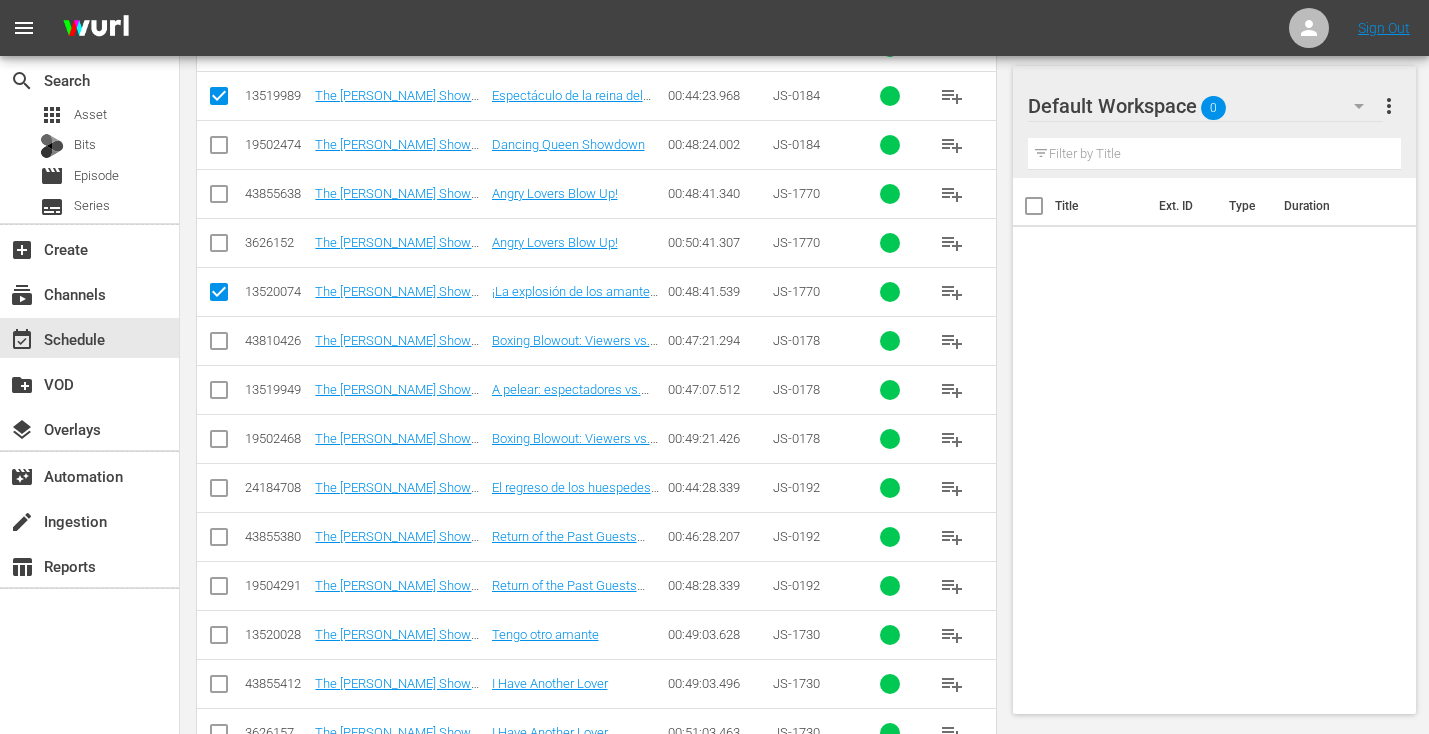 scroll, scrollTop: 2931, scrollLeft: 0, axis: vertical 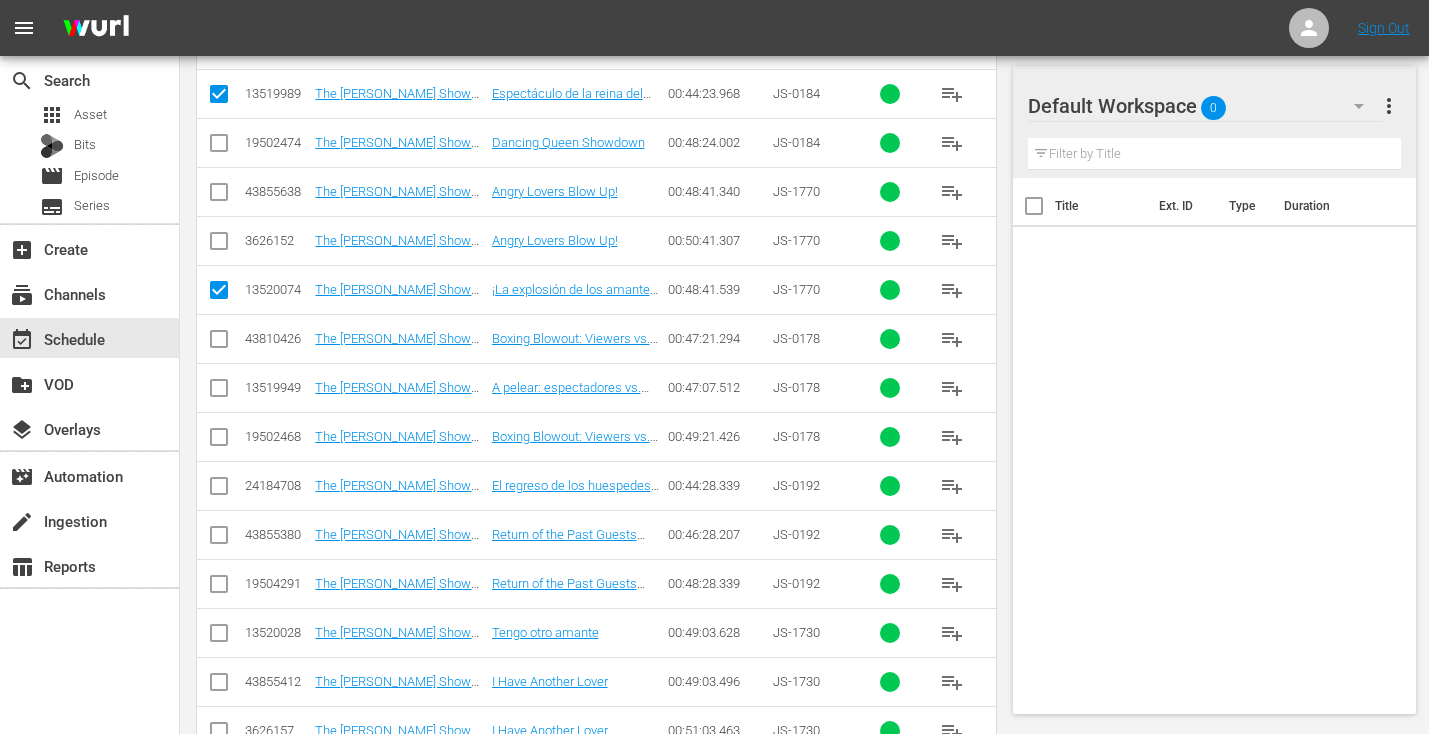 click at bounding box center (219, 392) 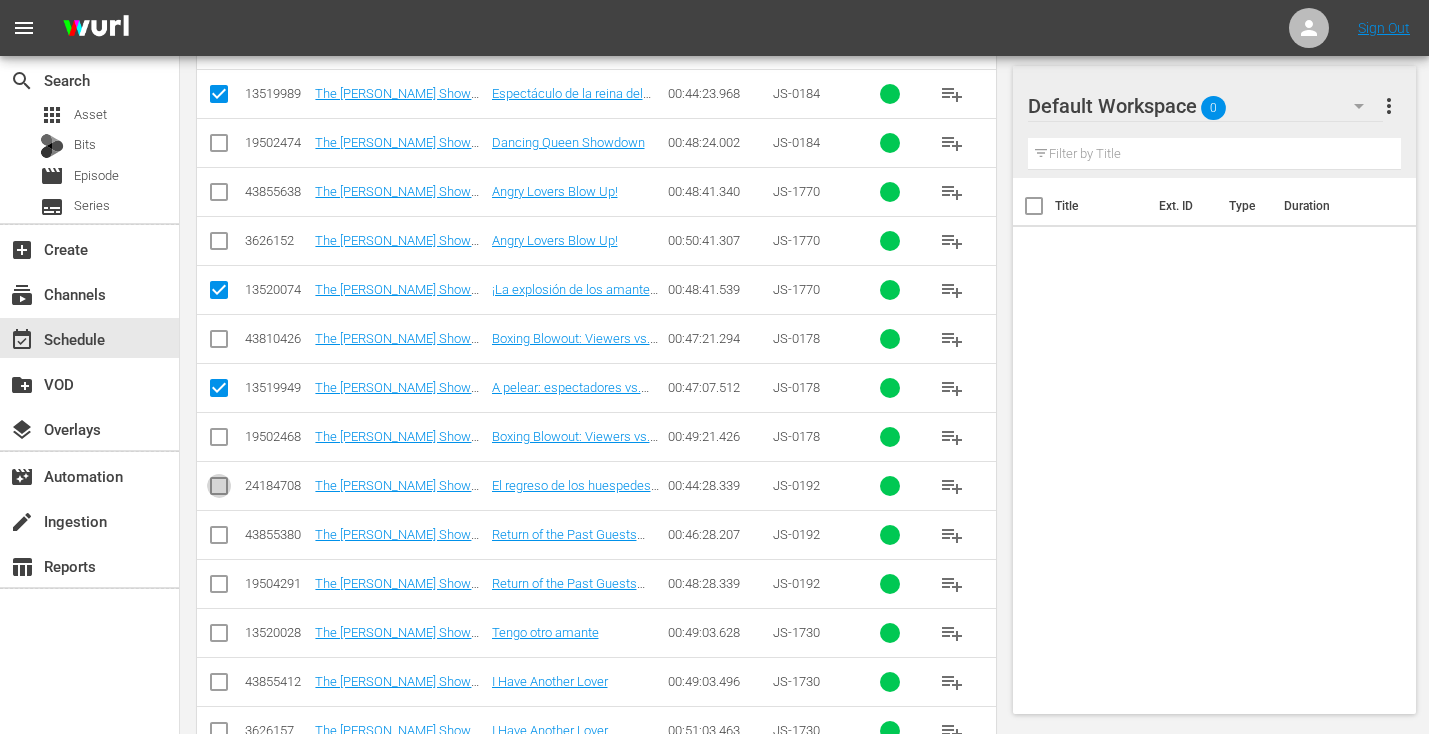 click at bounding box center (219, 490) 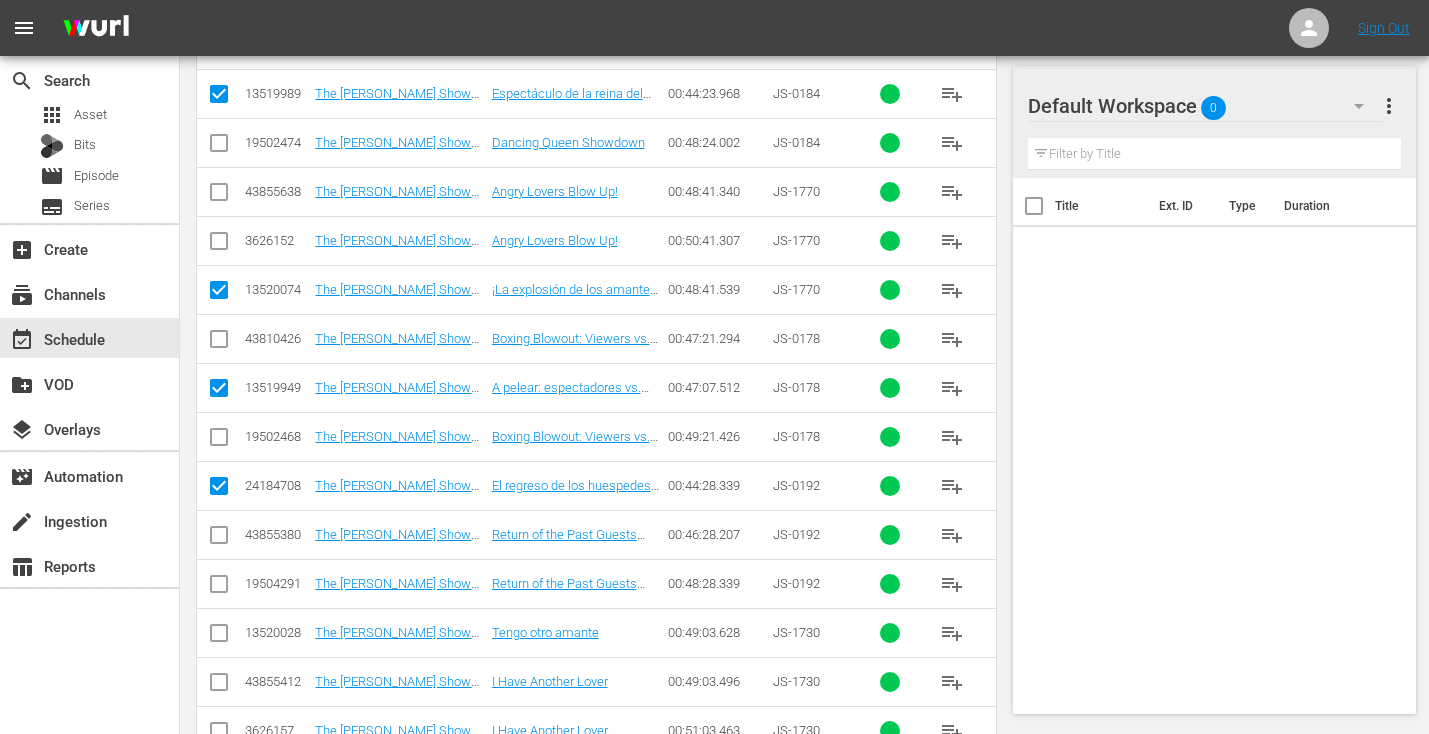 scroll, scrollTop: 2989, scrollLeft: 0, axis: vertical 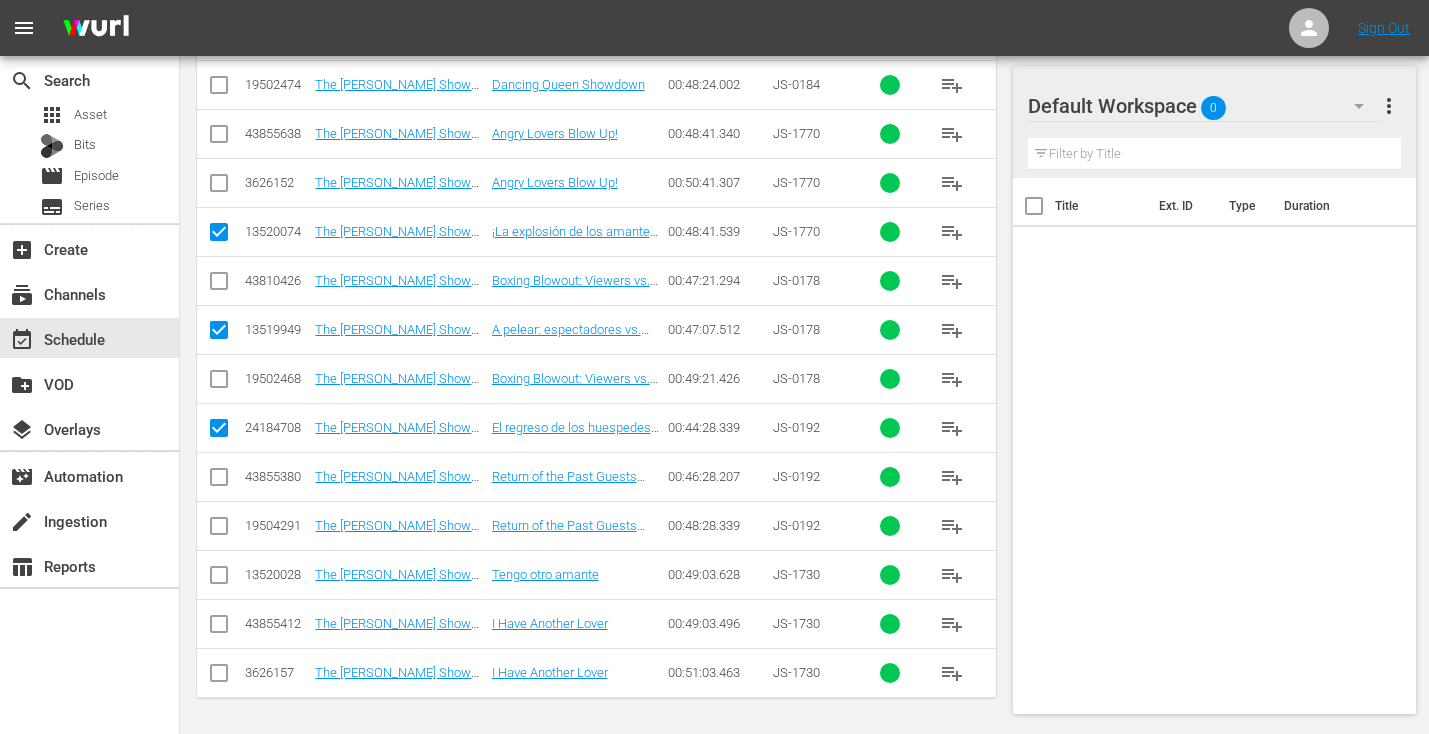 click at bounding box center [219, 579] 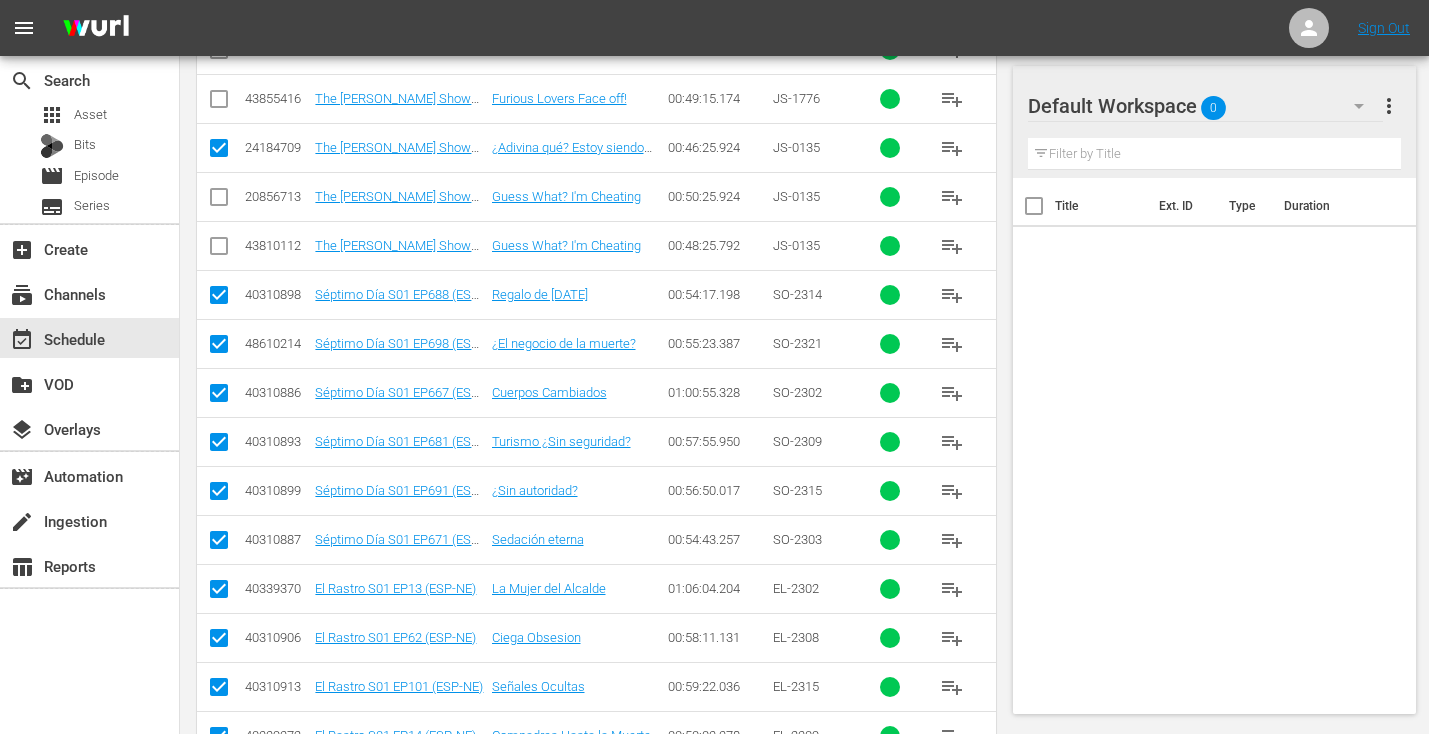 scroll, scrollTop: 0, scrollLeft: 0, axis: both 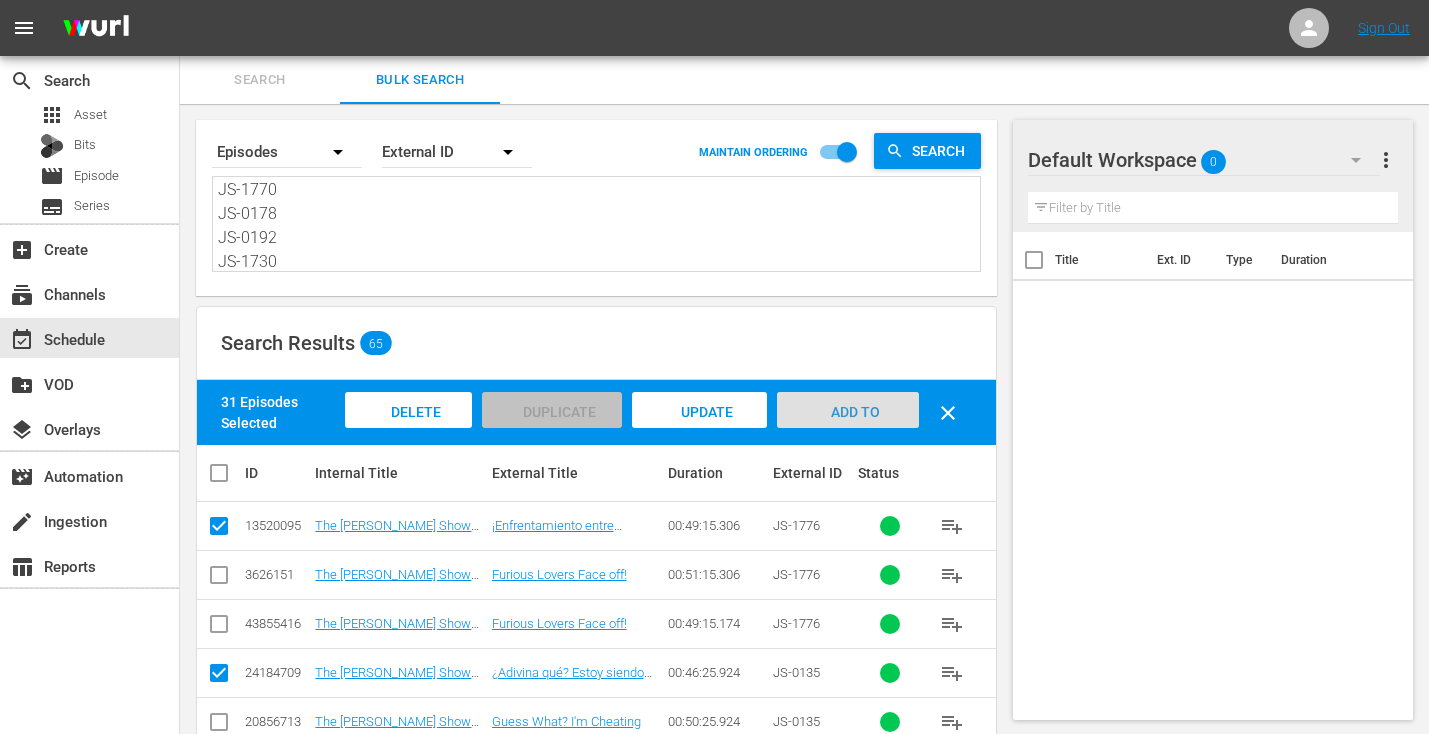 click on "Add to Workspace" at bounding box center [848, 431] 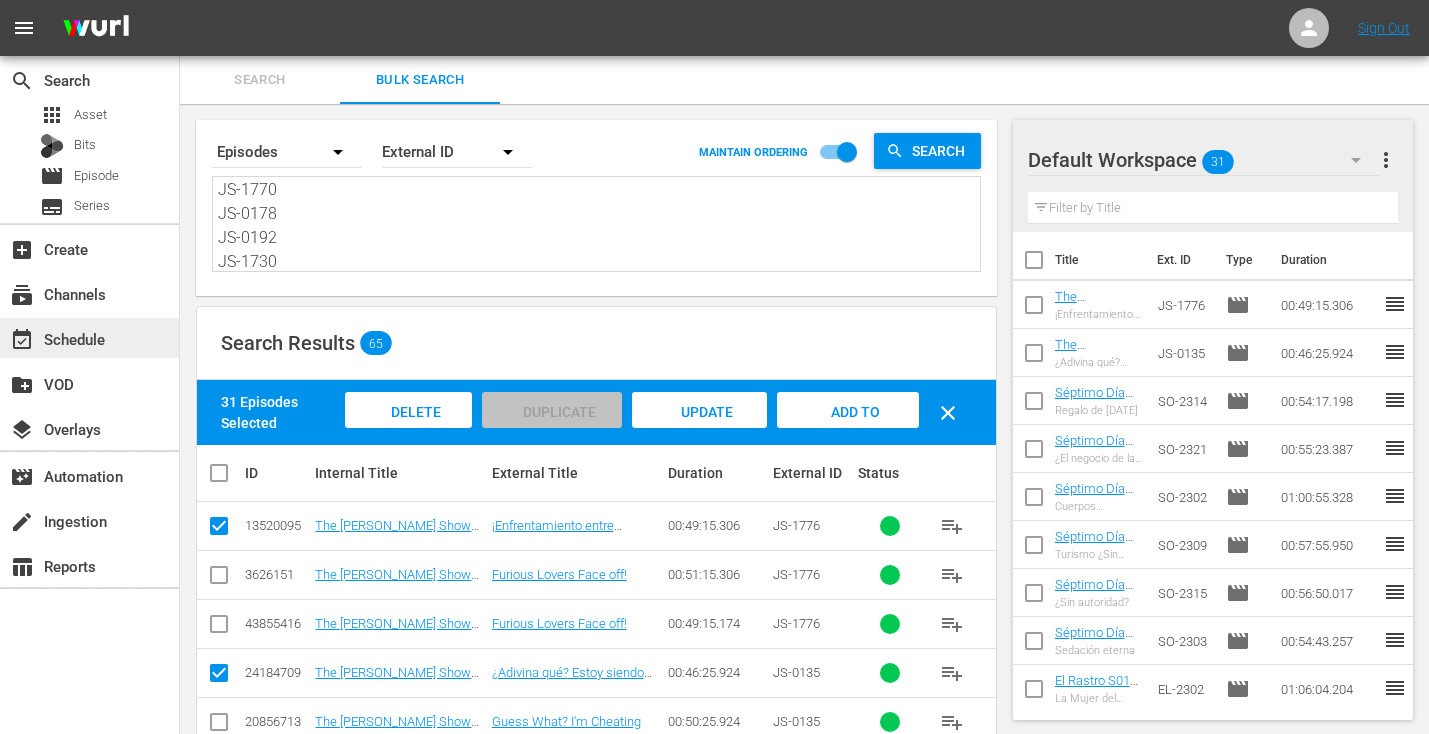 click on "event_available   Schedule" at bounding box center [89, 338] 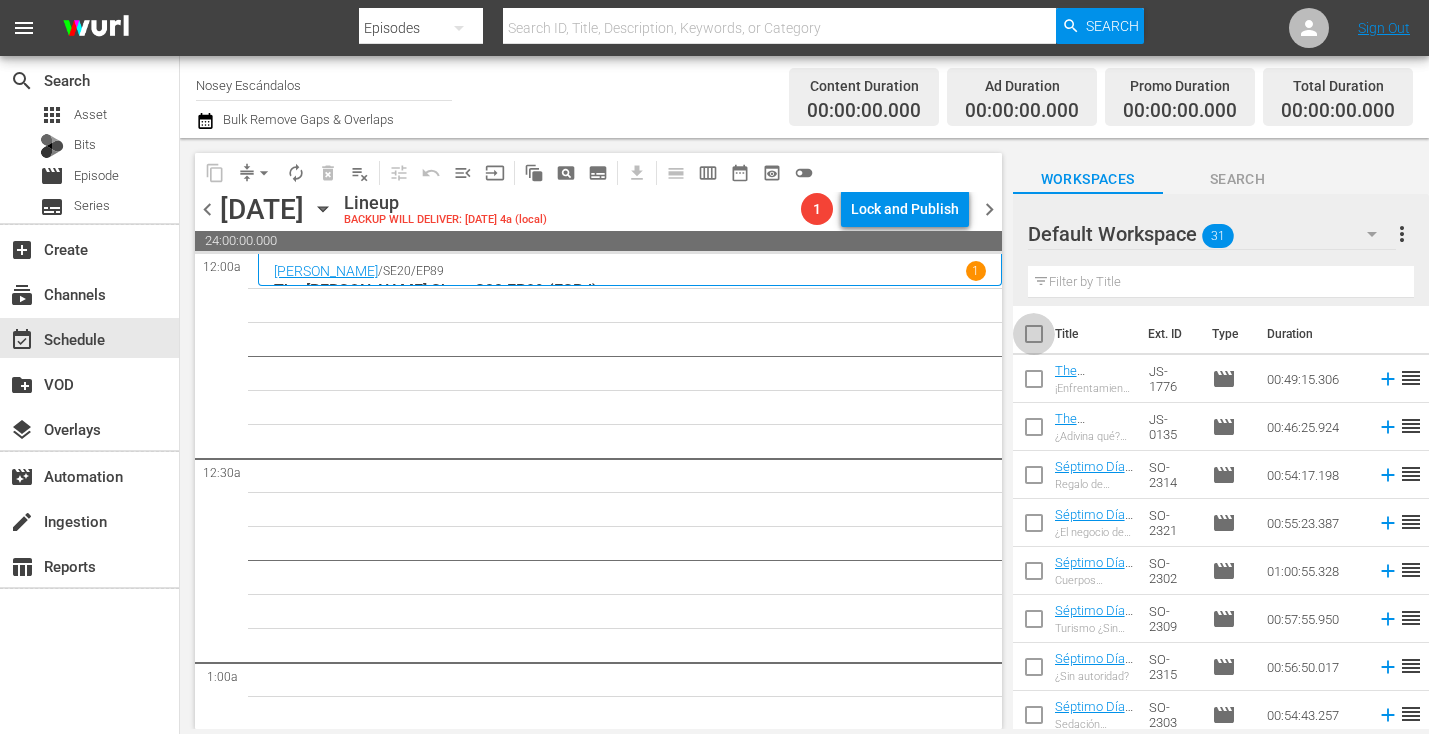 click at bounding box center [1034, 338] 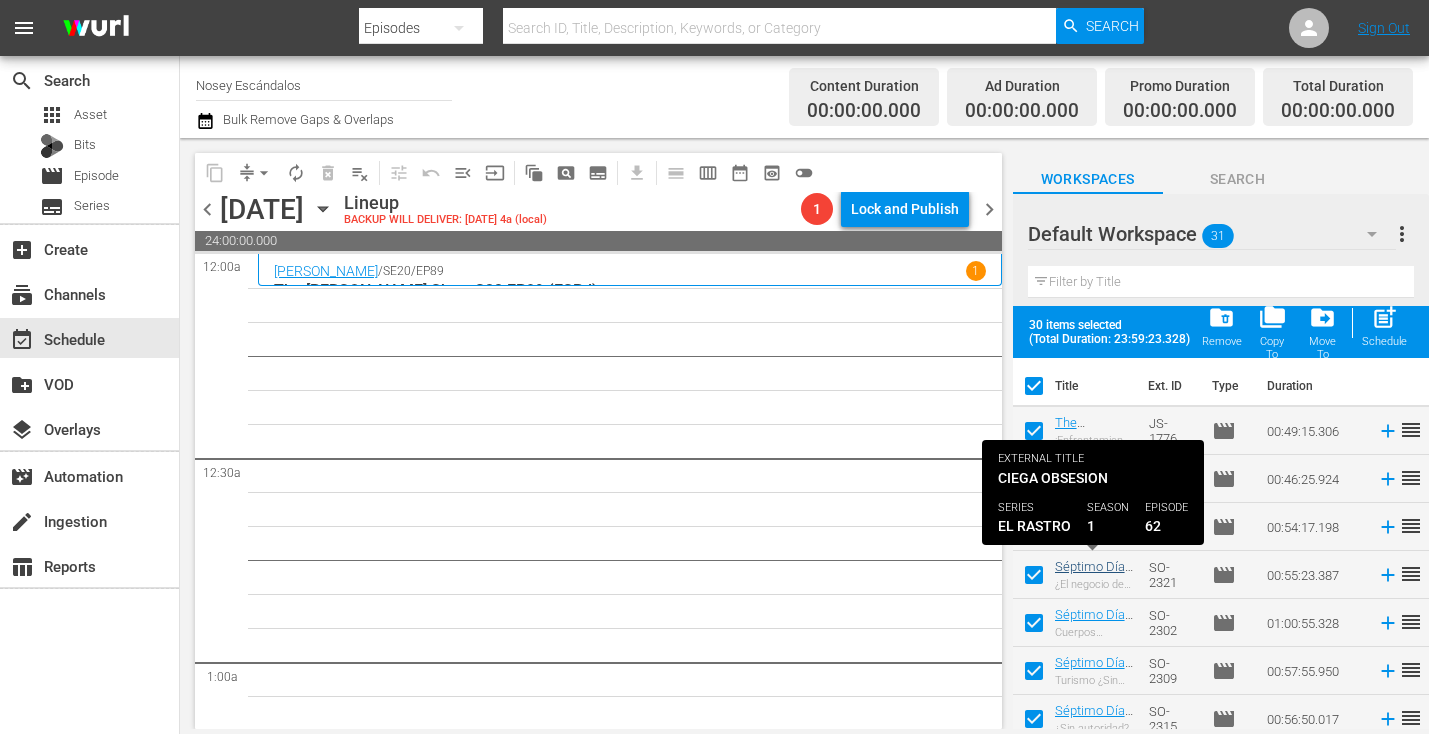 scroll, scrollTop: 1163, scrollLeft: 0, axis: vertical 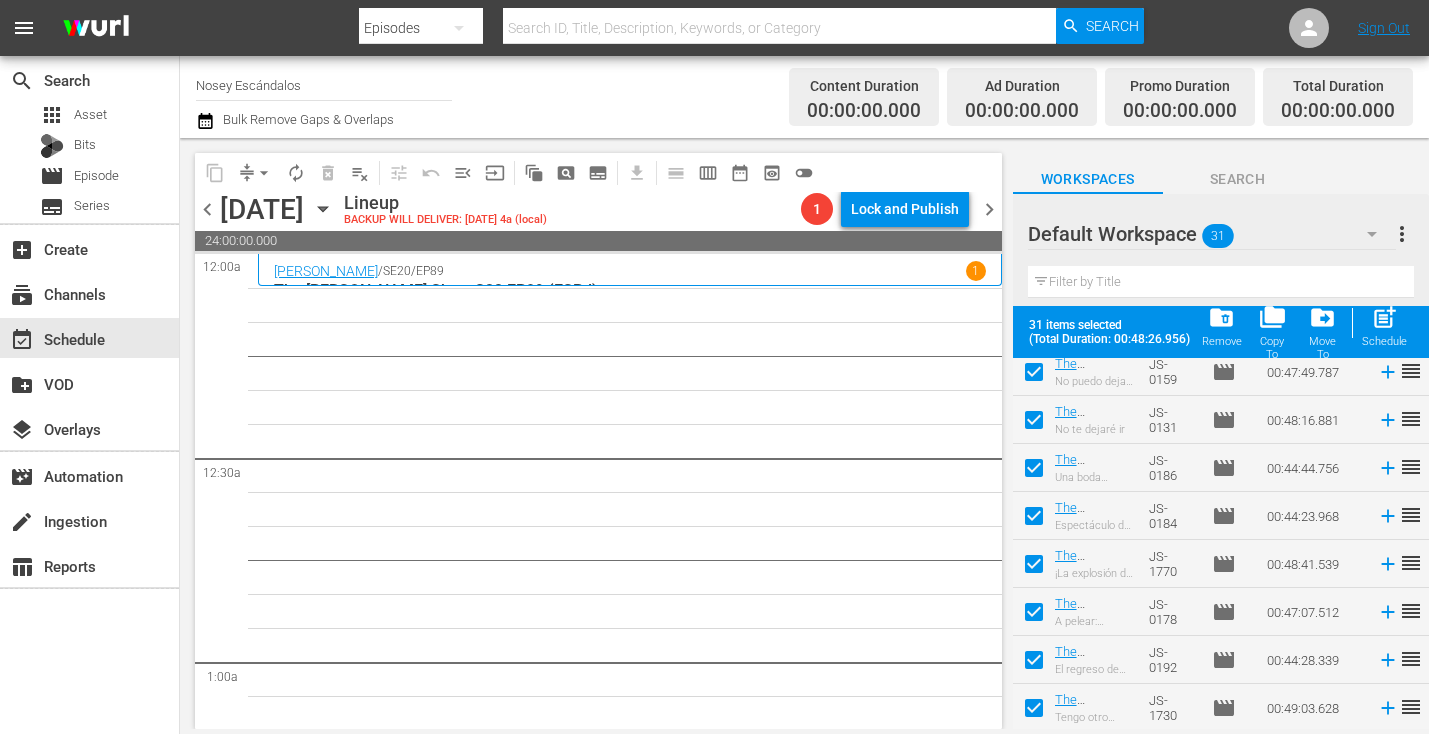 click on "post_add Schedule" at bounding box center (1384, 326) 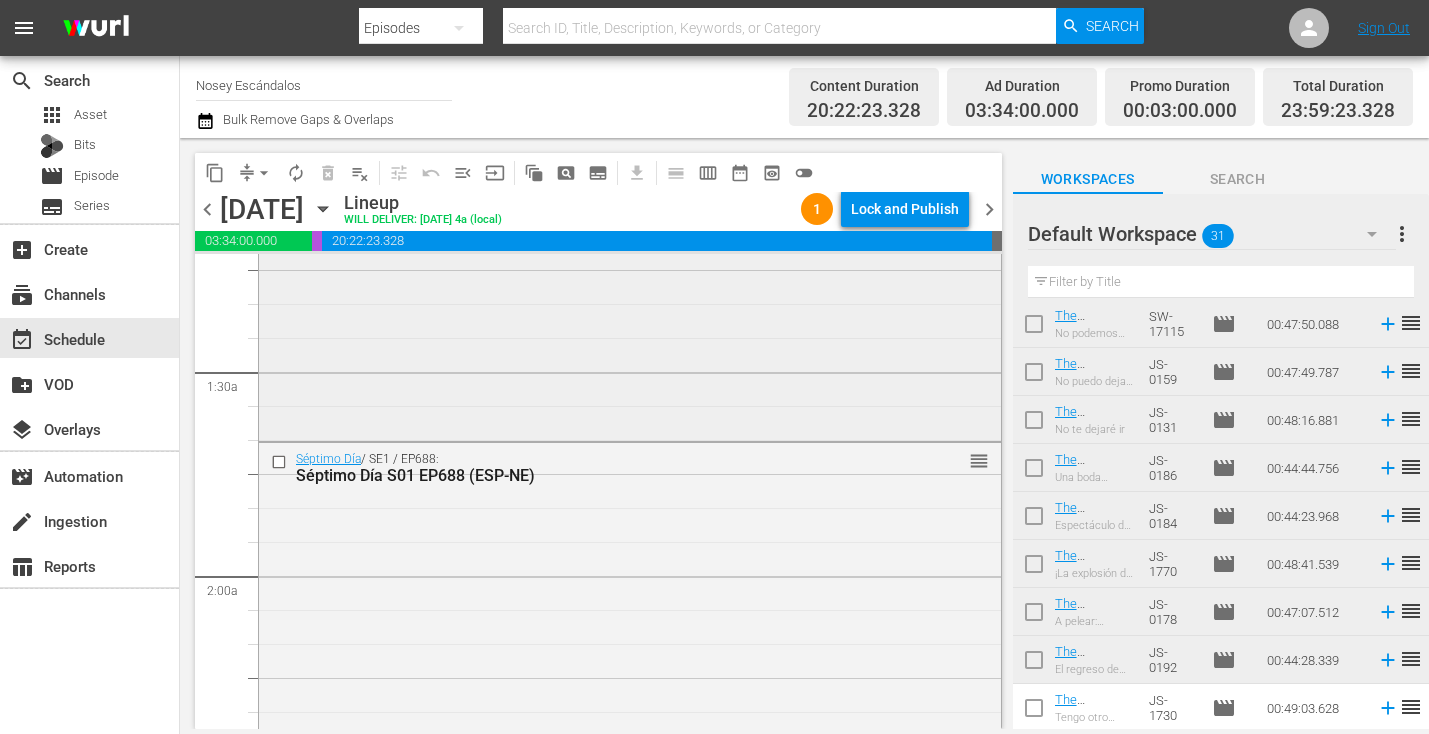 scroll, scrollTop: 0, scrollLeft: 0, axis: both 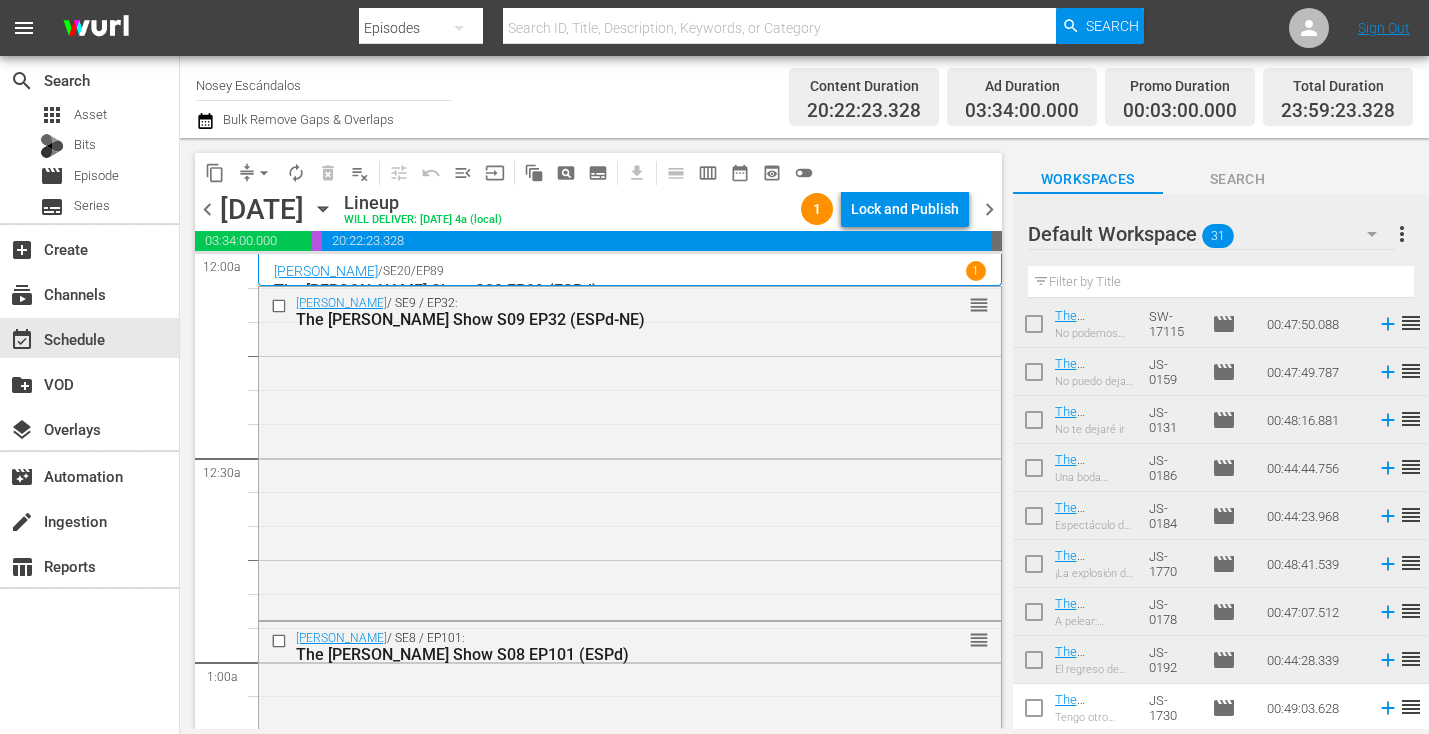 click at bounding box center [780, 28] 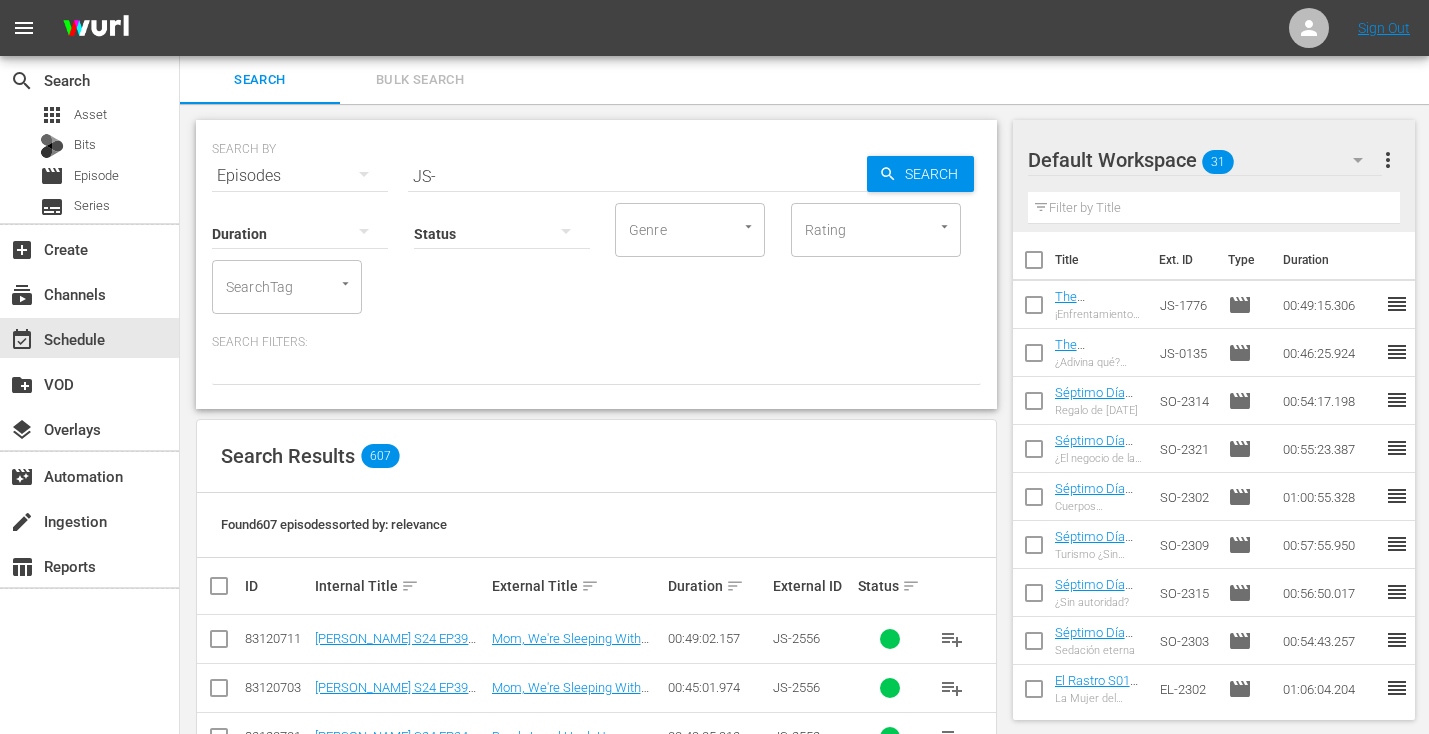 click on "SearchTag" at bounding box center [259, 287] 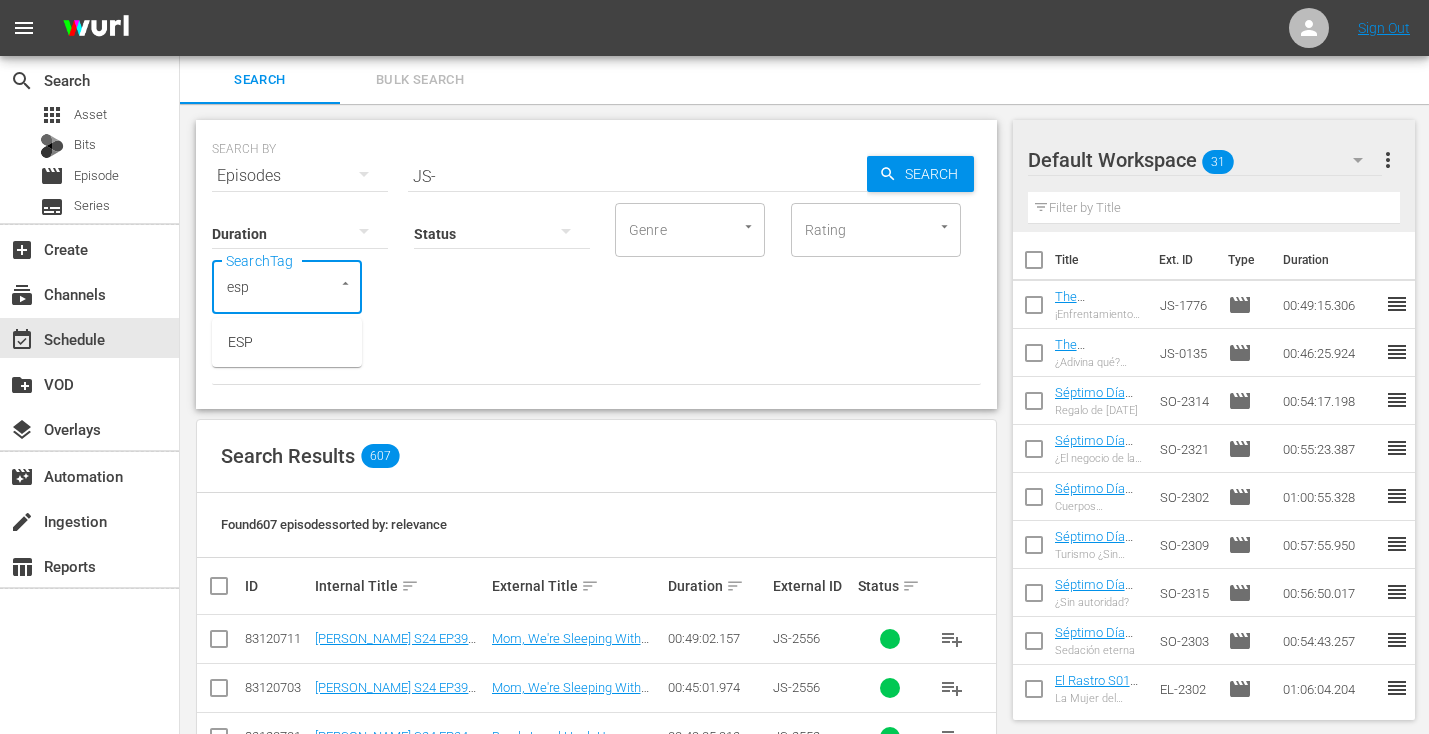 click on "ESP" at bounding box center [287, 342] 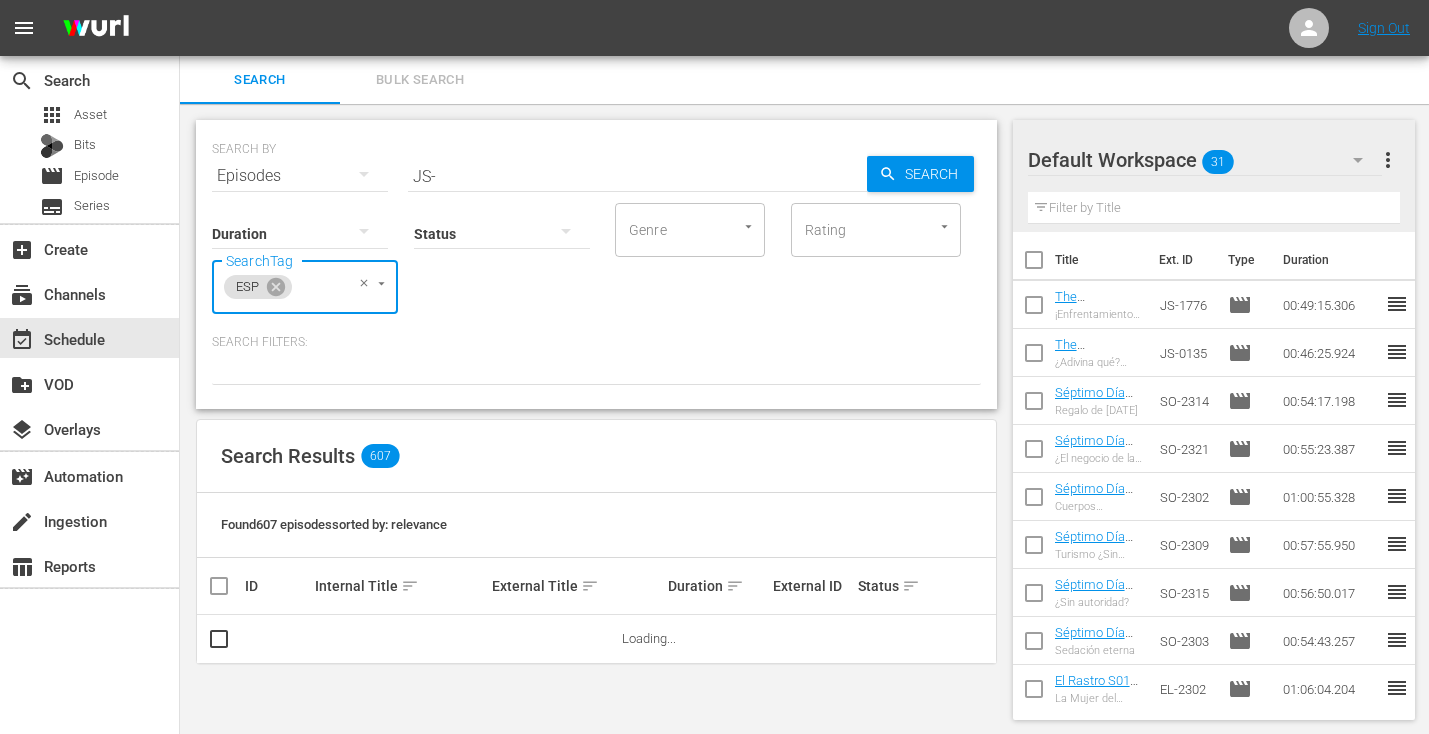 click on "SEARCH BY Search By Episodes Search ID, Title, Description, Keywords, or Category JS- Search Duration Status Genre Genre Rating Rating SearchTag ESP SearchTag Search Filters:" at bounding box center (596, 264) 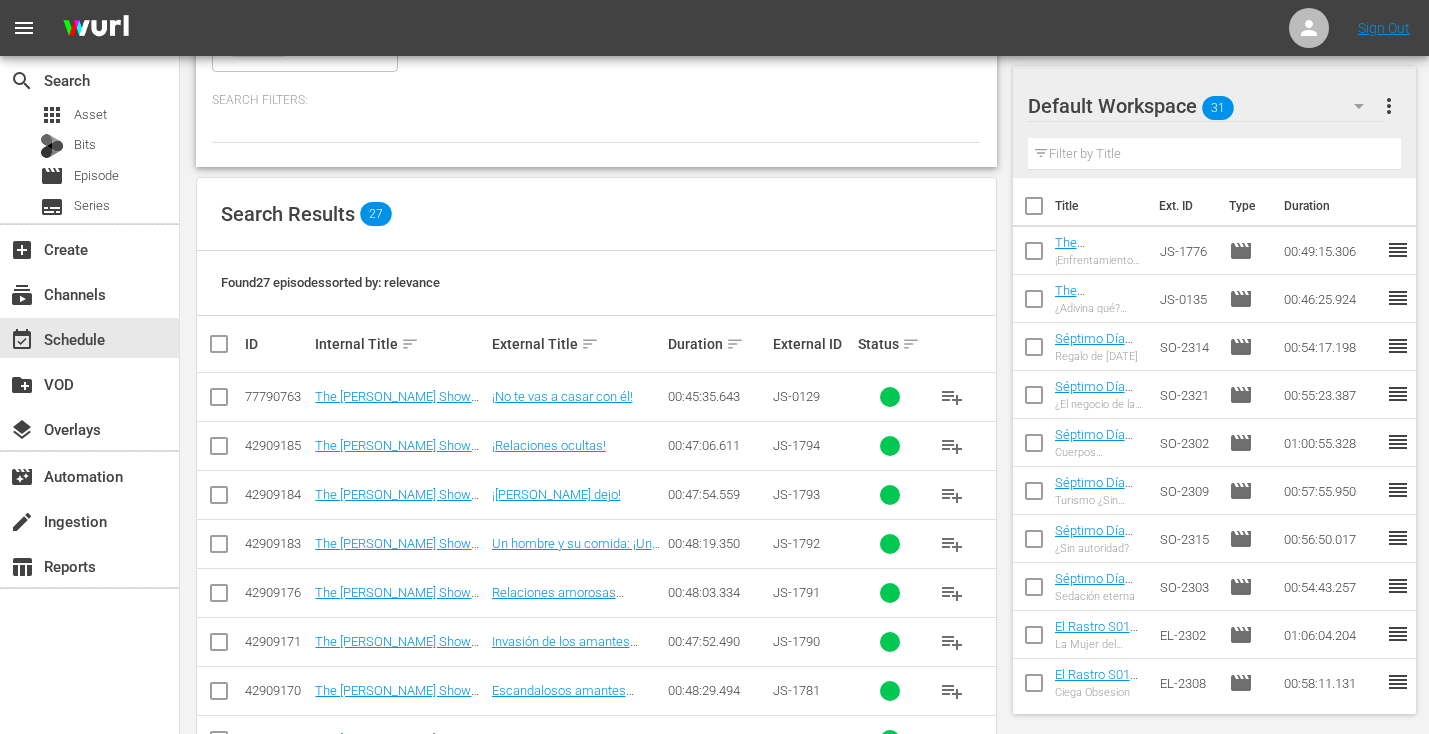 scroll, scrollTop: 257, scrollLeft: 0, axis: vertical 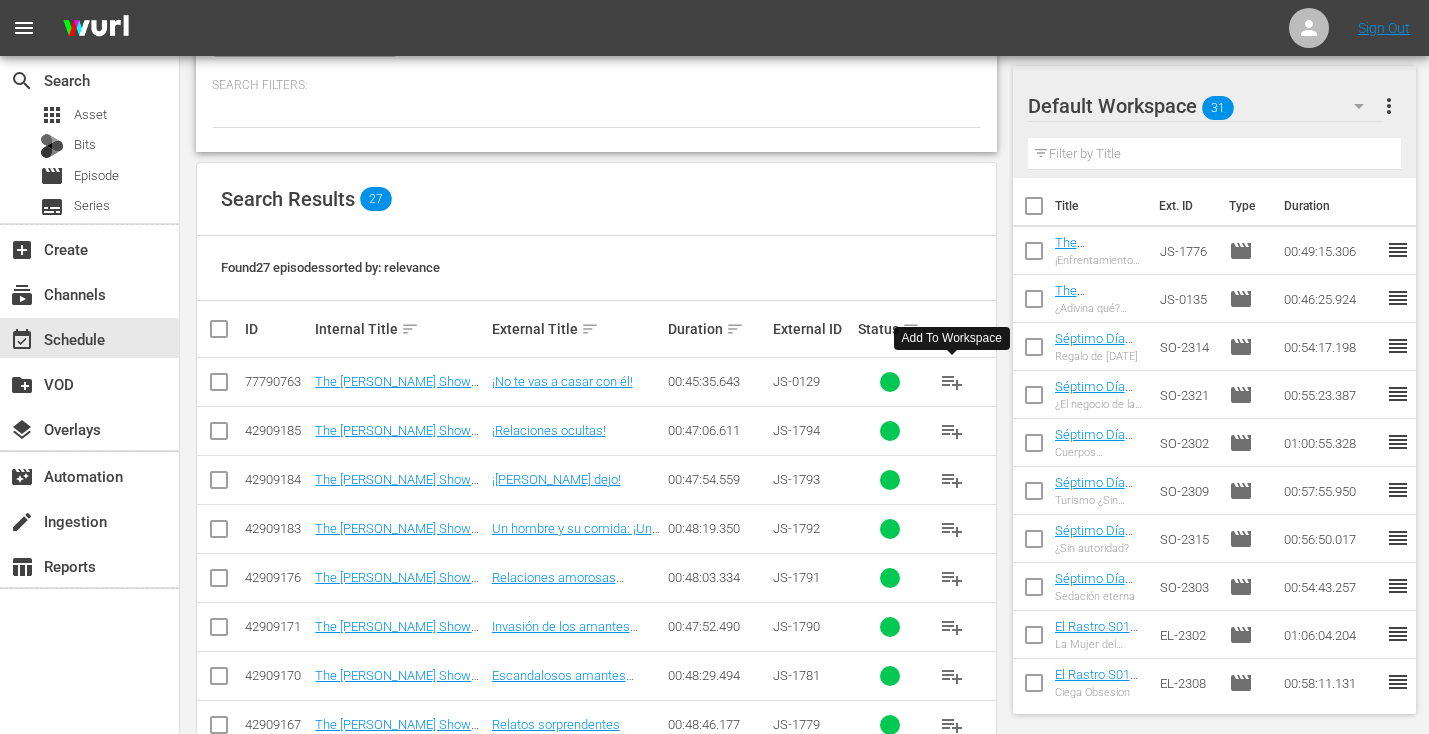 click on "playlist_add" at bounding box center [952, 382] 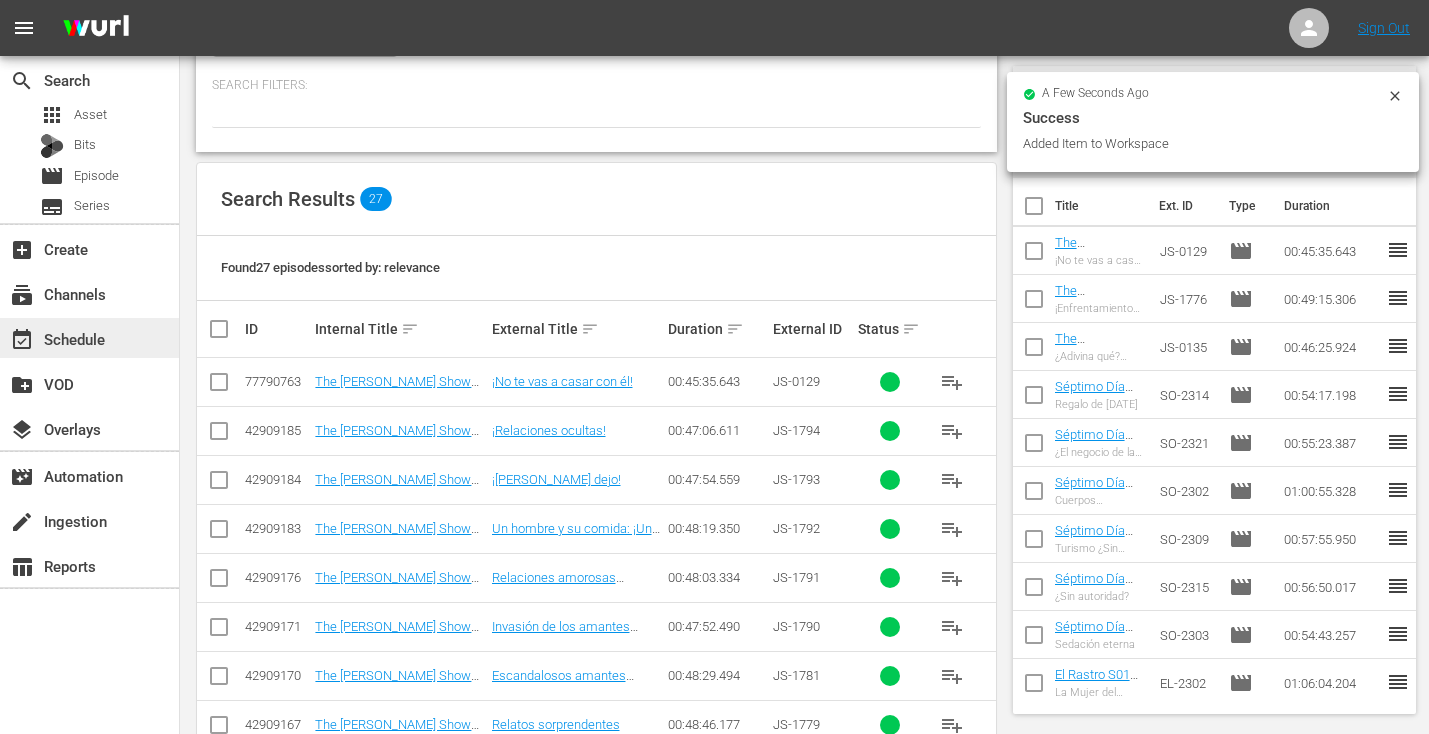 click on "event_available   Schedule" at bounding box center (89, 338) 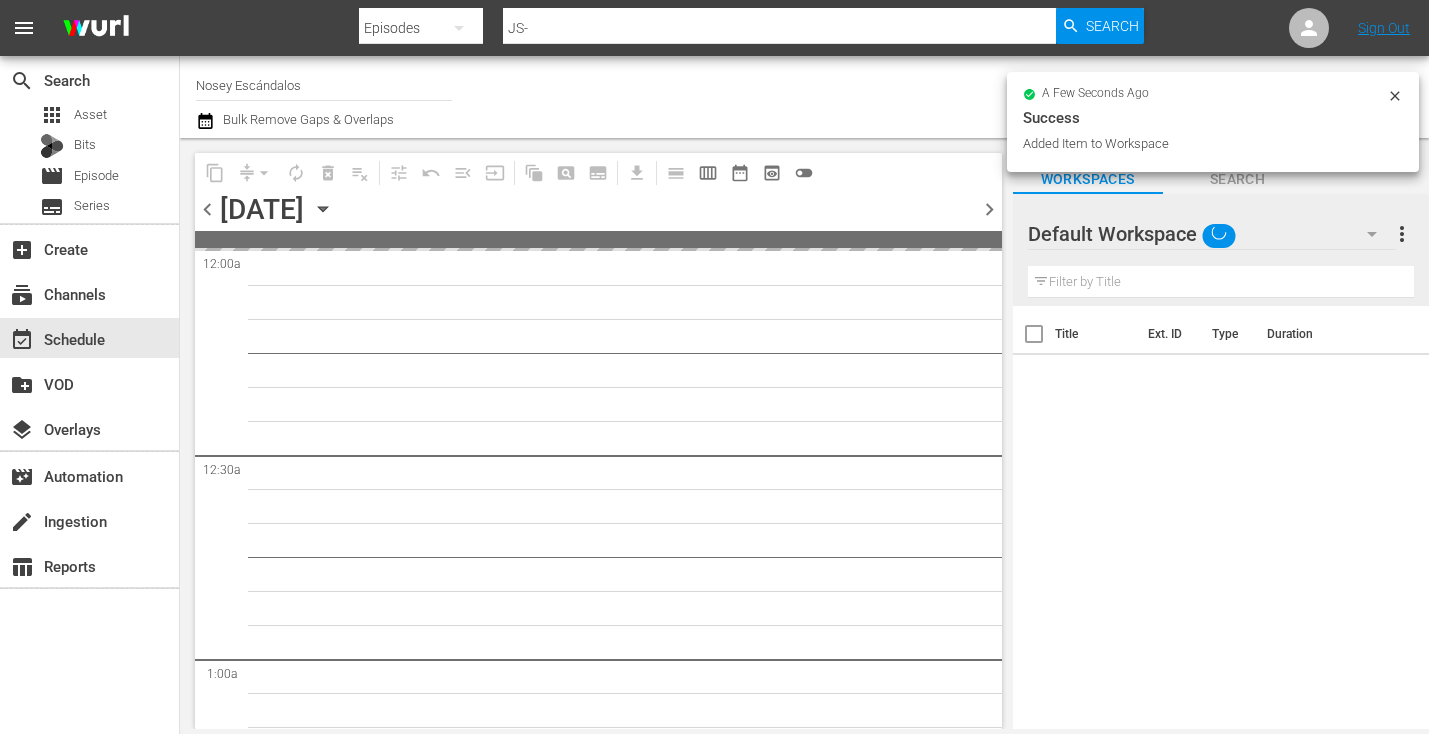 scroll, scrollTop: 0, scrollLeft: 0, axis: both 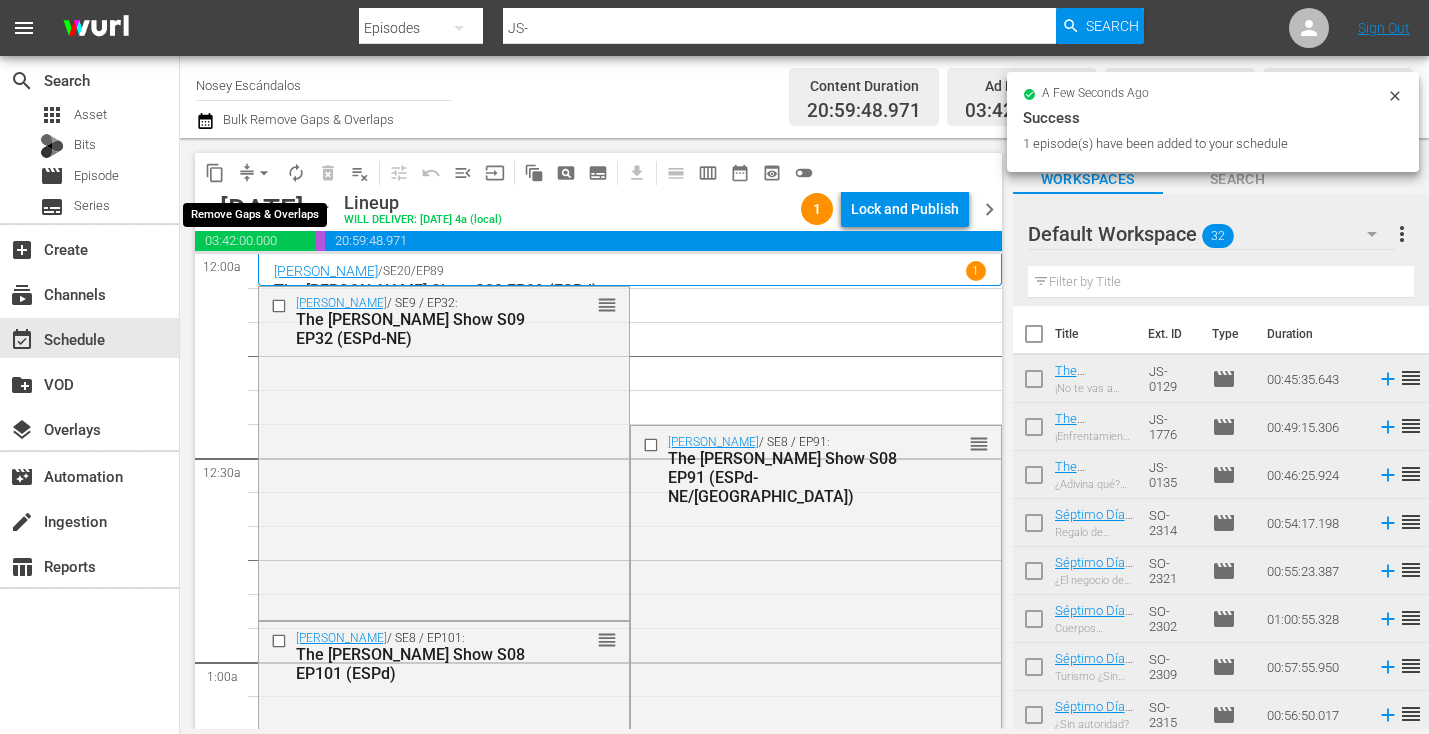 click on "arrow_drop_down" at bounding box center [264, 173] 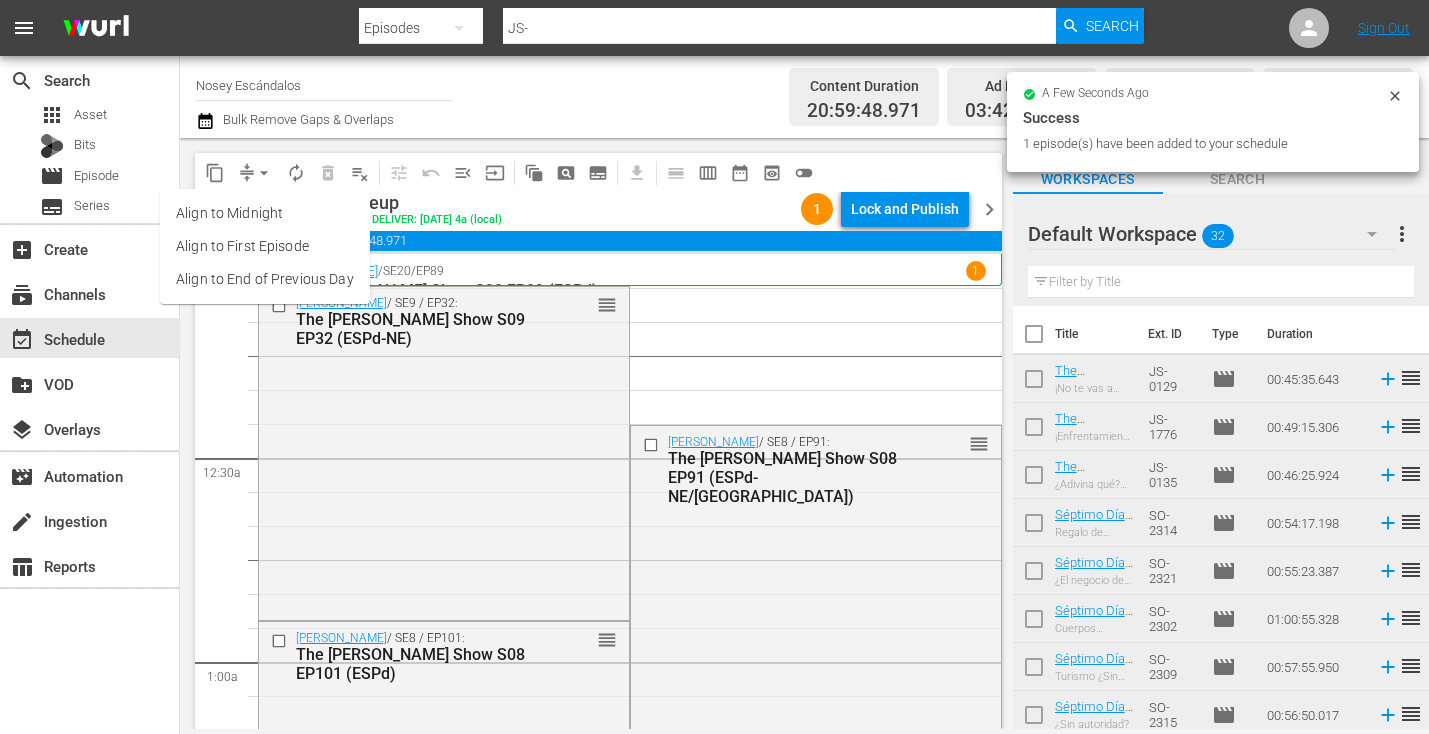 click on "Align to End of Previous Day" at bounding box center (265, 279) 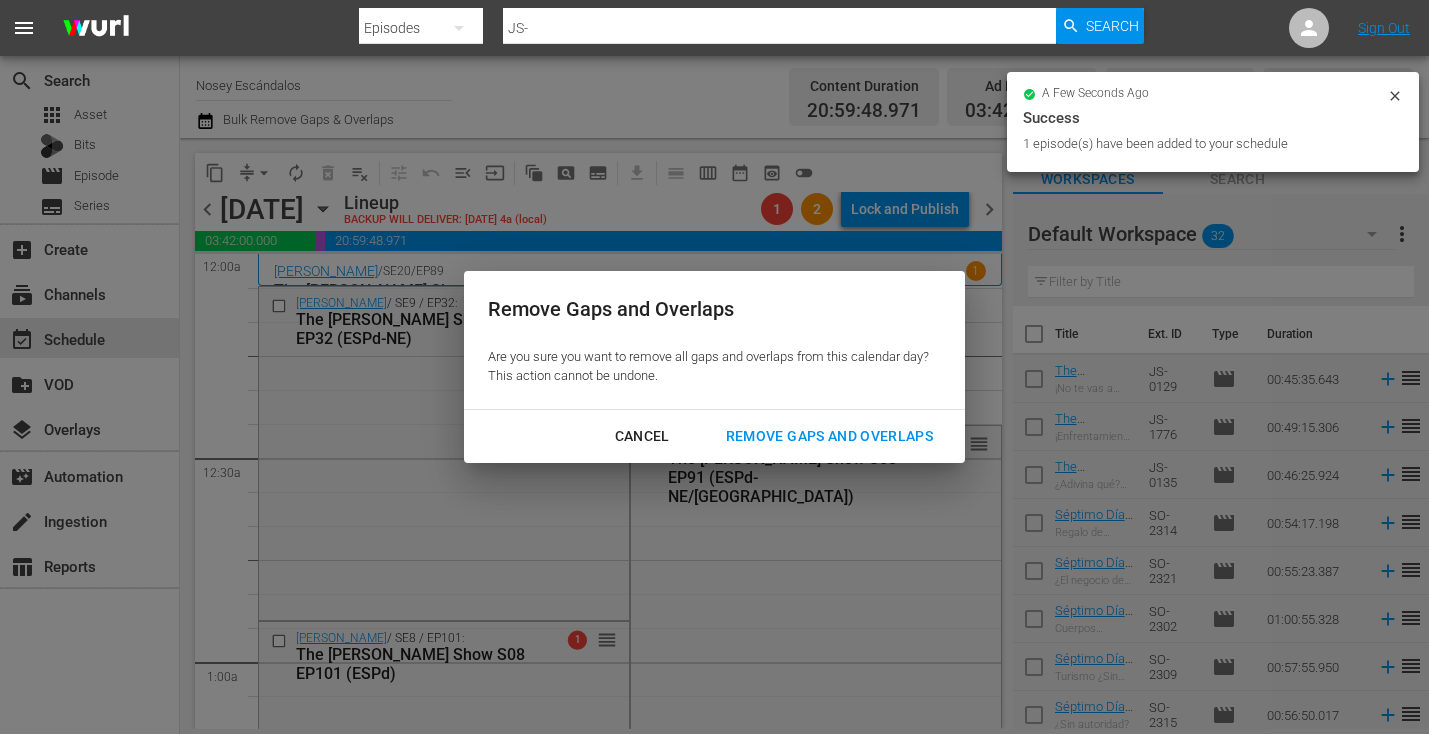 click on "Remove Gaps and Overlaps" at bounding box center [829, 436] 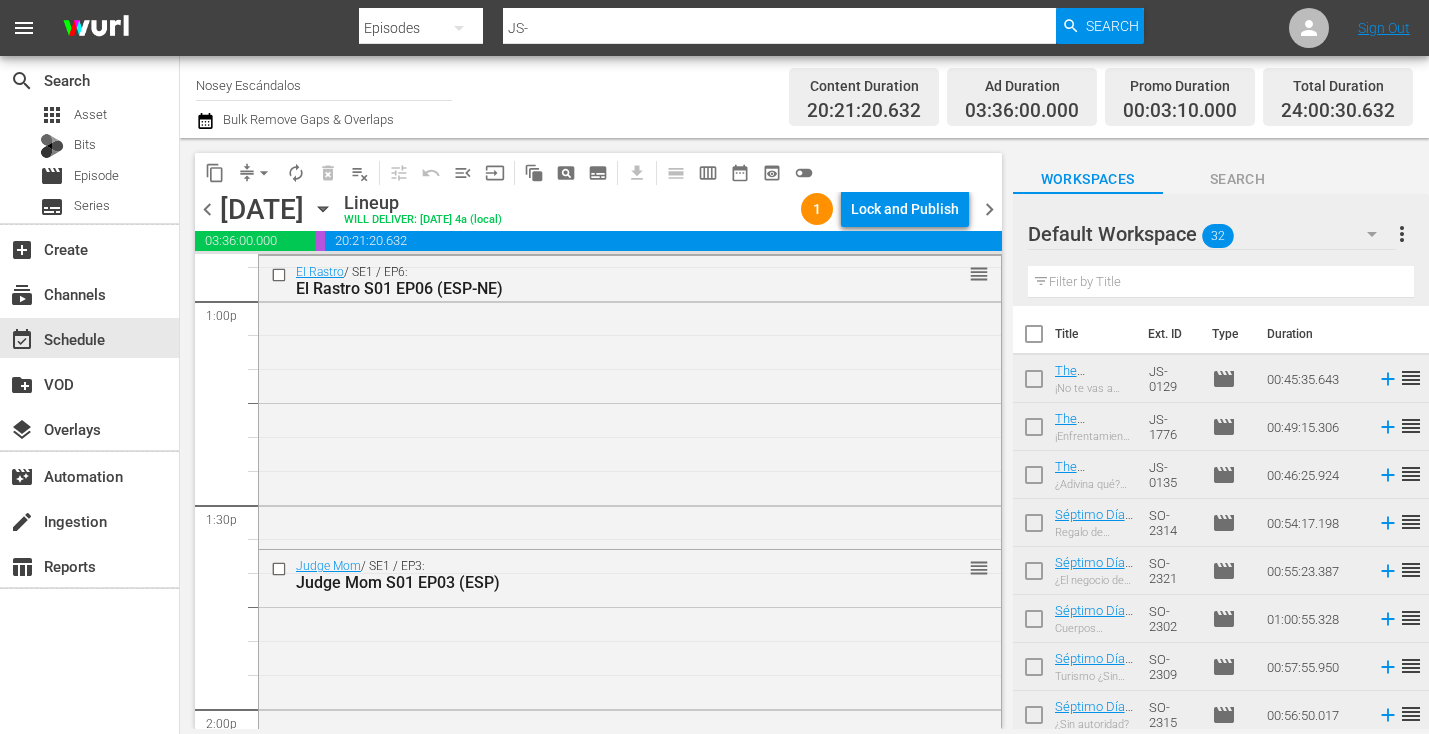 scroll, scrollTop: 5278, scrollLeft: 0, axis: vertical 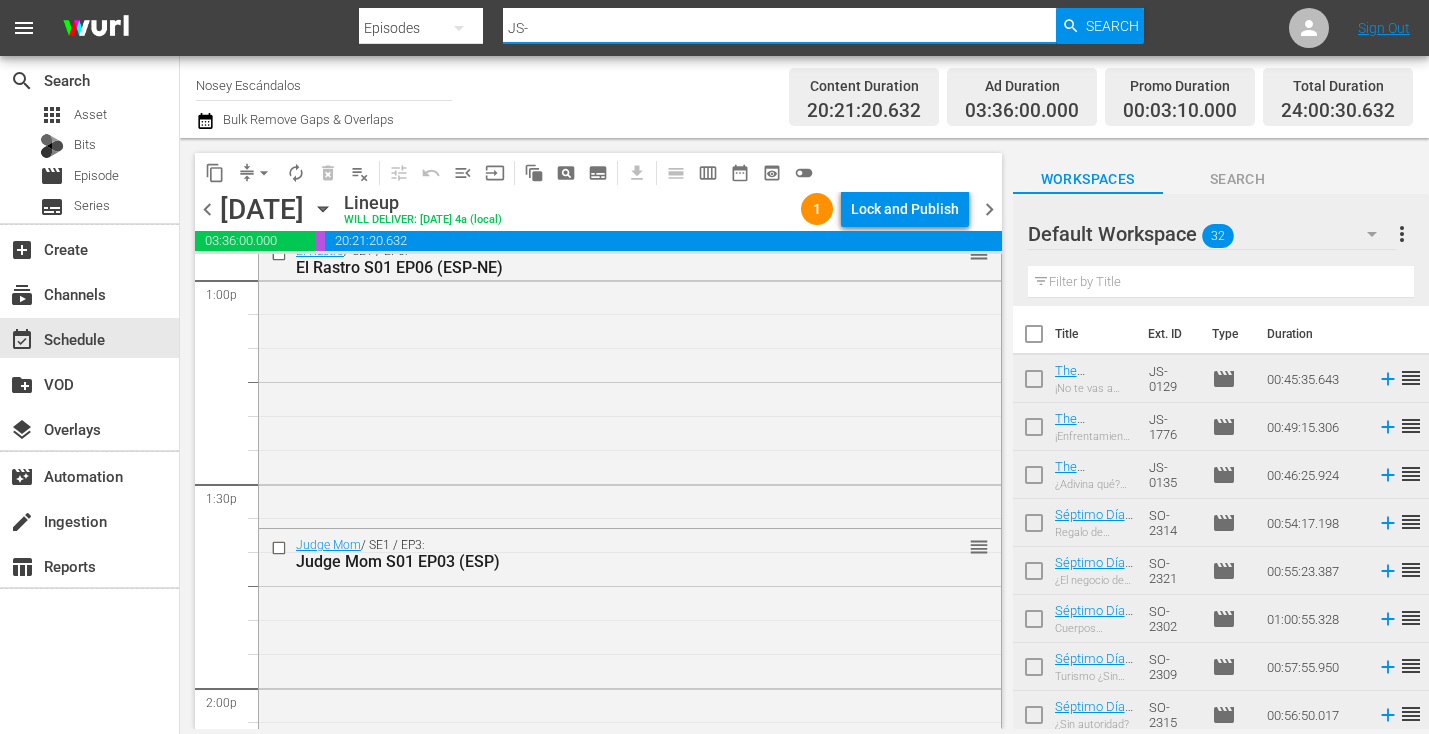 click on "JS-" at bounding box center (780, 28) 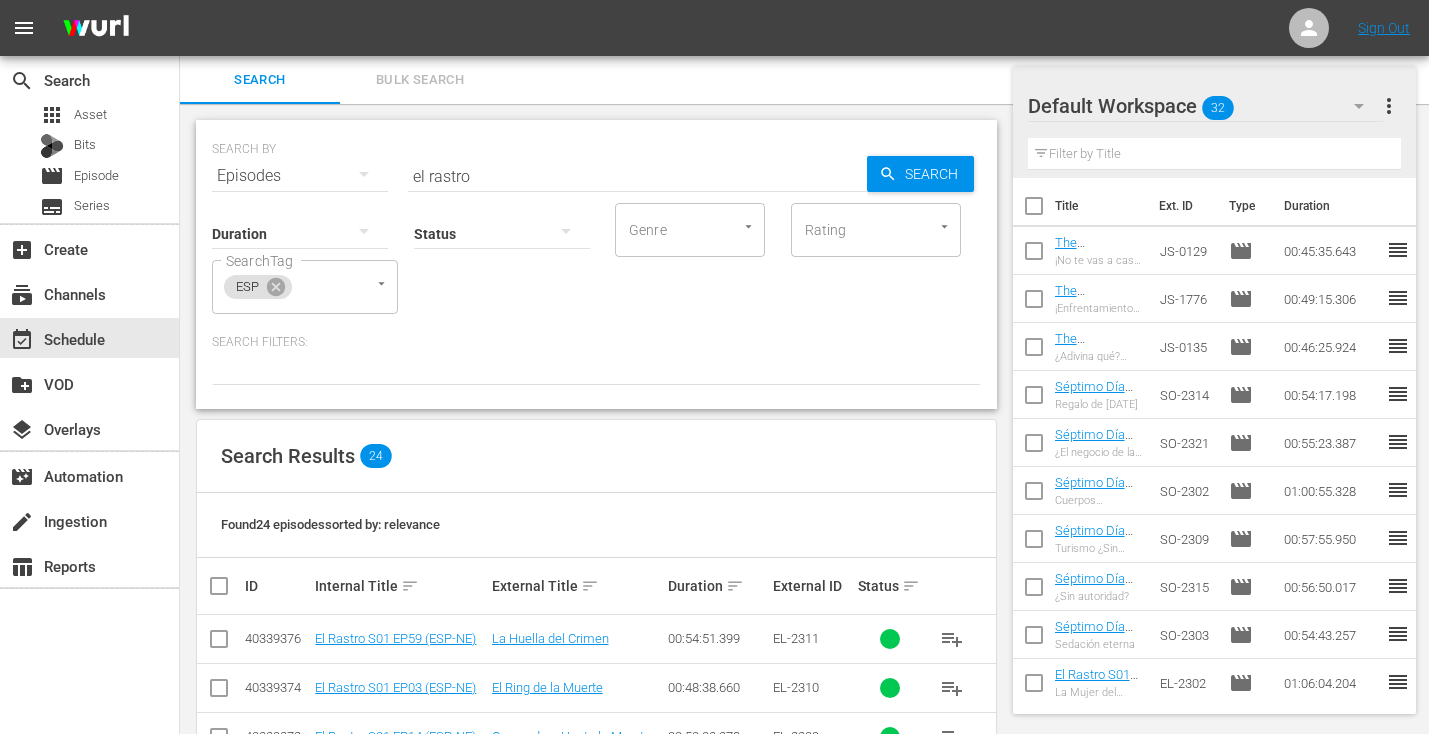 scroll, scrollTop: 326, scrollLeft: 0, axis: vertical 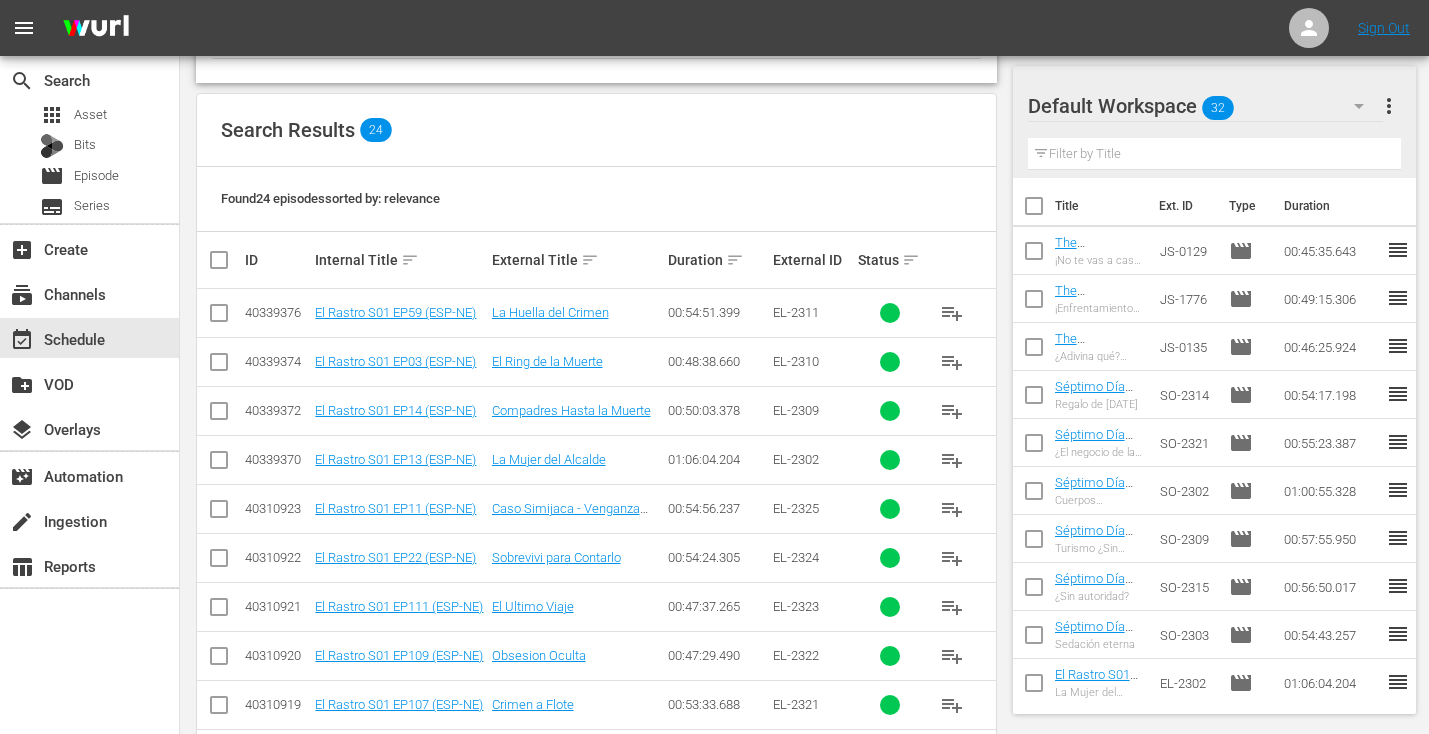 click on "playlist_add" at bounding box center [952, 313] 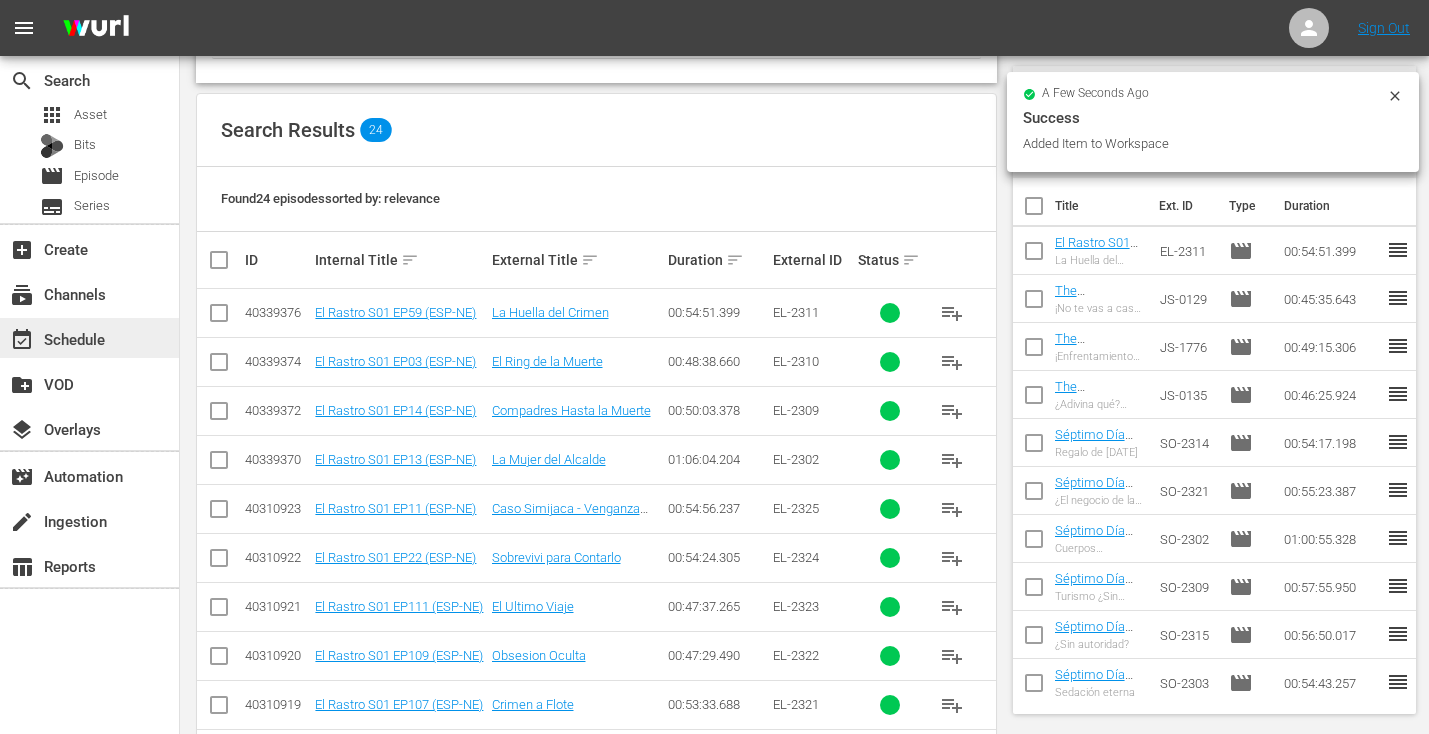 click on "event_available   Schedule" at bounding box center [89, 338] 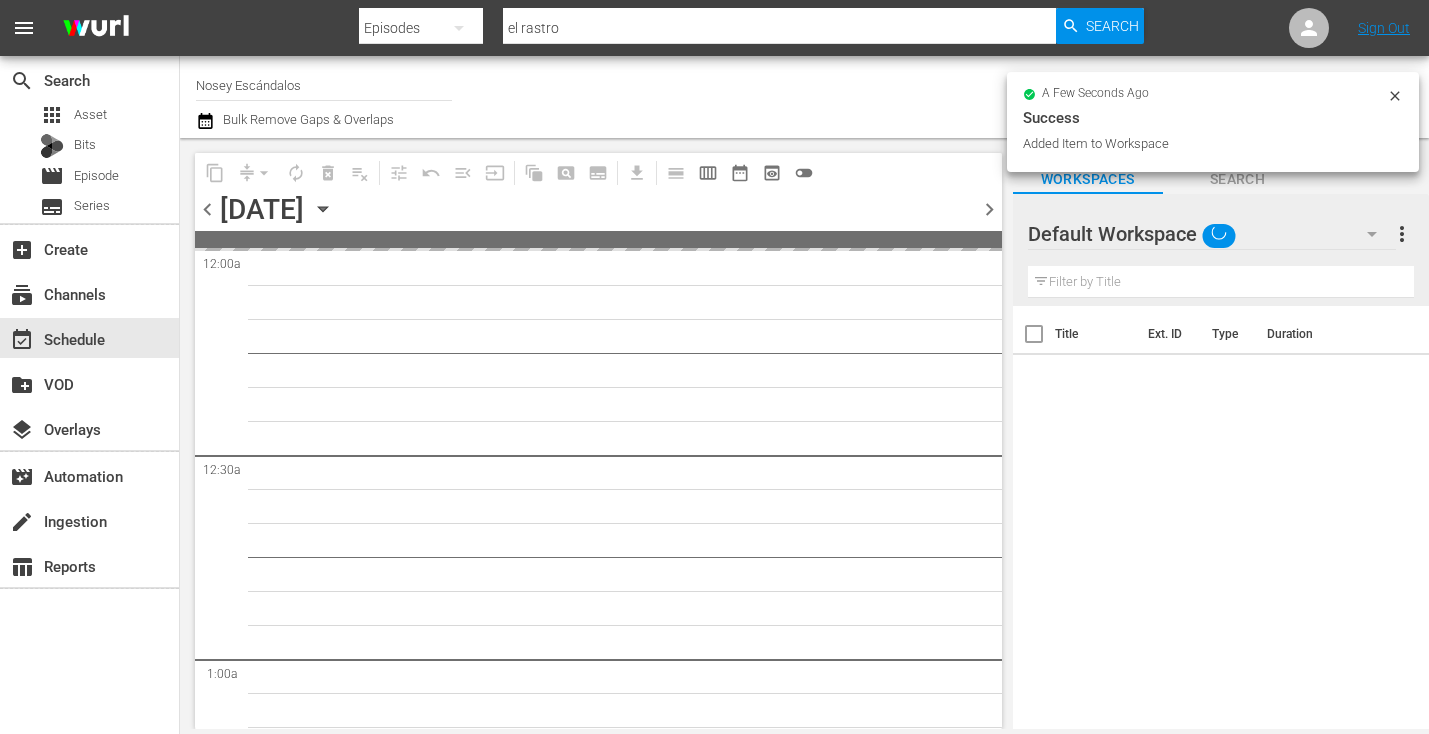 scroll, scrollTop: 0, scrollLeft: 0, axis: both 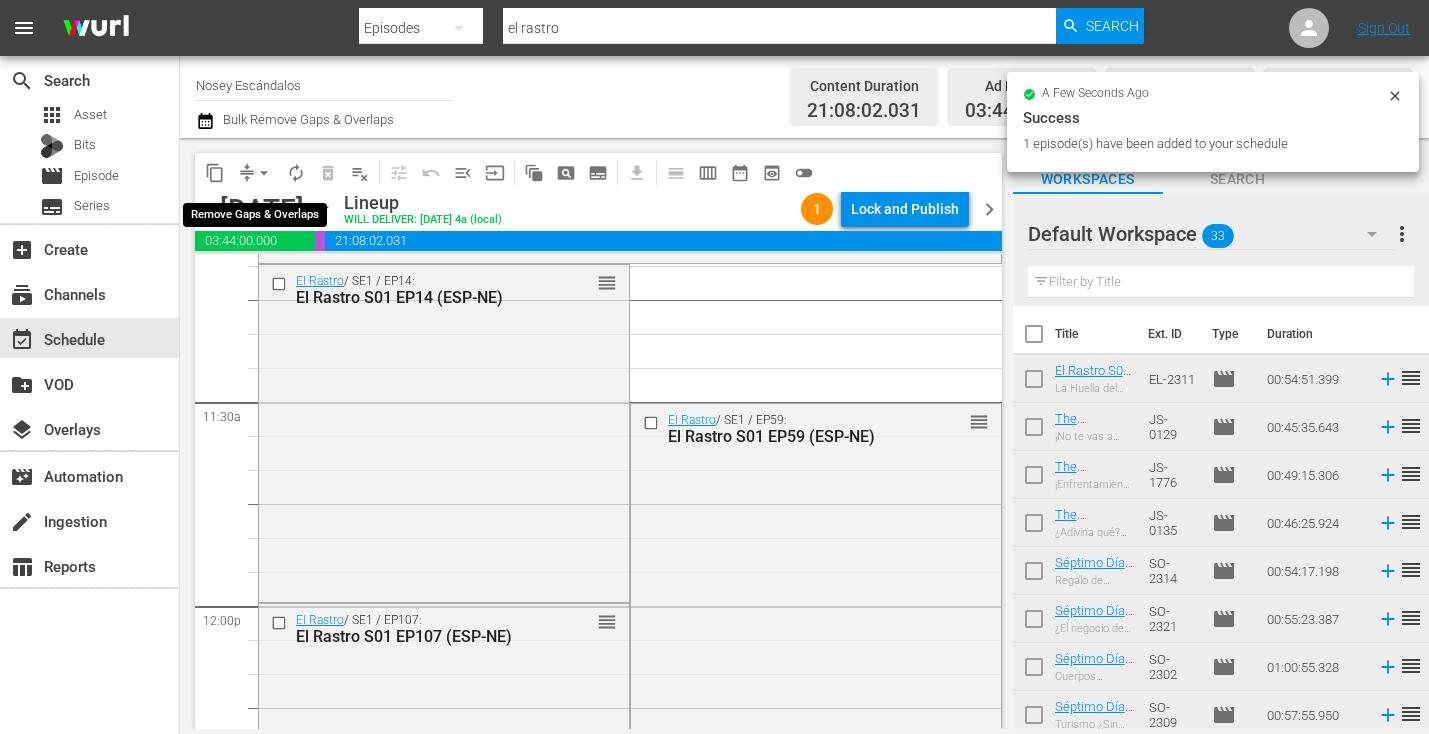 click on "arrow_drop_down" at bounding box center [264, 173] 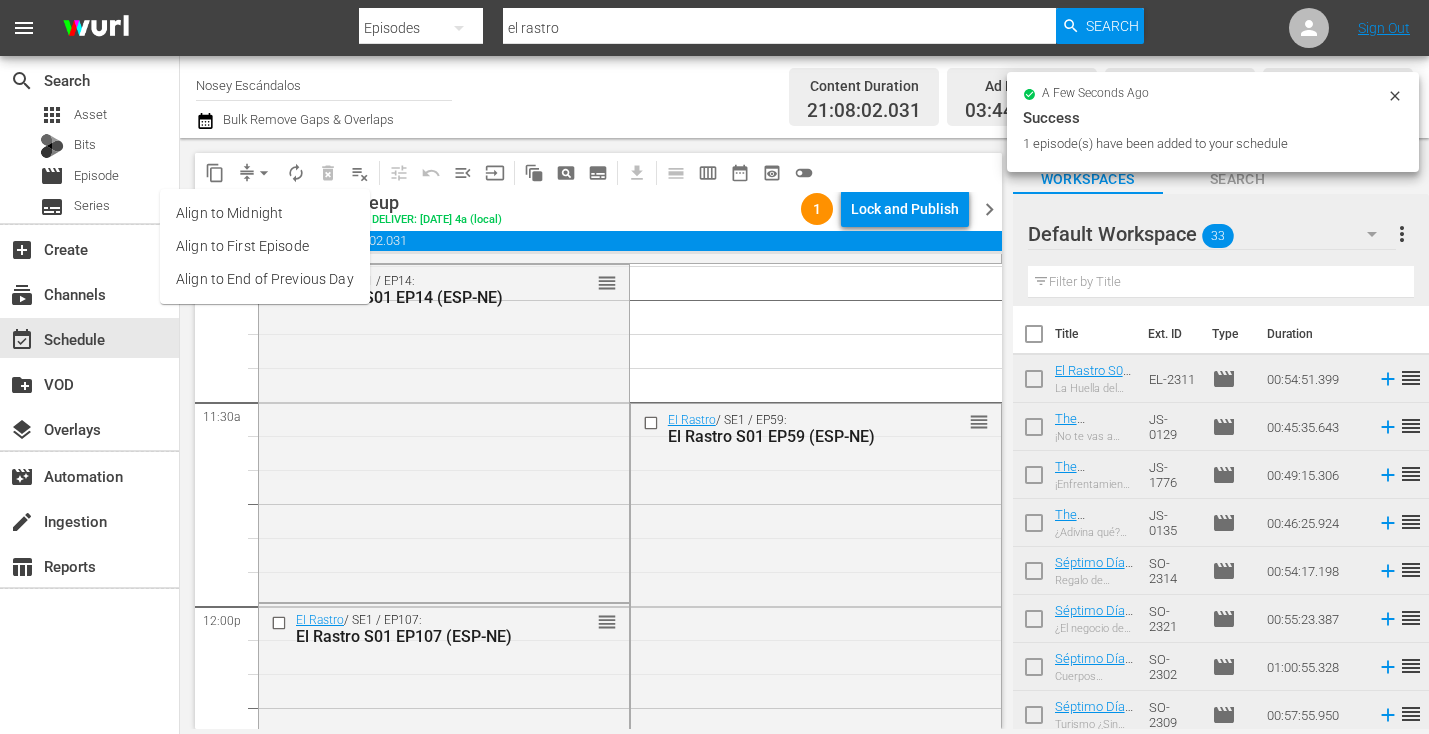 click on "Align to End of Previous Day" at bounding box center (265, 279) 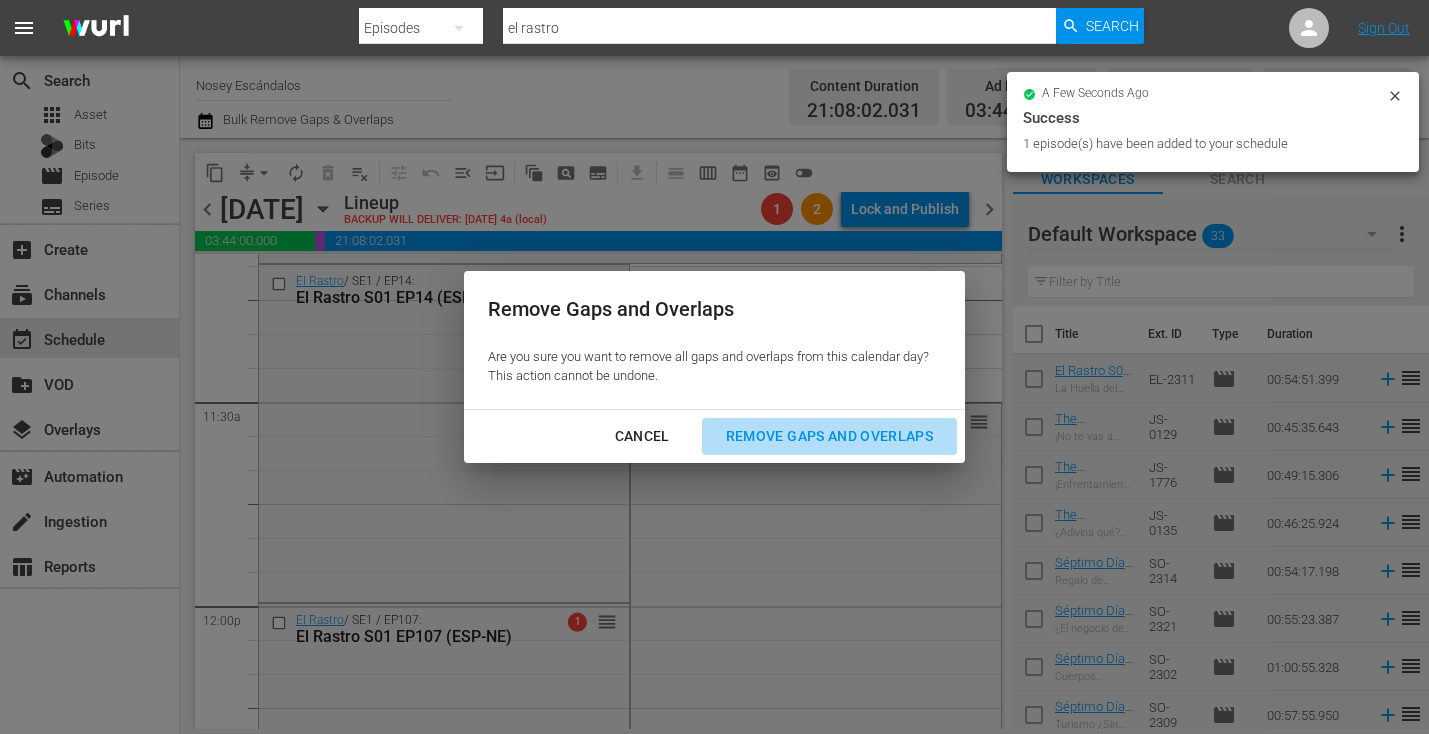 click on "Remove Gaps and Overlaps" at bounding box center [829, 436] 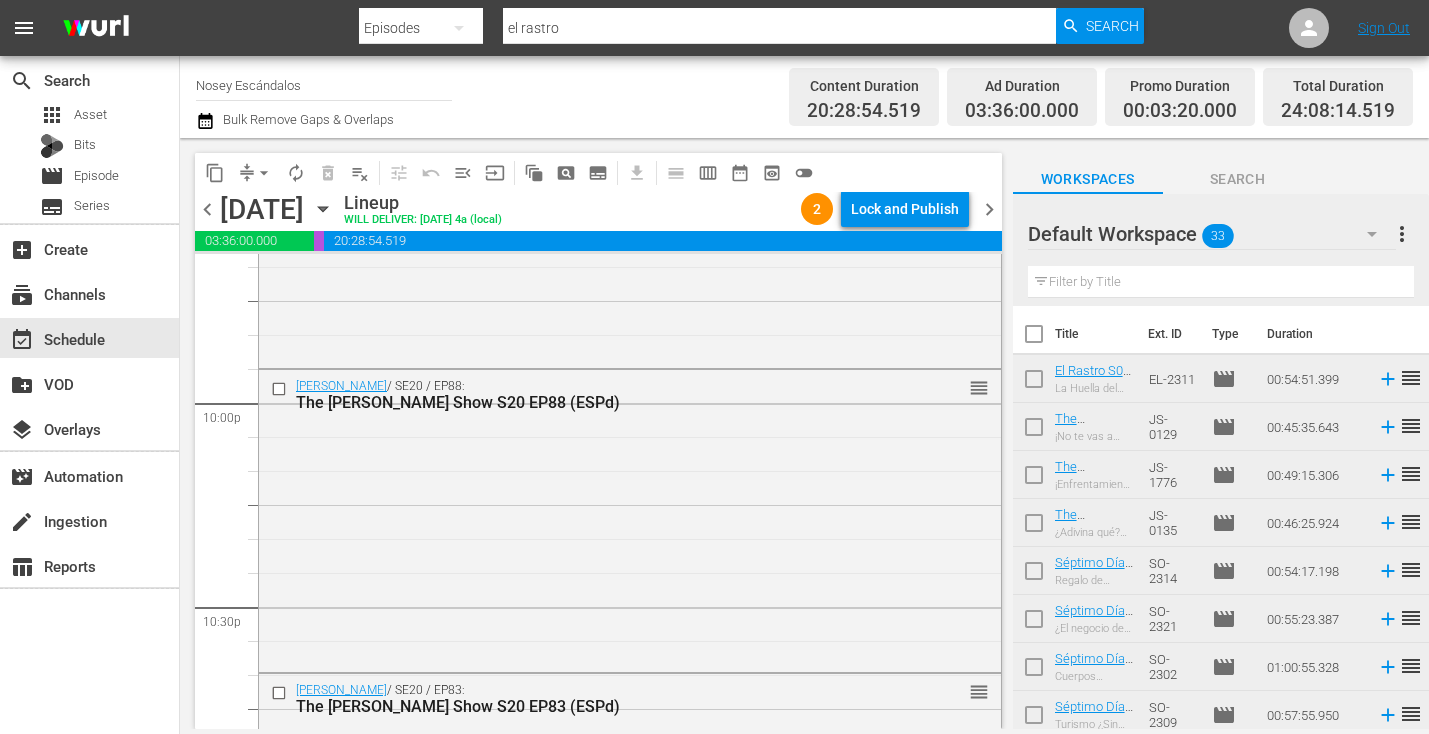 scroll, scrollTop: 9404, scrollLeft: 0, axis: vertical 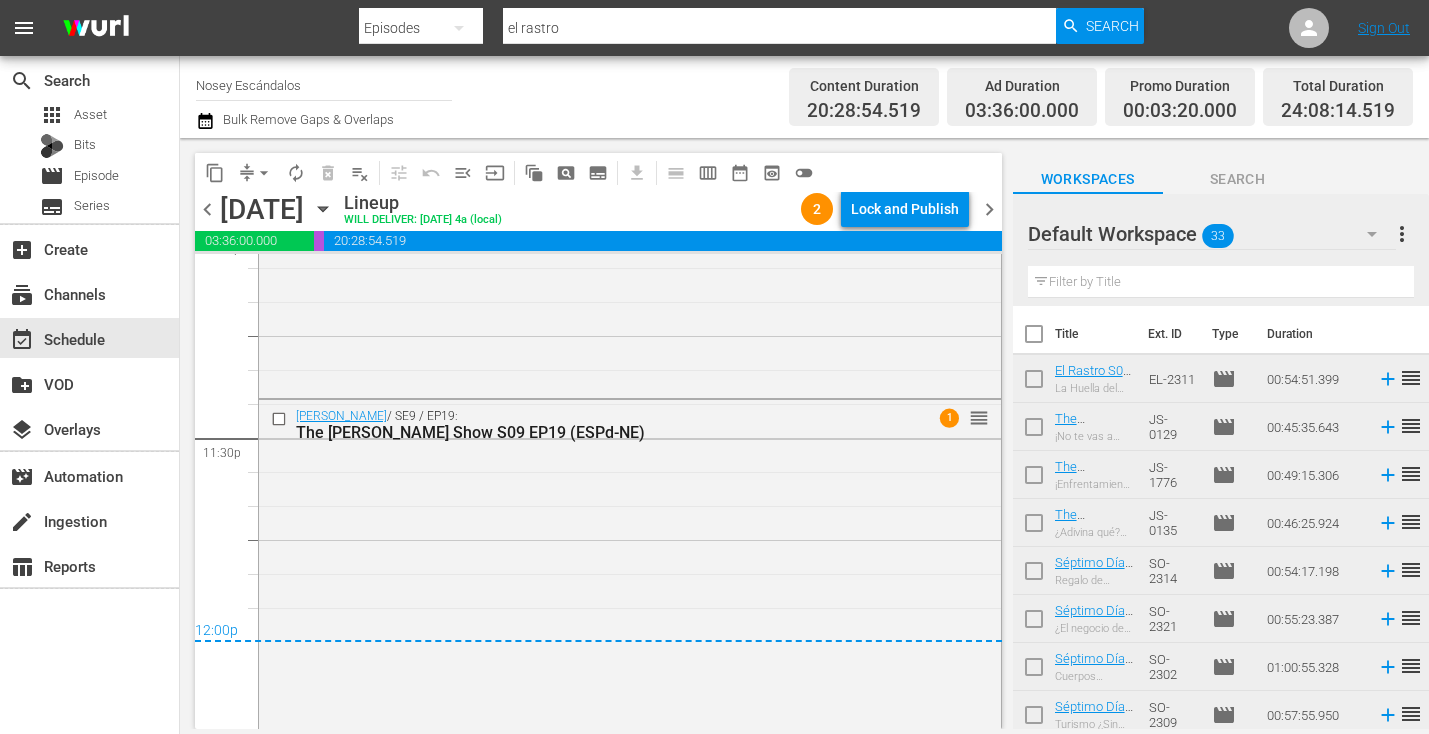 click on "chevron_left" at bounding box center [207, 209] 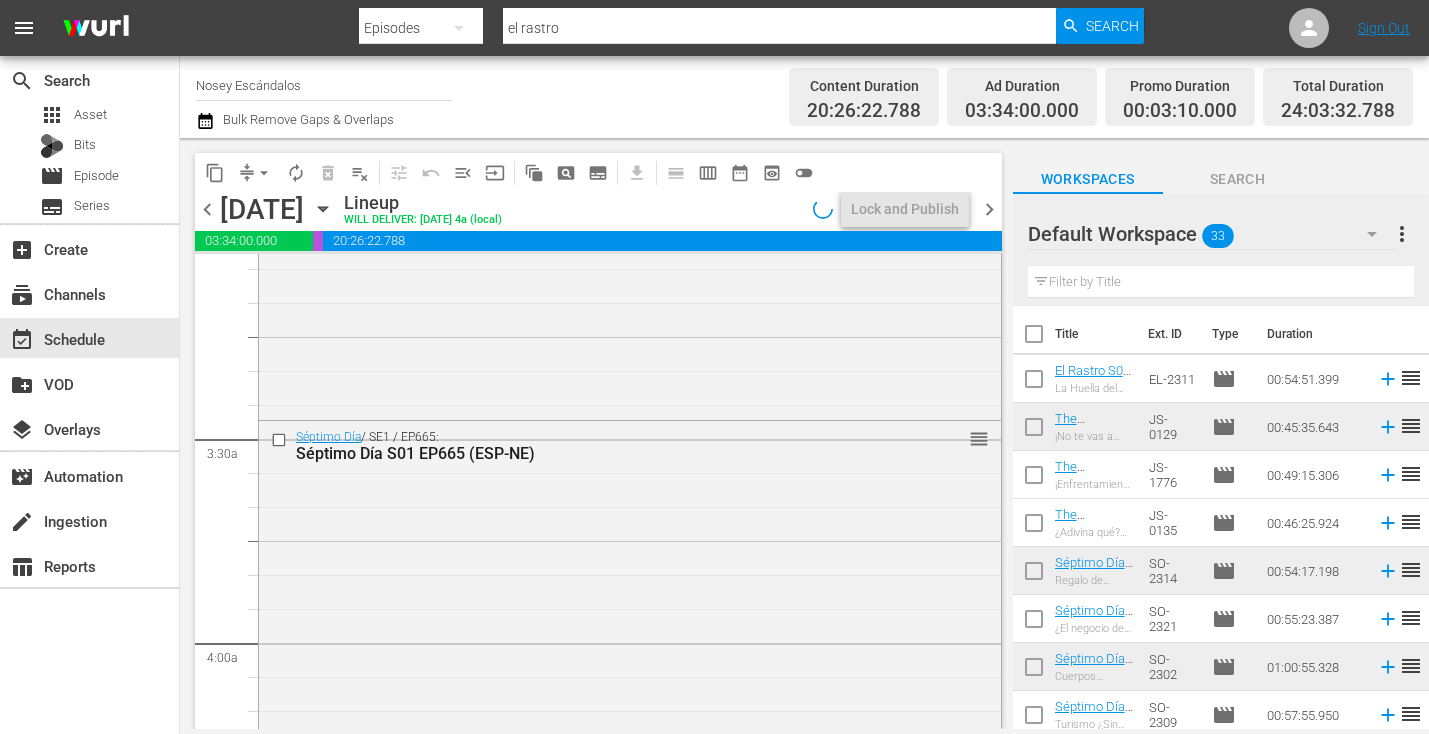 scroll, scrollTop: 0, scrollLeft: 0, axis: both 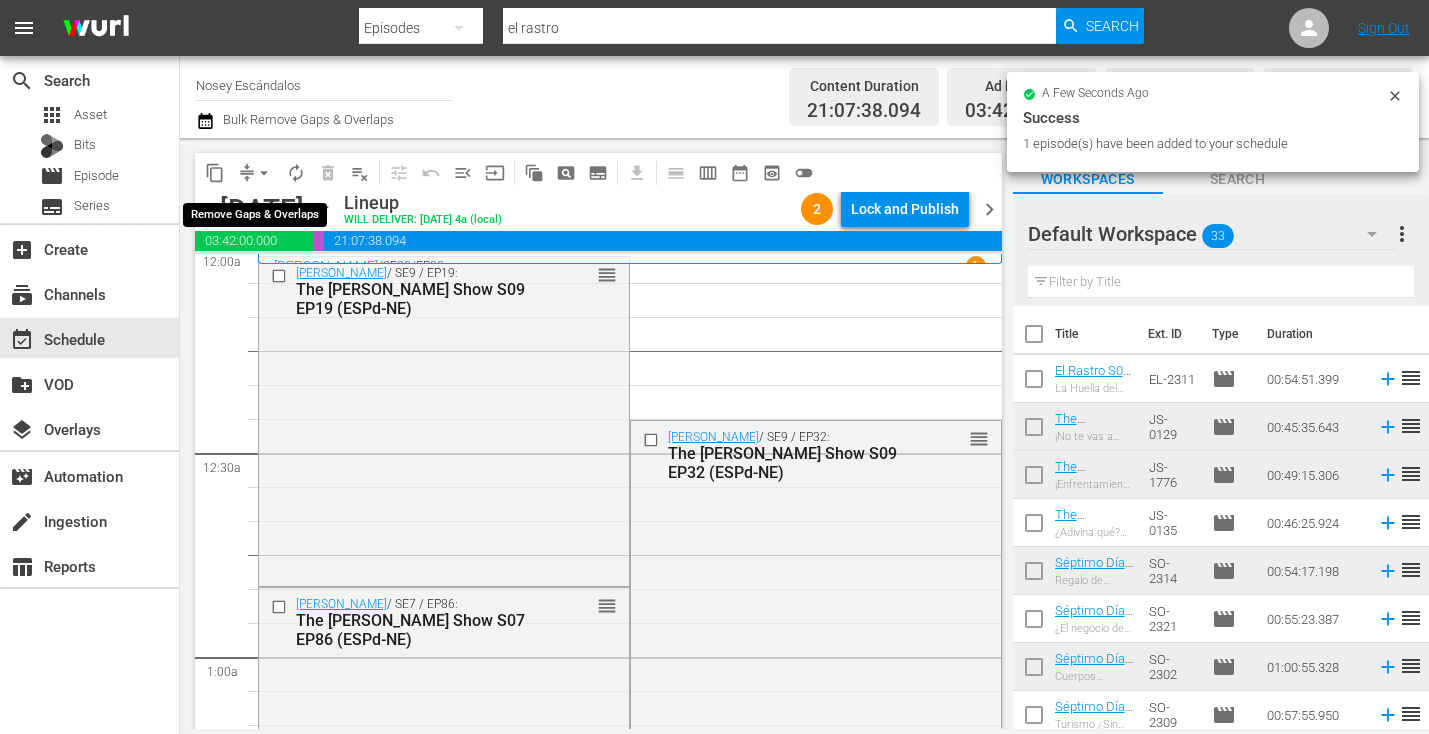 click on "arrow_drop_down" at bounding box center [264, 173] 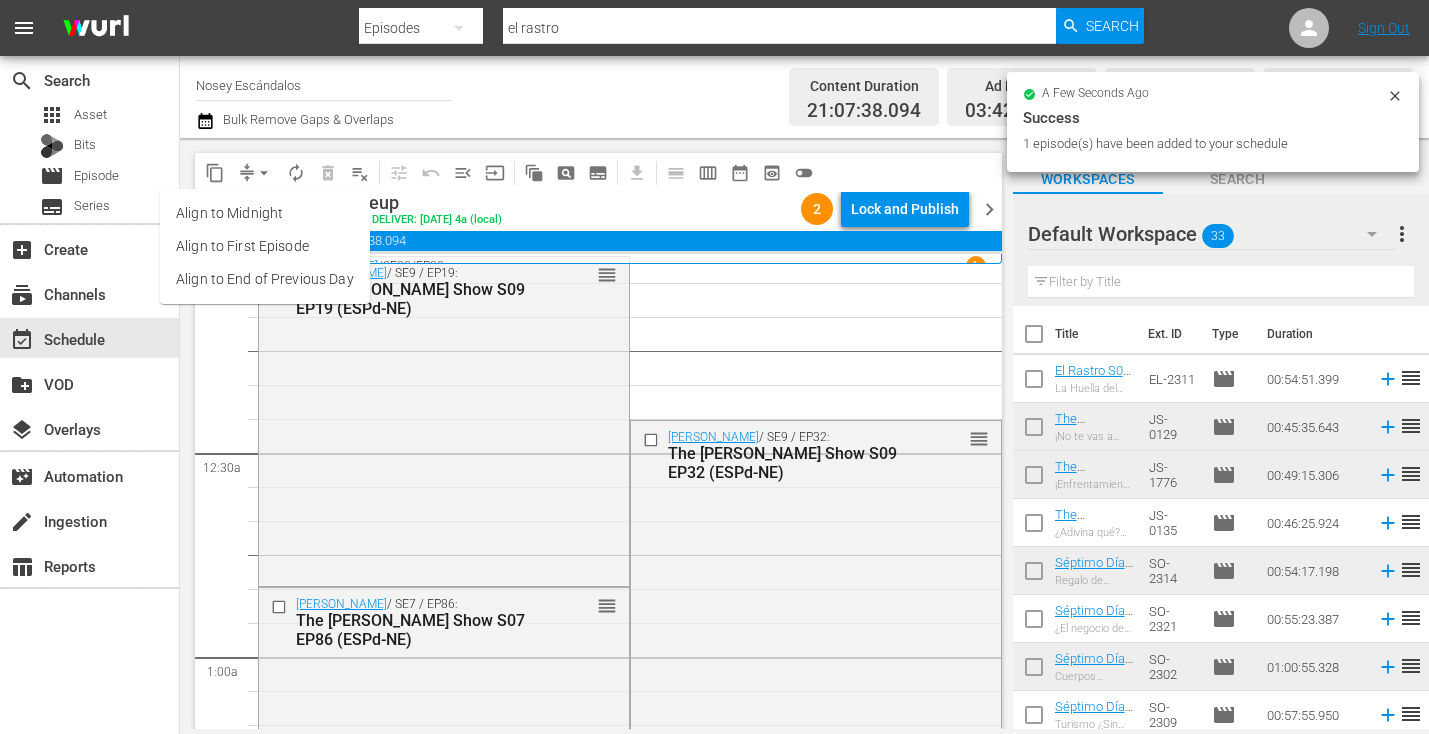 click on "Align to End of Previous Day" at bounding box center [265, 279] 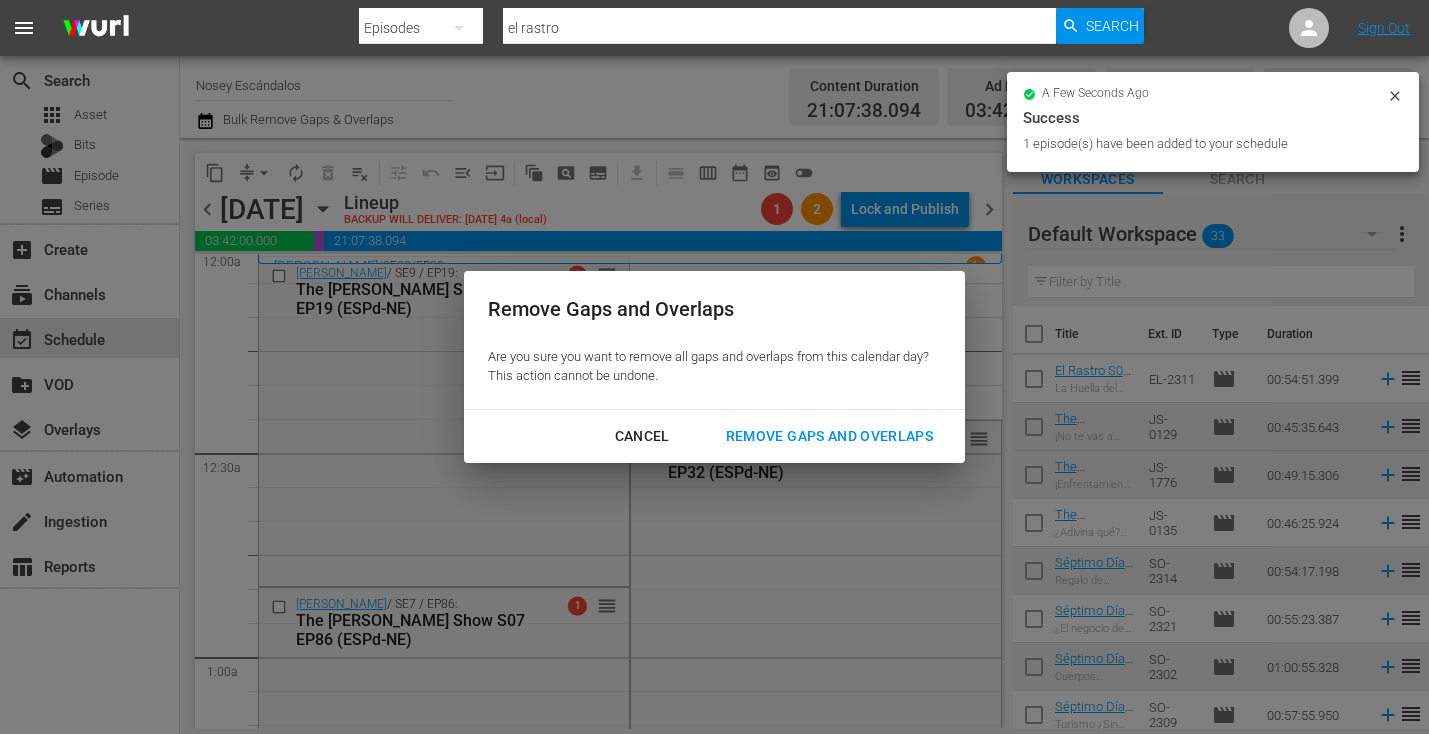 click on "Remove Gaps and Overlaps" at bounding box center (829, 436) 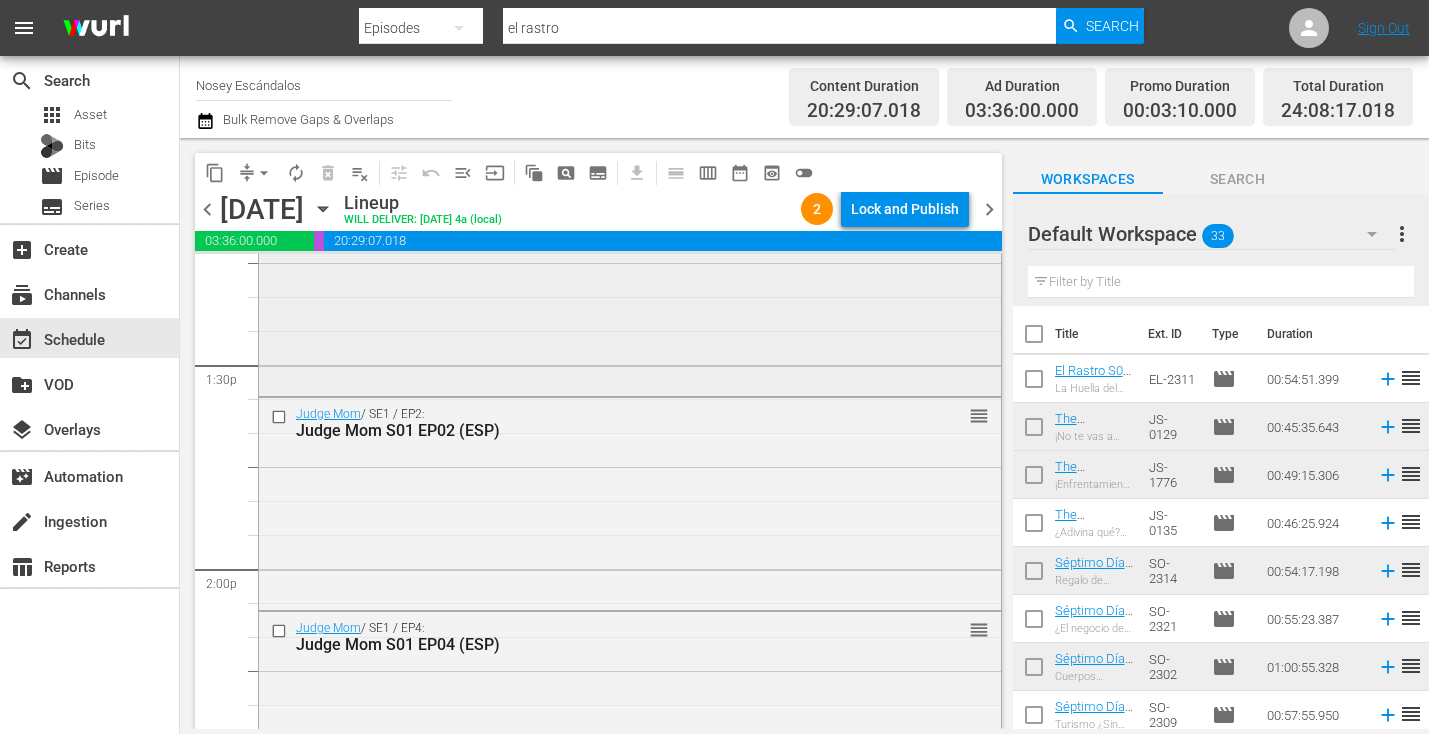 scroll, scrollTop: 6175, scrollLeft: 0, axis: vertical 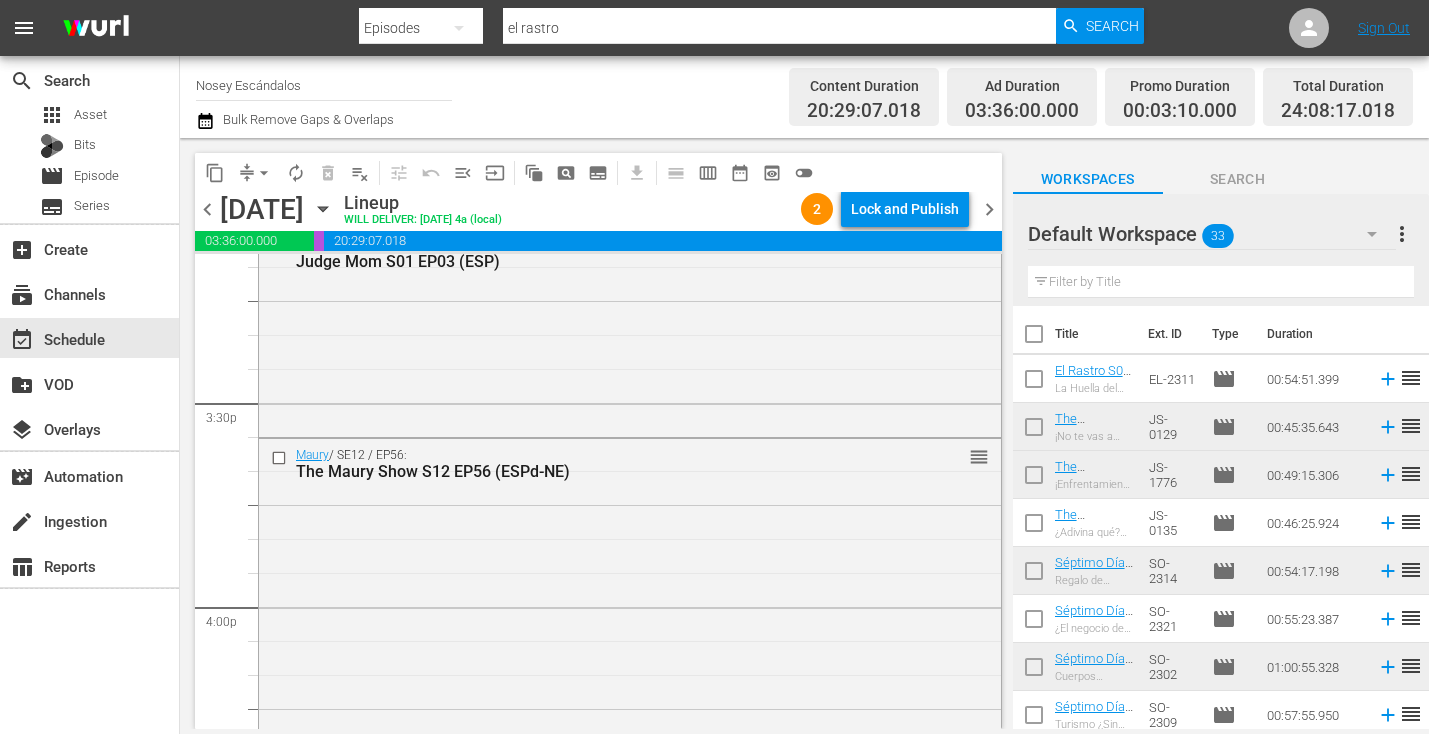 click on "Maury  / SE12 / EP56:
The Maury Show S12 EP56 (ESPd-NE) reorder" at bounding box center (630, 595) 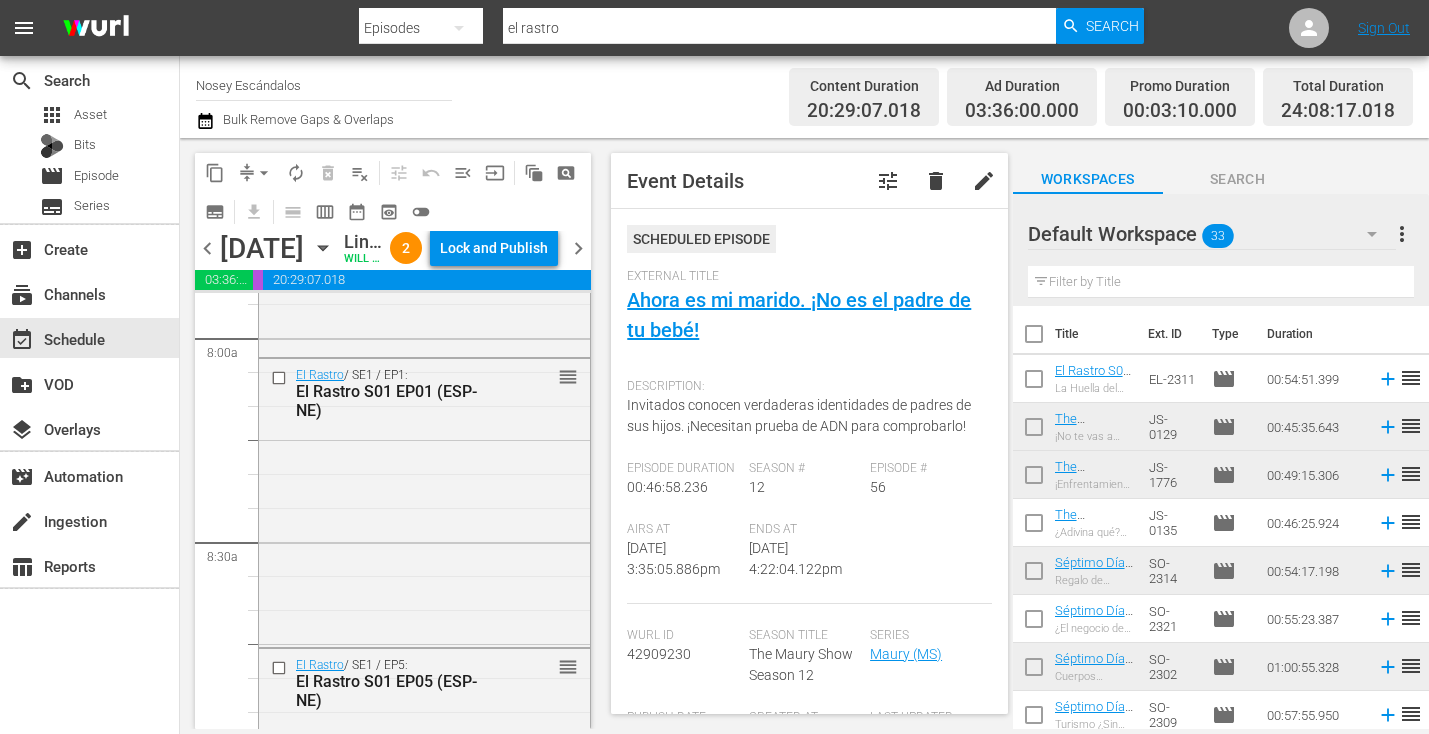 scroll, scrollTop: 3025, scrollLeft: 0, axis: vertical 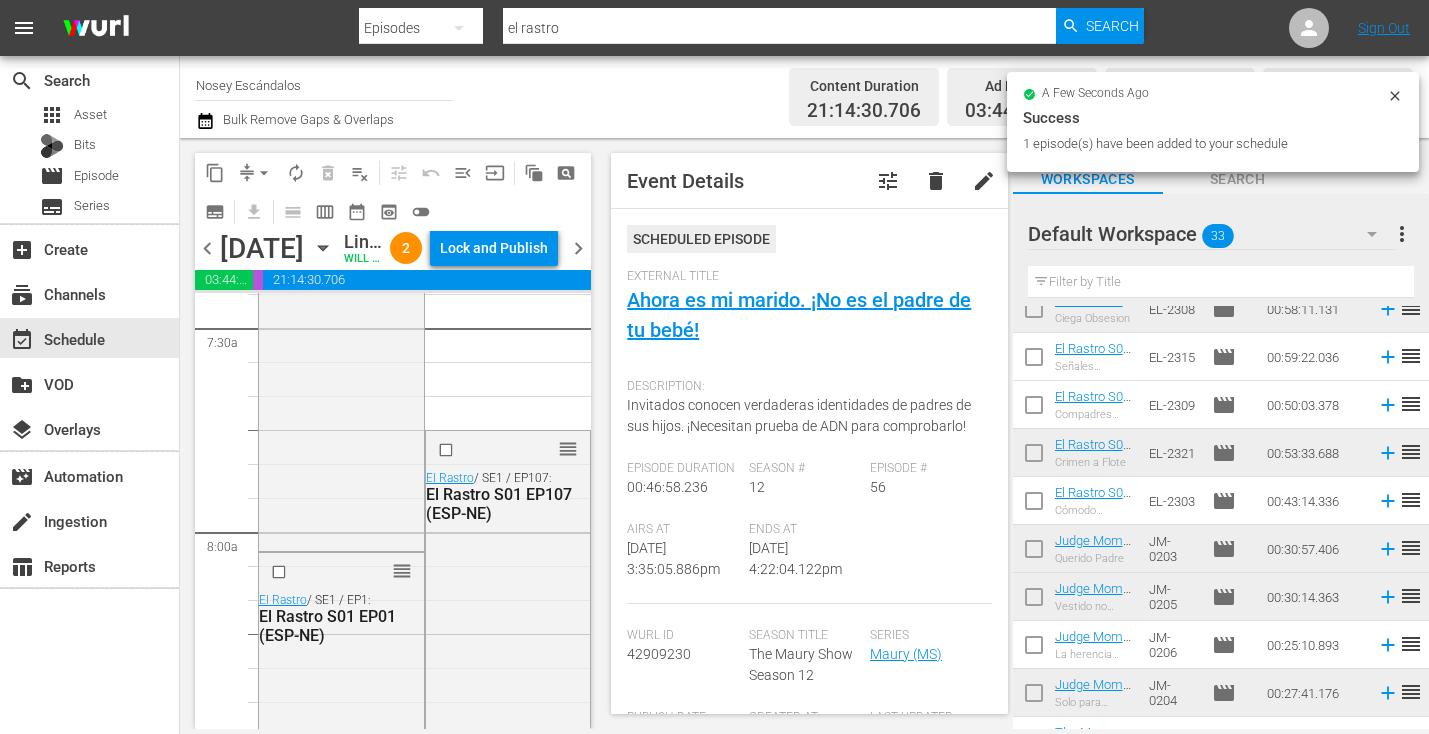 click on "arrow_drop_down" at bounding box center [264, 173] 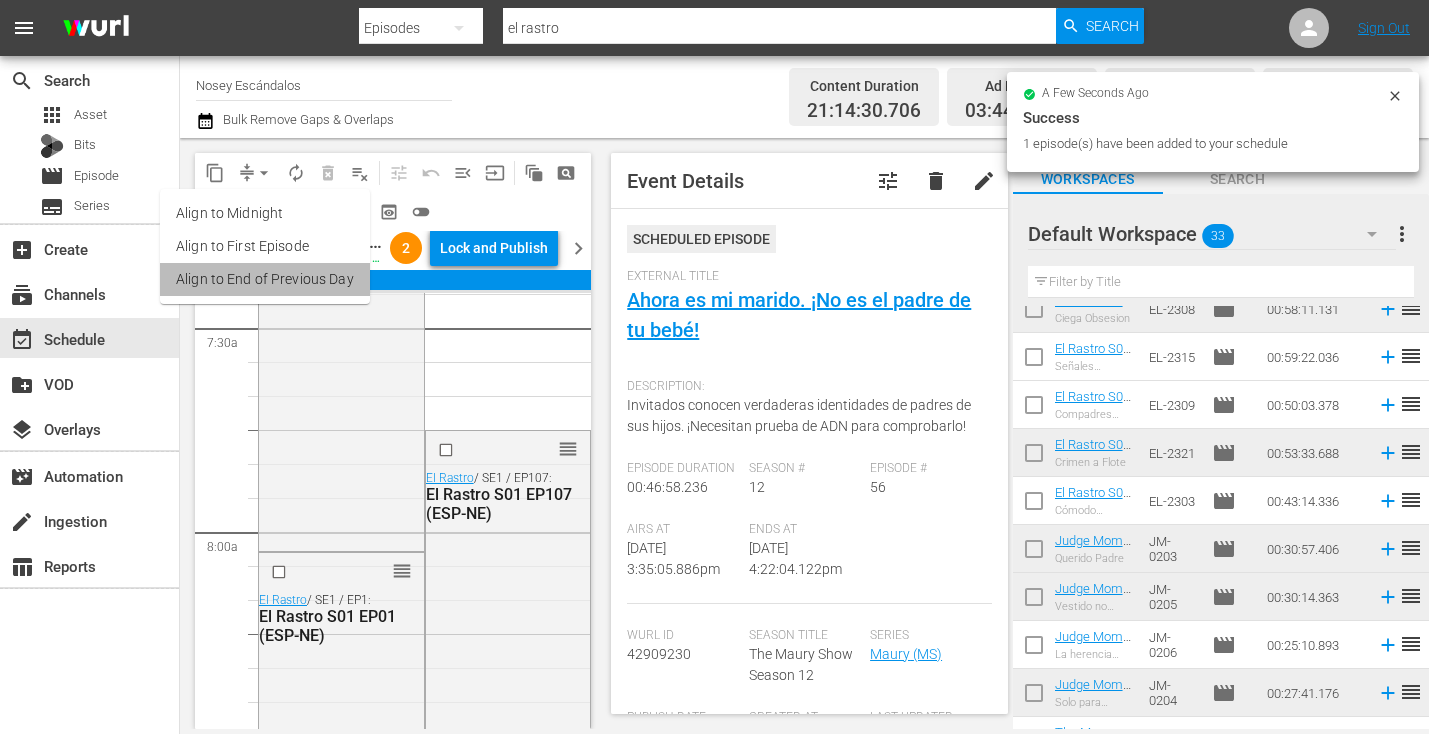 click on "Align to End of Previous Day" at bounding box center [265, 279] 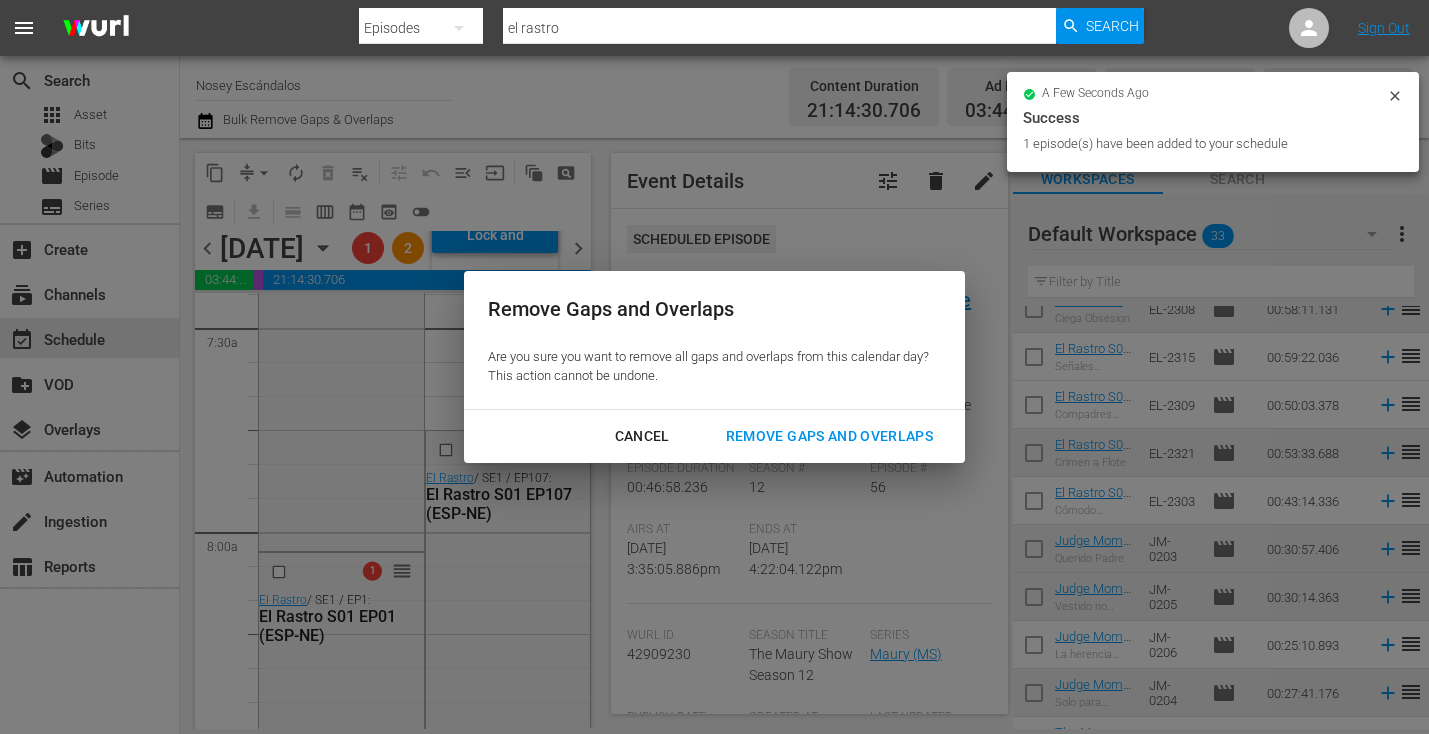 click on "Remove Gaps and Overlaps" at bounding box center [829, 436] 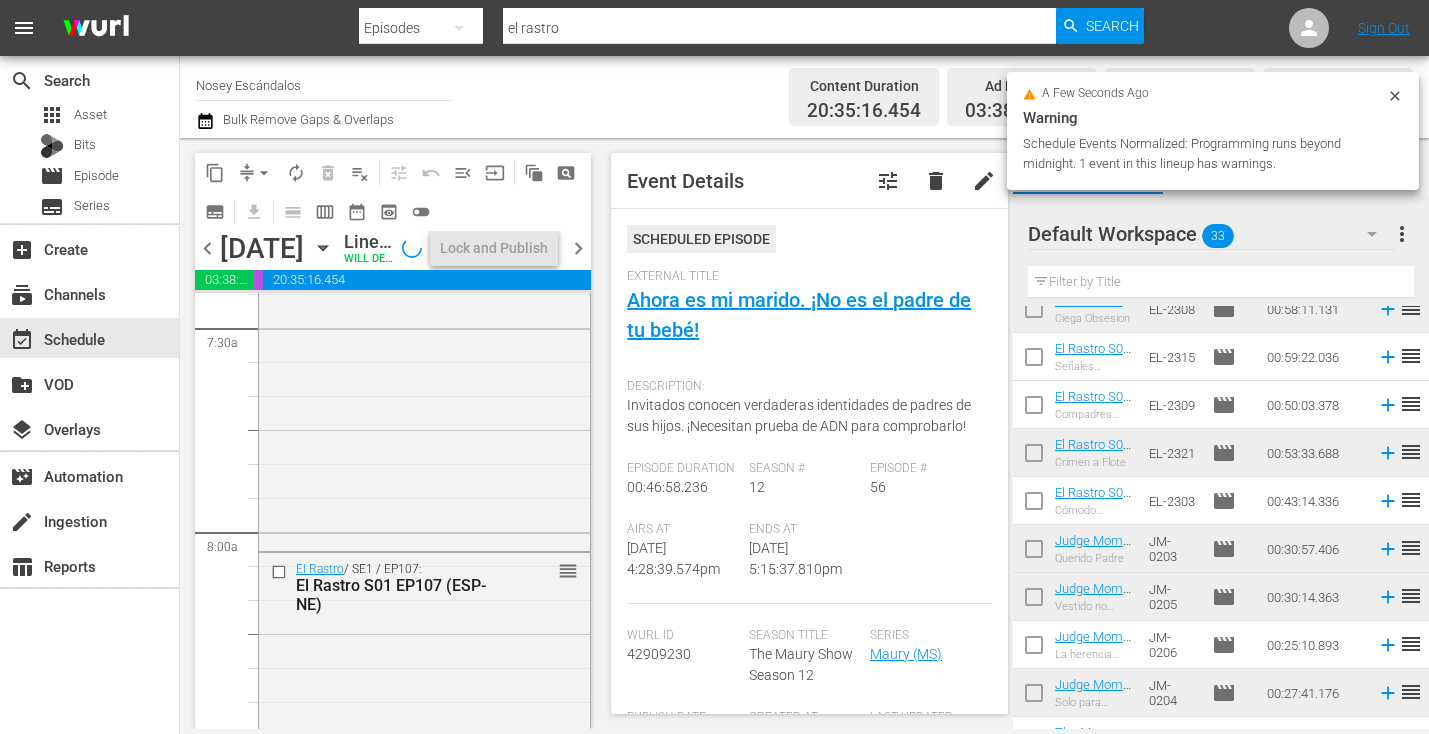click 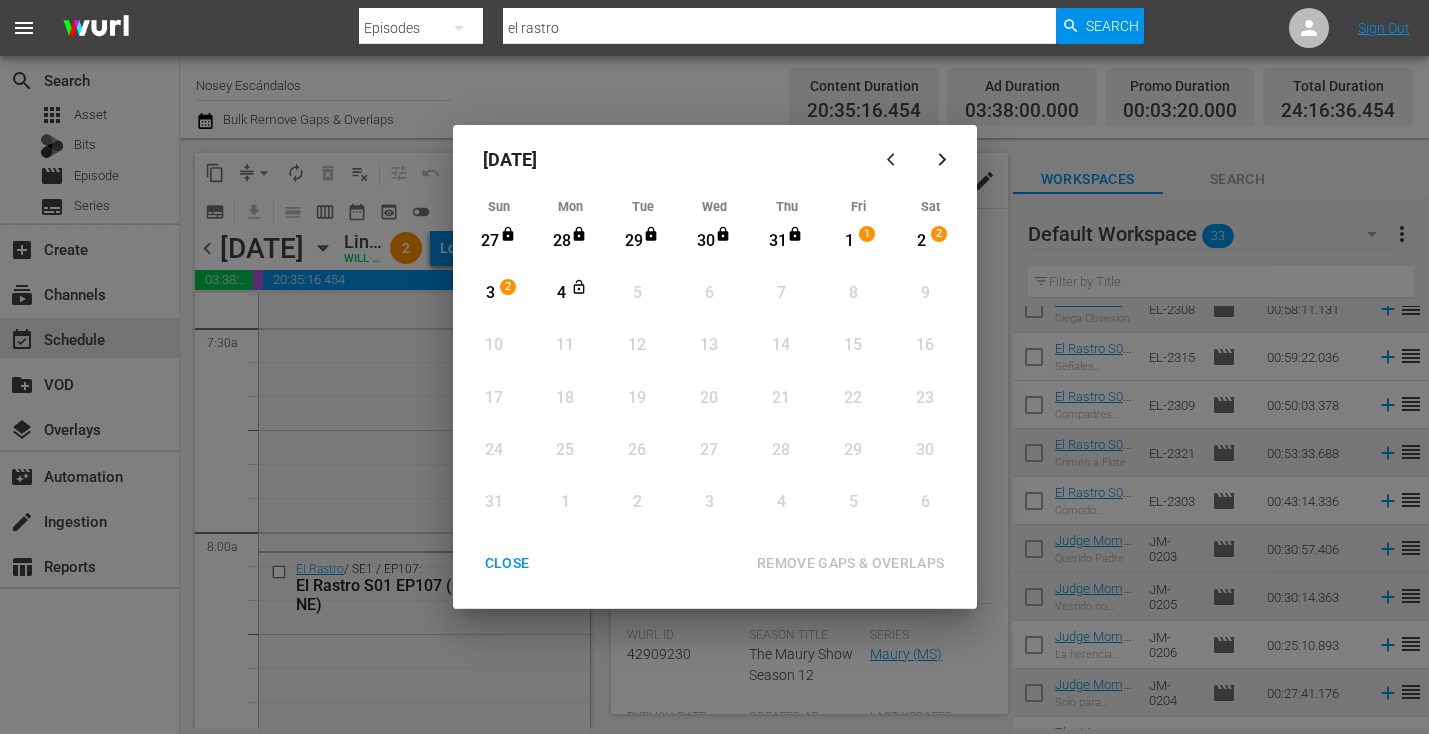 click 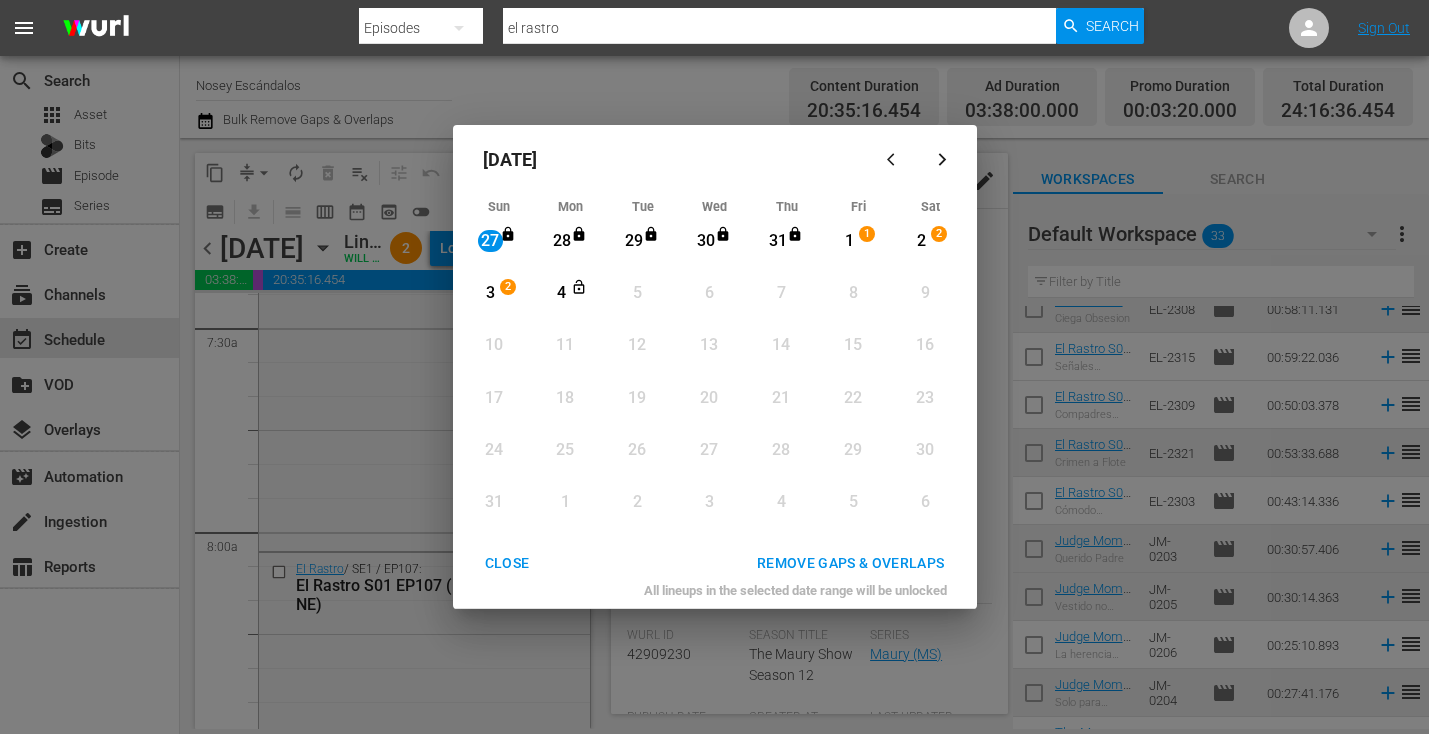 click 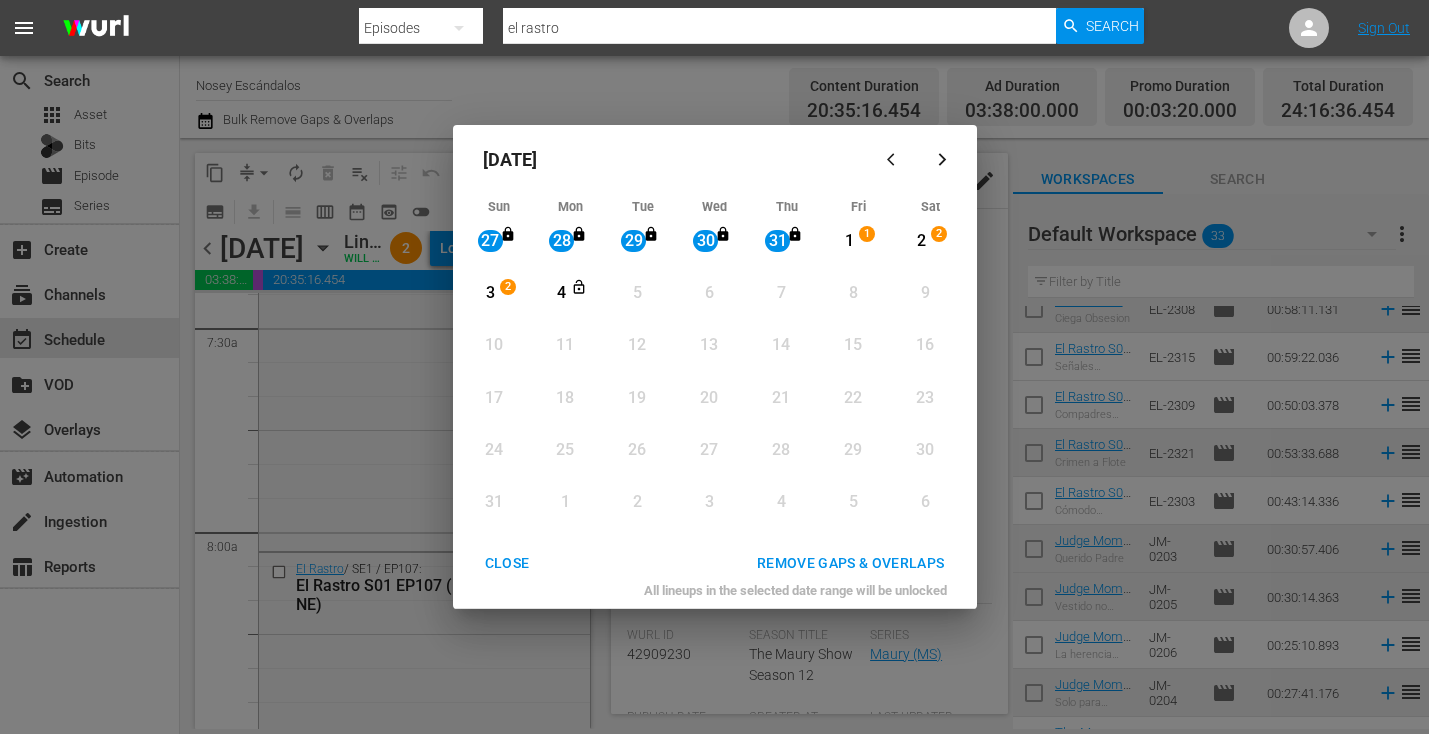 click on "3" at bounding box center (490, 293) 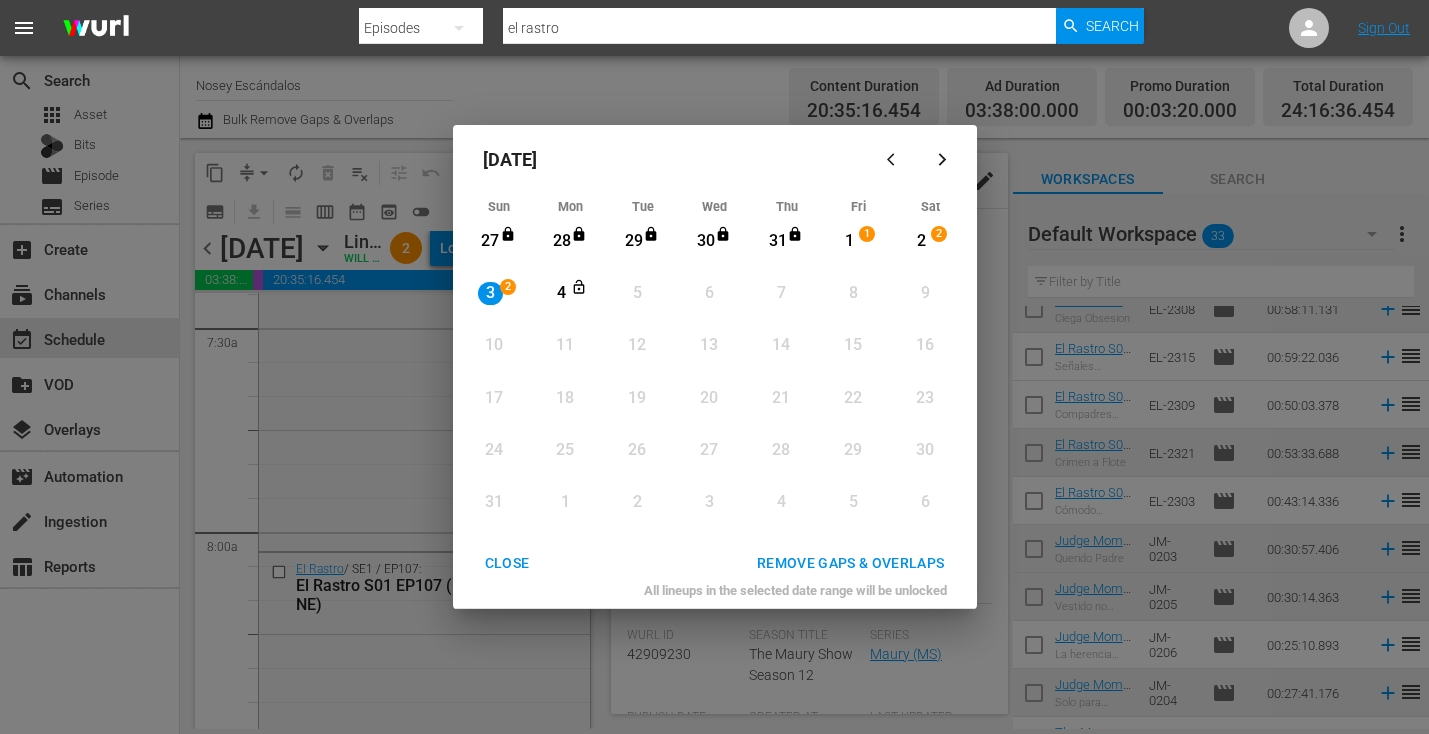 drag, startPoint x: 780, startPoint y: 231, endPoint x: 715, endPoint y: 274, distance: 77.93587 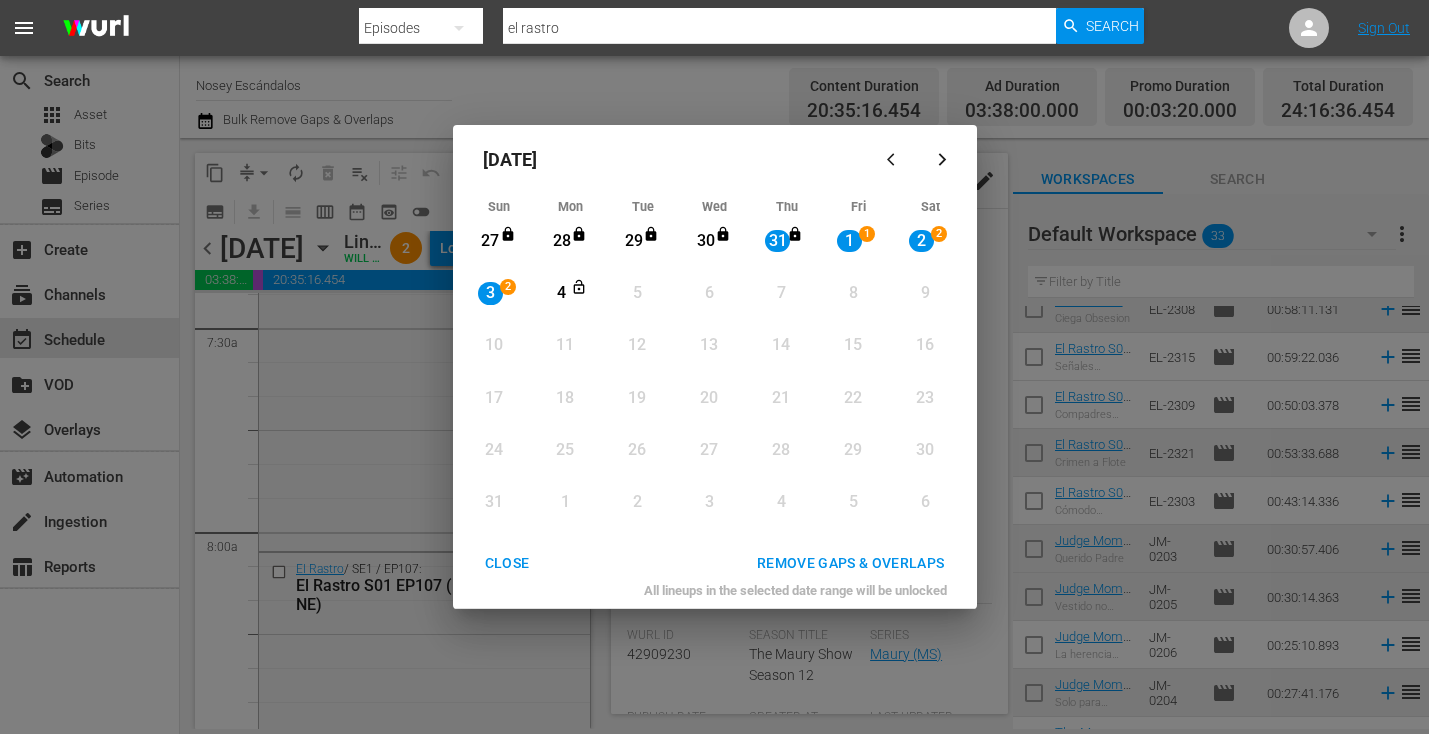 click on "4" at bounding box center (561, 293) 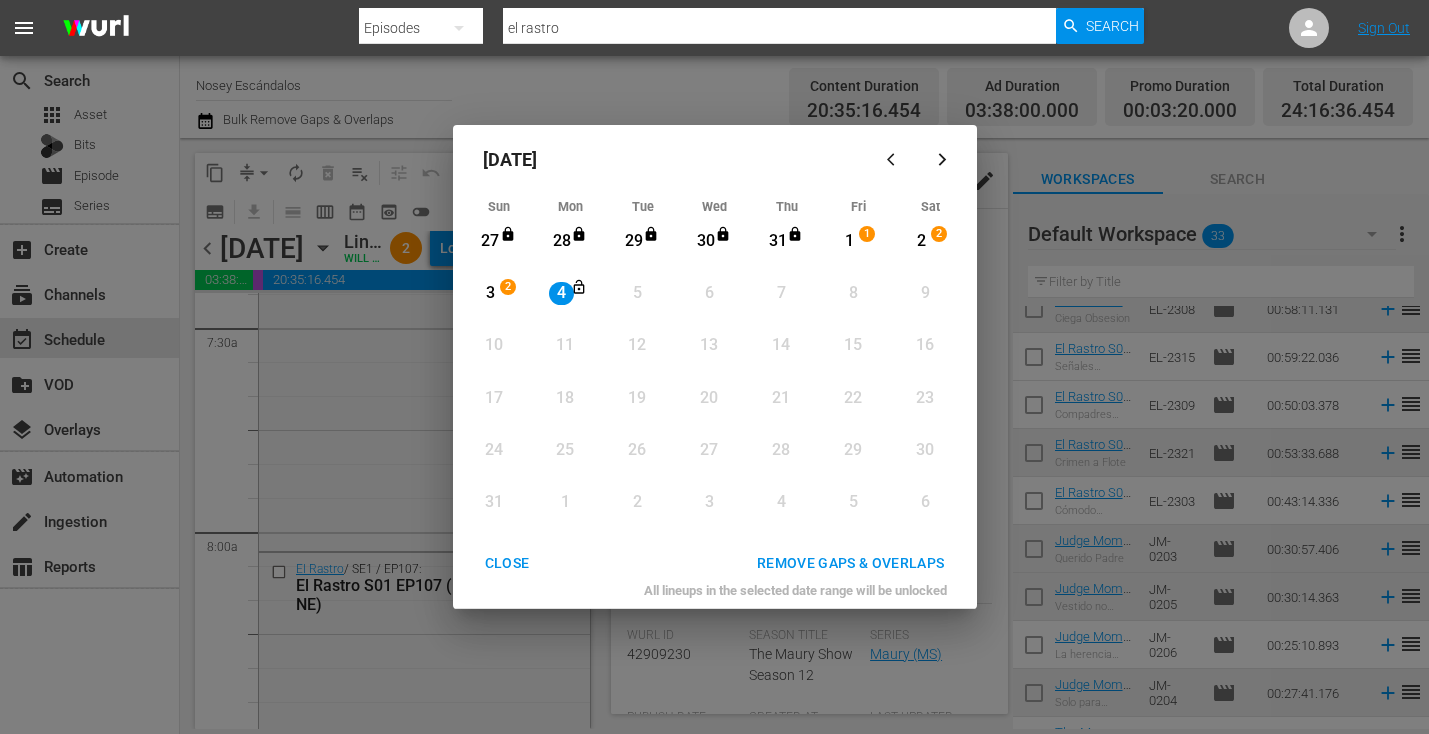 click on "31" at bounding box center [777, 241] 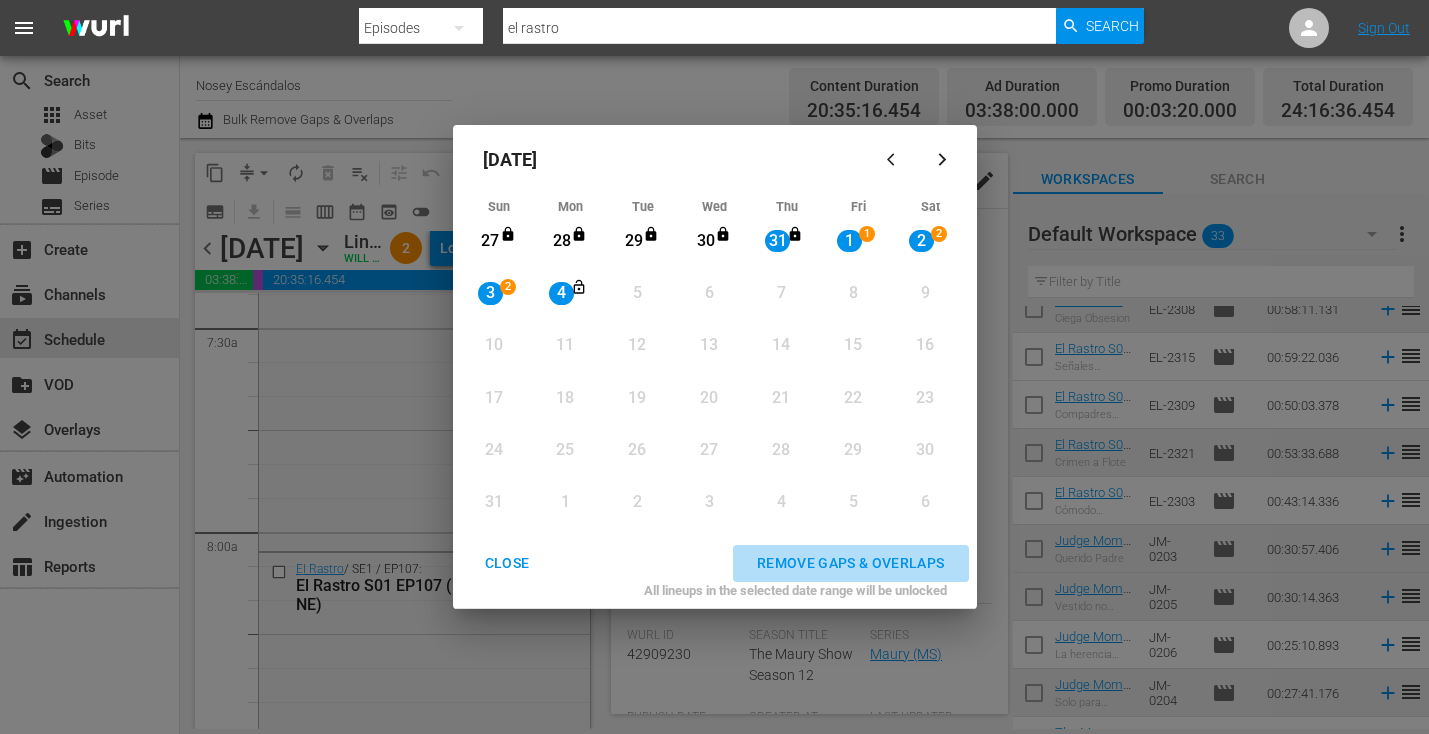 click on "REMOVE GAPS & OVERLAPS" at bounding box center (851, 563) 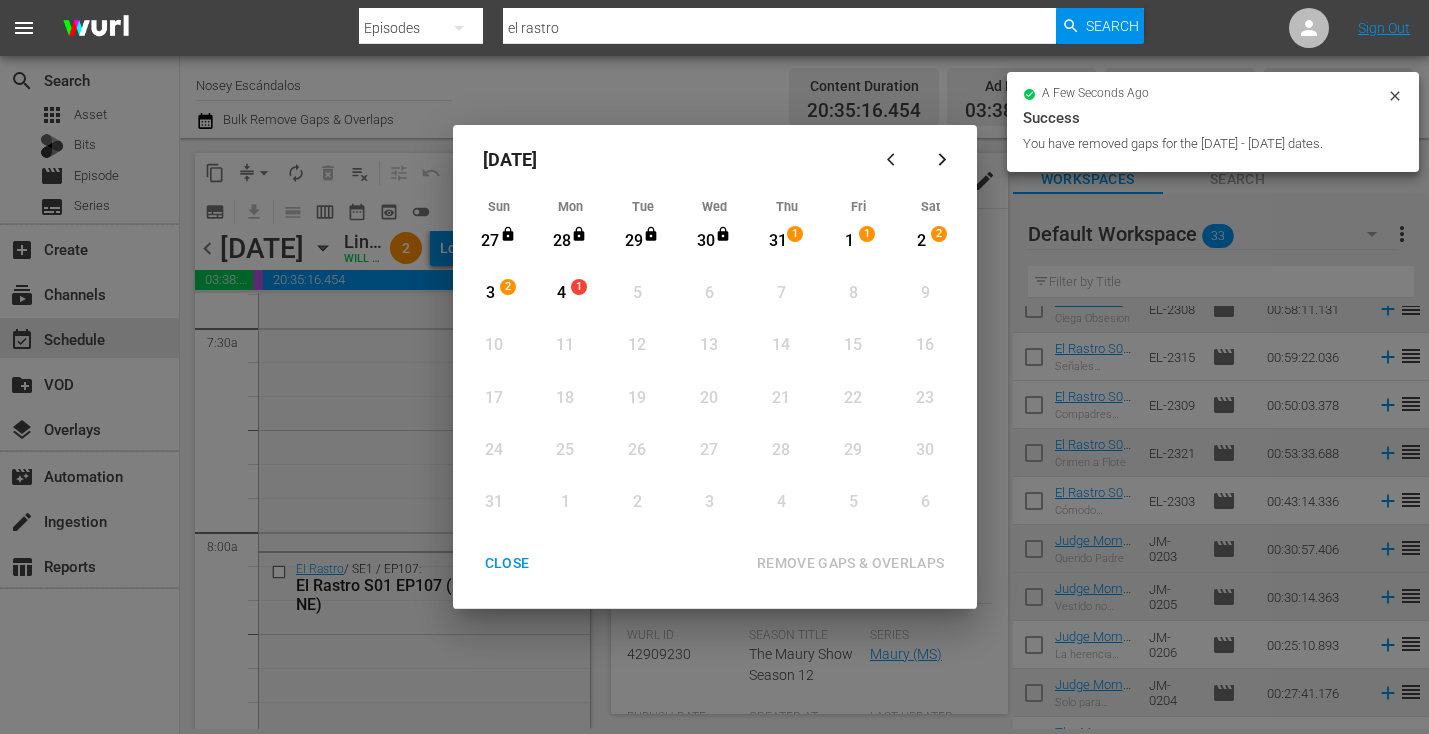 click on "August 2025 Sun Mon Tue Wed Thu Fri Sat 27 View Lineup 28 View Lineup 29 View Lineup 30 View Lineup 31 1 View Lineup 1 1 View Lineup 2 2 View Lineup 3 2 View Lineup 4 1 View Lineup 5 View Lineup 6 View Lineup 7 View Lineup 8 View Lineup 9 View Lineup 10 View Lineup 11 View Lineup 12 View Lineup 13 View Lineup 14 View Lineup 15 View Lineup 16 View Lineup 17 View Lineup 18 View Lineup 19 View Lineup 20 View Lineup 21 View Lineup 22 View Lineup 23 View Lineup 24 View Lineup 25 View Lineup 26 View Lineup 27 View Lineup 28 View Lineup 29 View Lineup 30 View Lineup 31 View Lineup 1 View Lineup 2 View Lineup 3 View Lineup 4 View Lineup 5 View Lineup 6 View Lineup CLOSE REMOVE GAPS & OVERLAPS All lineups in the selected date range will be unlocked" at bounding box center [714, 367] 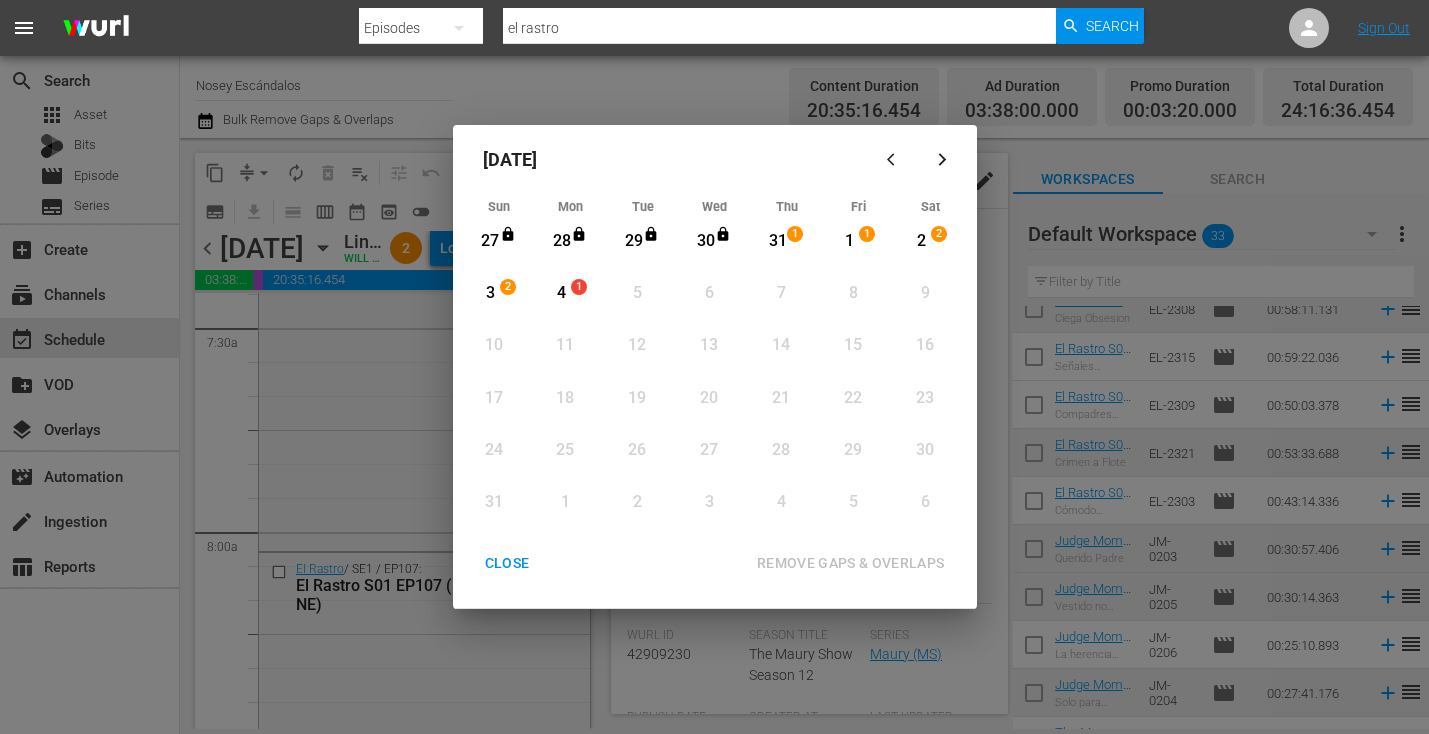 click on "CLOSE" at bounding box center (507, 563) 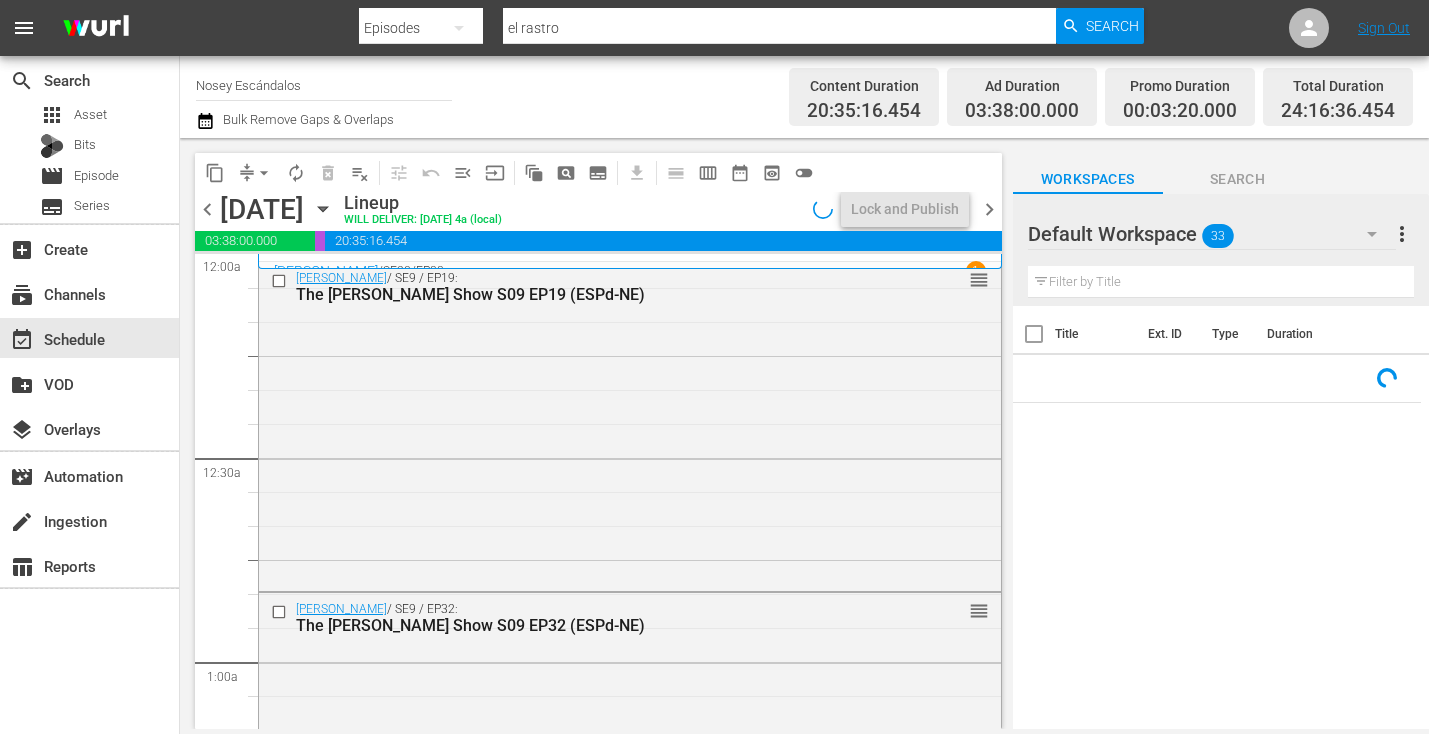click 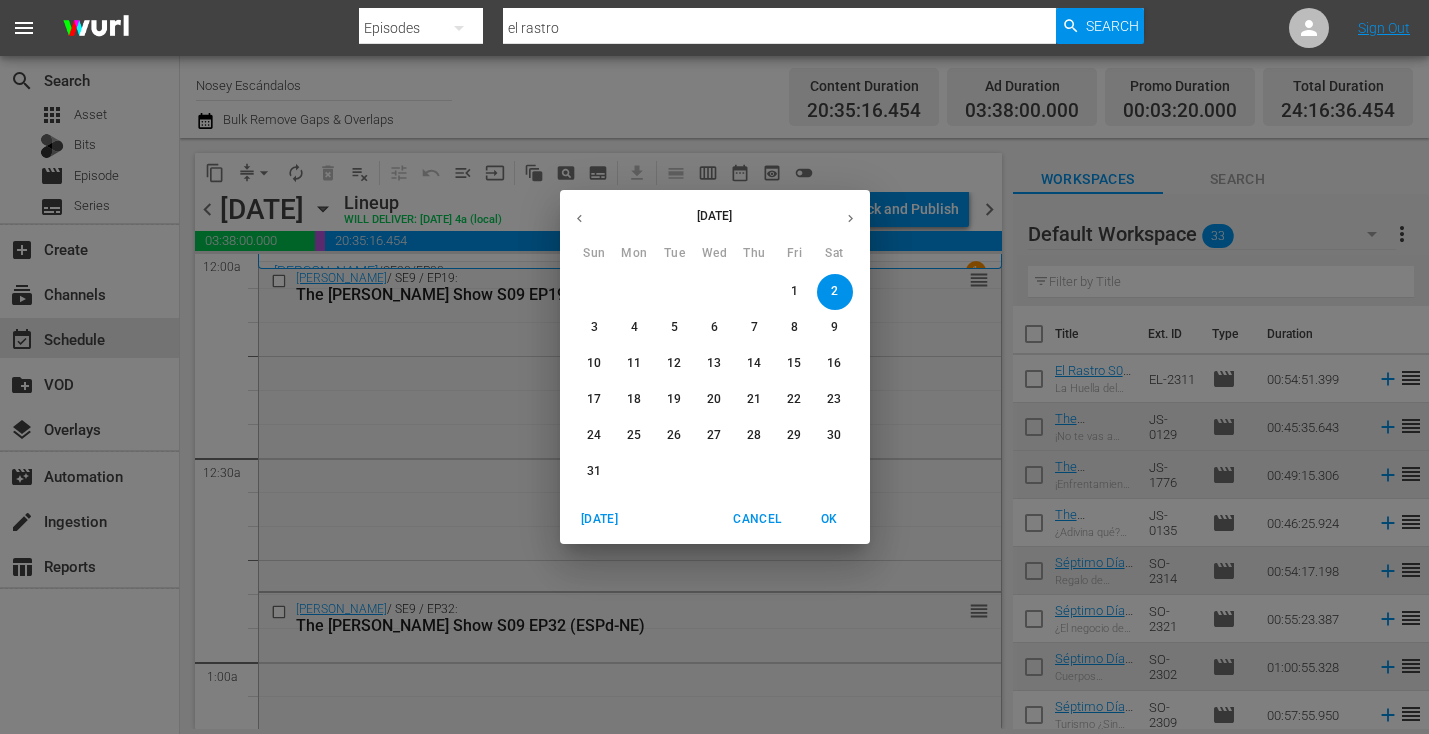 click on "1" at bounding box center [794, 291] 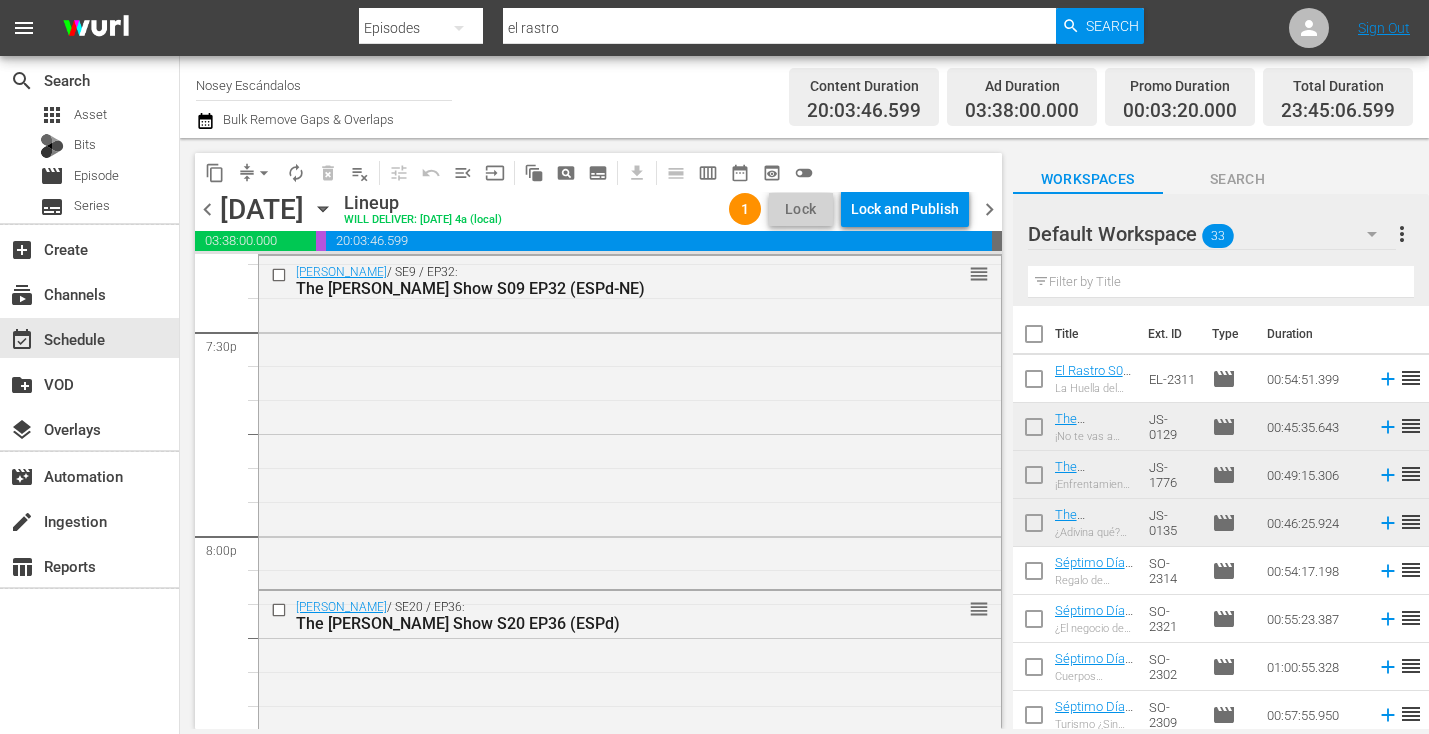 scroll, scrollTop: 6375, scrollLeft: 0, axis: vertical 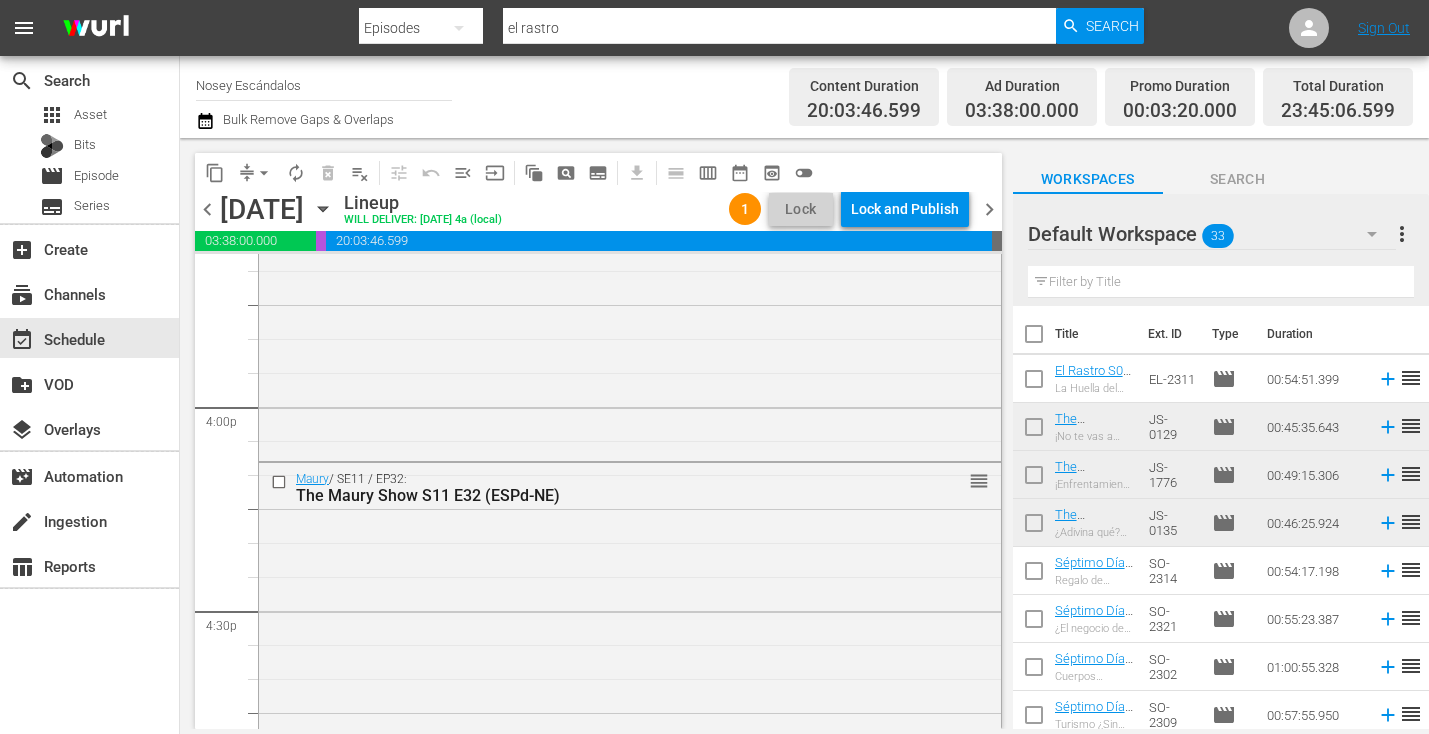 click on "chevron_left" at bounding box center (207, 209) 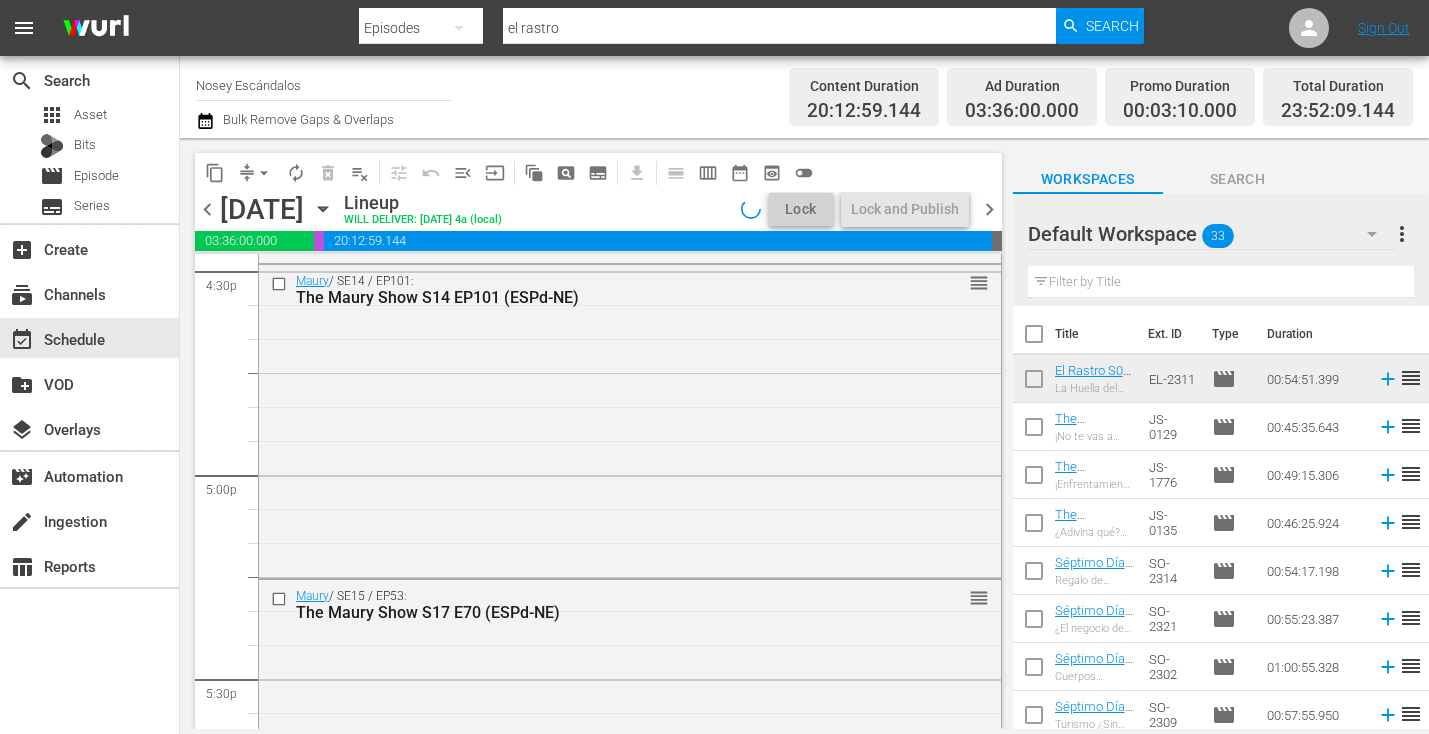 scroll, scrollTop: 6307, scrollLeft: 0, axis: vertical 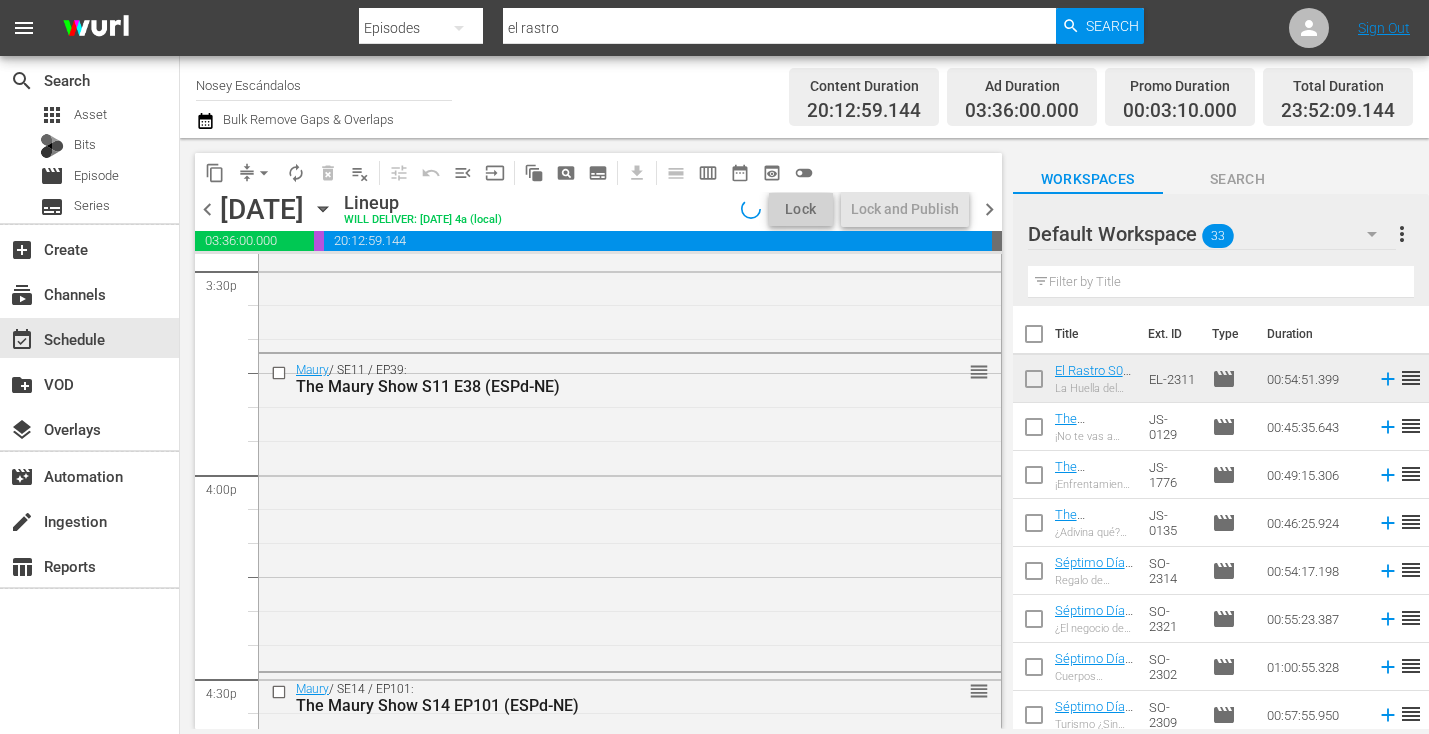 click on "chevron_right" at bounding box center (989, 209) 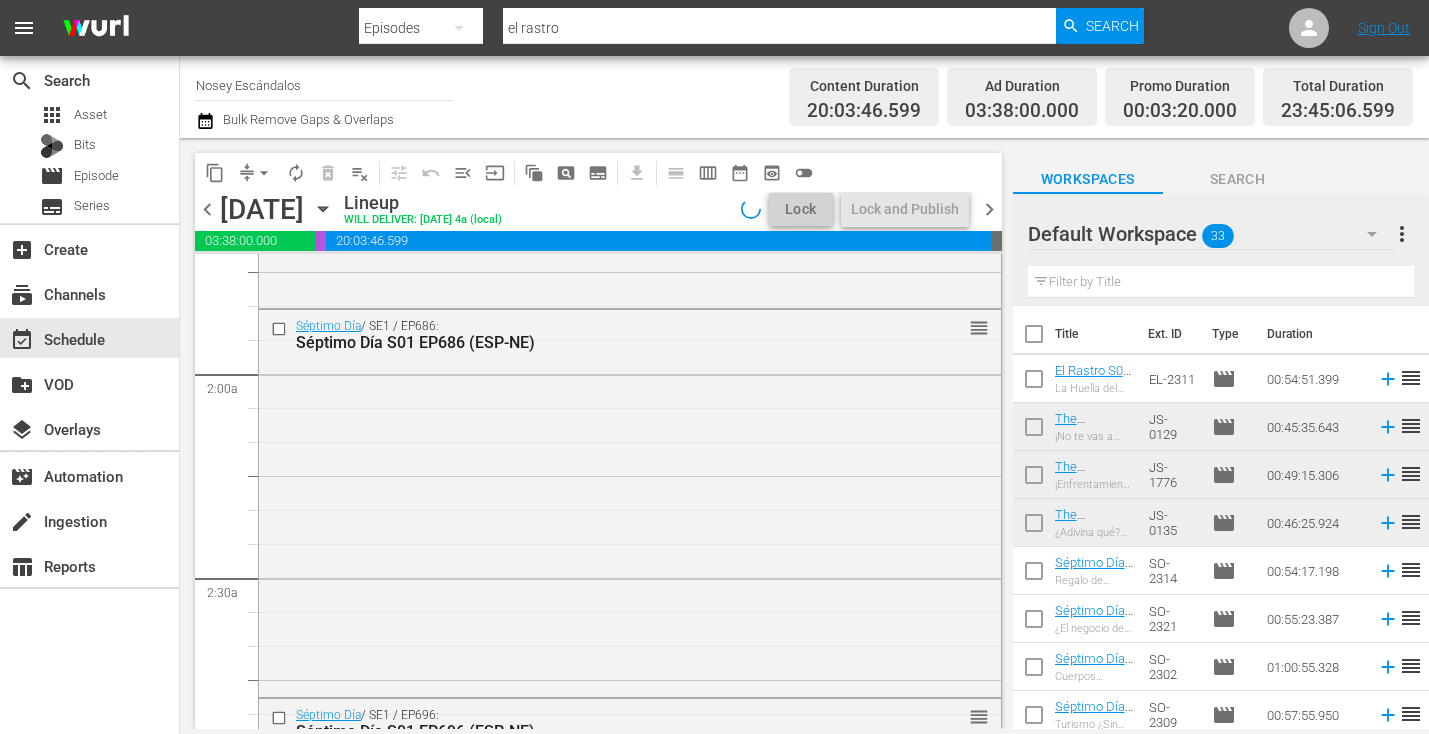 scroll, scrollTop: 0, scrollLeft: 0, axis: both 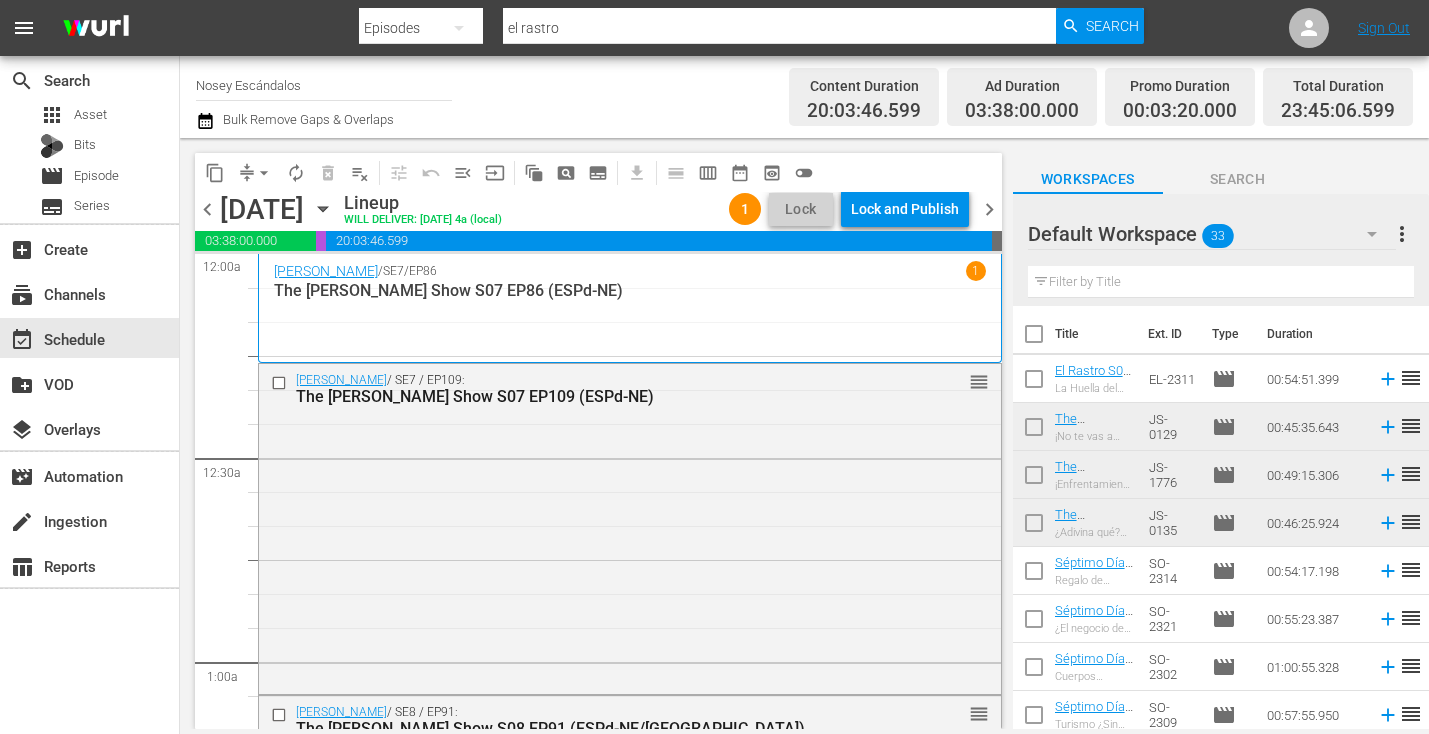 click on "chevron_right" at bounding box center (989, 209) 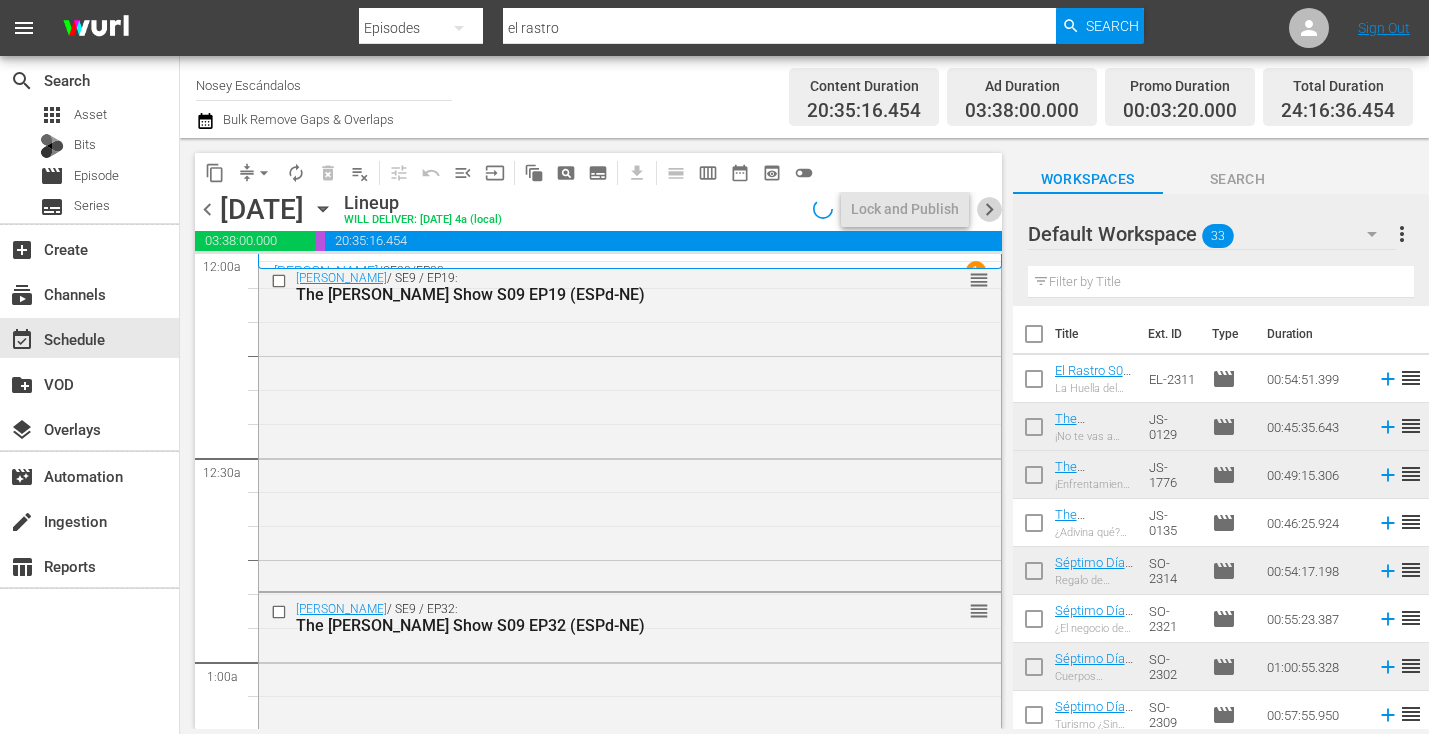 click on "chevron_right" at bounding box center [989, 209] 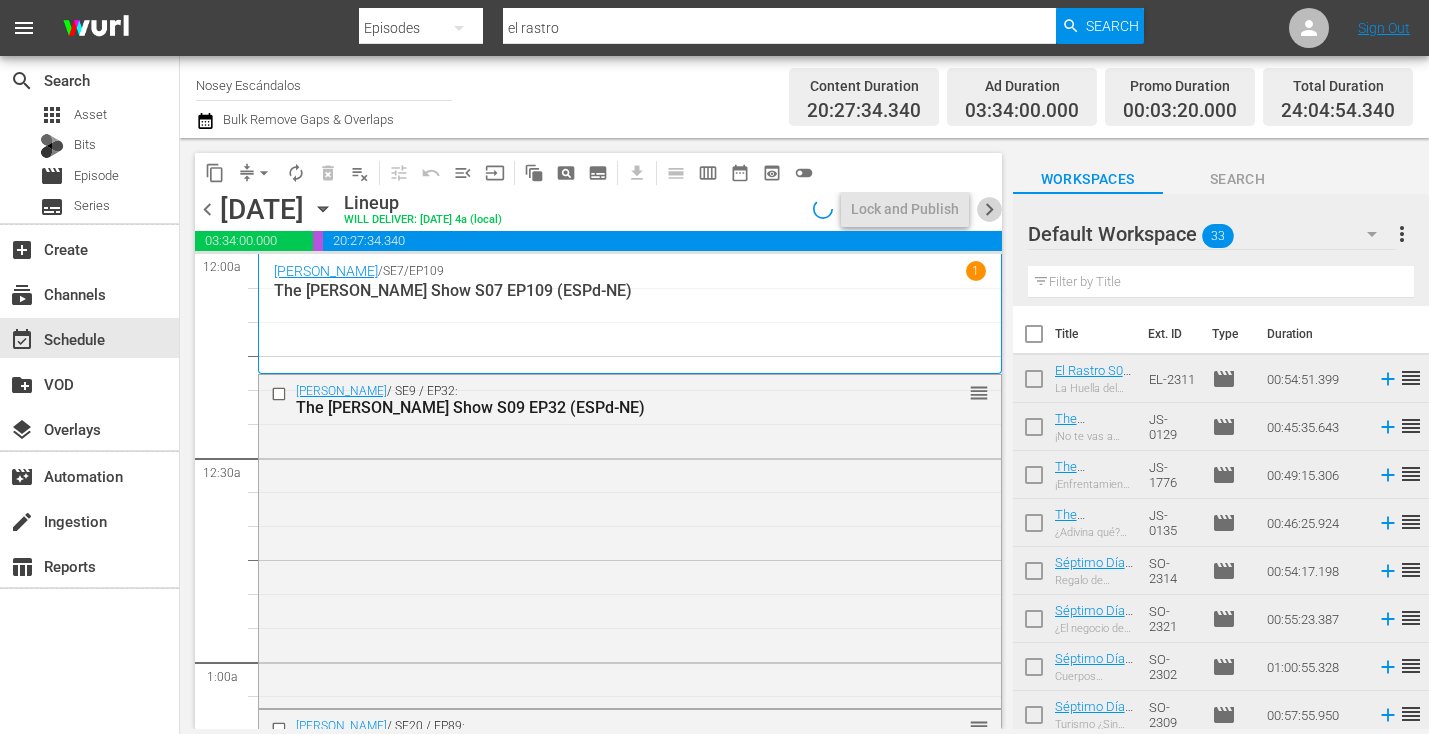 click on "chevron_right" at bounding box center (989, 209) 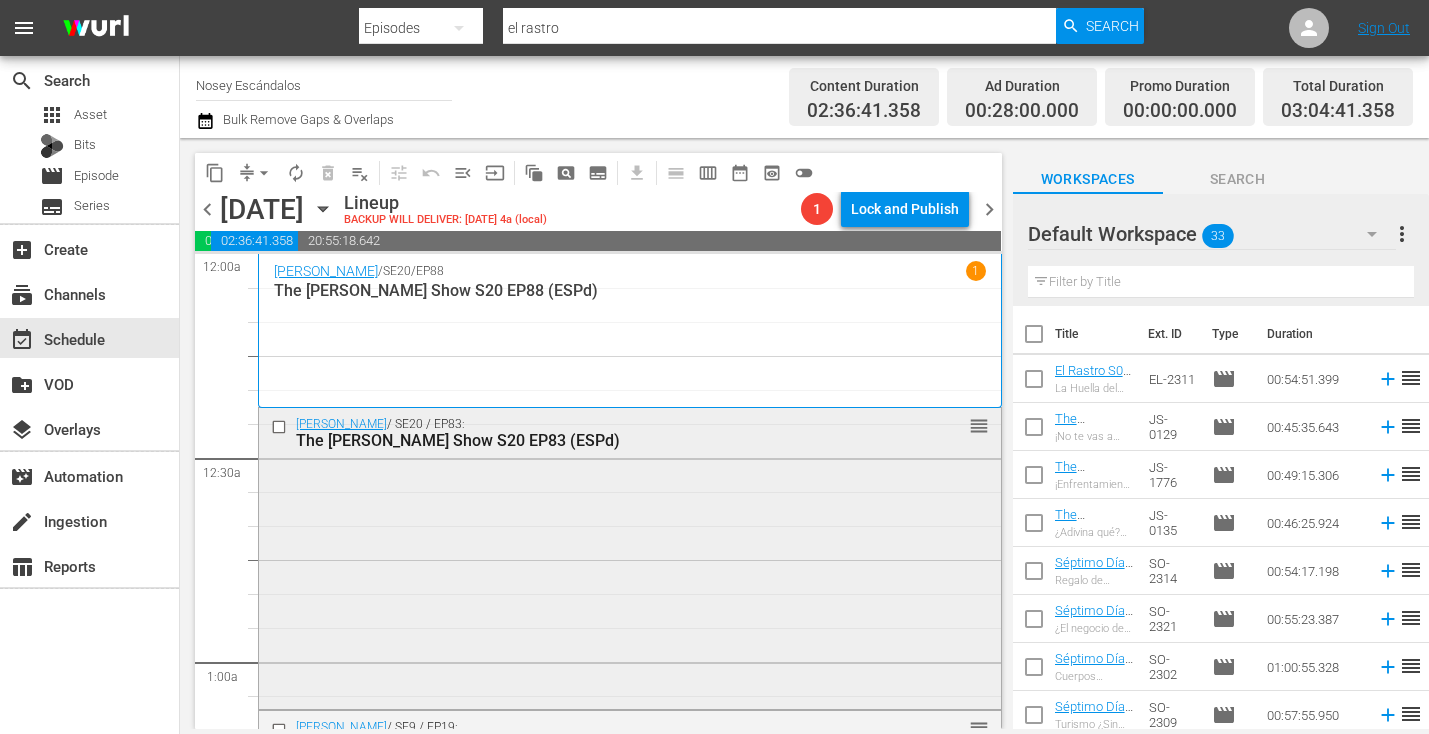 scroll, scrollTop: 15, scrollLeft: 0, axis: vertical 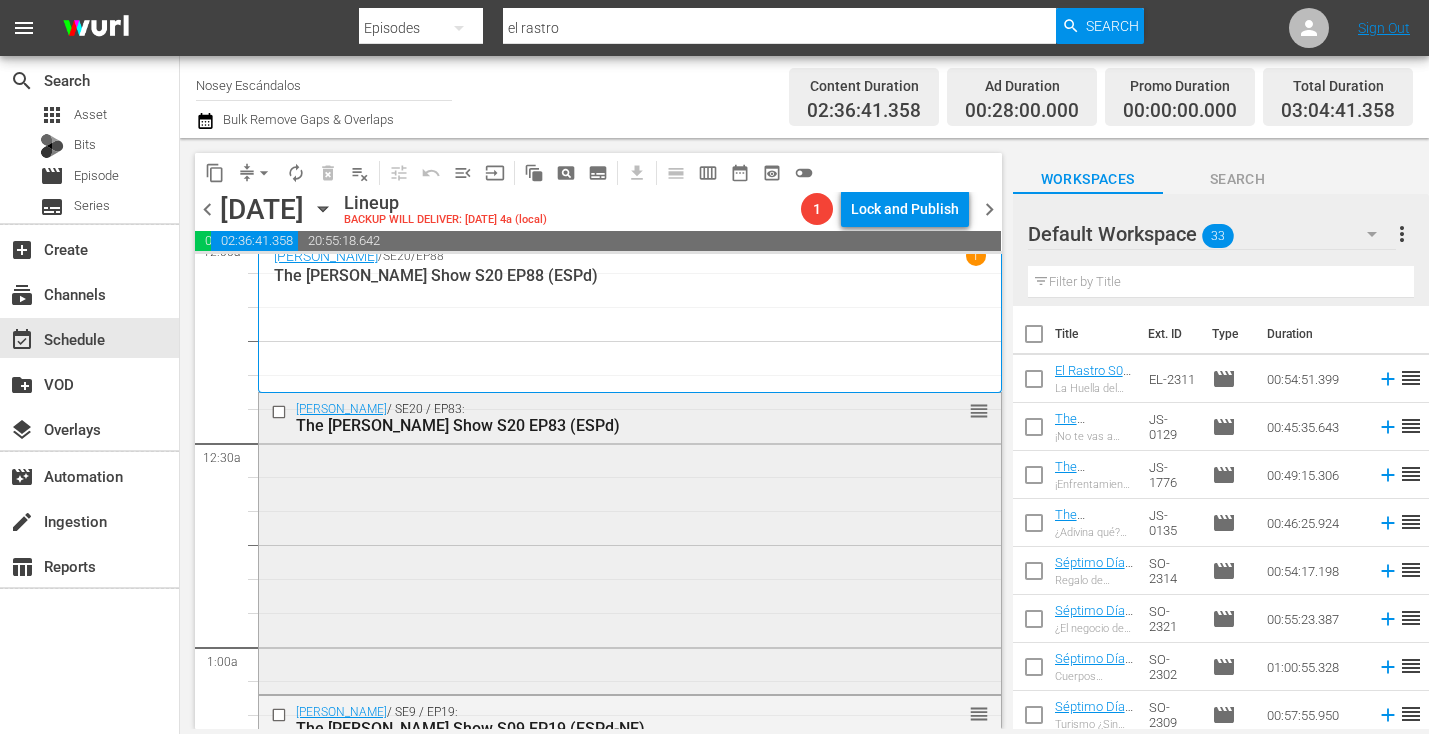 click at bounding box center (281, 412) 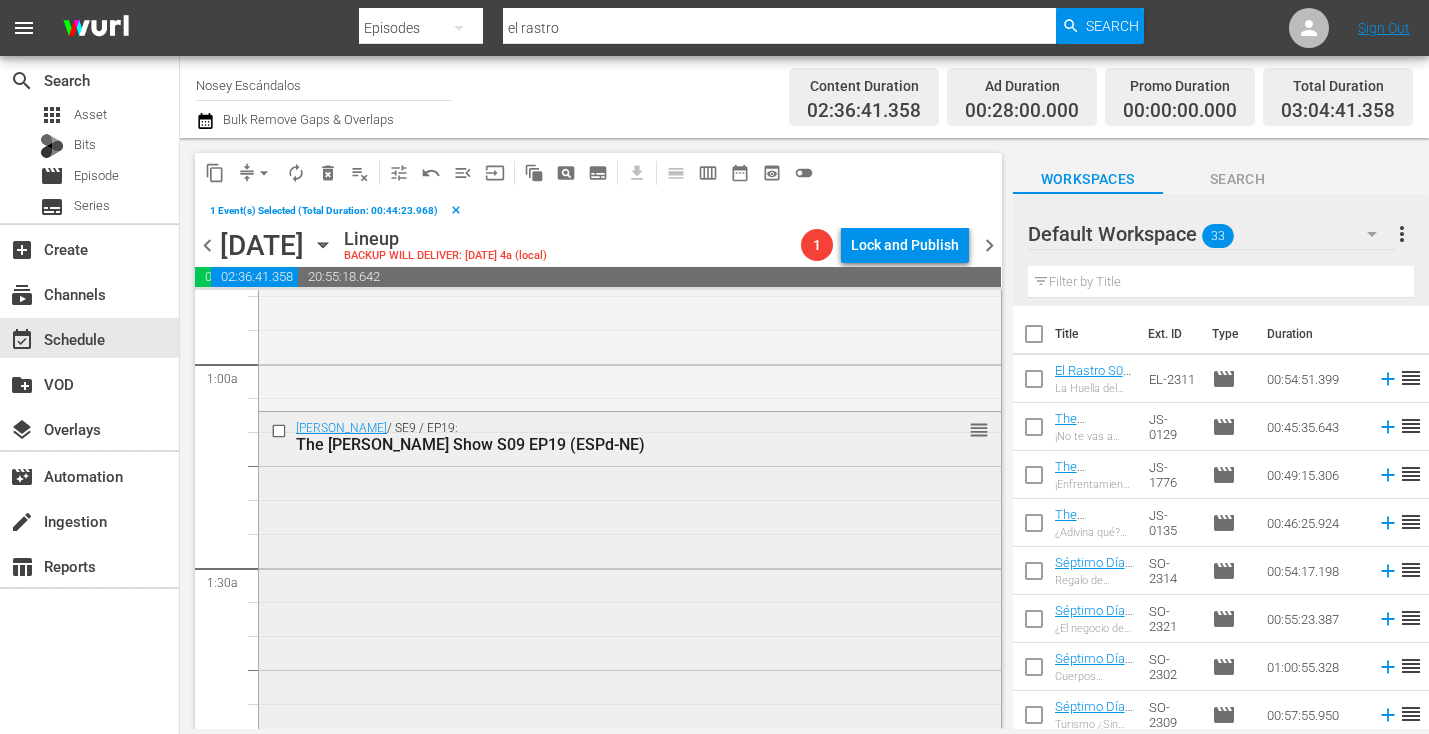 click at bounding box center [281, 431] 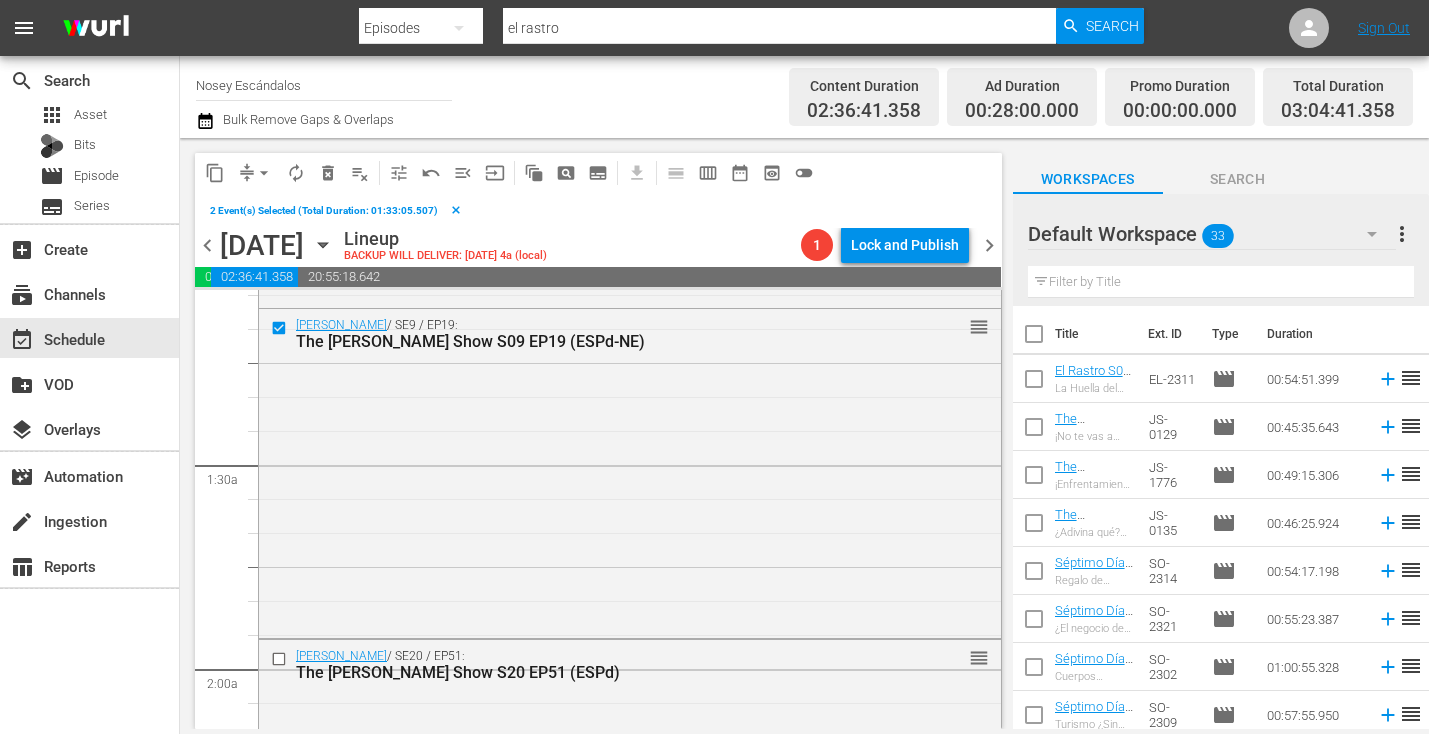 scroll, scrollTop: 616, scrollLeft: 0, axis: vertical 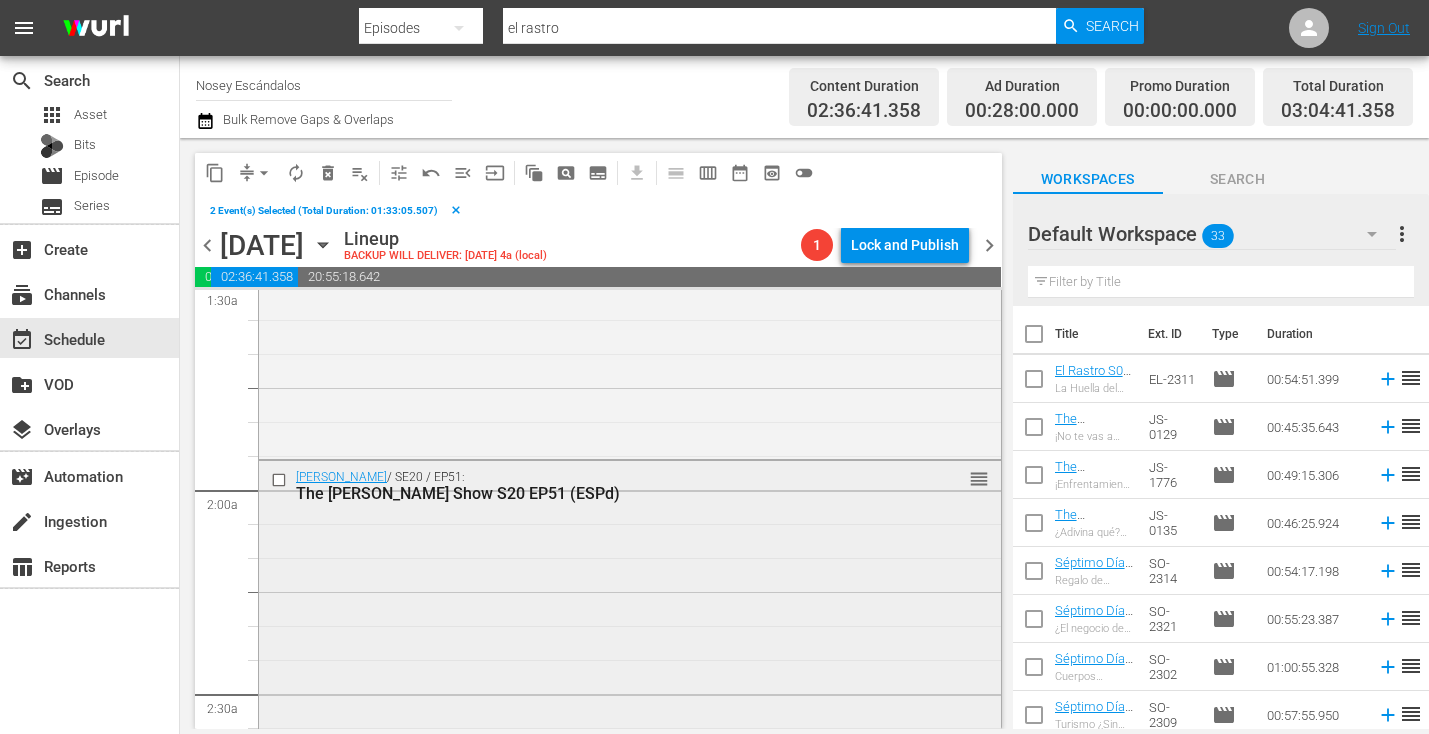 click at bounding box center (281, 480) 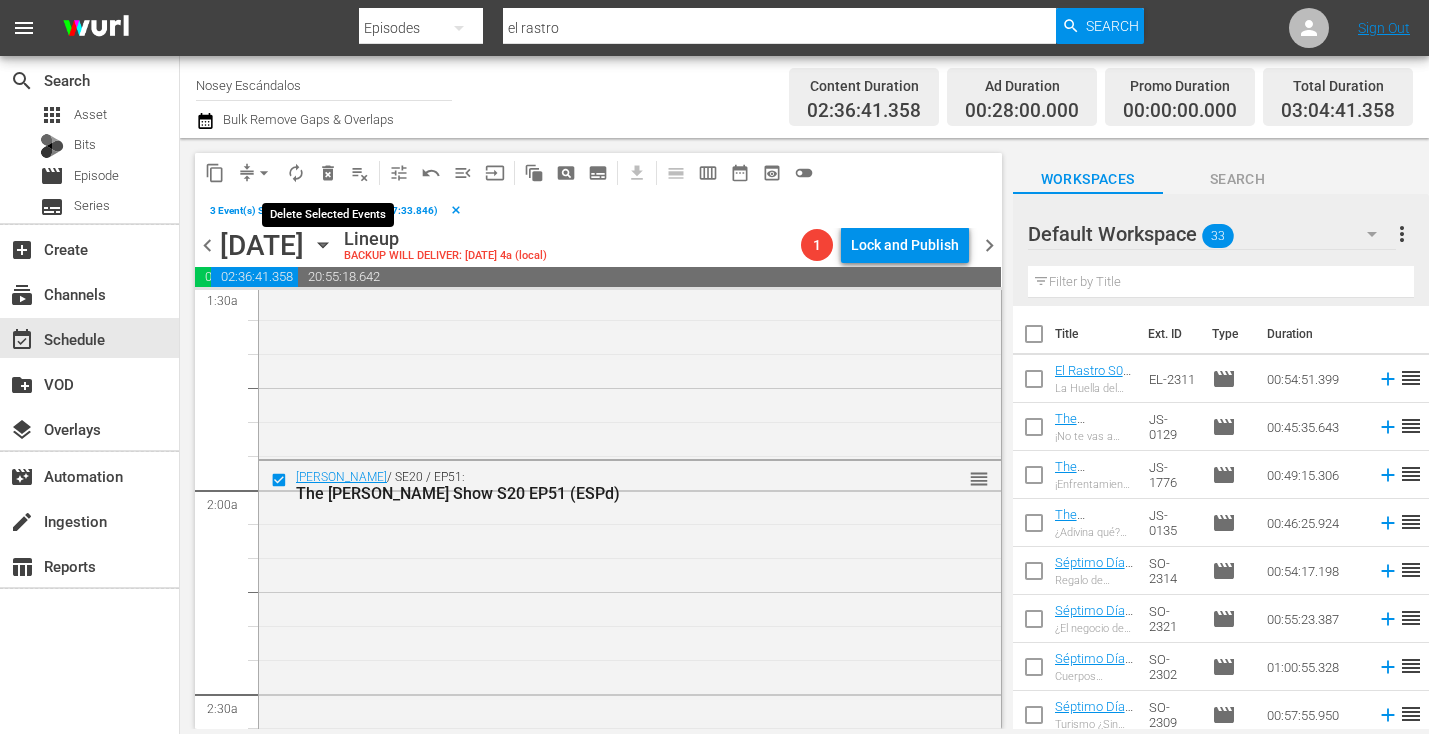 click on "delete_forever_outlined" at bounding box center (328, 173) 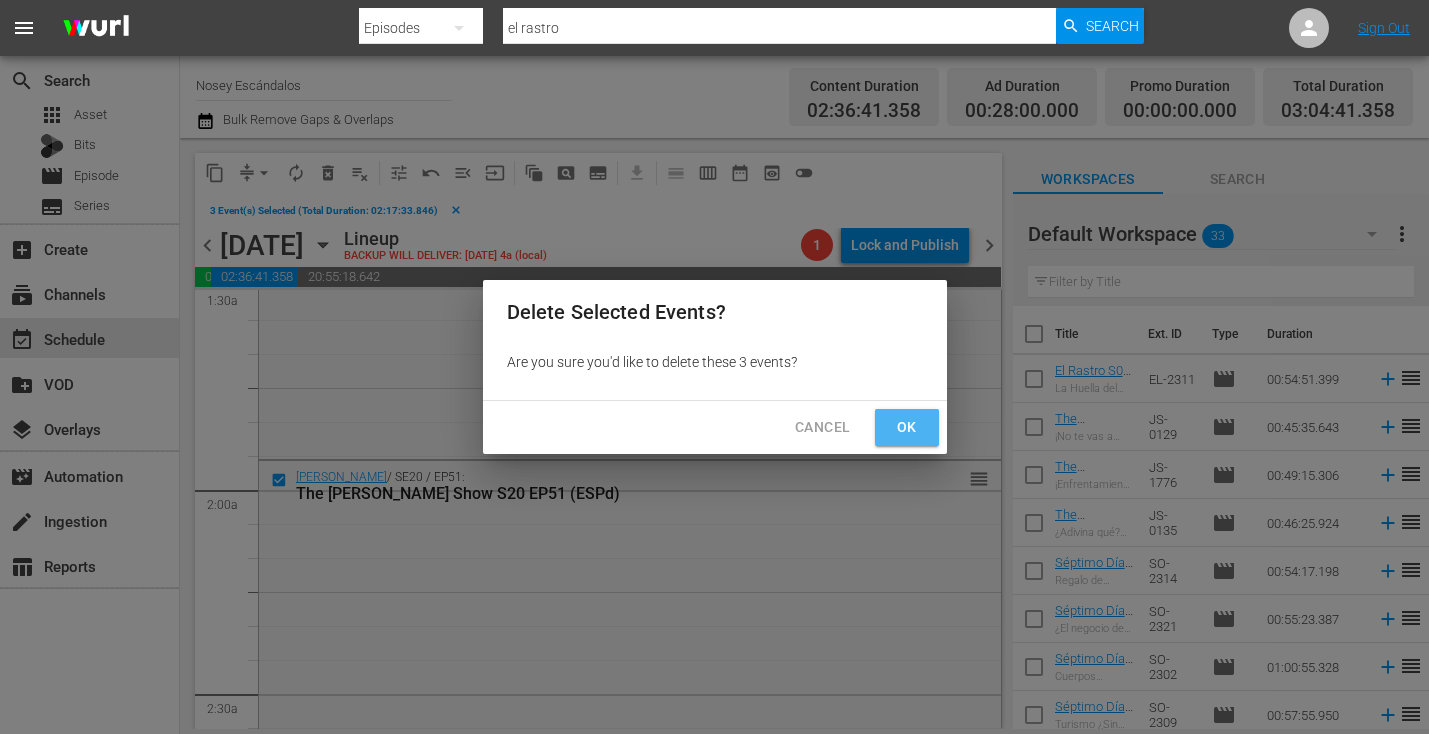 click on "Ok" at bounding box center (907, 427) 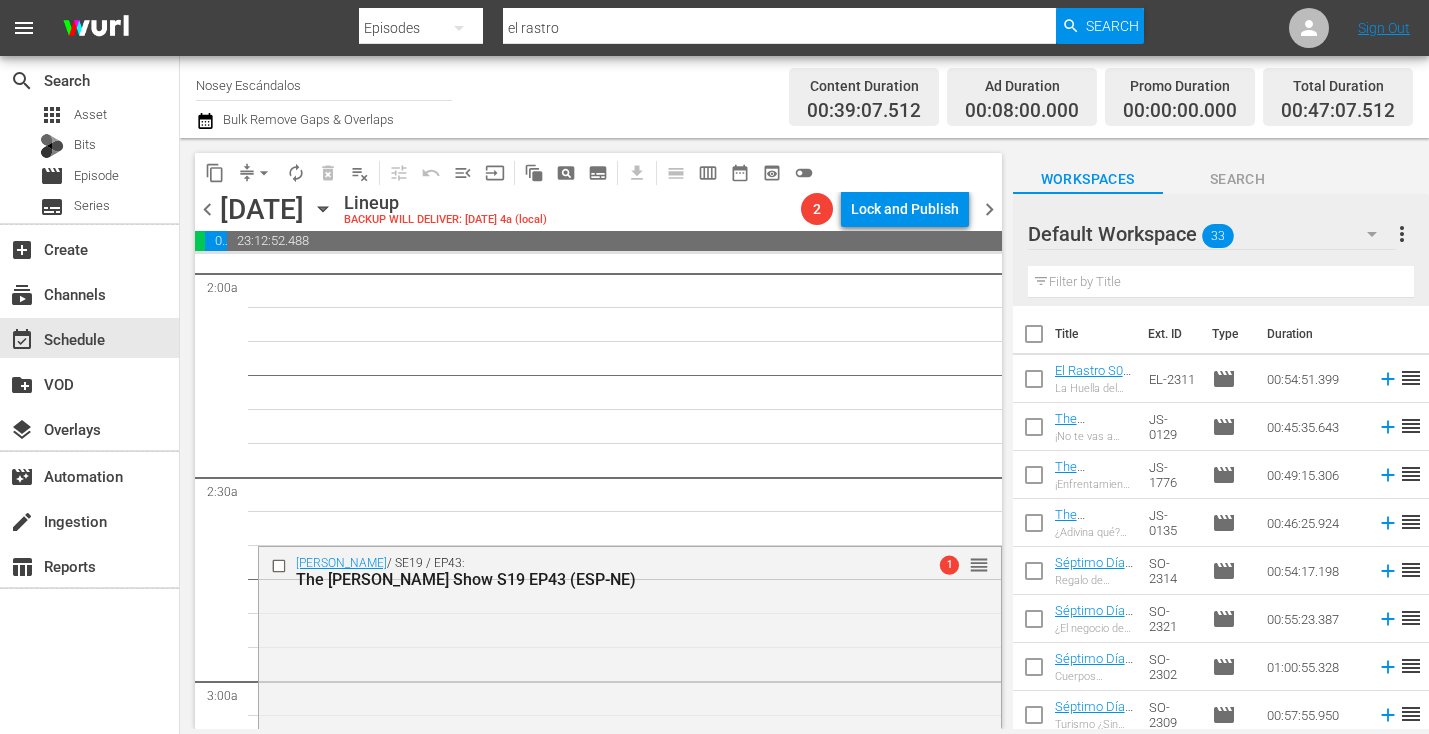 scroll, scrollTop: 1064, scrollLeft: 0, axis: vertical 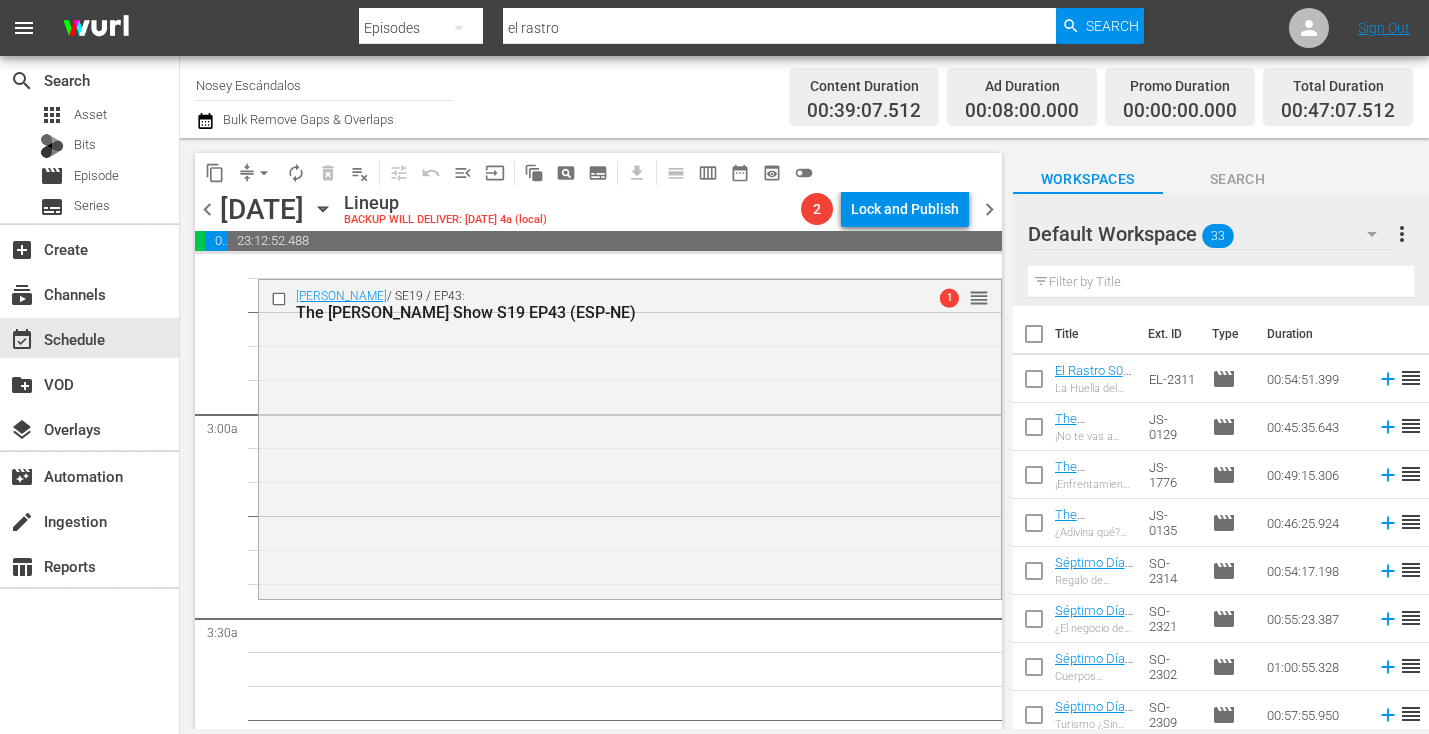 click on "Jerry Springer  / SE19 / EP43:
The Jerry Springer Show S19 EP43 (ESP-NE) 1 reorder" at bounding box center (630, 437) 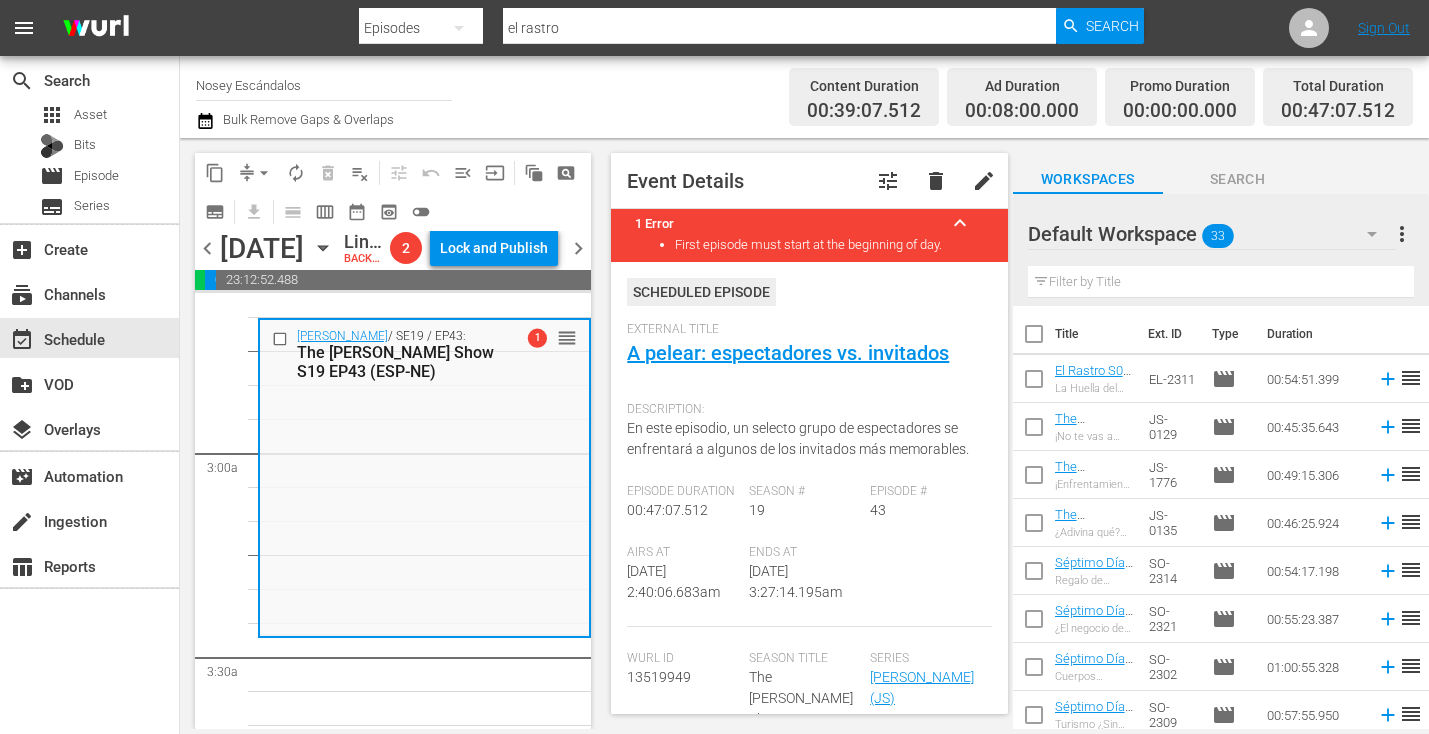 click on "delete" at bounding box center [936, 181] 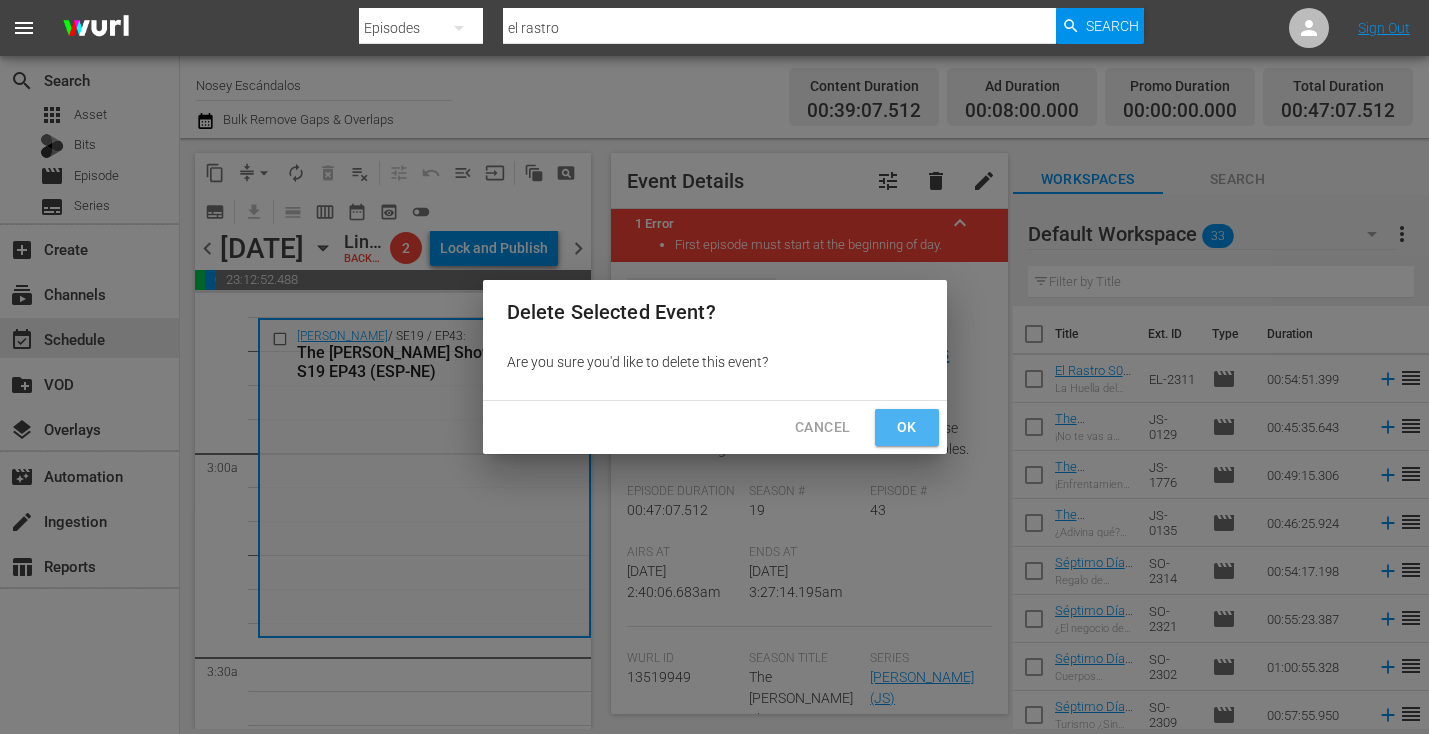 click on "Ok" at bounding box center [907, 427] 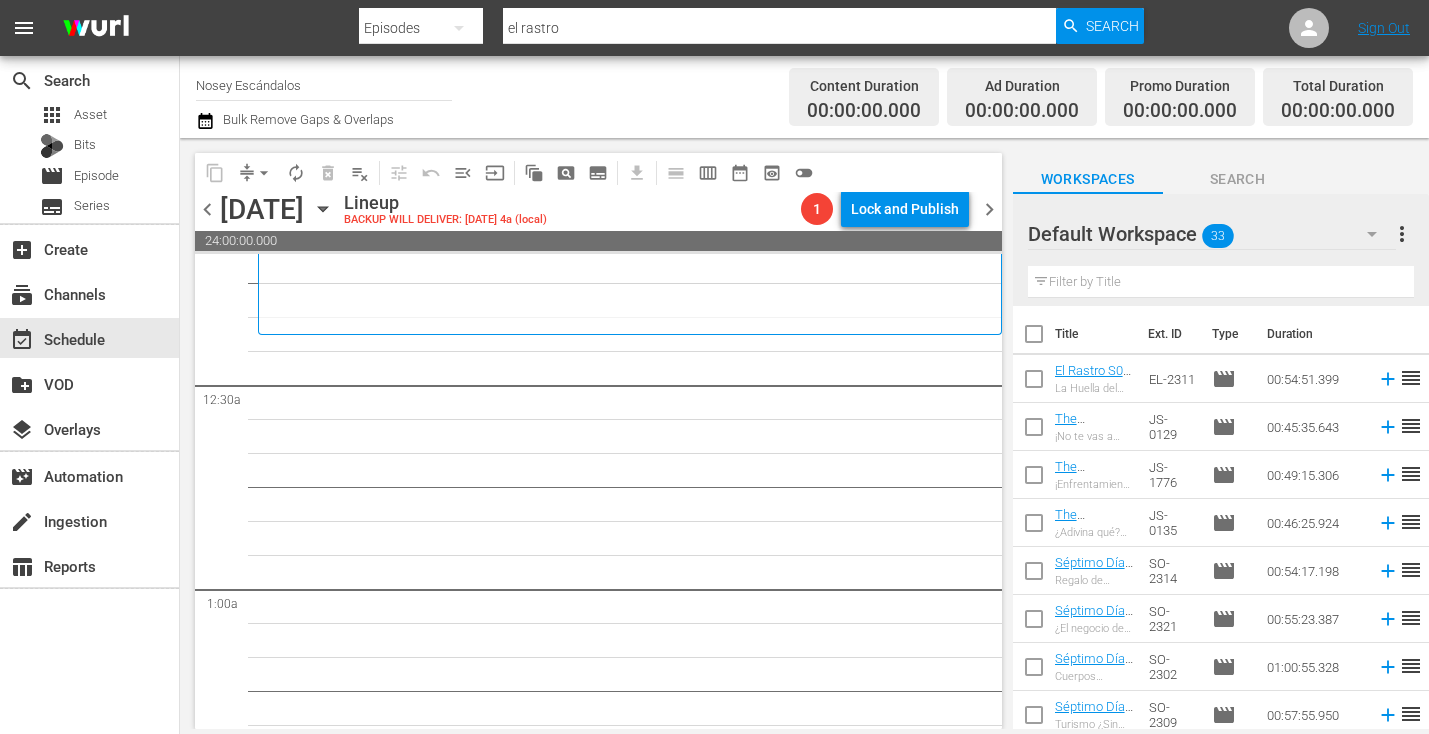 scroll, scrollTop: 0, scrollLeft: 0, axis: both 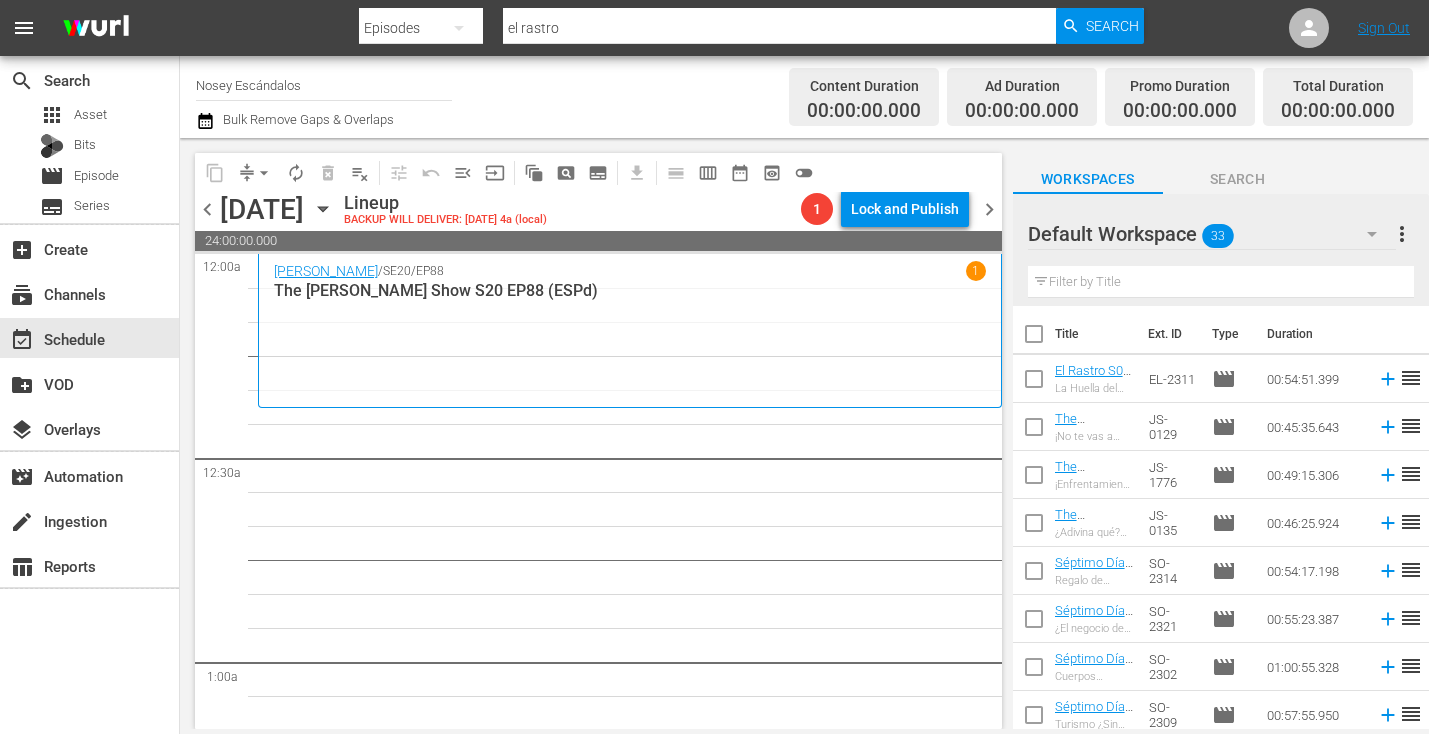 click on "more_vert" at bounding box center [1402, 234] 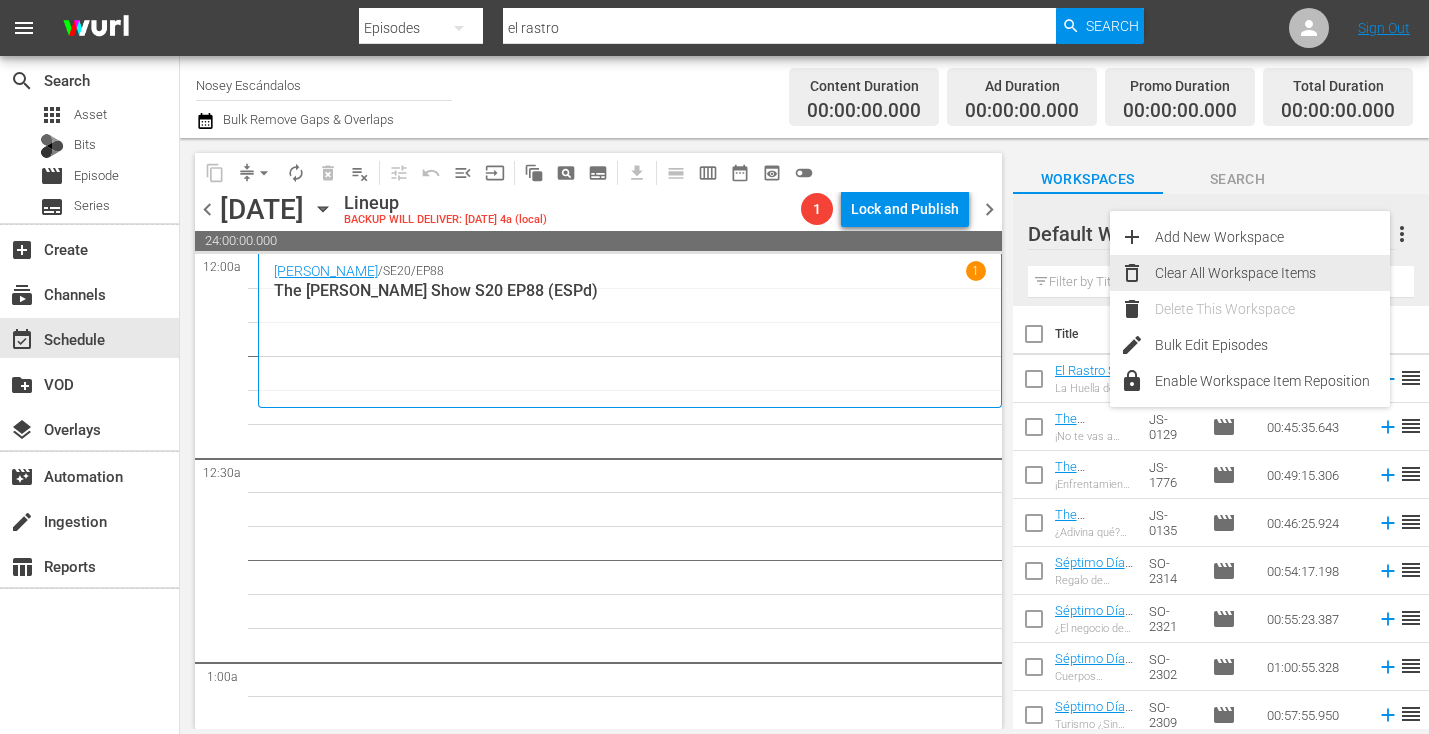 click on "Clear All Workspace Items" at bounding box center [1272, 273] 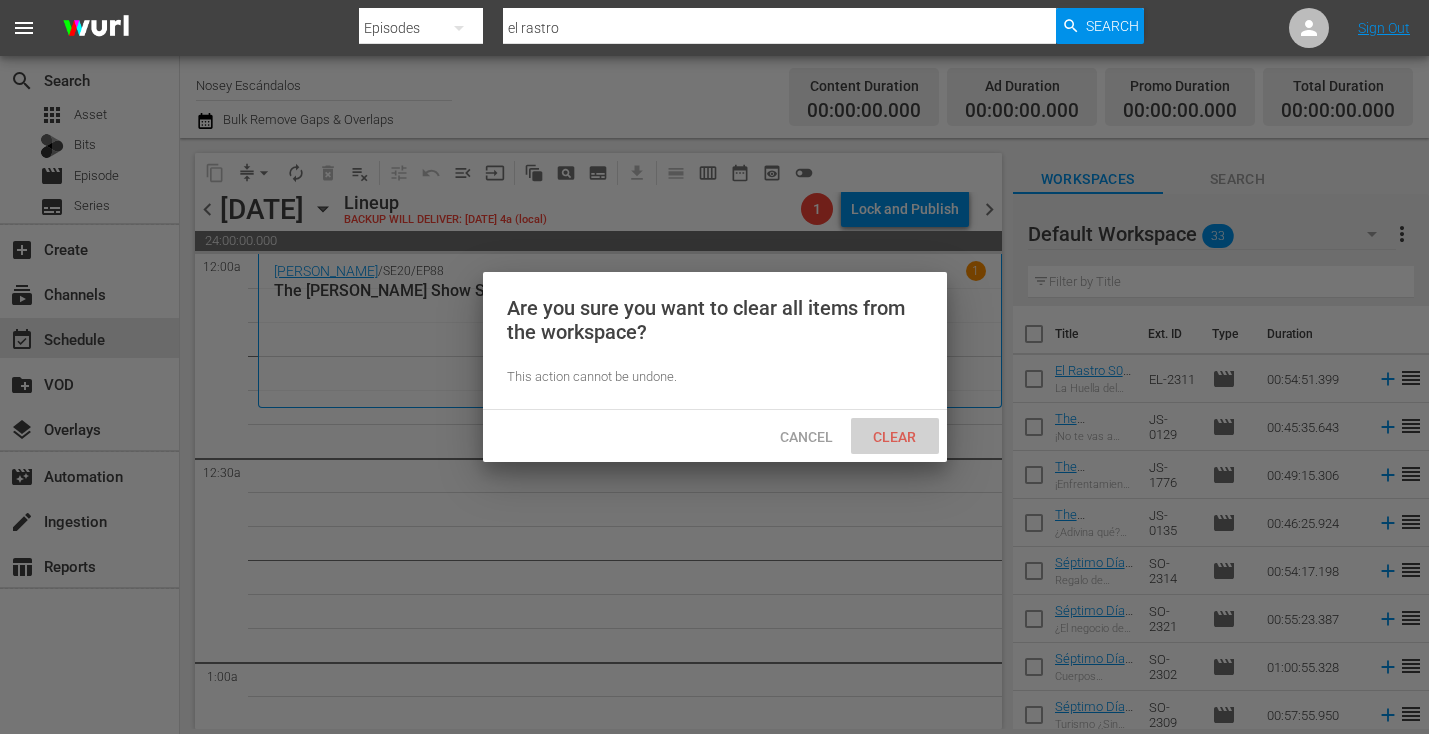 click on "Clear" at bounding box center [894, 437] 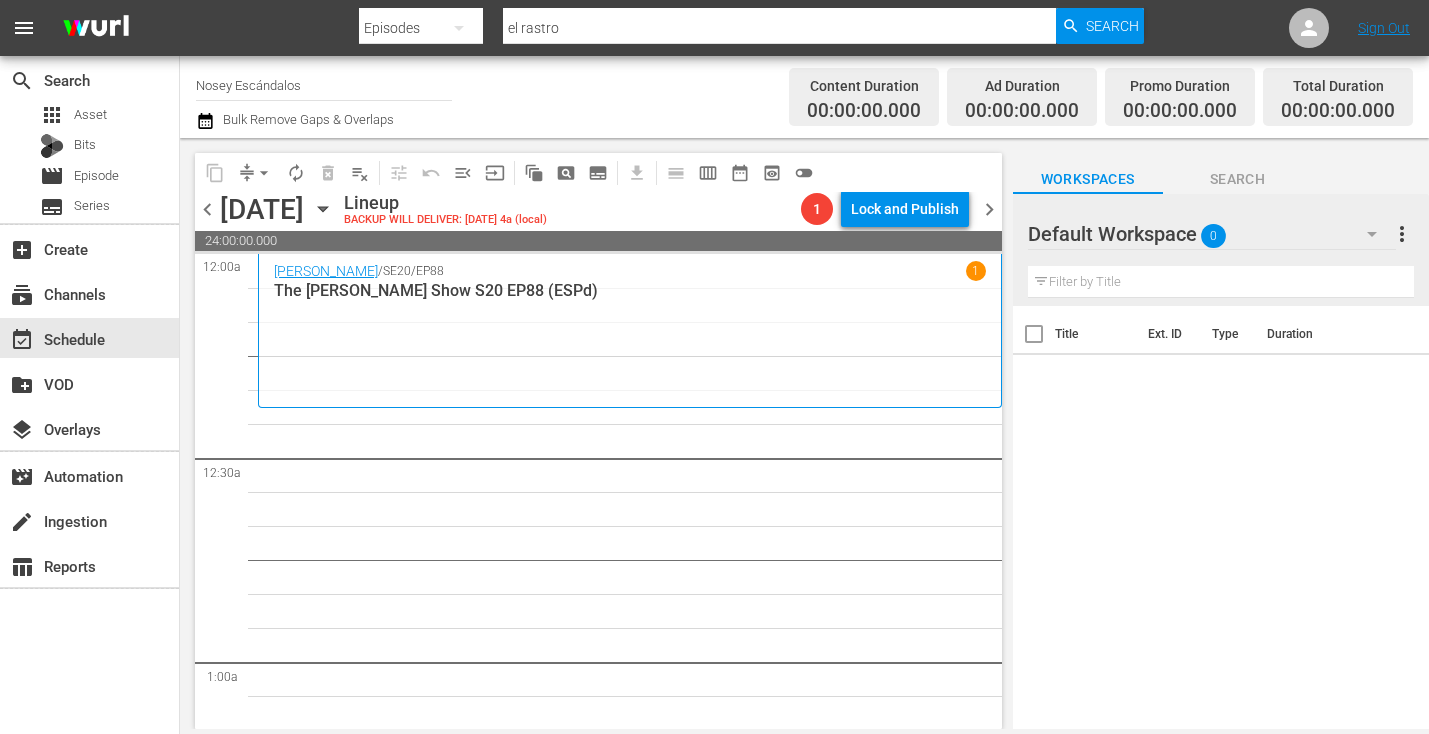 click on "el rastro" at bounding box center (780, 28) 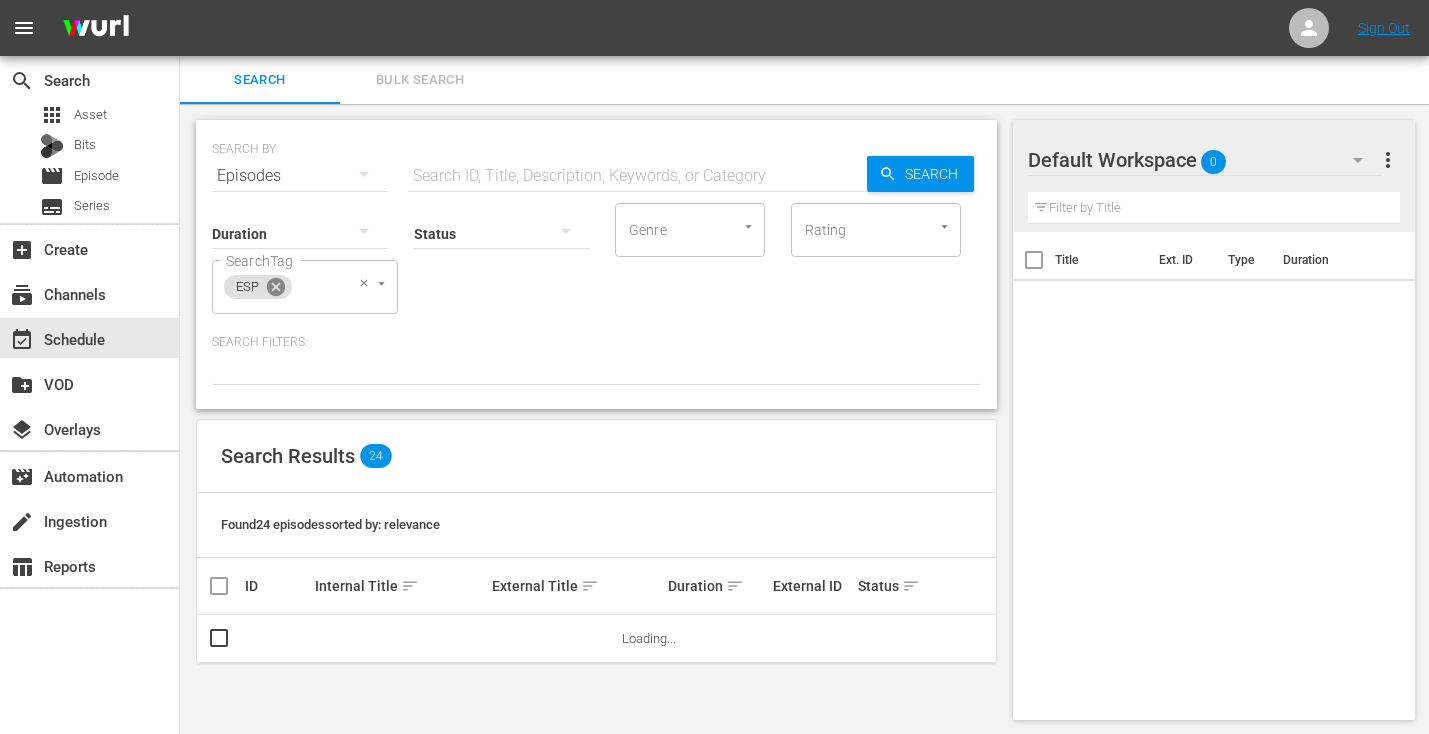 click 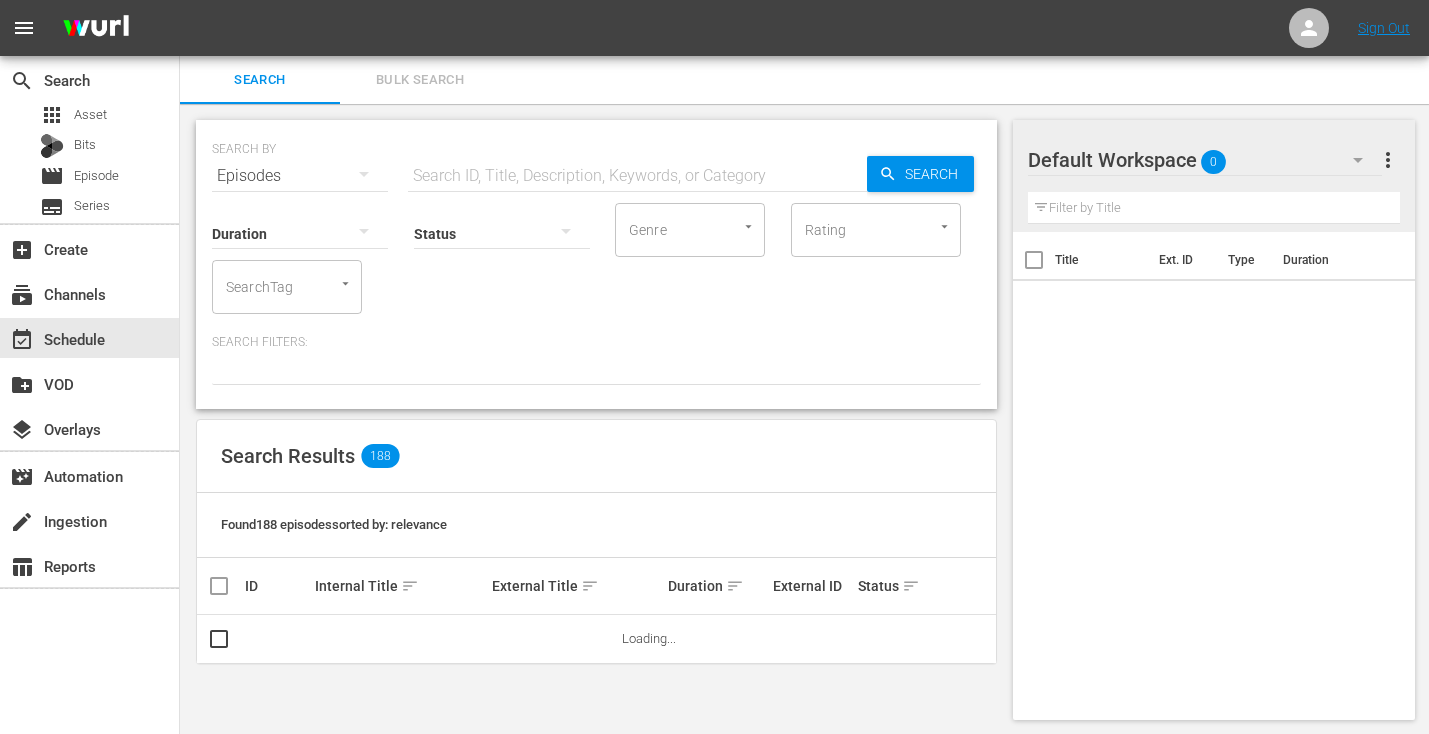 click on "Bulk Search" at bounding box center [420, 80] 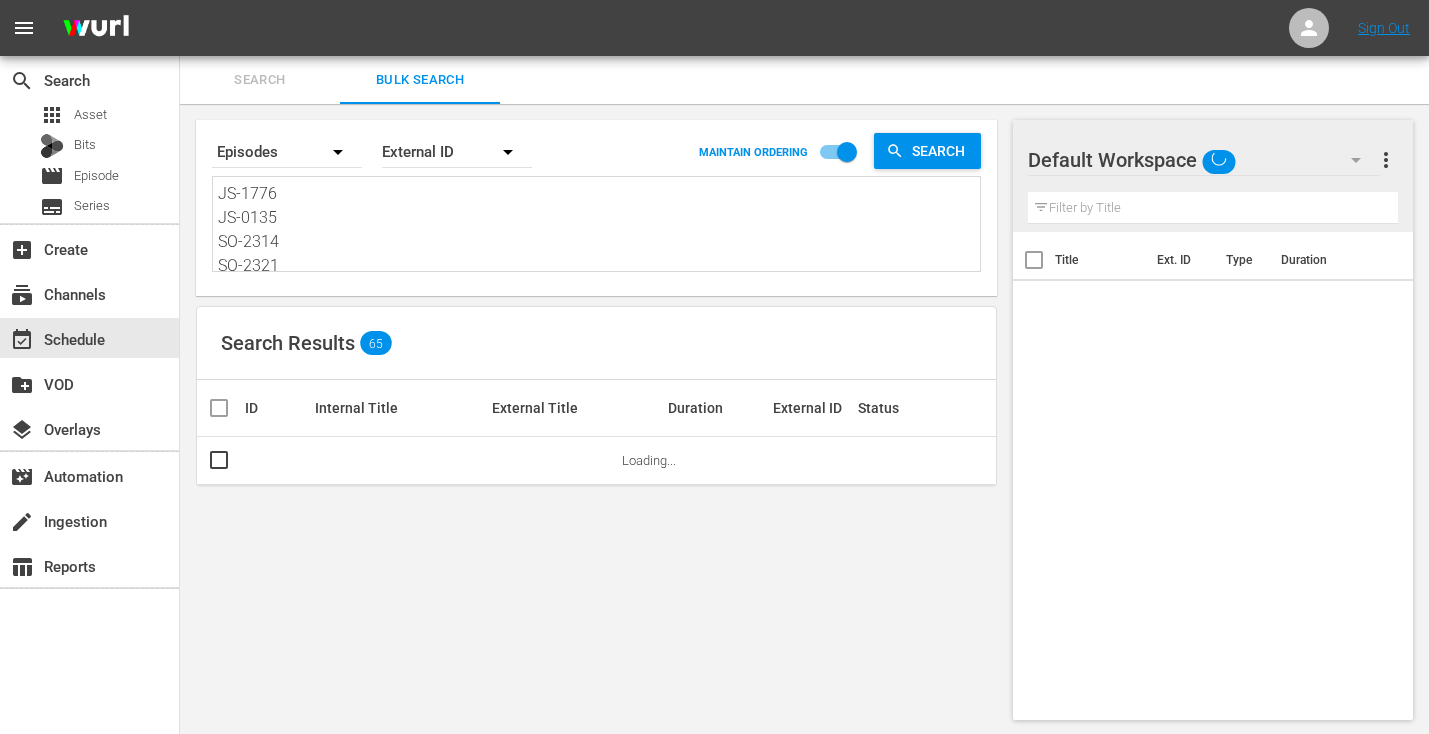click on "JS-1776
JS-0135
SO-2314
SO-2321
SO-2302
SO-2309
SO-2315
SO-2308
SO-2303
EL-2302
EL-2308
EL-2315
EL-2309
EL-2321
EL-2303
JM-0203
JM-0205
JM-0206
JM-0204
MS-1725
MS-1778
MS-1138
SW-1756
SW-17115
JS-0159
JS-0131
JS-0186
JS-0184
JS-1770
JS-0178
JS-0192
JS-1730" at bounding box center [599, 227] 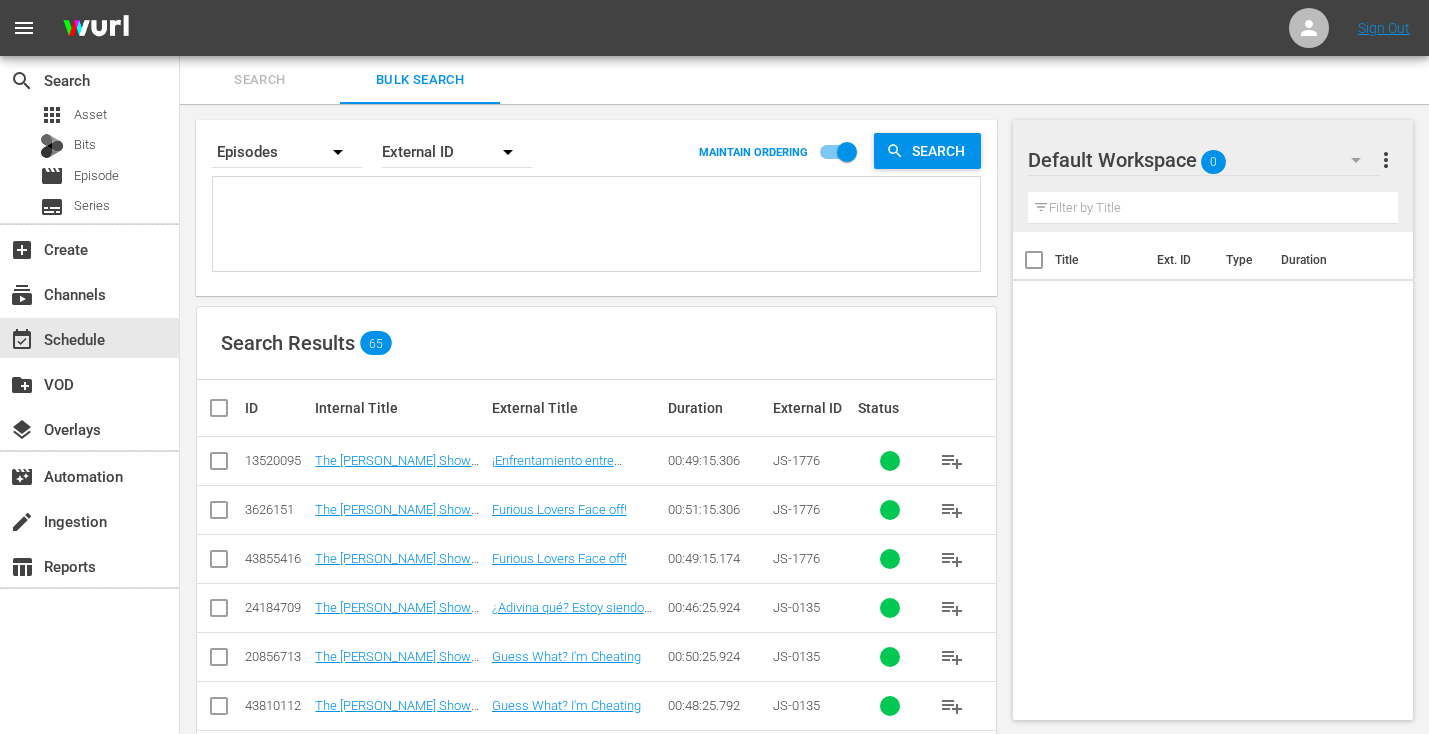 paste on "JS-0129
JS-0146
JS-0146
SO-2315
SO-2322
SO-2303
SO-2310
SO-2316
SO-2309
SO-2304
EL-2303
EL-2309
EL-2316
EL-2310
EL-2322
EL-2304
EL-2304
JM-0204
JM-0206
JM-0207
JM-0205
MS-1738
MS-1779
MS-1139
SW-1759
SW-17122
JS-0162
JS-0135
JS-0187
JS-0186
JS-1776
JS-0182
JS-1730
JS-1731" 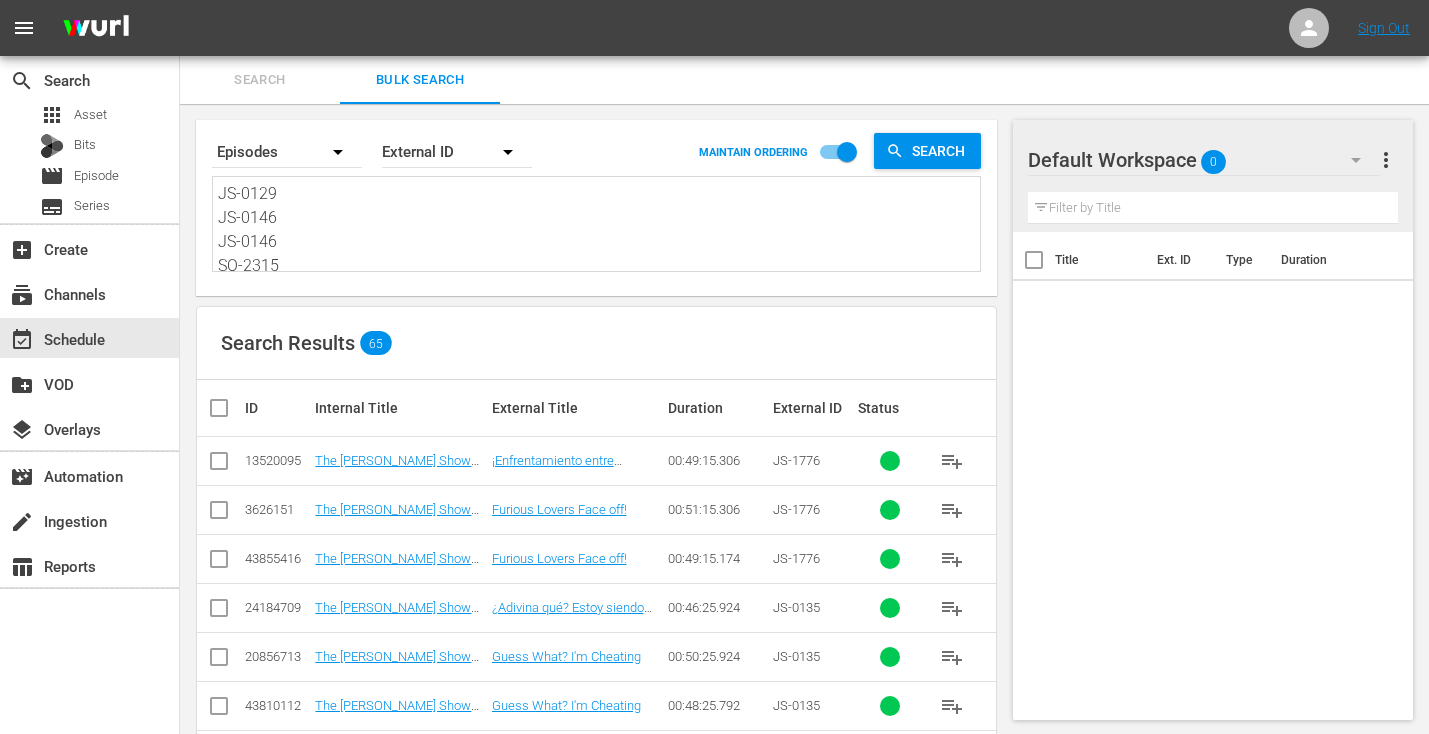 scroll, scrollTop: 722, scrollLeft: 0, axis: vertical 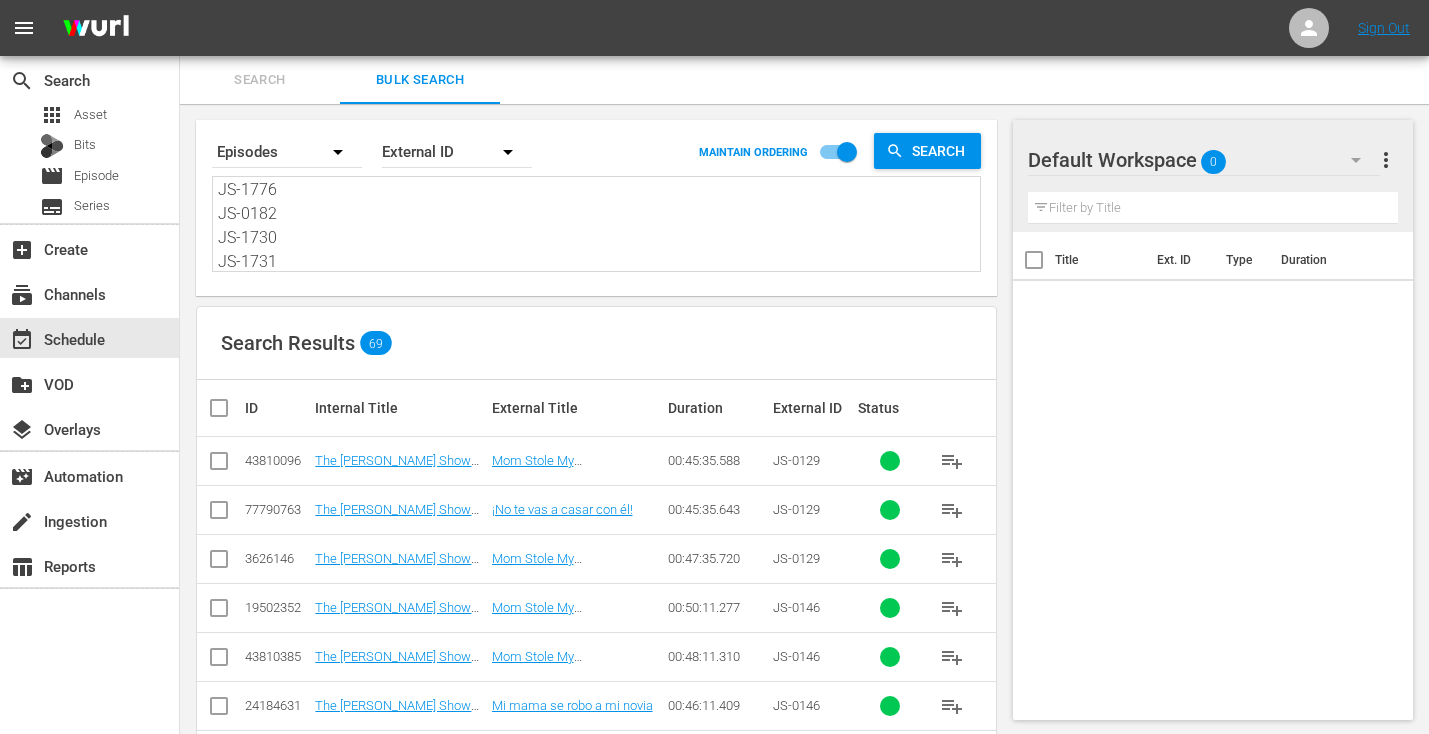 click at bounding box center (227, 408) 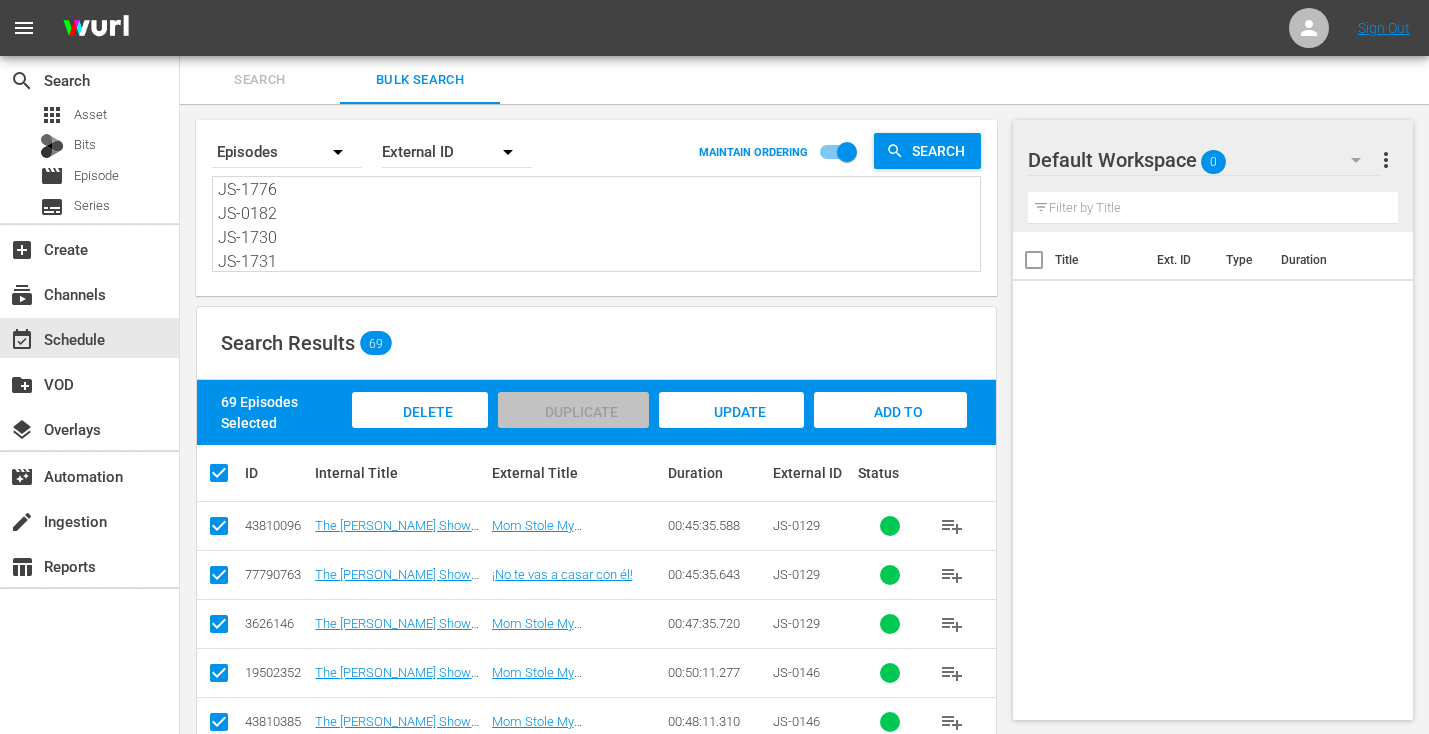 click on "Add to Workspace" at bounding box center (890, 429) 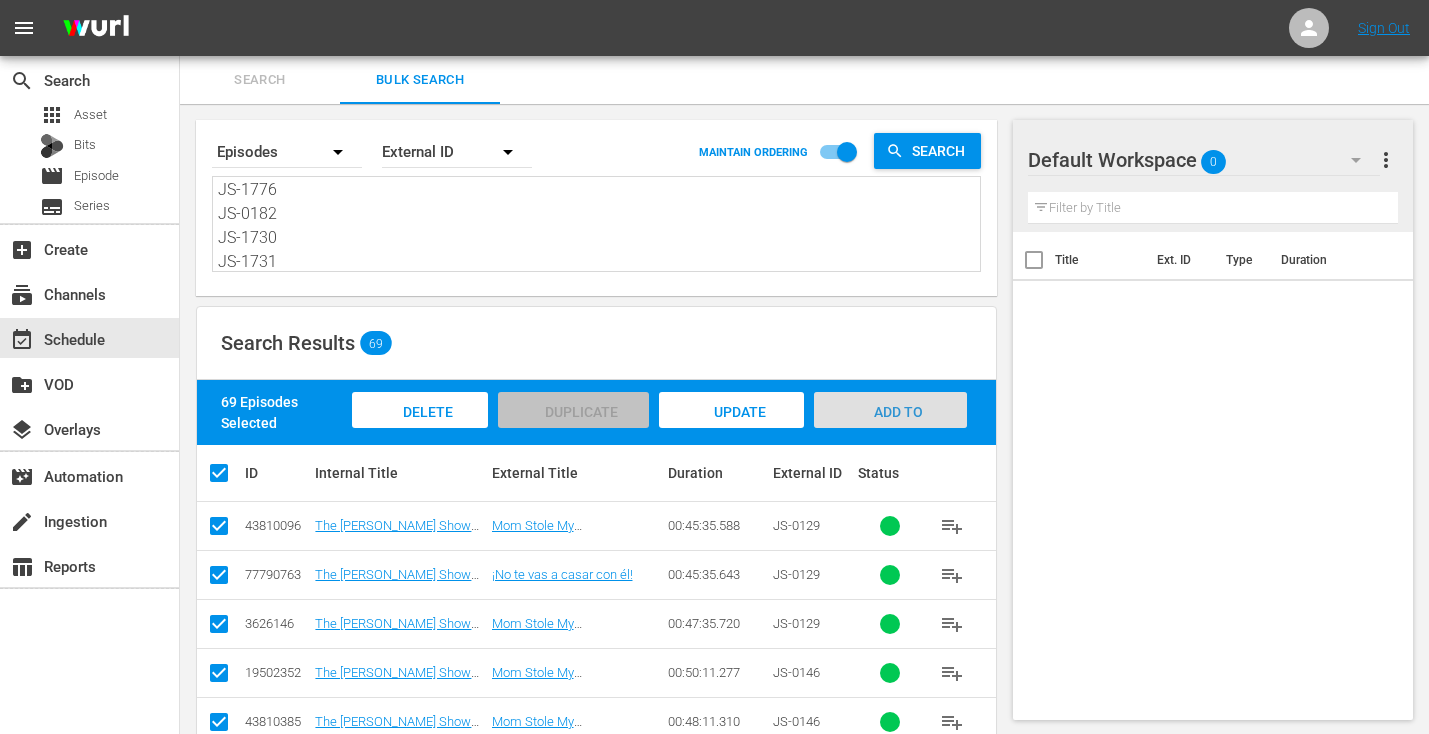 click on "Add to Workspace" at bounding box center (890, 431) 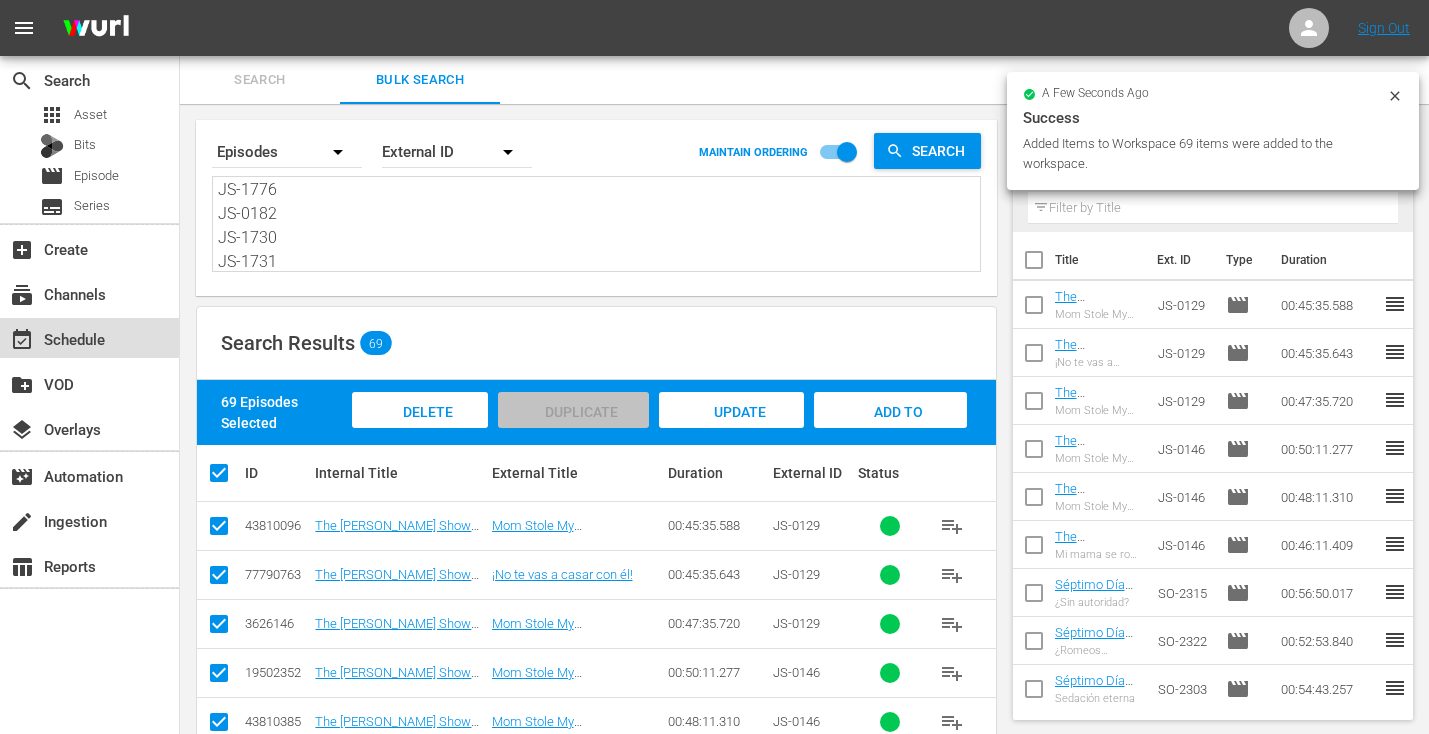 click on "event_available   Schedule" at bounding box center [56, 336] 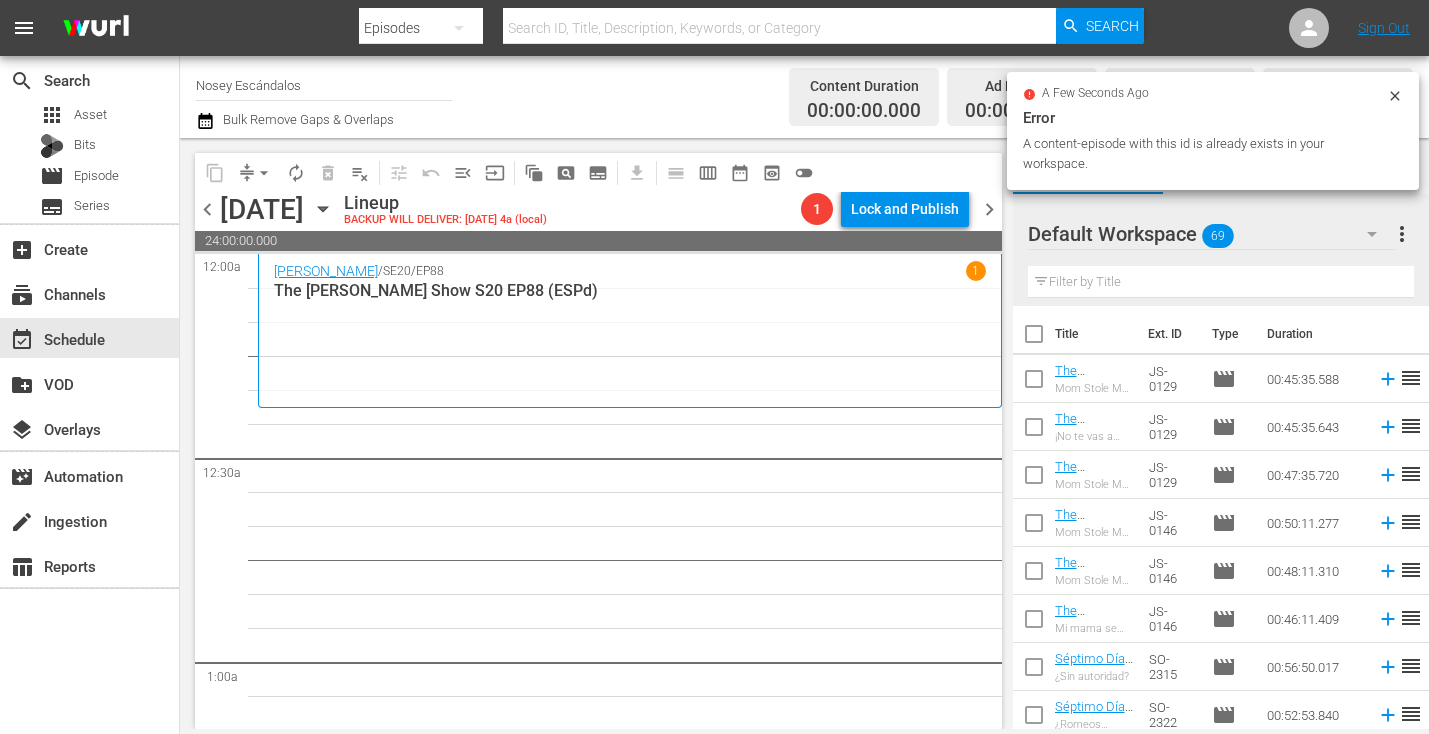 click at bounding box center (1221, 282) 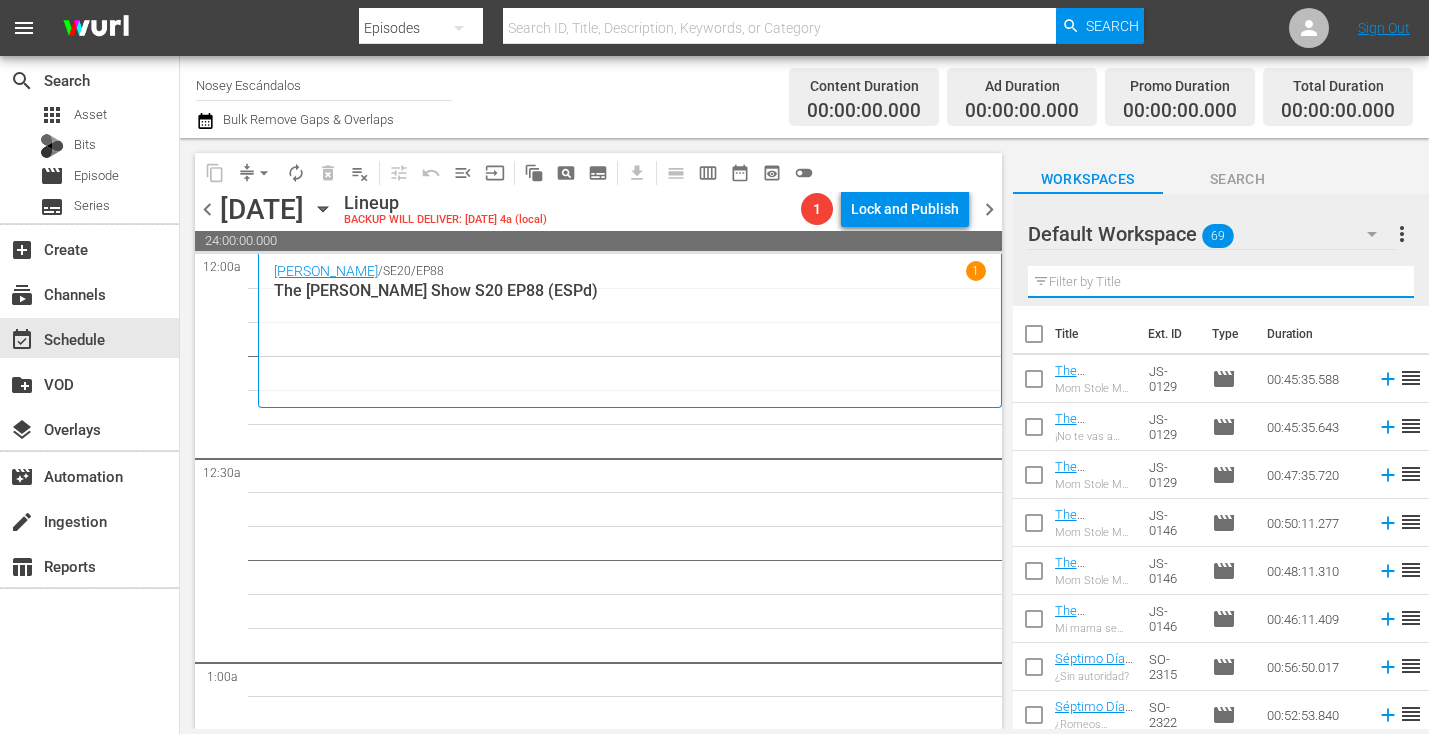 click at bounding box center [1034, 338] 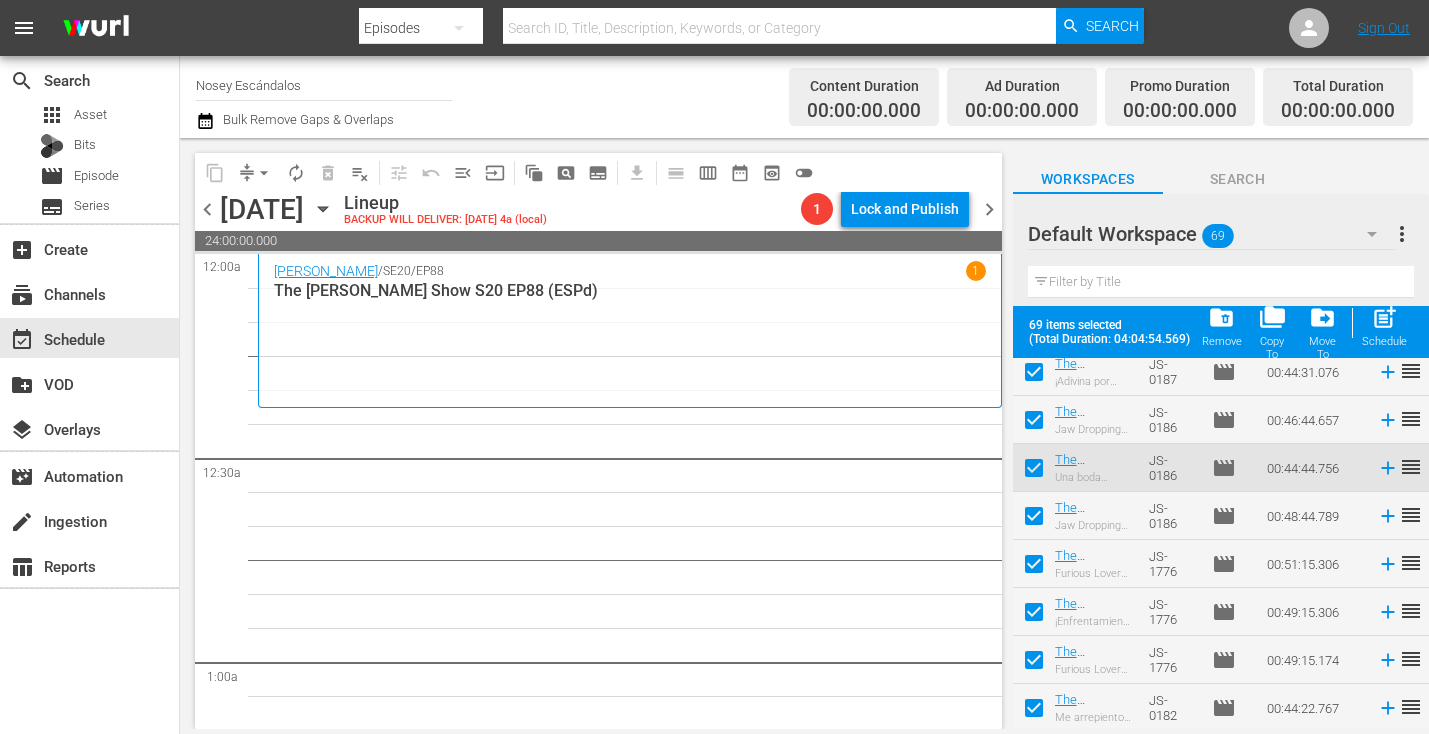 scroll, scrollTop: 2987, scrollLeft: 0, axis: vertical 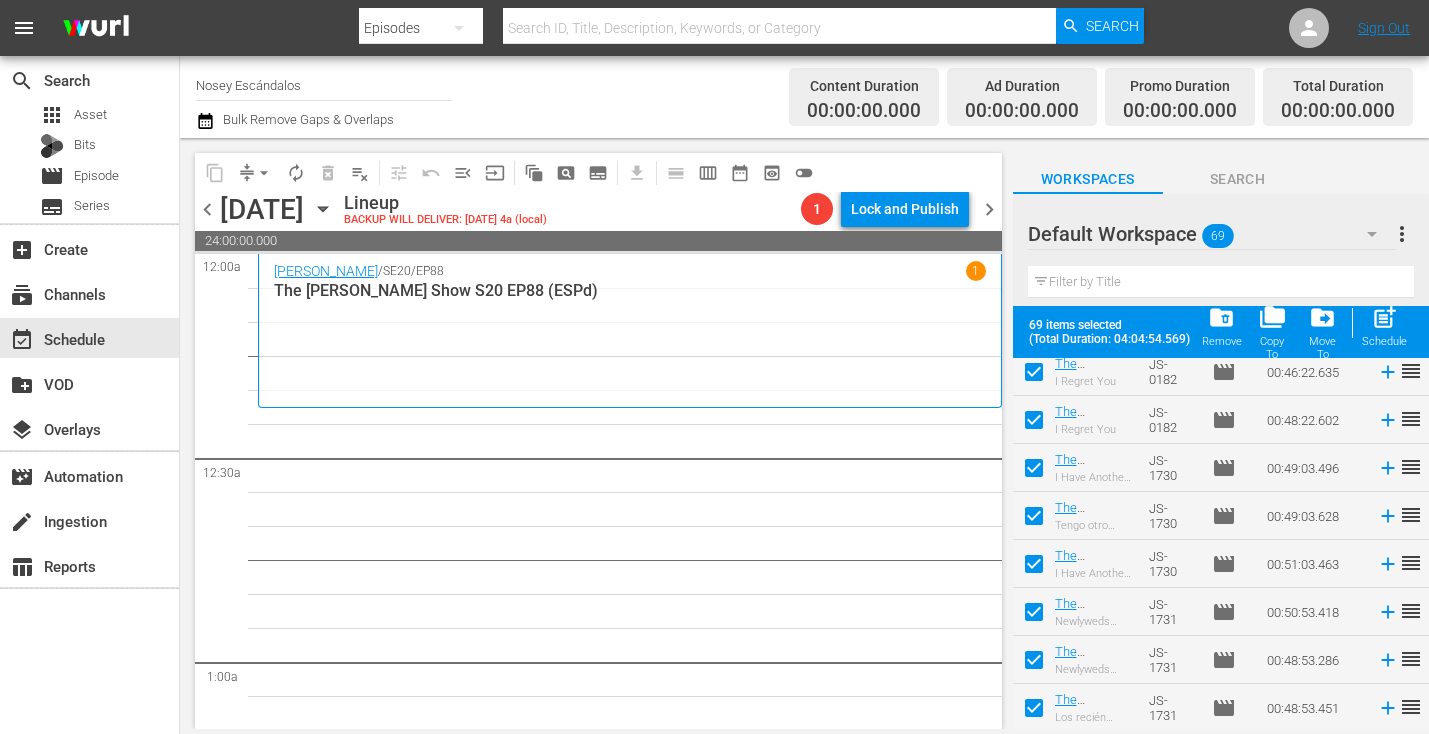 drag, startPoint x: 1380, startPoint y: 325, endPoint x: 1390, endPoint y: 203, distance: 122.40915 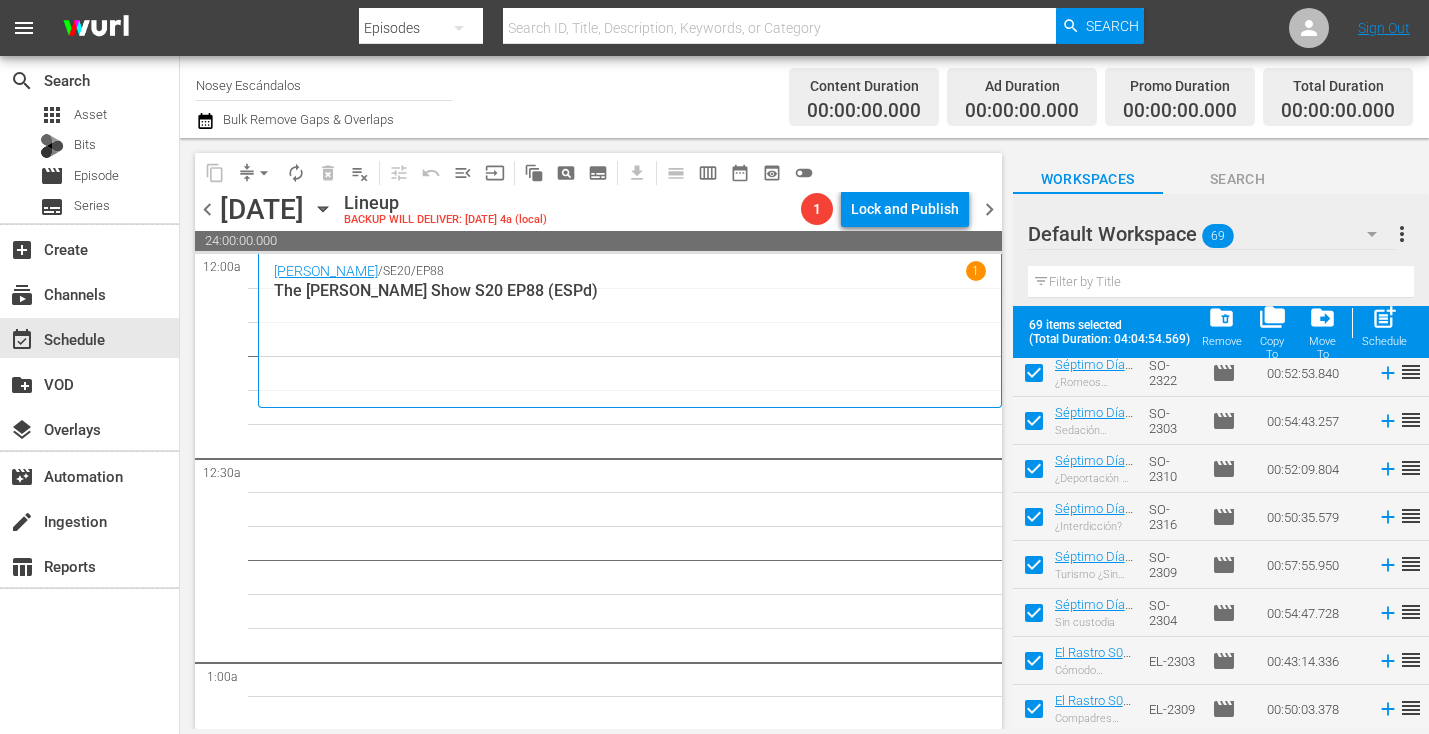 scroll, scrollTop: 0, scrollLeft: 0, axis: both 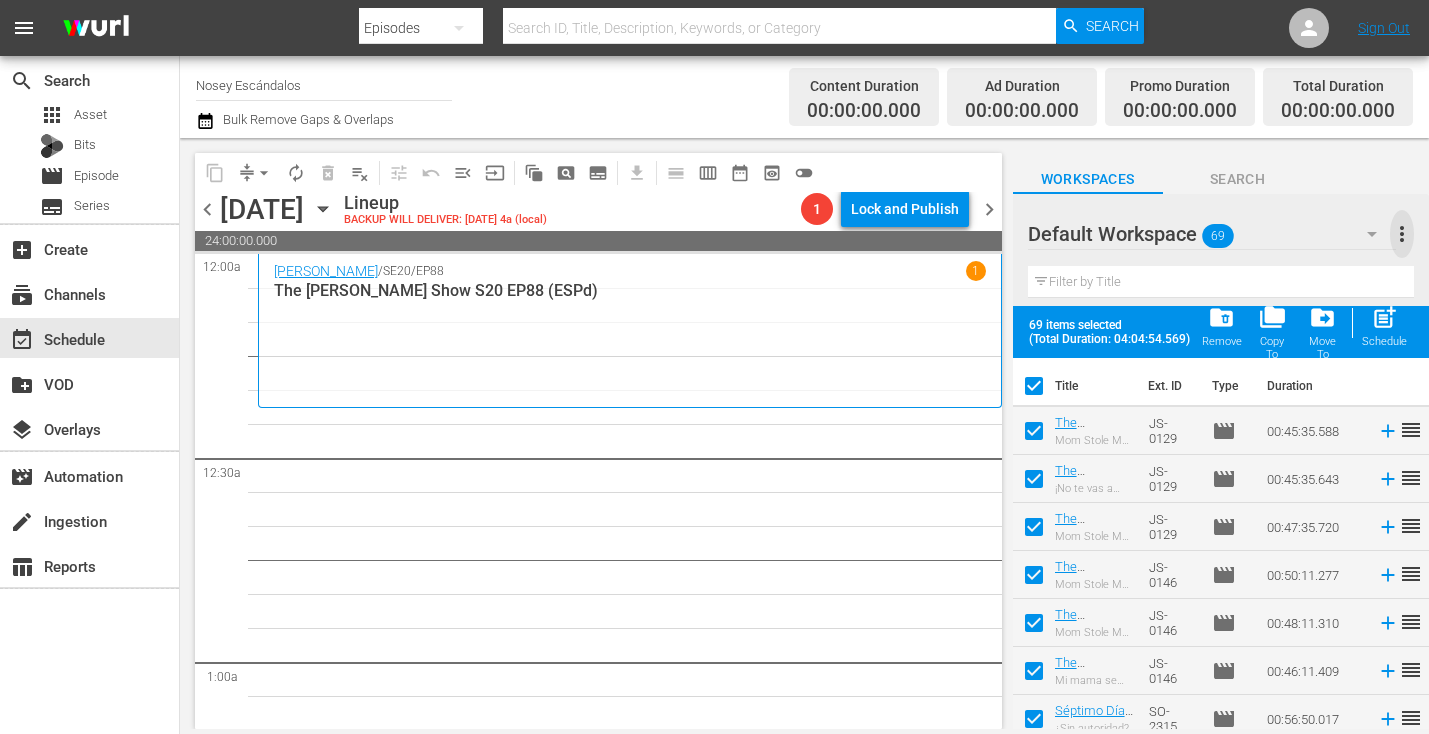 click on "more_vert" at bounding box center [1402, 234] 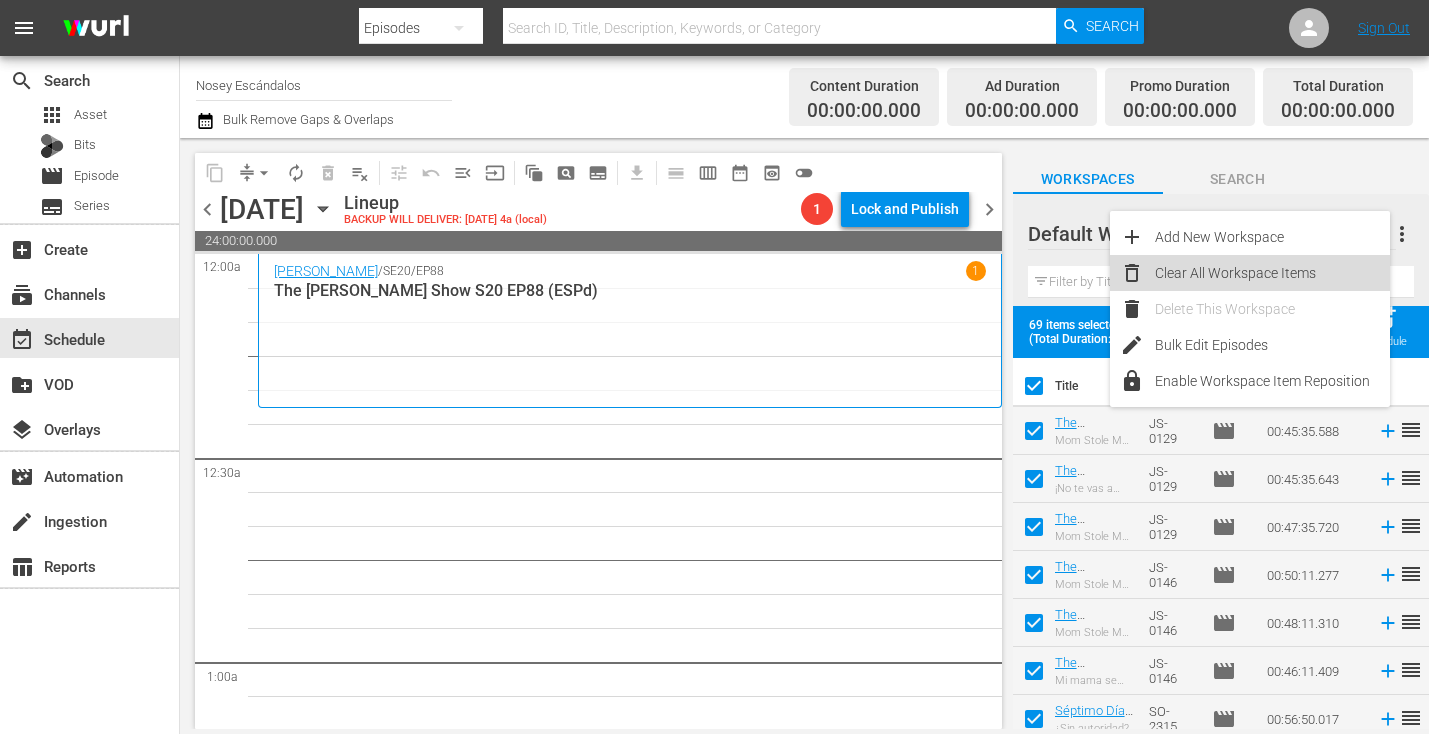 click on "Clear All Workspace Items" at bounding box center (1272, 273) 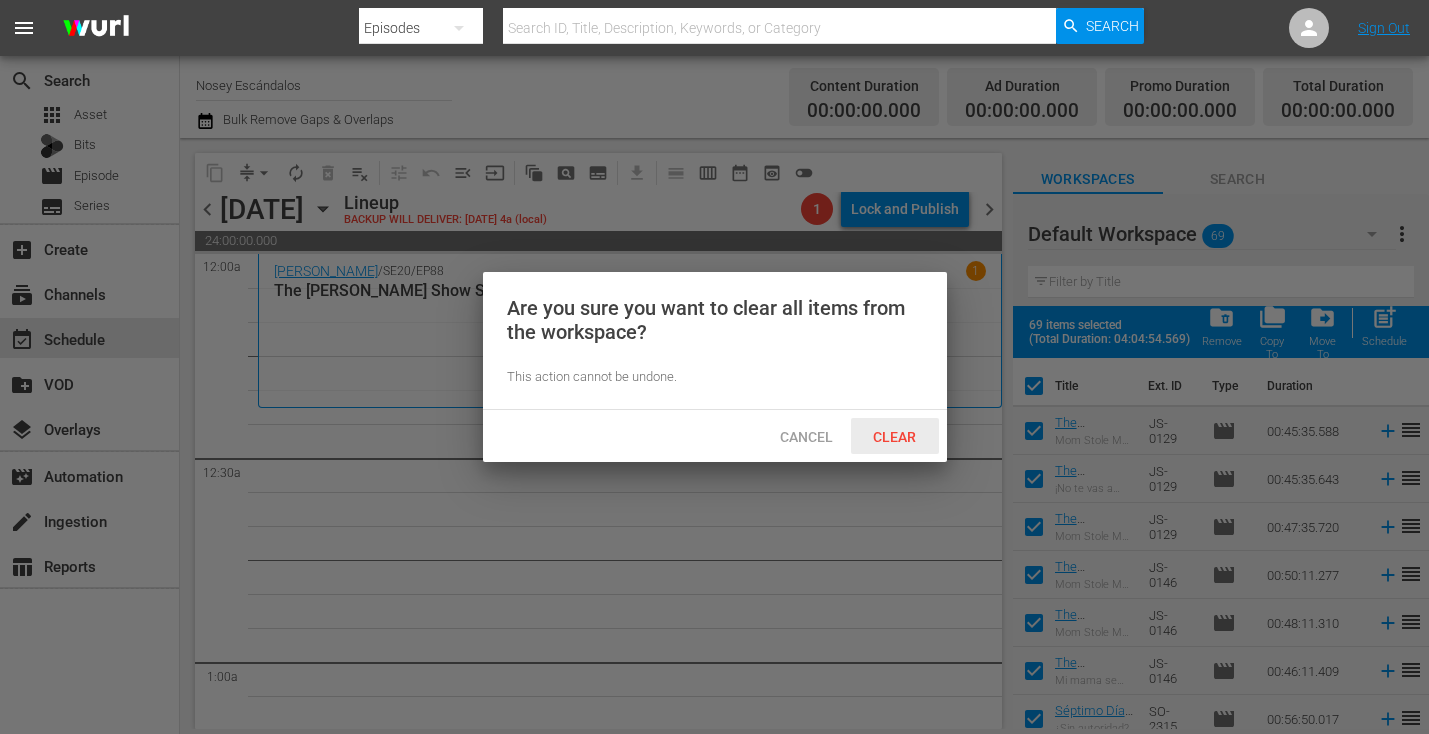 click on "Clear" at bounding box center (895, 436) 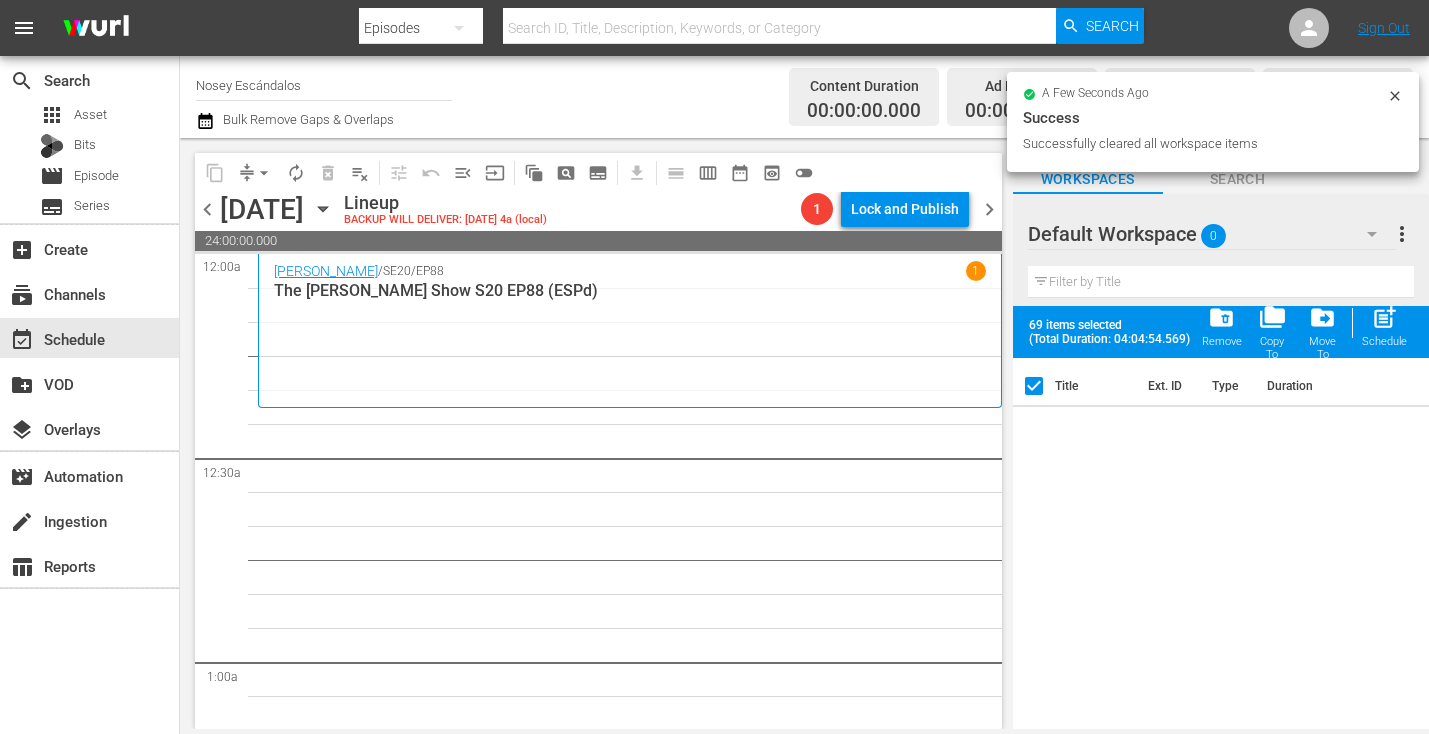 click at bounding box center [780, 28] 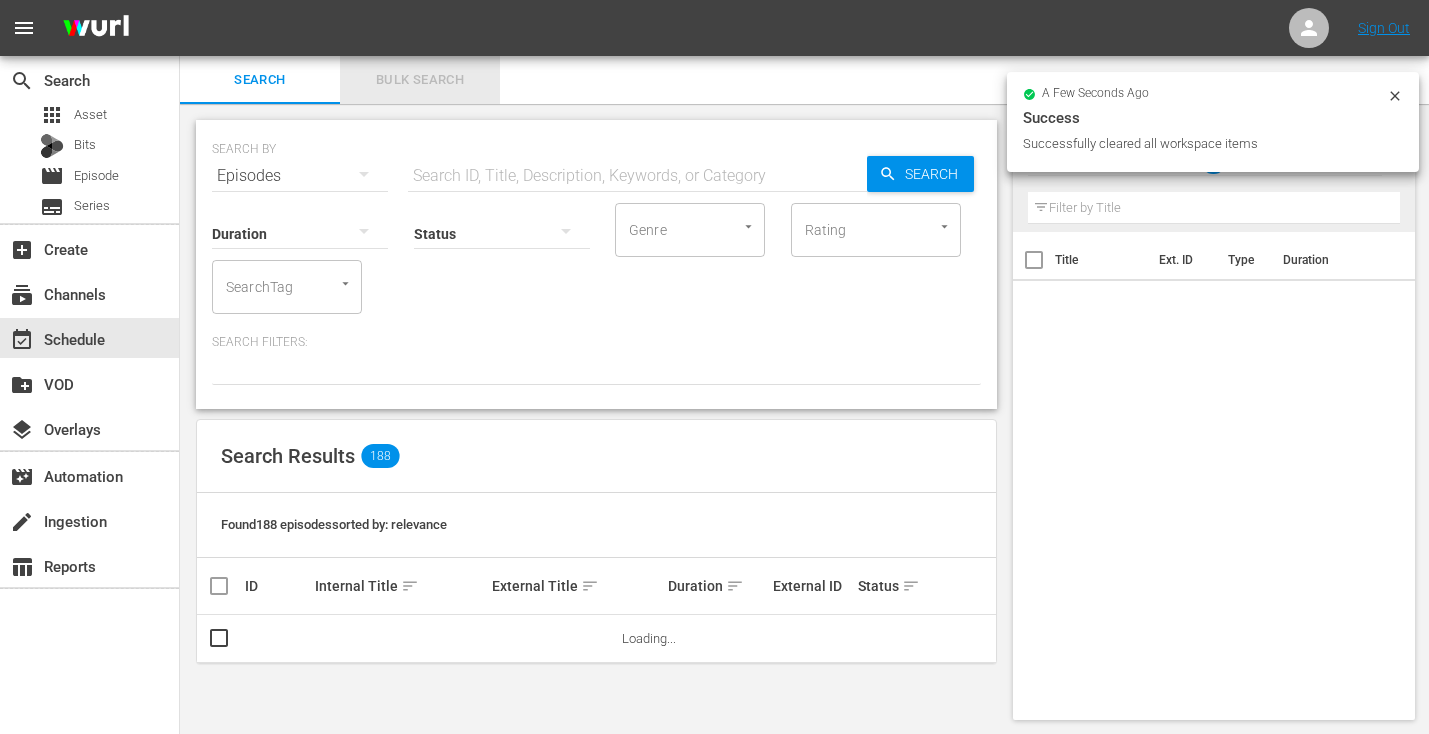 click on "Bulk Search" at bounding box center (420, 80) 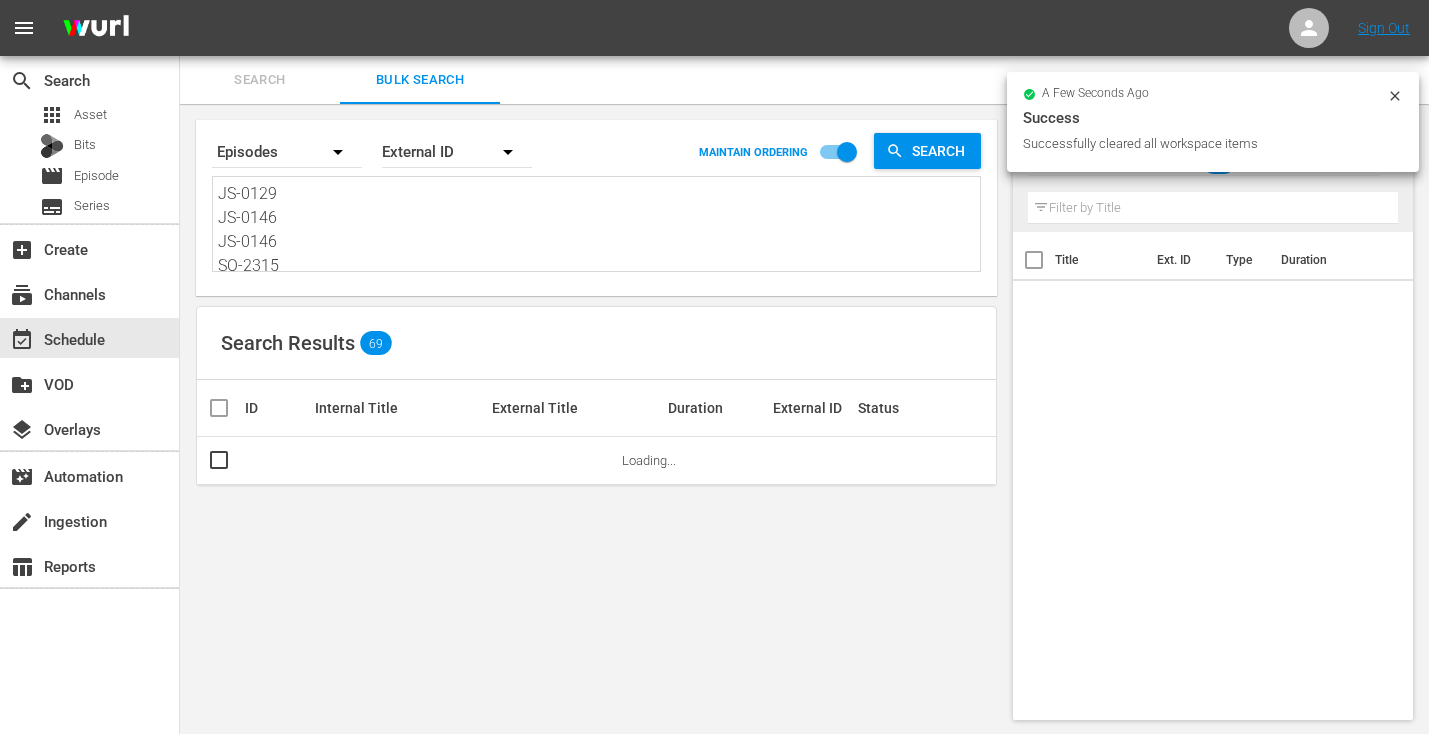 click on "JS-0129
JS-0146
JS-0146
SO-2315
SO-2322
SO-2303
SO-2310
SO-2316
SO-2309
SO-2304
EL-2303
EL-2309
EL-2316
EL-2310
EL-2322
EL-2304
EL-2304
JM-0204
JM-0206
JM-0207
JM-0205
MS-1738
MS-1779
MS-1139
SW-1759
SW-17122
JS-0162
JS-0135
JS-0187
JS-0186
JS-1776
JS-0182
JS-1730
JS-1731" at bounding box center [599, 227] 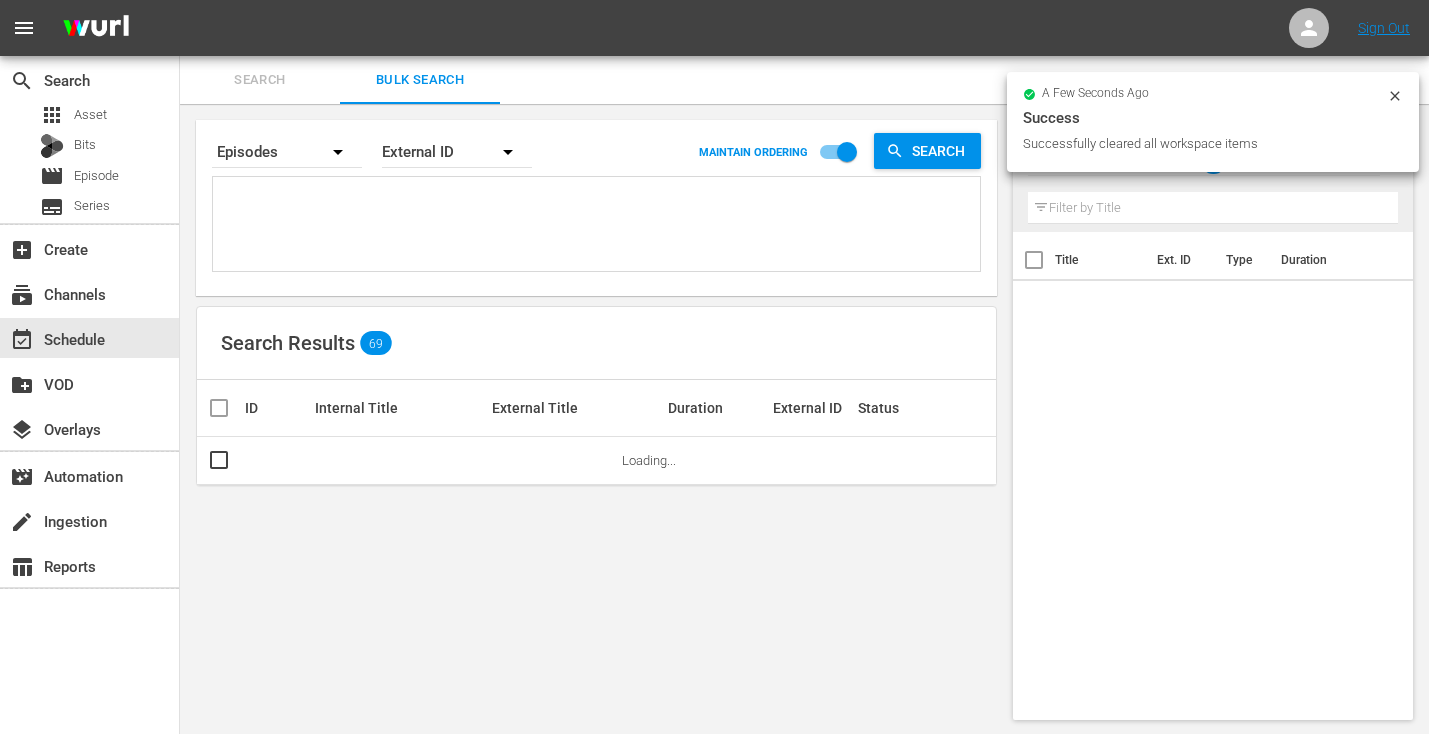 paste on "JS-0129
JS-0146
JS-0146
SO-2315
SO-2322
SO-2303
SO-2310
SO-2316
SO-2309
SO-2304
EL-2303
EL-2309
EL-2316
EL-2310
EL-2322
EL-2304
EL-2304
JM-0204
JM-0206
JM-0207
JM-0205
MS-1738
MS-1779
MS-1139
SW-1759
SW-17122
JS-0162
JS-0135
JS-0187
JS-0186
JS-1776
JS-0182
JS-1730
JS-1731" 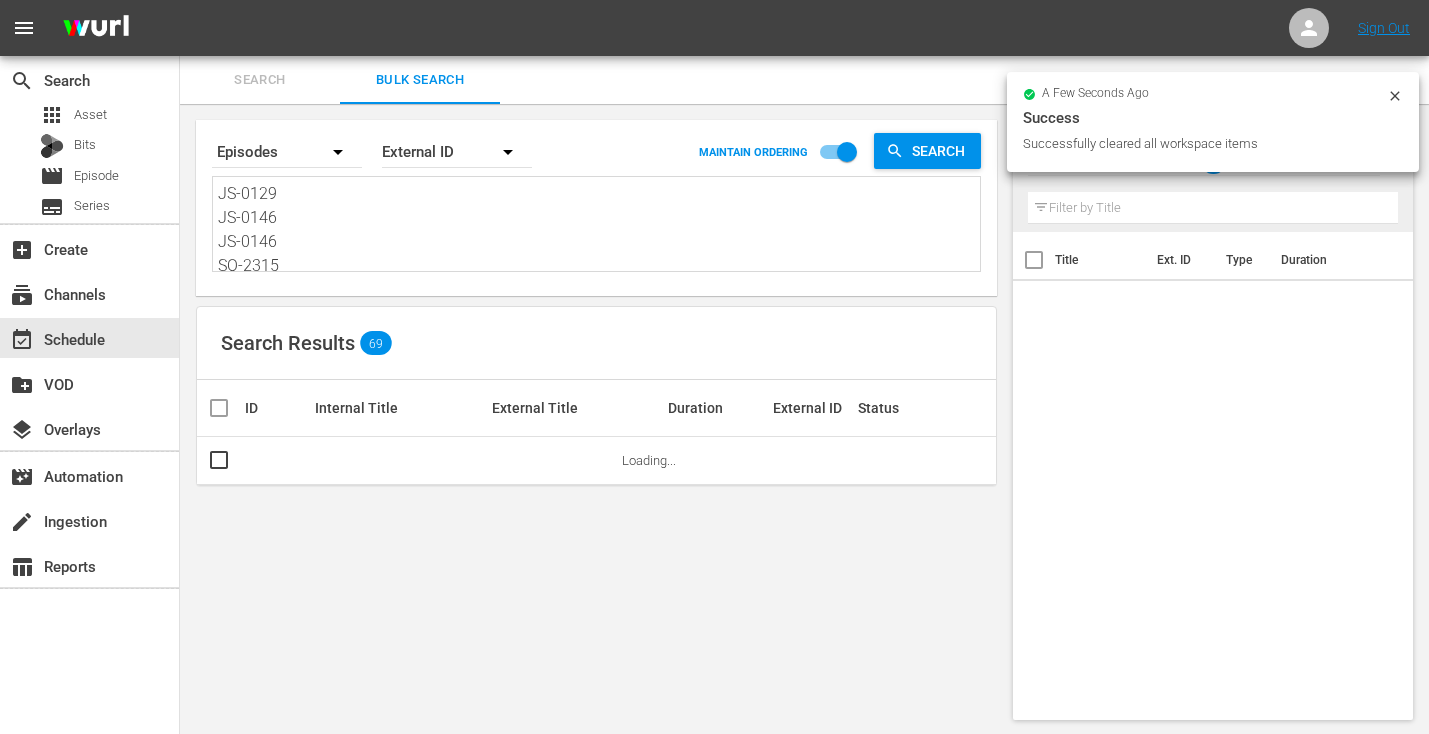 scroll, scrollTop: 722, scrollLeft: 0, axis: vertical 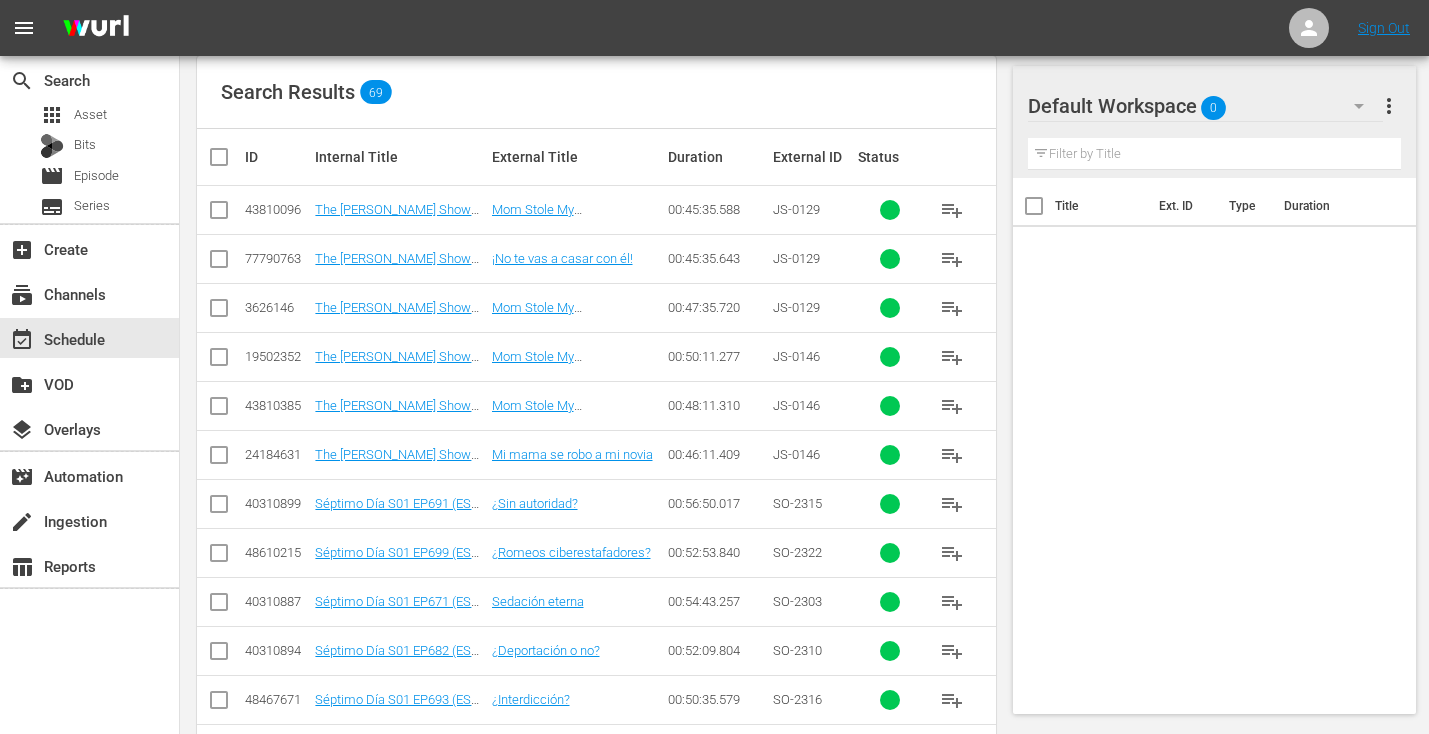 click at bounding box center (219, 263) 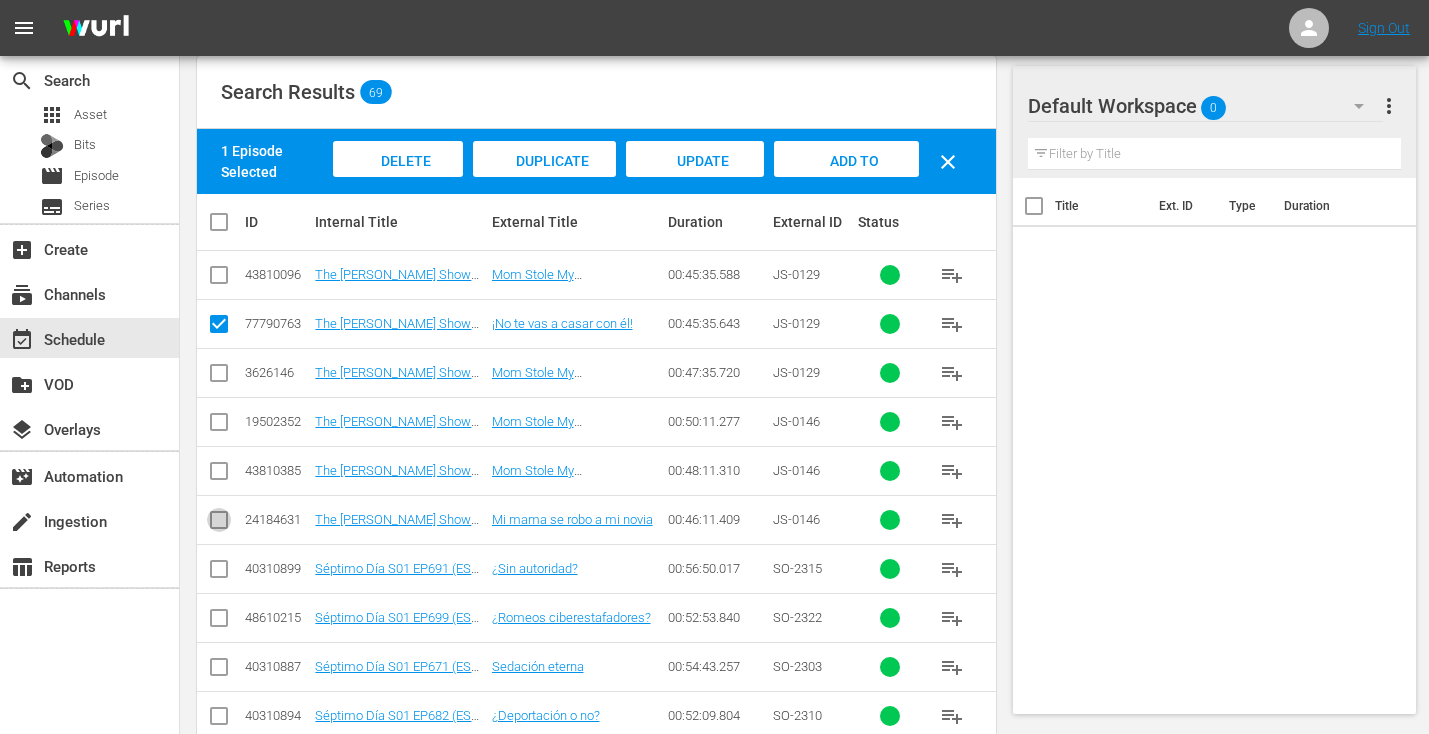 click at bounding box center (219, 524) 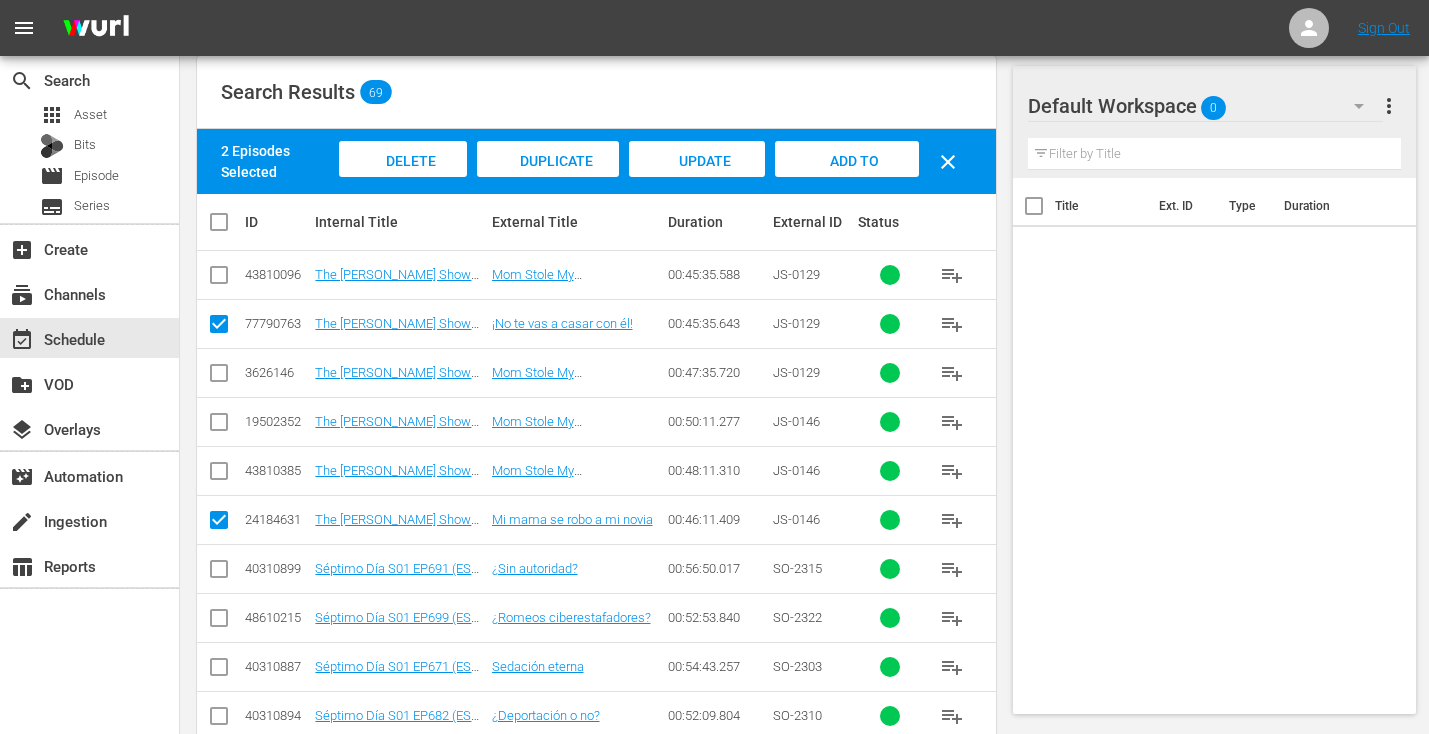 click at bounding box center (219, 573) 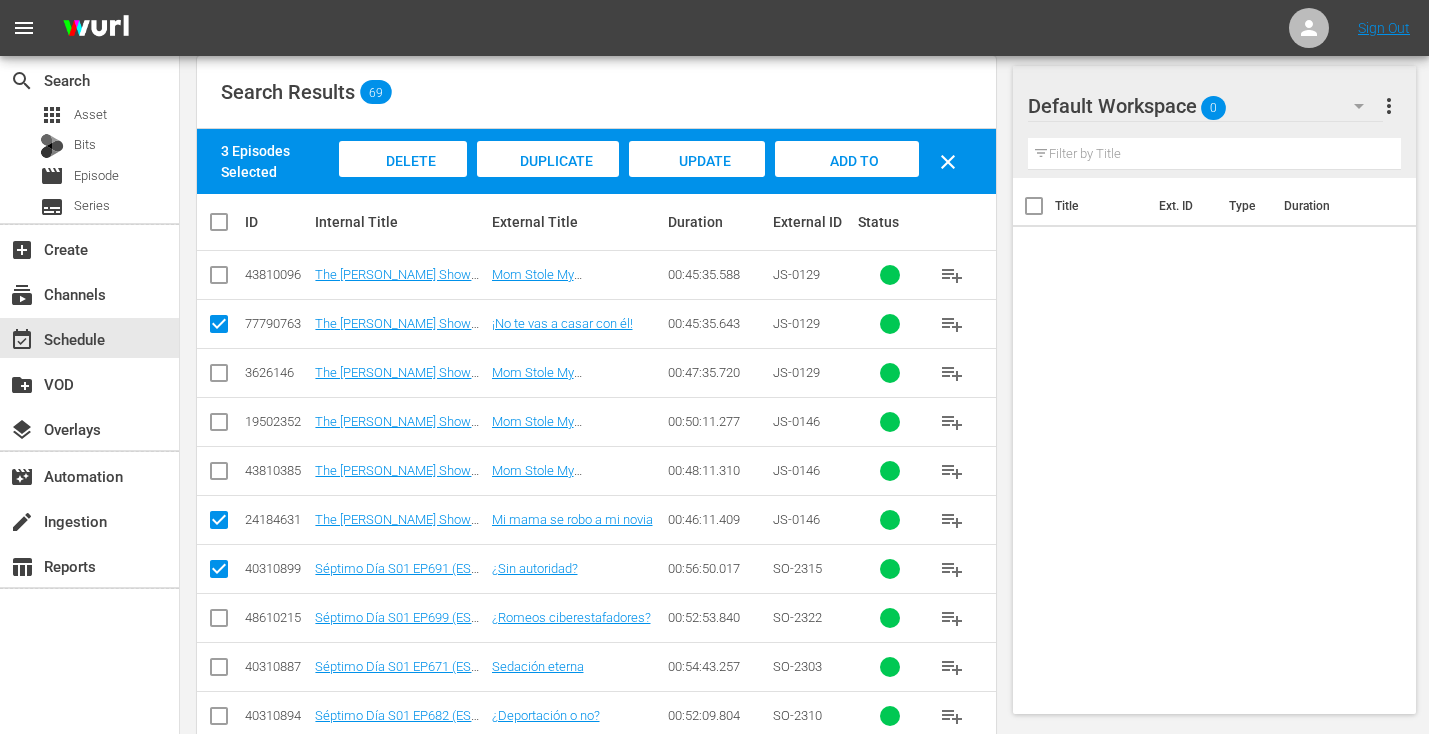click at bounding box center [219, 622] 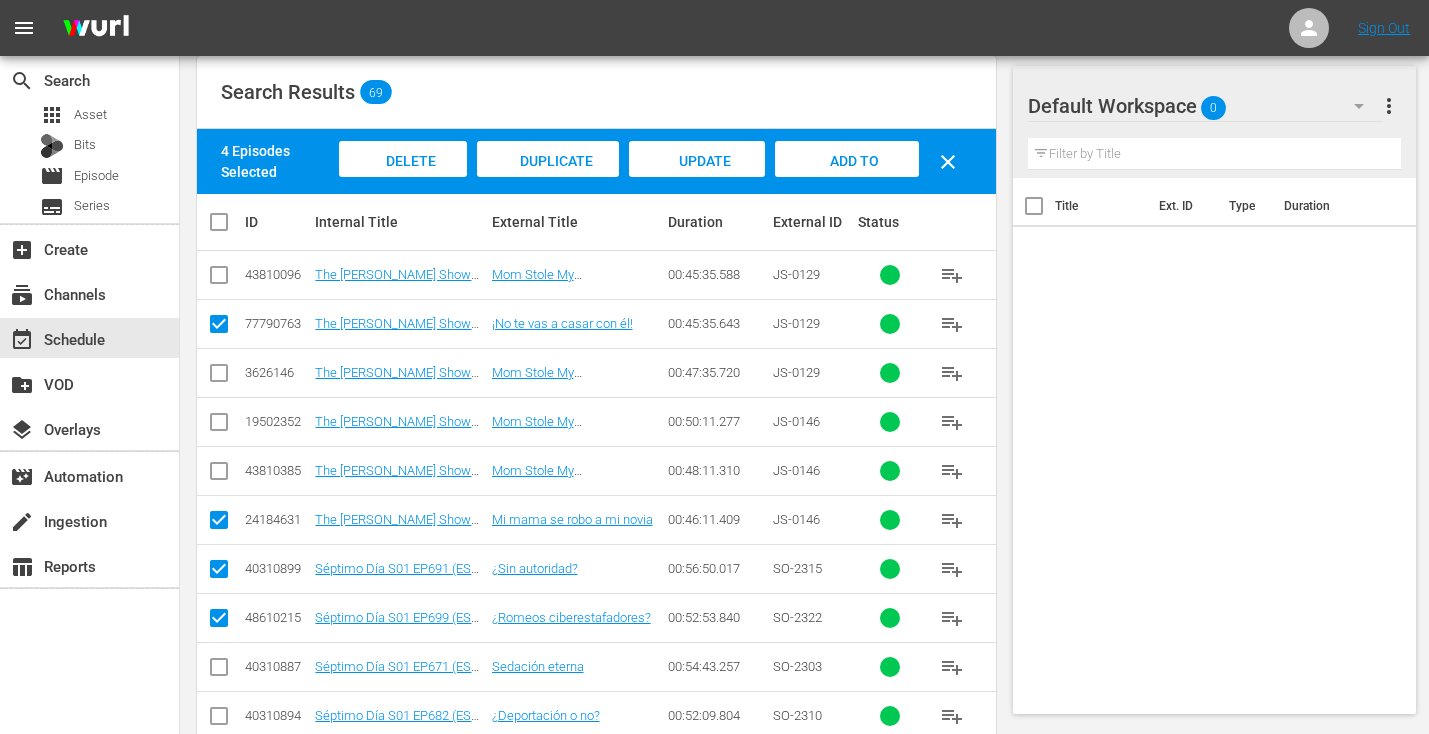 click at bounding box center [219, 671] 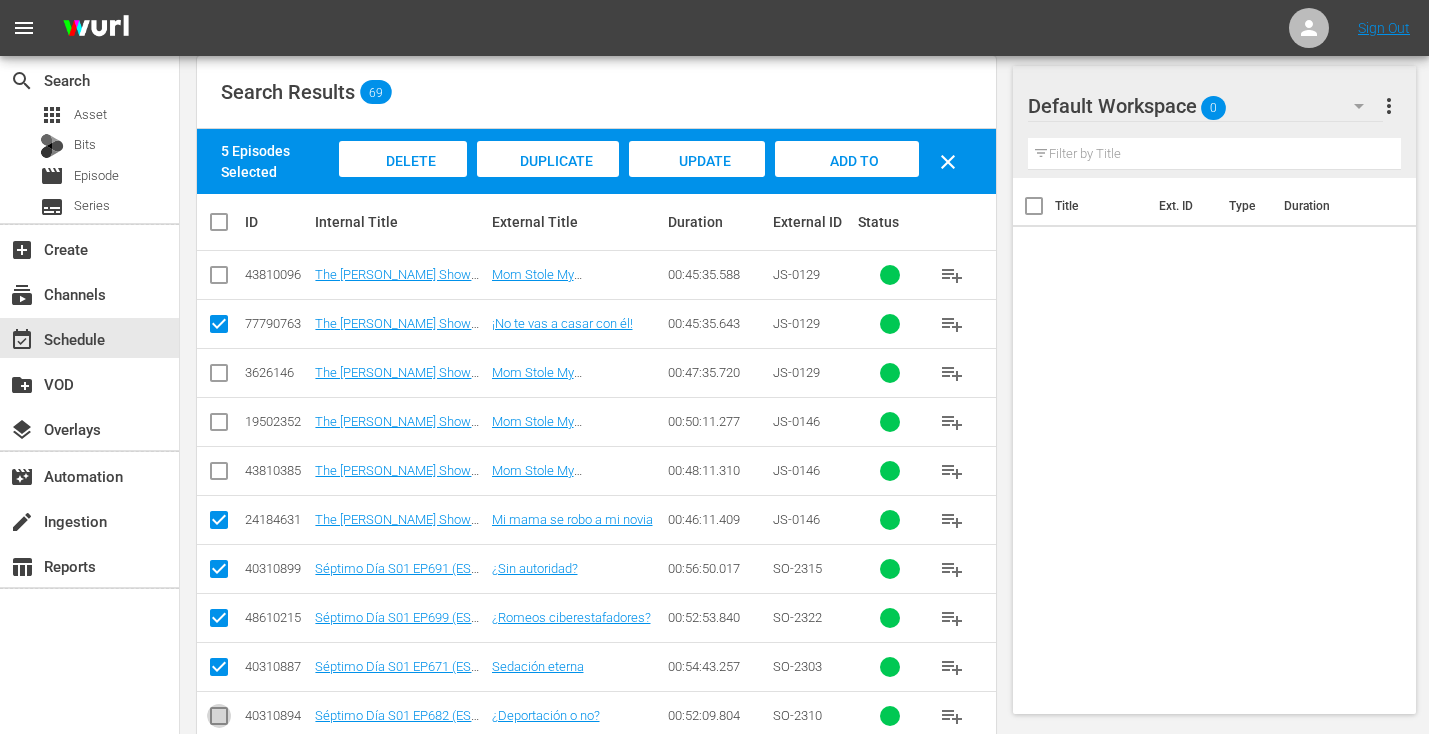 click at bounding box center [219, 720] 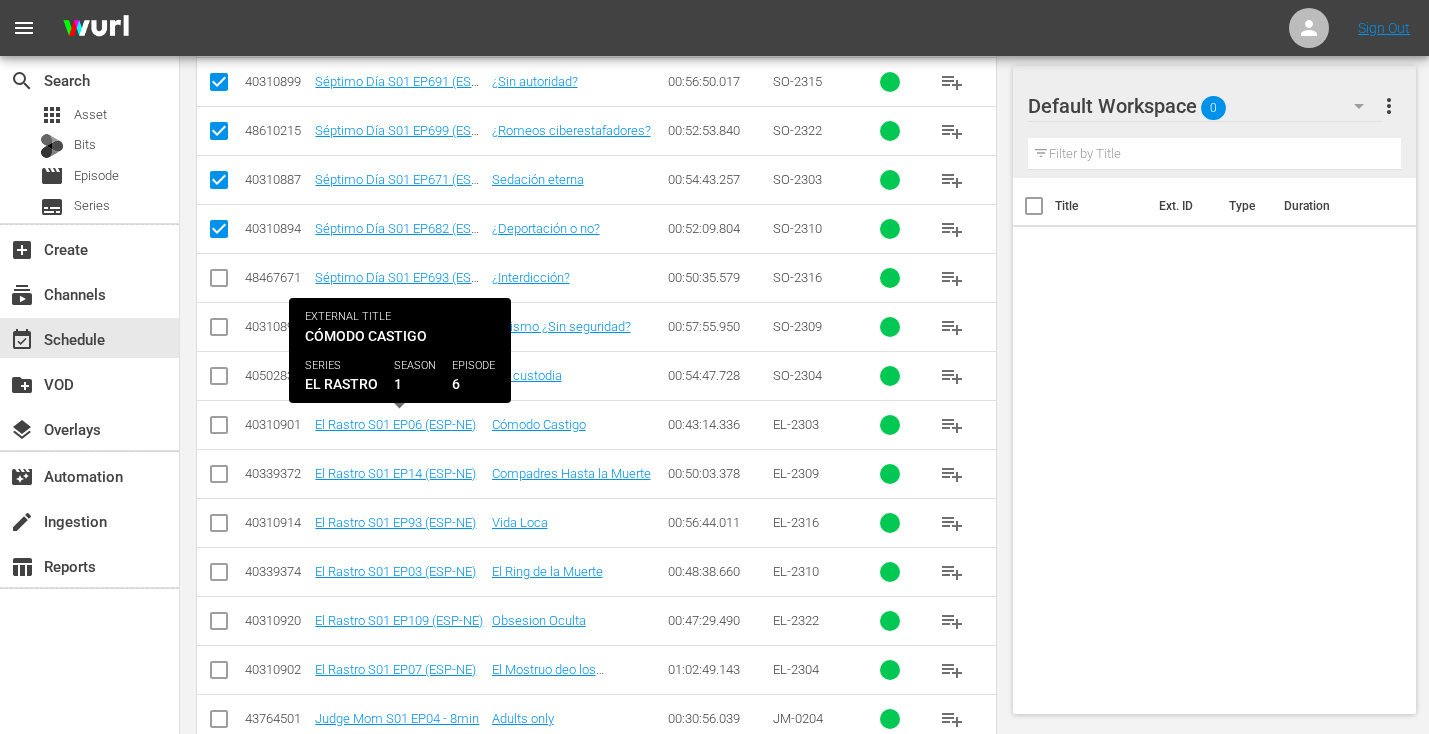 scroll, scrollTop: 769, scrollLeft: 0, axis: vertical 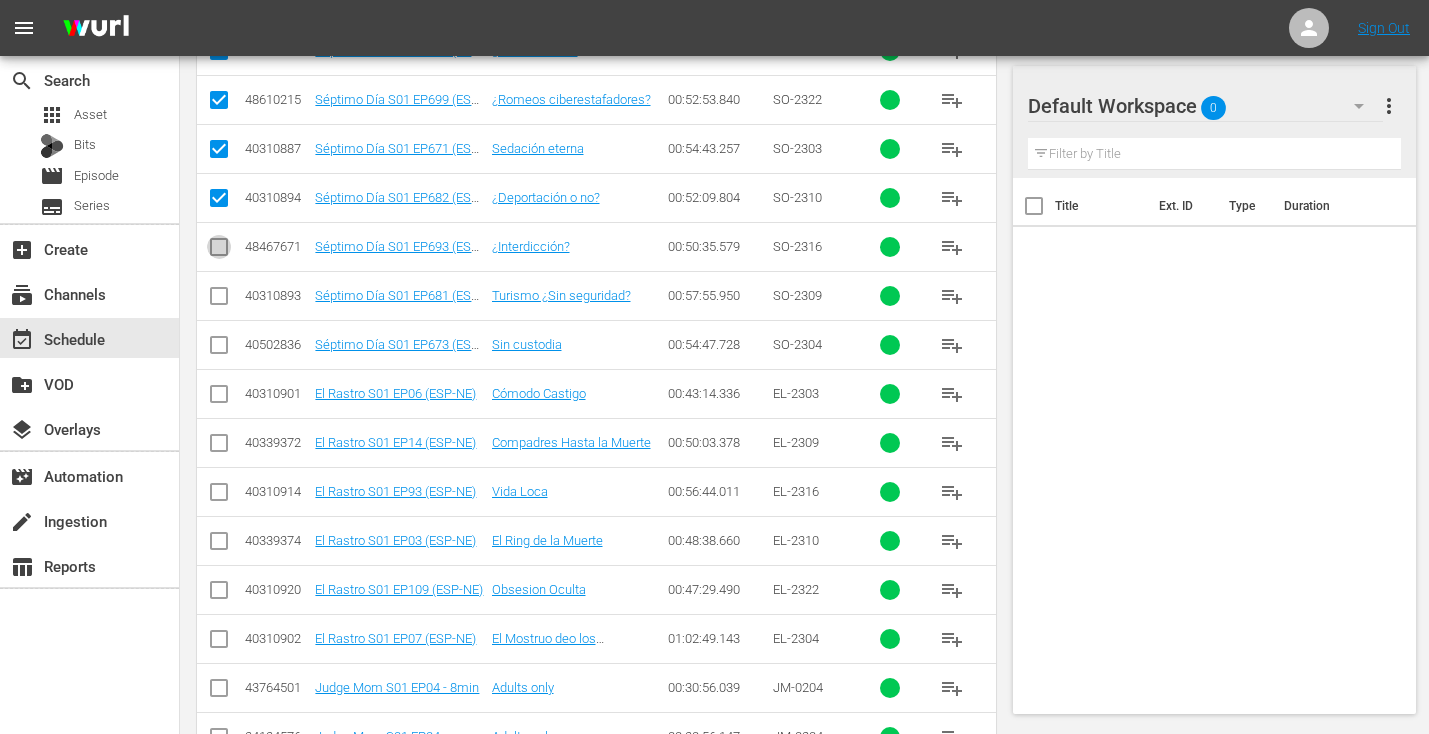 click at bounding box center (219, 251) 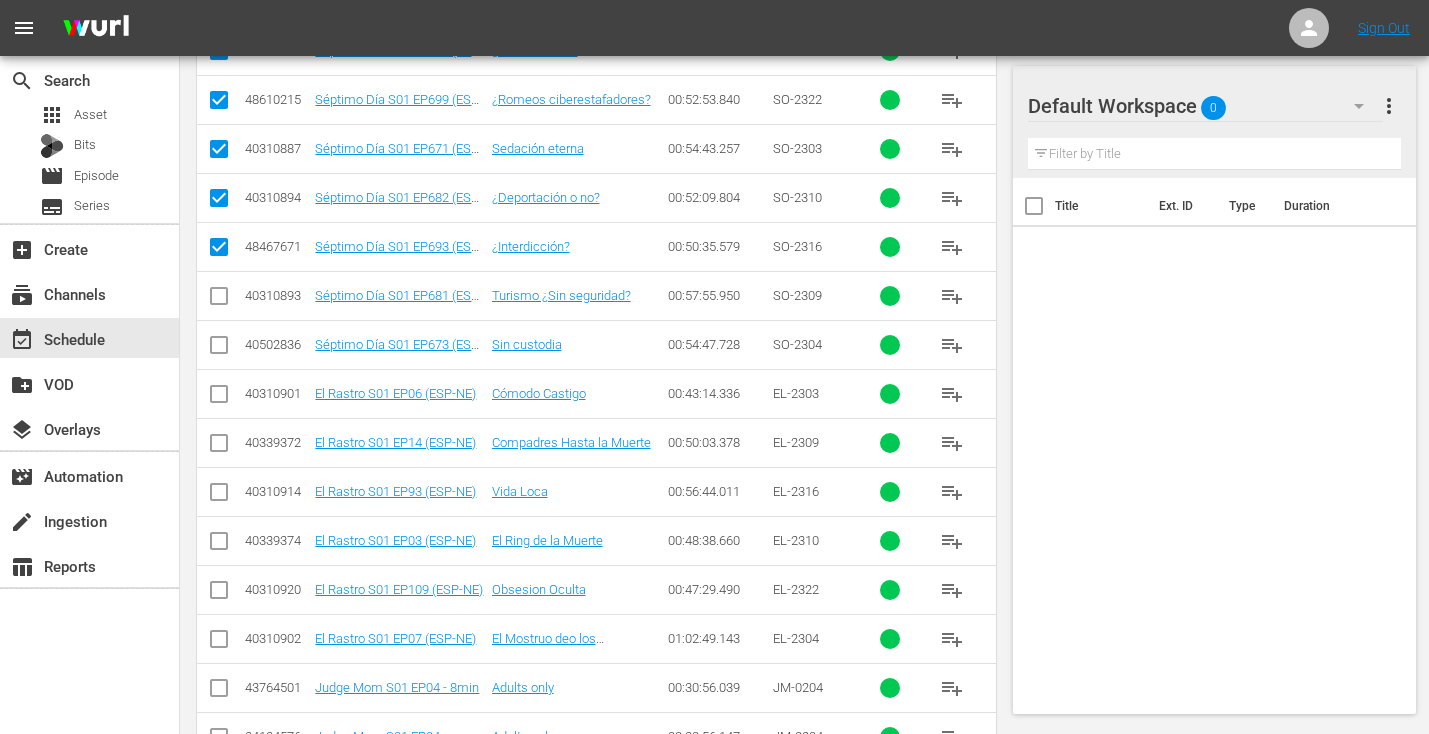 click at bounding box center (219, 300) 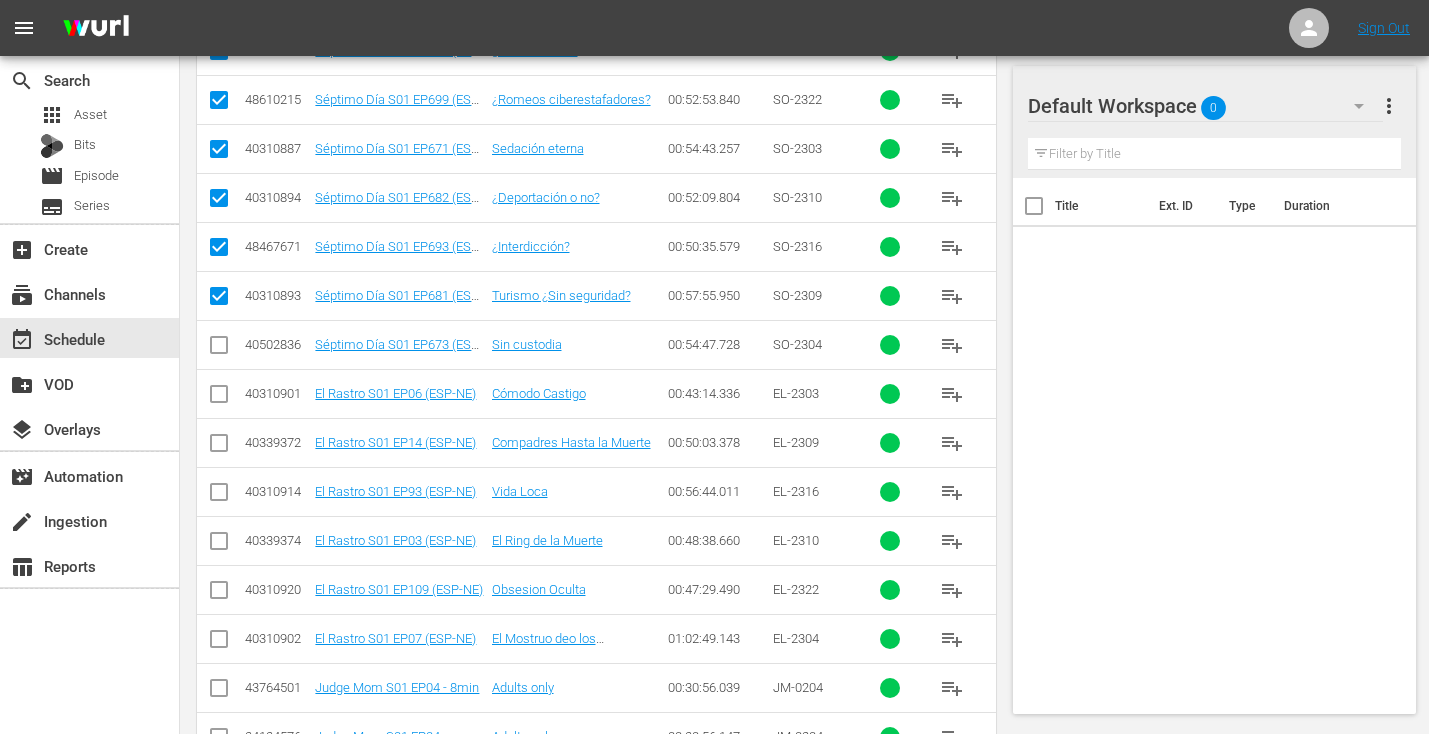 click at bounding box center [219, 349] 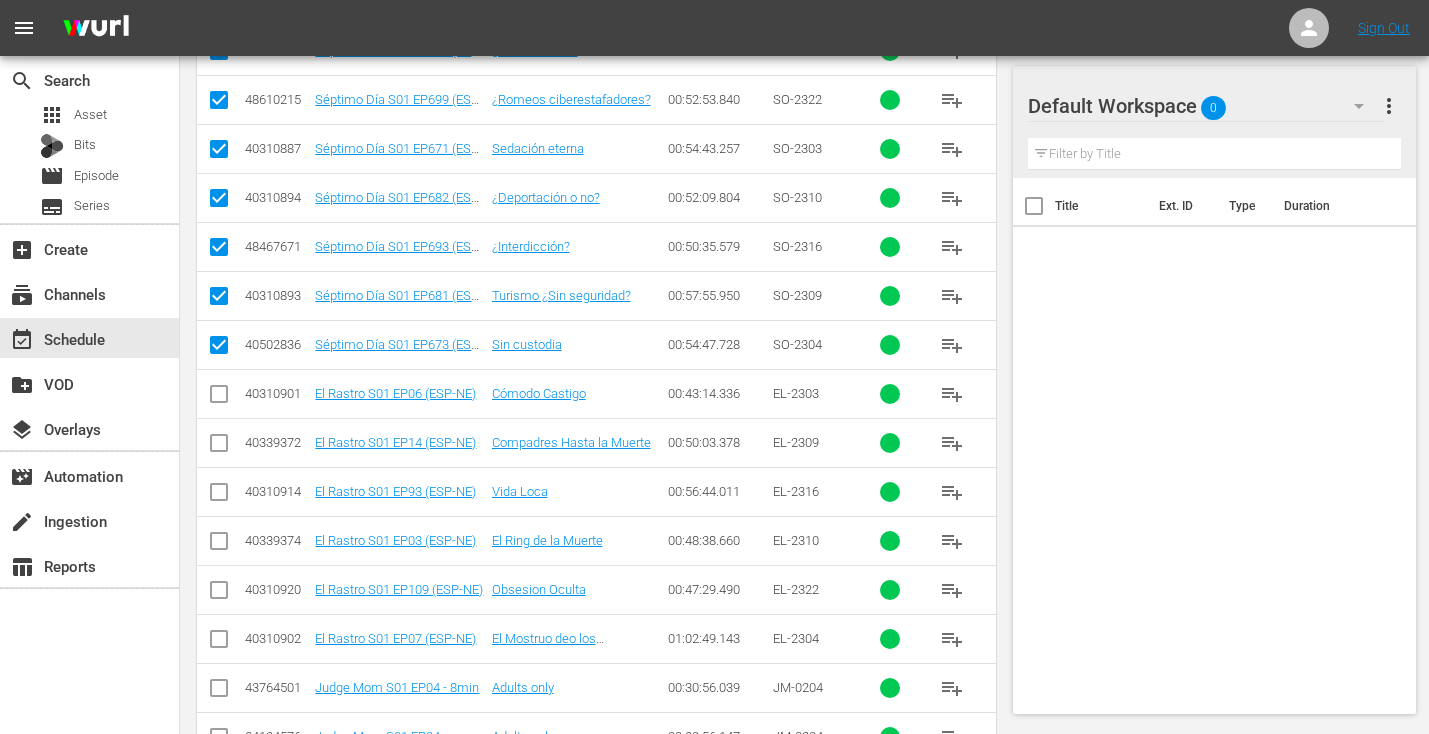 click at bounding box center (219, 398) 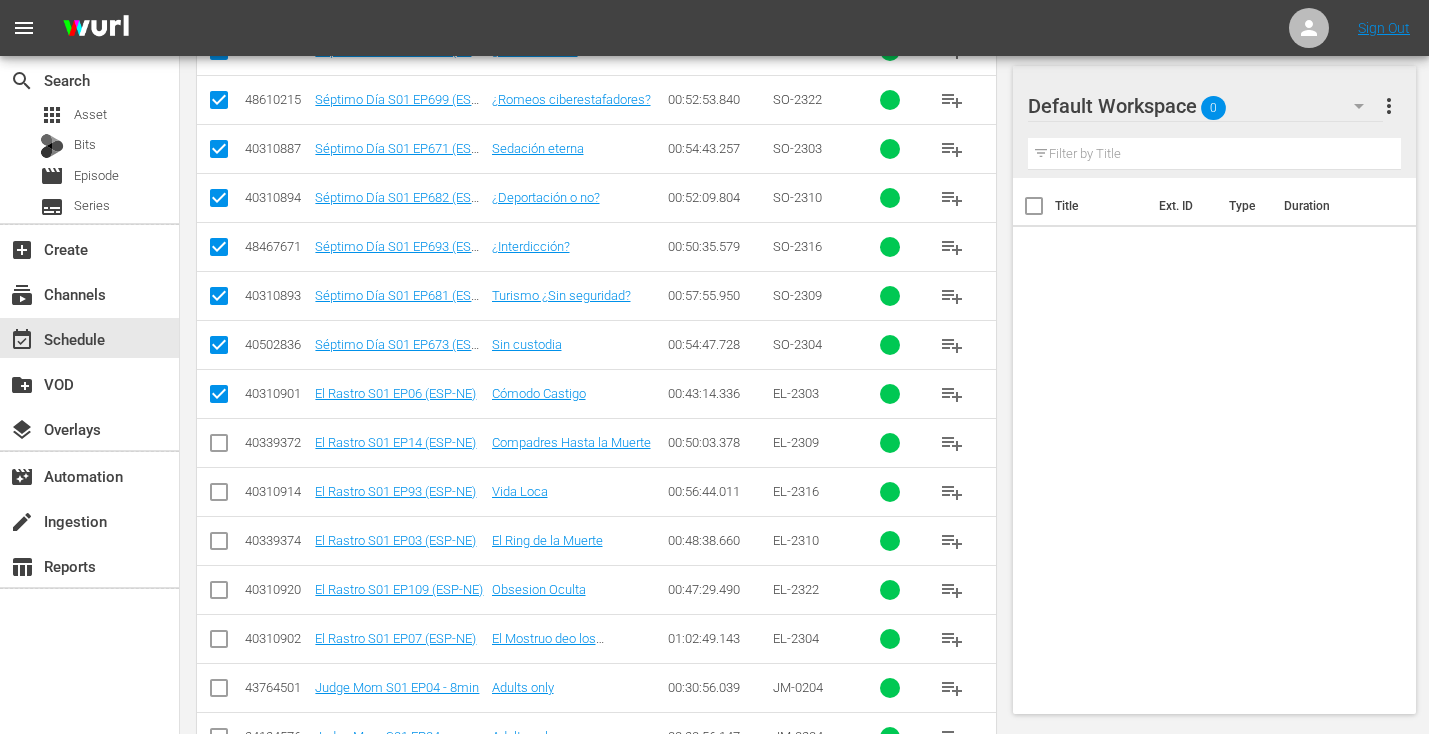 click at bounding box center [219, 447] 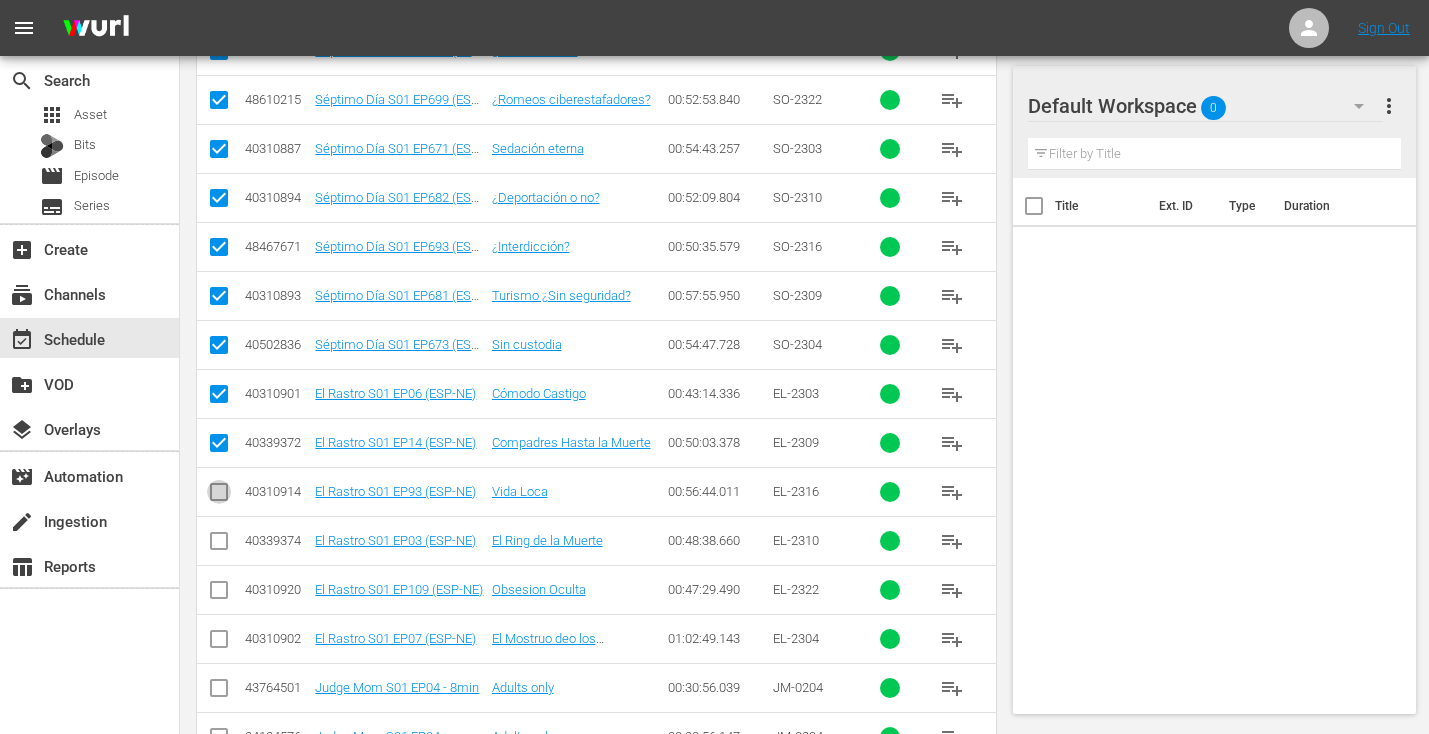 click at bounding box center [219, 496] 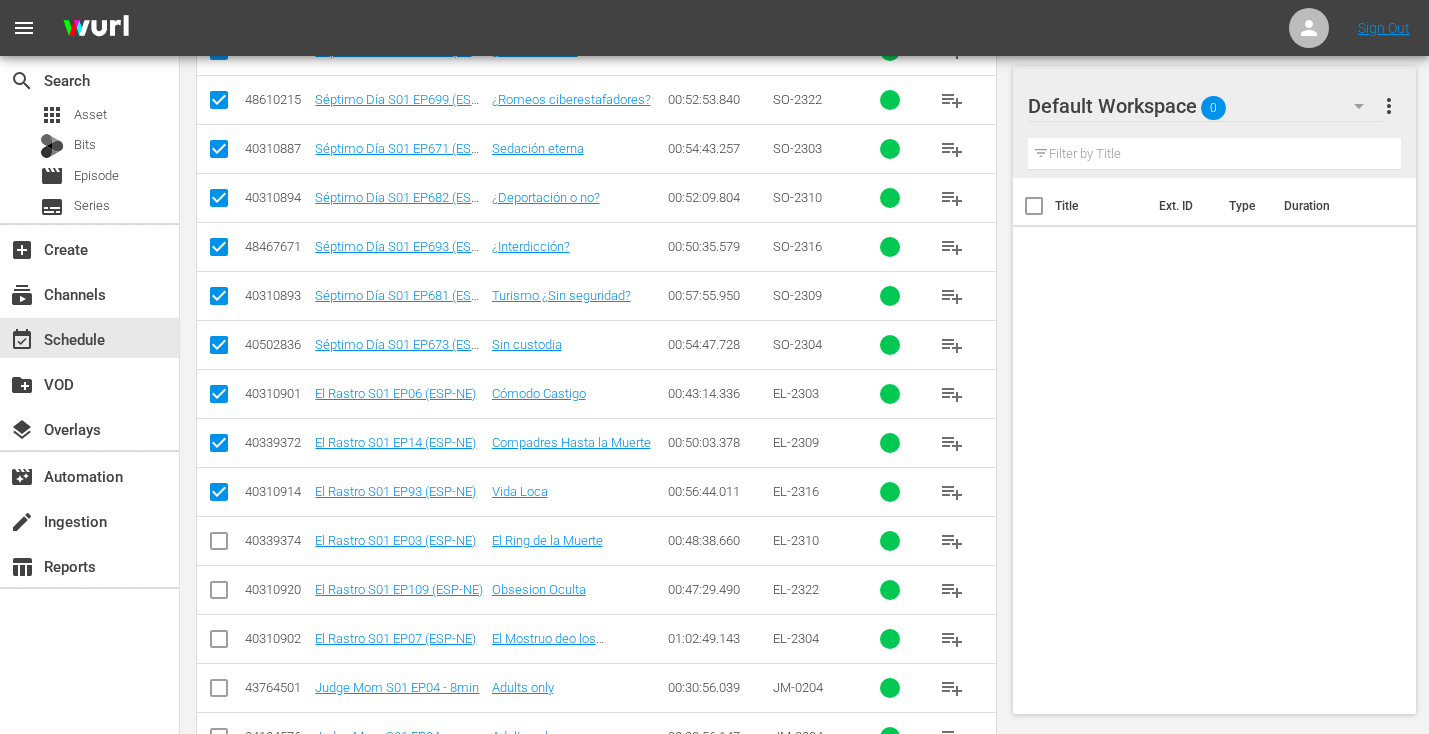 click at bounding box center [219, 545] 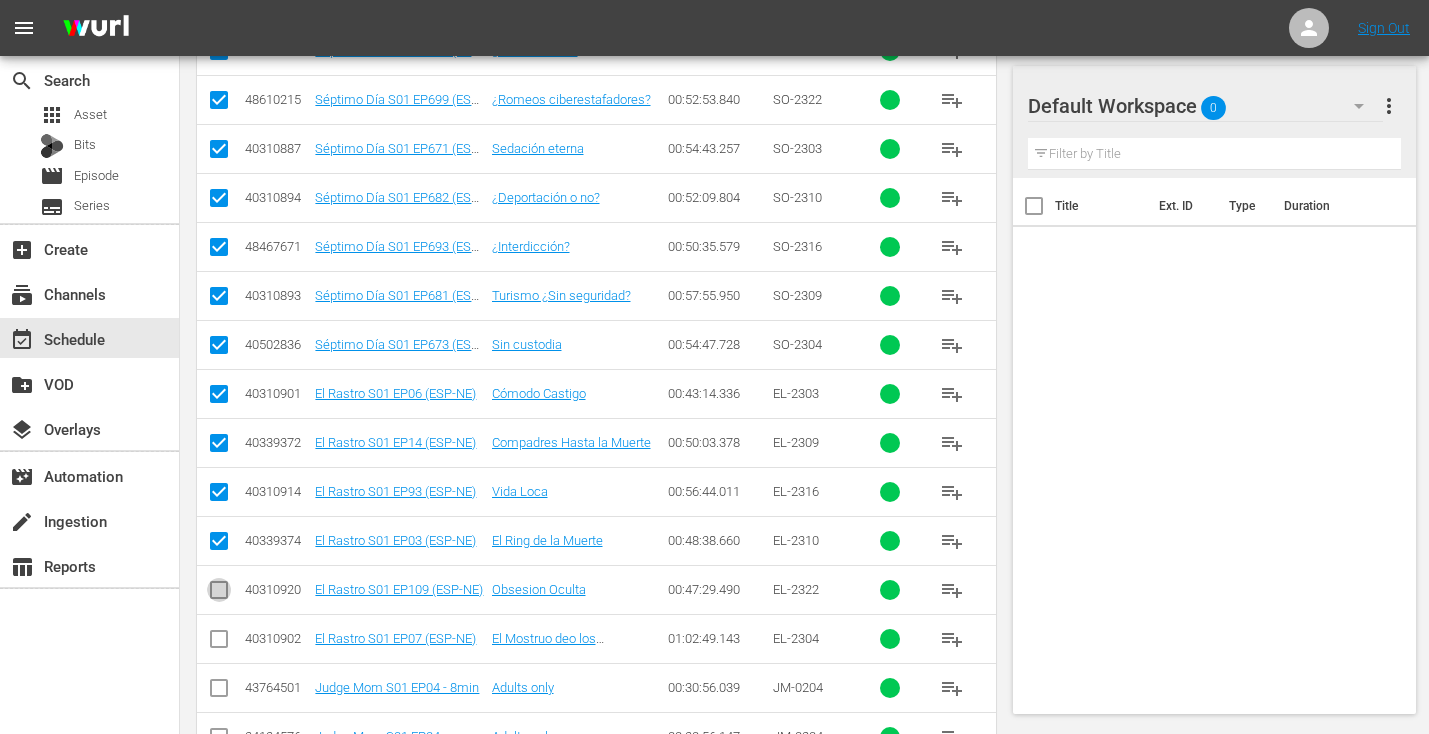 click at bounding box center (219, 594) 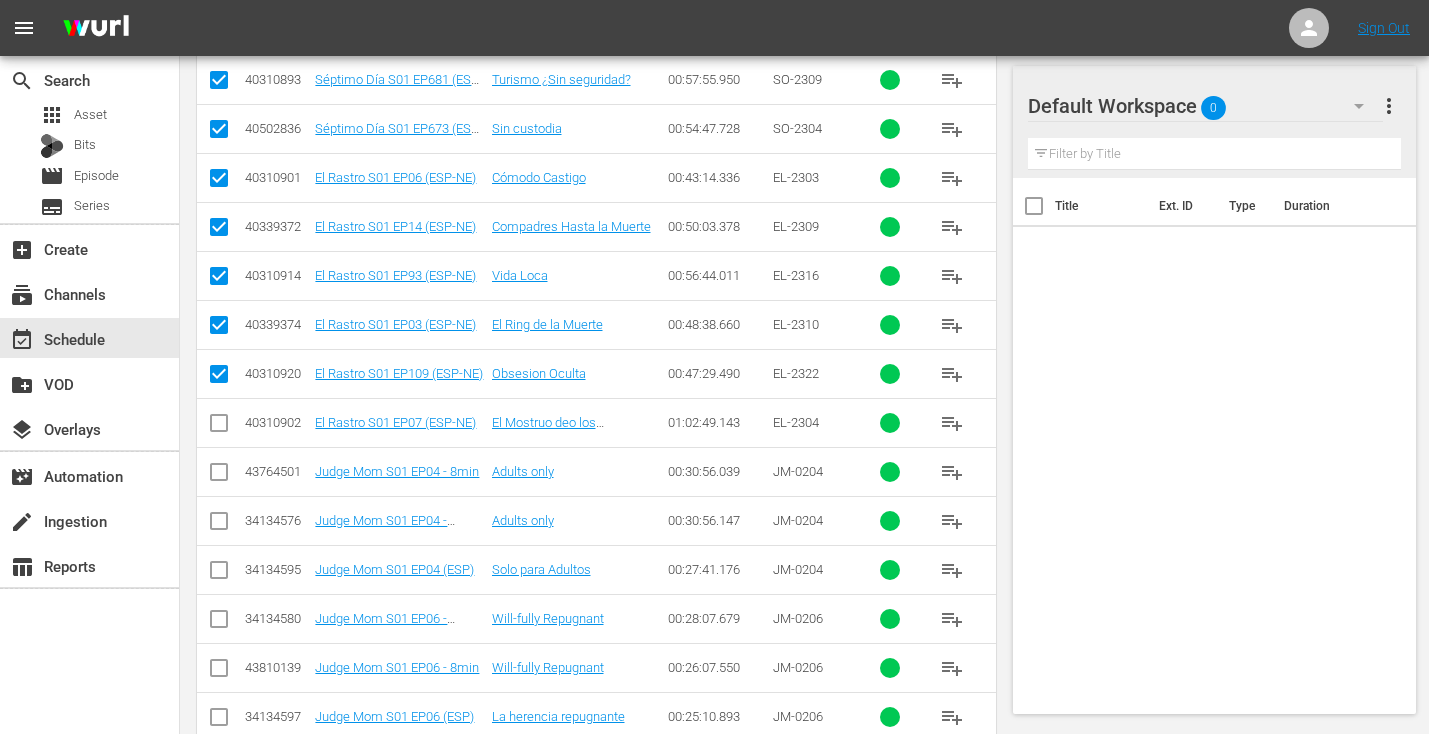 scroll, scrollTop: 990, scrollLeft: 0, axis: vertical 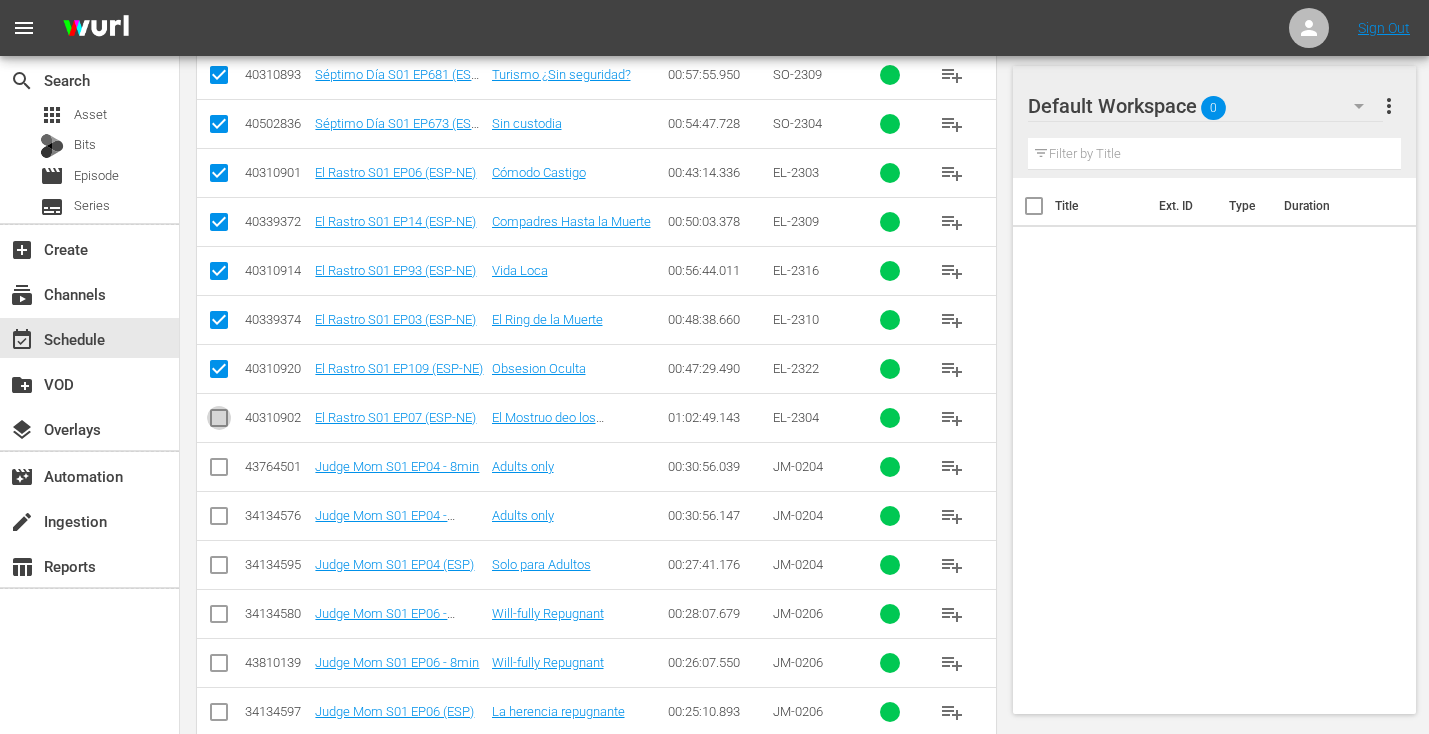 click at bounding box center [219, 422] 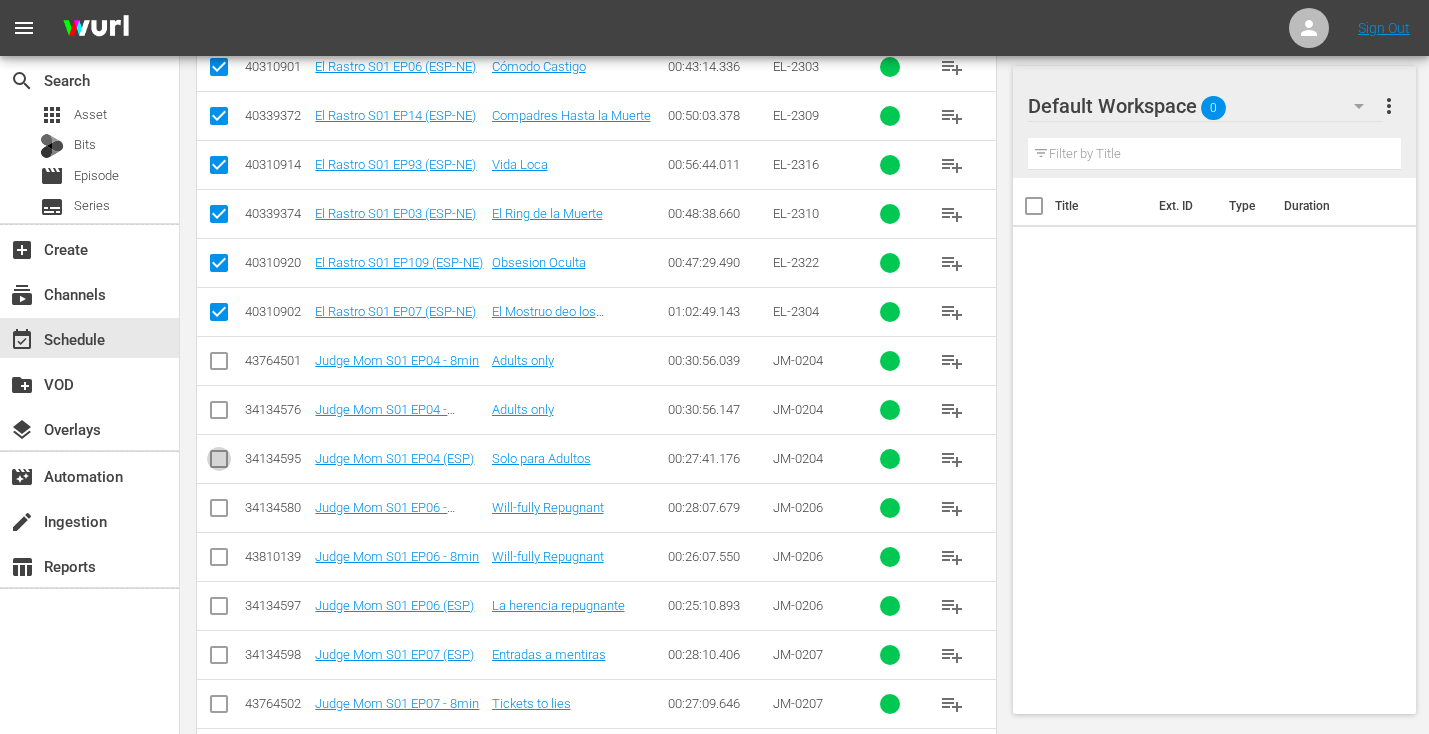 click at bounding box center [219, 463] 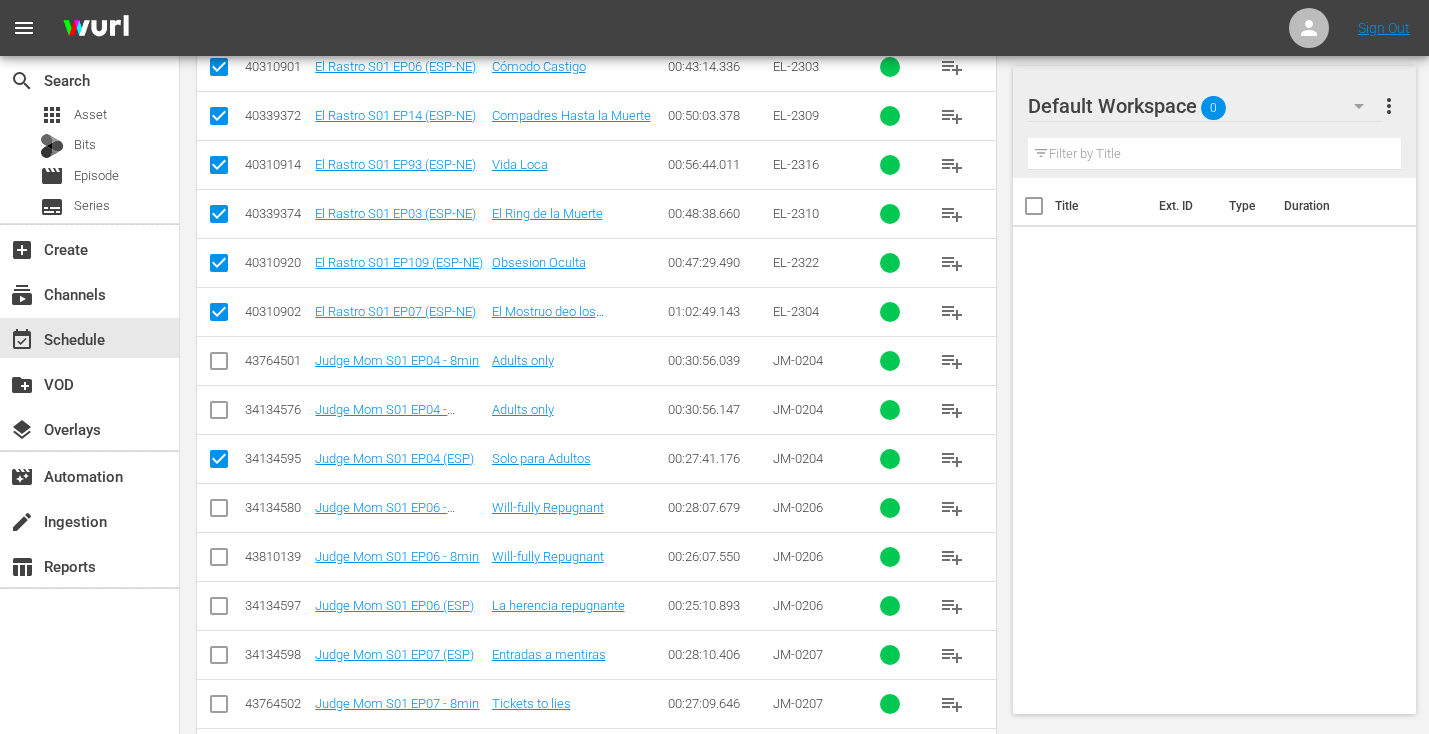 scroll, scrollTop: 1210, scrollLeft: 0, axis: vertical 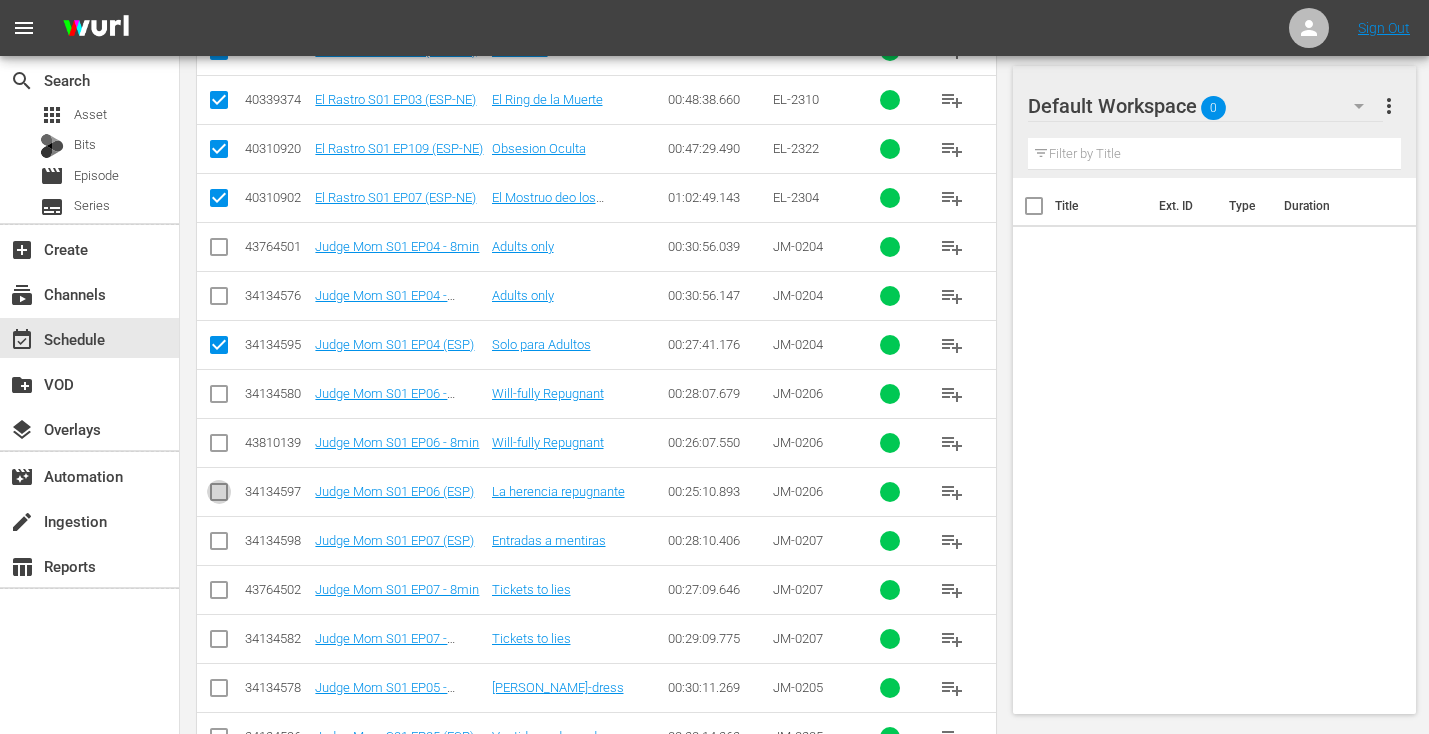 click at bounding box center [219, 496] 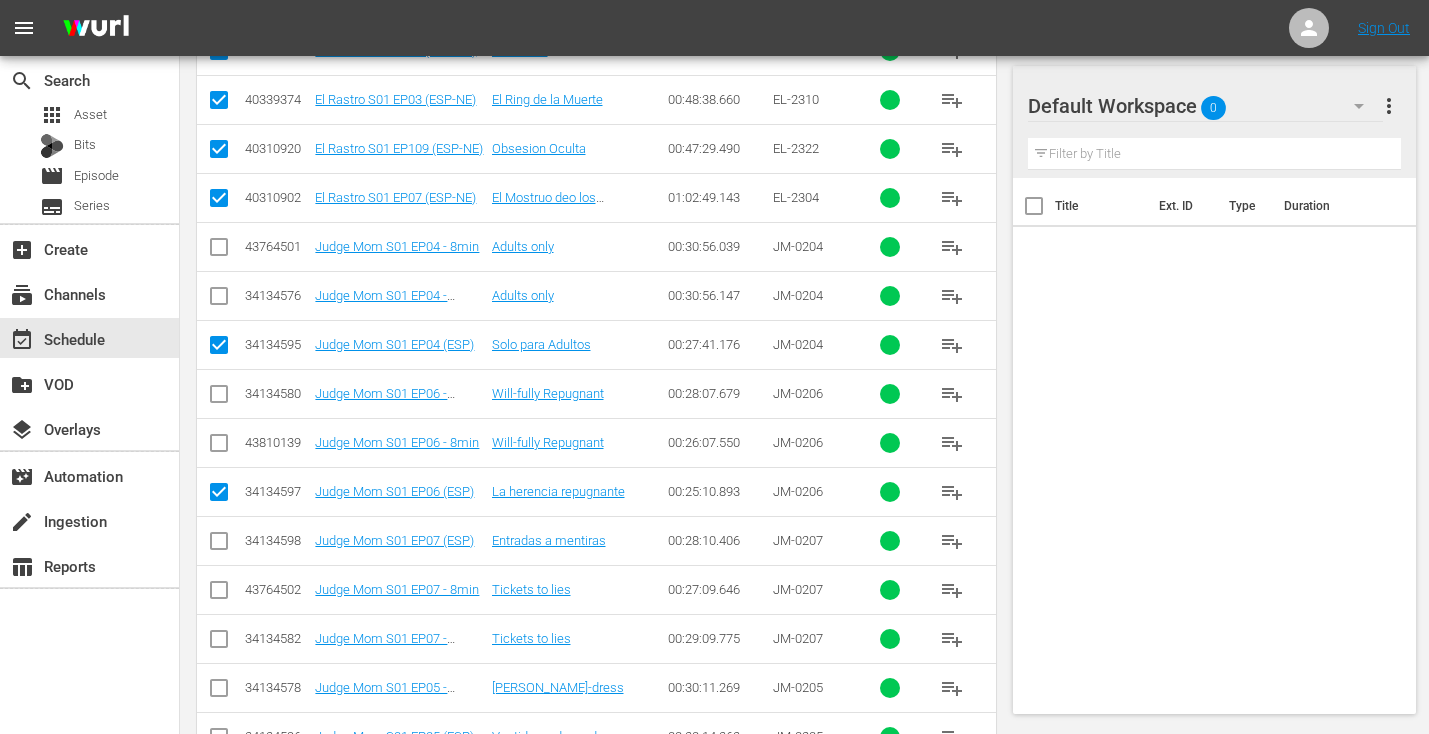 scroll, scrollTop: 1449, scrollLeft: 0, axis: vertical 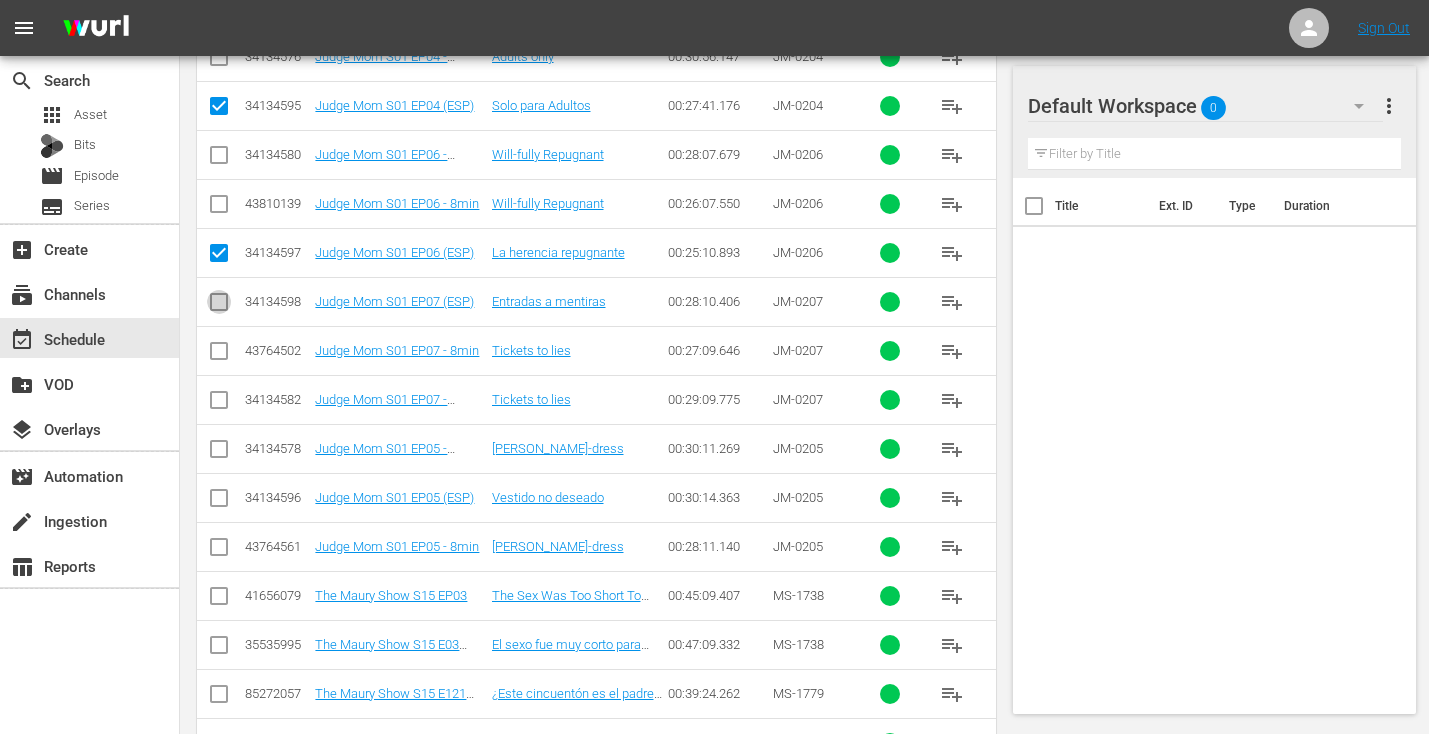click at bounding box center [219, 306] 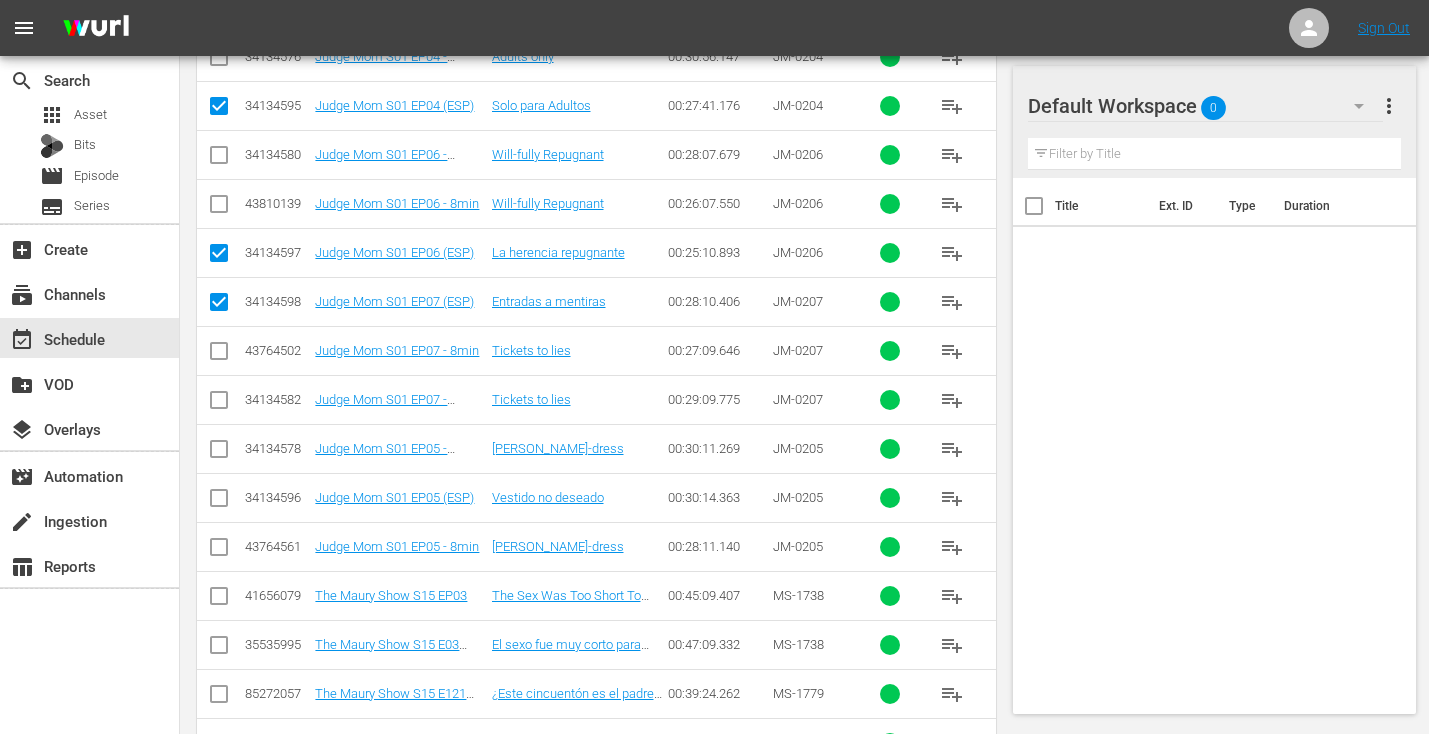 click at bounding box center (219, 497) 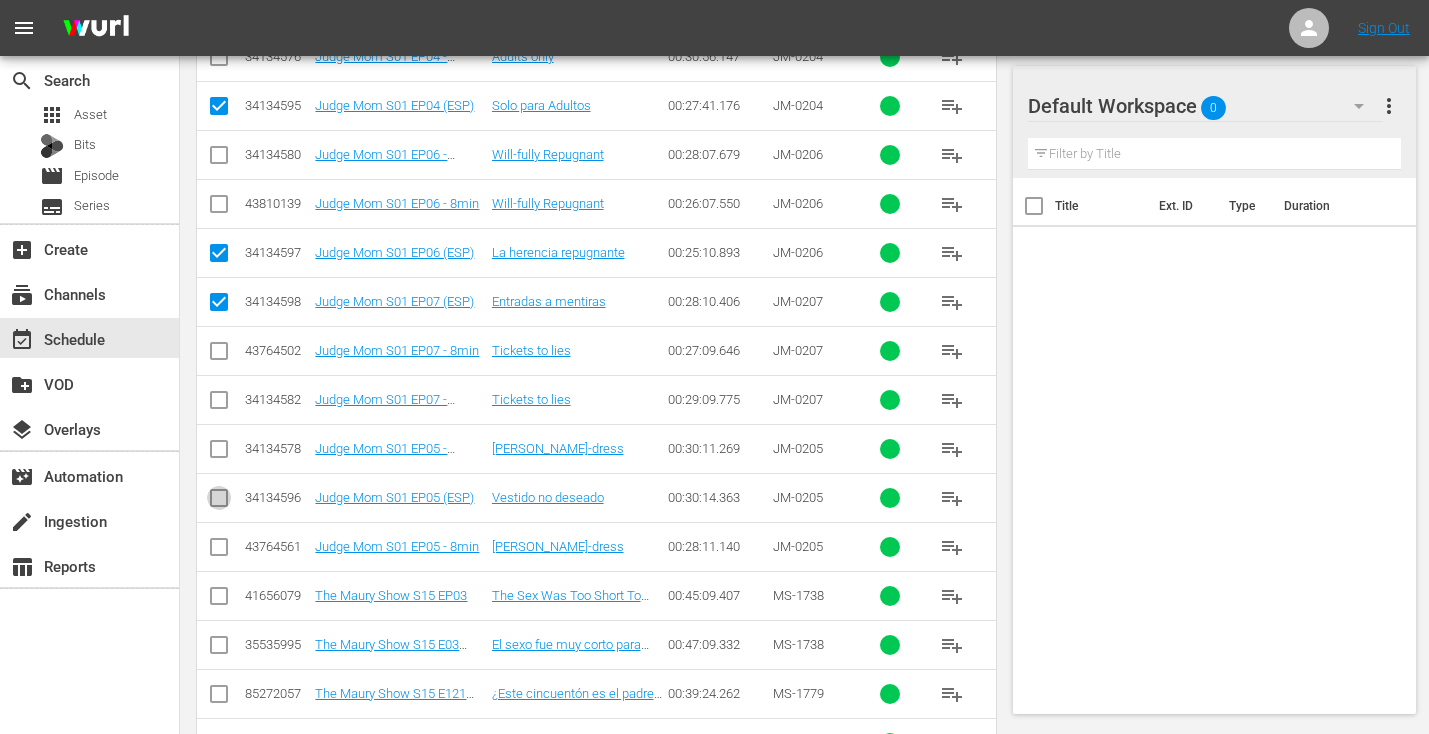 click at bounding box center (219, 502) 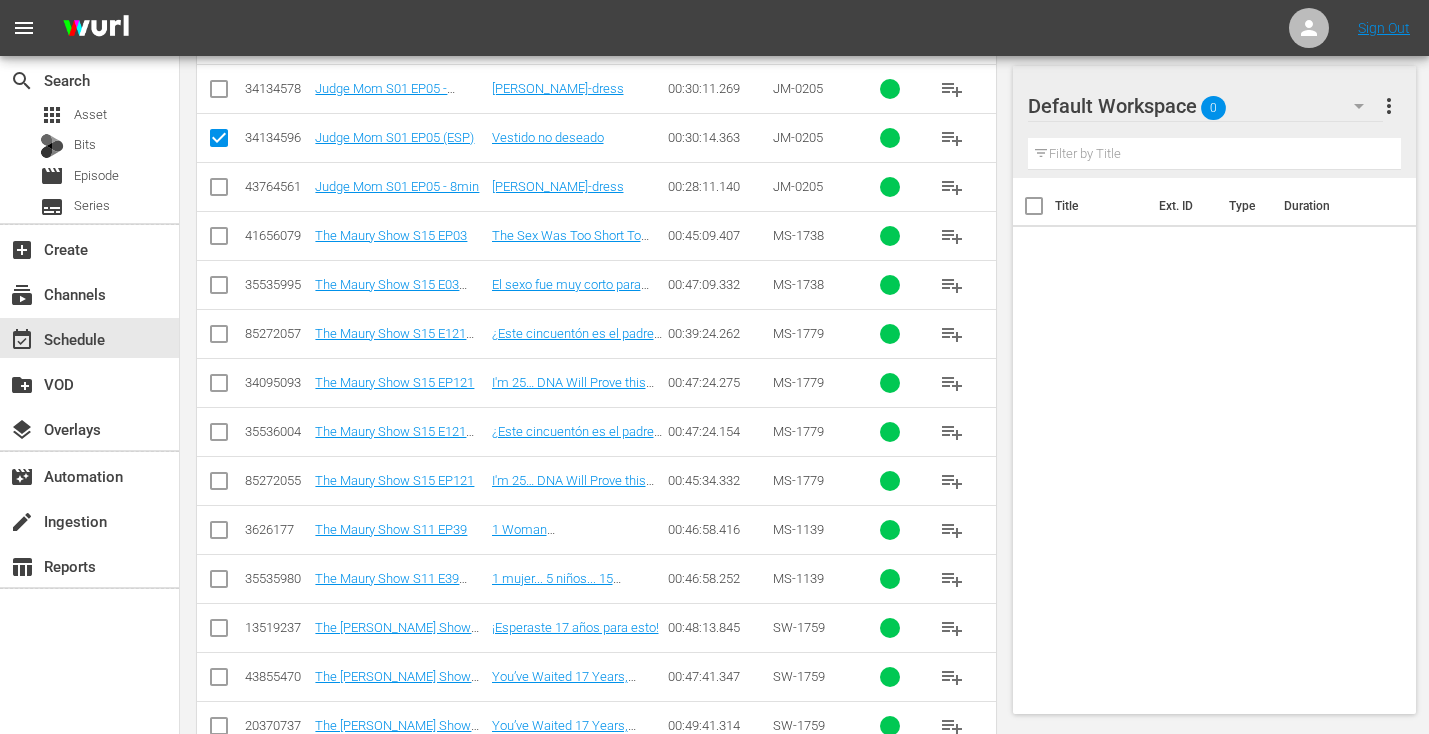 scroll, scrollTop: 1811, scrollLeft: 0, axis: vertical 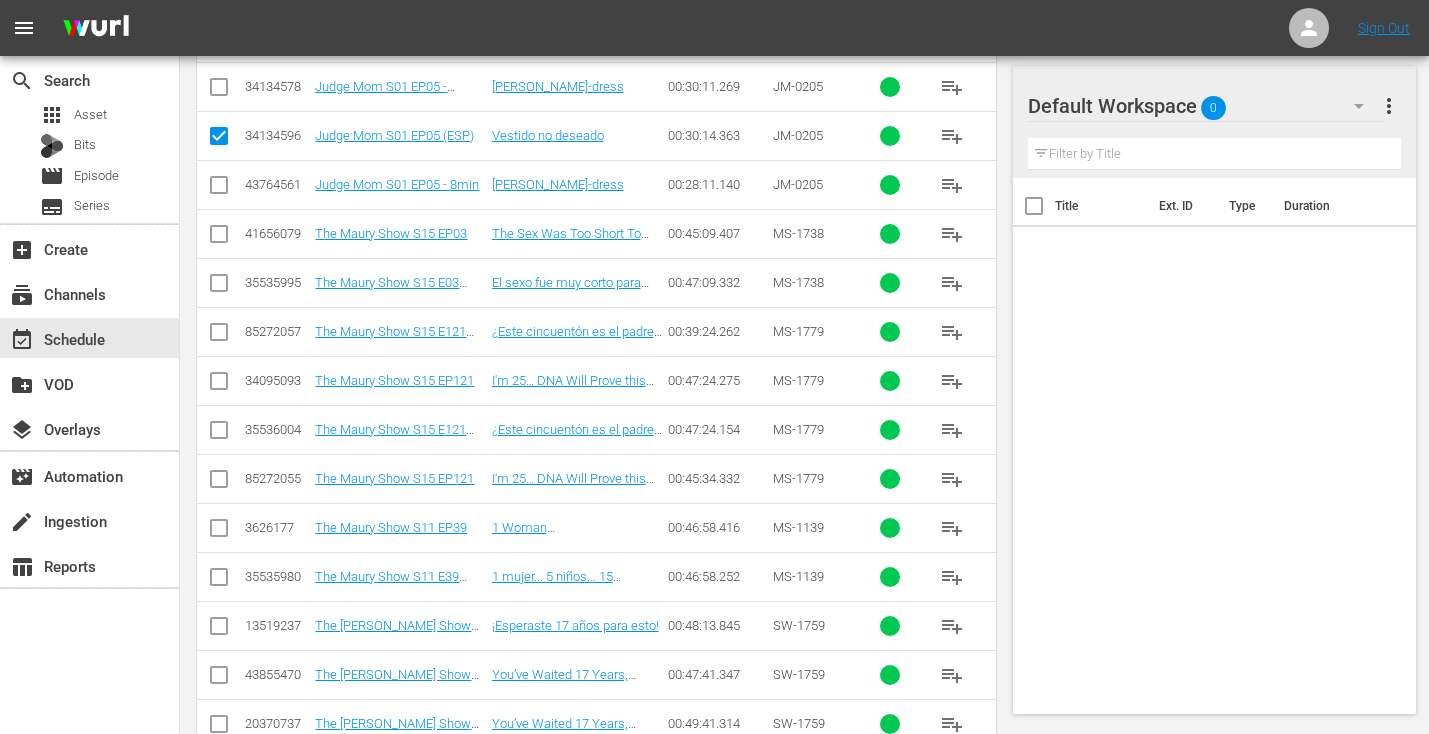 click at bounding box center [219, 287] 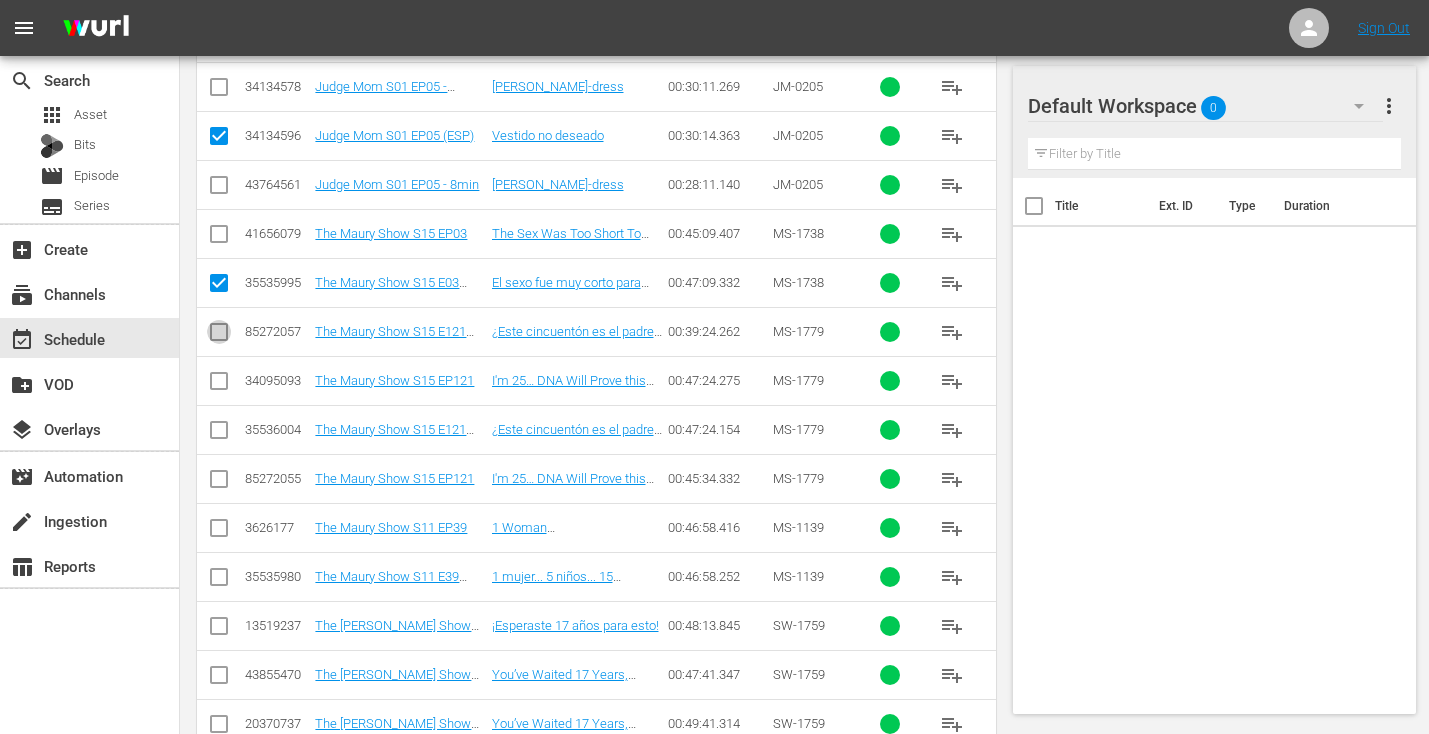 click at bounding box center [219, 336] 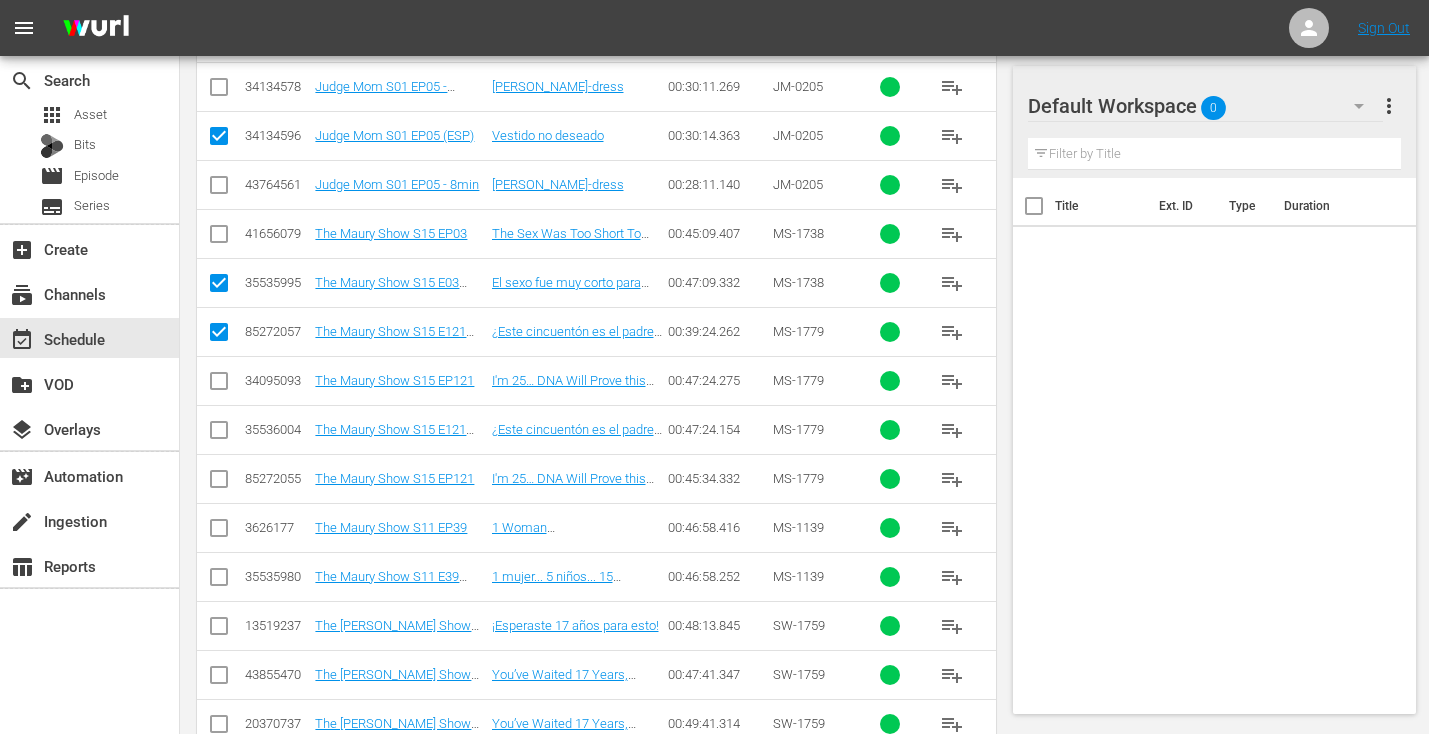 scroll, scrollTop: 1891, scrollLeft: 0, axis: vertical 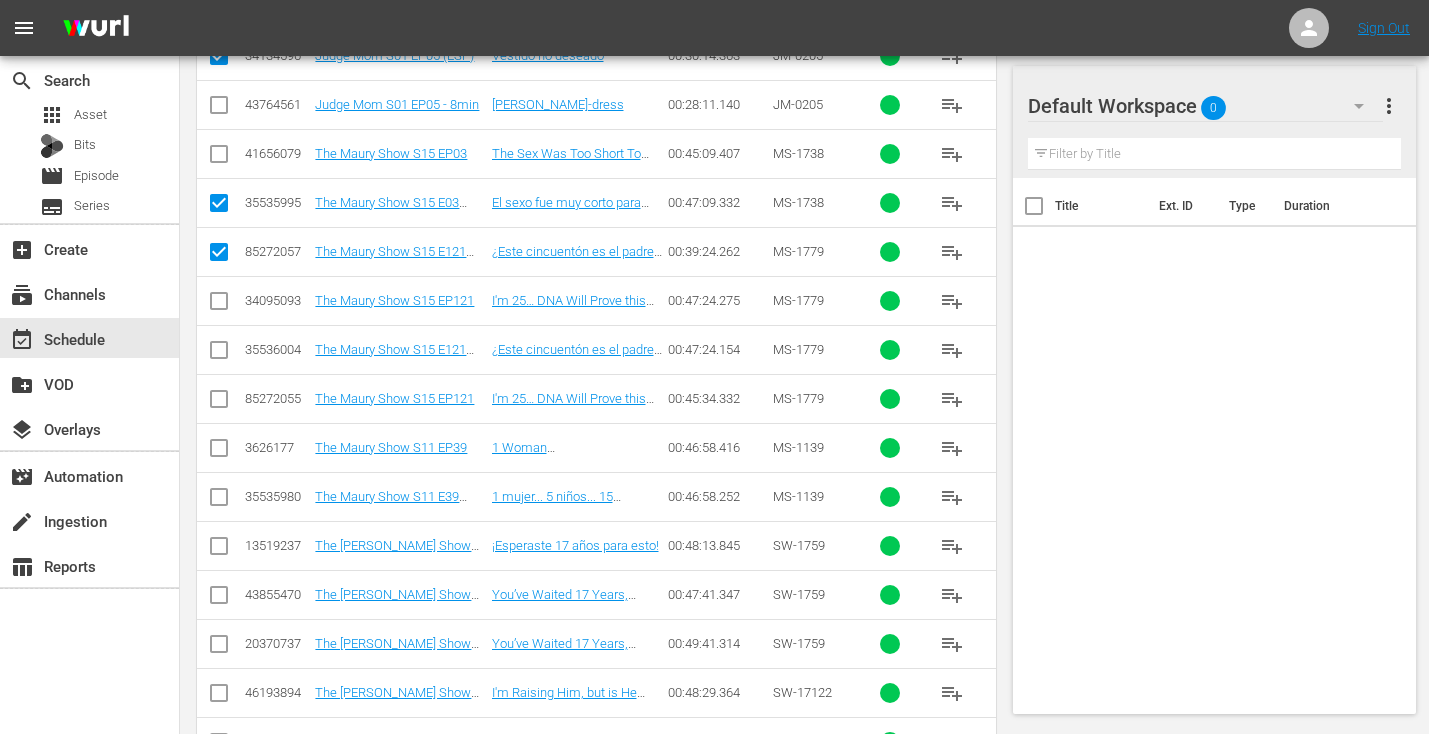 click at bounding box center (219, 354) 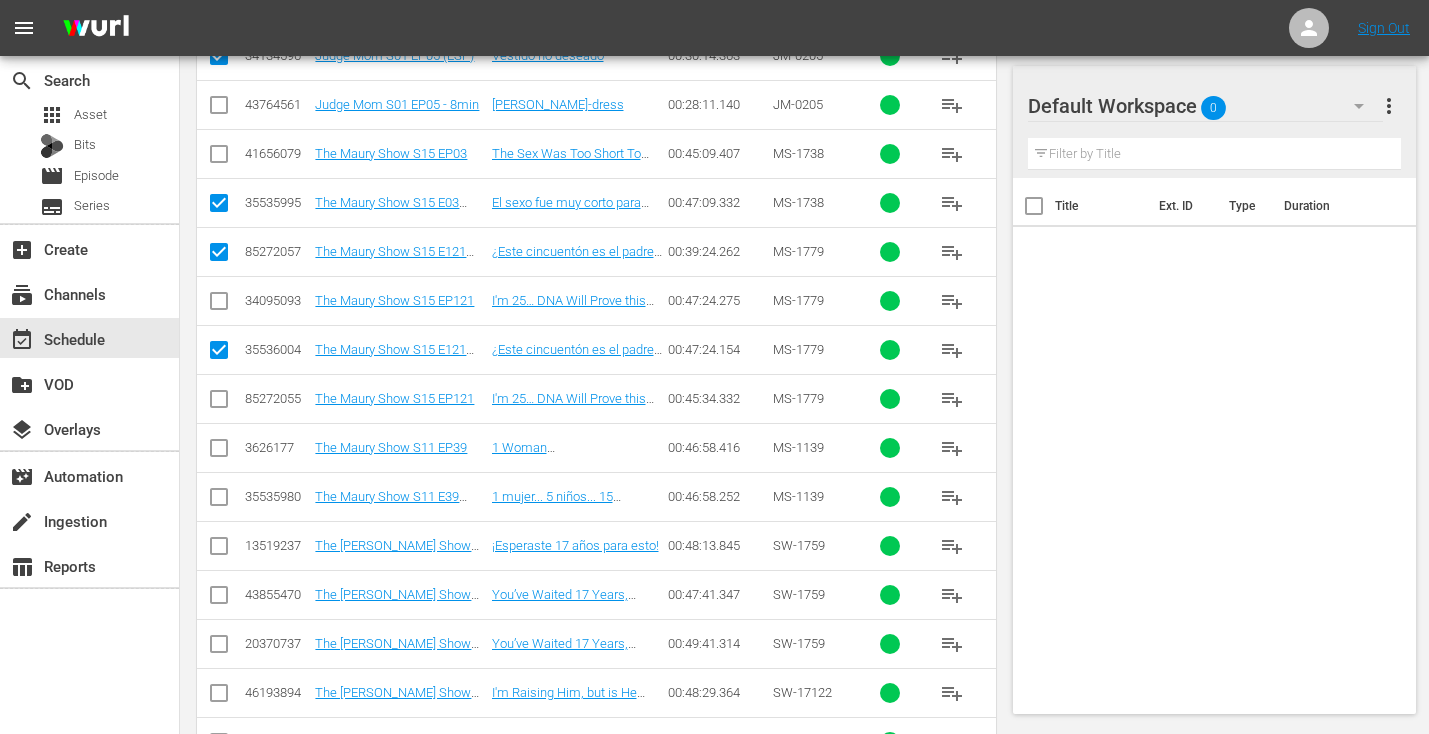 click at bounding box center [219, 501] 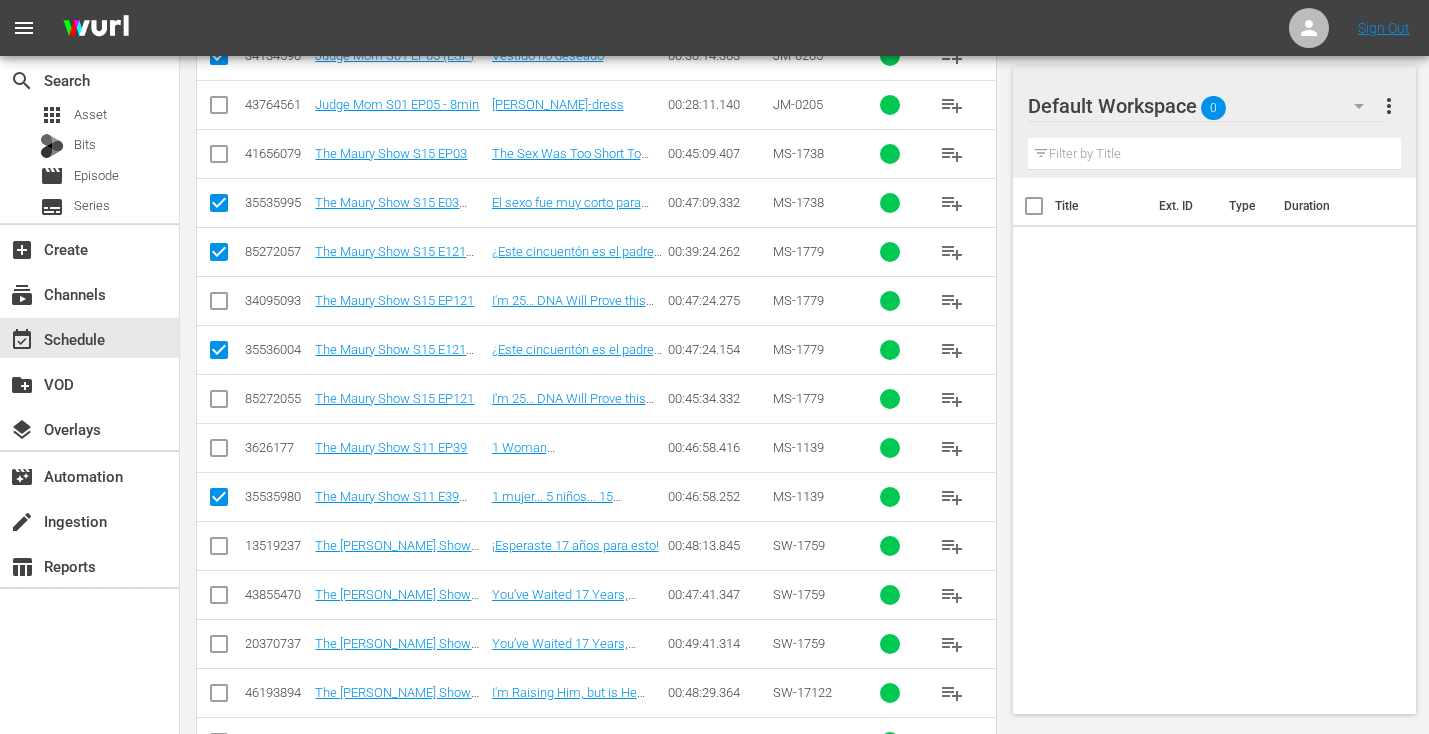 scroll, scrollTop: 2021, scrollLeft: 0, axis: vertical 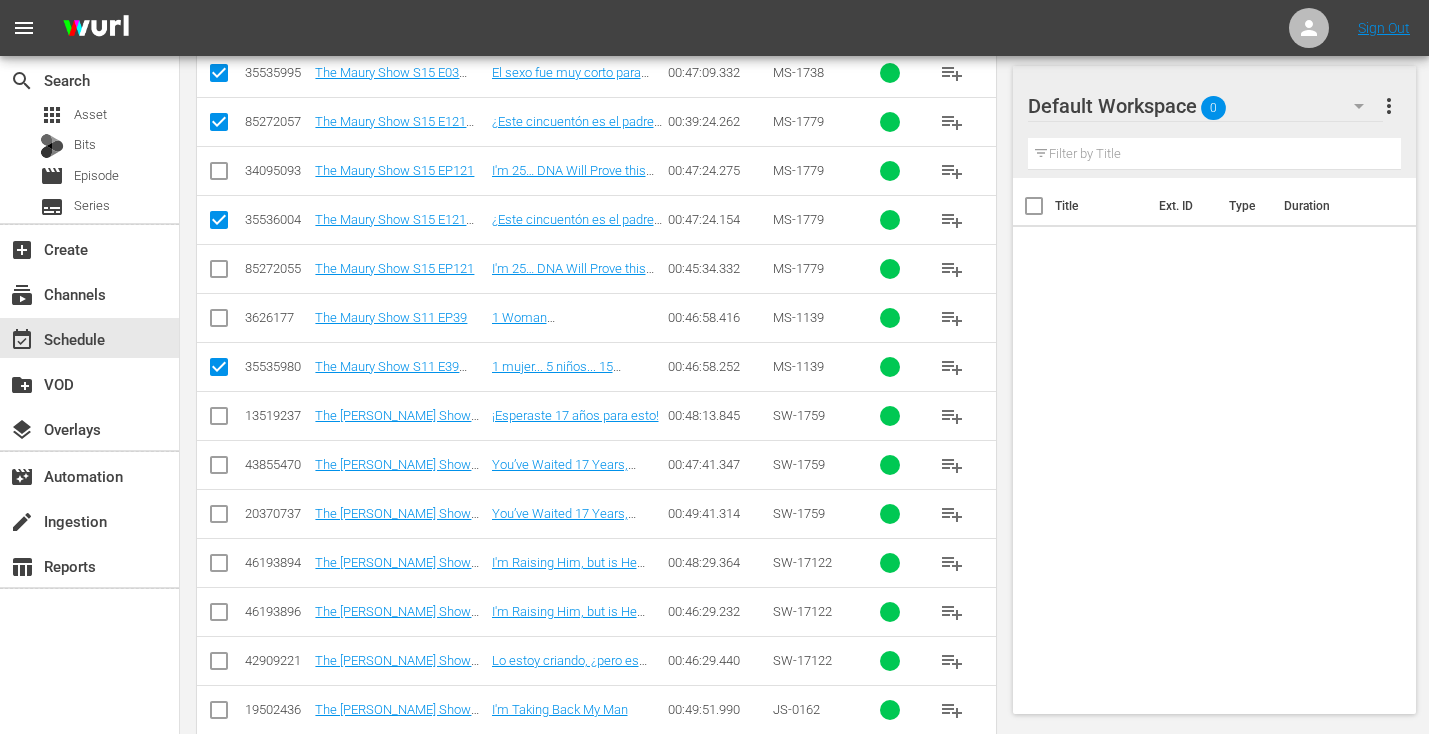click at bounding box center (219, 420) 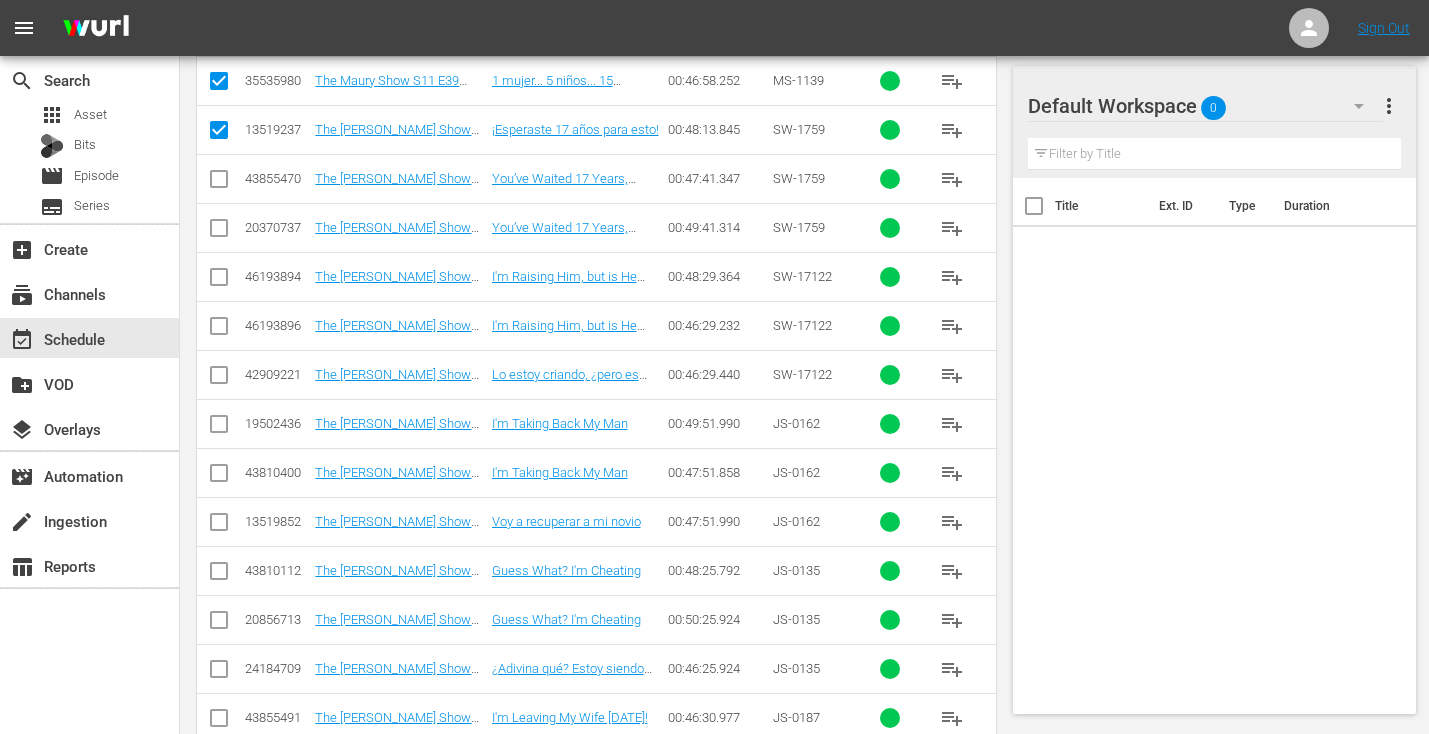 scroll, scrollTop: 2308, scrollLeft: 0, axis: vertical 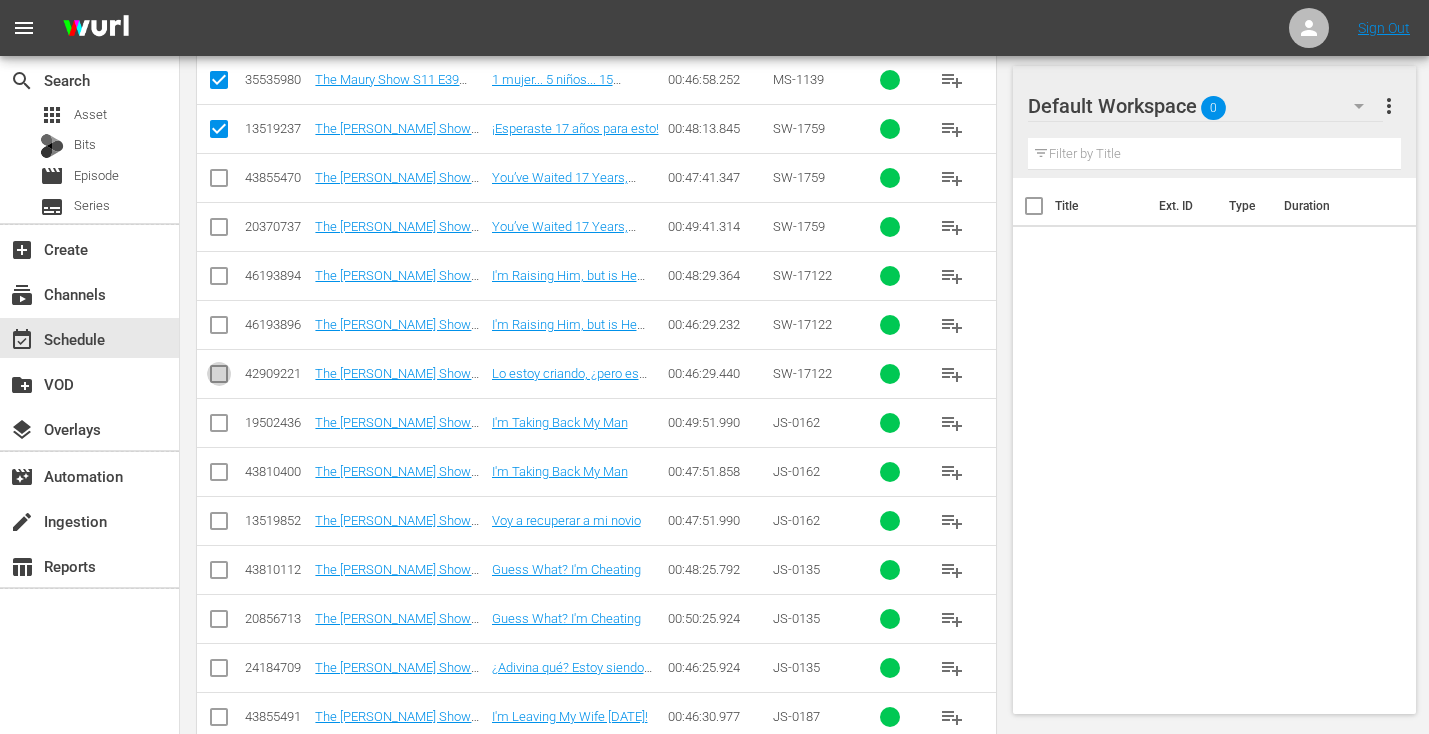 click at bounding box center [219, 378] 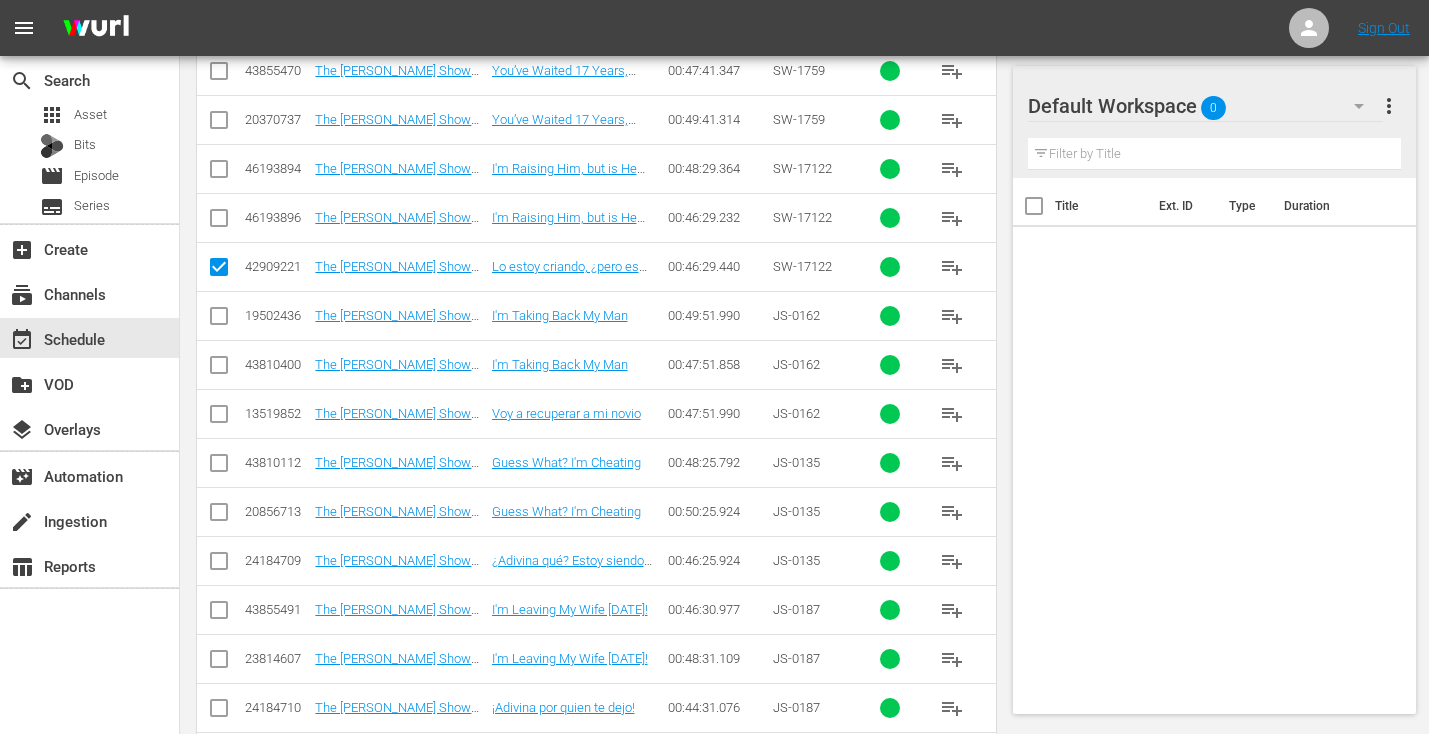 scroll, scrollTop: 2417, scrollLeft: 0, axis: vertical 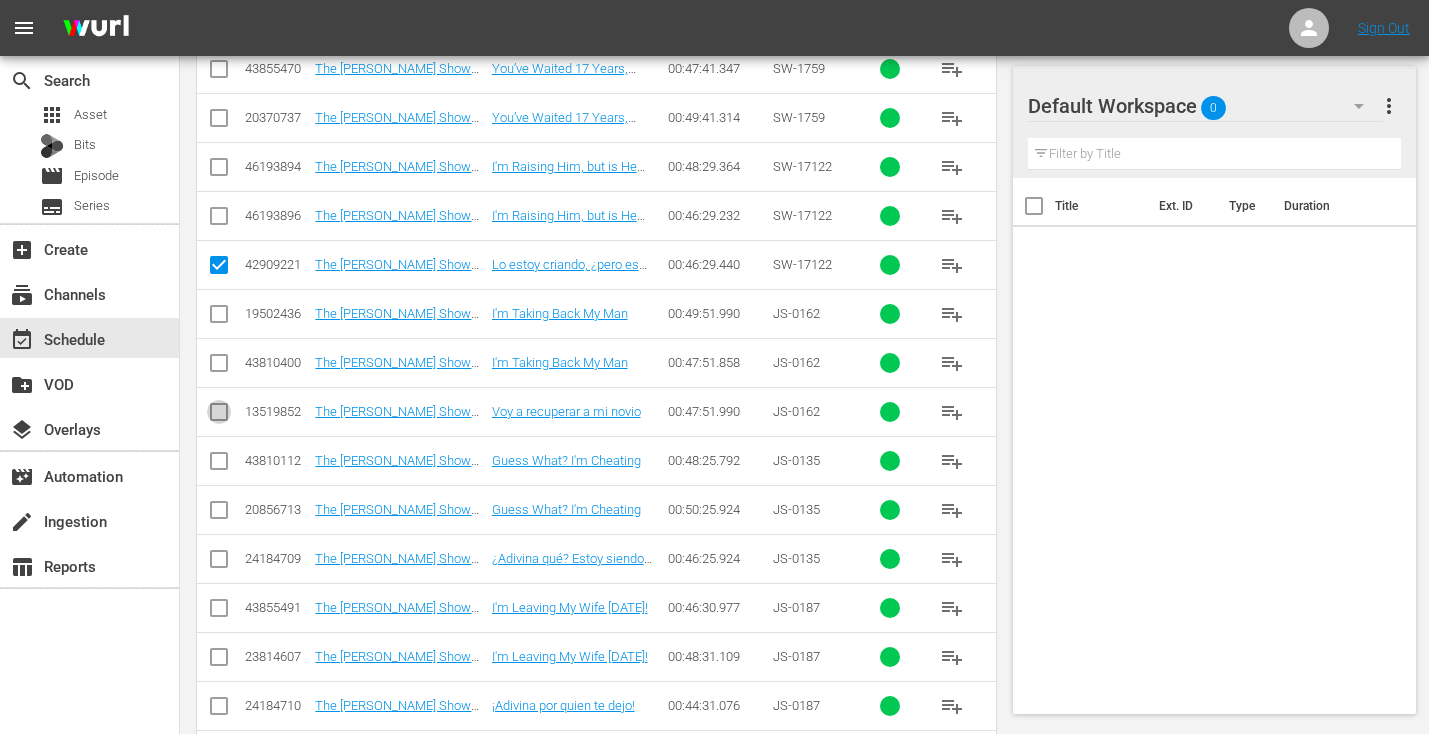 click at bounding box center (219, 416) 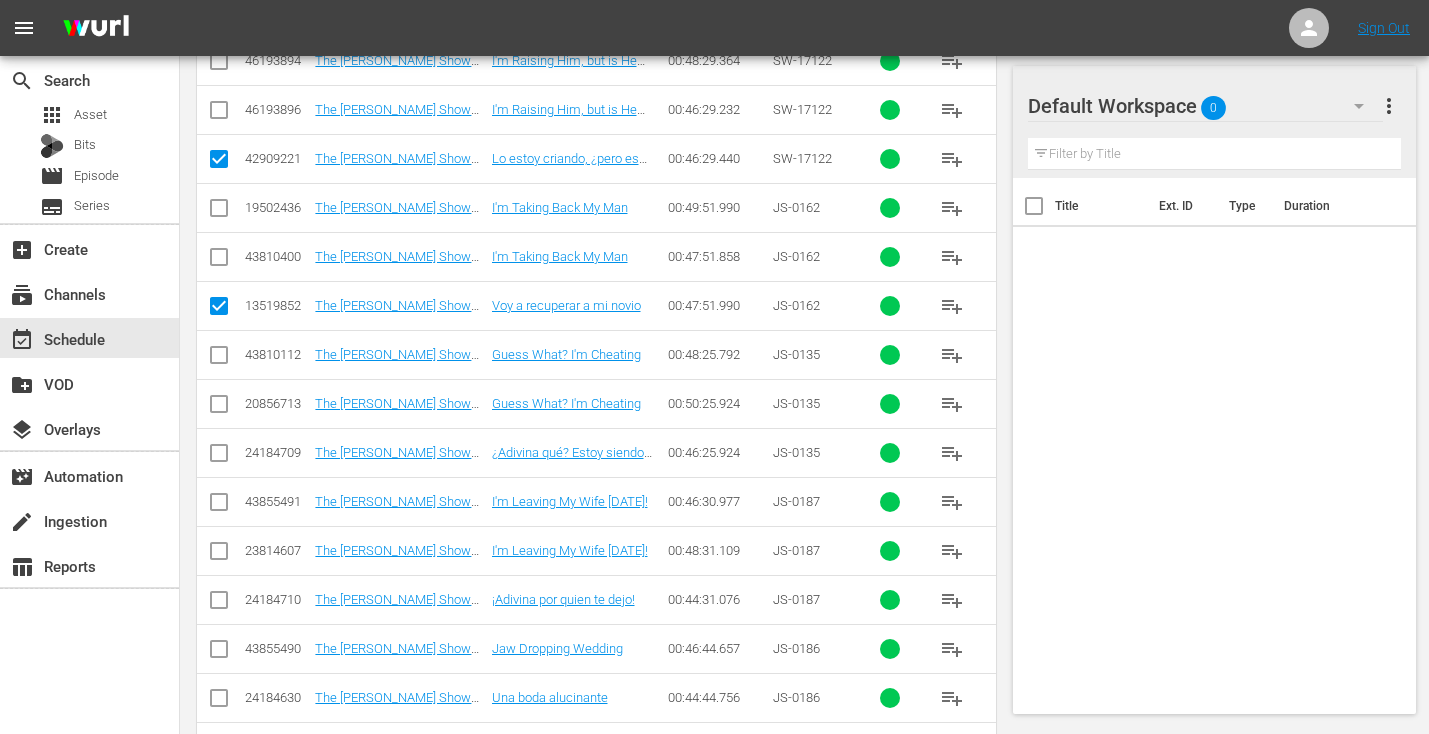 scroll, scrollTop: 2537, scrollLeft: 0, axis: vertical 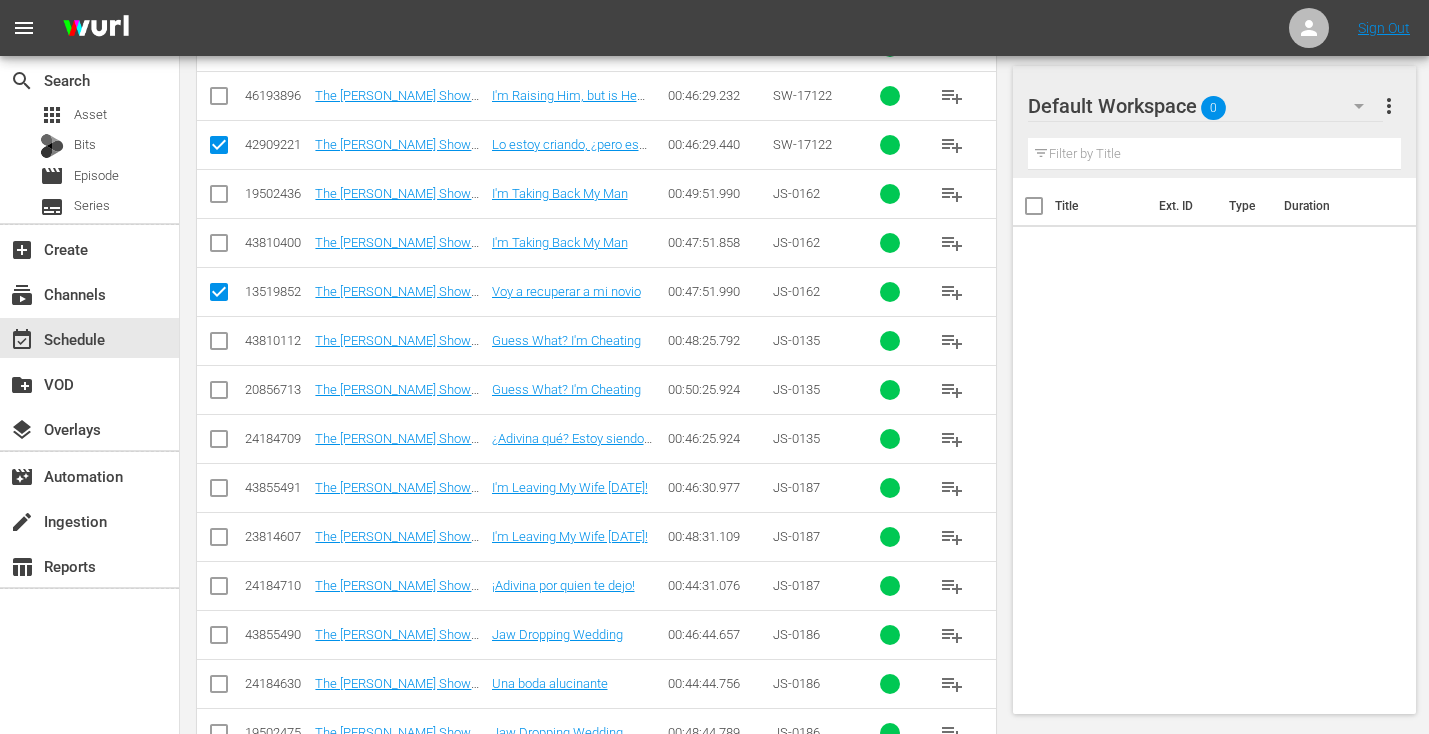 click at bounding box center [219, 443] 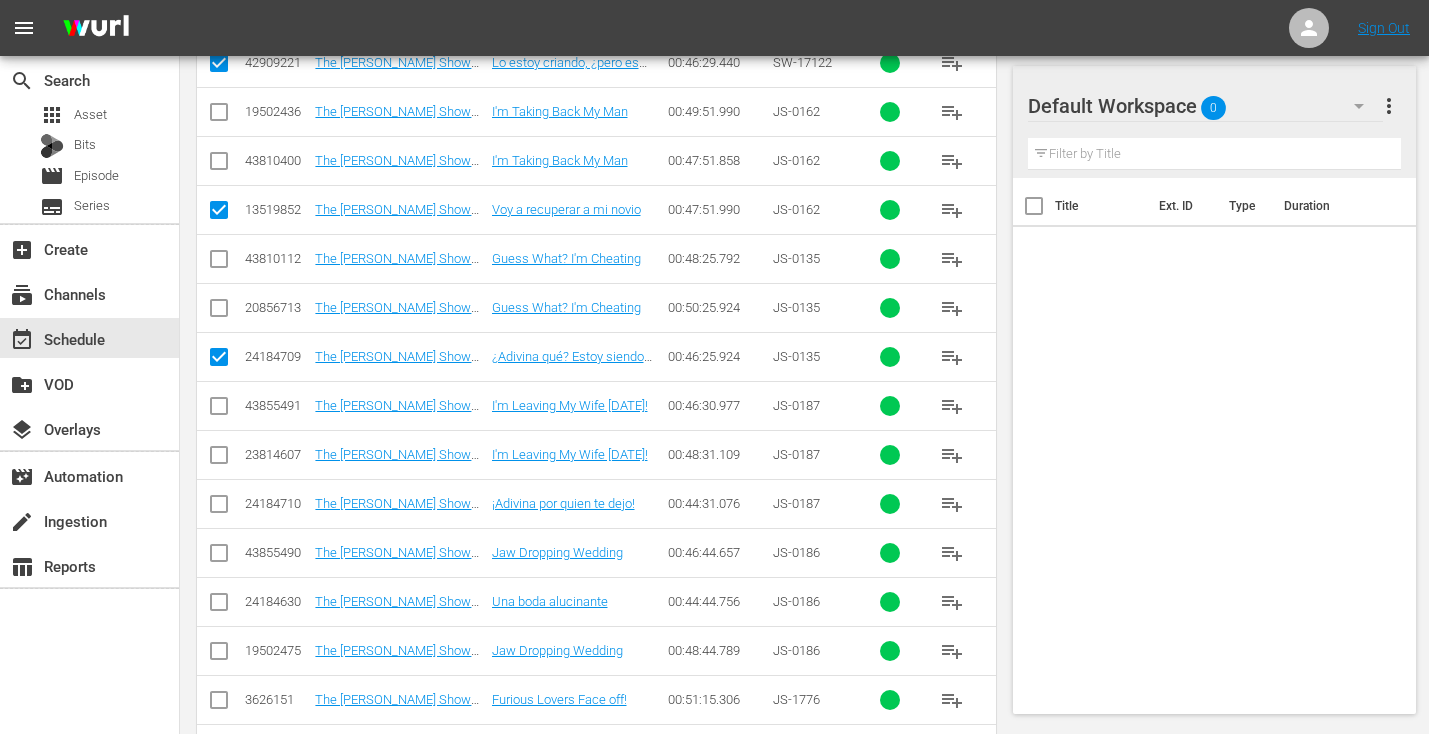 scroll, scrollTop: 2653, scrollLeft: 0, axis: vertical 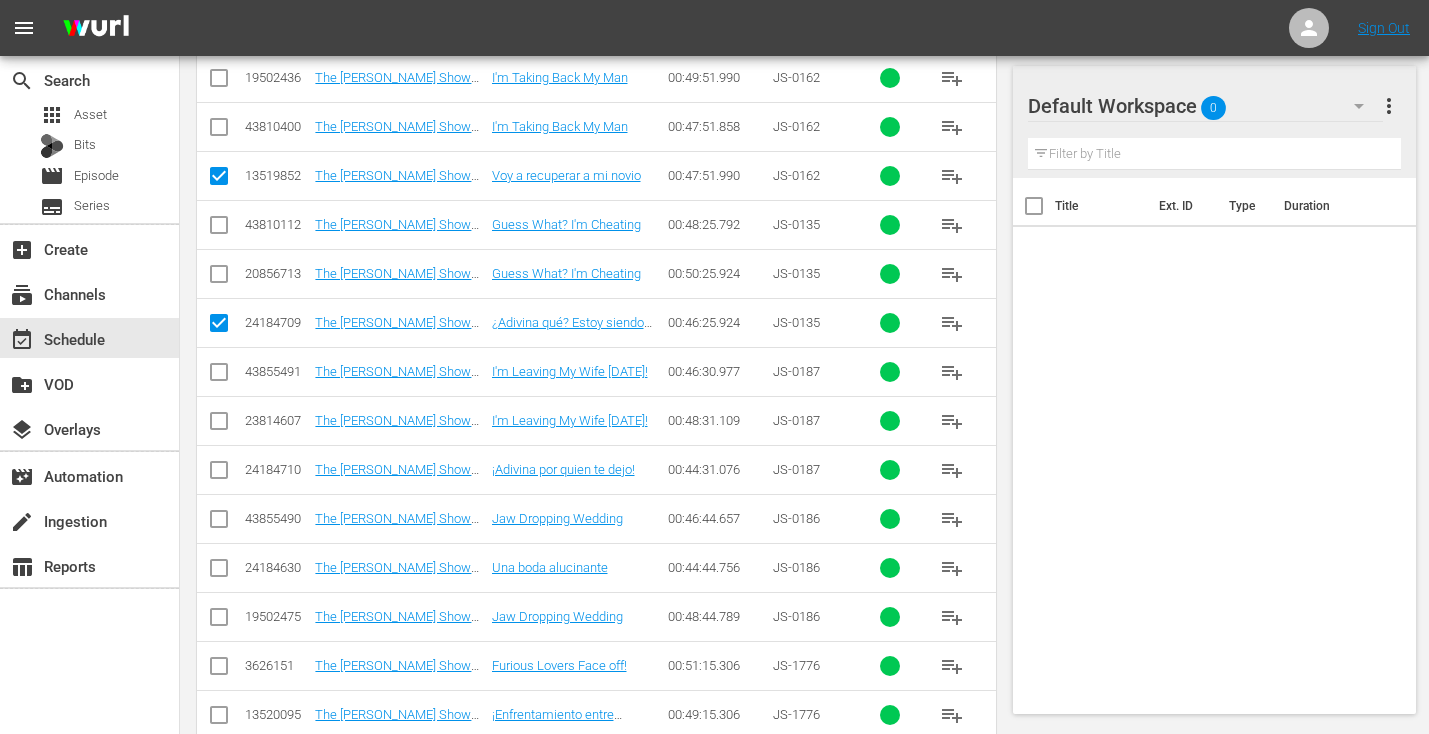click at bounding box center [219, 474] 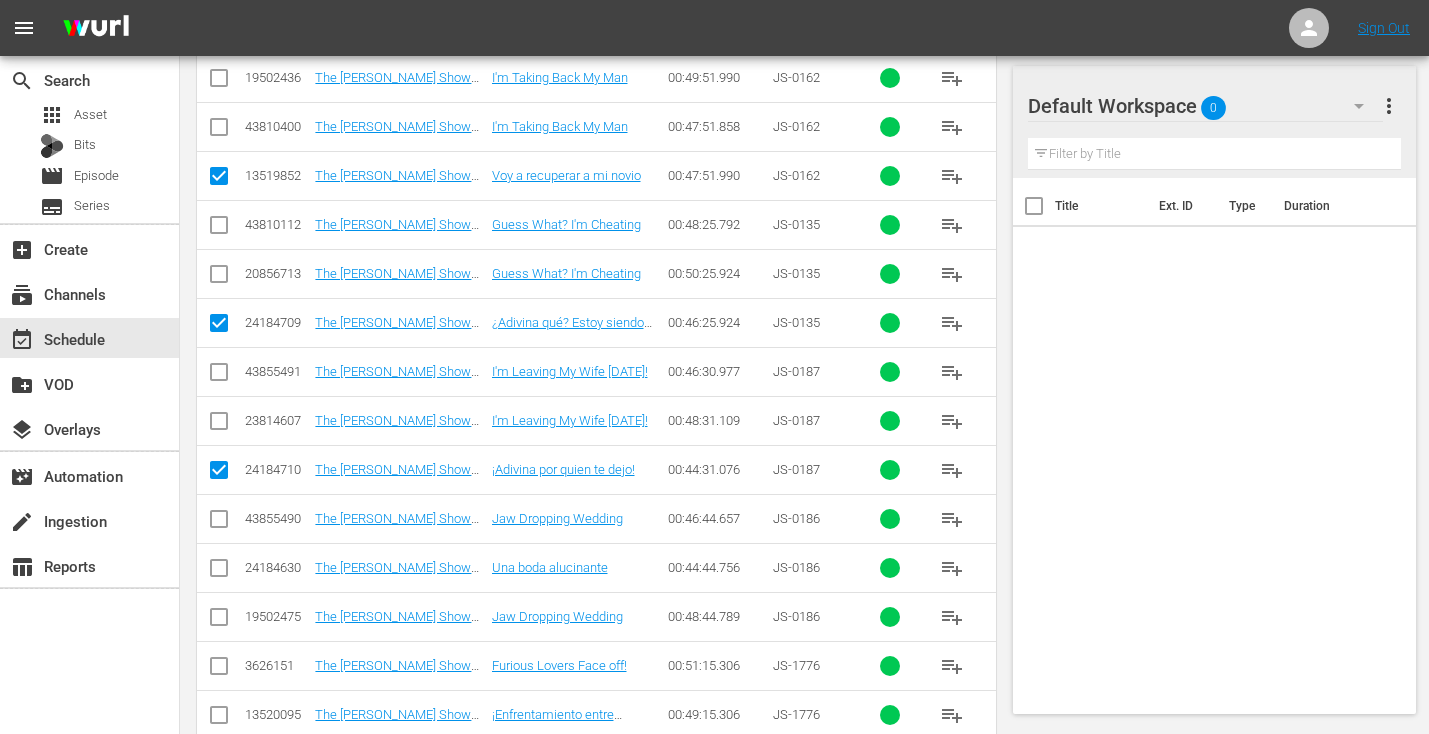 scroll, scrollTop: 2795, scrollLeft: 0, axis: vertical 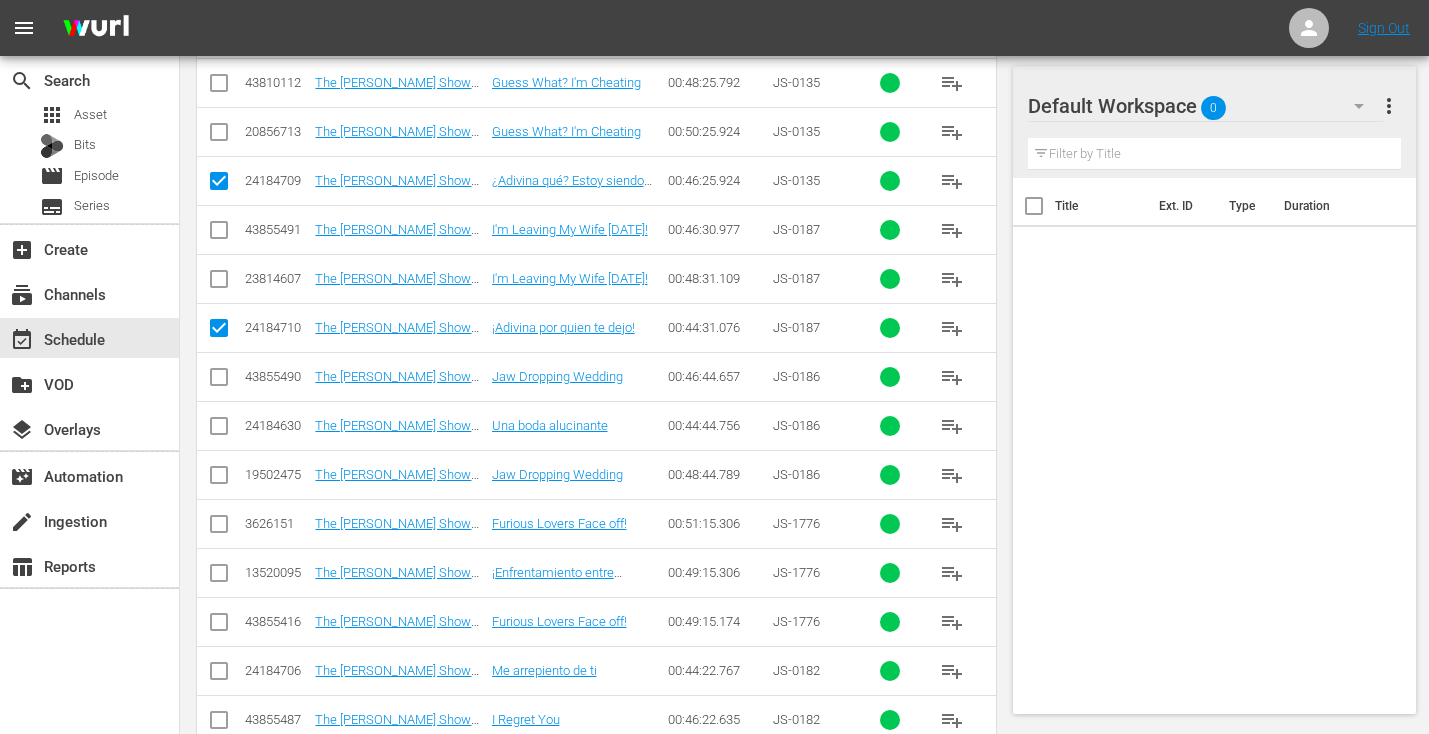 click at bounding box center [219, 430] 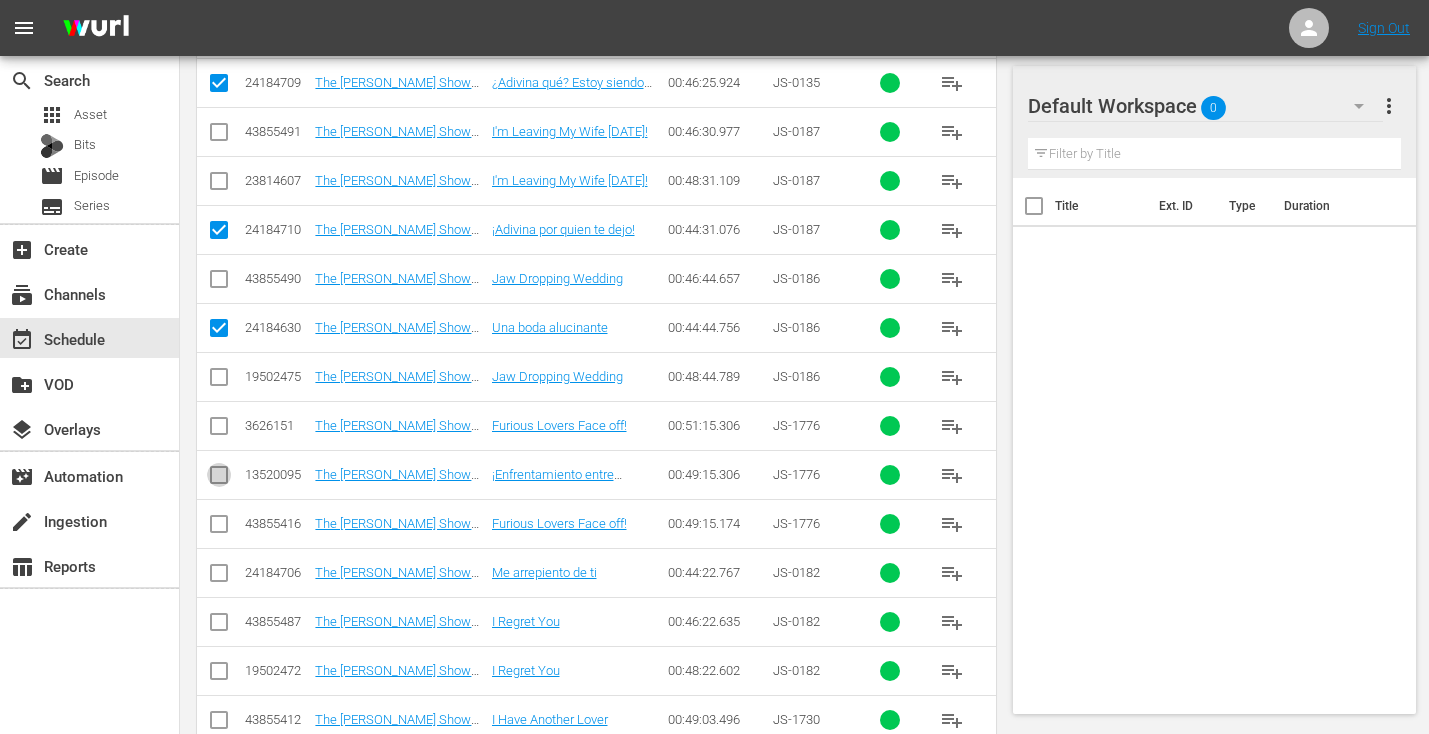 click at bounding box center (219, 479) 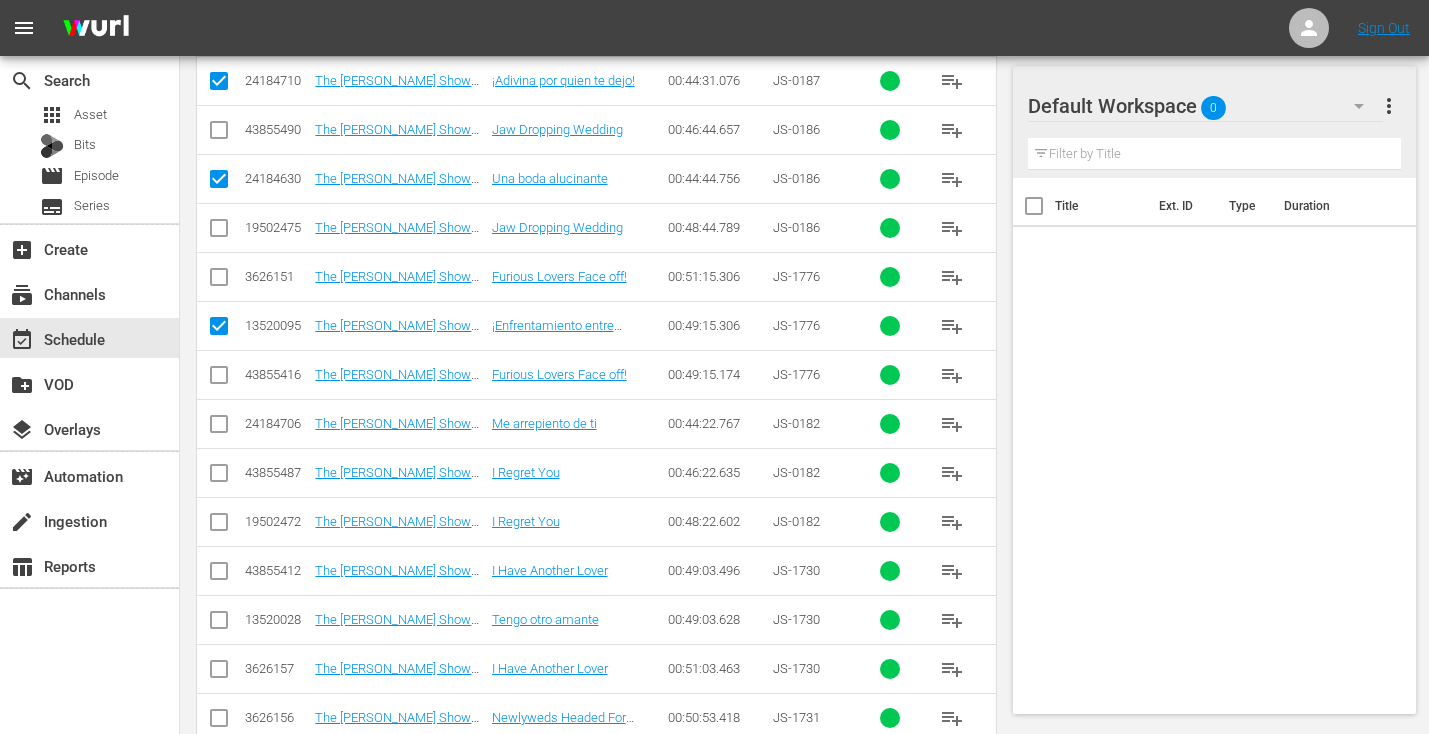 scroll, scrollTop: 3043, scrollLeft: 0, axis: vertical 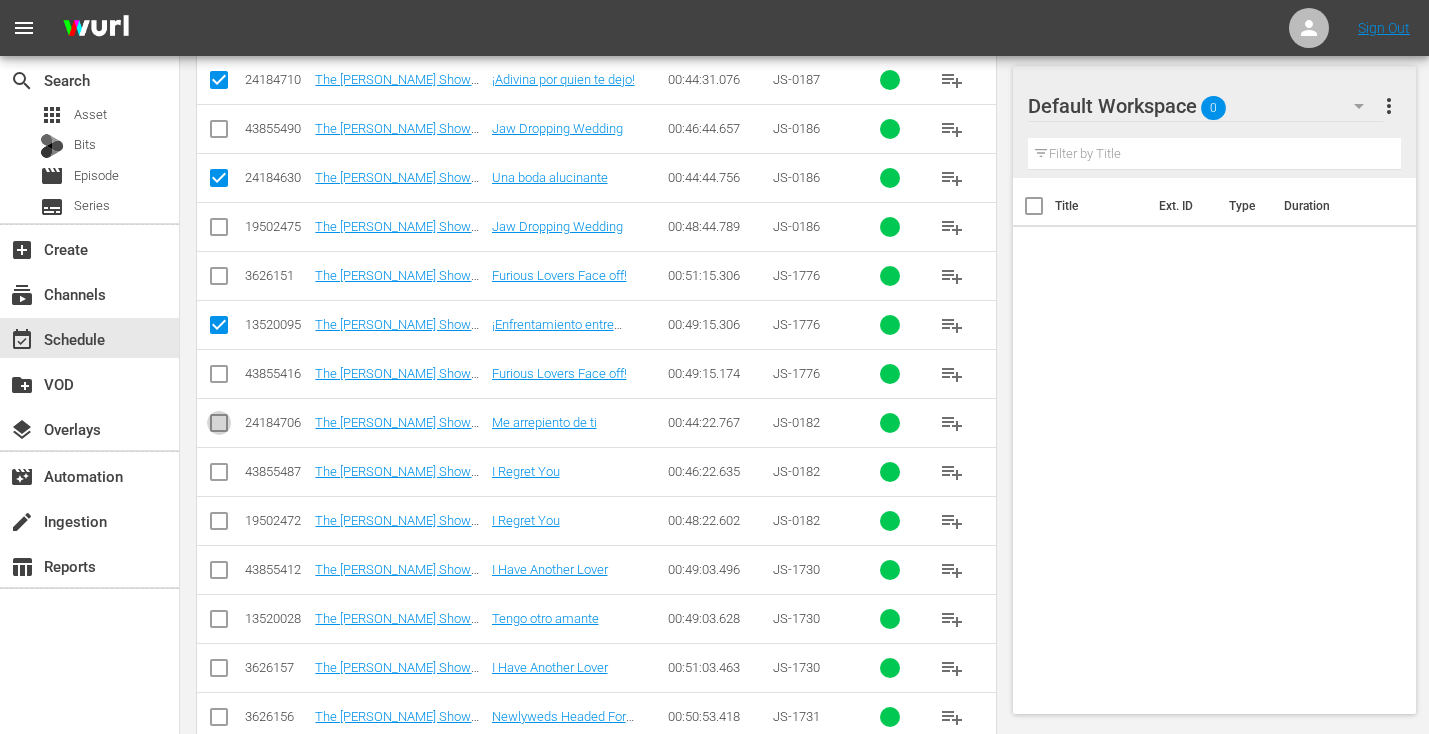 click at bounding box center (219, 427) 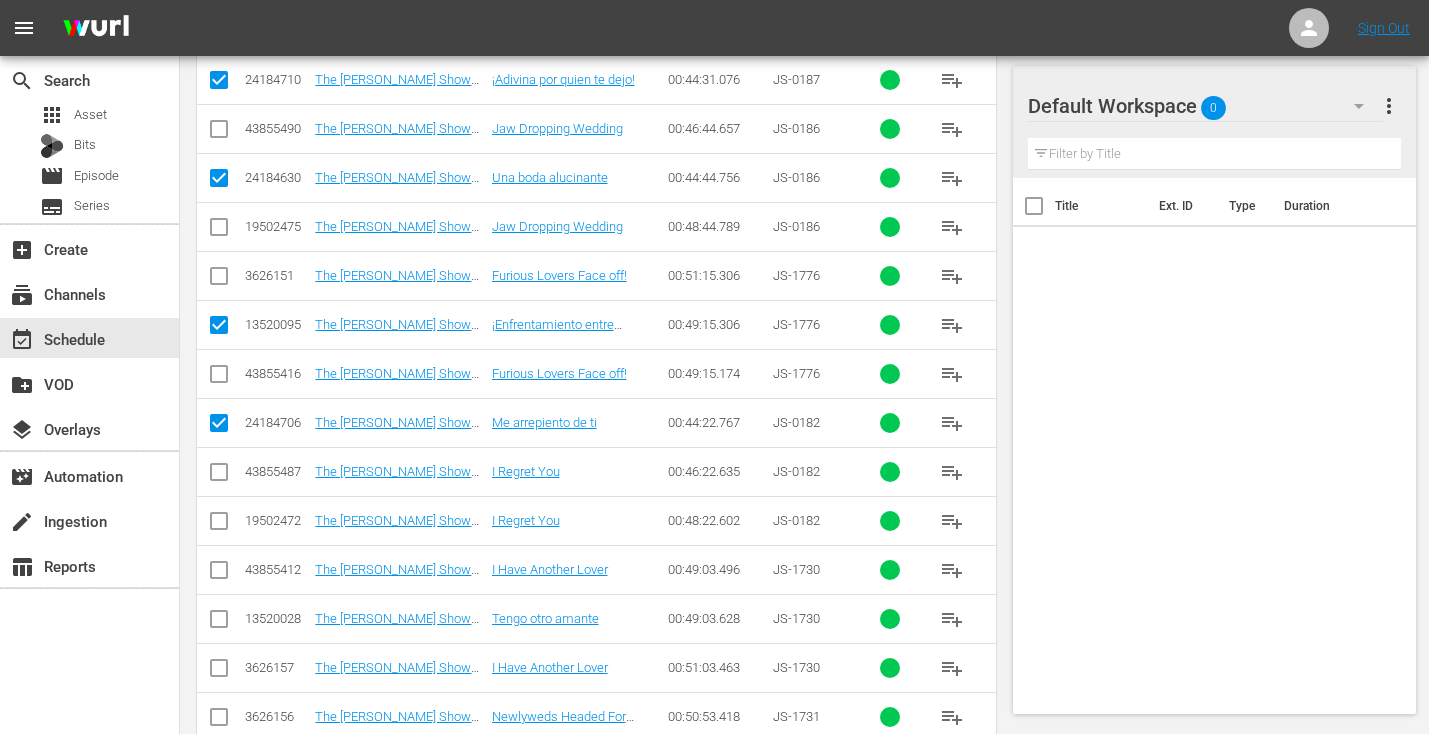 scroll, scrollTop: 3185, scrollLeft: 0, axis: vertical 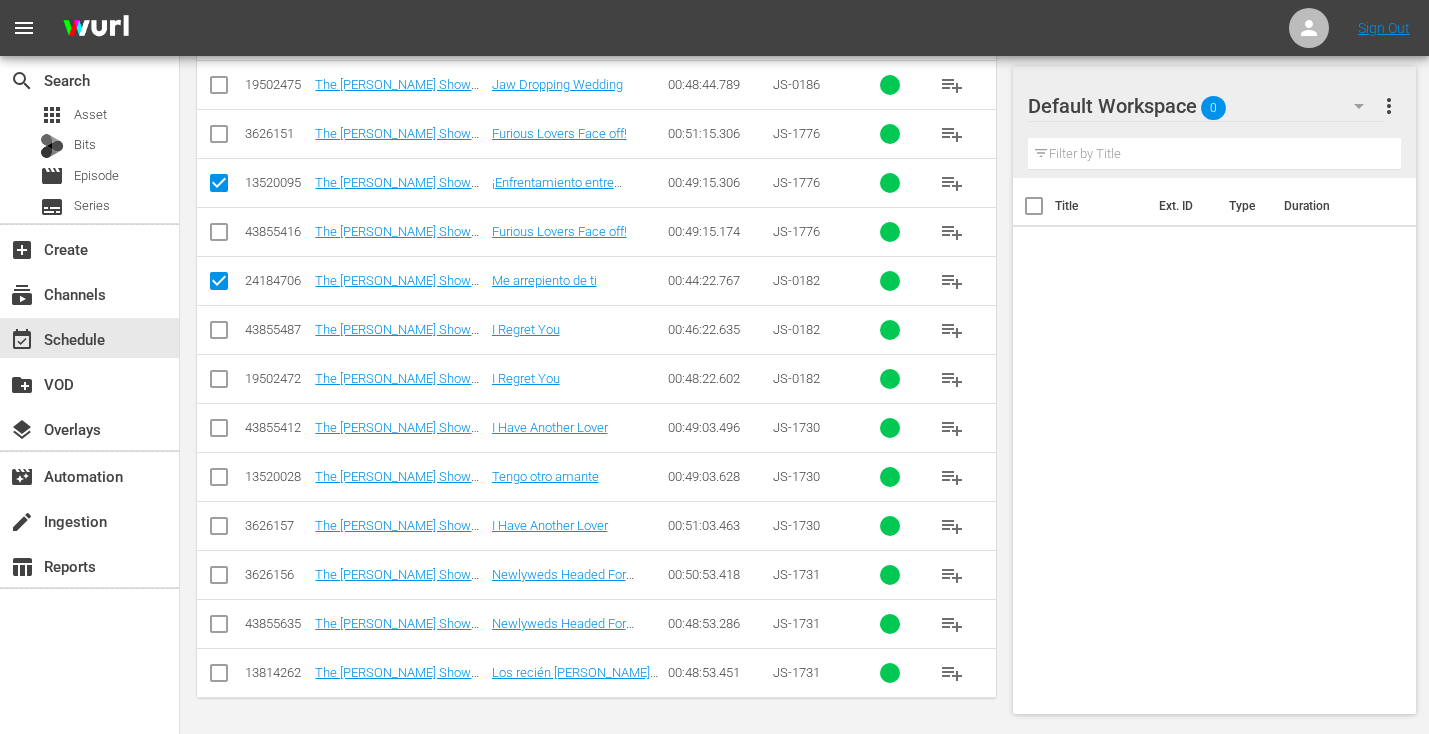 click at bounding box center [219, 481] 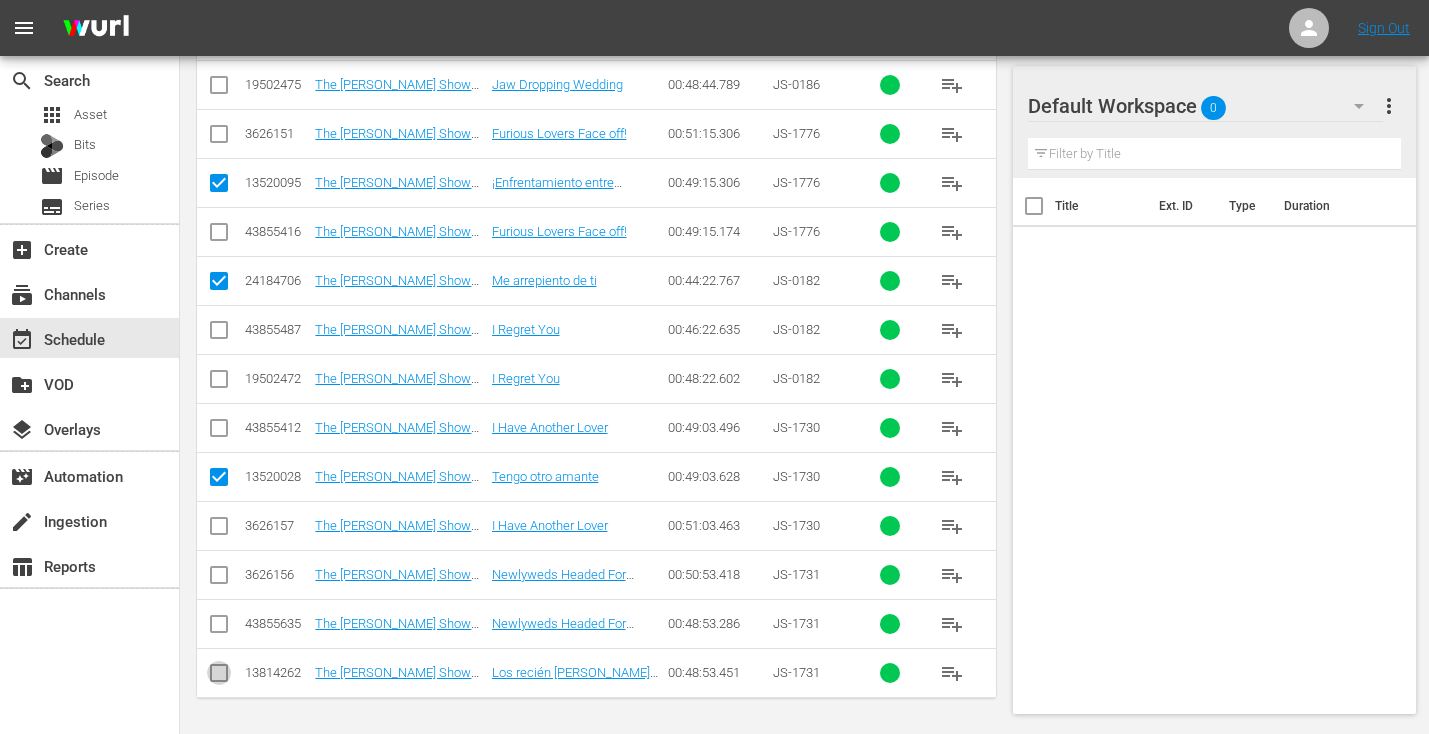 click at bounding box center [219, 677] 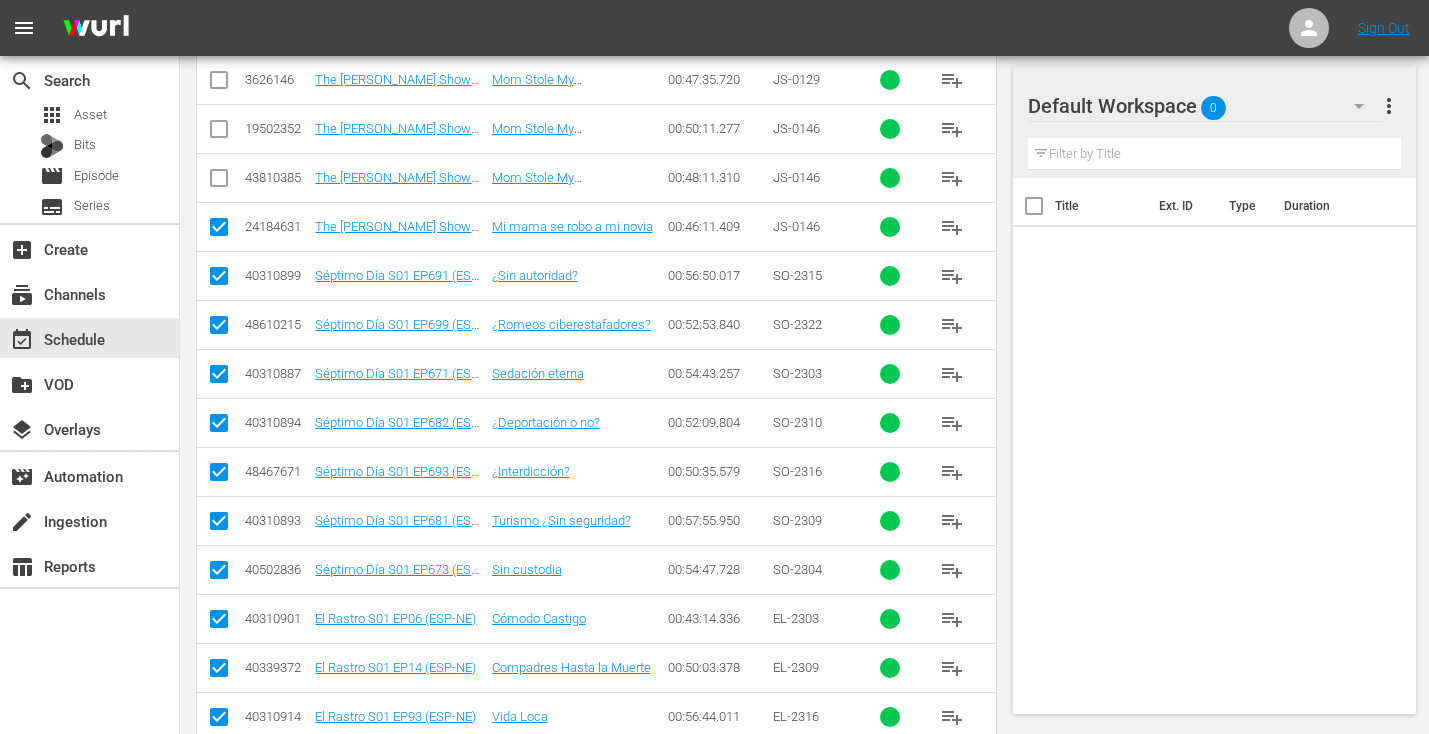 scroll, scrollTop: 0, scrollLeft: 0, axis: both 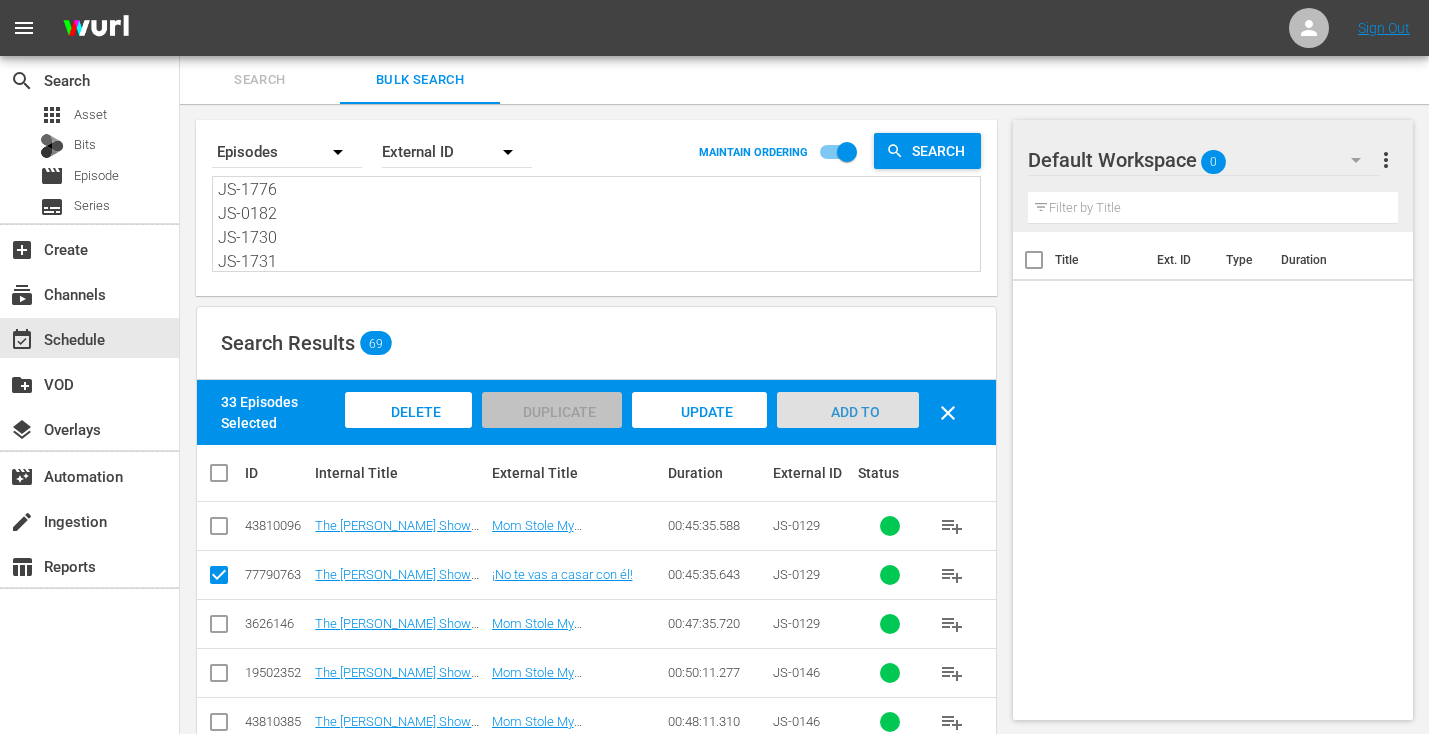 click on "Add to Workspace" at bounding box center (848, 429) 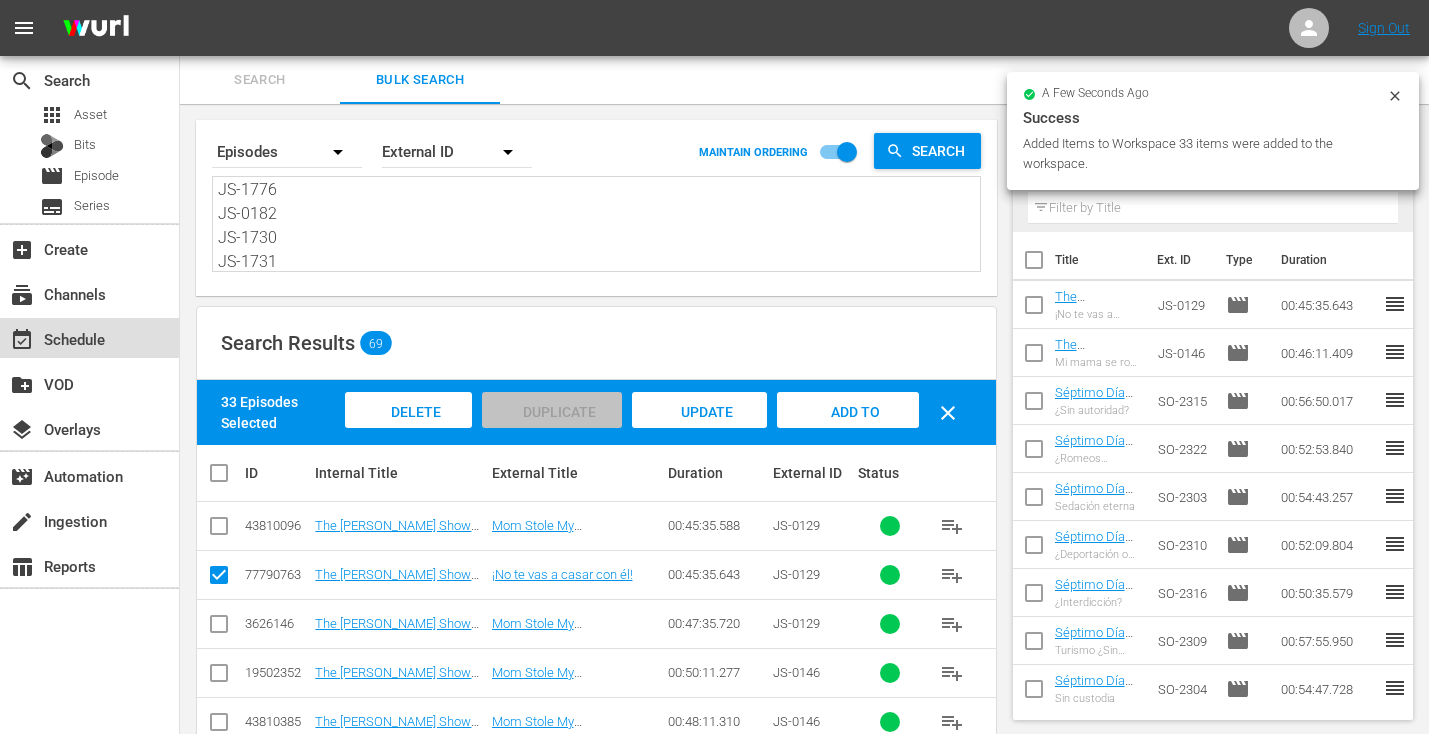 click on "event_available   Schedule" at bounding box center (89, 338) 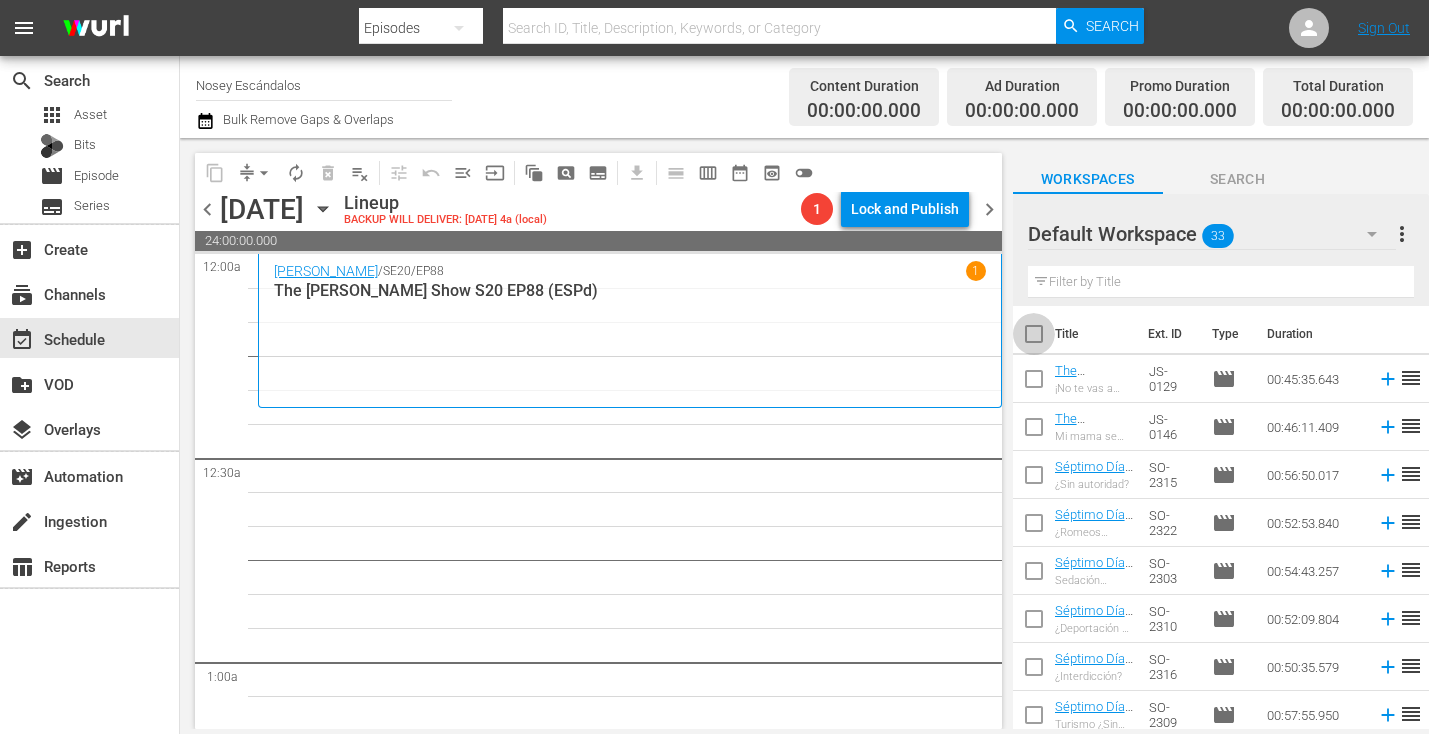 click at bounding box center [1034, 338] 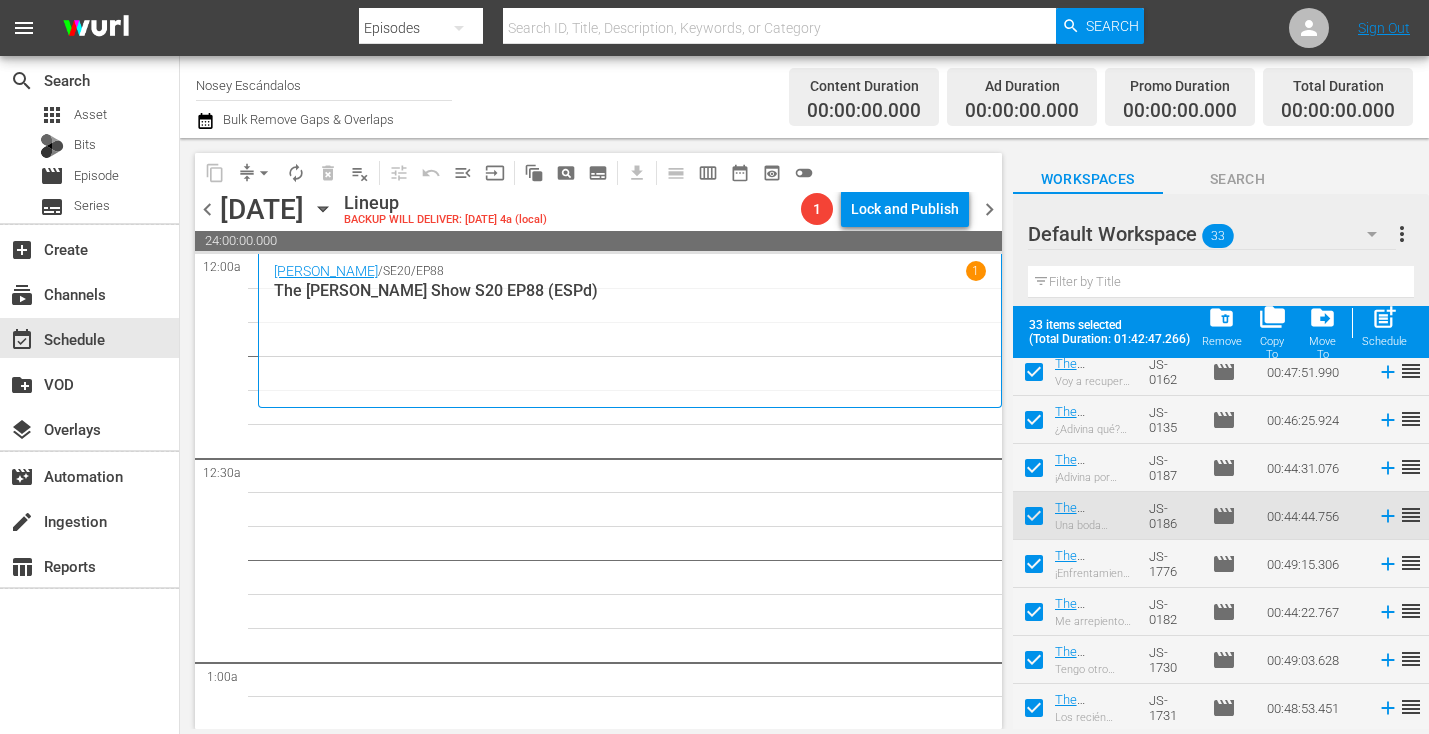 scroll, scrollTop: 0, scrollLeft: 0, axis: both 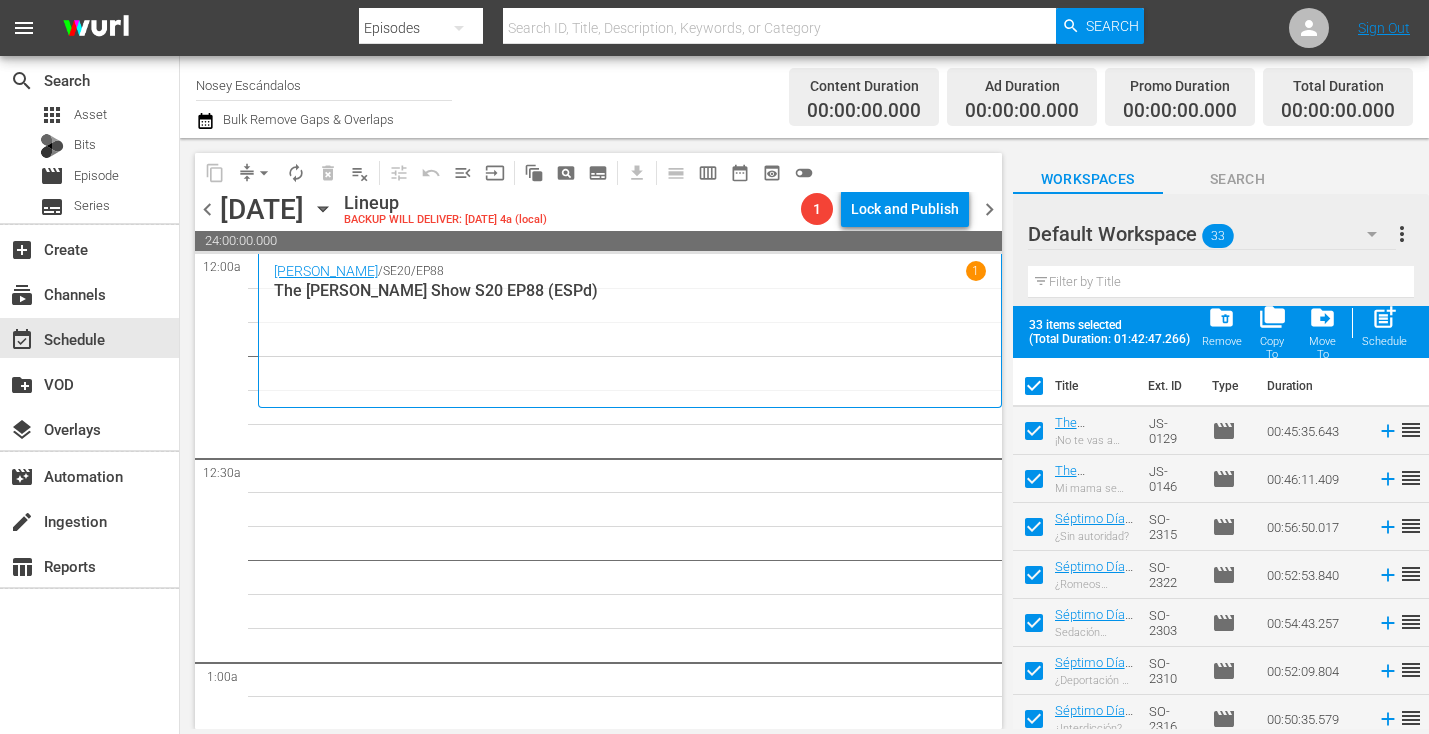 click on "post_add" at bounding box center (1384, 317) 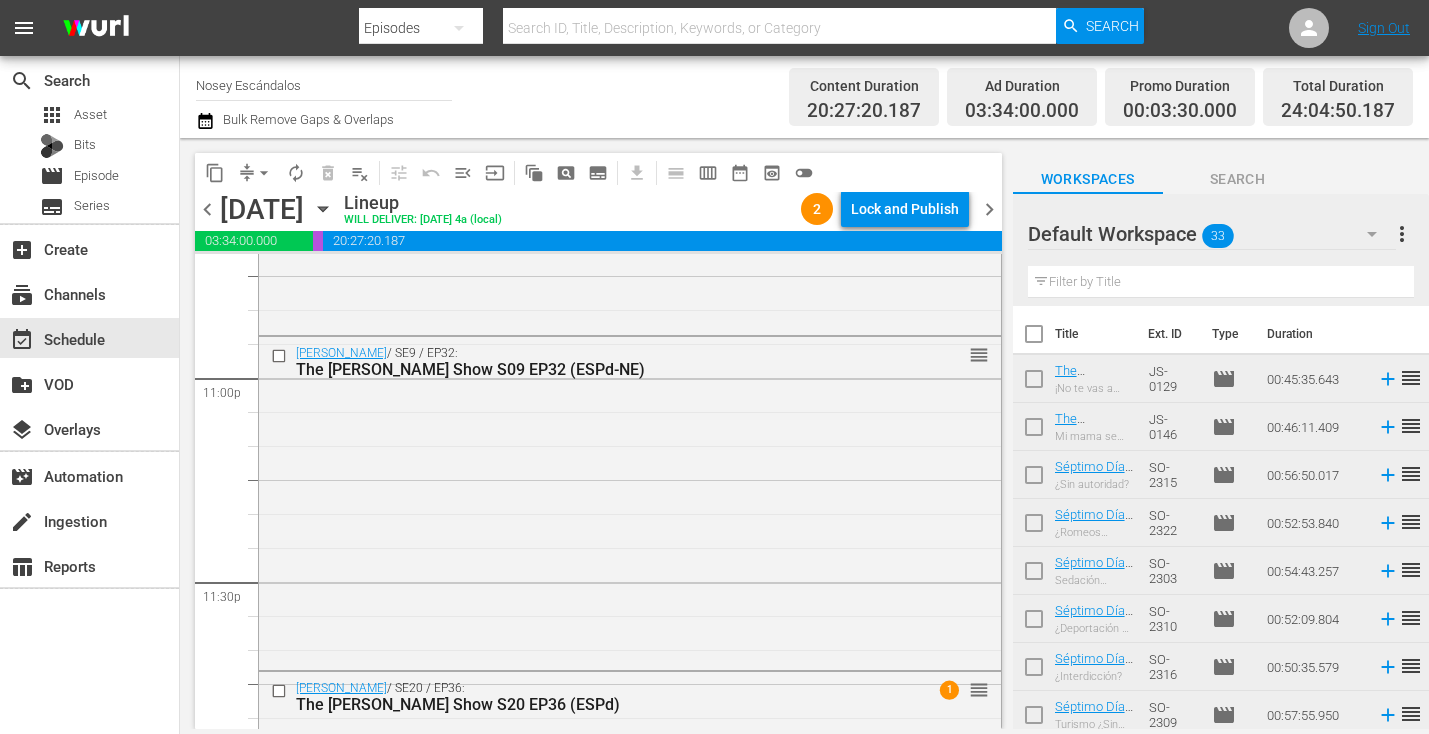 scroll, scrollTop: 9503, scrollLeft: 0, axis: vertical 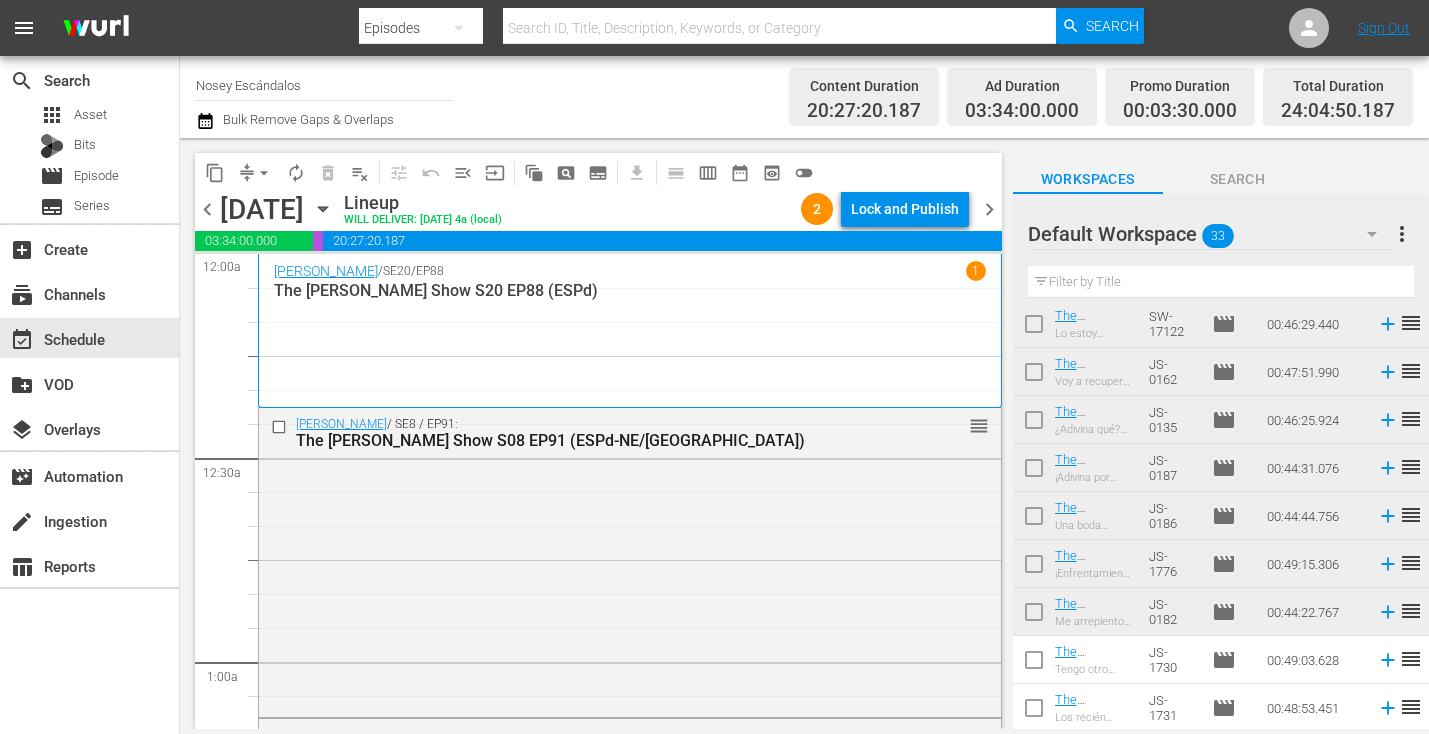 click at bounding box center [1372, 234] 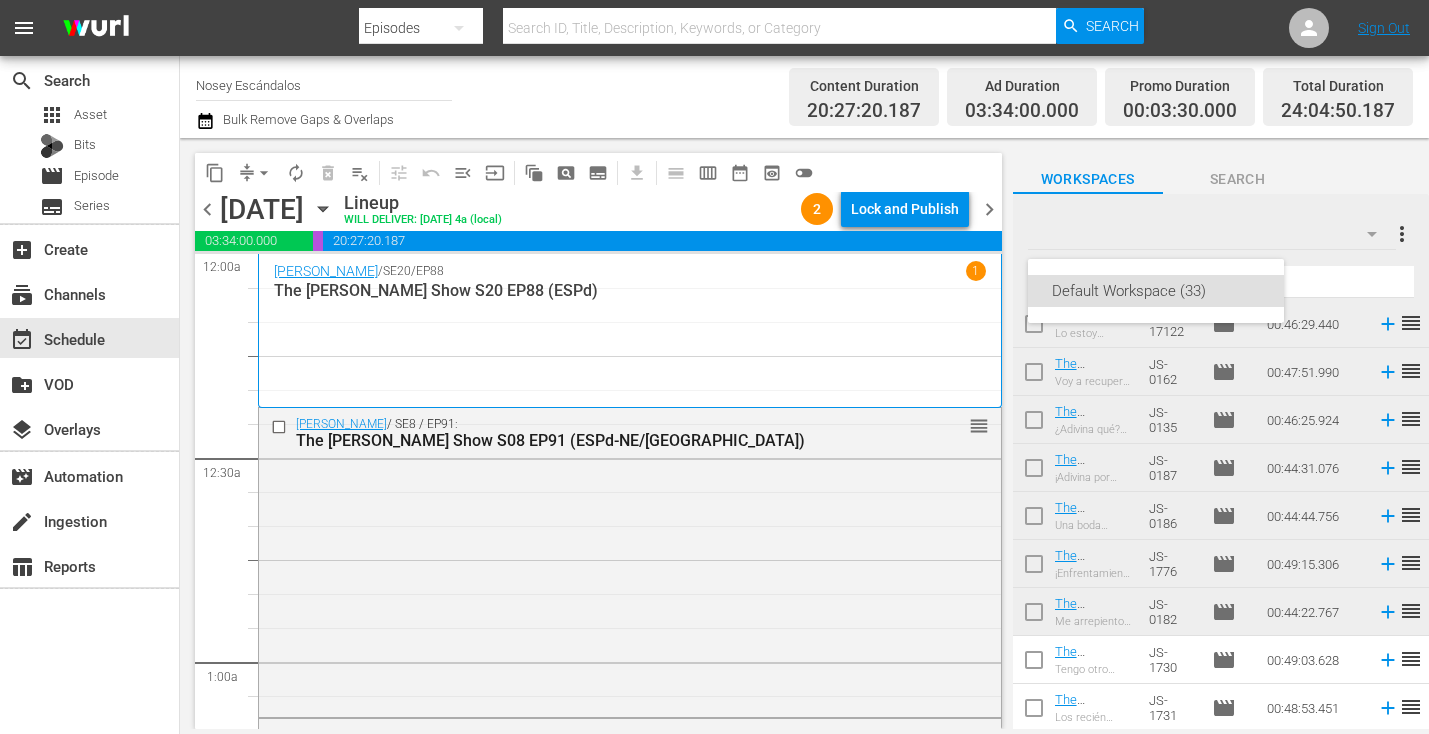 click on "Default Workspace (33)" at bounding box center (714, 367) 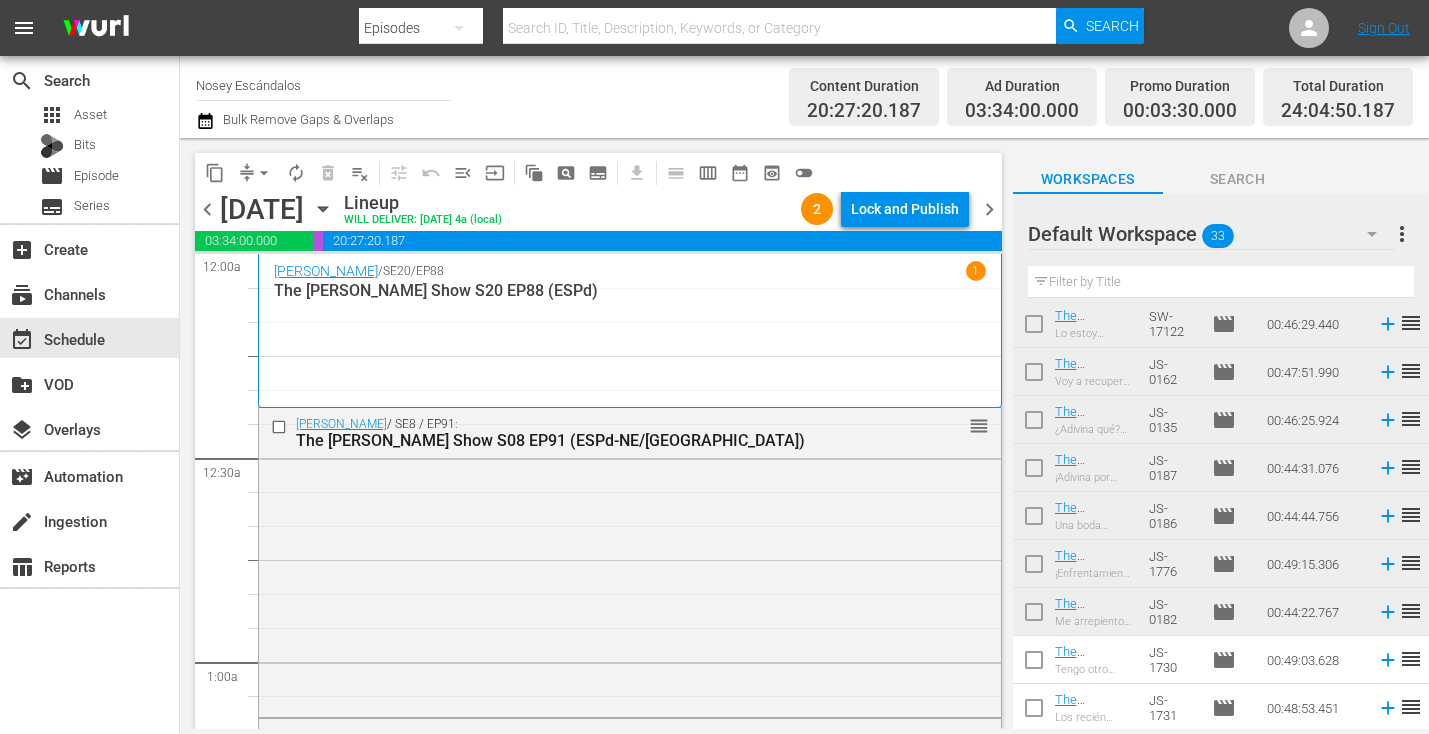 click on "Default Workspace (33)" at bounding box center [714, 367] 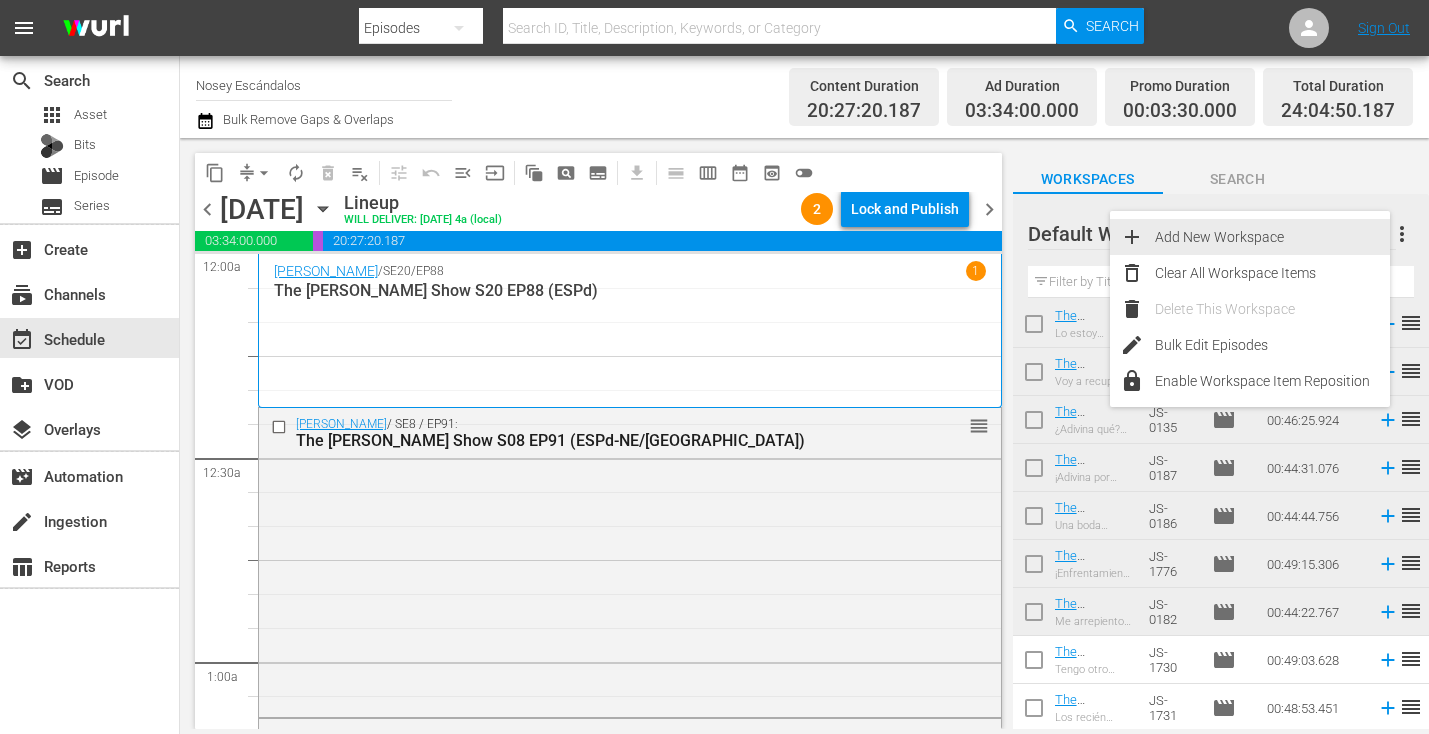 click on "Clear All Workspace Items" at bounding box center (1272, 273) 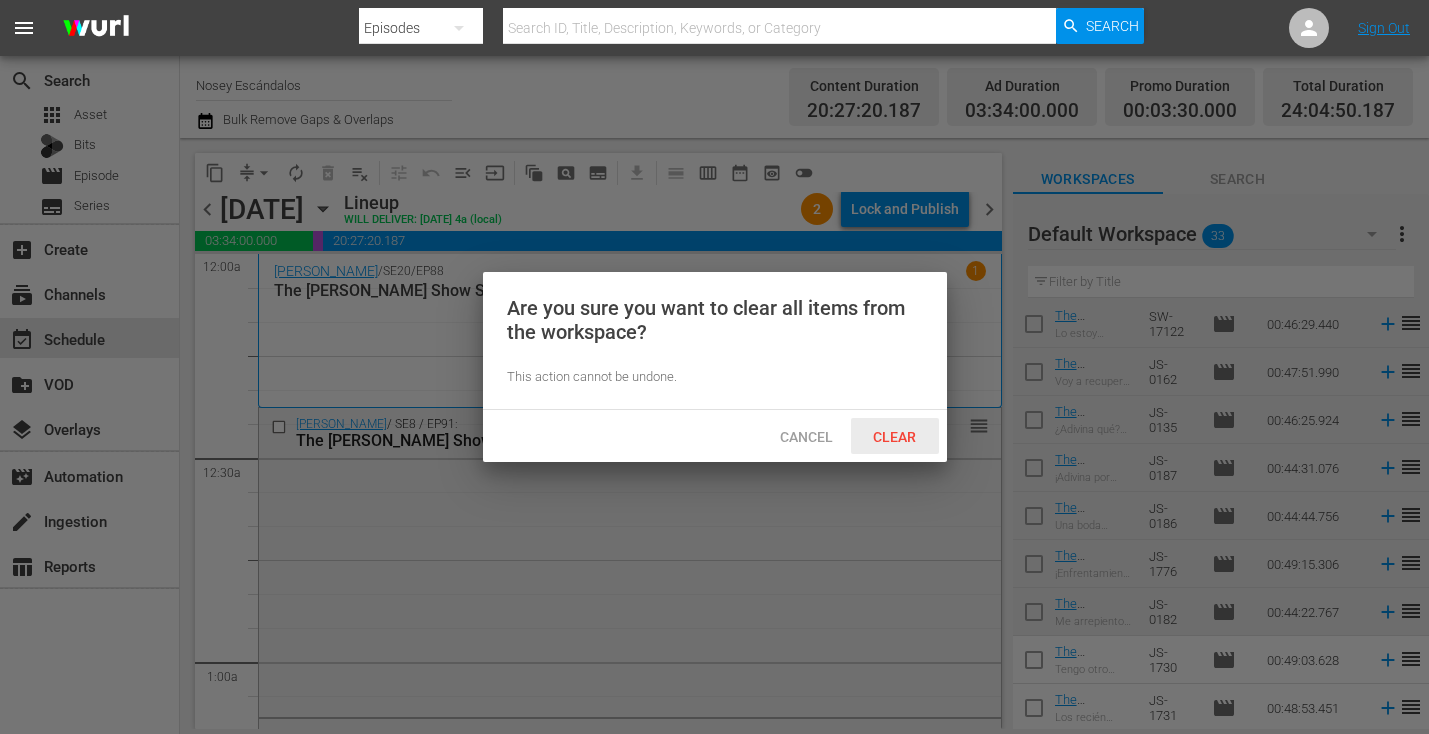 click on "Clear" at bounding box center (894, 437) 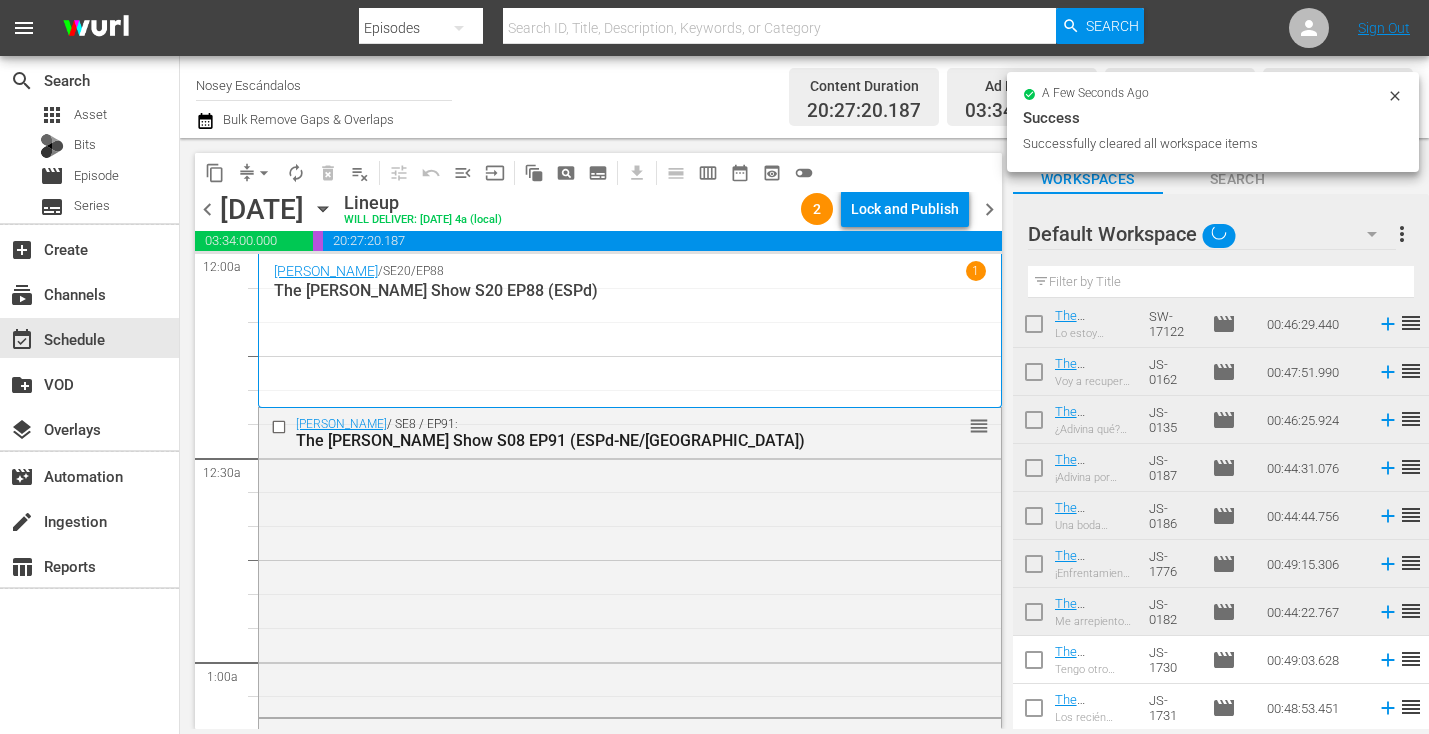 scroll, scrollTop: 0, scrollLeft: 0, axis: both 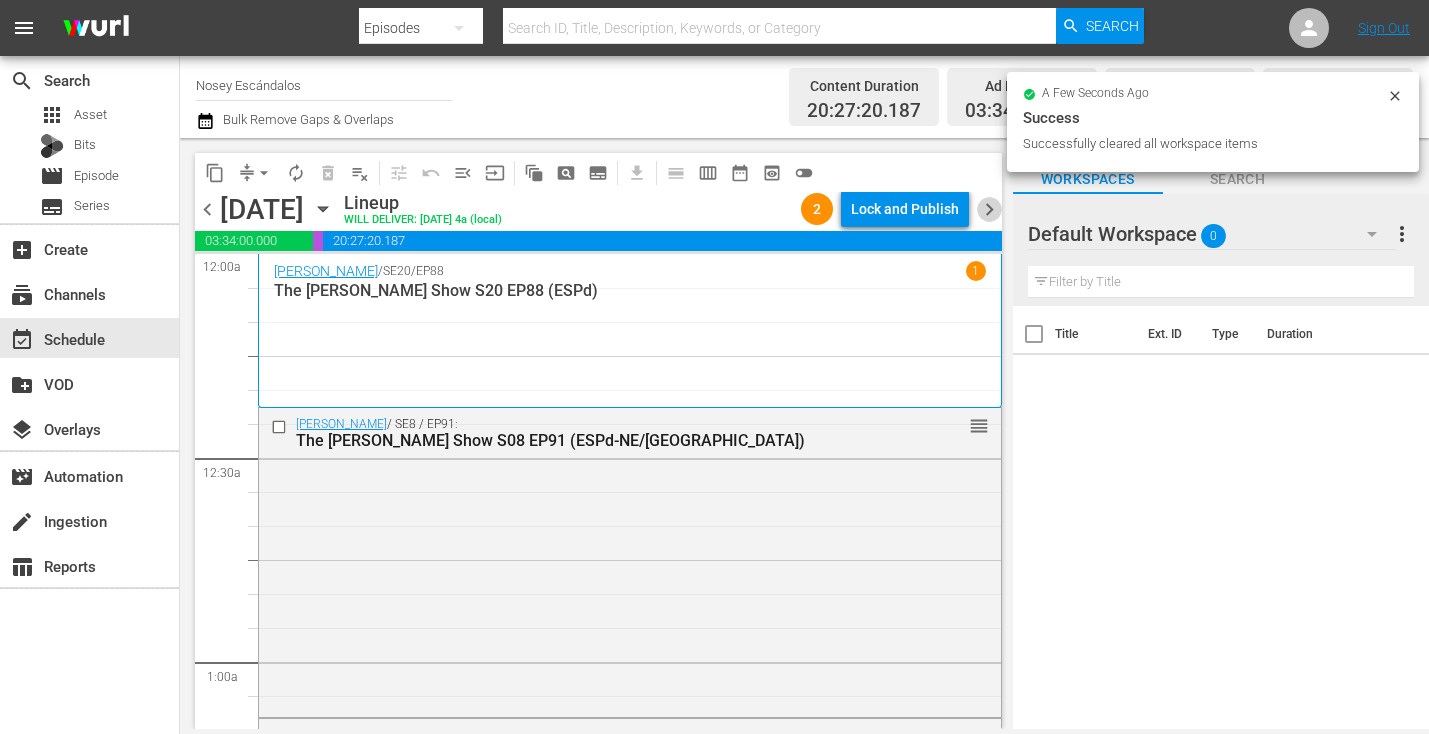 click on "chevron_right" at bounding box center [989, 209] 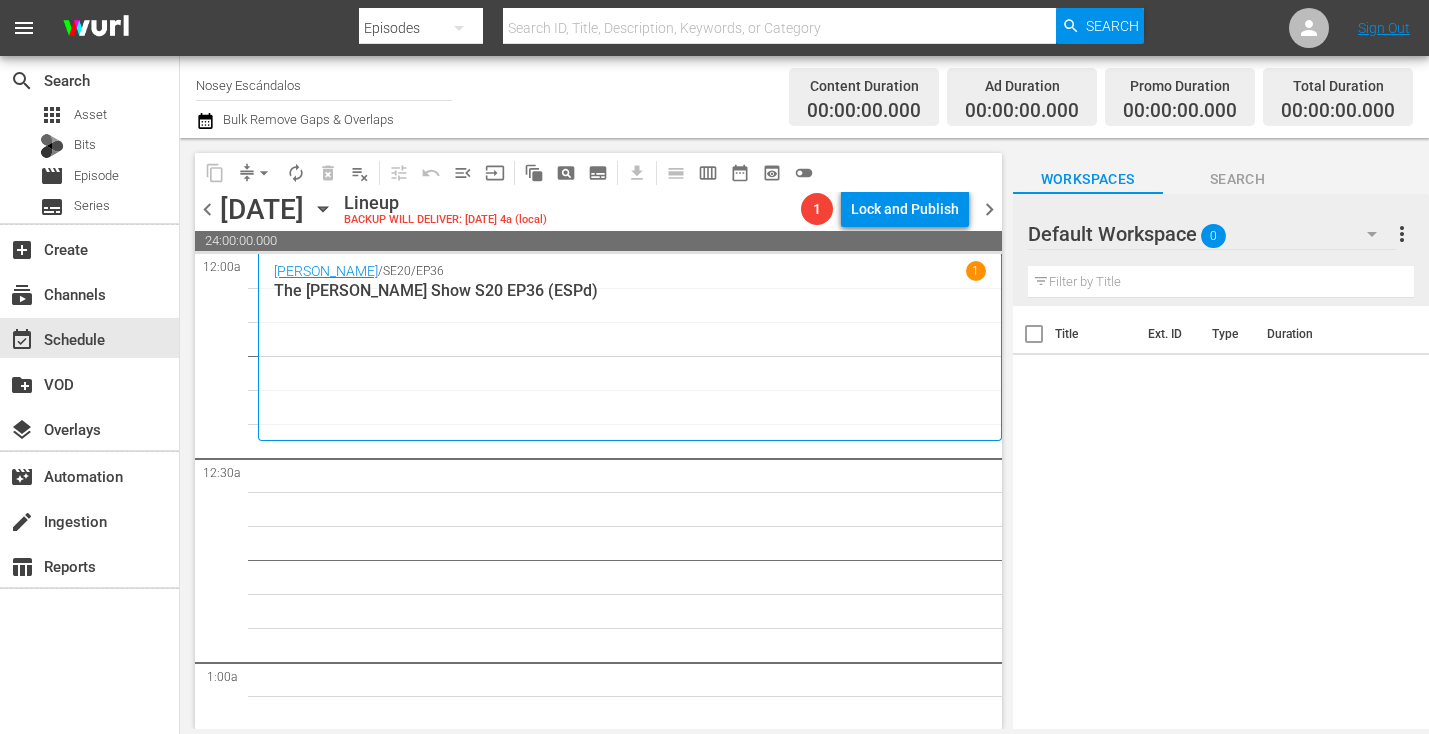 click at bounding box center (780, 28) 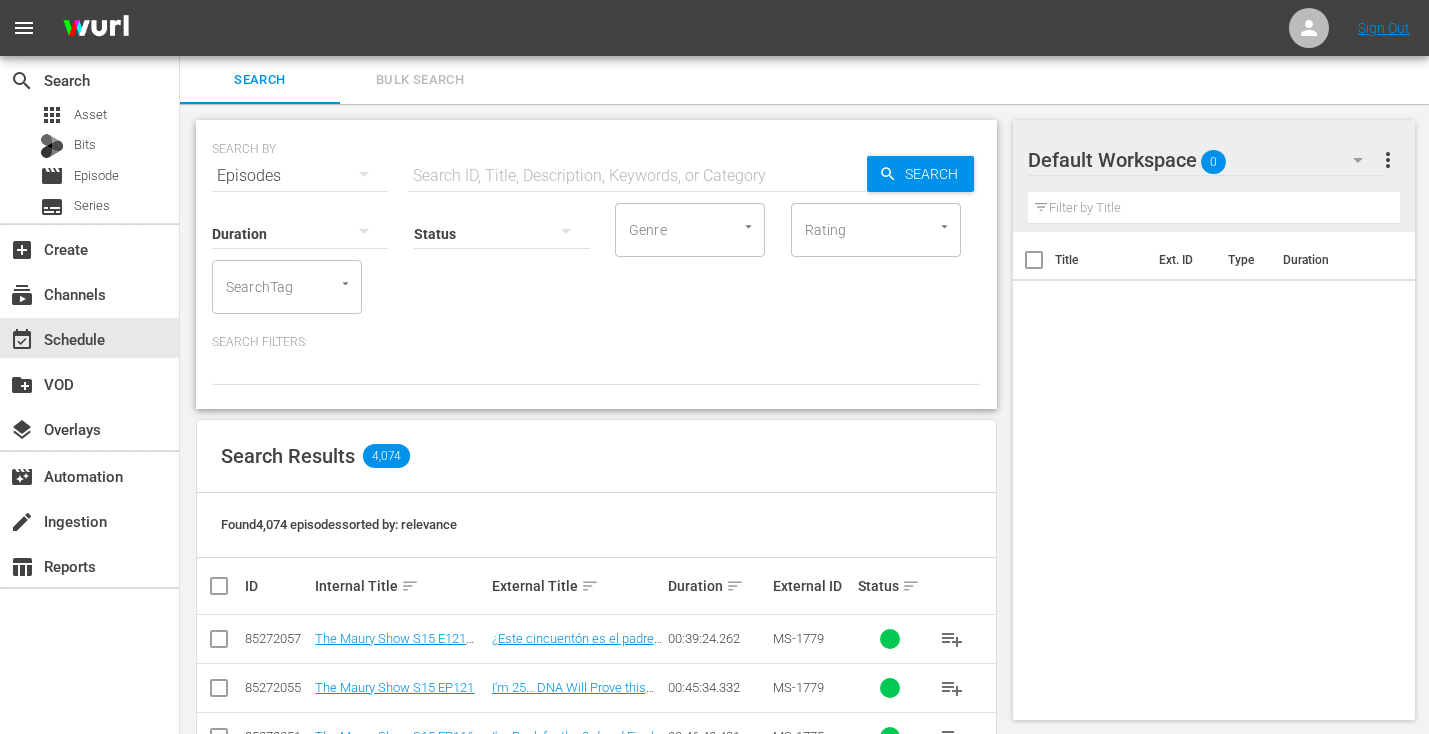 click on "Bulk Search" at bounding box center [420, 80] 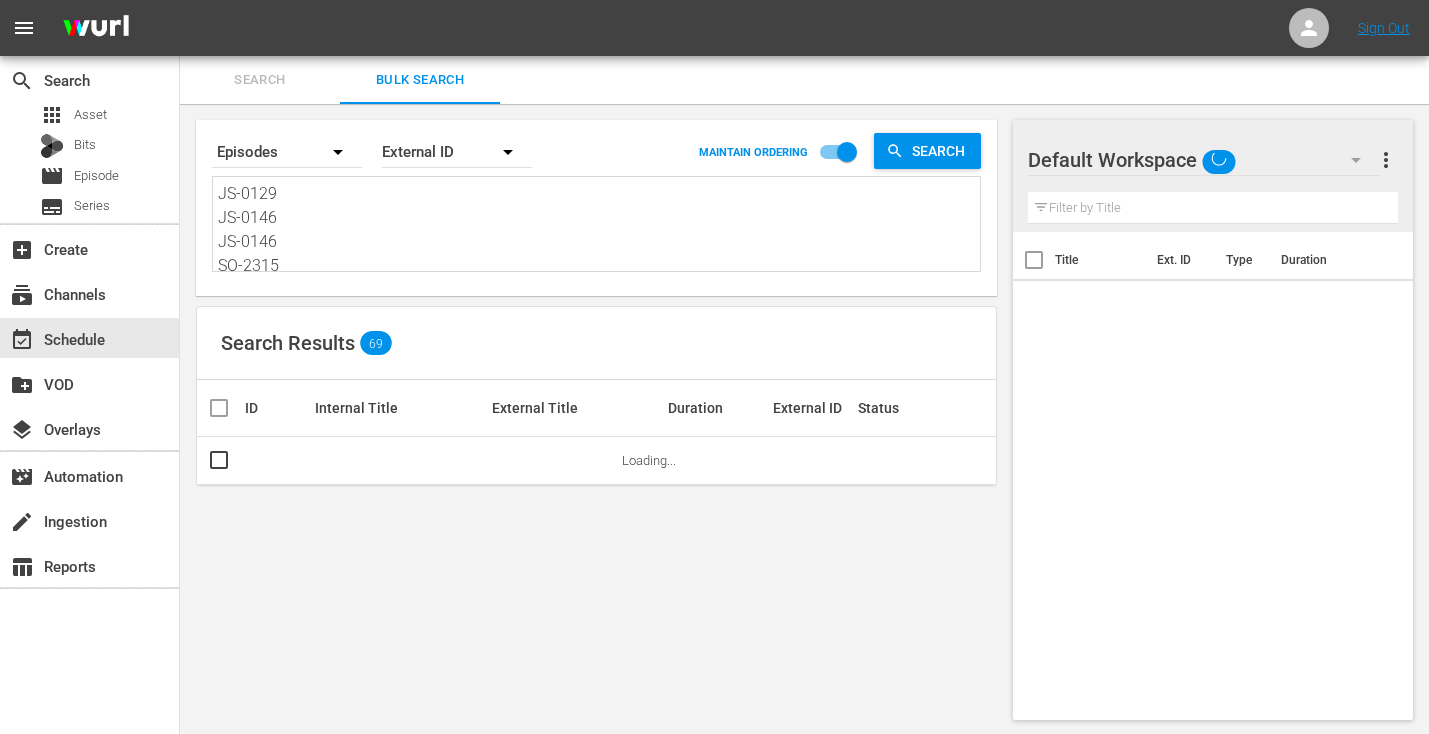 click on "JS-0129
JS-0146
JS-0146
SO-2315
SO-2322
SO-2303
SO-2310
SO-2316
SO-2309
SO-2304
EL-2303
EL-2309
EL-2316
EL-2310
EL-2322
EL-2304
EL-2304
JM-0204
JM-0206
JM-0207
JM-0205
MS-1738
MS-1779
MS-1139
SW-1759
SW-17122
JS-0162
JS-0135
JS-0187
JS-0186
JS-1776
JS-0182
JS-1730
JS-1731" at bounding box center [599, 227] 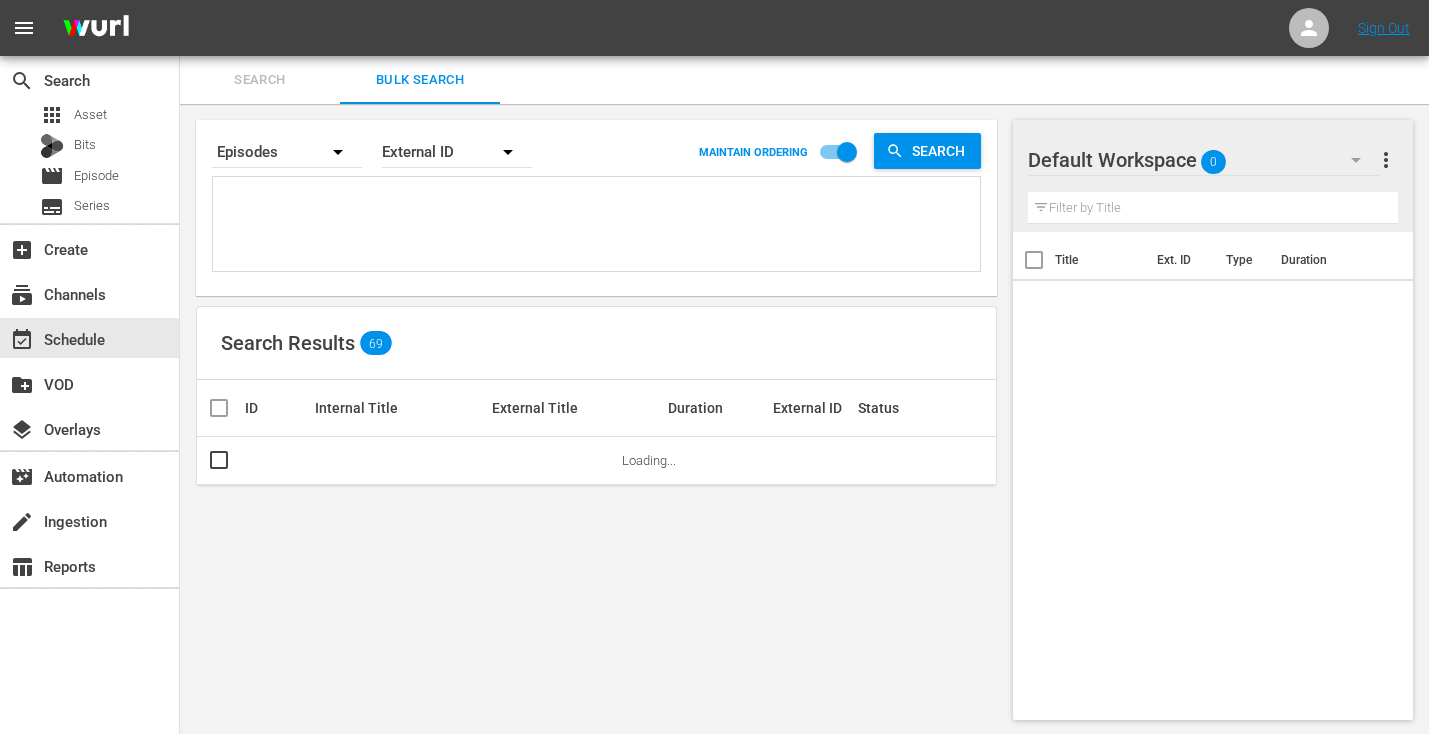 paste on "JS-0131
JS-0159
JS-0159
SO-2316
SO-2323
SO-2304
SO-2311
SO-2317
SO-2310
SO-2305
EL-2304
EL-2310
EL-2317
EL-2311
EL-2323
EL-2305
EL-2305
JM-0205
JM-0207
JM-0208
JM-0206
MS-1739
MS-1780
MS-1145
SW-1793
SW-17126
JS-0164
JS-0146
JS-0192
JS-0187
JS-0129
JS-0184
JS-1731
JS-1770" 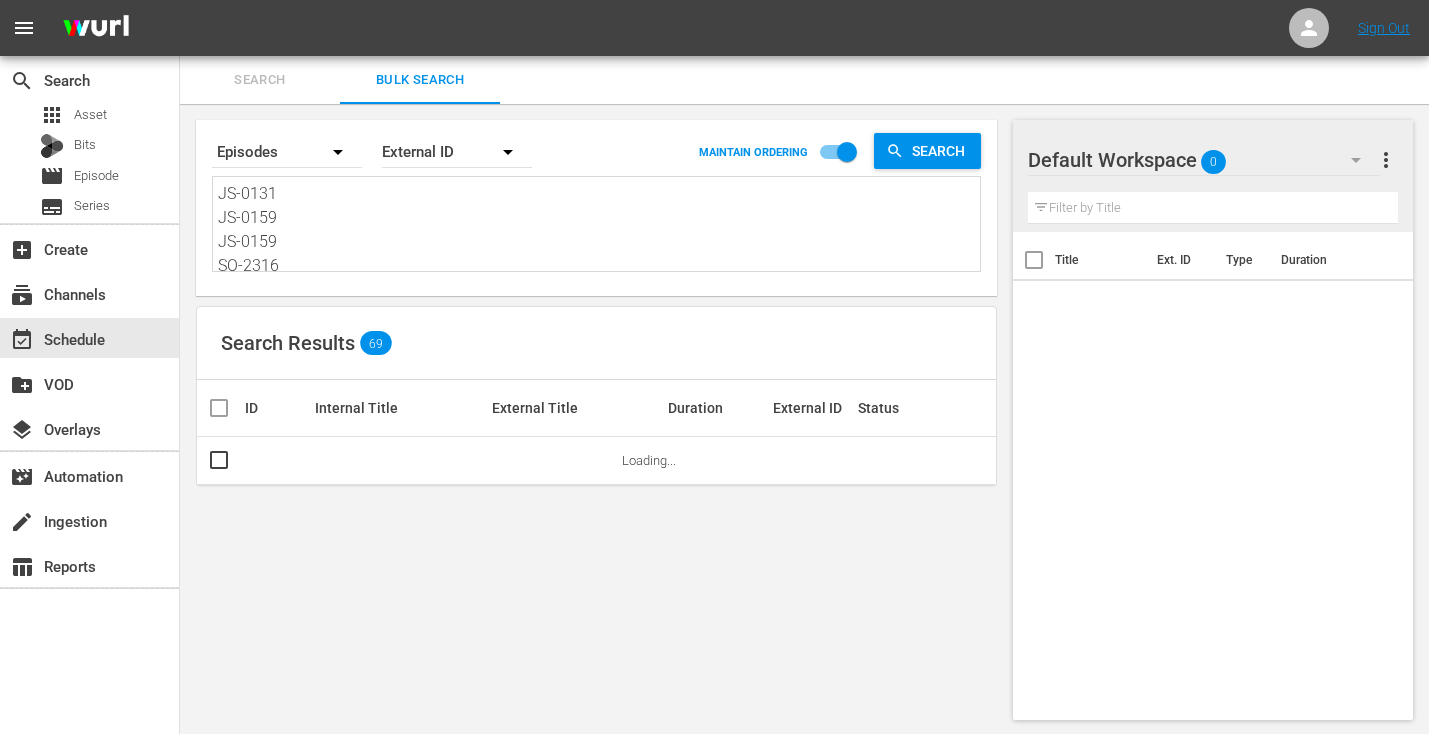 scroll, scrollTop: 722, scrollLeft: 0, axis: vertical 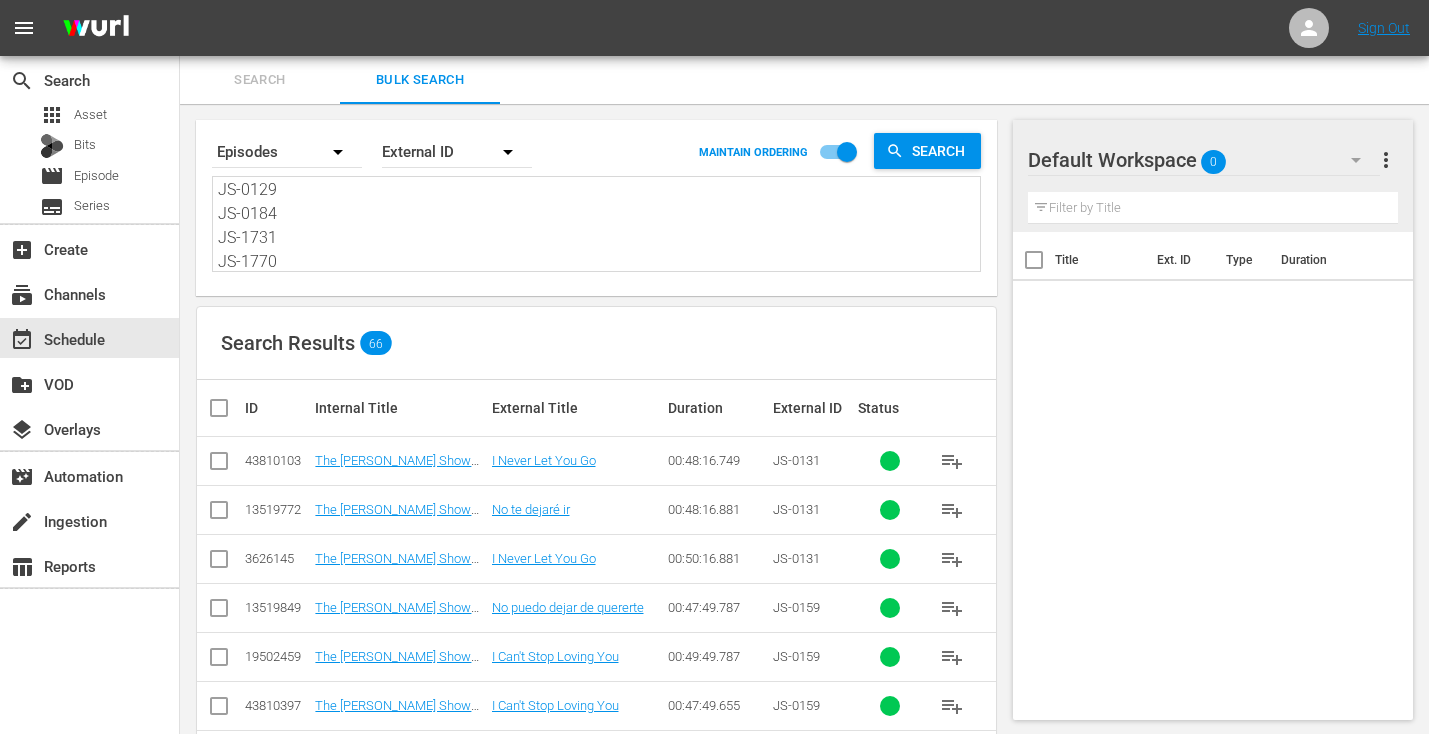 click at bounding box center (227, 408) 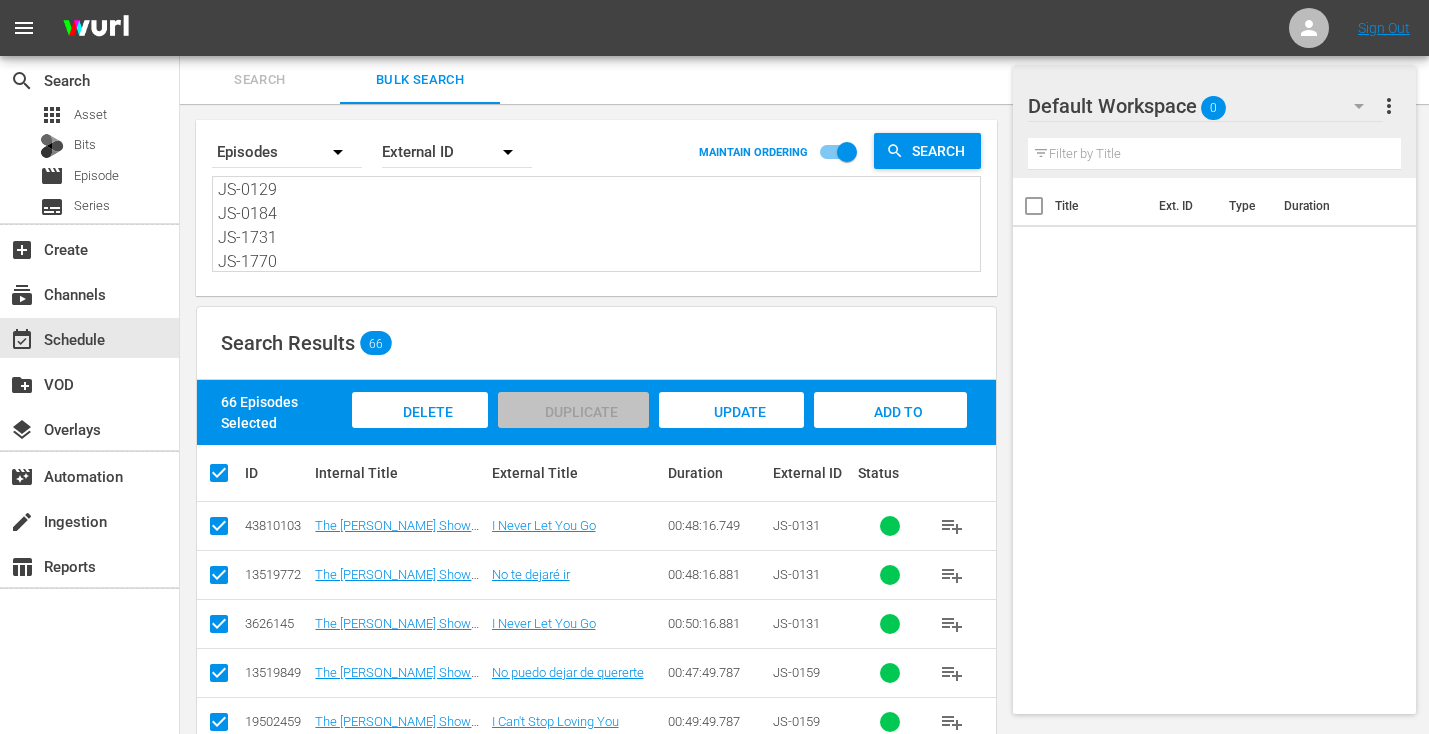scroll, scrollTop: 145, scrollLeft: 0, axis: vertical 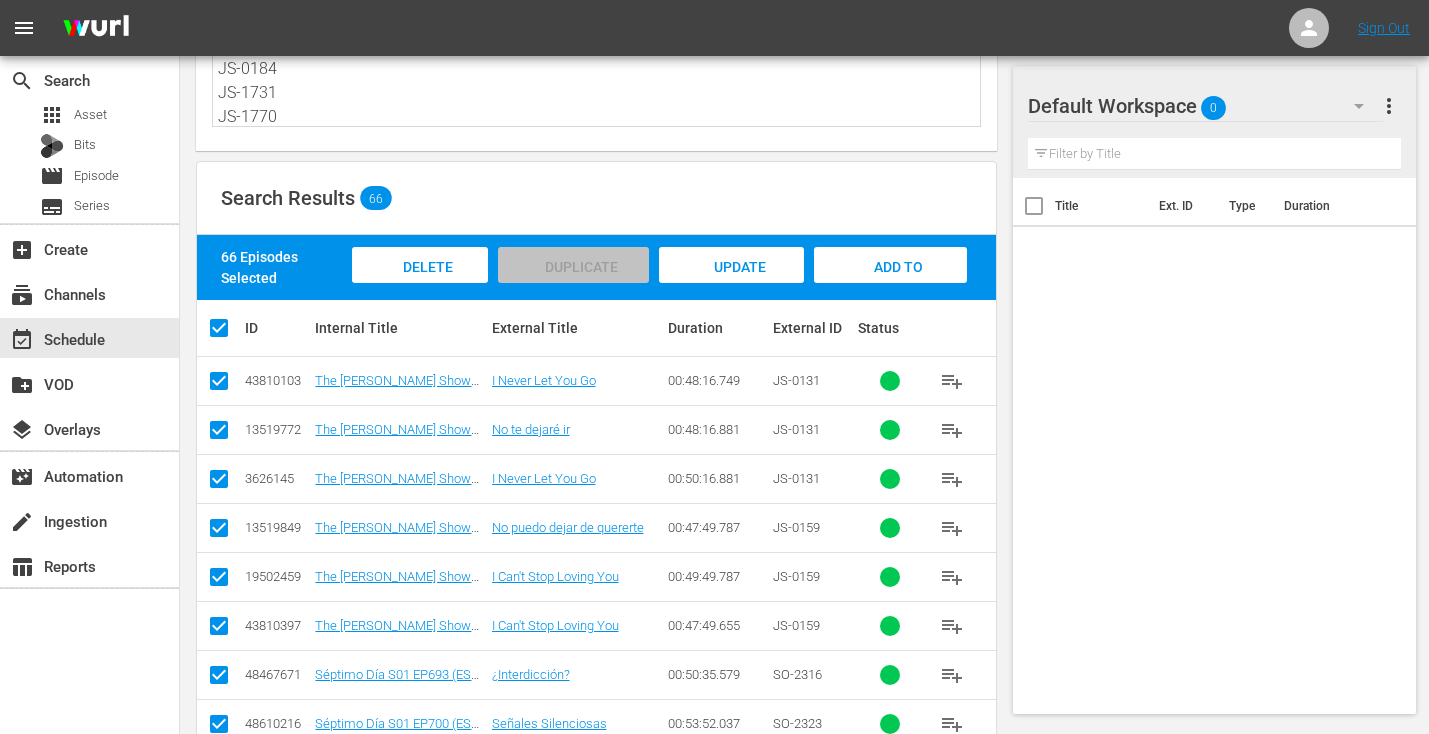 click at bounding box center [219, 385] 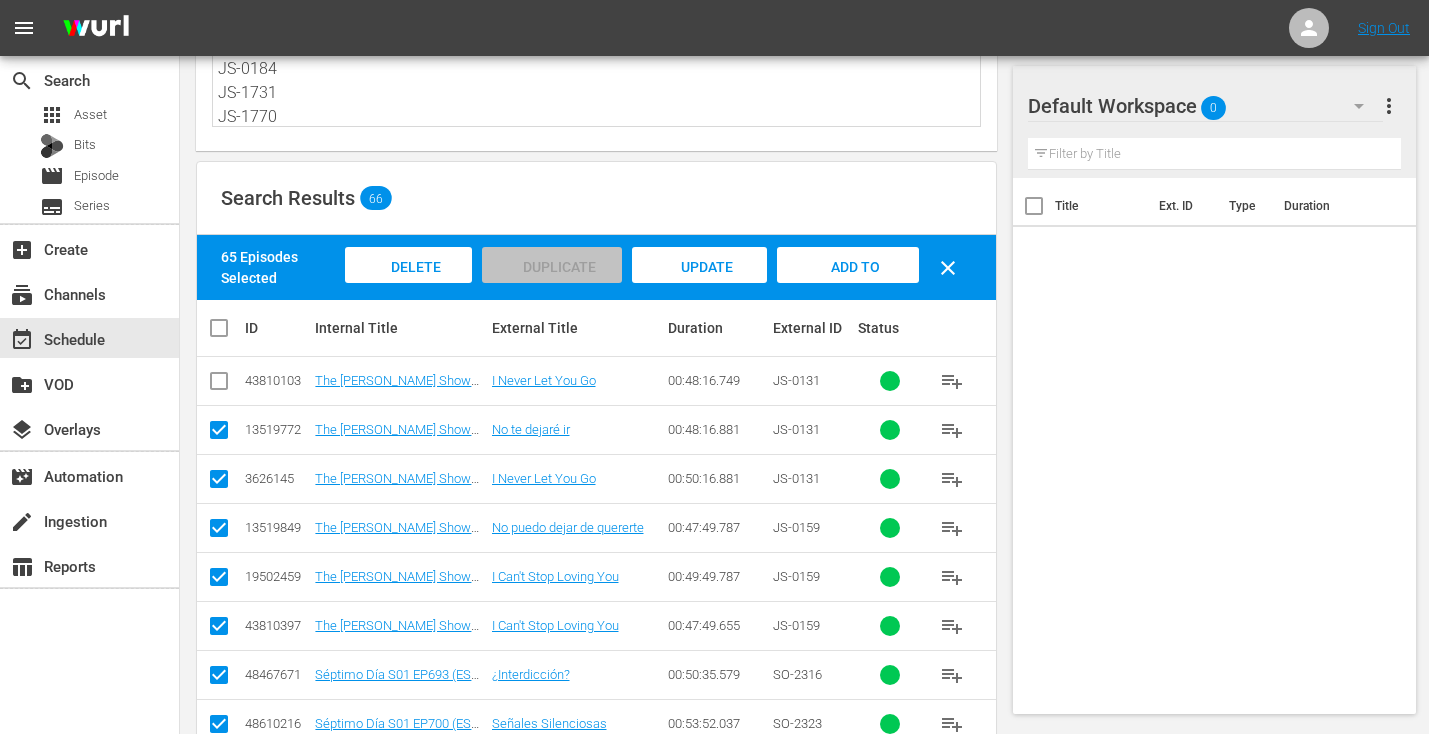 click at bounding box center (219, 483) 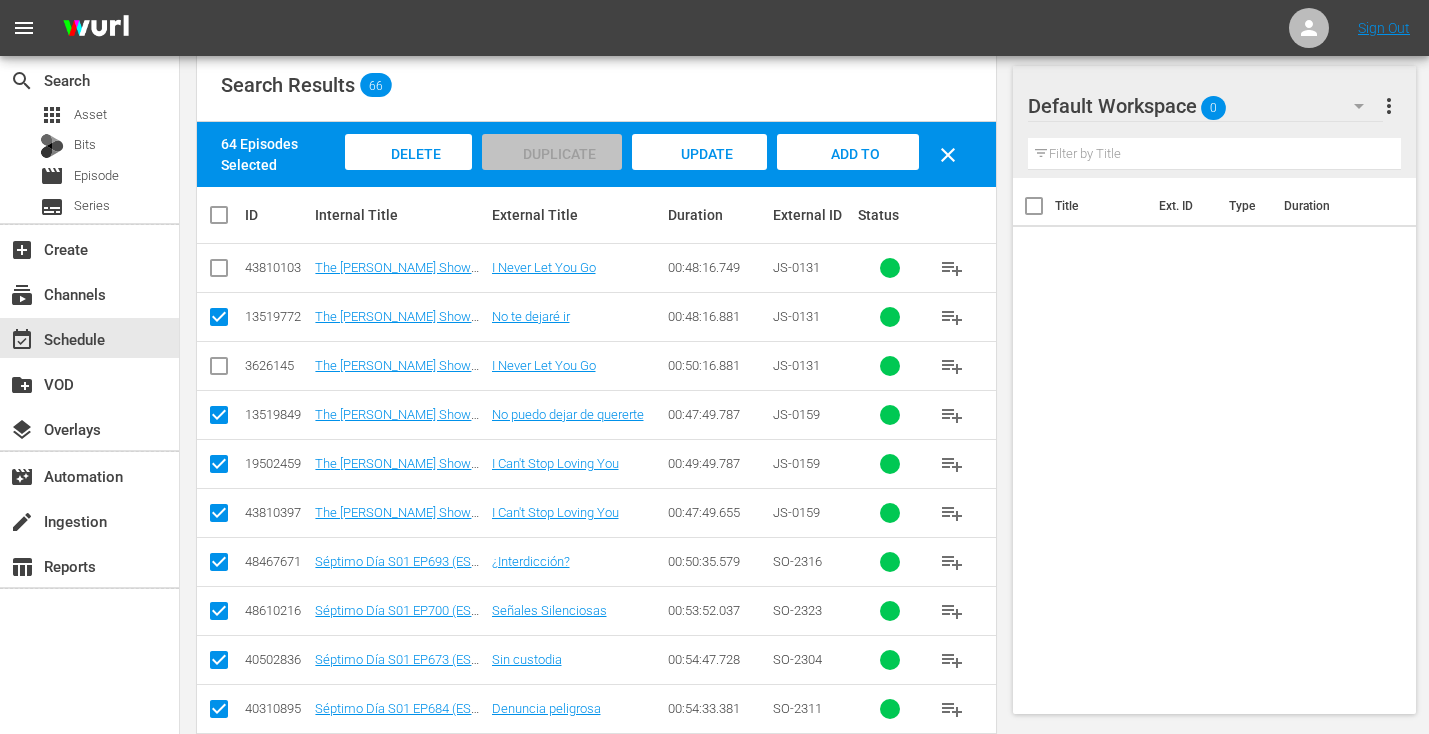 scroll, scrollTop: 265, scrollLeft: 0, axis: vertical 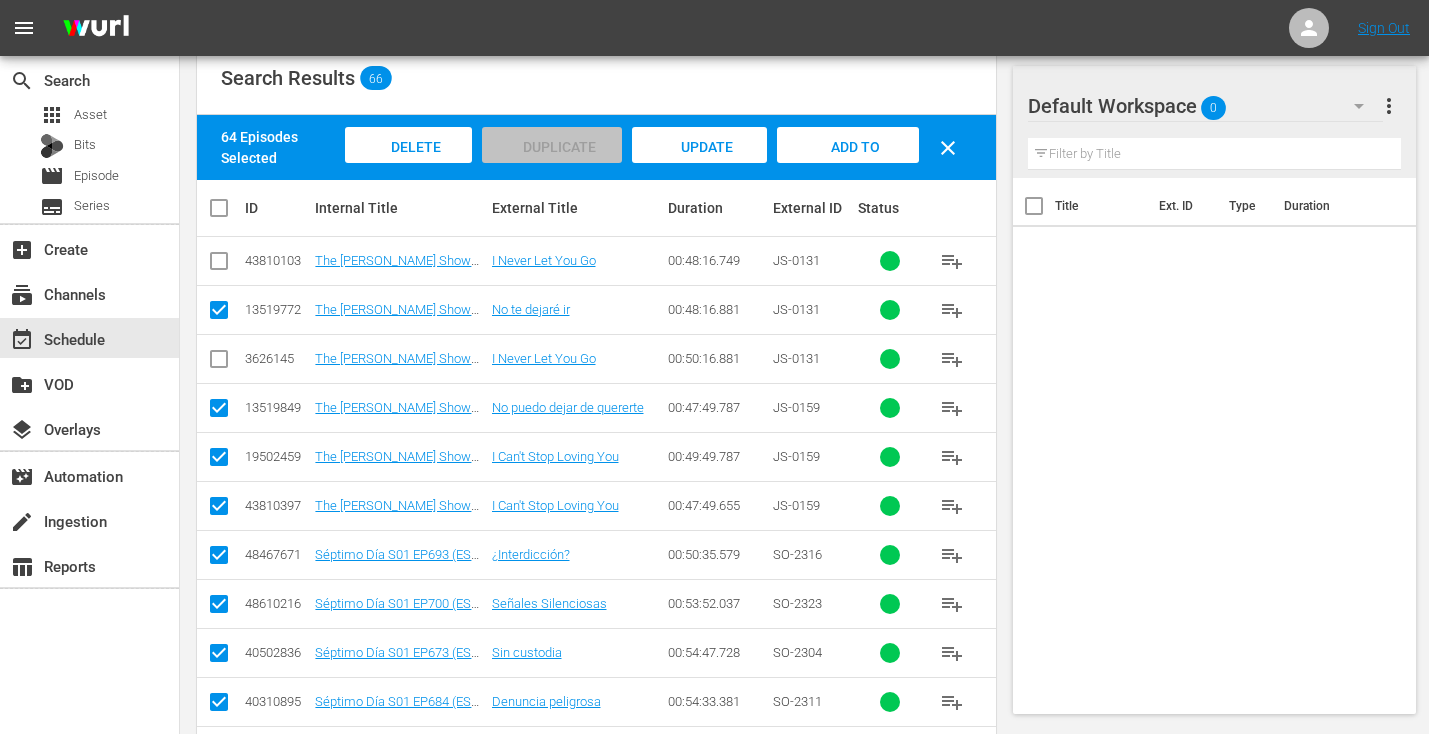click at bounding box center (219, 461) 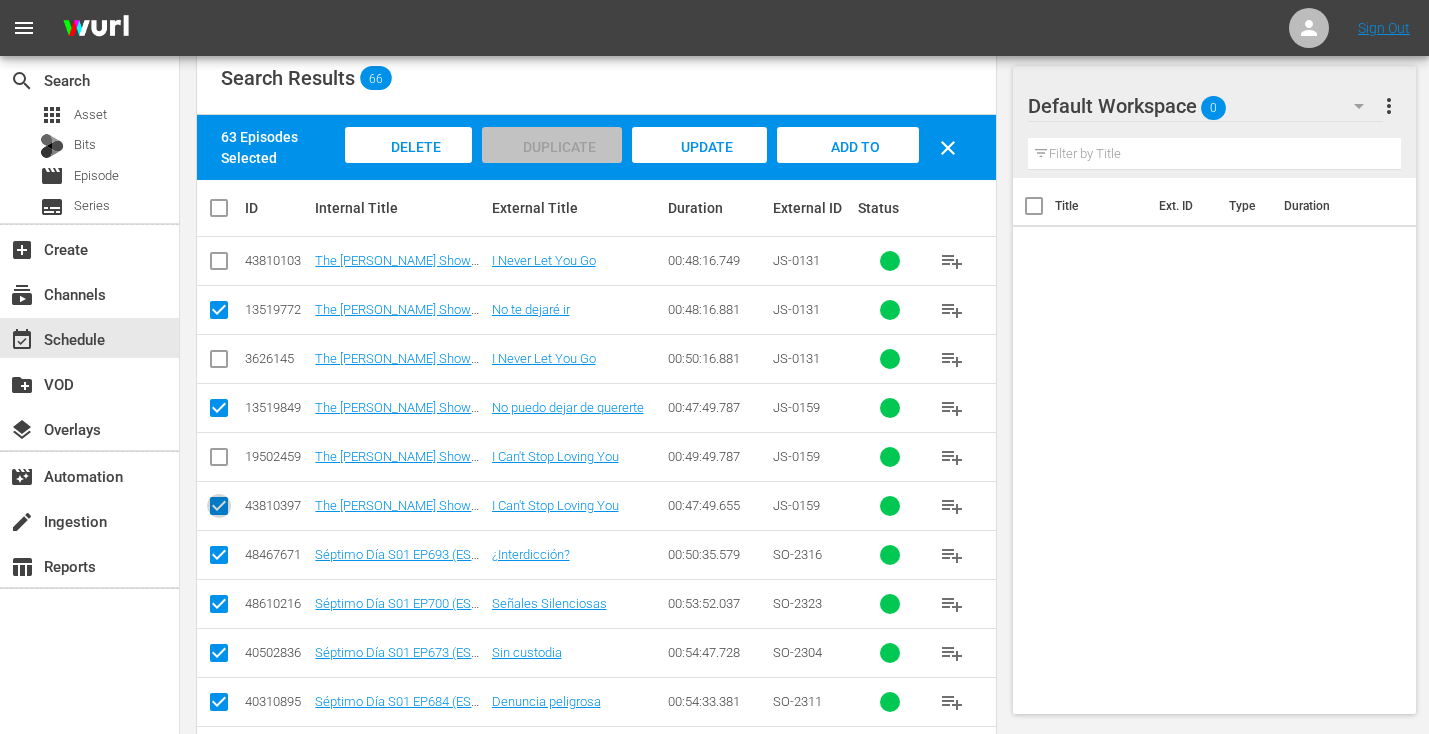 click at bounding box center (219, 510) 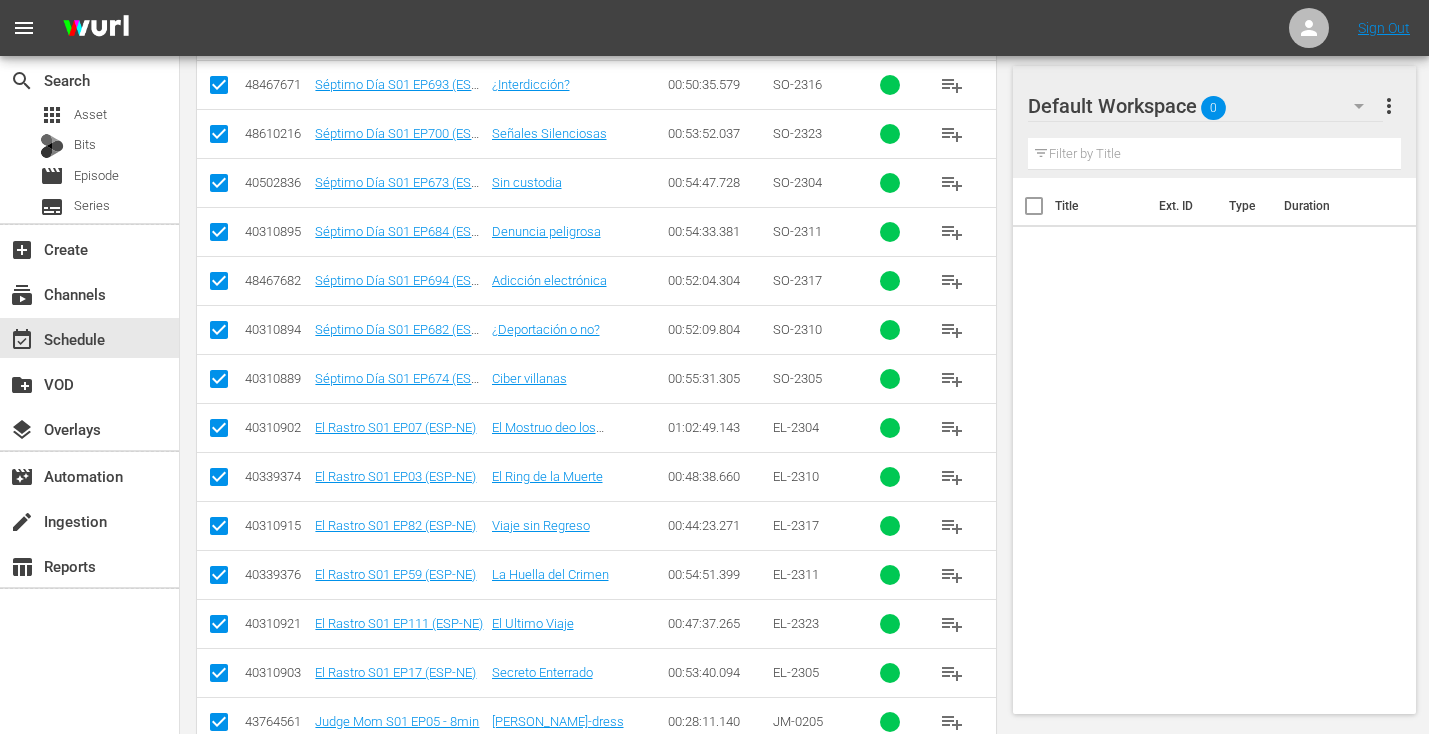 scroll, scrollTop: 738, scrollLeft: 0, axis: vertical 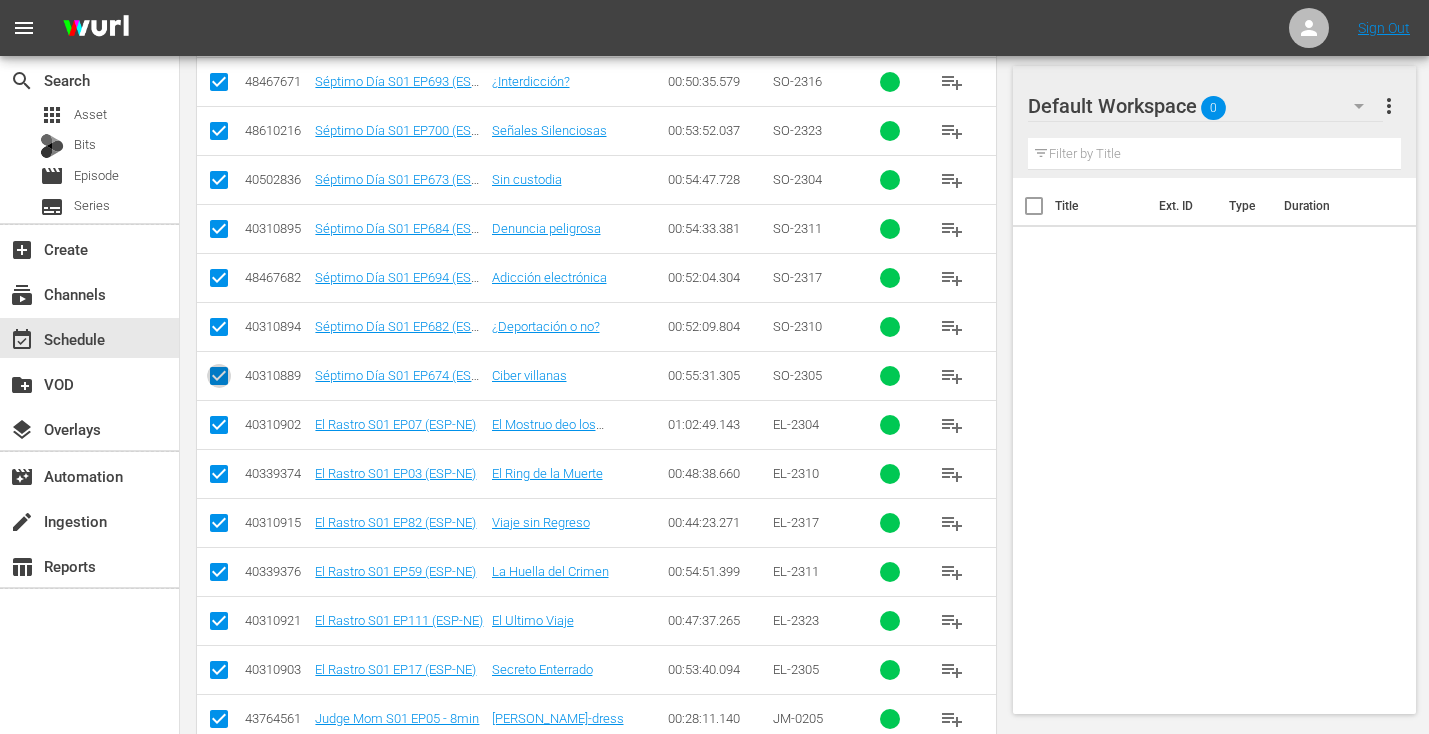 click at bounding box center [219, 380] 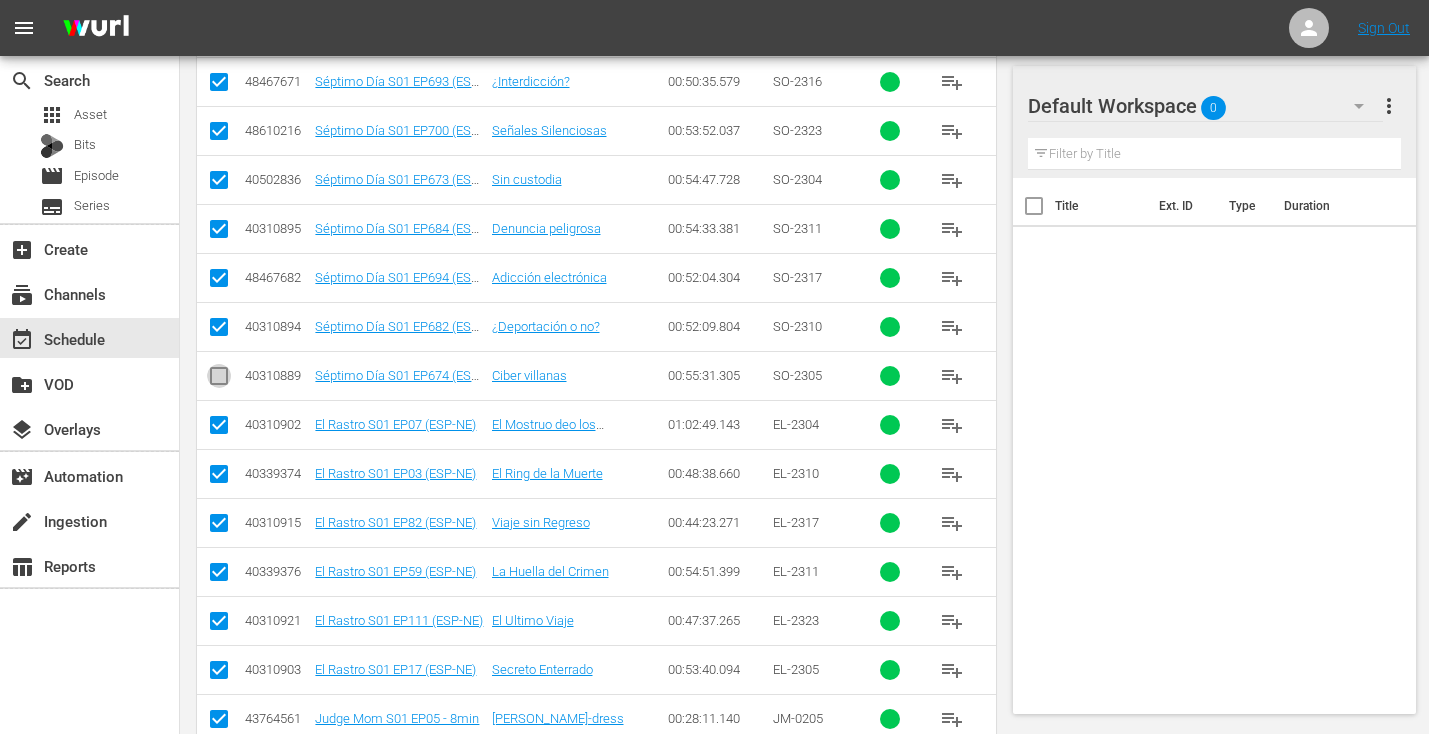 click at bounding box center (219, 380) 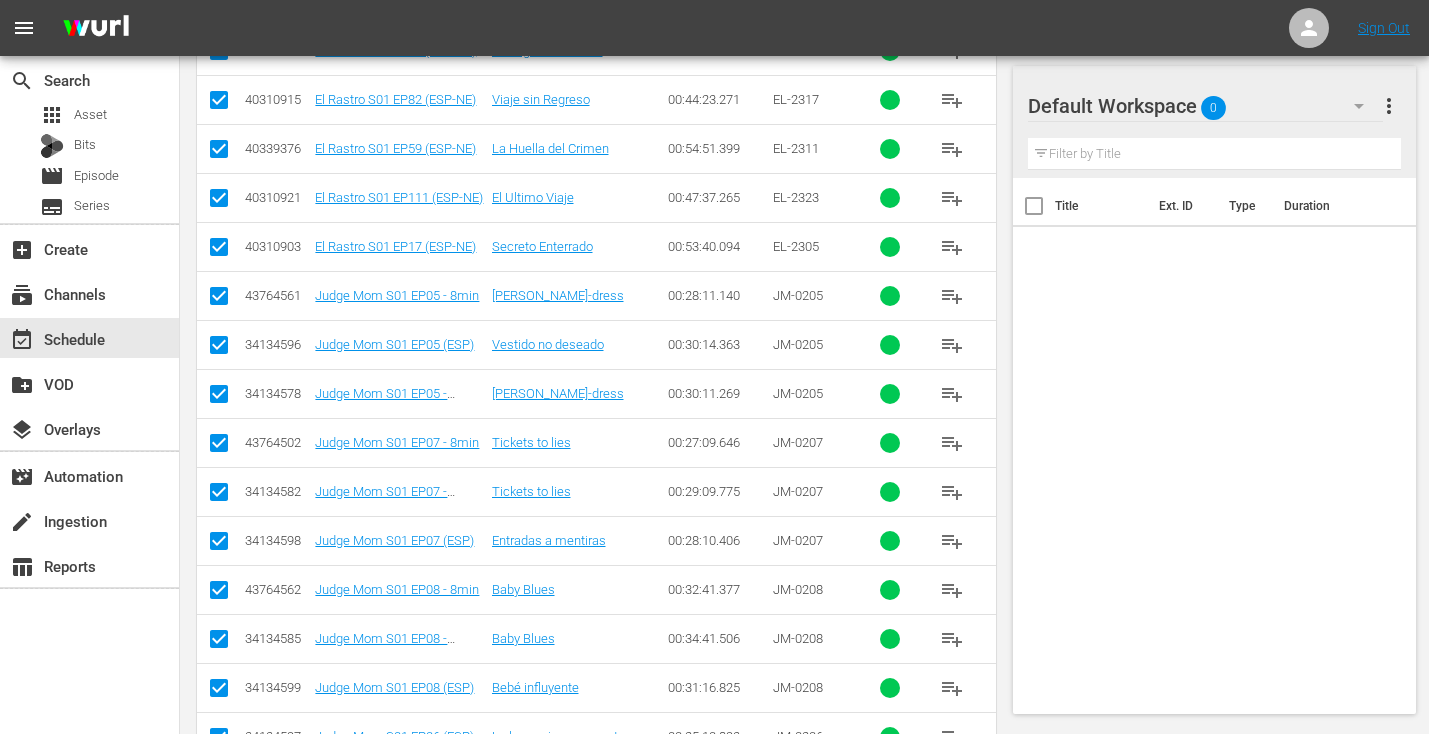scroll, scrollTop: 1162, scrollLeft: 0, axis: vertical 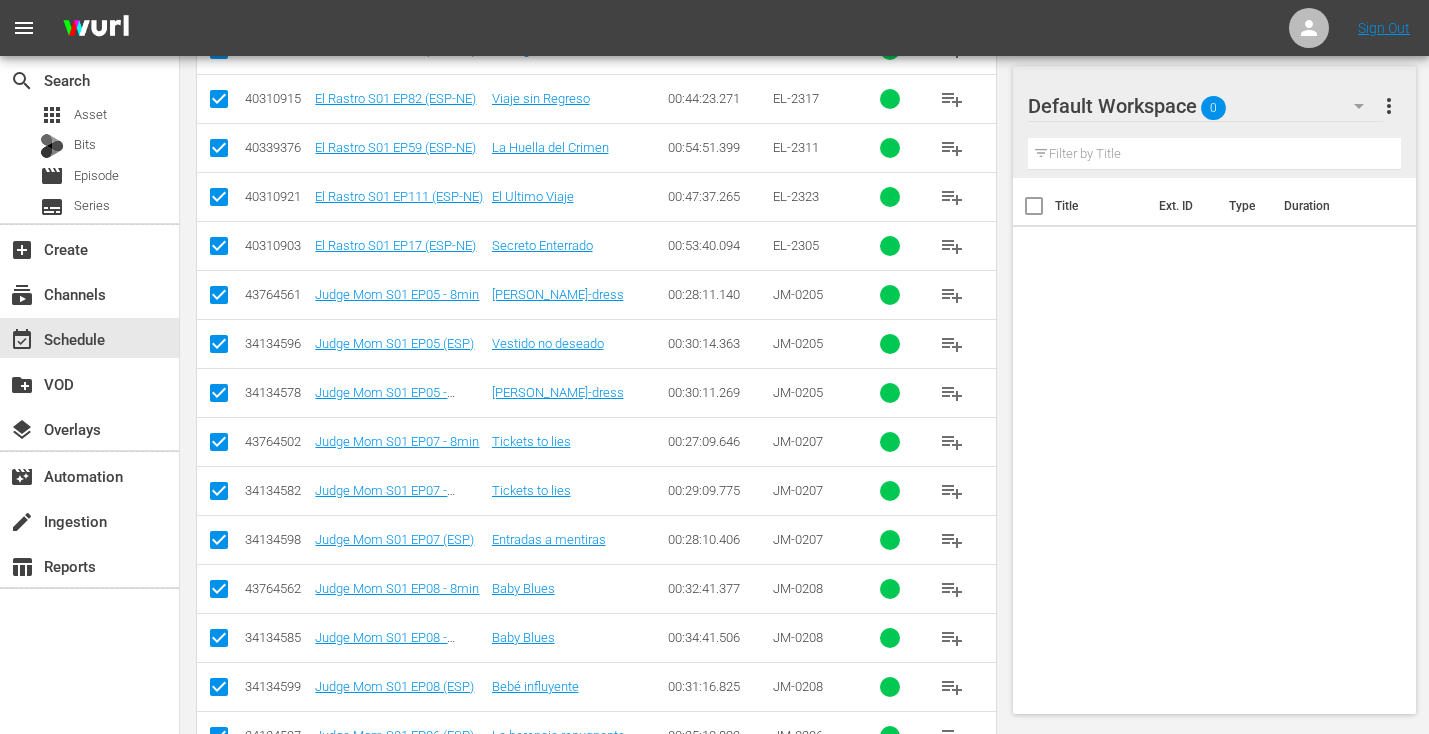 click at bounding box center [219, 299] 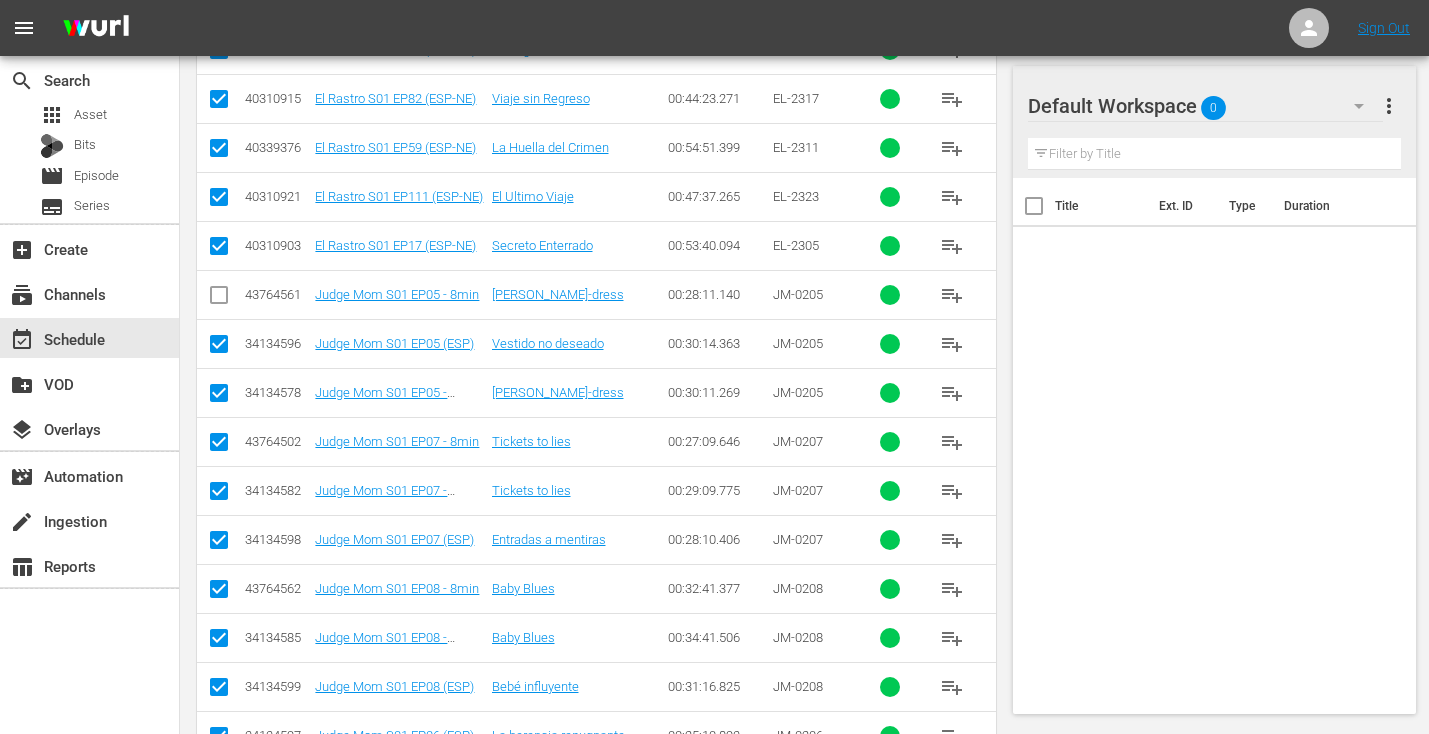 click at bounding box center [219, 397] 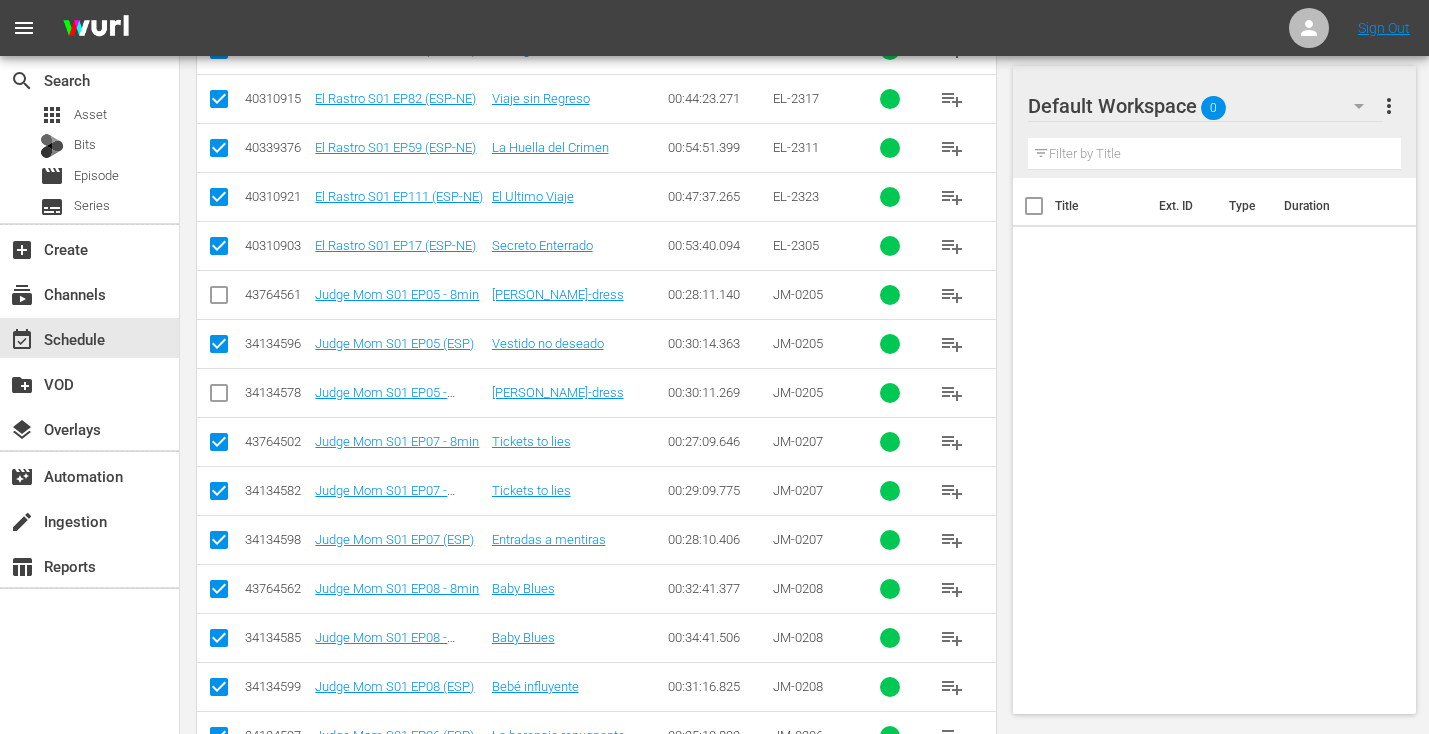 click at bounding box center (219, 446) 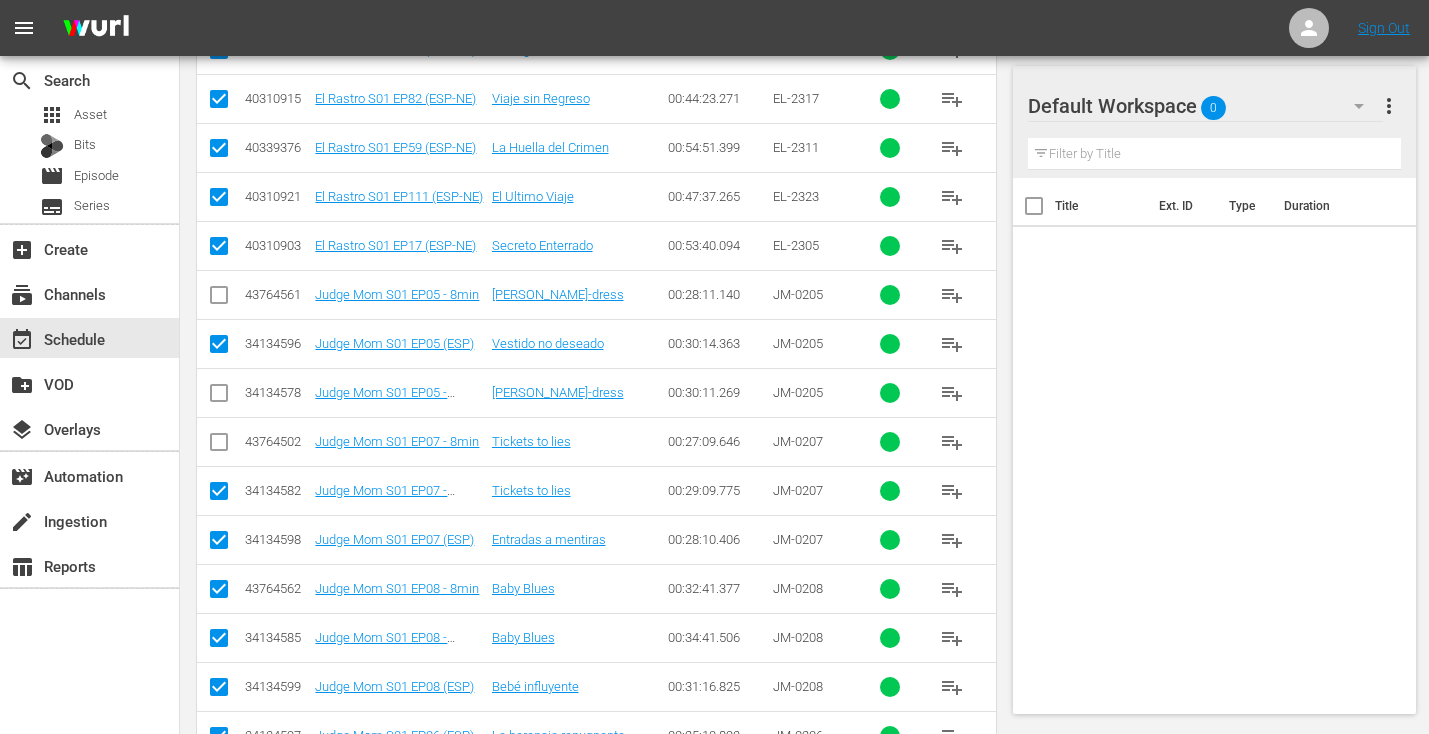 click at bounding box center [219, 495] 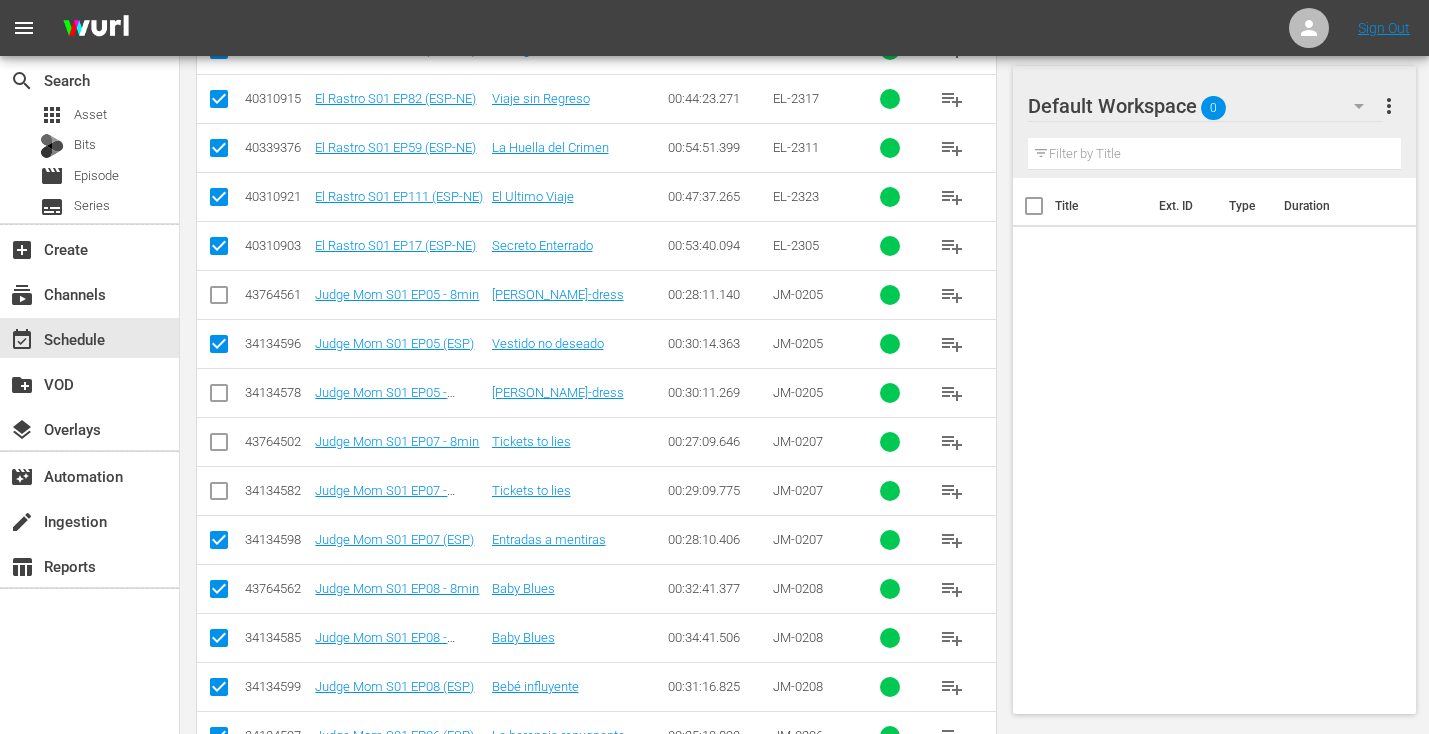 scroll, scrollTop: 1299, scrollLeft: 0, axis: vertical 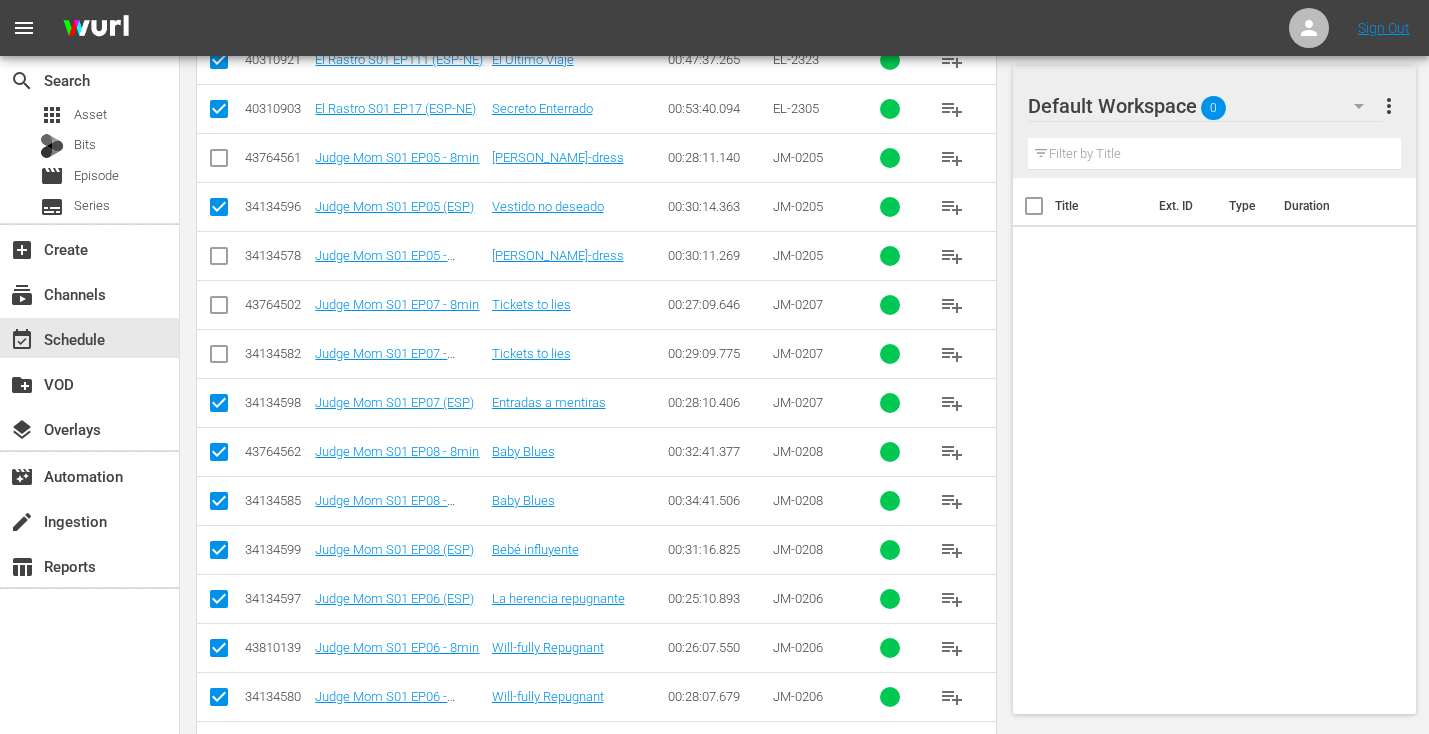 click at bounding box center (219, 456) 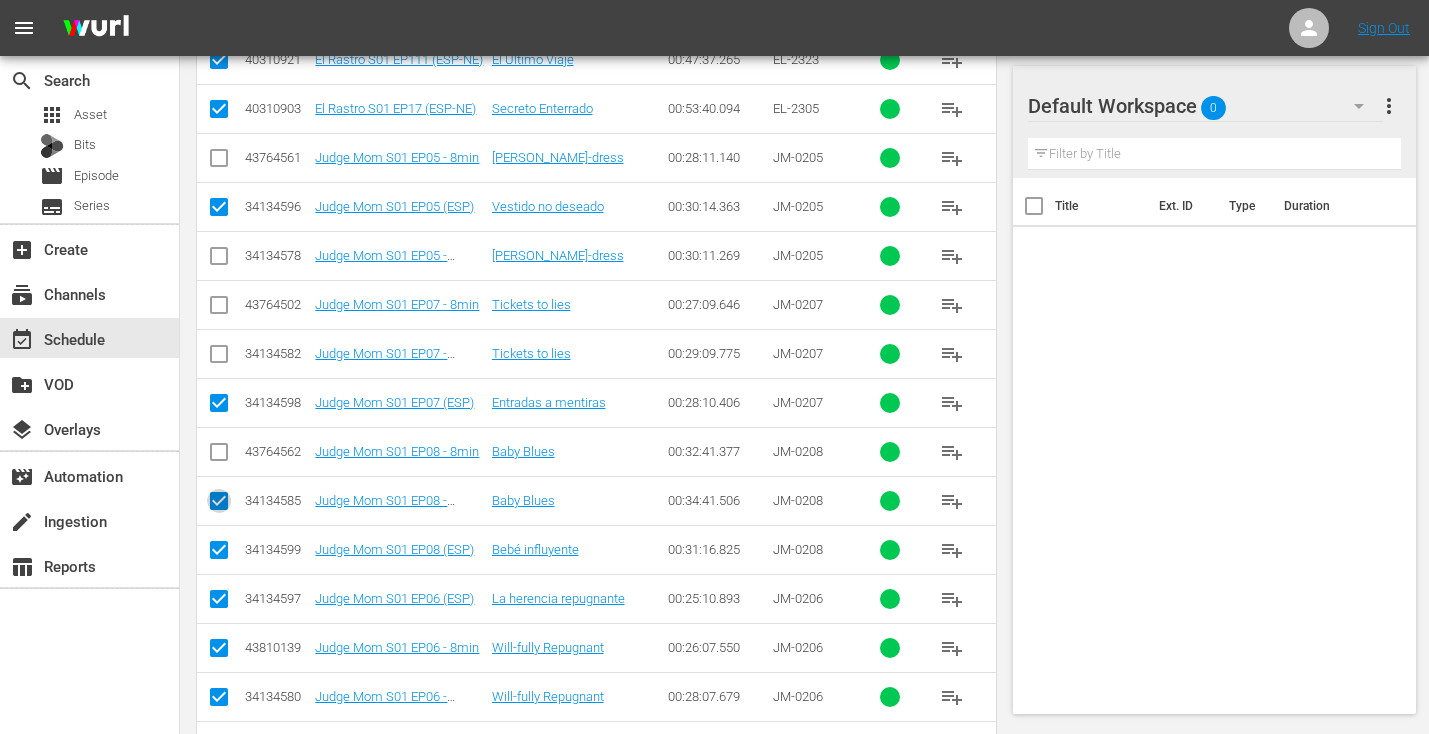 click at bounding box center [219, 505] 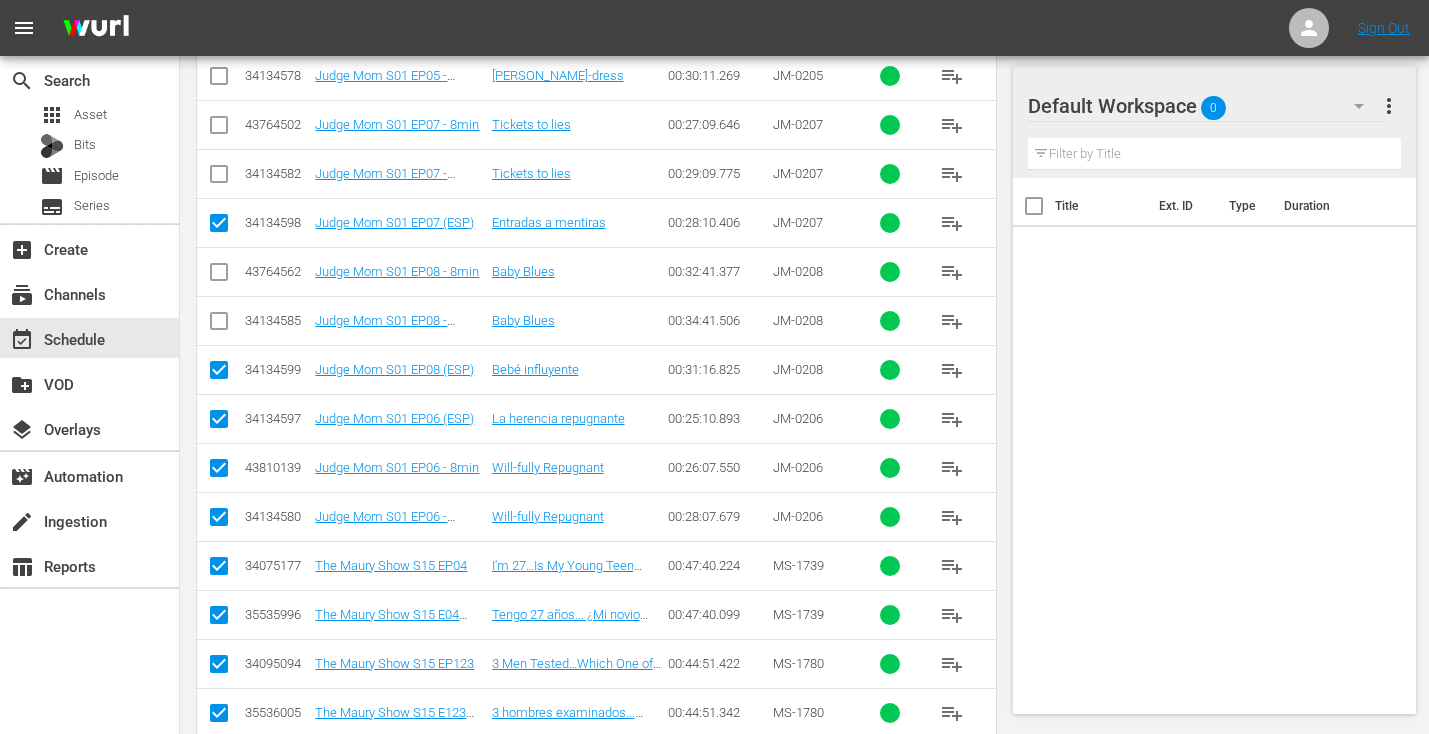 scroll, scrollTop: 1513, scrollLeft: 0, axis: vertical 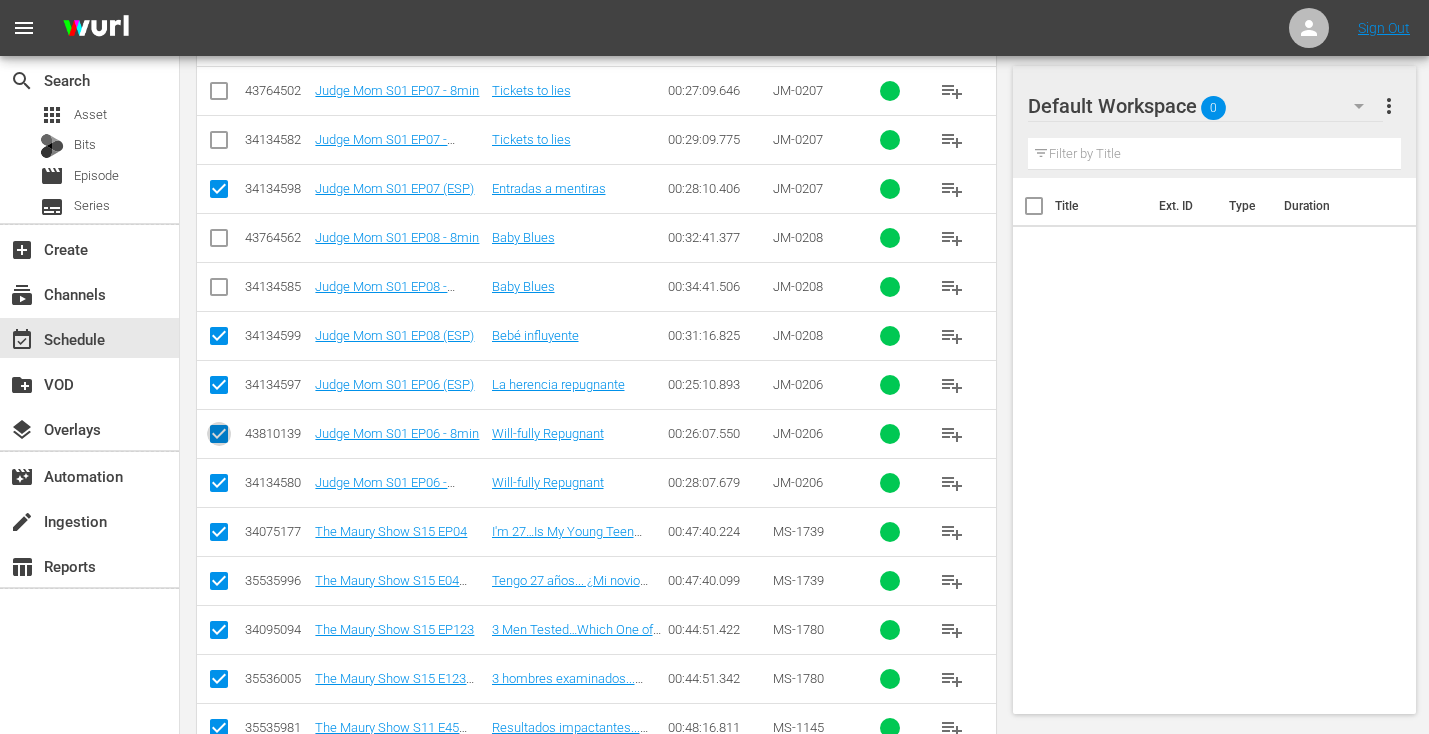 click at bounding box center (219, 438) 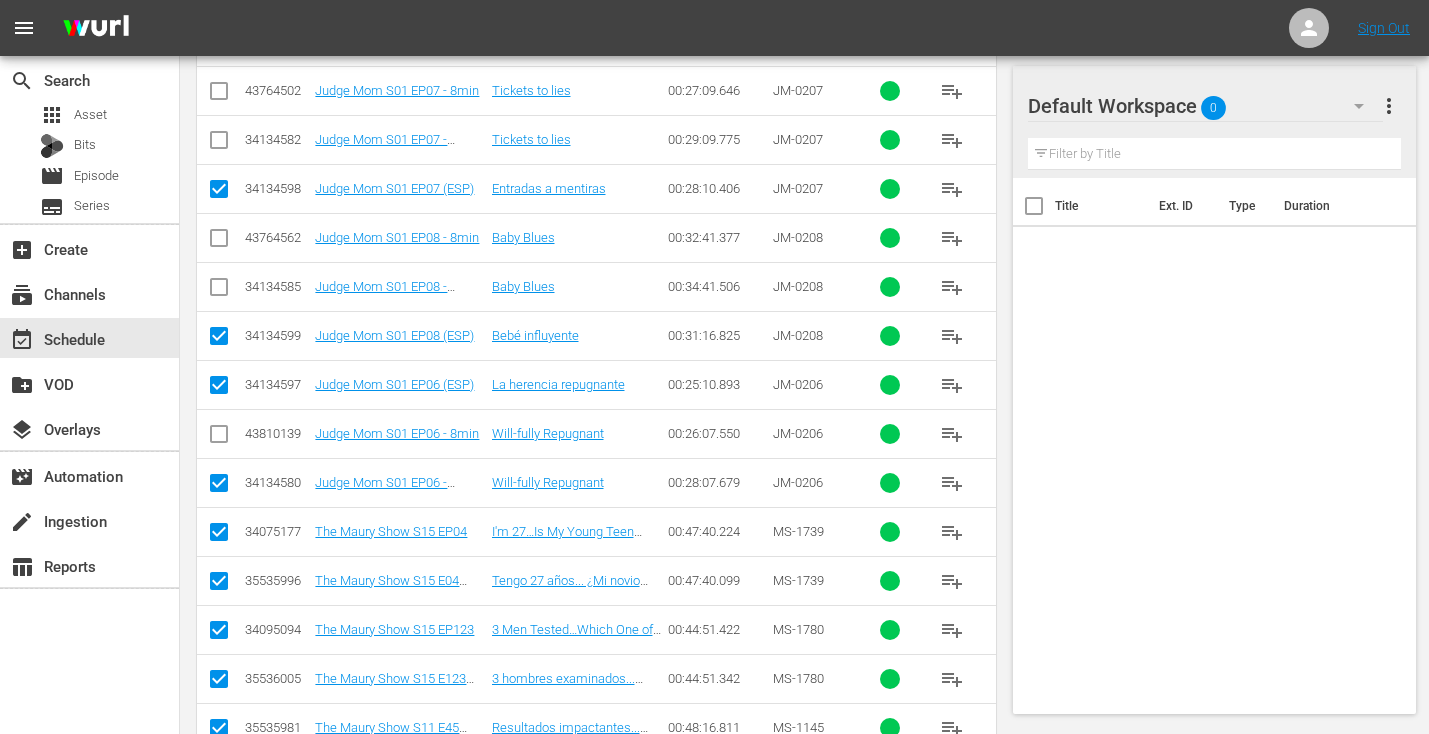 click at bounding box center (219, 487) 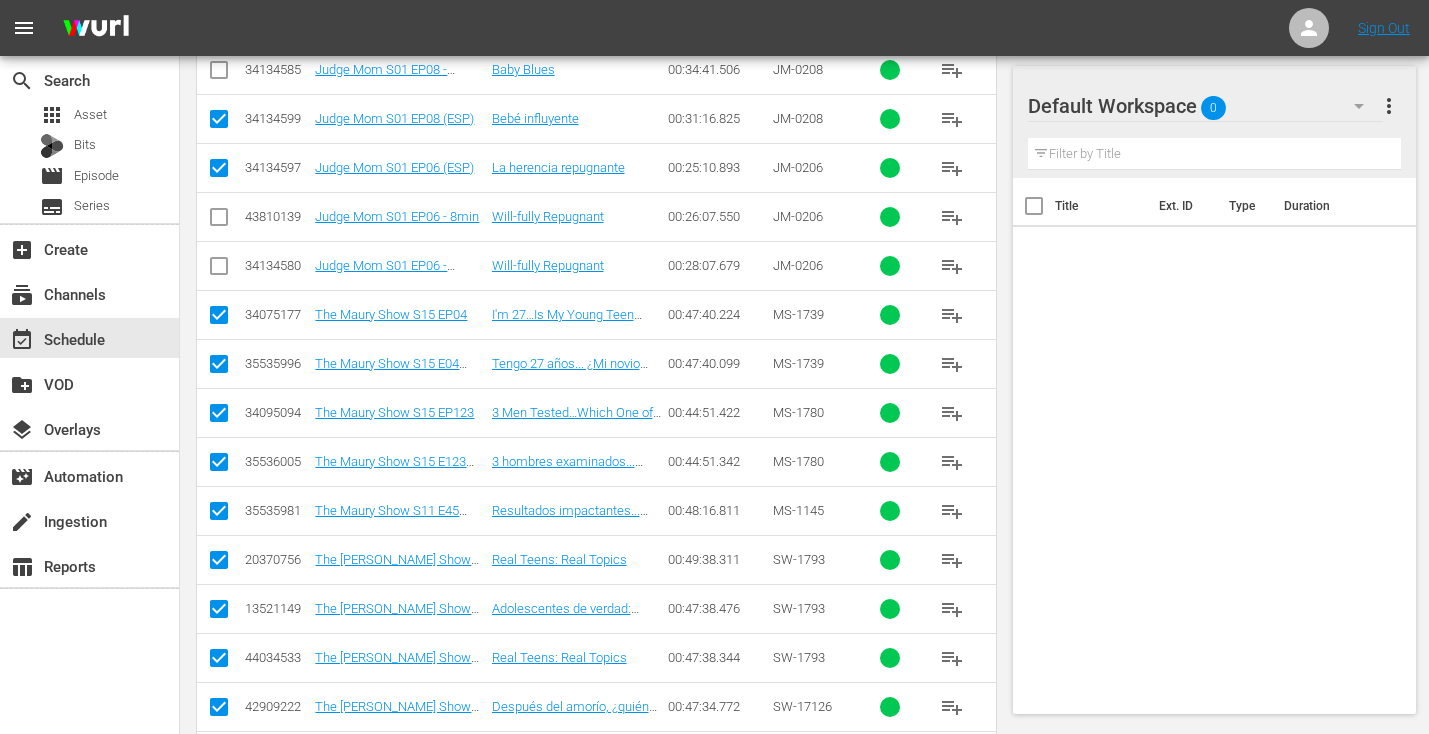 scroll, scrollTop: 1736, scrollLeft: 0, axis: vertical 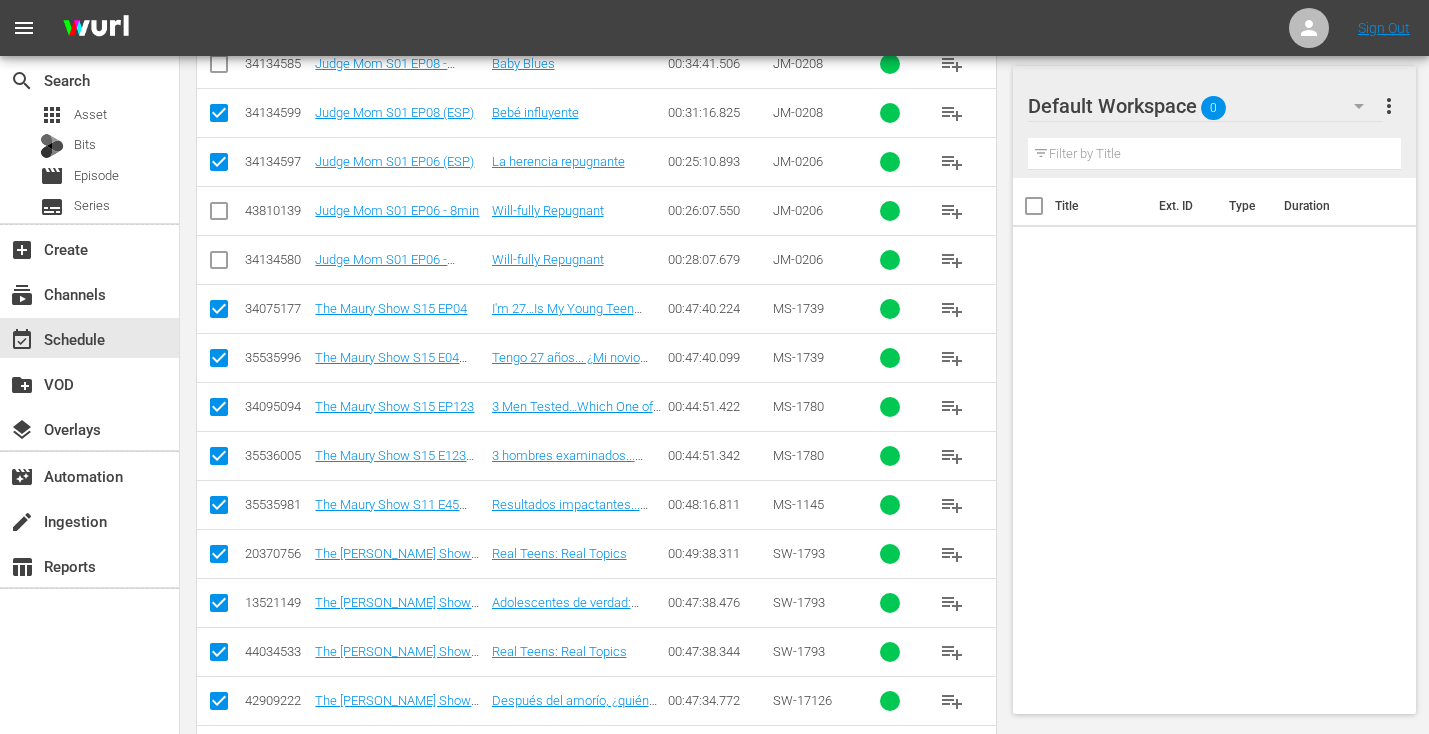 click at bounding box center [219, 313] 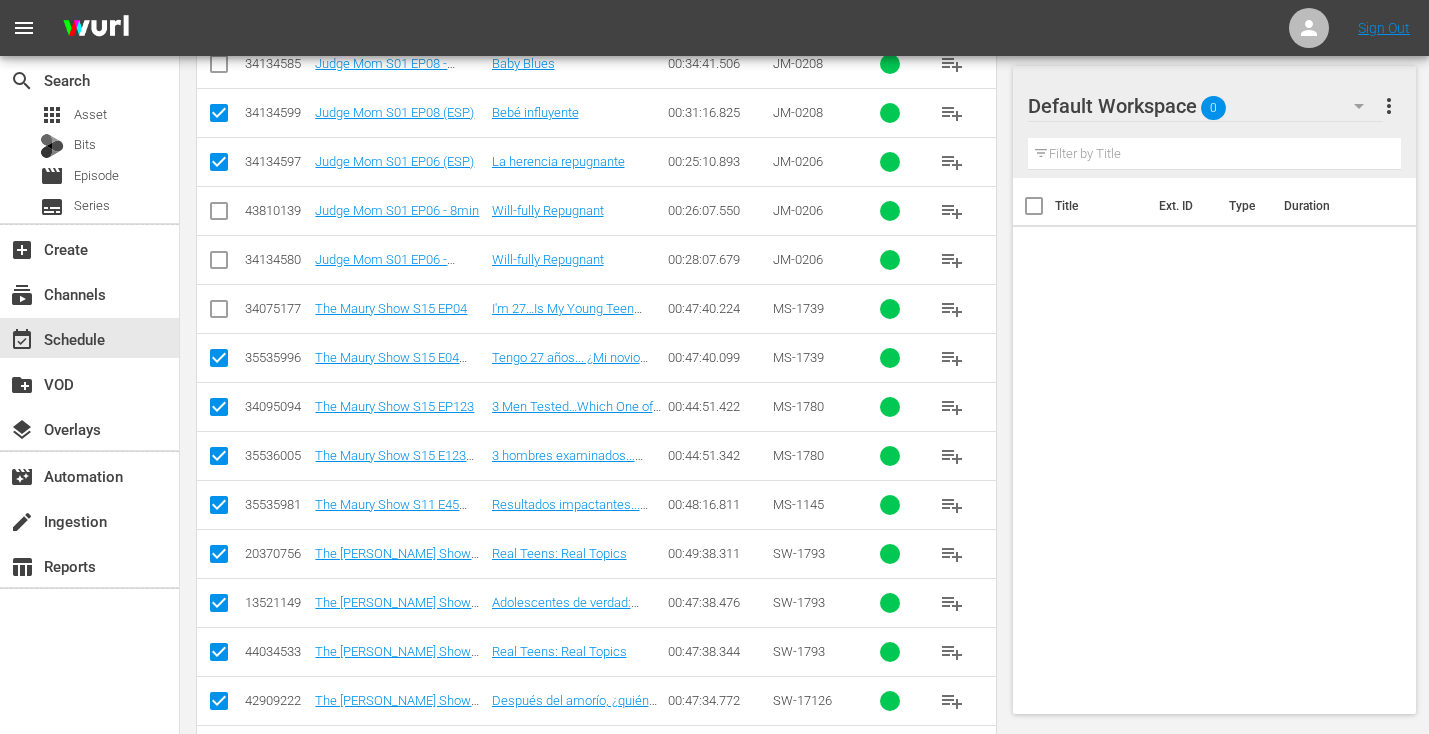 click at bounding box center (219, 411) 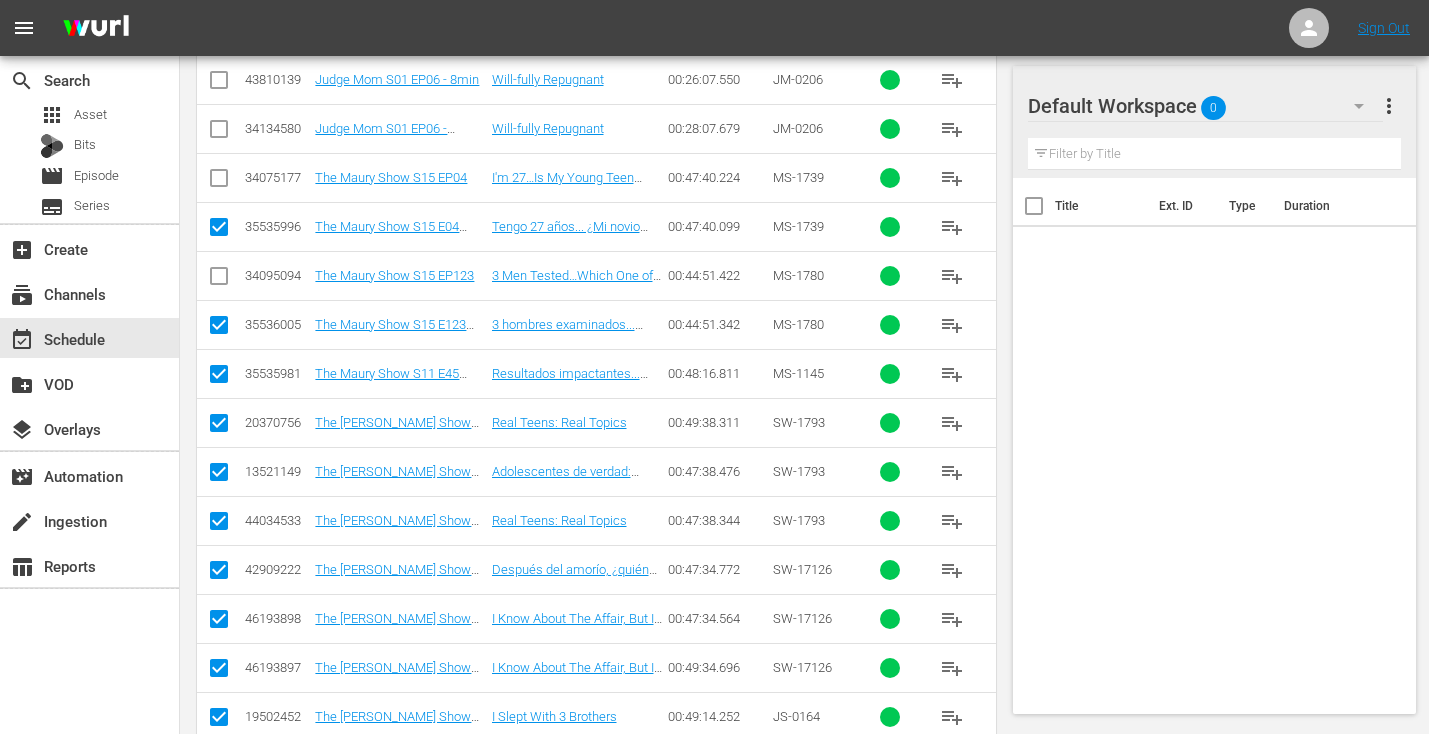scroll, scrollTop: 1874, scrollLeft: 0, axis: vertical 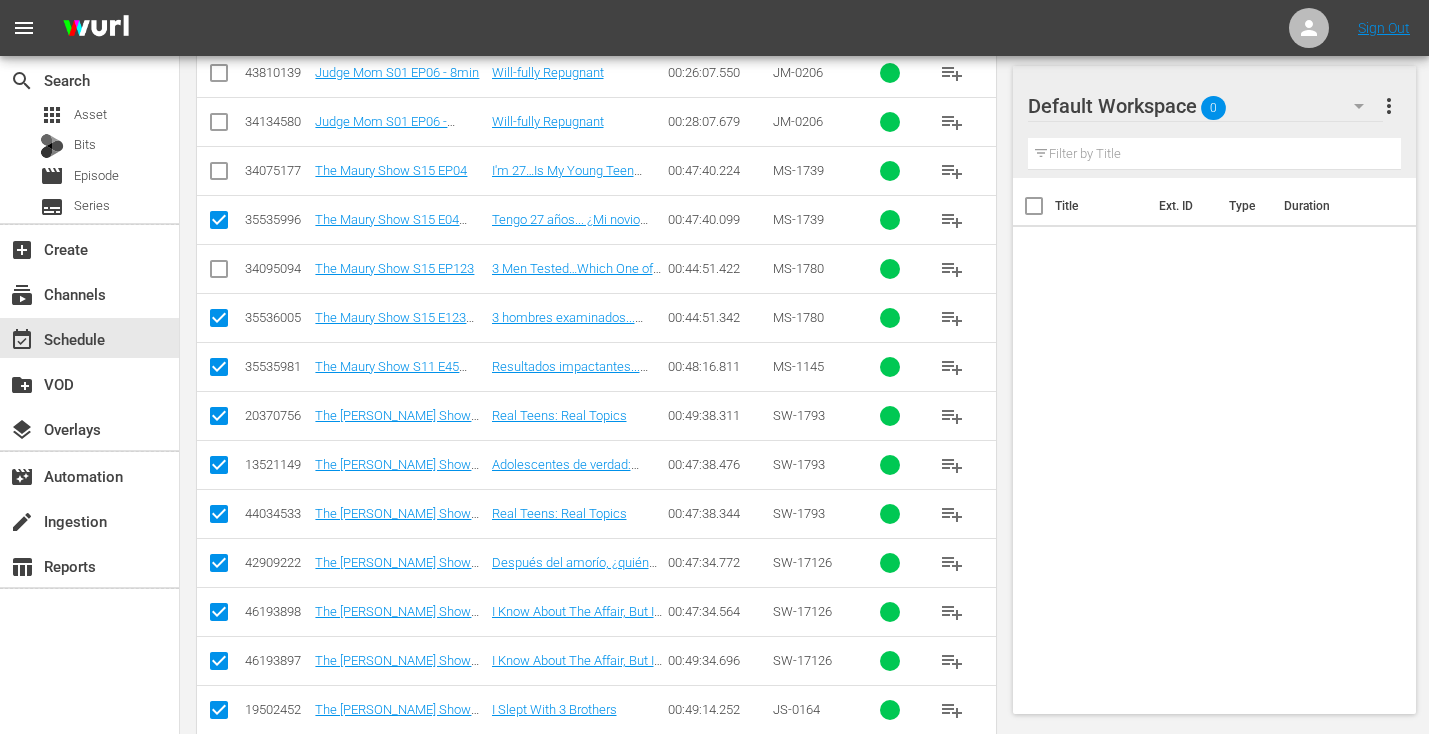 click at bounding box center (219, 420) 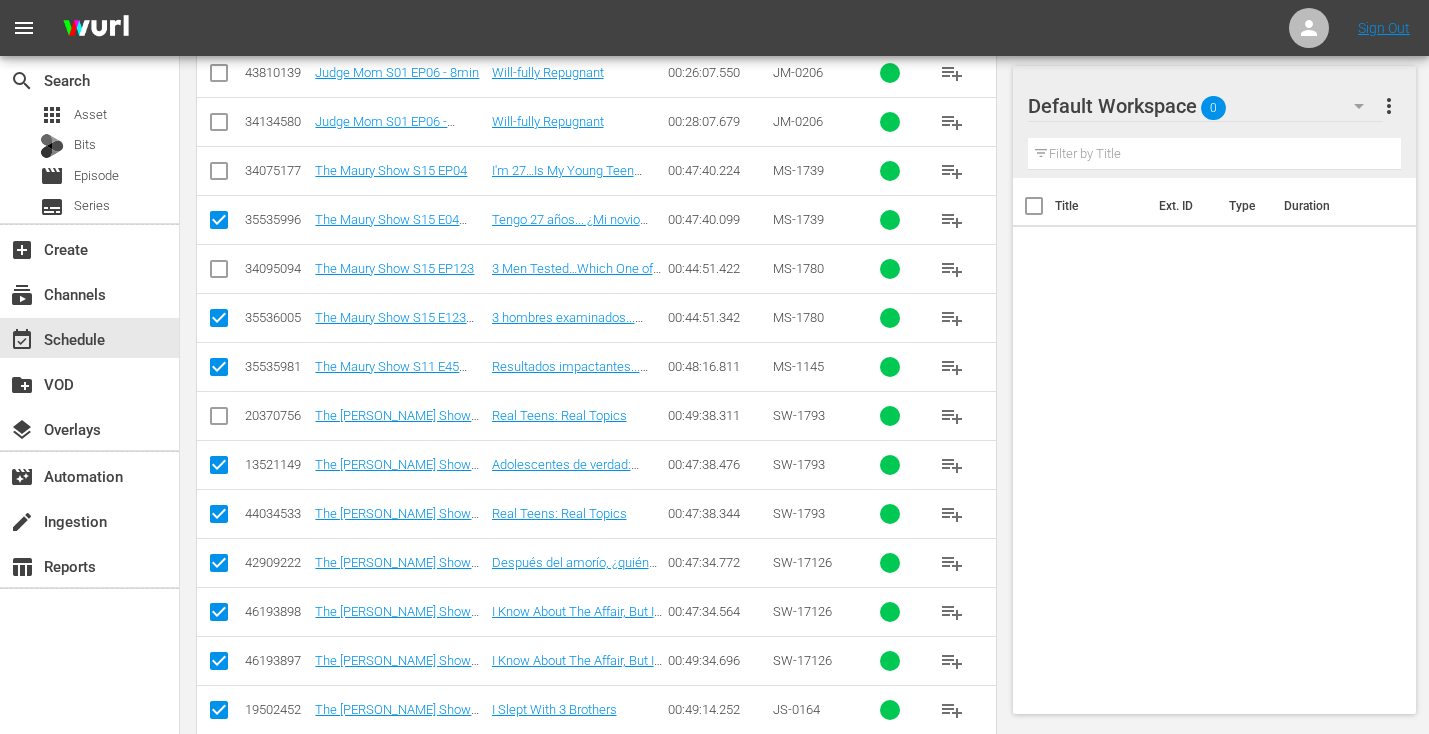 click at bounding box center (219, 518) 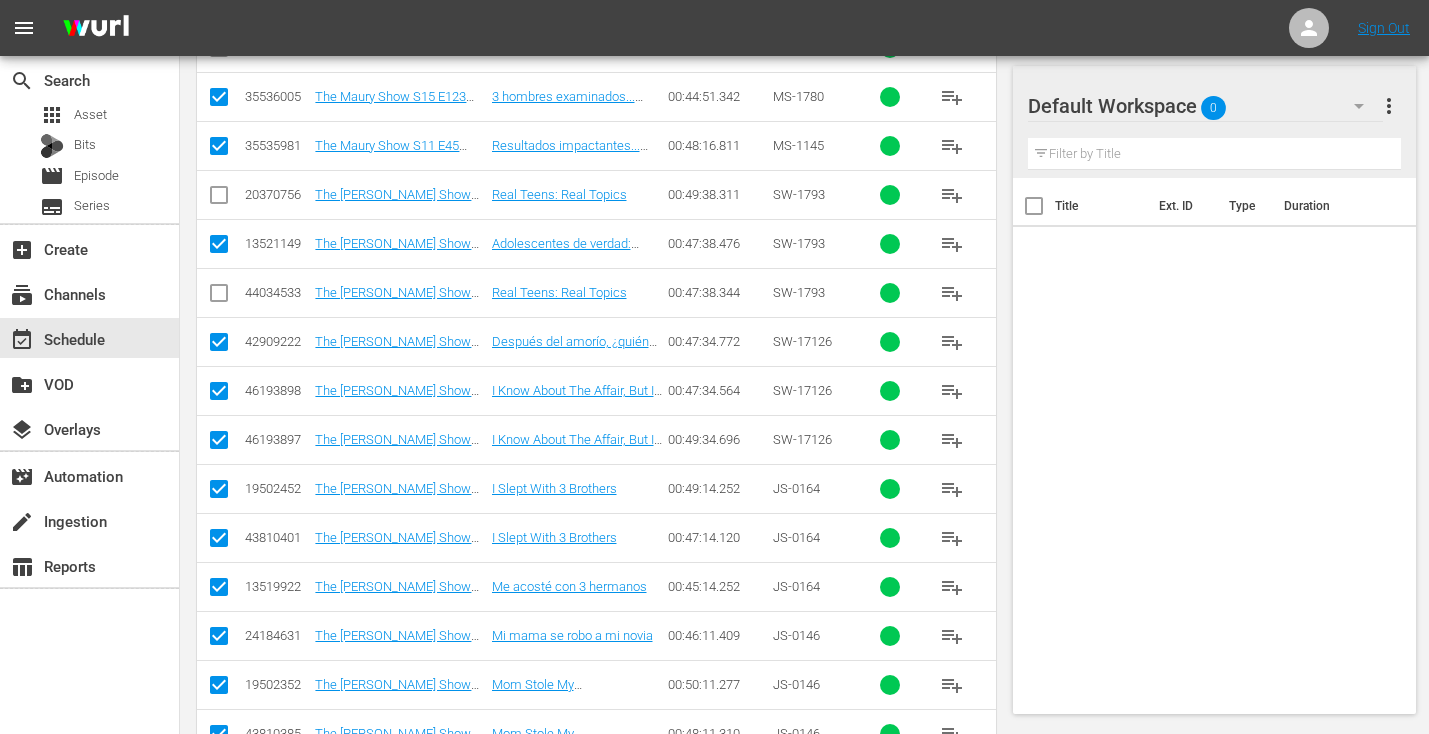 scroll, scrollTop: 2110, scrollLeft: 0, axis: vertical 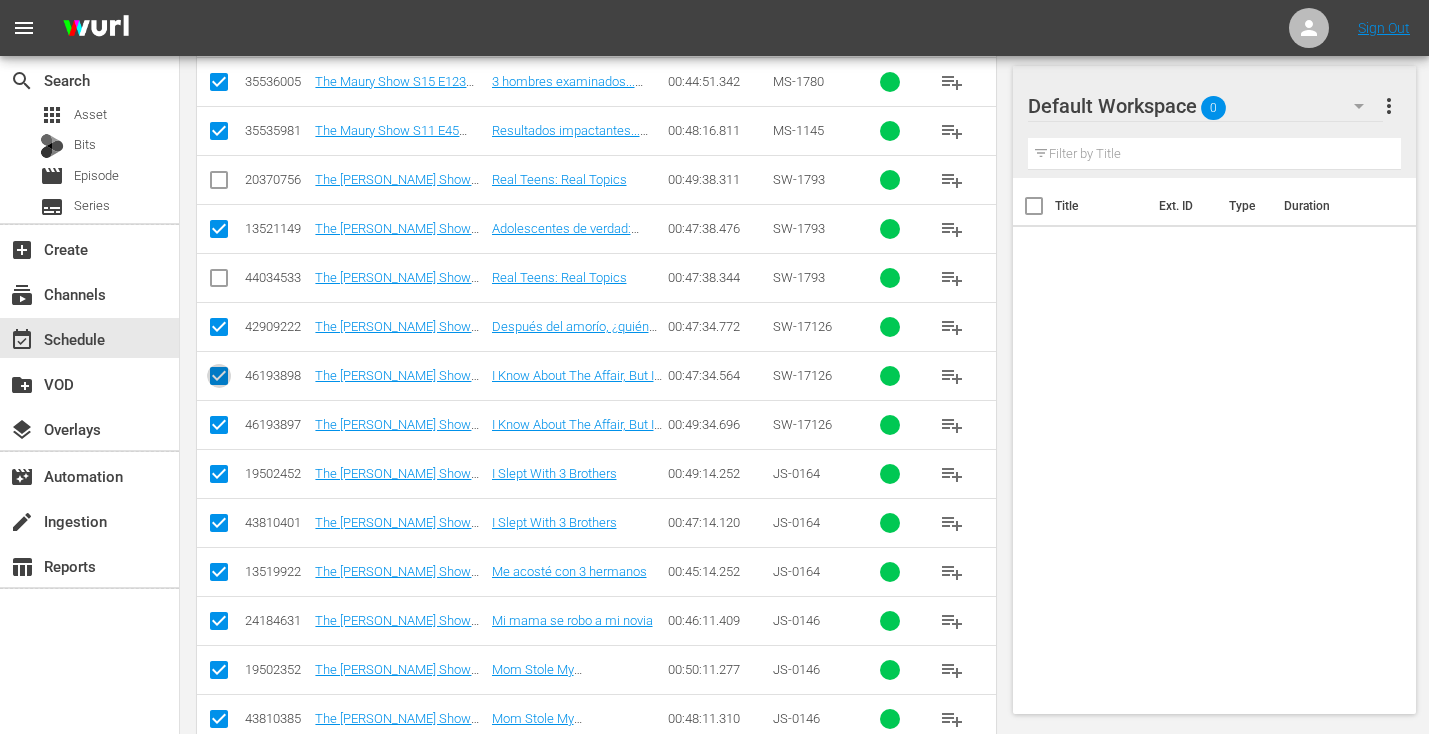 click at bounding box center (219, 380) 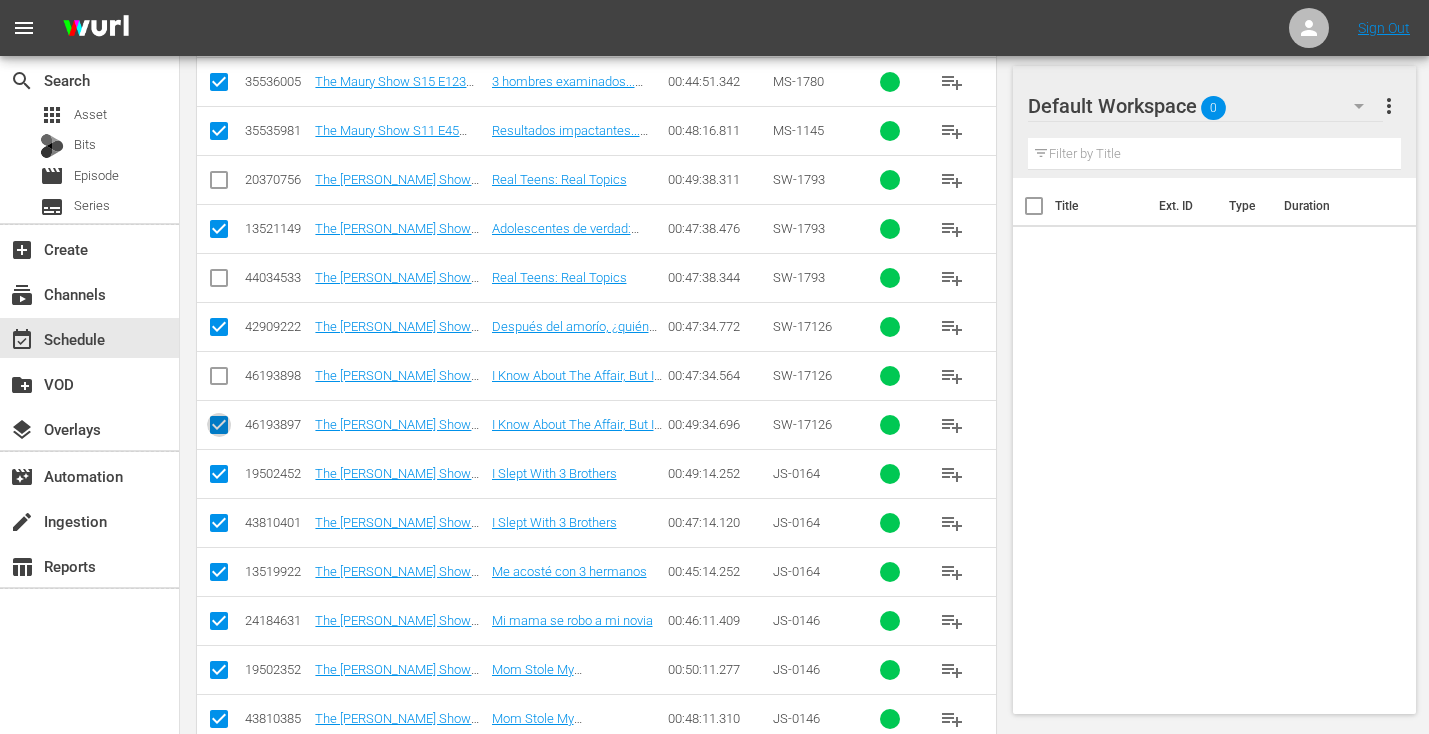 click at bounding box center (219, 429) 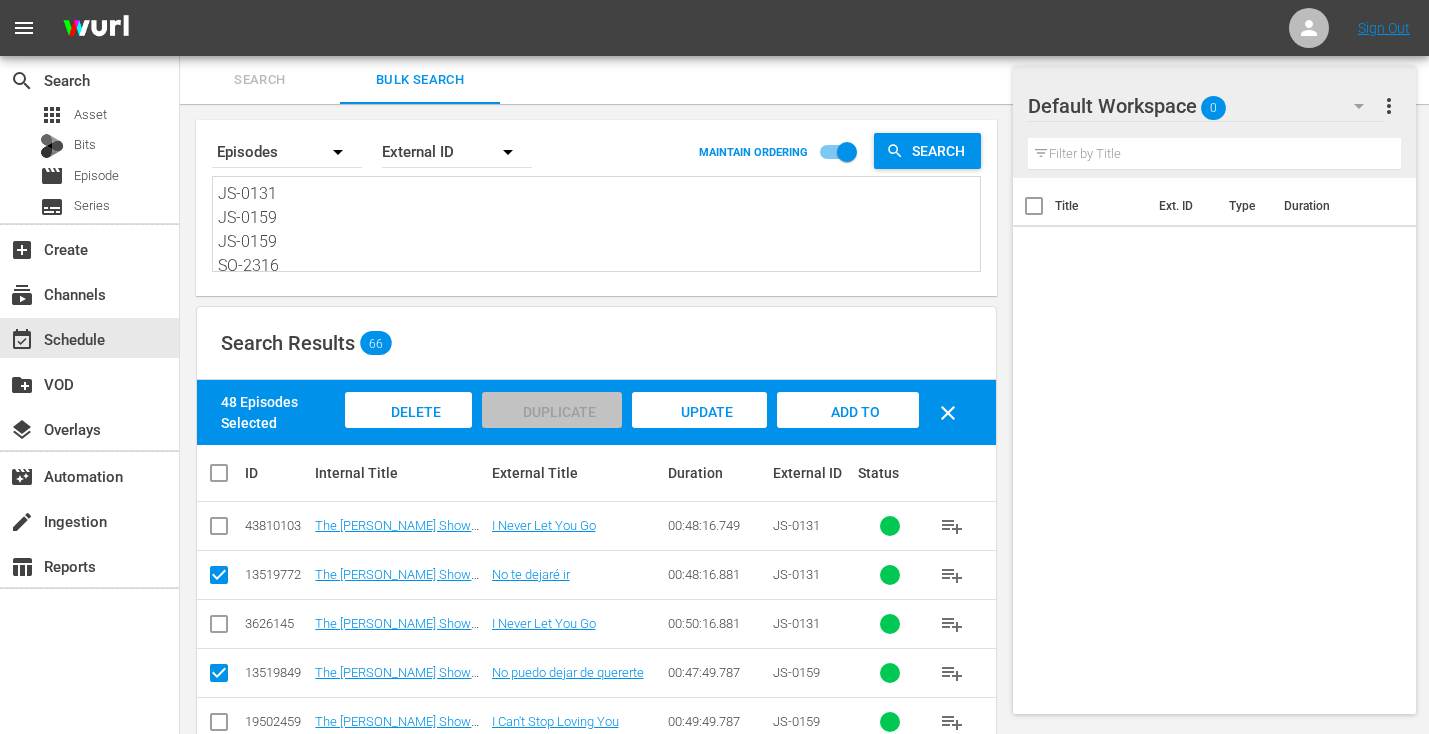scroll, scrollTop: 2110, scrollLeft: 0, axis: vertical 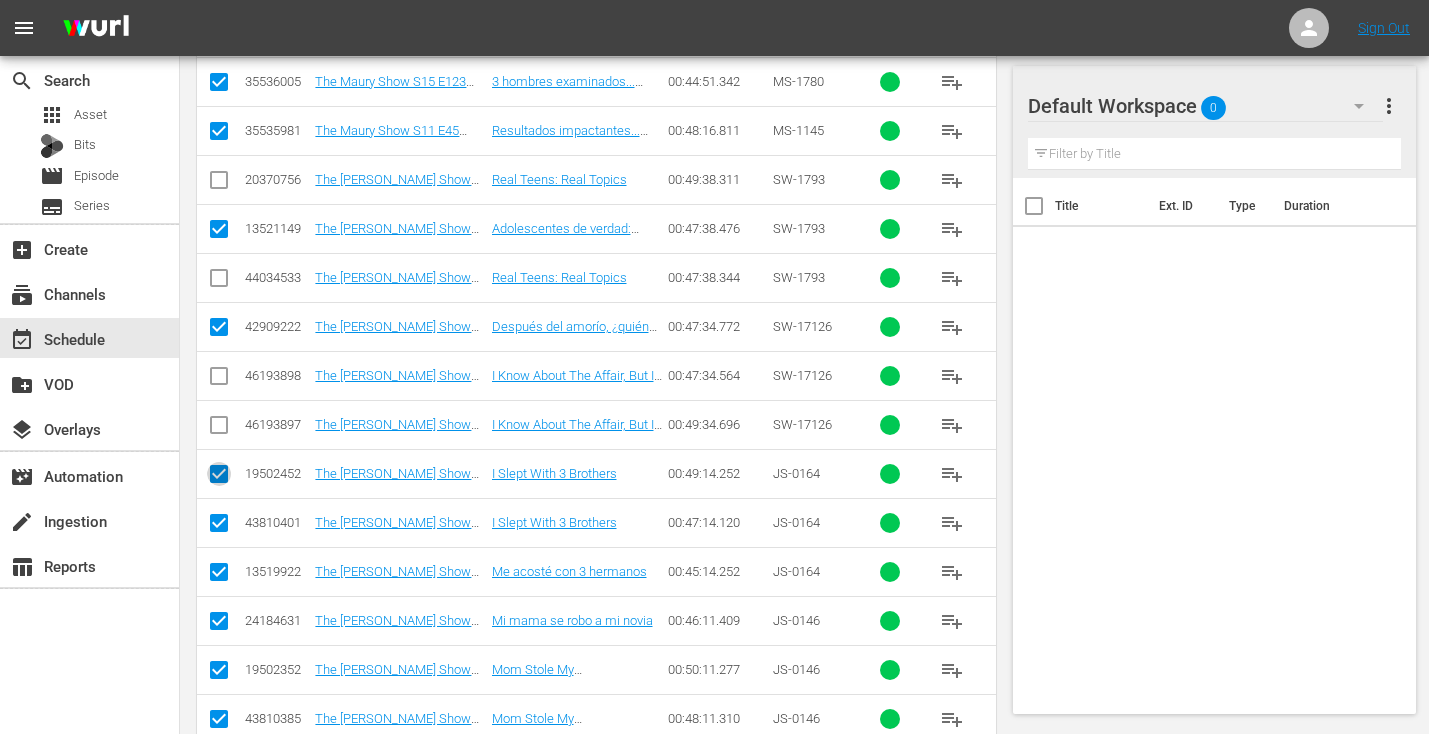 click at bounding box center [219, 478] 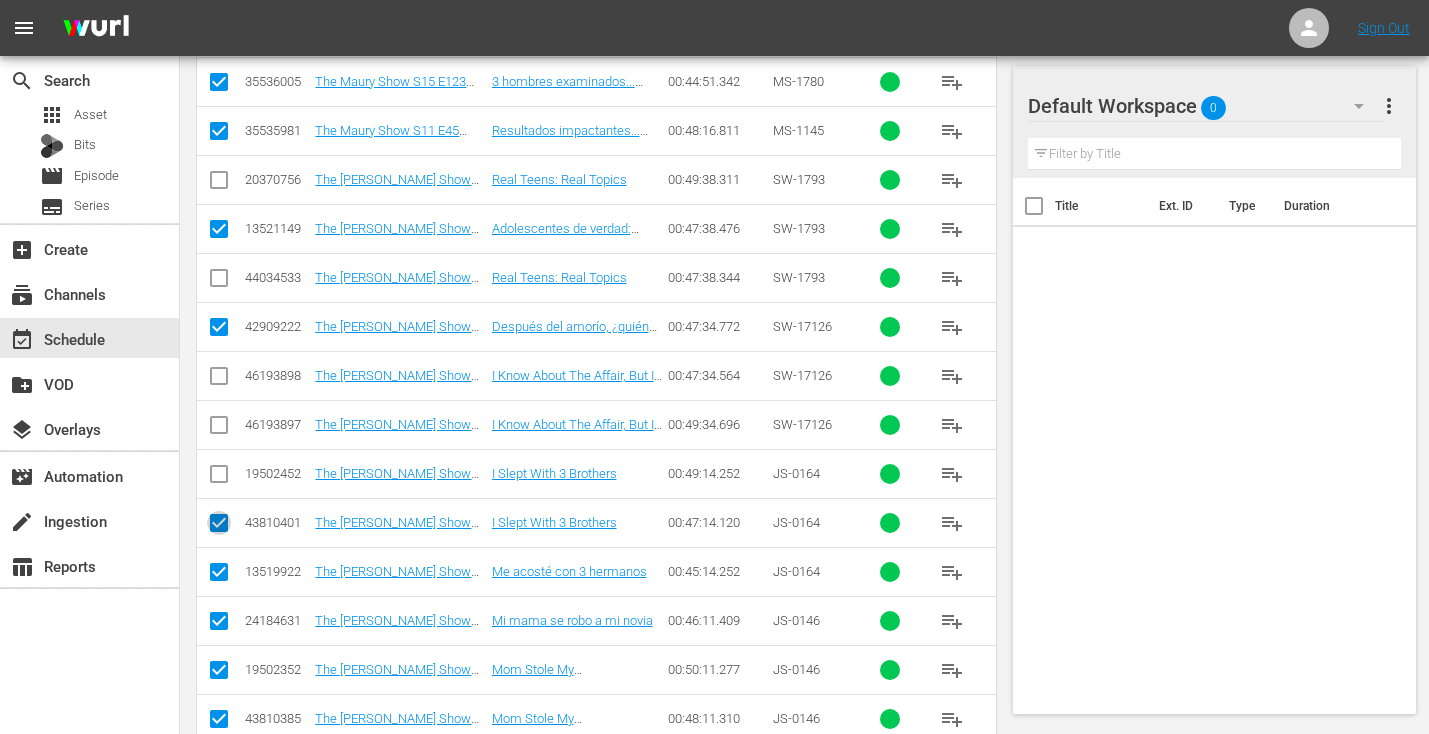click at bounding box center [219, 527] 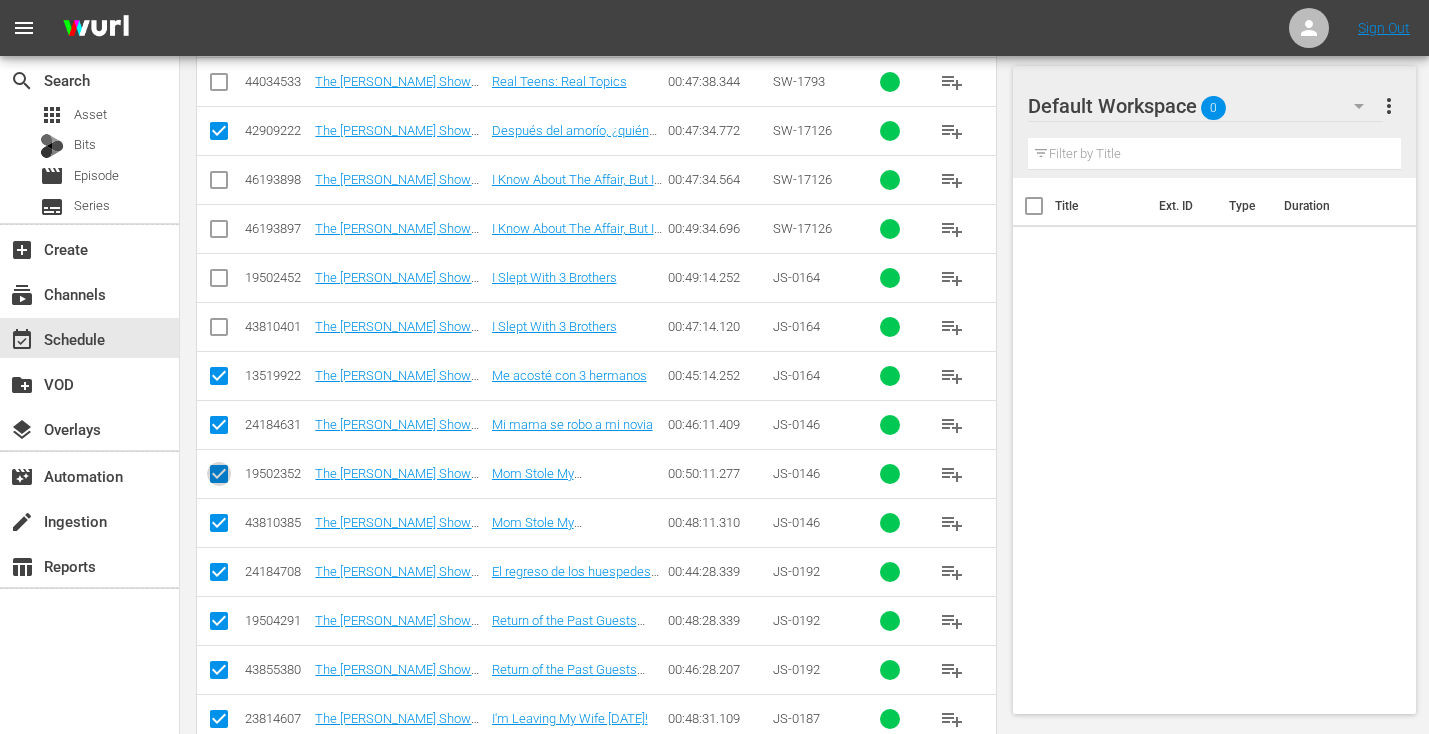 click at bounding box center [219, 478] 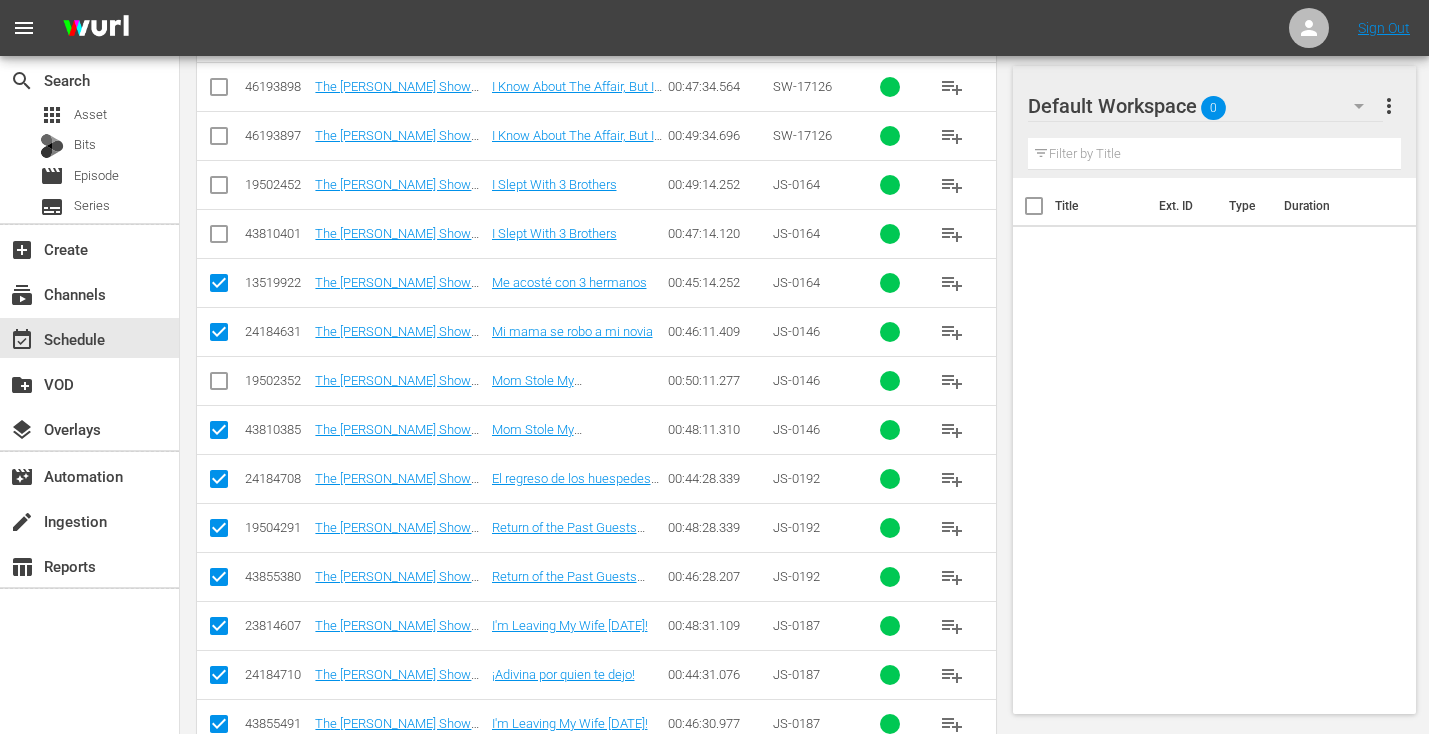 click at bounding box center (219, 434) 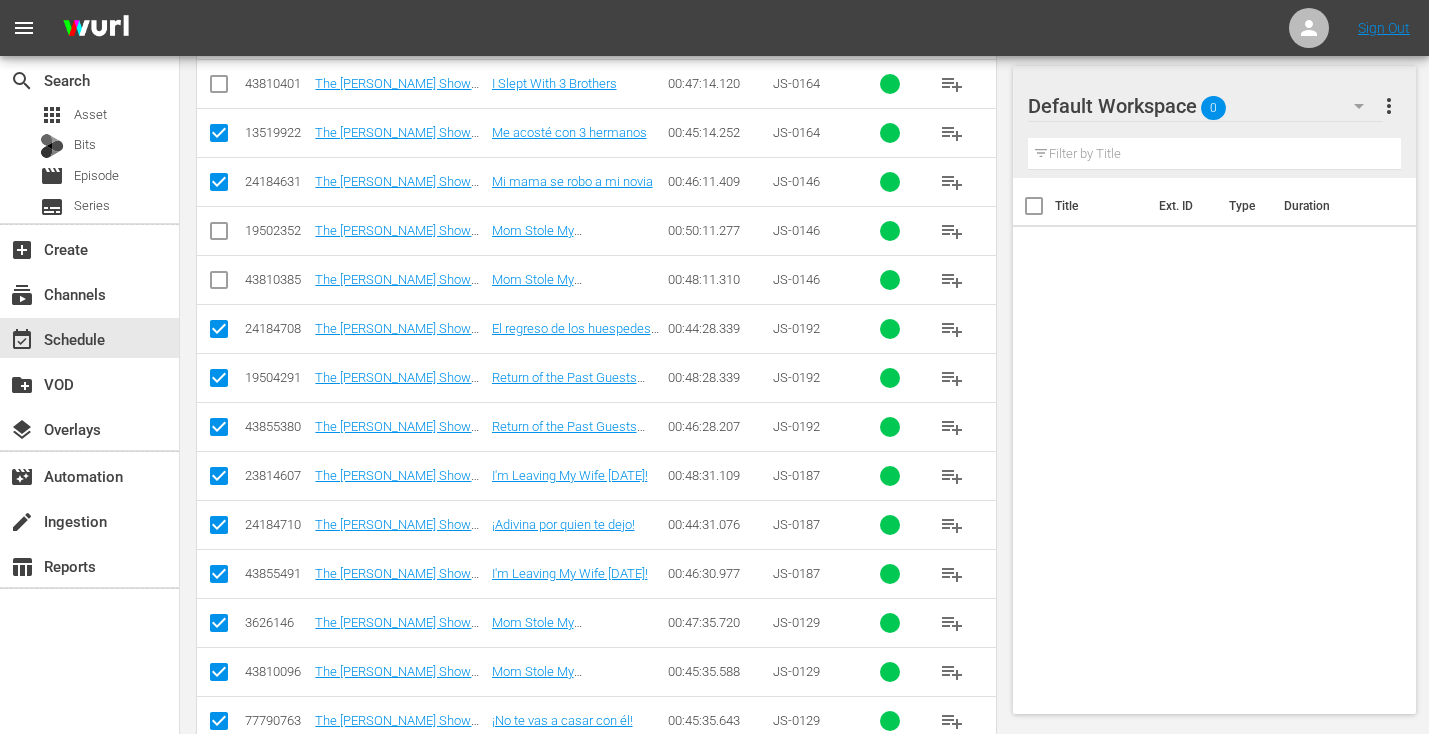 scroll, scrollTop: 2551, scrollLeft: 0, axis: vertical 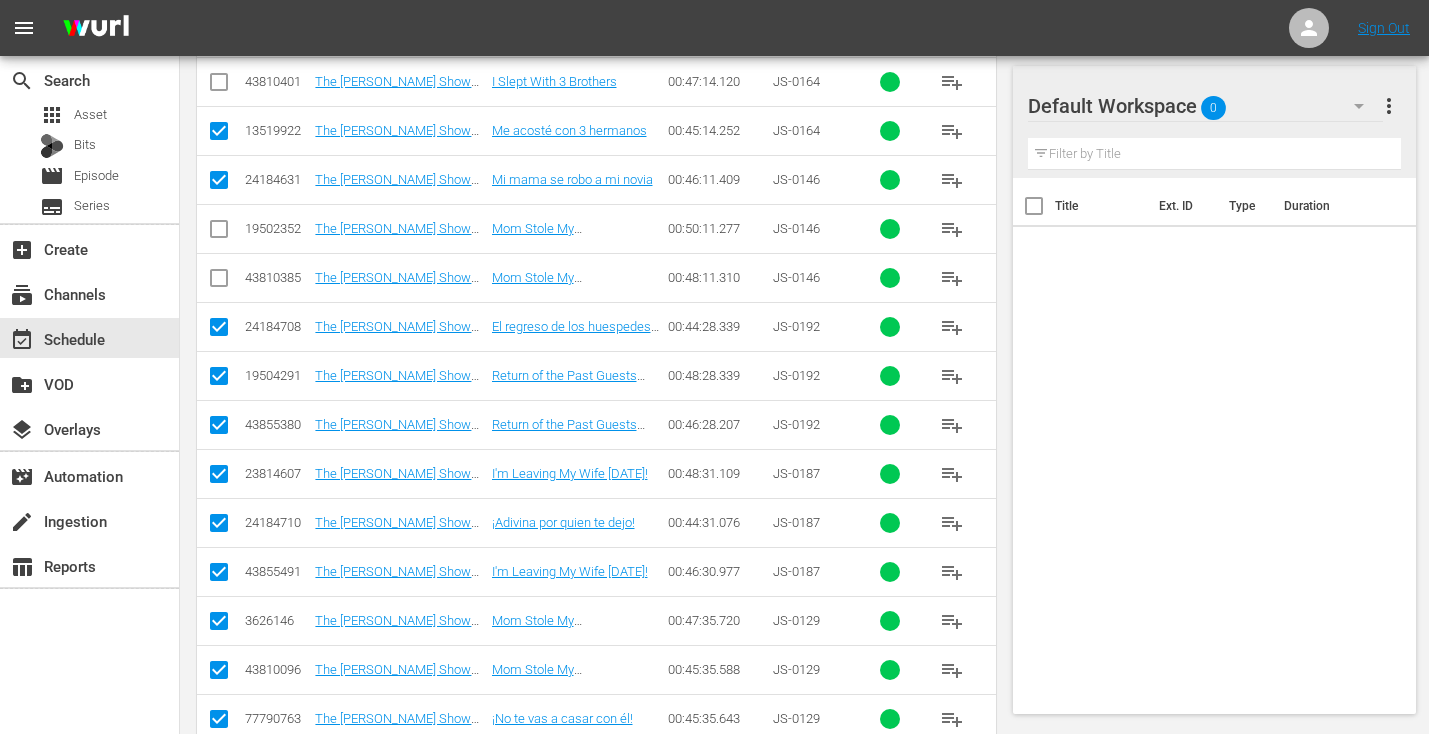 click at bounding box center (219, 380) 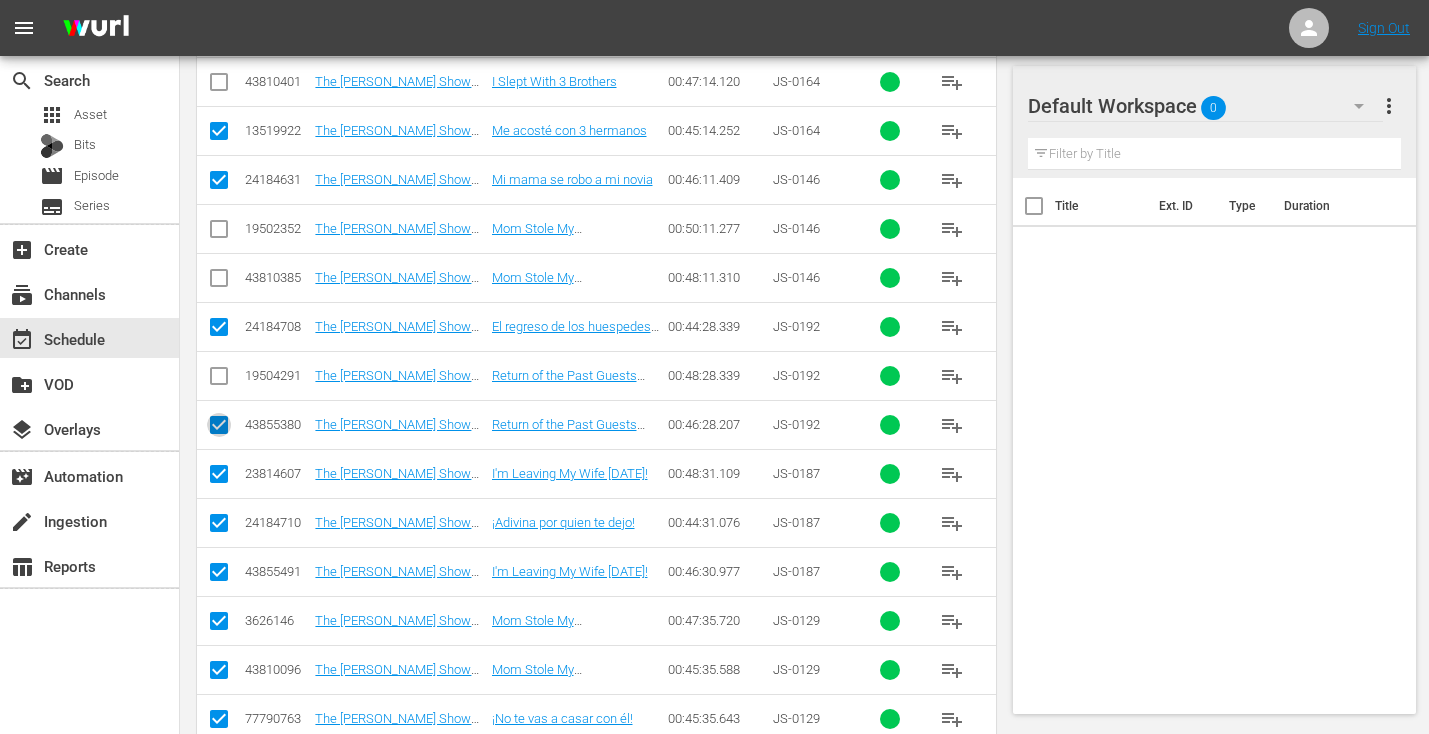 click at bounding box center (219, 429) 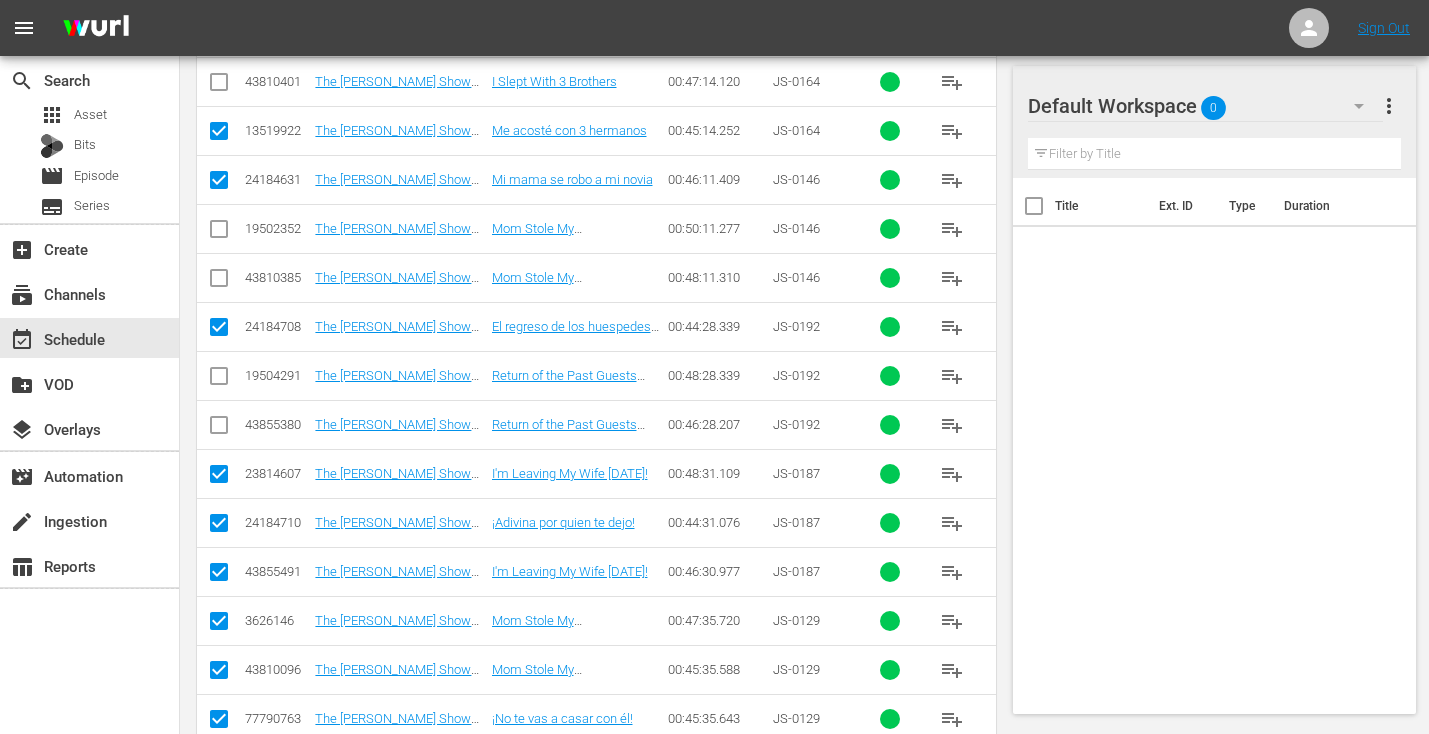 scroll, scrollTop: 2641, scrollLeft: 0, axis: vertical 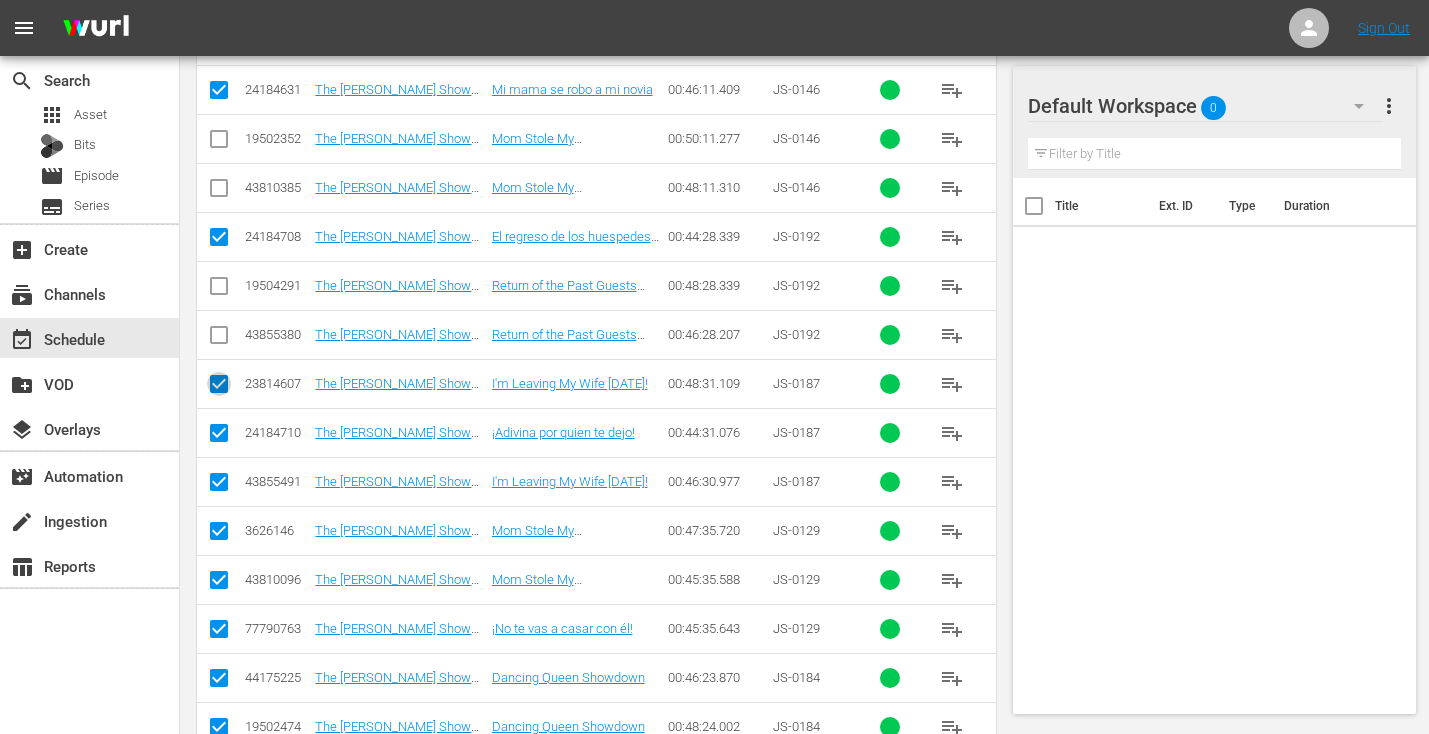 click at bounding box center (219, 388) 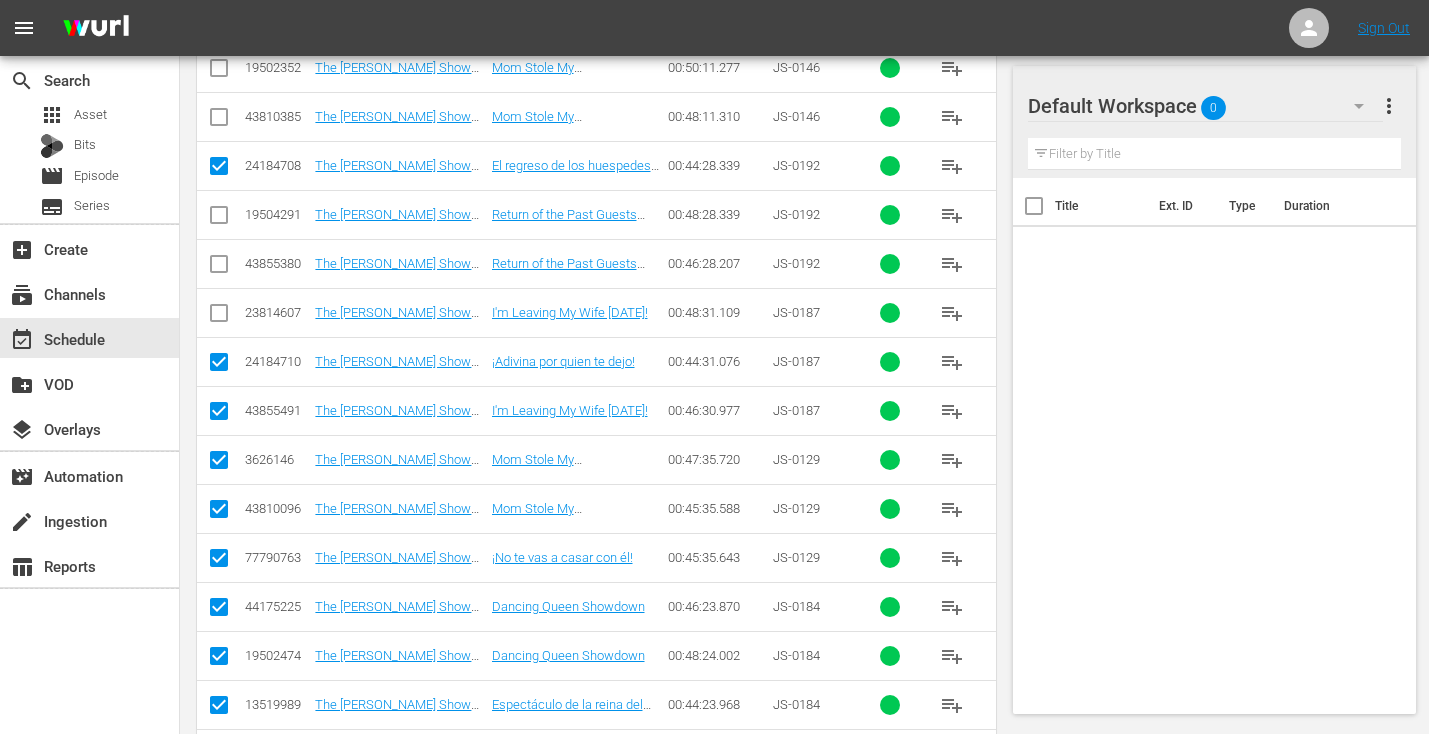 scroll, scrollTop: 2701, scrollLeft: 0, axis: vertical 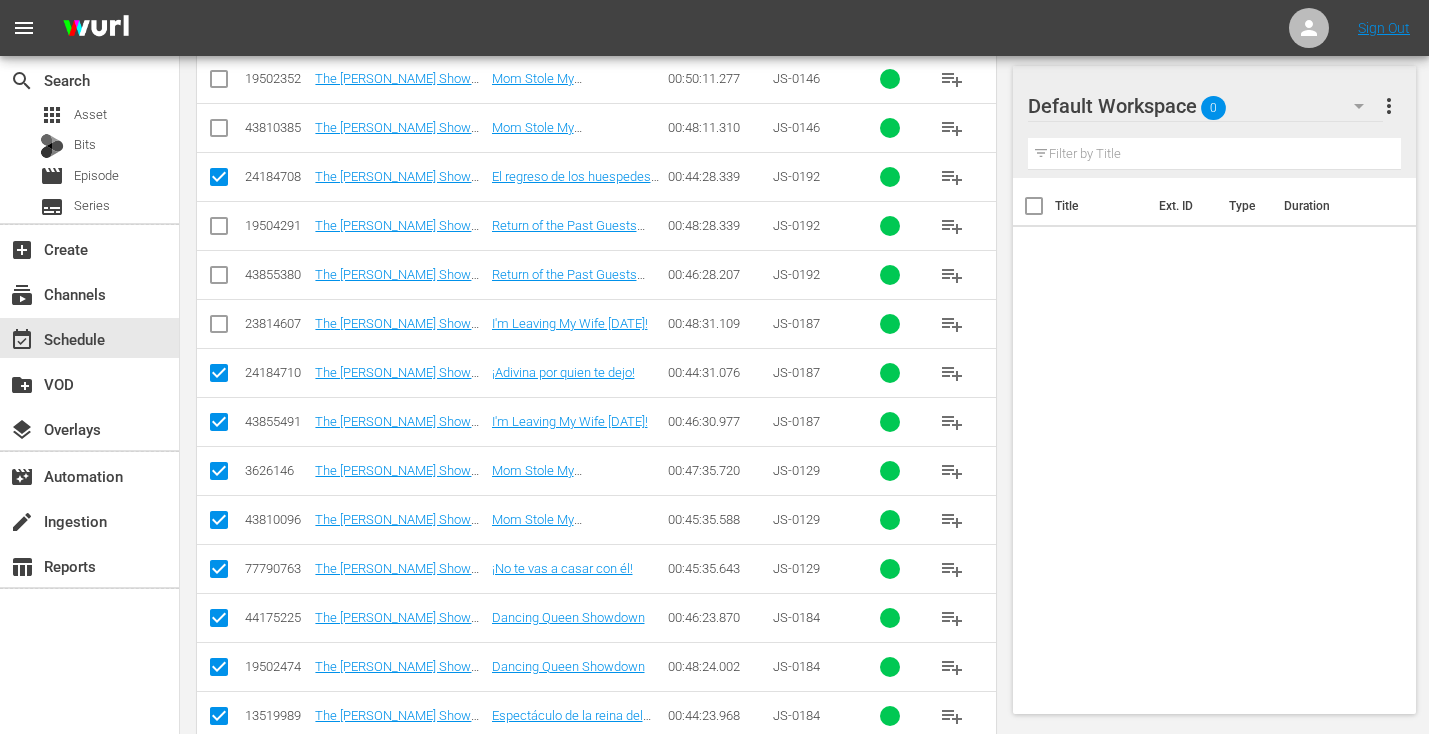 click at bounding box center (219, 426) 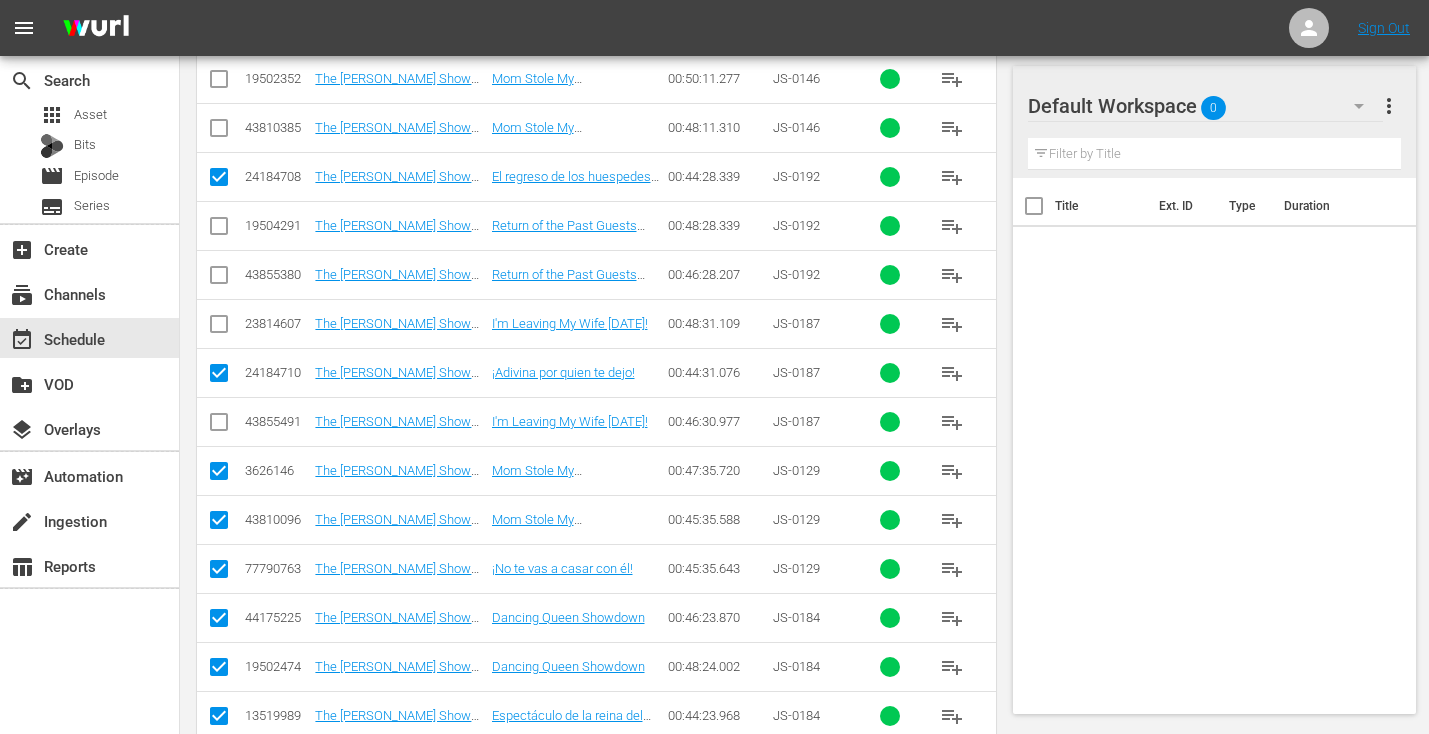 click at bounding box center (219, 475) 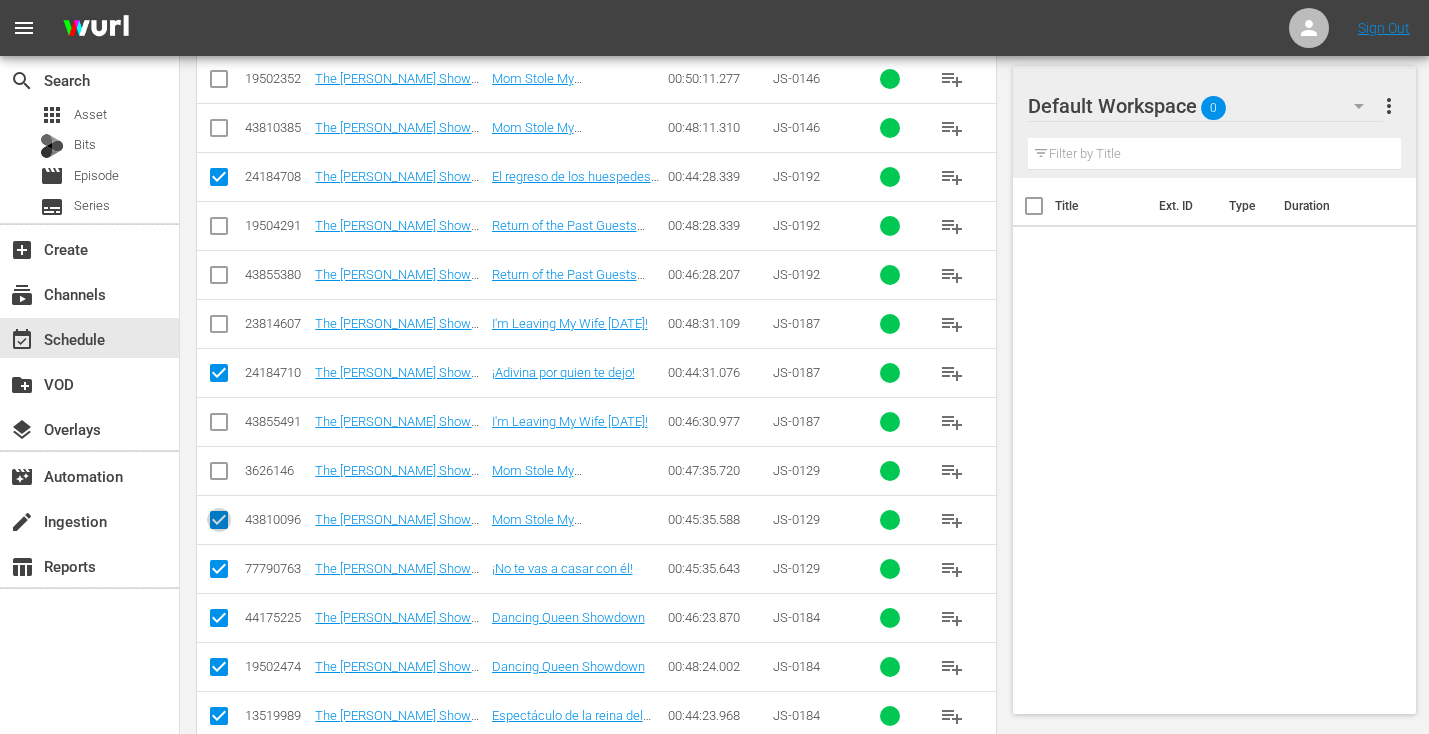 click at bounding box center [219, 524] 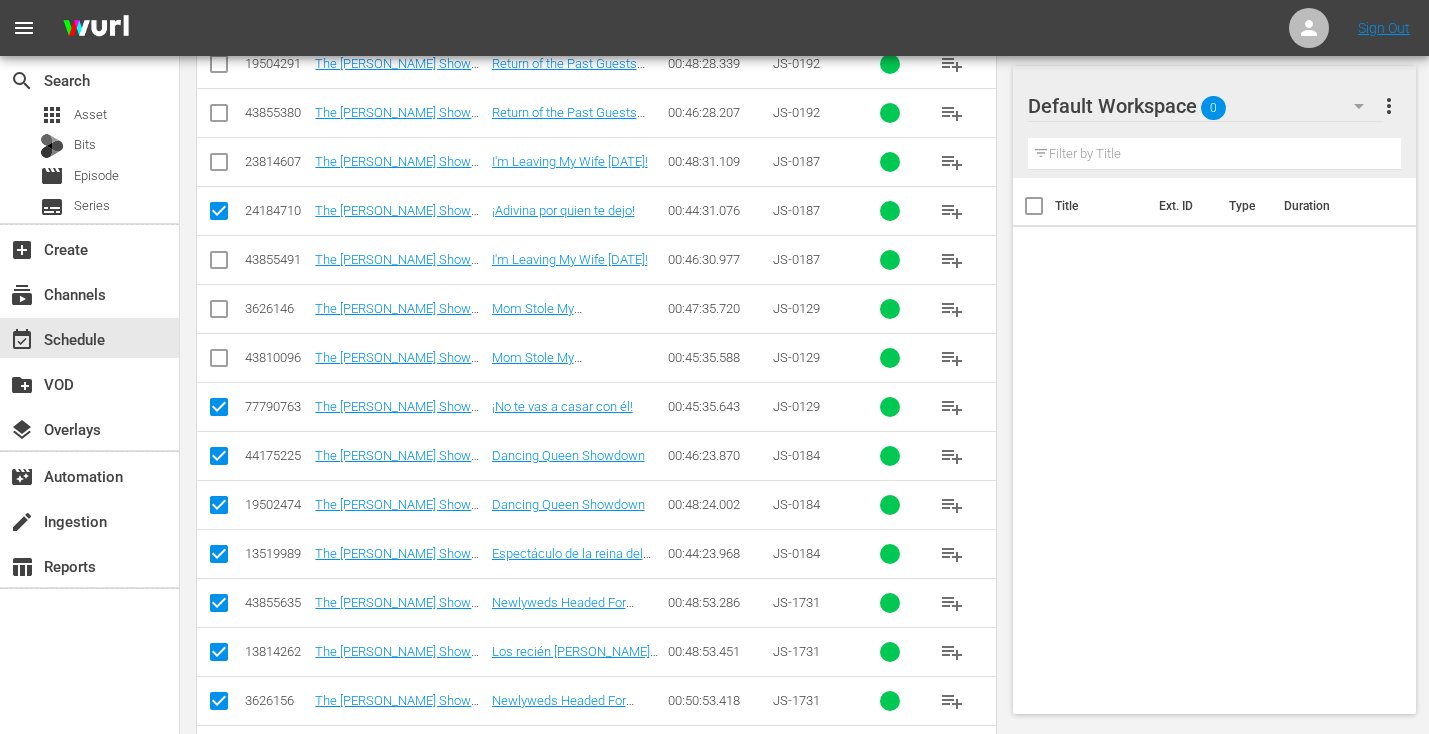 scroll, scrollTop: 2864, scrollLeft: 0, axis: vertical 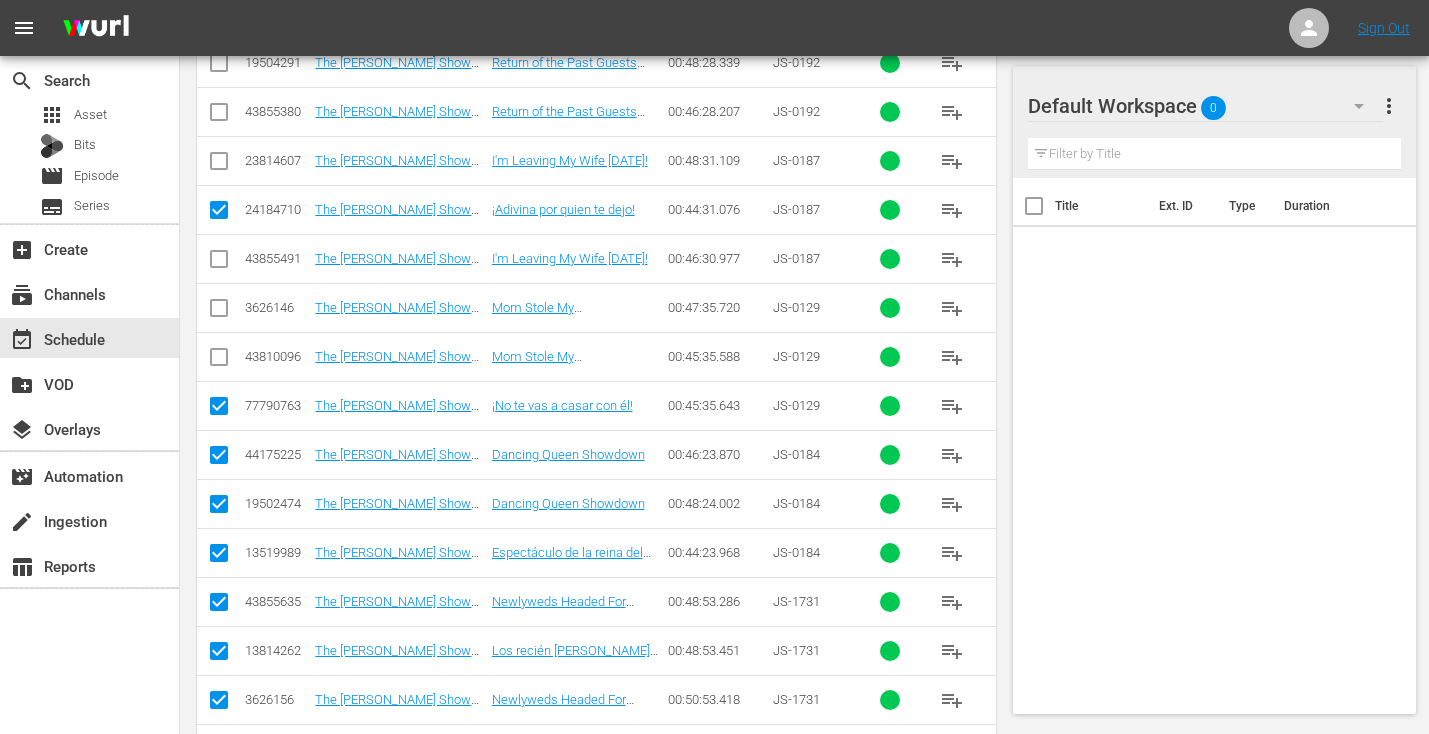 click at bounding box center [219, 459] 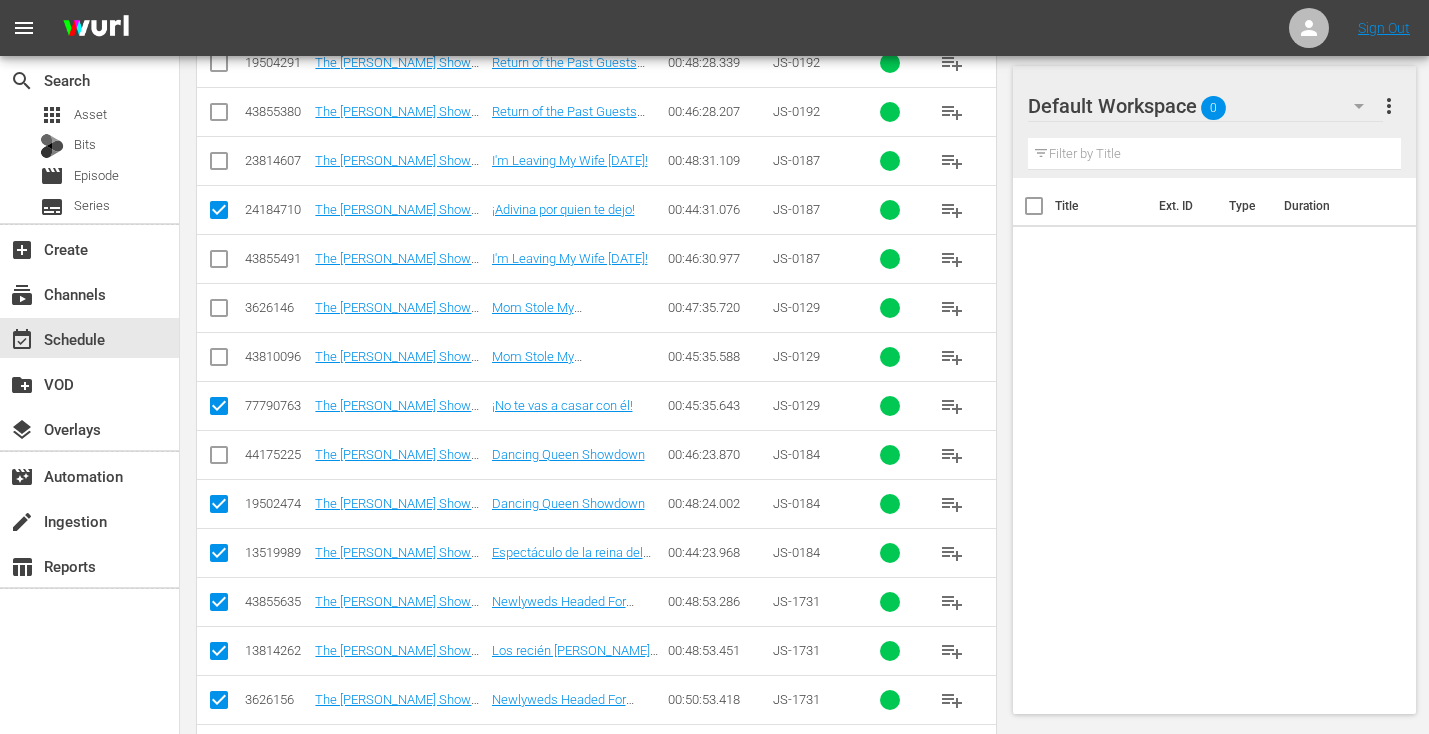 click at bounding box center [219, 508] 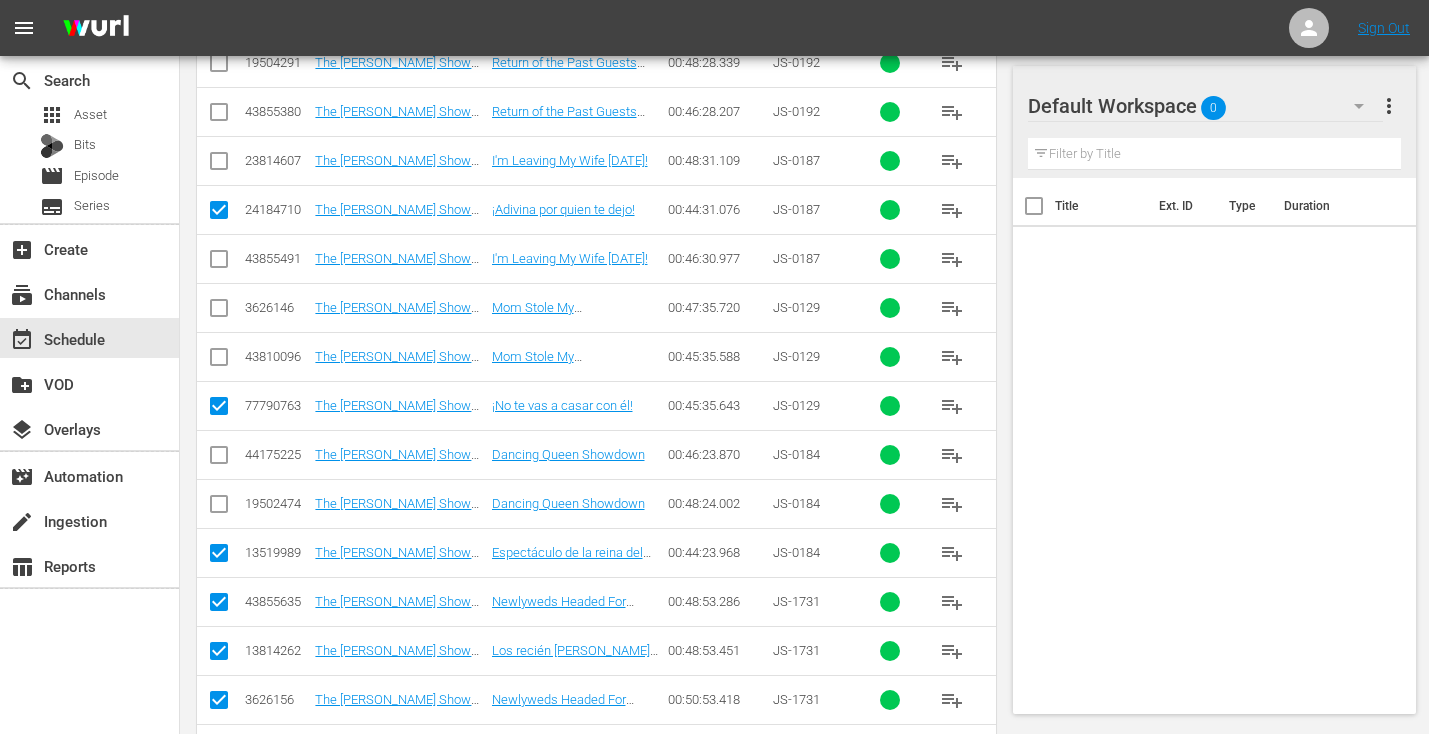 scroll, scrollTop: 3014, scrollLeft: 0, axis: vertical 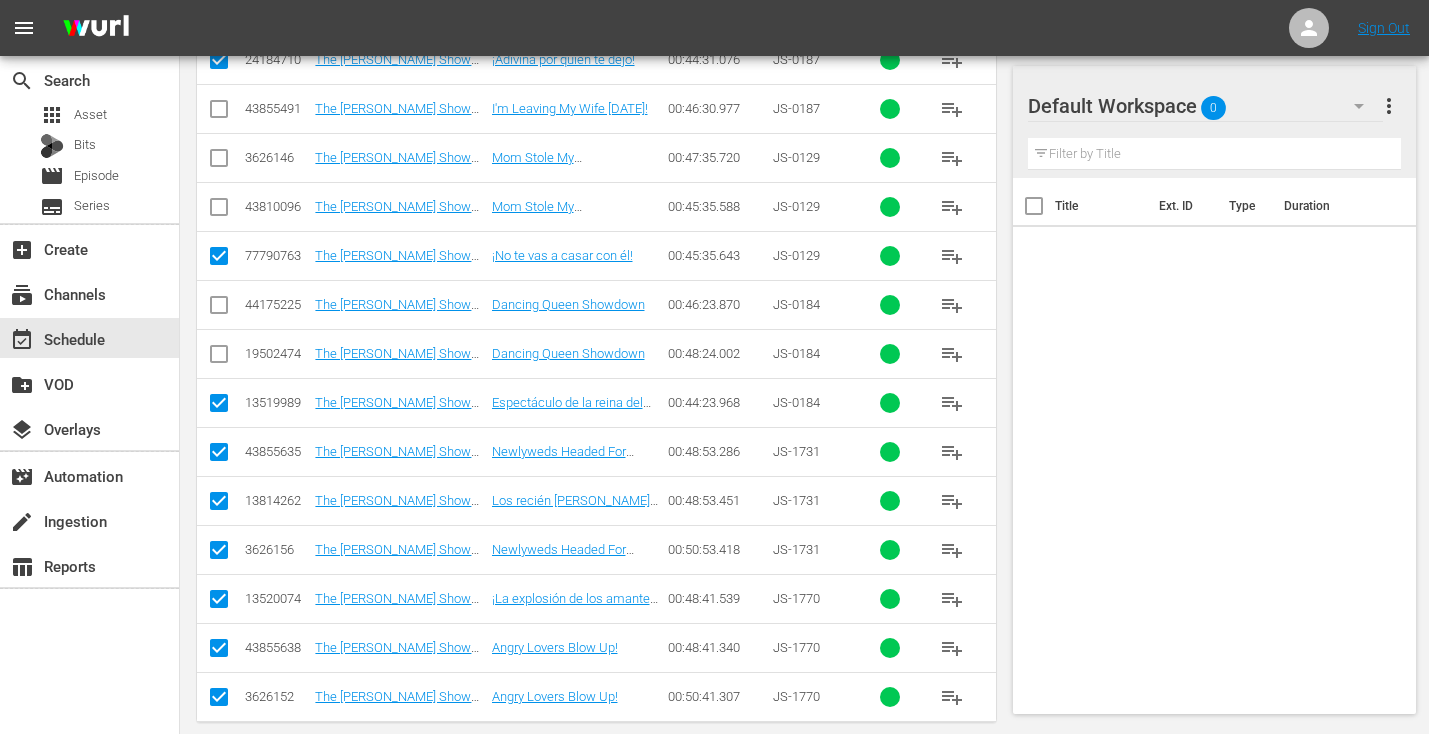 click at bounding box center [219, 456] 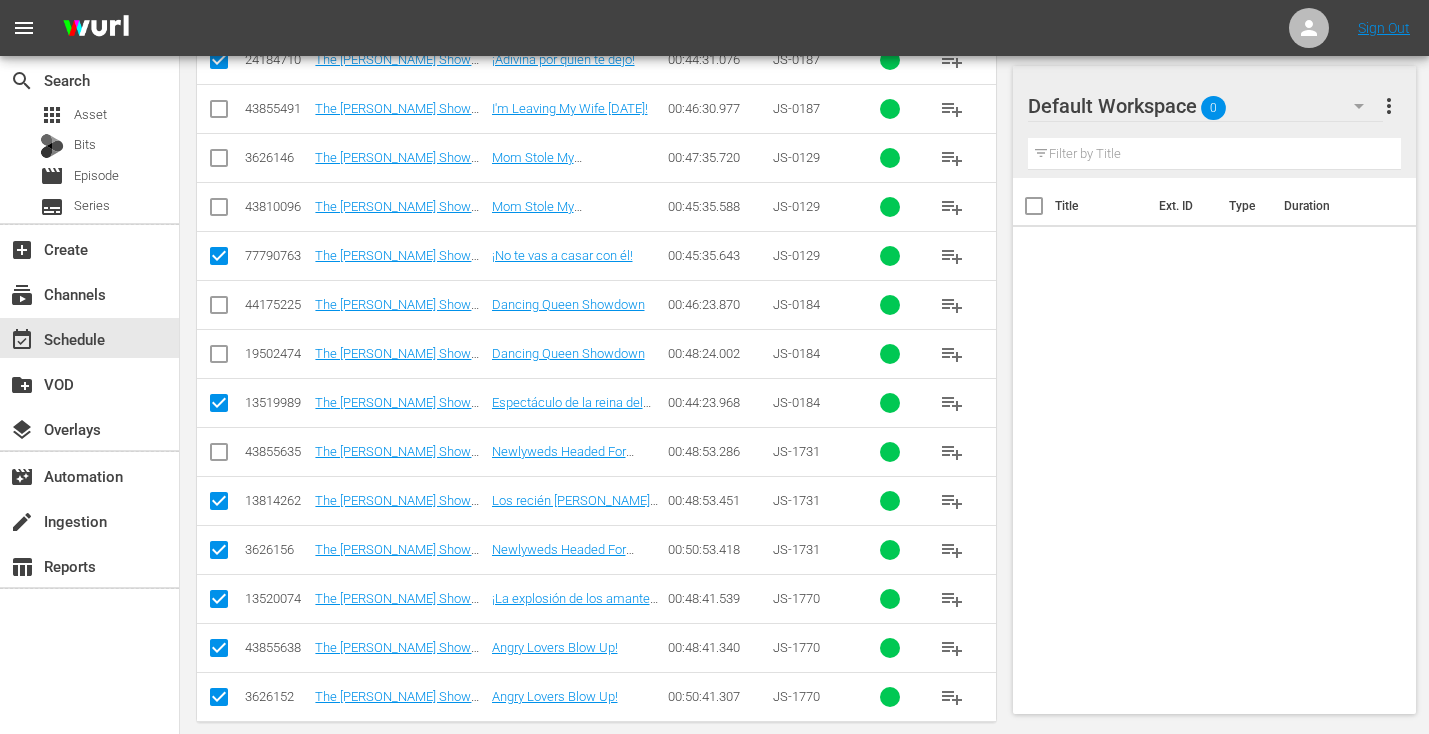scroll, scrollTop: 3038, scrollLeft: 0, axis: vertical 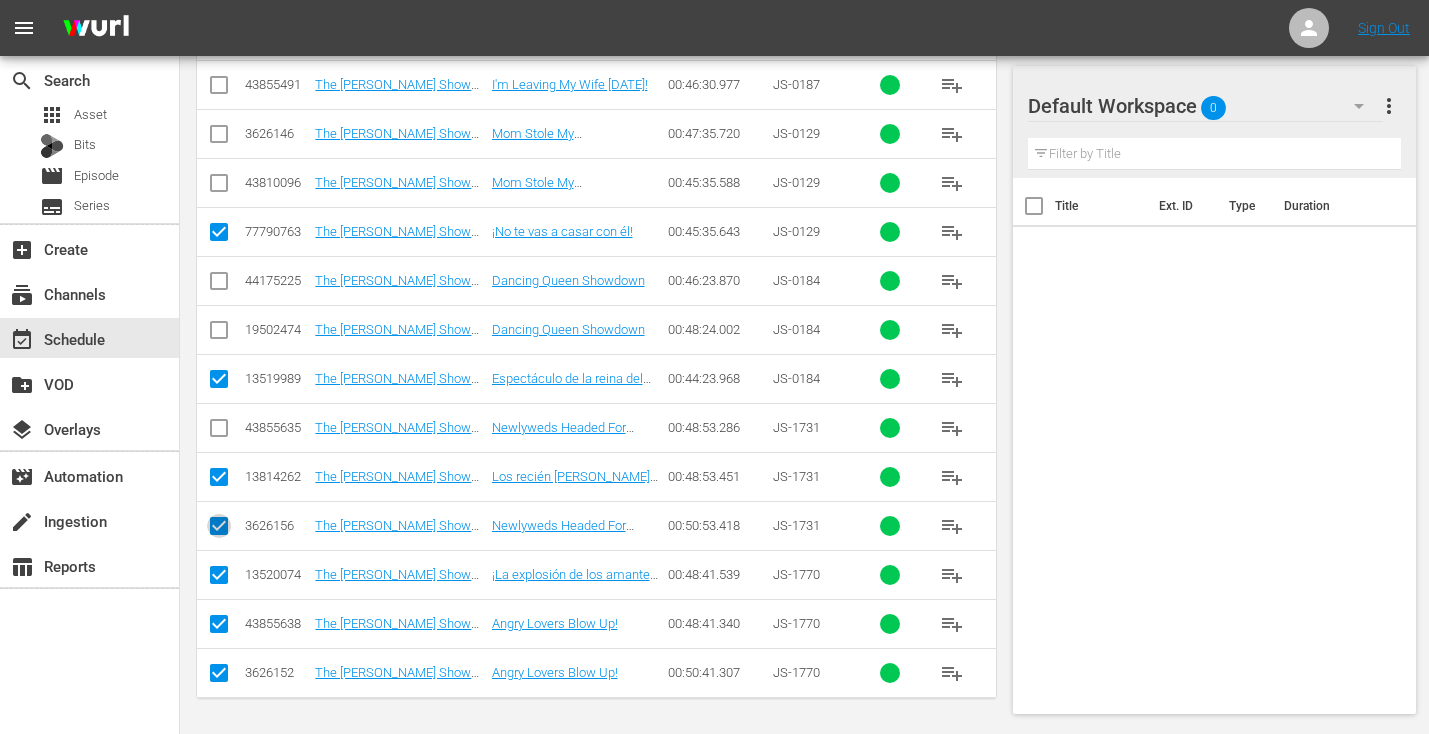 click at bounding box center (219, 530) 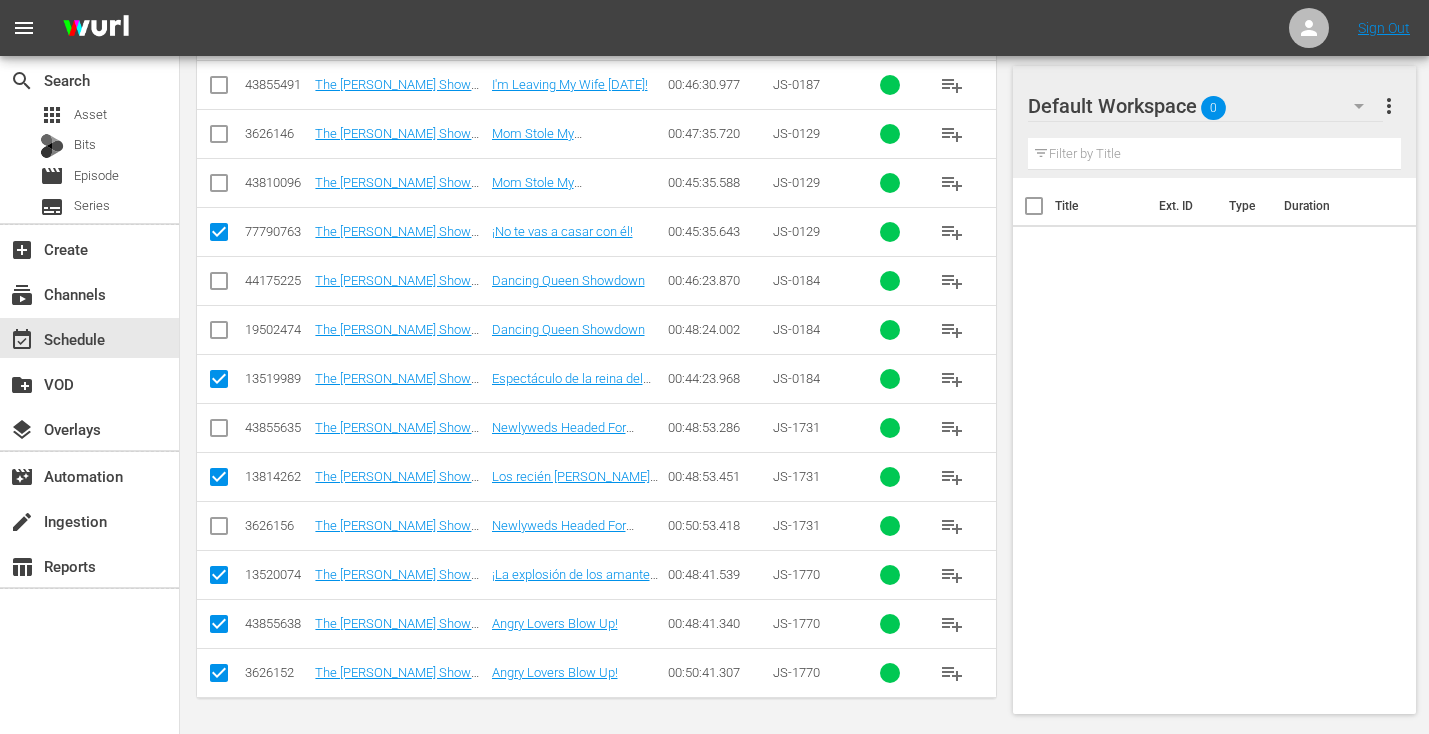 click at bounding box center (219, 623) 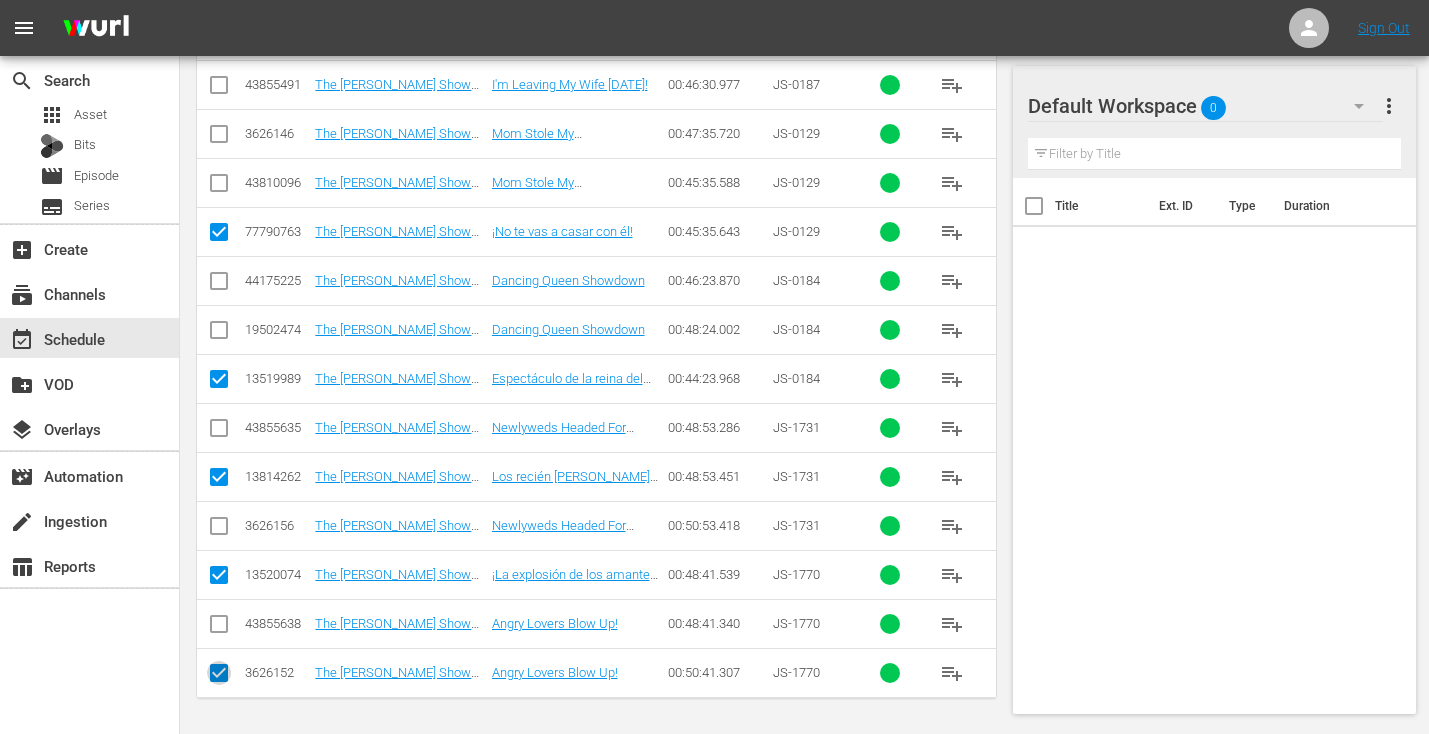 click at bounding box center (219, 677) 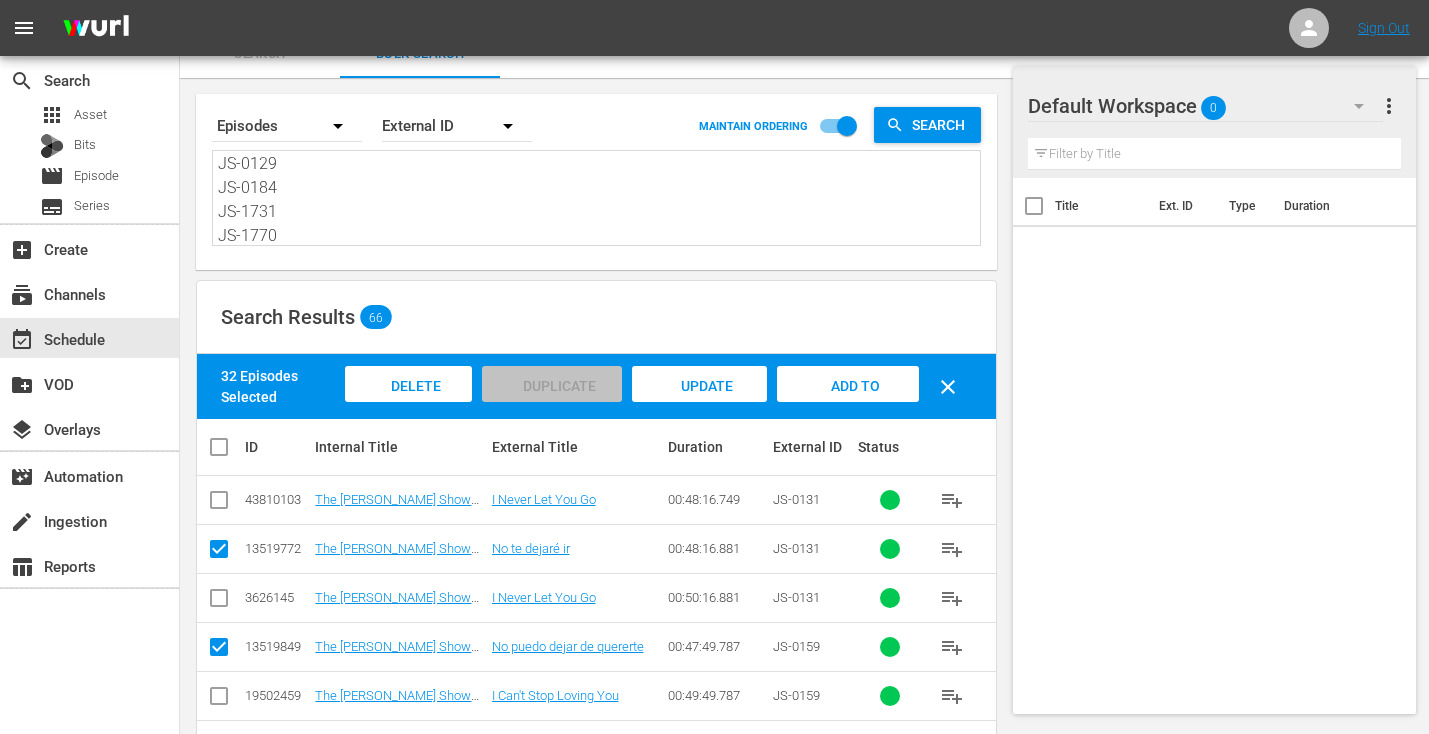 scroll, scrollTop: 0, scrollLeft: 0, axis: both 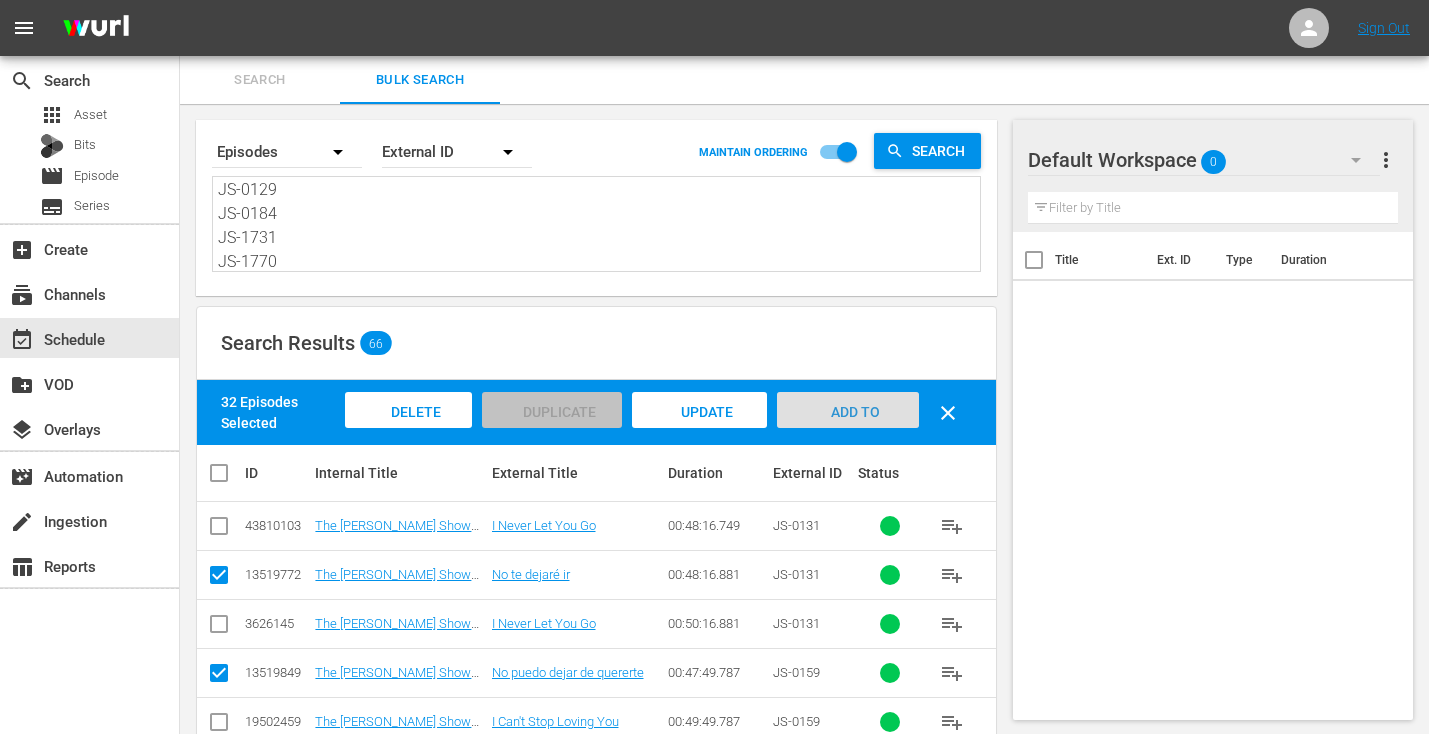 click on "Add to Workspace" at bounding box center (848, 429) 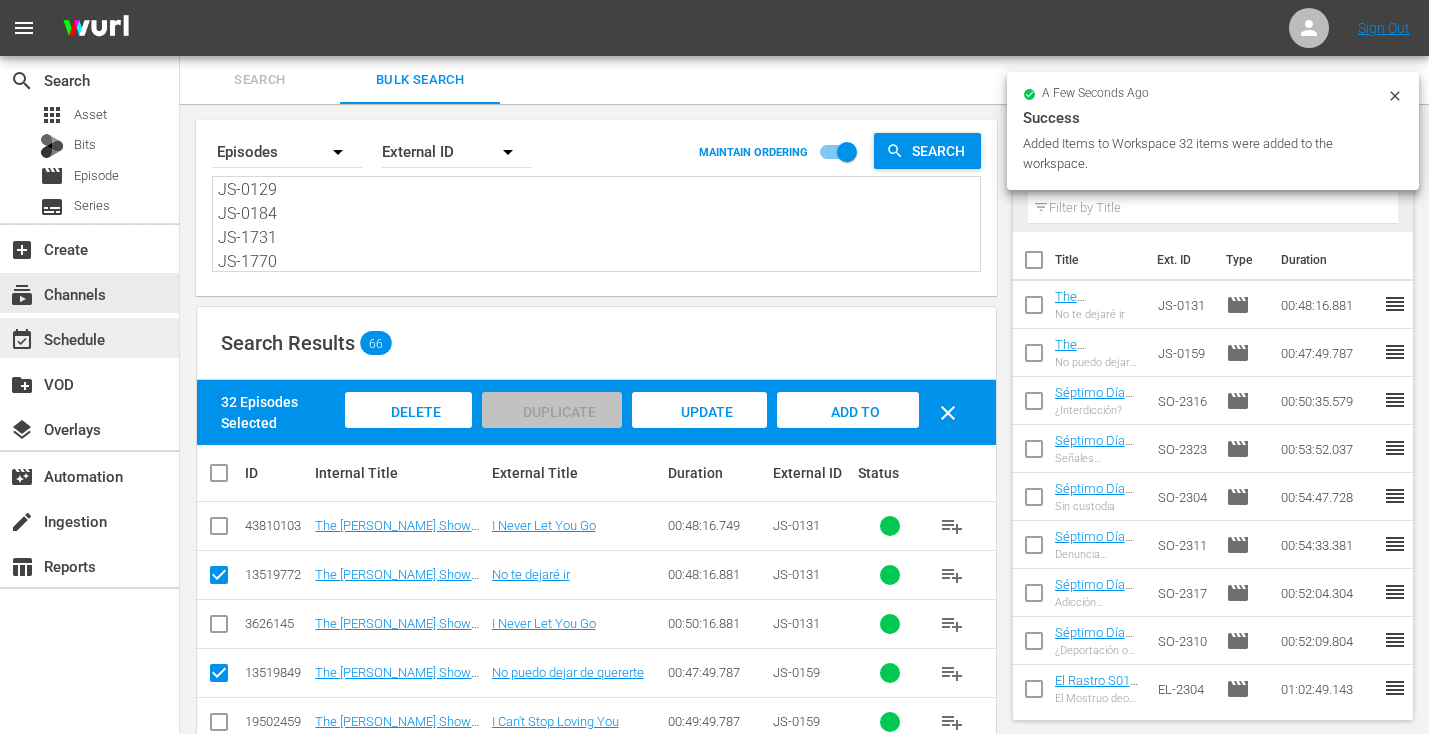 click on "event_available   Schedule" at bounding box center [89, 338] 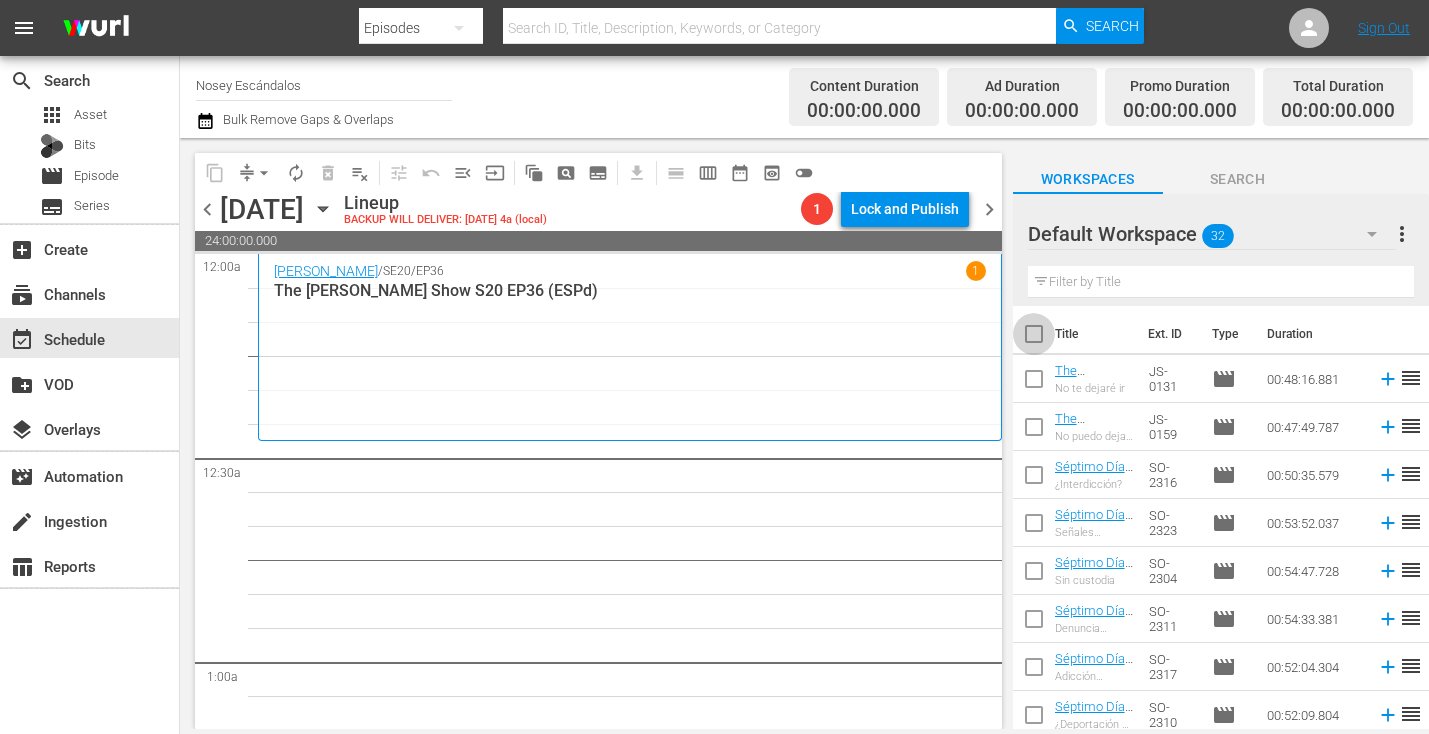 click at bounding box center (1034, 338) 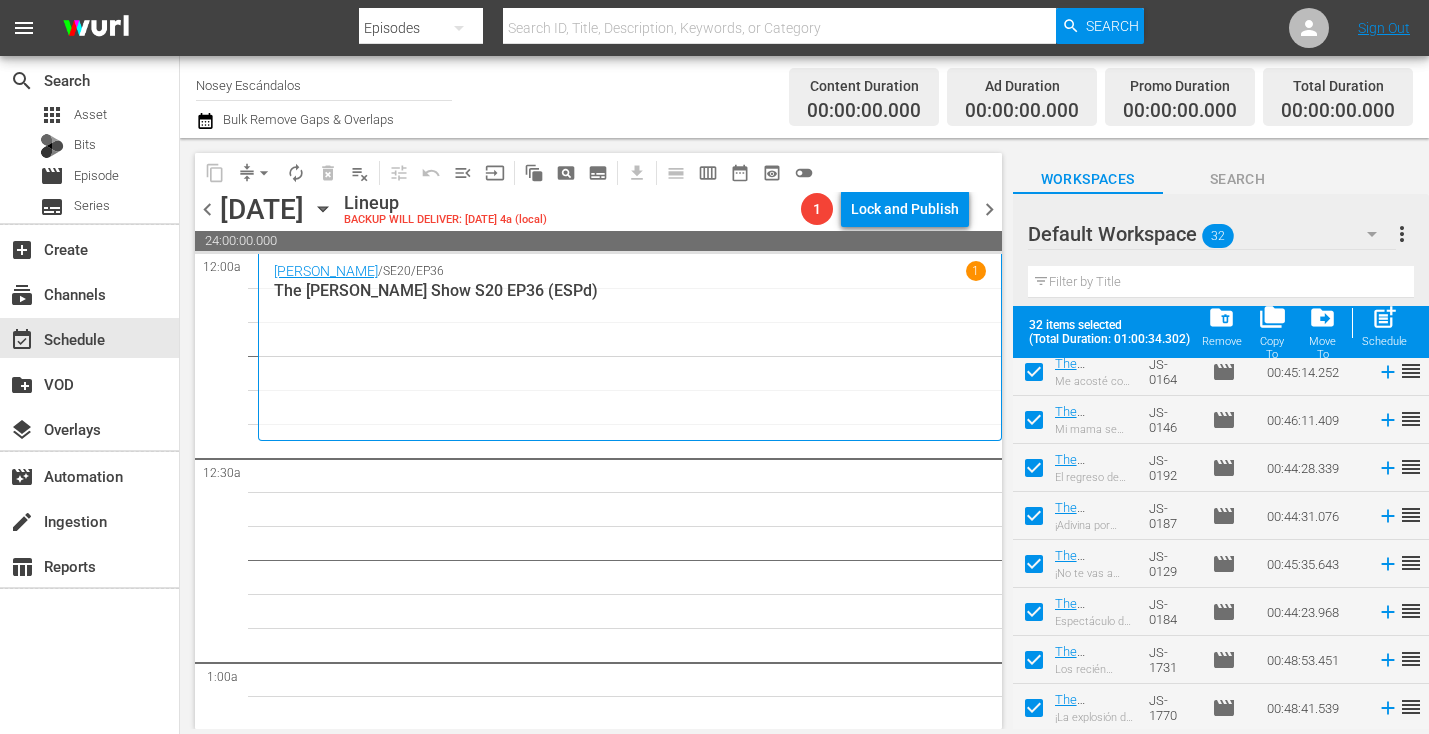scroll, scrollTop: 1211, scrollLeft: 0, axis: vertical 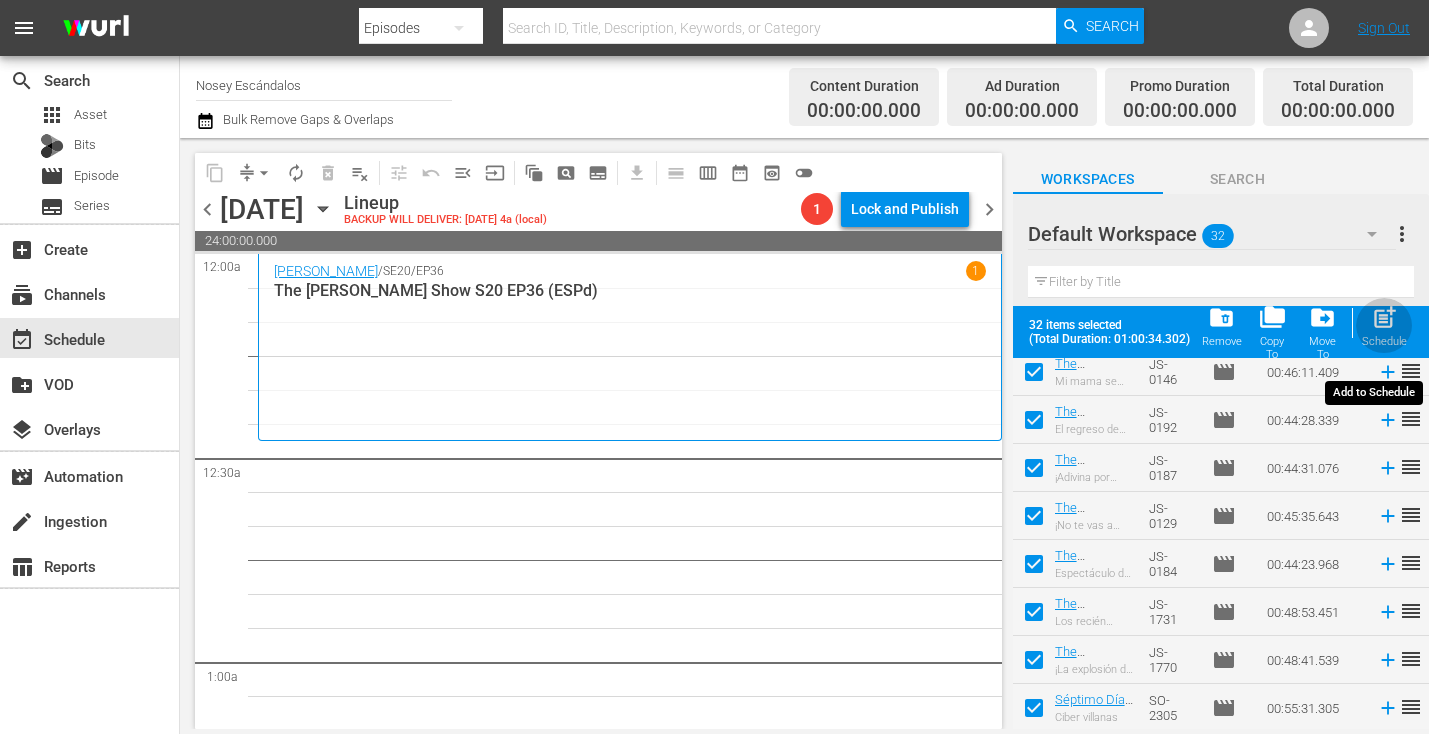 click on "post_add" at bounding box center [1384, 317] 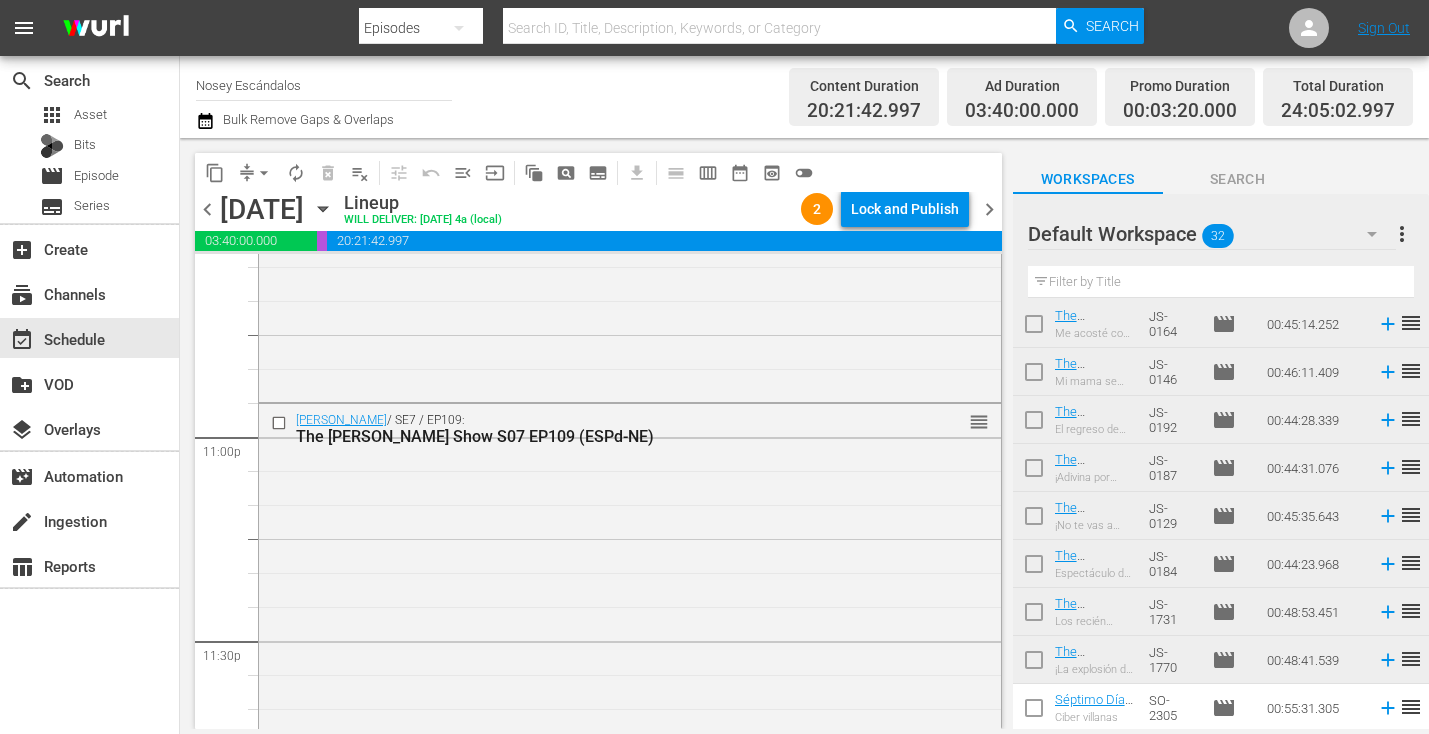 scroll, scrollTop: 9537, scrollLeft: 0, axis: vertical 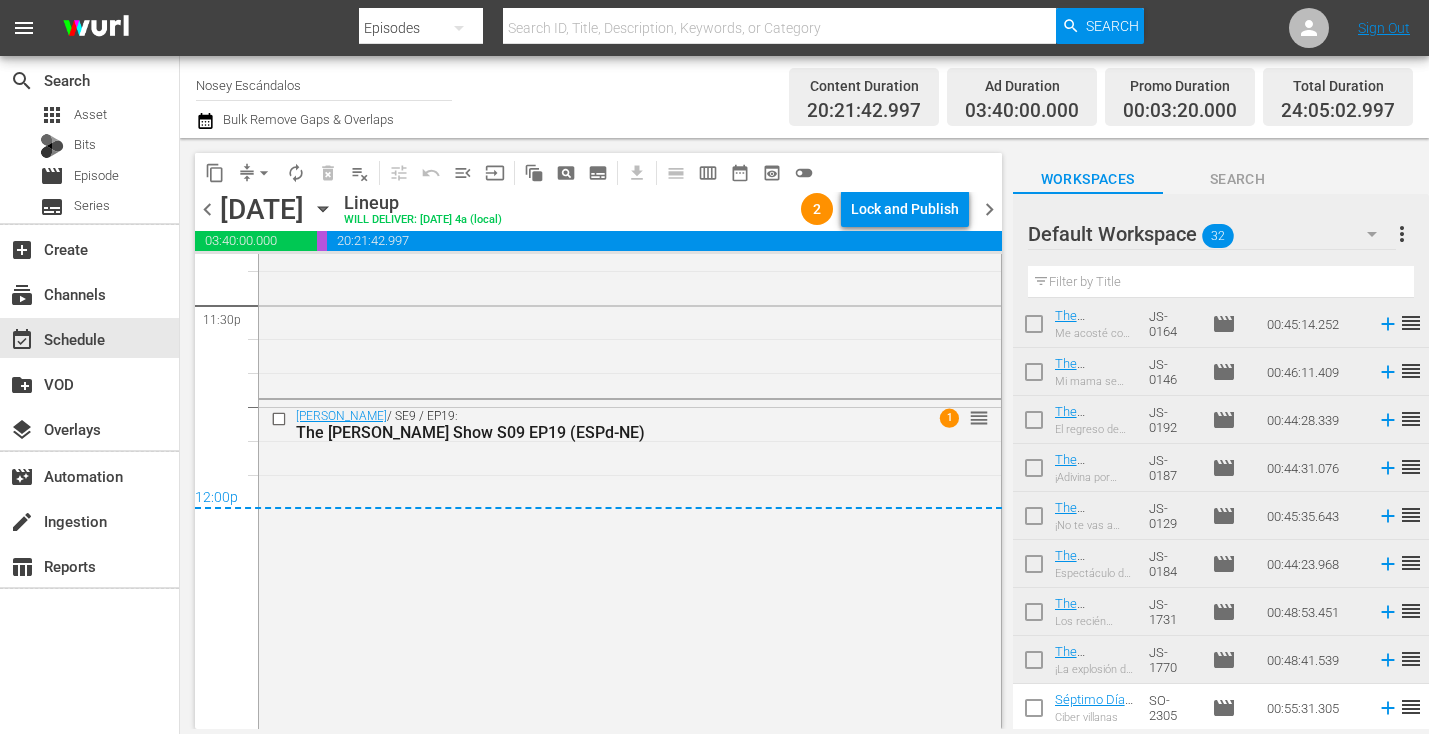 click on "Default Workspace 32 Default more_vert  Filter by Title" at bounding box center [1221, 250] 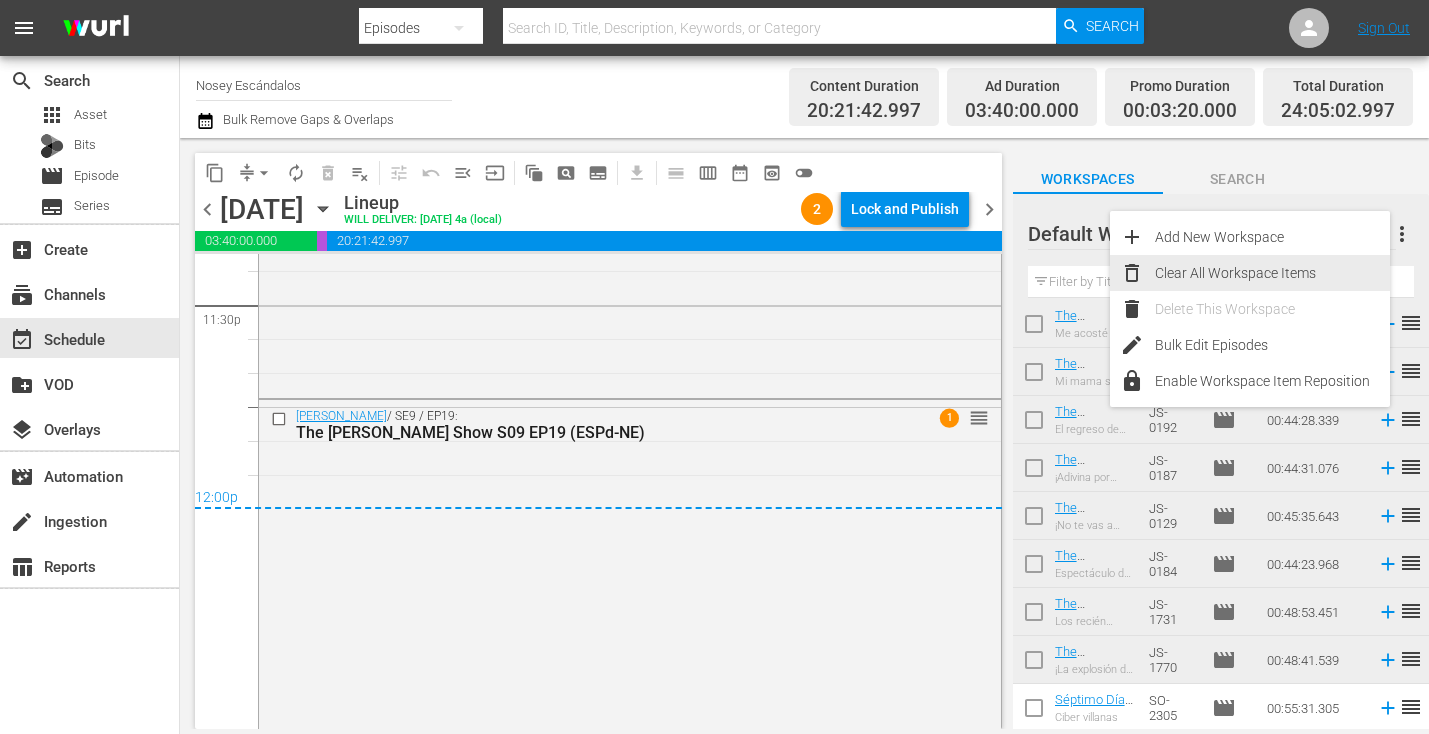 click on "Clear All Workspace Items" at bounding box center [1272, 273] 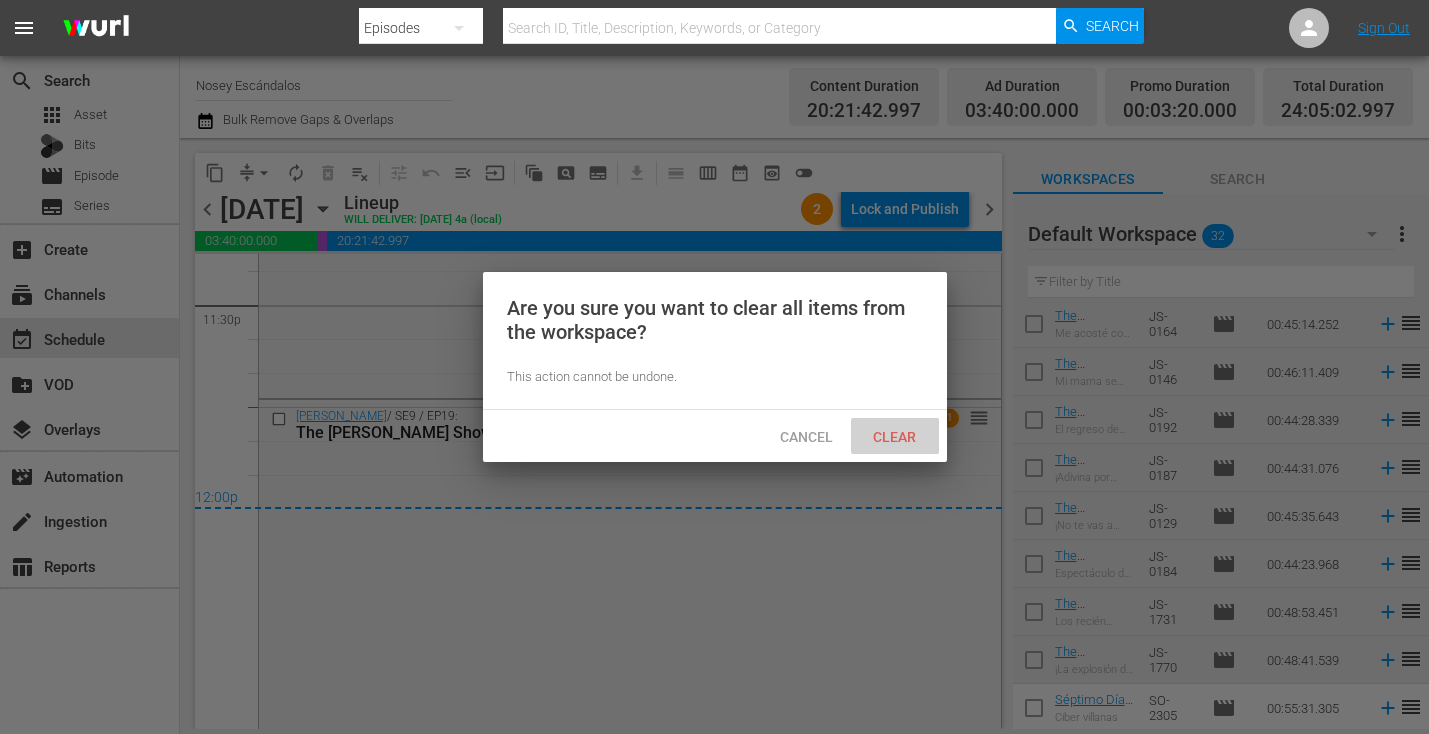 click on "Clear" at bounding box center [894, 437] 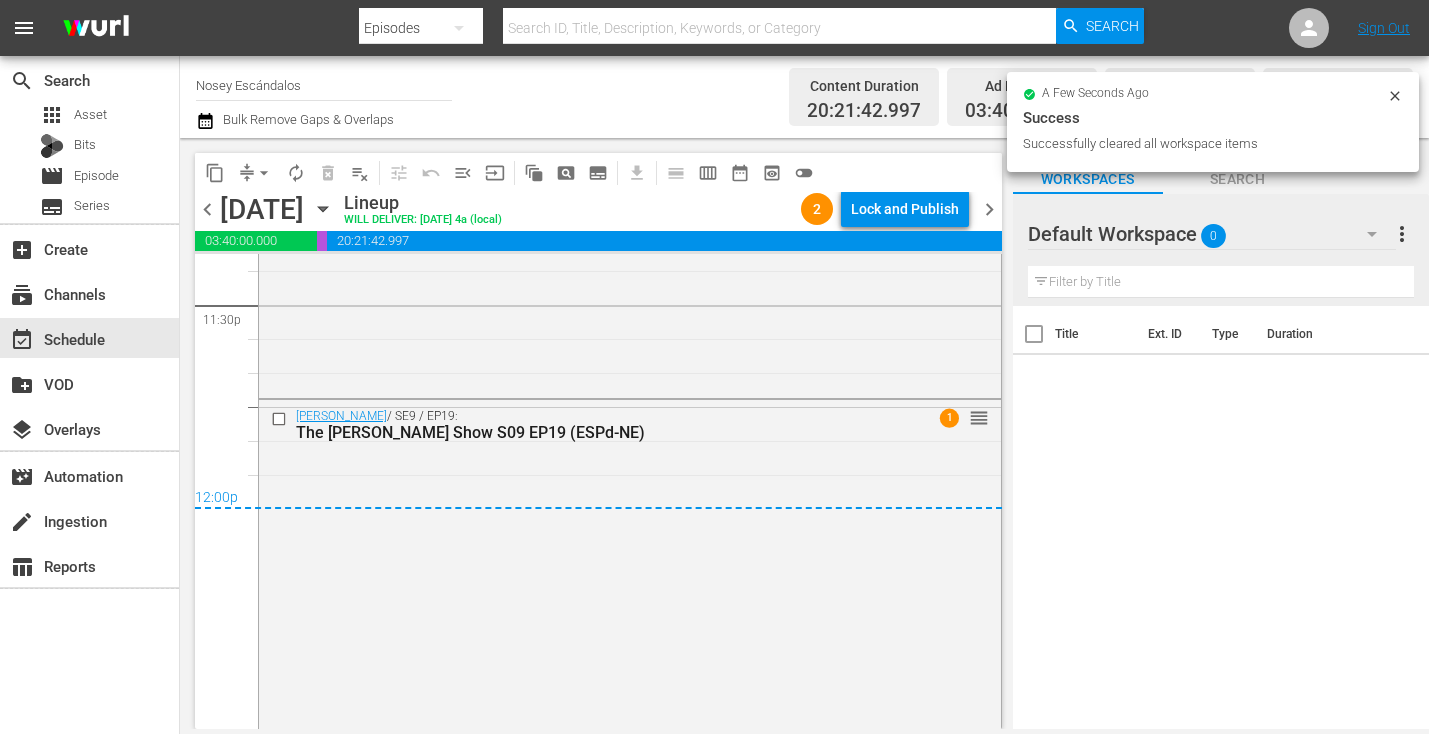 scroll, scrollTop: 0, scrollLeft: 0, axis: both 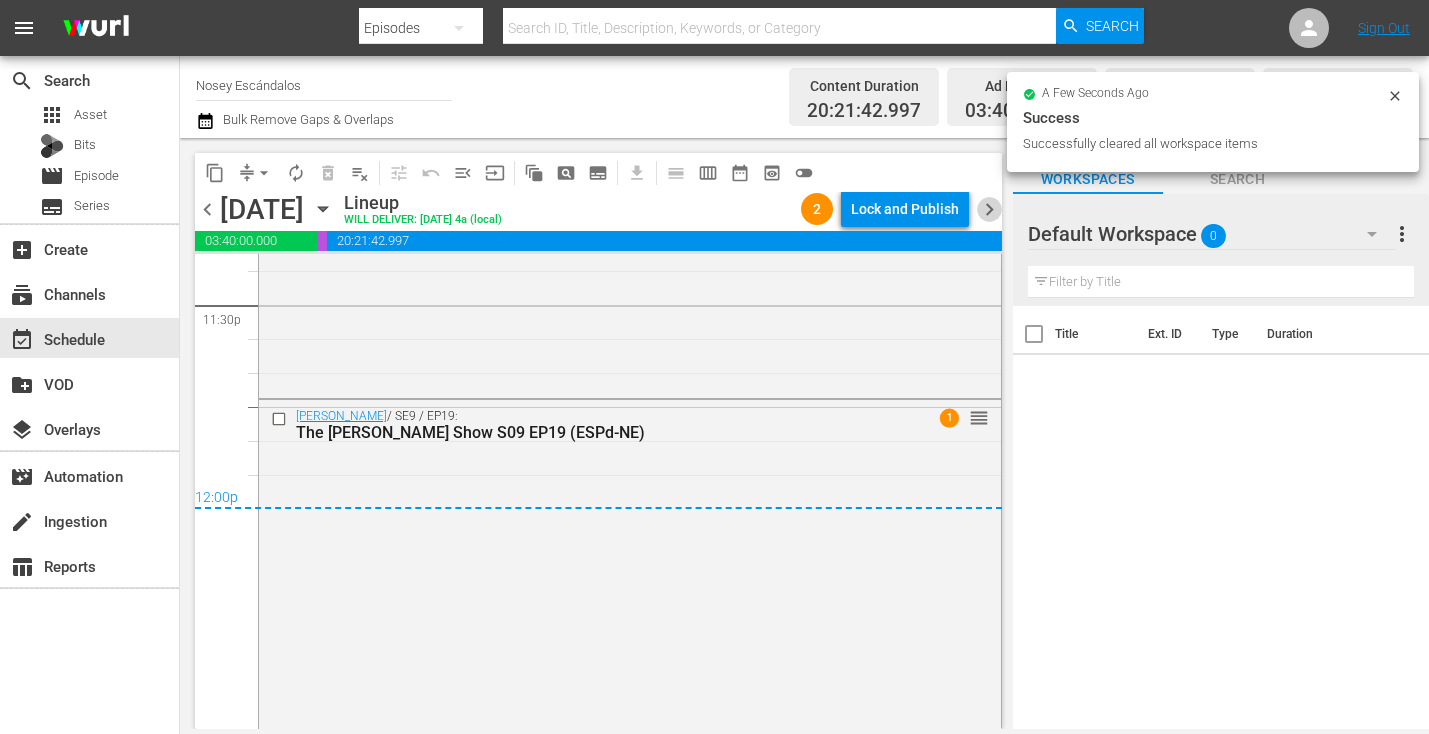 click on "chevron_right" at bounding box center [989, 209] 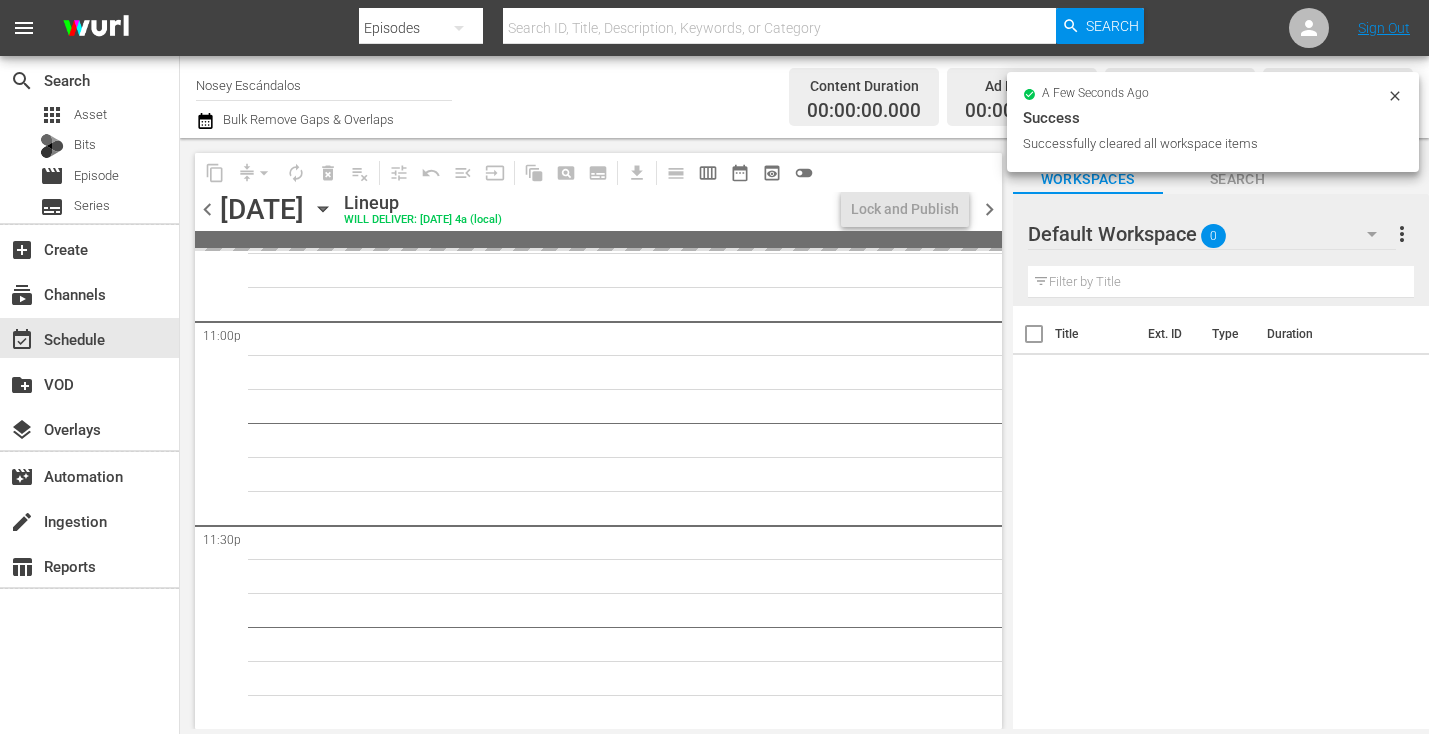 scroll, scrollTop: 9317, scrollLeft: 0, axis: vertical 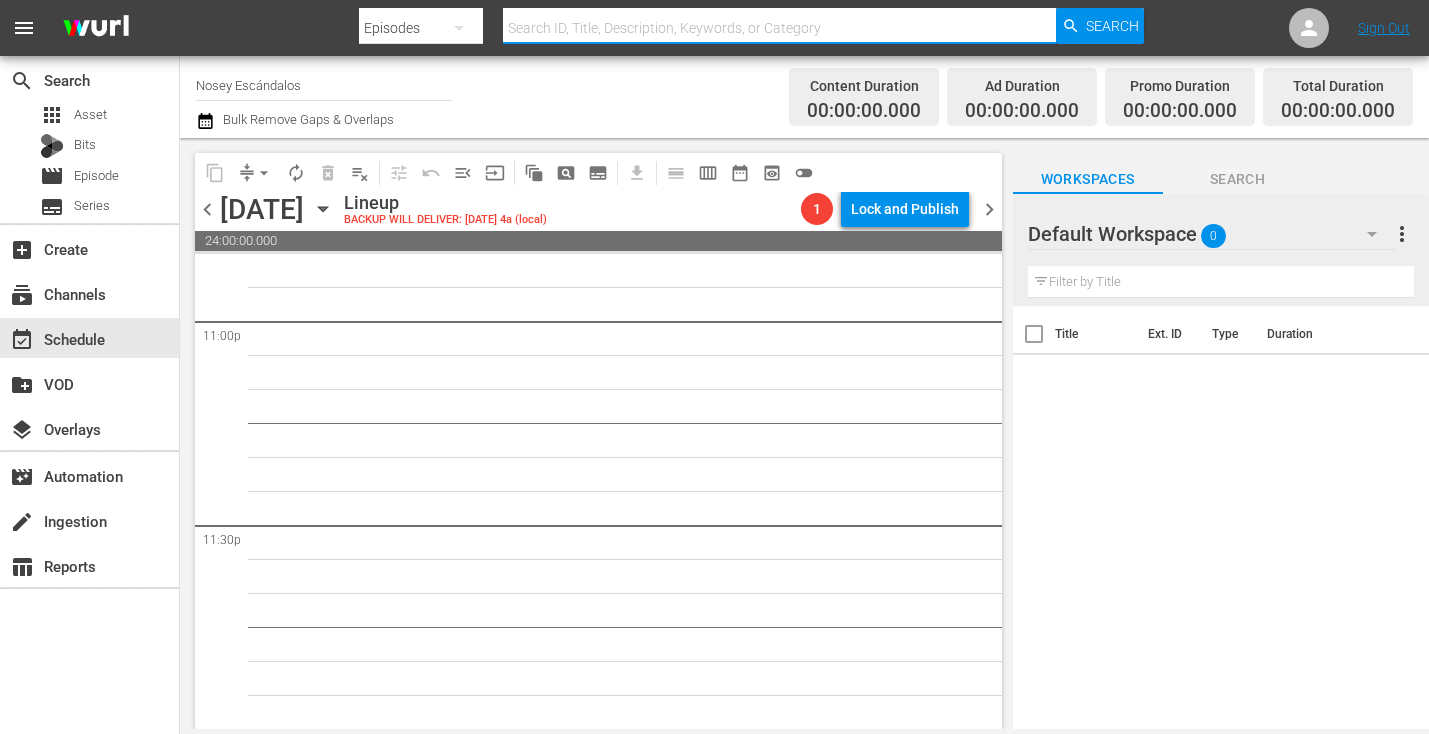 click at bounding box center (780, 28) 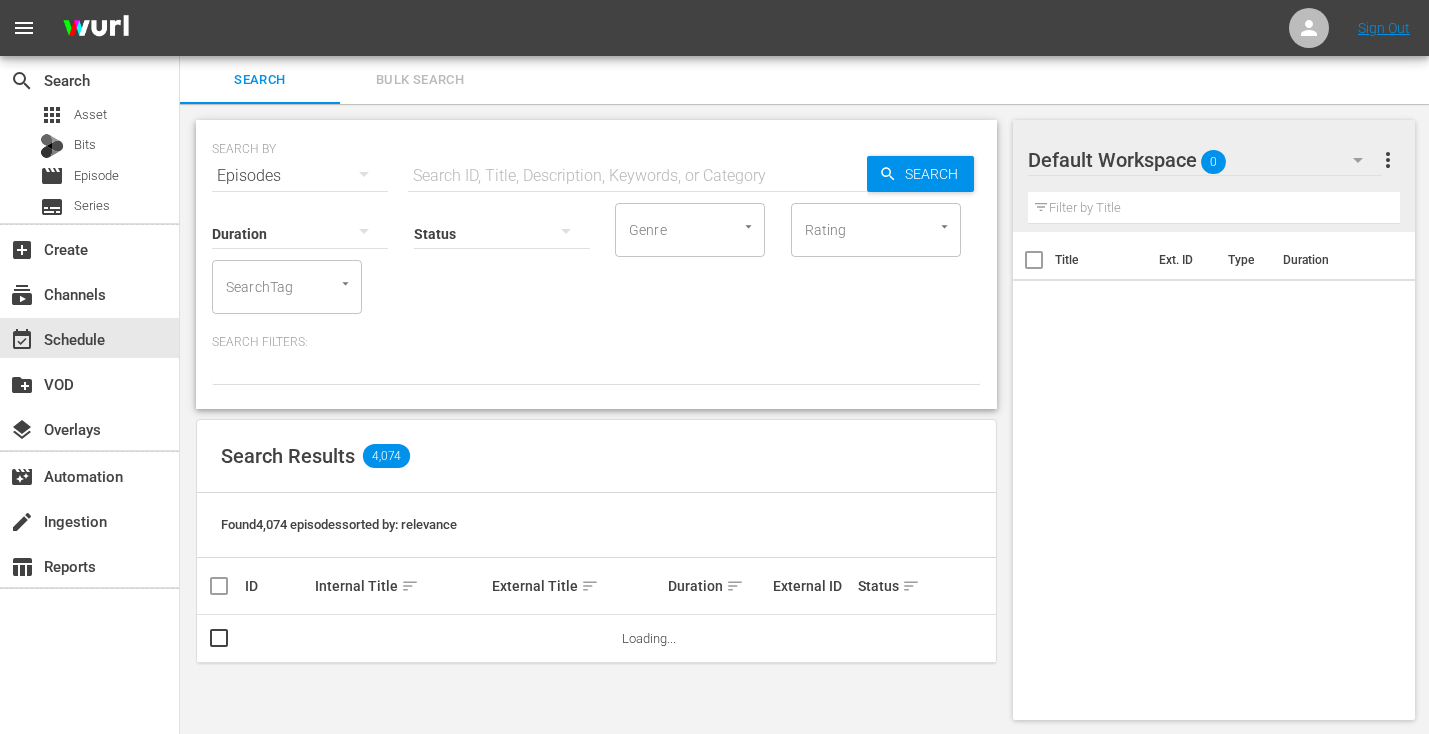 click on "Bulk Search" at bounding box center (420, 80) 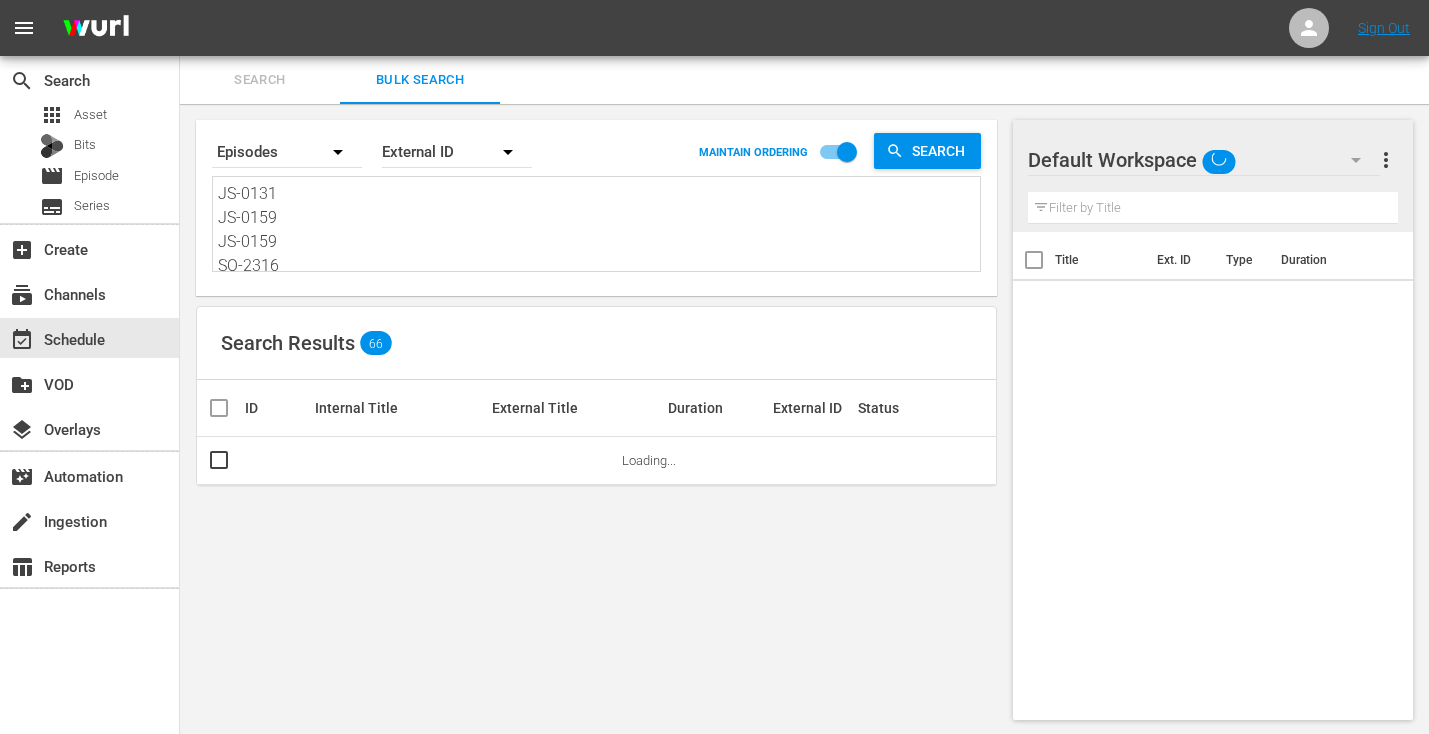 click on "JS-0131
JS-0159
JS-0159
SO-2316
SO-2323
SO-2304
SO-2311
SO-2317
SO-2310
SO-2305
EL-2304
EL-2310
EL-2317
EL-2311
EL-2323
EL-2305
EL-2305
JM-0205
JM-0207
JM-0208
JM-0206
MS-1739
MS-1780
MS-1145
SW-1793
SW-17126
JS-0164
JS-0146
JS-0192
JS-0187
JS-0129
JS-0184
JS-1731
JS-1770" at bounding box center (599, 227) 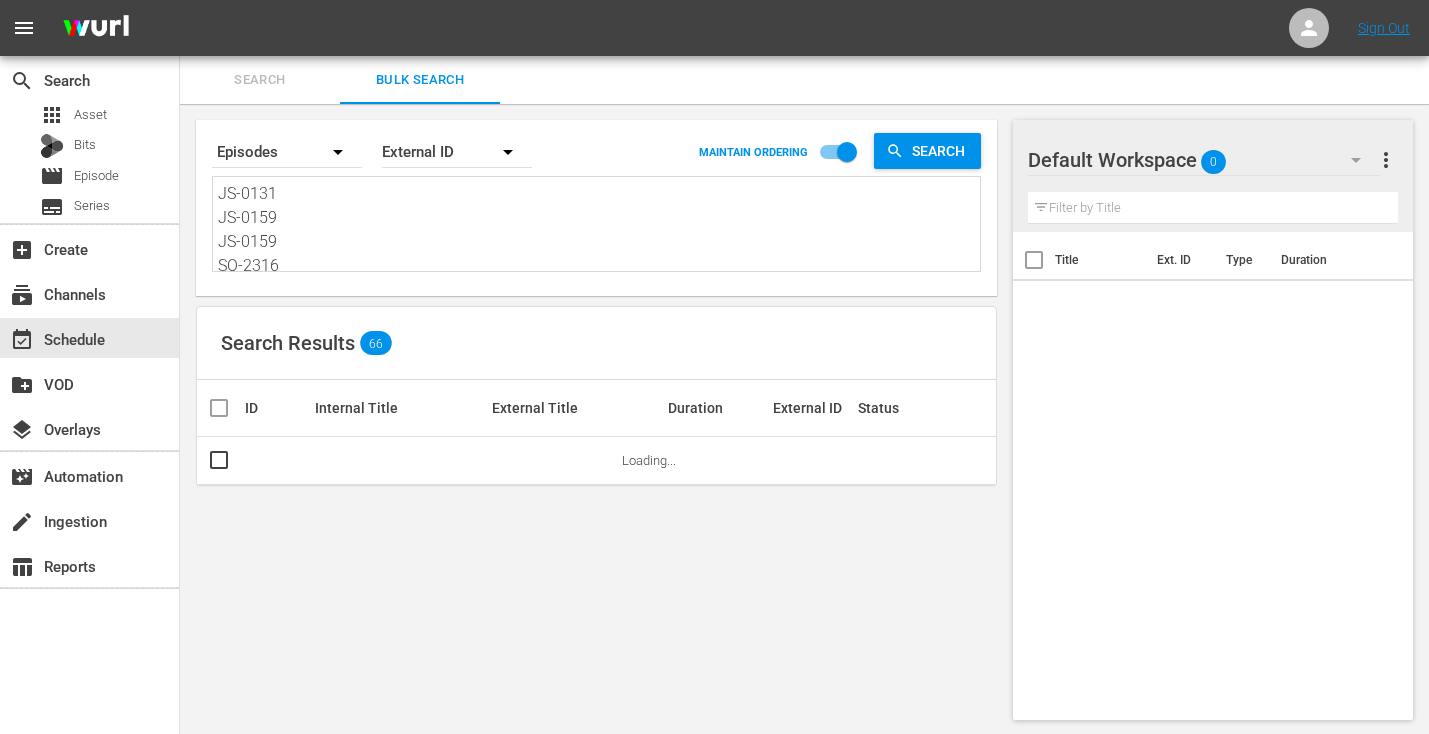 type 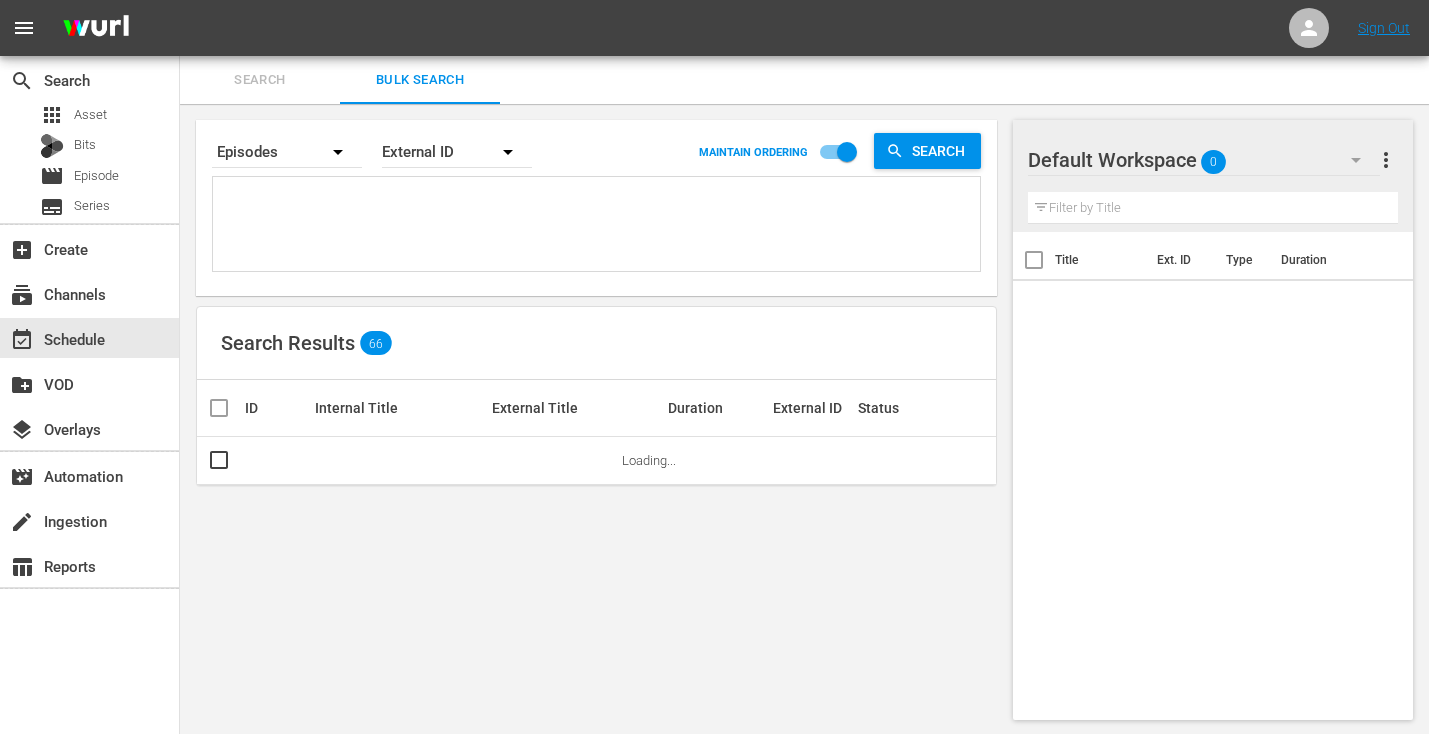 paste on "JS-0135
JS-0162
JS-0162
SO-2317
SO-2324
SO-2305
SO-2312
SO-2318
SO-2311
SO-2306
EL-2305
EL-2311
EL-2318
EL-2312
EL-2324
EL-2306
EL-2306
JM-0206
JM-0208
JM-0209
JM-0207
MS-1740
MS-1784
MS-1151
SW-17103
SW-17127
JS-0178
JS-0159
JS-1730
JS-0192
JS-0131
JS-0186
JS-1770
JS-1776" 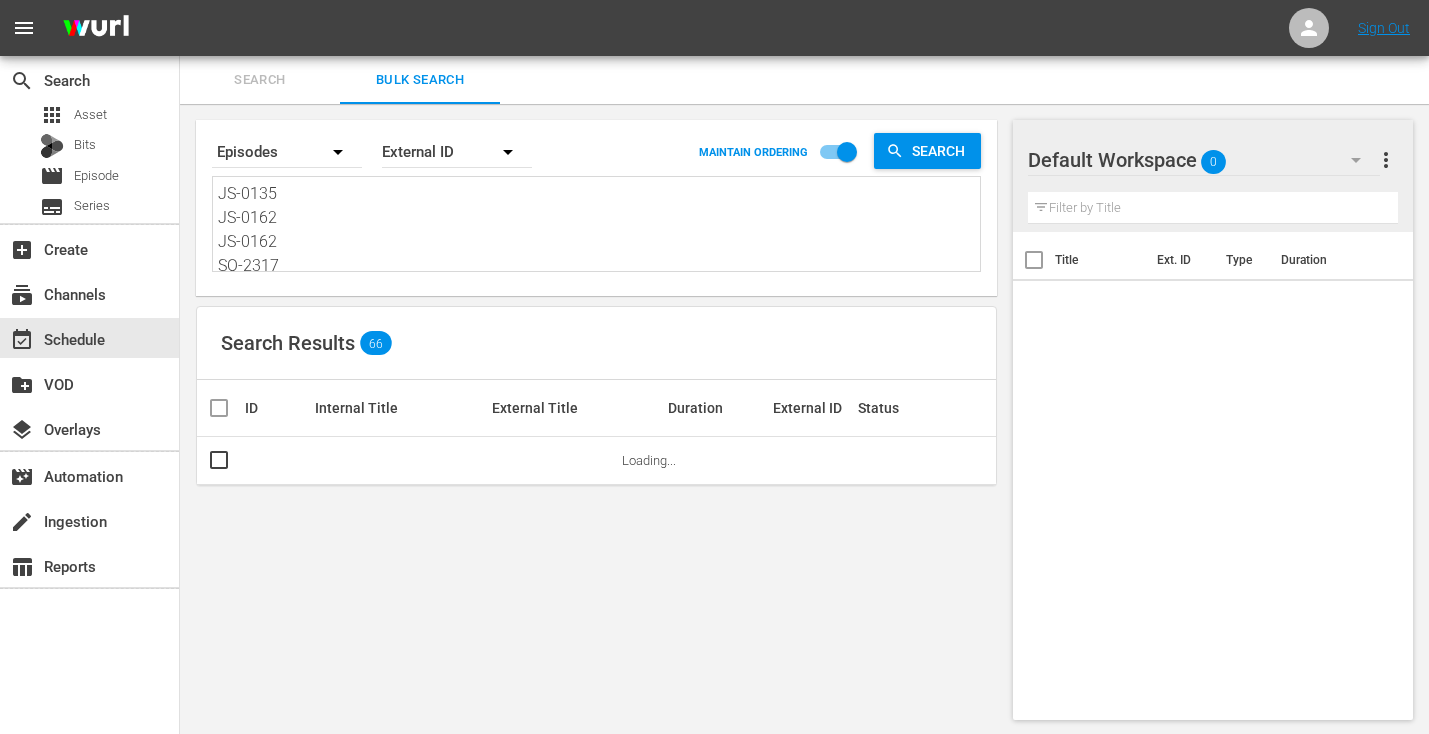 scroll, scrollTop: 722, scrollLeft: 0, axis: vertical 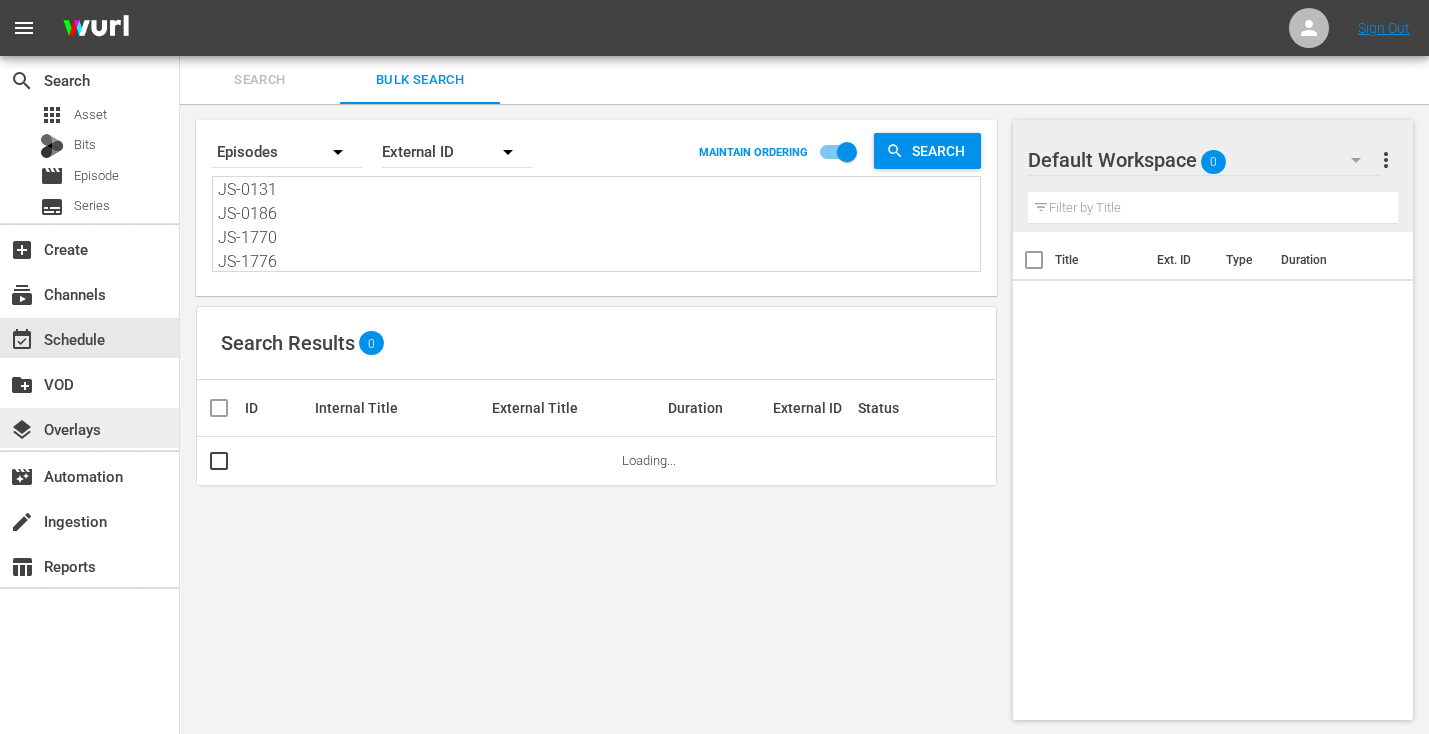 type on "JS-0135
JS-0162
JS-0162
SO-2317
SO-2324
SO-2305
SO-2312
SO-2318
SO-2311
SO-2306
EL-2305
EL-2311
EL-2318
EL-2312
EL-2324
EL-2306
EL-2306
JM-0206
JM-0208
JM-0209
JM-0207
MS-1740
MS-1784
MS-1151
SW-17103
SW-17127
JS-0178
JS-0159
JS-1730
JS-0192
JS-0131
JS-0186
JS-1770
JS-1776" 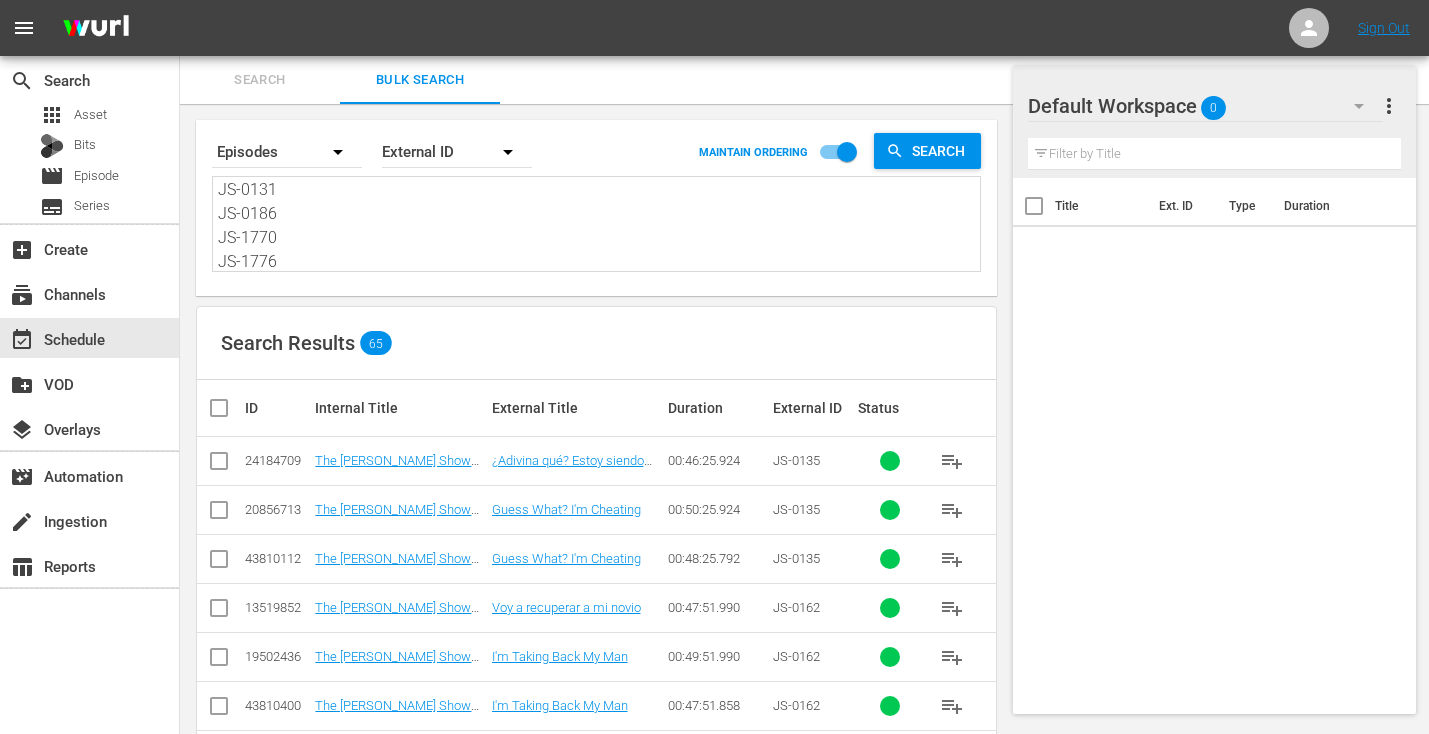 scroll, scrollTop: 178, scrollLeft: 0, axis: vertical 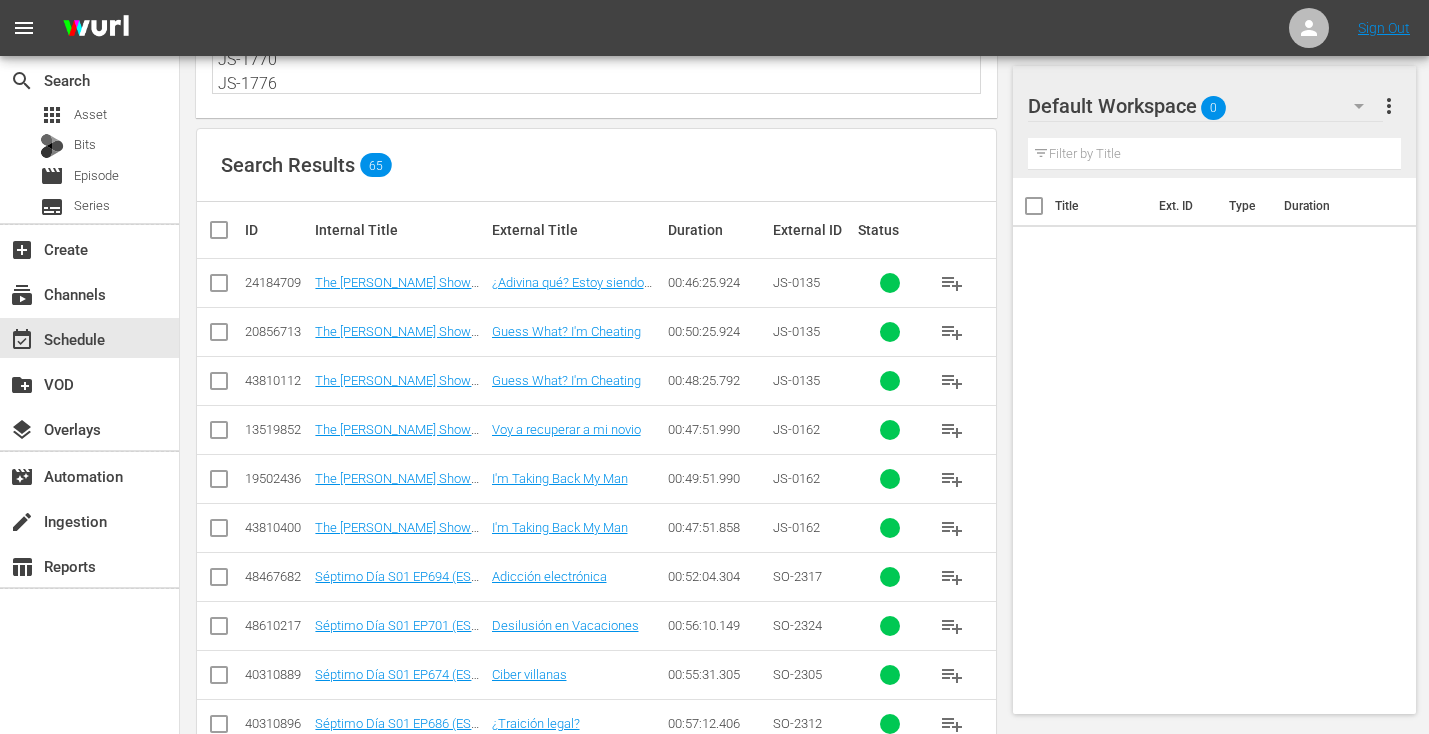 click at bounding box center (219, 287) 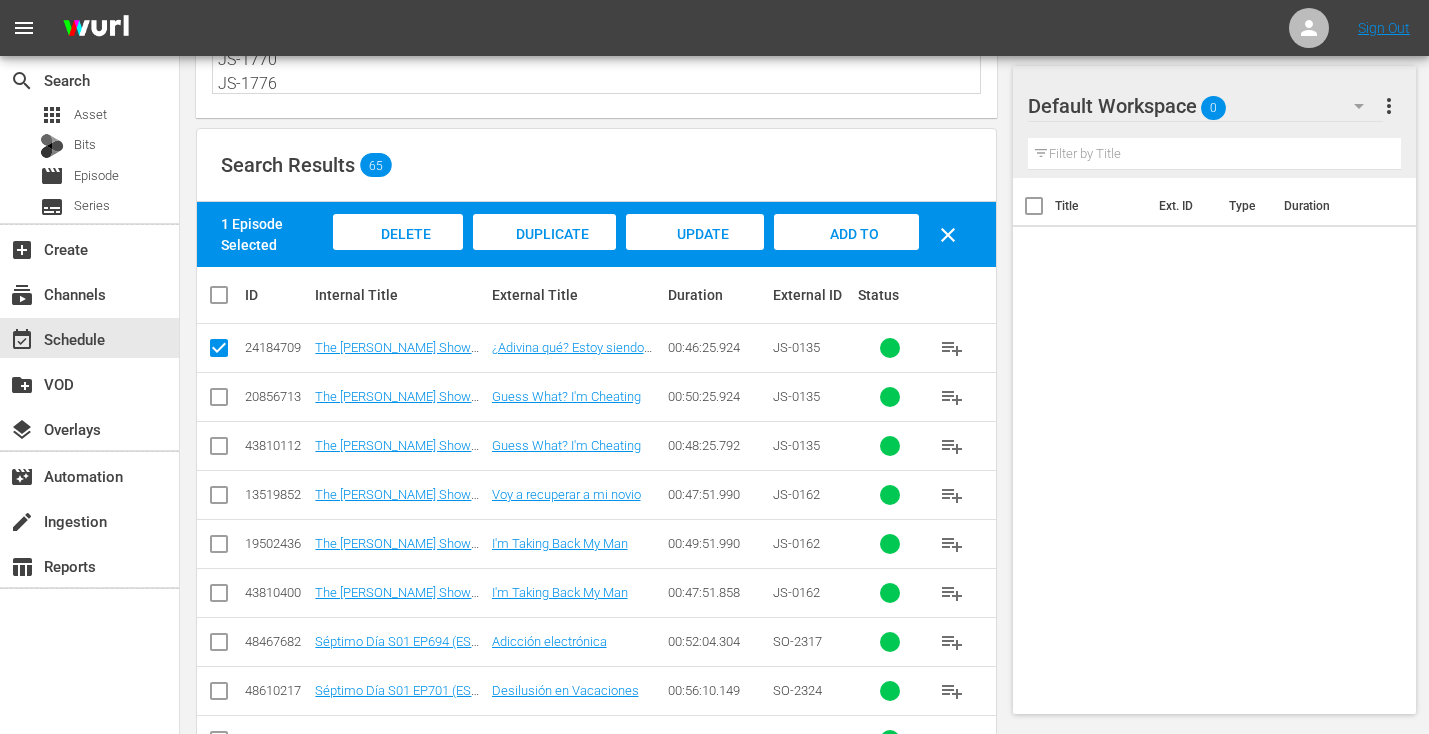click at bounding box center (219, 499) 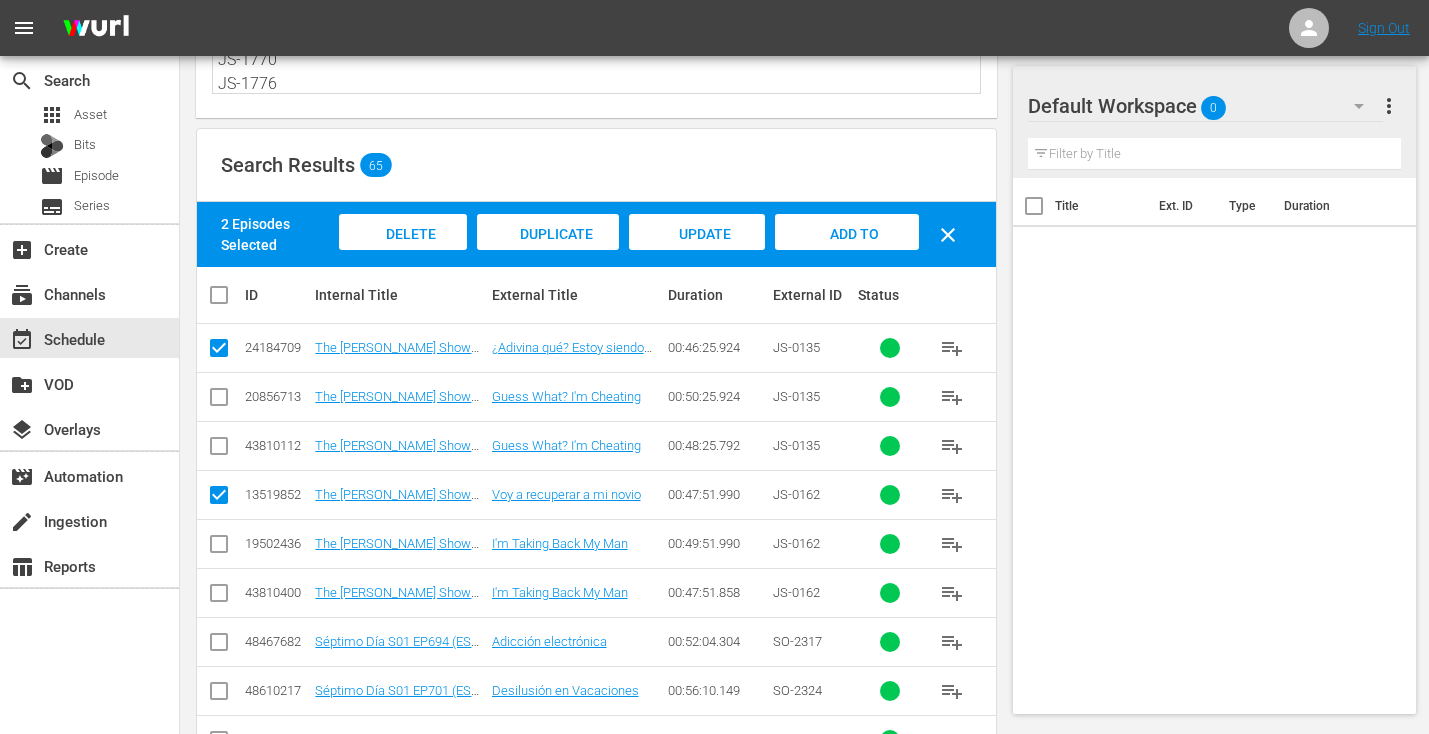 click at bounding box center (219, 646) 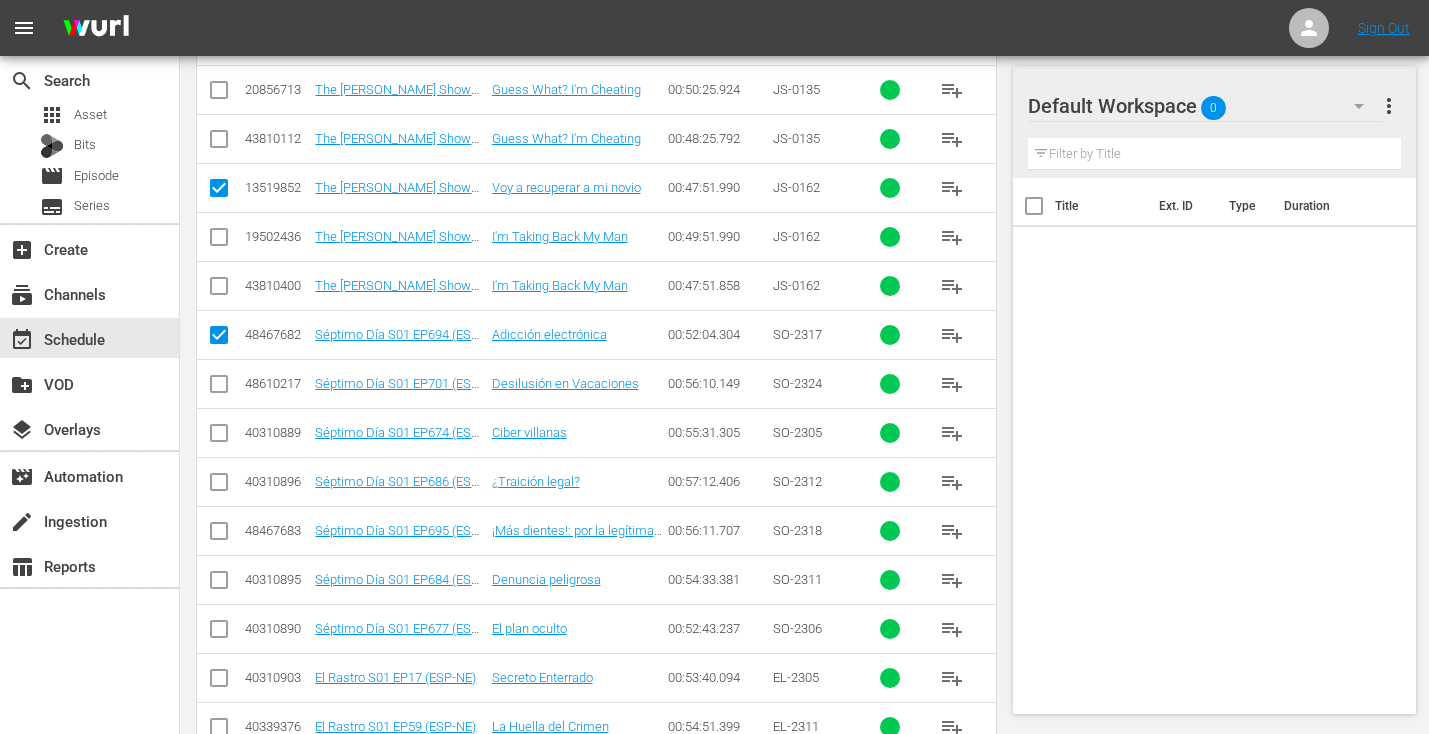 scroll, scrollTop: 487, scrollLeft: 0, axis: vertical 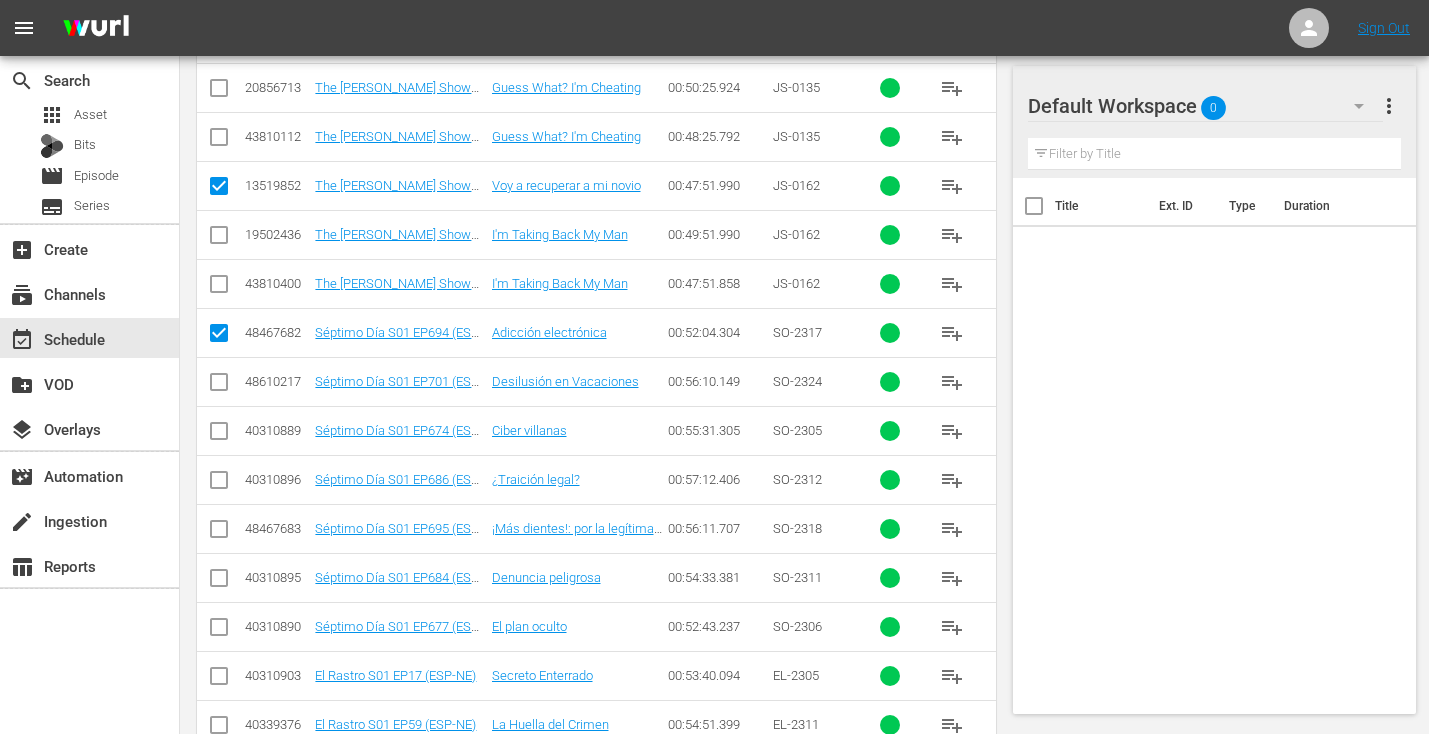 click at bounding box center (219, 386) 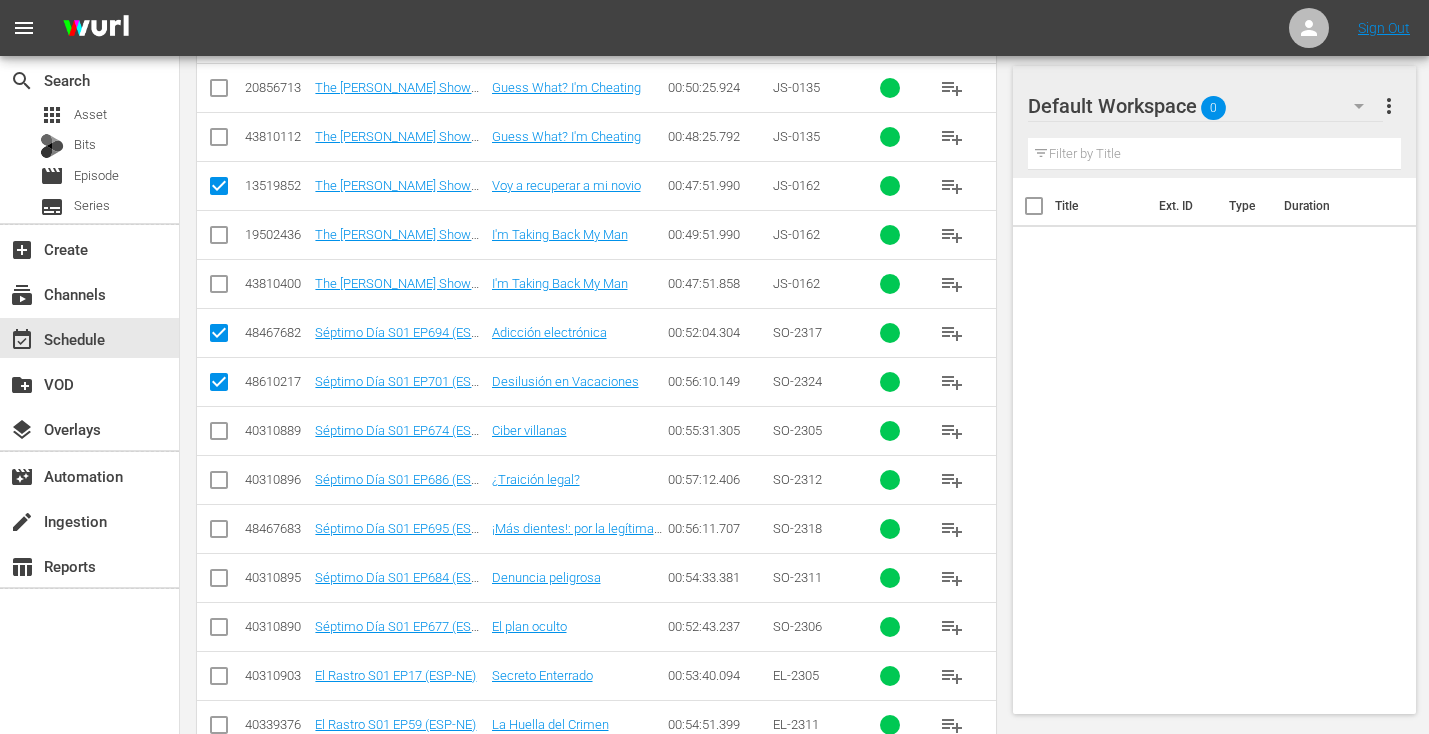 click 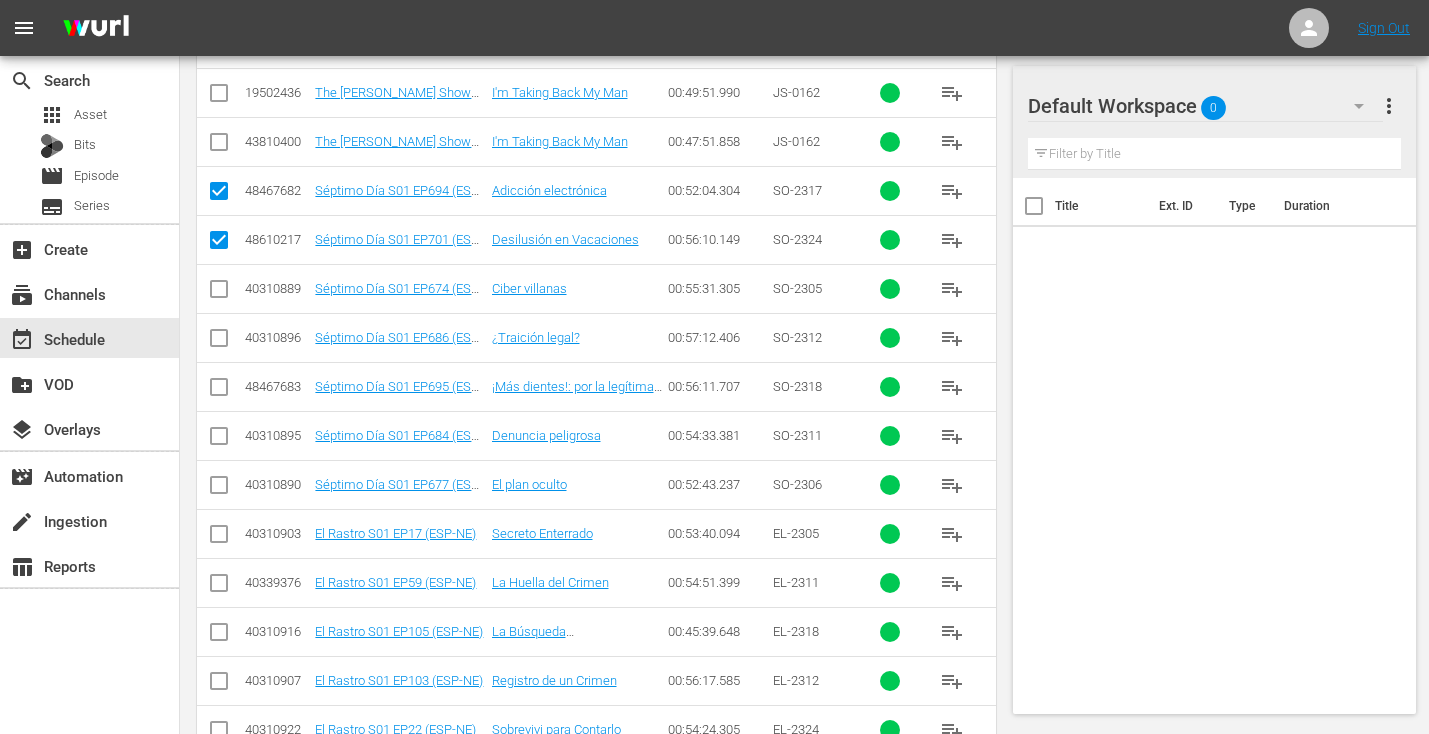 scroll, scrollTop: 637, scrollLeft: 0, axis: vertical 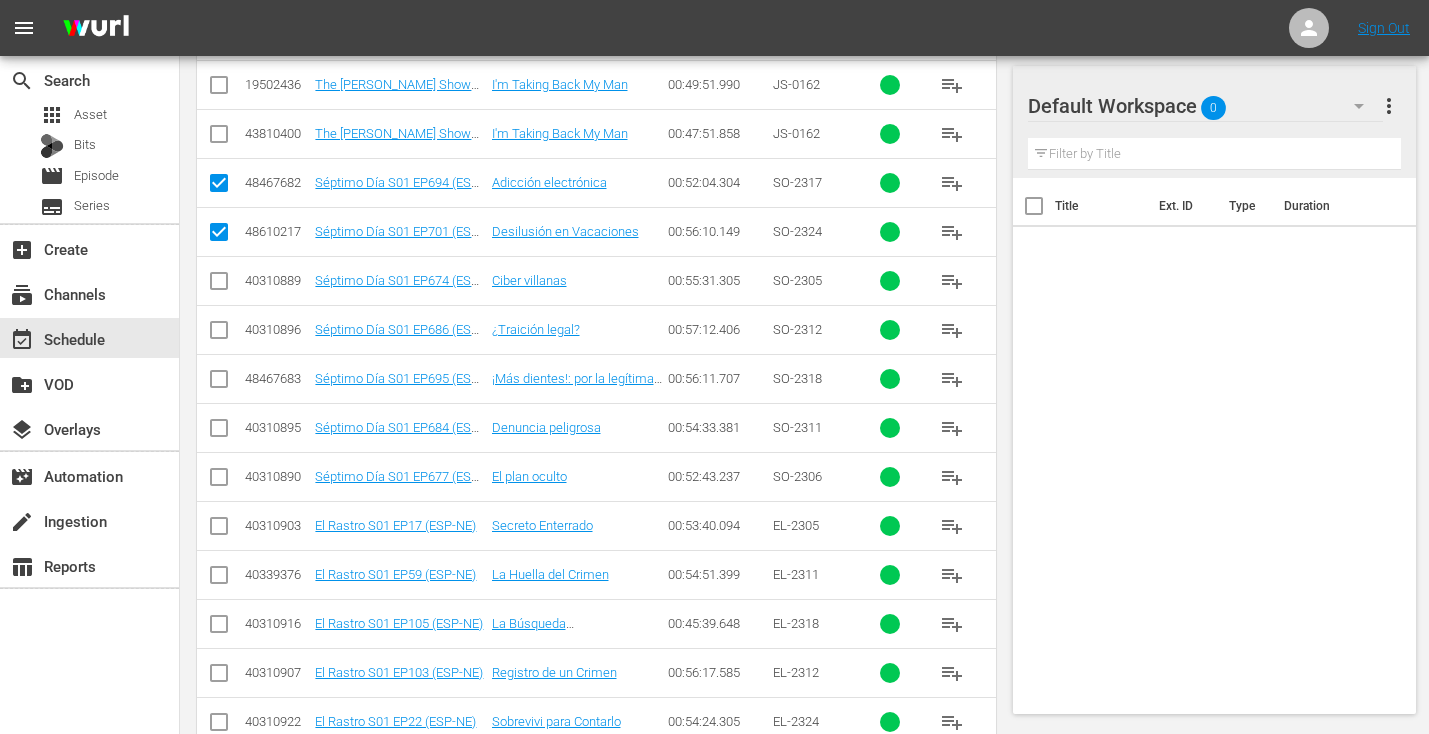 click at bounding box center (219, 334) 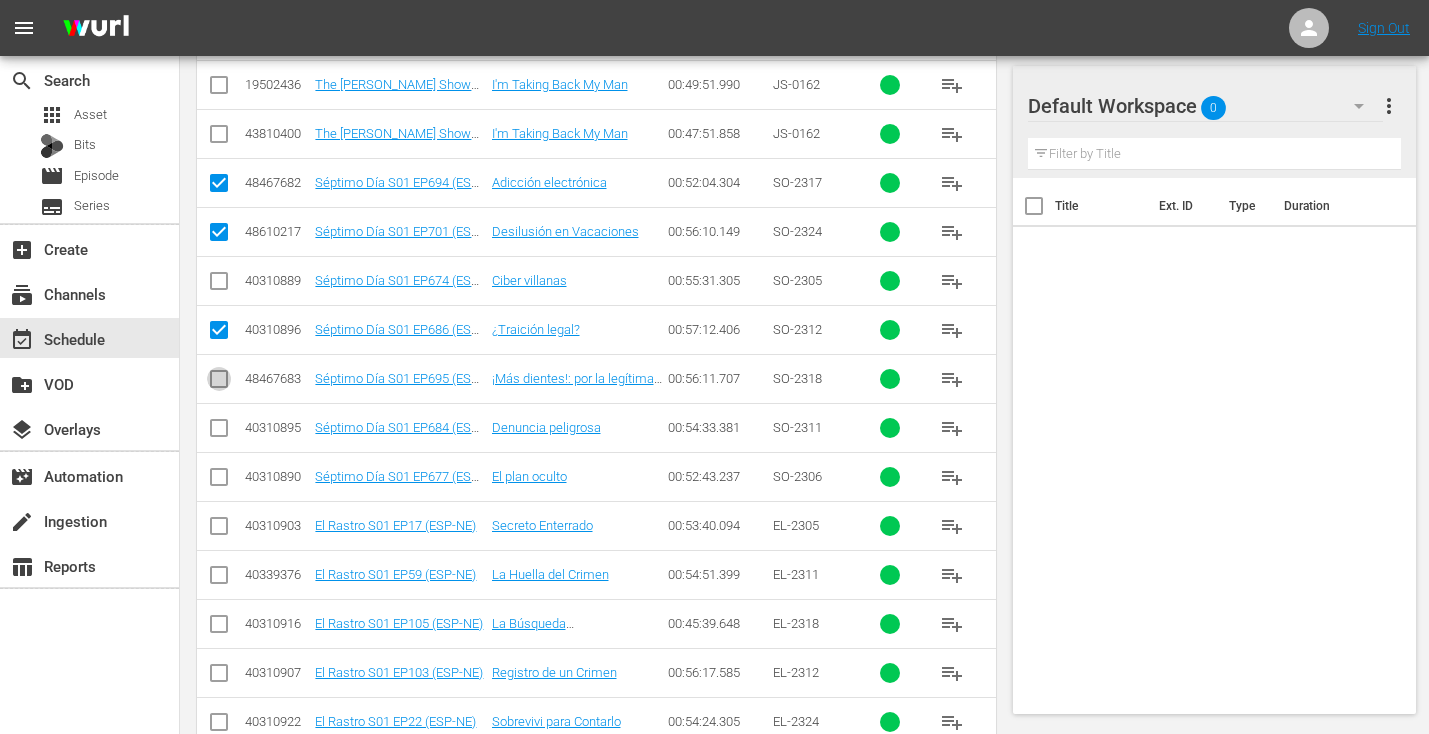 click at bounding box center (219, 383) 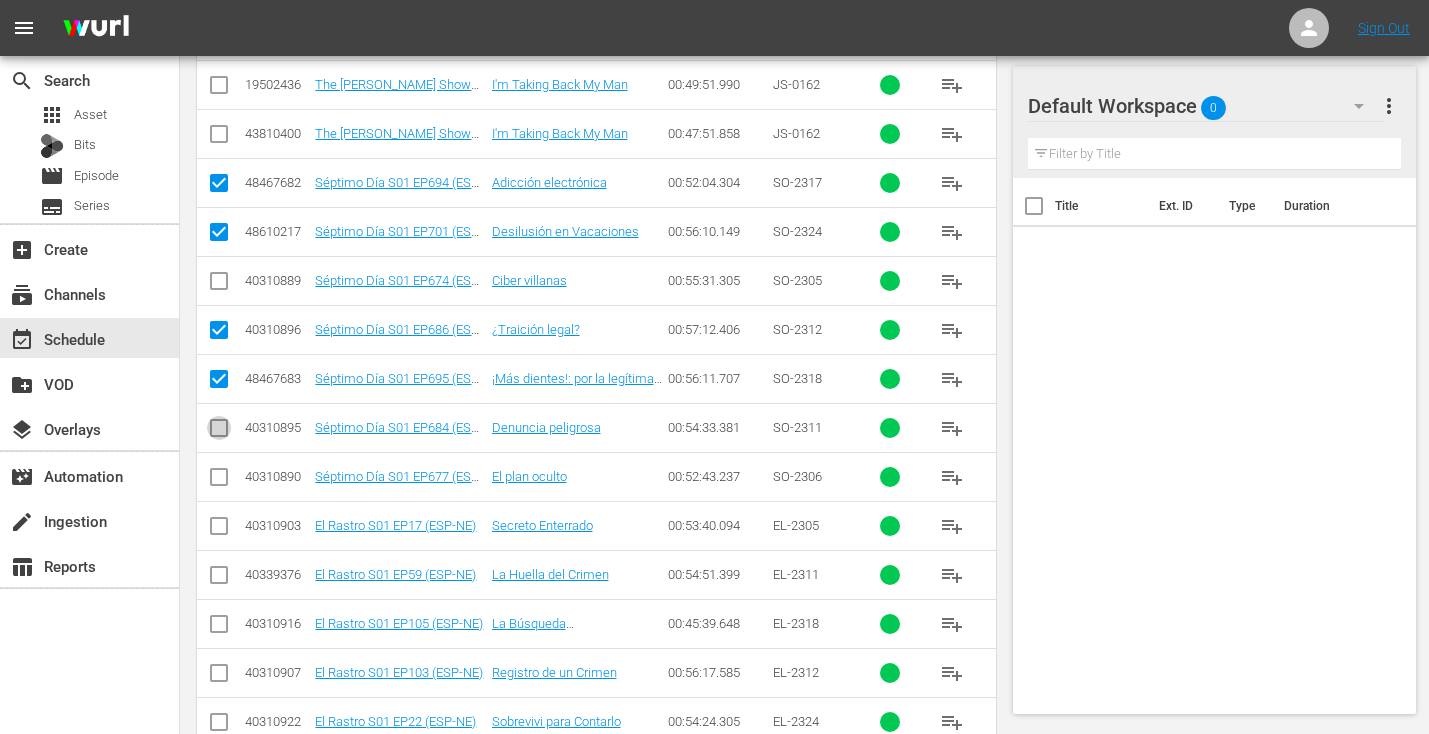 click at bounding box center (219, 432) 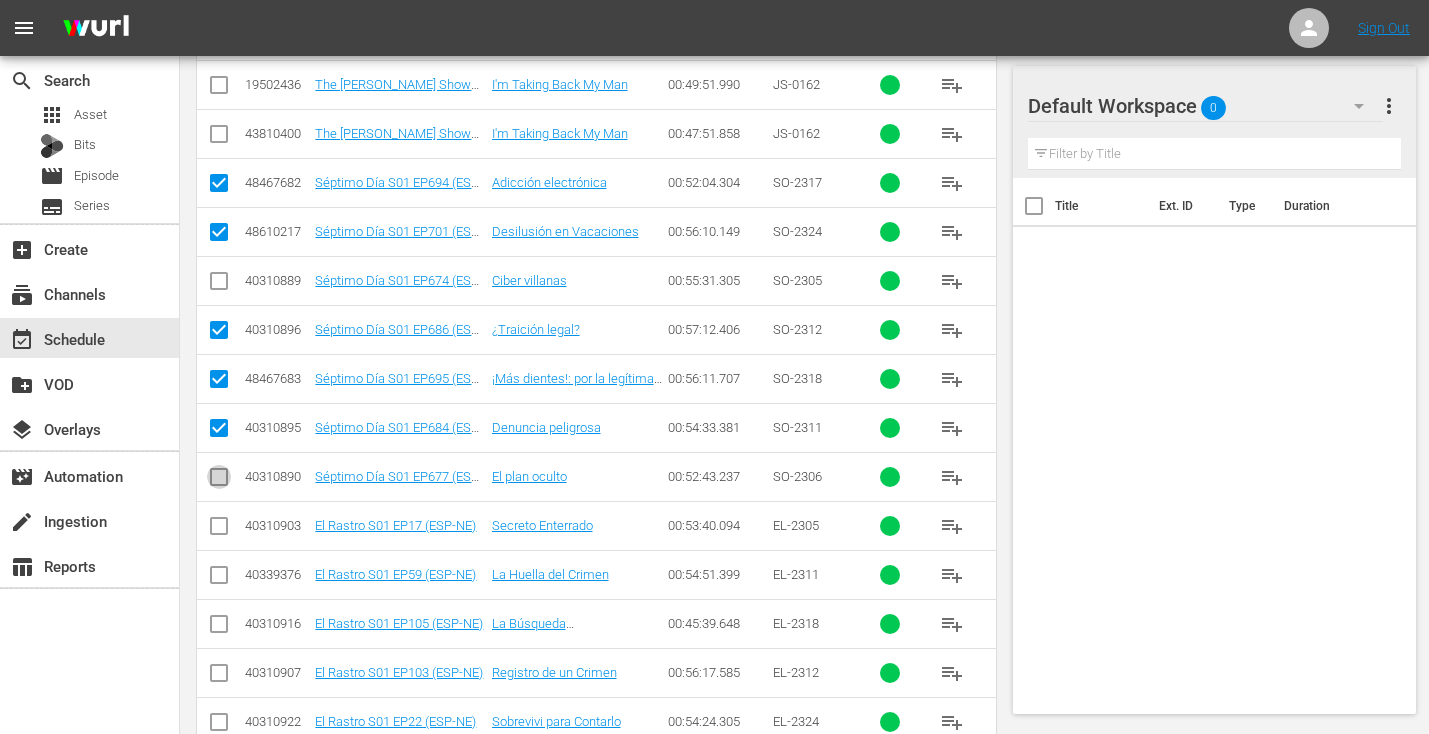 click at bounding box center (219, 481) 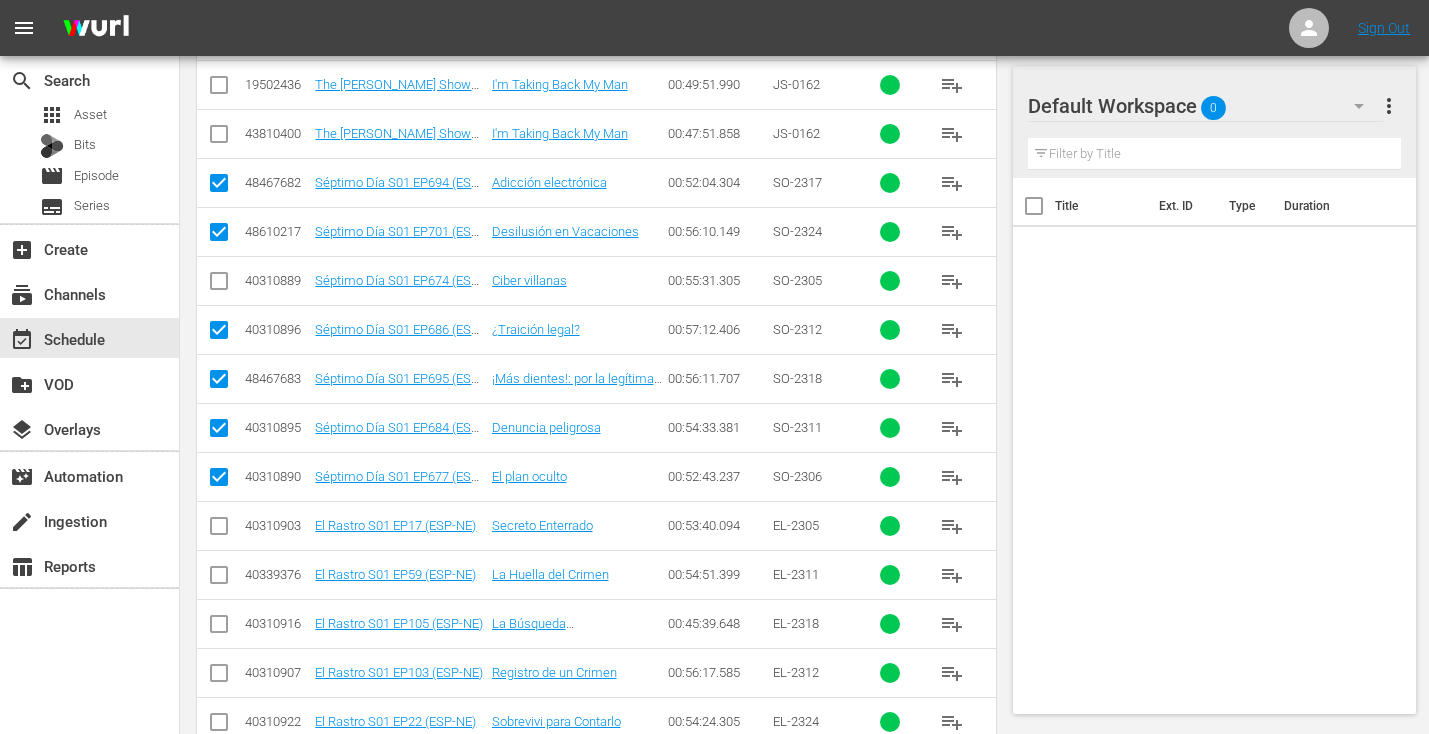 scroll, scrollTop: 774, scrollLeft: 0, axis: vertical 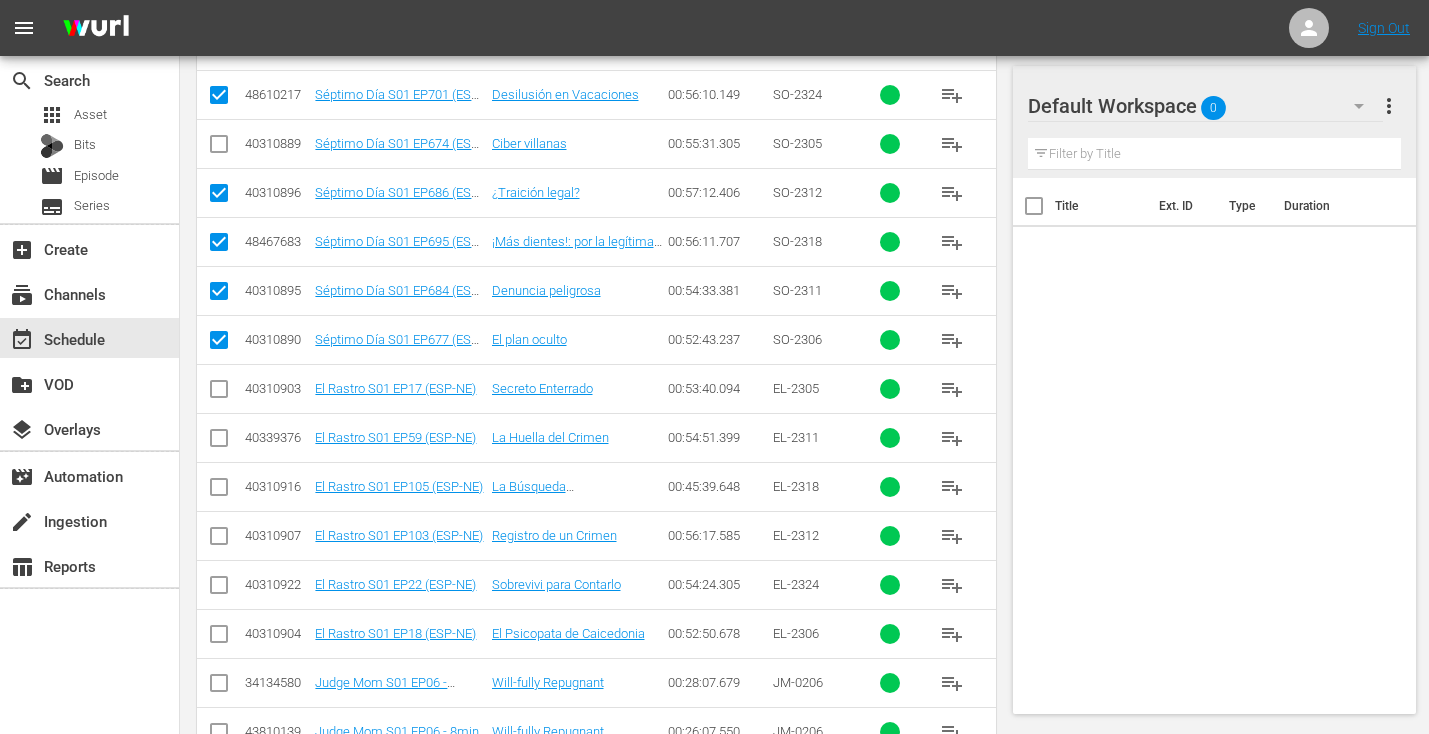 click at bounding box center [219, 393] 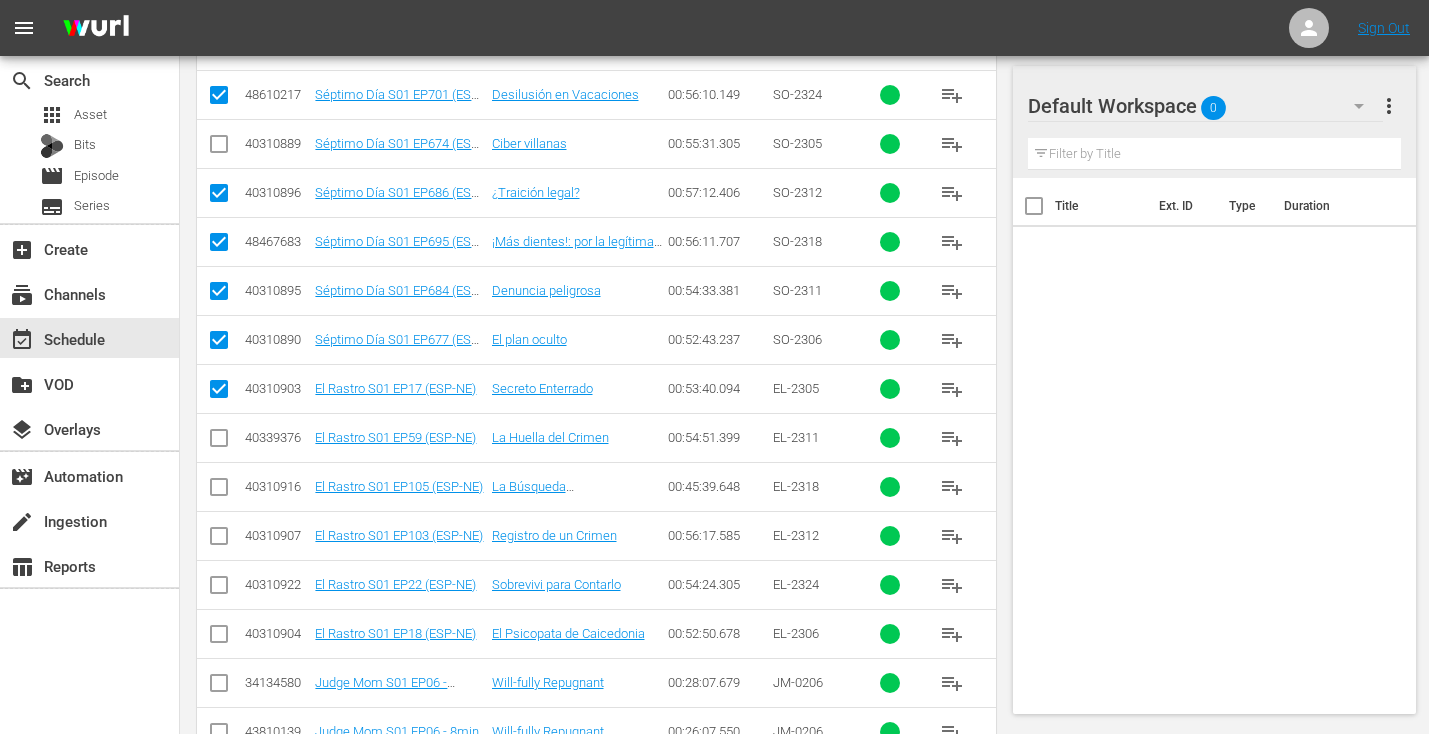 click at bounding box center (219, 442) 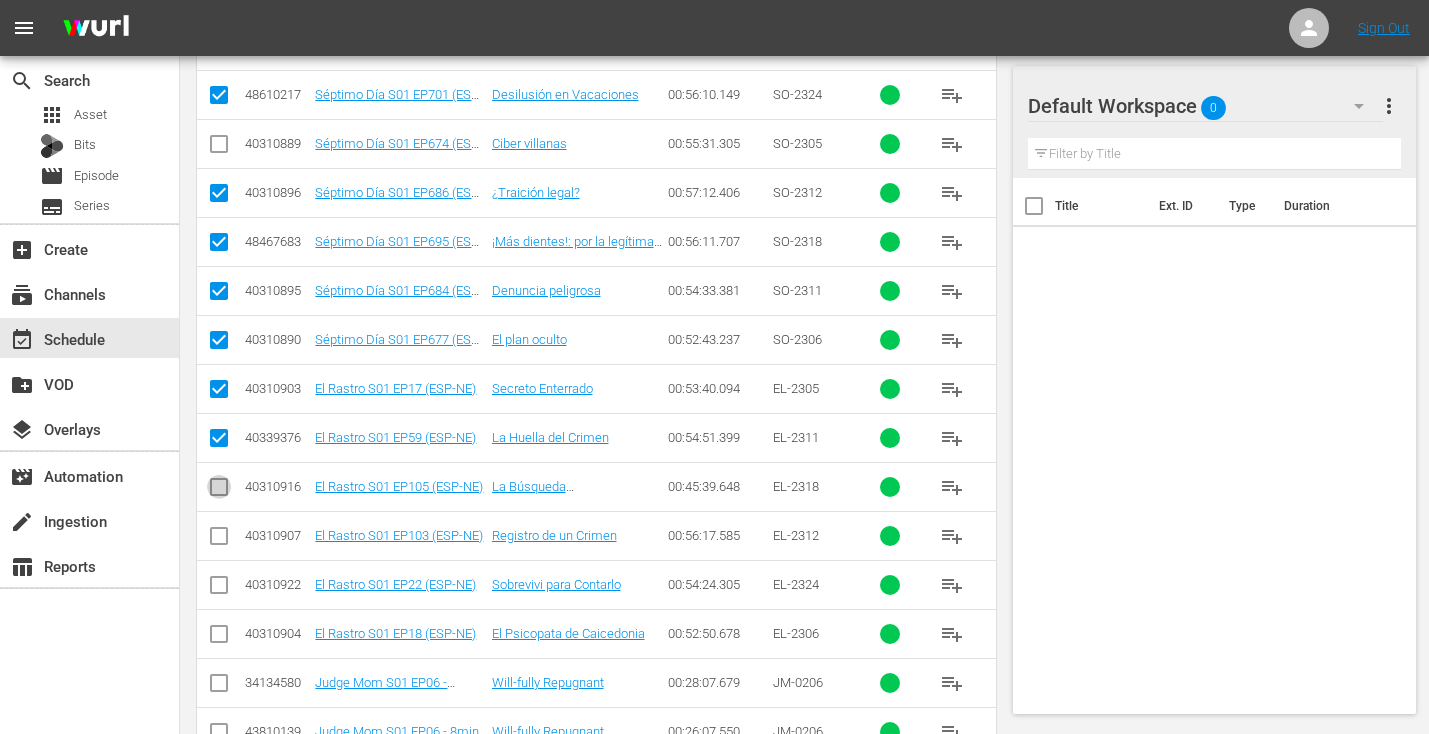 click at bounding box center (219, 491) 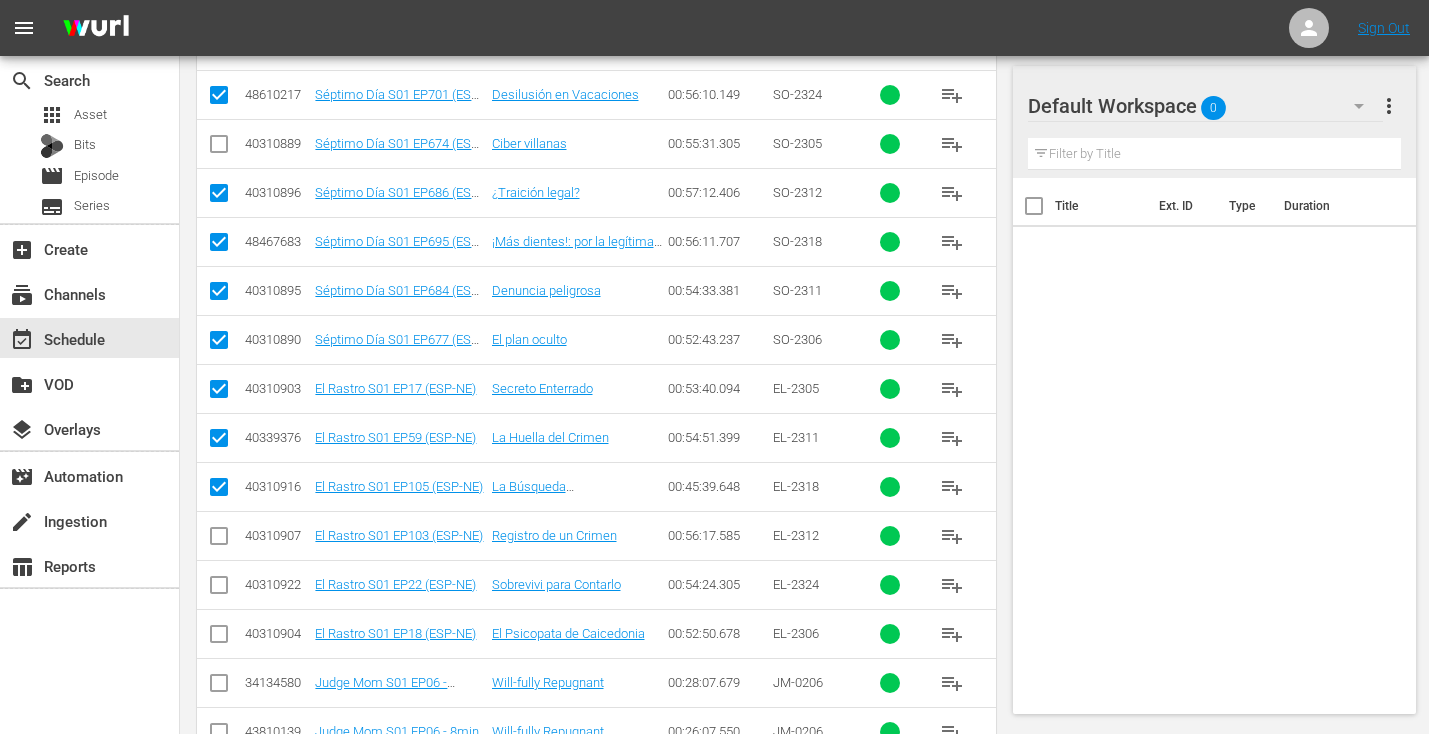 click at bounding box center (219, 540) 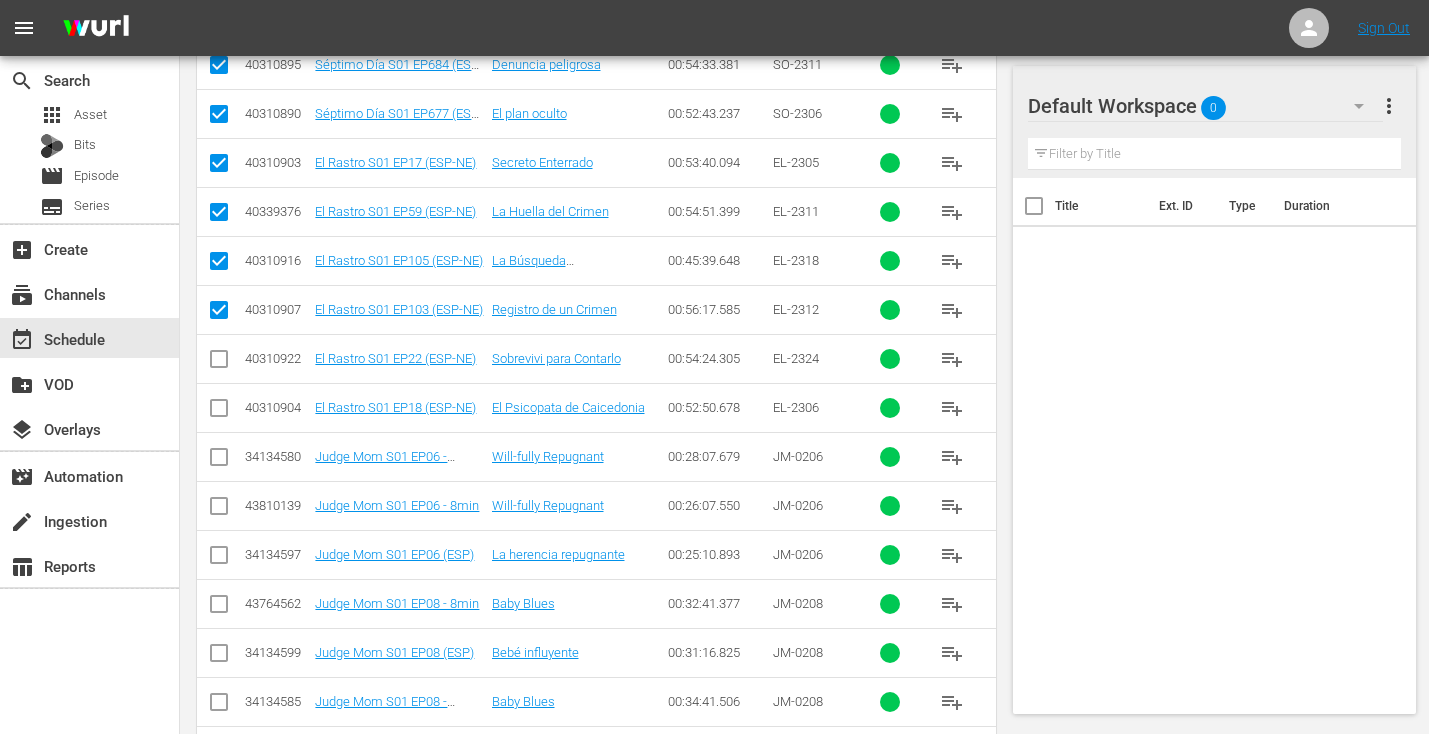scroll, scrollTop: 1007, scrollLeft: 0, axis: vertical 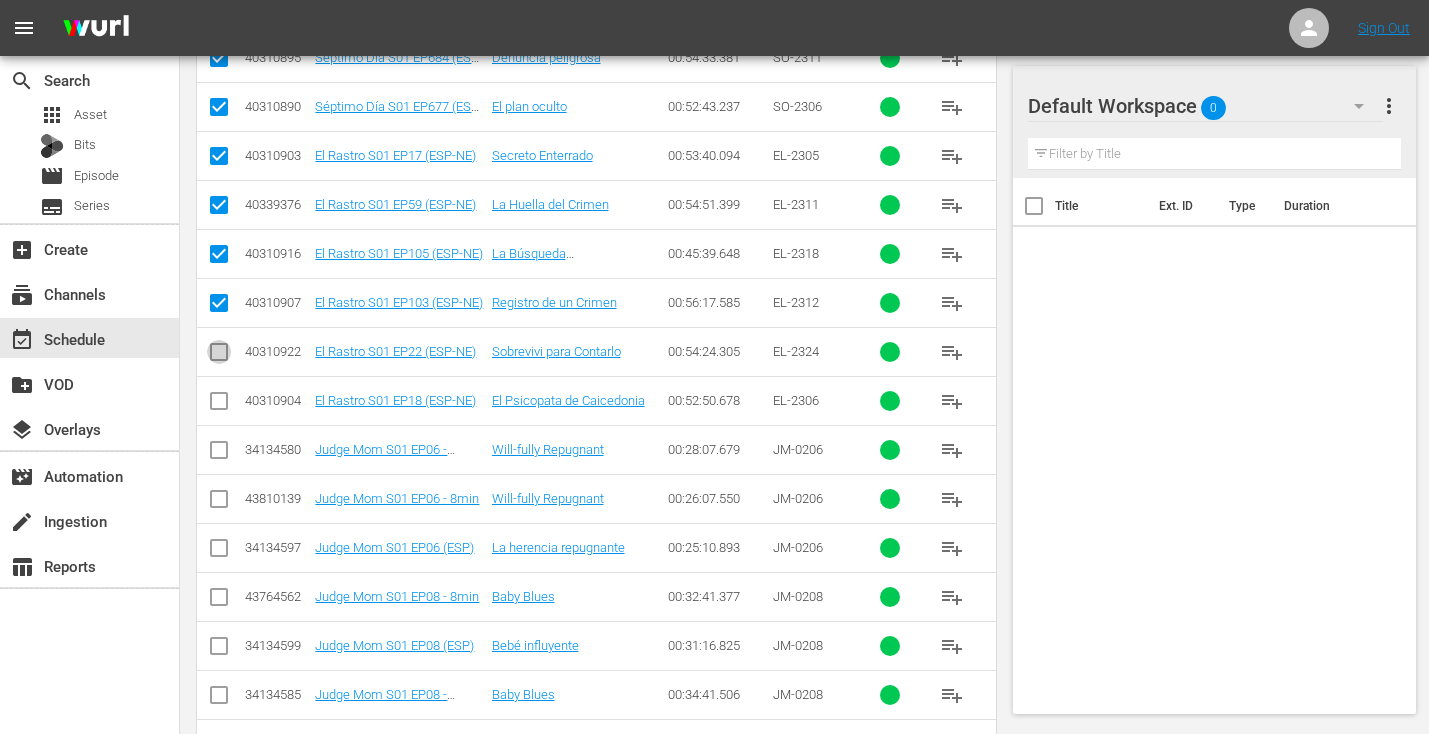 click at bounding box center (219, 356) 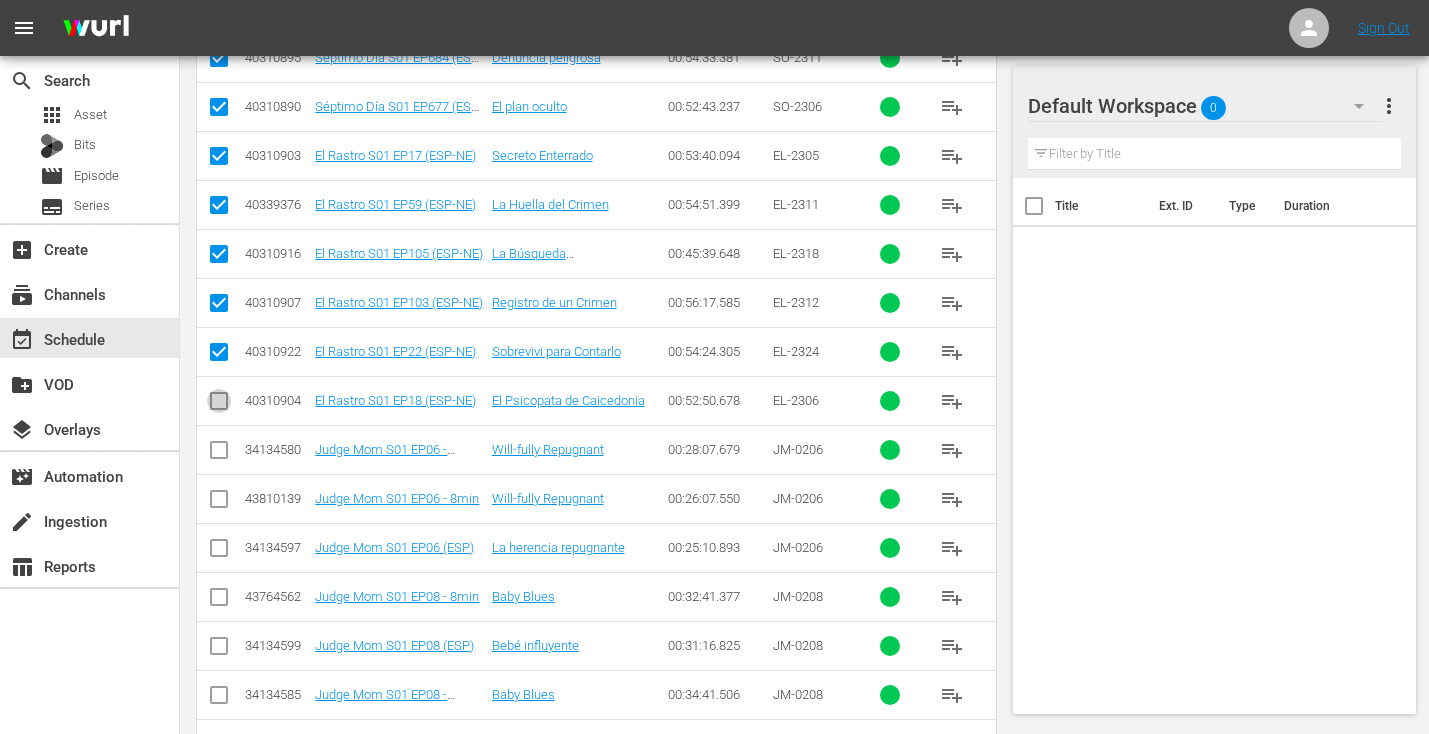 click at bounding box center (219, 405) 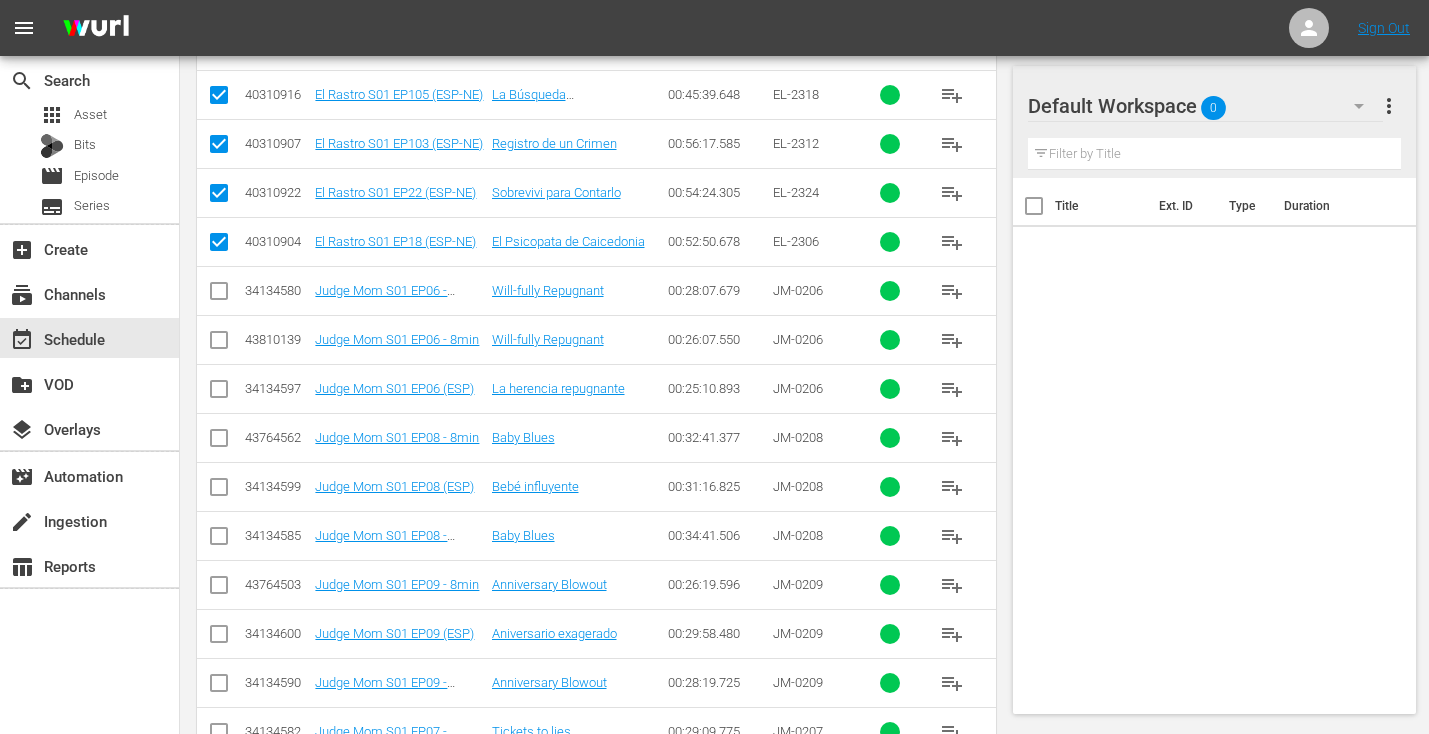 scroll, scrollTop: 1176, scrollLeft: 0, axis: vertical 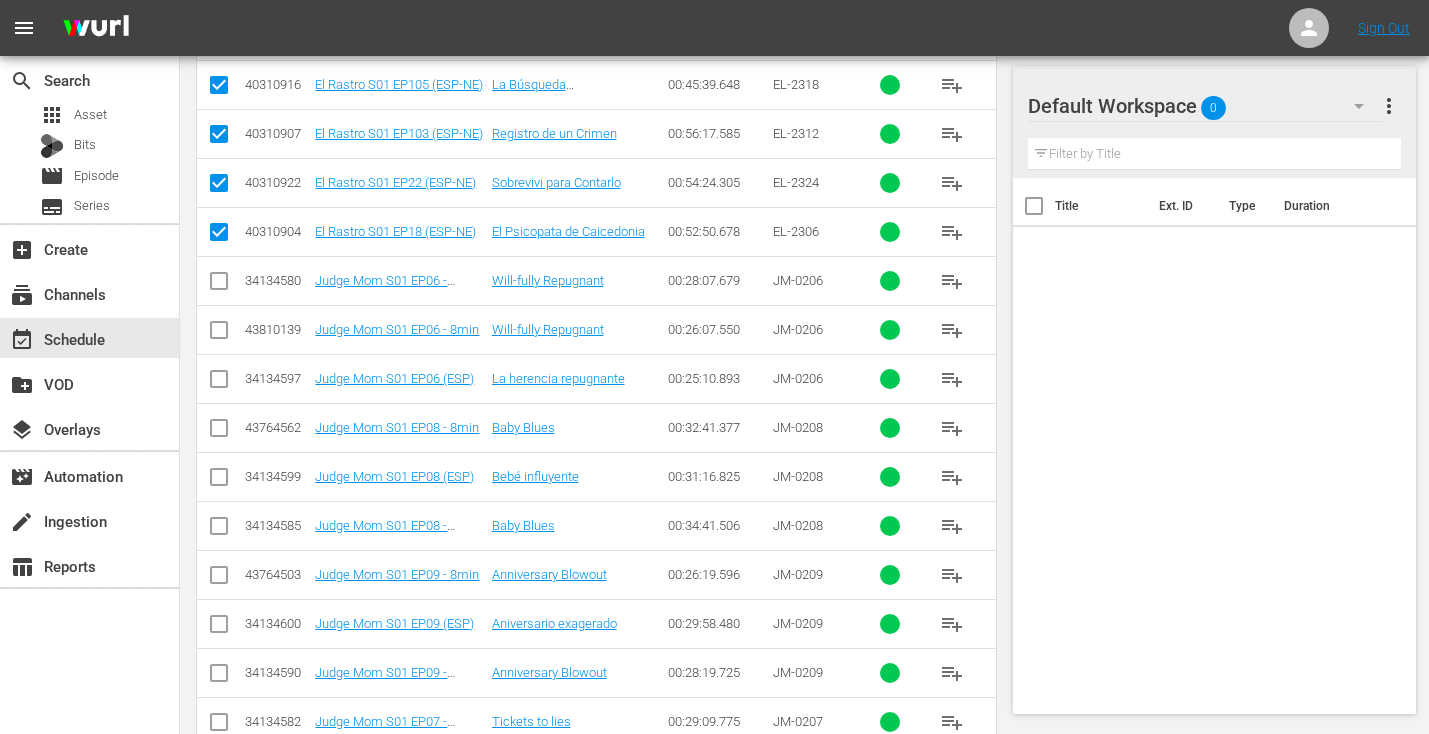 click at bounding box center (219, 383) 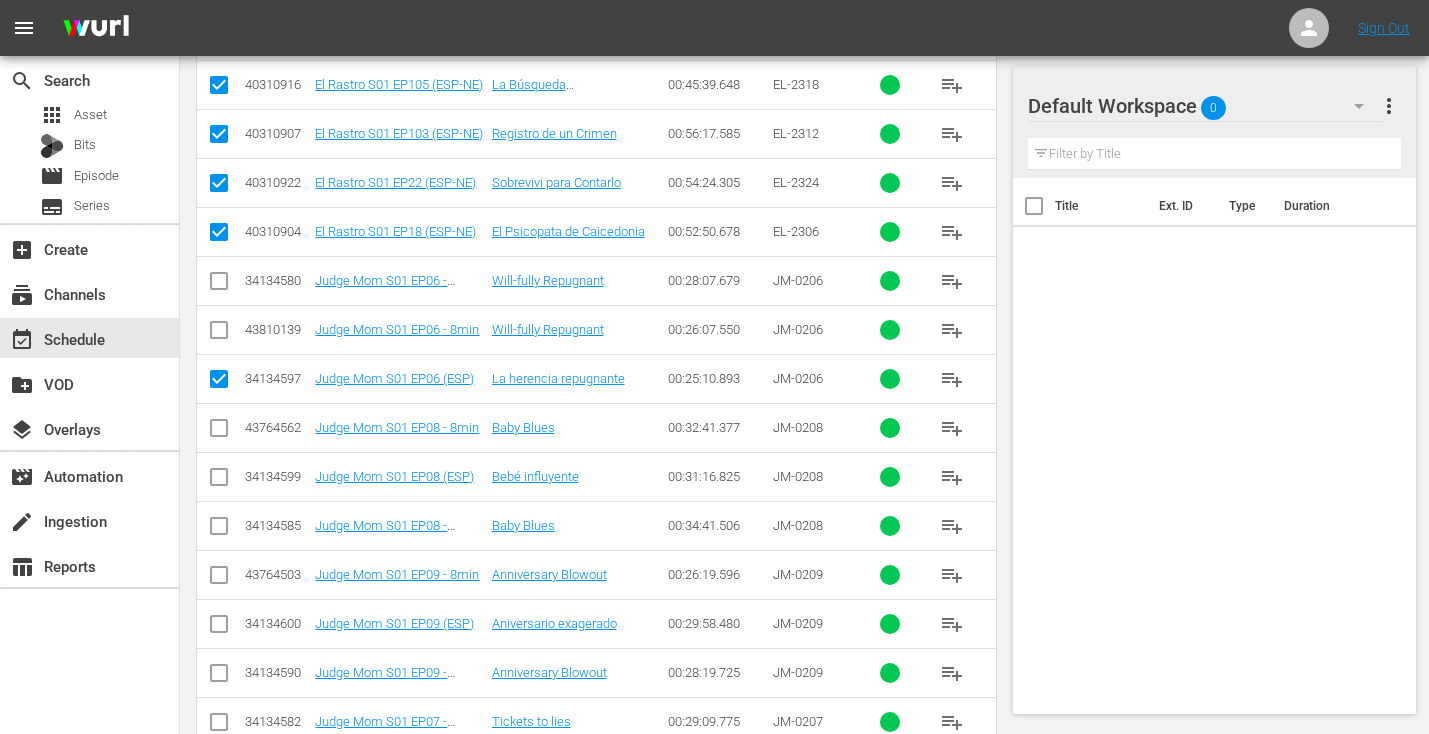 click at bounding box center [219, 481] 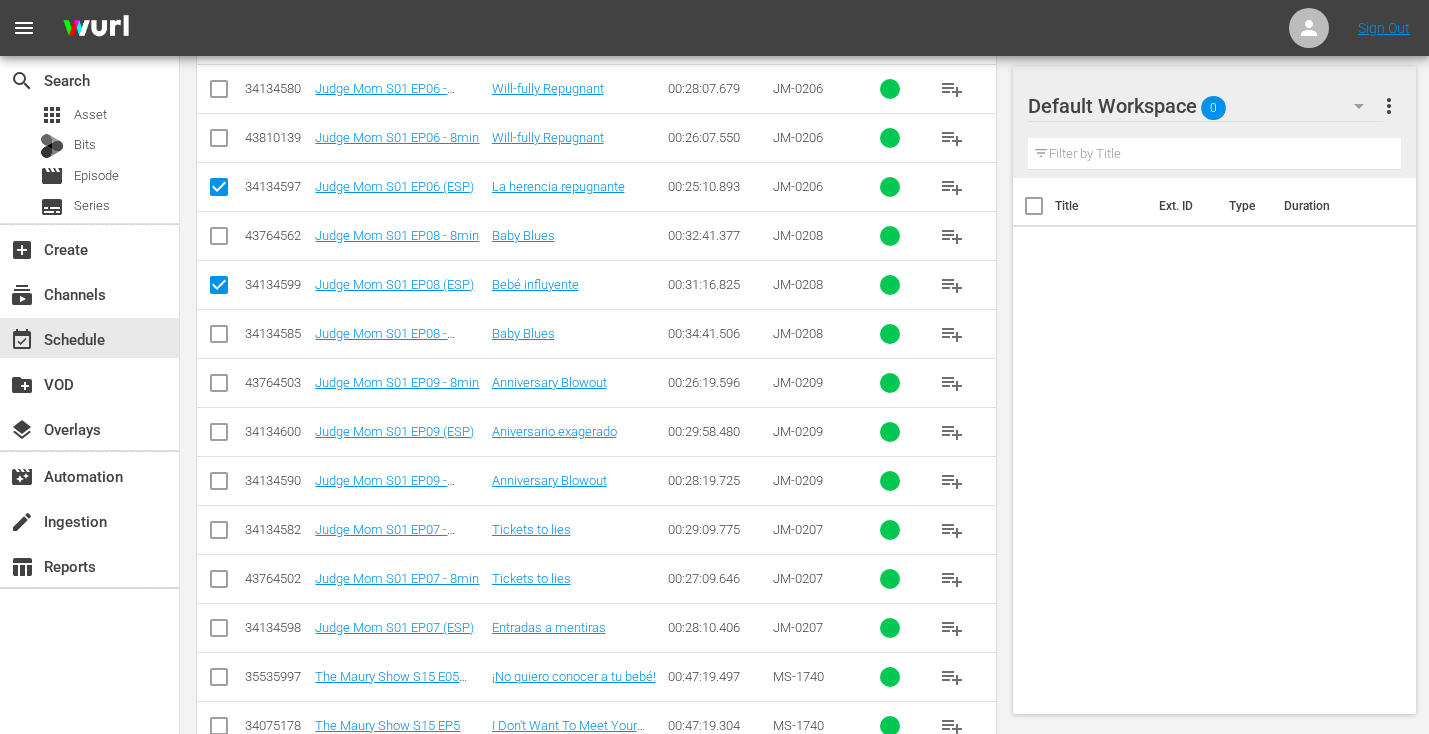scroll, scrollTop: 1383, scrollLeft: 0, axis: vertical 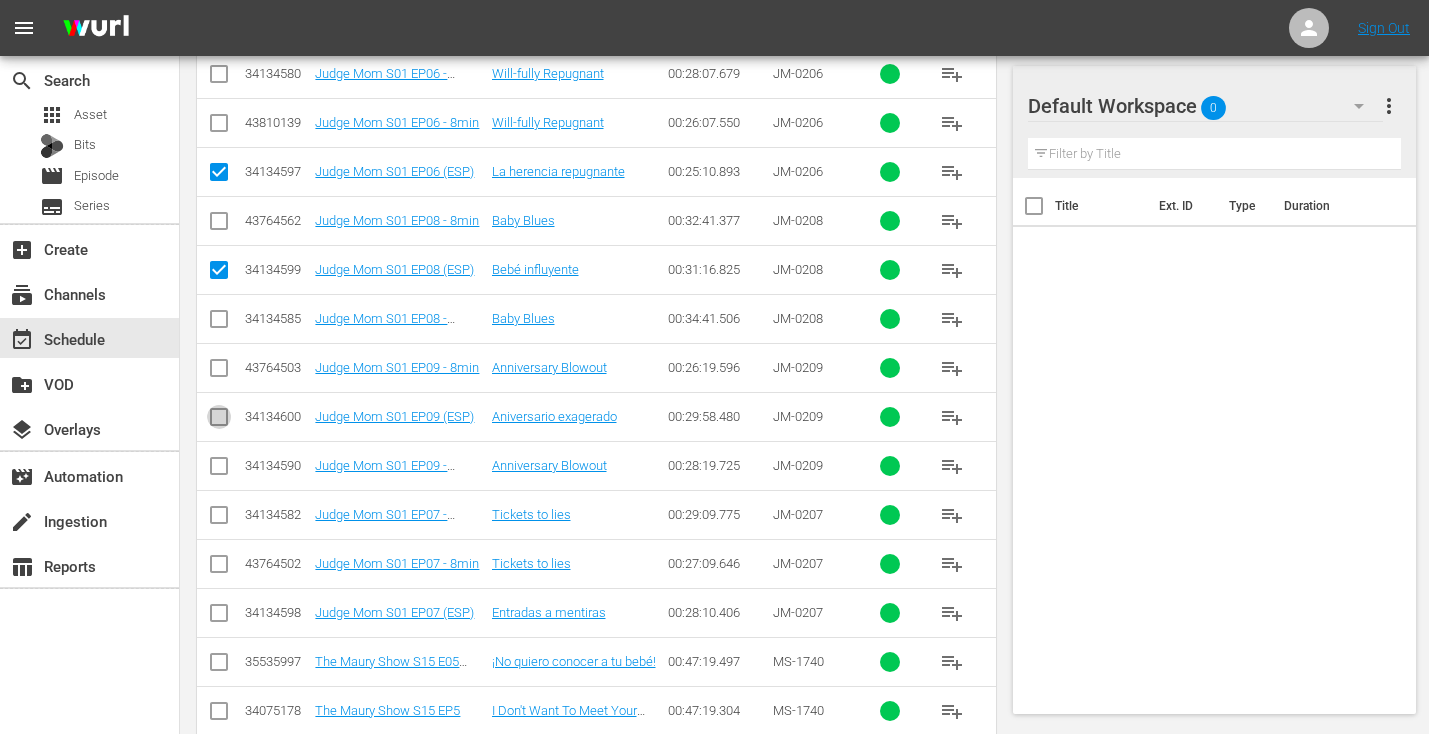 click at bounding box center (219, 421) 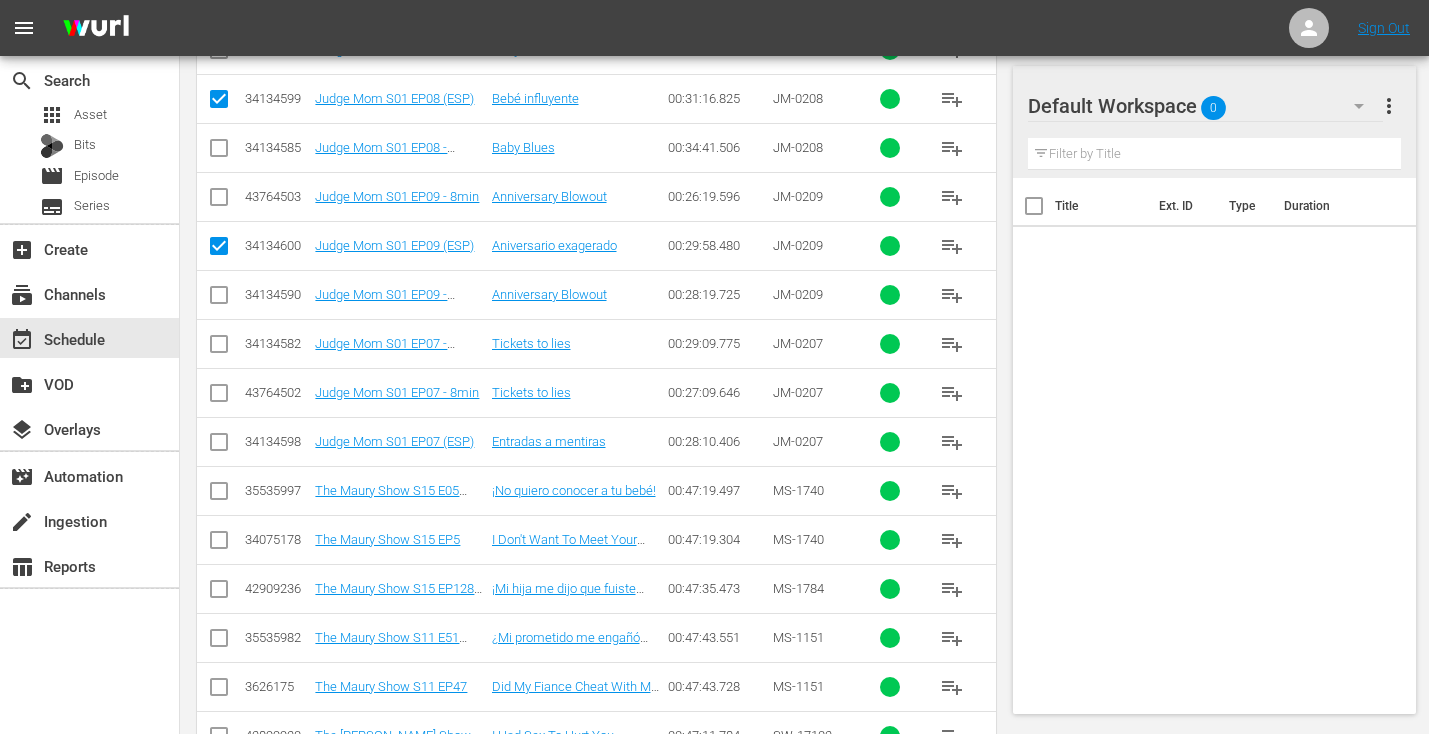 scroll, scrollTop: 1562, scrollLeft: 0, axis: vertical 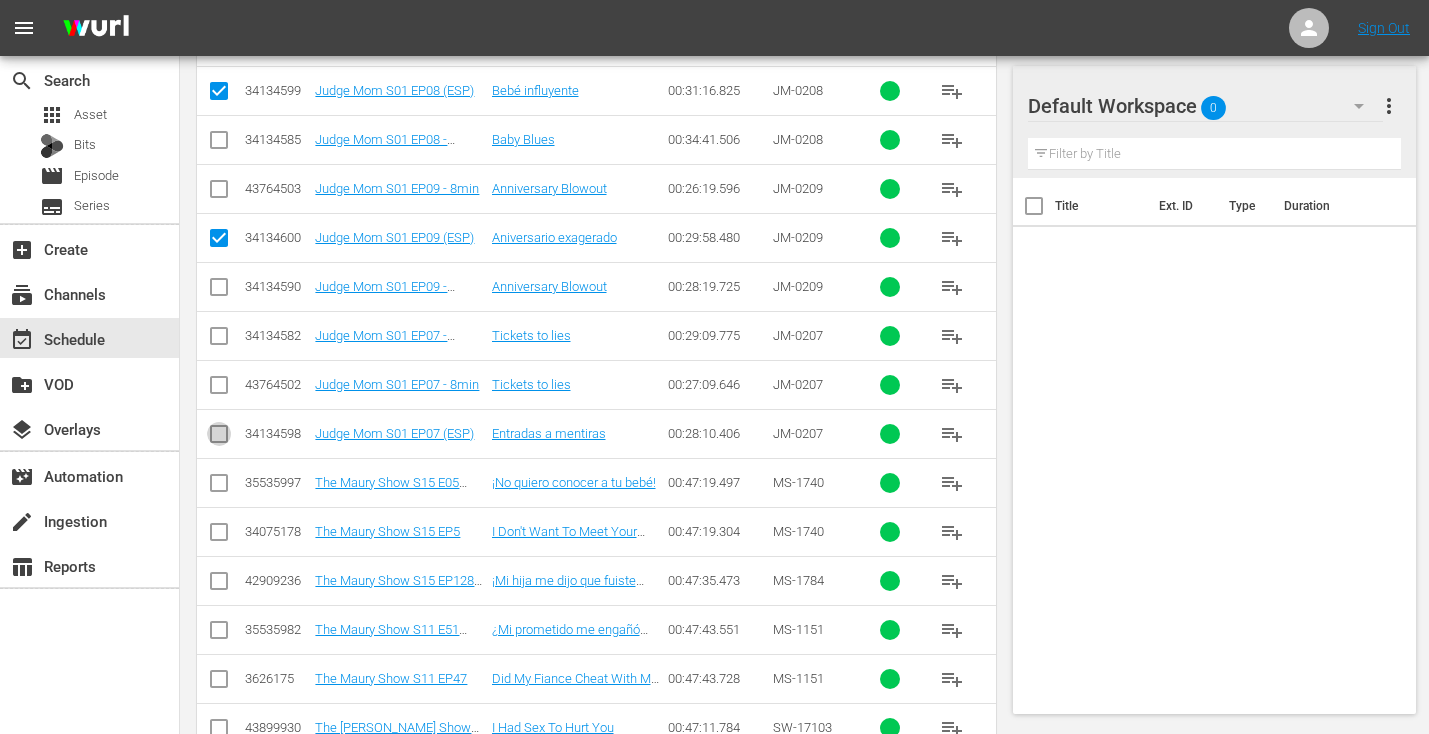 click at bounding box center (219, 438) 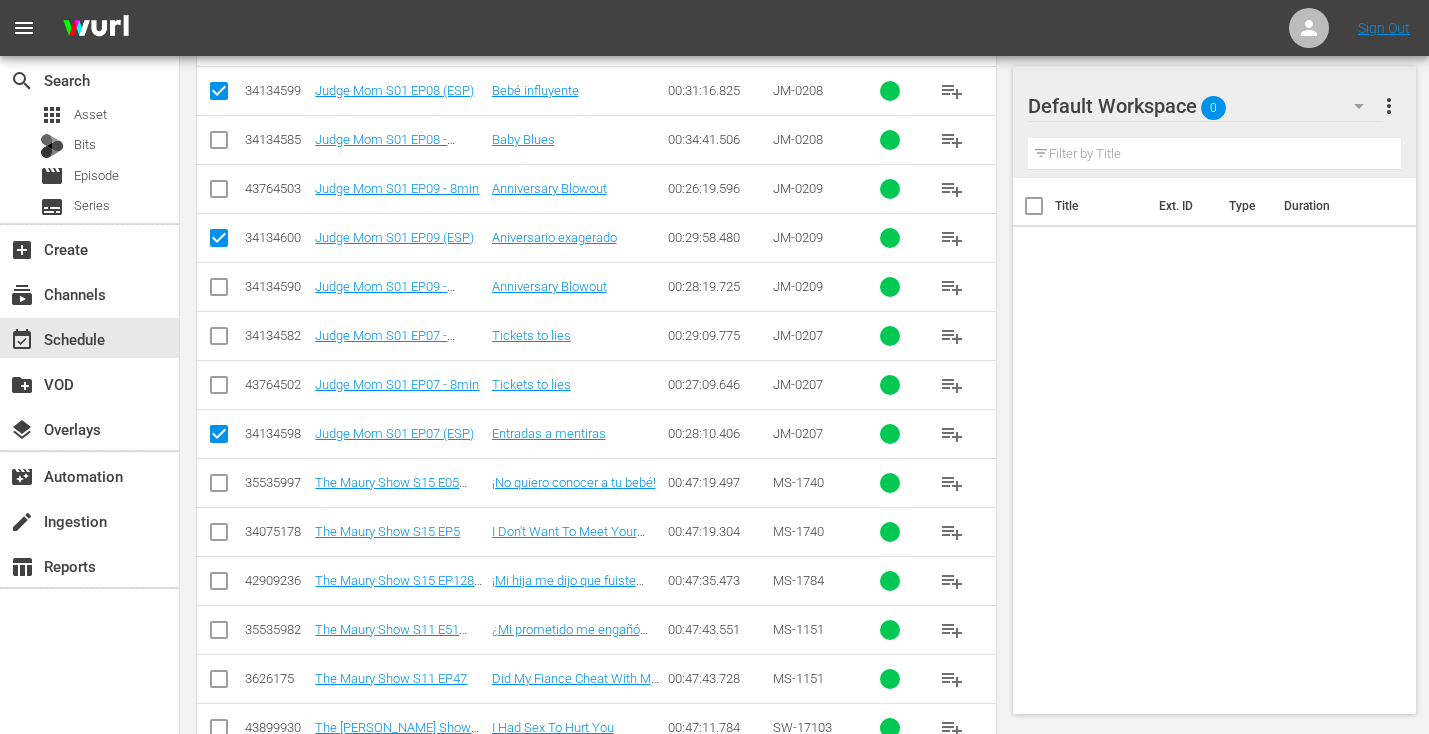 click at bounding box center [219, 487] 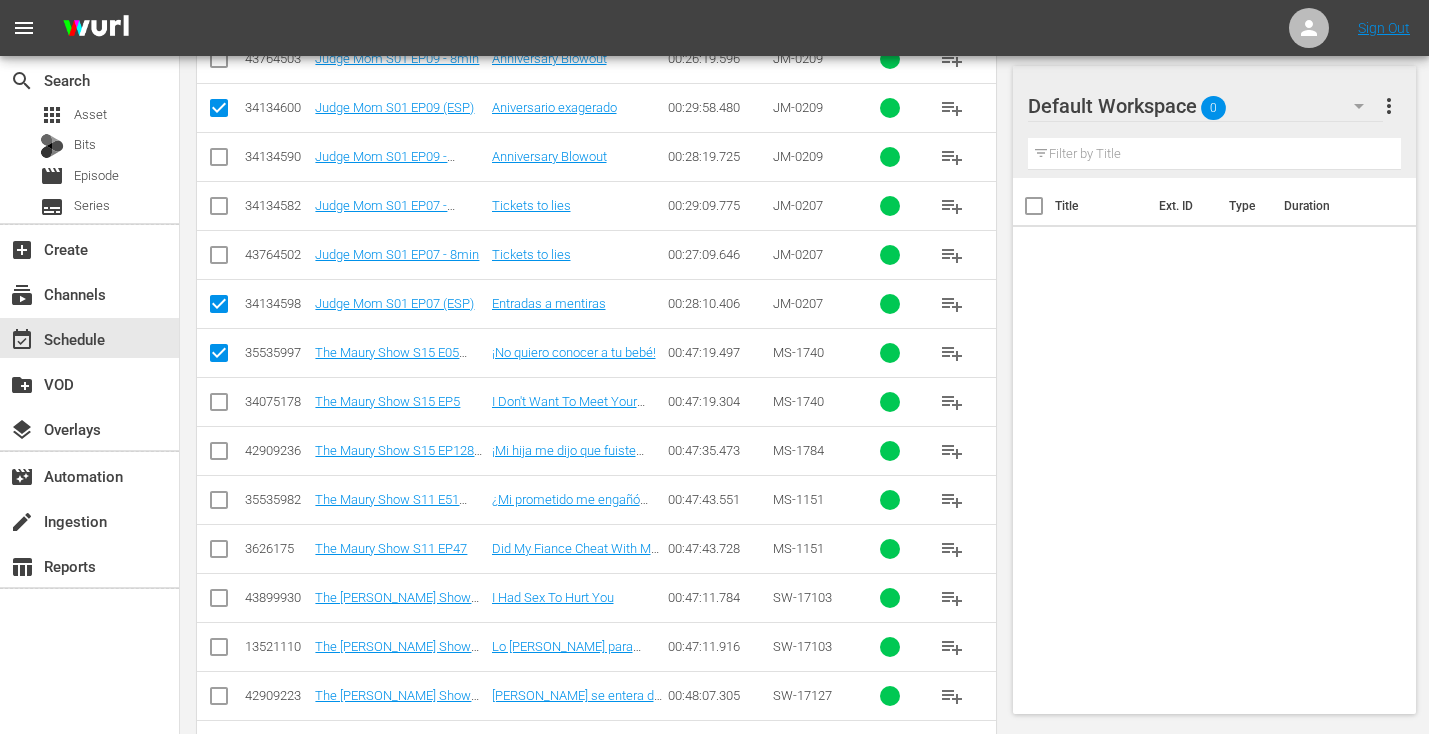 scroll, scrollTop: 1721, scrollLeft: 0, axis: vertical 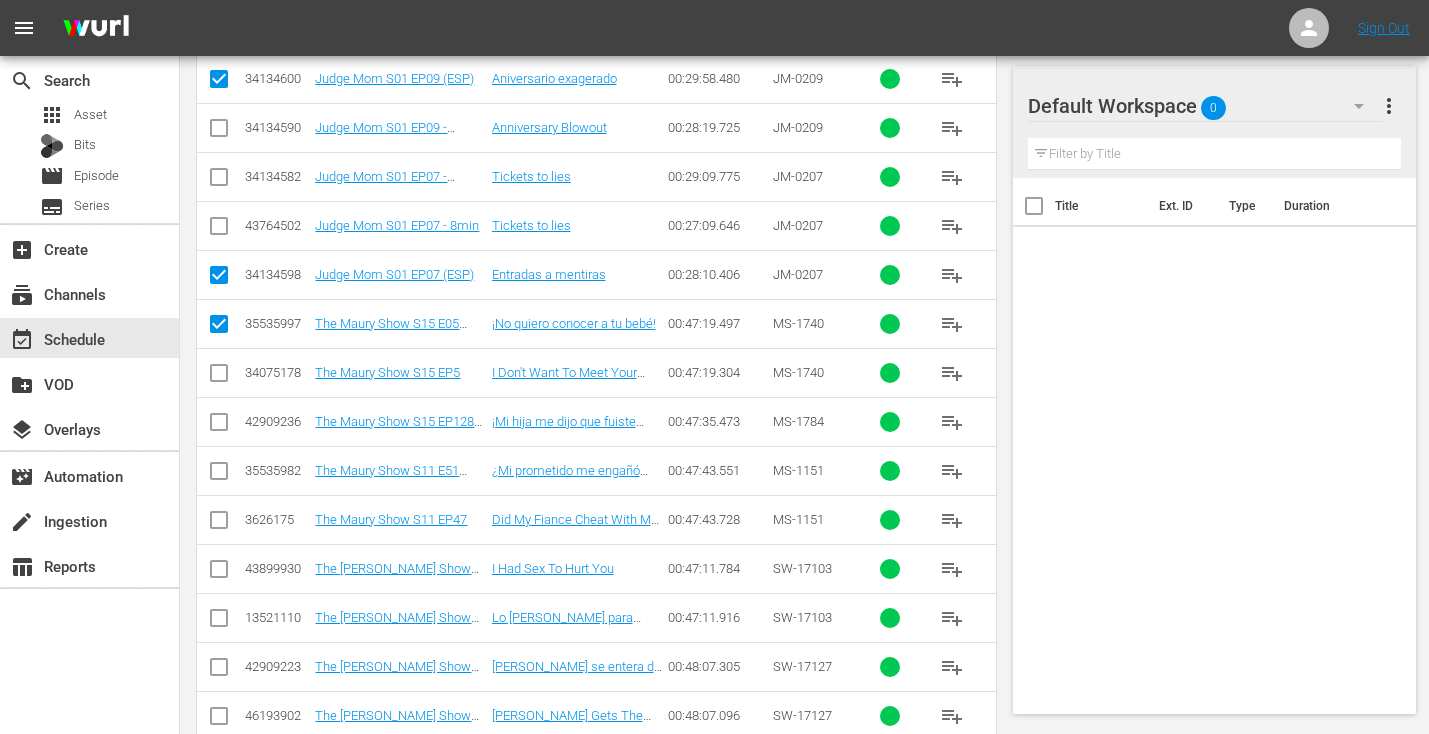 click at bounding box center (219, 426) 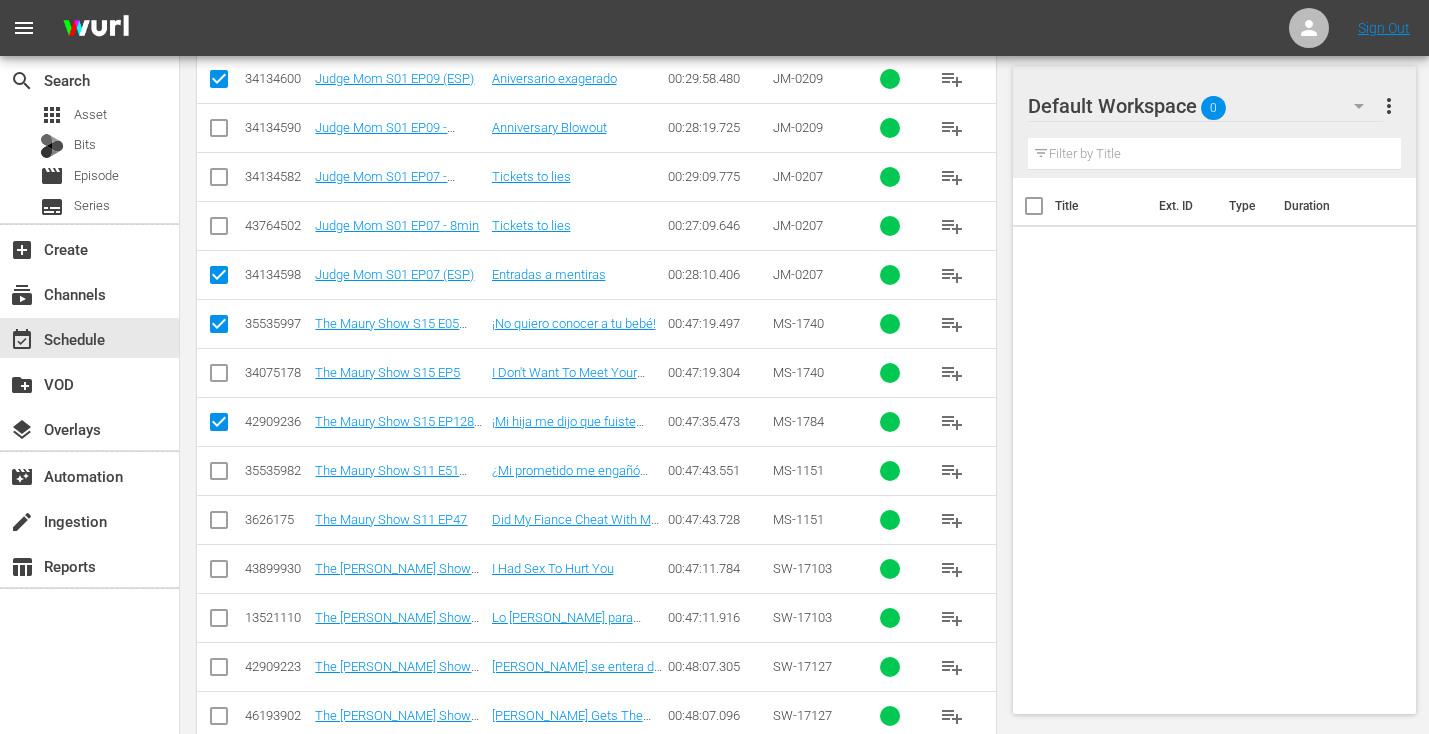 click at bounding box center (219, 475) 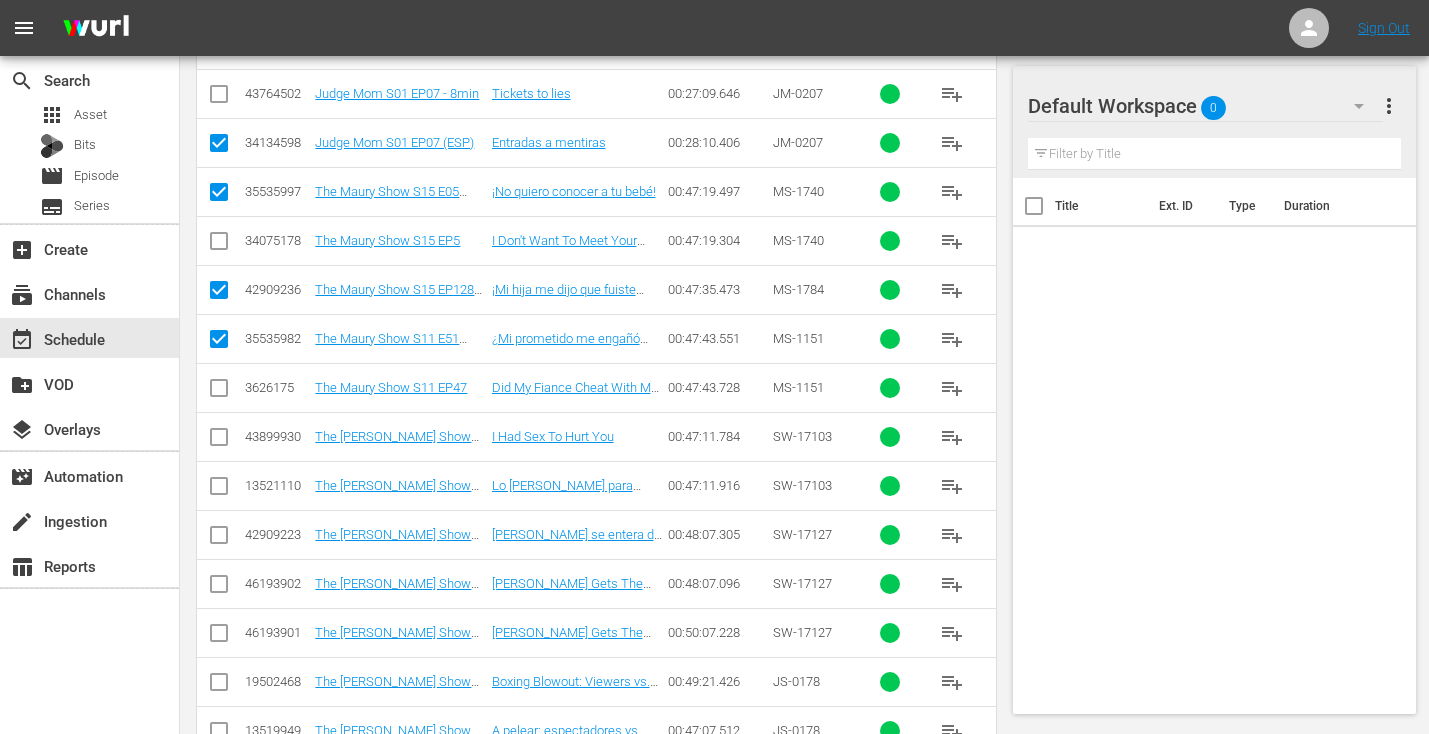 scroll, scrollTop: 1863, scrollLeft: 0, axis: vertical 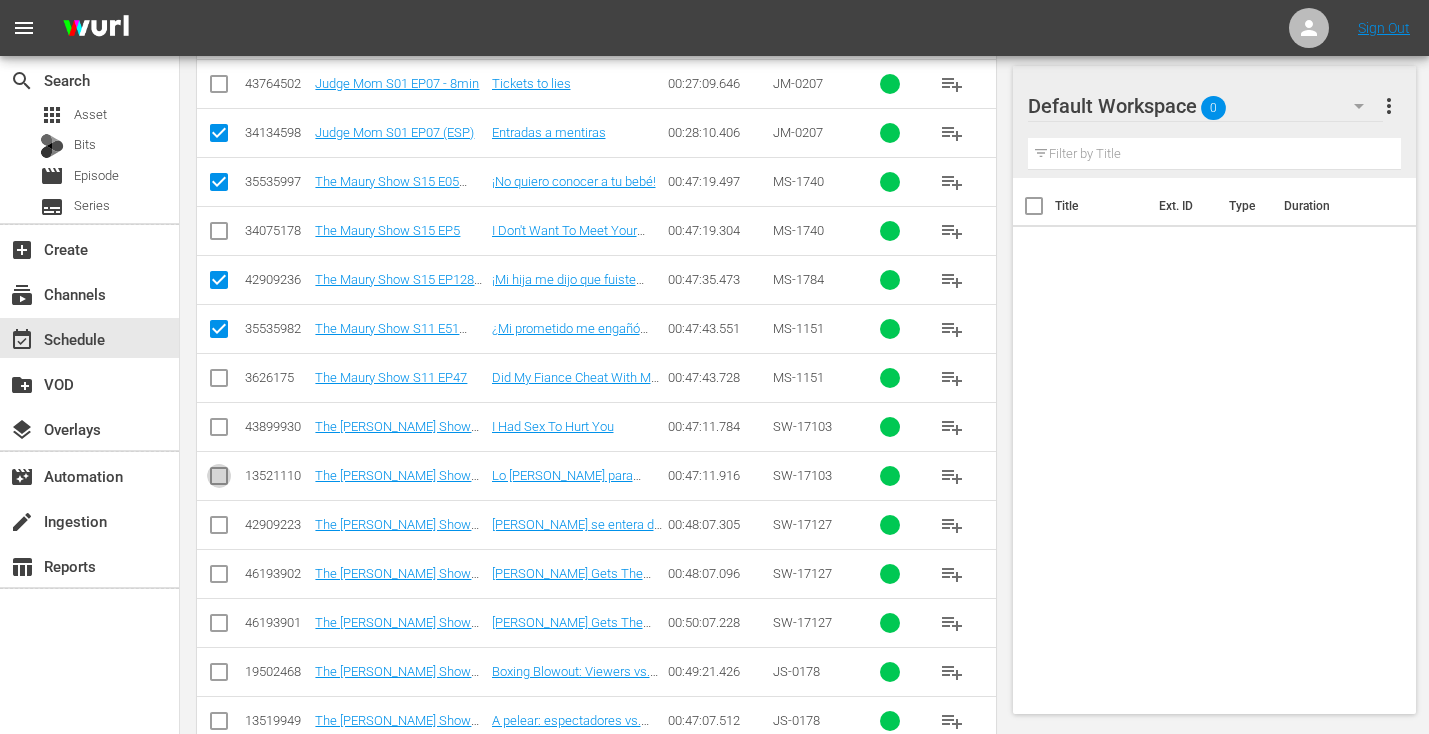 click at bounding box center (219, 480) 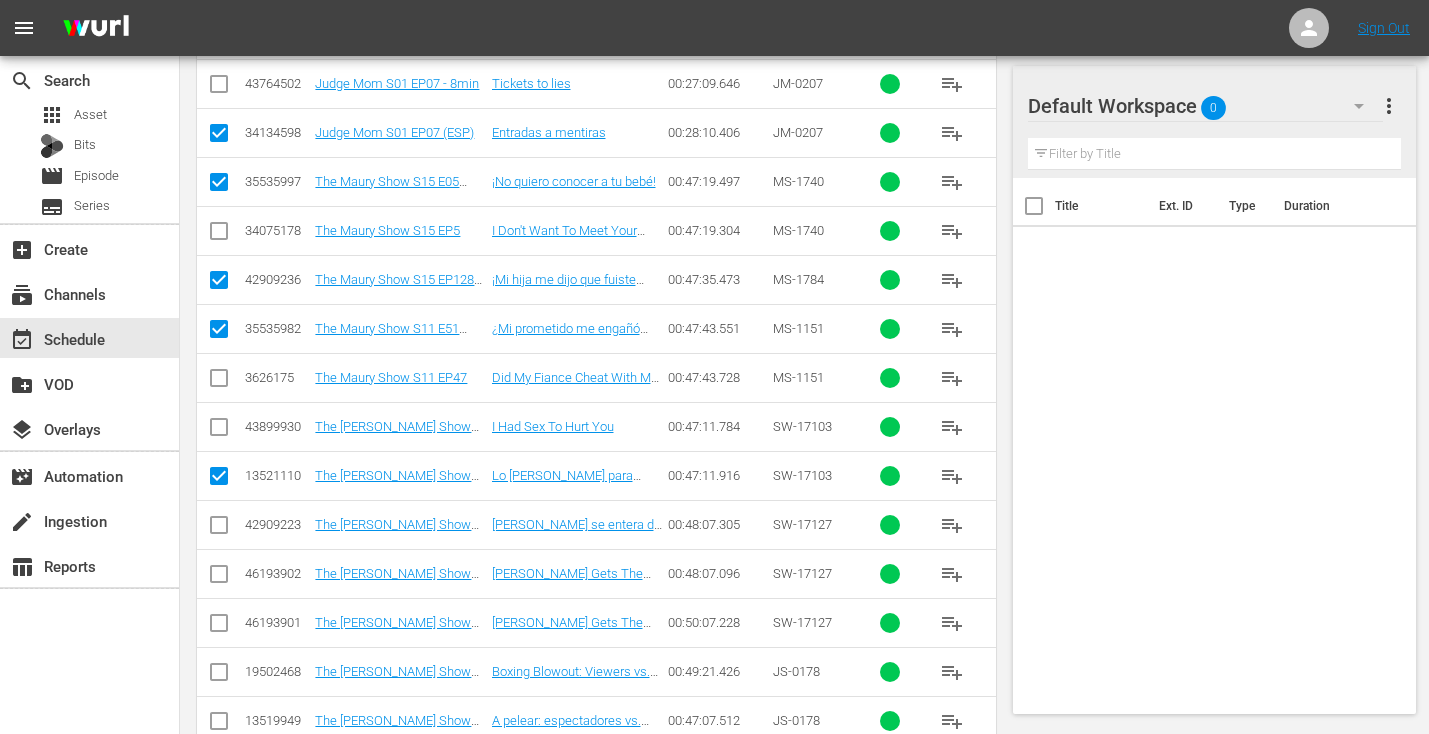 click at bounding box center (219, 529) 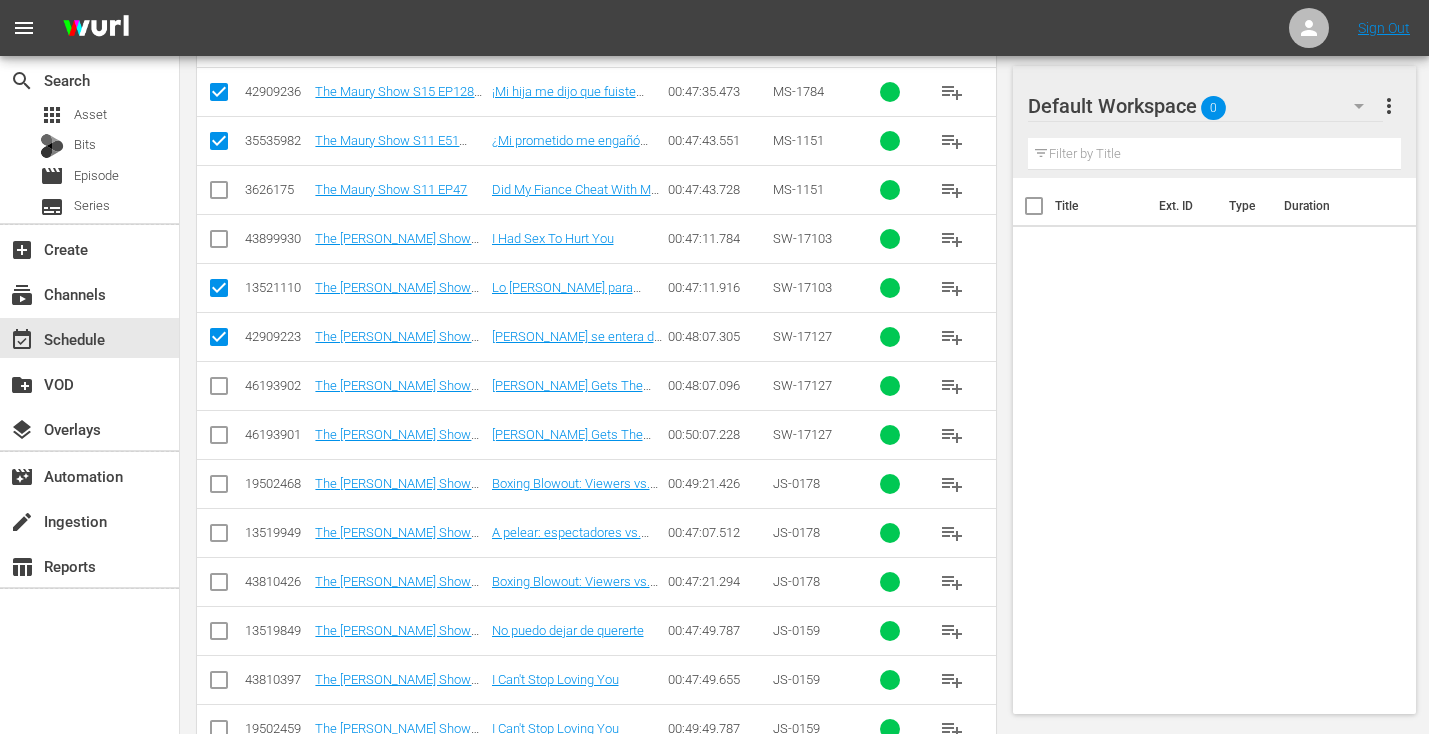 scroll, scrollTop: 2068, scrollLeft: 0, axis: vertical 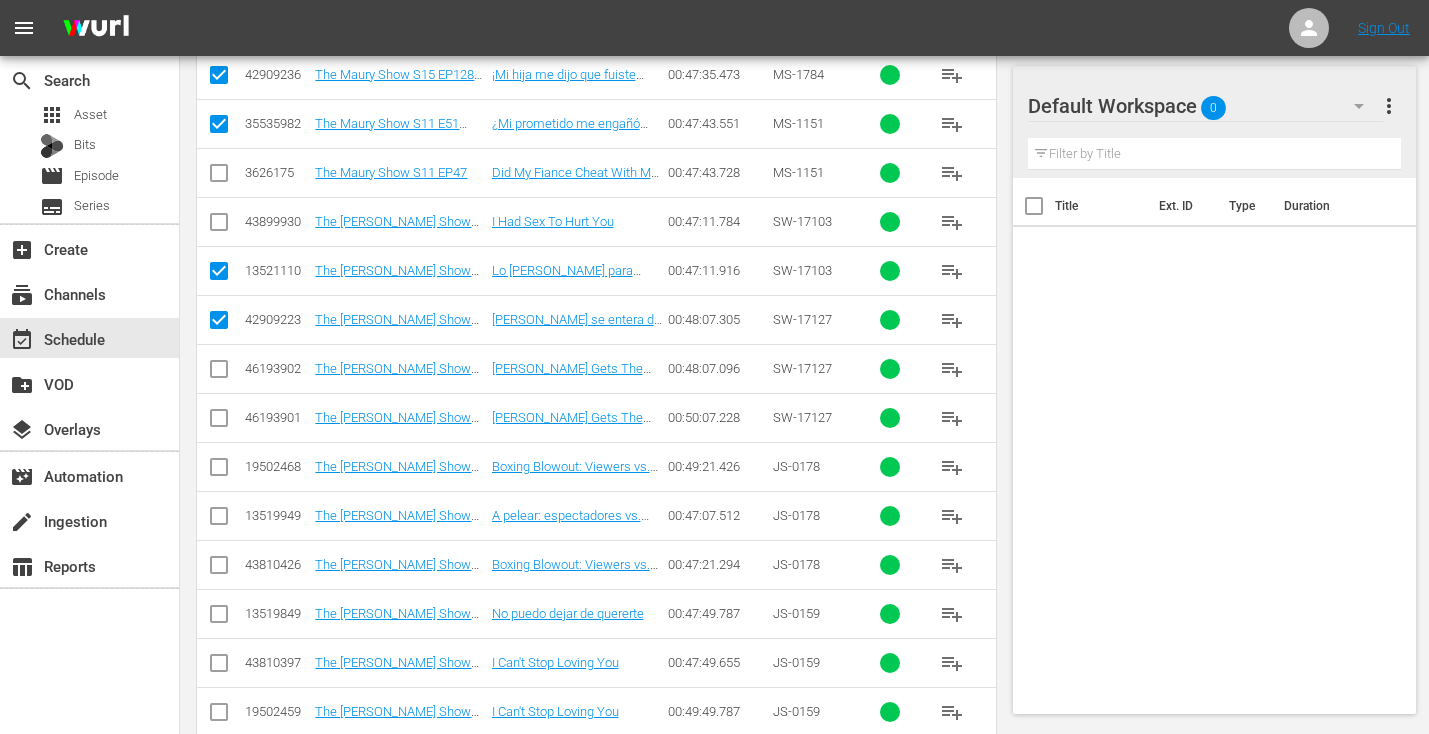 click at bounding box center [219, 520] 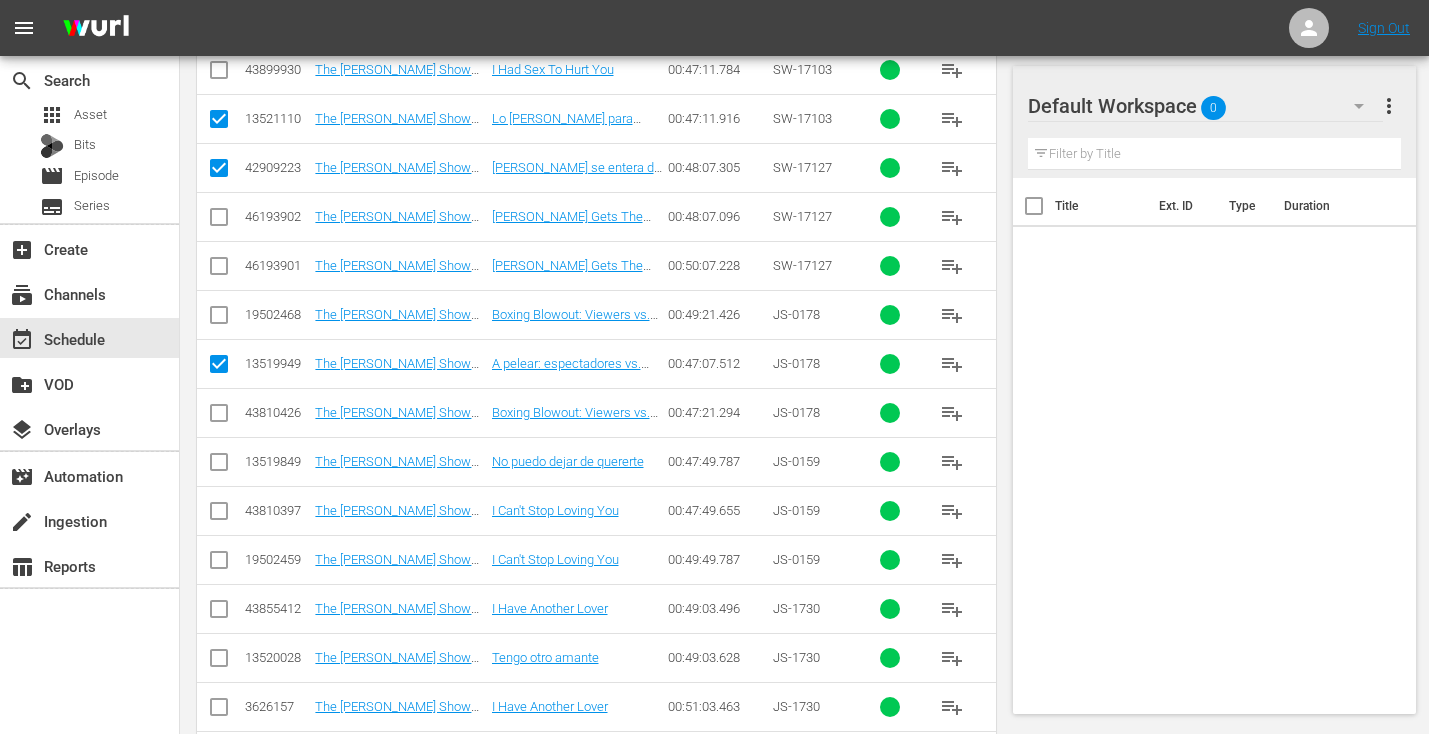 scroll, scrollTop: 2245, scrollLeft: 0, axis: vertical 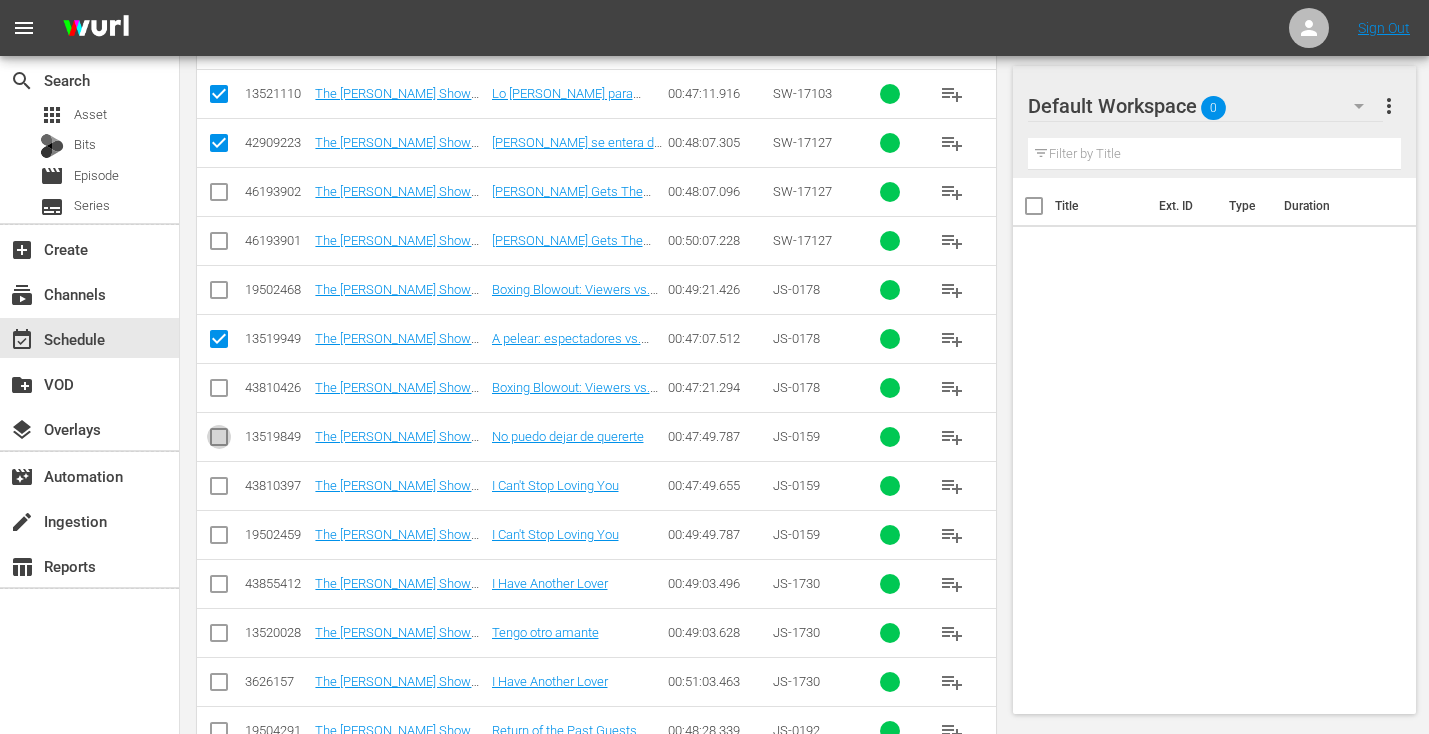 click at bounding box center [219, 441] 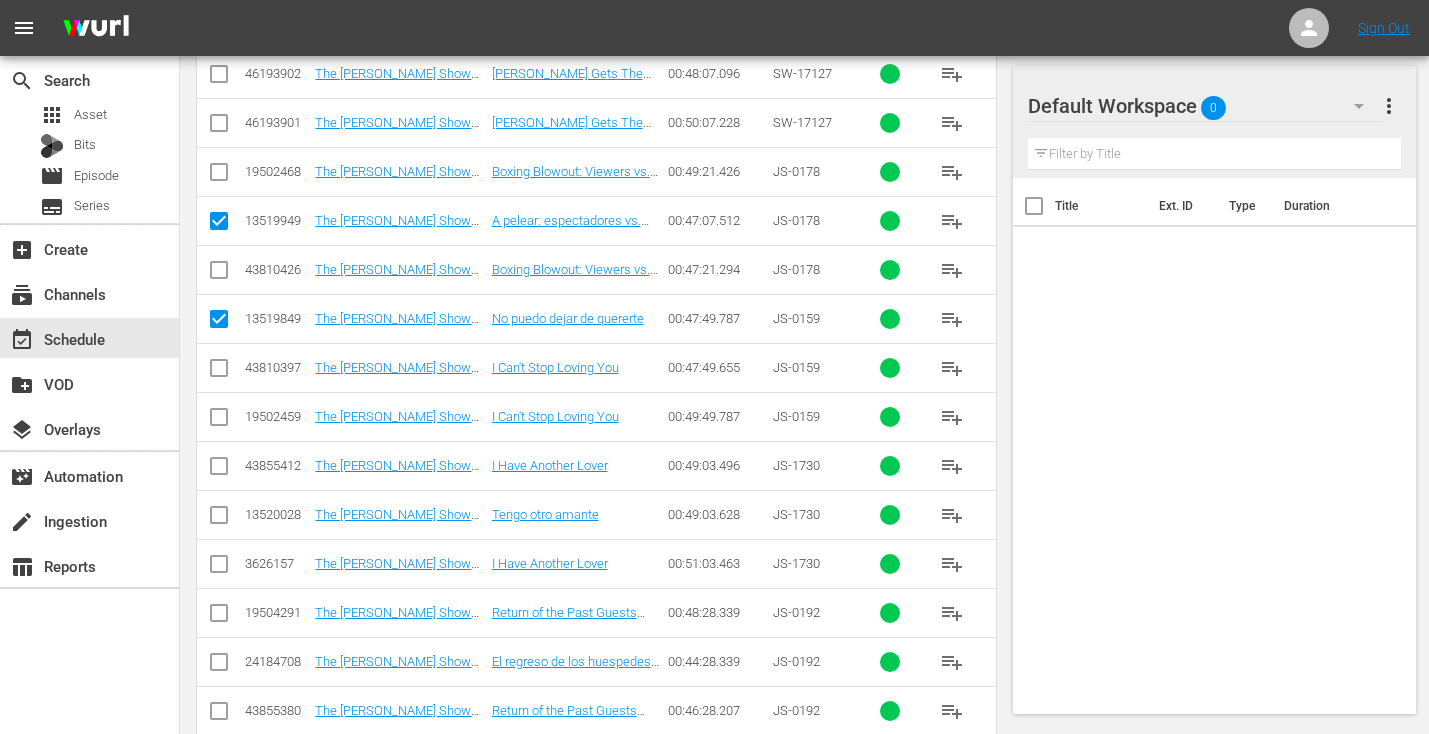 scroll, scrollTop: 2437, scrollLeft: 0, axis: vertical 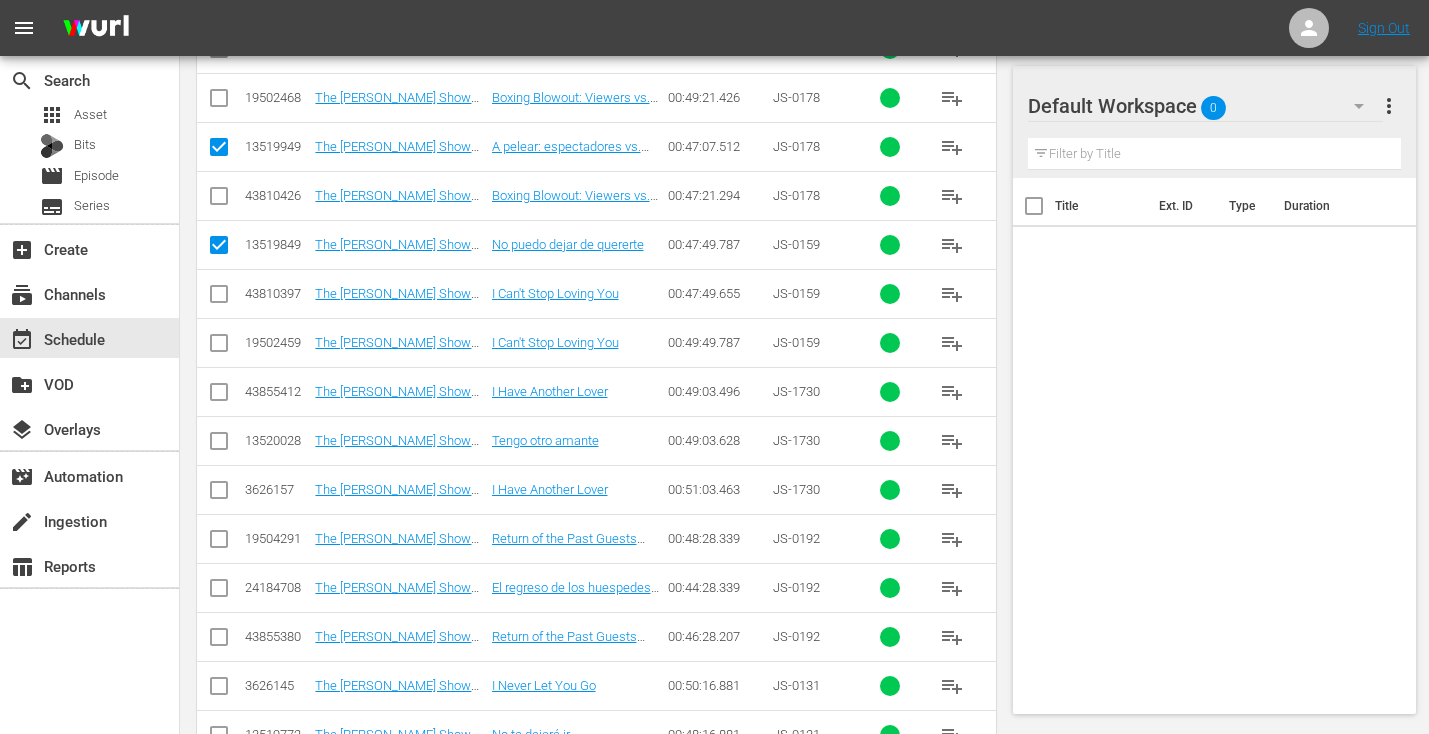 click at bounding box center (219, 445) 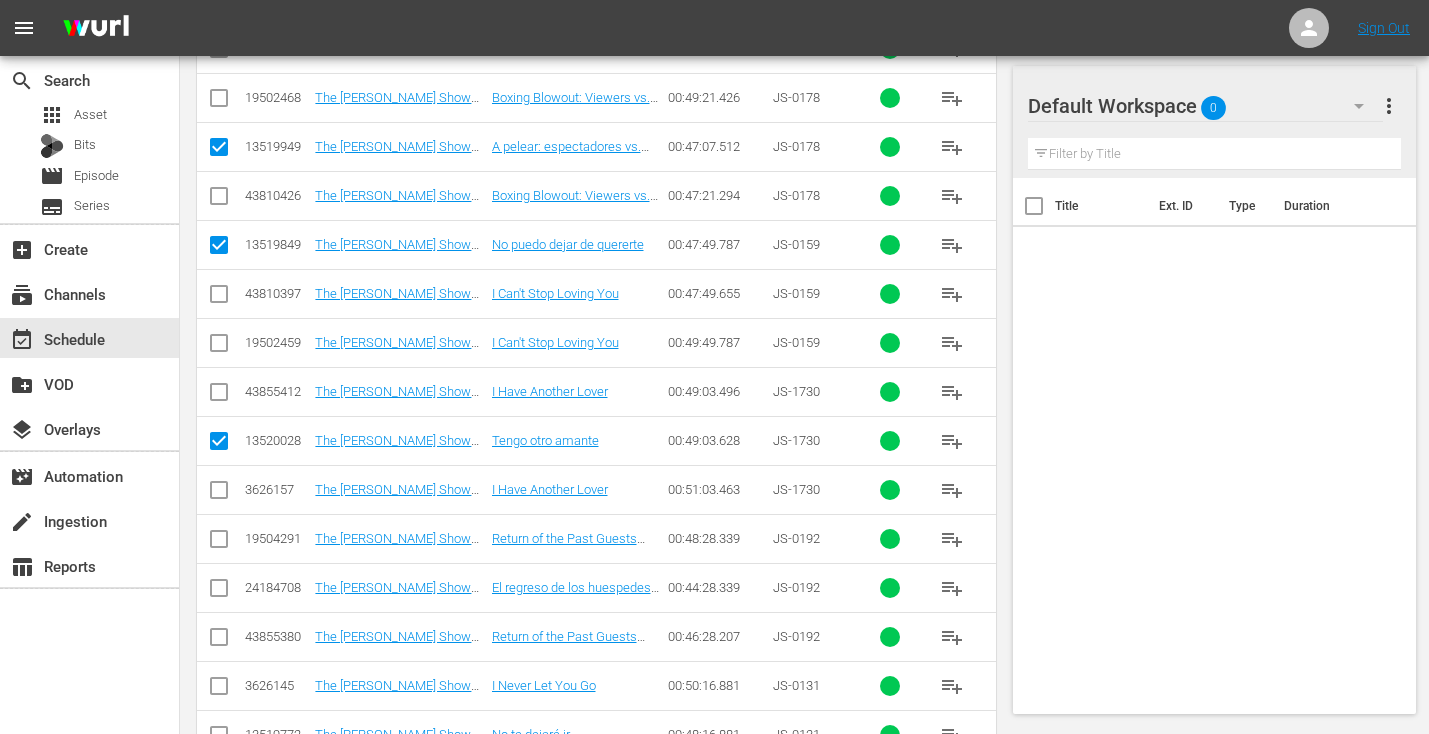 click at bounding box center [219, 592] 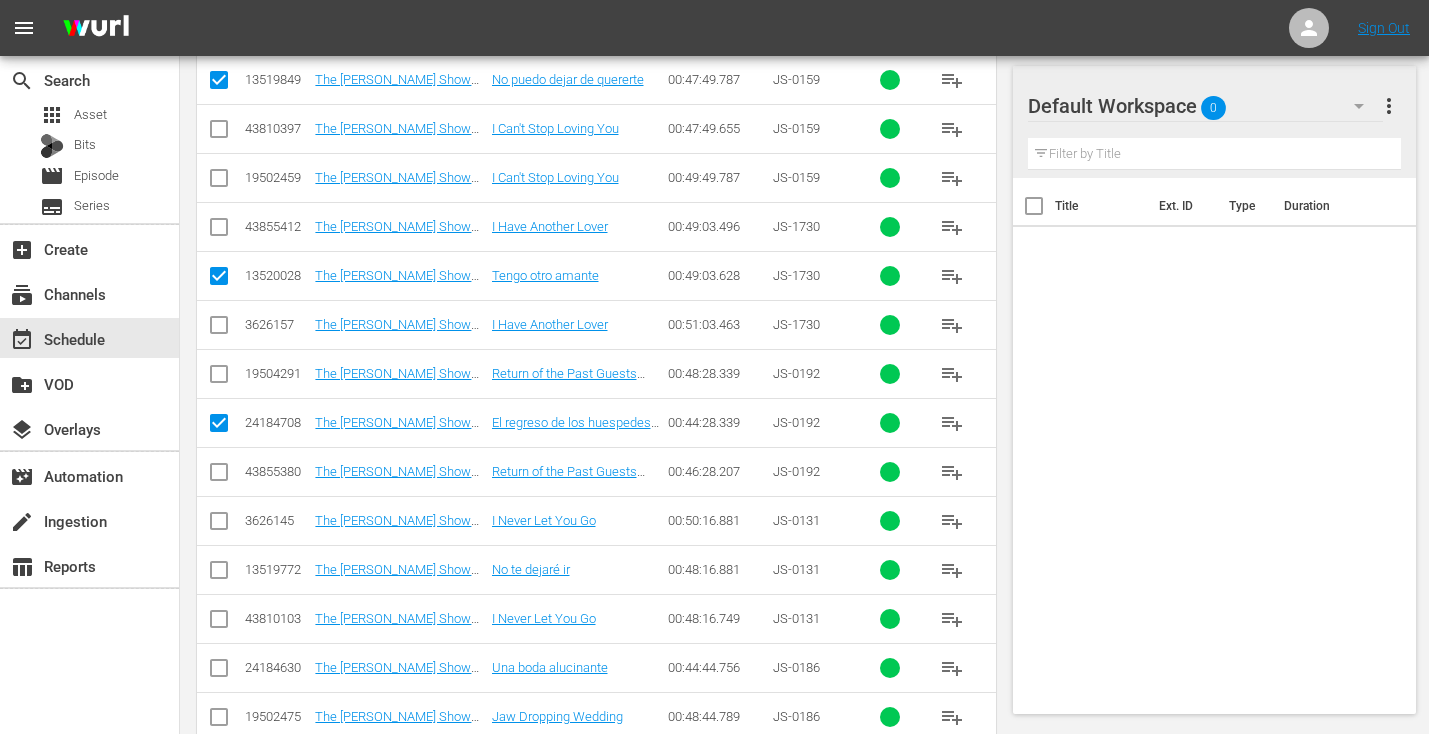 scroll, scrollTop: 2658, scrollLeft: 0, axis: vertical 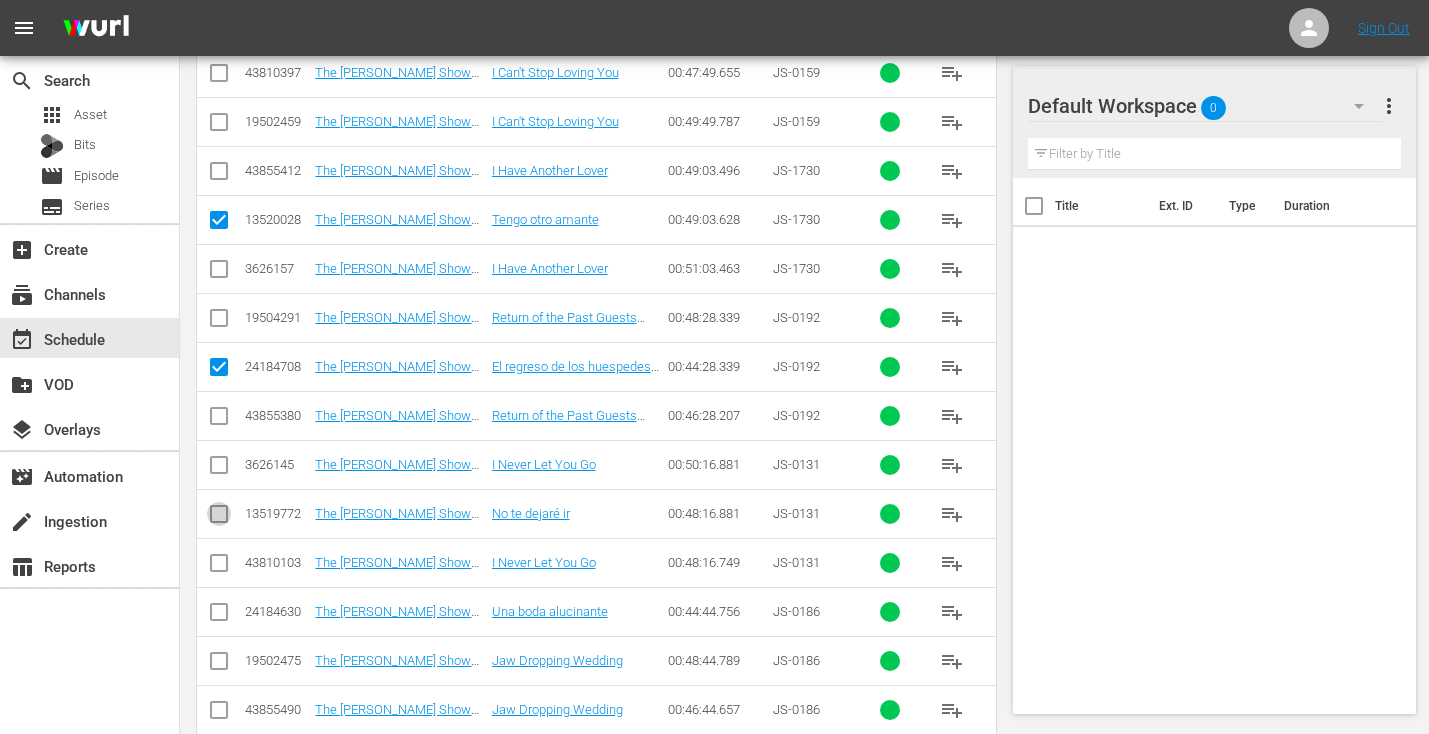 click at bounding box center (219, 518) 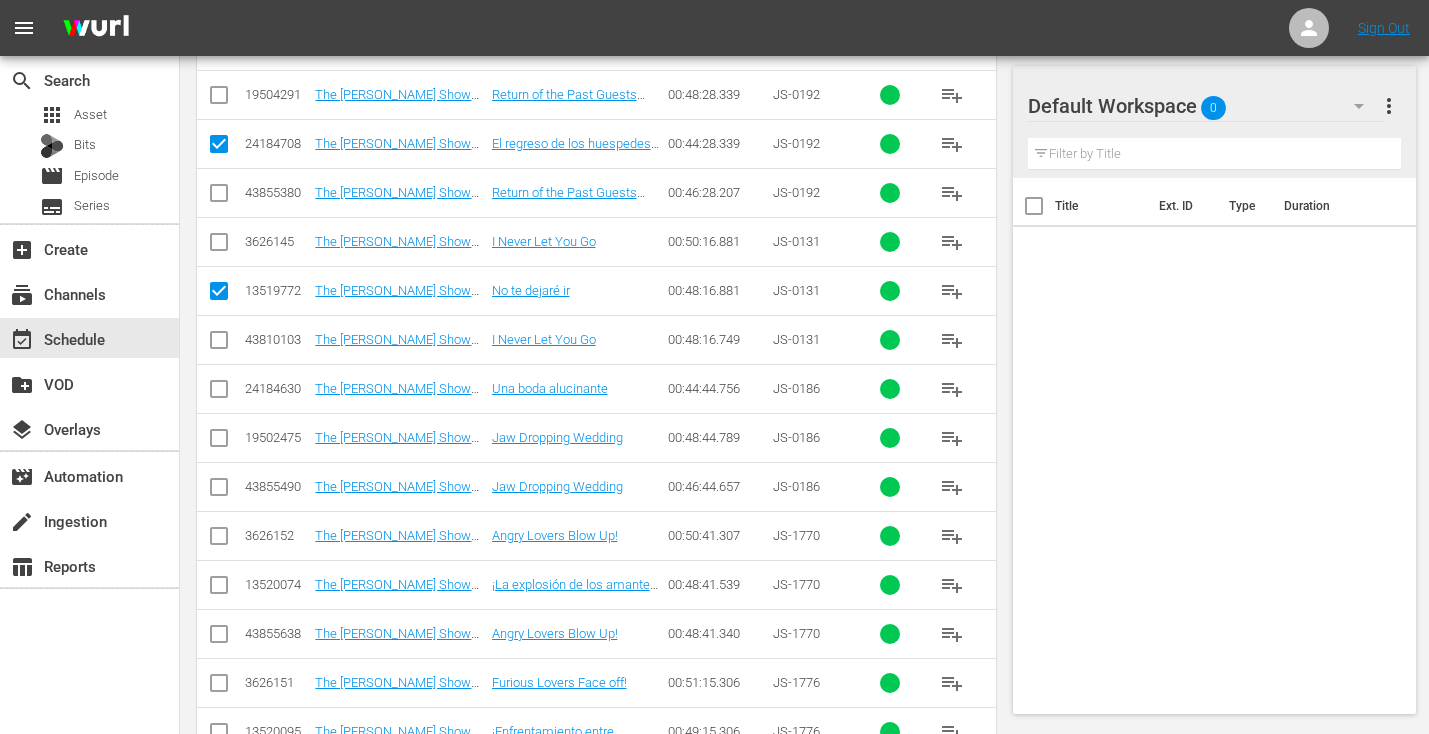 scroll, scrollTop: 2898, scrollLeft: 0, axis: vertical 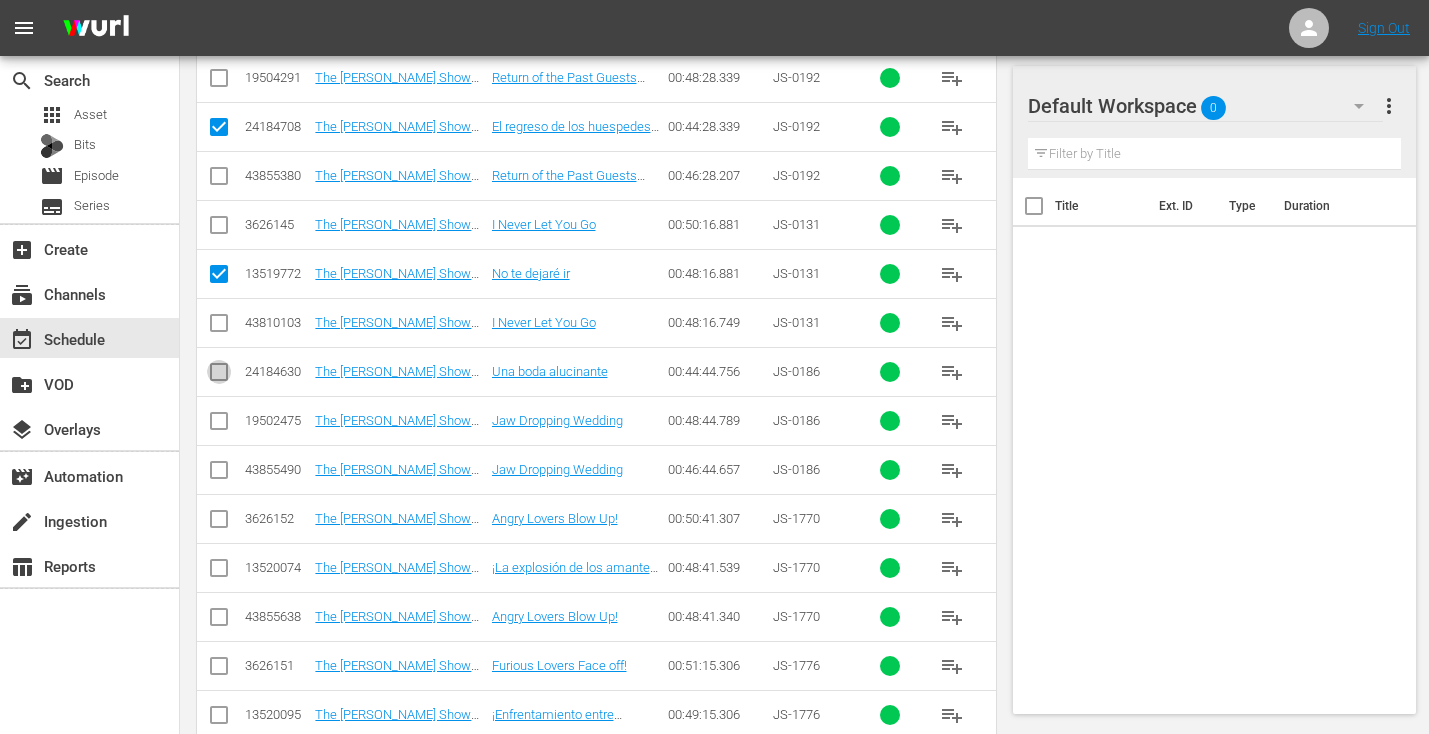 click at bounding box center (219, 376) 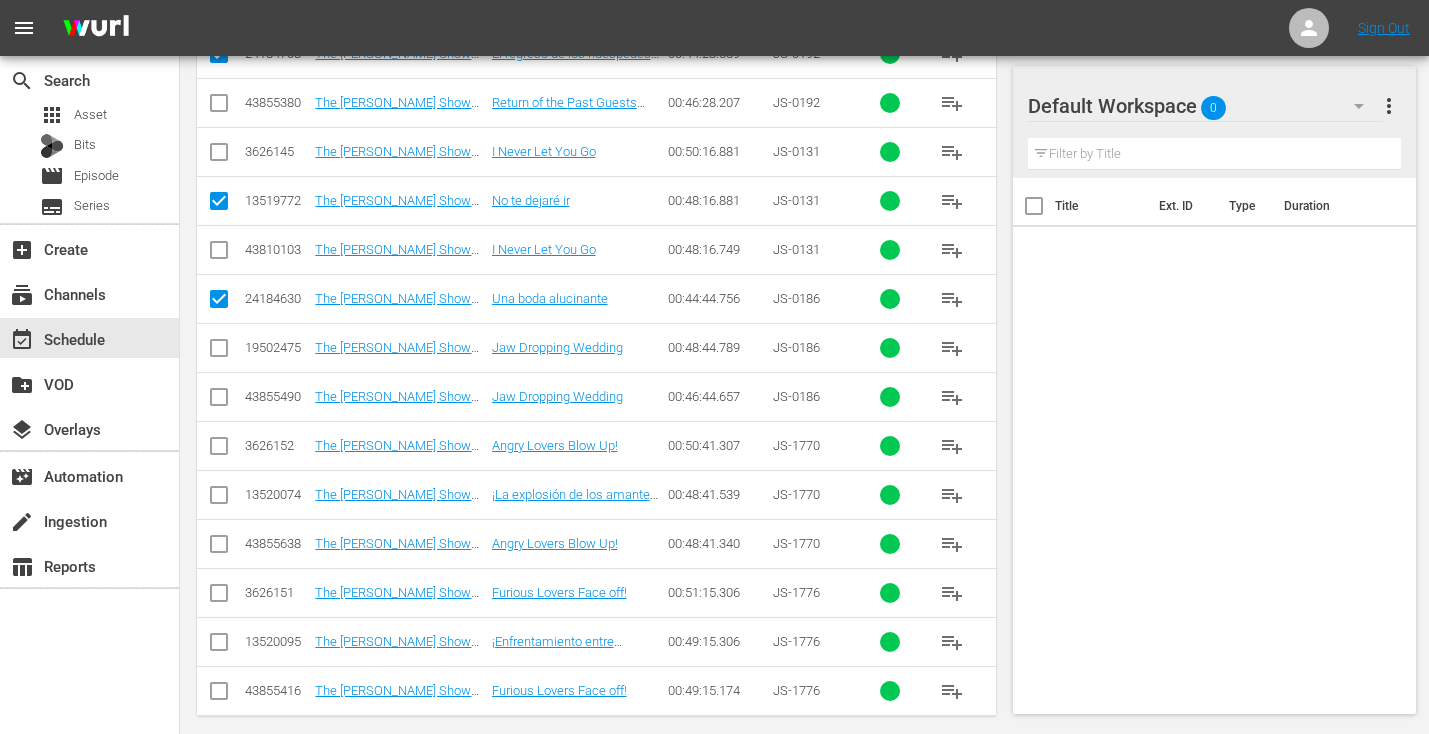 scroll, scrollTop: 2989, scrollLeft: 0, axis: vertical 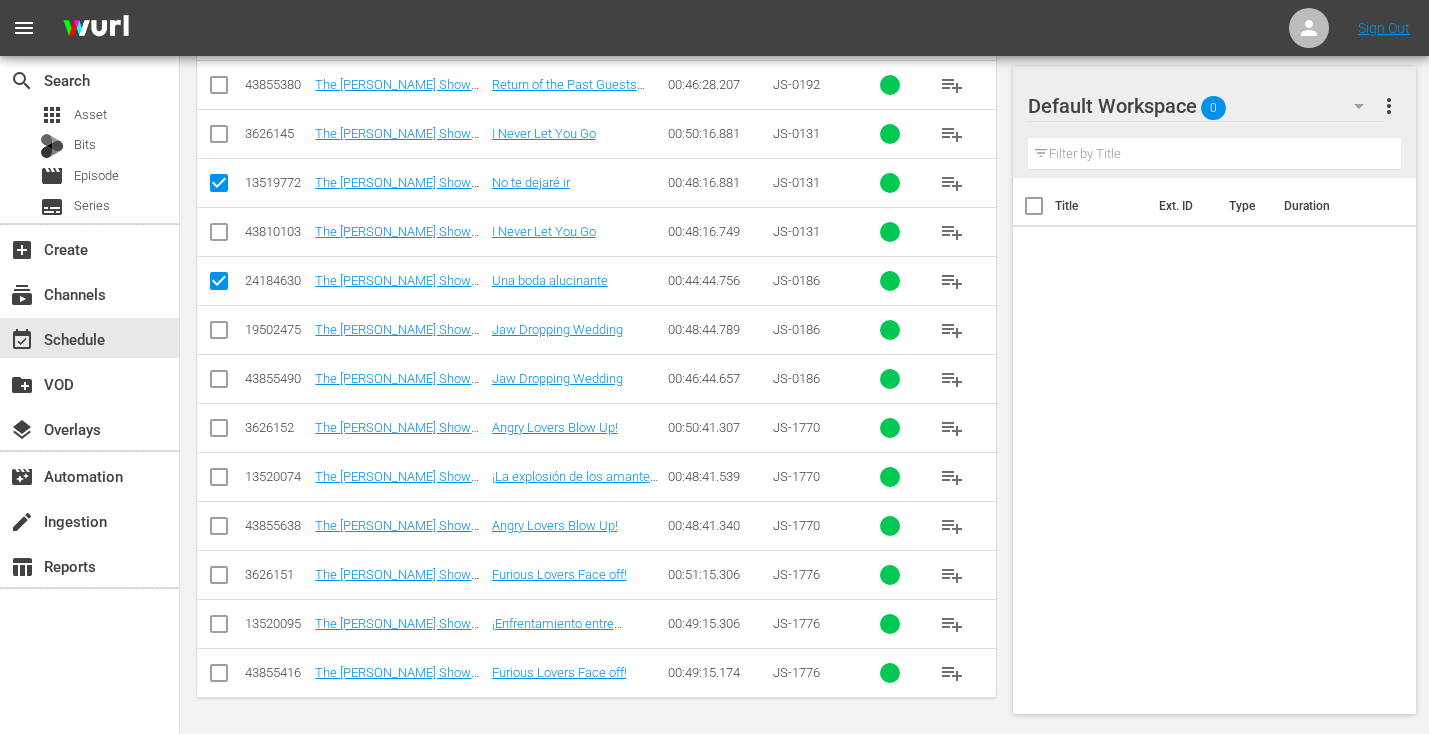 click at bounding box center (219, 481) 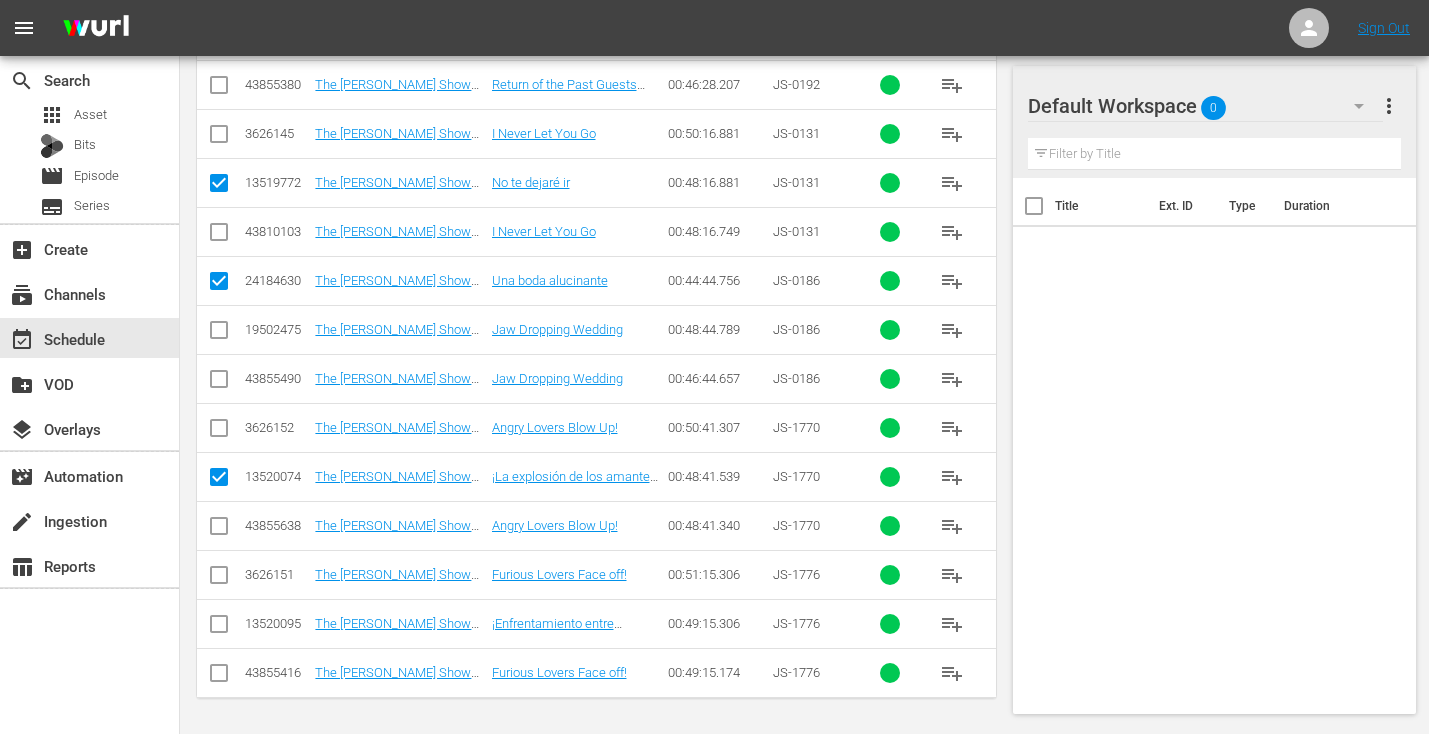 click at bounding box center (219, 628) 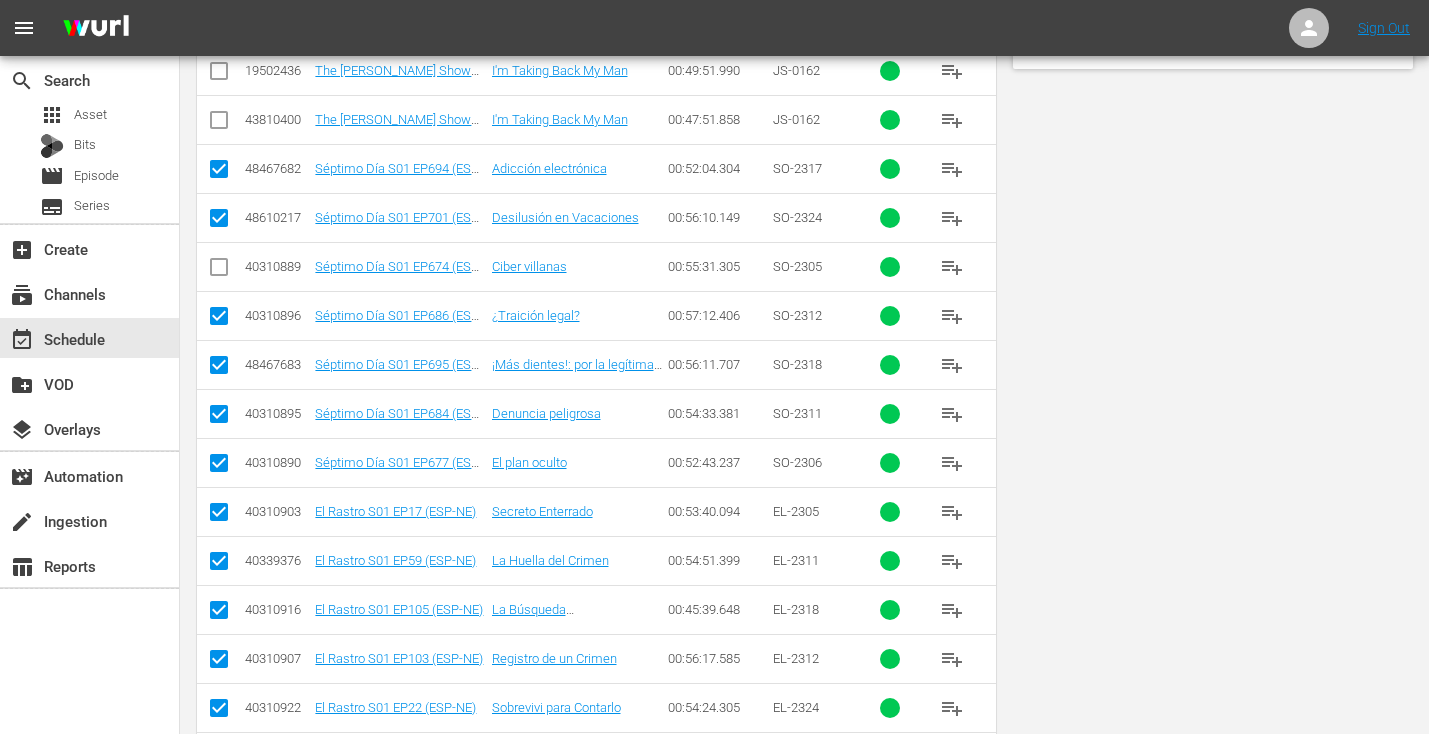 scroll, scrollTop: 0, scrollLeft: 0, axis: both 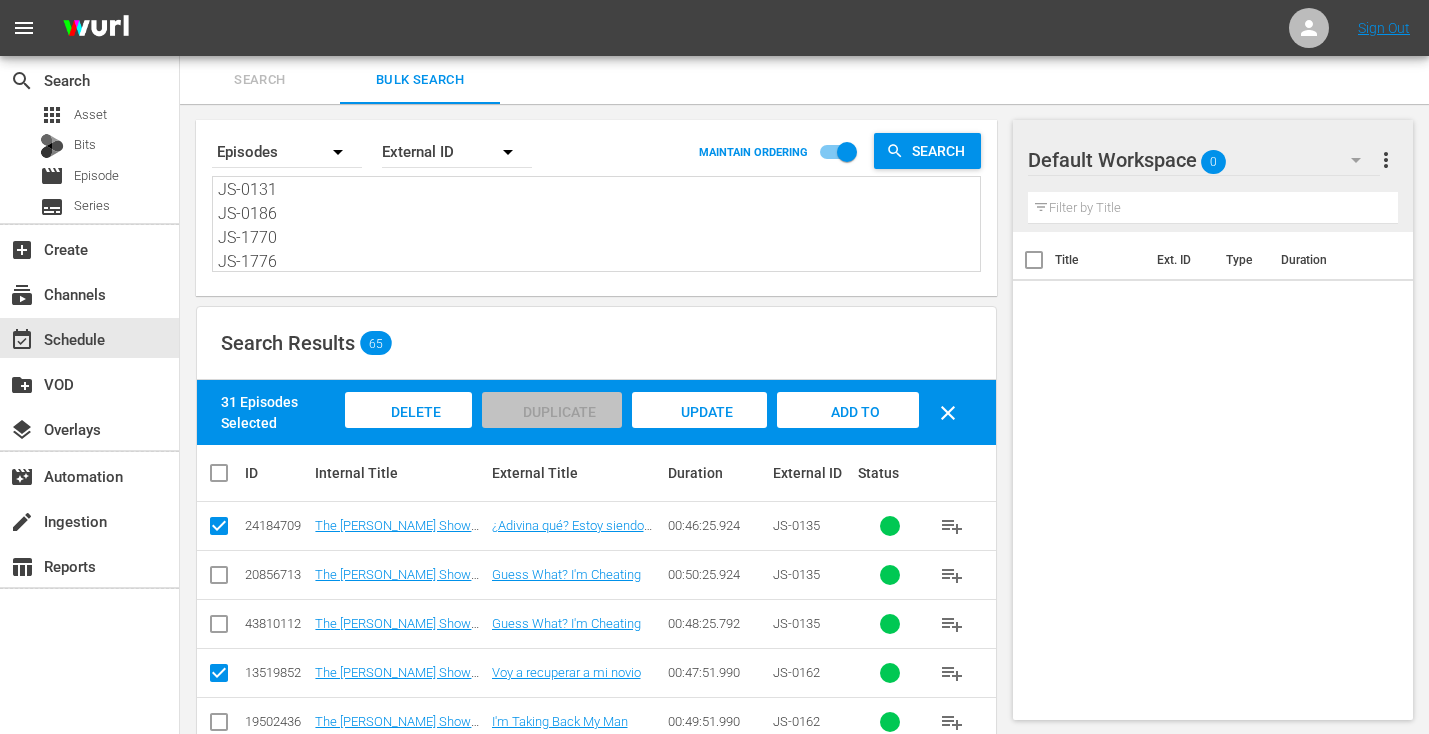 click on "Add to Workspace" at bounding box center [848, 431] 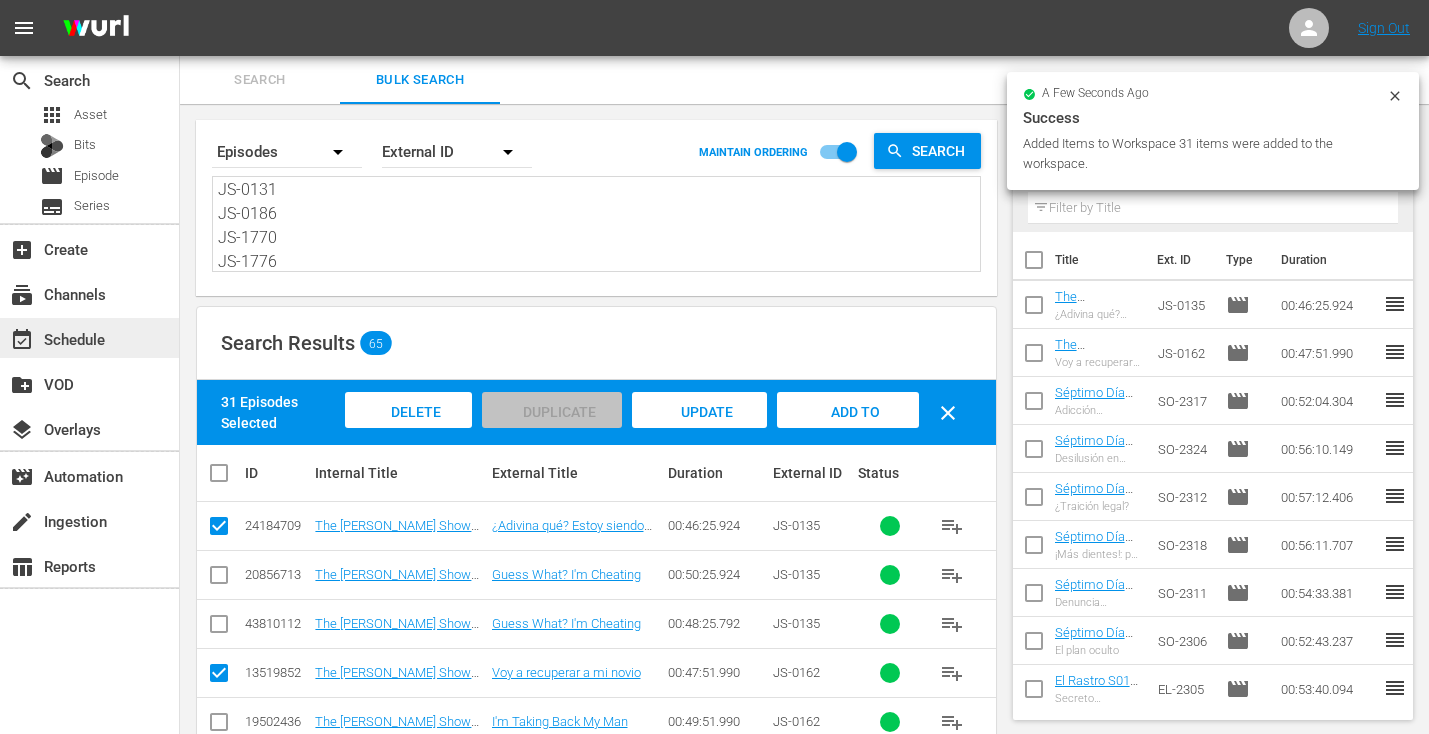 click on "event_available   Schedule" at bounding box center [89, 338] 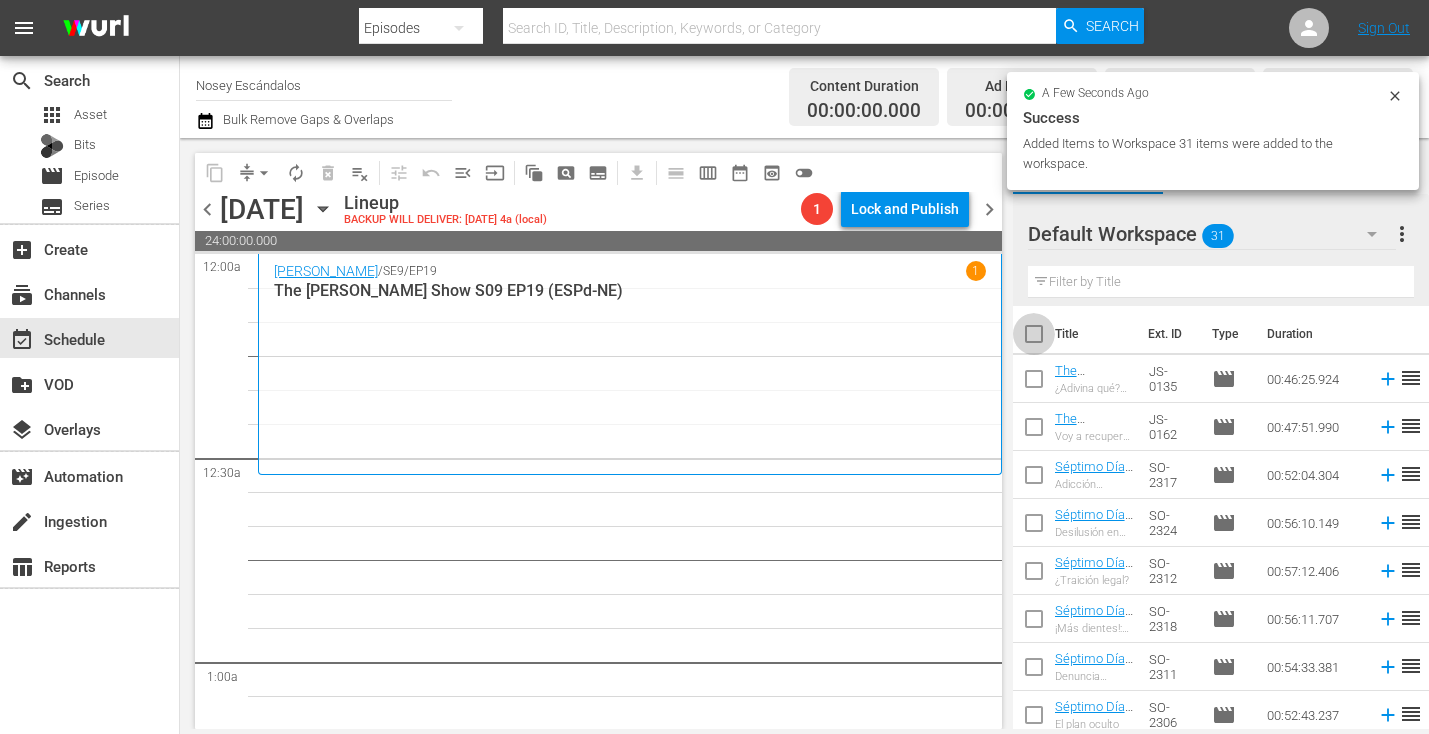 click at bounding box center (1034, 338) 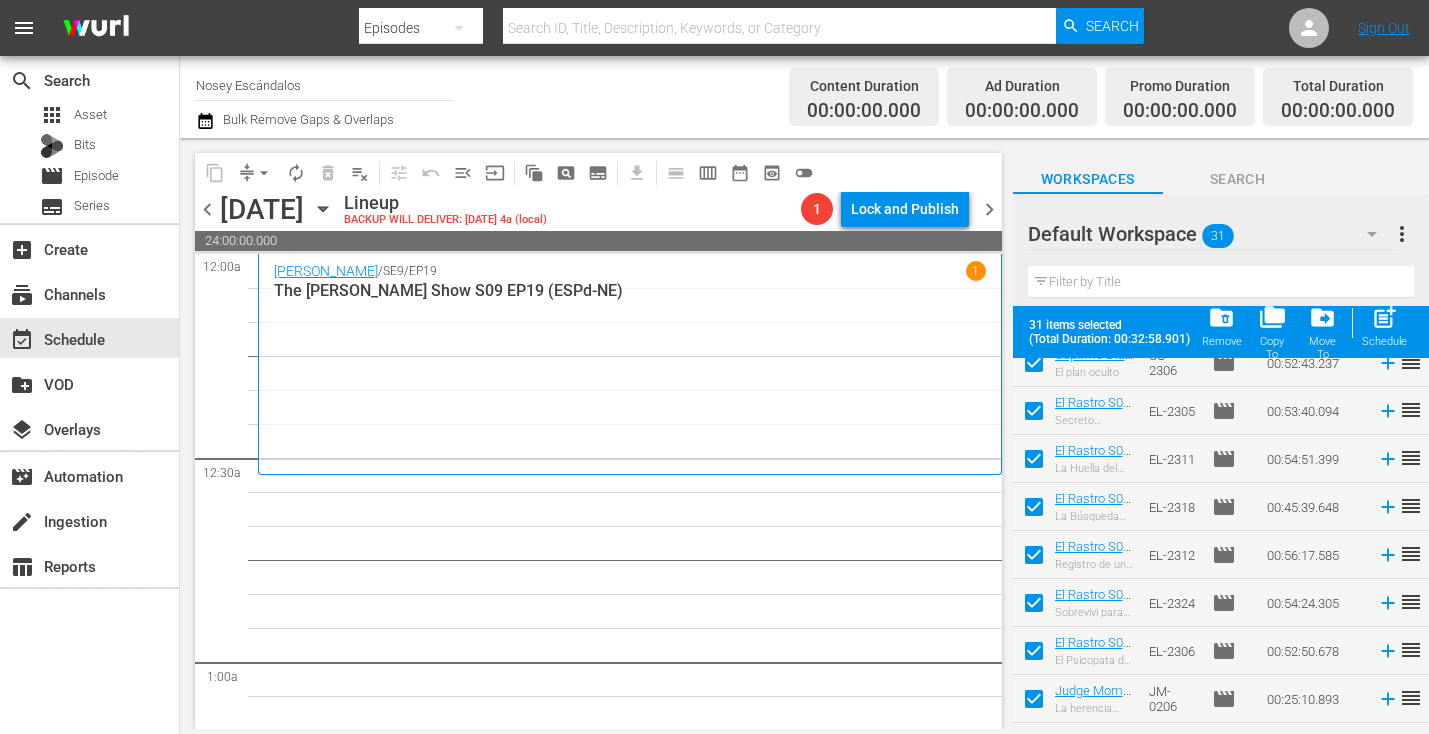 scroll, scrollTop: 0, scrollLeft: 0, axis: both 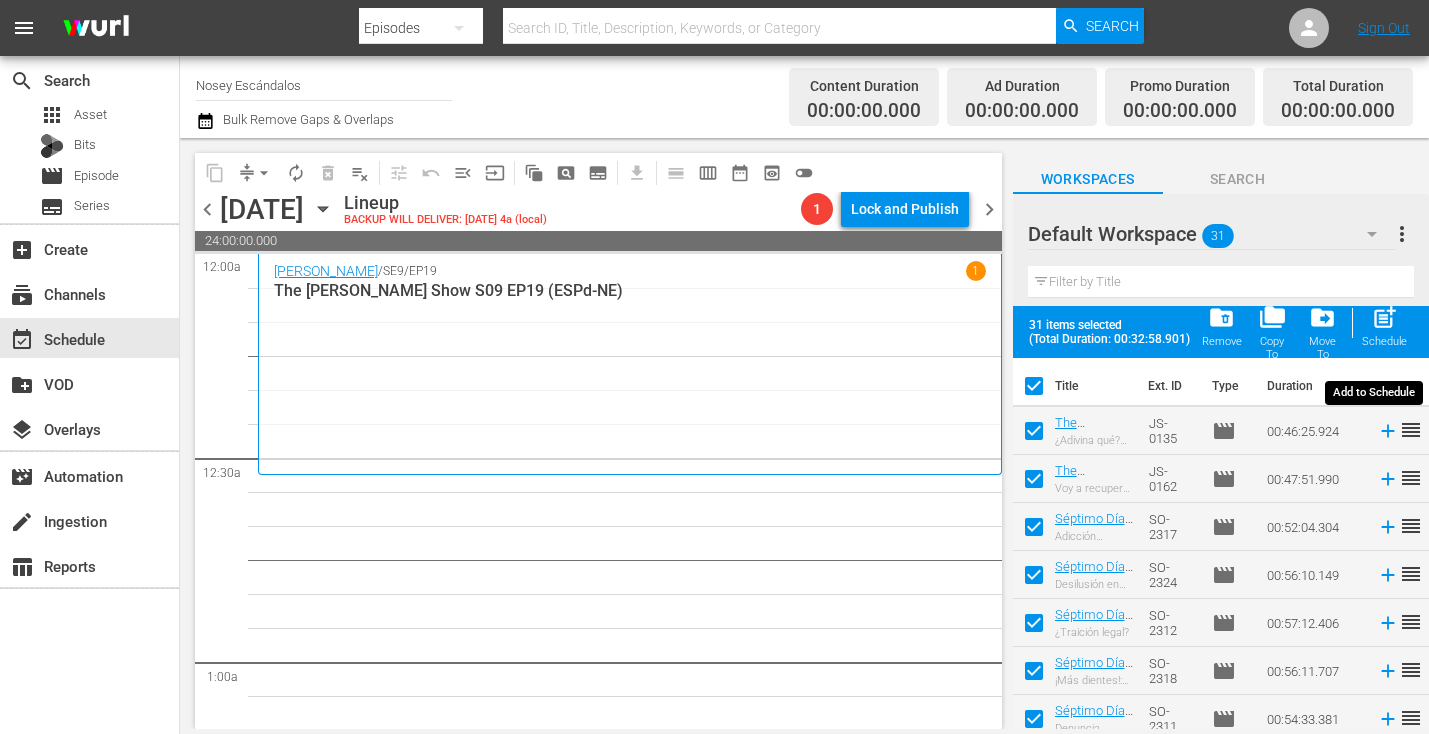 click on "post_add" at bounding box center (1384, 317) 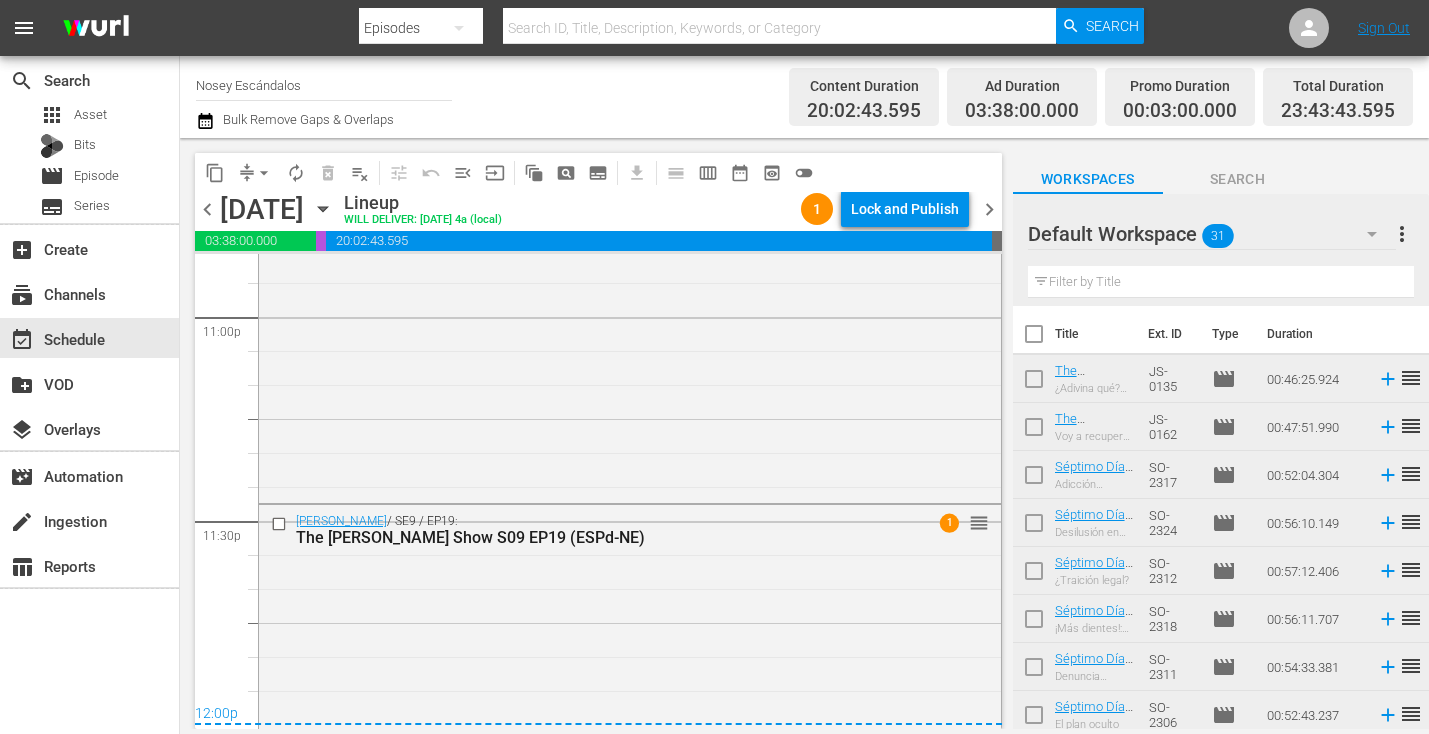 scroll, scrollTop: 9427, scrollLeft: 0, axis: vertical 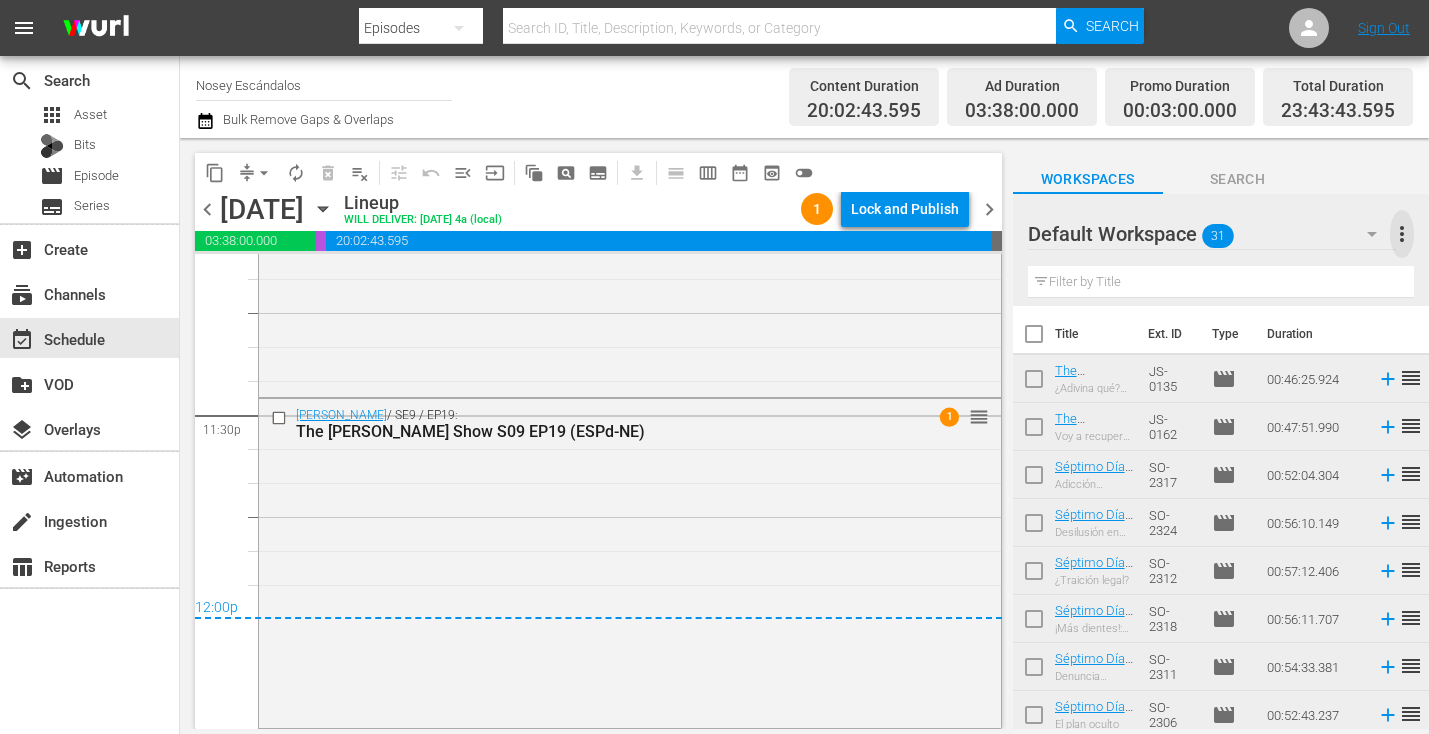click on "more_vert" at bounding box center (1402, 234) 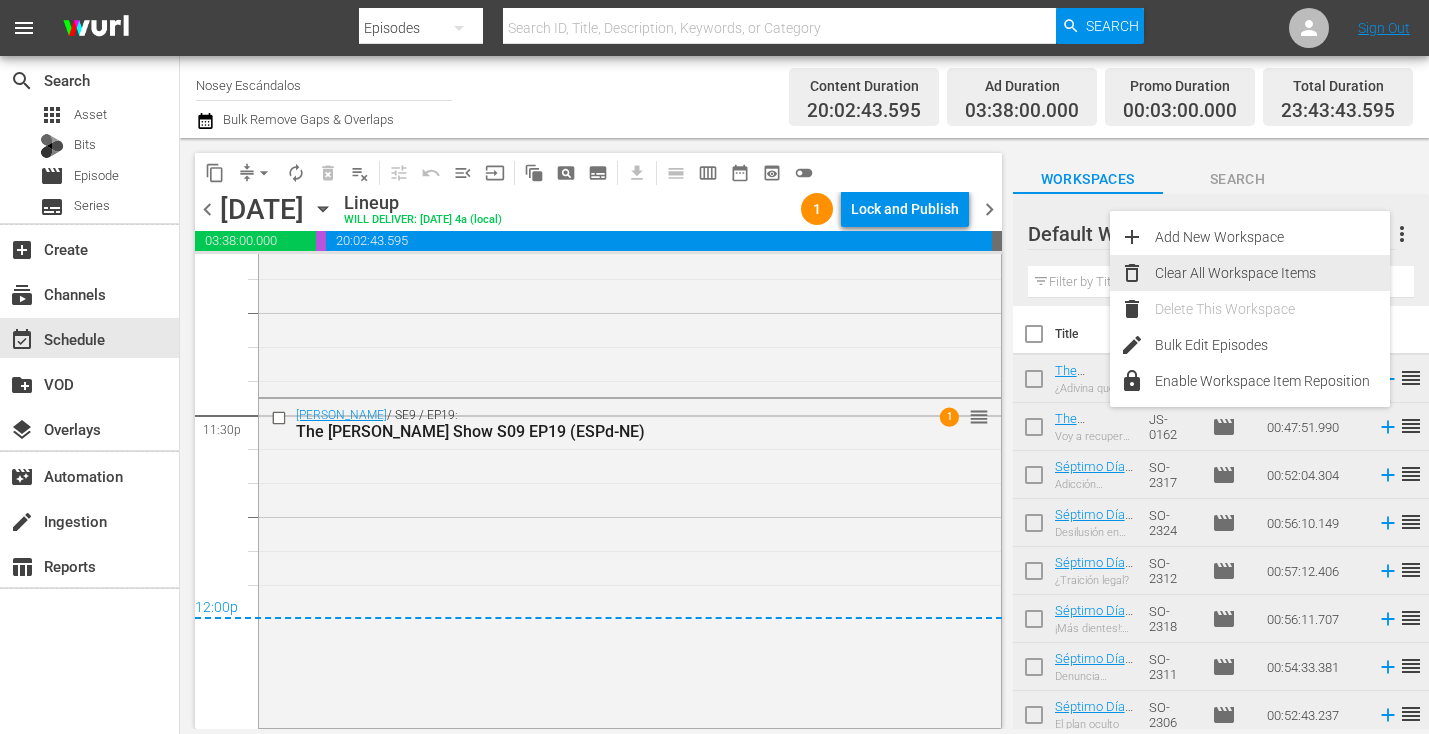click on "Delete This Workspace" at bounding box center (1272, 309) 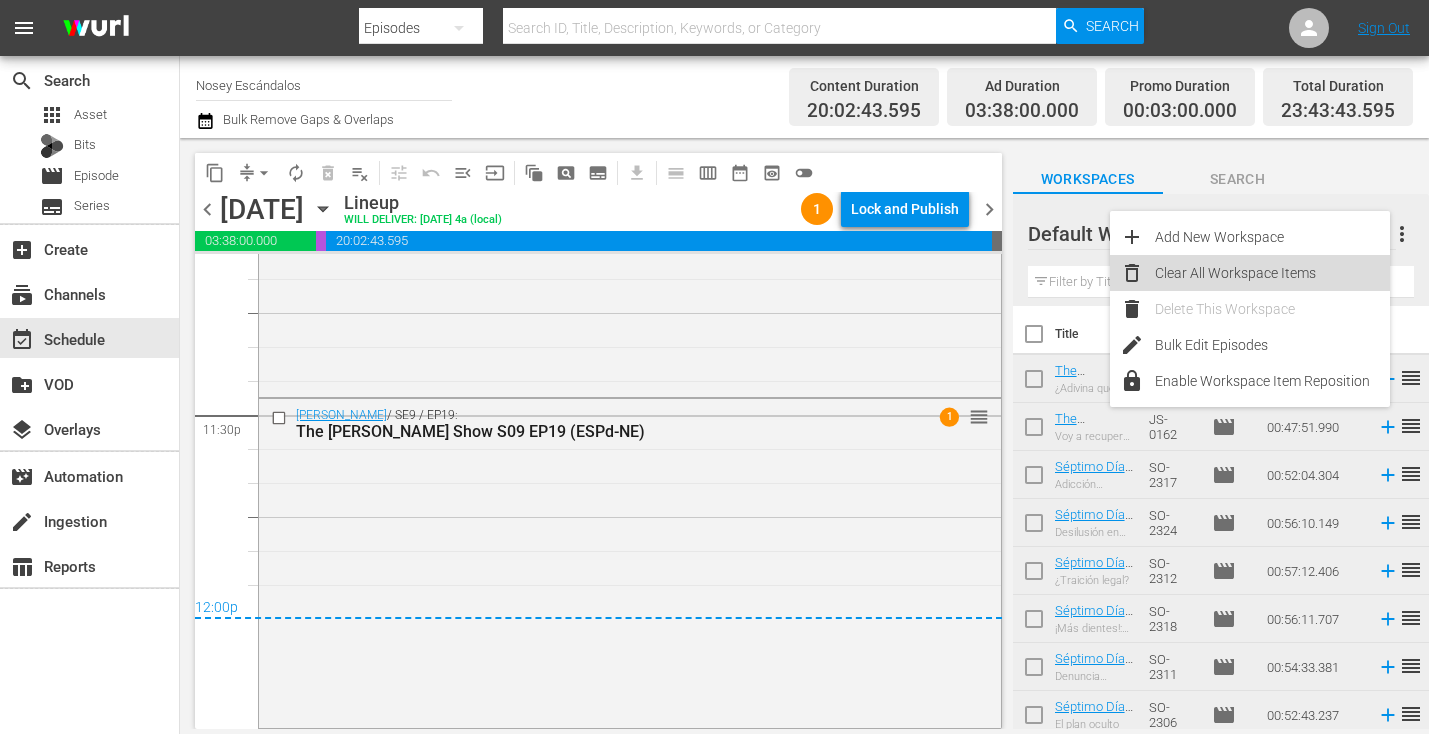 click on "Clear All Workspace Items" at bounding box center [1272, 273] 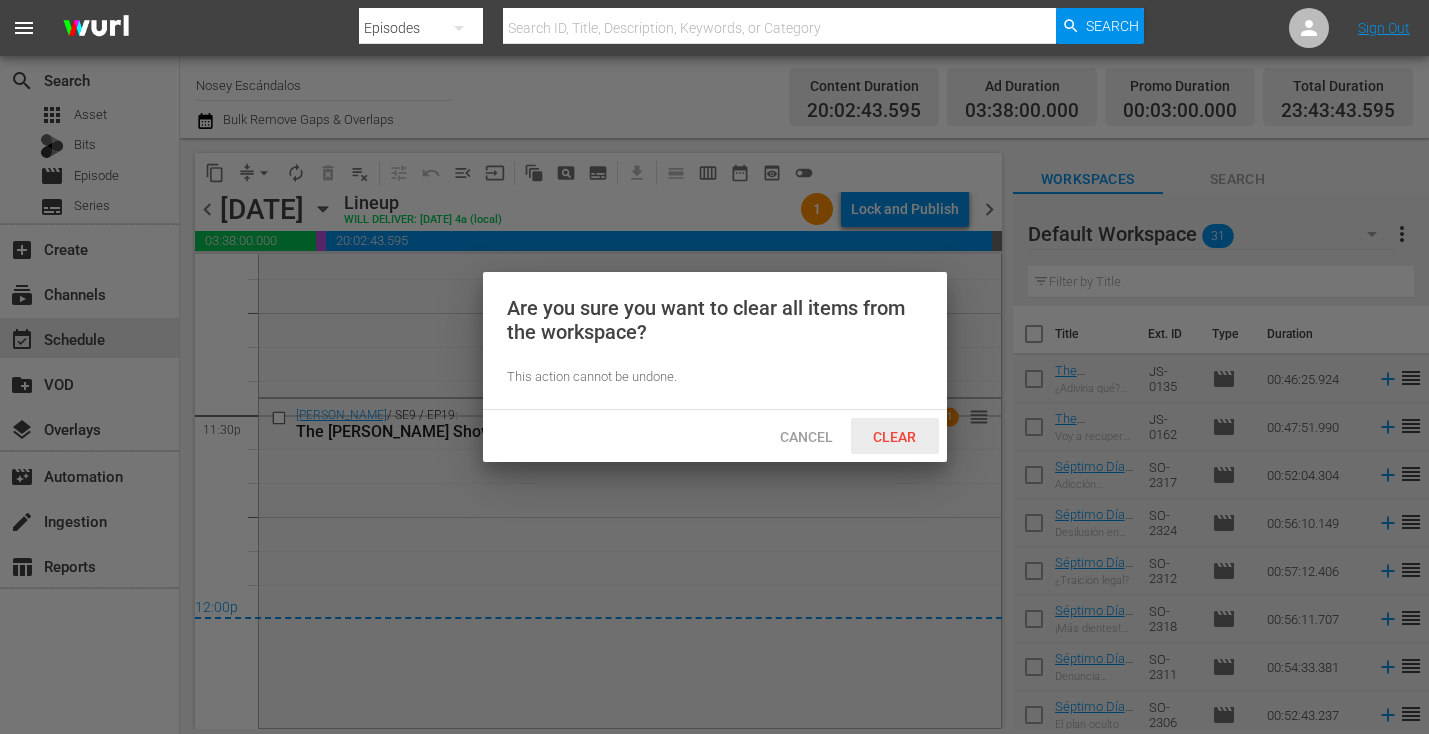 click on "Clear" at bounding box center (894, 437) 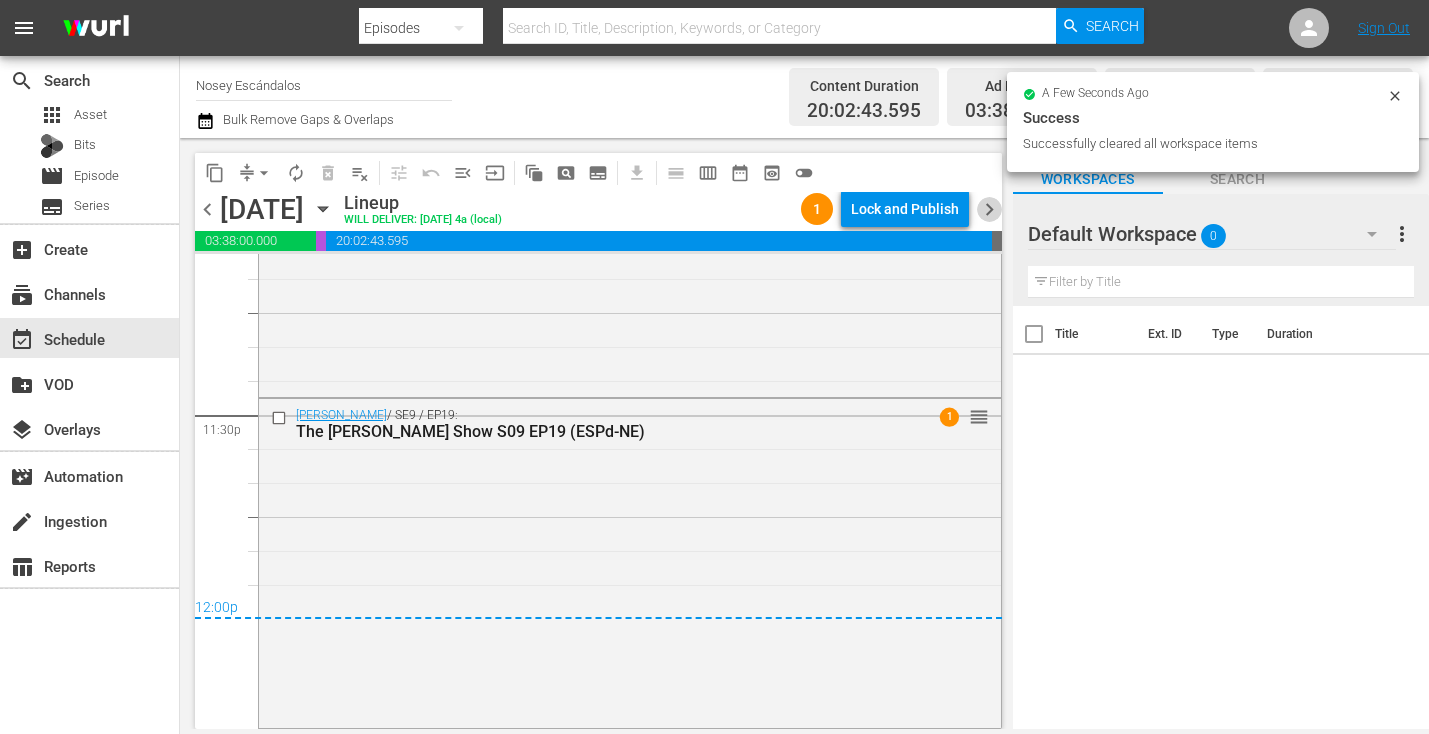 click on "chevron_right" at bounding box center (989, 209) 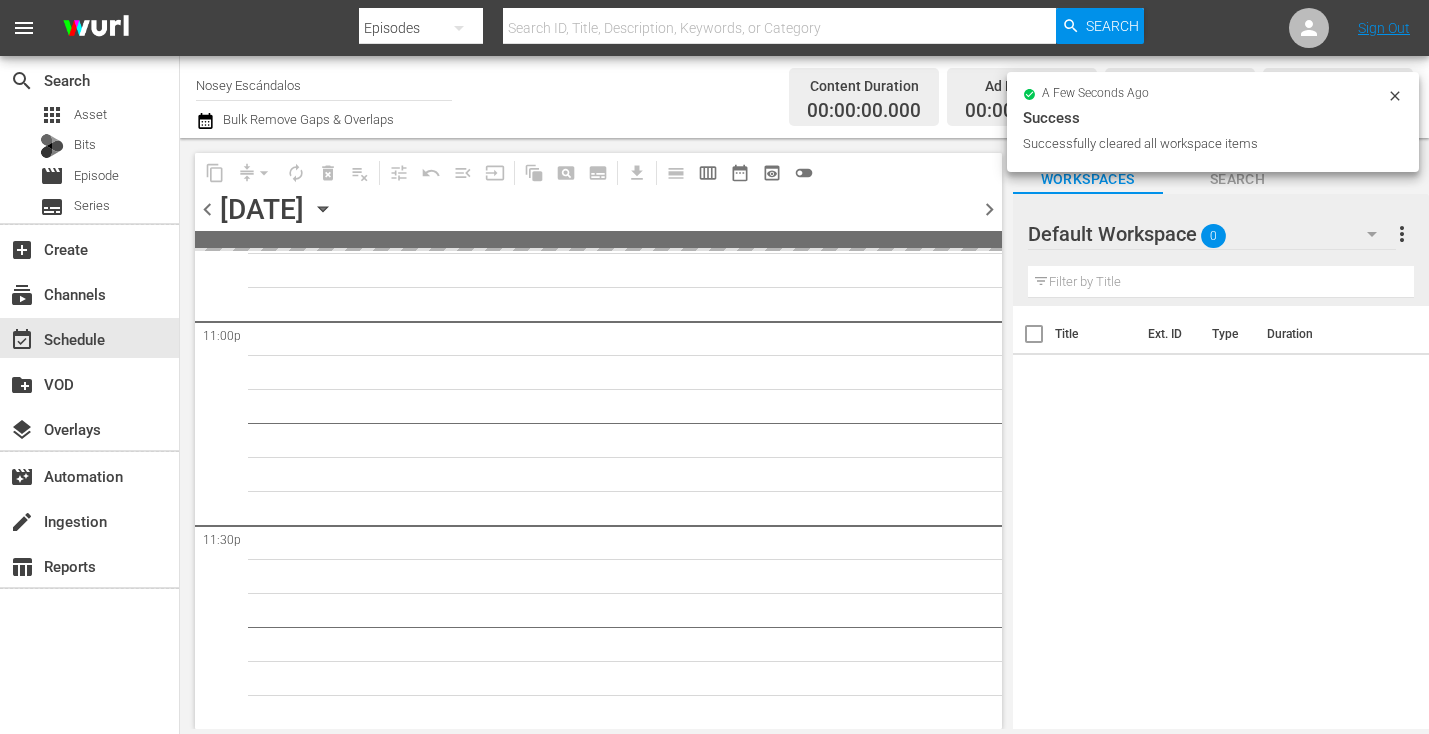 scroll, scrollTop: 9314, scrollLeft: 0, axis: vertical 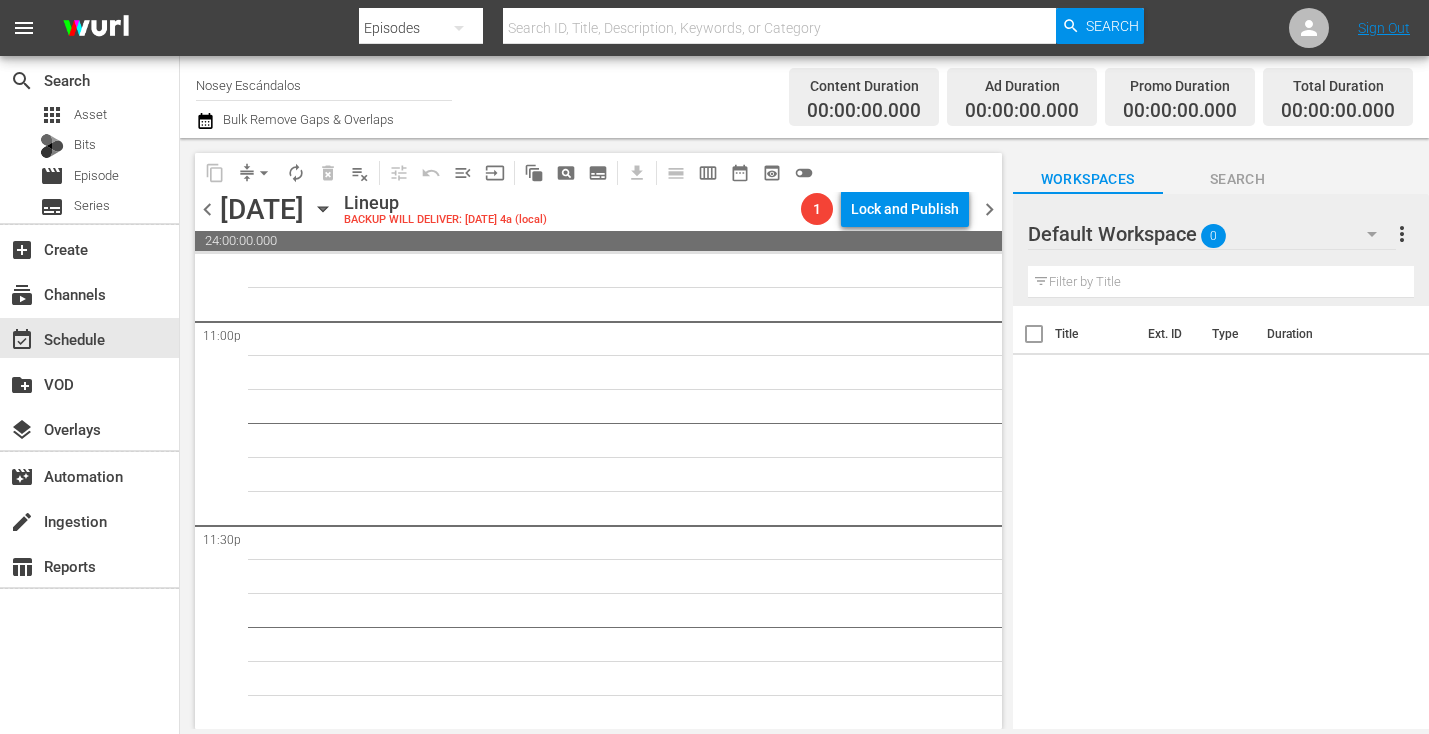 click at bounding box center (780, 28) 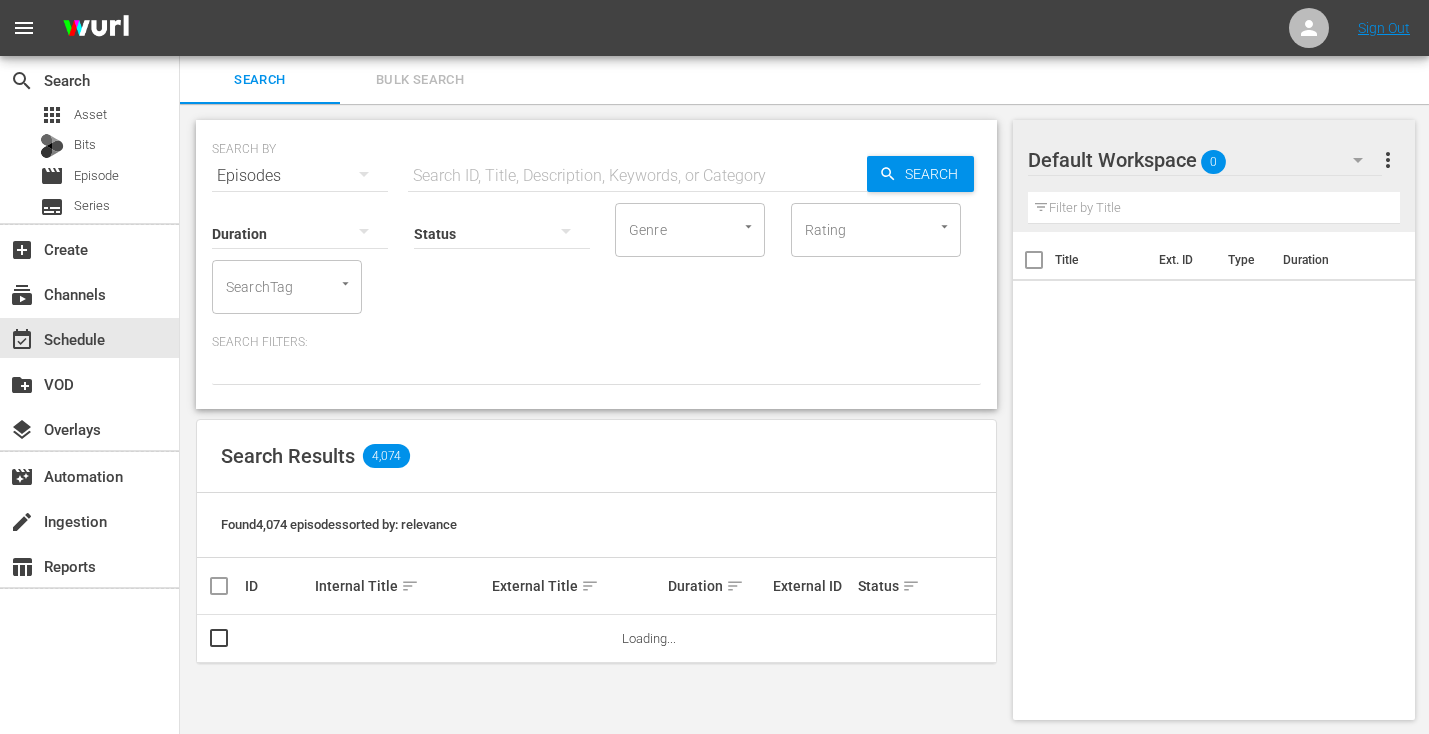 click on "Bulk Search" at bounding box center [420, 80] 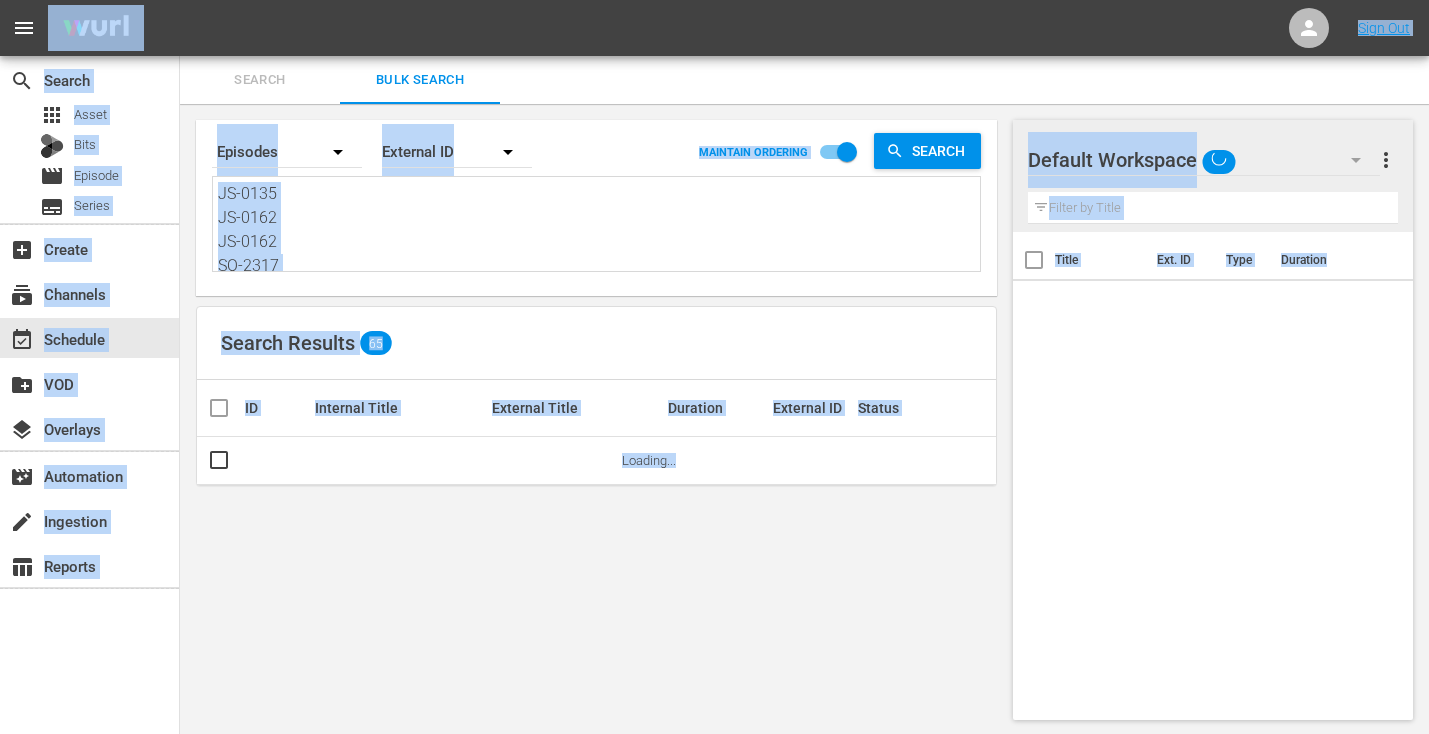 click on "JS-0135
JS-0162
JS-0162
SO-2317
SO-2324
SO-2305
SO-2312
SO-2318
SO-2311
SO-2306
EL-2305
EL-2311
EL-2318
EL-2312
EL-2324
EL-2306
EL-2306
JM-0206
JM-0208
JM-0209
JM-0207
MS-1740
MS-1784
MS-1151
SW-17103
SW-17127
JS-0178
JS-0159
JS-1730
JS-0192
JS-0131
JS-0186
JS-1770
JS-1776" at bounding box center [599, 227] 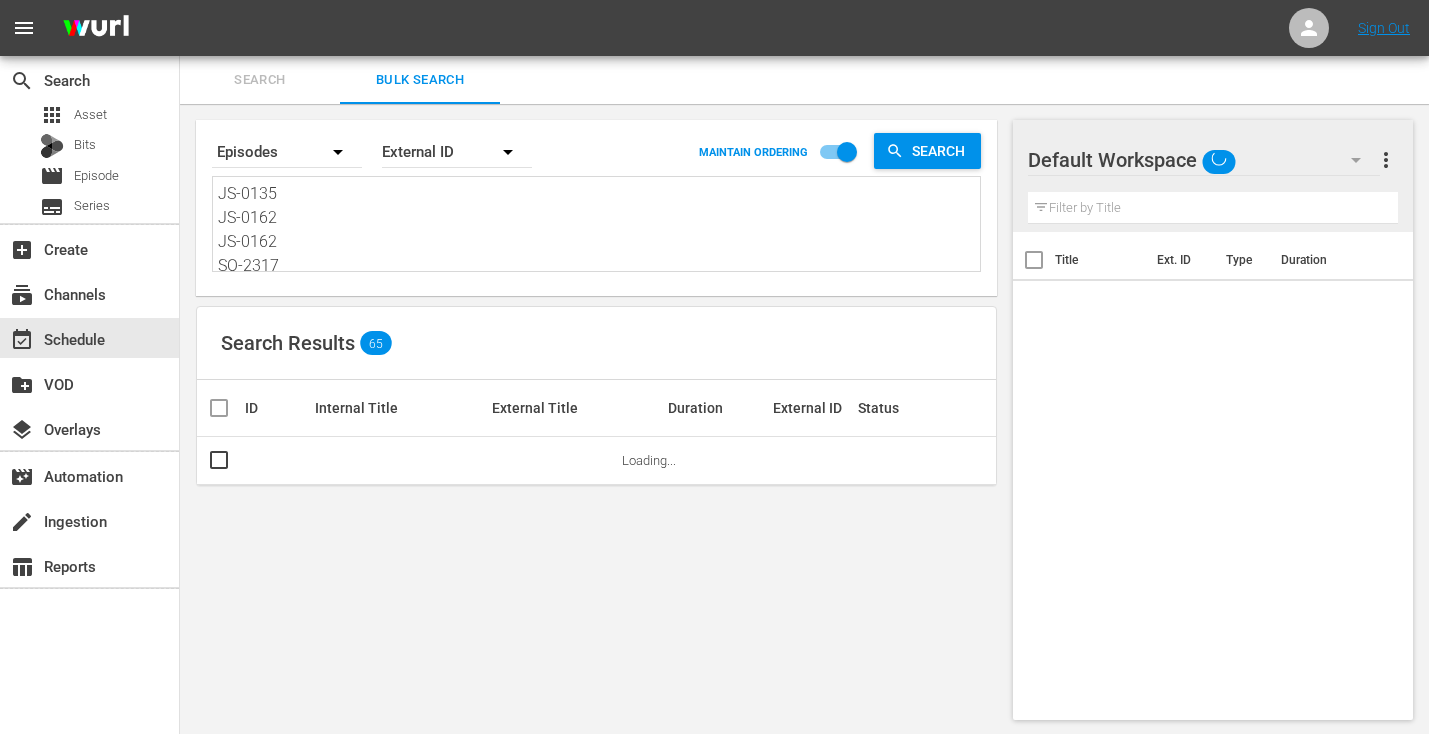 type on "JS-0135
JS-016
JS-0162
SO-2317
SO-2324
SO-2305
SO-2312
SO-2318
SO-2311
SO-2306
EL-2305
EL-2311
EL-2318
EL-2312
EL-2324
EL-2306
EL-2306
JM-0206
JM-0208
JM-0209
JM-0207
MS-1740
MS-1784
MS-1151
SW-17103
SW-17127
JS-0178
JS-0159
JS-1730
JS-0192
JS-0131
JS-0186
JS-1770
JS-1776" 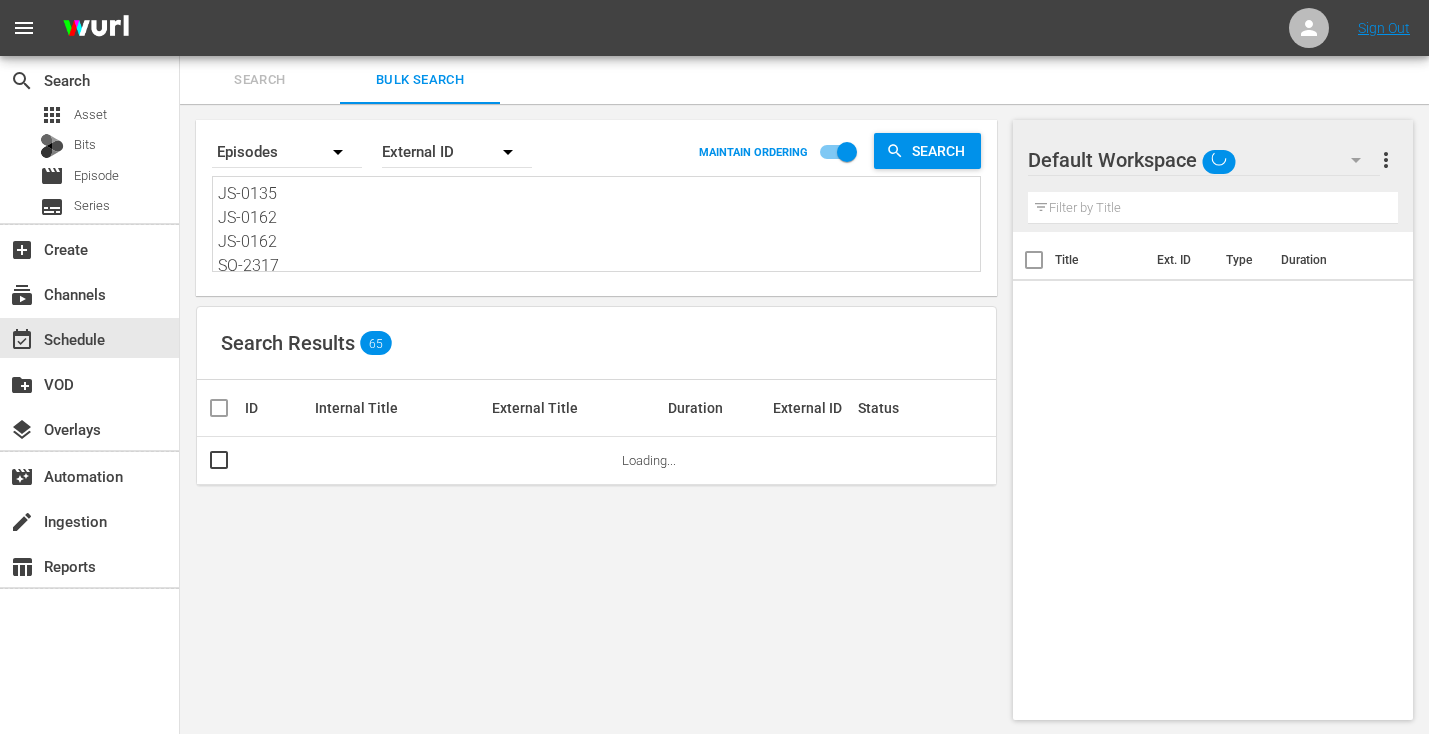type on "JS-0135
JS-016
JS-0162
SO-2317
SO-2324
SO-2305
SO-2312
SO-2318
SO-2311
SO-2306
EL-2305
EL-2311
EL-2318
EL-2312
EL-2324
EL-2306
EL-2306
JM-0206
JM-0208
JM-0209
JM-0207
MS-1740
MS-1784
MS-1151
SW-17103
SW-17127
JS-0178
JS-0159
JS-1730
JS-0192
JS-0131
JS-0186
JS-1770
JS-1776" 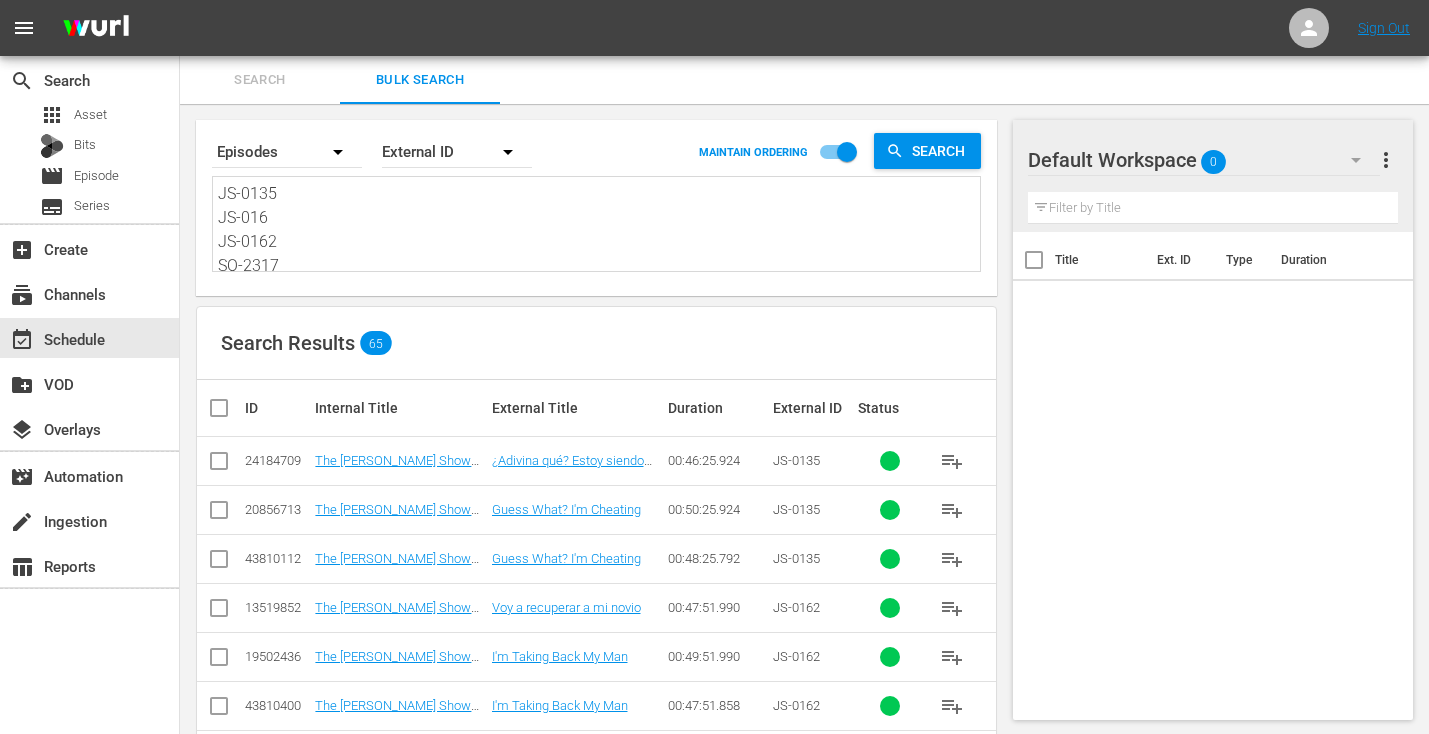 type 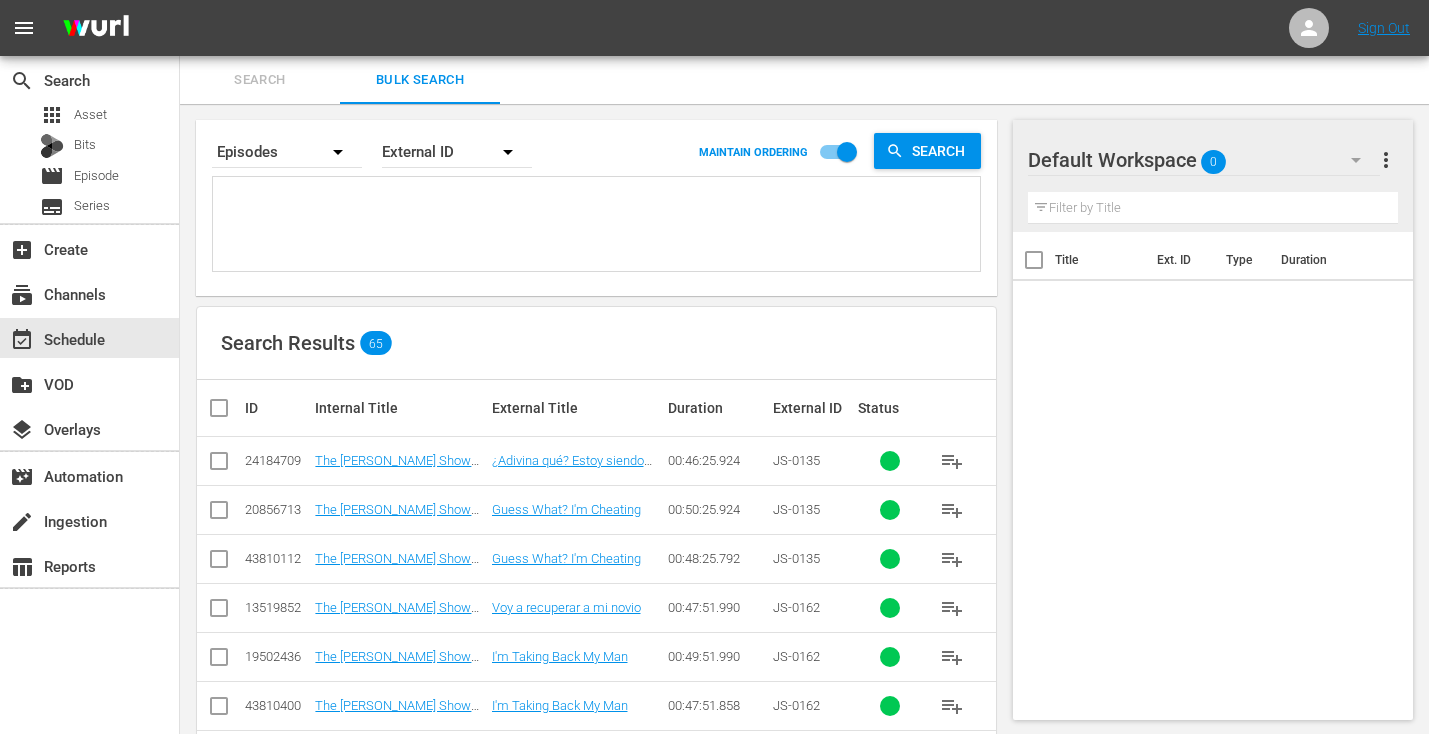 paste on "JS-0146
JS-0164
JS-0164
SO-2318
SO-2325
SO-2306
SO-2313
SO-2319
SO-2312
SO-2307
EL-2306
EL-2312
EL-2319
EL-2313
EL-2325
EL-2307
EL-2307
JM-0207
JM-0209
JM-0210
JM-0208
MS-1741
MS-1785
MS-1180
SW-17111
SW-1721
JS-0182
JS-0162
JS-1731
JS-1730
JS-0135
JS-0187
JS-1776
JS-0129" 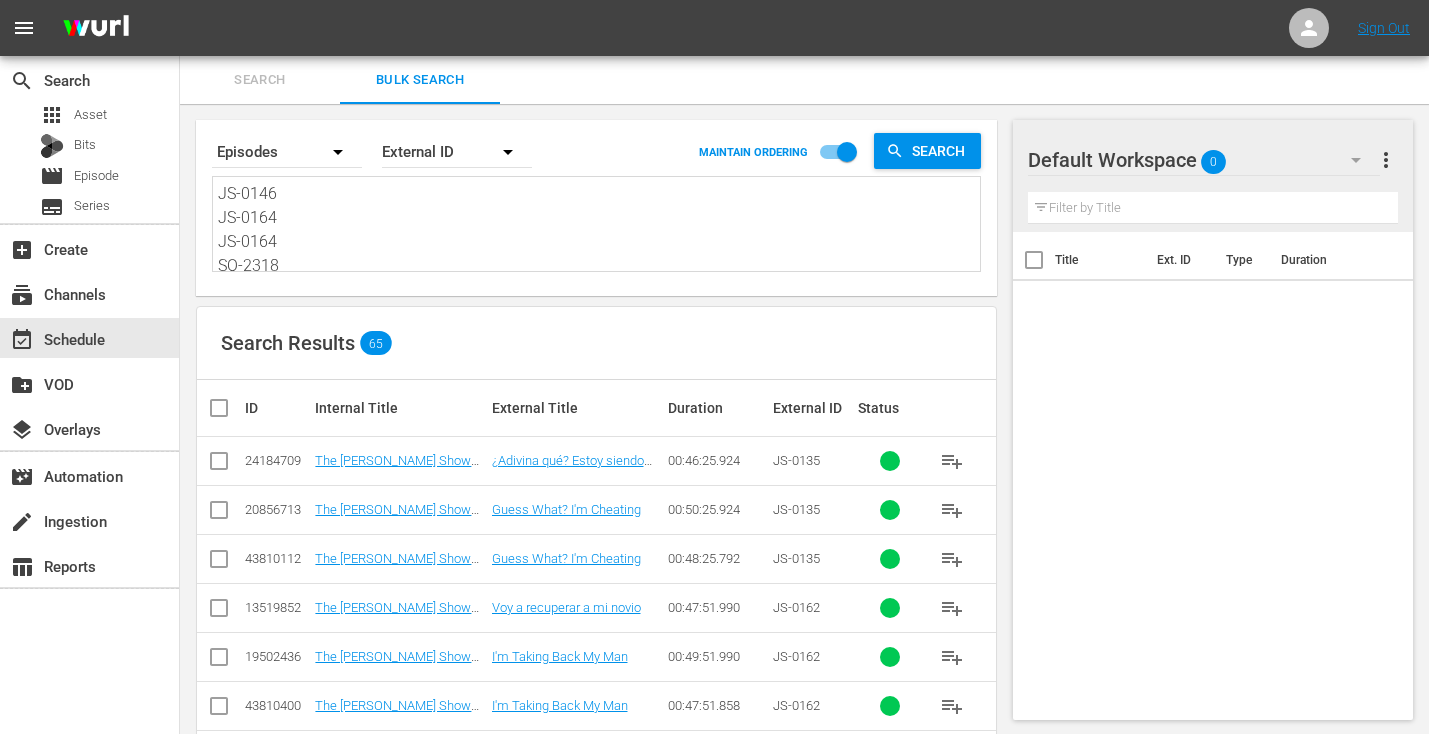 scroll, scrollTop: 722, scrollLeft: 0, axis: vertical 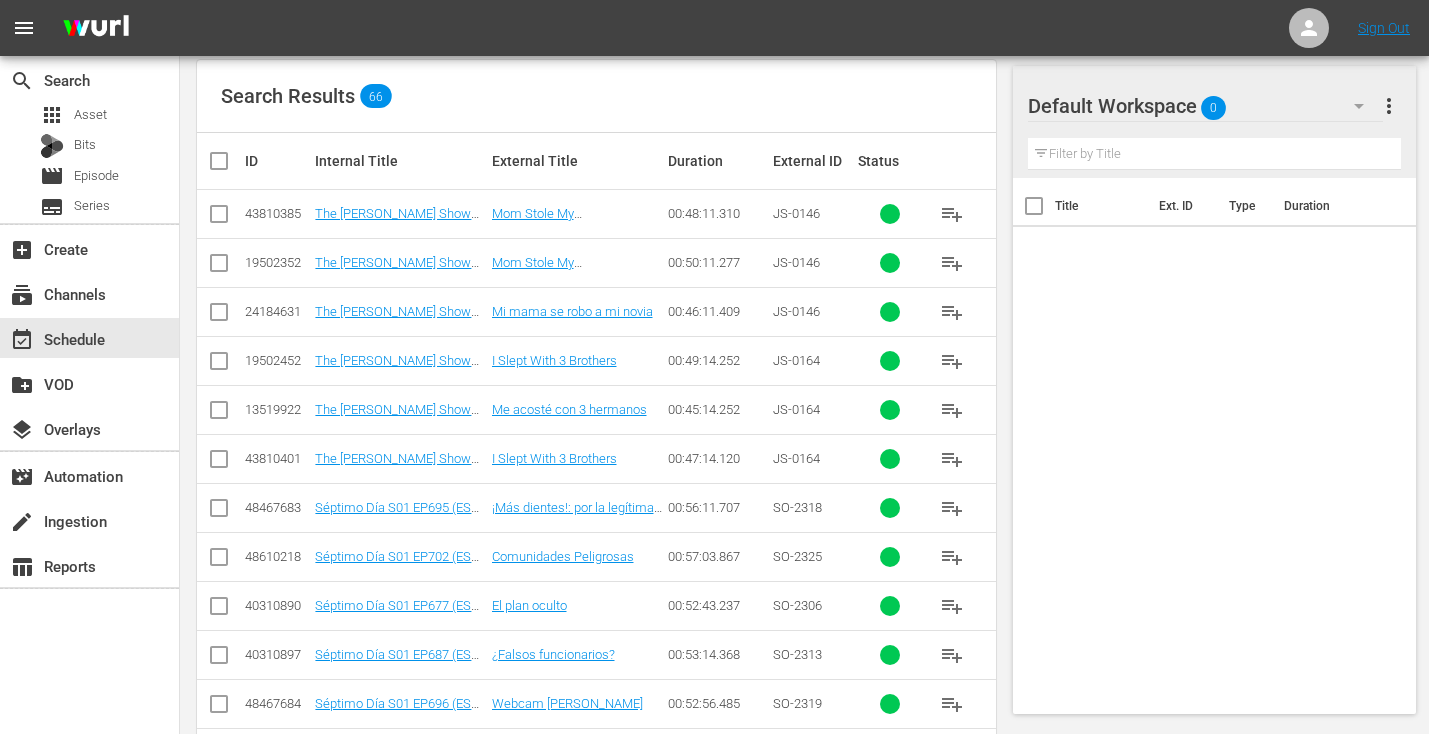 type on "JS-0146
JS-0164
JS-0164
SO-2318
SO-2325
SO-2306
SO-2313
SO-2319
SO-2312
SO-2307
EL-2306
EL-2312
EL-2319
EL-2313
EL-2325
EL-2307
EL-2307
JM-0207
JM-0209
JM-0210
JM-0208
MS-1741
MS-1785
MS-1180
SW-17111
SW-1721
JS-0182
JS-0162
JS-1731
JS-1730
JS-0135
JS-0187
JS-1776
JS-0129" 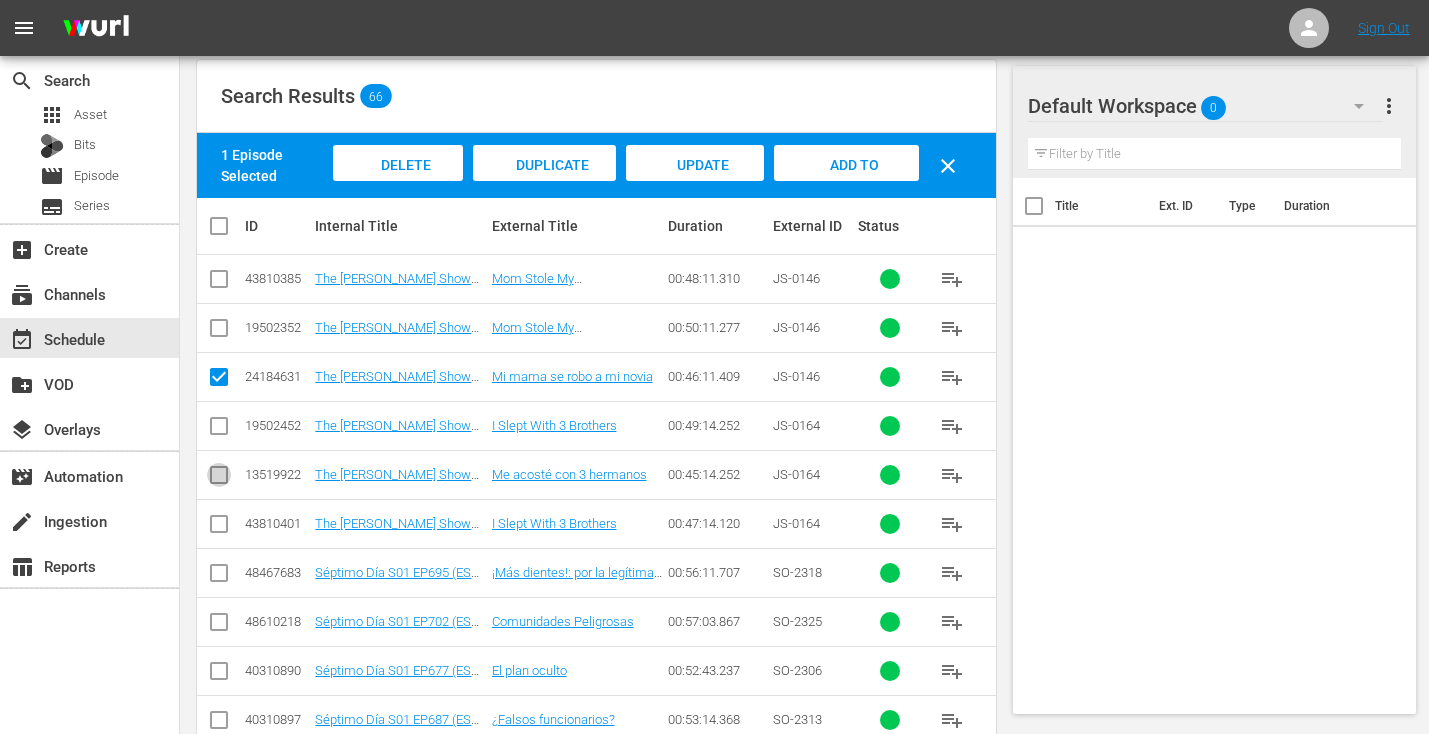 click at bounding box center (219, 479) 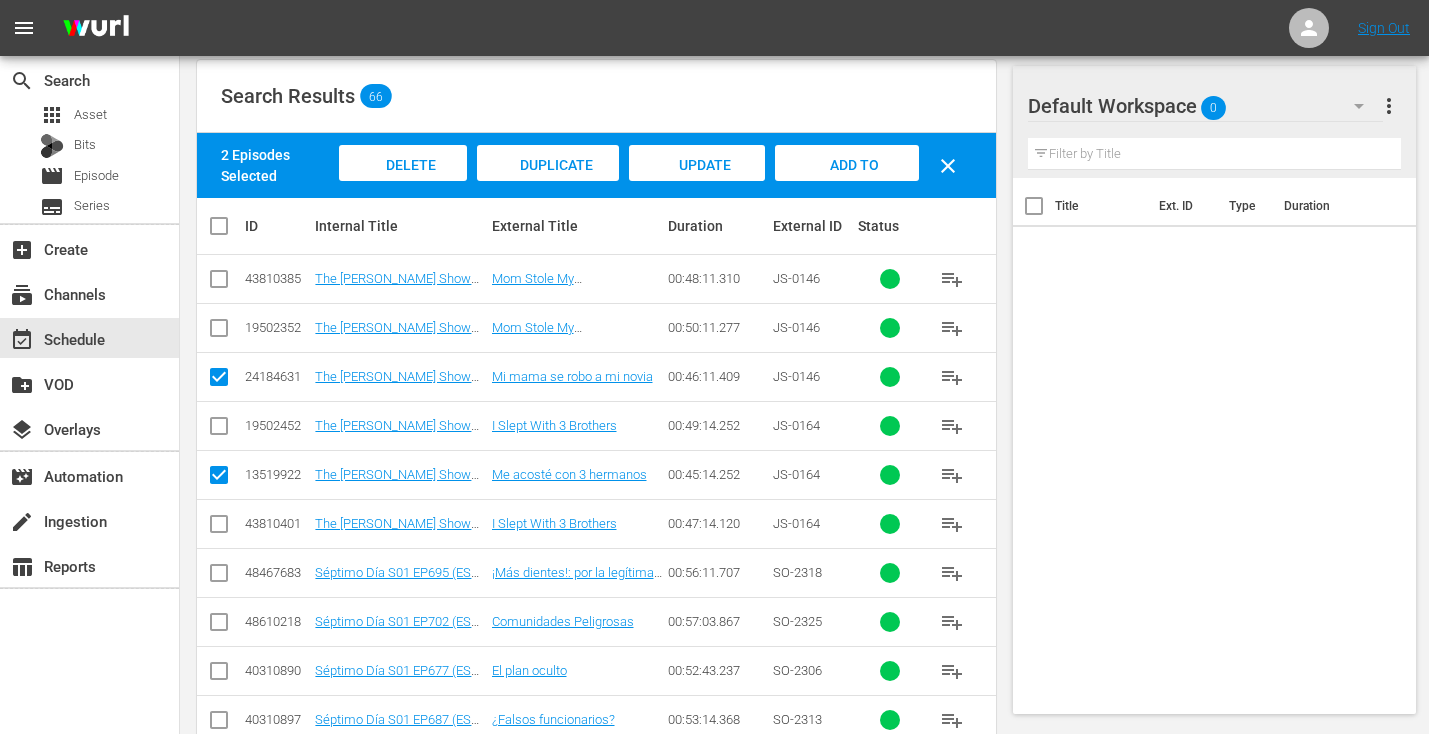 scroll, scrollTop: 461, scrollLeft: 0, axis: vertical 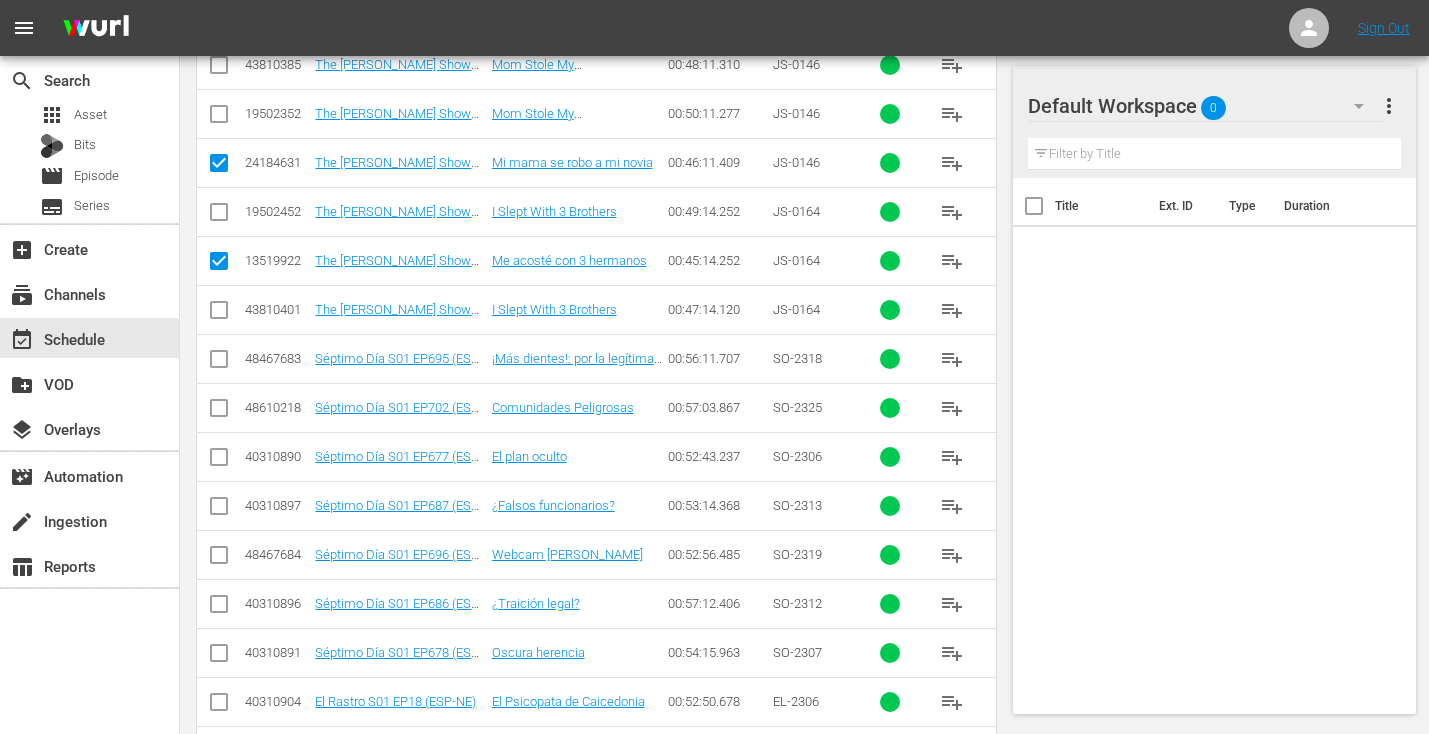 click at bounding box center (219, 363) 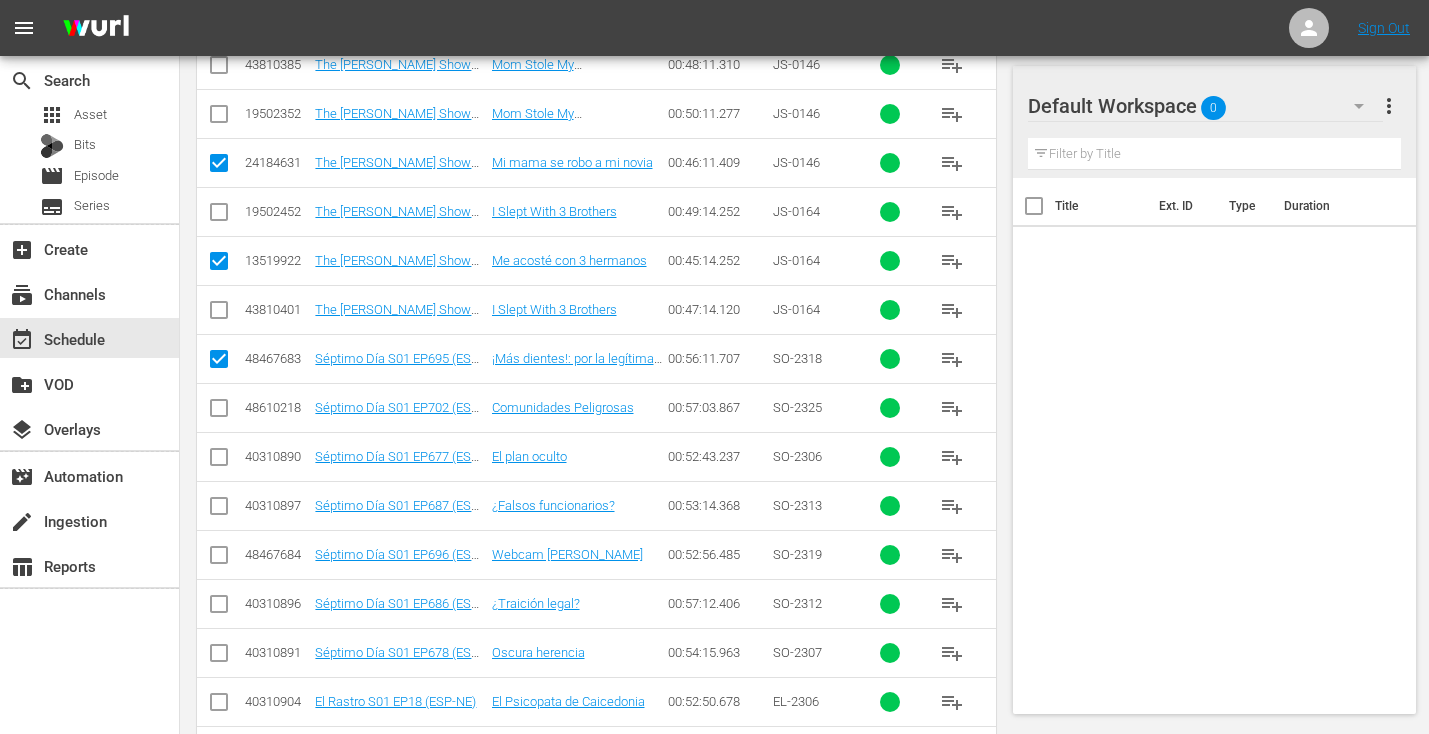 click at bounding box center (219, 412) 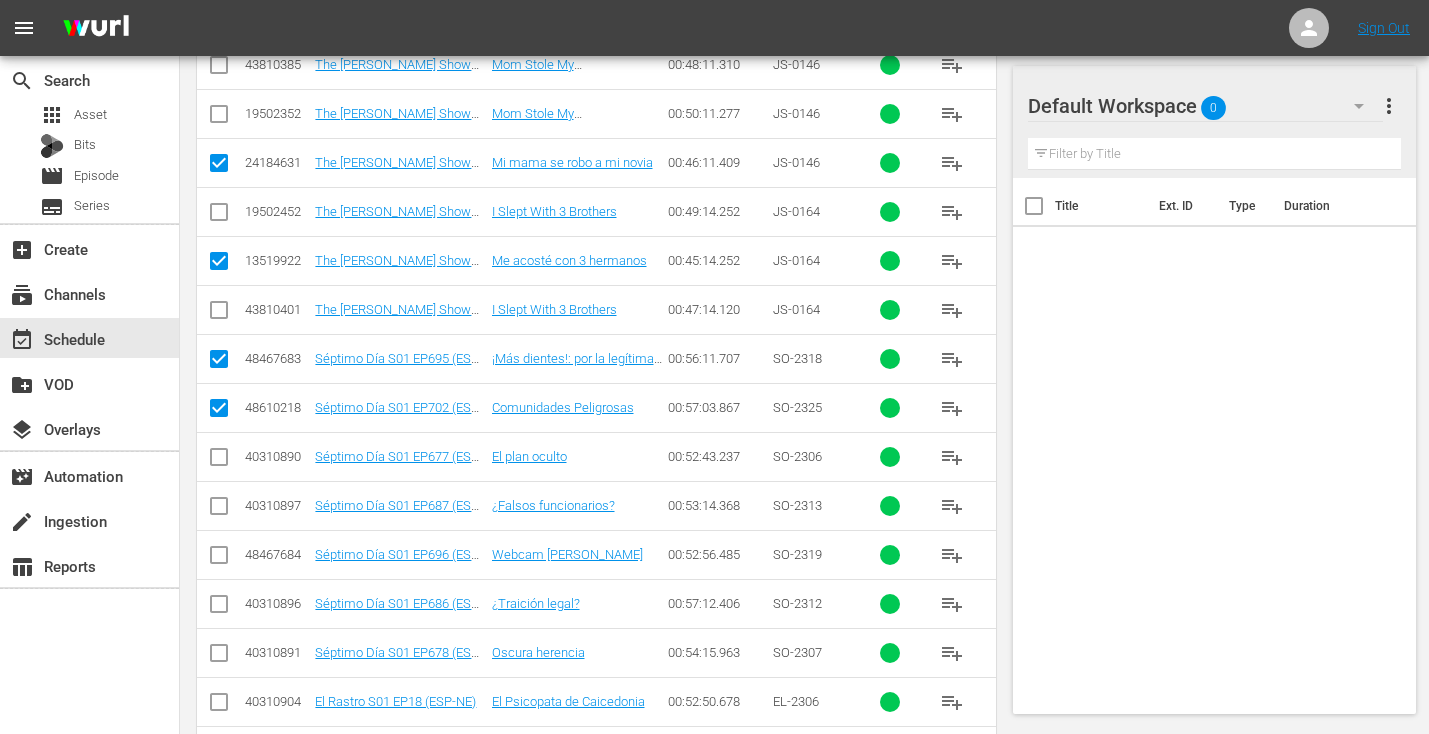 scroll, scrollTop: 578, scrollLeft: 0, axis: vertical 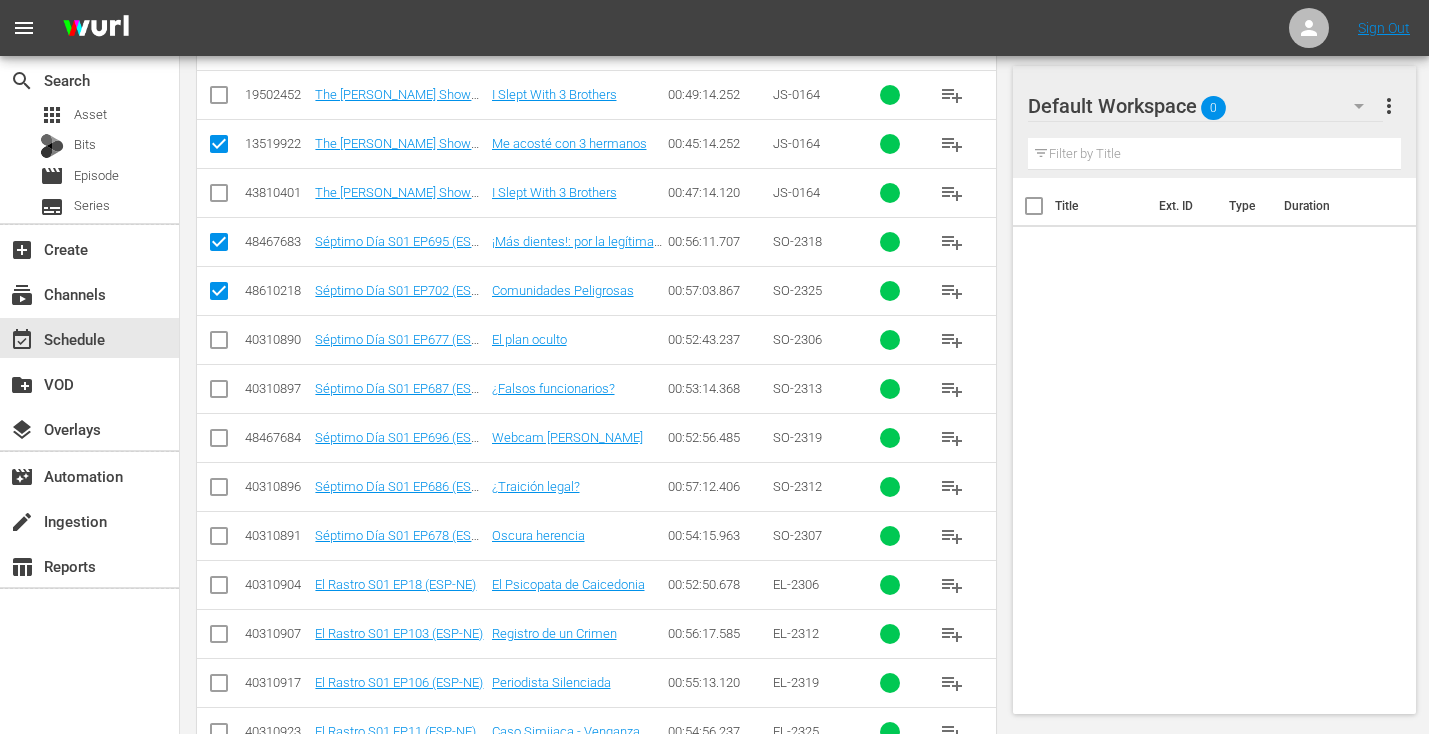 click at bounding box center [219, 344] 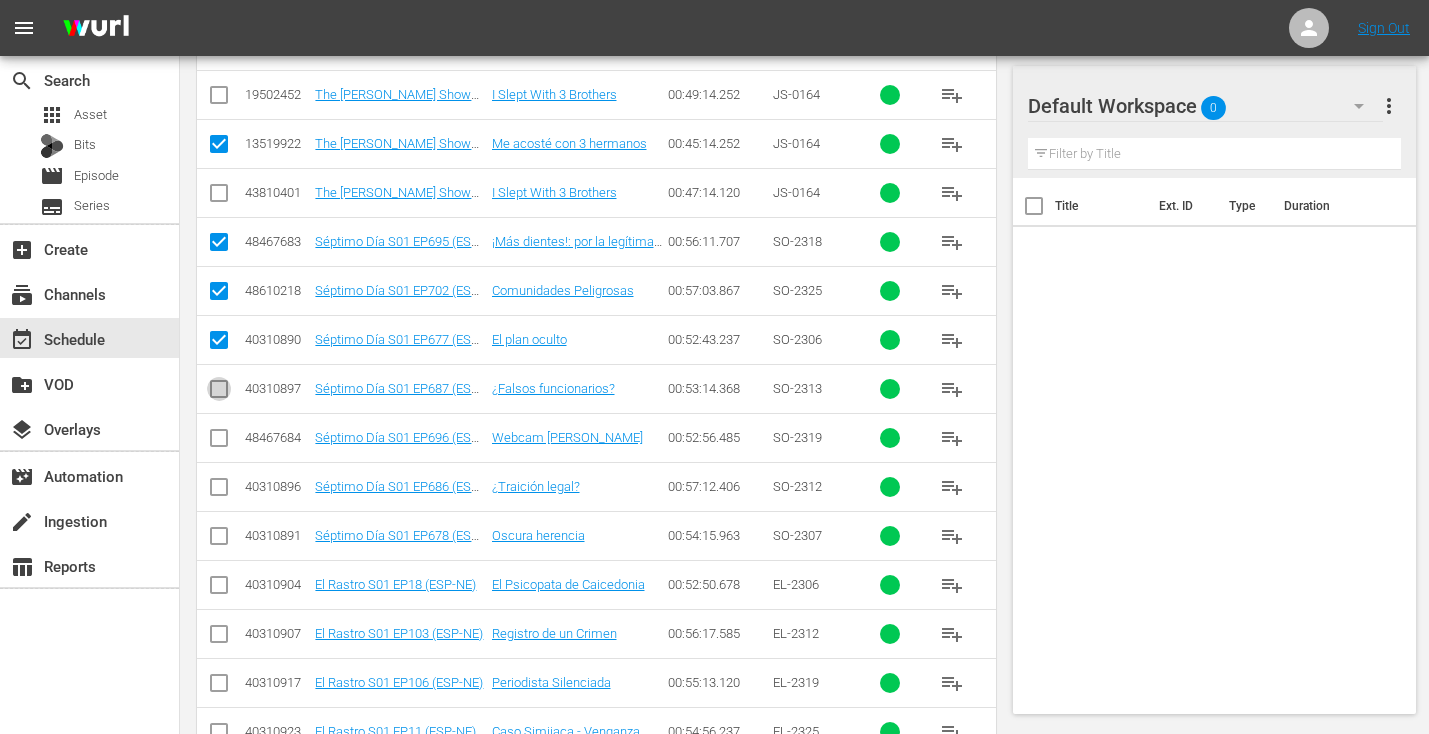 click at bounding box center [219, 393] 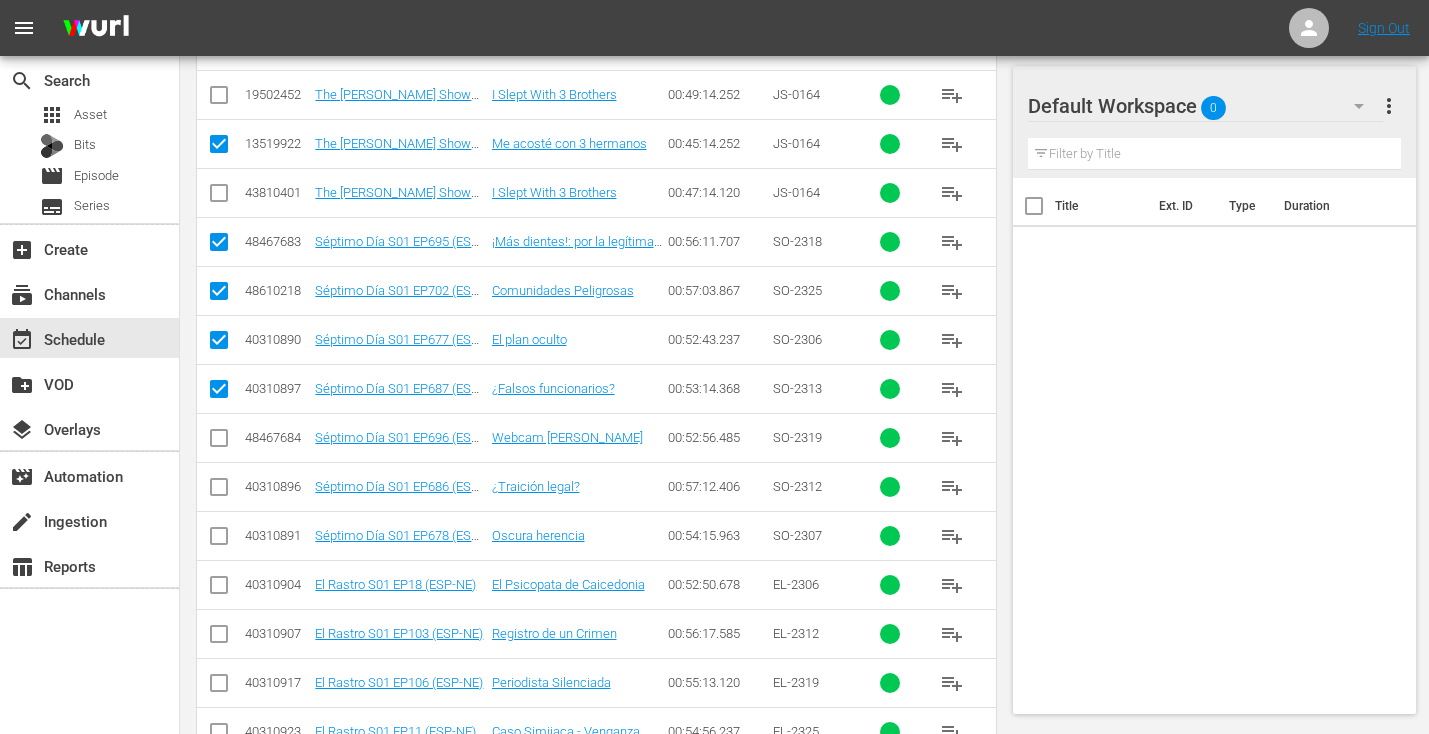 click at bounding box center (219, 442) 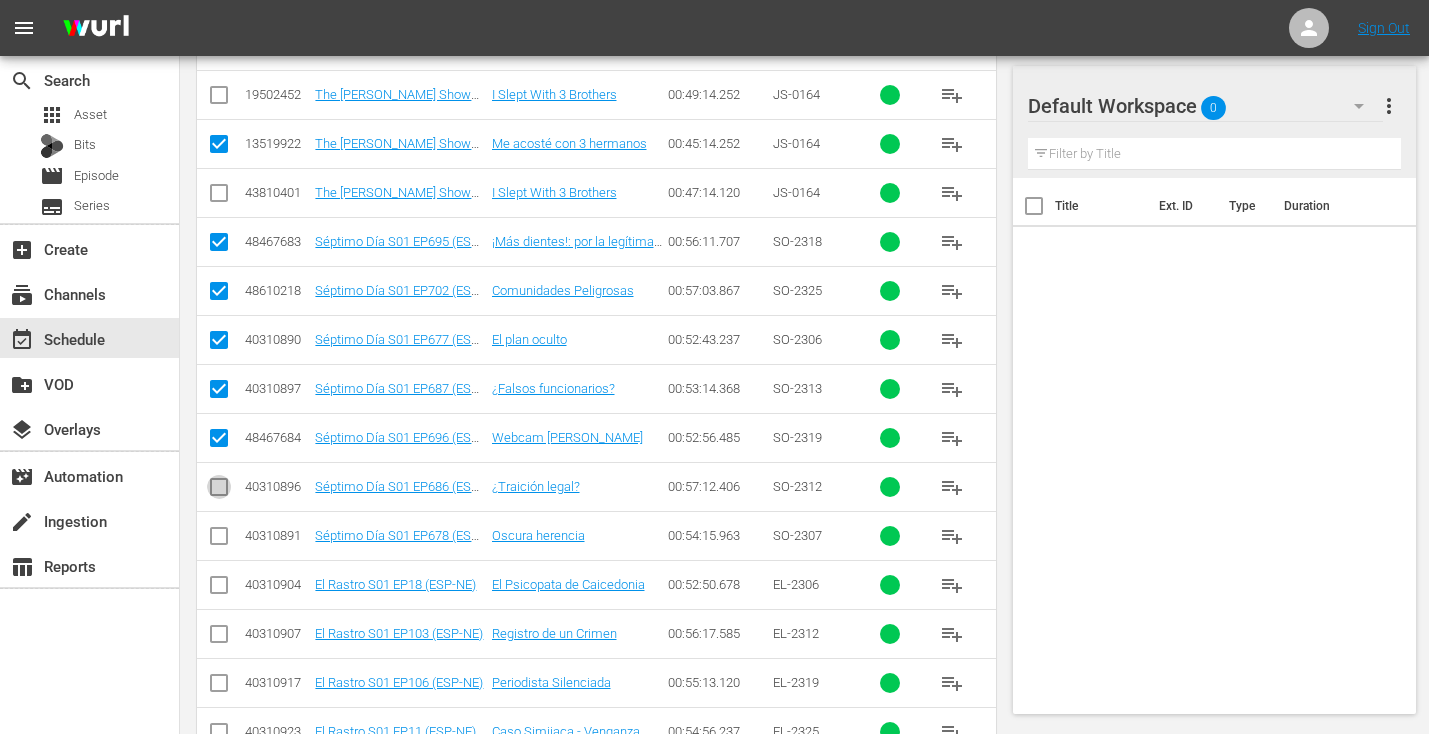 click at bounding box center (219, 491) 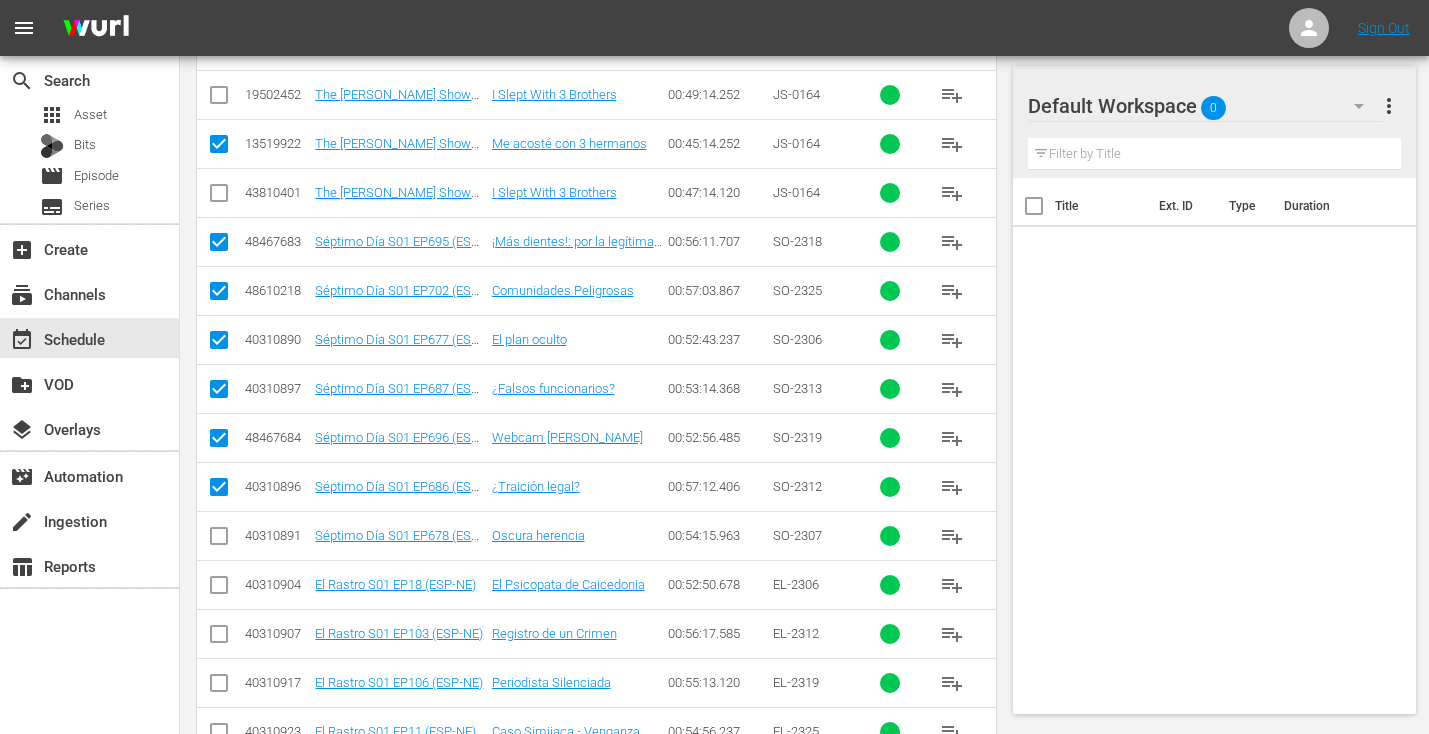 click 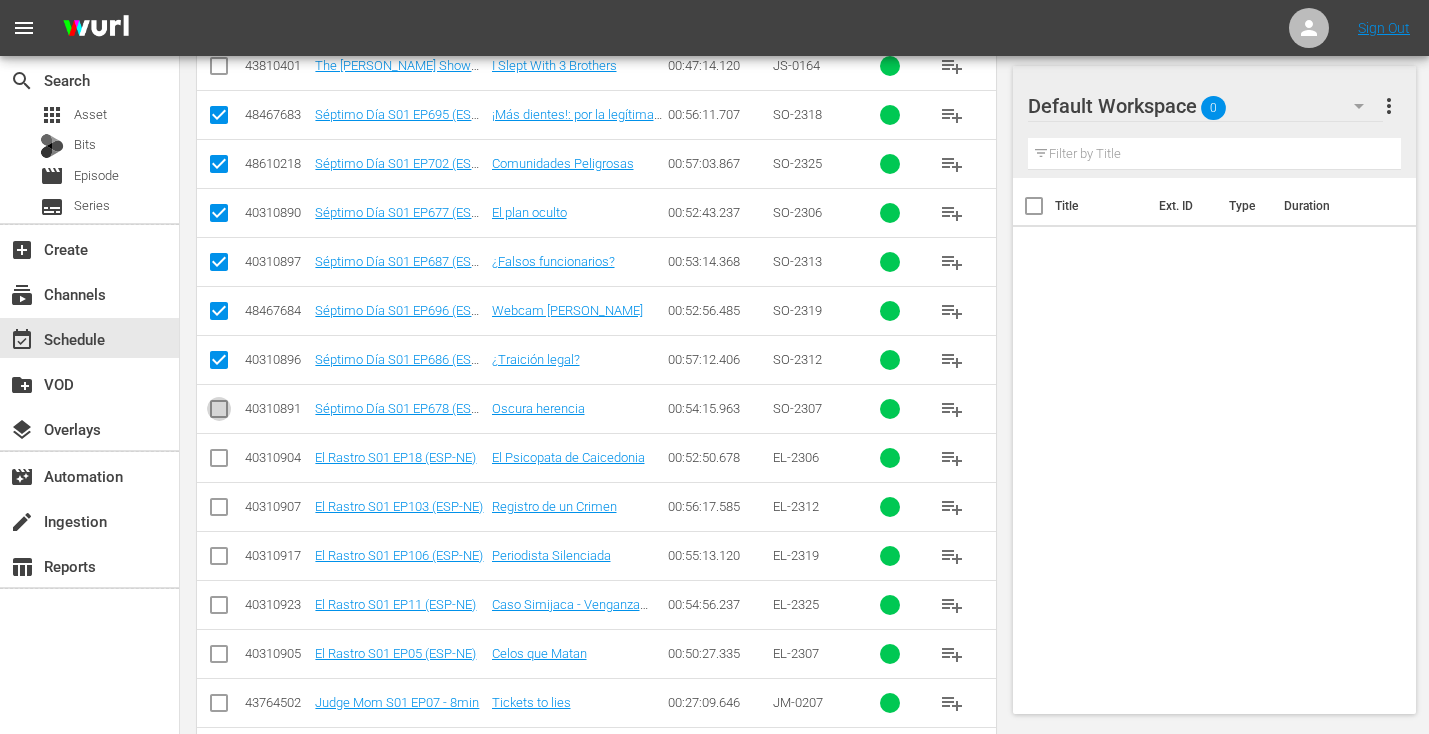 click at bounding box center [219, 413] 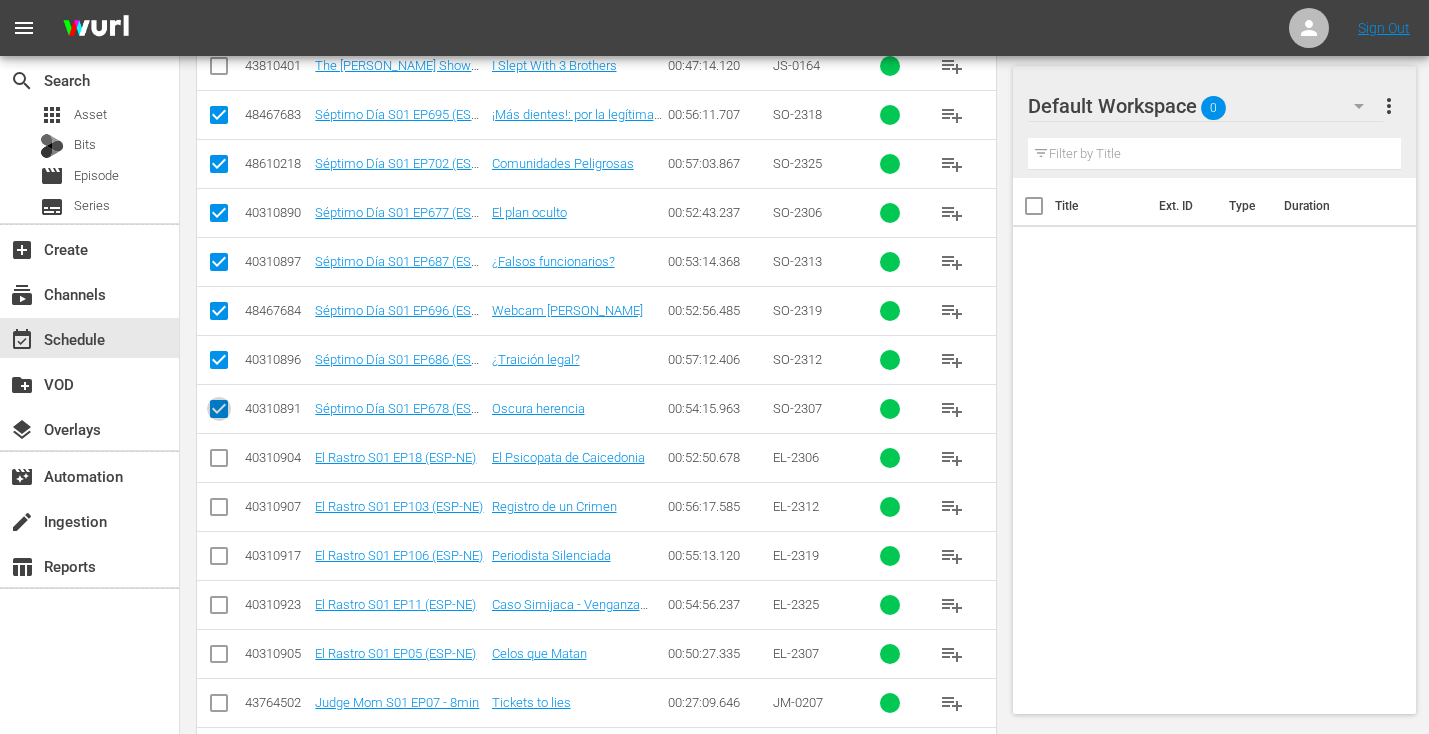 click at bounding box center [219, 413] 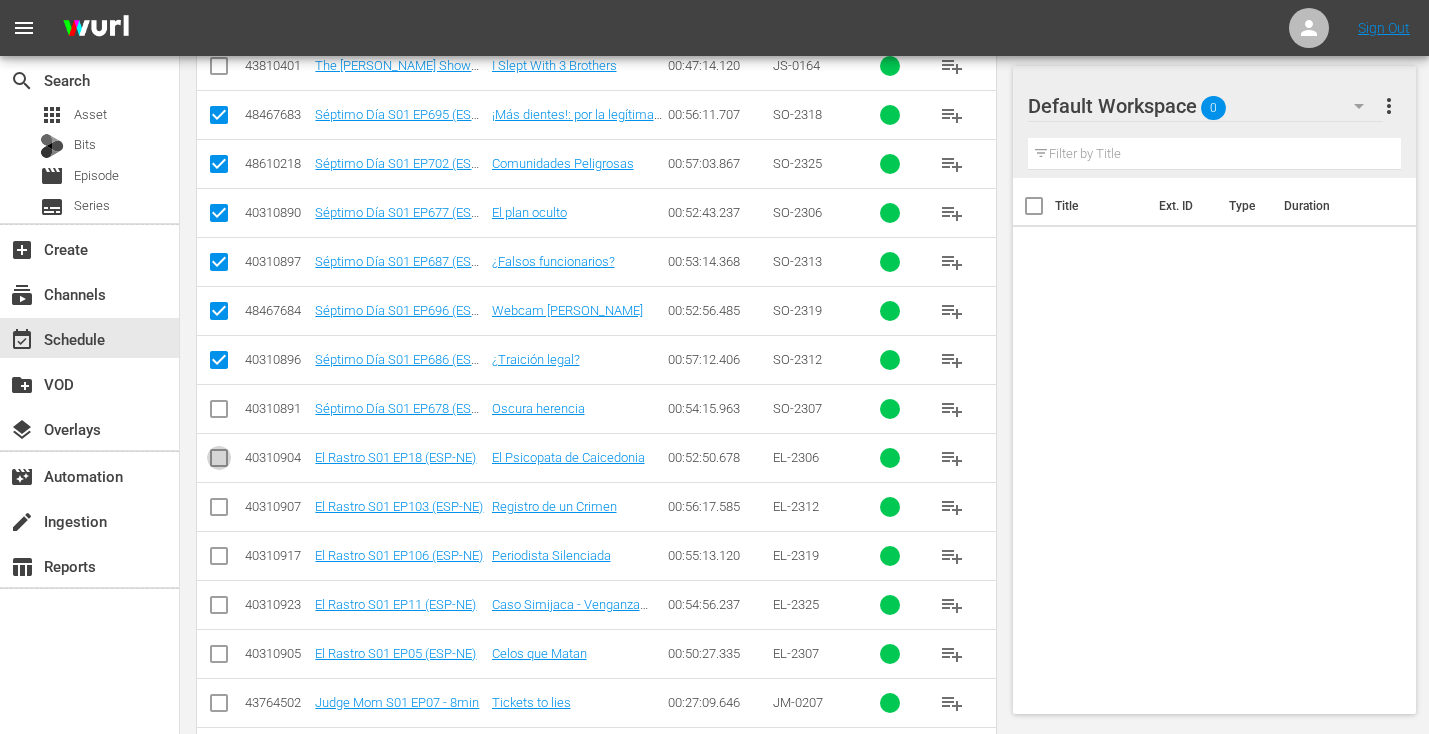 click at bounding box center [219, 462] 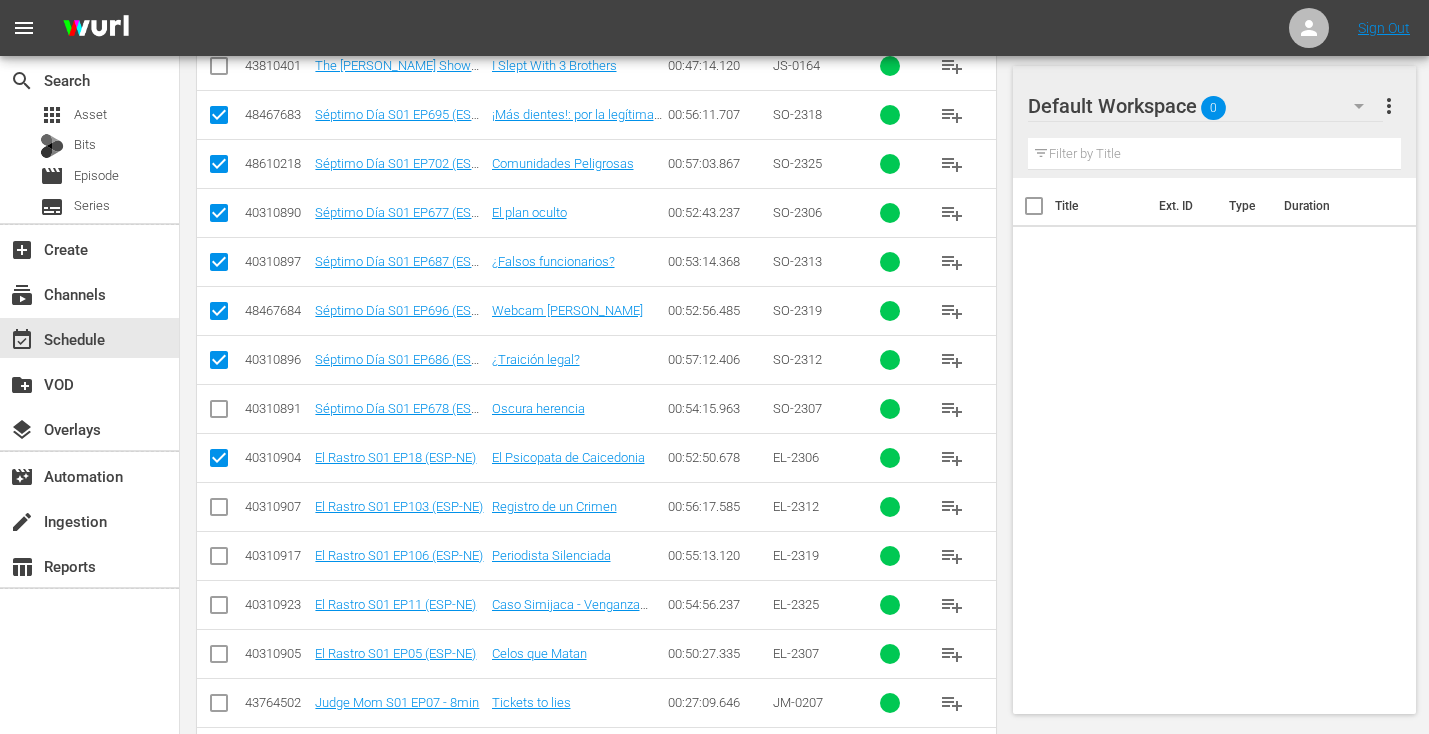 click at bounding box center (219, 413) 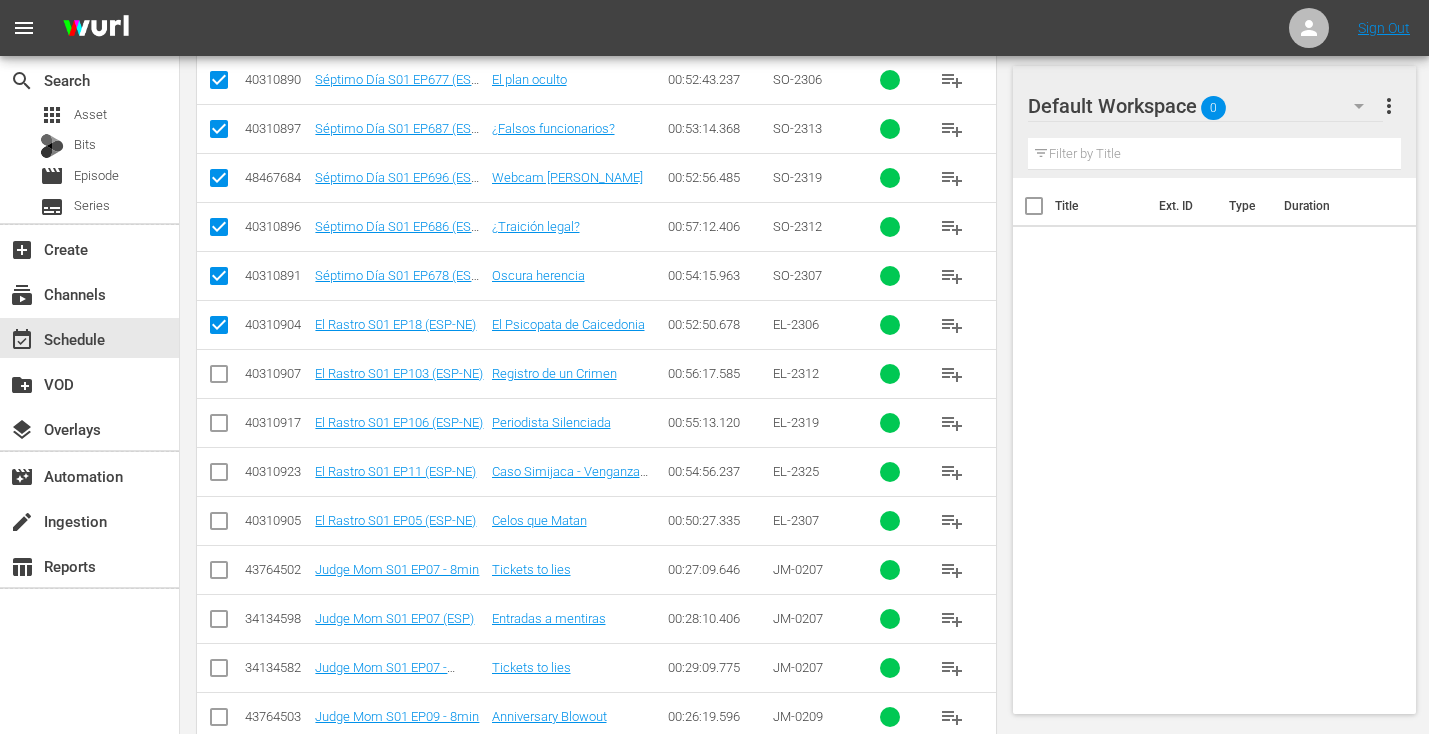 scroll, scrollTop: 854, scrollLeft: 0, axis: vertical 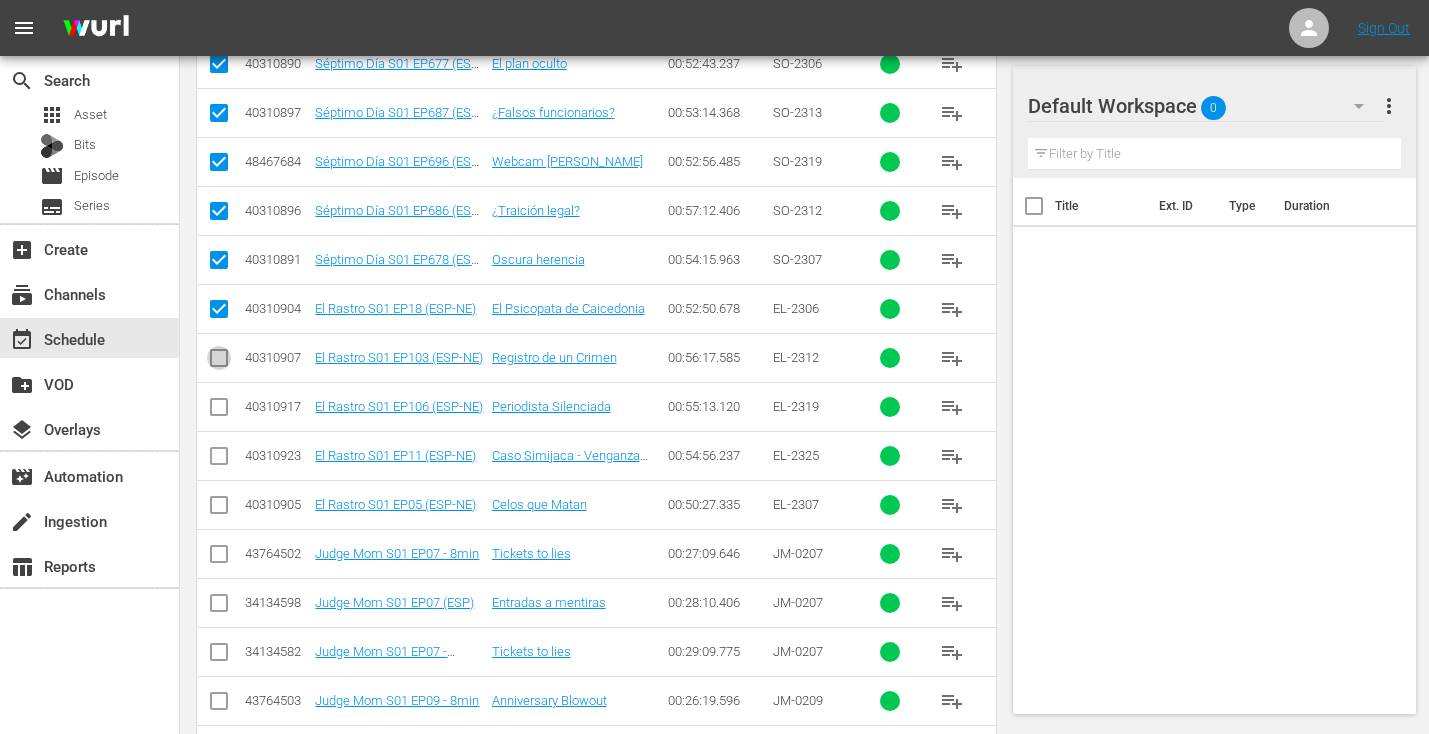 click at bounding box center [219, 362] 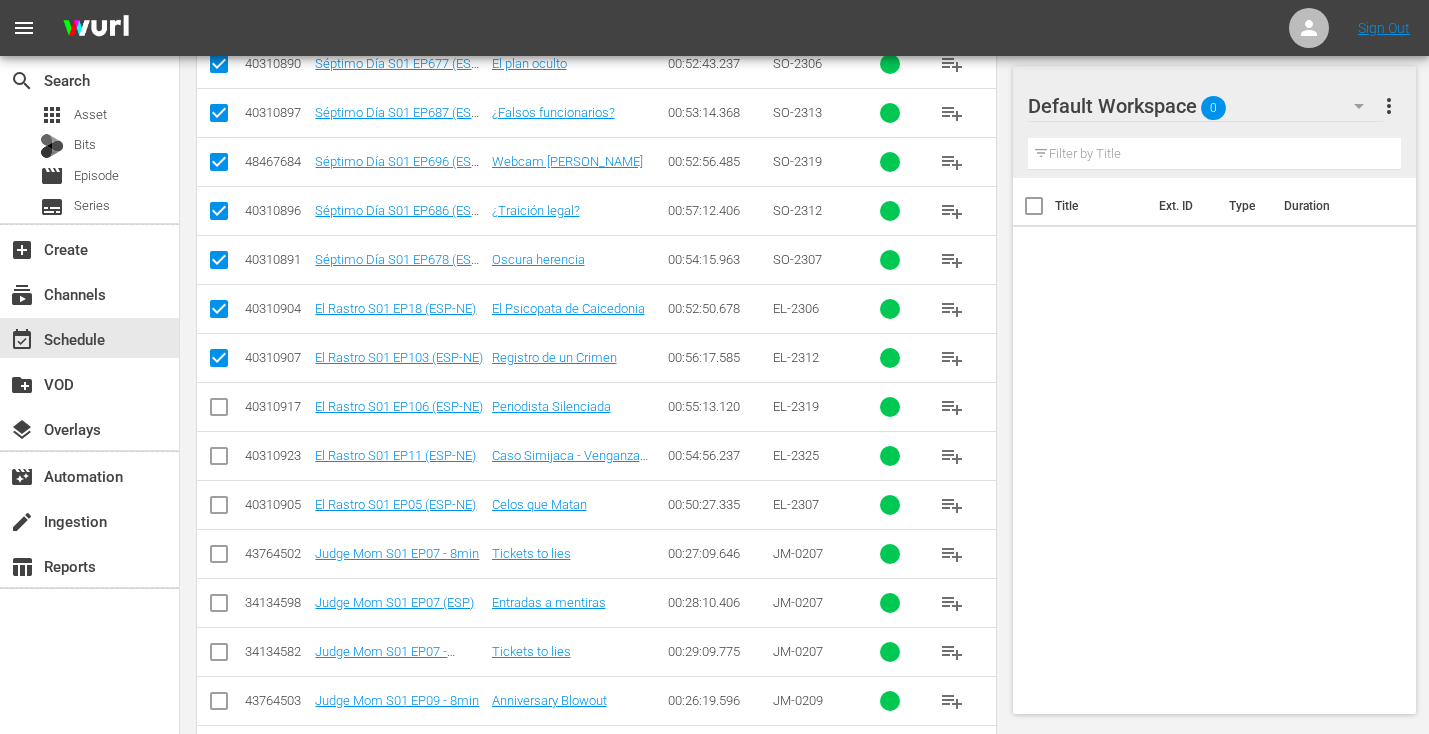 click at bounding box center [219, 411] 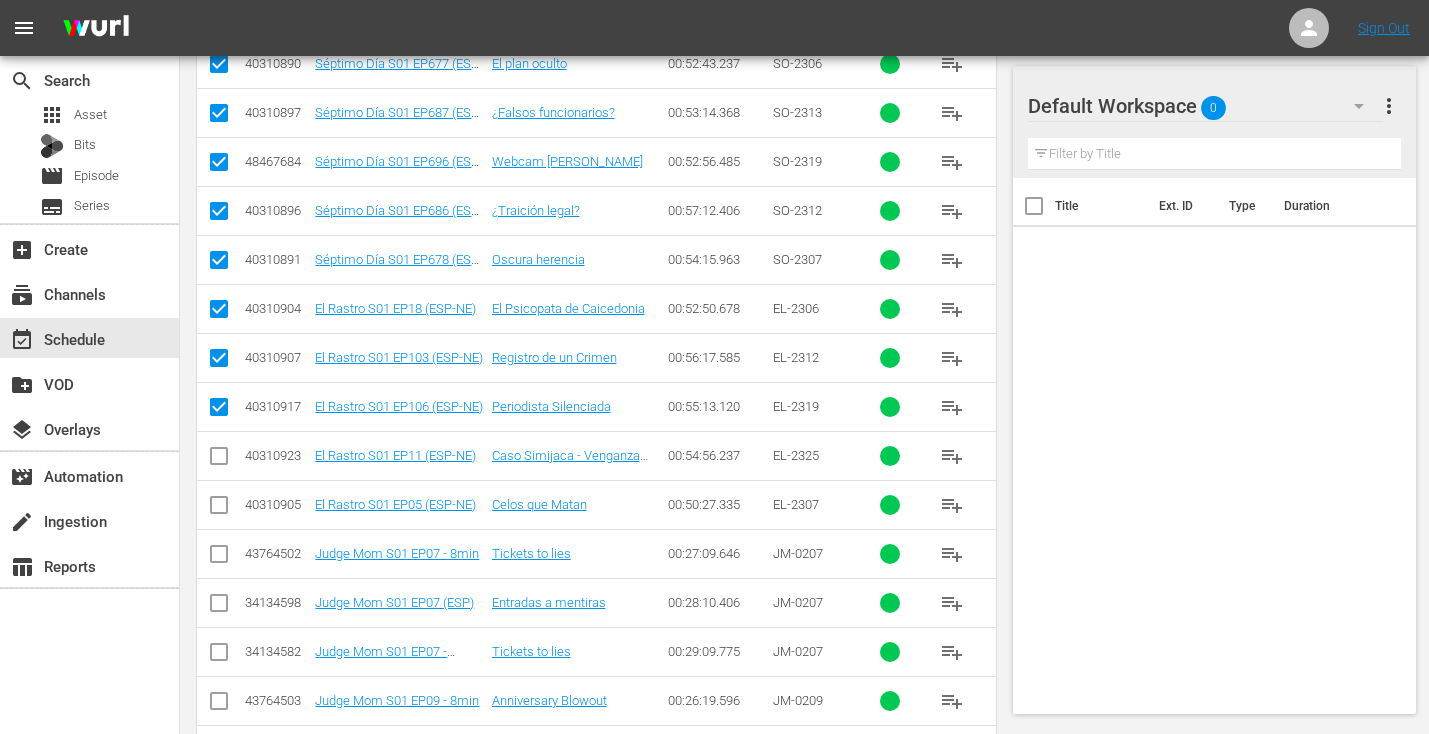 click at bounding box center [219, 460] 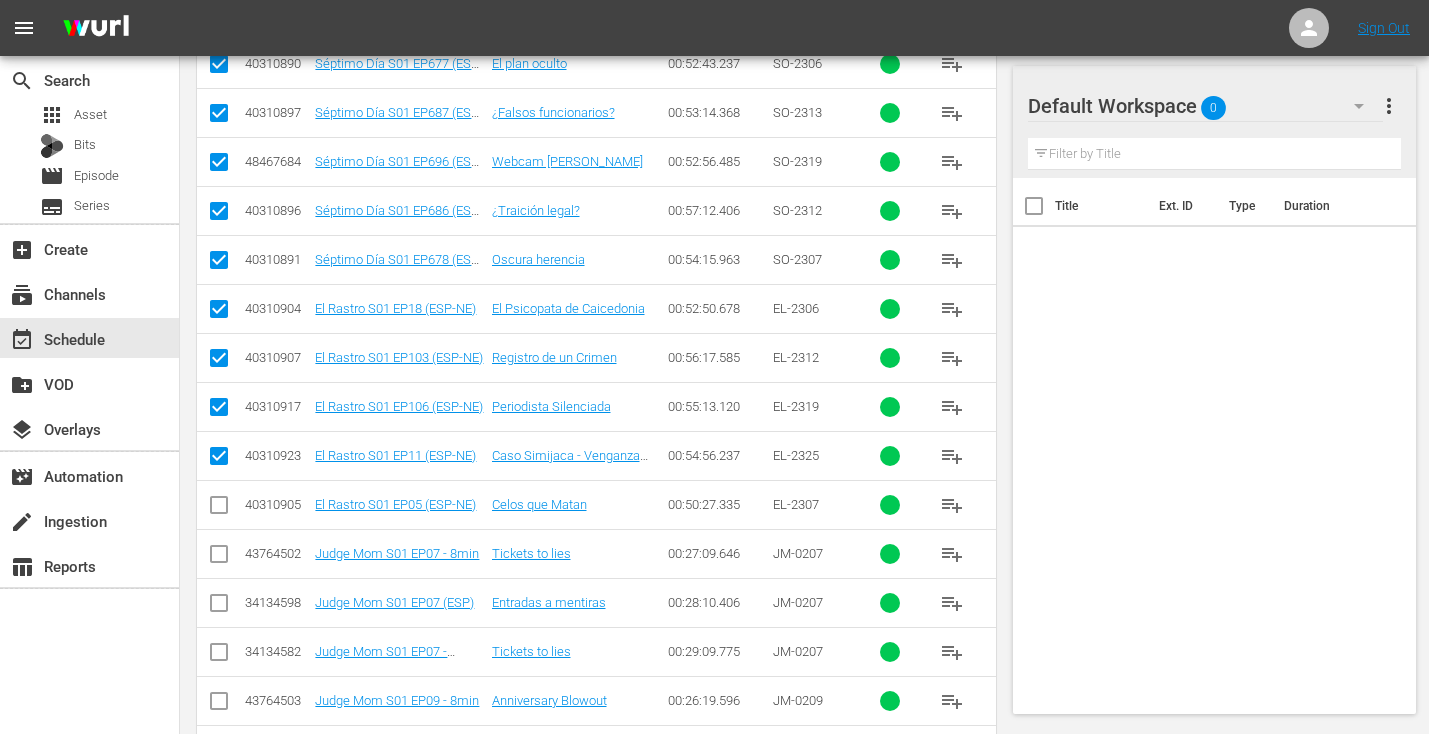 click at bounding box center [219, 509] 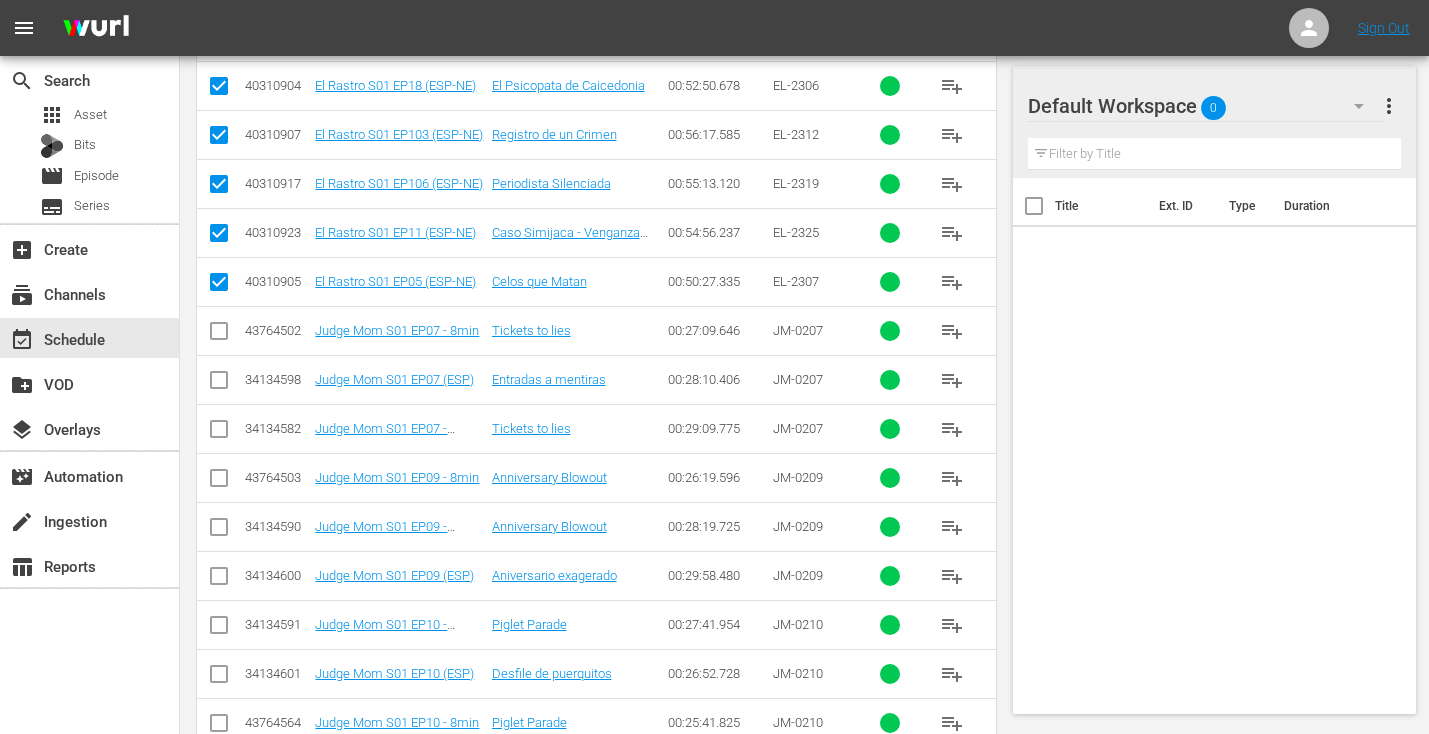scroll, scrollTop: 1083, scrollLeft: 0, axis: vertical 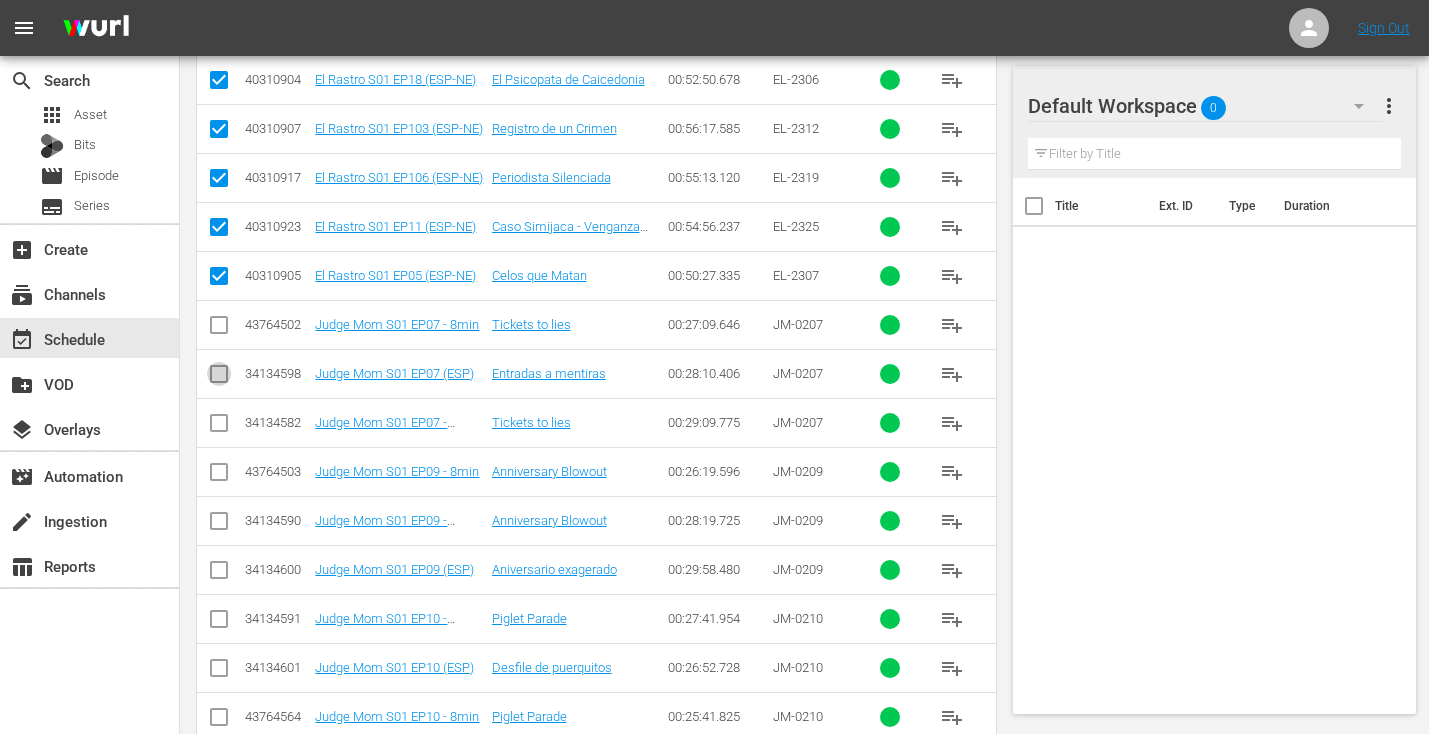 click at bounding box center [219, 378] 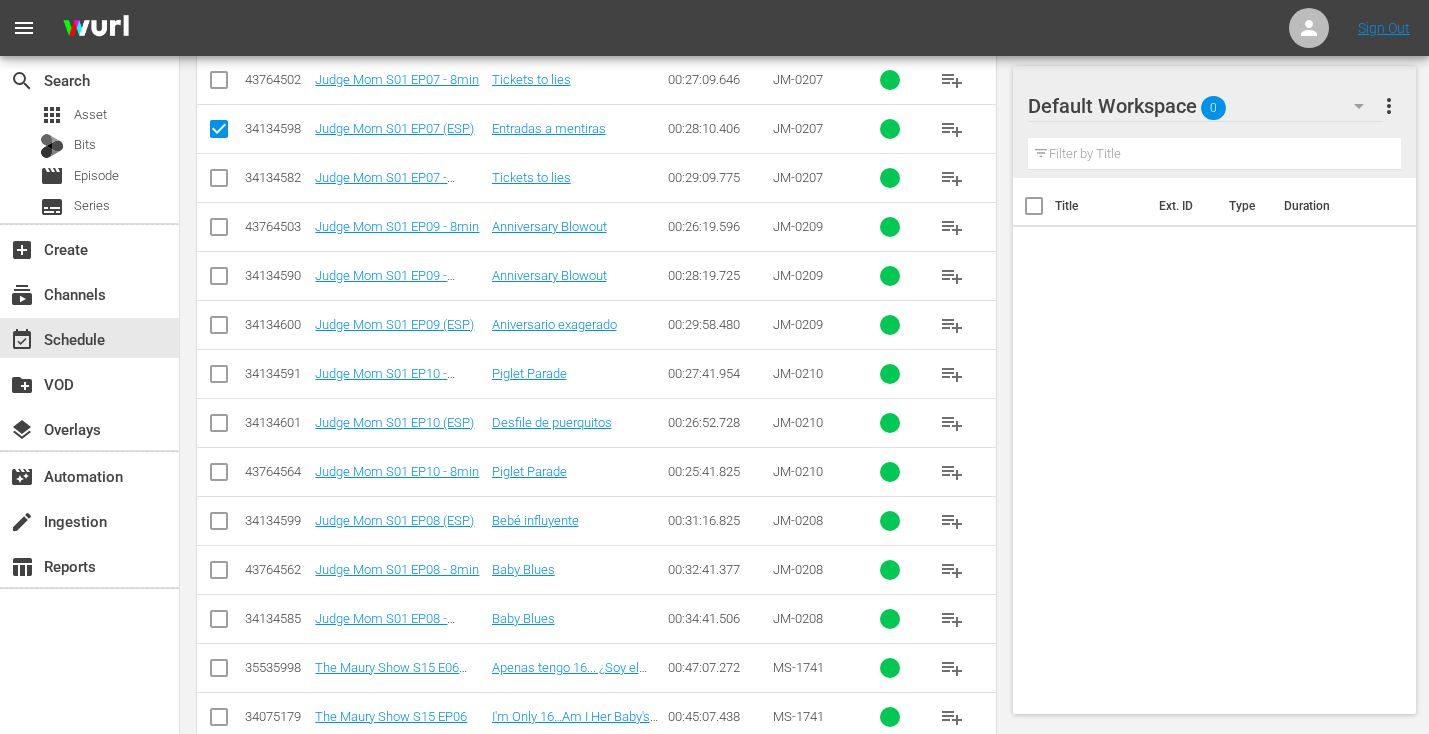 scroll, scrollTop: 1329, scrollLeft: 0, axis: vertical 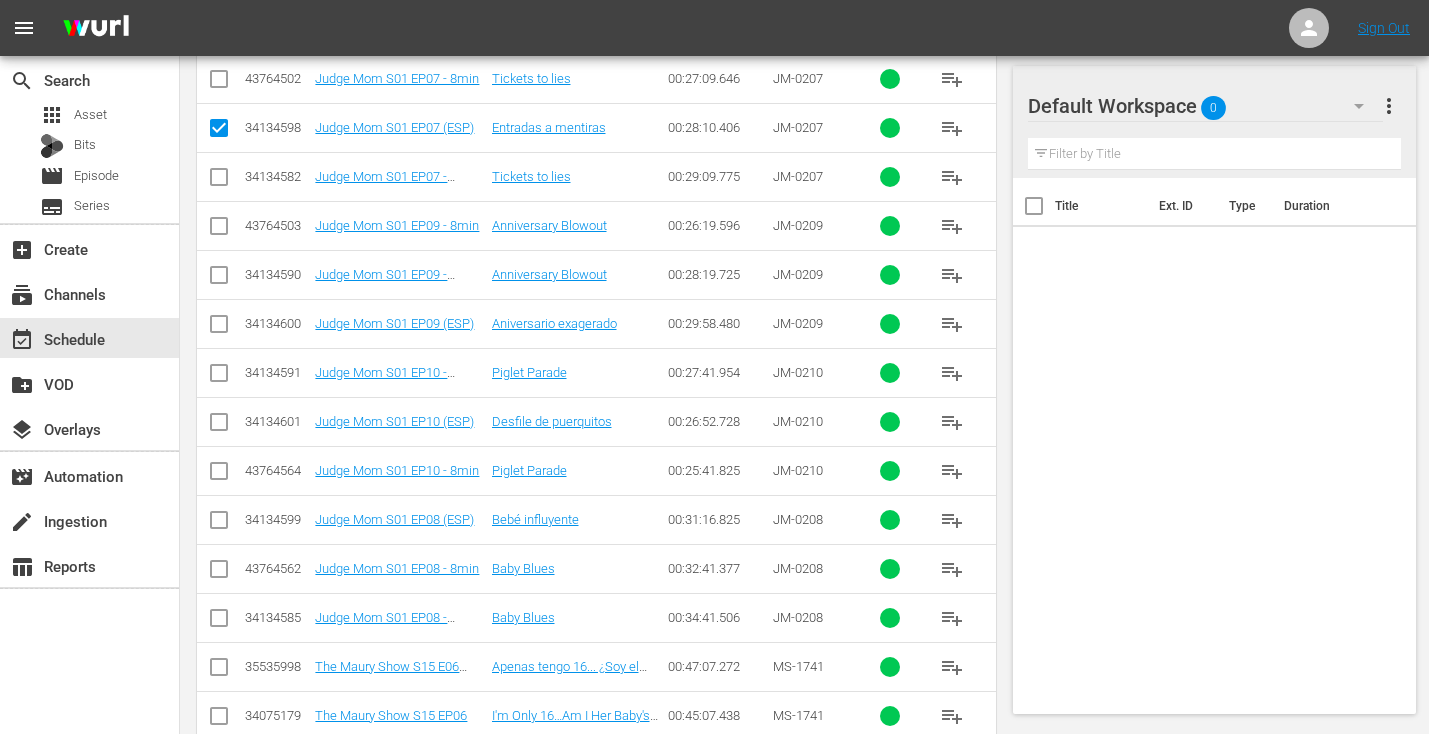 click at bounding box center (219, 328) 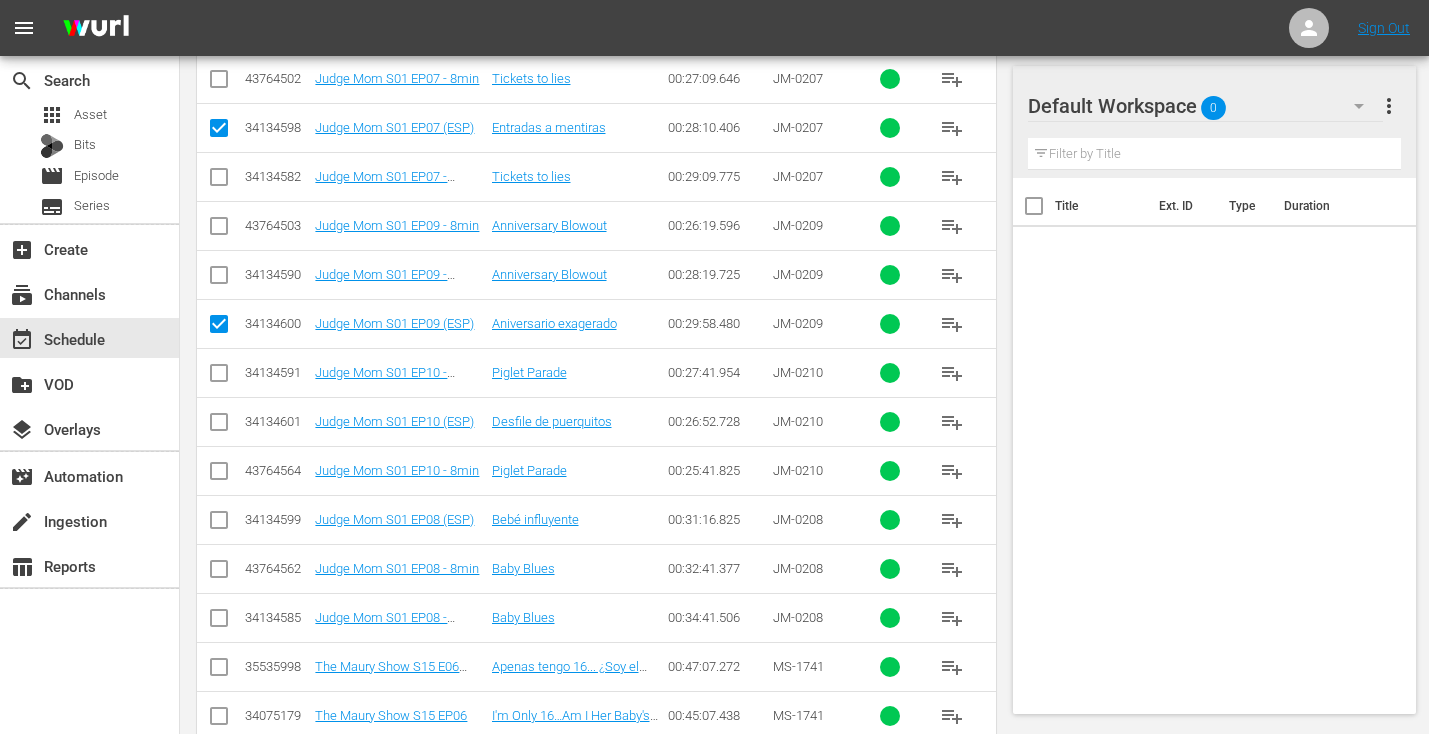 click at bounding box center [219, 426] 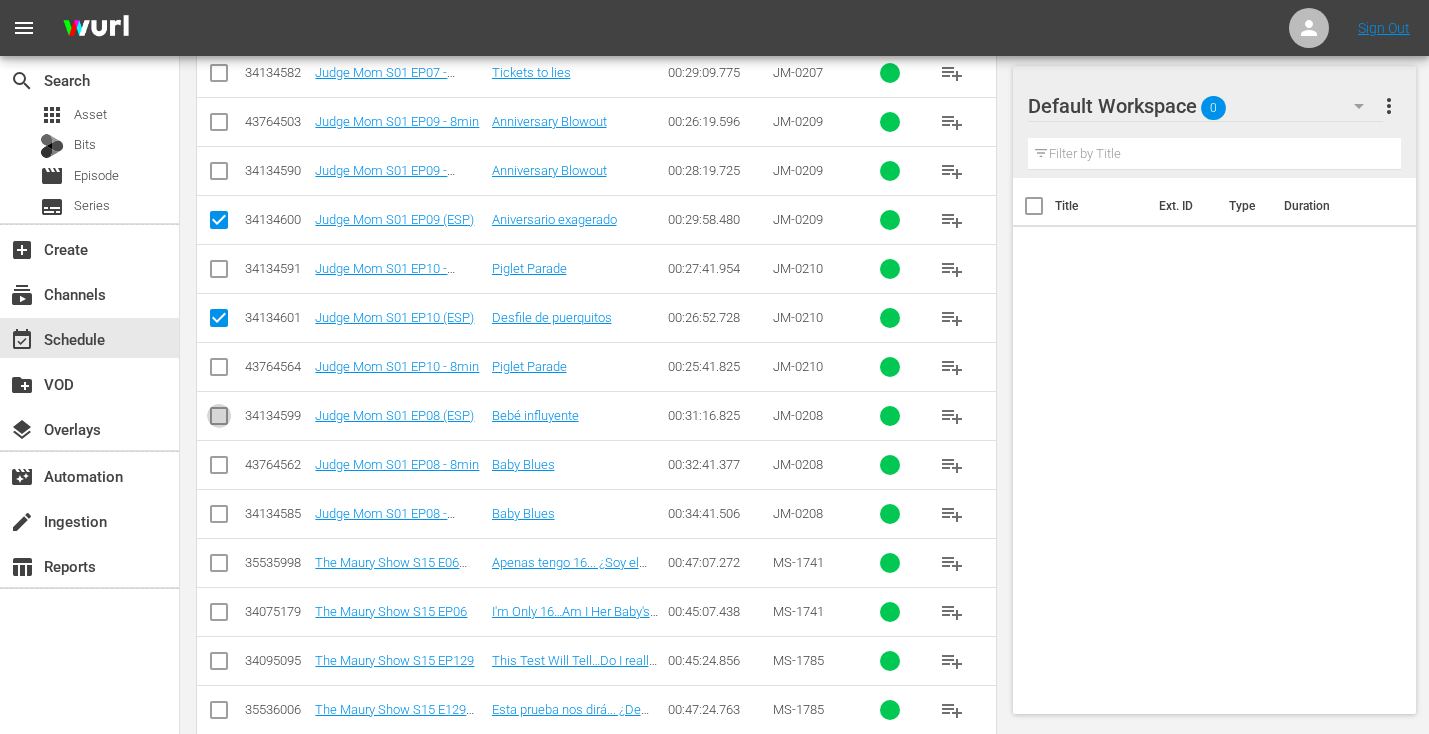 click at bounding box center (219, 420) 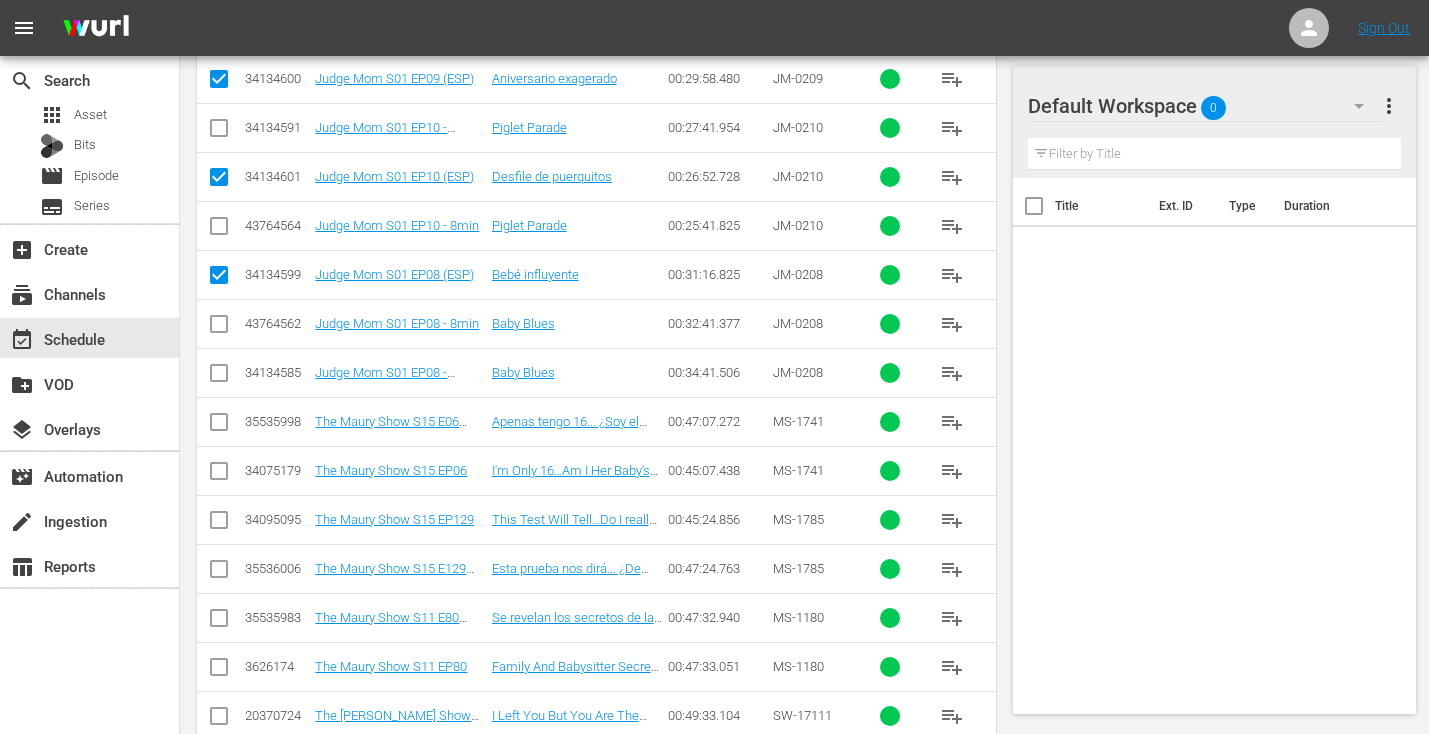 scroll, scrollTop: 1577, scrollLeft: 0, axis: vertical 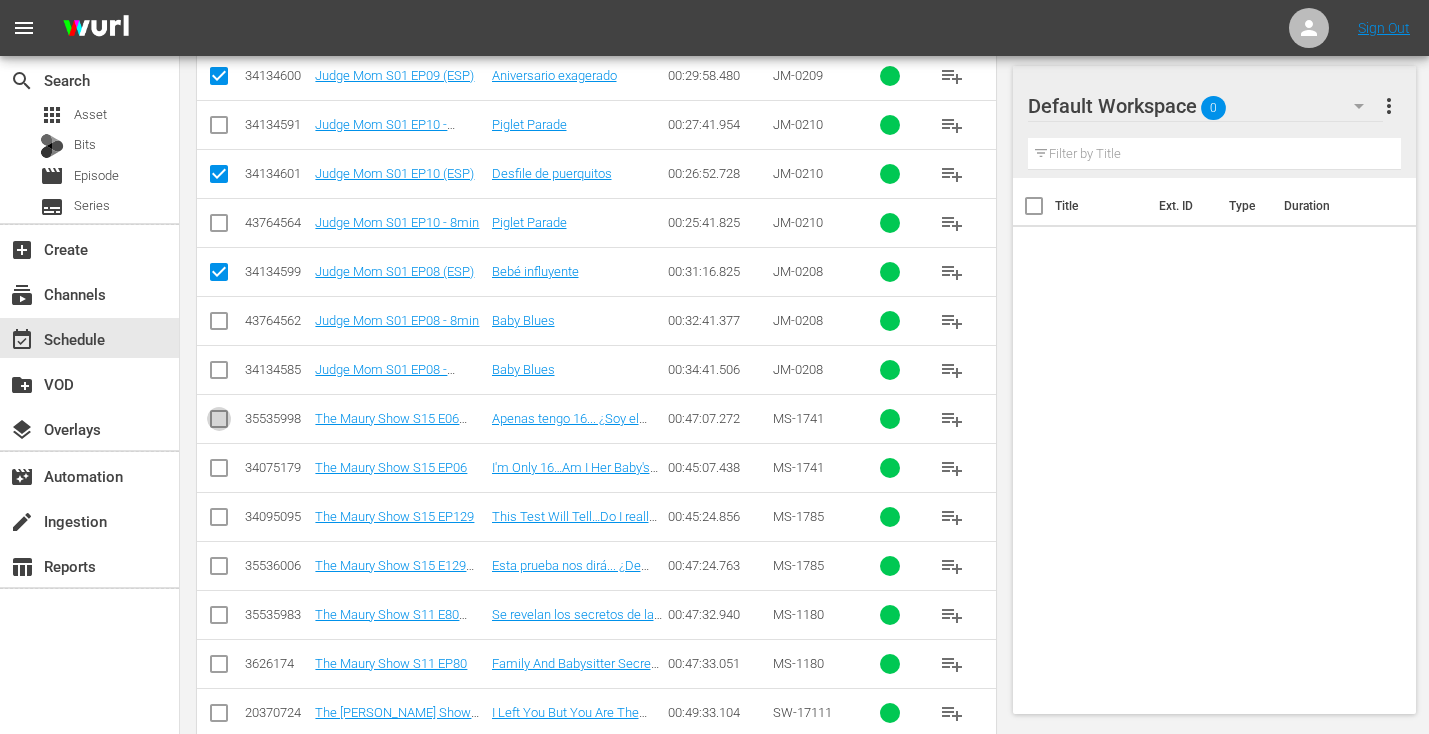 click at bounding box center [219, 423] 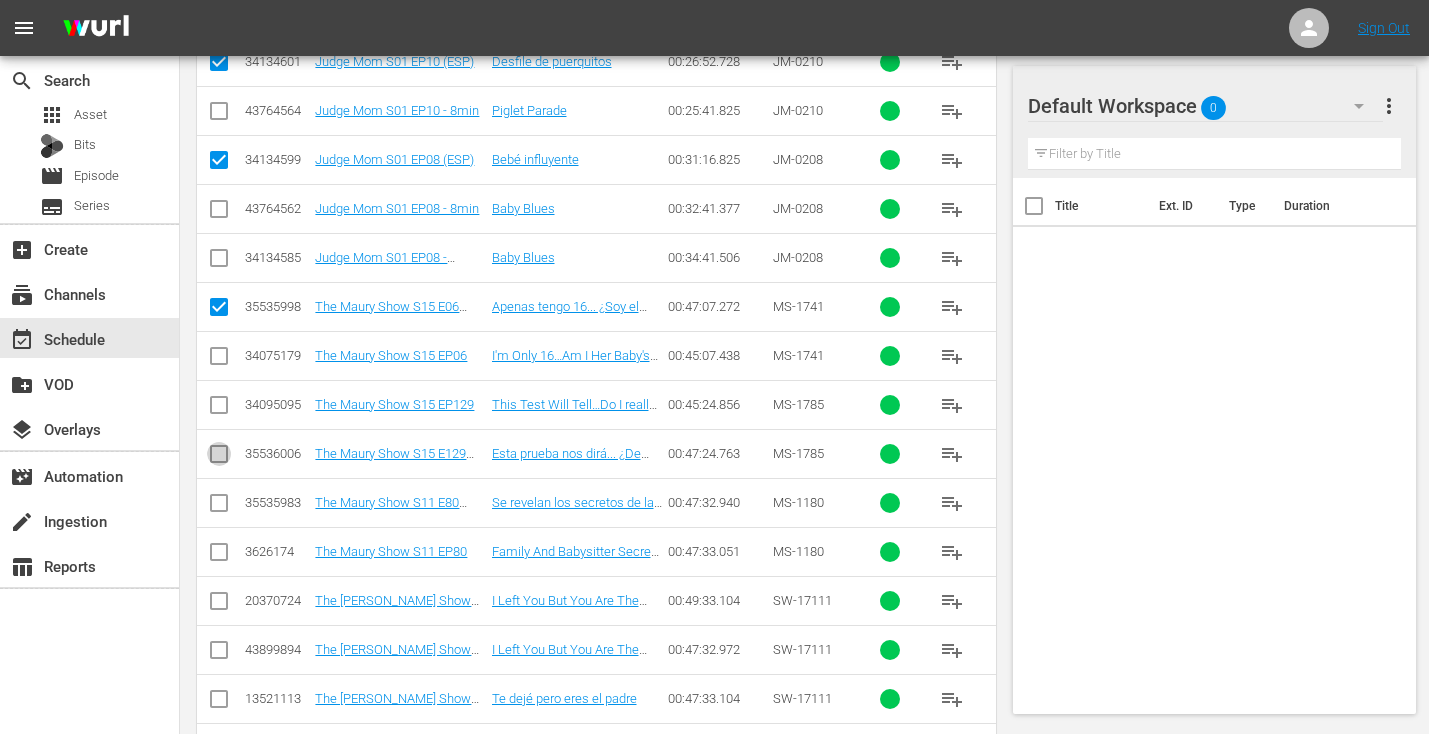 click at bounding box center [219, 458] 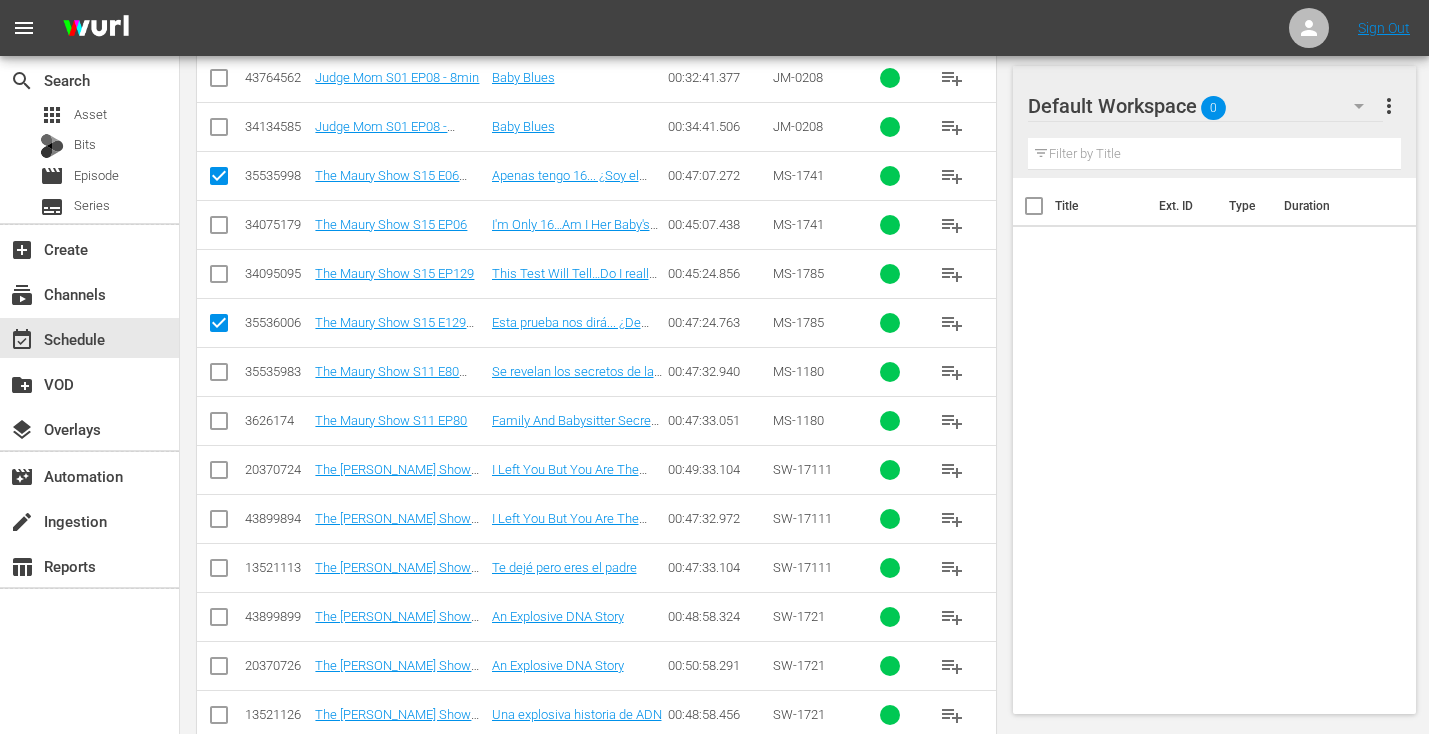 scroll, scrollTop: 1821, scrollLeft: 0, axis: vertical 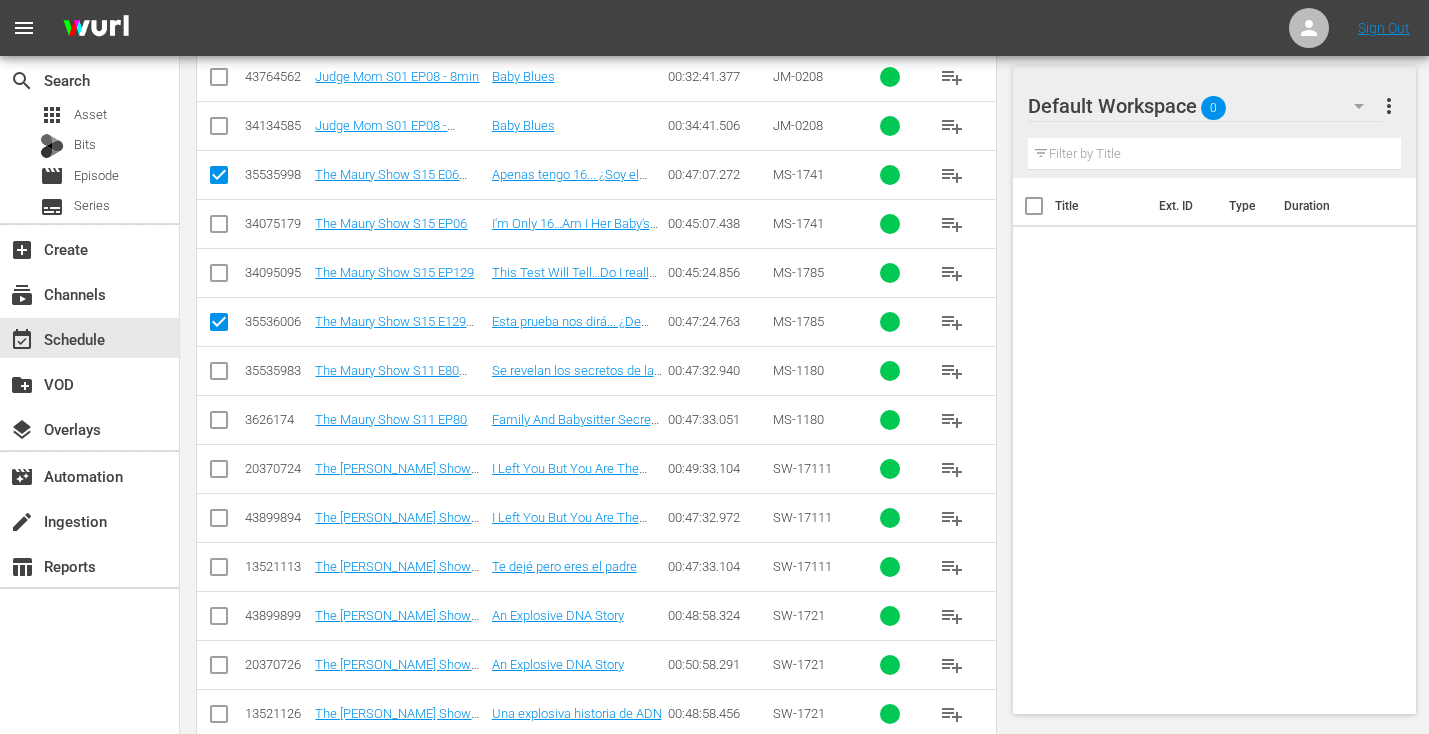 click at bounding box center (219, 375) 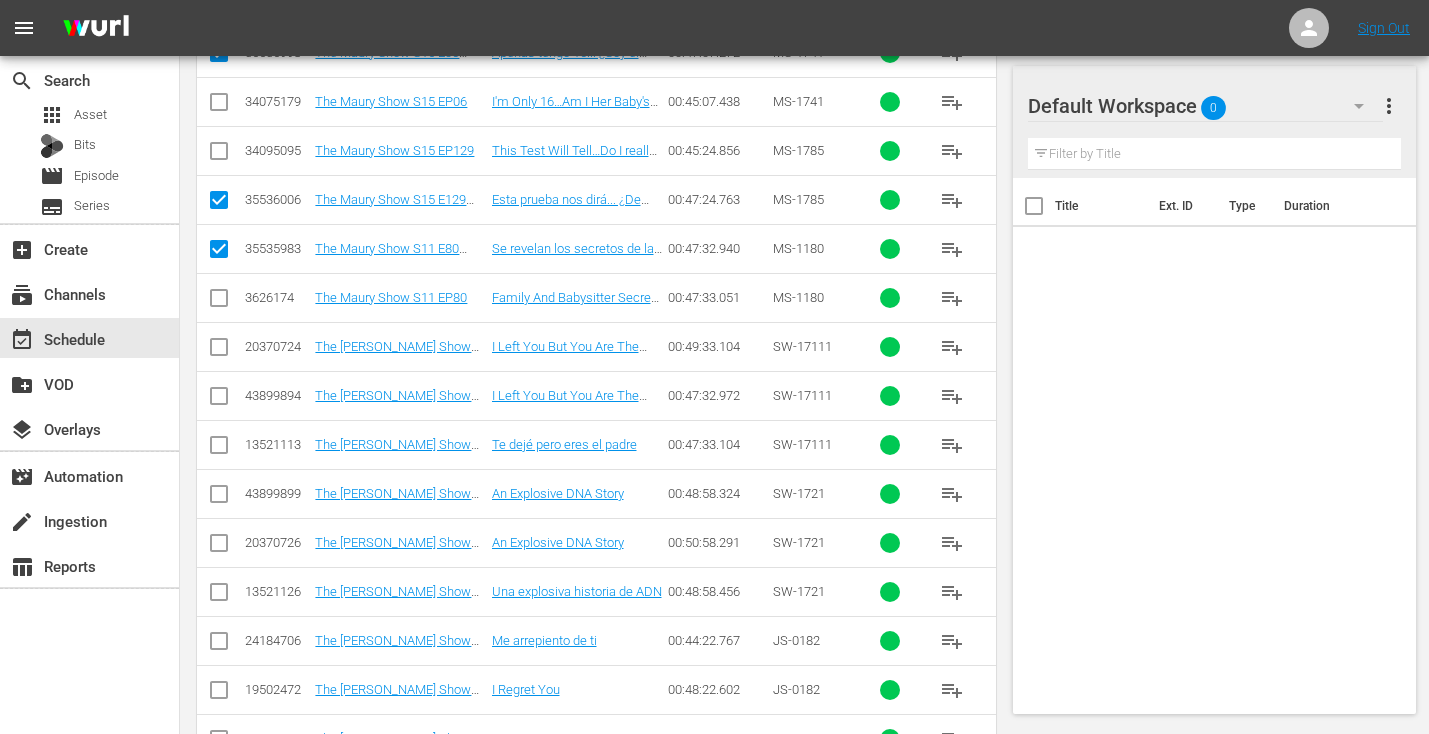 scroll, scrollTop: 1957, scrollLeft: 0, axis: vertical 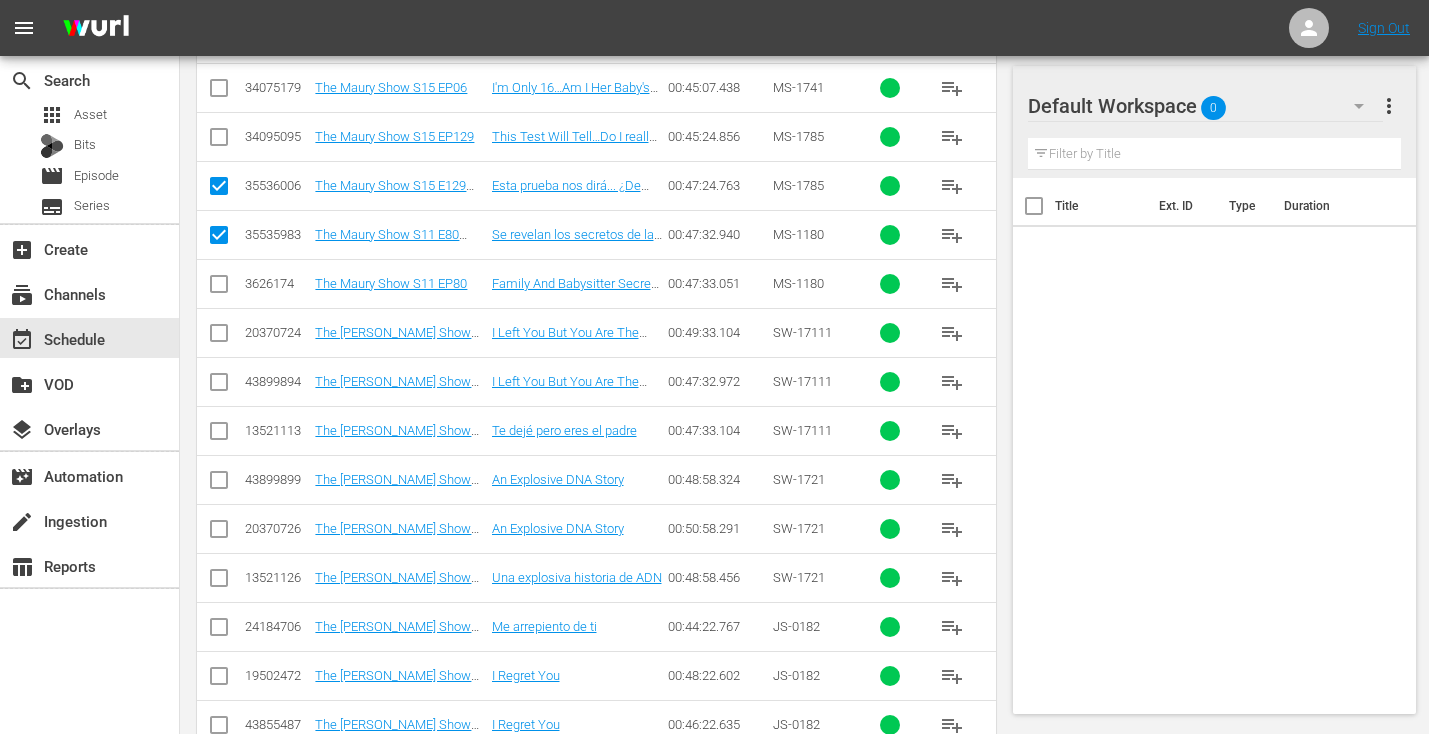 click at bounding box center (219, 435) 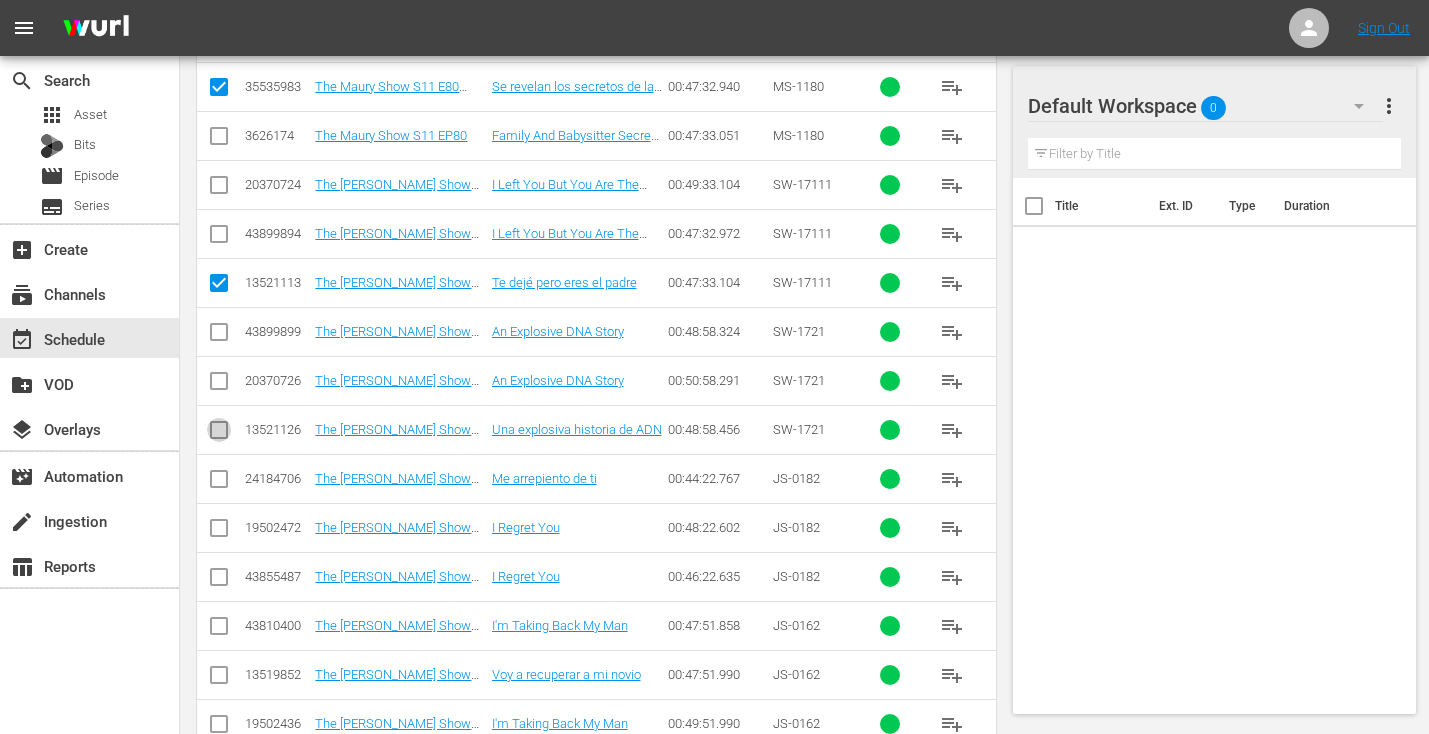 click at bounding box center [219, 434] 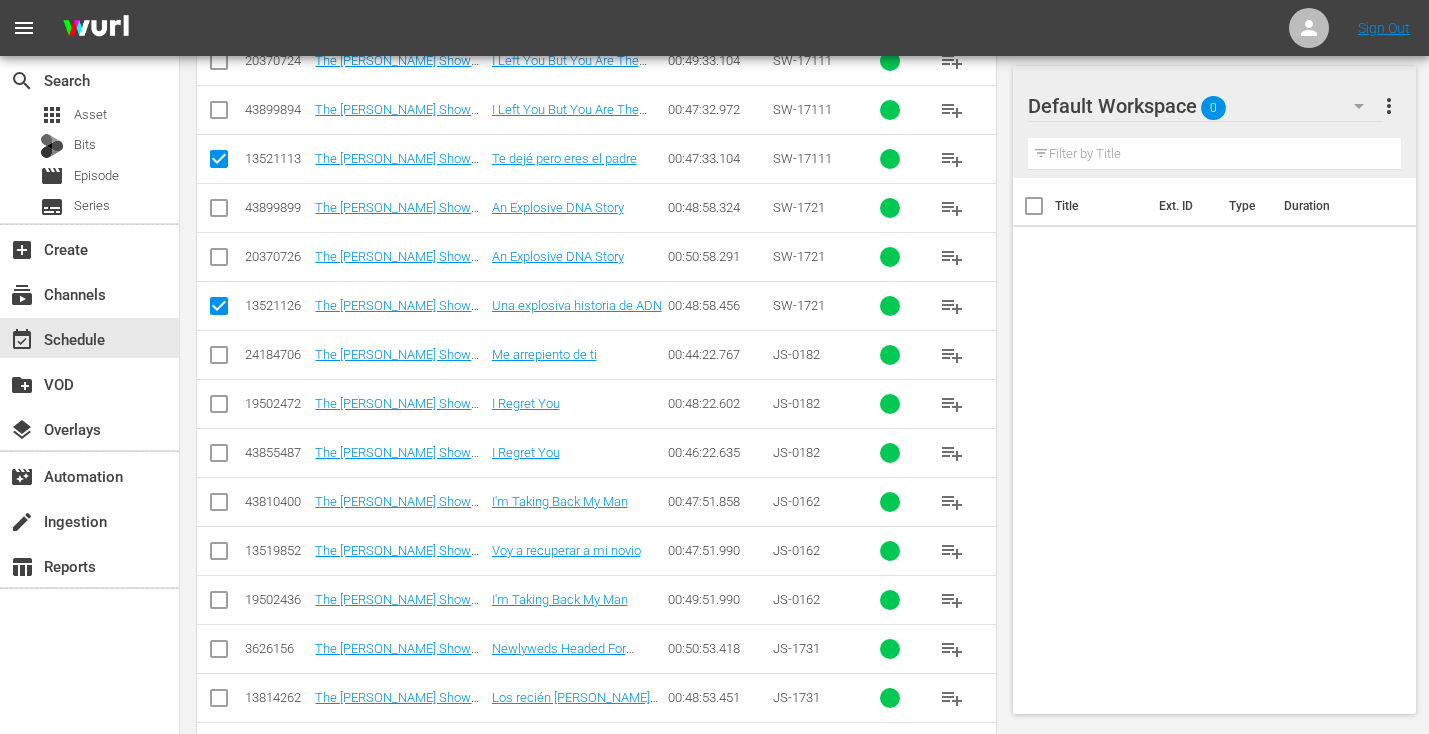 scroll, scrollTop: 2231, scrollLeft: 0, axis: vertical 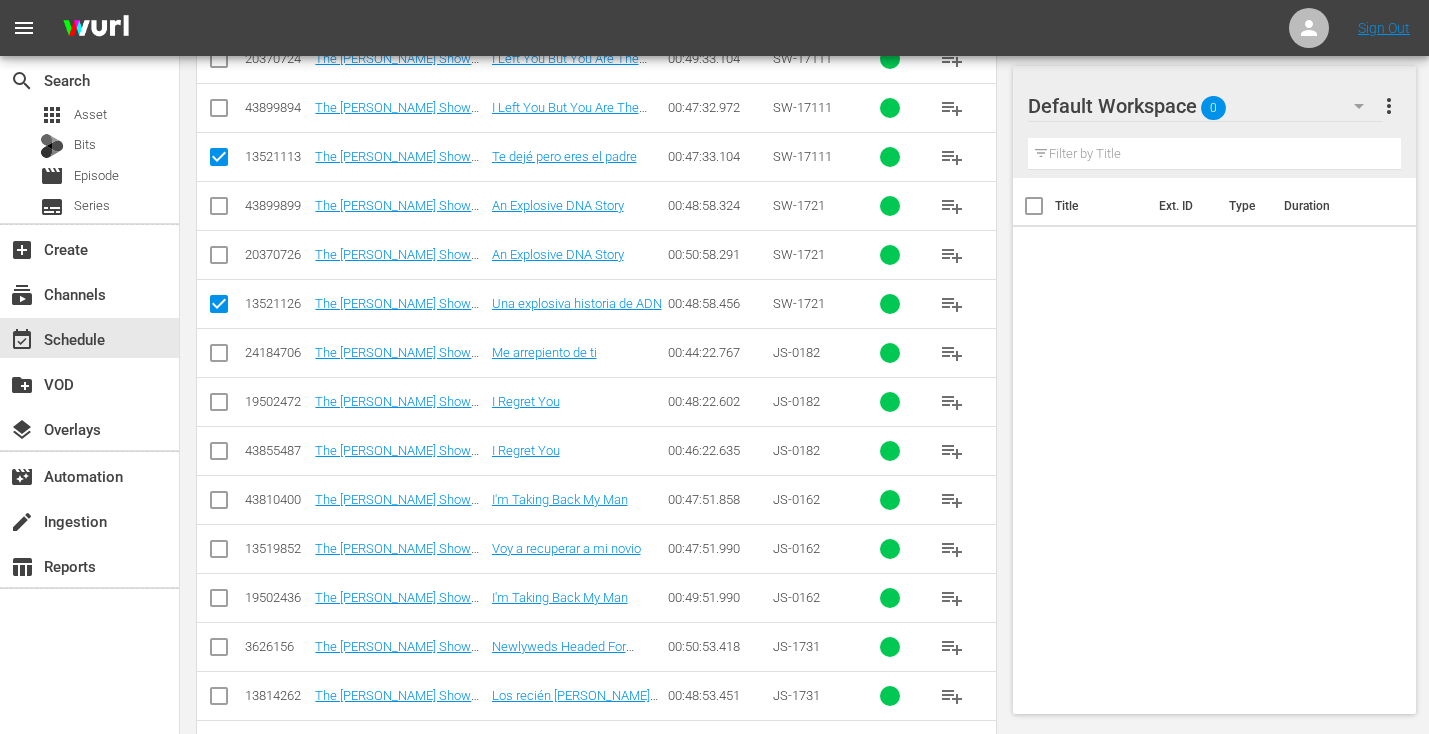click at bounding box center (219, 357) 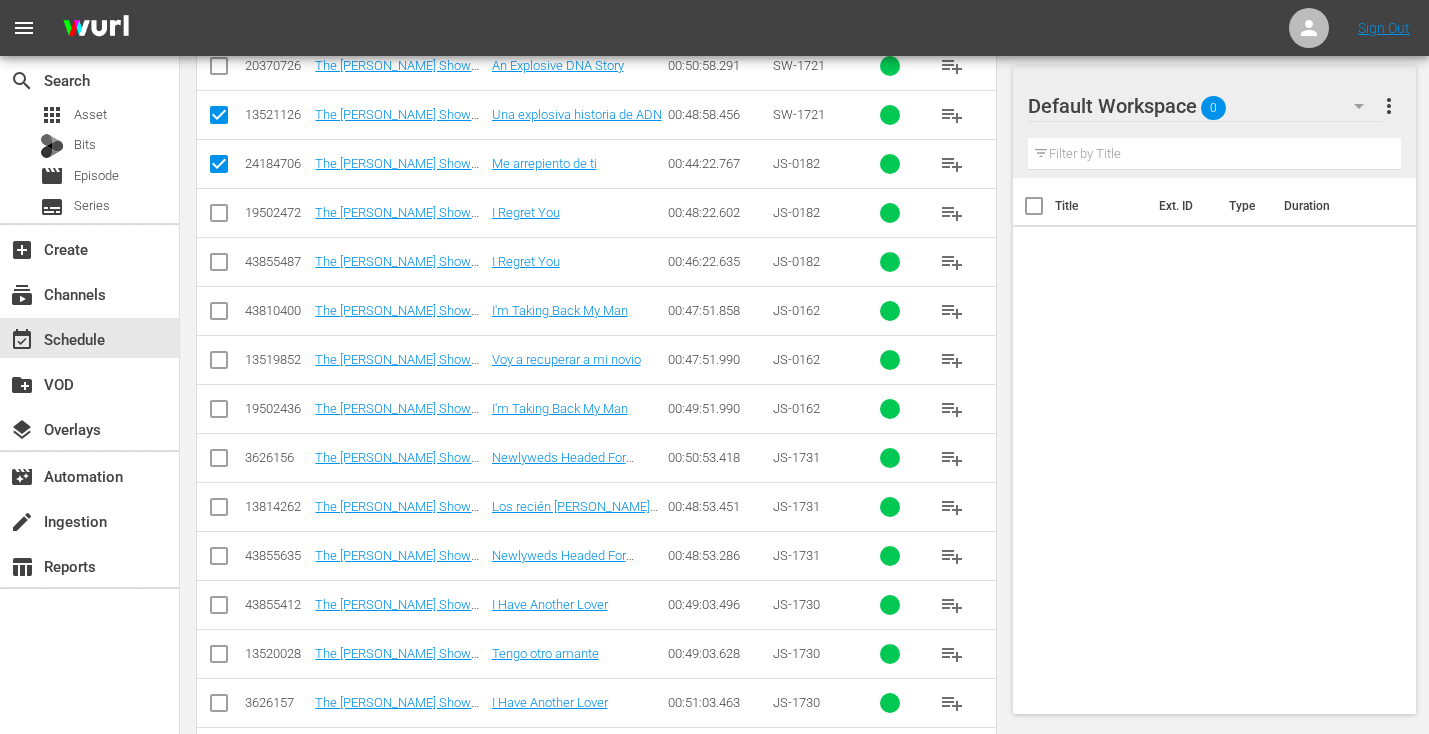 scroll, scrollTop: 2424, scrollLeft: 0, axis: vertical 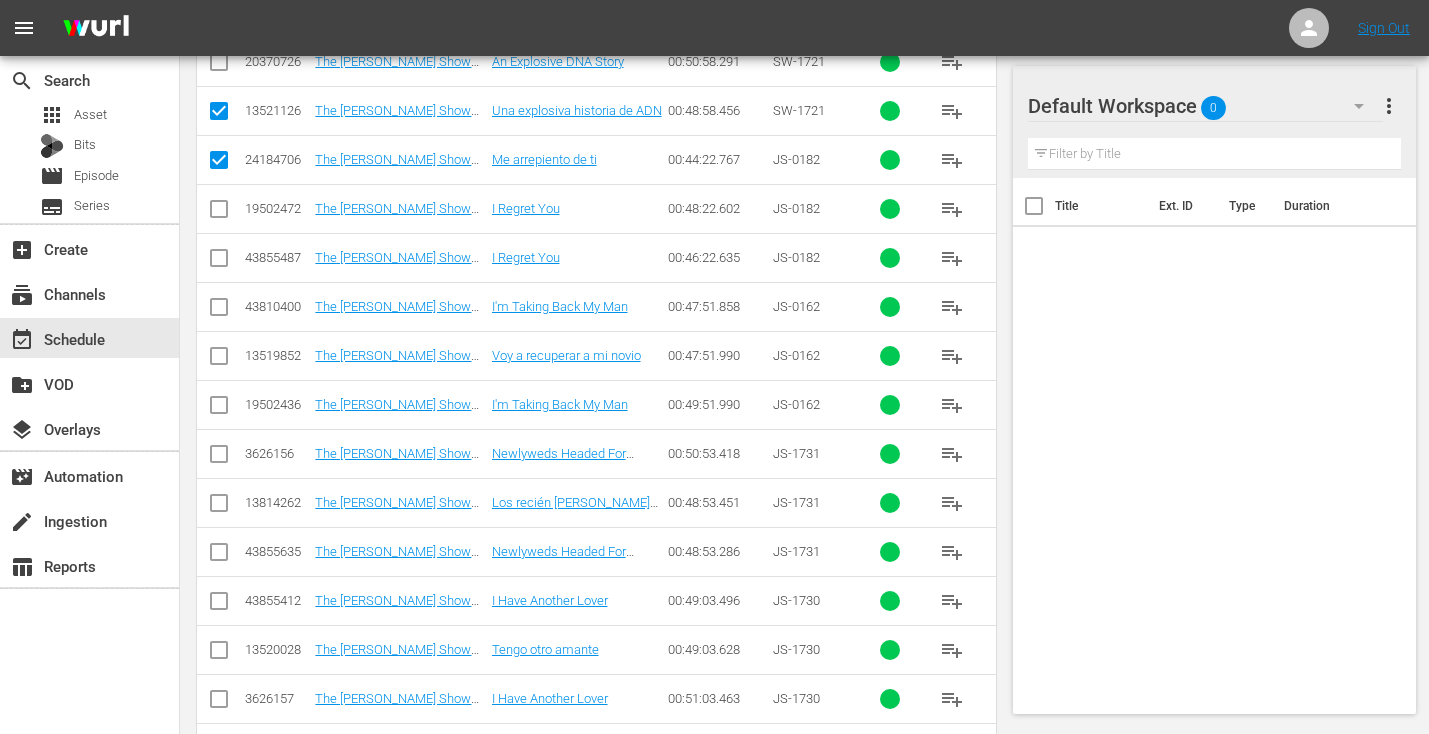 click at bounding box center [219, 360] 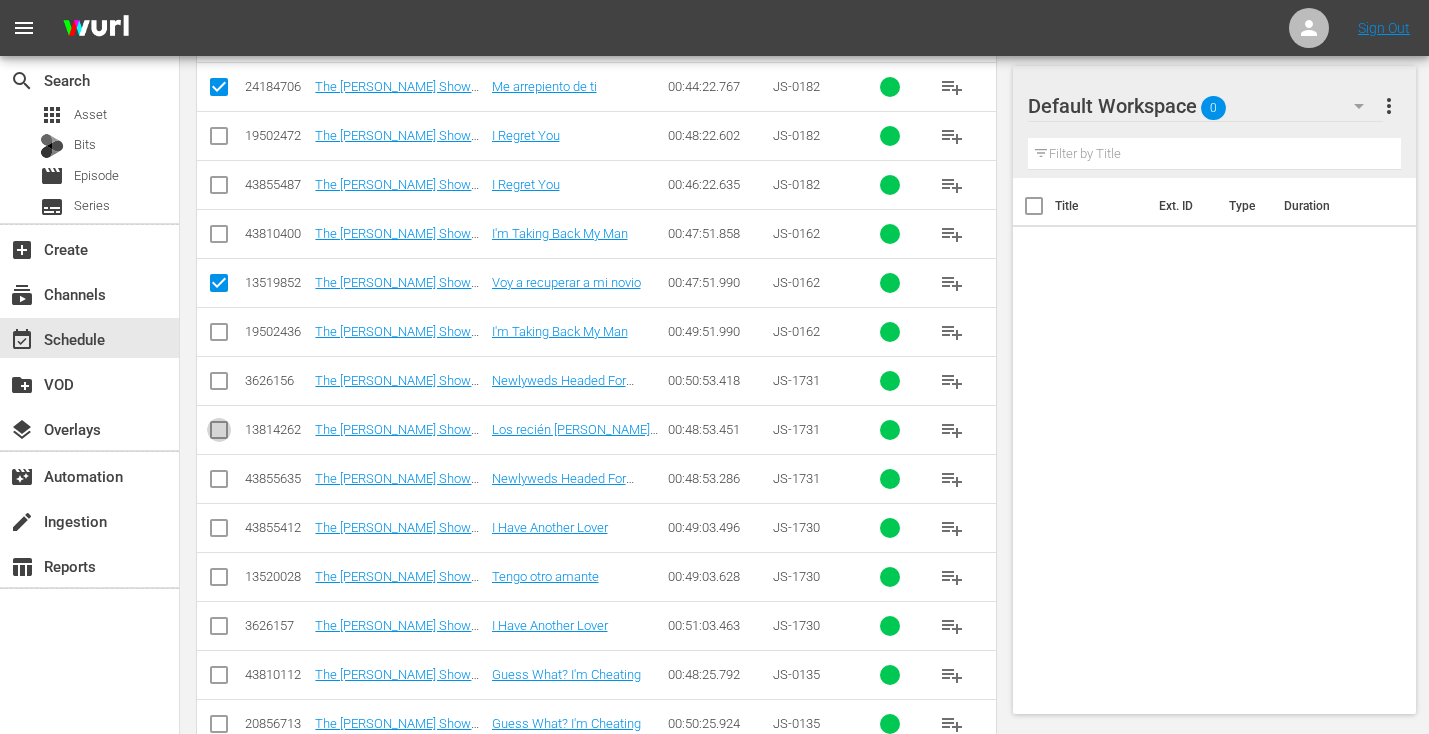 click at bounding box center [219, 434] 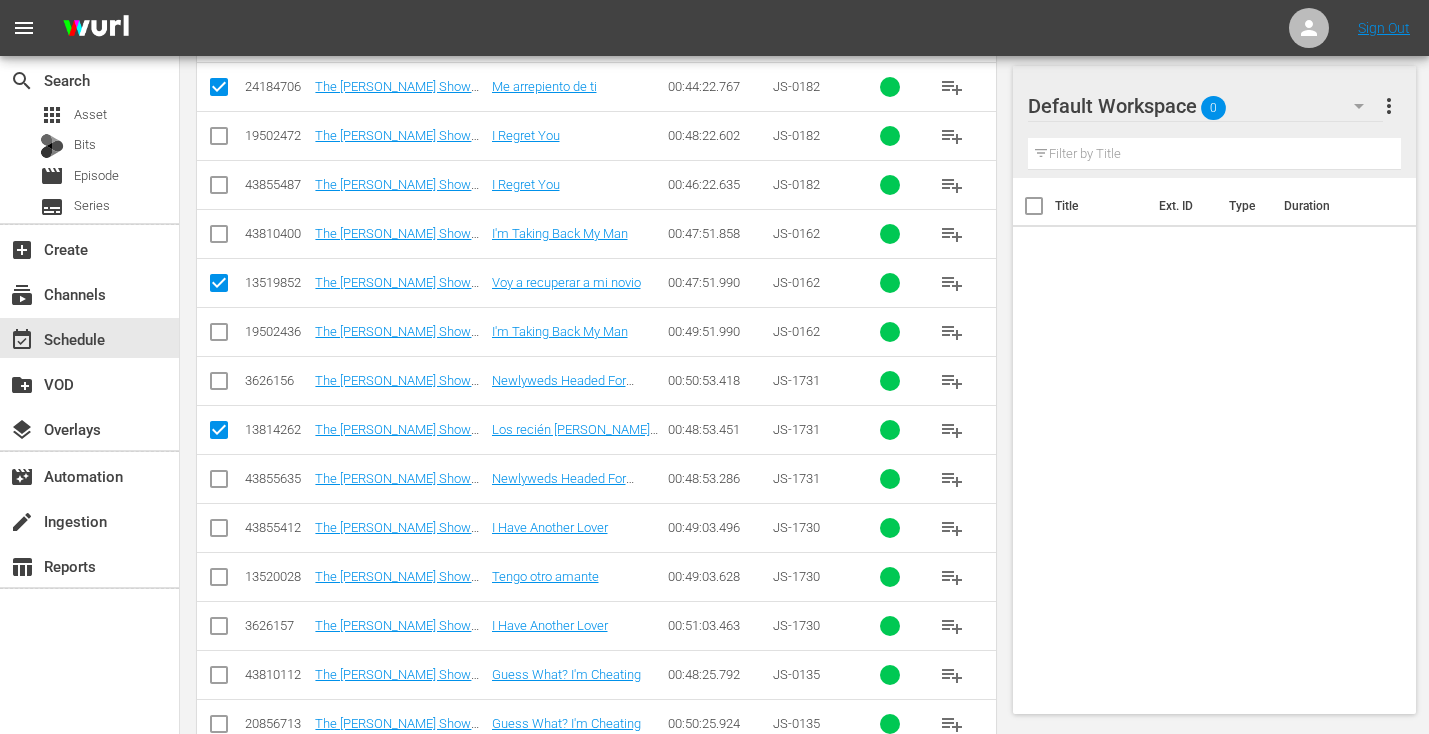scroll, scrollTop: 2635, scrollLeft: 0, axis: vertical 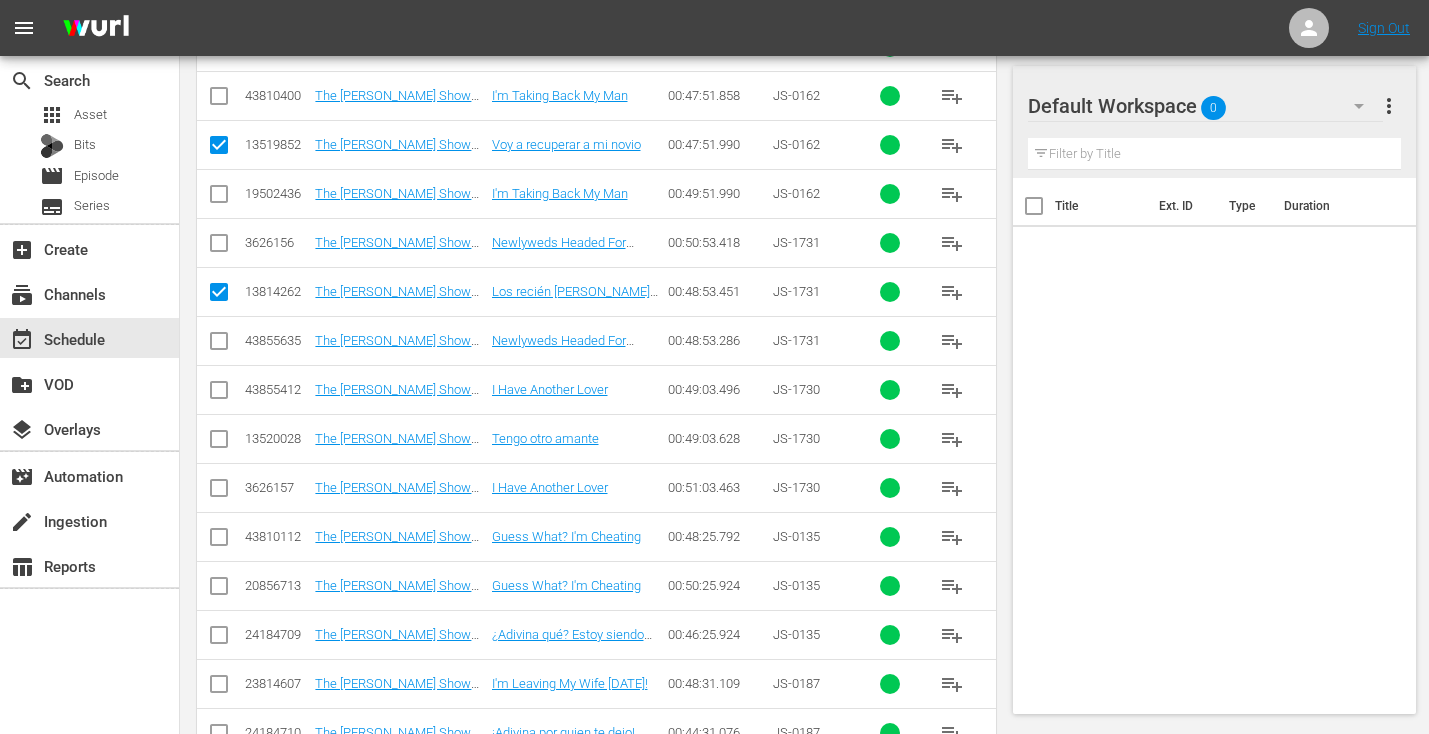 click at bounding box center (219, 443) 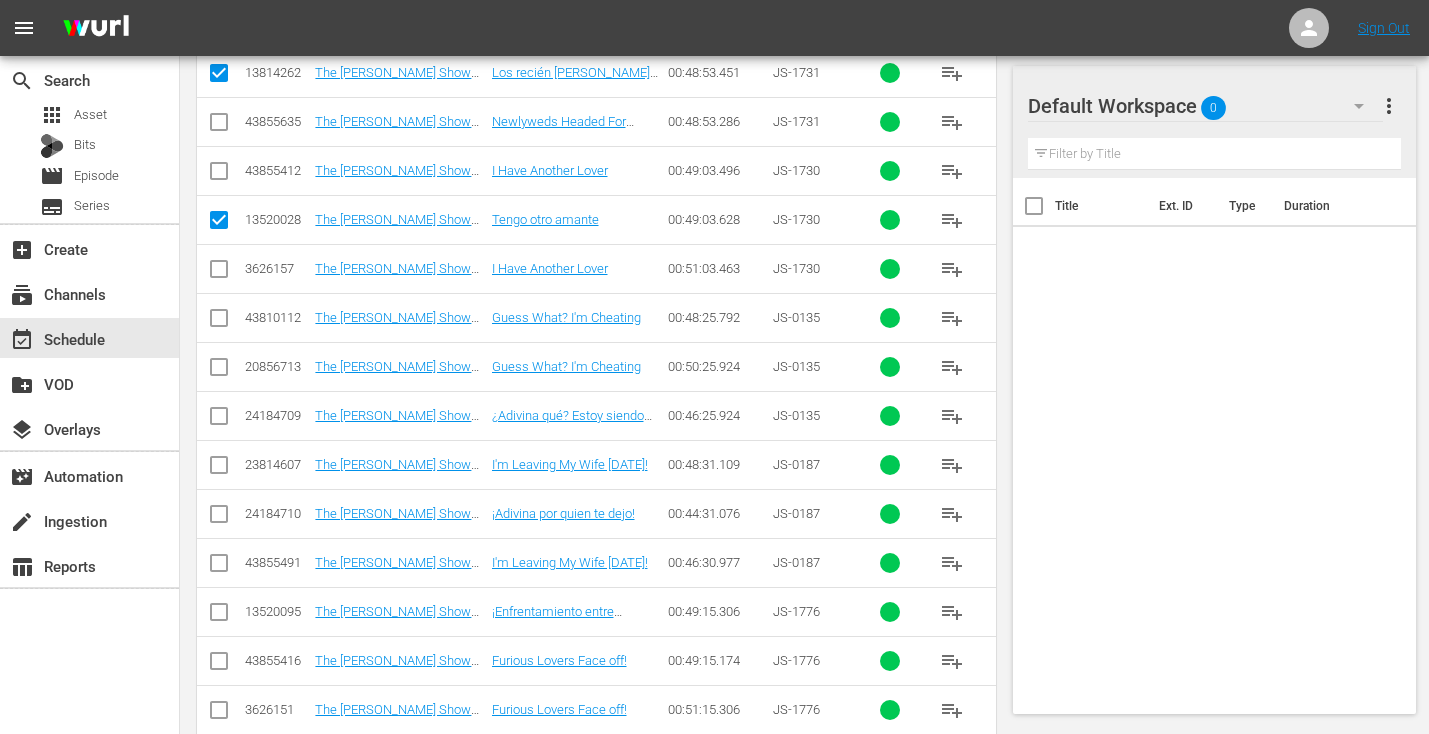 scroll, scrollTop: 2857, scrollLeft: 0, axis: vertical 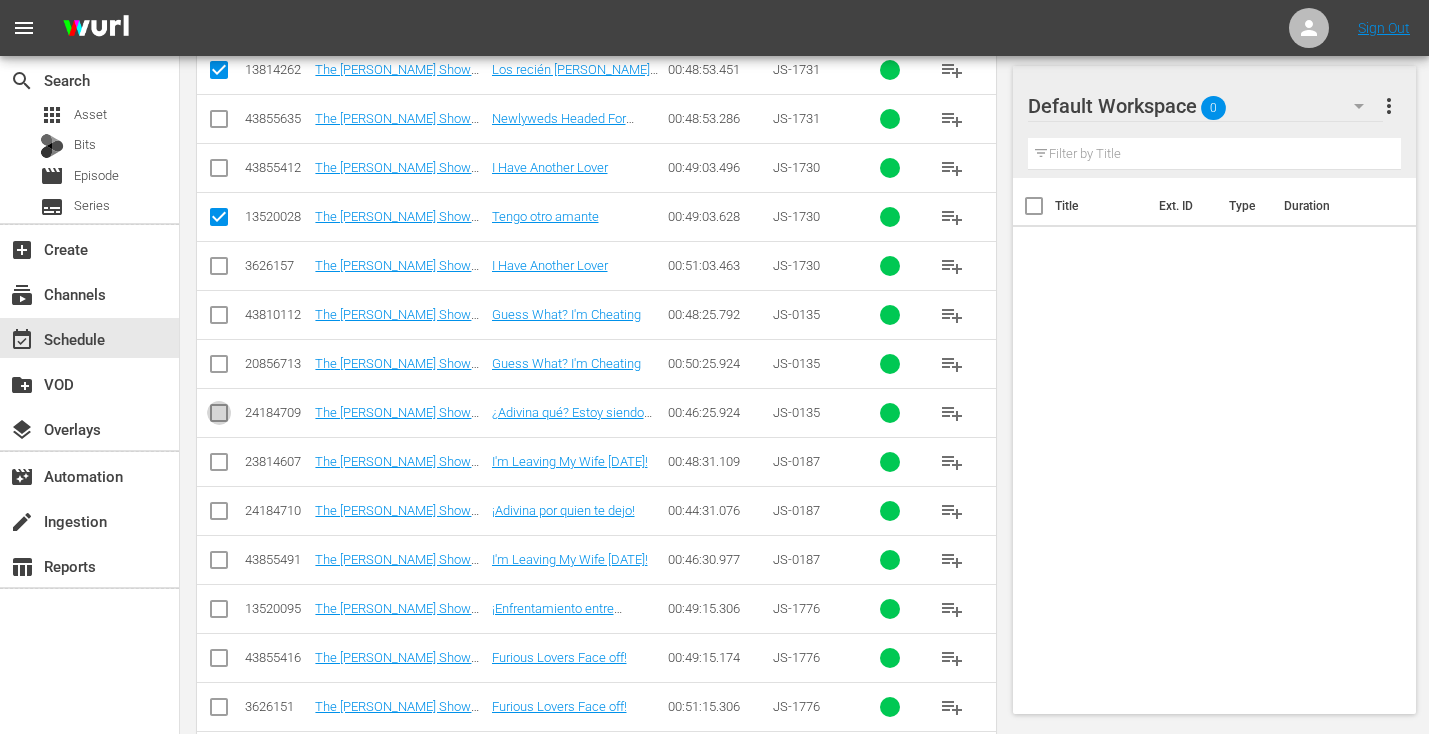 click at bounding box center (219, 417) 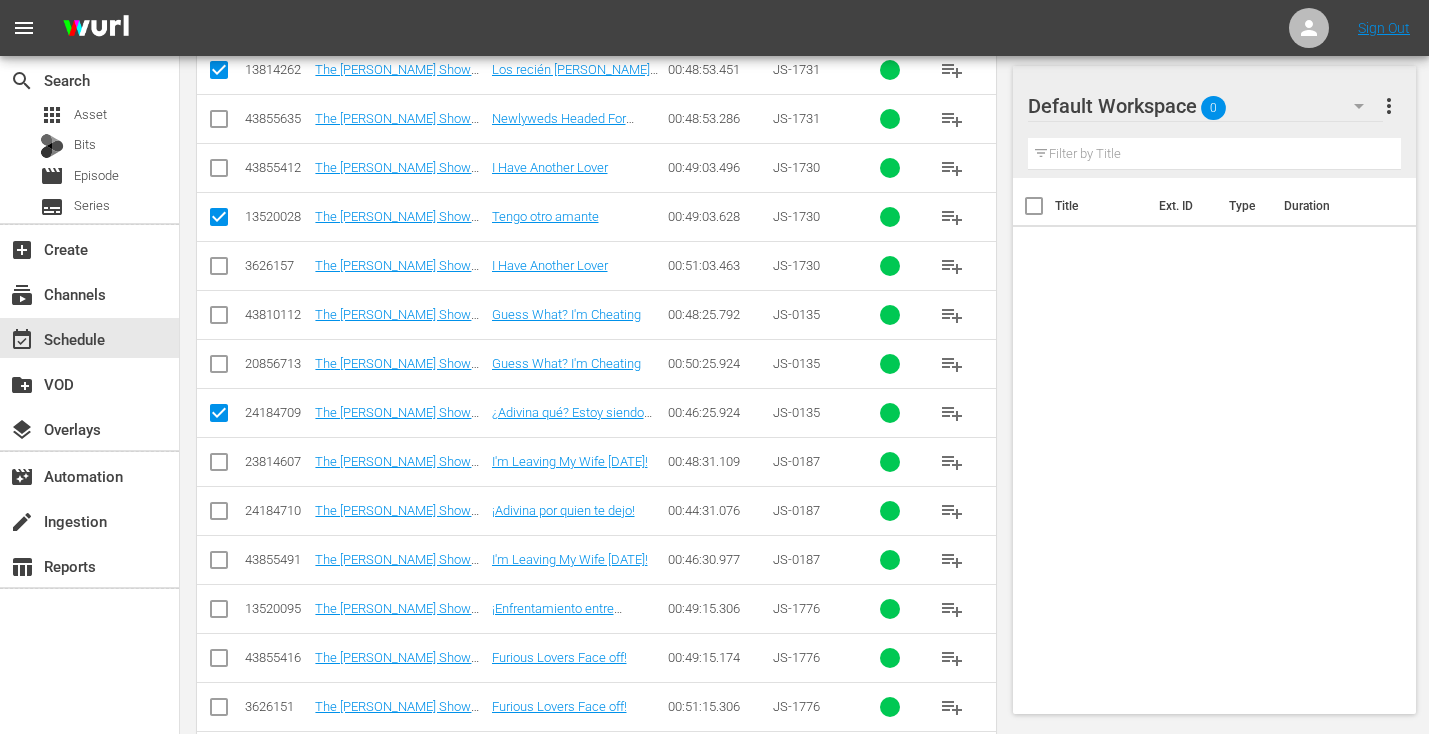 click at bounding box center [219, 515] 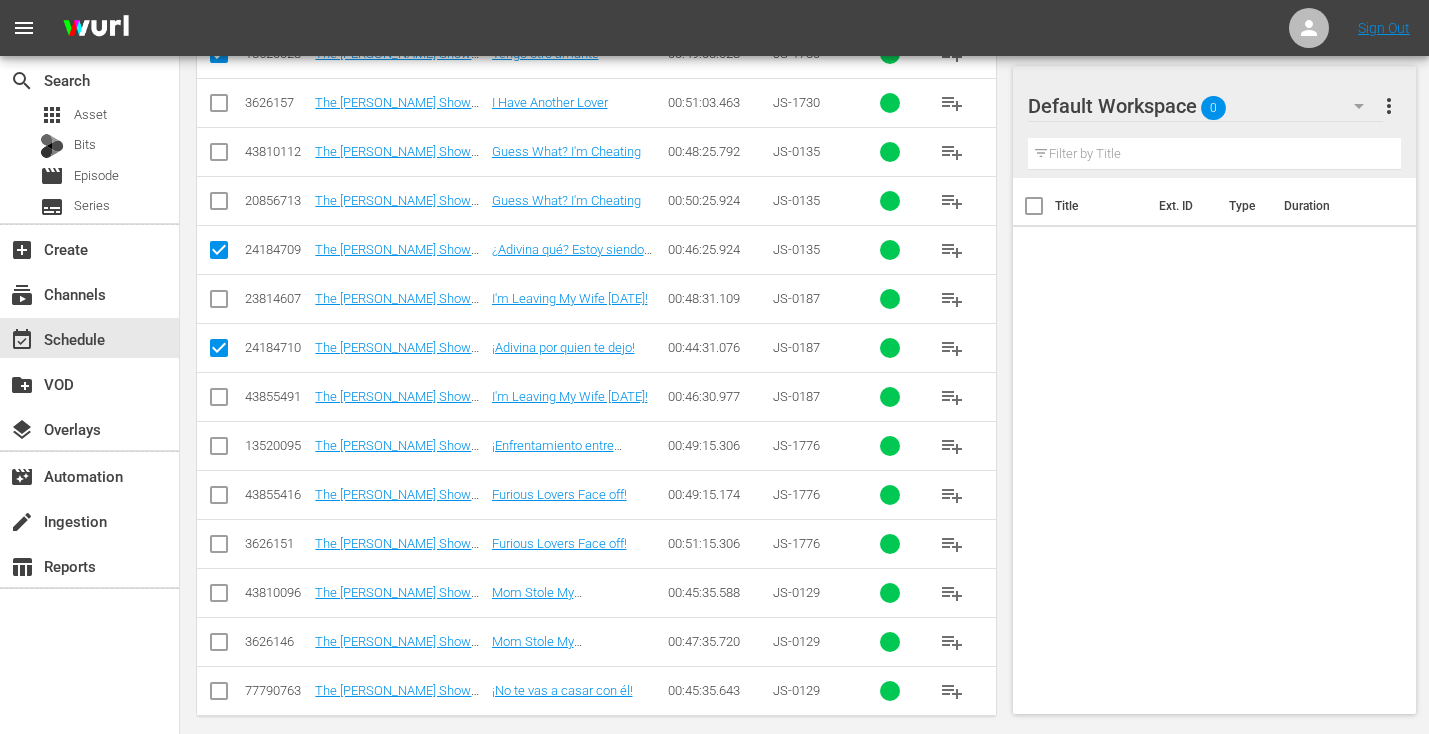 scroll, scrollTop: 3036, scrollLeft: 0, axis: vertical 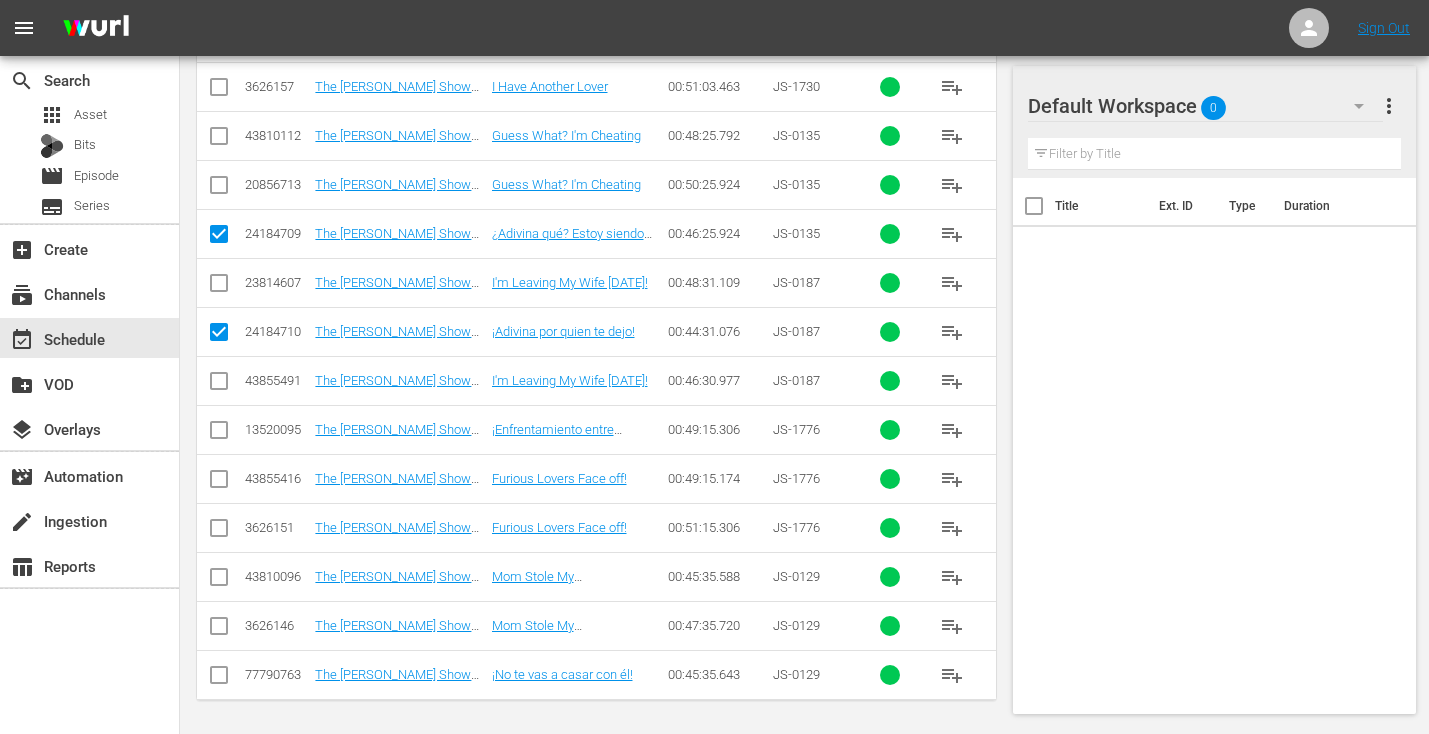 click at bounding box center [219, 434] 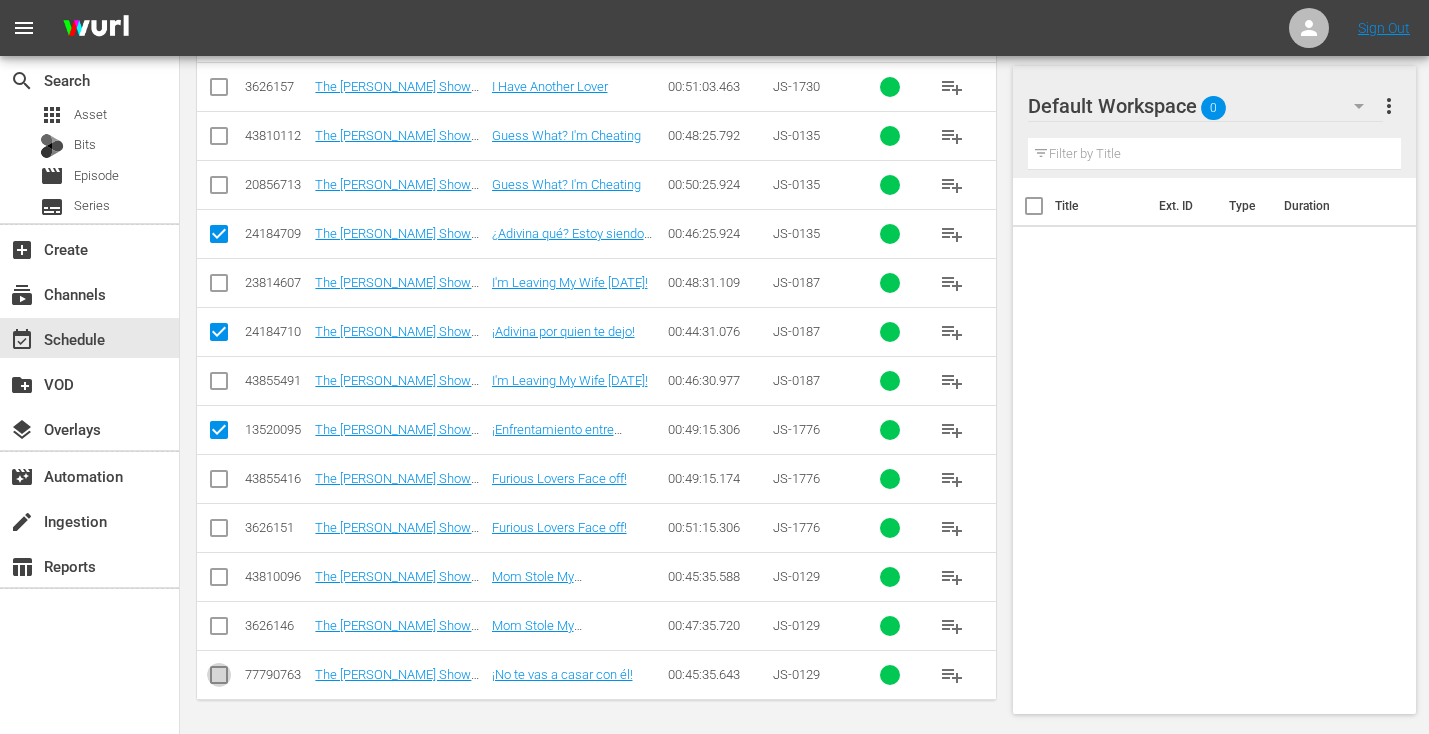 click at bounding box center (219, 679) 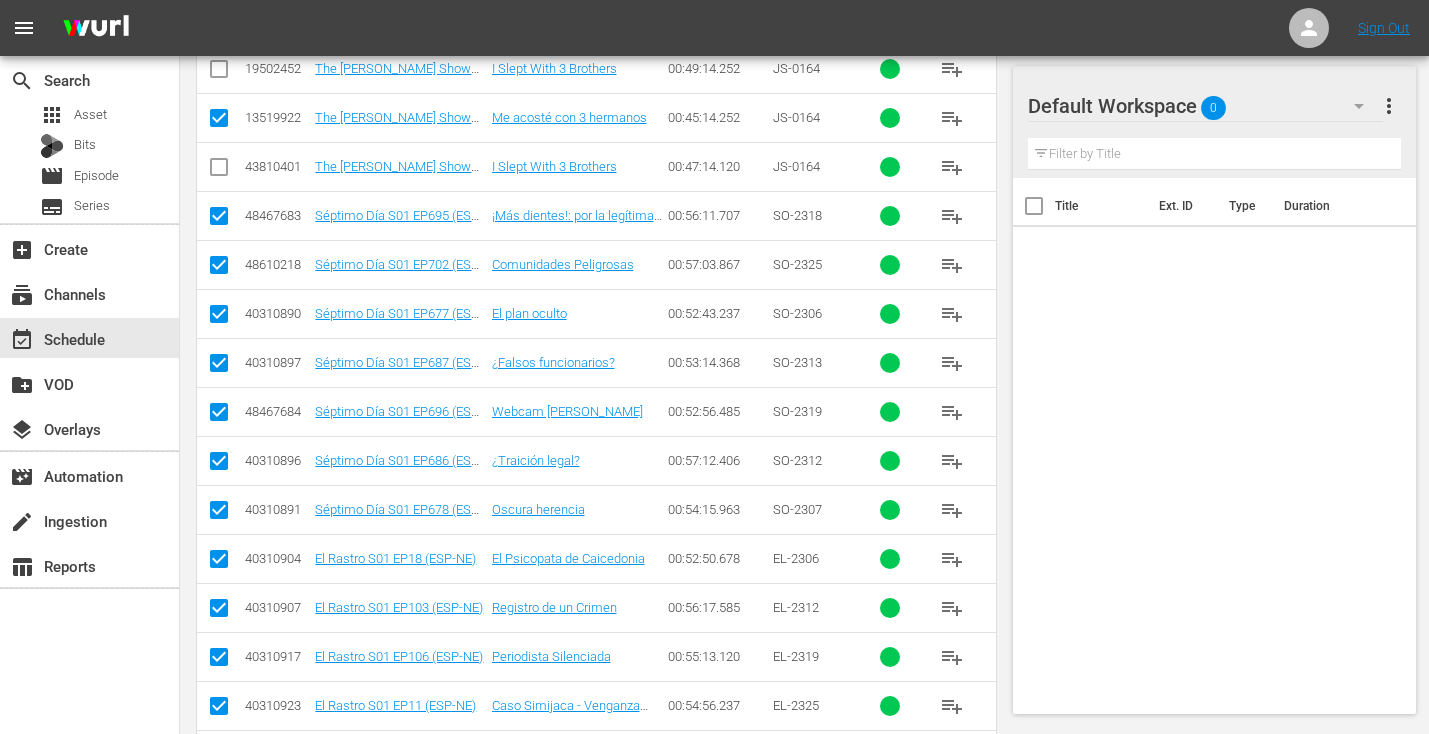 scroll, scrollTop: 0, scrollLeft: 0, axis: both 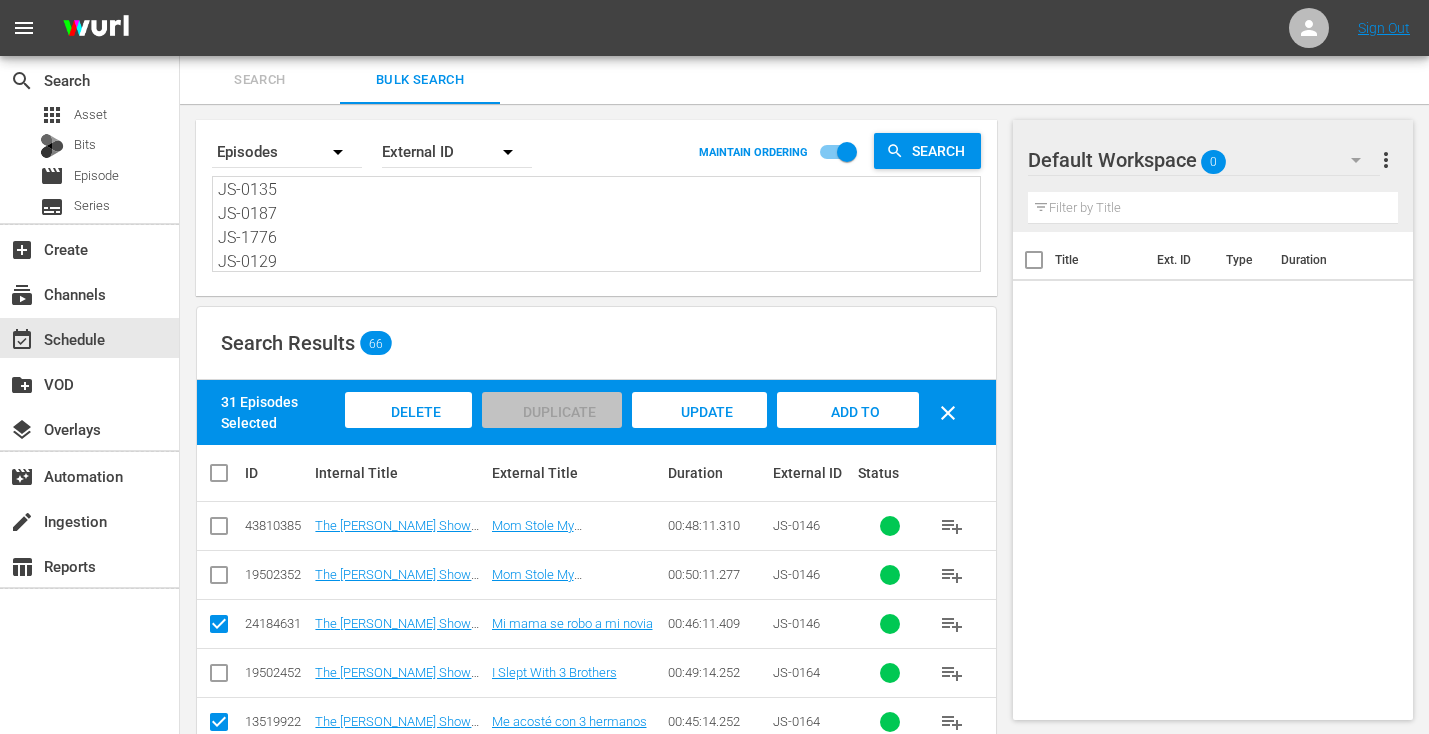 click on "Add to Workspace" at bounding box center (848, 429) 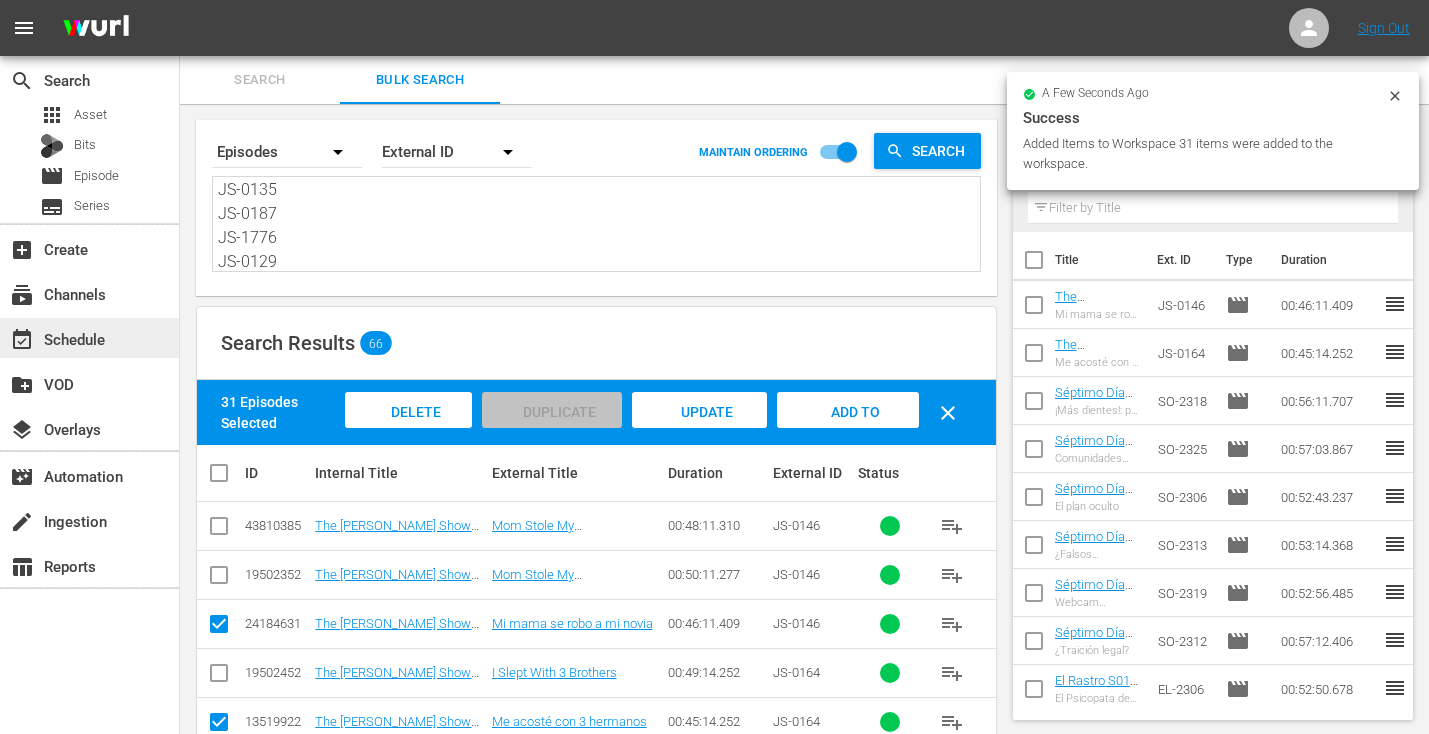 click on "event_available   Schedule" at bounding box center (56, 336) 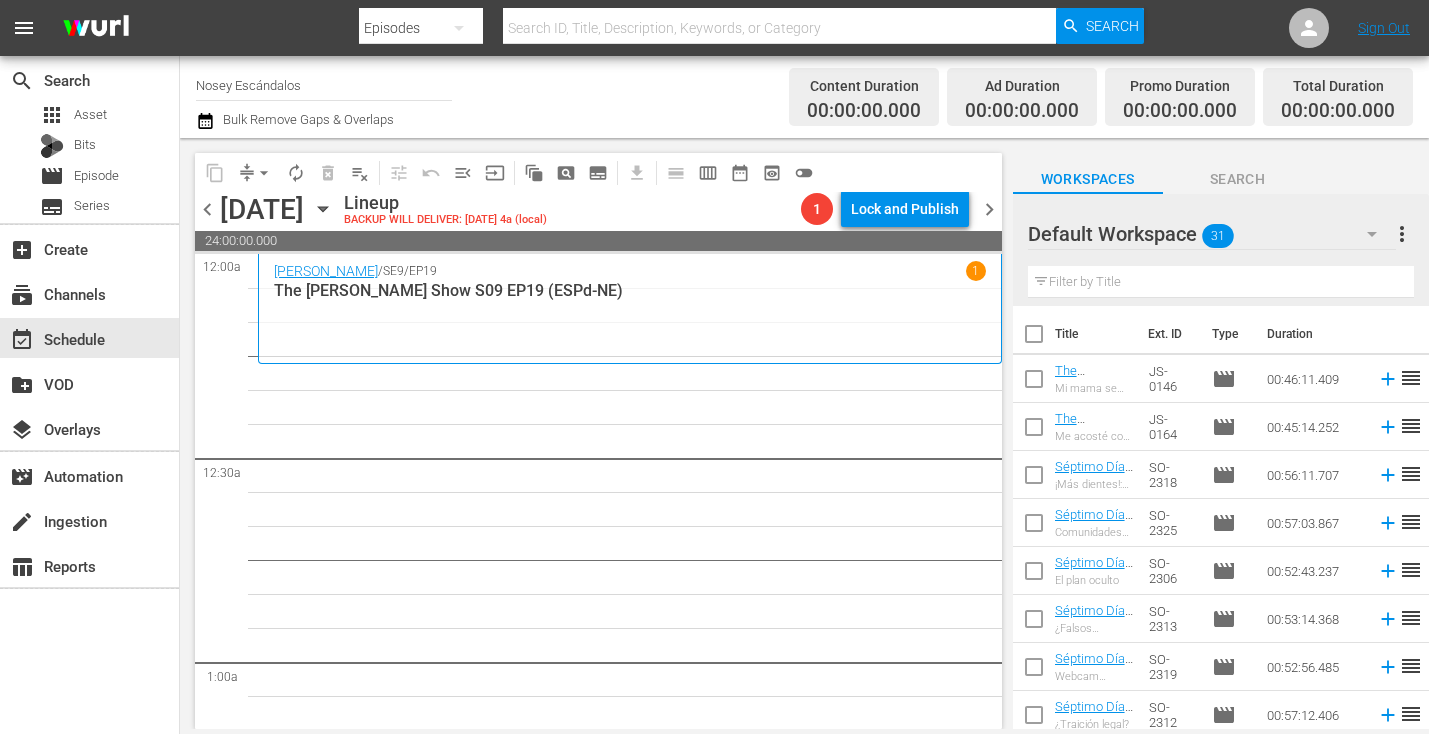 click at bounding box center [1034, 338] 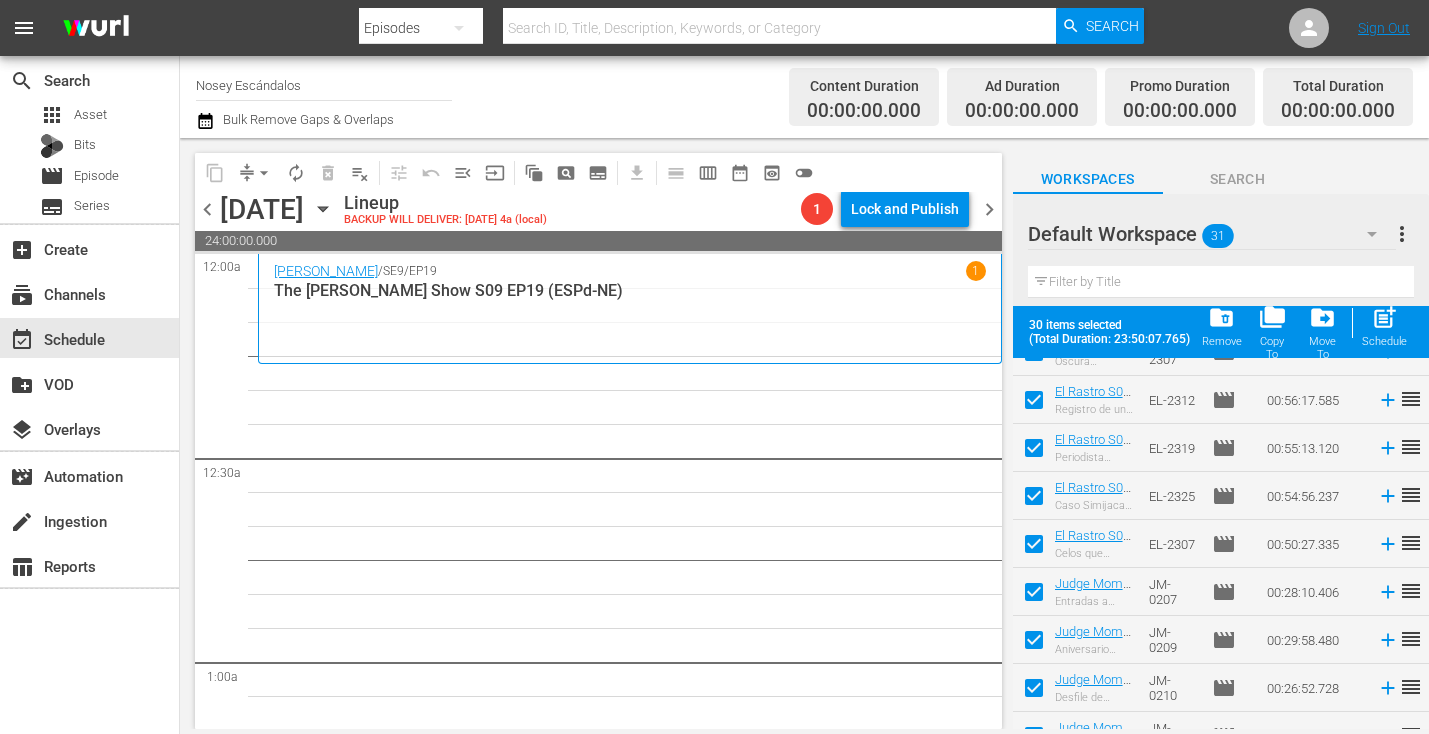 scroll, scrollTop: 1163, scrollLeft: 0, axis: vertical 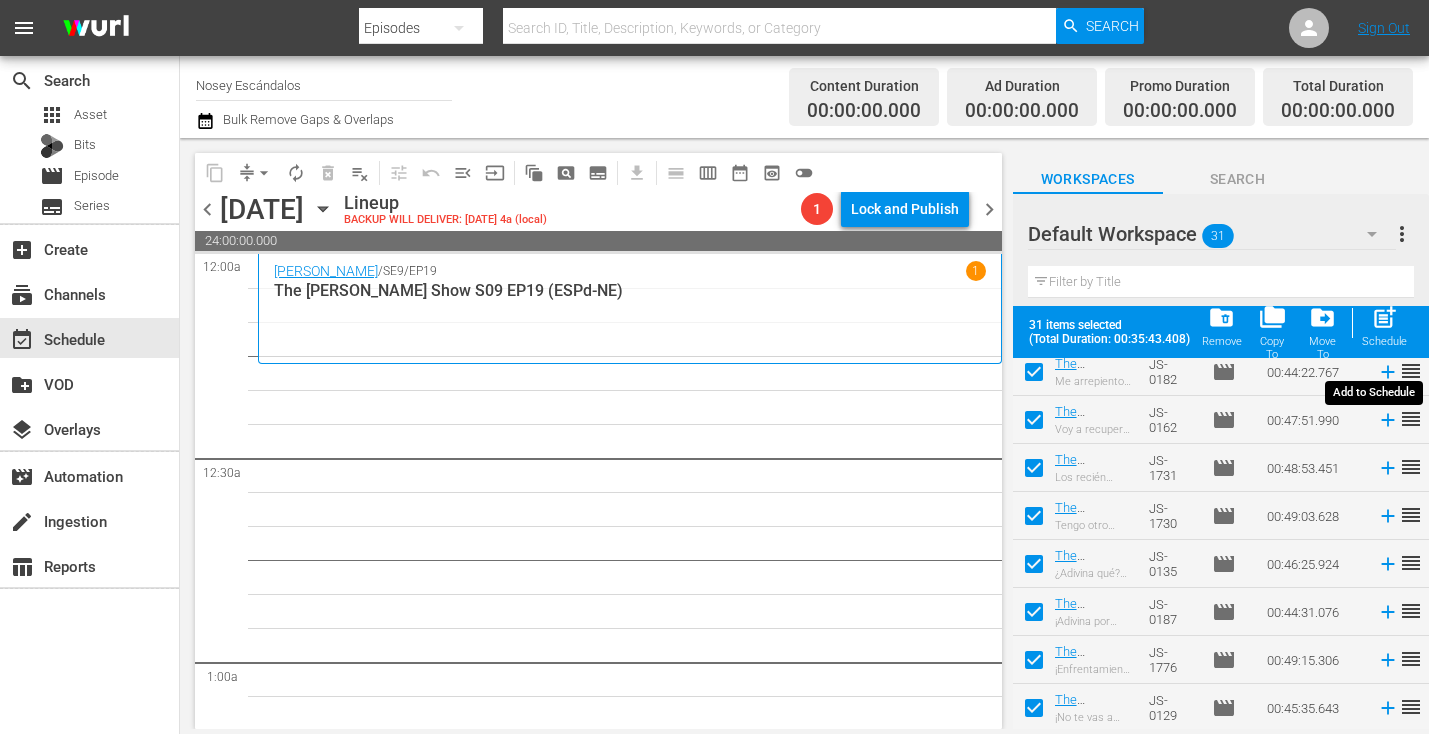 click on "post_add" at bounding box center (1384, 317) 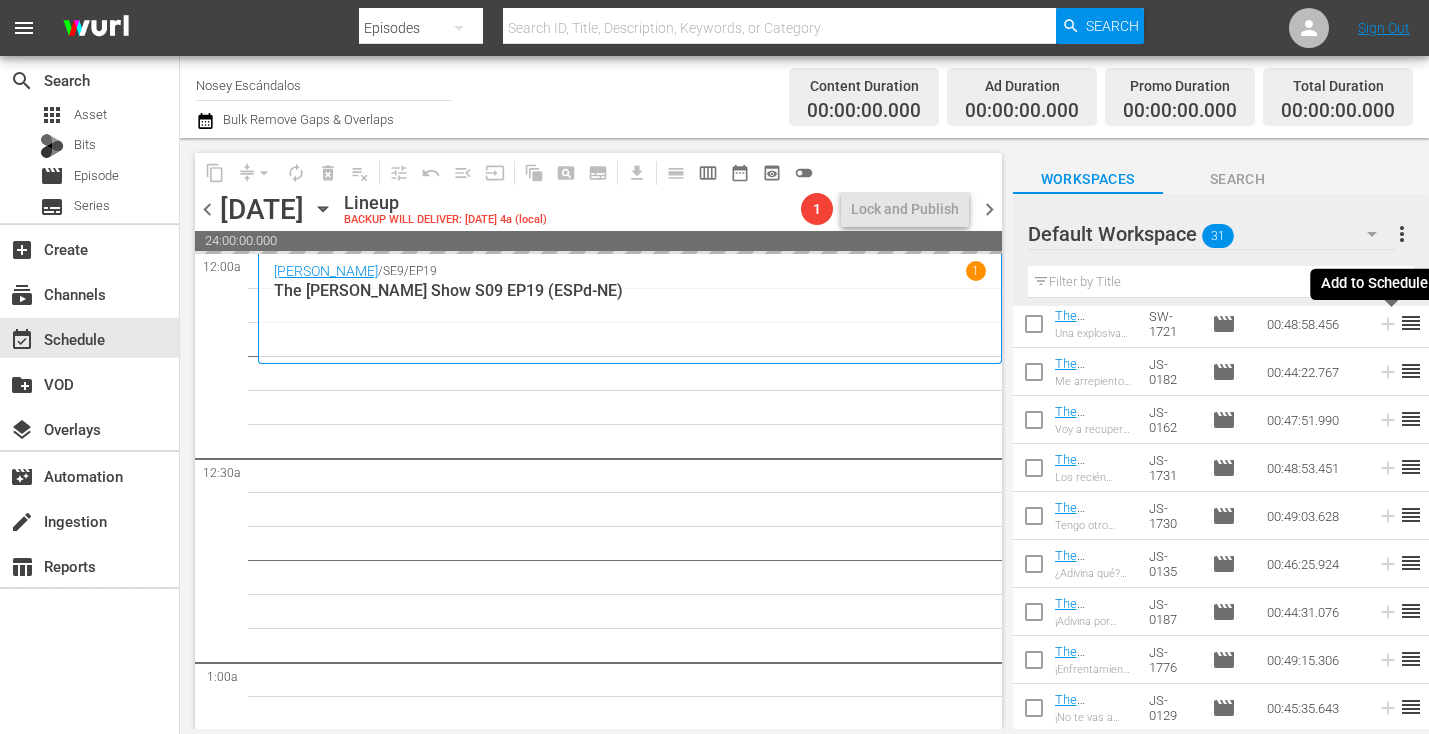 scroll, scrollTop: 1111, scrollLeft: 0, axis: vertical 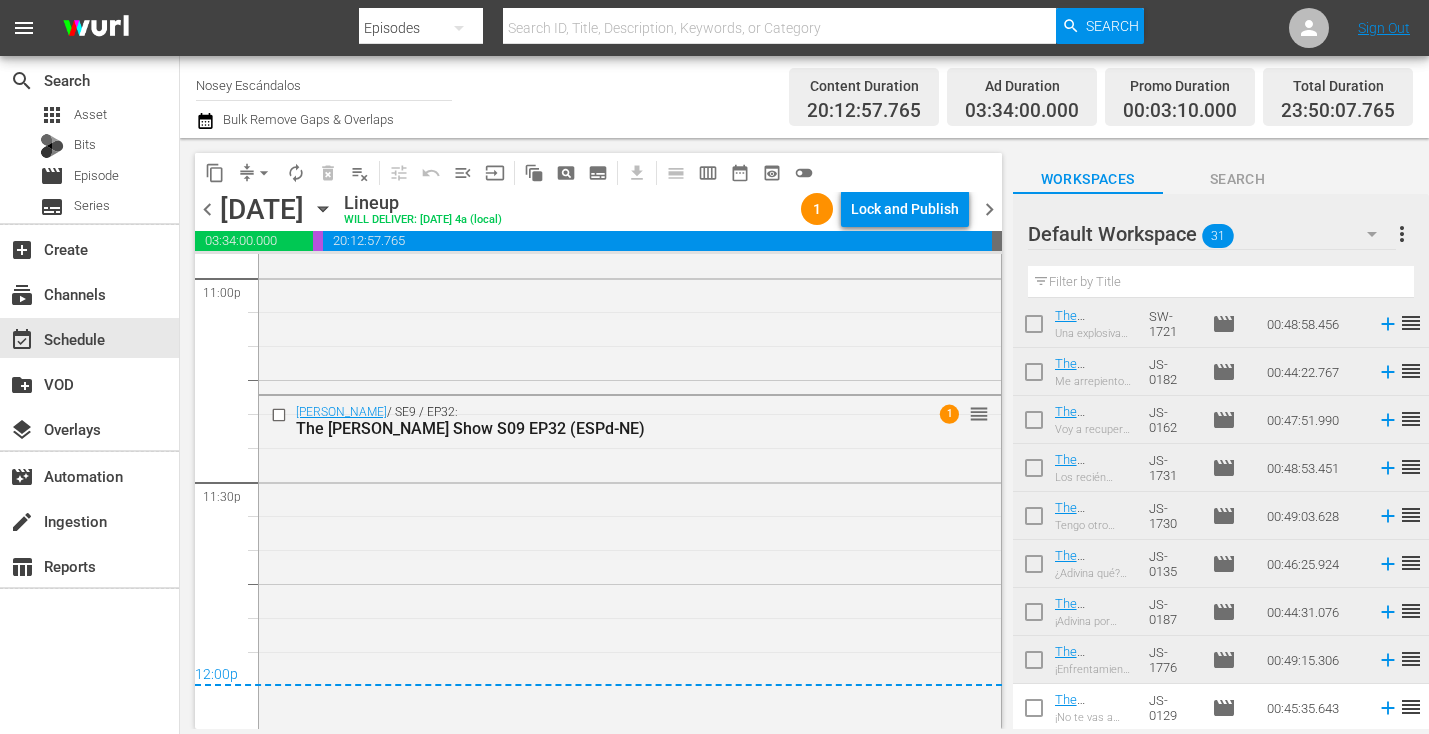 click on "more_vert" at bounding box center [1402, 234] 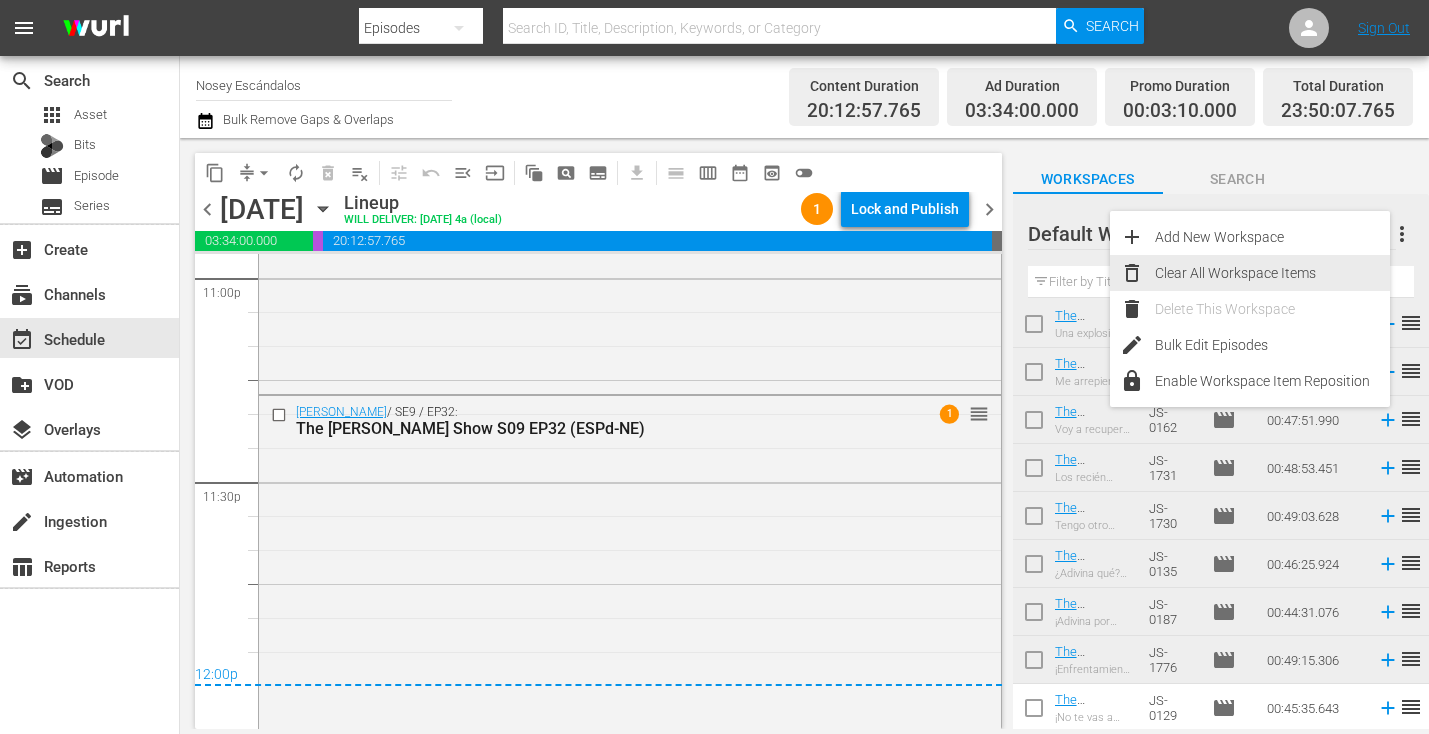 click on "Clear All Workspace Items" at bounding box center [1272, 273] 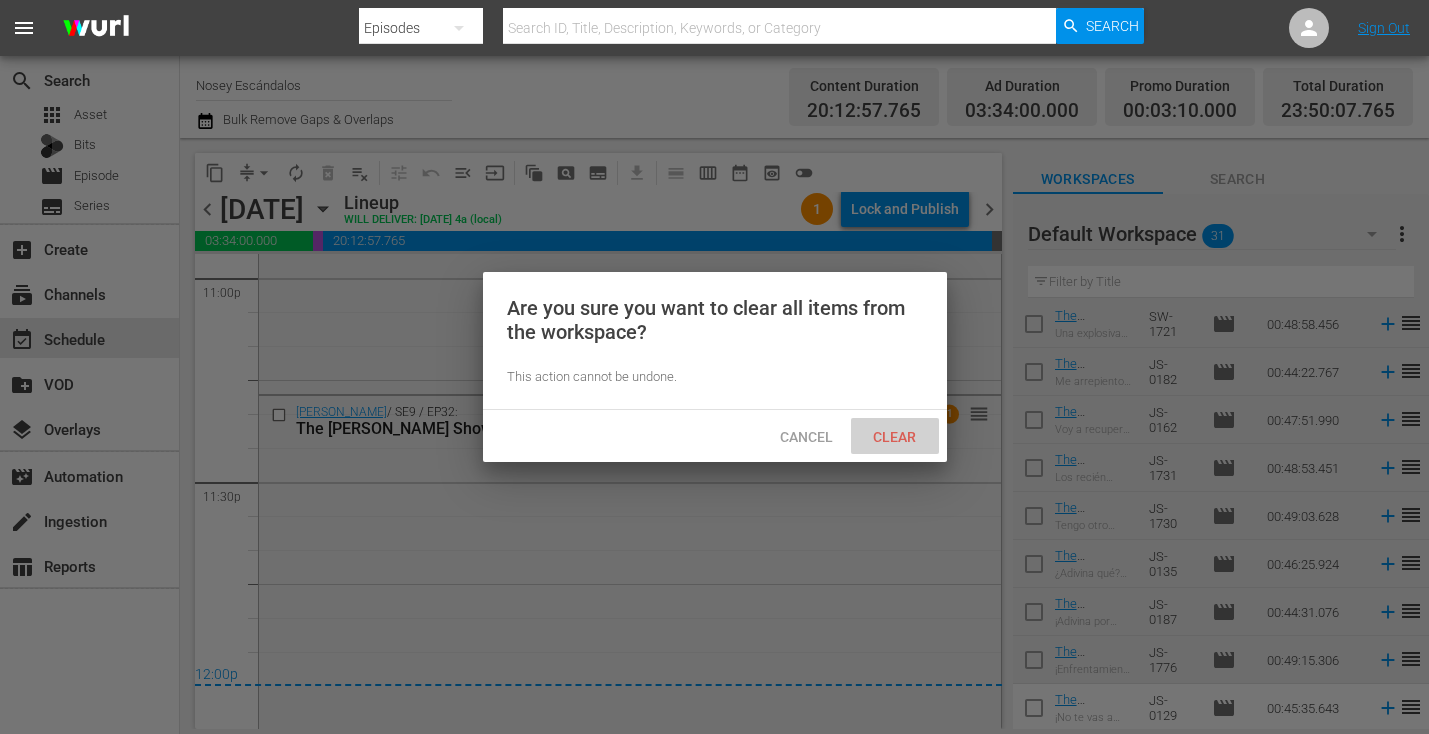 click on "Clear" at bounding box center [894, 437] 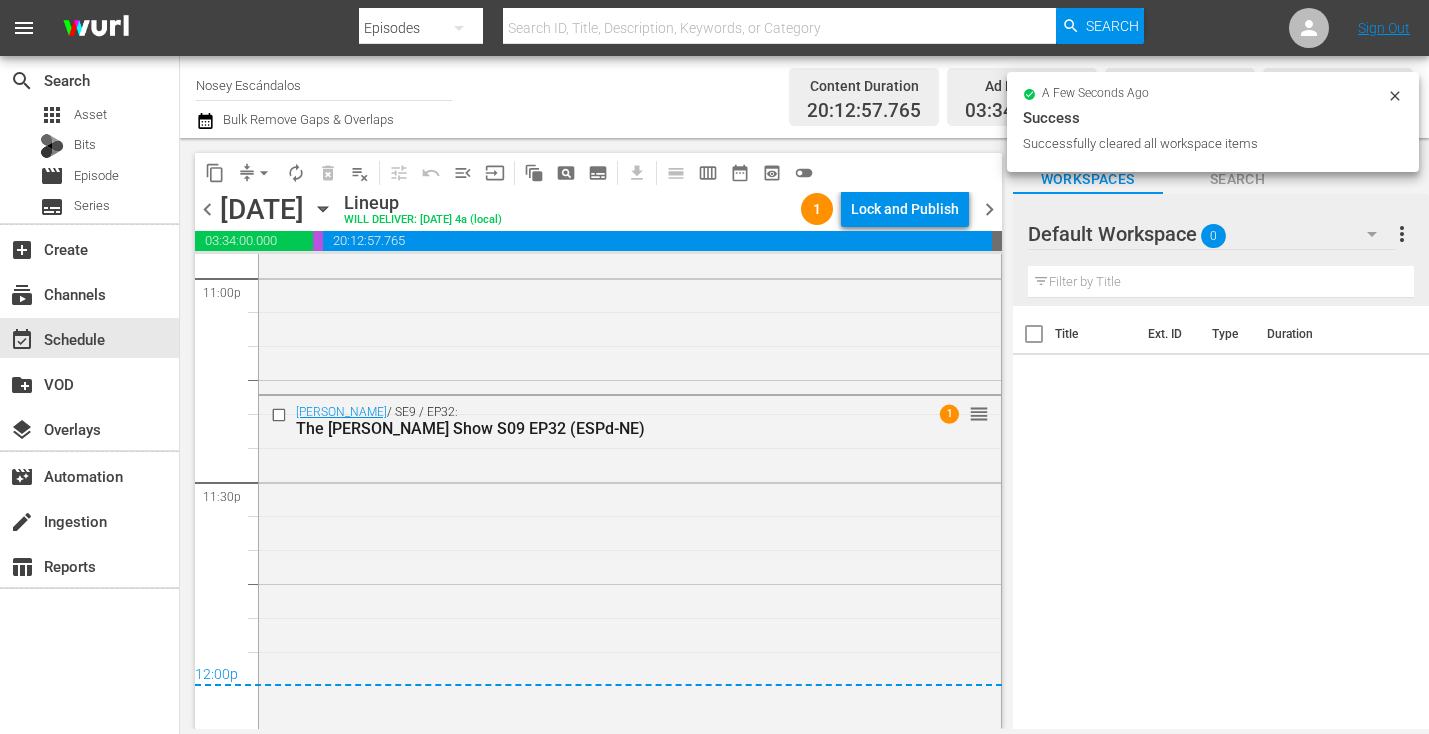 scroll, scrollTop: 0, scrollLeft: 0, axis: both 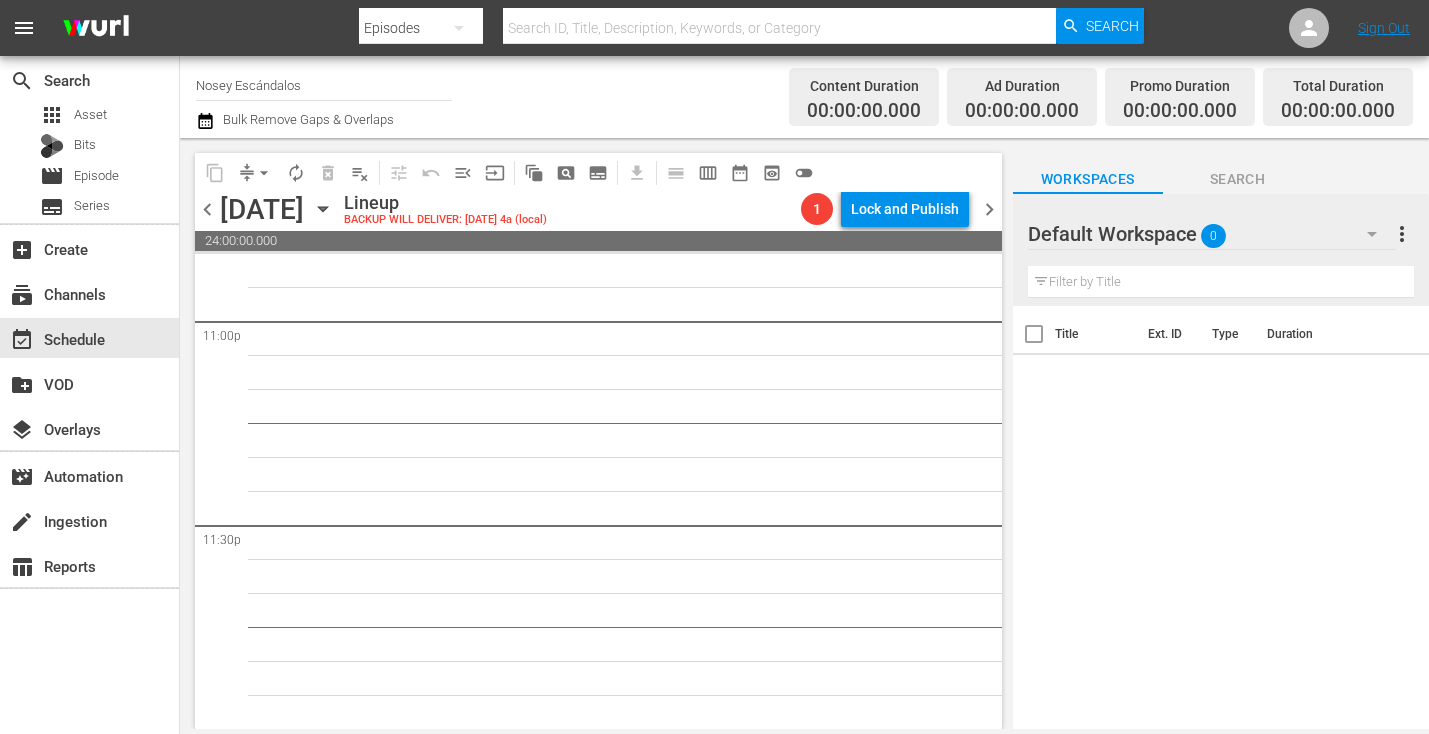 click at bounding box center (780, 28) 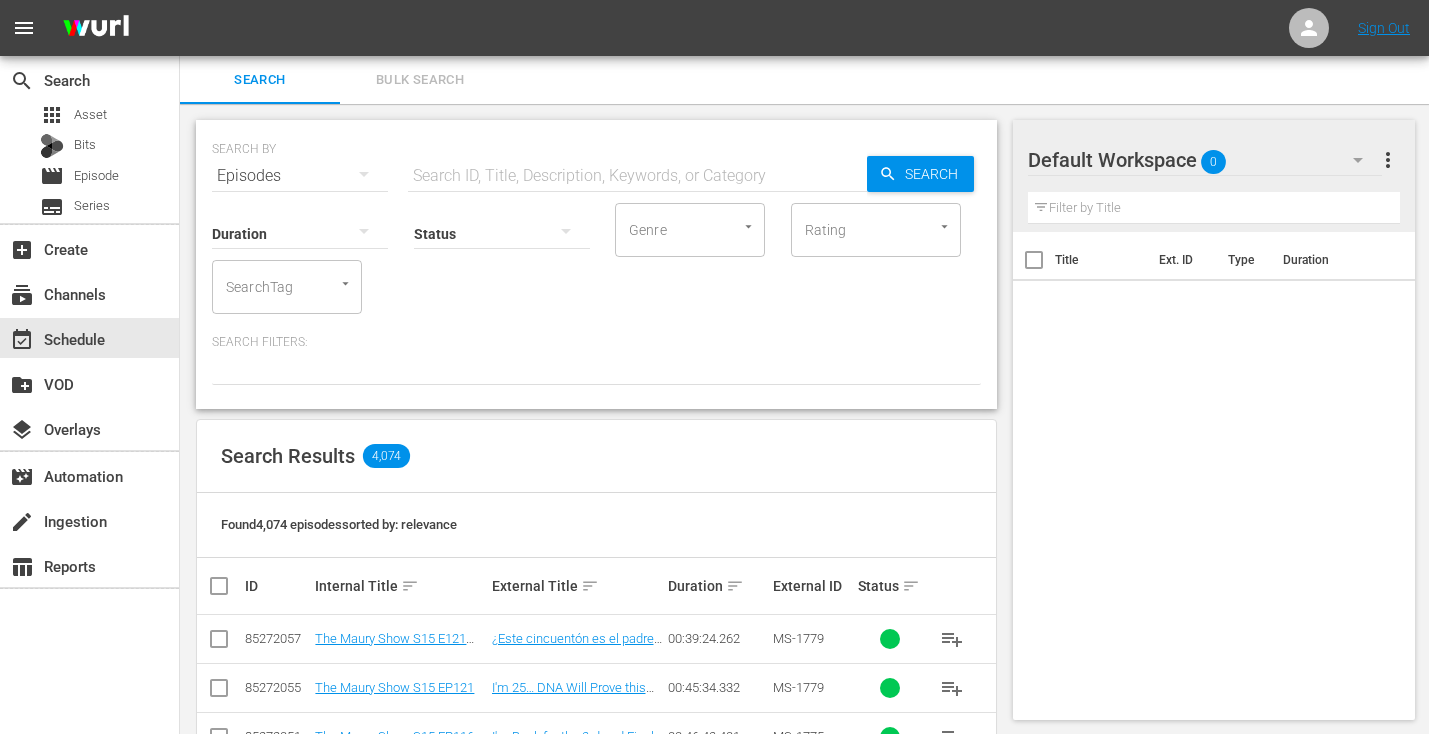 click on "Bulk Search" at bounding box center (420, 80) 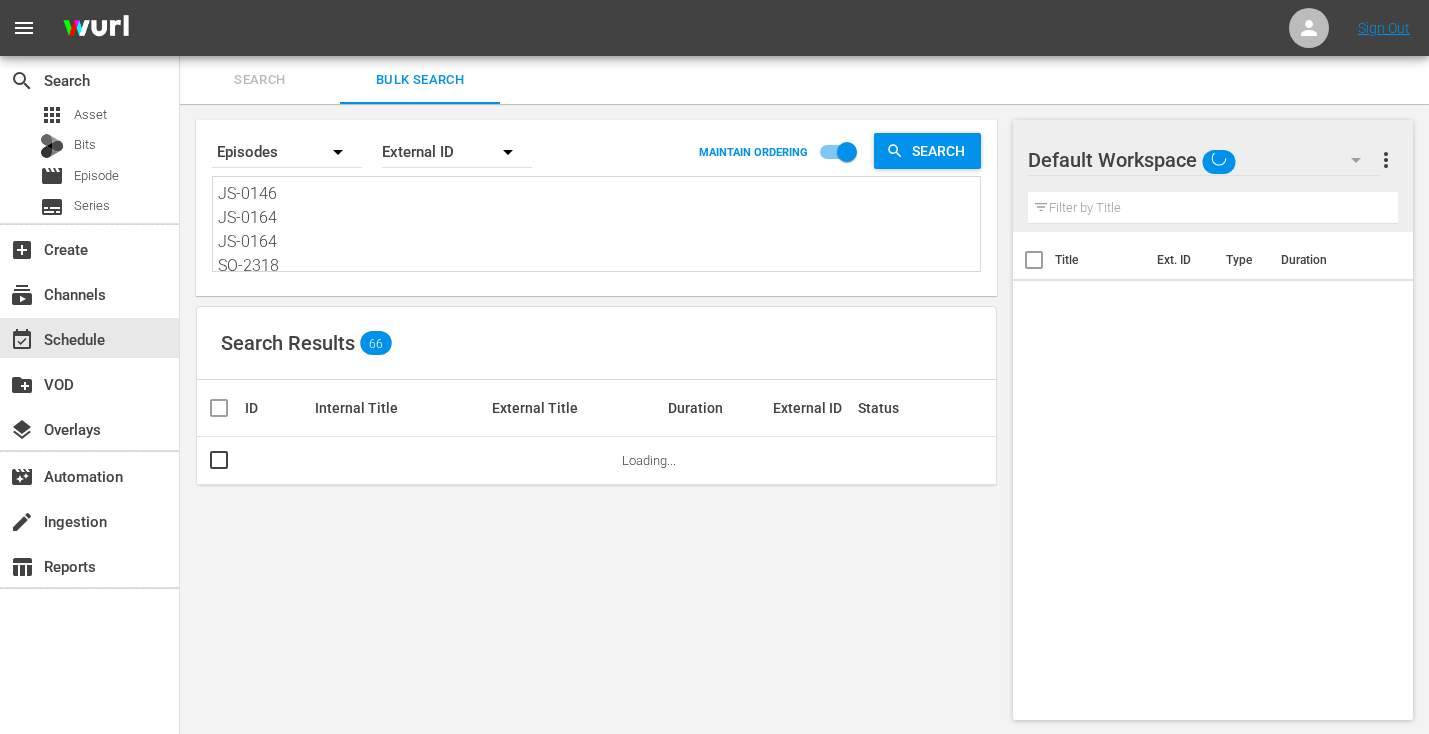 click on "JS-0146
JS-0164
JS-0164
SO-2318
SO-2325
SO-2306
SO-2313
SO-2319
SO-2312
SO-2307
EL-2306
EL-2312
EL-2319
EL-2313
EL-2325
EL-2307
EL-2307
JM-0207
JM-0209
JM-0210
JM-0208
MS-1741
MS-1785
MS-1180
SW-17111
SW-1721
JS-0182
JS-0162
JS-1731
JS-1730
JS-0135
JS-0187
JS-1776
JS-0129" at bounding box center [599, 227] 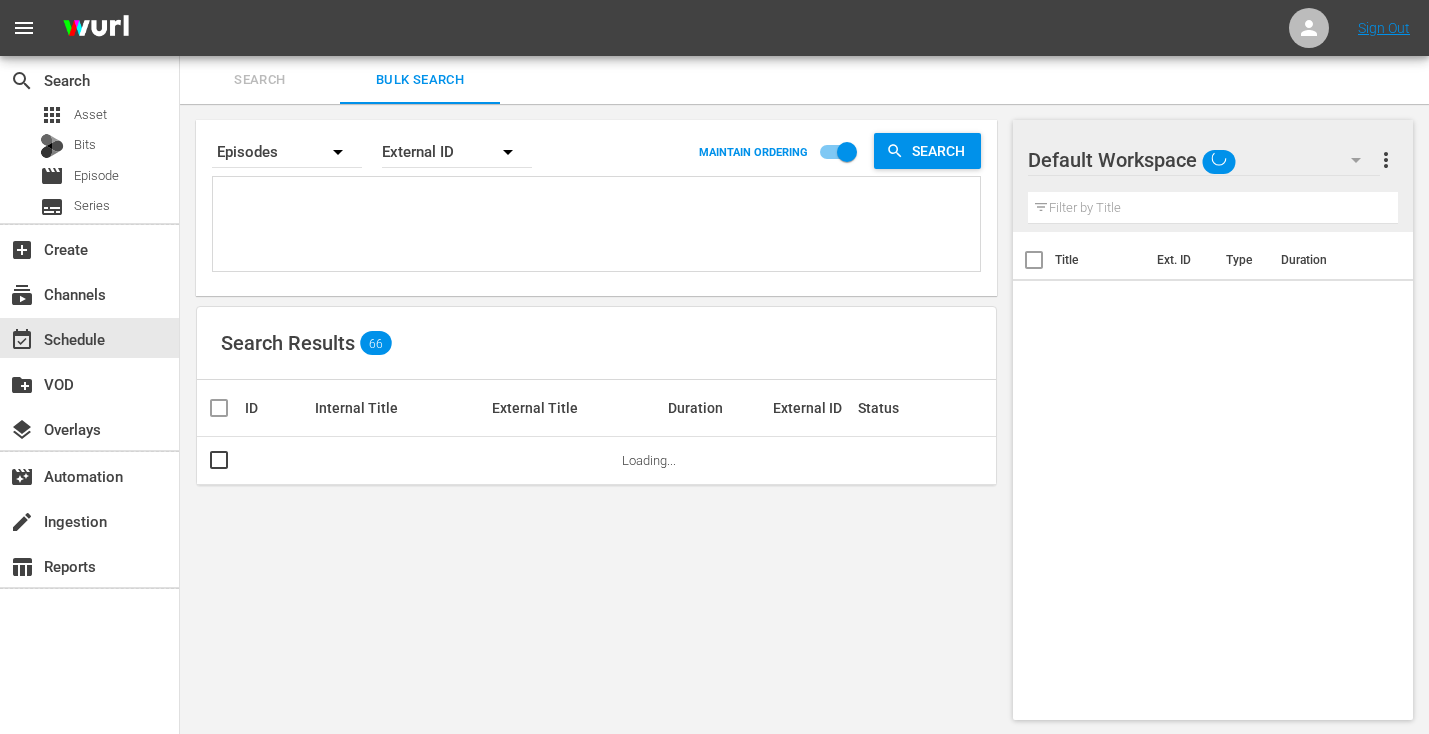 paste on "JS-0159
JS-0178
JS-0178
SO-2319
SO-2301
SO-2307
SO-2314
SO-2320
SO-2313
SO-2308
EL-2307
EL-2313
EL-2320
EL-2314
EL-2301
EL-2308
EL-2308
JM-0208
JM-0210
JM-0201
JM-0209
MS-1745
MS-1786
MS-1182
SW-17115
SW-1722
JS-0184
JS-0164
JS-1770
JS-1731
JS-0146
JS-0192
JS-0129
JS-0131" 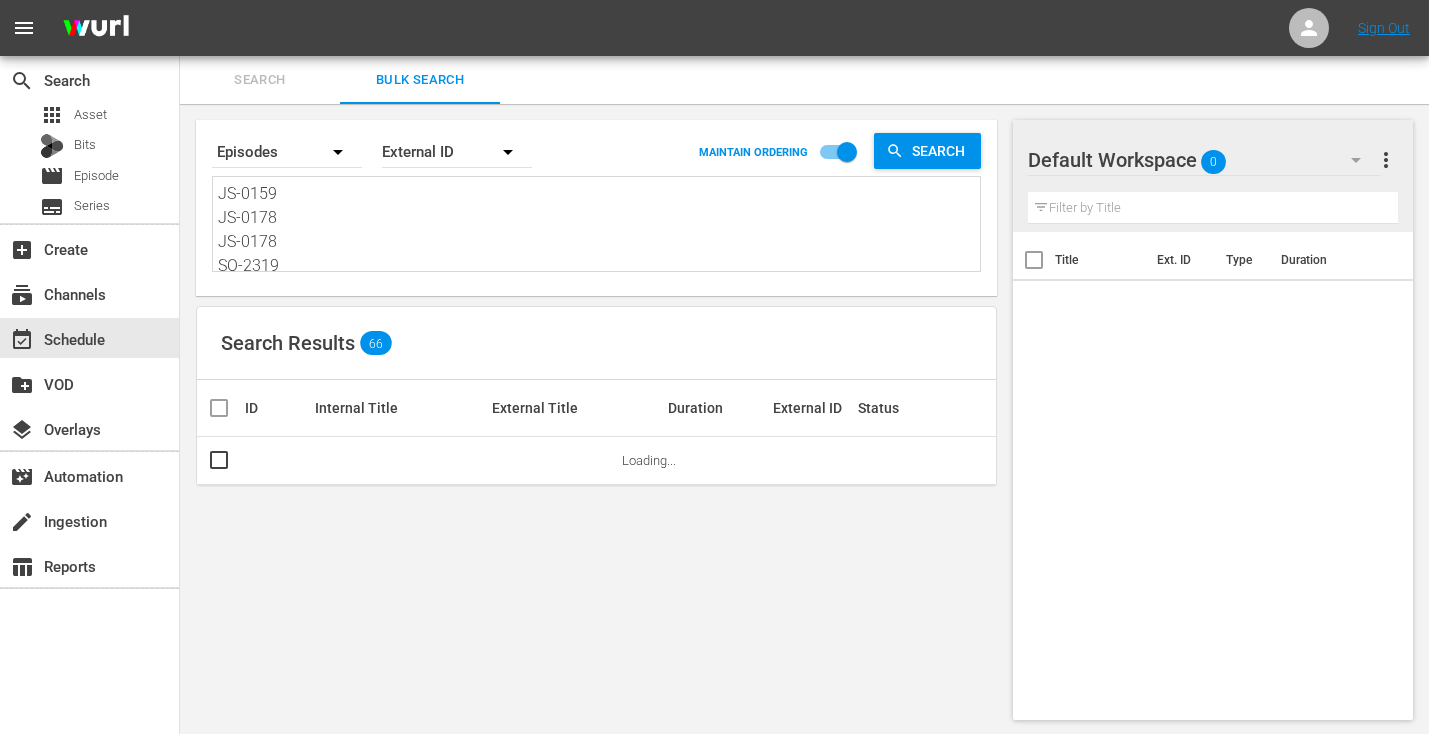 scroll, scrollTop: 722, scrollLeft: 0, axis: vertical 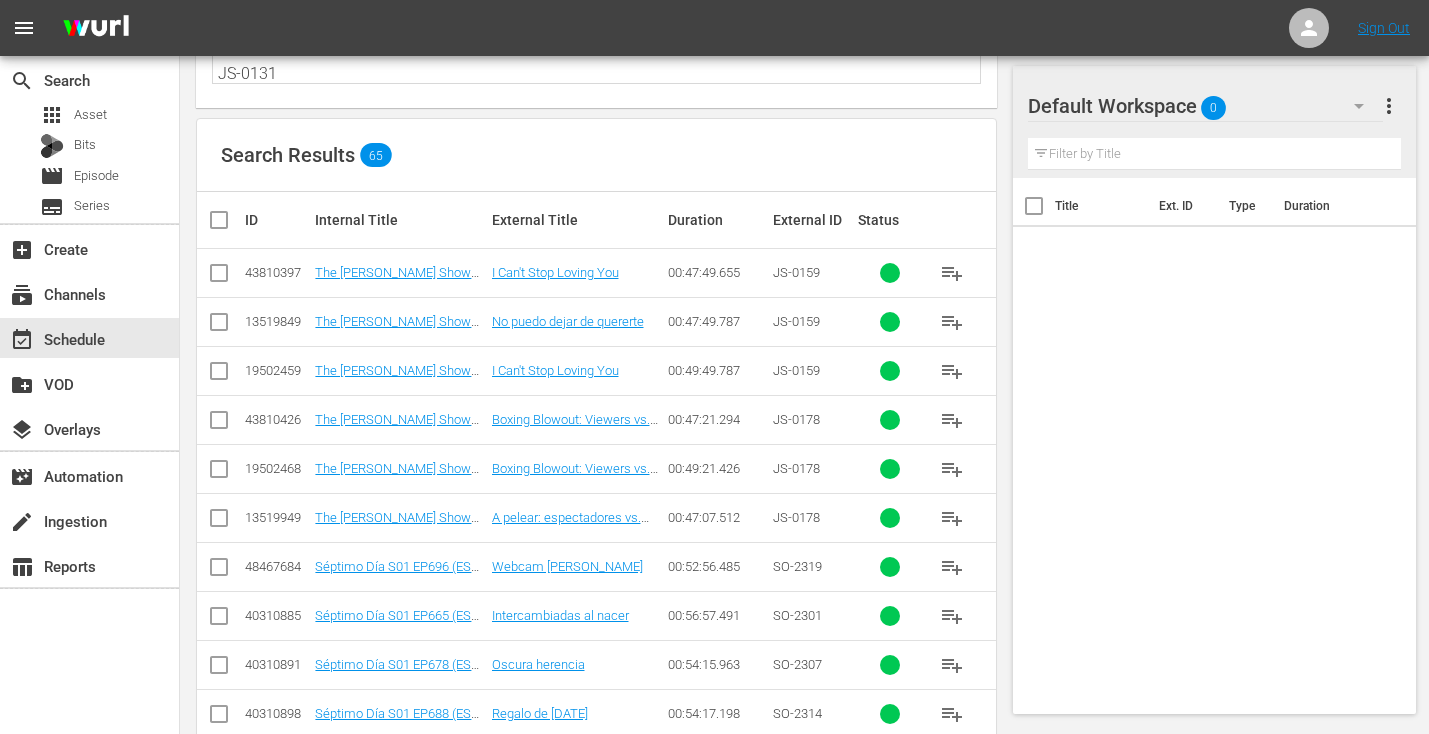 click at bounding box center [219, 326] 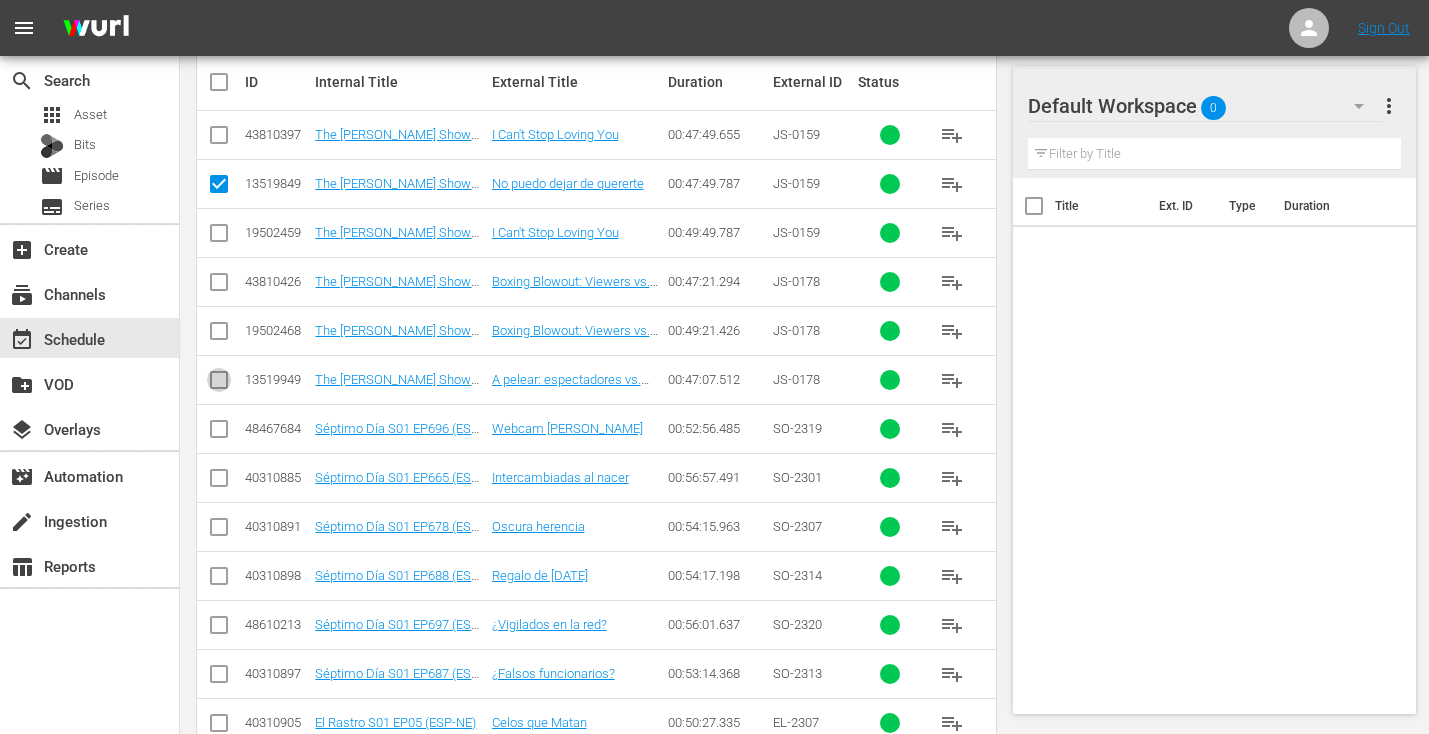click at bounding box center (219, 384) 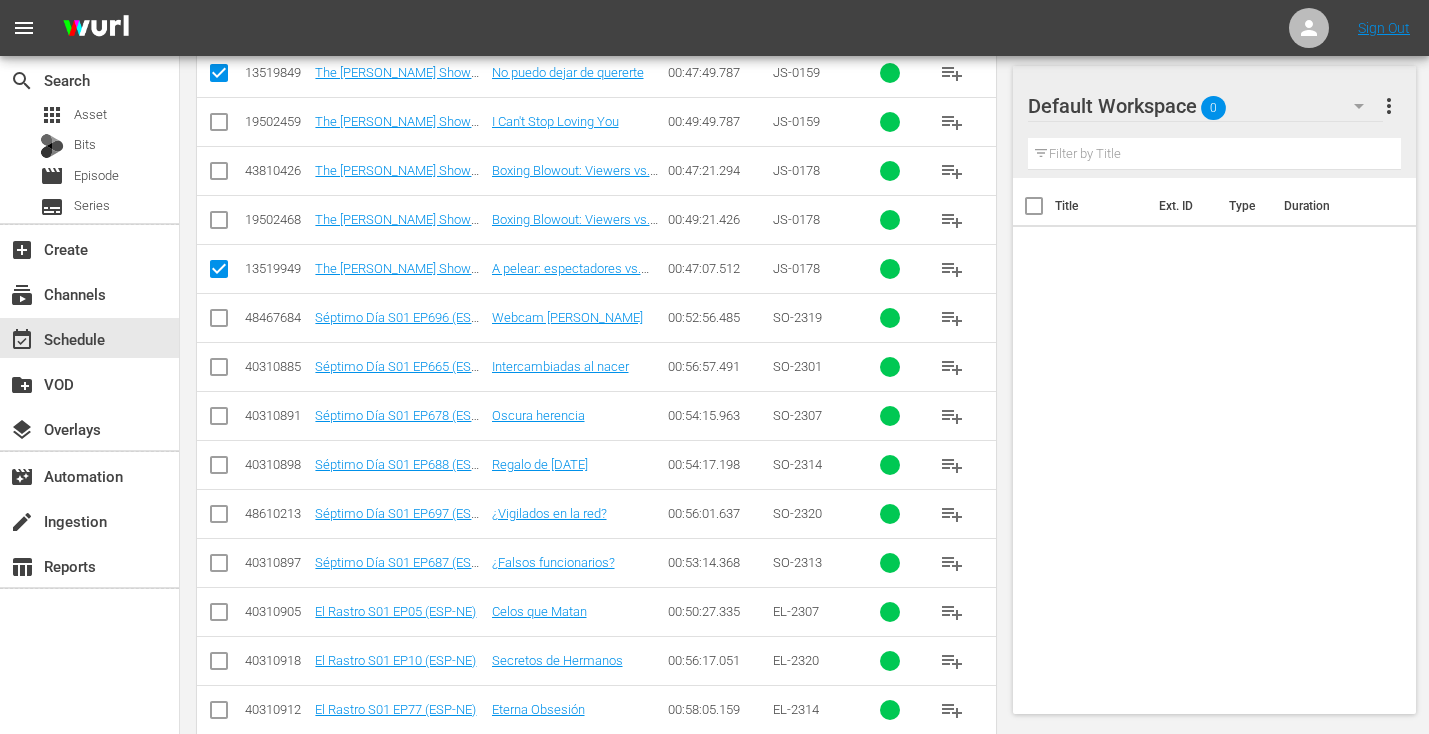 scroll, scrollTop: 520, scrollLeft: 0, axis: vertical 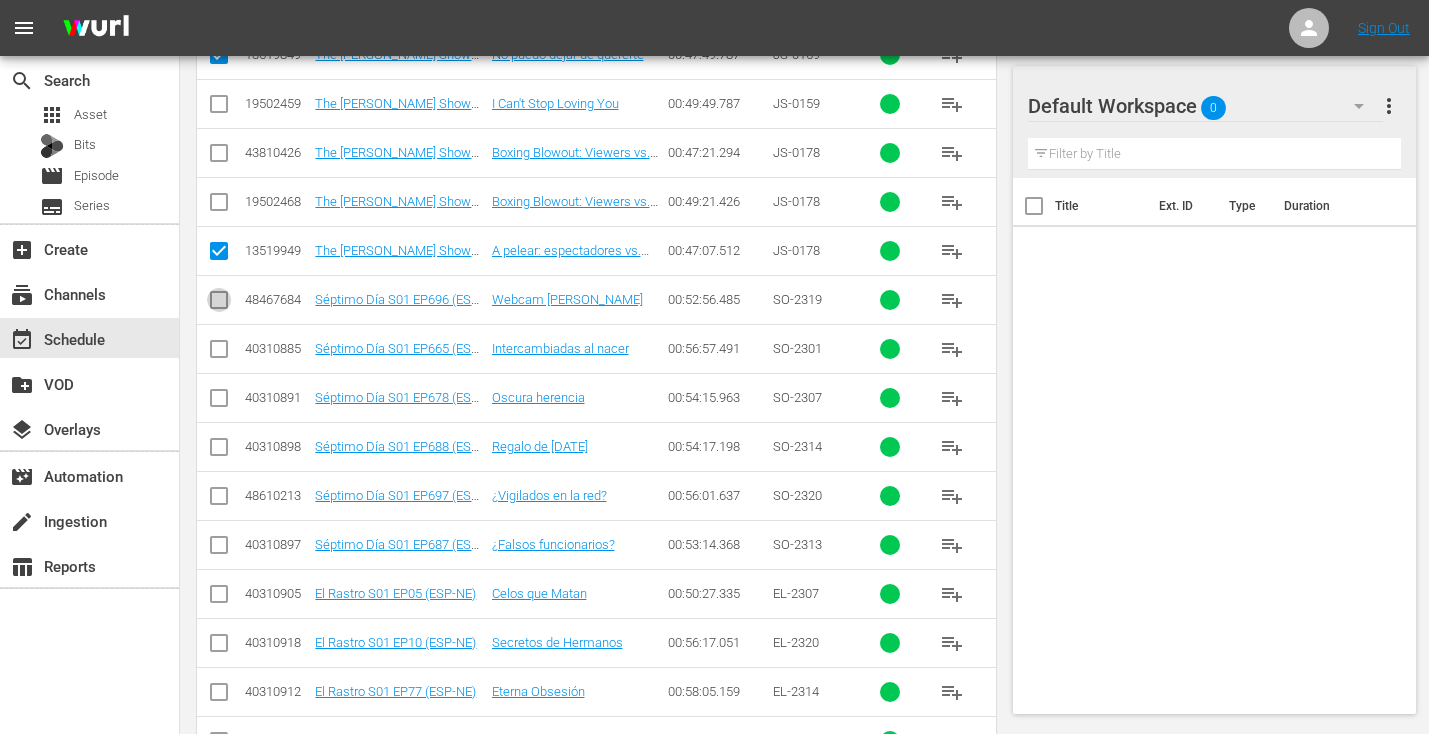 click at bounding box center [219, 304] 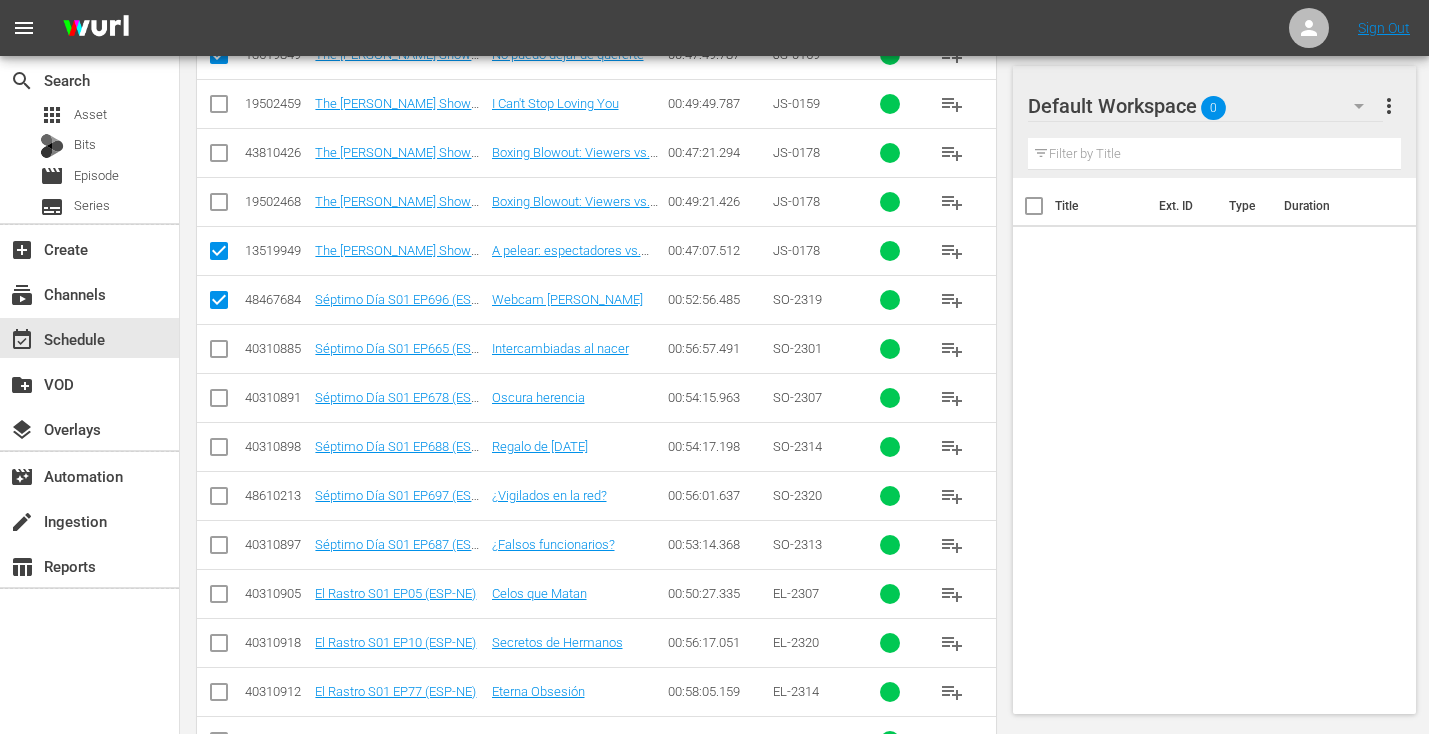 click at bounding box center [219, 353] 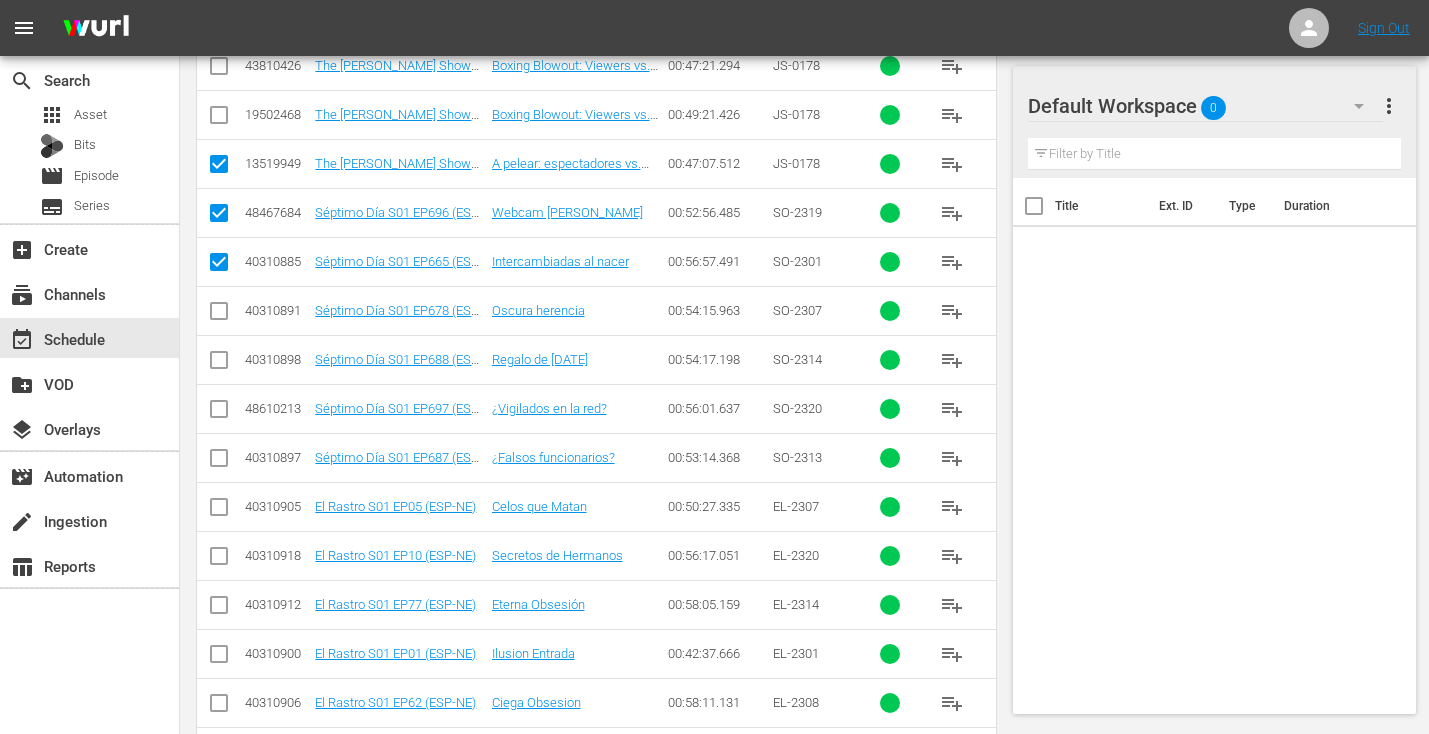 scroll, scrollTop: 612, scrollLeft: 0, axis: vertical 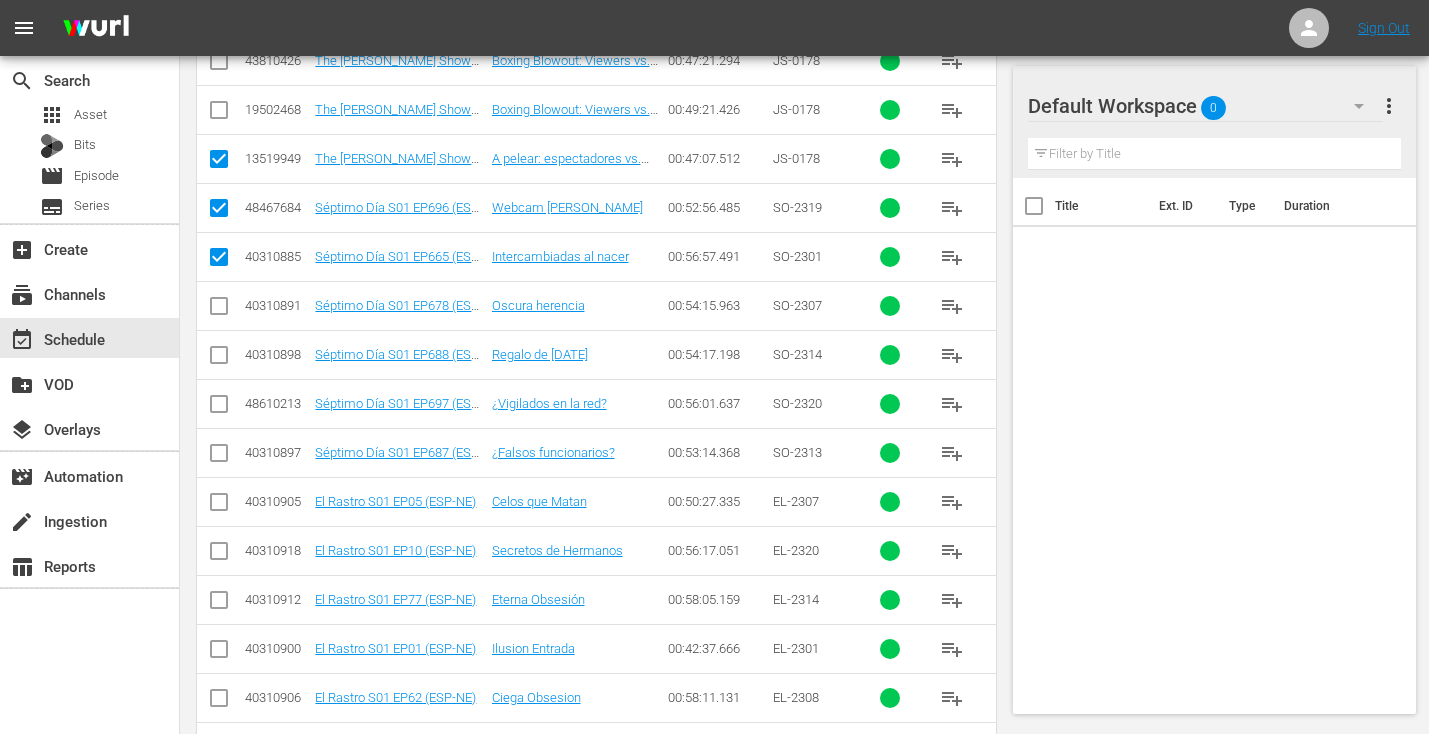 click at bounding box center (219, 310) 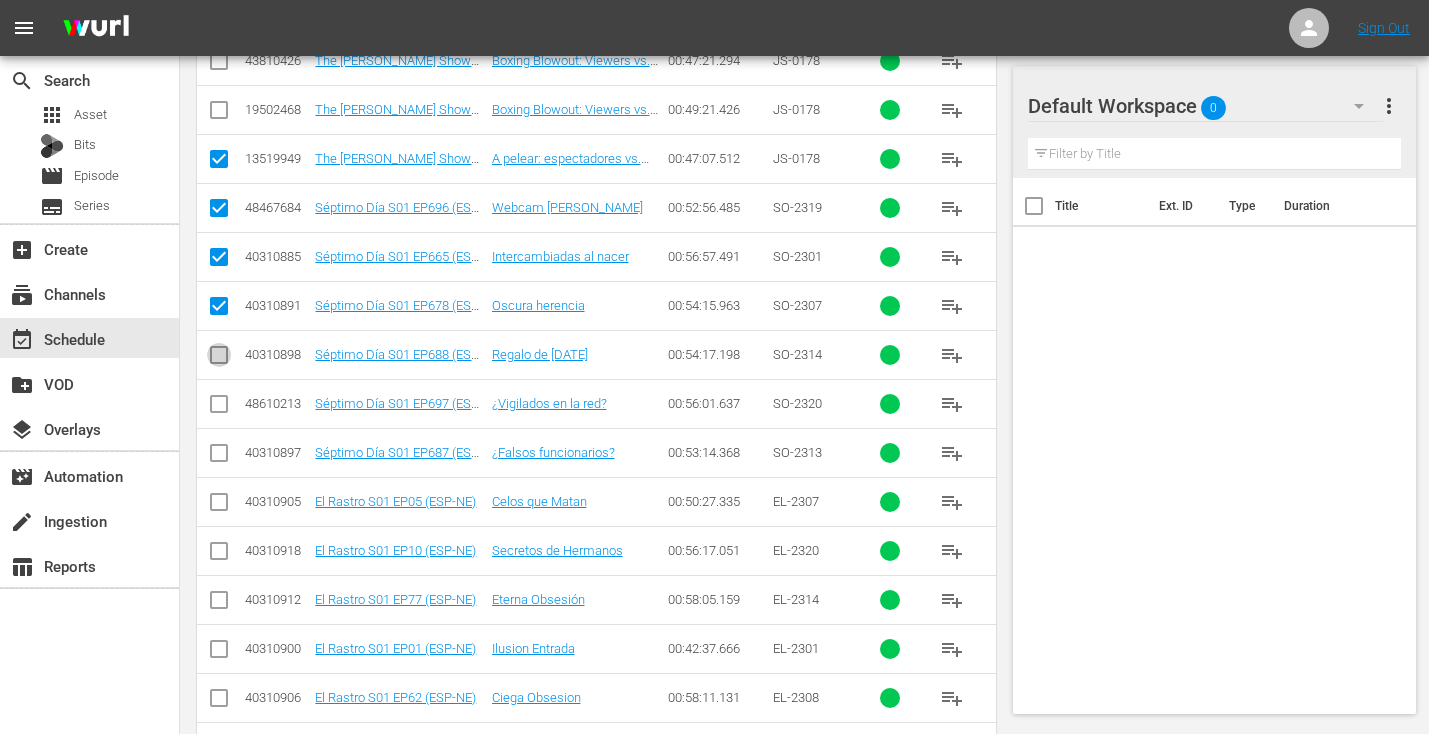 click at bounding box center (219, 359) 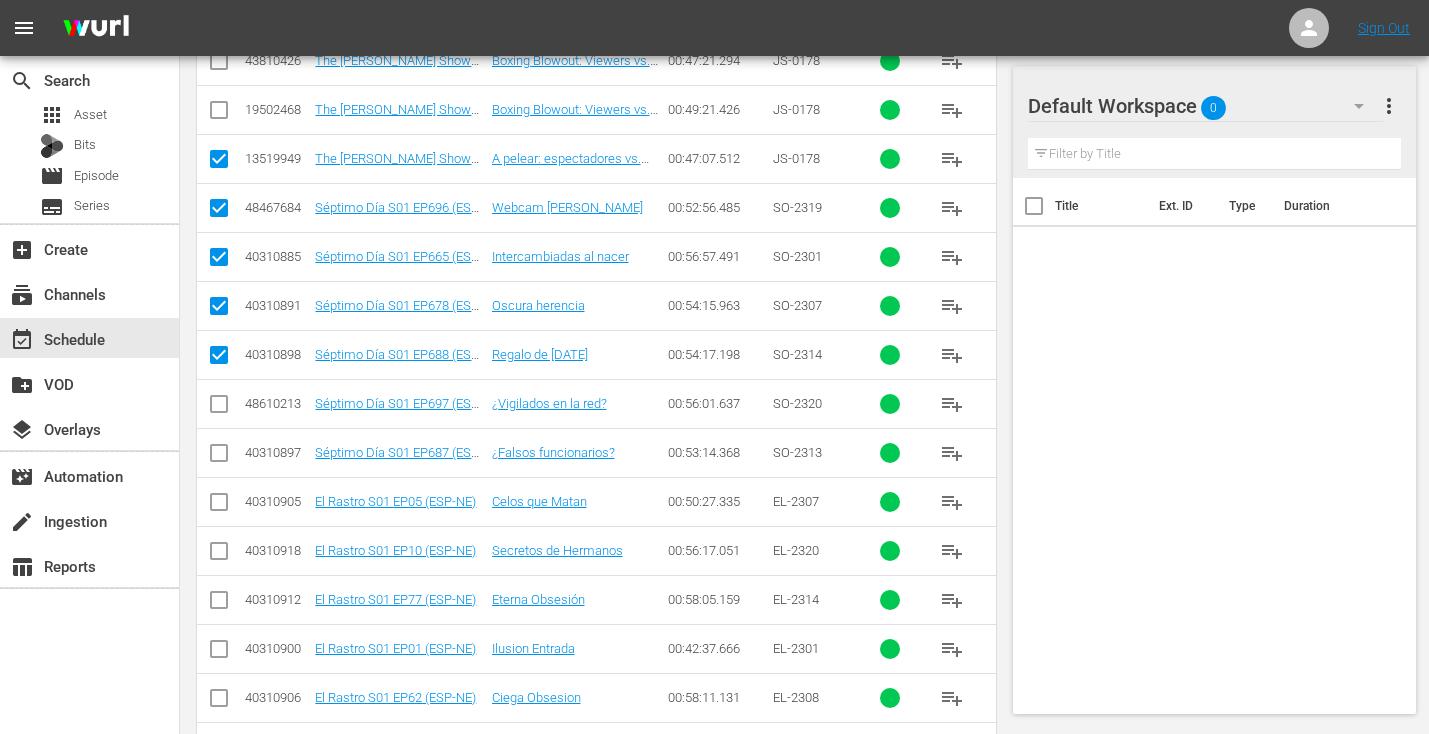 click at bounding box center [219, 408] 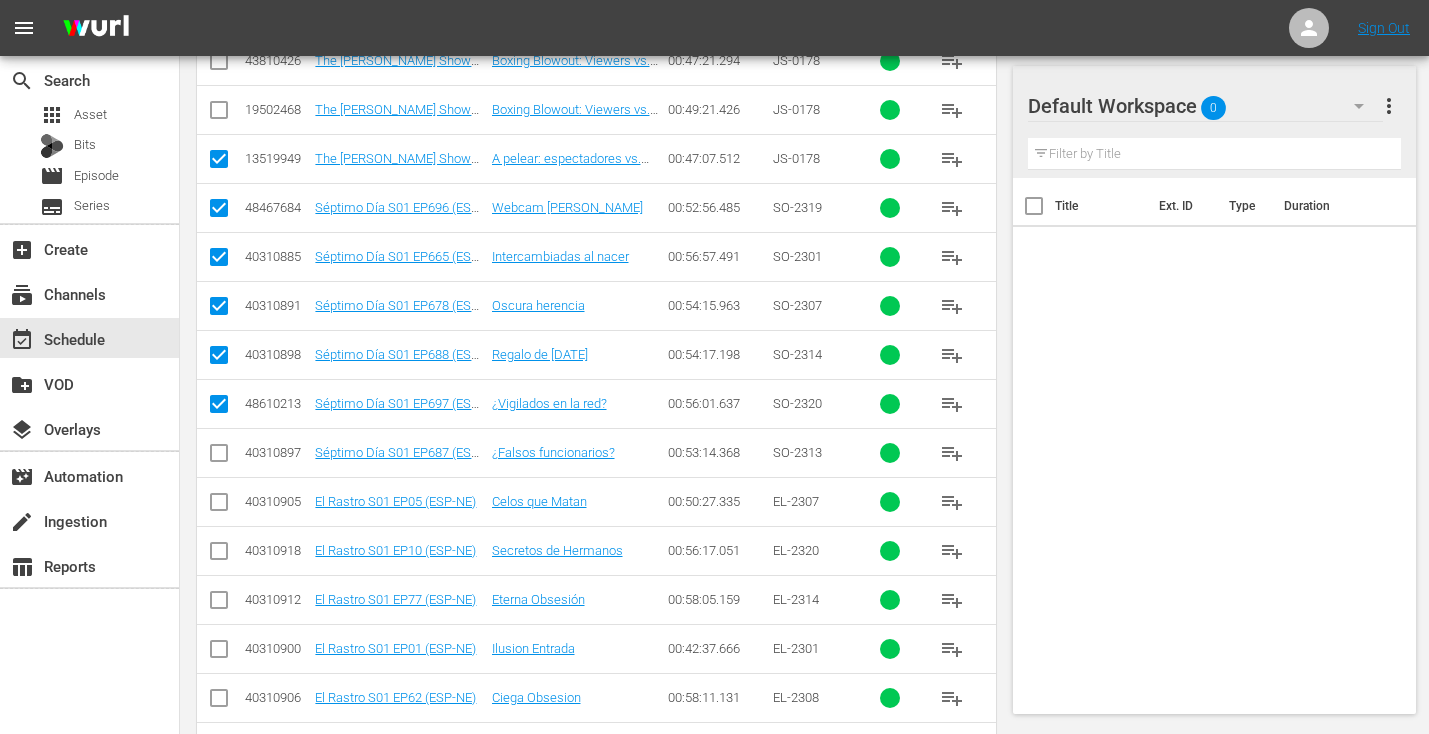 scroll, scrollTop: 634, scrollLeft: 0, axis: vertical 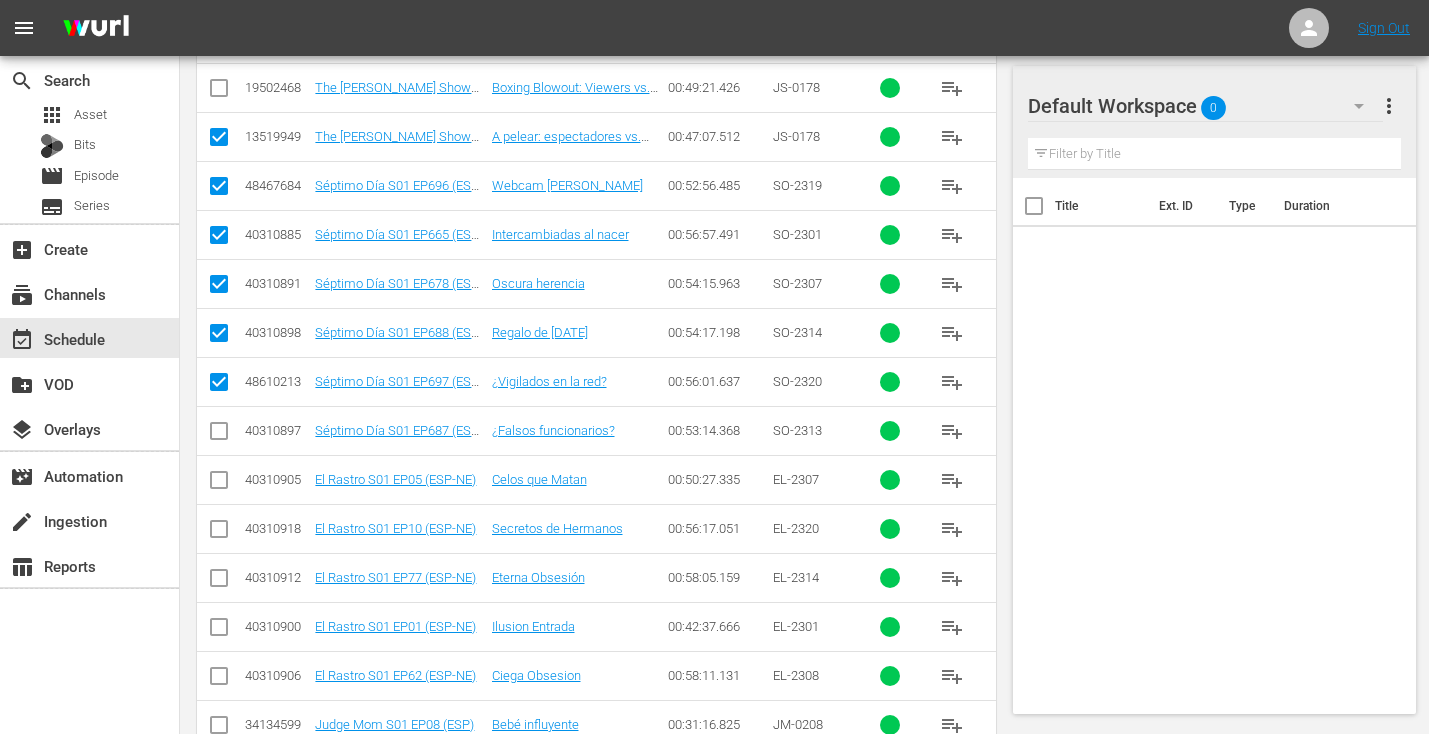 click at bounding box center (219, 435) 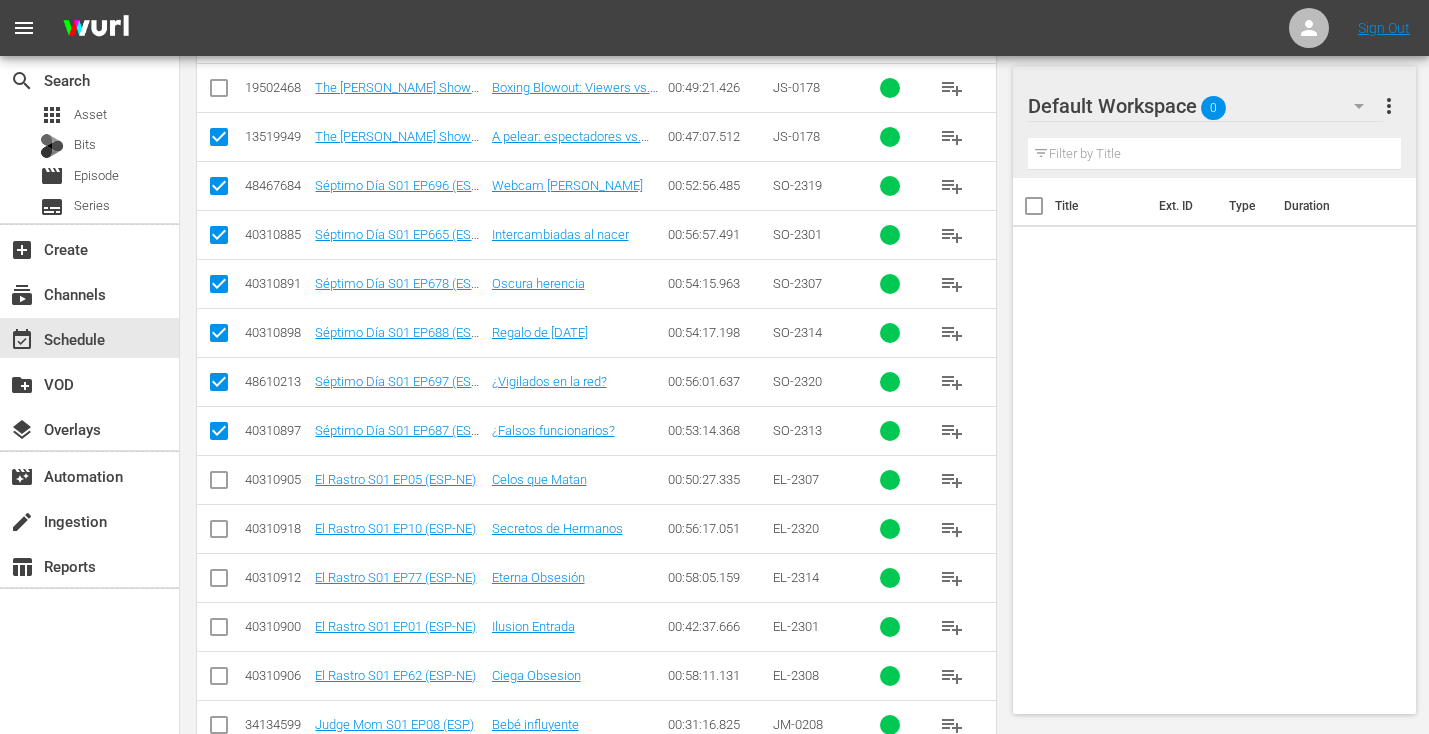 click 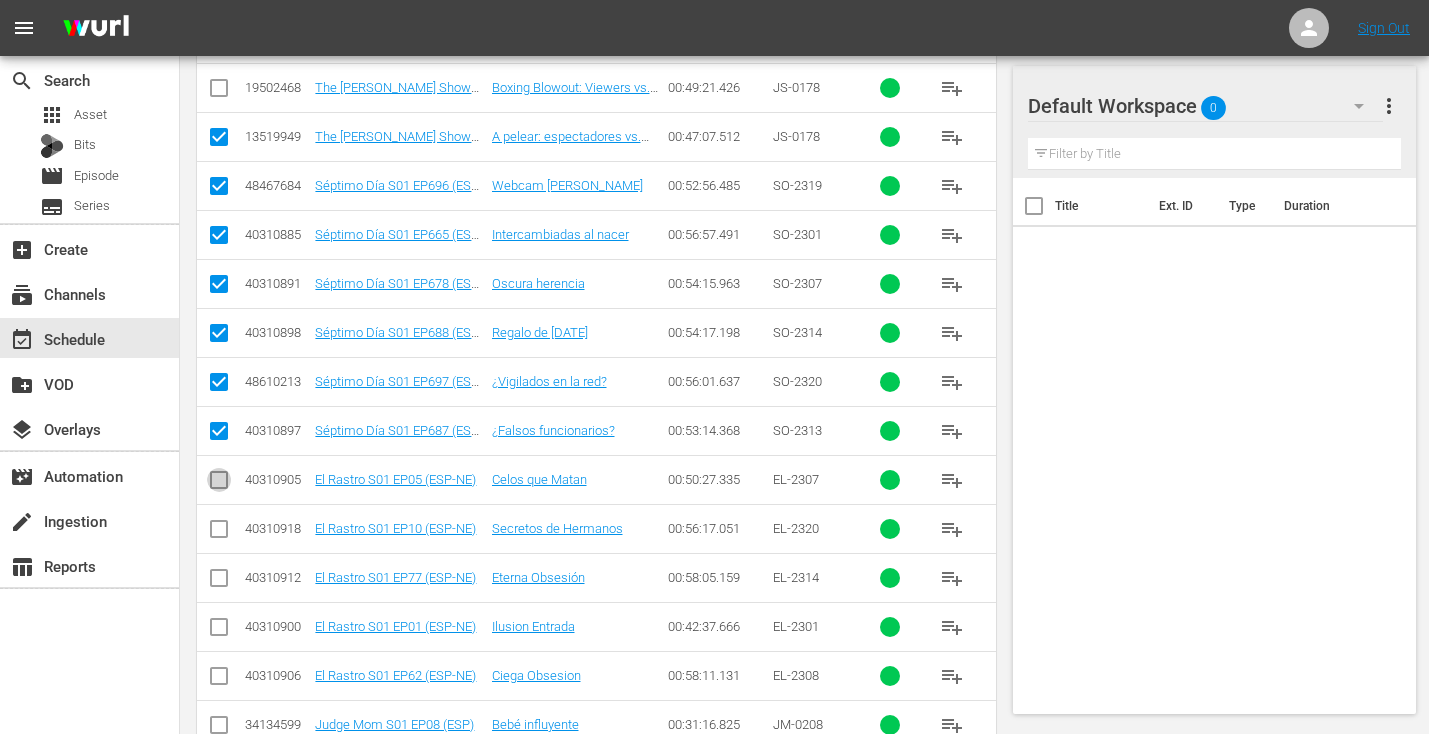 click at bounding box center (219, 484) 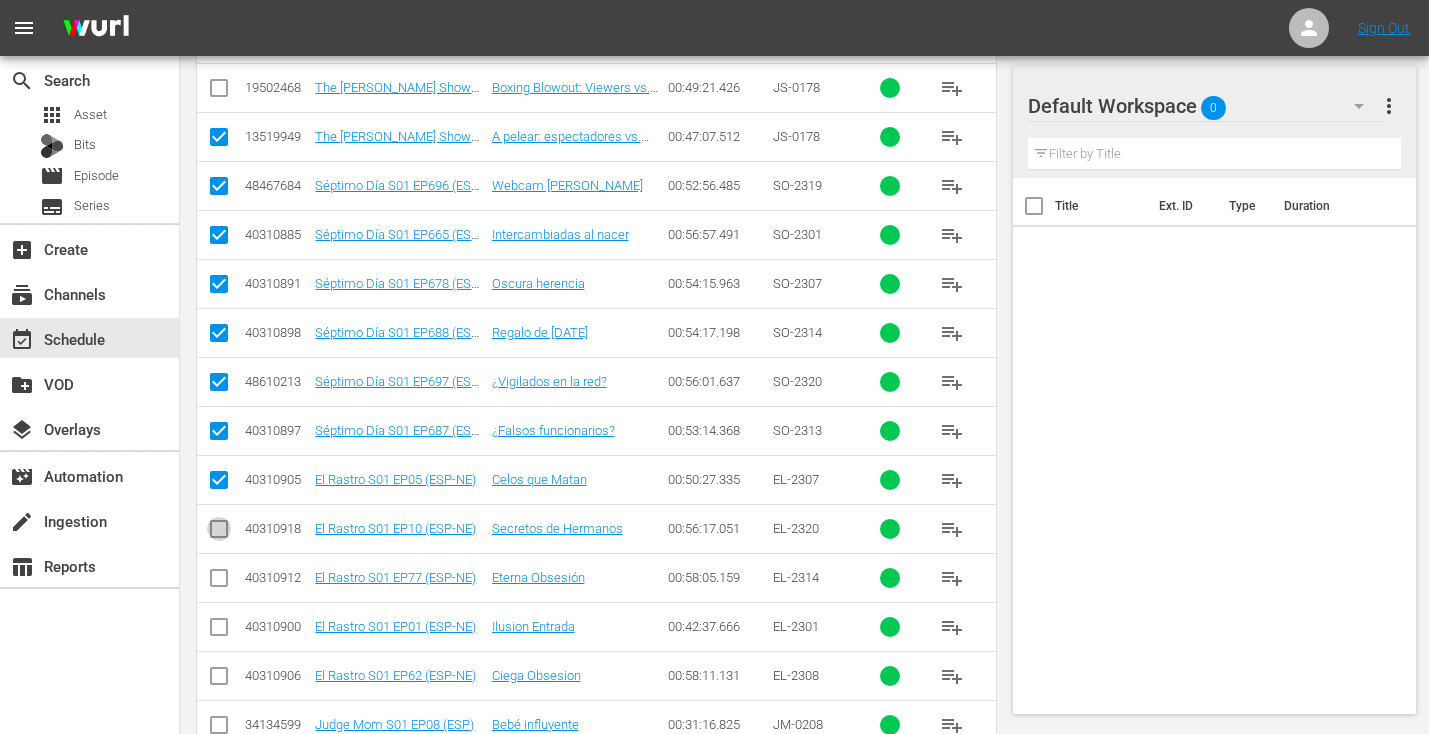 click at bounding box center [219, 533] 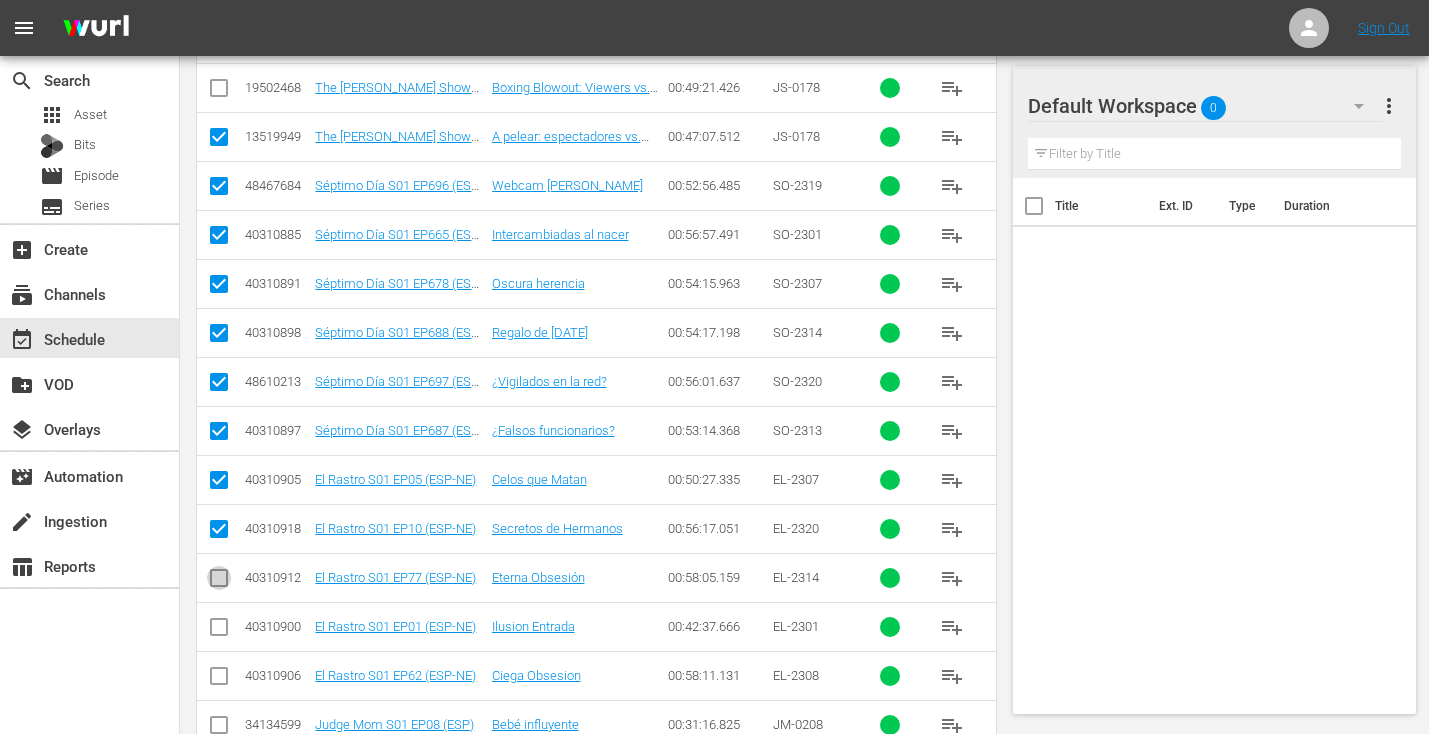 click at bounding box center [219, 582] 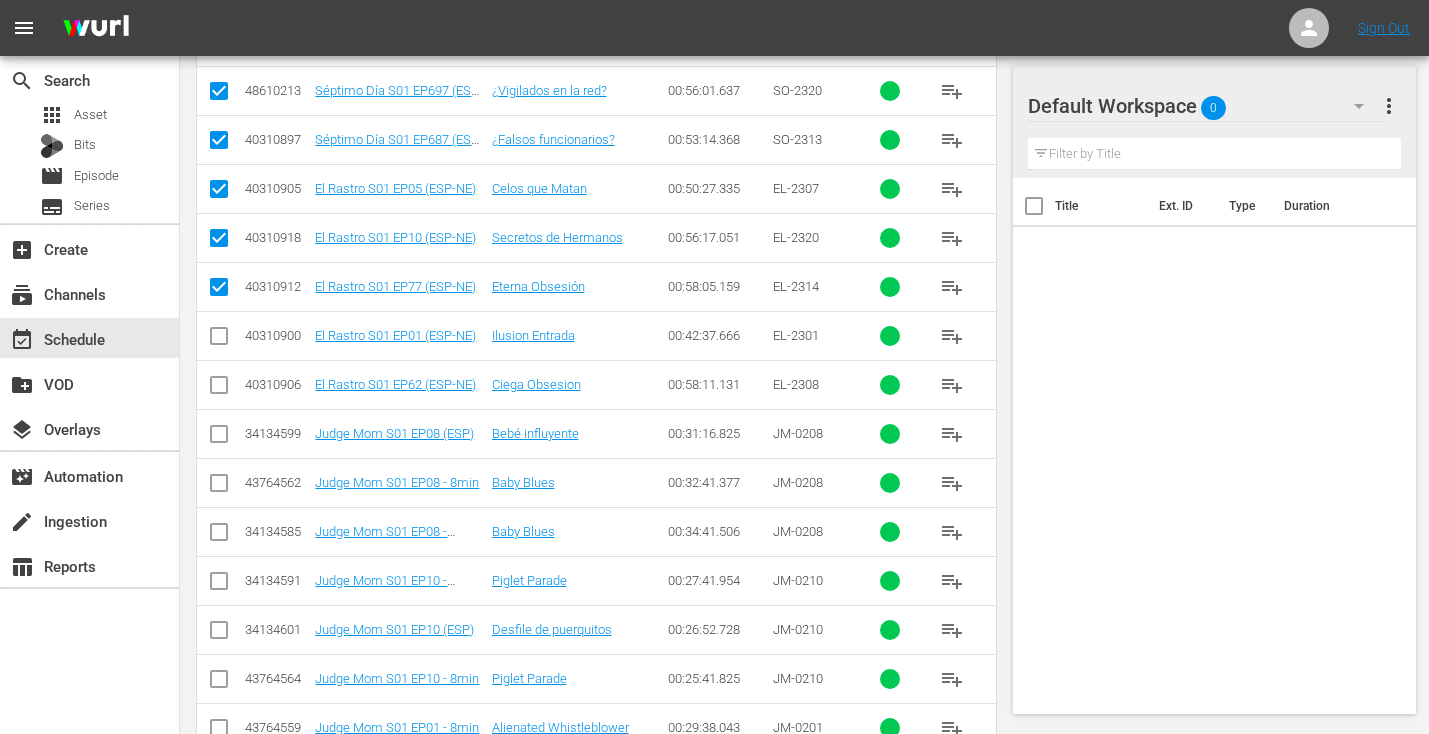 scroll, scrollTop: 929, scrollLeft: 0, axis: vertical 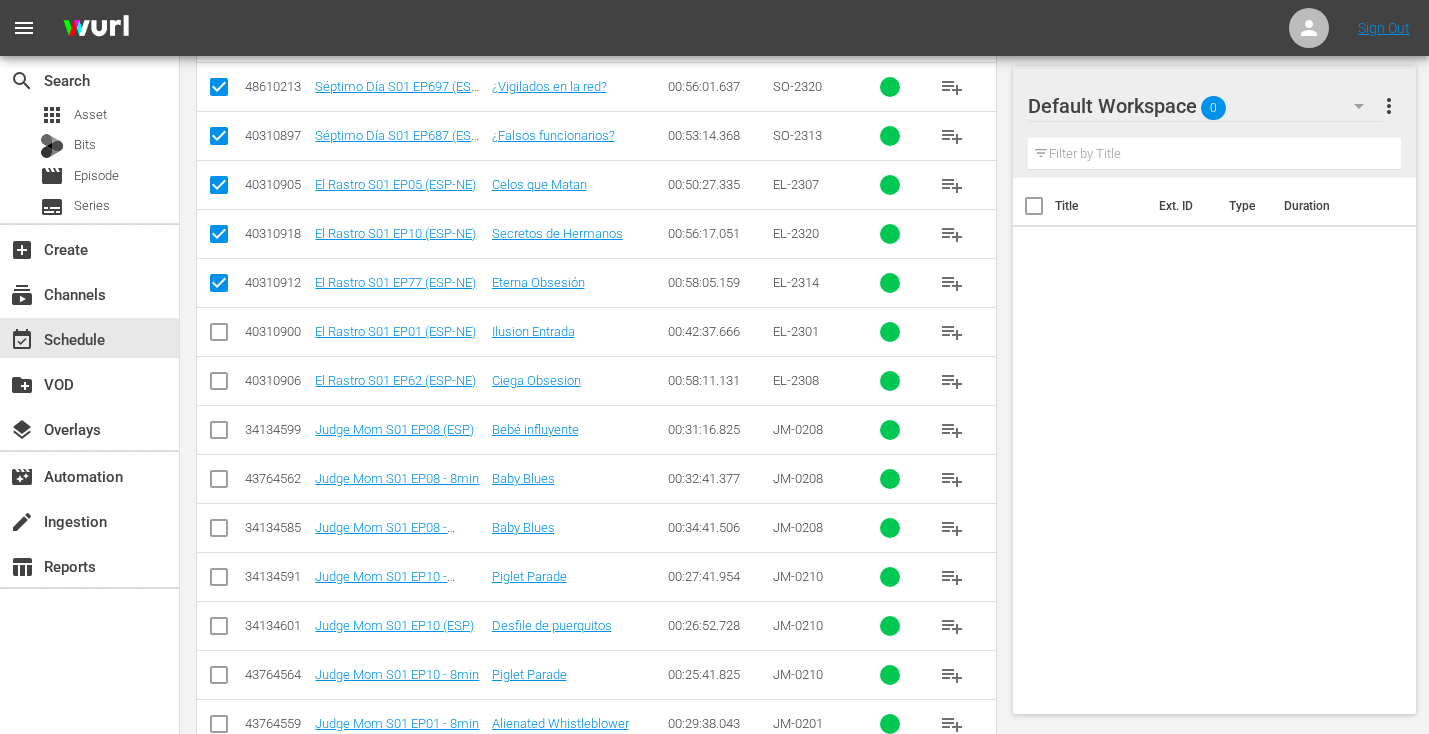 click at bounding box center [219, 336] 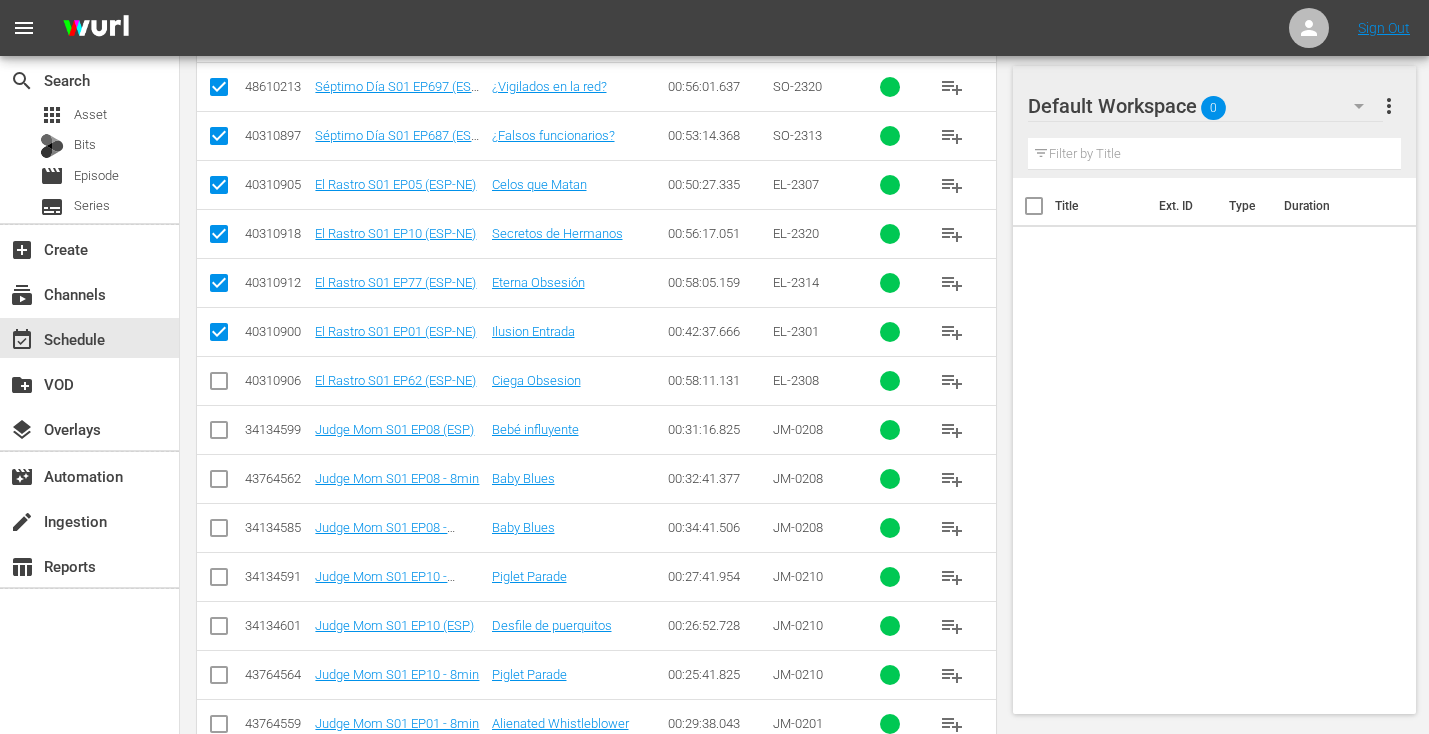 click at bounding box center [219, 385] 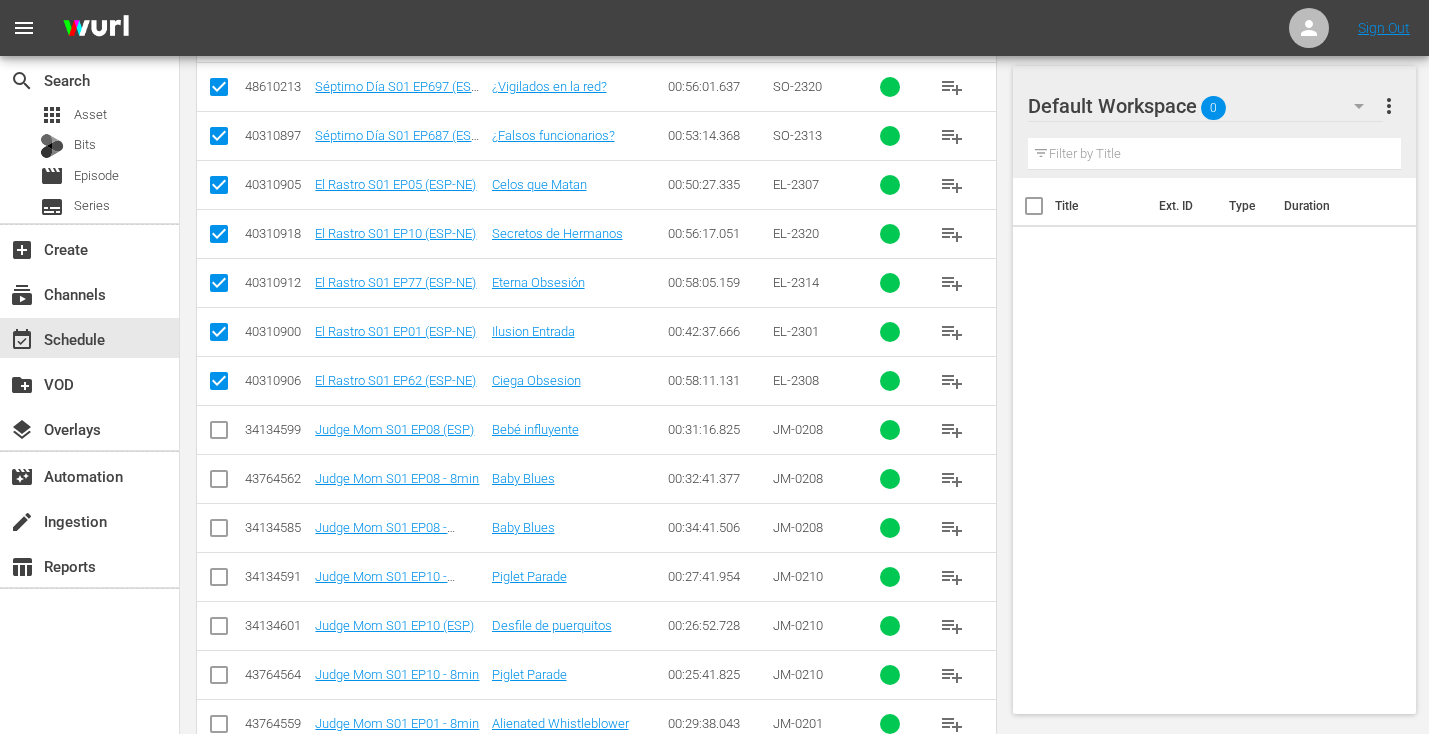 scroll, scrollTop: 1055, scrollLeft: 0, axis: vertical 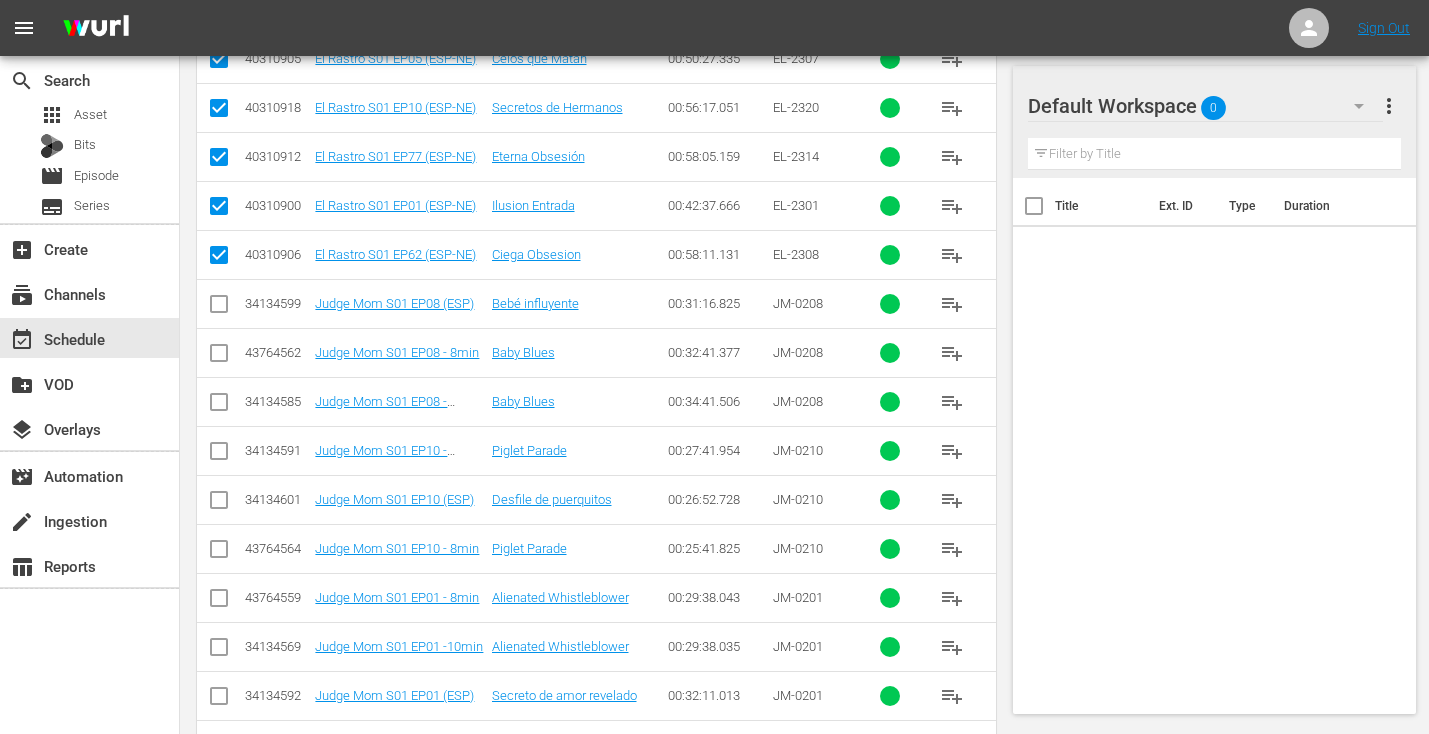 click at bounding box center [219, 308] 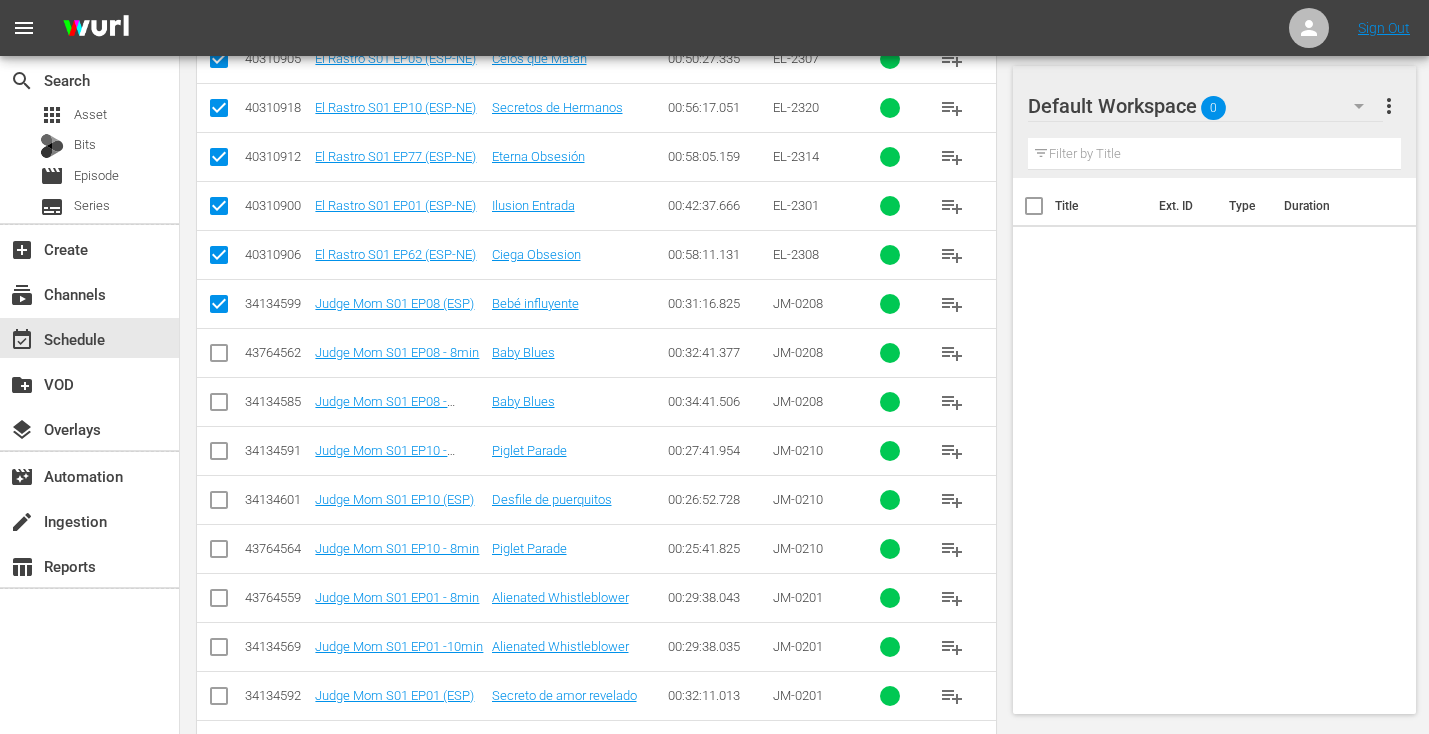 click at bounding box center (219, 504) 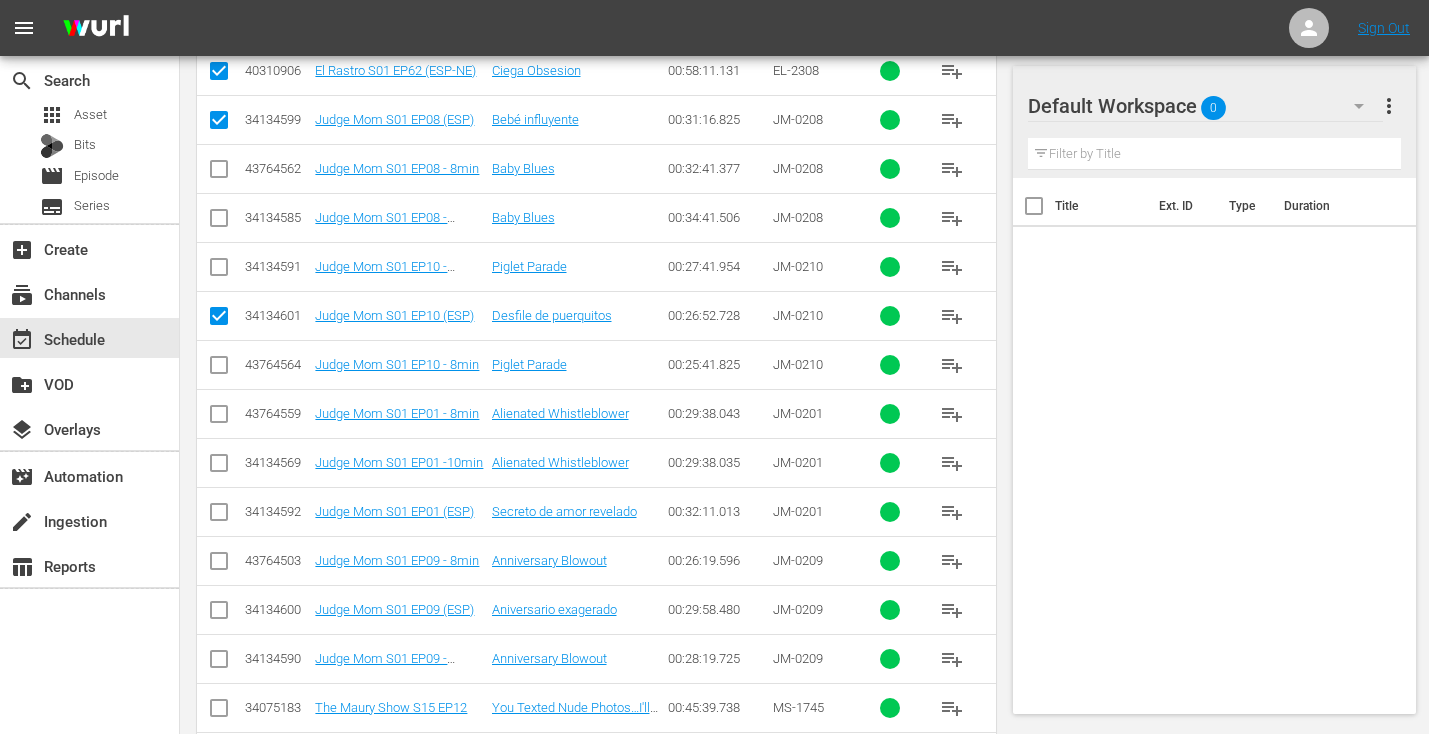 scroll, scrollTop: 1284, scrollLeft: 0, axis: vertical 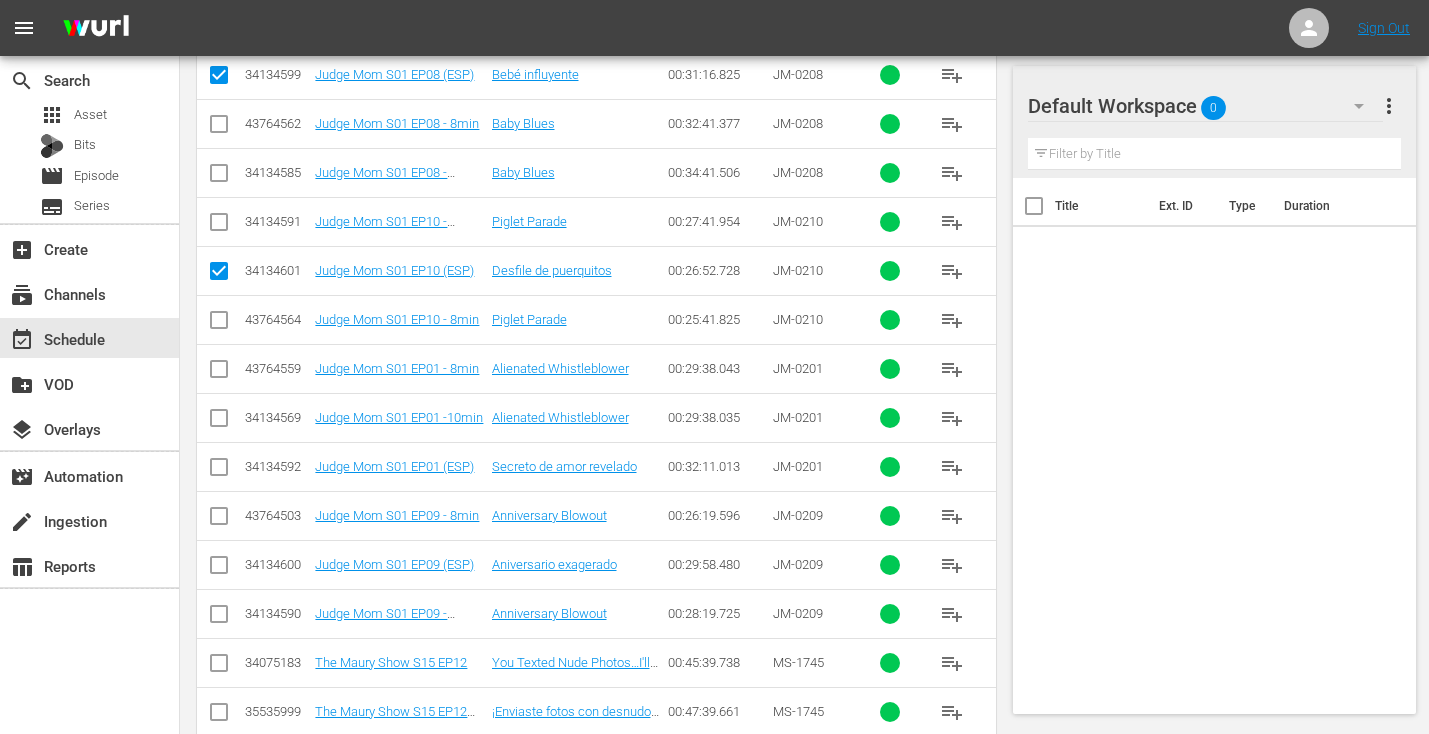 click at bounding box center (219, 471) 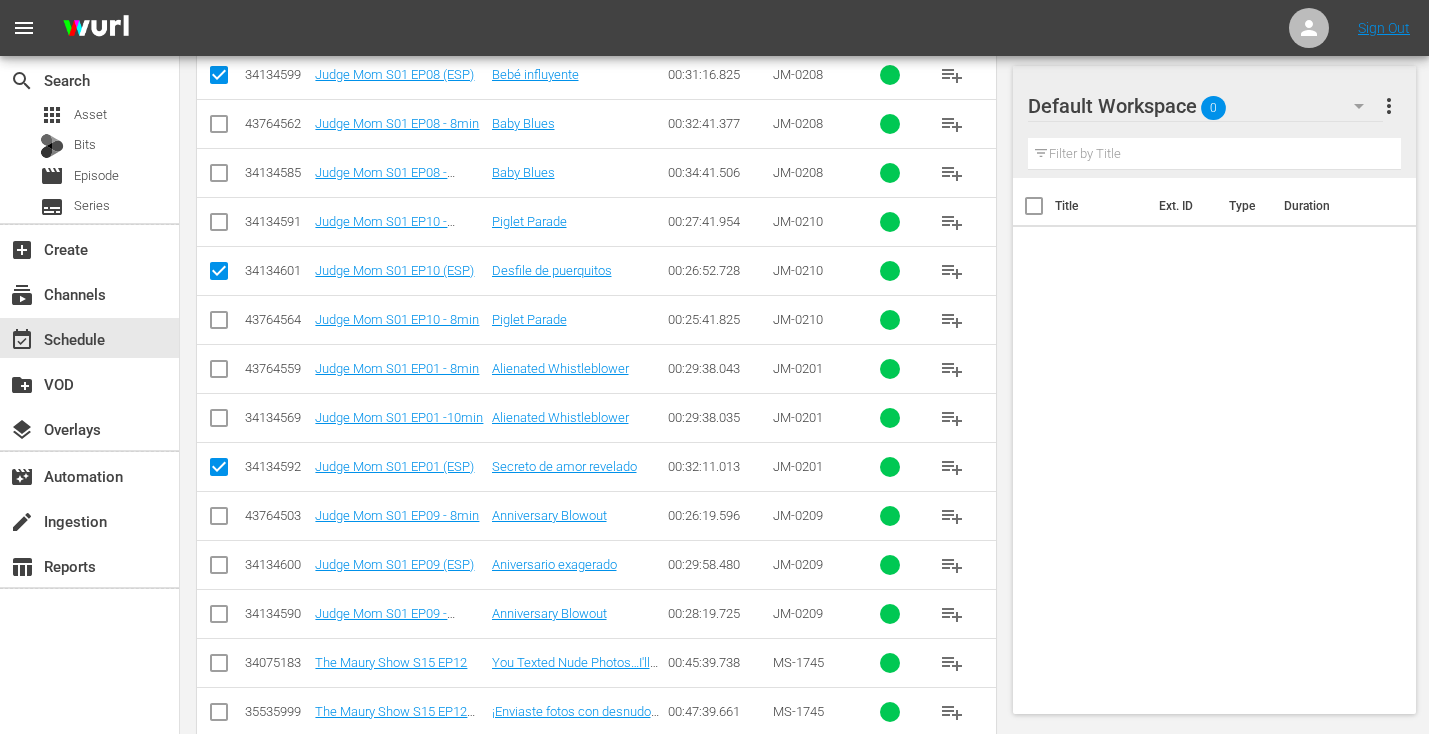 scroll, scrollTop: 1496, scrollLeft: 0, axis: vertical 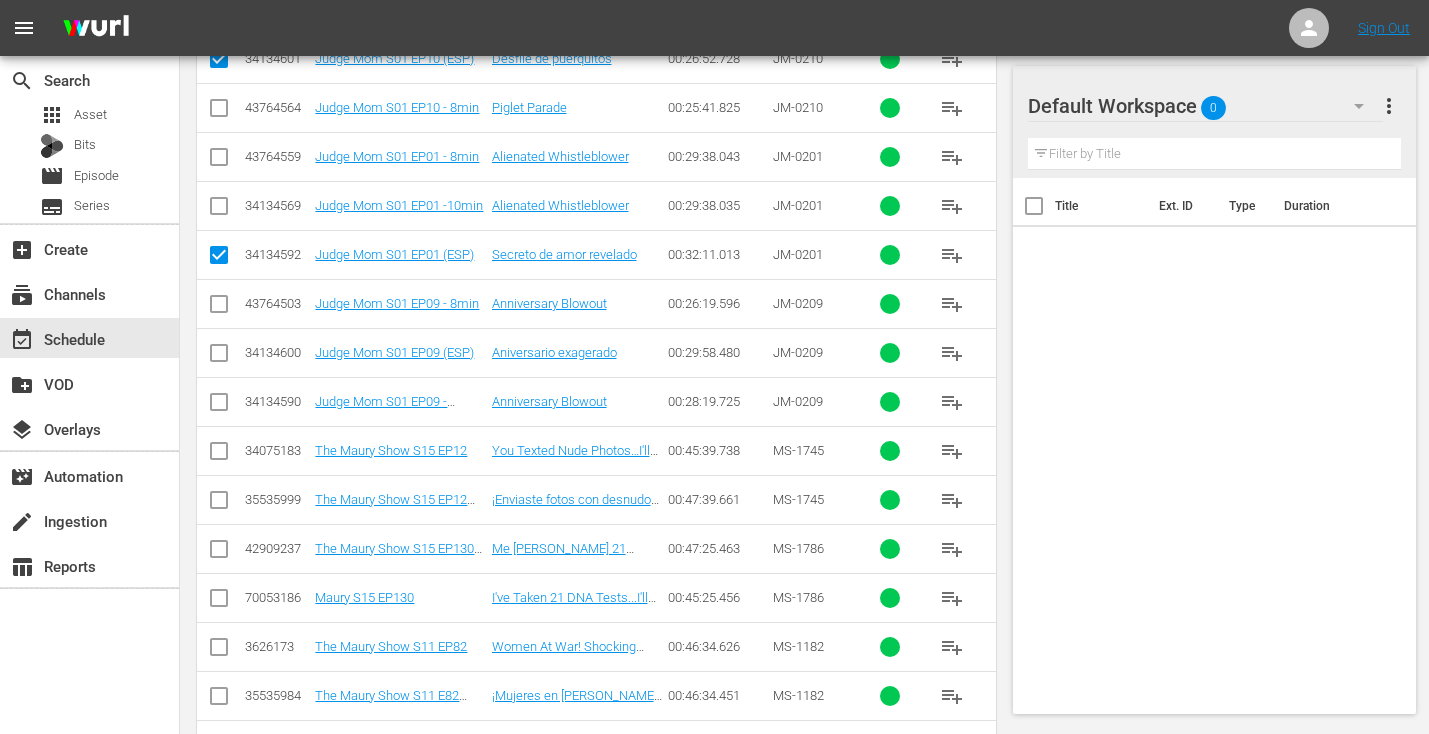 click at bounding box center [219, 357] 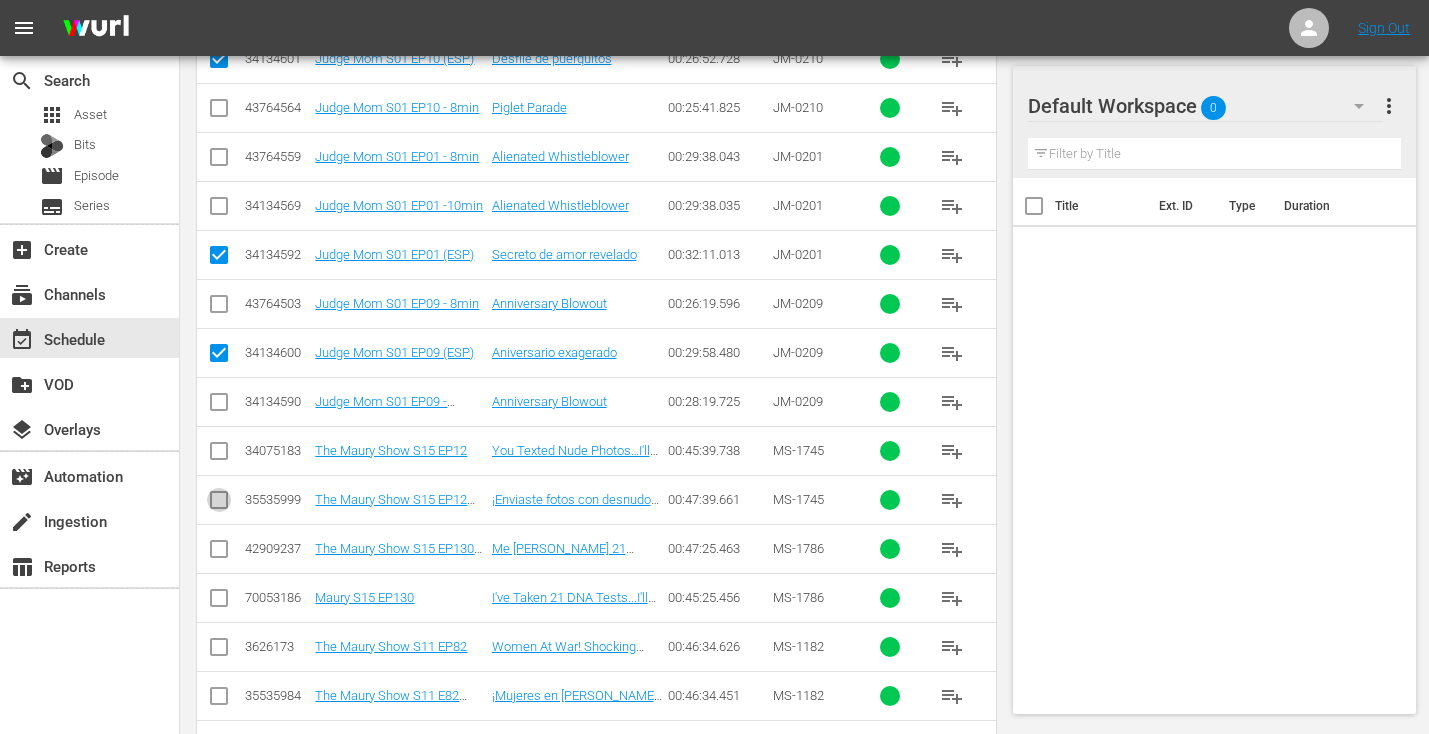 click at bounding box center (219, 504) 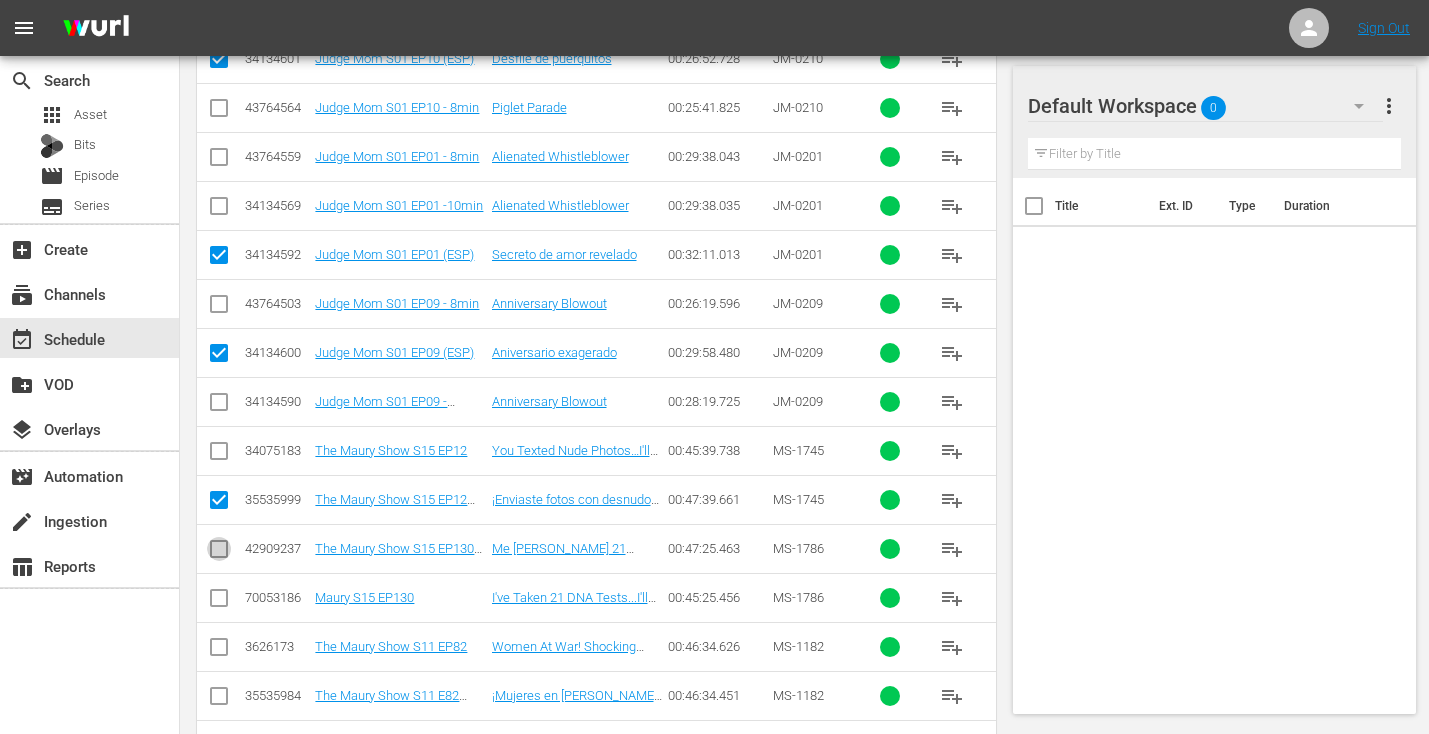 click at bounding box center [219, 553] 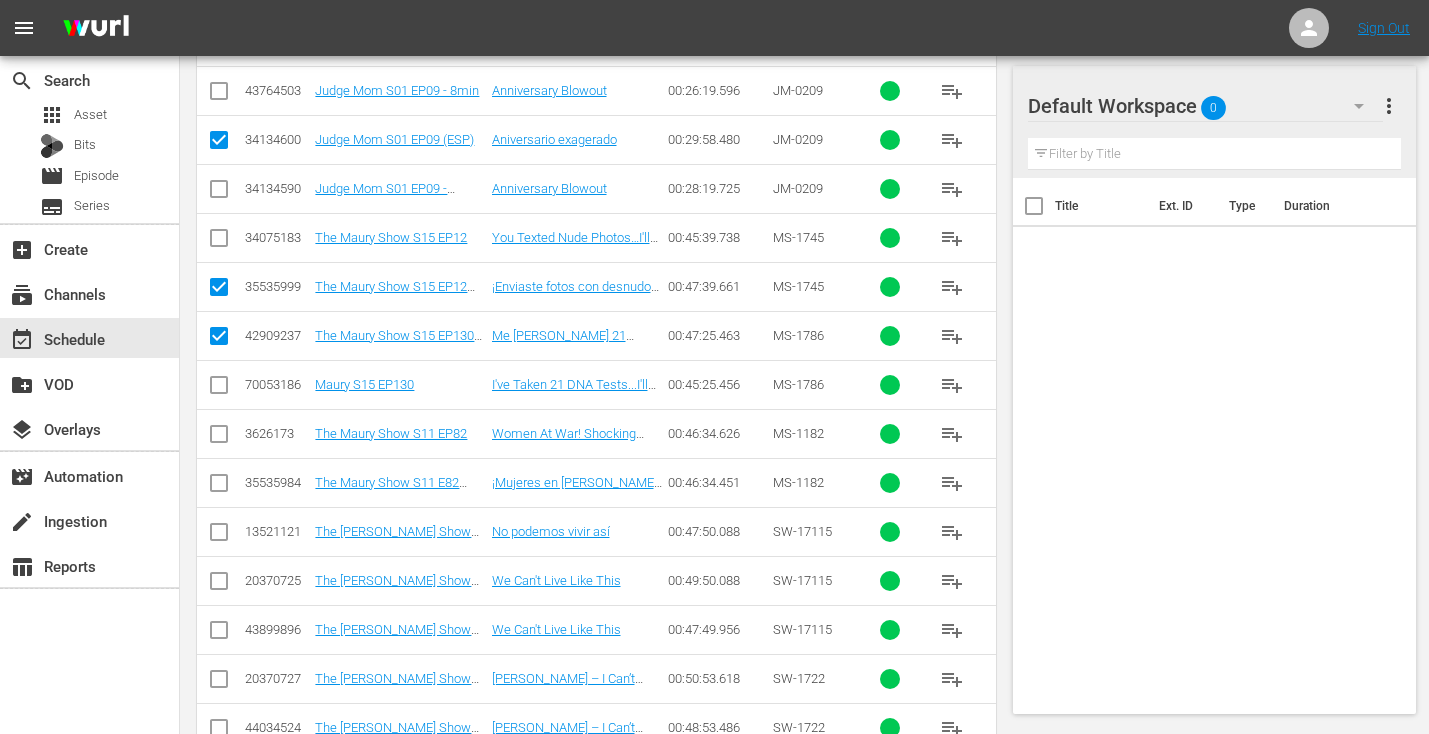 scroll, scrollTop: 1739, scrollLeft: 0, axis: vertical 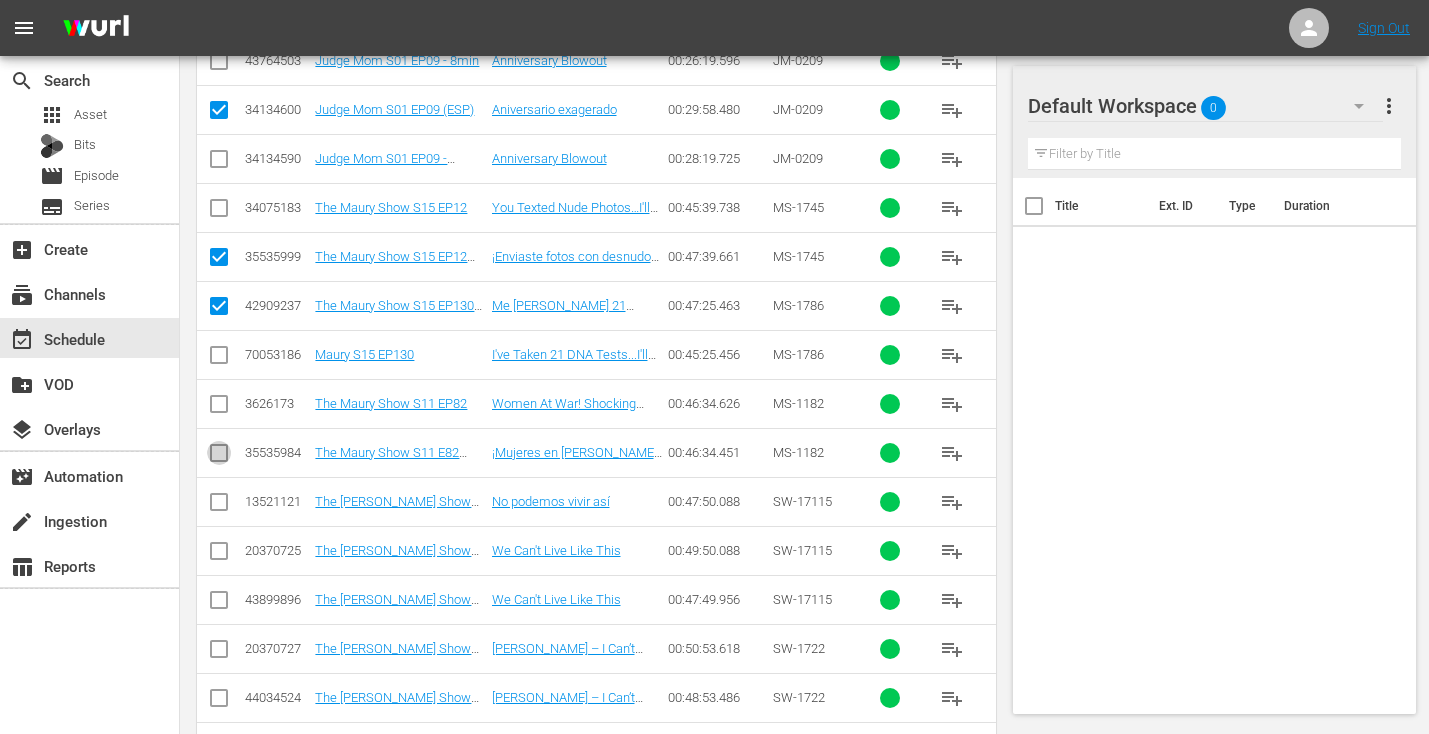 click at bounding box center (219, 457) 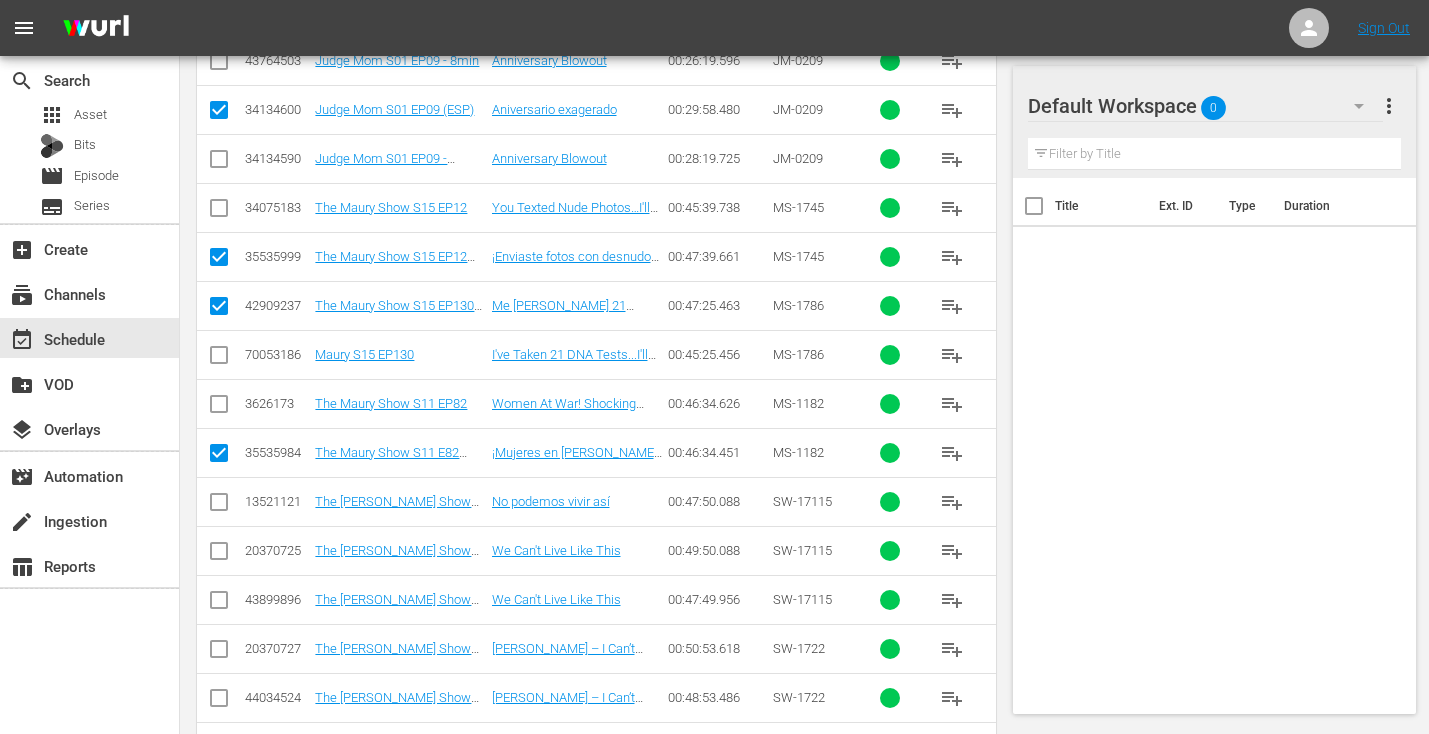 scroll, scrollTop: 1866, scrollLeft: 0, axis: vertical 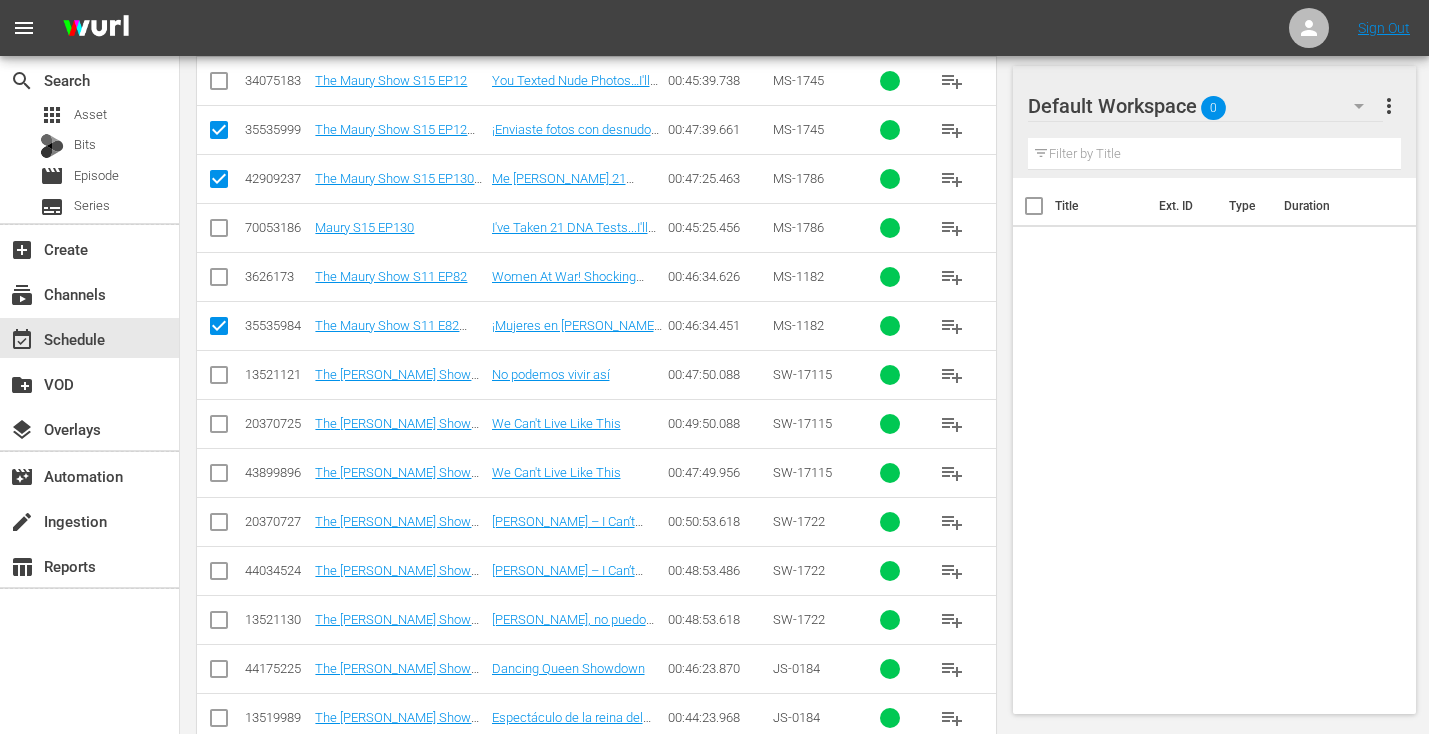 click at bounding box center [219, 379] 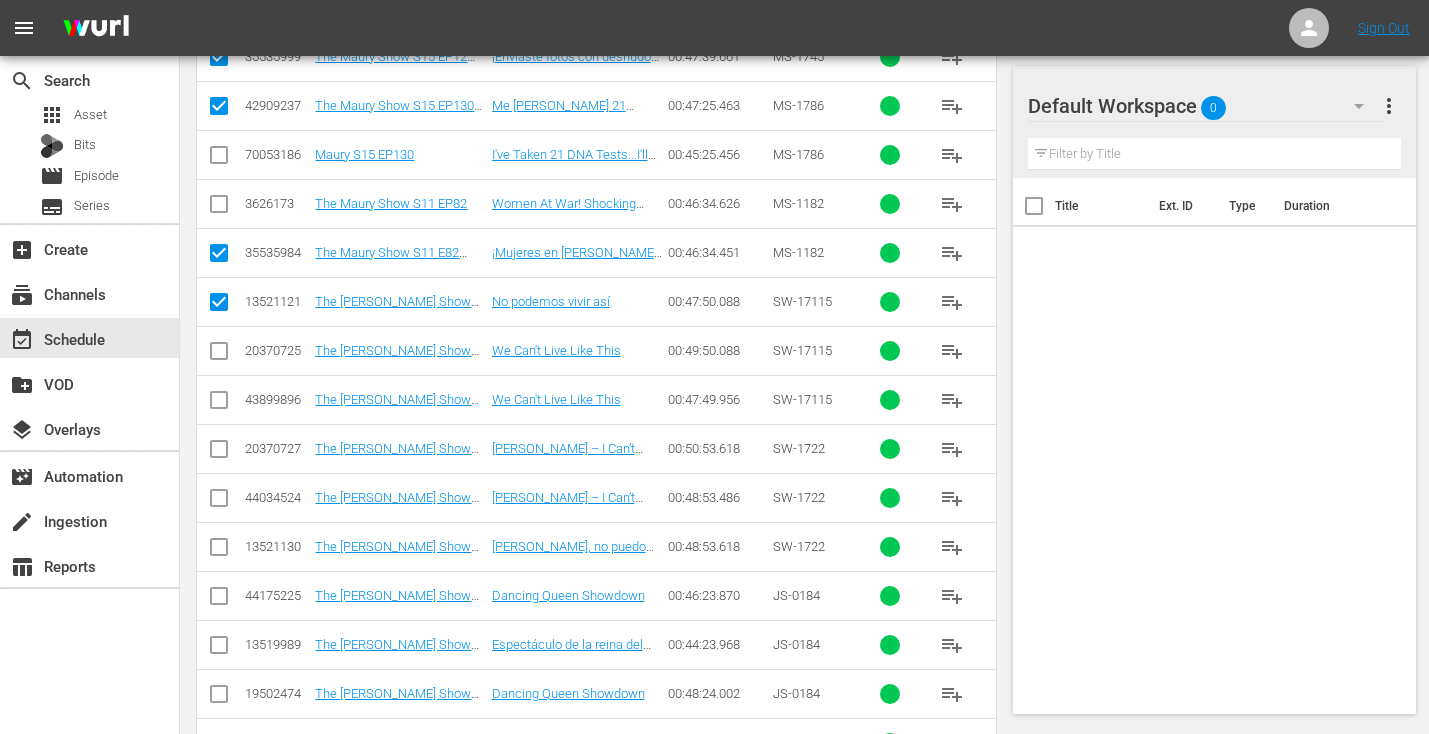 scroll, scrollTop: 2047, scrollLeft: 0, axis: vertical 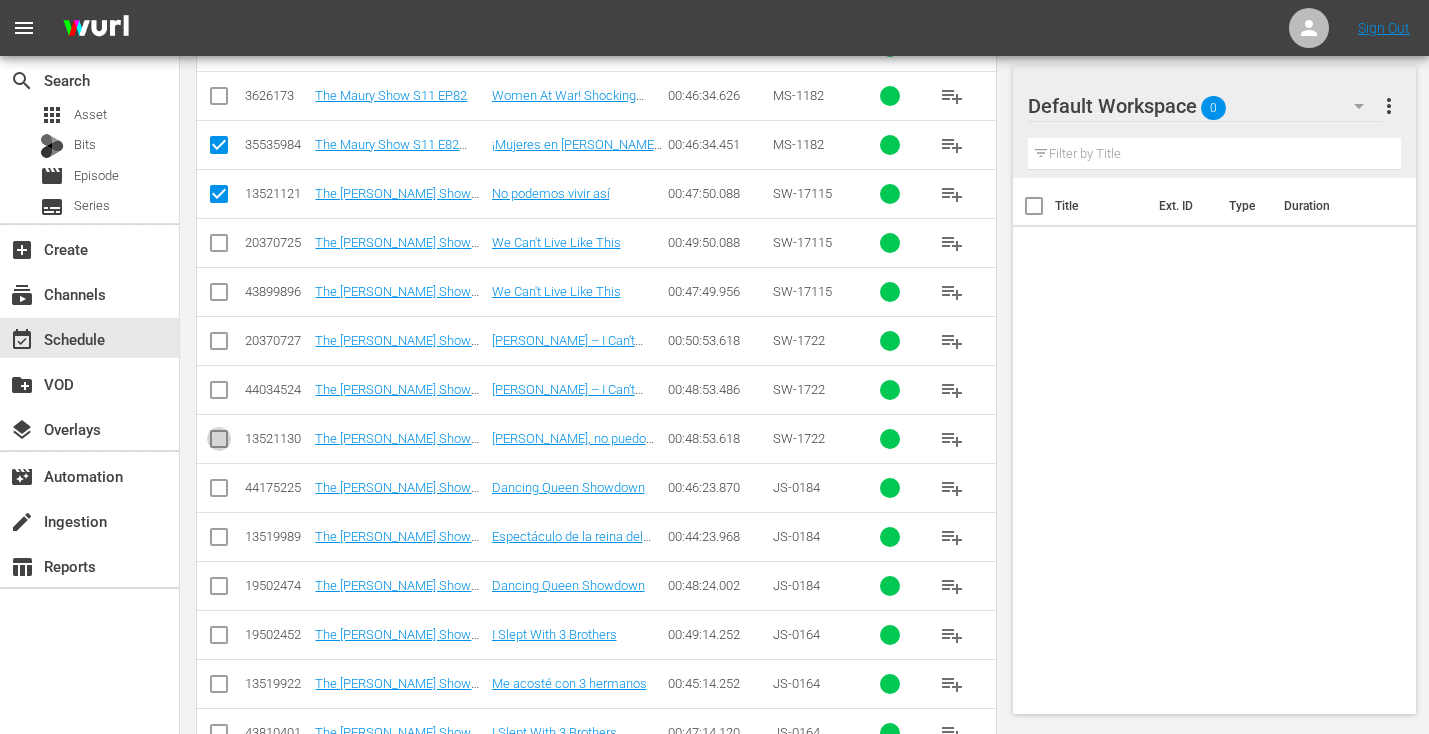 click at bounding box center [219, 443] 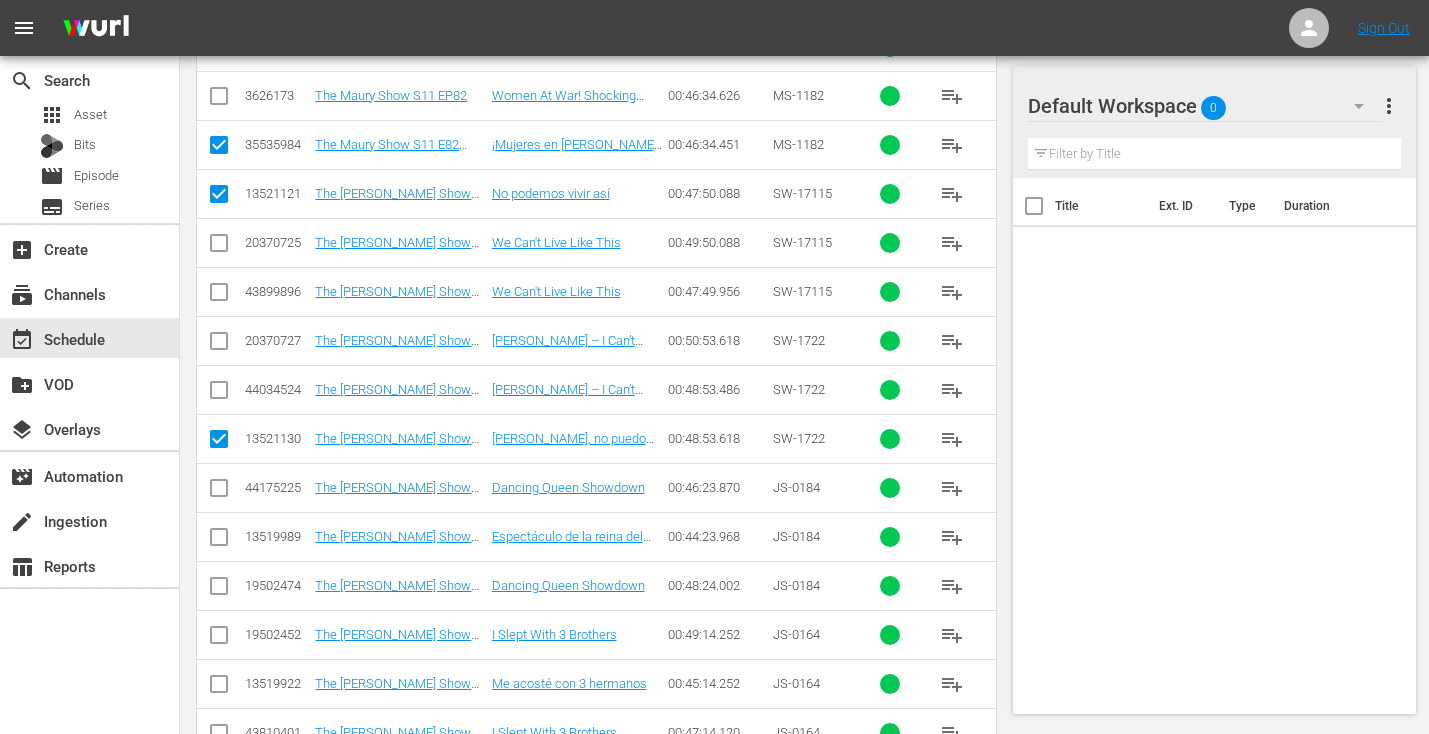 scroll, scrollTop: 2185, scrollLeft: 0, axis: vertical 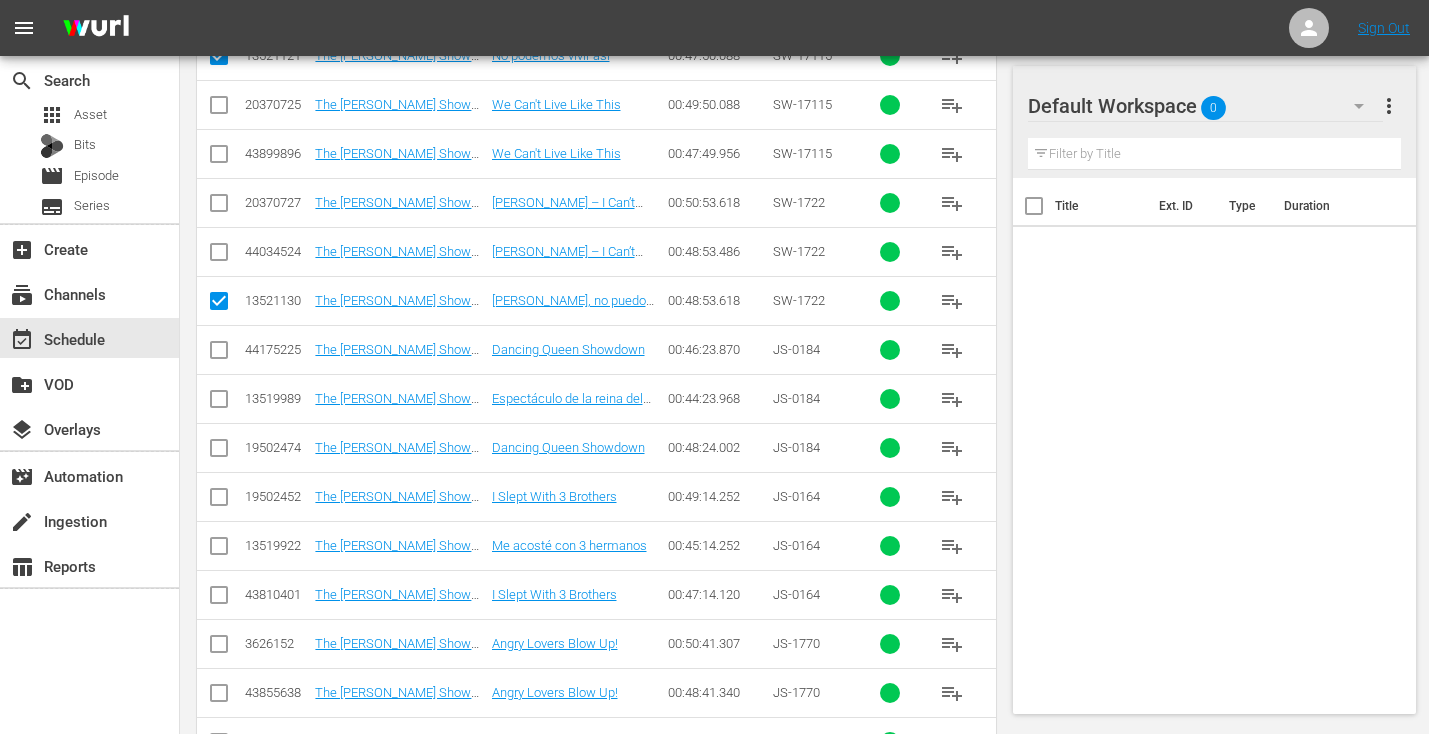 click at bounding box center [219, 403] 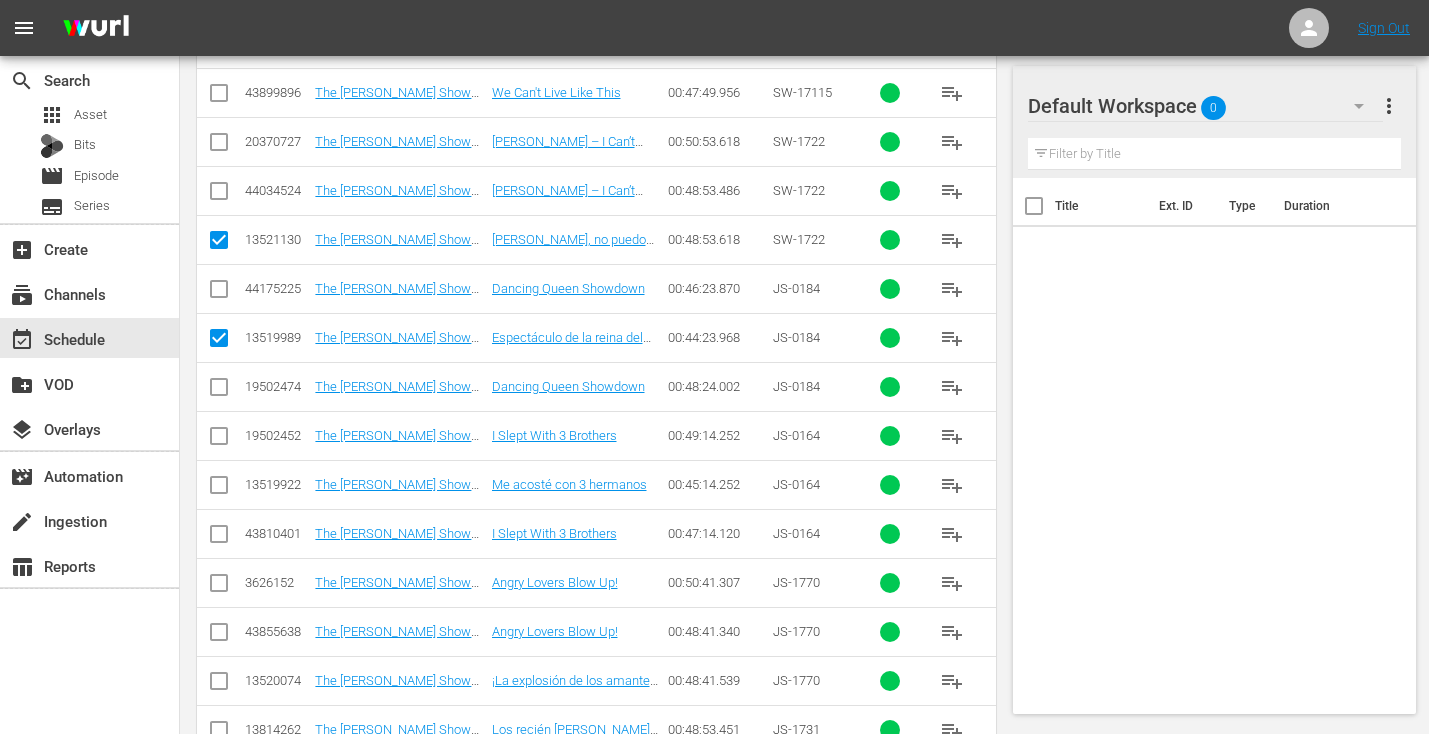 click at bounding box center (219, 489) 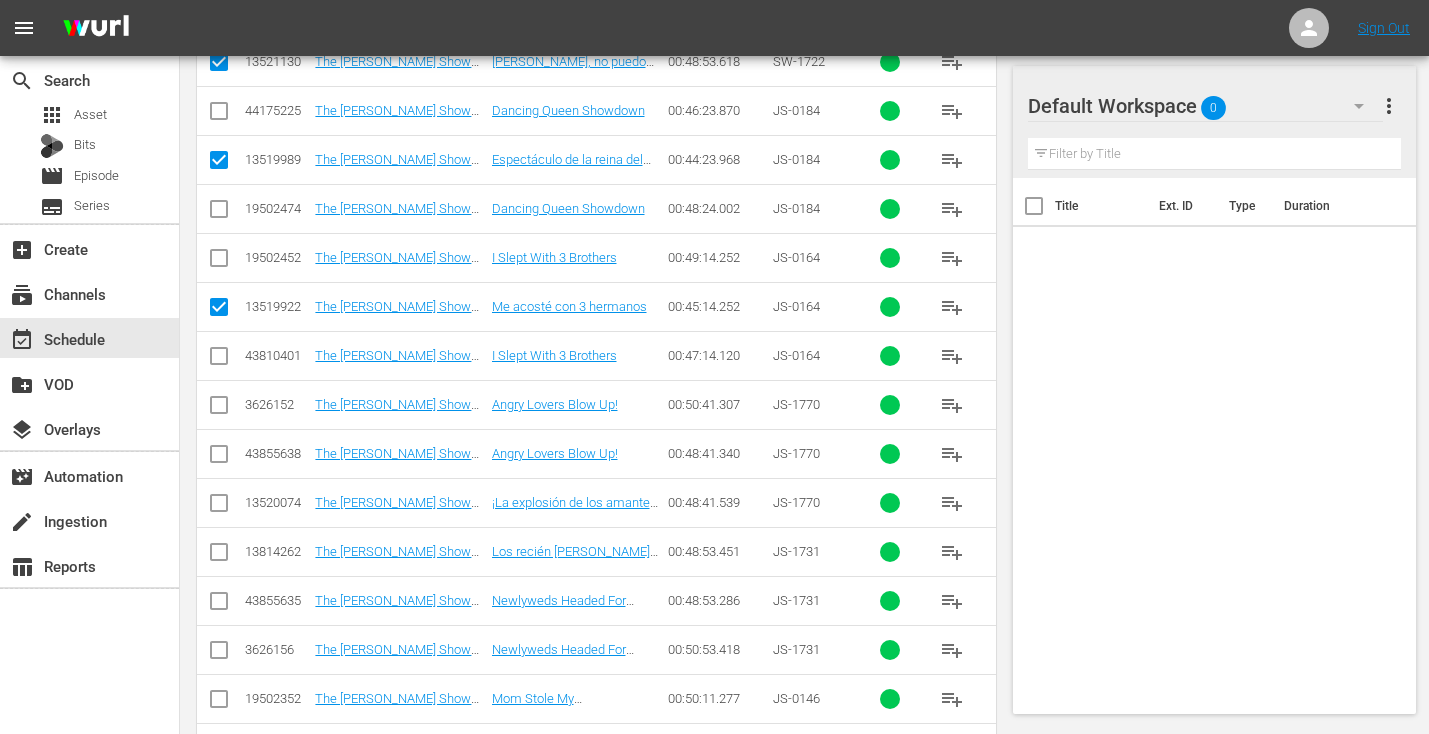 scroll, scrollTop: 2429, scrollLeft: 0, axis: vertical 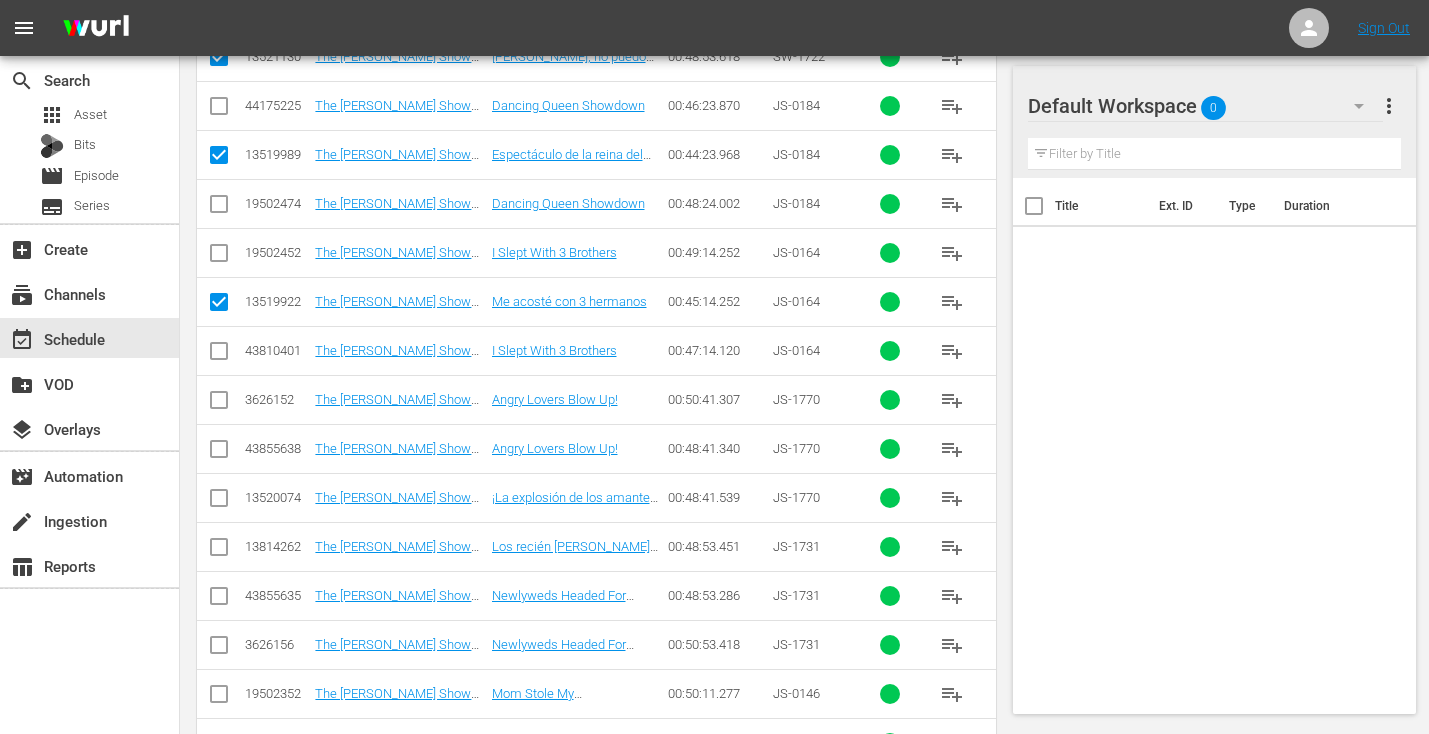 click at bounding box center (219, 502) 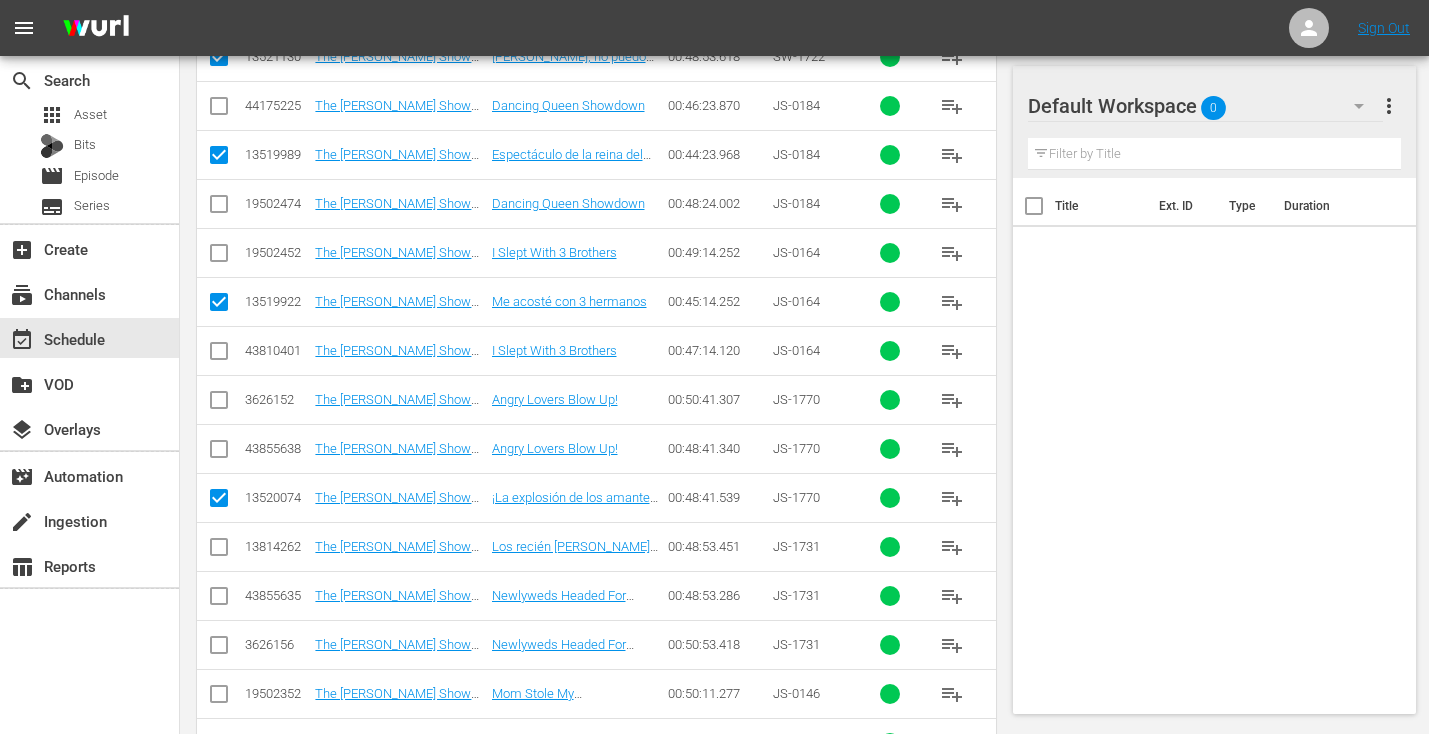 scroll, scrollTop: 2541, scrollLeft: 0, axis: vertical 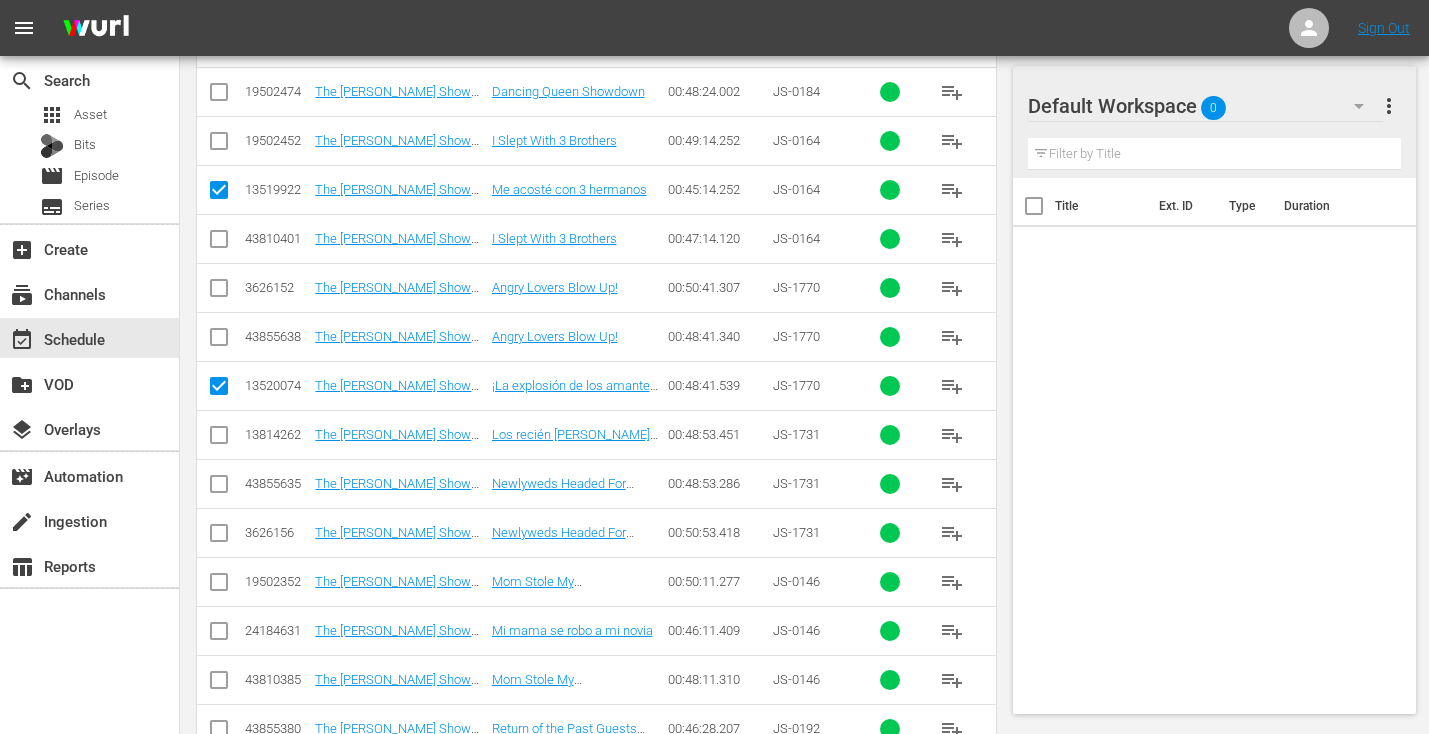 click at bounding box center (219, 439) 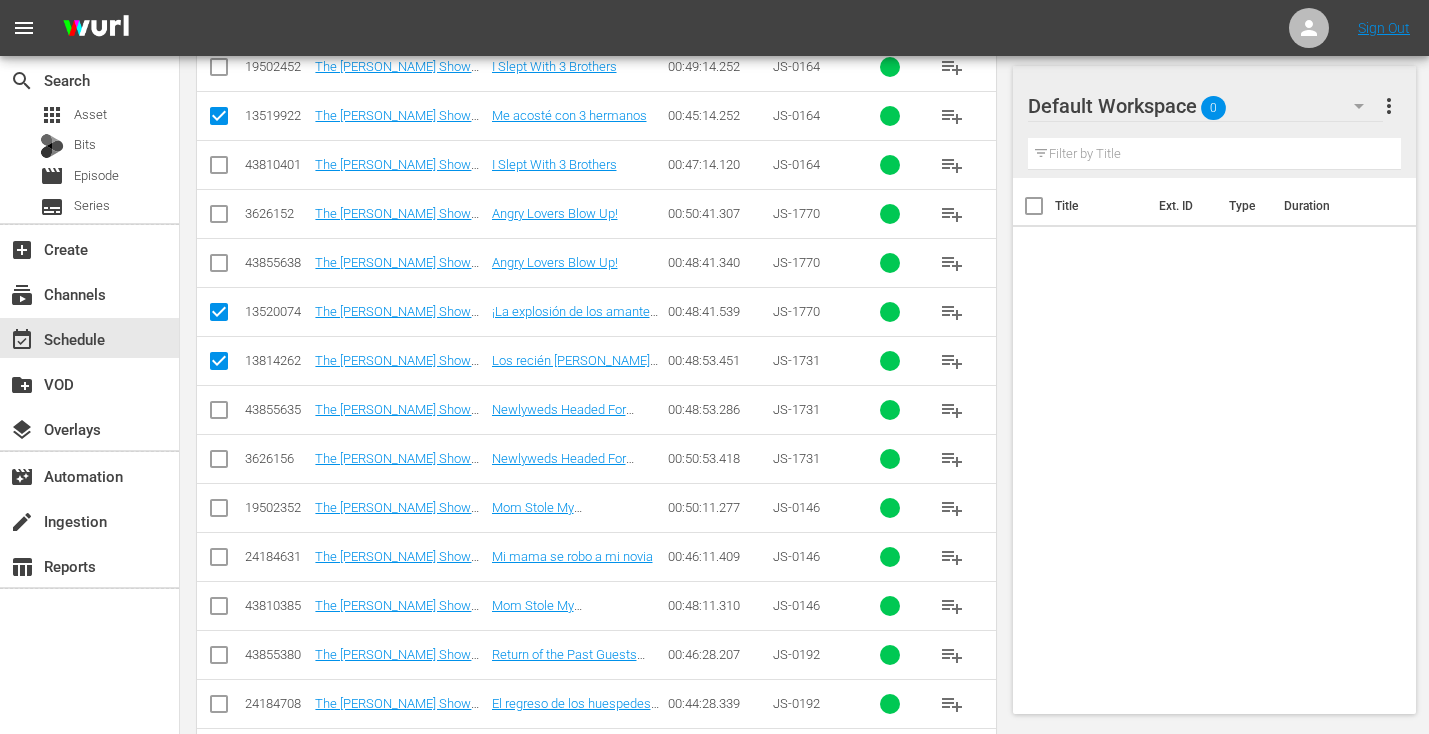 scroll, scrollTop: 2674, scrollLeft: 0, axis: vertical 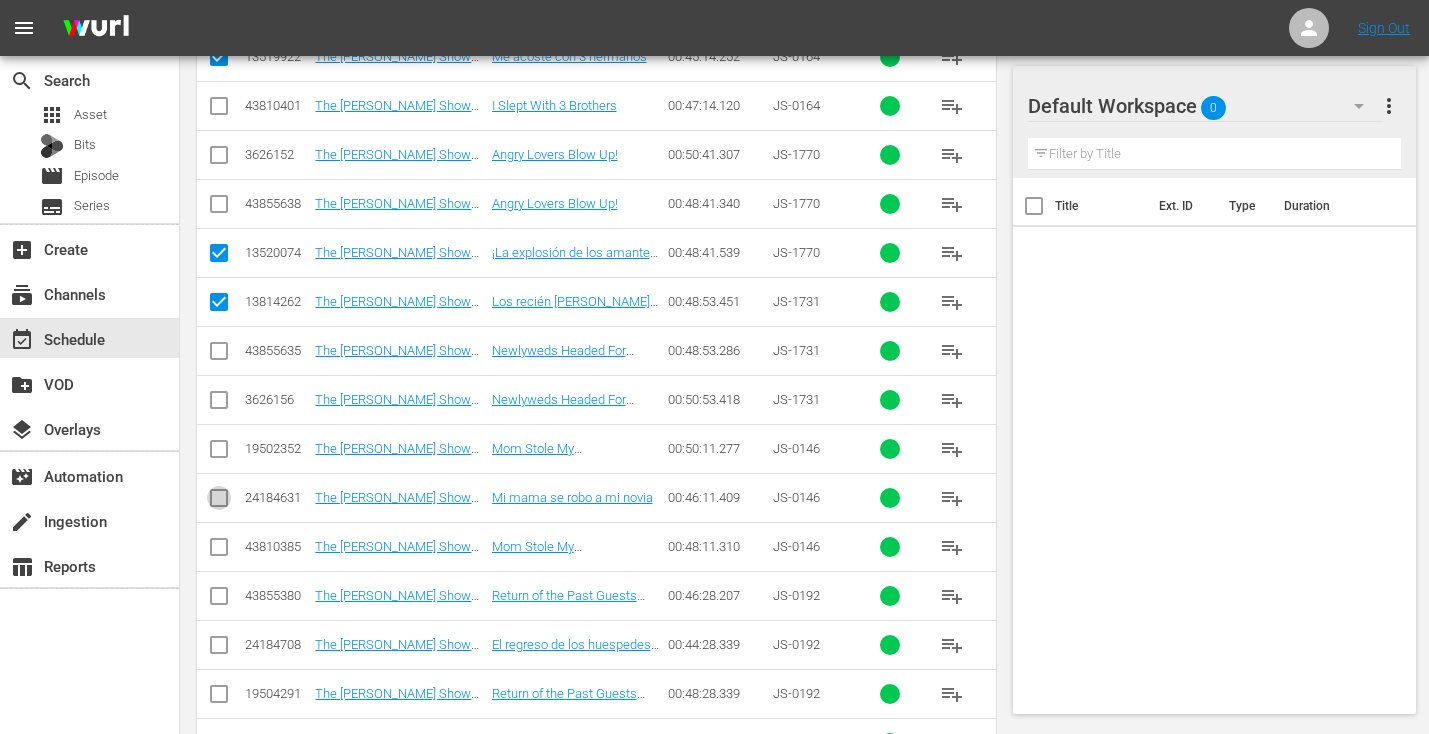 click at bounding box center [219, 502] 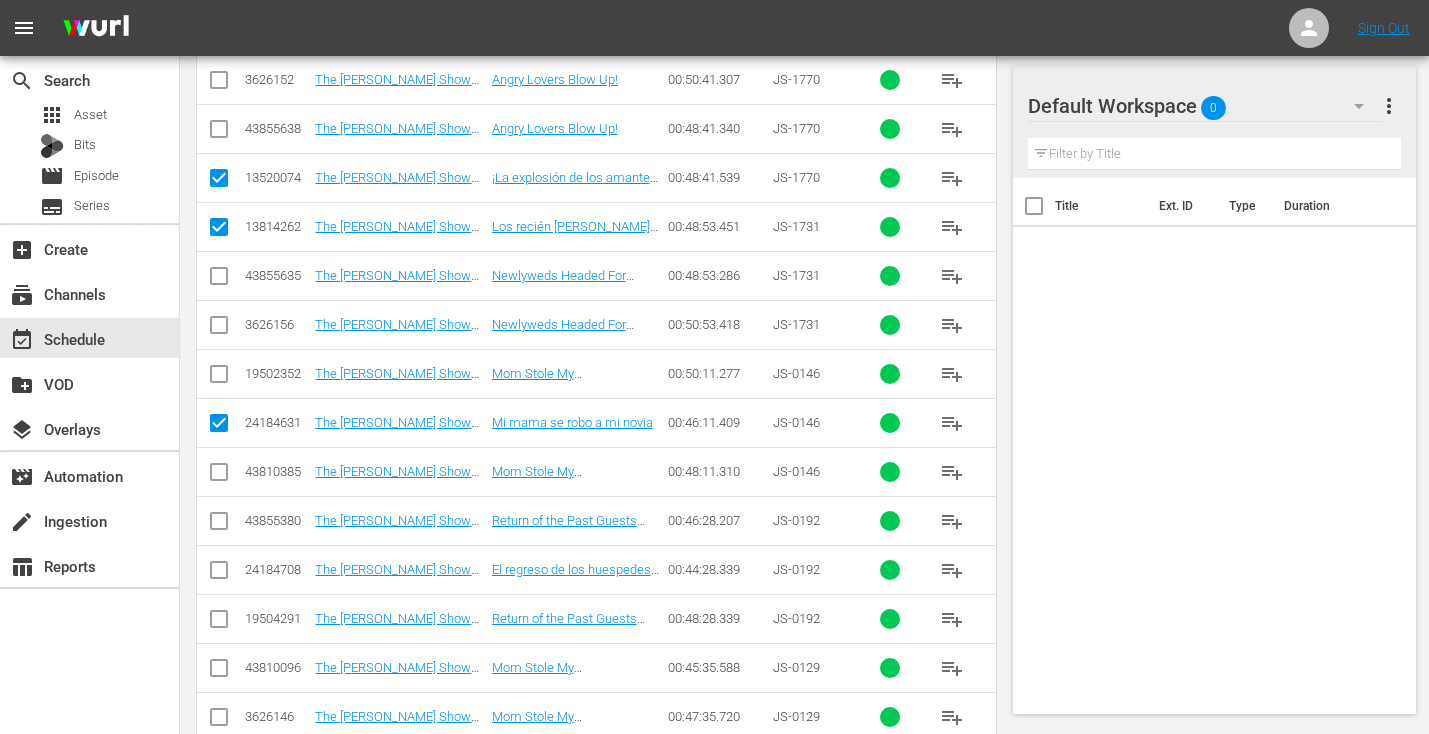 scroll, scrollTop: 2792, scrollLeft: 0, axis: vertical 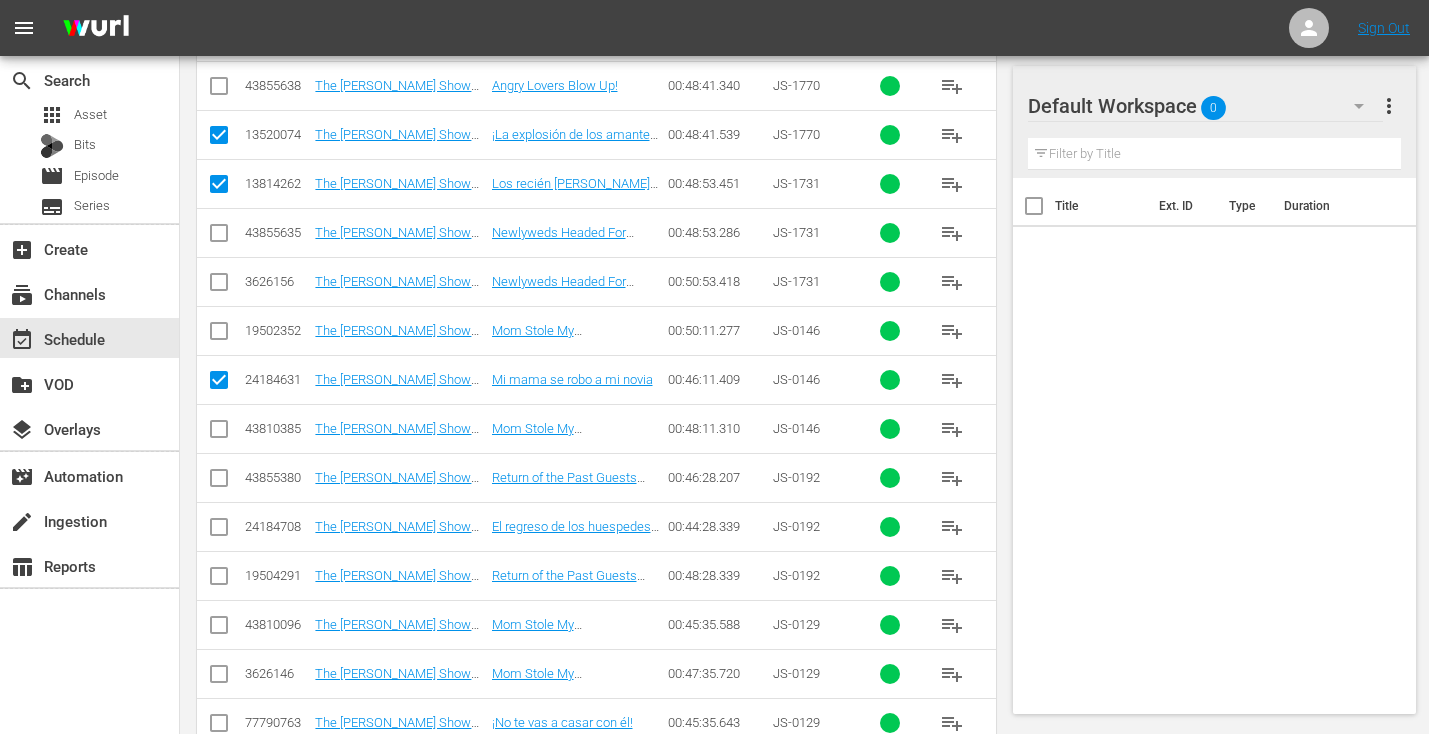 click at bounding box center (219, 531) 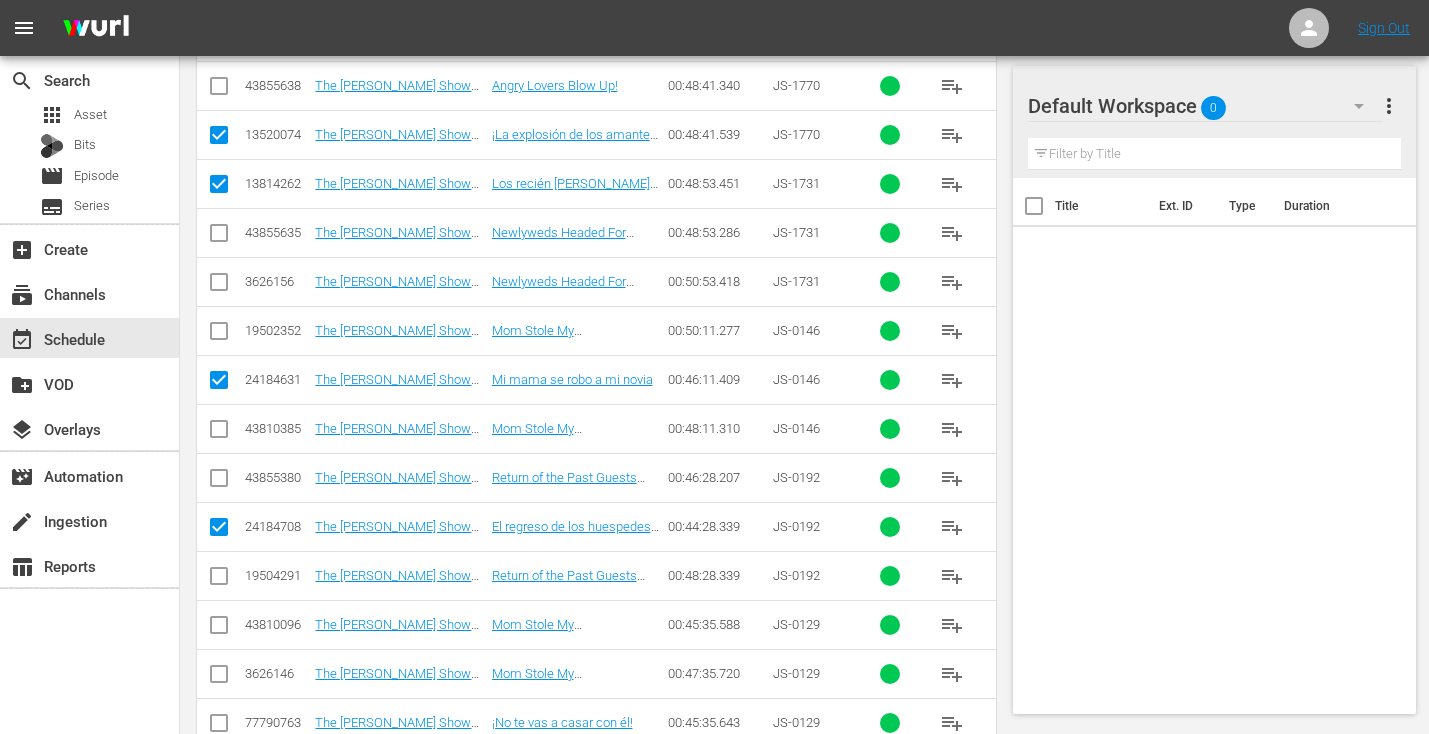 scroll, scrollTop: 2967, scrollLeft: 0, axis: vertical 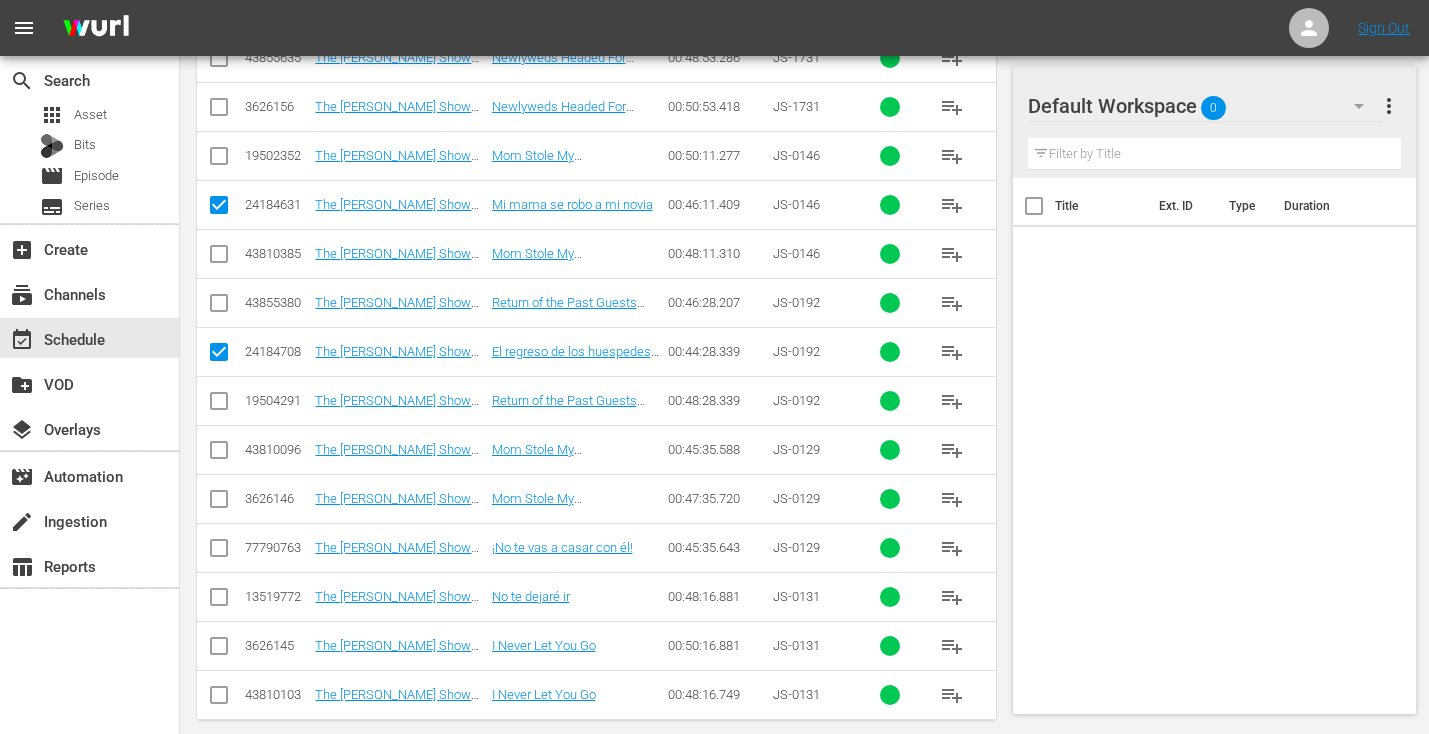 click at bounding box center (219, 552) 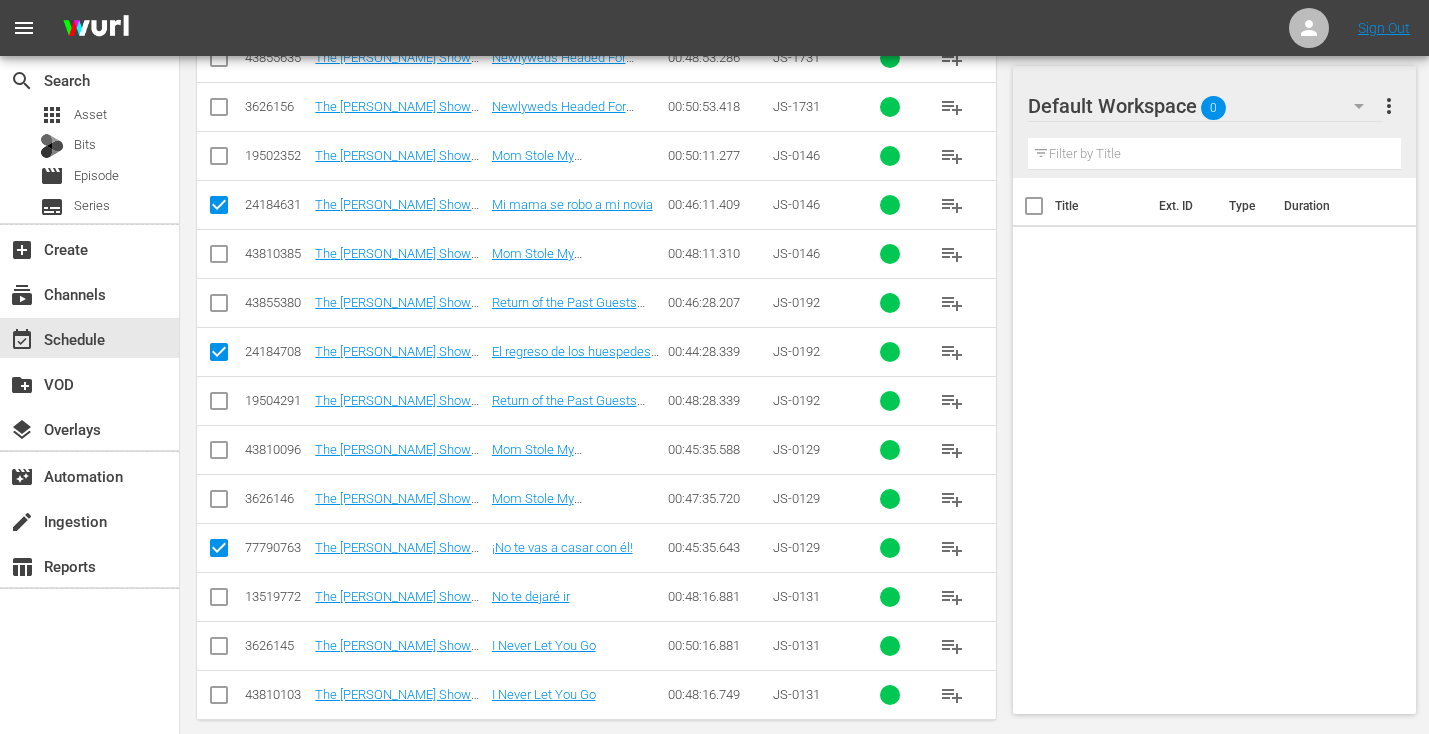 click at bounding box center [219, 601] 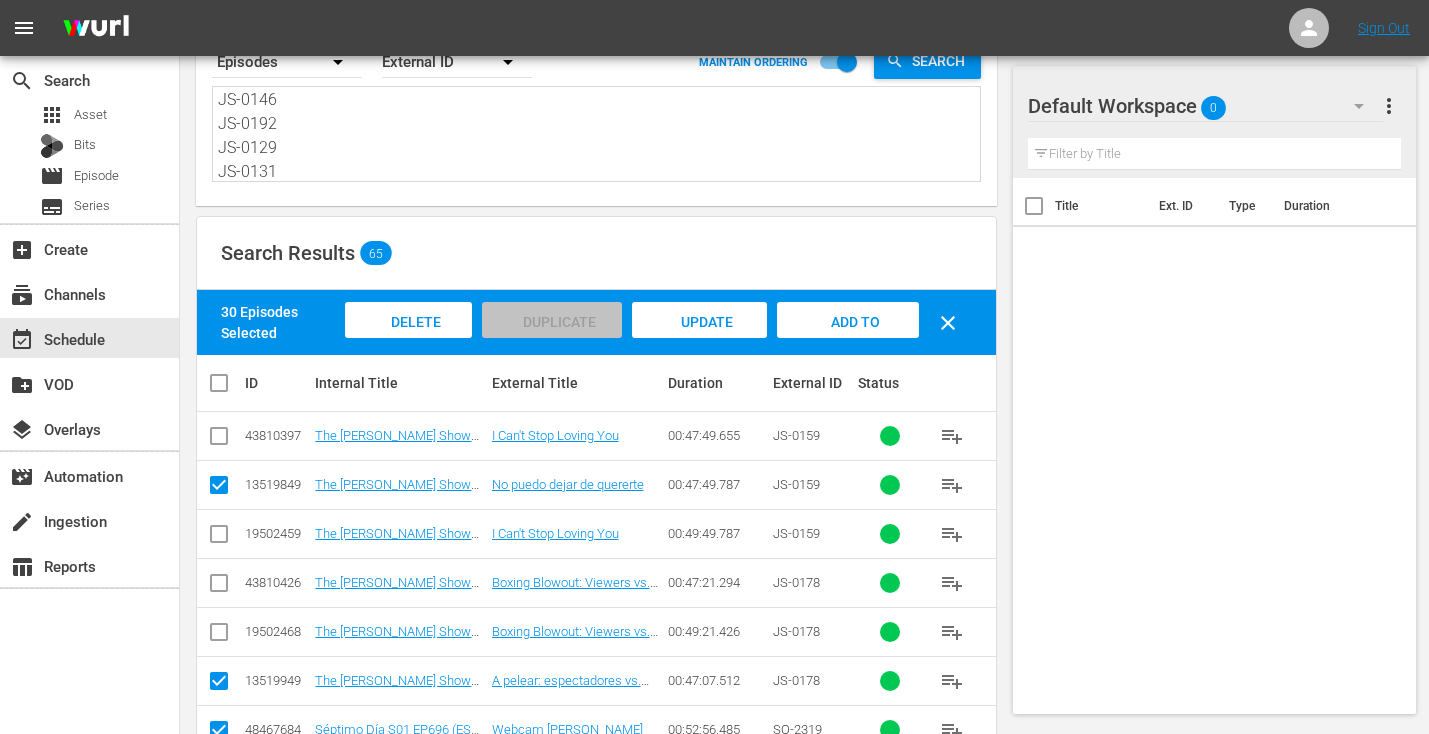 scroll, scrollTop: 0, scrollLeft: 0, axis: both 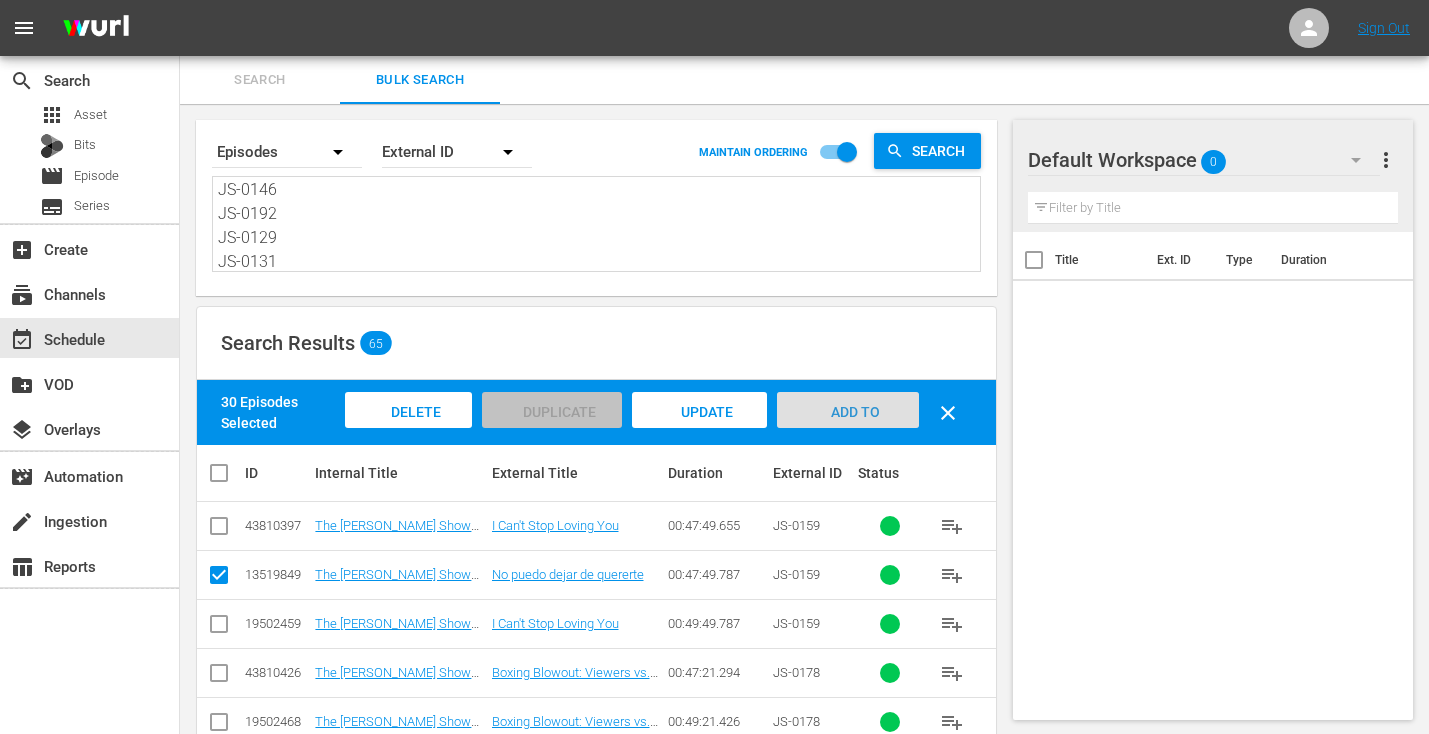 click on "Add to Workspace" at bounding box center (848, 431) 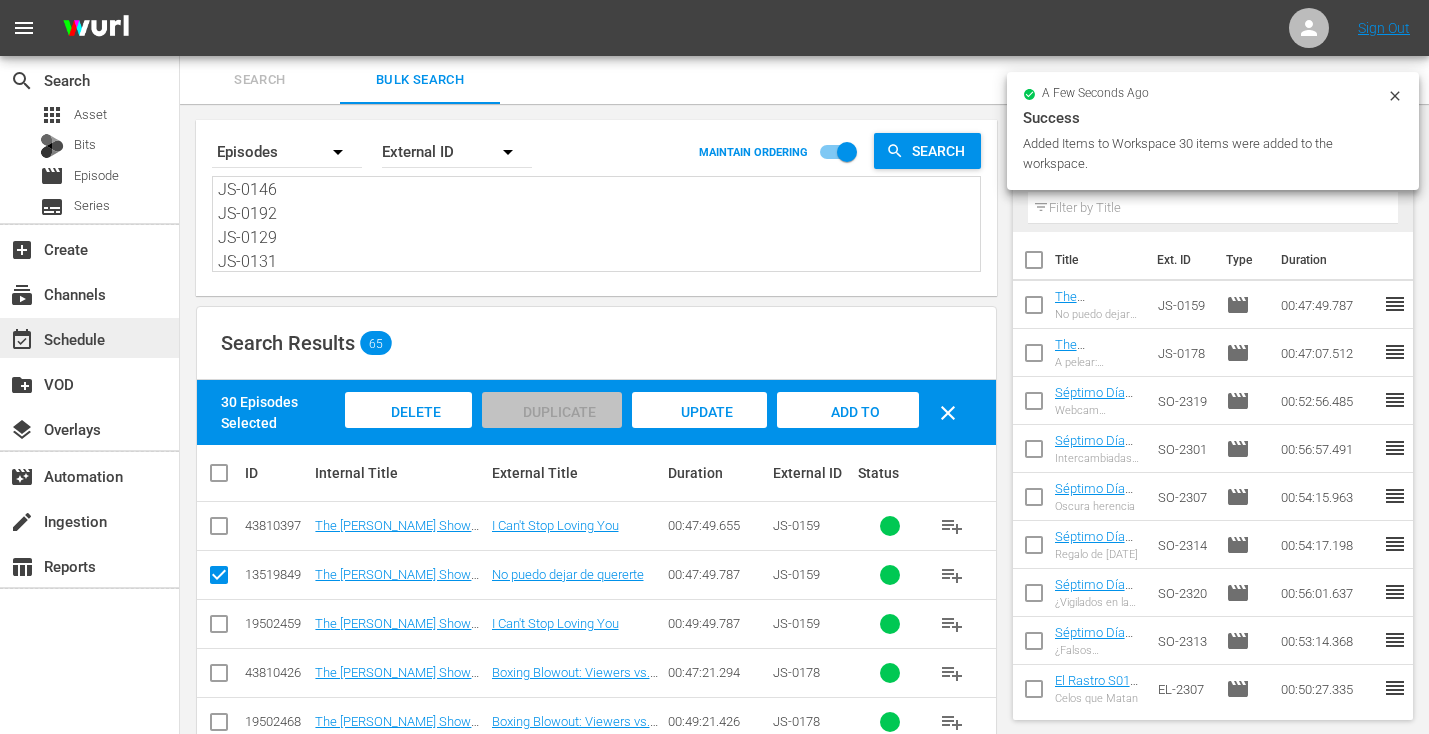 click on "event_available   Schedule" at bounding box center (89, 338) 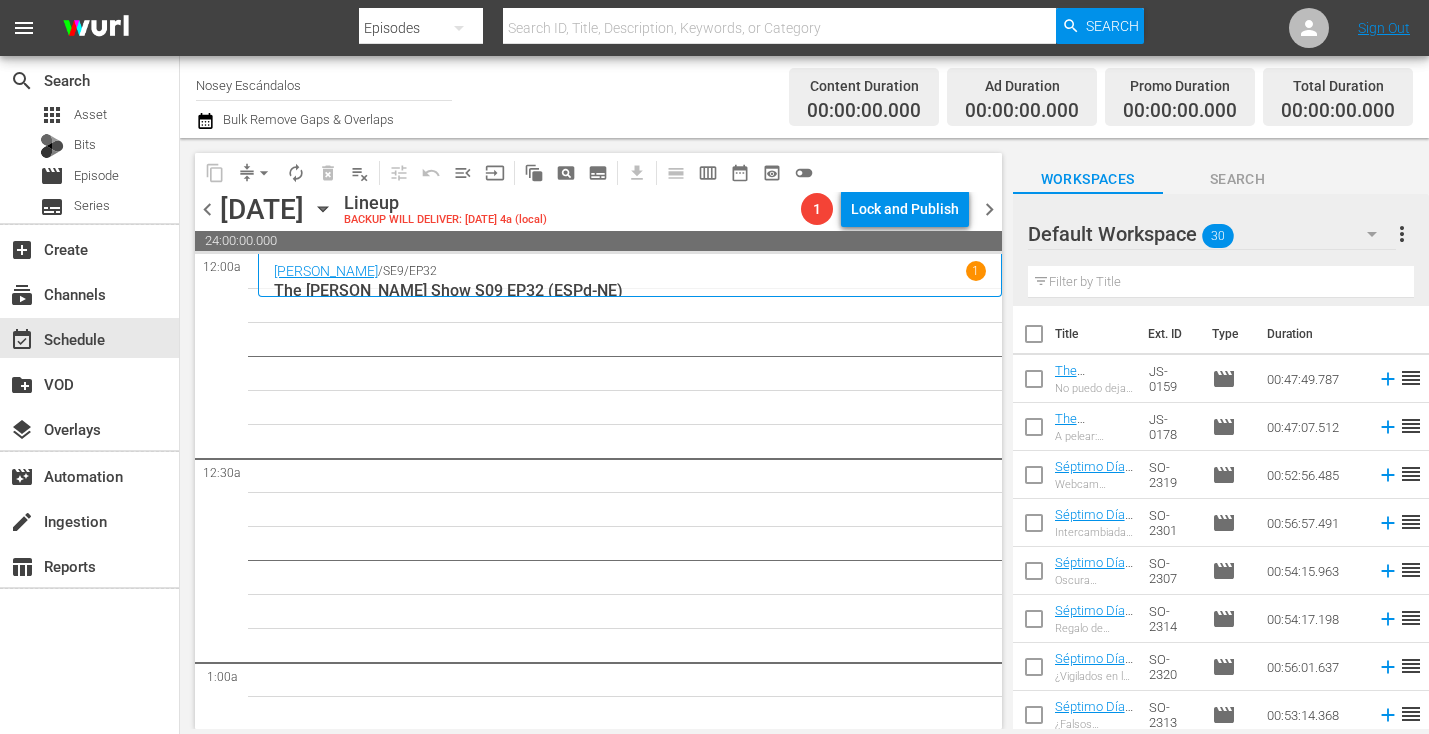 click at bounding box center (1034, 338) 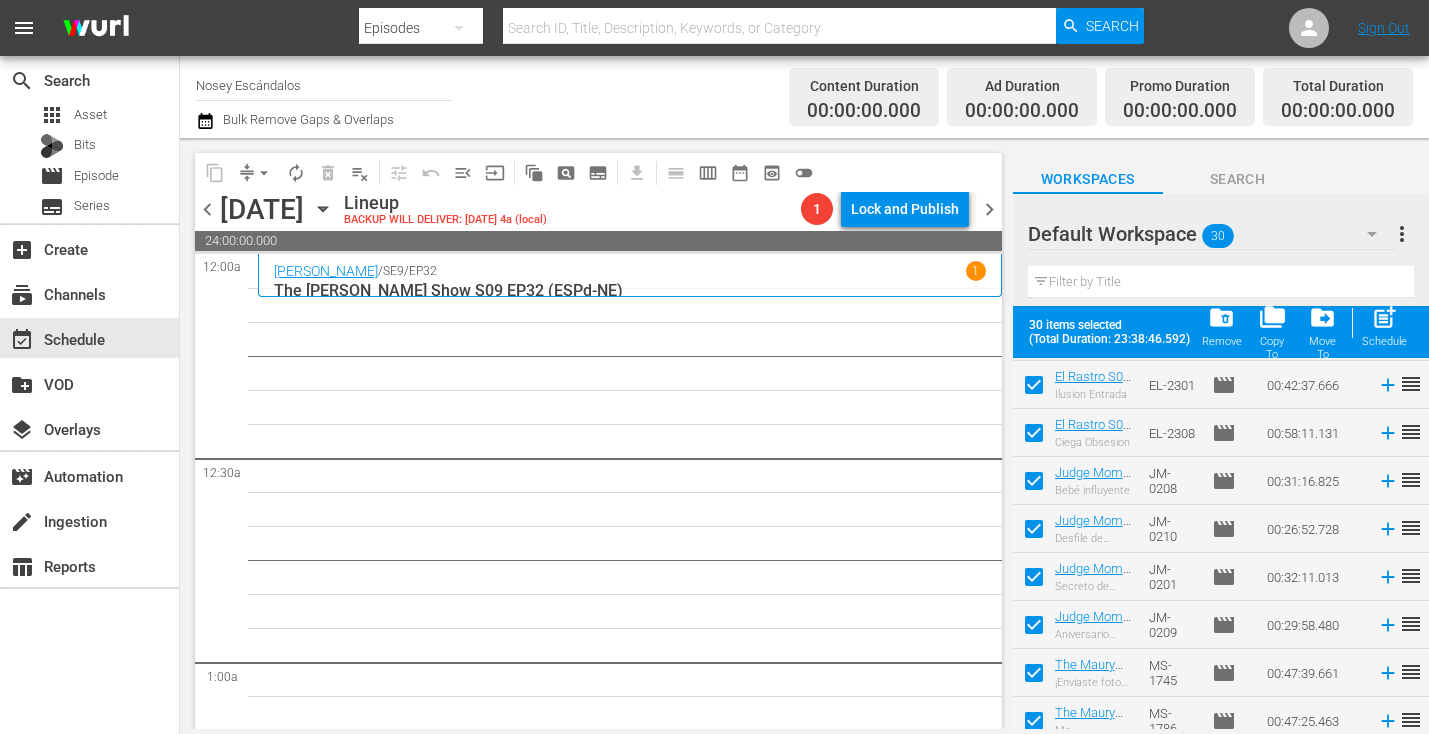 scroll, scrollTop: 0, scrollLeft: 0, axis: both 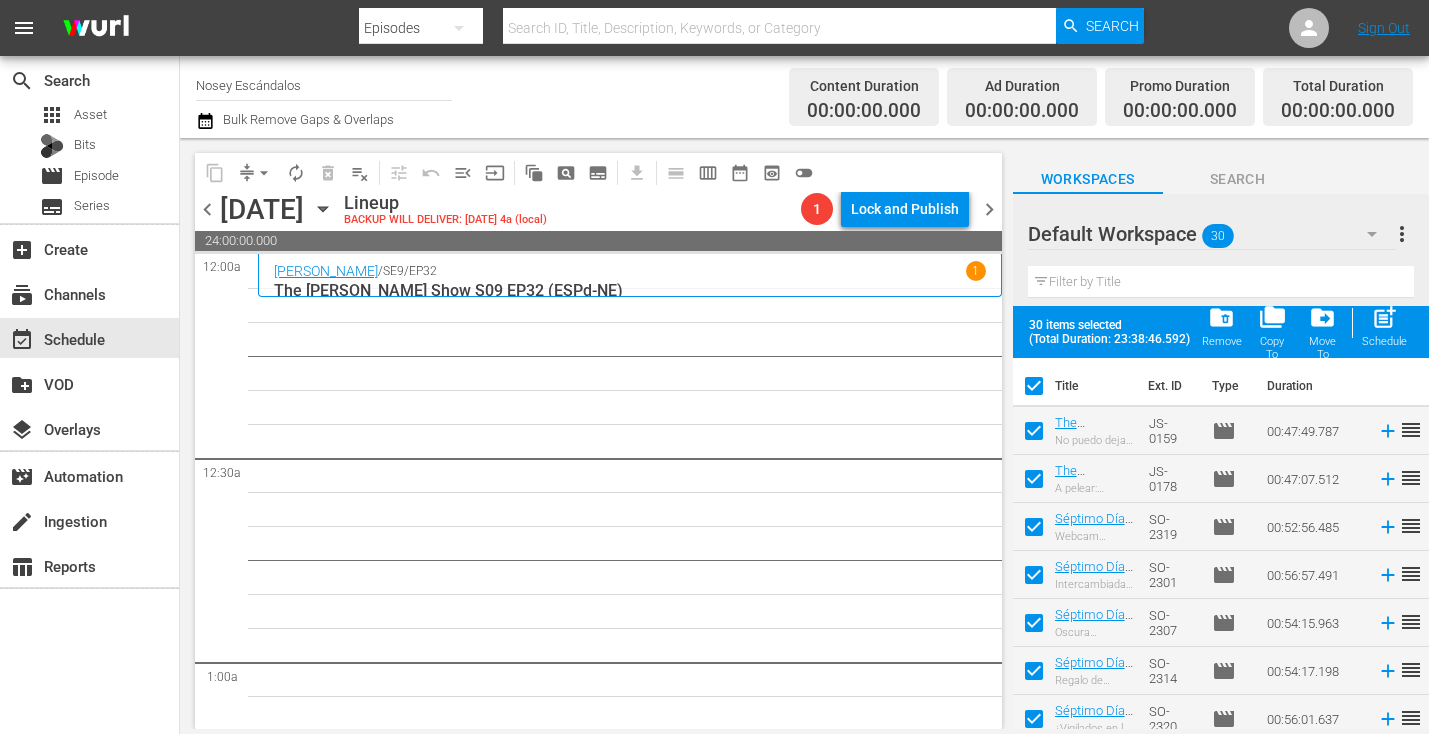 click on "post_add" at bounding box center [1384, 317] 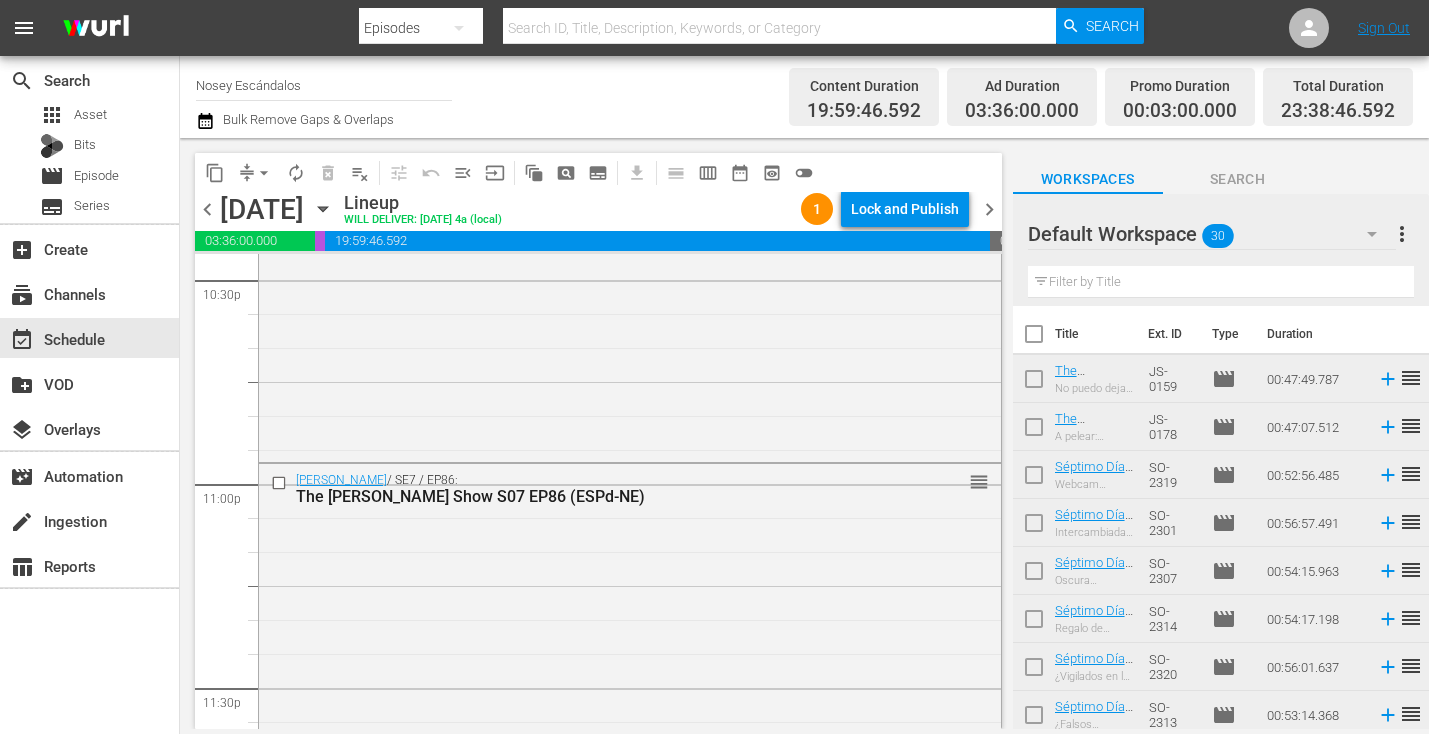 scroll, scrollTop: 9317, scrollLeft: 0, axis: vertical 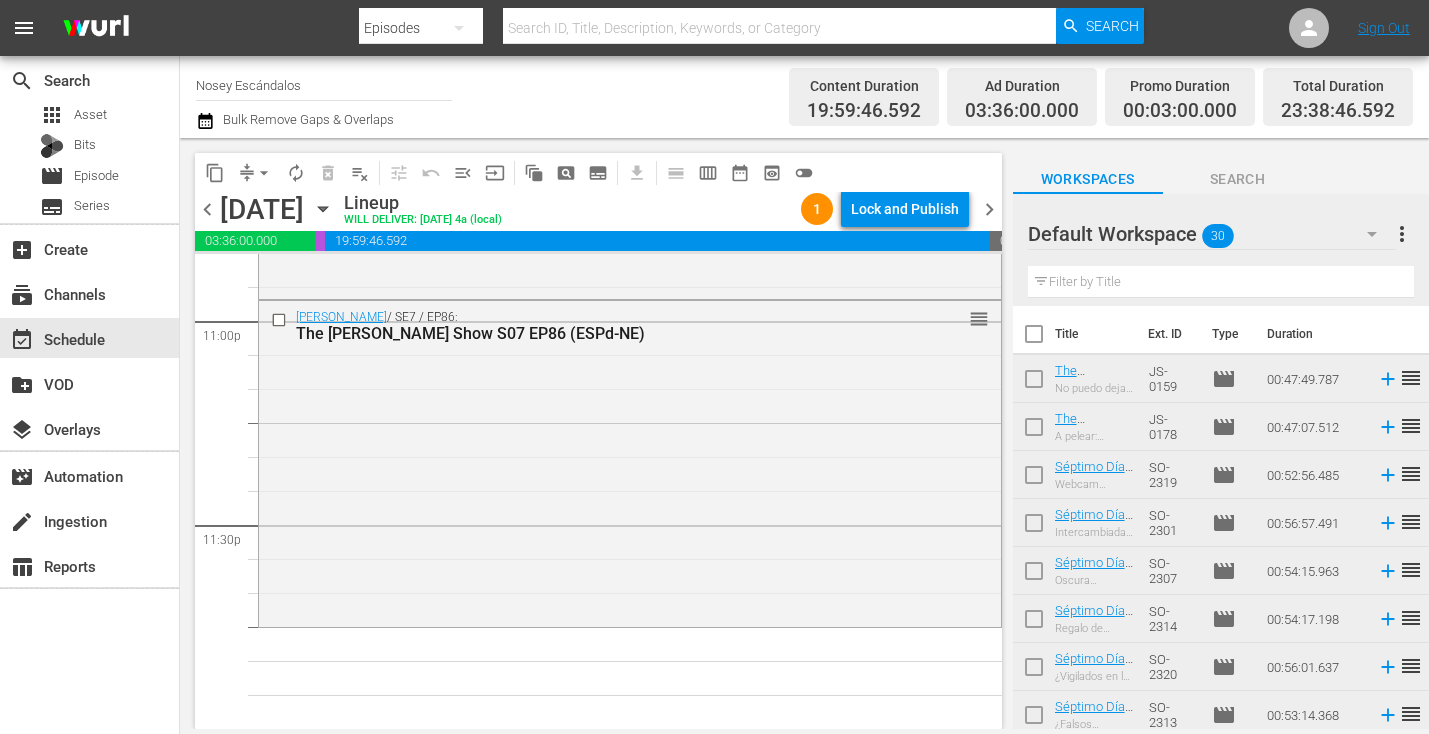 click at bounding box center [780, 28] 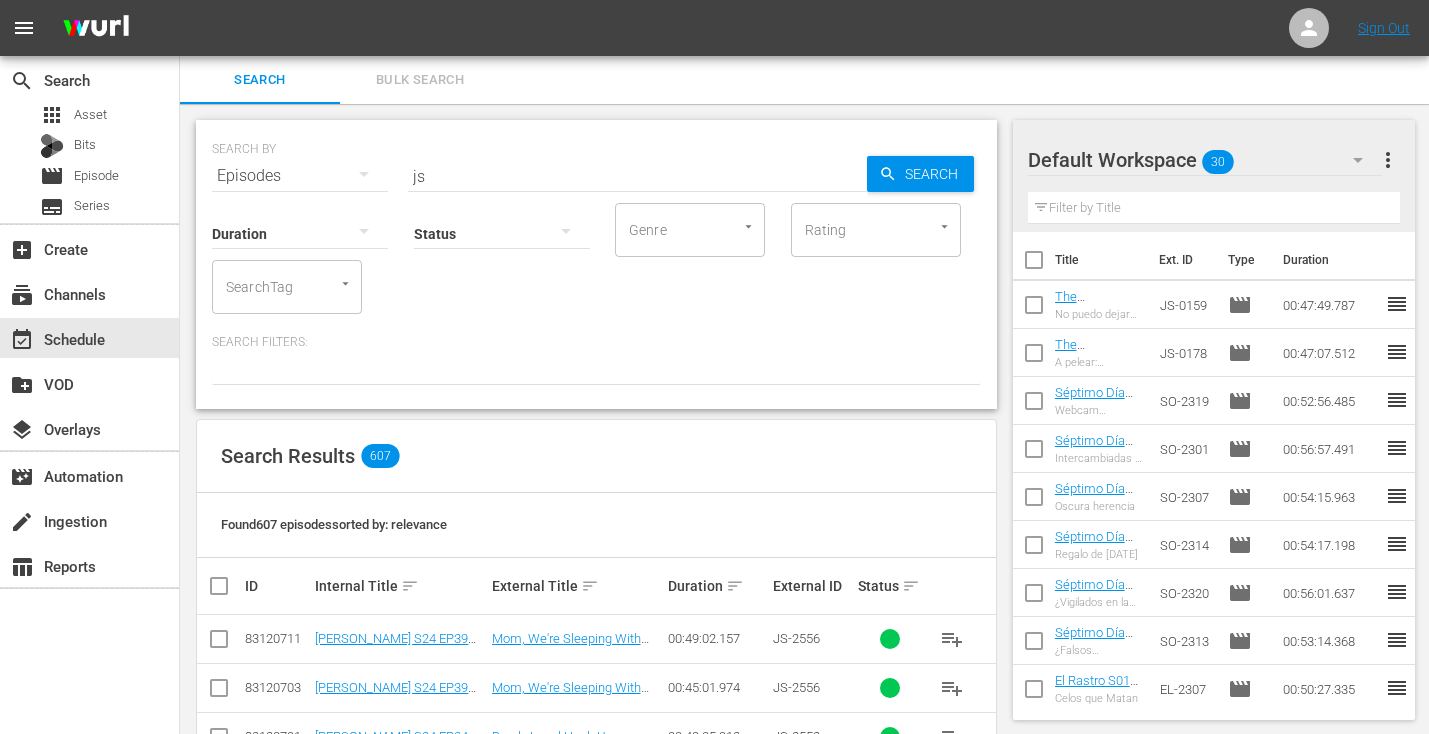 click on "SearchTag" at bounding box center [287, 287] 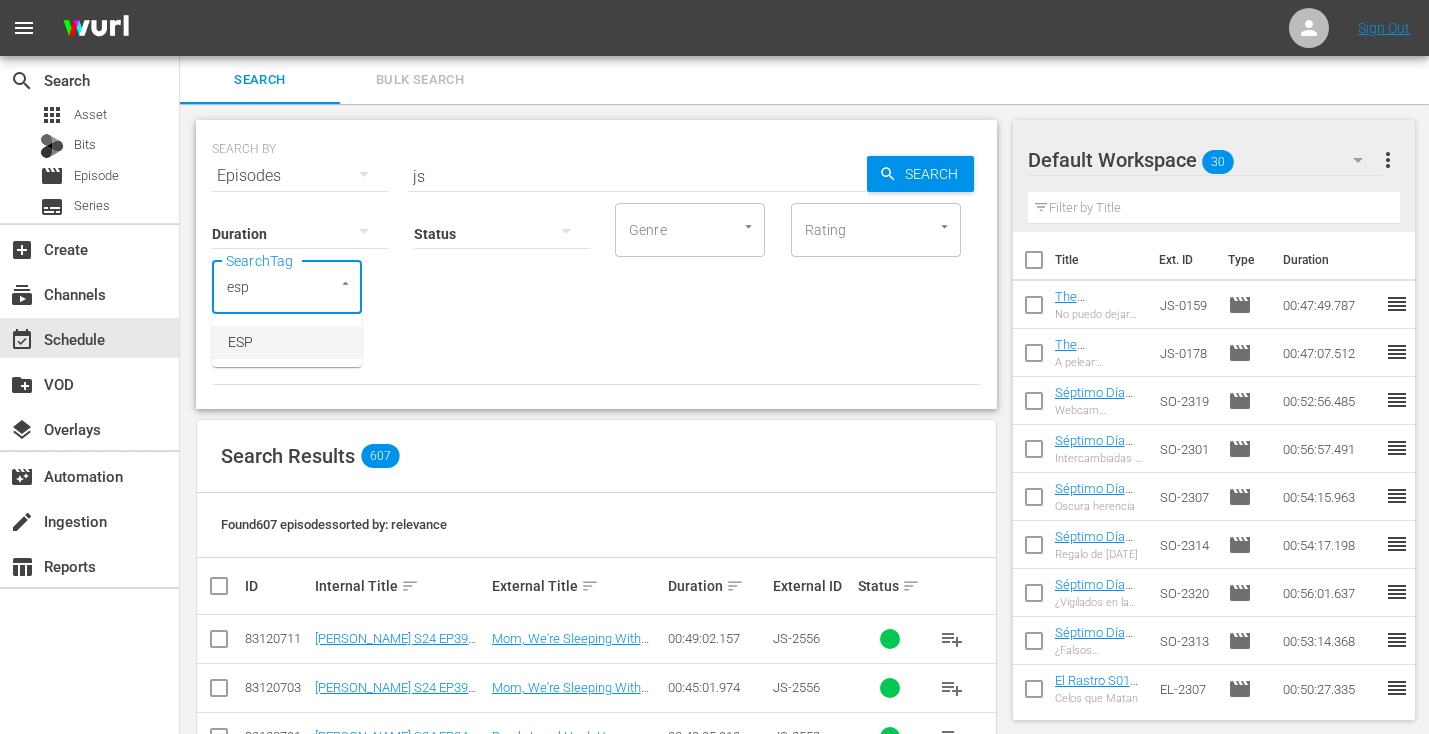click on "ESP" at bounding box center (287, 342) 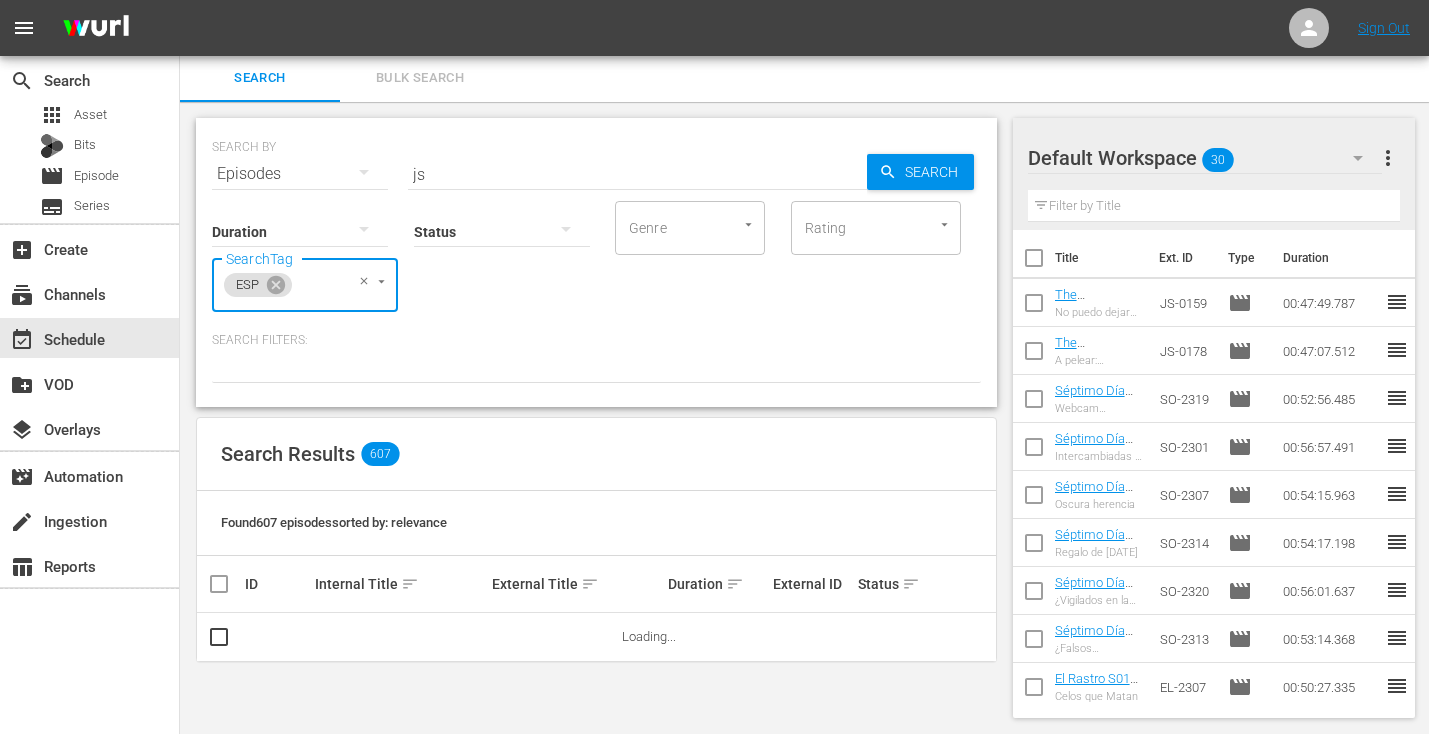 scroll, scrollTop: 945, scrollLeft: 0, axis: vertical 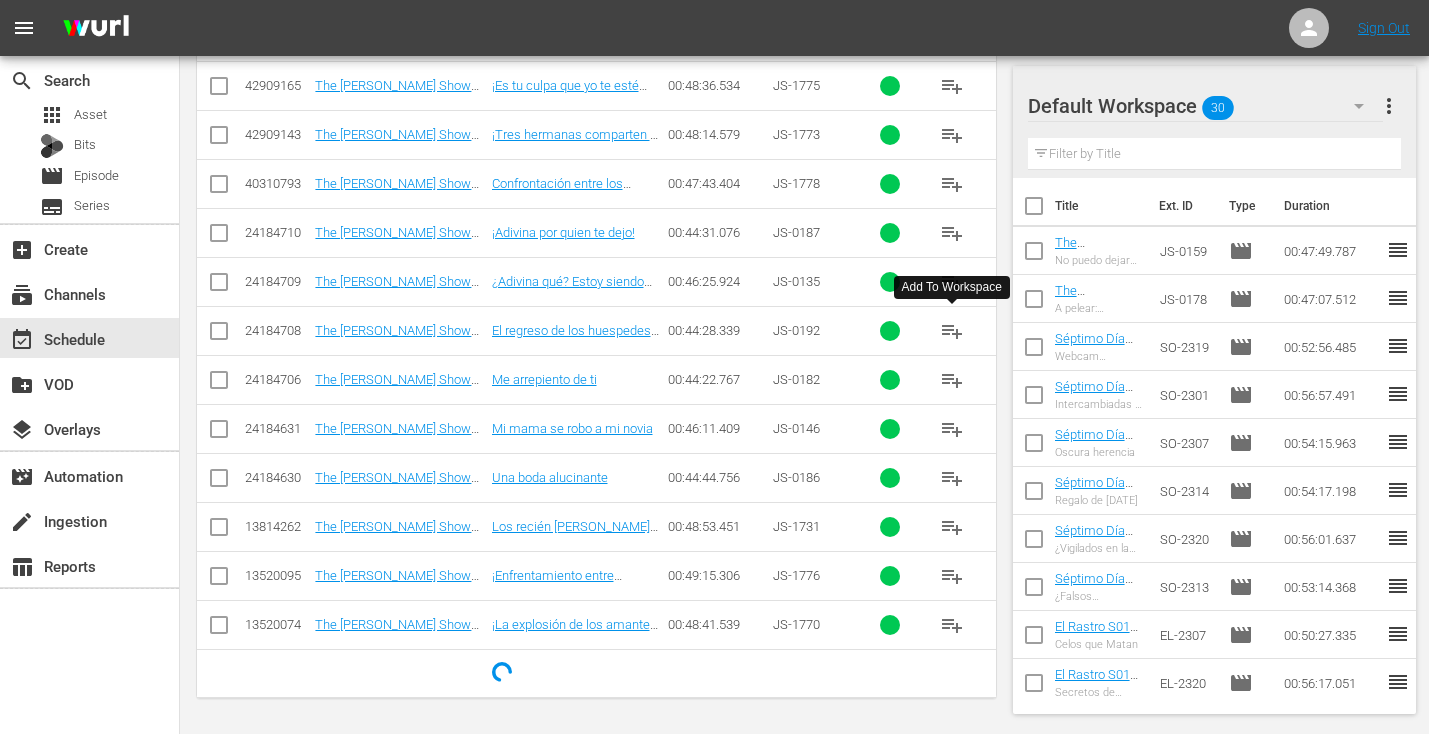 click on "playlist_add" at bounding box center [952, 331] 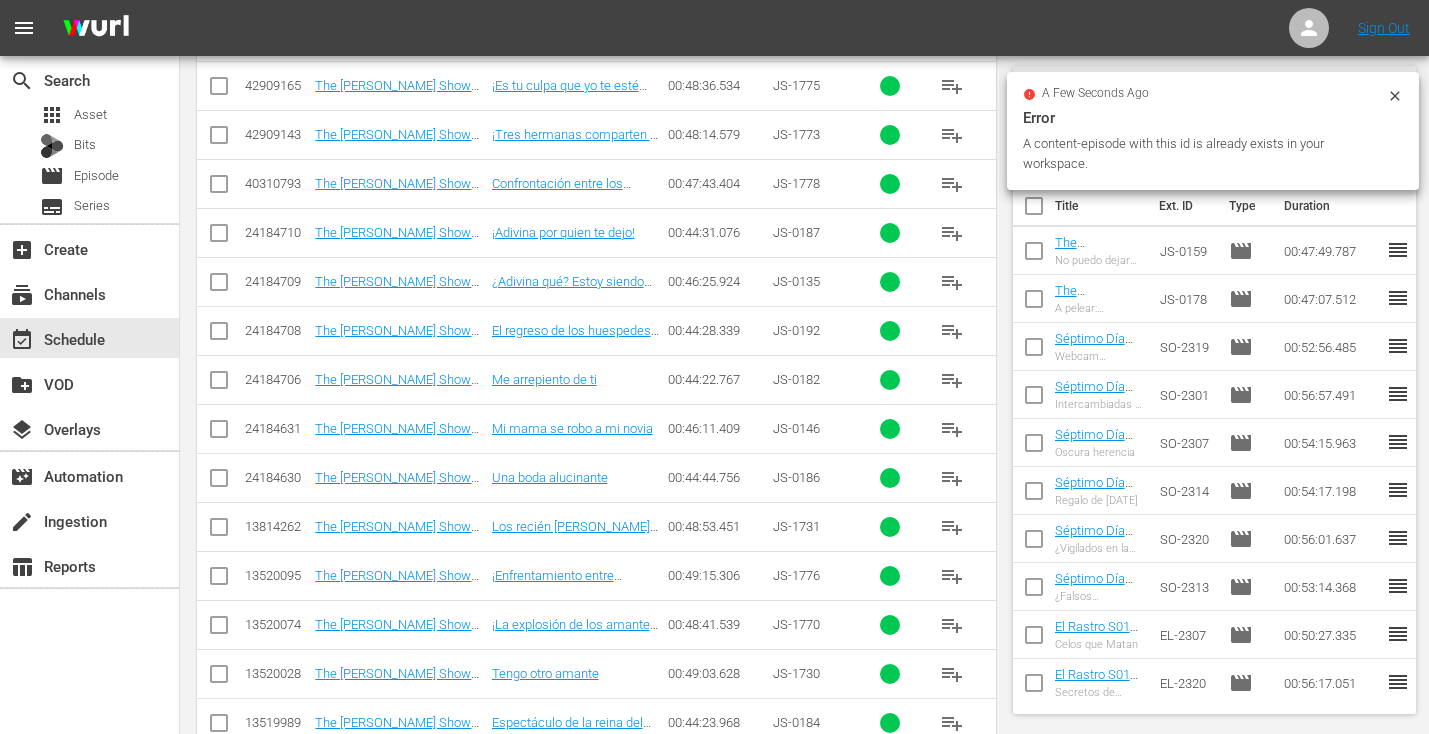 click on "playlist_add" at bounding box center [952, 478] 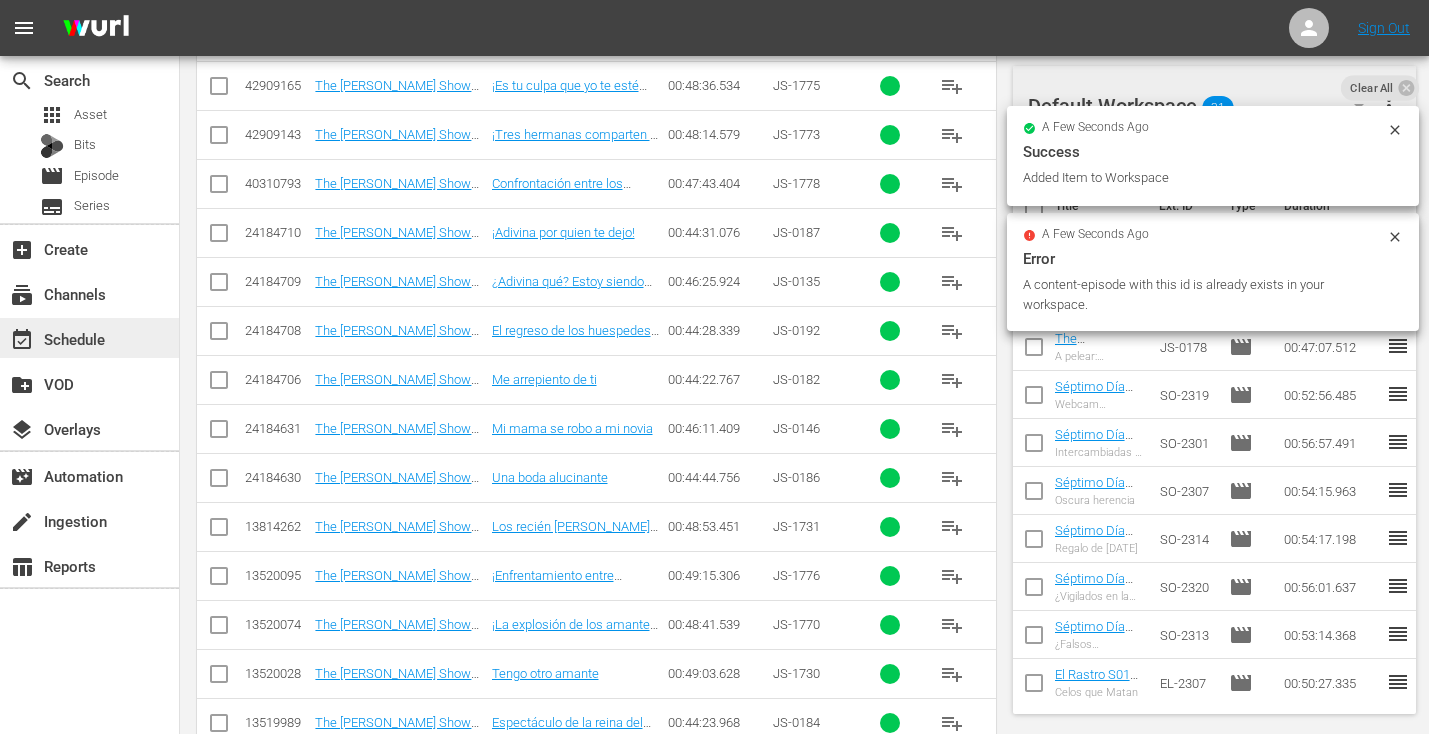 click on "event_available   Schedule" at bounding box center (89, 338) 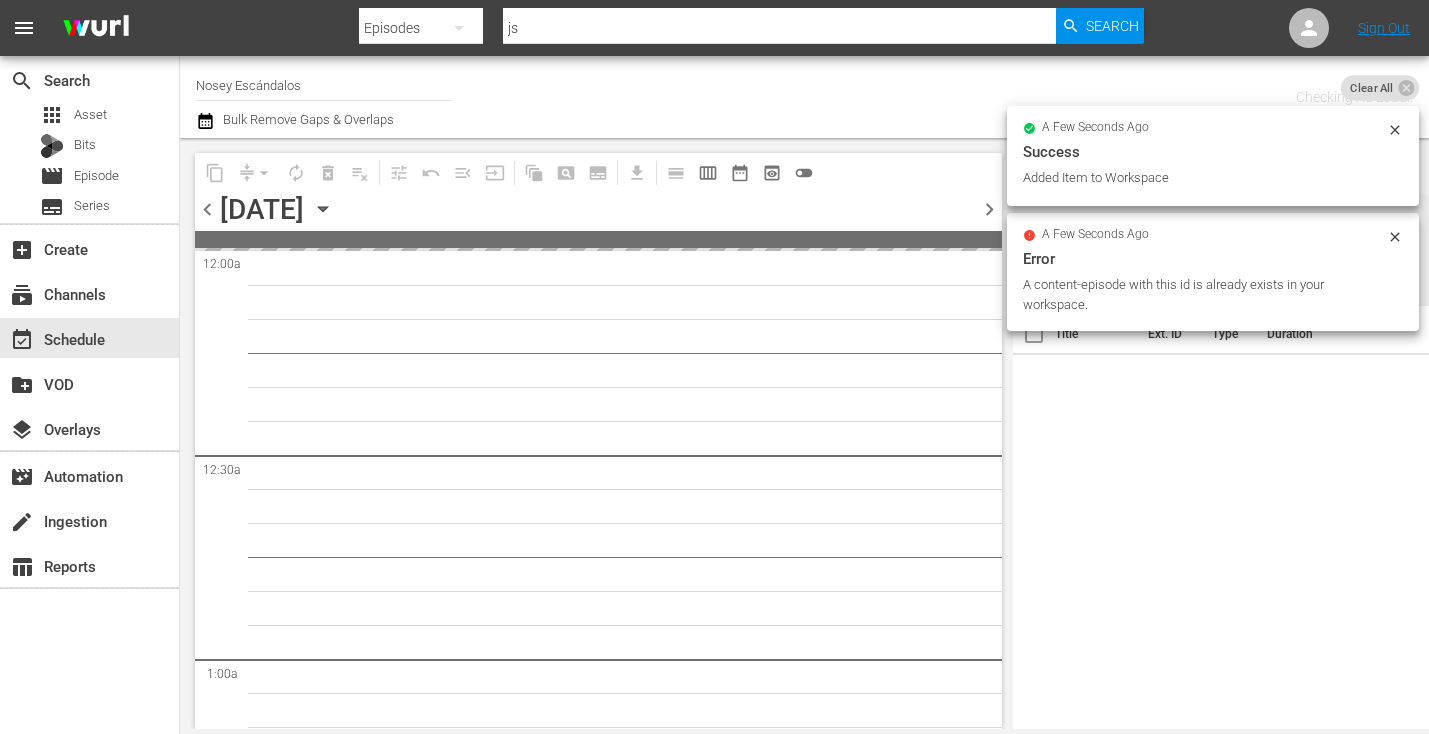scroll, scrollTop: 0, scrollLeft: 0, axis: both 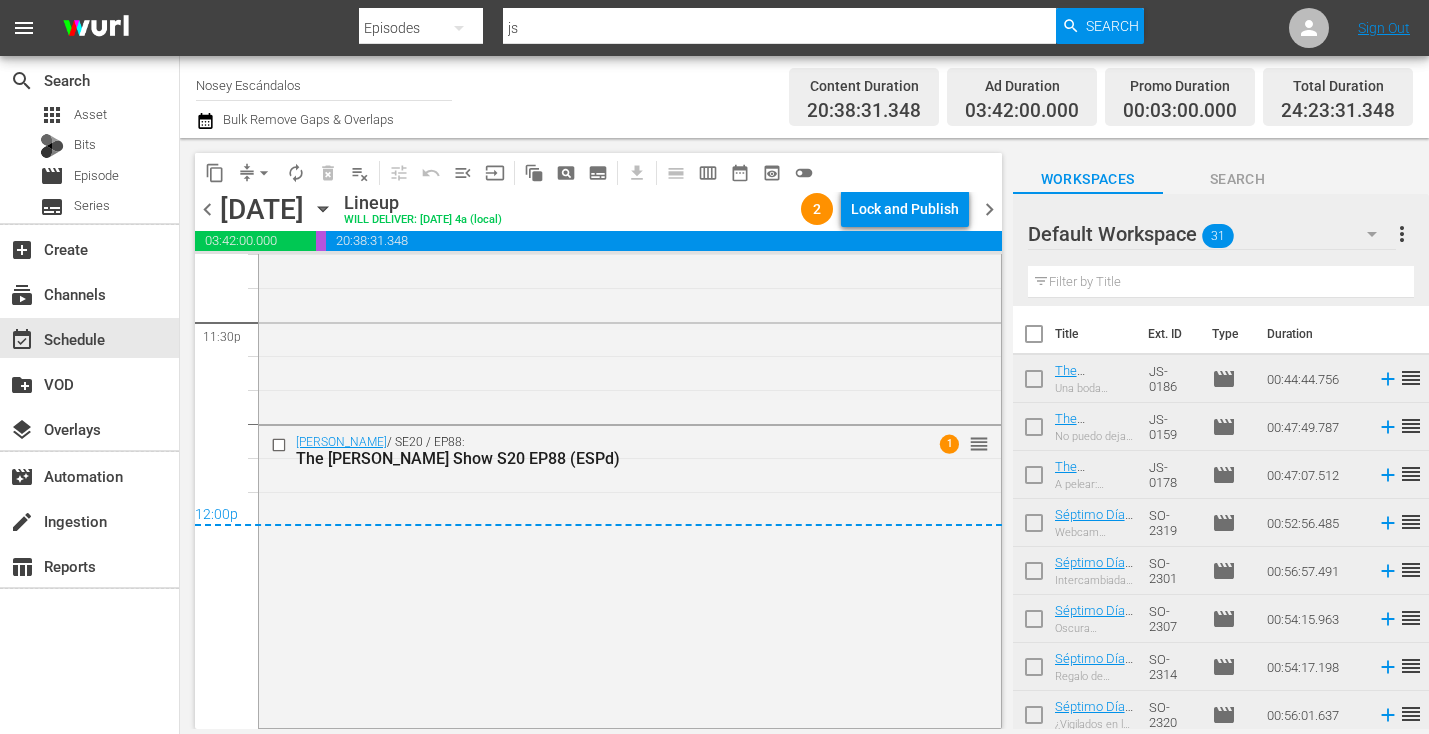 click on "more_vert" at bounding box center (1402, 234) 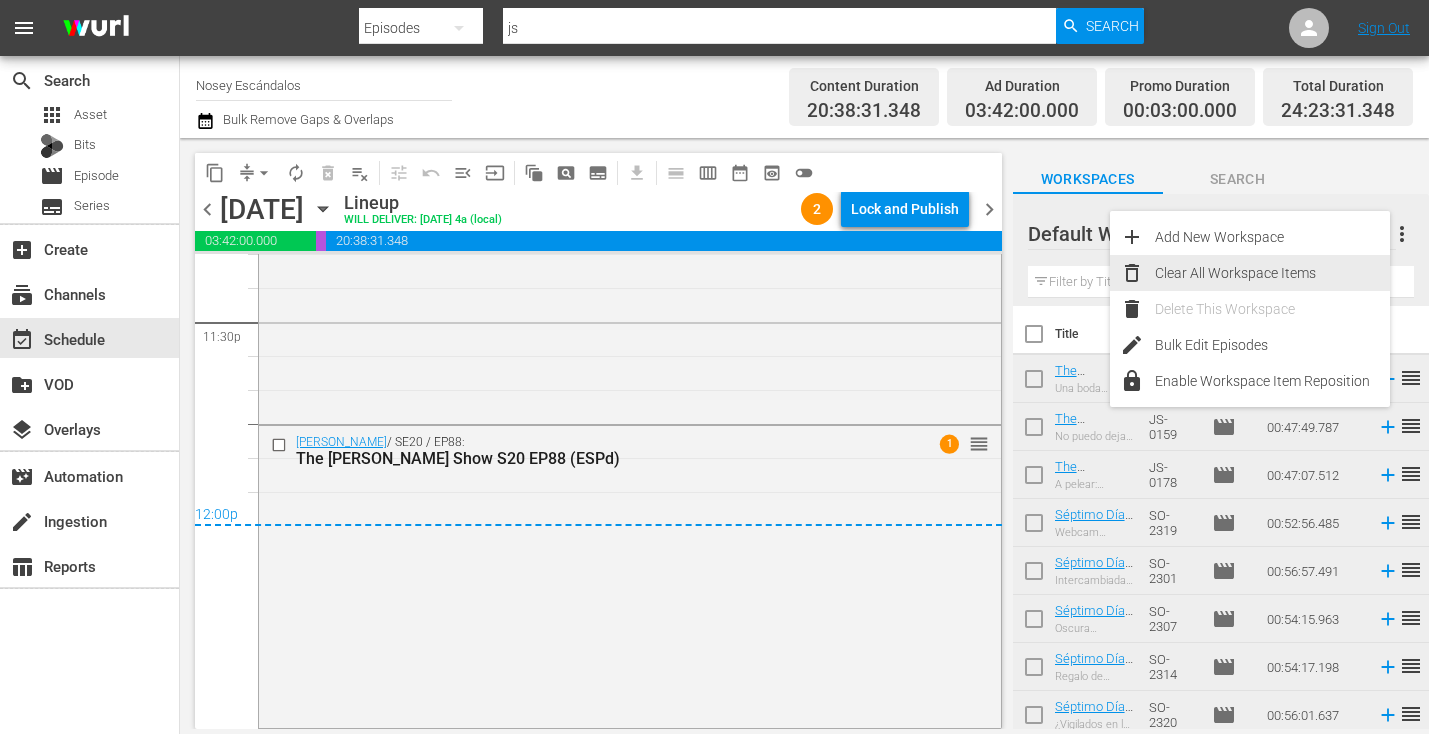 click on "Clear All Workspace Items" at bounding box center [1272, 273] 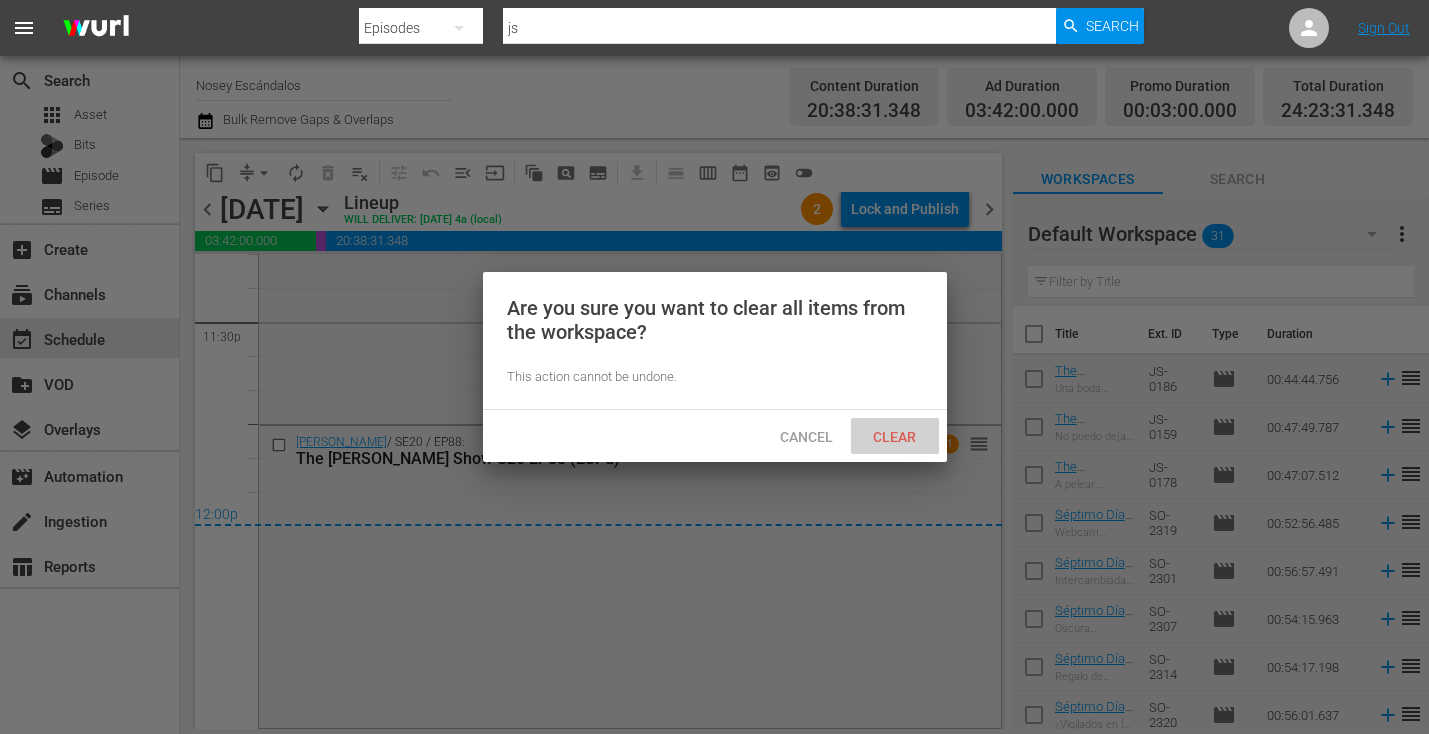 click on "Clear" at bounding box center (894, 437) 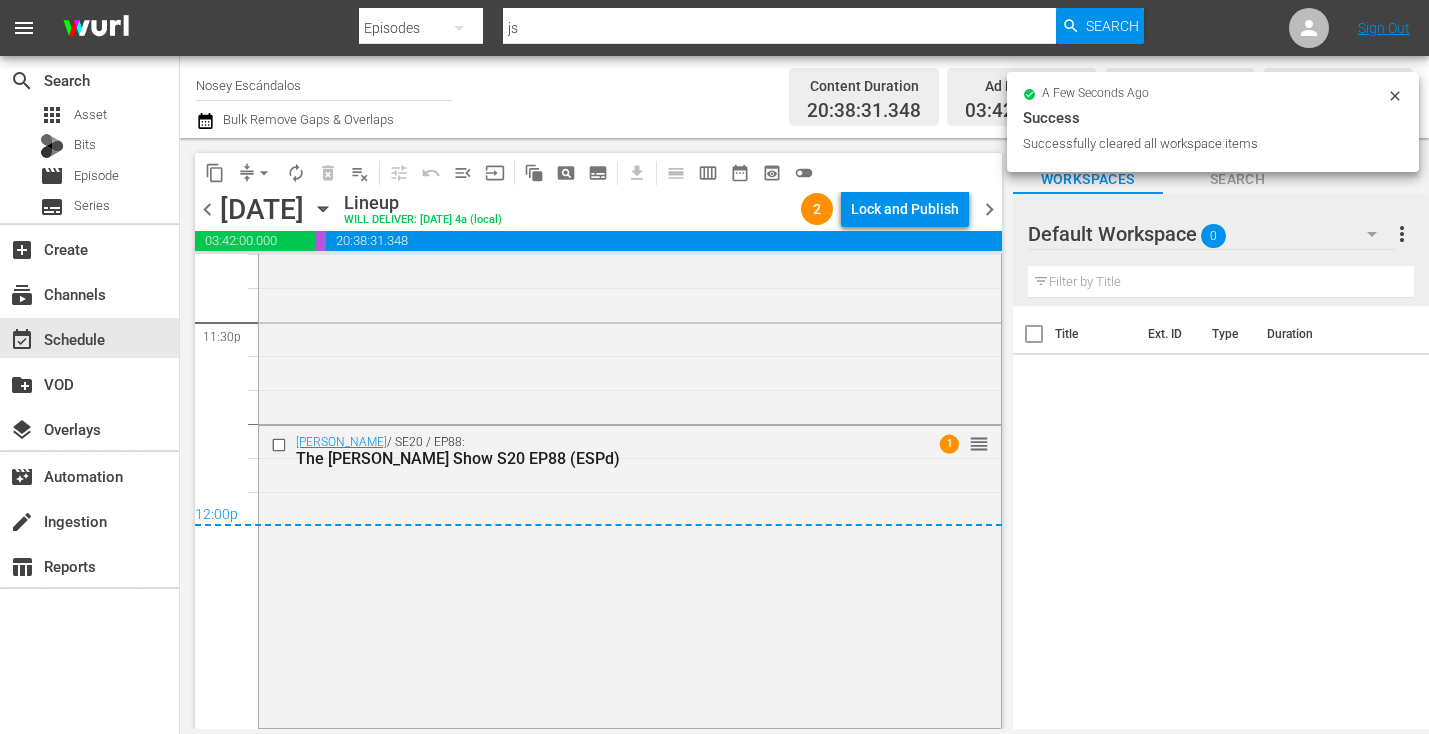 click on "chevron_right" at bounding box center [989, 209] 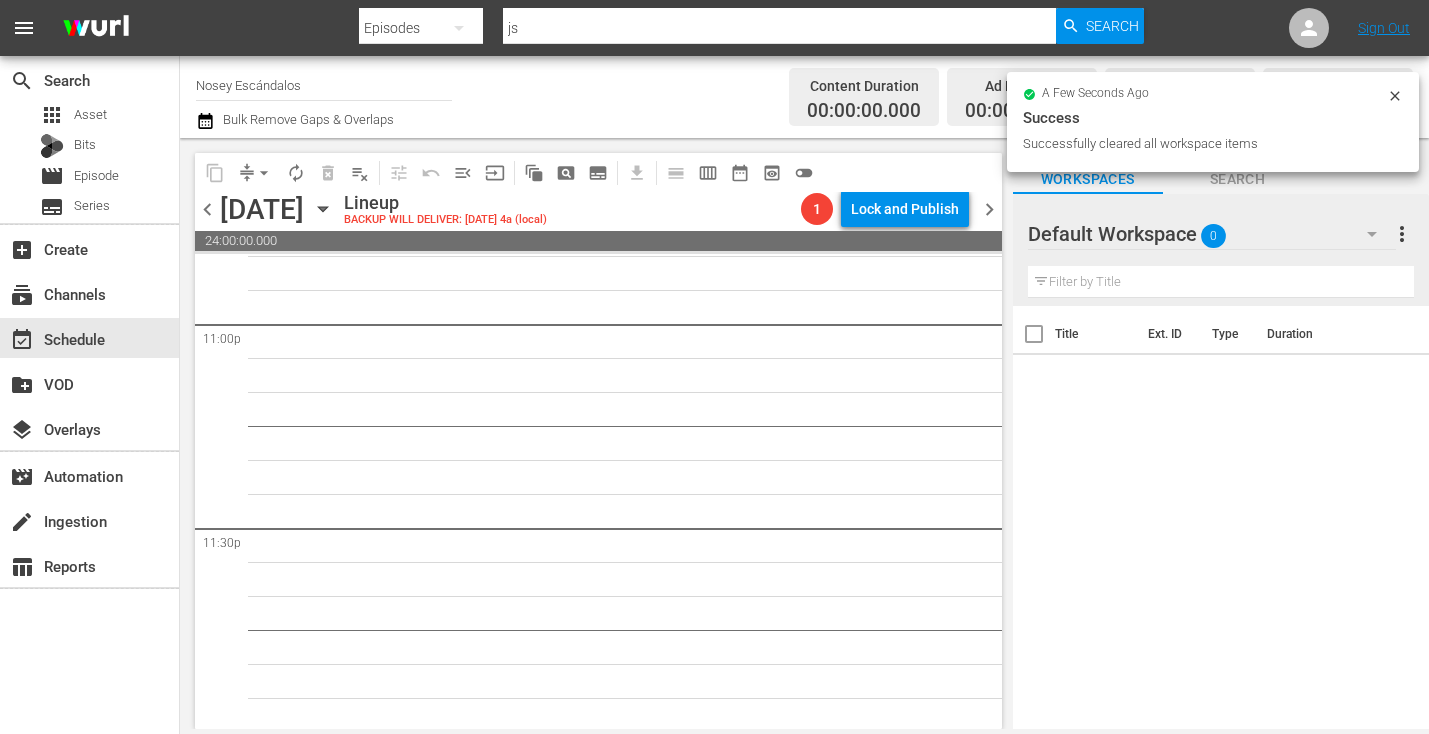 scroll, scrollTop: 9317, scrollLeft: 0, axis: vertical 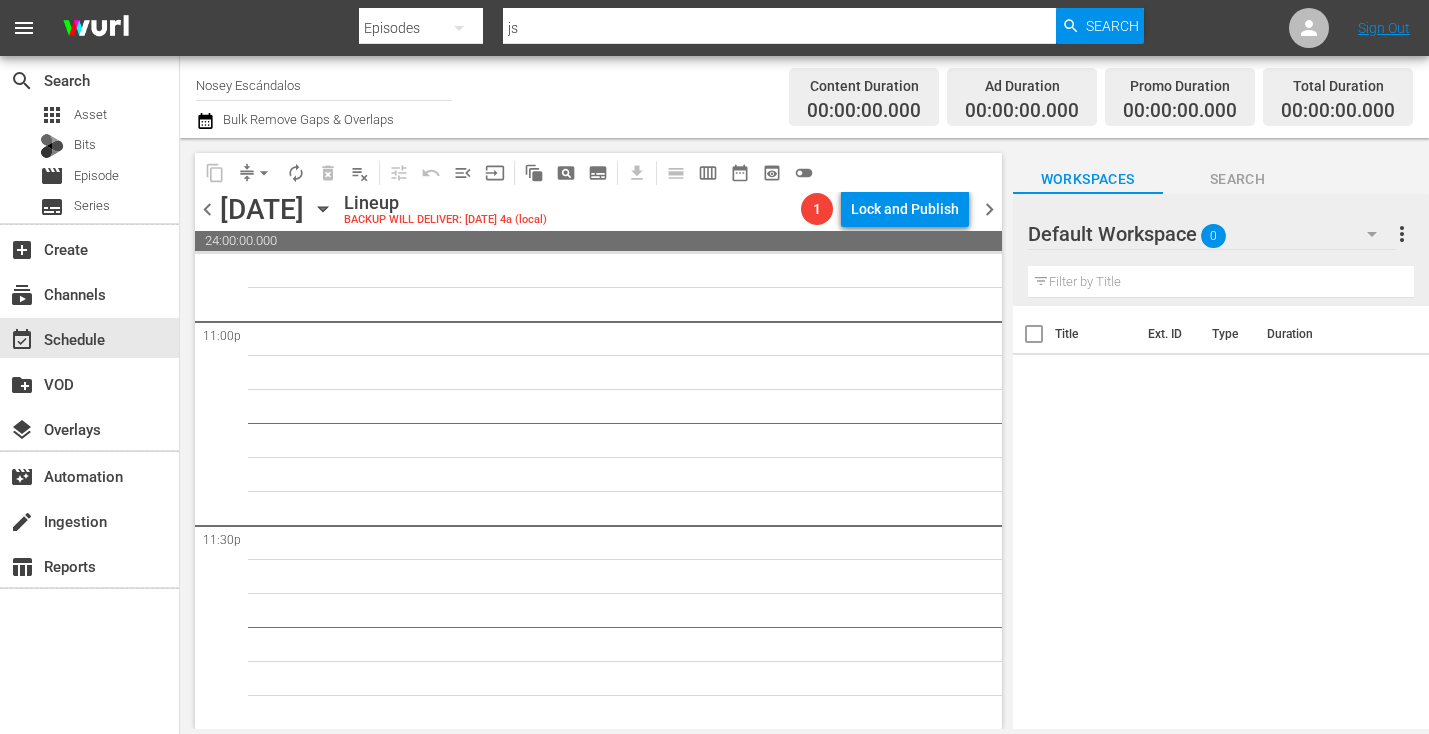 click on "js" at bounding box center (780, 28) 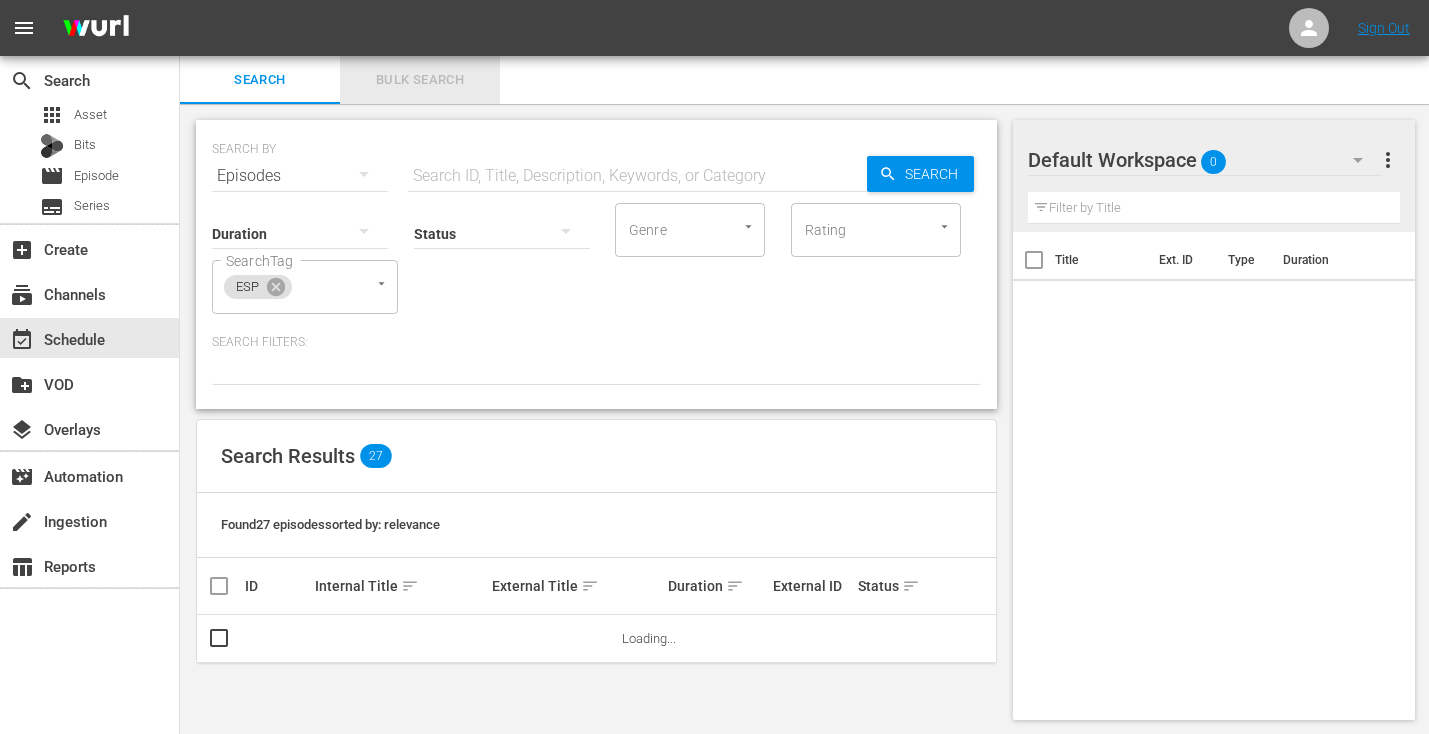 click on "Bulk Search" at bounding box center [420, 80] 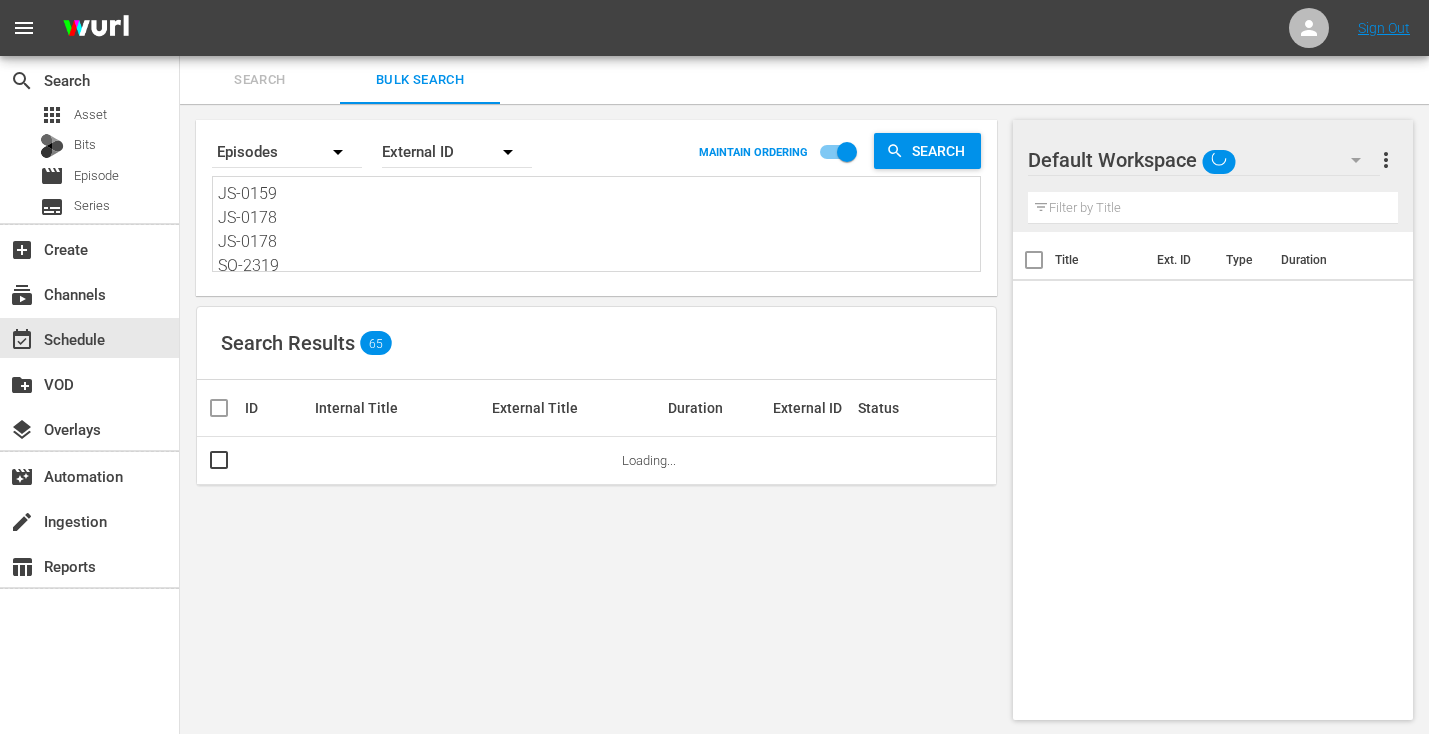 click on "JS-0159
JS-0178
JS-0178
SO-2319
SO-2301
SO-2307
SO-2314
SO-2320
SO-2313
SO-2308
EL-2307
EL-2313
EL-2320
EL-2314
EL-2301
EL-2308
EL-2308
JM-0208
JM-0210
JM-0201
JM-0209
MS-1745
MS-1786
MS-1182
SW-17115
SW-1722
JS-0184
JS-0164
JS-1770
JS-1731
JS-0146
JS-0192
JS-0129
JS-0131" at bounding box center (599, 227) 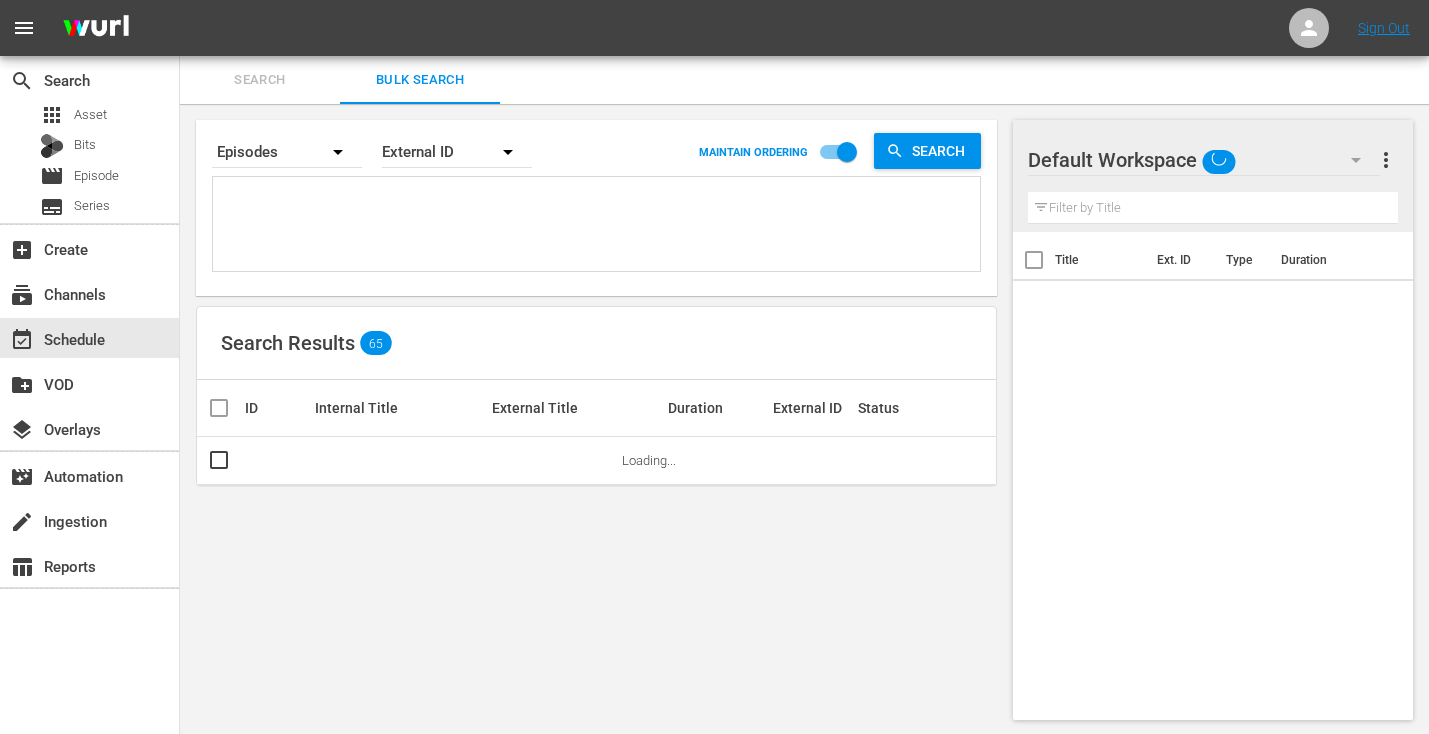 paste on "JS-0162
JS-0182
JS-0182
SO-2320
SO-2302
SO-2308
SO-2315
SO-2321
SO-2314
SO-2309
EL-2308
EL-2314
EL-2321
EL-2315
EL-2302
EL-2309
EL-2309
JM-0209
JM-0201
JM-0202
JM-0210
MS-1757
MS-1787
MS-1183
SW-17122
SW-1732
JS-0186
JS-0178
JS-1776
JS-1770
JS-0159
JS-1730
JS-0131
JS-0135" 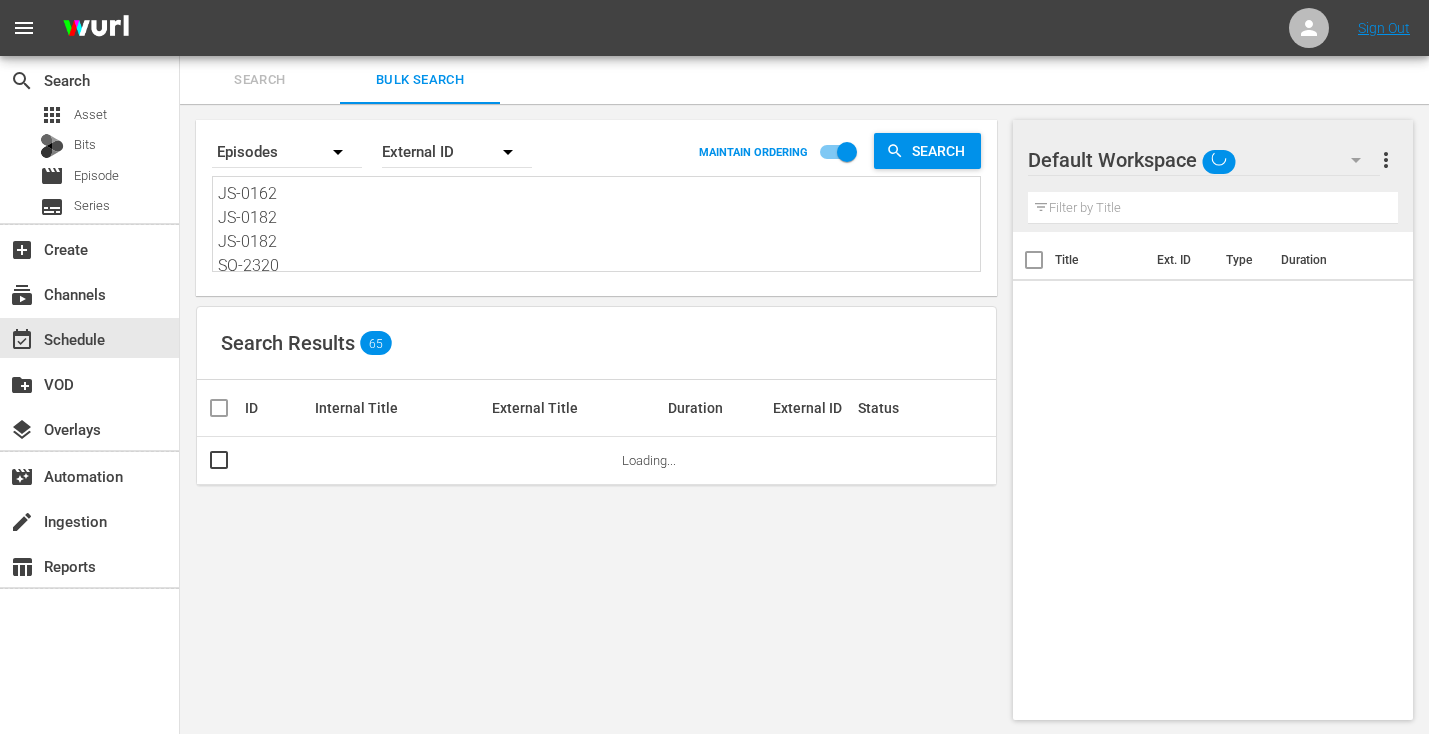 scroll, scrollTop: 722, scrollLeft: 0, axis: vertical 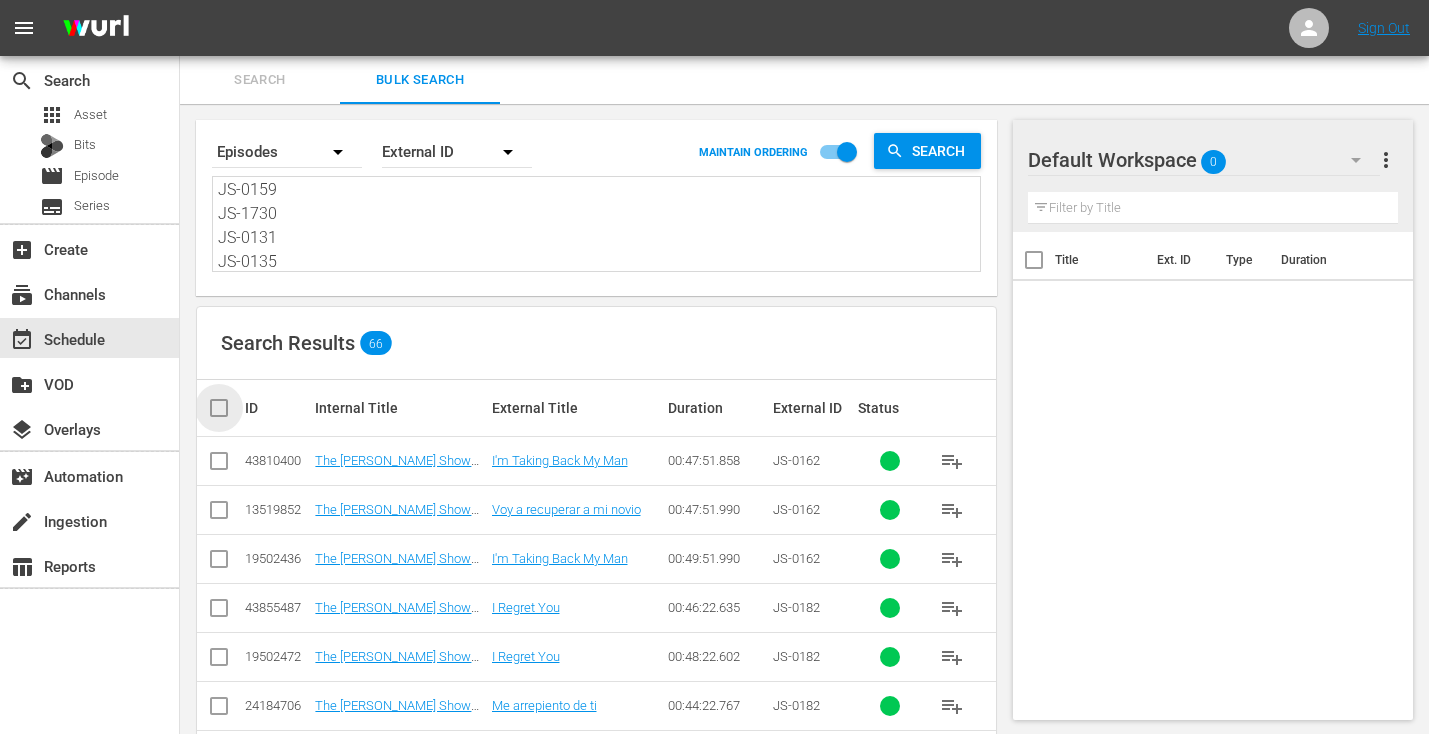 click at bounding box center (227, 408) 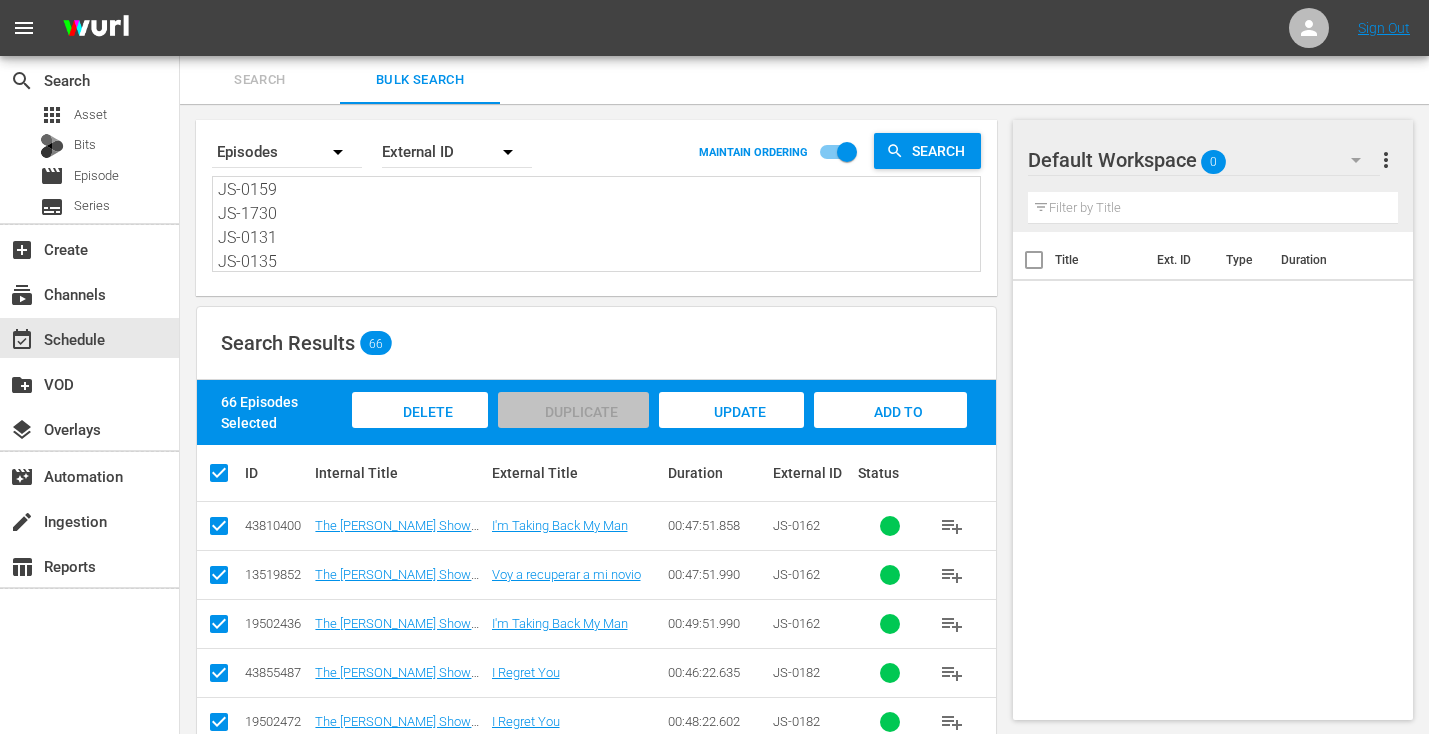 click at bounding box center (227, 473) 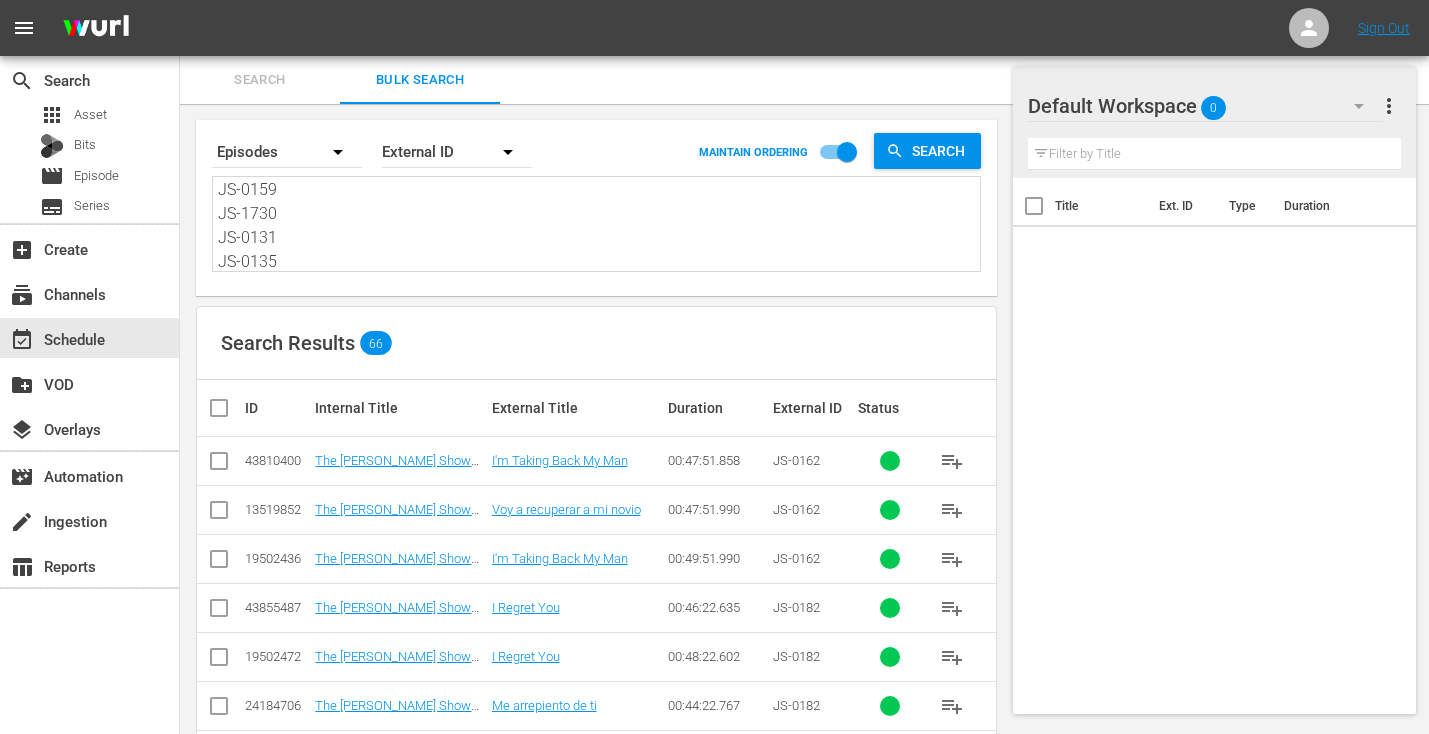 scroll, scrollTop: 232, scrollLeft: 0, axis: vertical 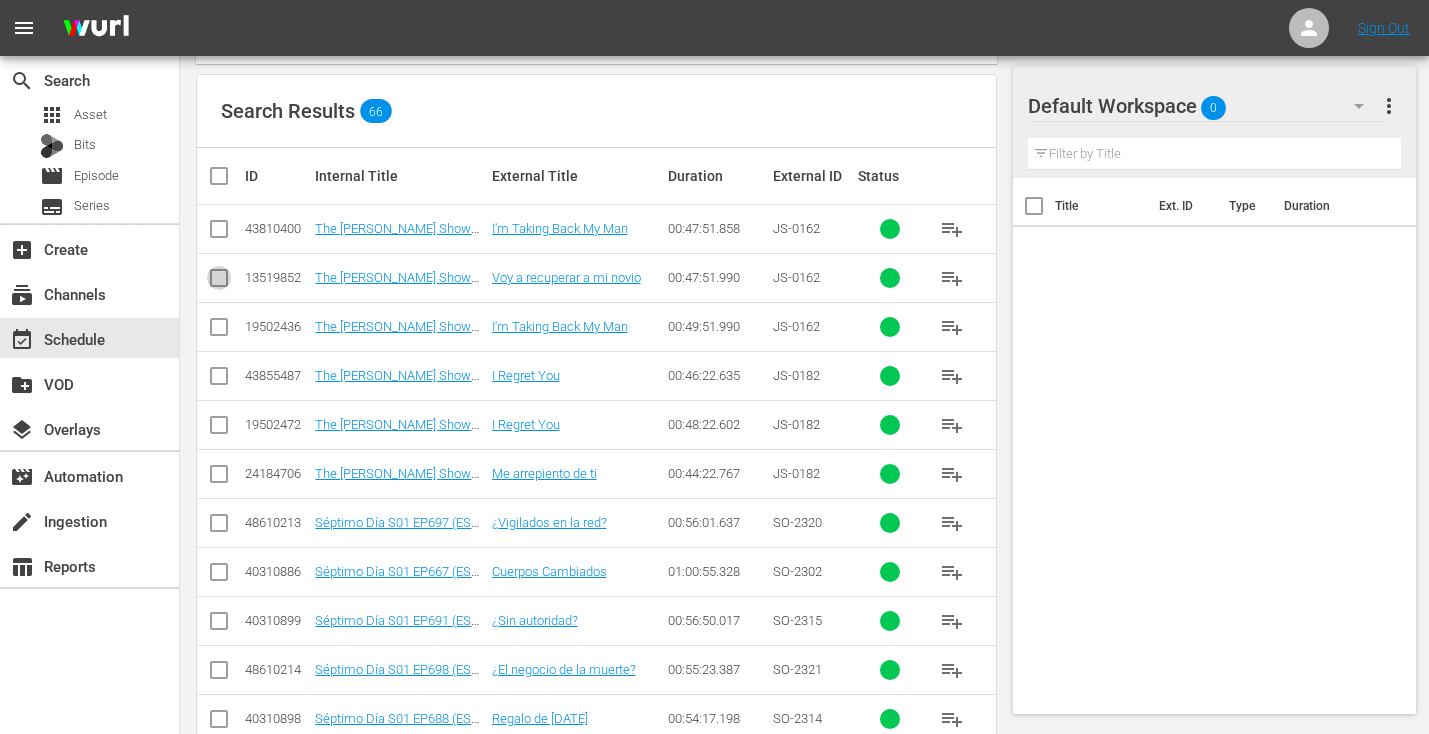 click at bounding box center (219, 282) 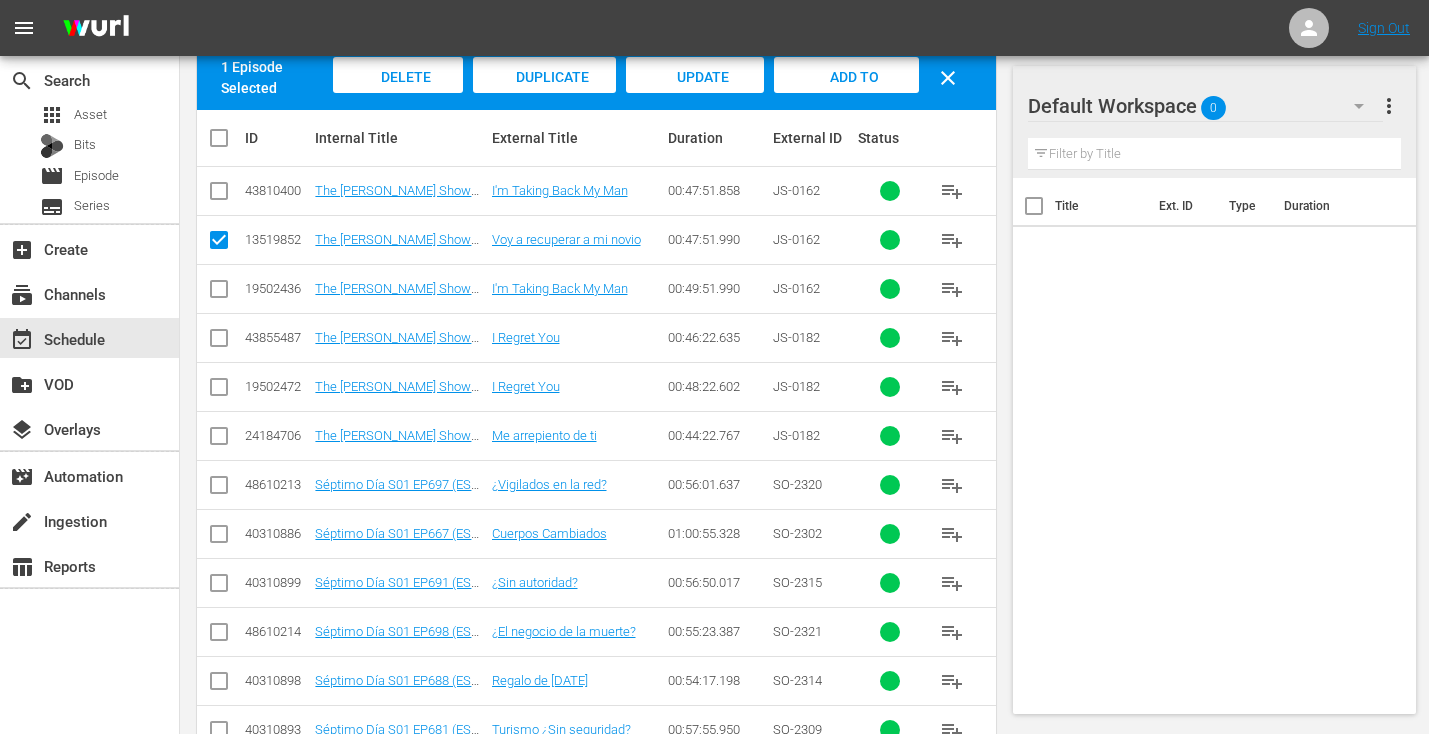 scroll, scrollTop: 384, scrollLeft: 0, axis: vertical 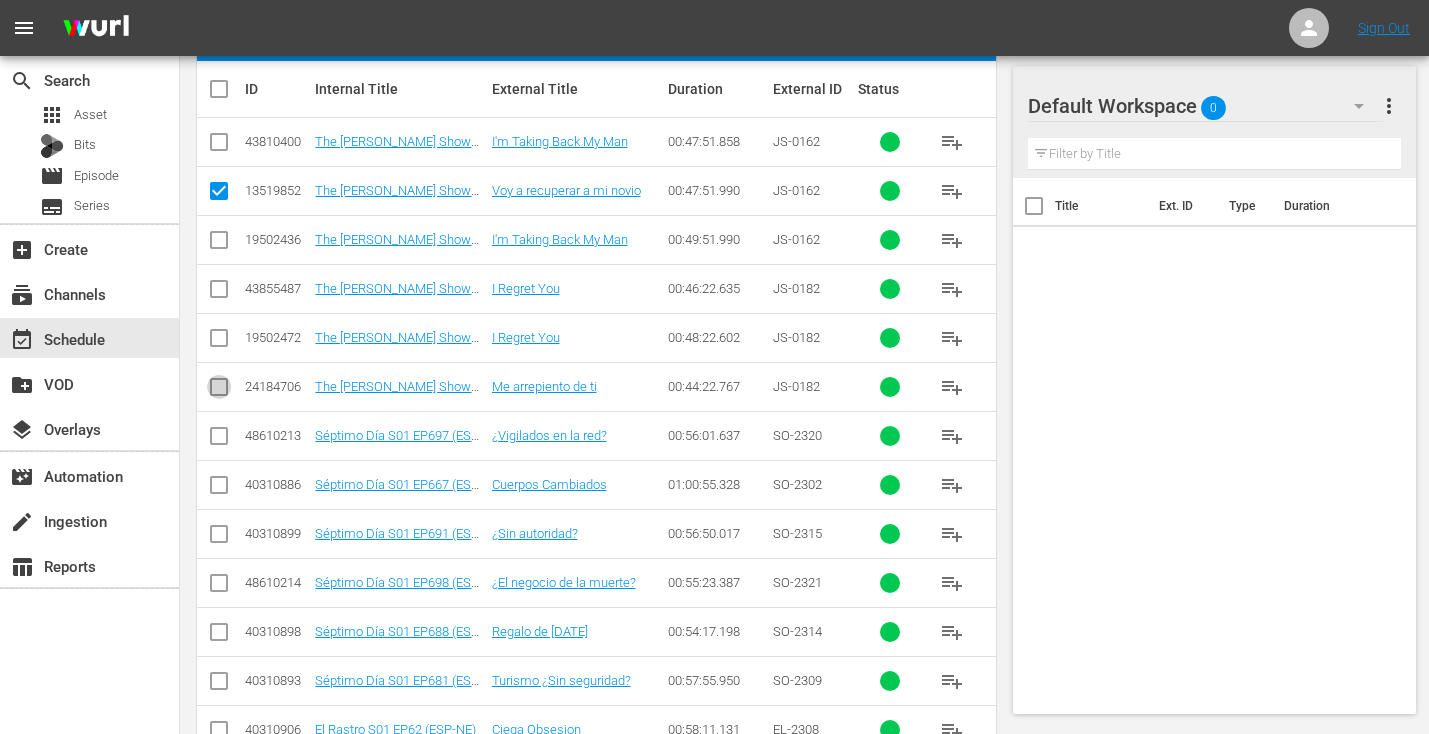 click at bounding box center [219, 391] 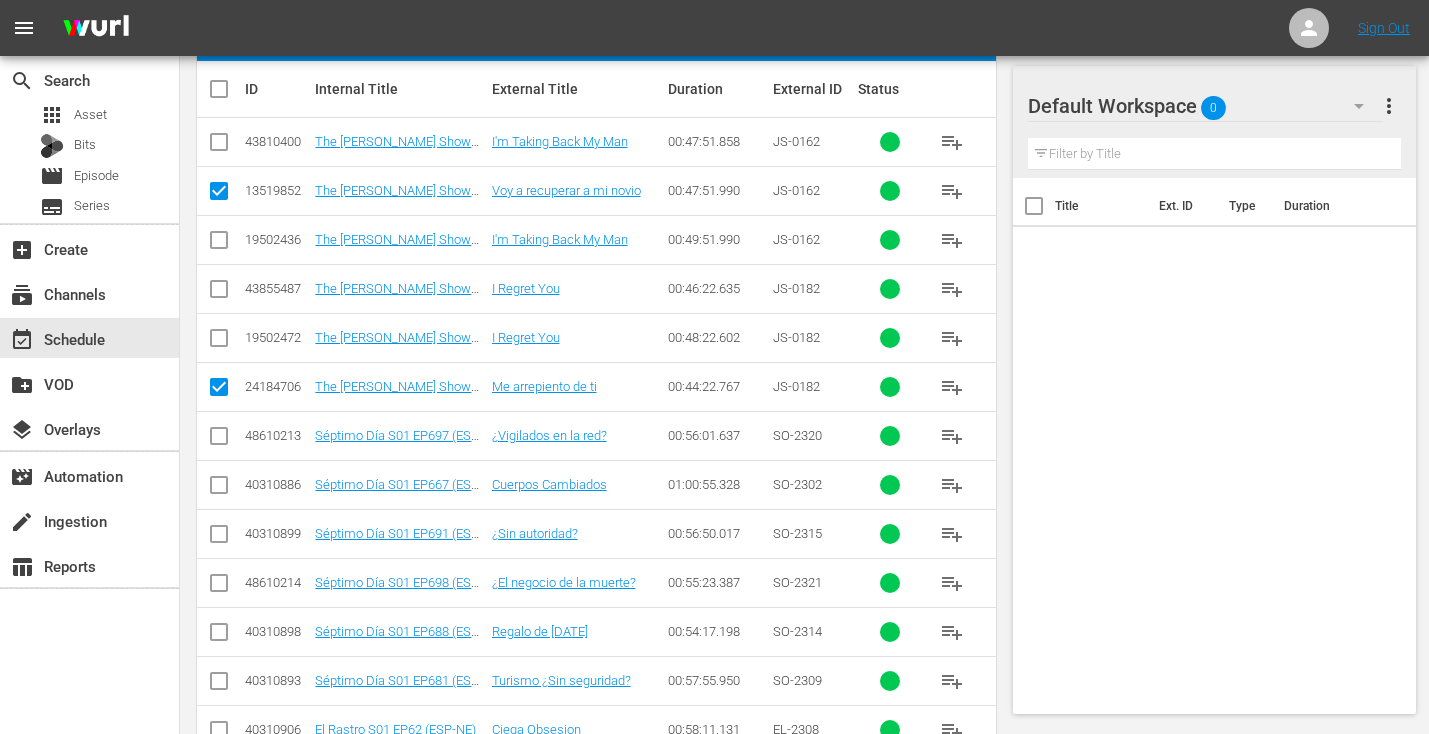 click at bounding box center [219, 440] 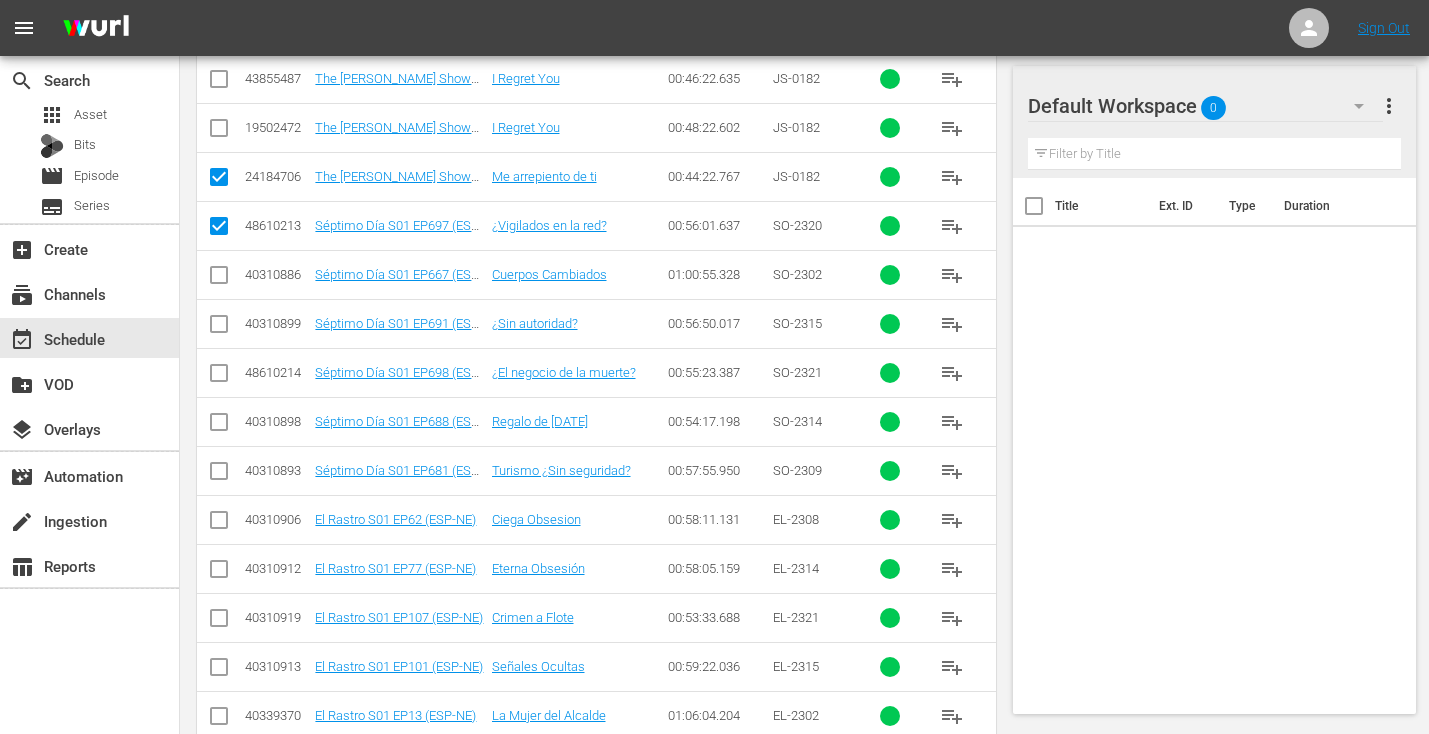 scroll, scrollTop: 621, scrollLeft: 0, axis: vertical 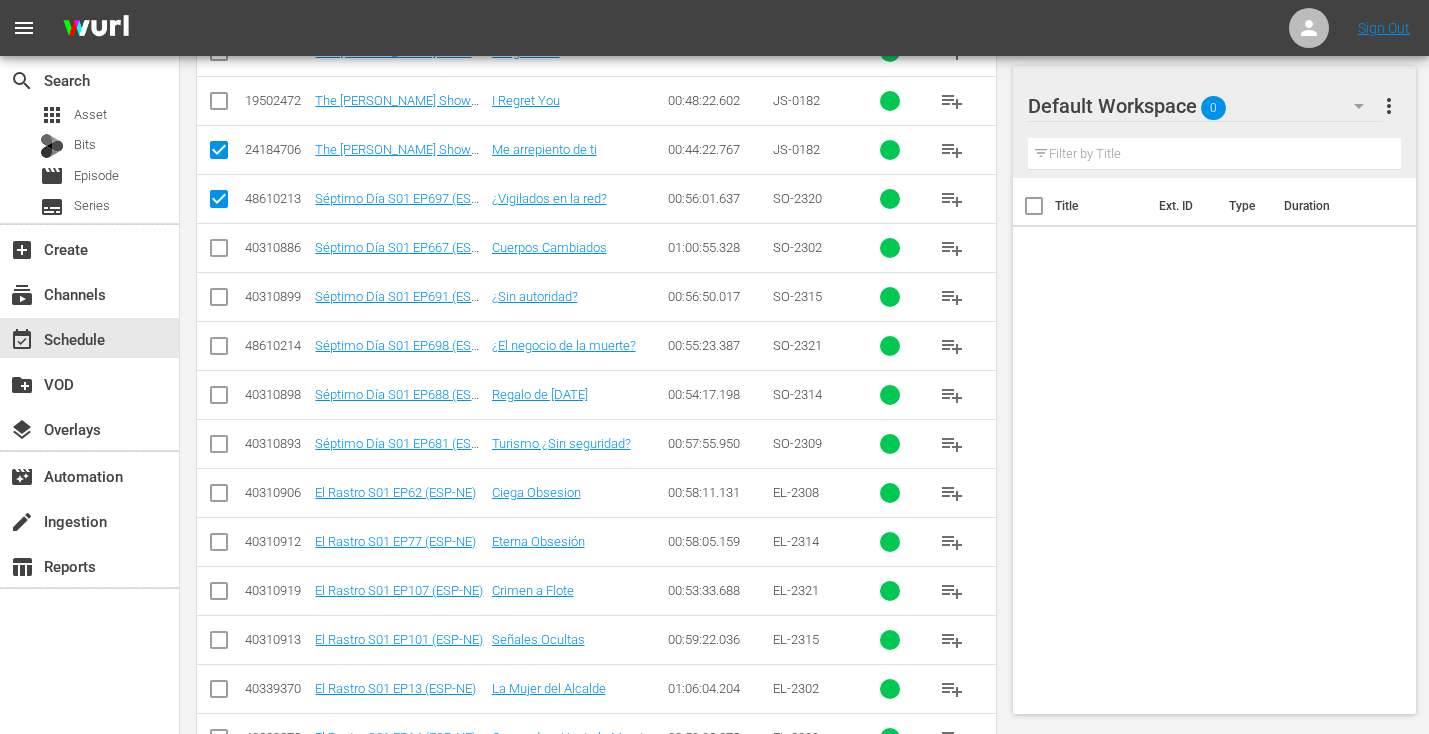 click at bounding box center (219, 252) 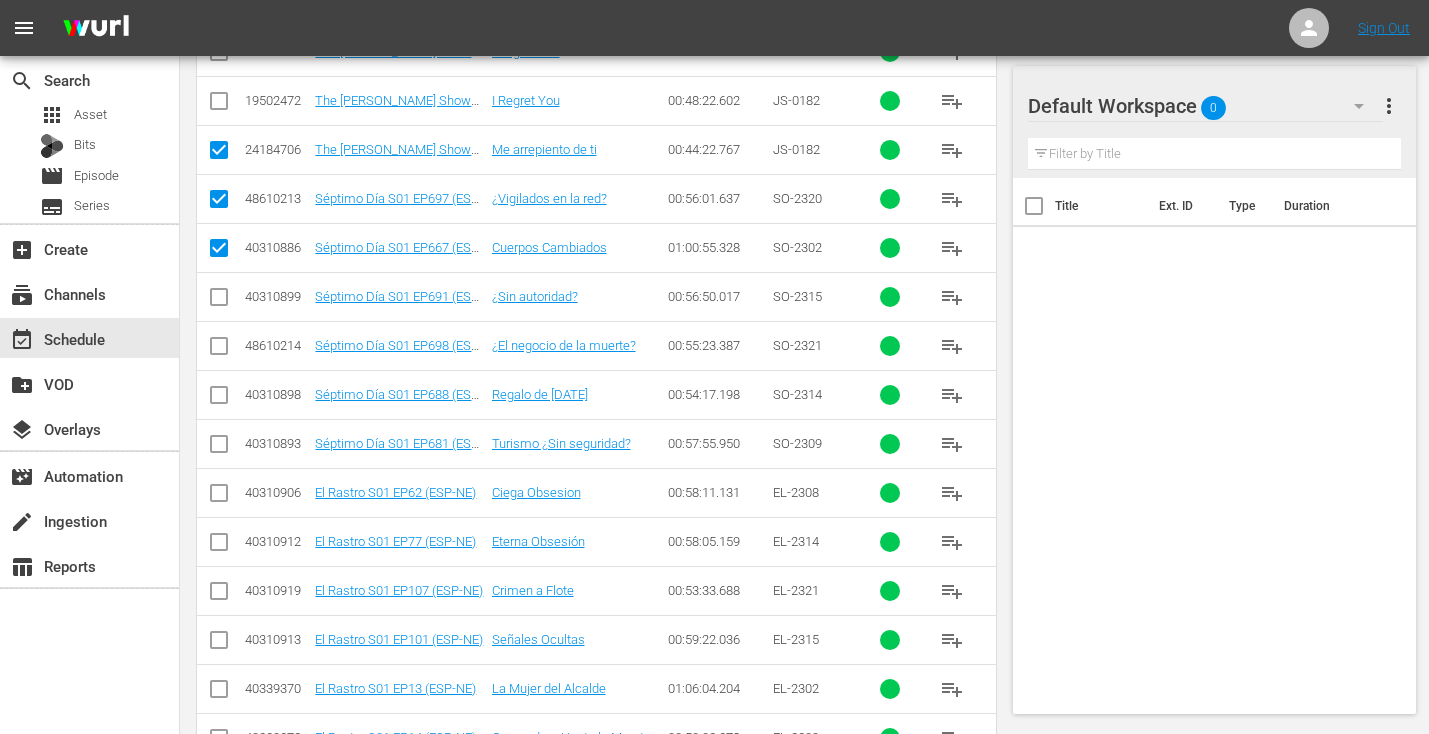 click at bounding box center (219, 301) 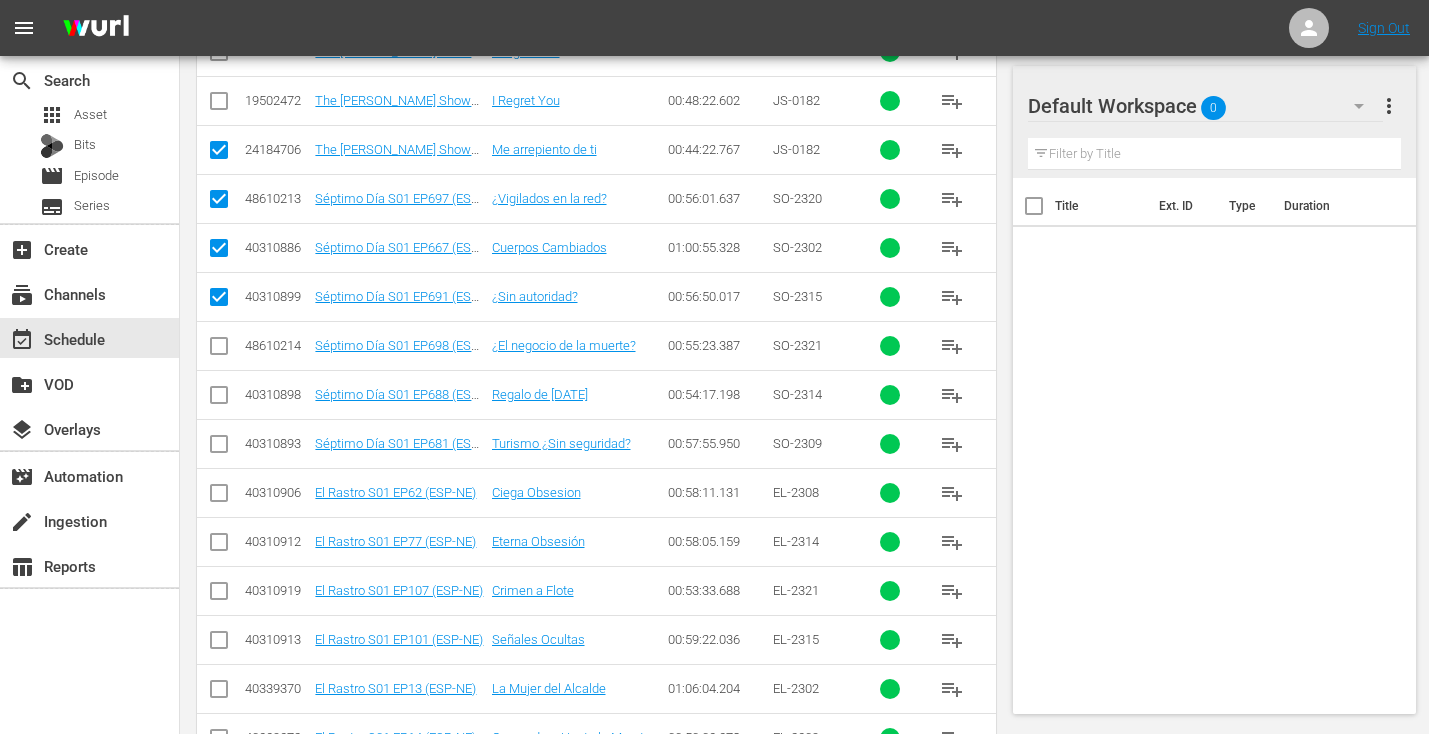 click at bounding box center [219, 350] 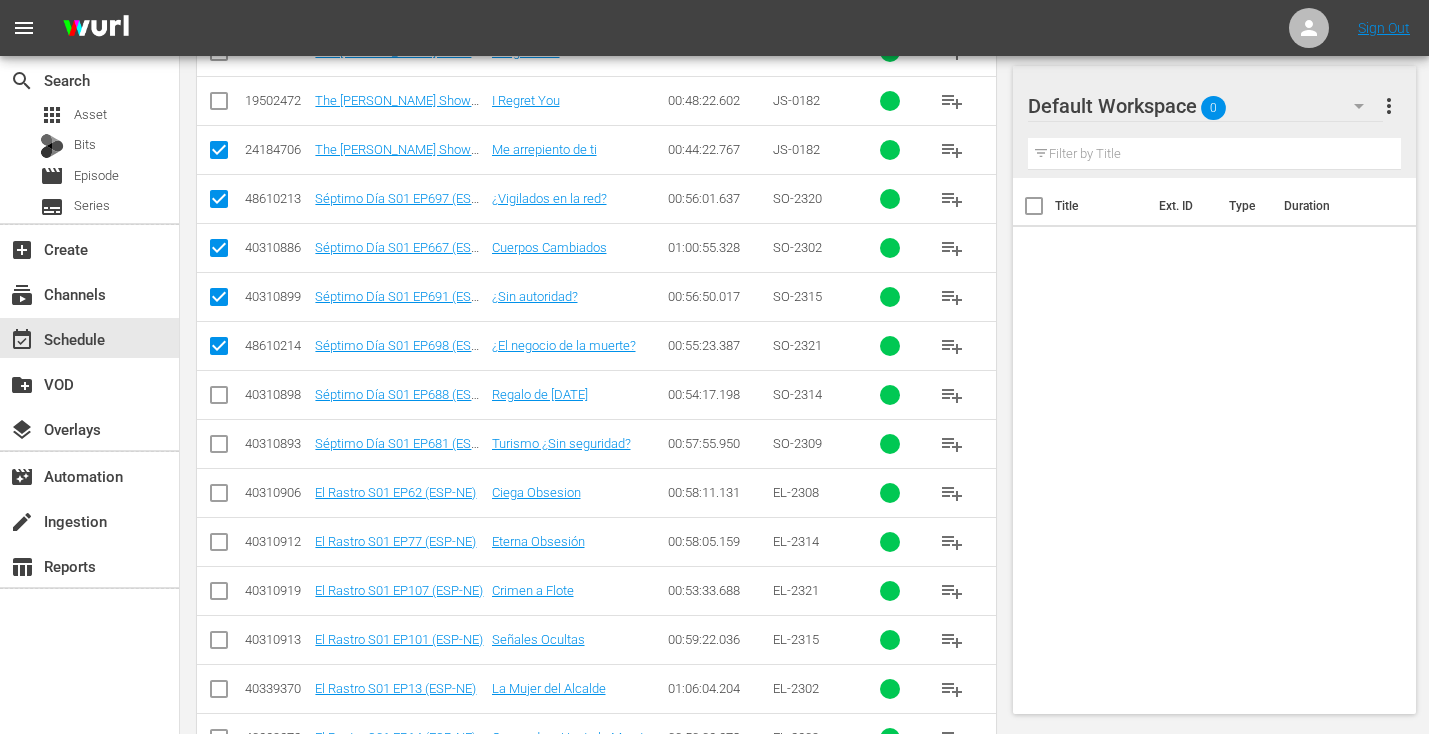 scroll, scrollTop: 711, scrollLeft: 0, axis: vertical 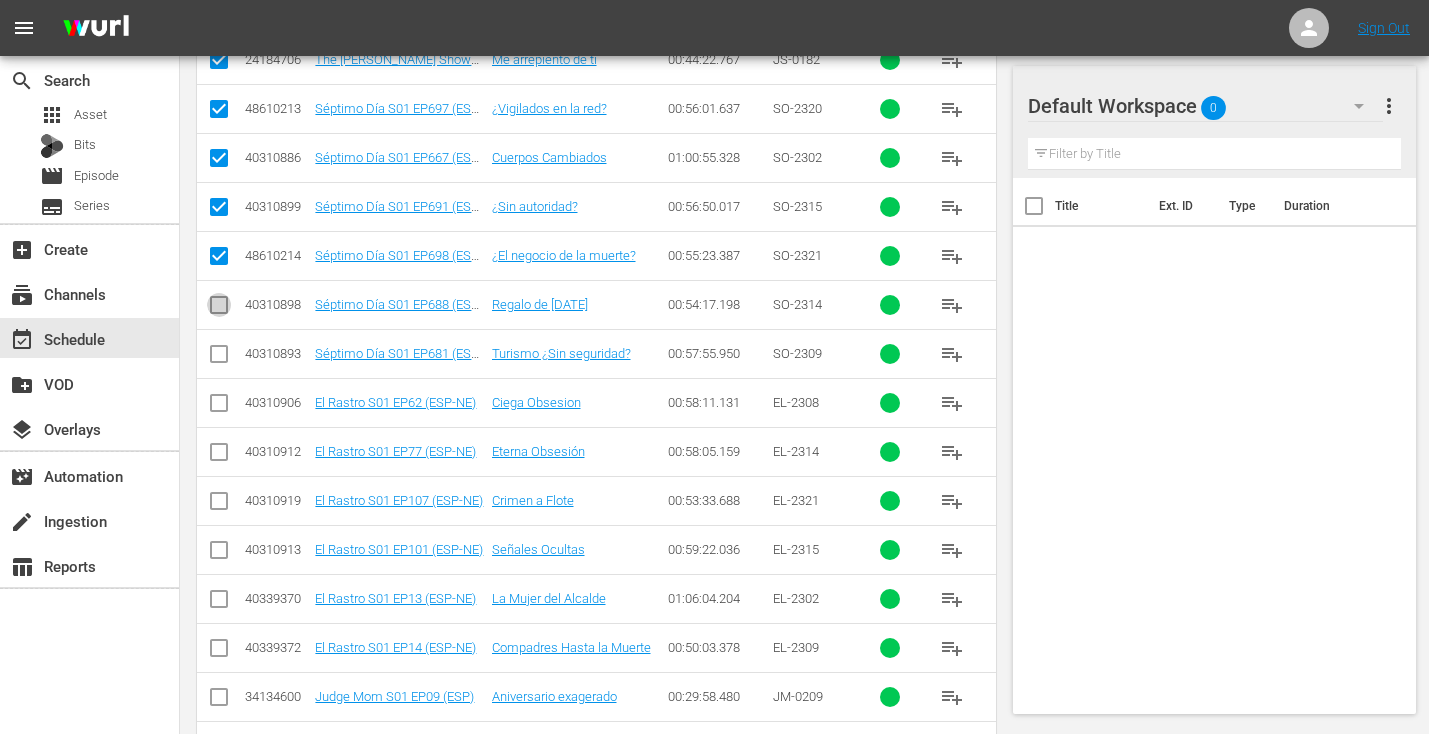 click at bounding box center (219, 309) 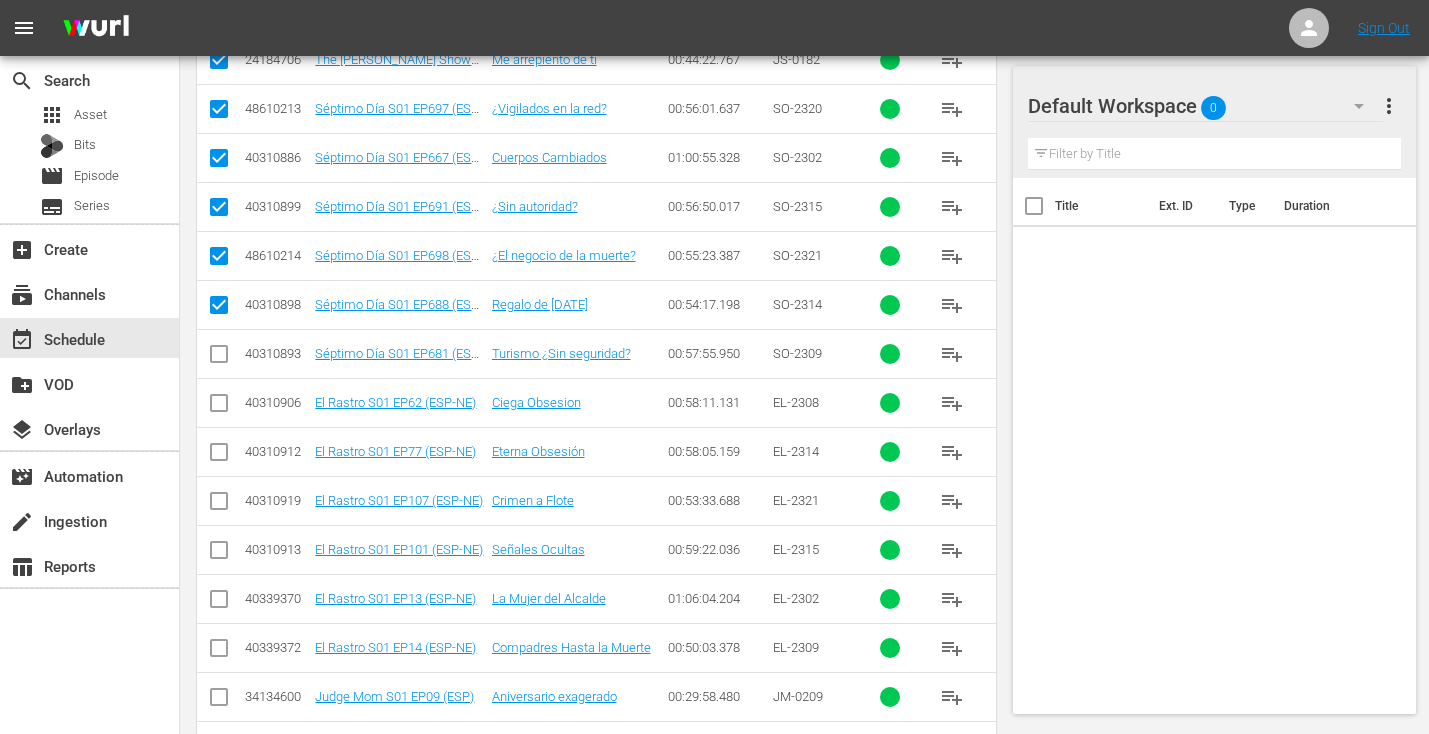click at bounding box center [219, 358] 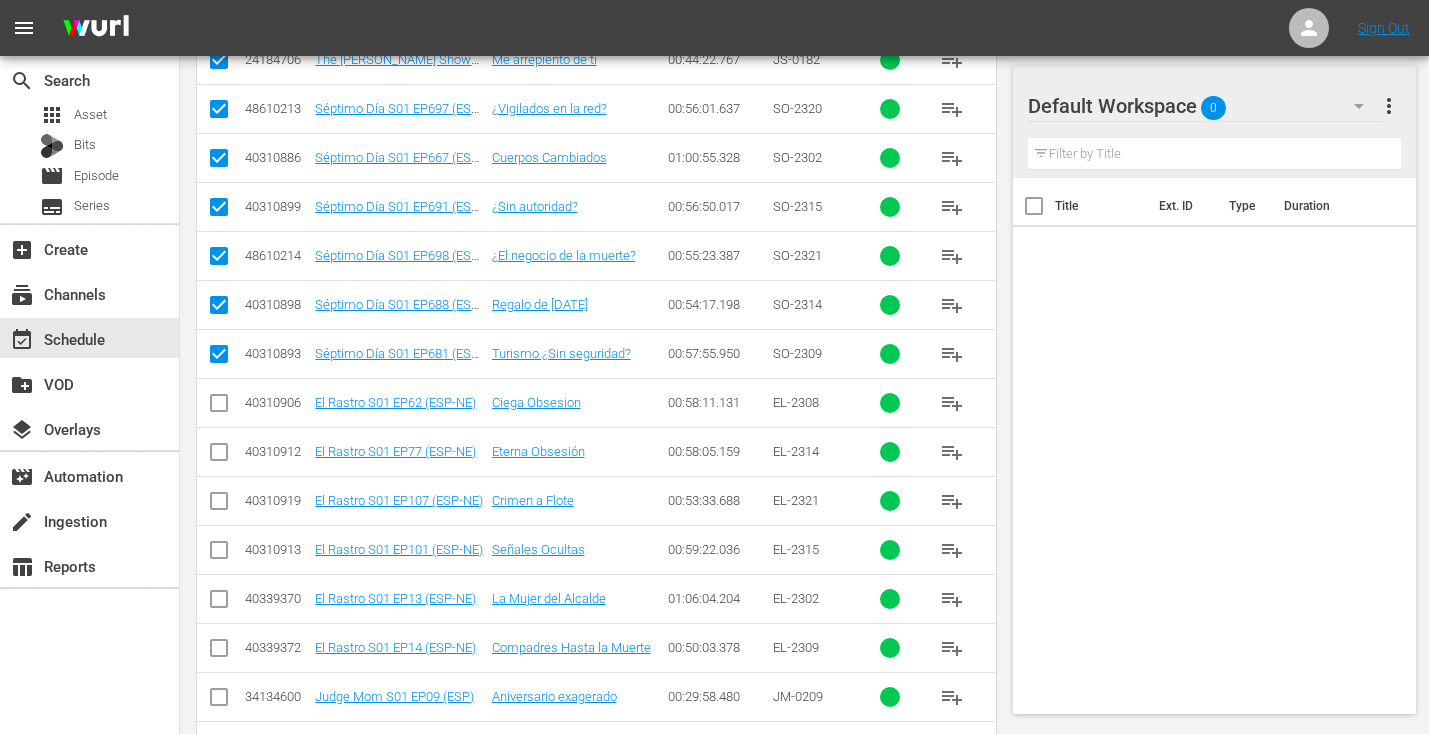 scroll, scrollTop: 795, scrollLeft: 0, axis: vertical 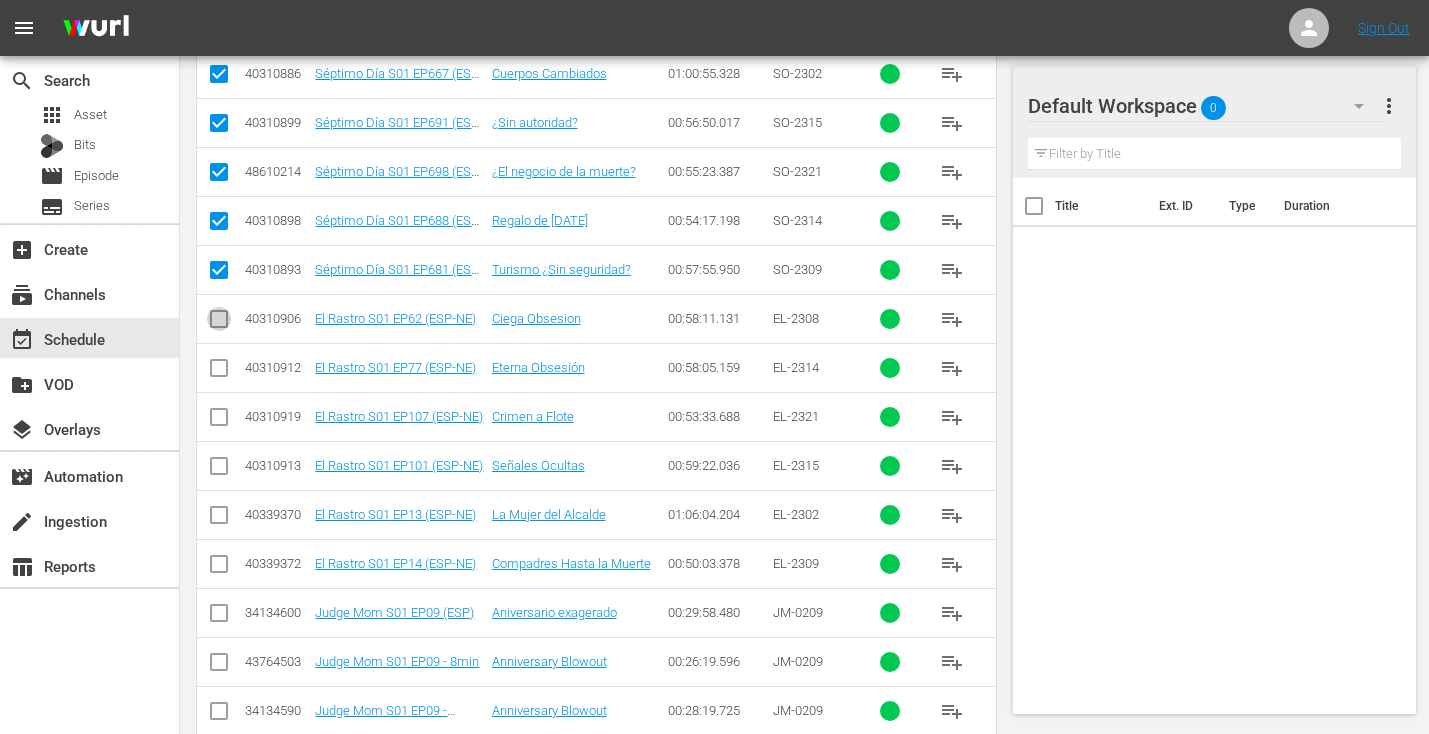 click at bounding box center [219, 323] 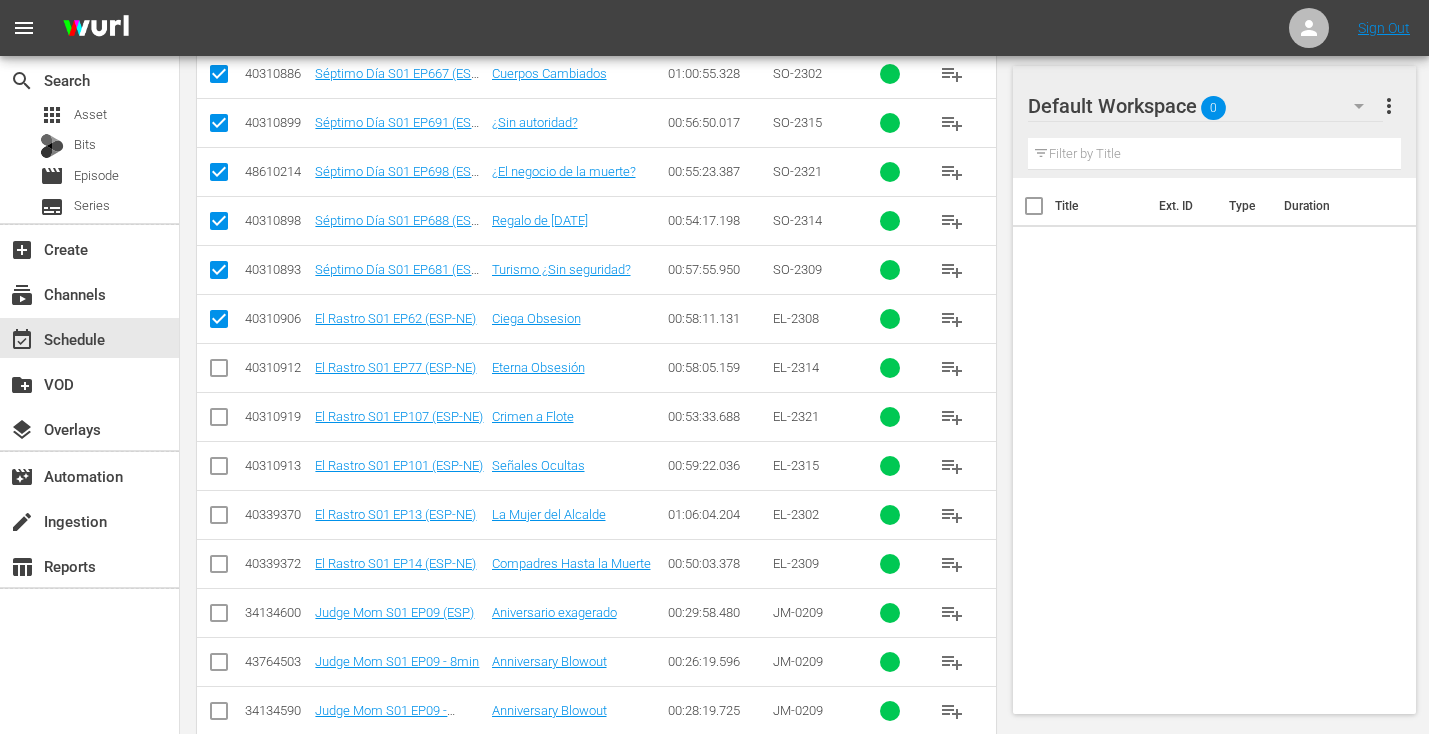 click at bounding box center [219, 372] 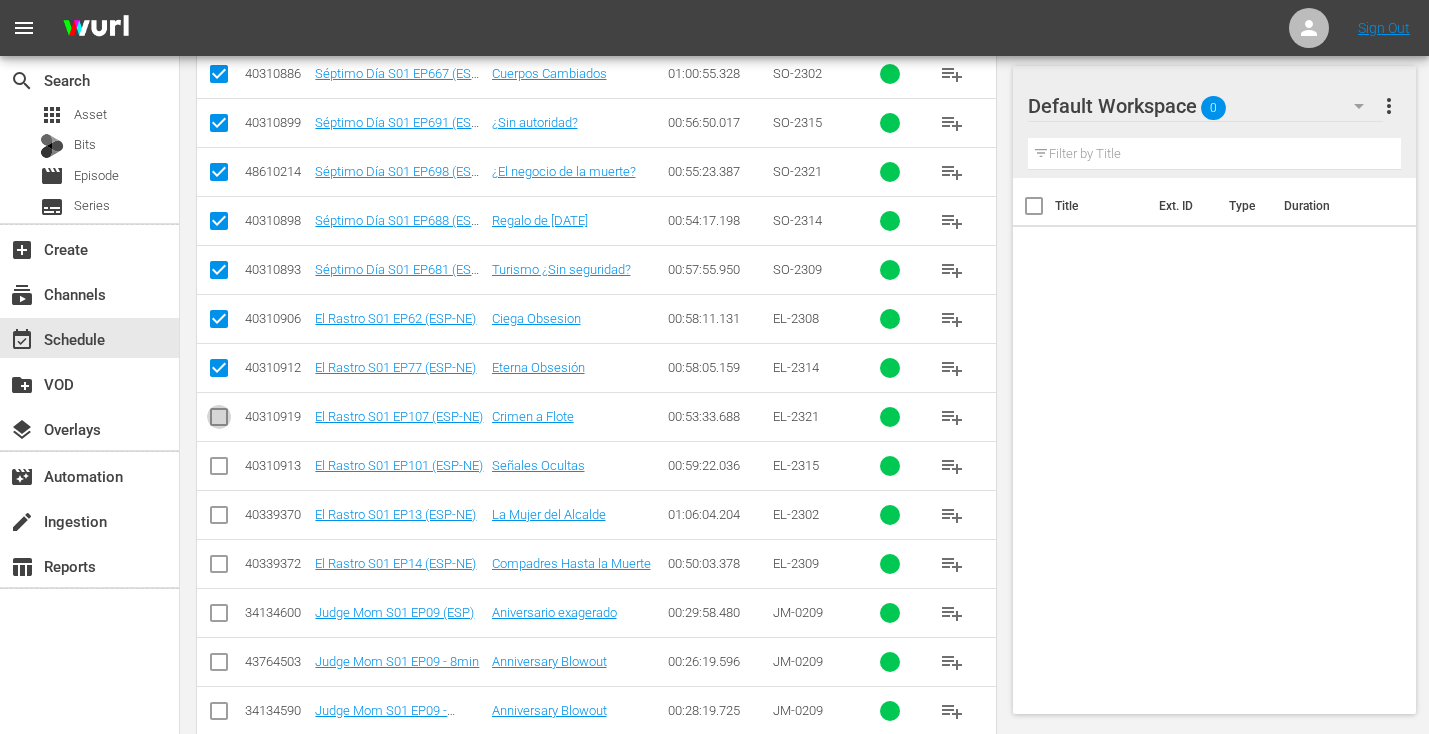 click at bounding box center (219, 421) 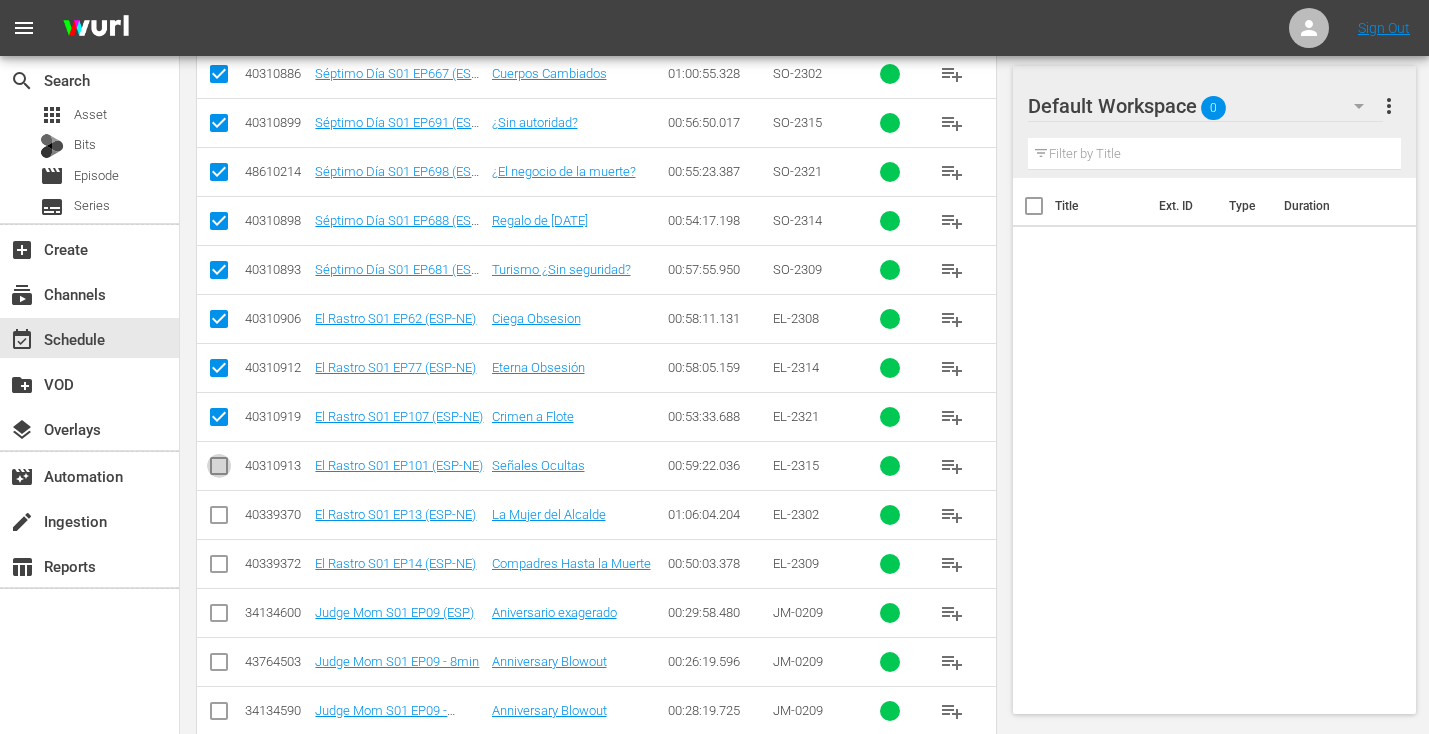 click at bounding box center [219, 470] 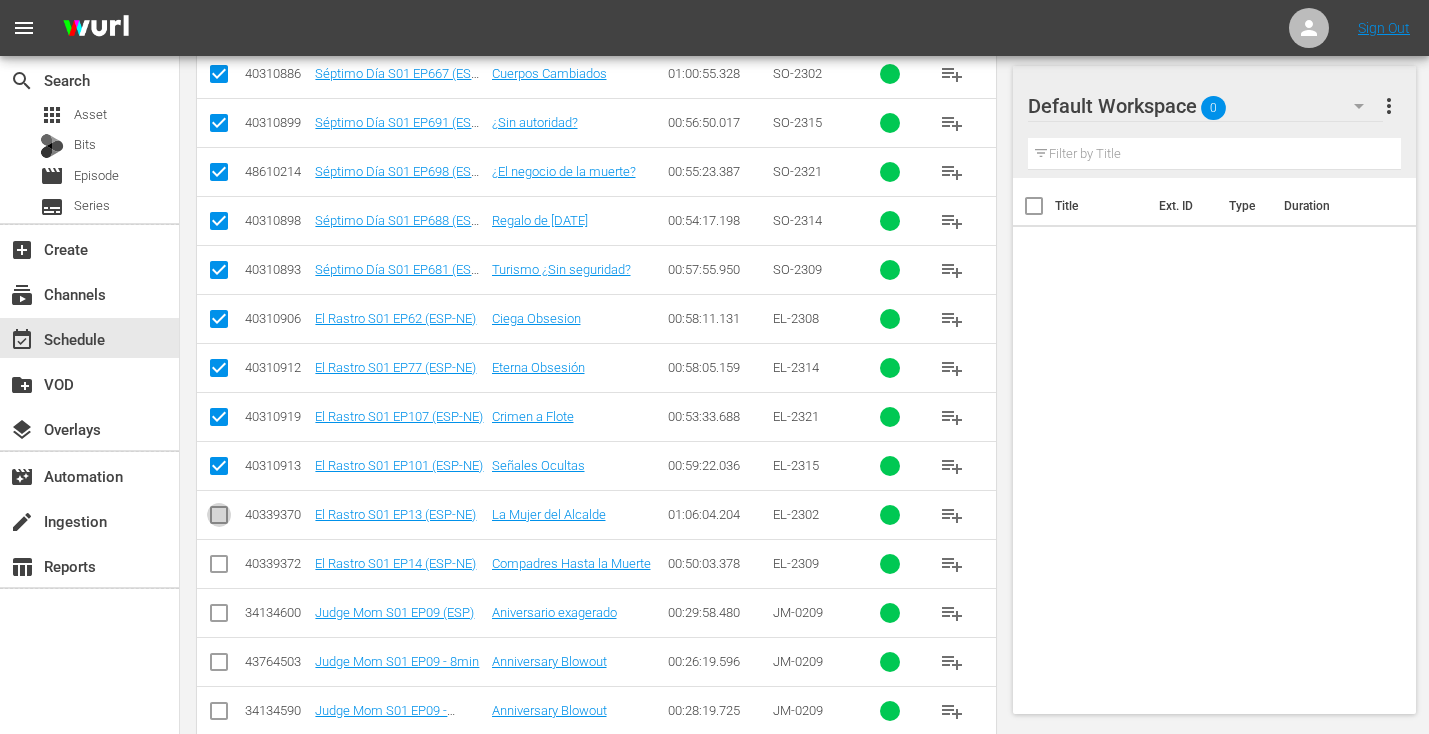 click at bounding box center [219, 519] 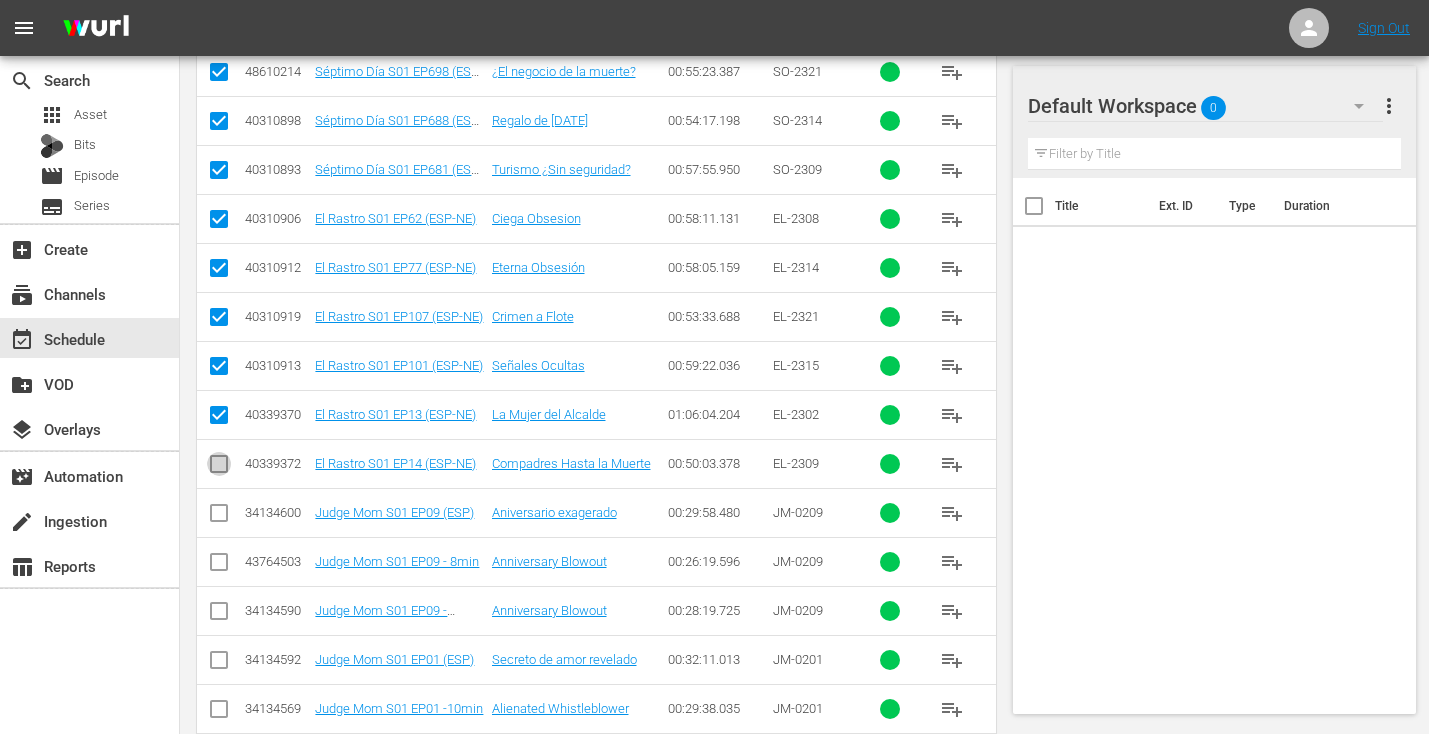 click at bounding box center (219, 468) 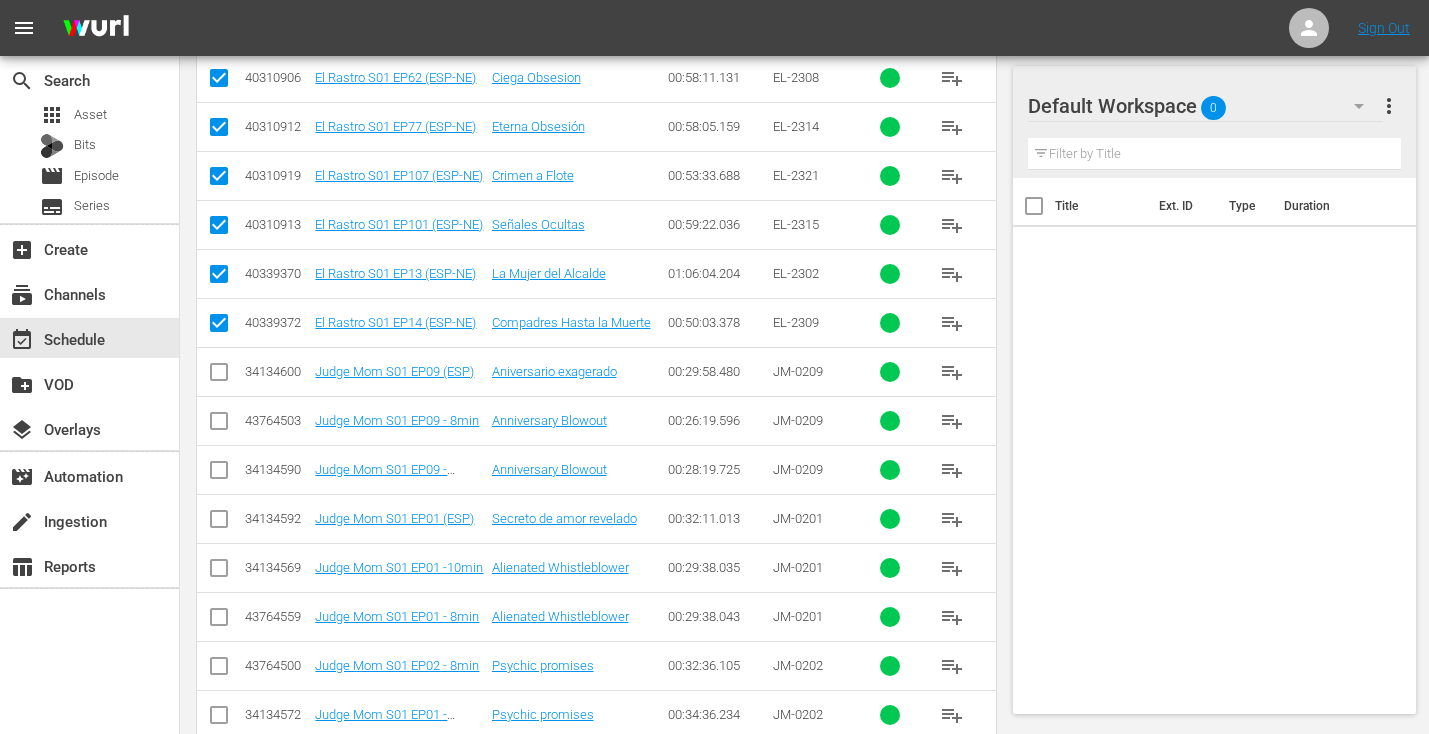 scroll, scrollTop: 1041, scrollLeft: 0, axis: vertical 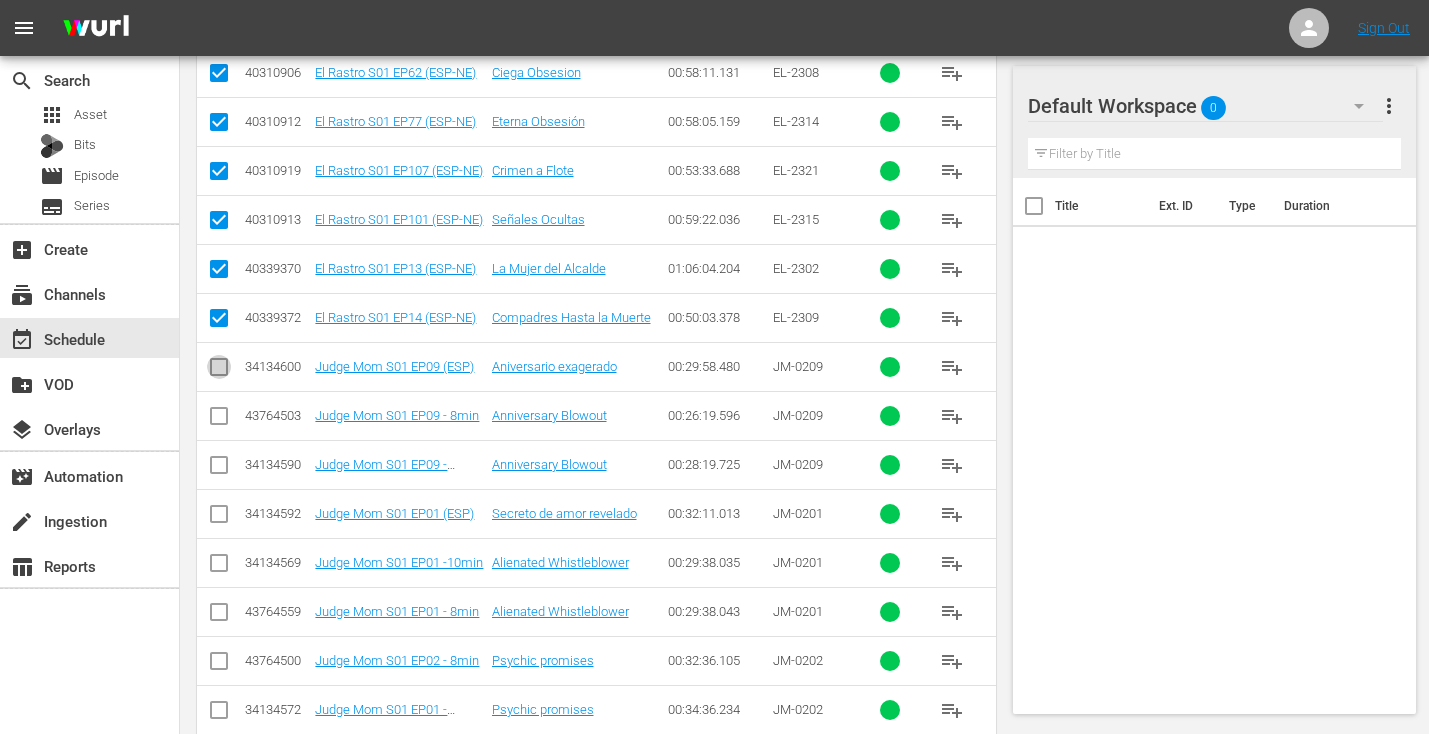 click at bounding box center (219, 371) 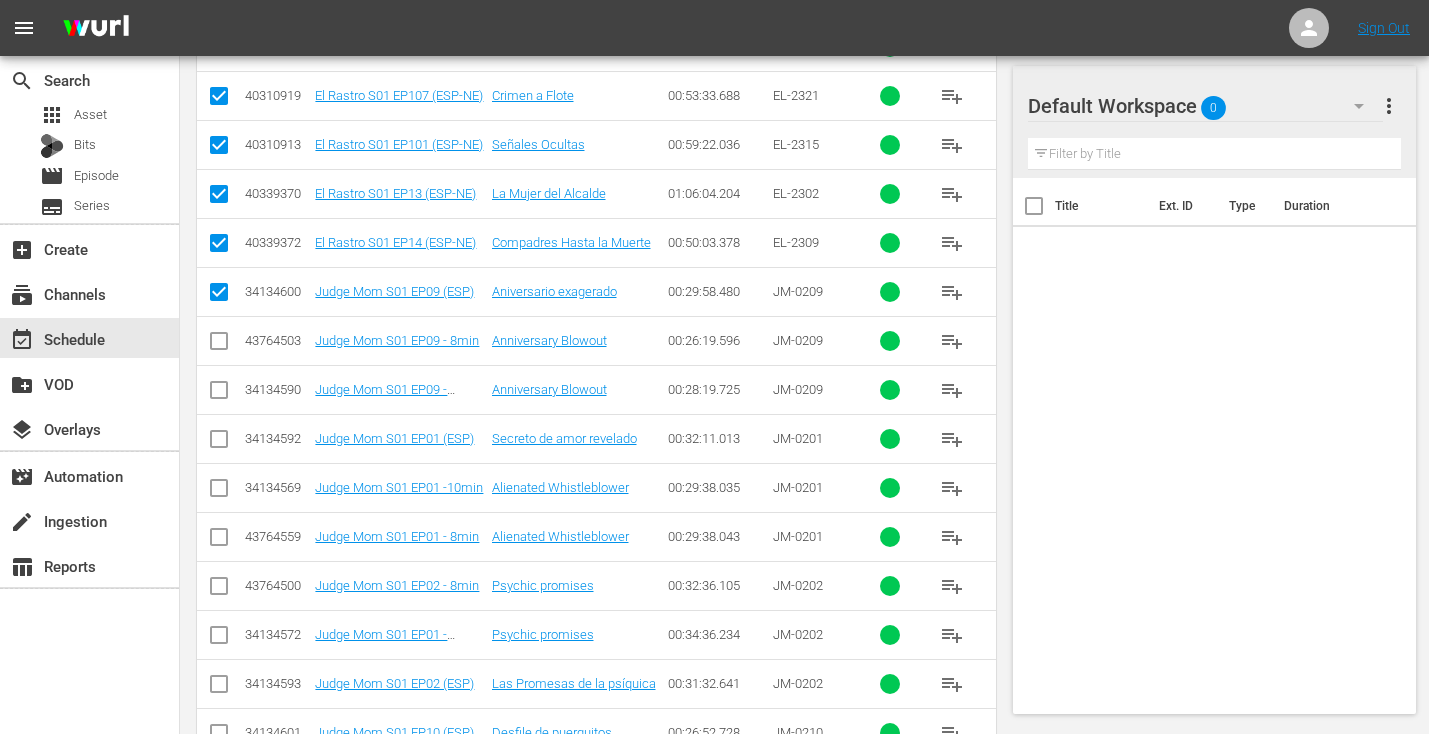 scroll, scrollTop: 1155, scrollLeft: 0, axis: vertical 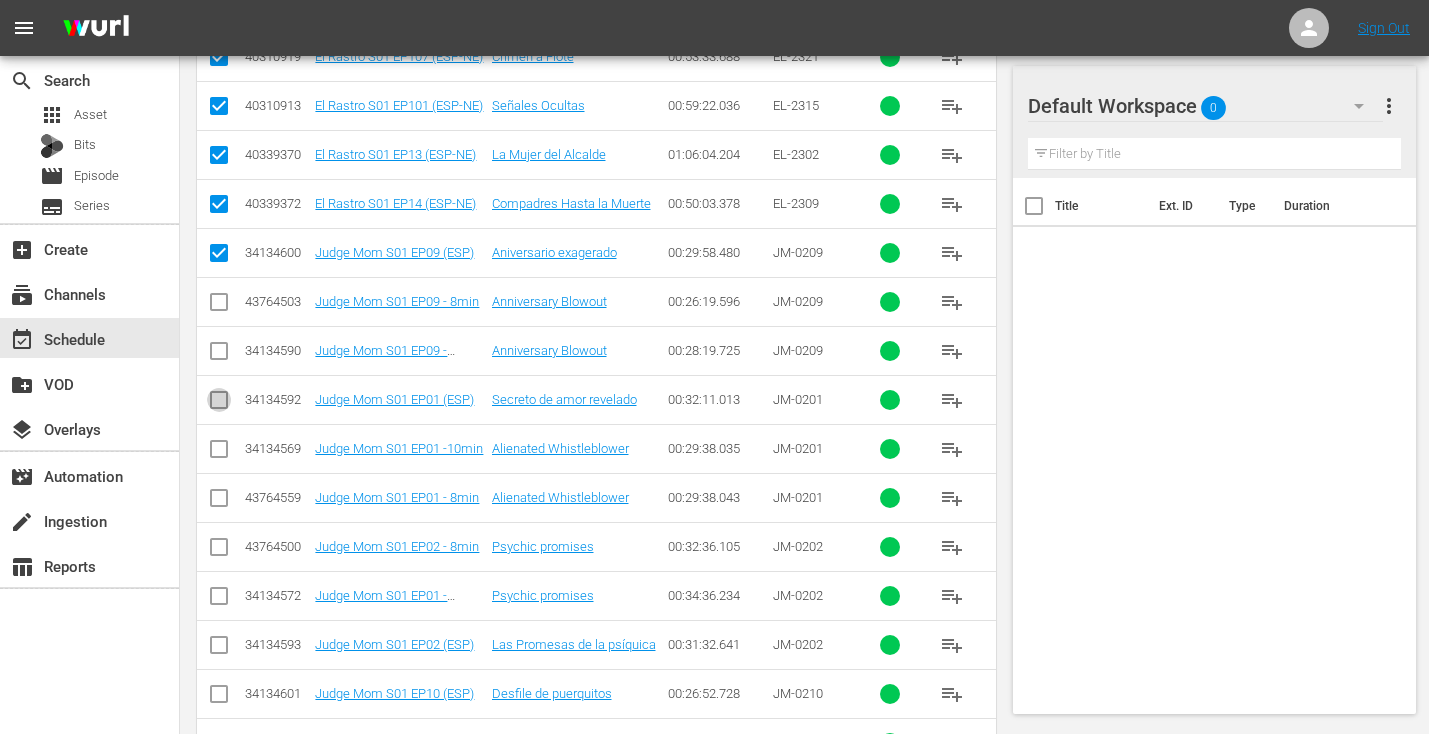 click at bounding box center (219, 404) 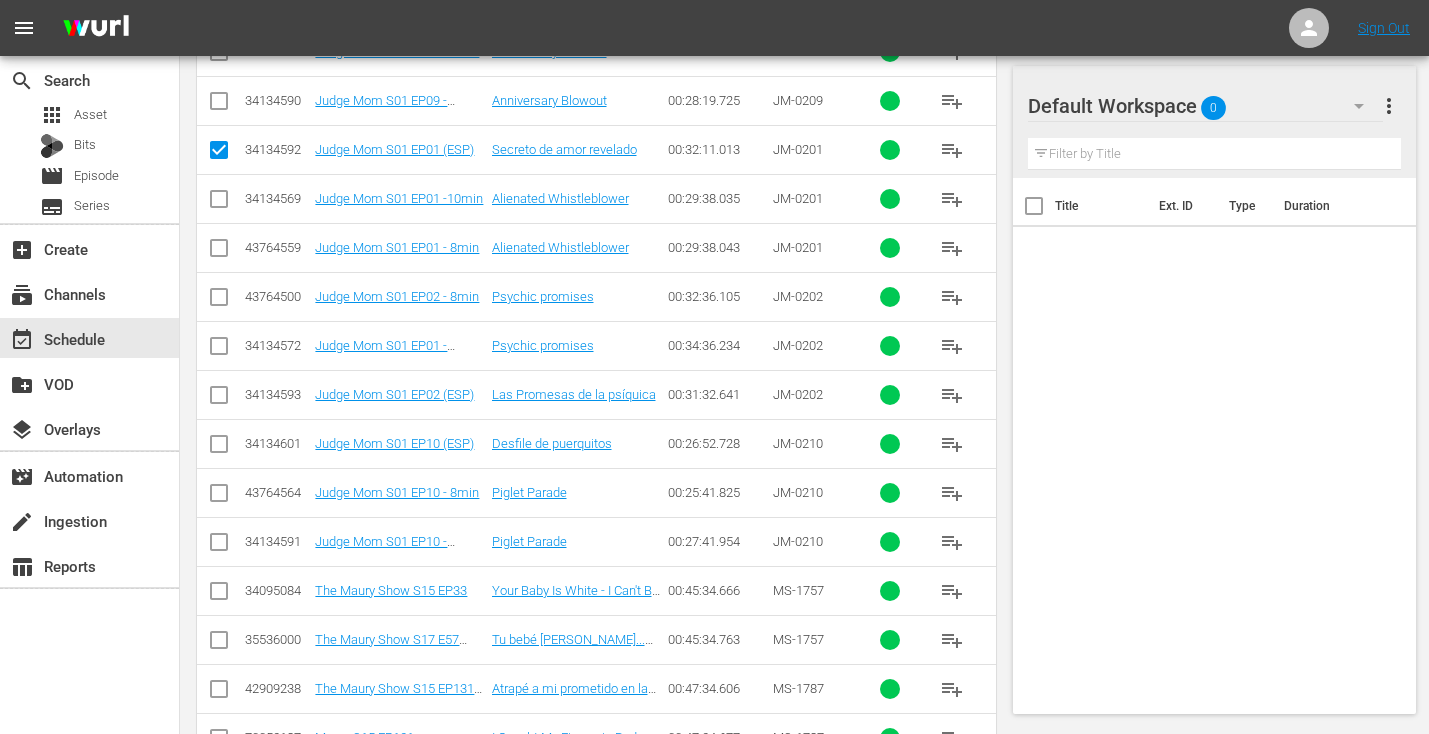 scroll, scrollTop: 1455, scrollLeft: 0, axis: vertical 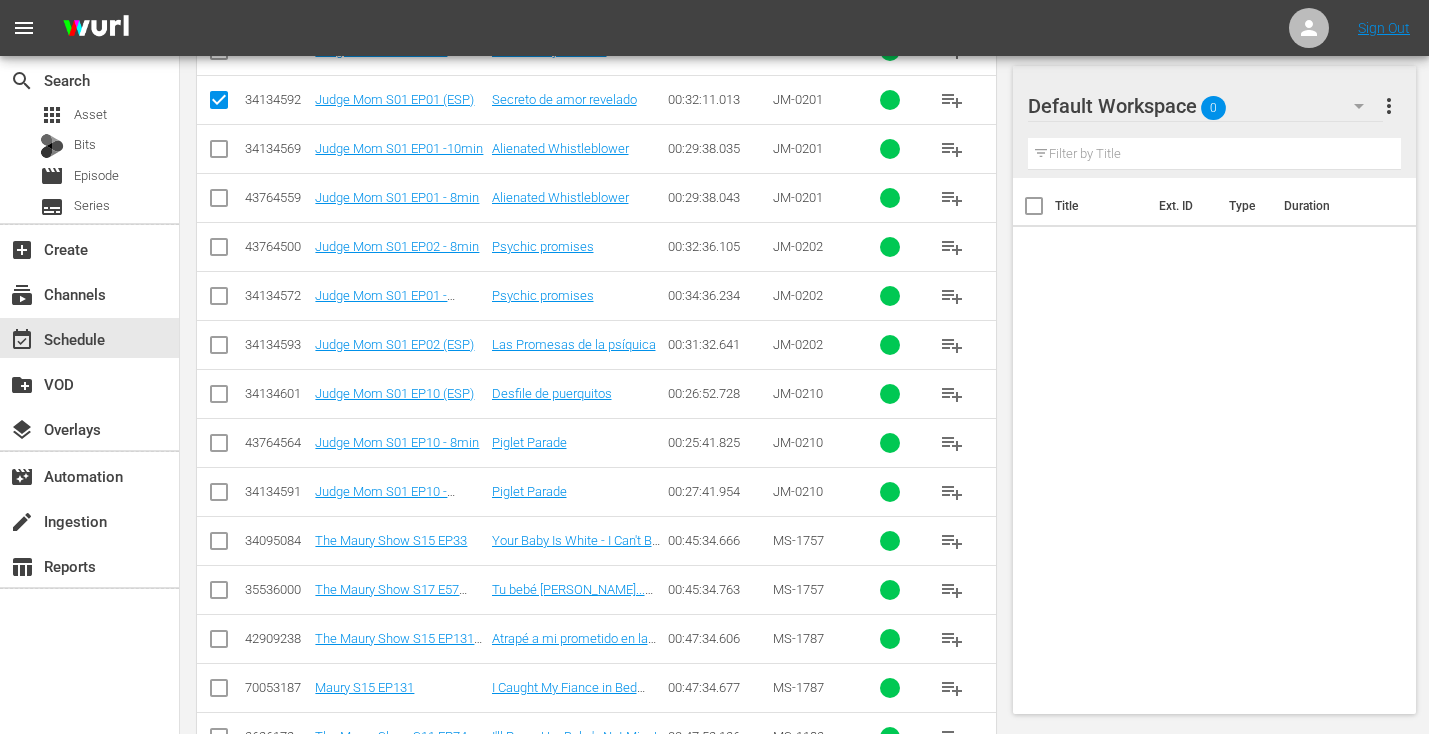 click at bounding box center (219, 349) 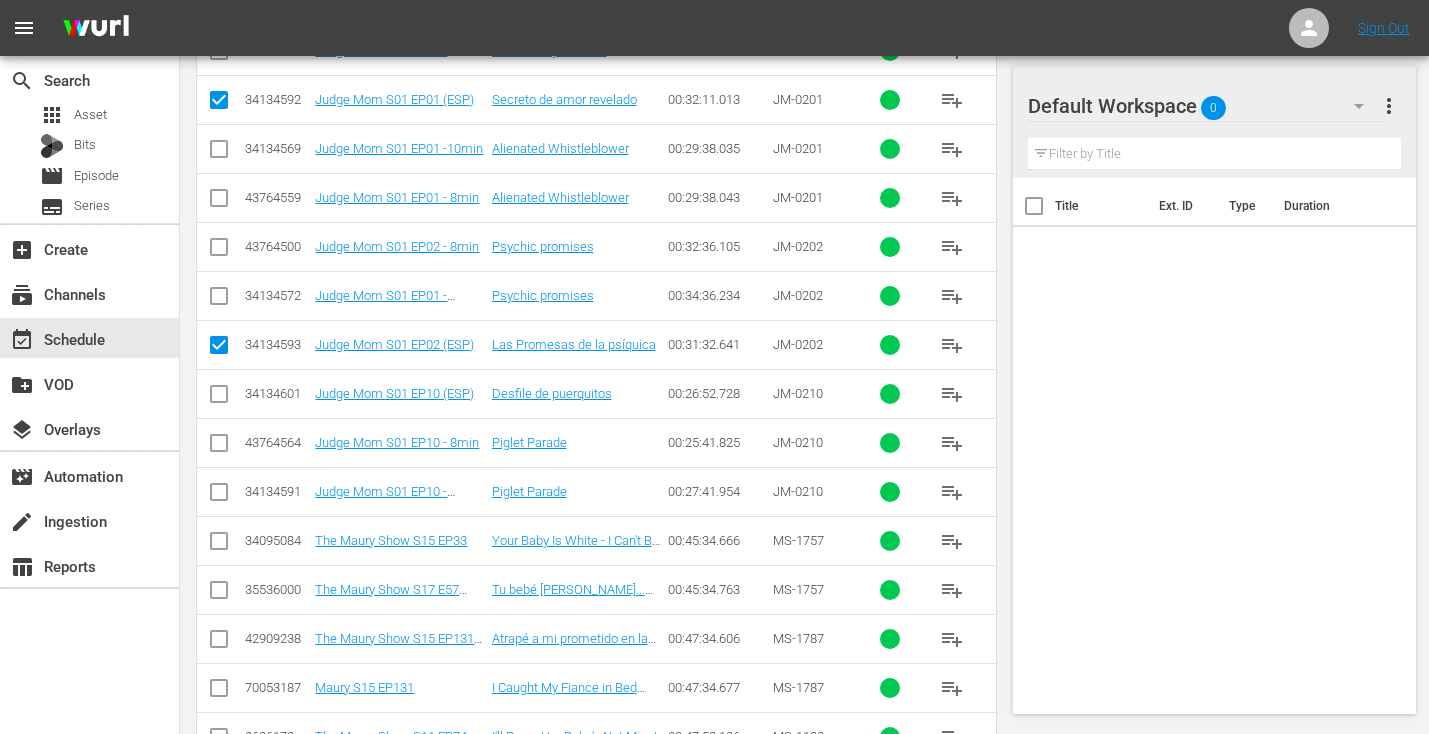click at bounding box center (219, 398) 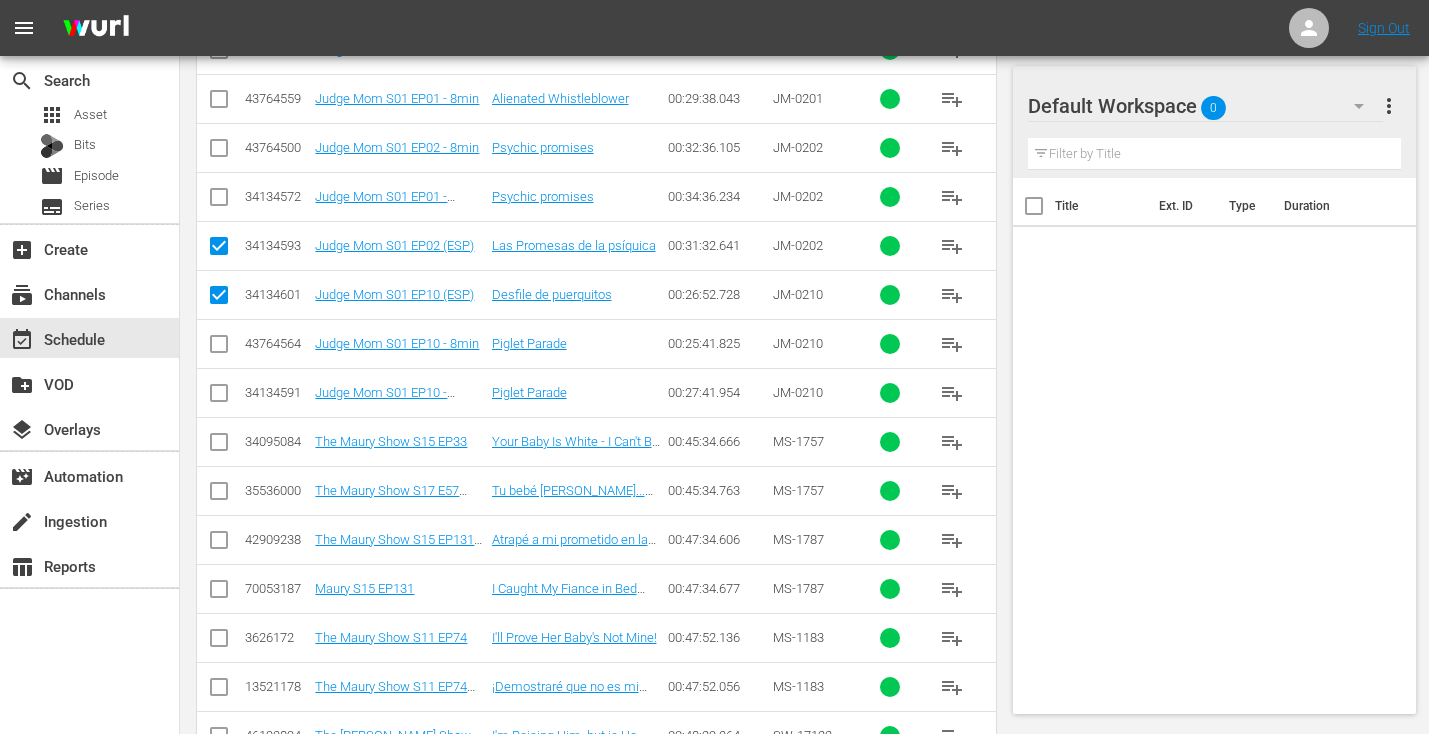 scroll, scrollTop: 1628, scrollLeft: 0, axis: vertical 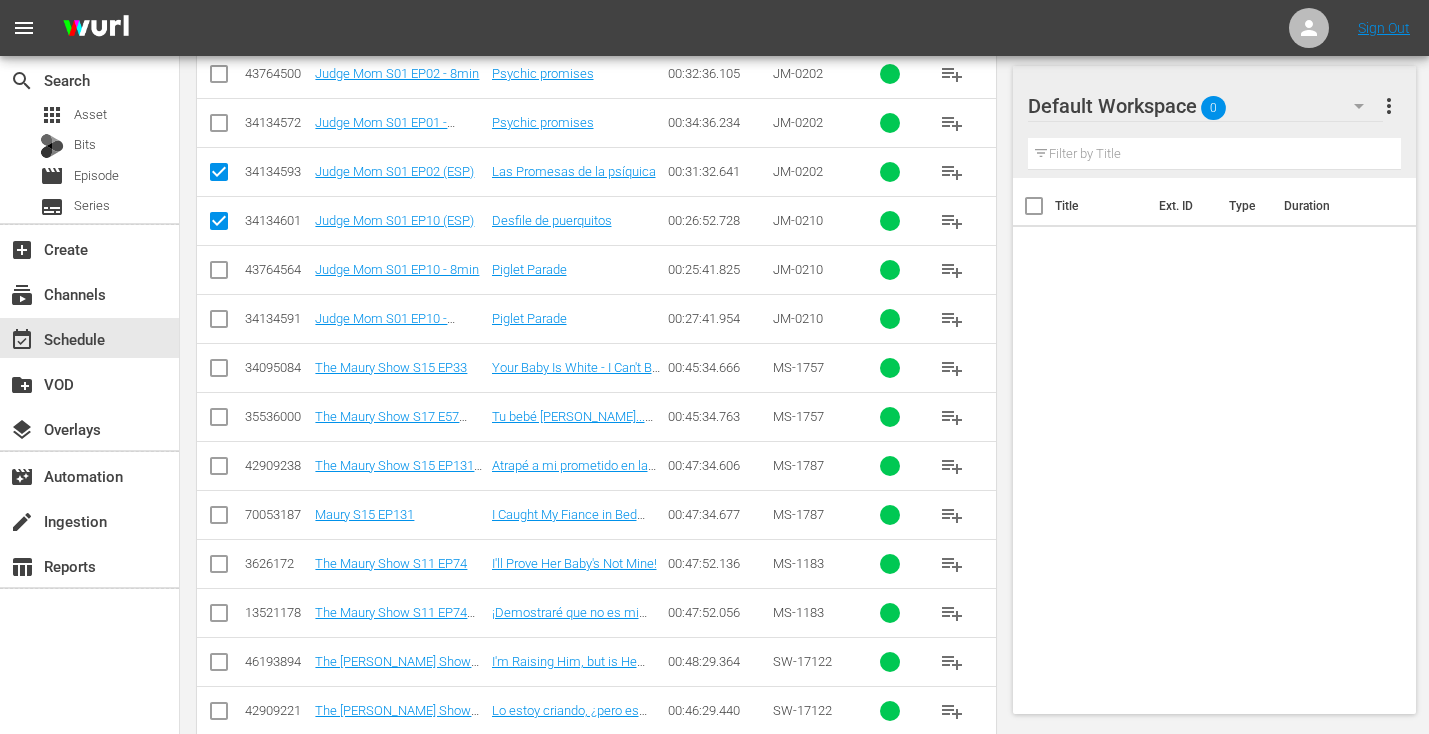 click at bounding box center (219, 421) 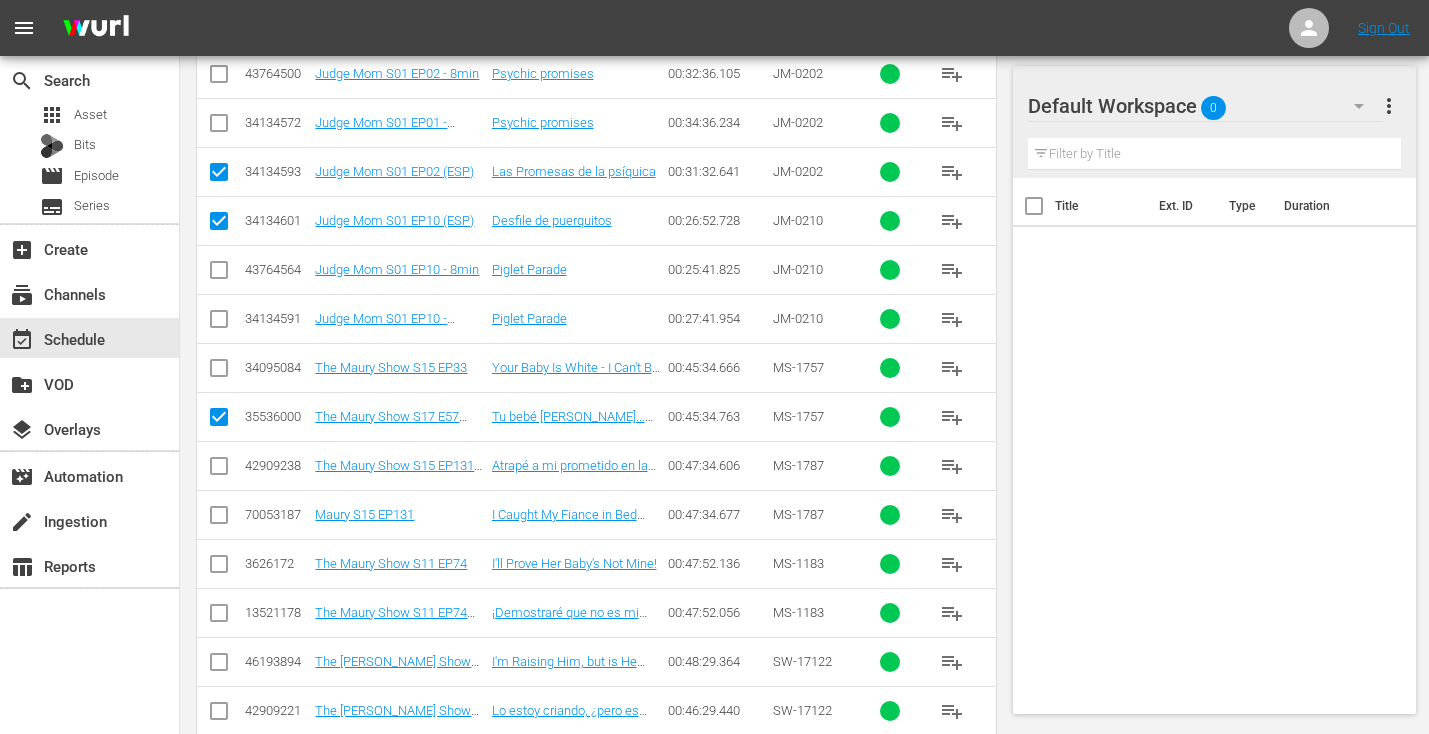 scroll, scrollTop: 1680, scrollLeft: 0, axis: vertical 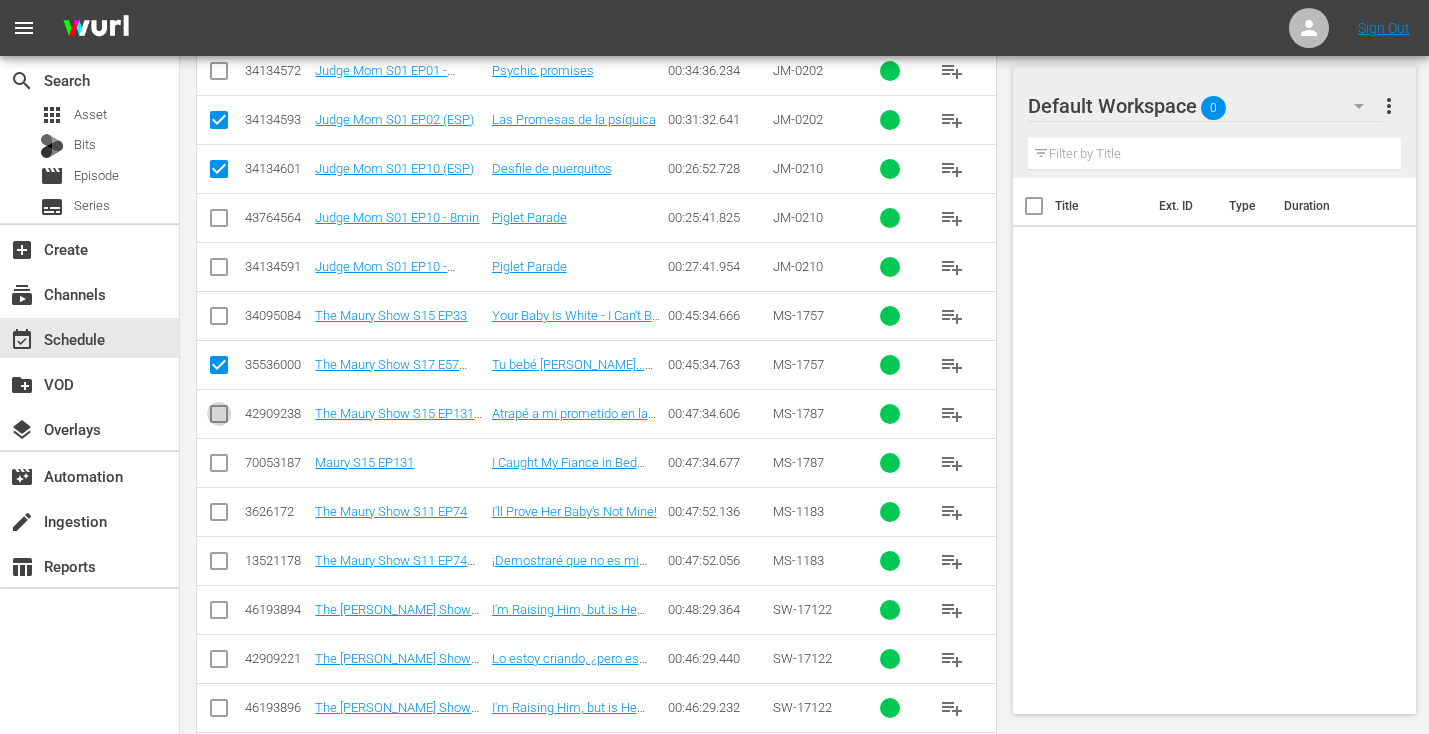 click at bounding box center [219, 418] 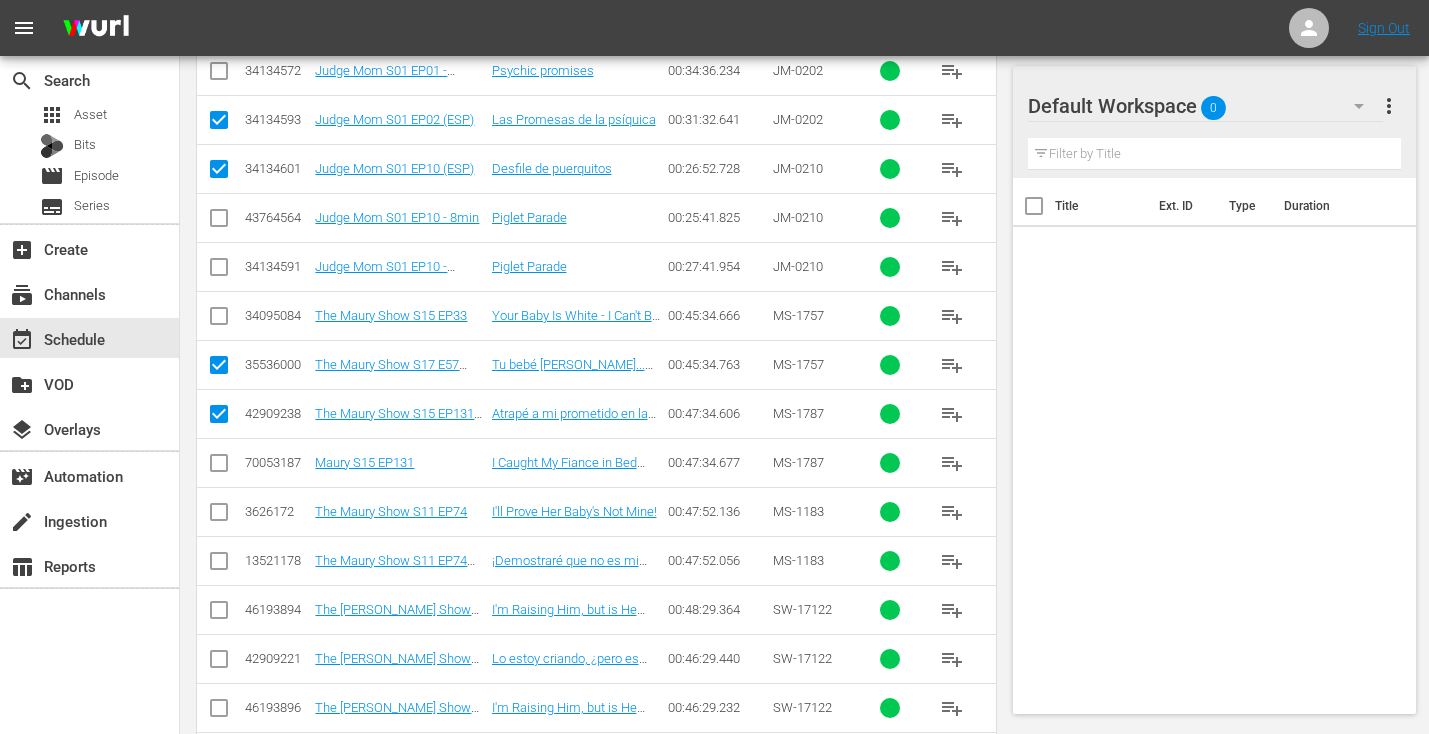 scroll, scrollTop: 1779, scrollLeft: 0, axis: vertical 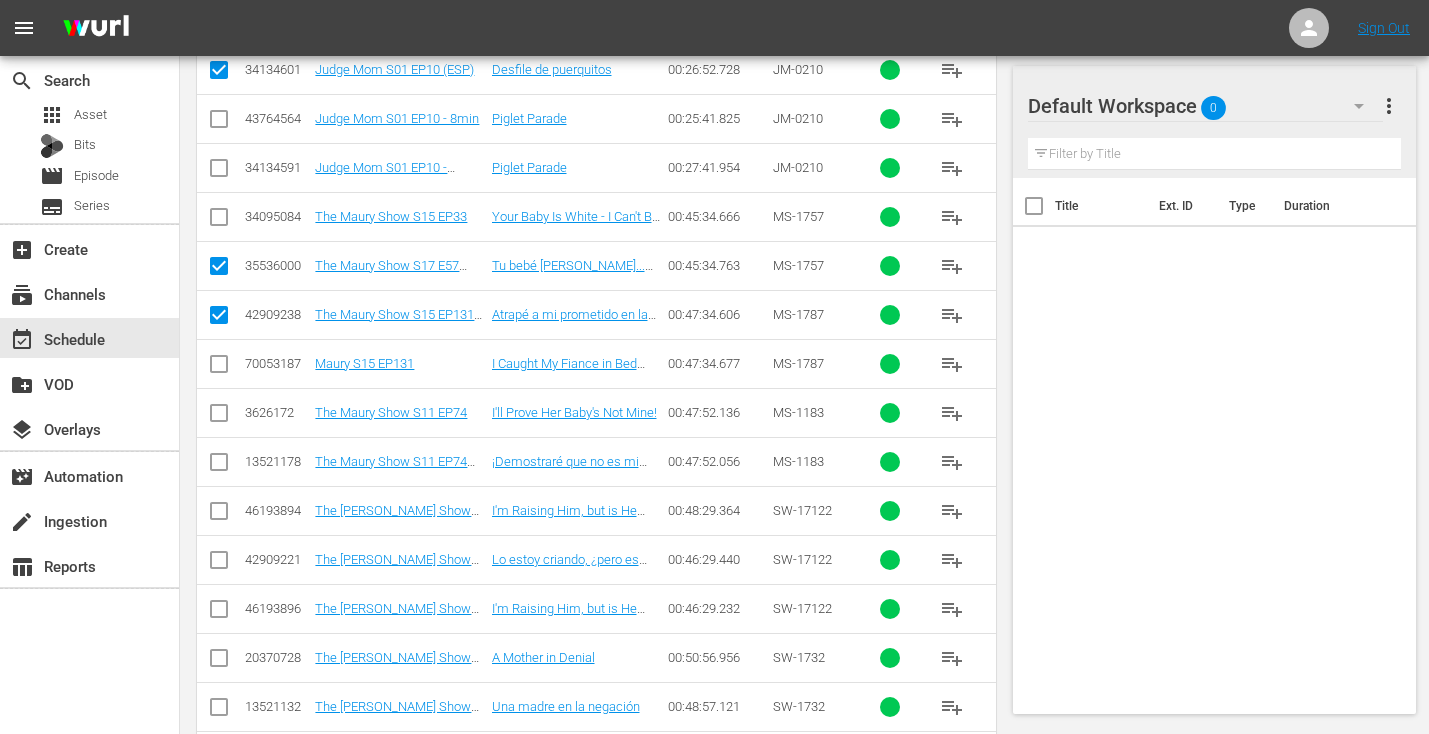 click at bounding box center [219, 466] 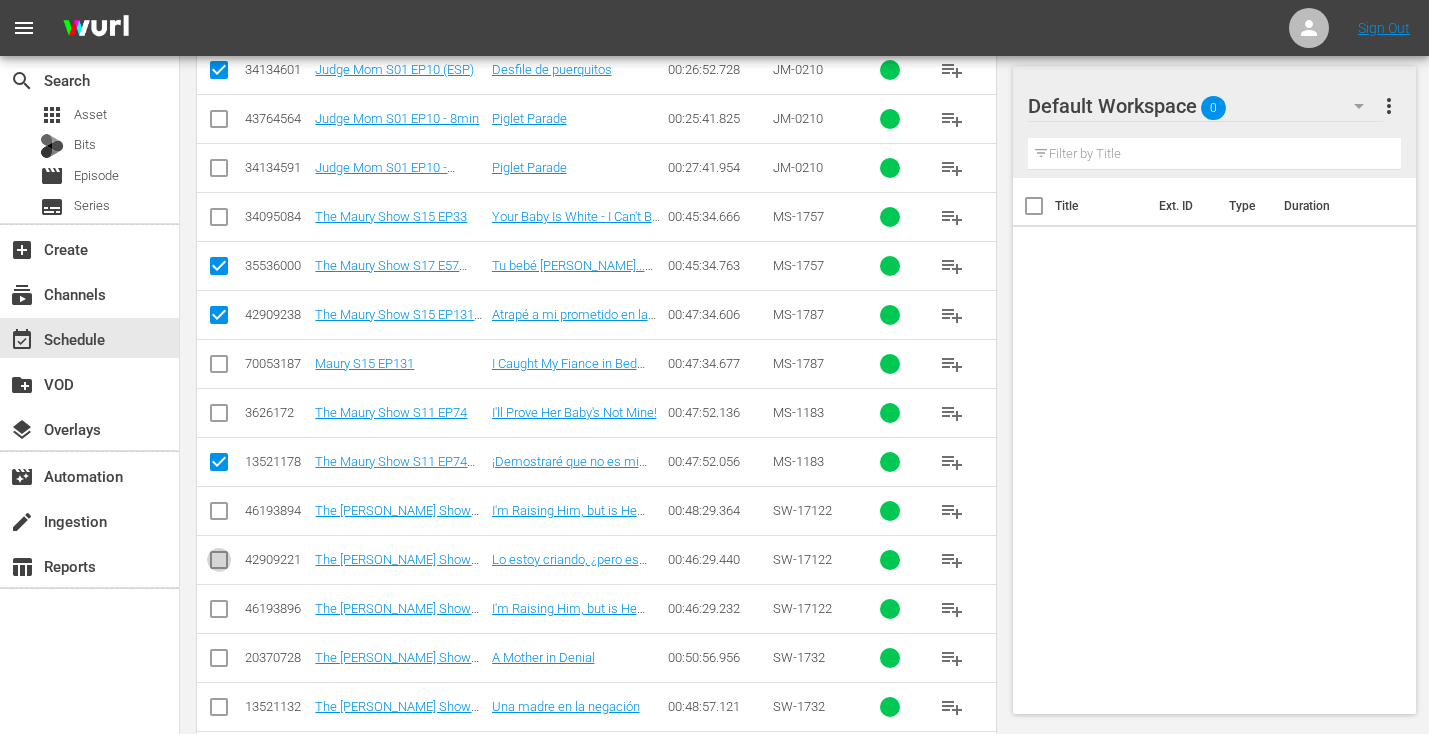 click at bounding box center (219, 564) 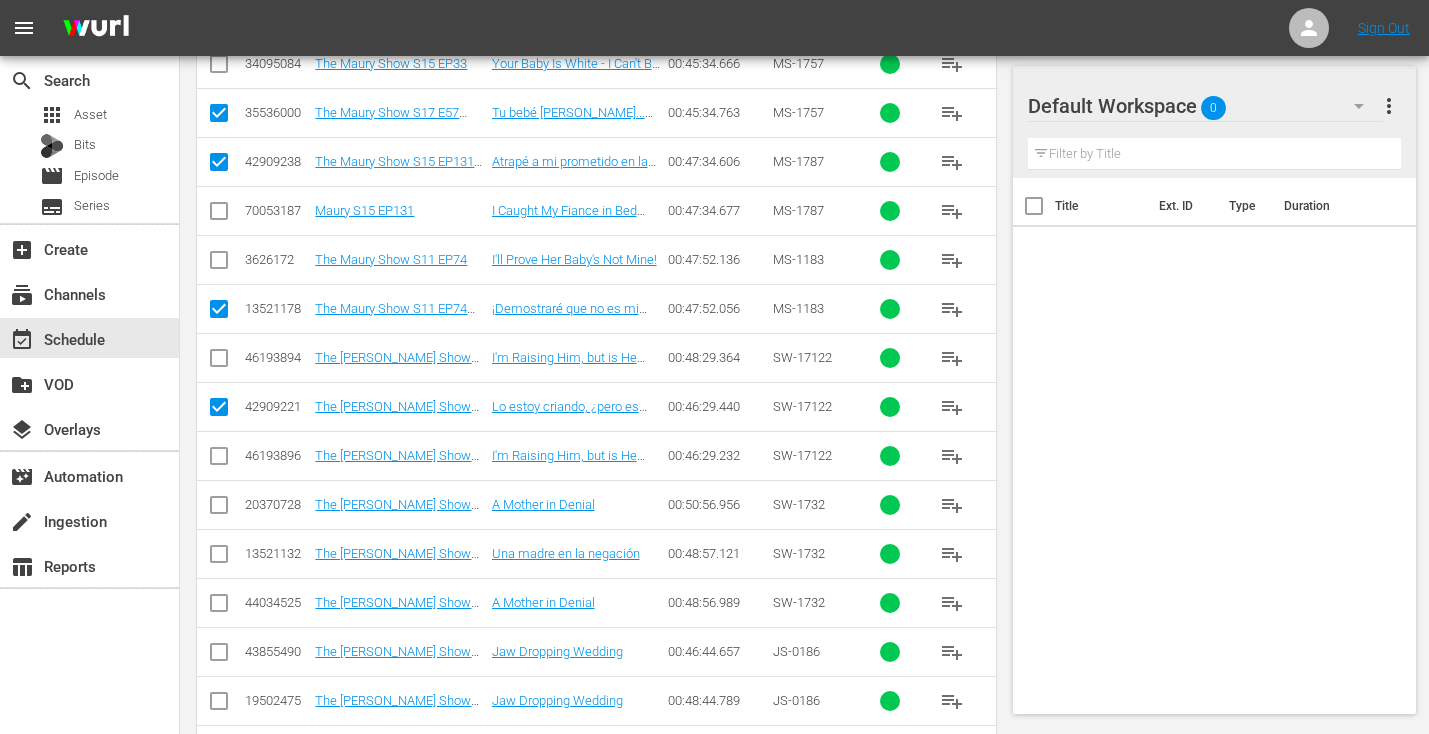 scroll, scrollTop: 1981, scrollLeft: 0, axis: vertical 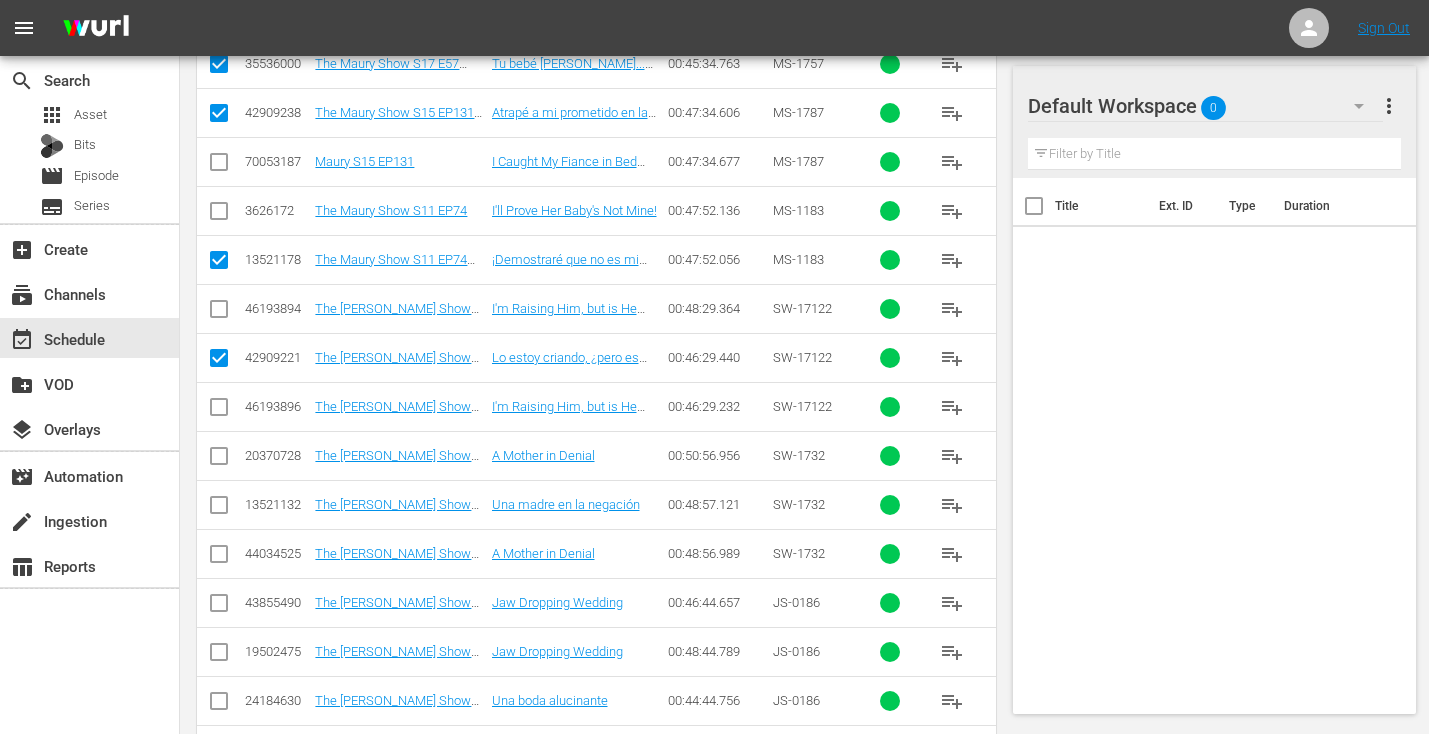 click at bounding box center [219, 509] 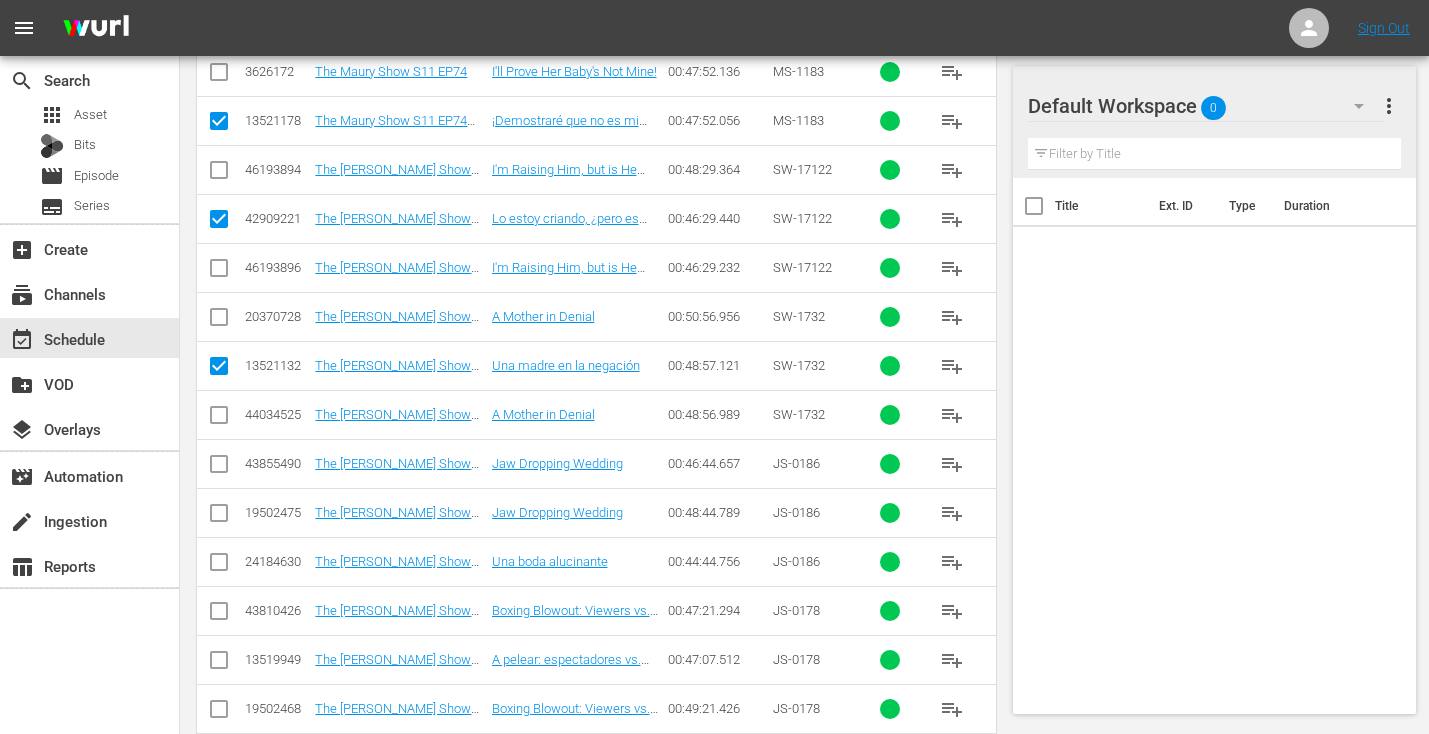 click at bounding box center [219, 566] 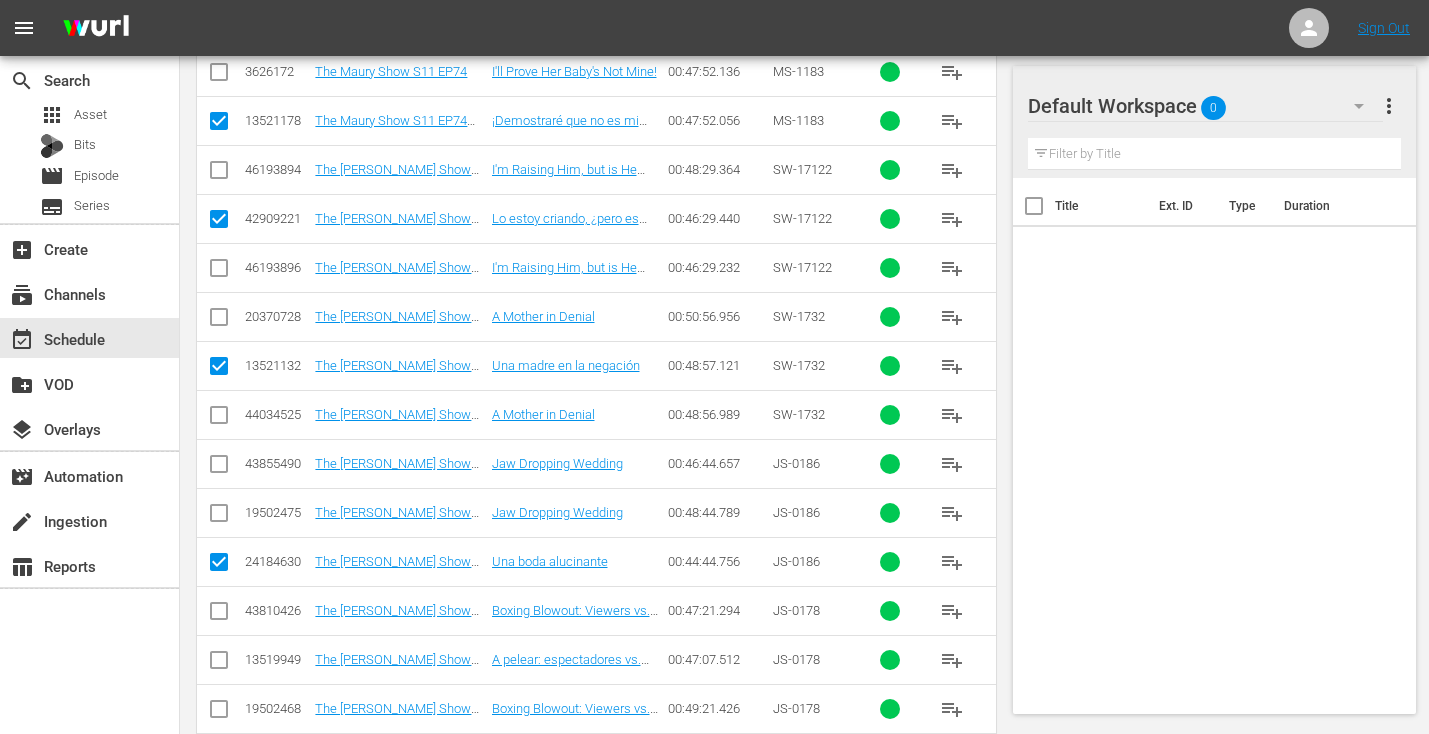 scroll, scrollTop: 2254, scrollLeft: 0, axis: vertical 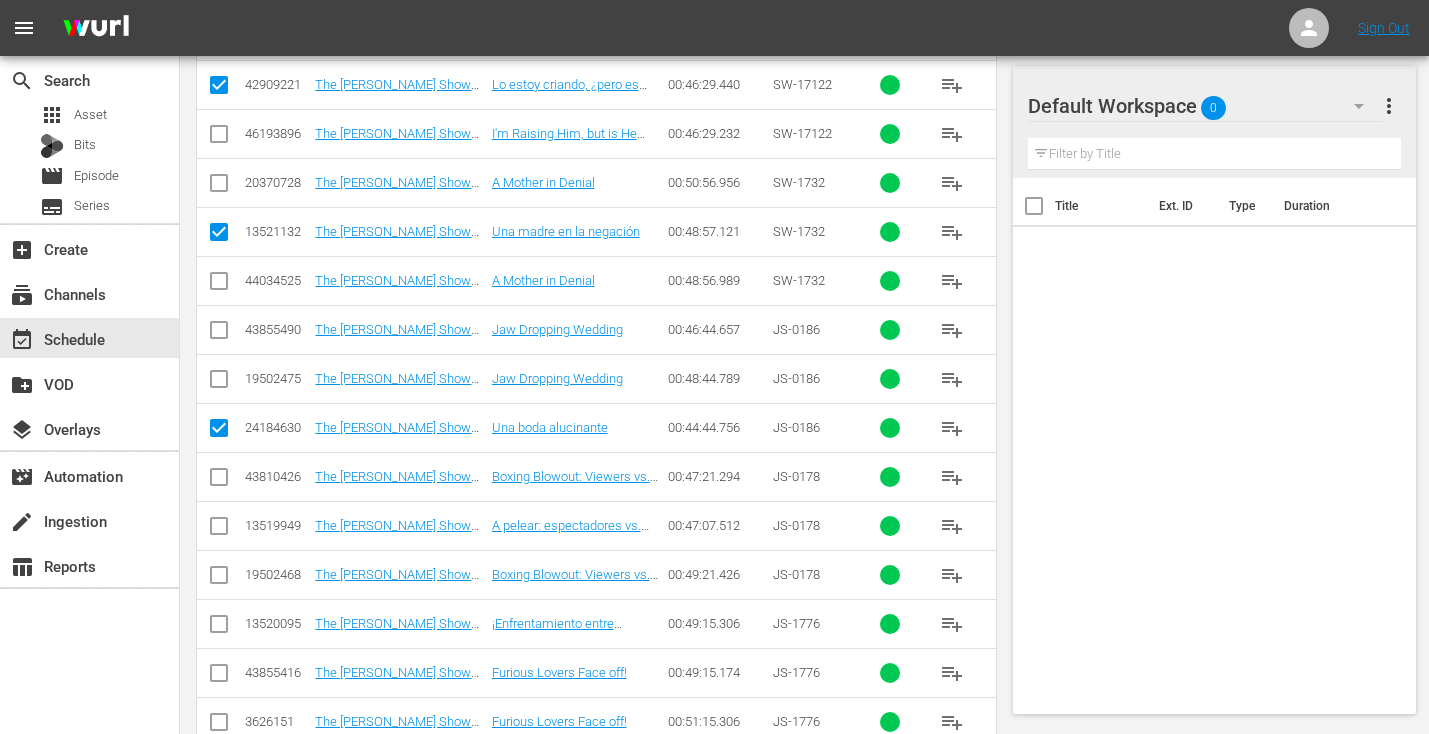 click at bounding box center [219, 530] 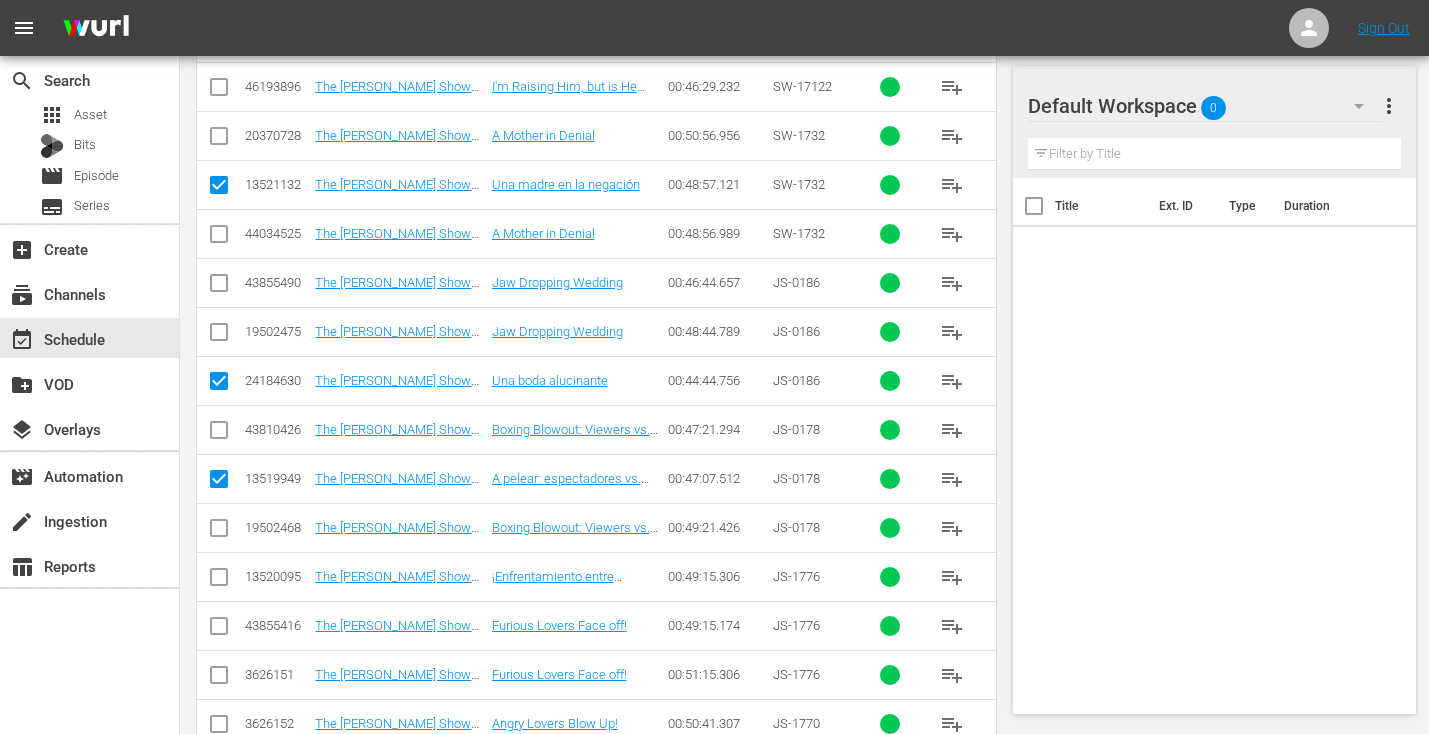 click at bounding box center (219, 581) 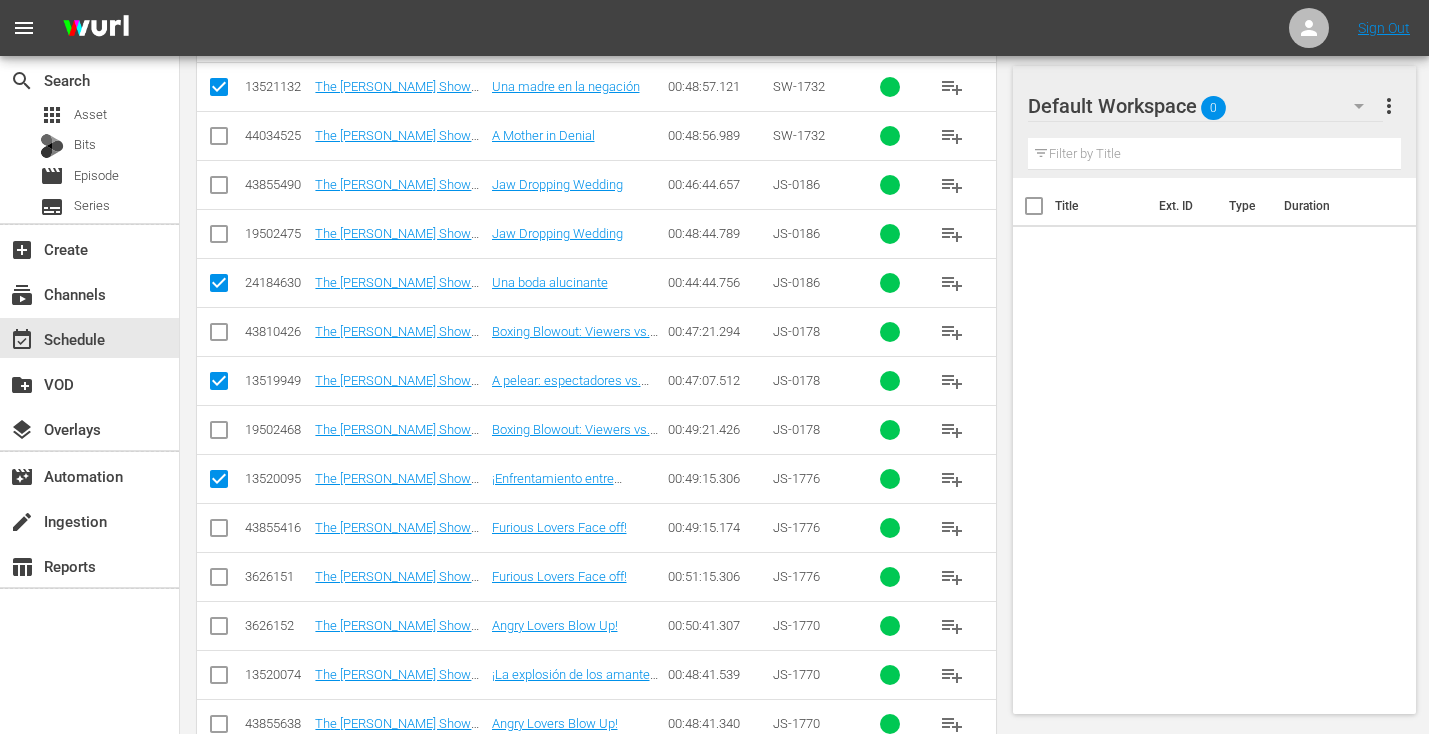 scroll, scrollTop: 2462, scrollLeft: 0, axis: vertical 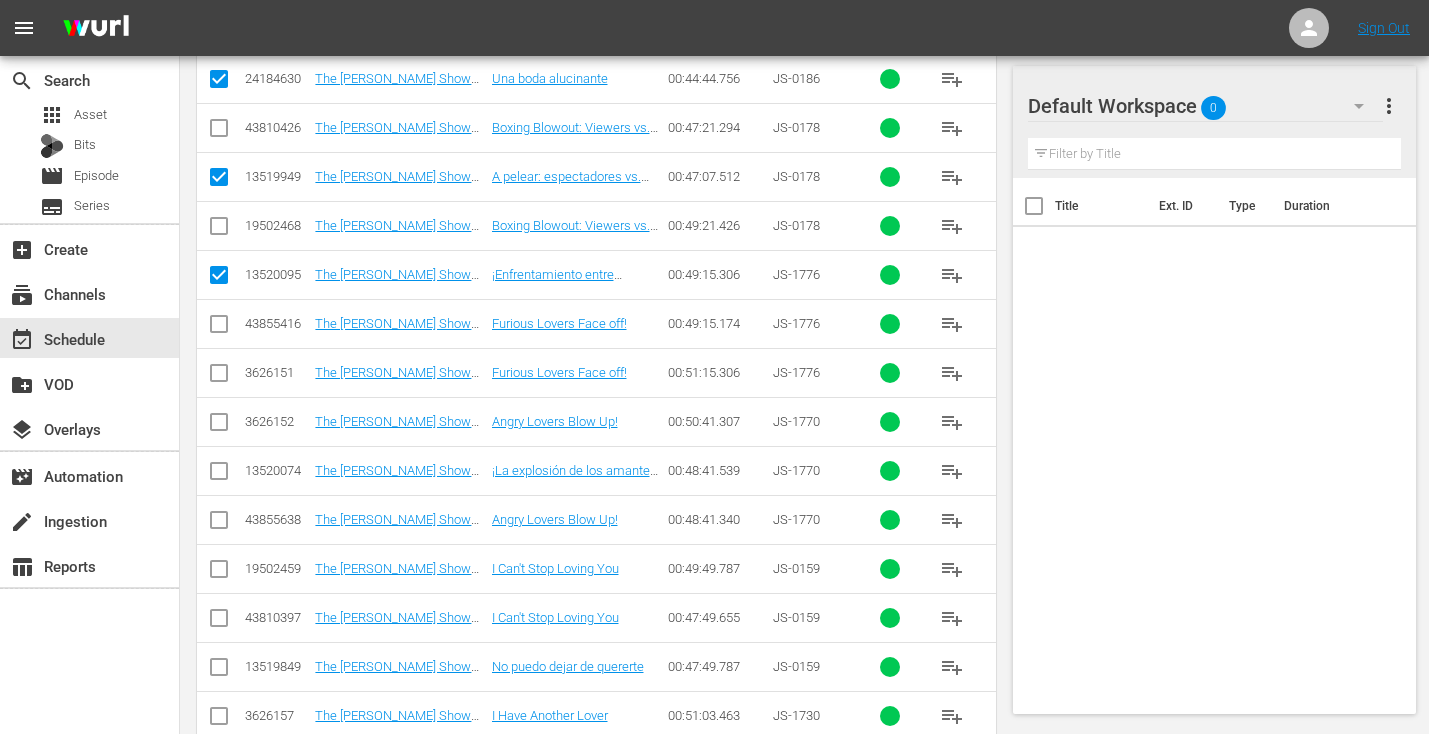 click at bounding box center (219, 475) 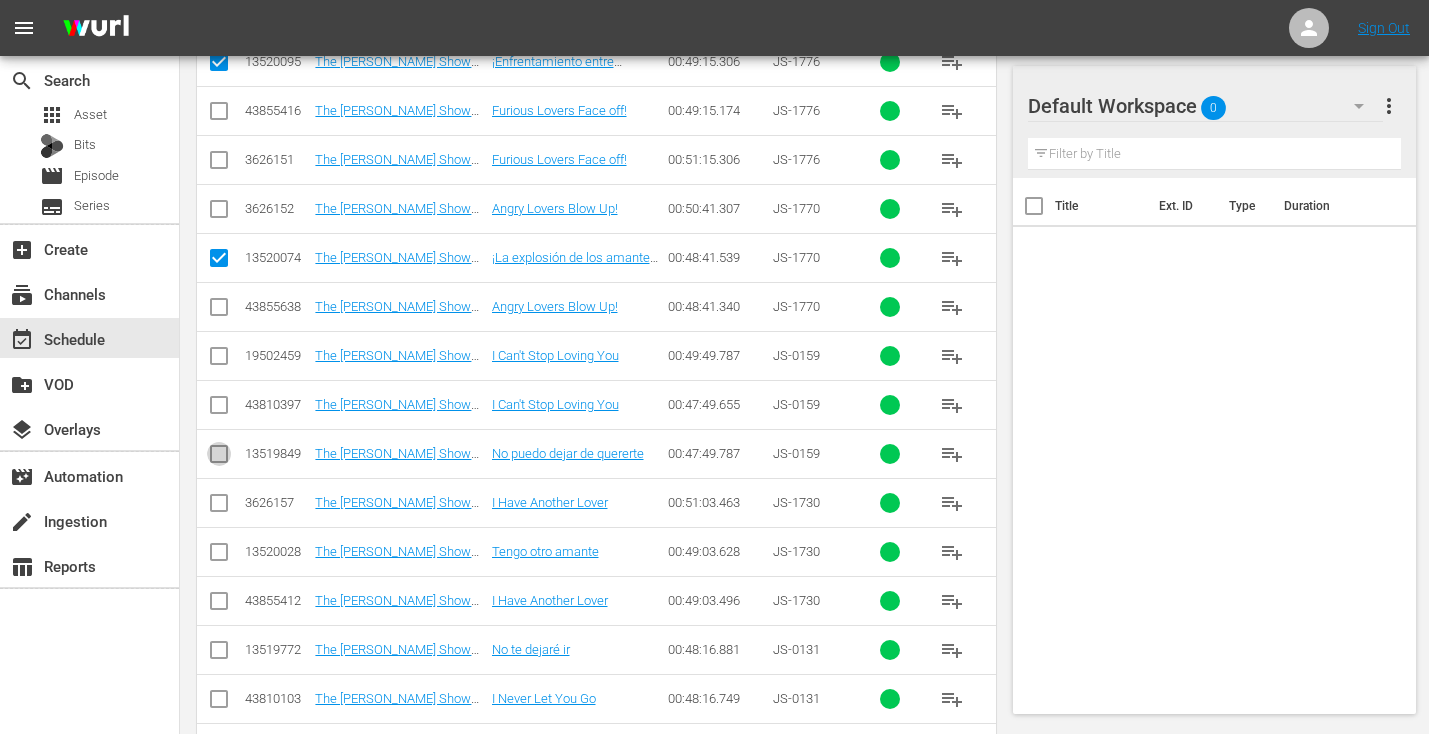 click at bounding box center [219, 458] 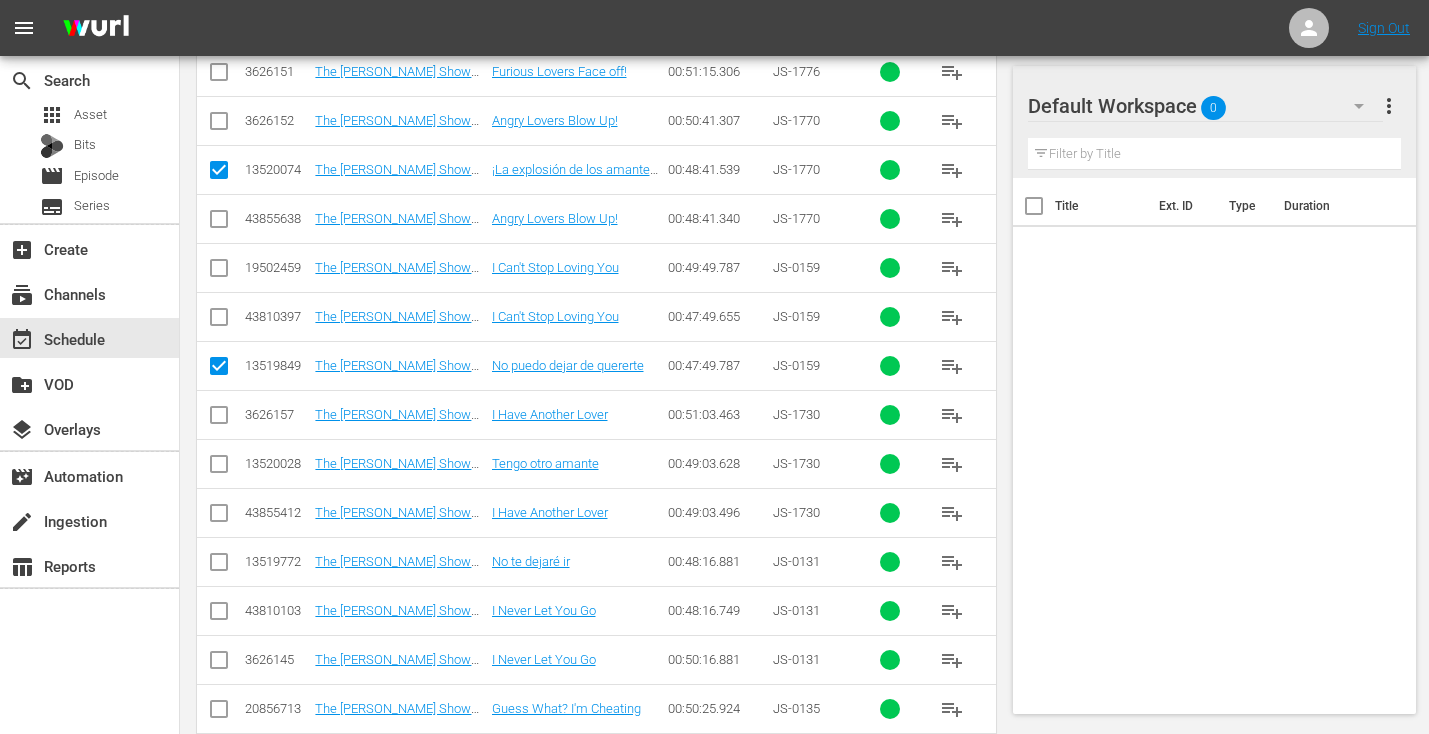 scroll, scrollTop: 2905, scrollLeft: 0, axis: vertical 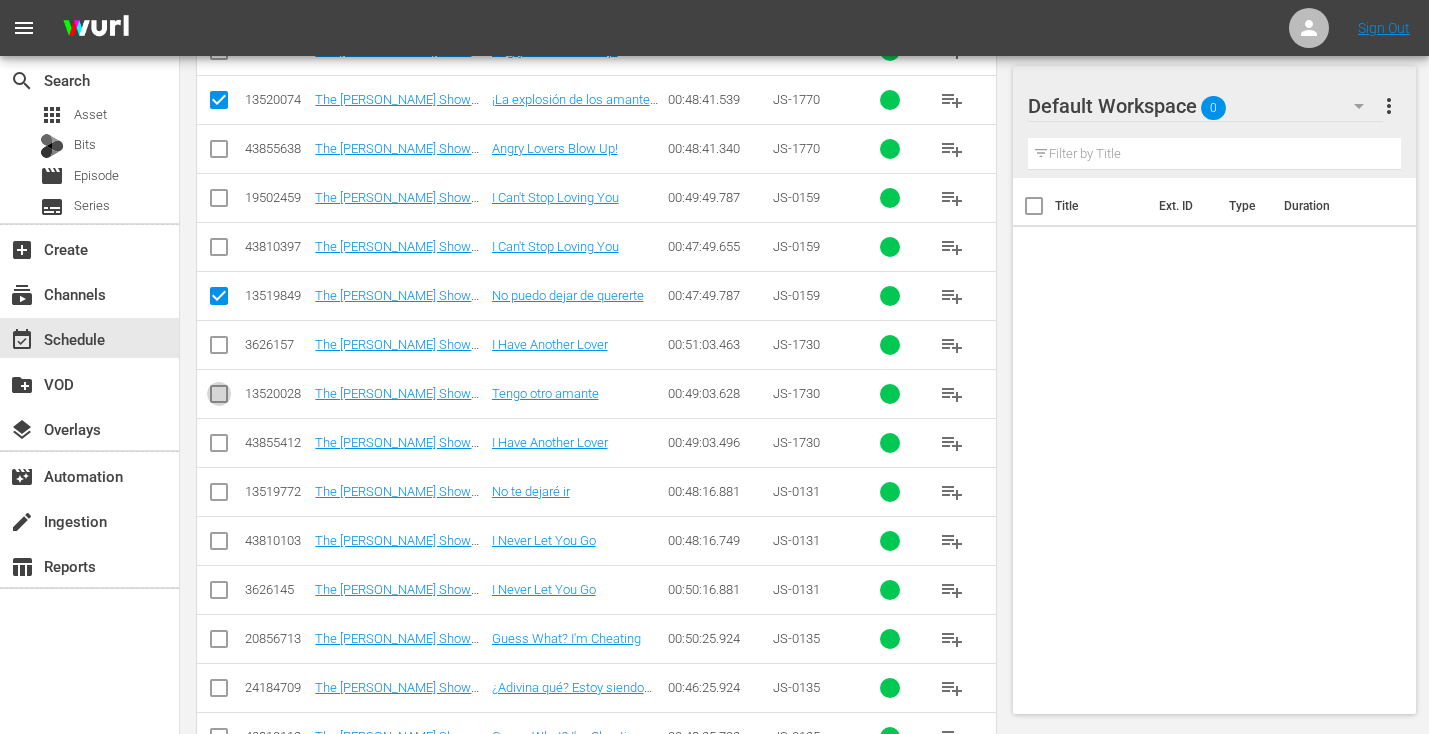 click at bounding box center [219, 398] 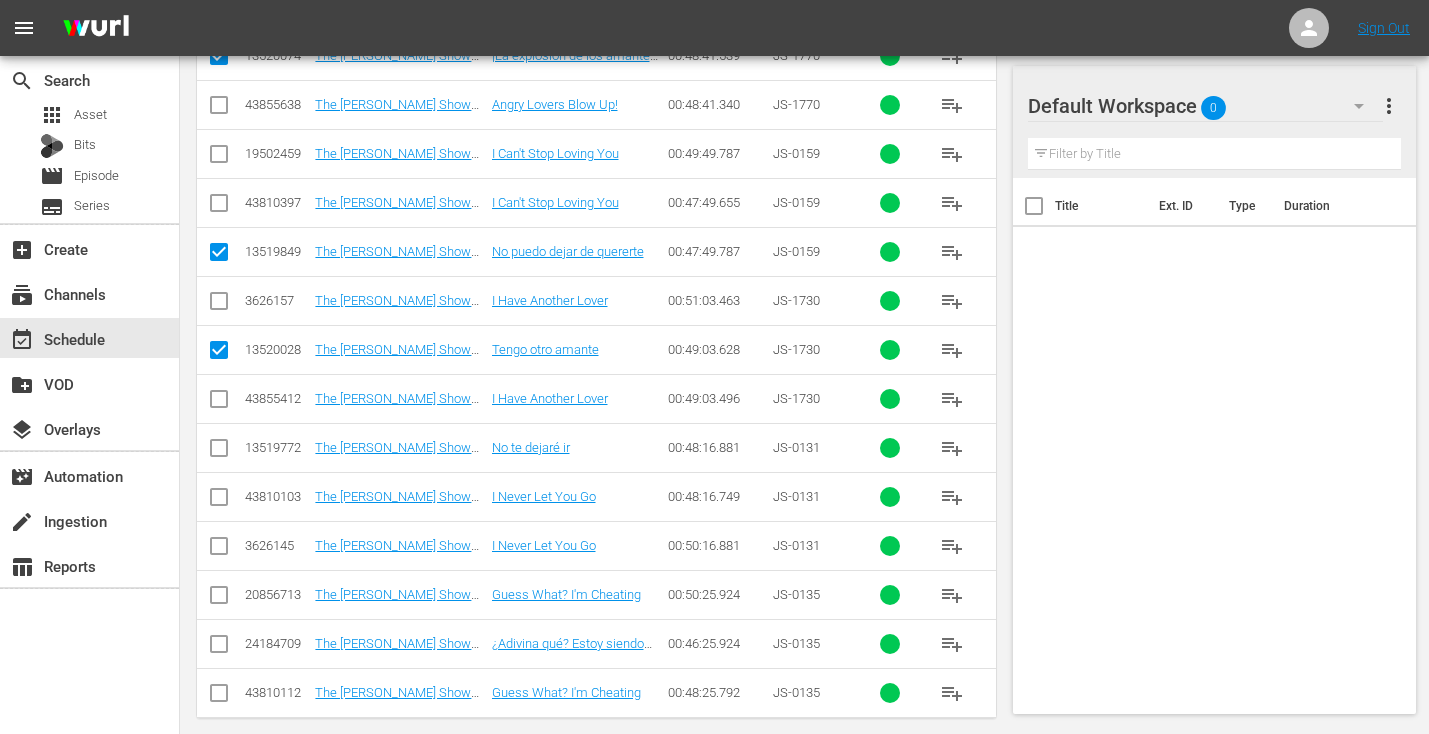 scroll, scrollTop: 3038, scrollLeft: 0, axis: vertical 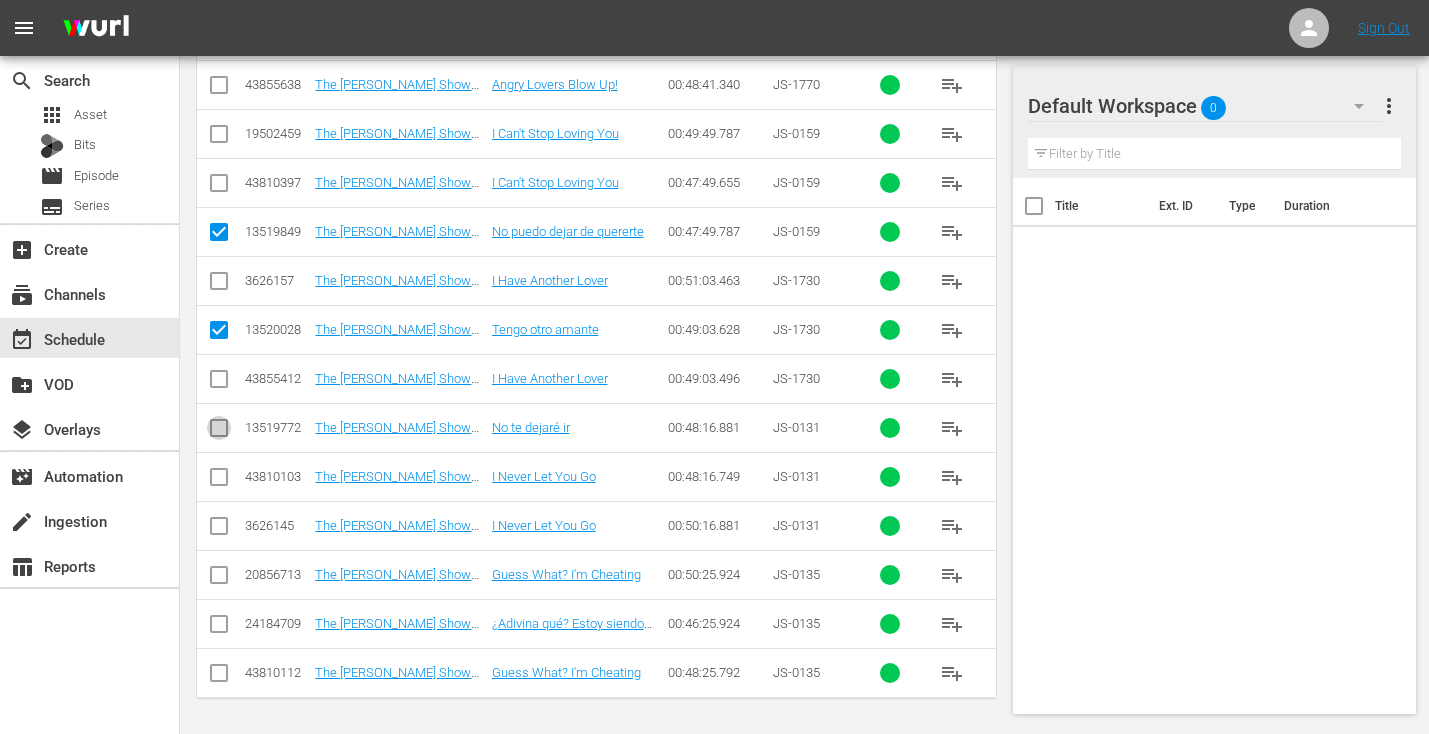 click at bounding box center [219, 432] 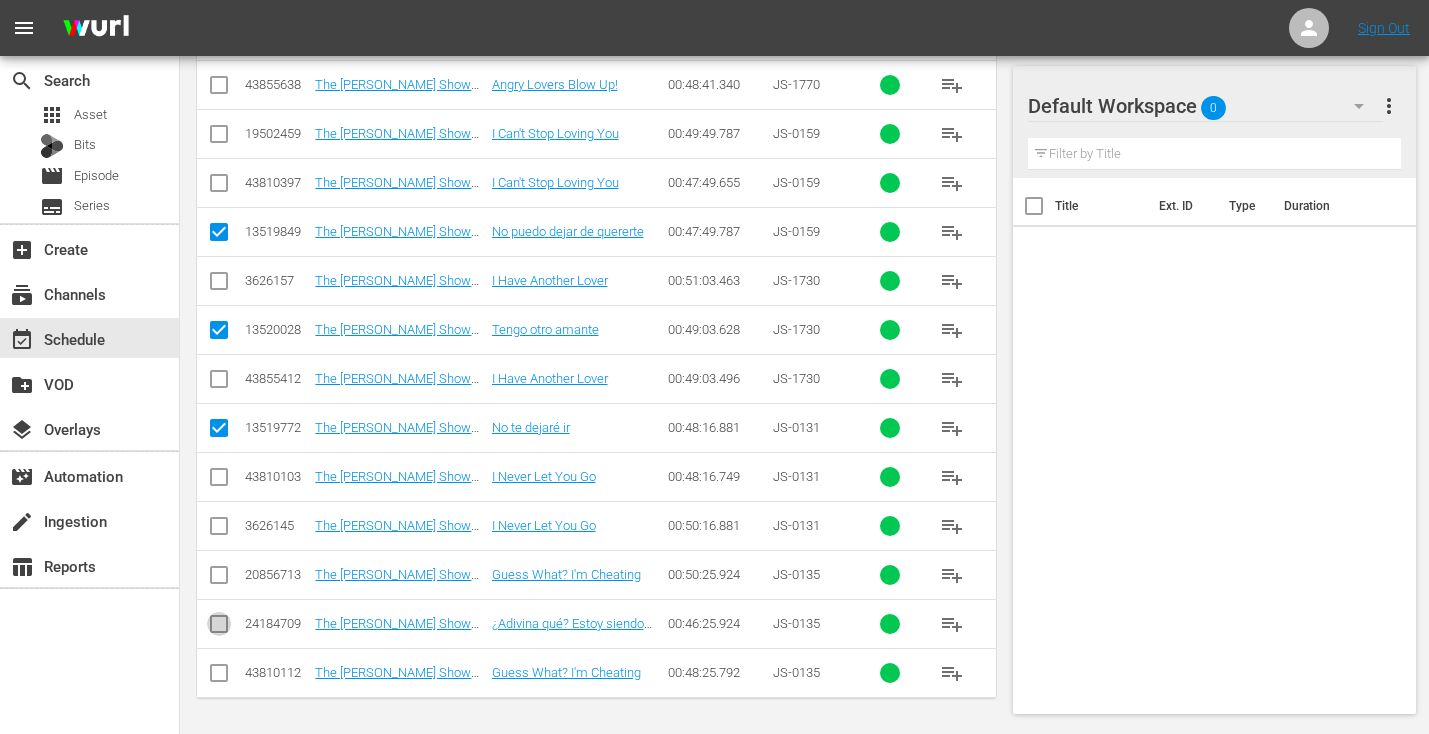 click 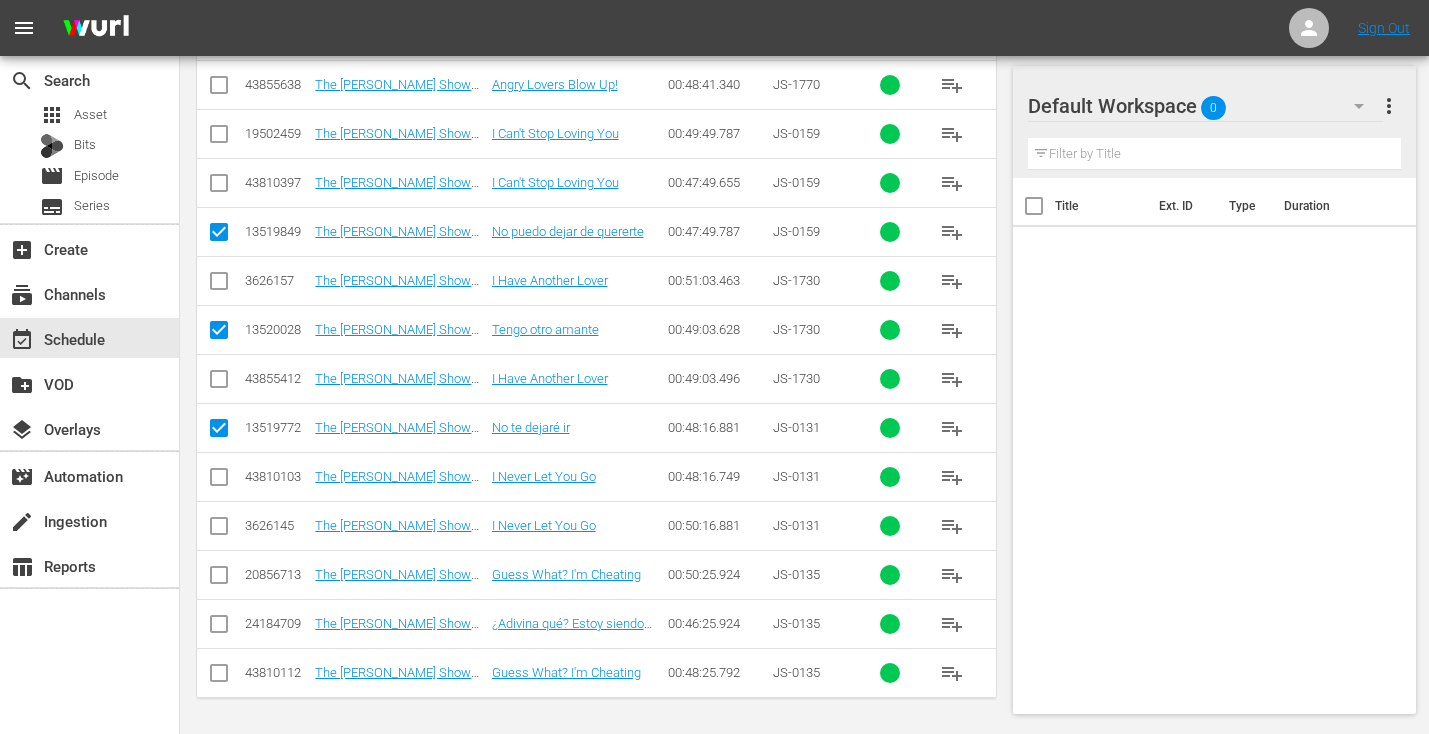 click at bounding box center [219, 628] 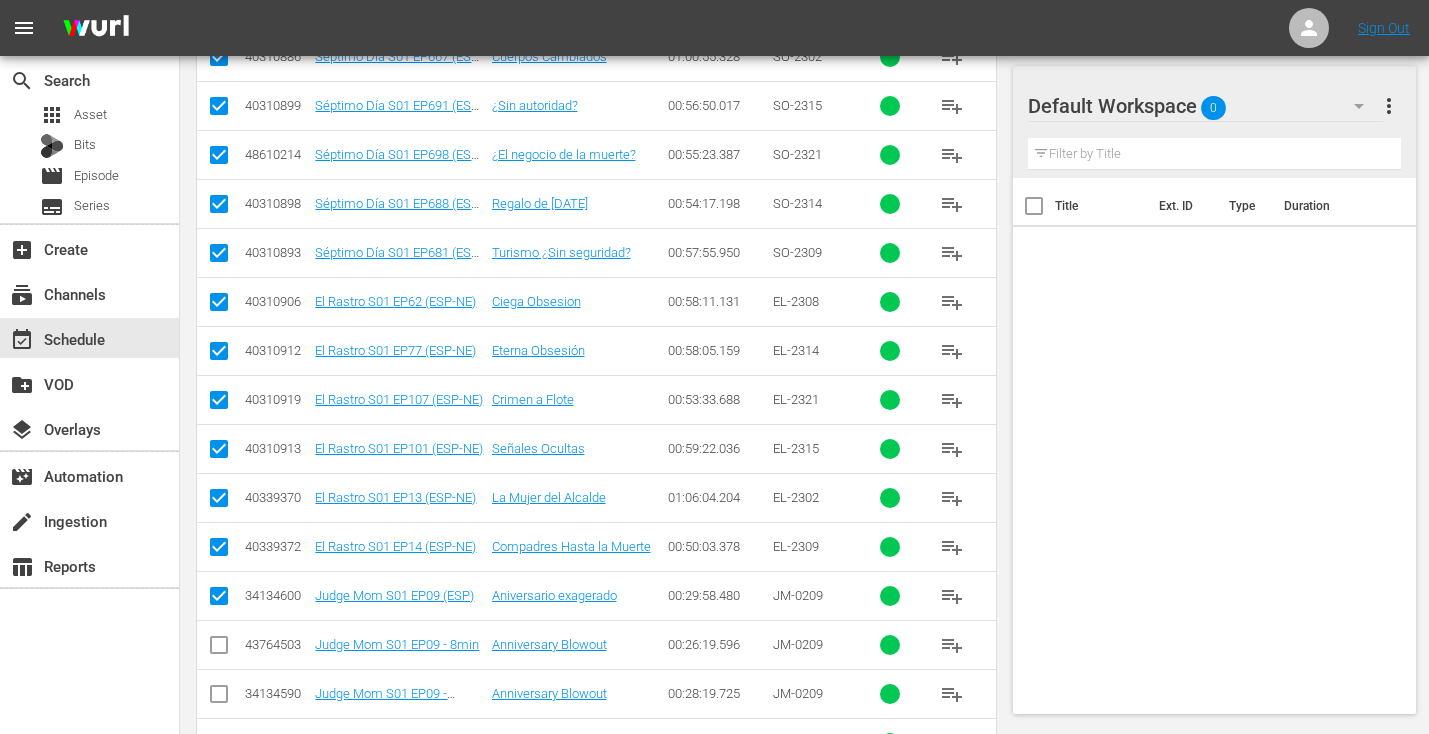 scroll, scrollTop: 0, scrollLeft: 0, axis: both 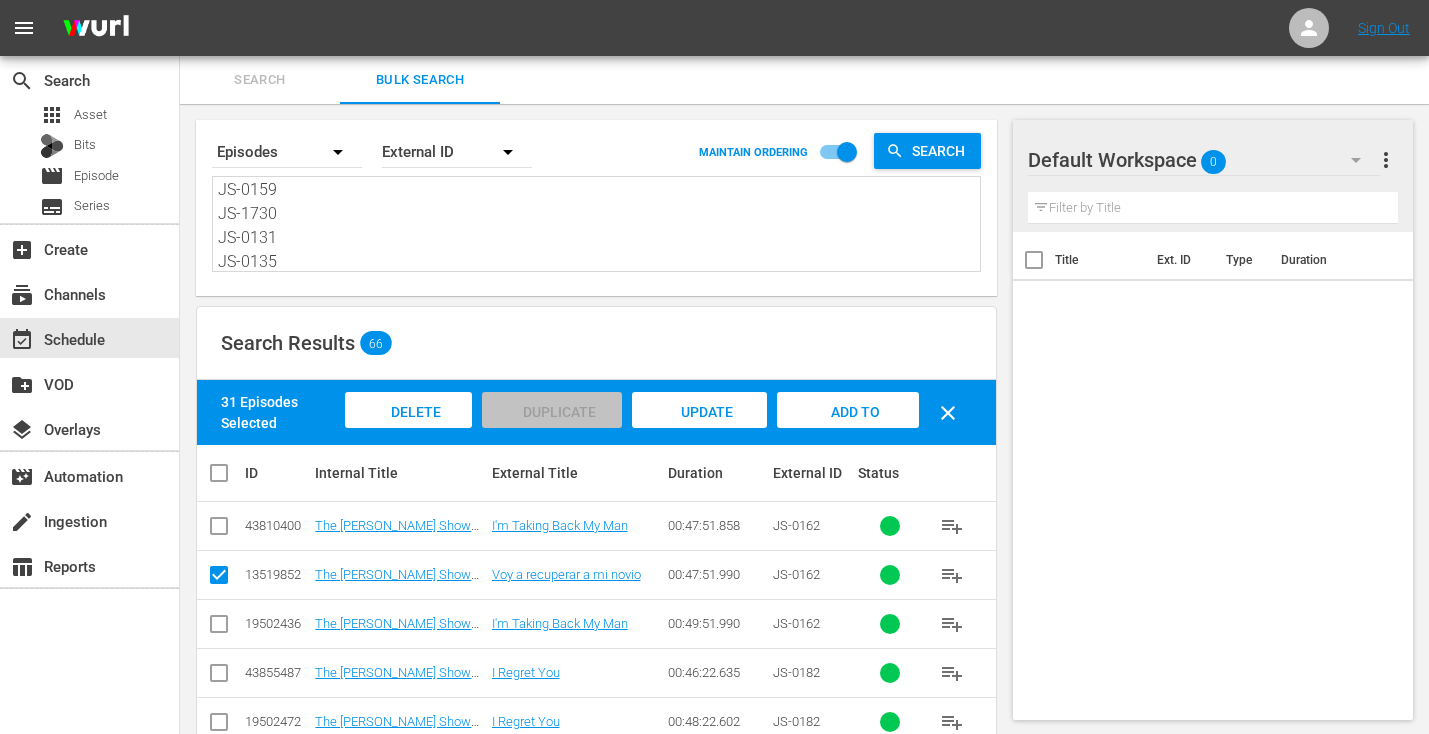 click on "Add to Workspace" at bounding box center (848, 429) 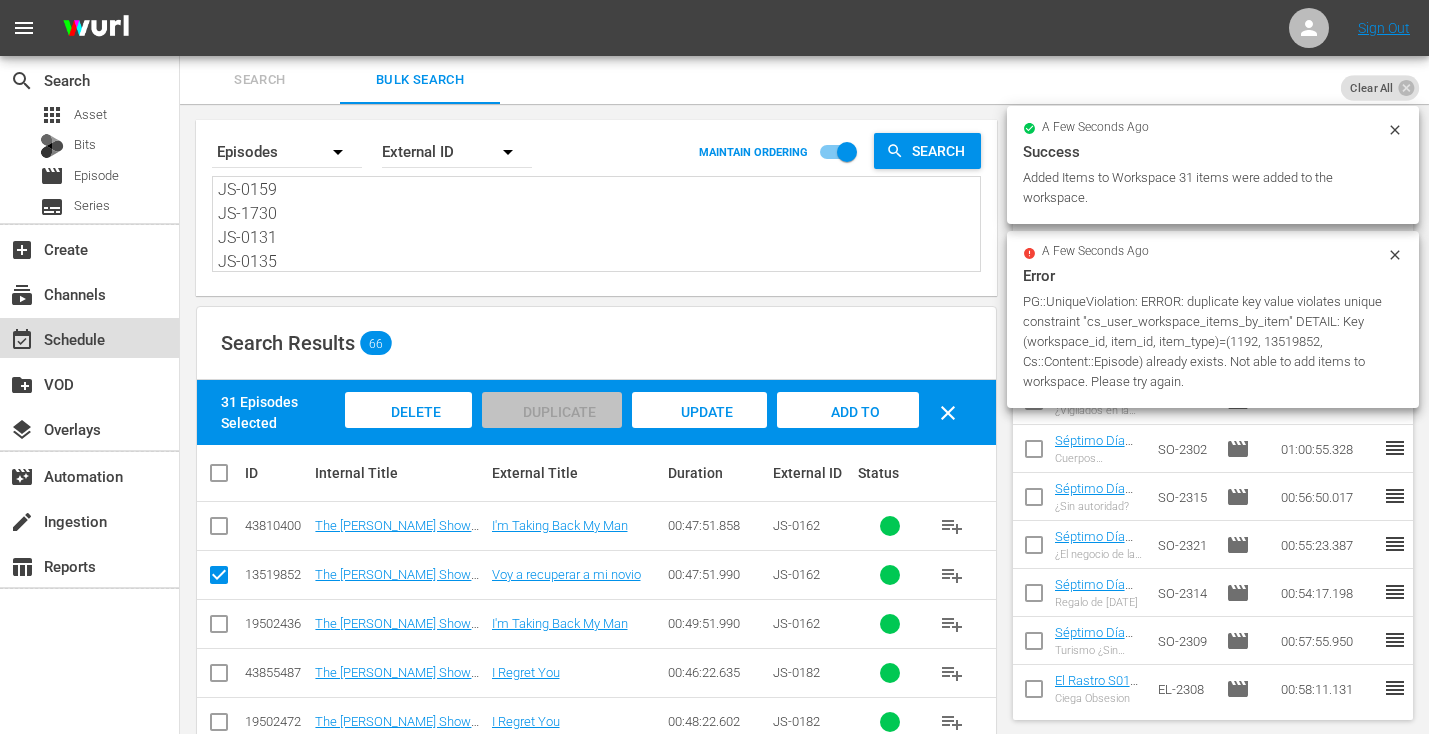 click on "event_available   Schedule" at bounding box center [56, 336] 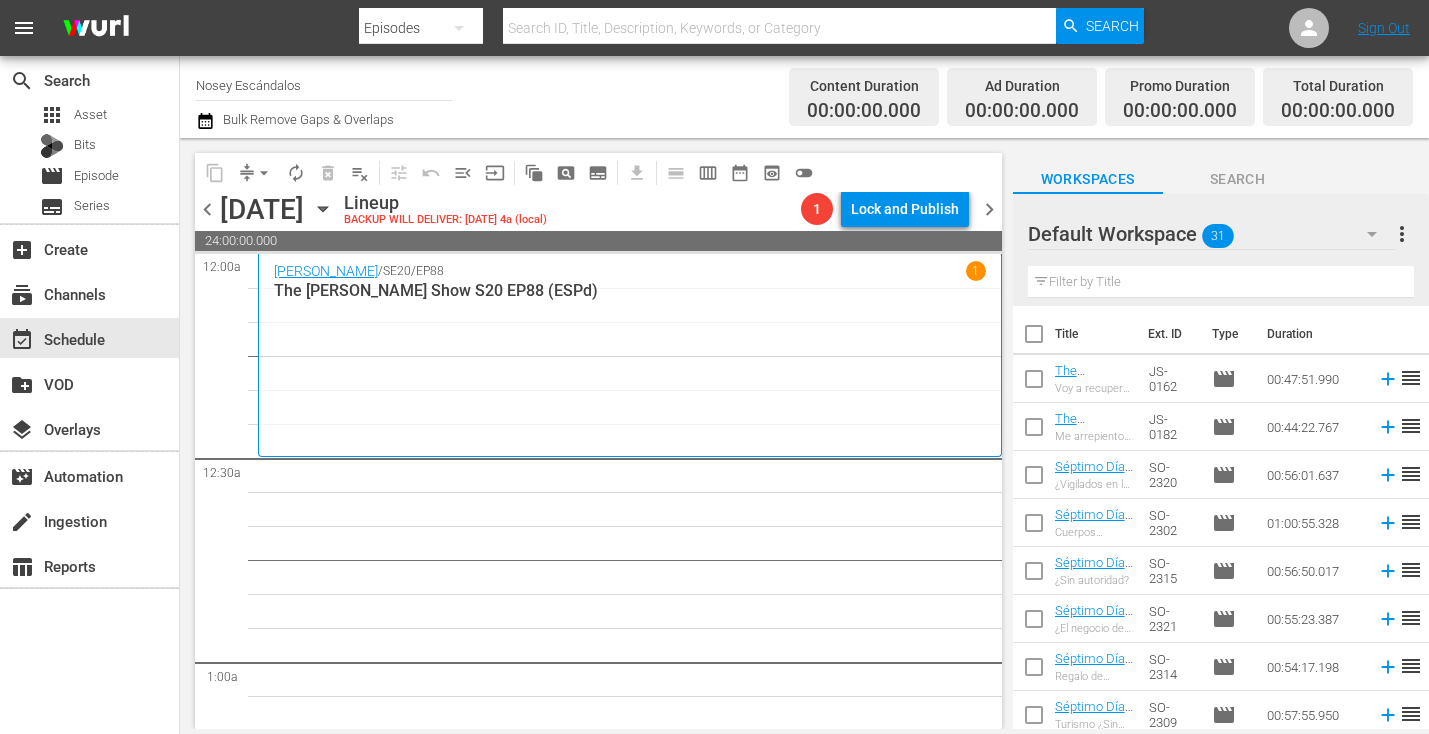 click at bounding box center [1034, 338] 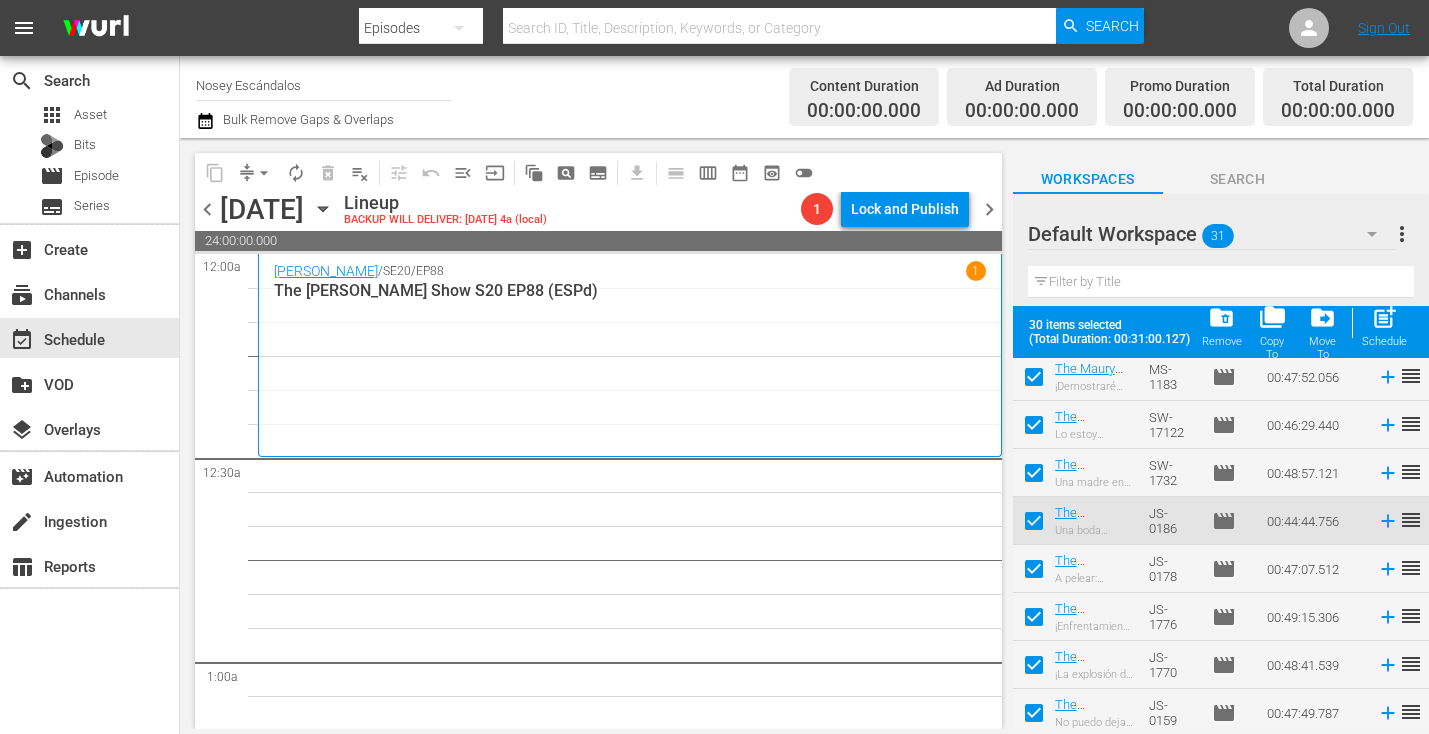 scroll, scrollTop: 1163, scrollLeft: 0, axis: vertical 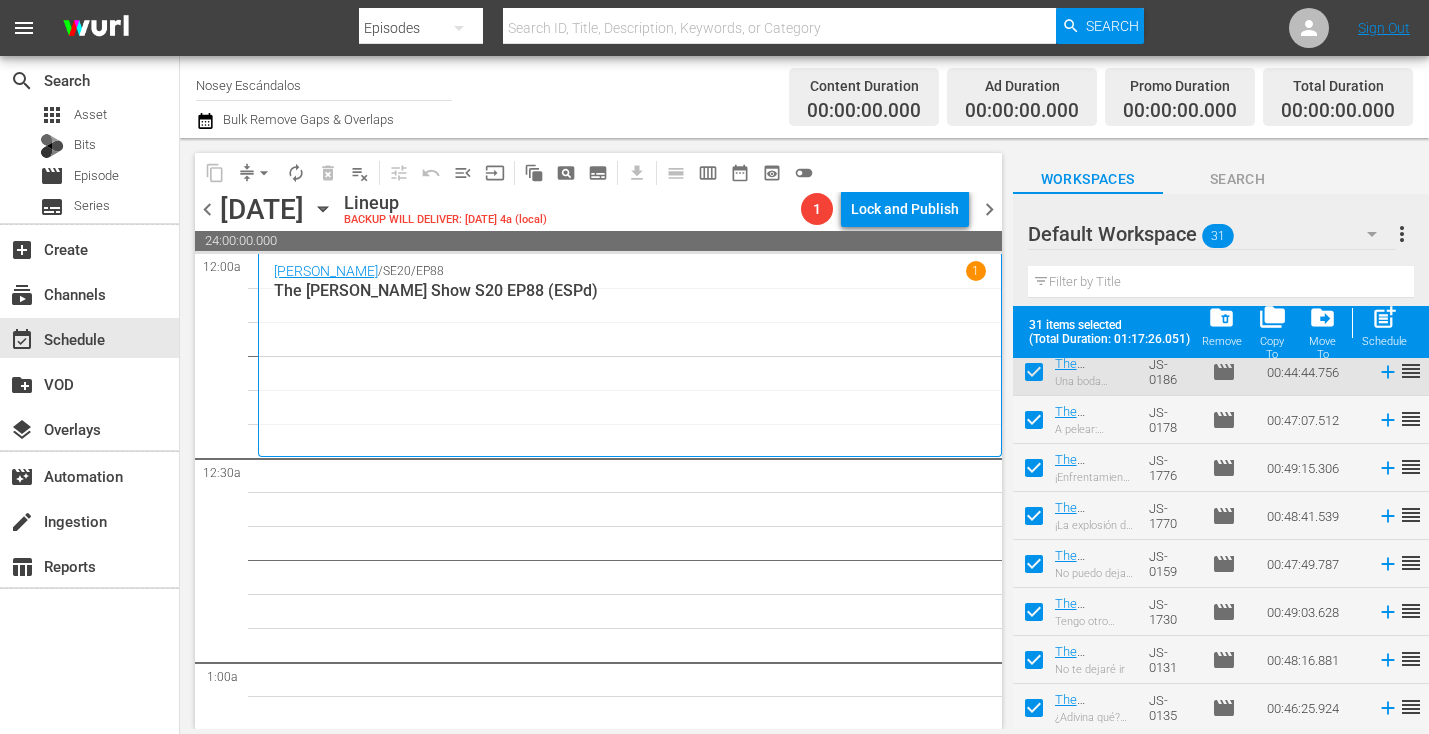 click on "post_add" at bounding box center (1384, 317) 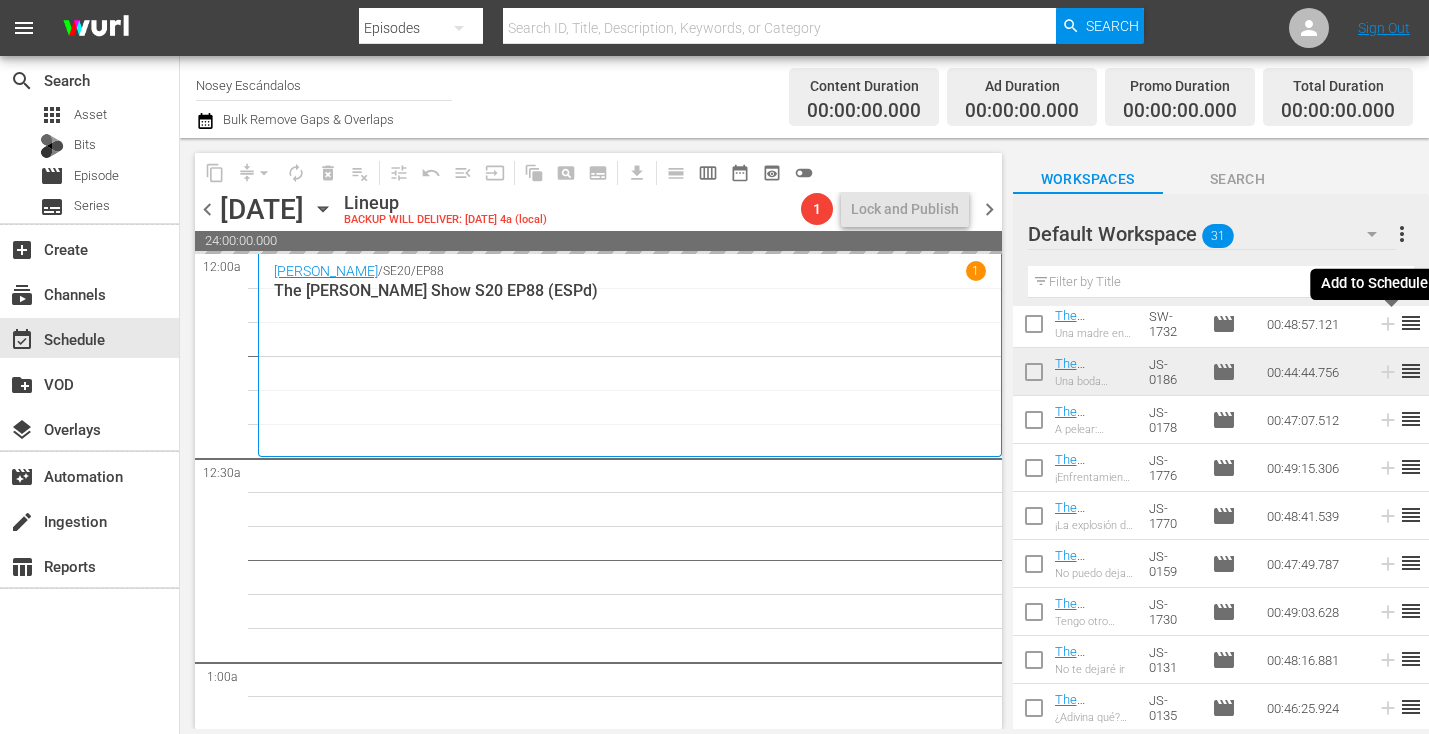 scroll, scrollTop: 1111, scrollLeft: 0, axis: vertical 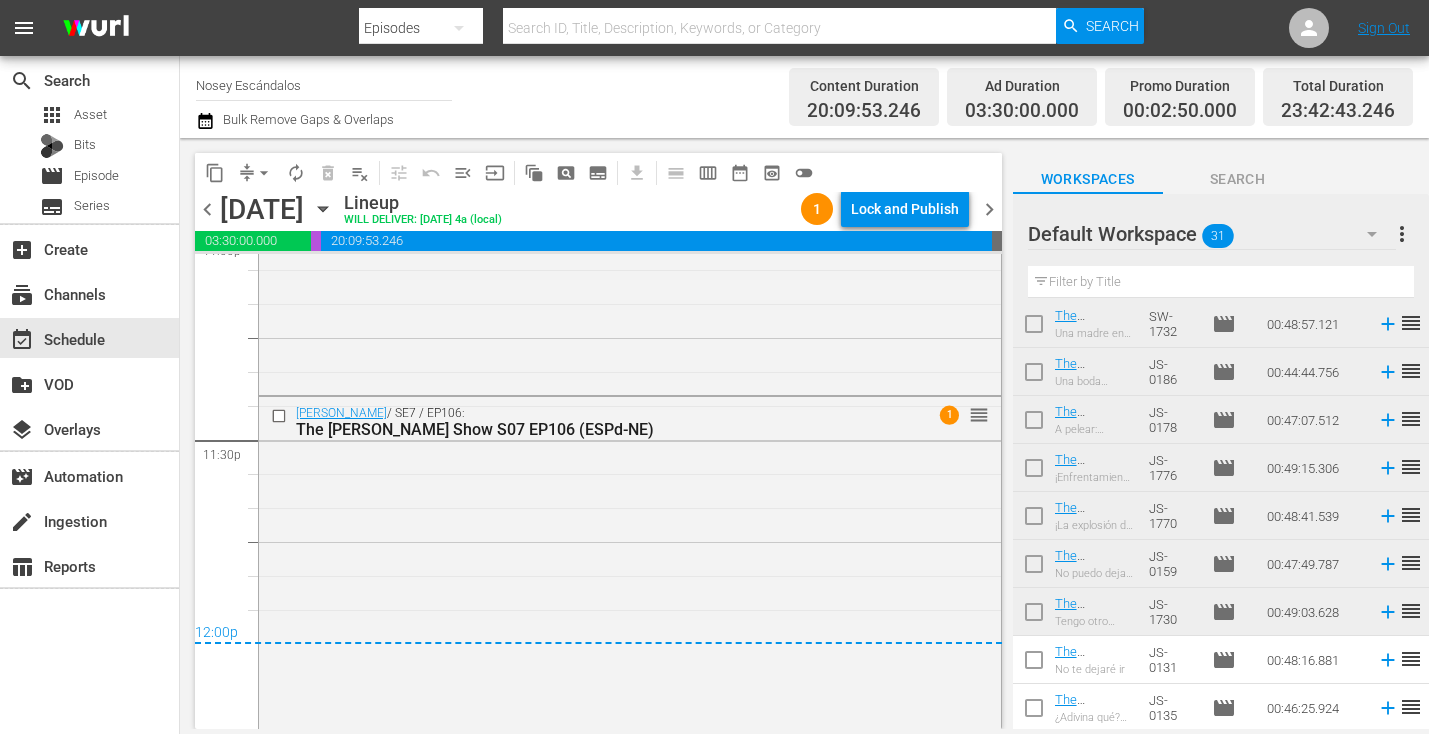click on "more_vert" at bounding box center (1402, 234) 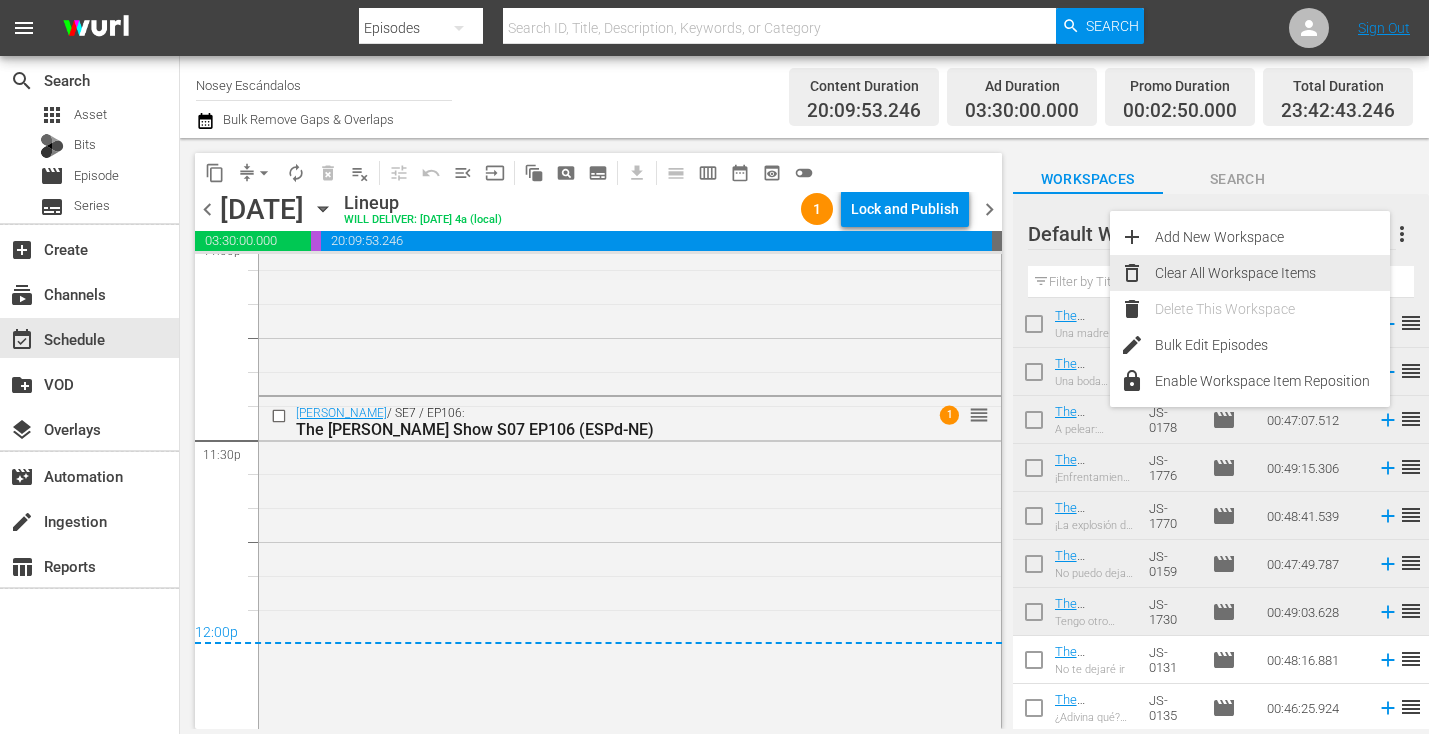 click on "Clear All Workspace Items" at bounding box center (1272, 273) 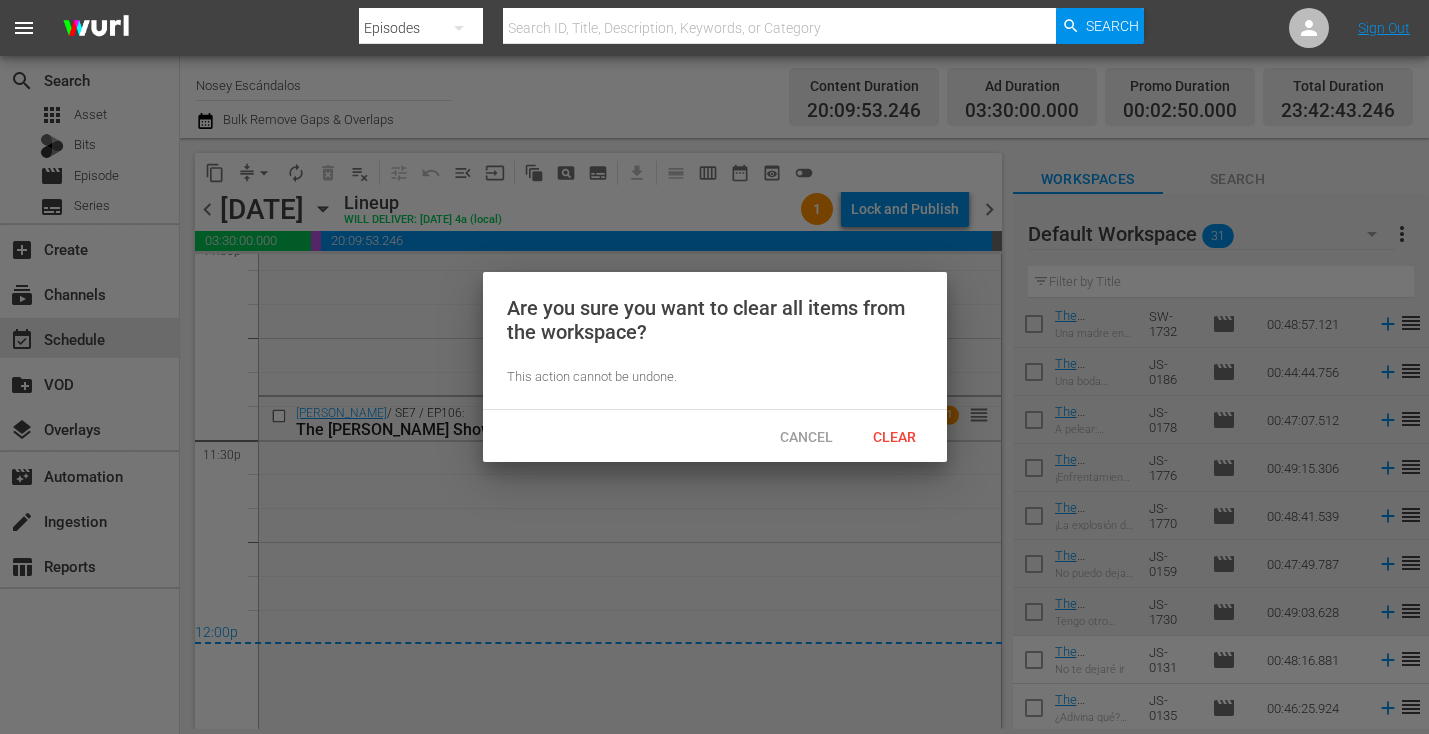 click on "Clear" at bounding box center (894, 437) 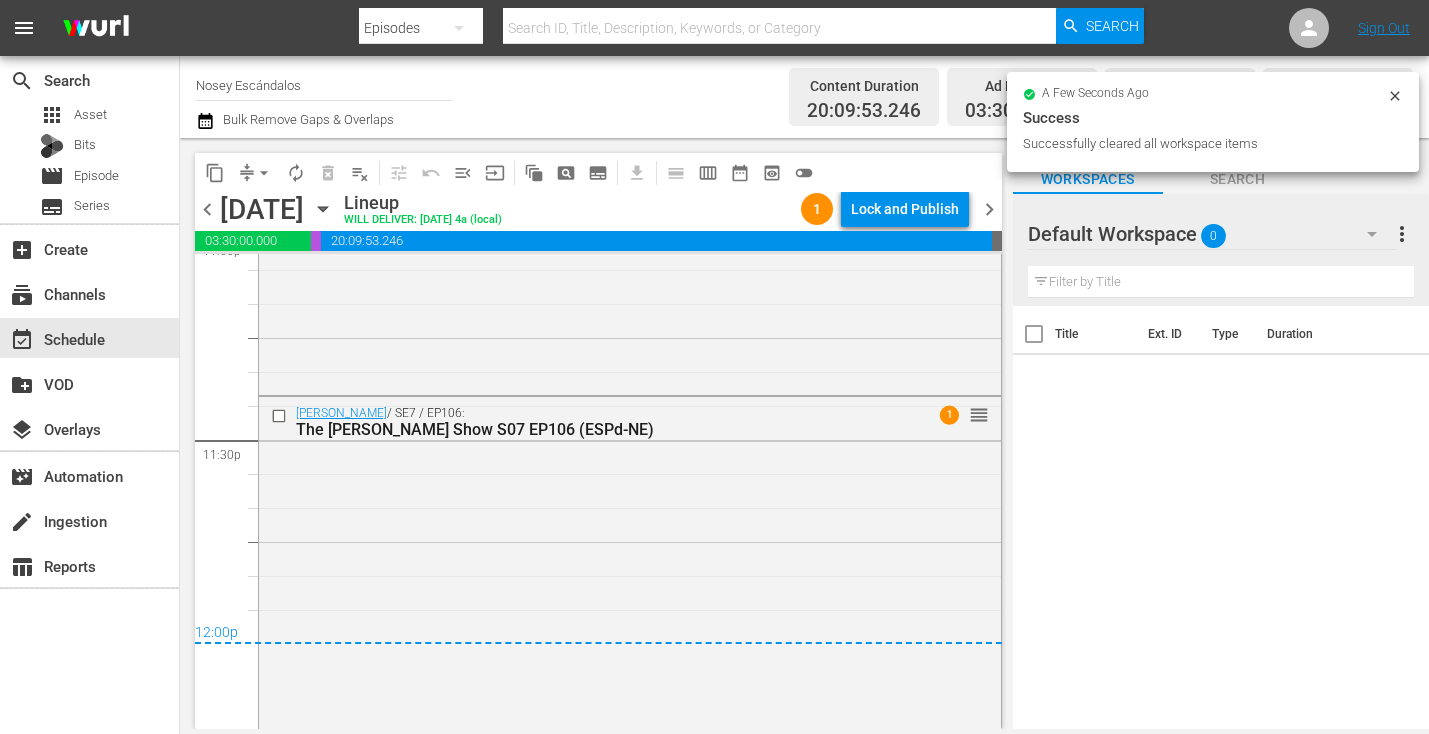 scroll, scrollTop: 0, scrollLeft: 0, axis: both 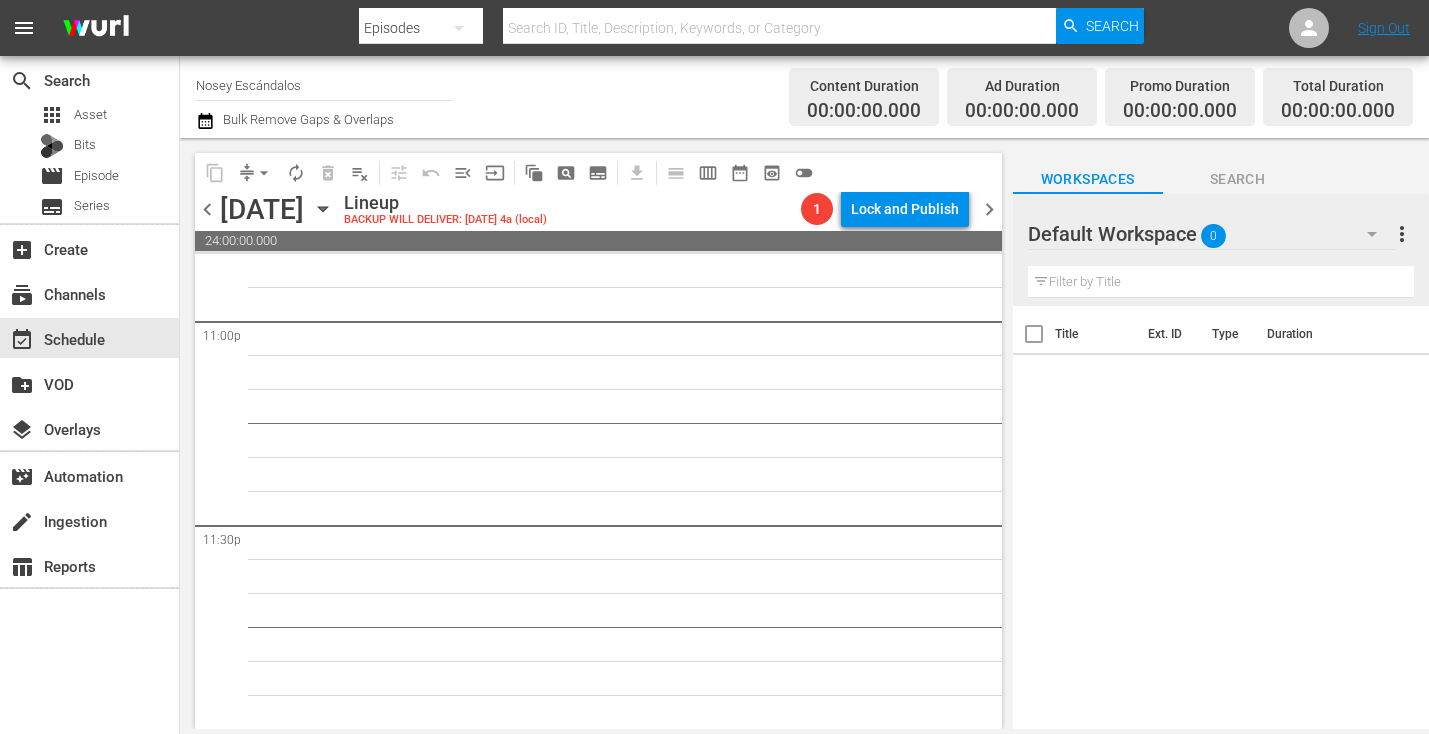click at bounding box center (780, 28) 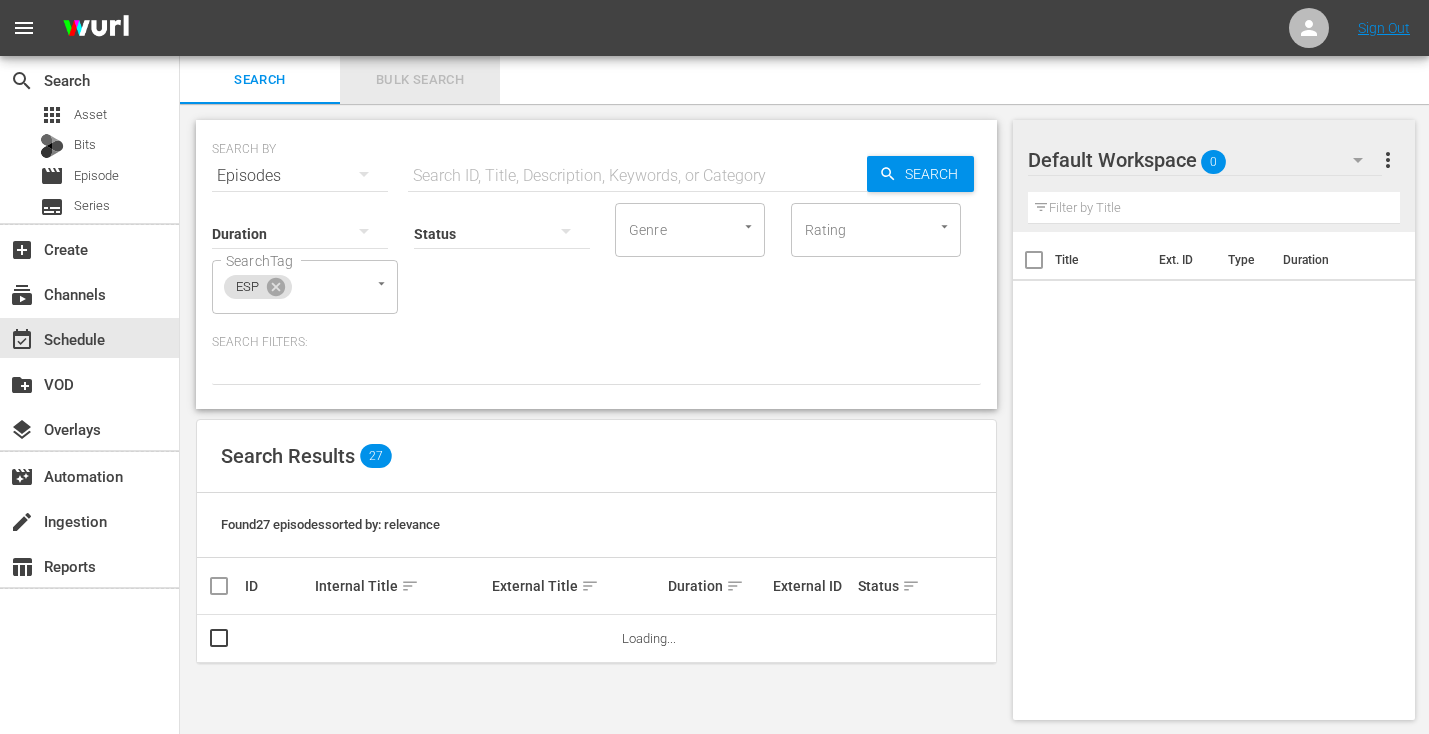 click on "Bulk Search" at bounding box center (420, 80) 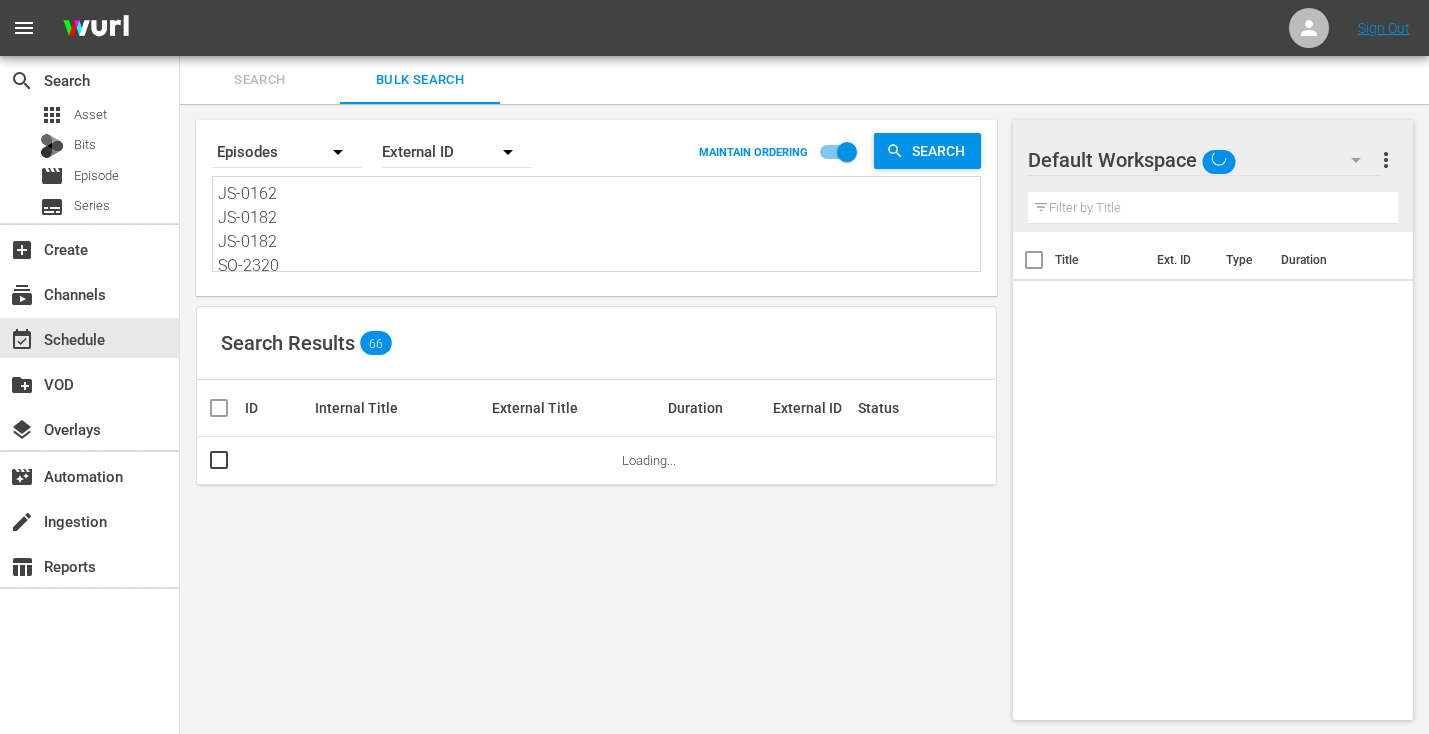 click on "JS-0162
JS-0182
JS-0182
SO-2320
SO-2302
SO-2308
SO-2315
SO-2321
SO-2314
SO-2309
EL-2308
EL-2314
EL-2321
EL-2315
EL-2302
EL-2309
EL-2309
JM-0209
JM-0201
JM-0202
JM-0210
MS-1757
MS-1787
MS-1183
SW-17122
SW-1732
JS-0186
JS-0178
JS-1776
JS-1770
JS-0159
JS-1730
JS-0131
JS-0135" at bounding box center [599, 227] 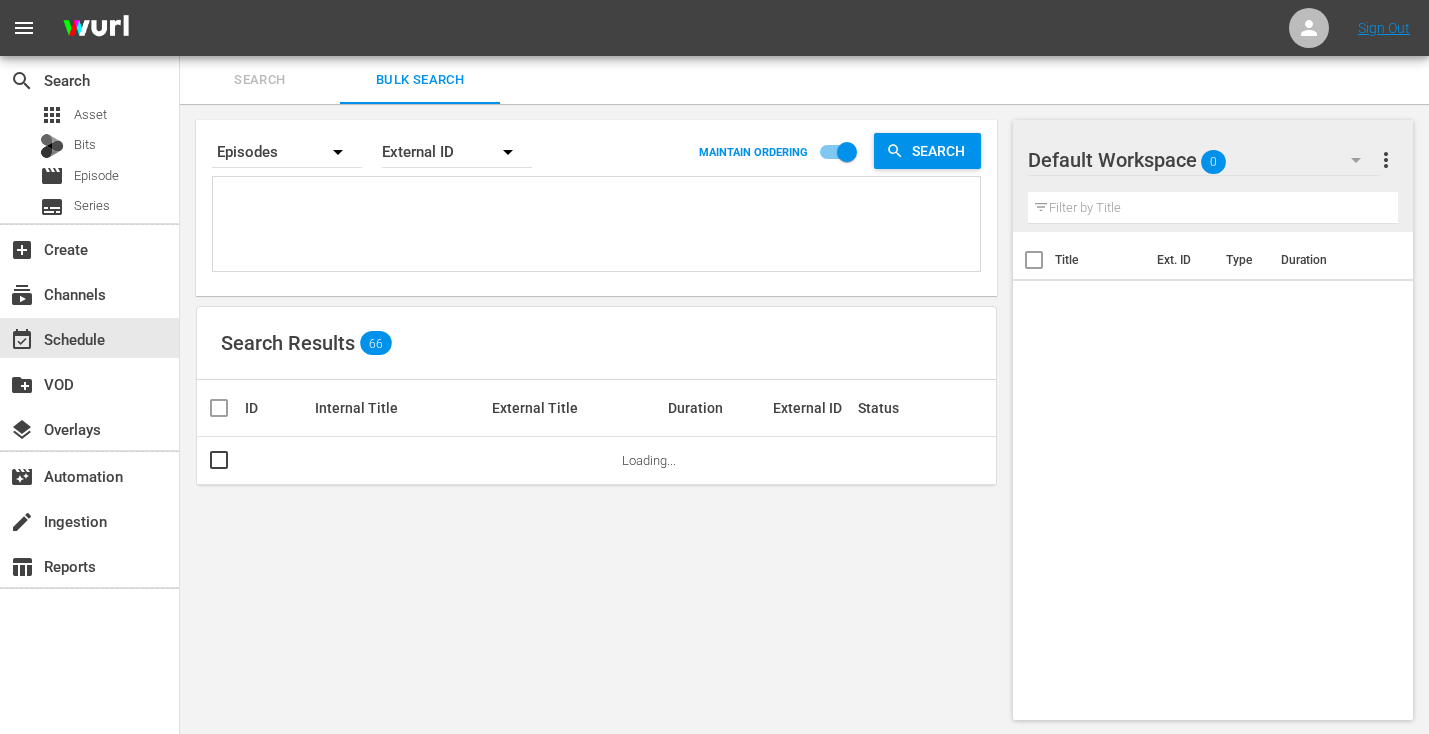 paste on "JS-0164
JS-0184
JS-0184
SO-2321
SO-2303
SO-2309
SO-2316
SO-2322
SO-2315
SO-2310
EL-2309
EL-2315
EL-2322
EL-2316
EL-2303
EL-2310
EL-2310
JM-0210
JM-0202
JM-0203
JM-0201
MS-1763
MS-1788
MS-1185
SW-17126
SW-1740
JS-0187
JS-0182
JS-0129
JS-1776
JS-0162
JS-1731
JS-0135
JS-0146" 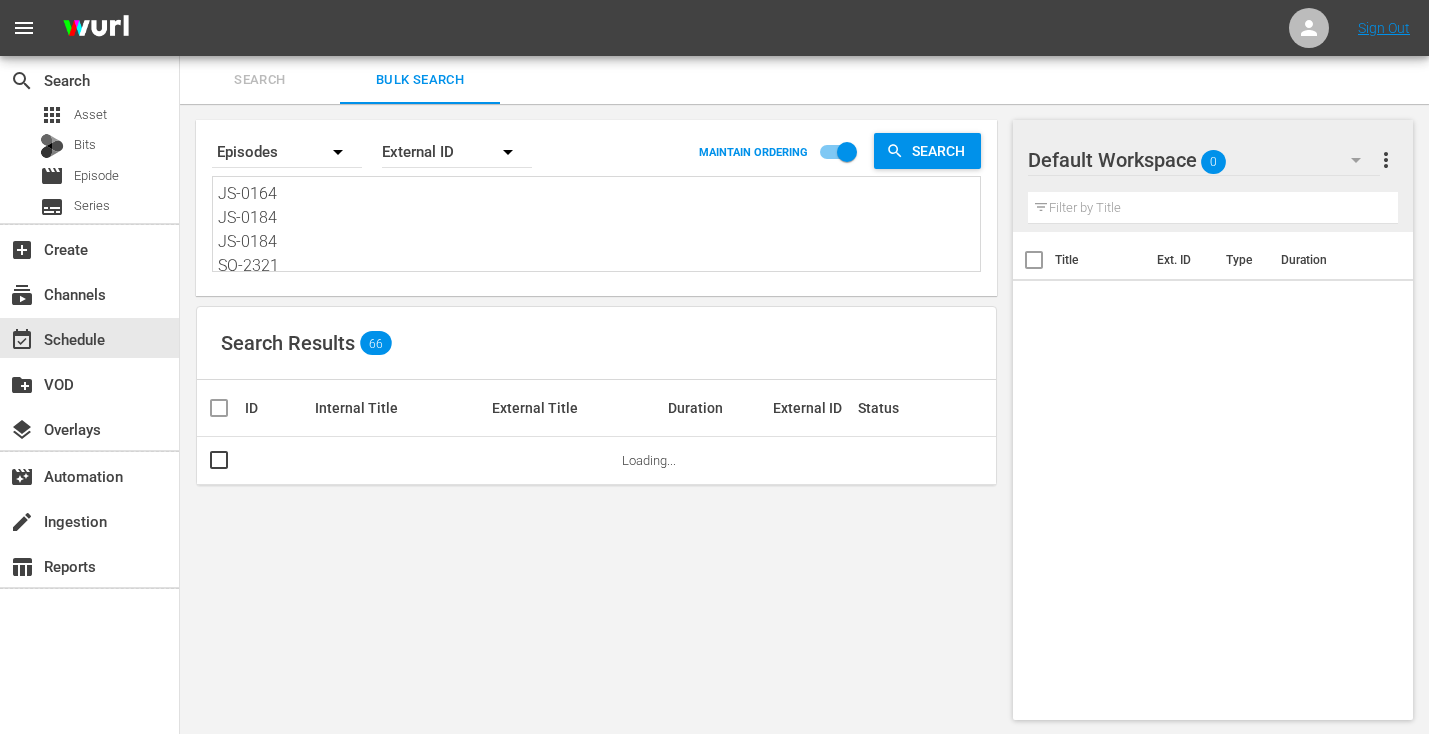 scroll, scrollTop: 722, scrollLeft: 0, axis: vertical 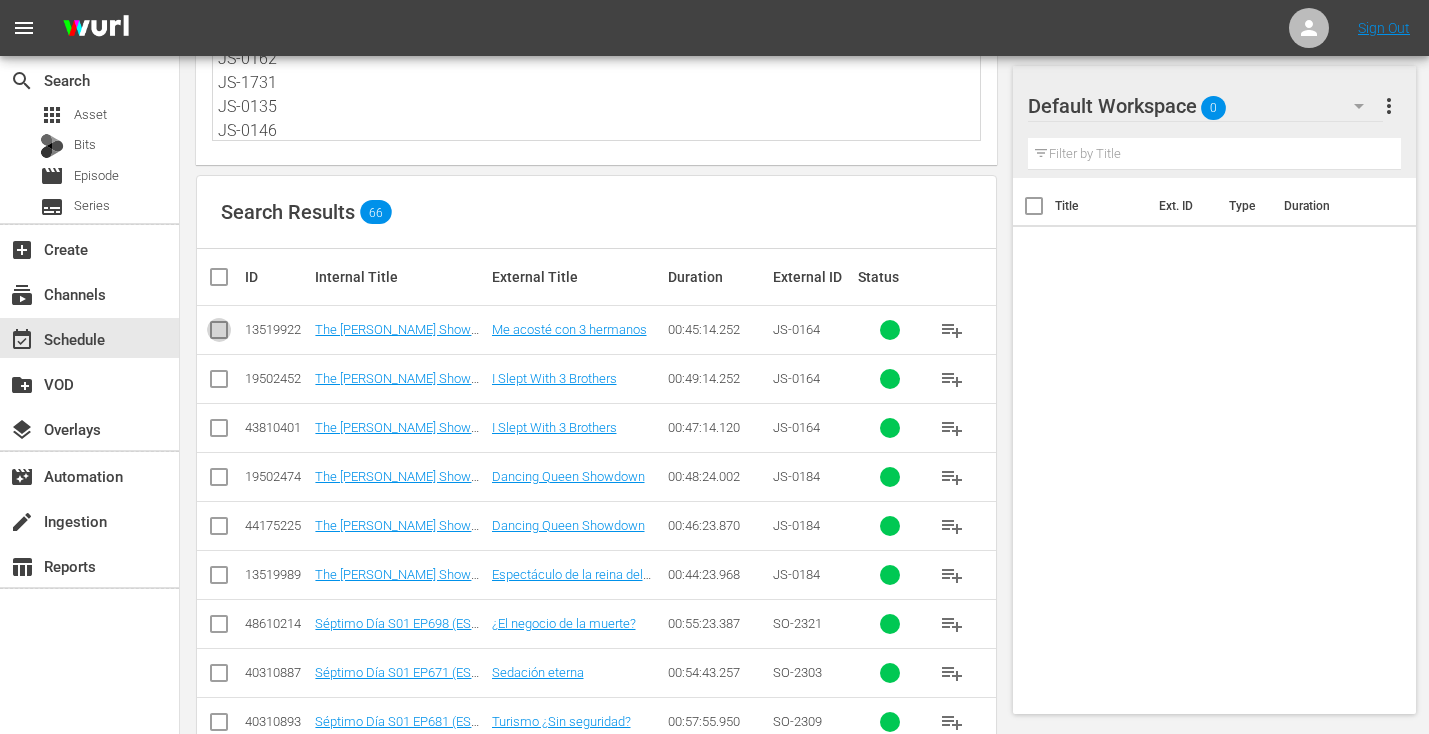 click at bounding box center [219, 334] 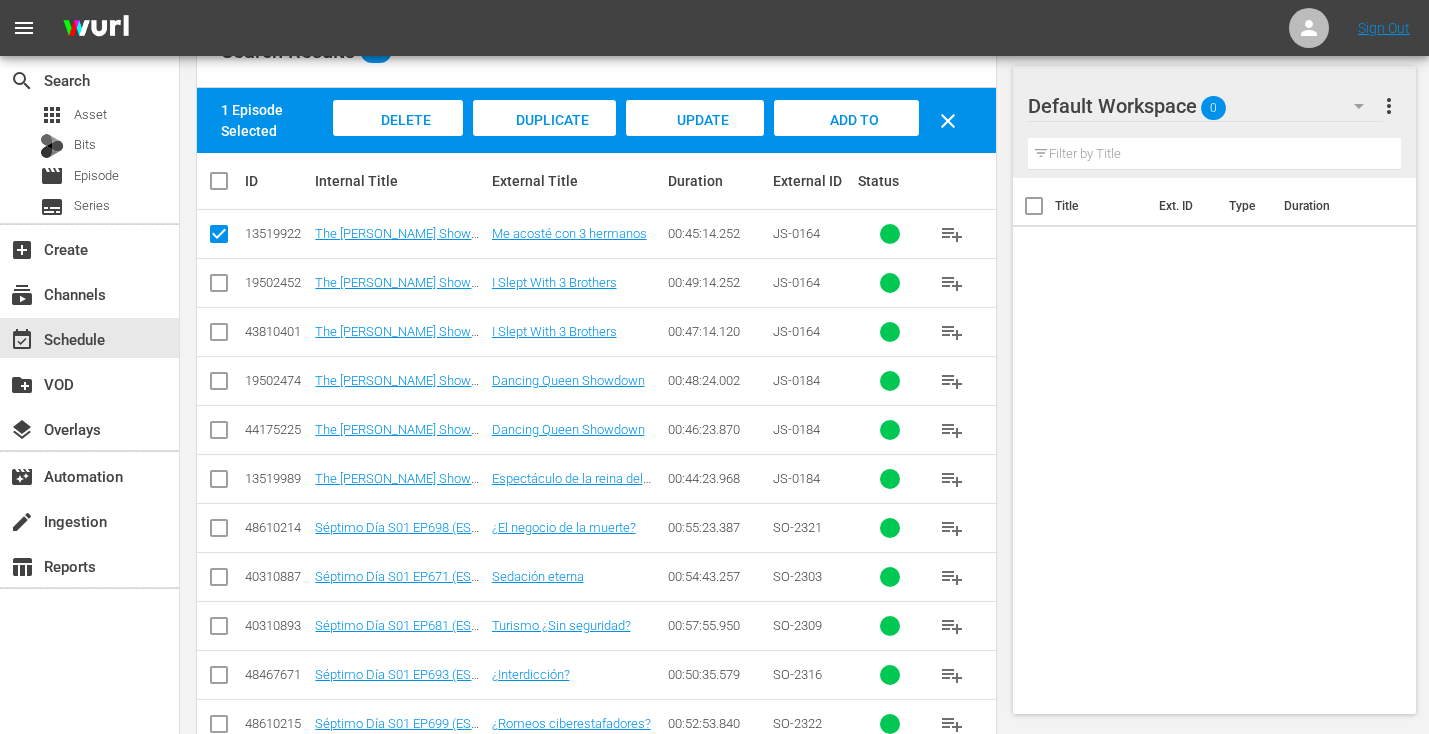 scroll, scrollTop: 301, scrollLeft: 0, axis: vertical 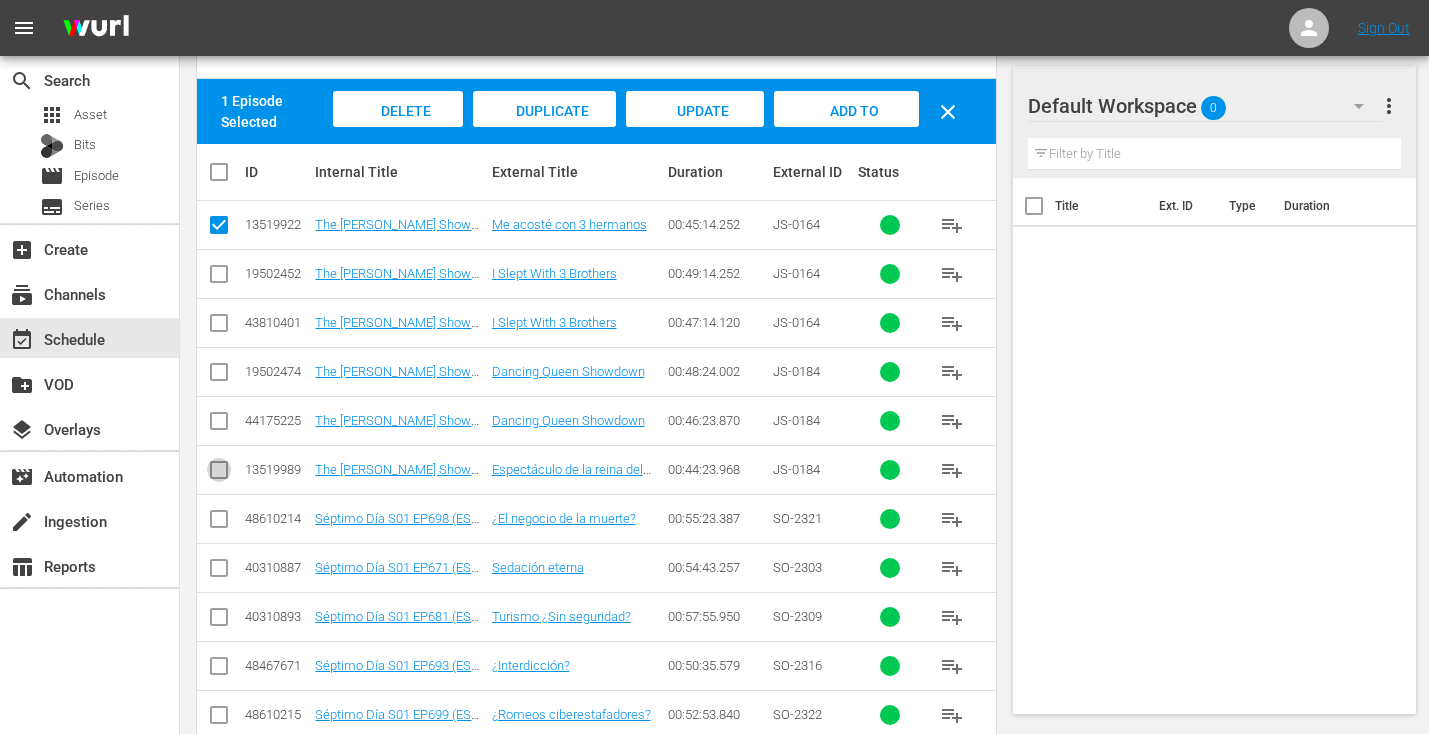 click at bounding box center (219, 474) 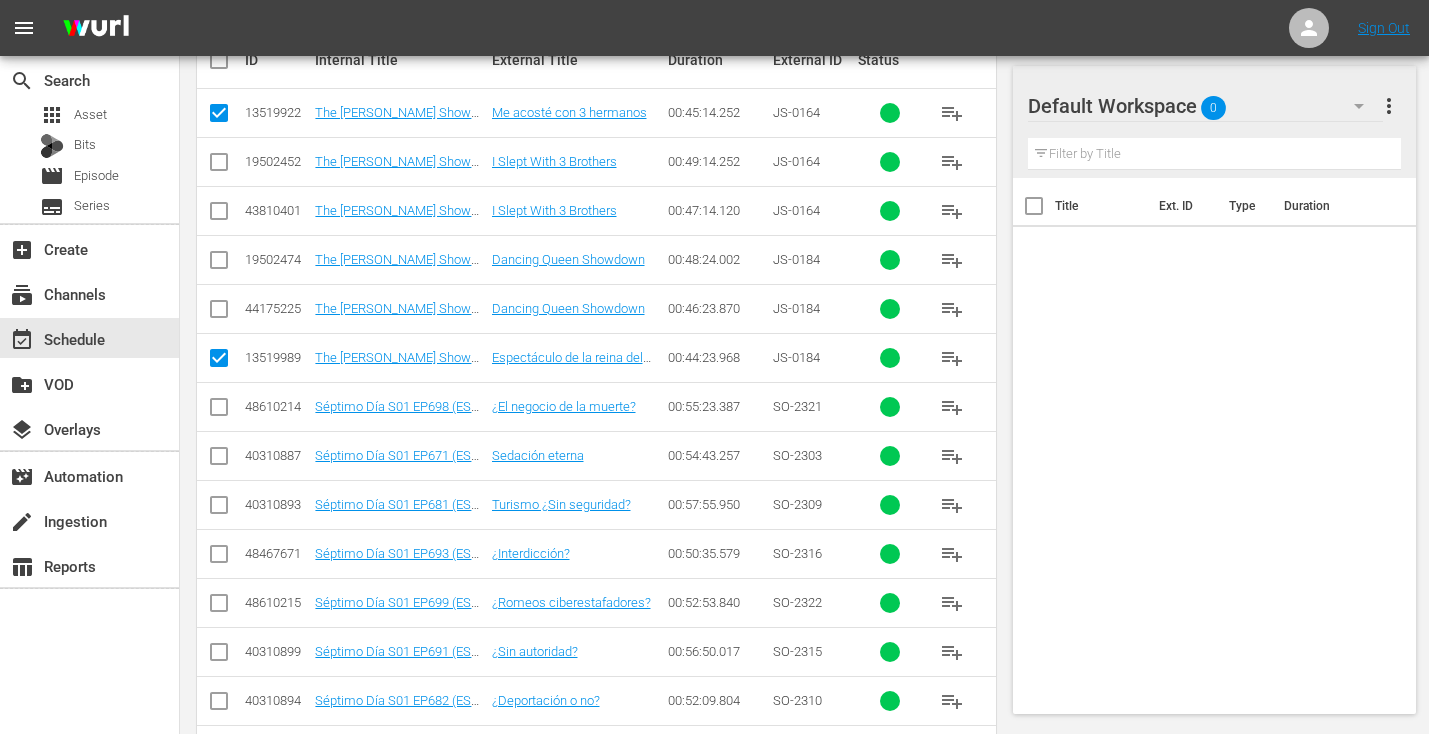 scroll, scrollTop: 414, scrollLeft: 0, axis: vertical 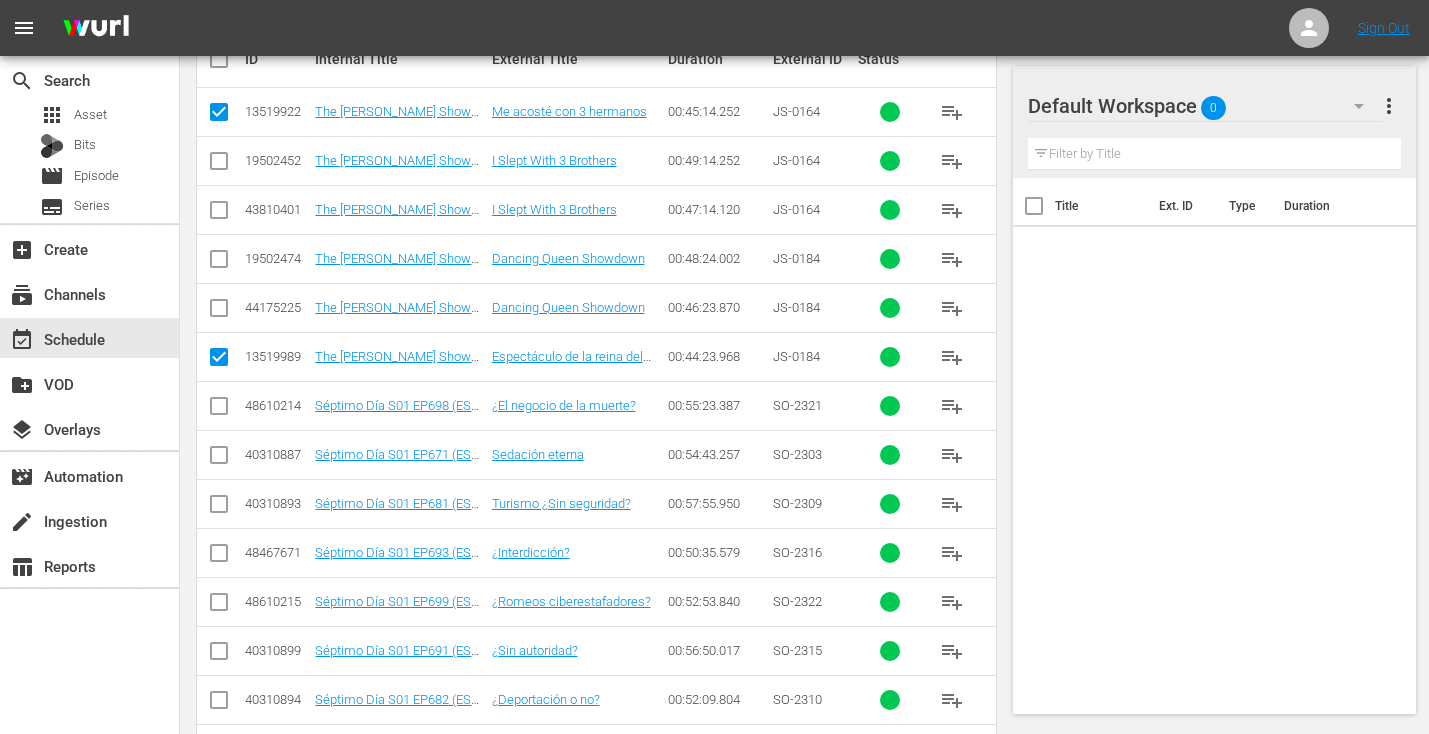 click at bounding box center [219, 410] 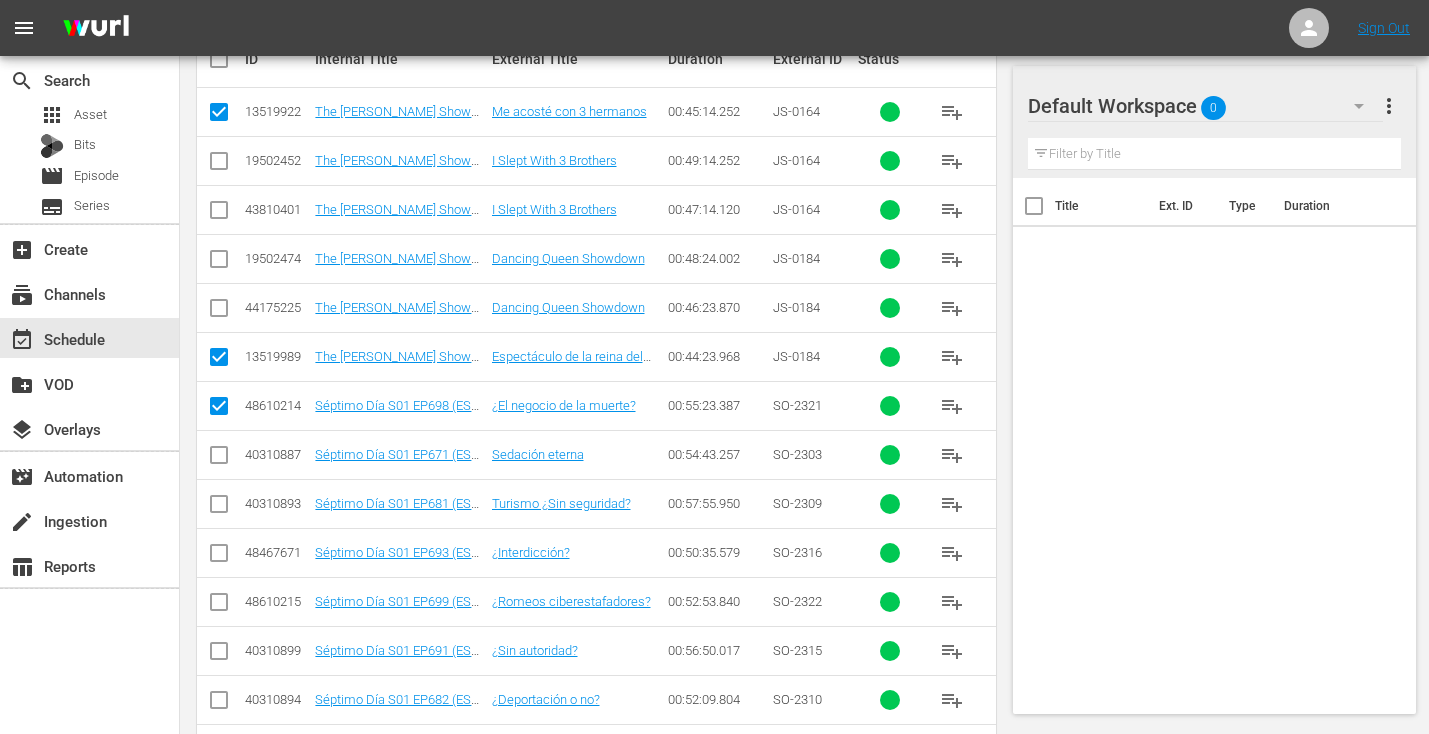 click at bounding box center [219, 459] 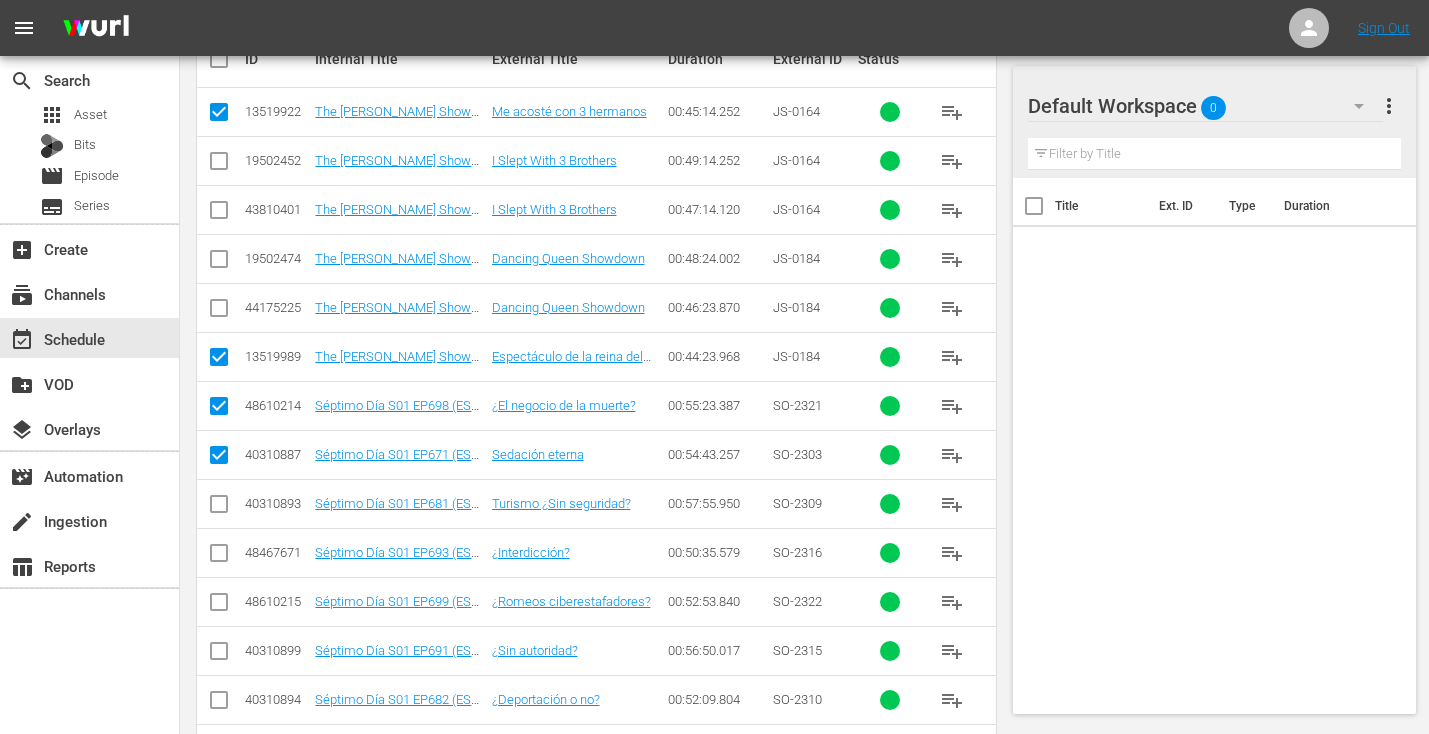 click at bounding box center (219, 508) 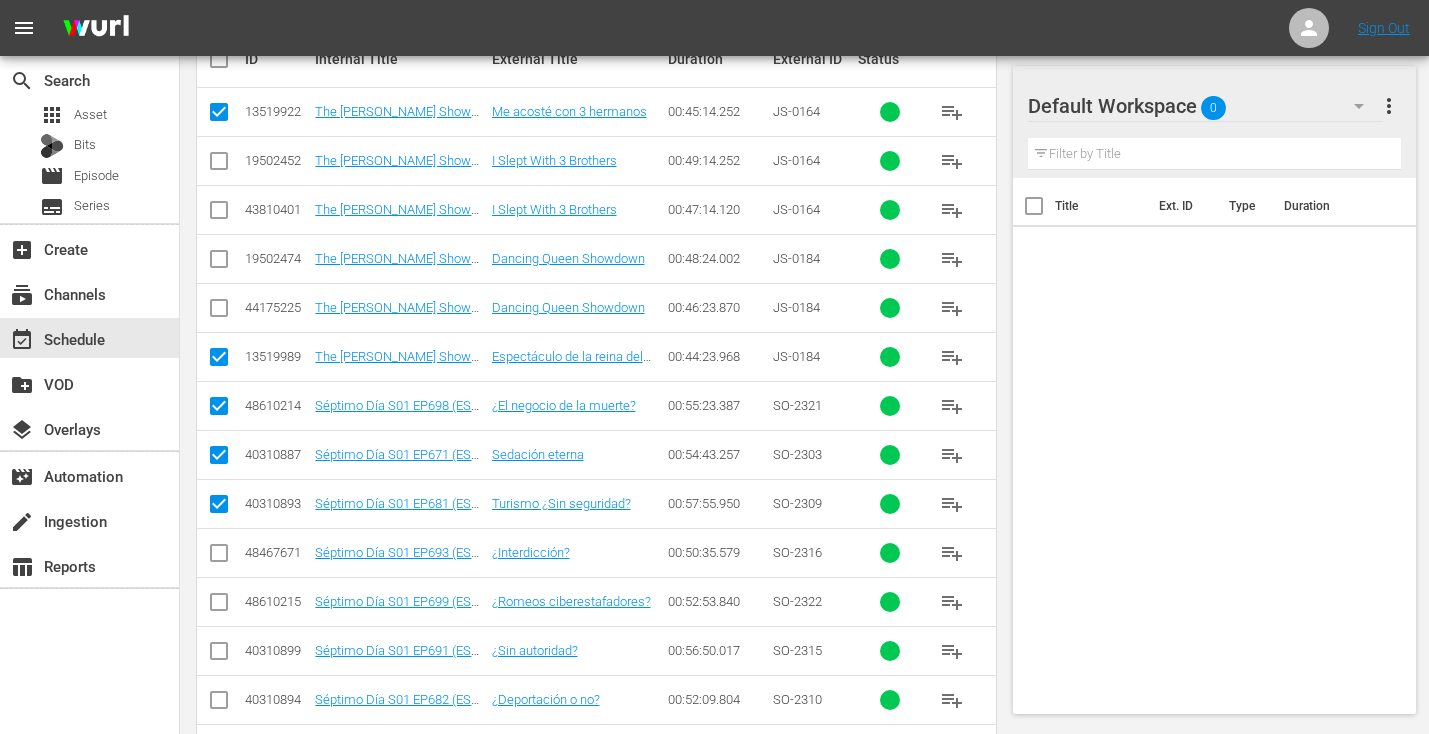 click at bounding box center (219, 557) 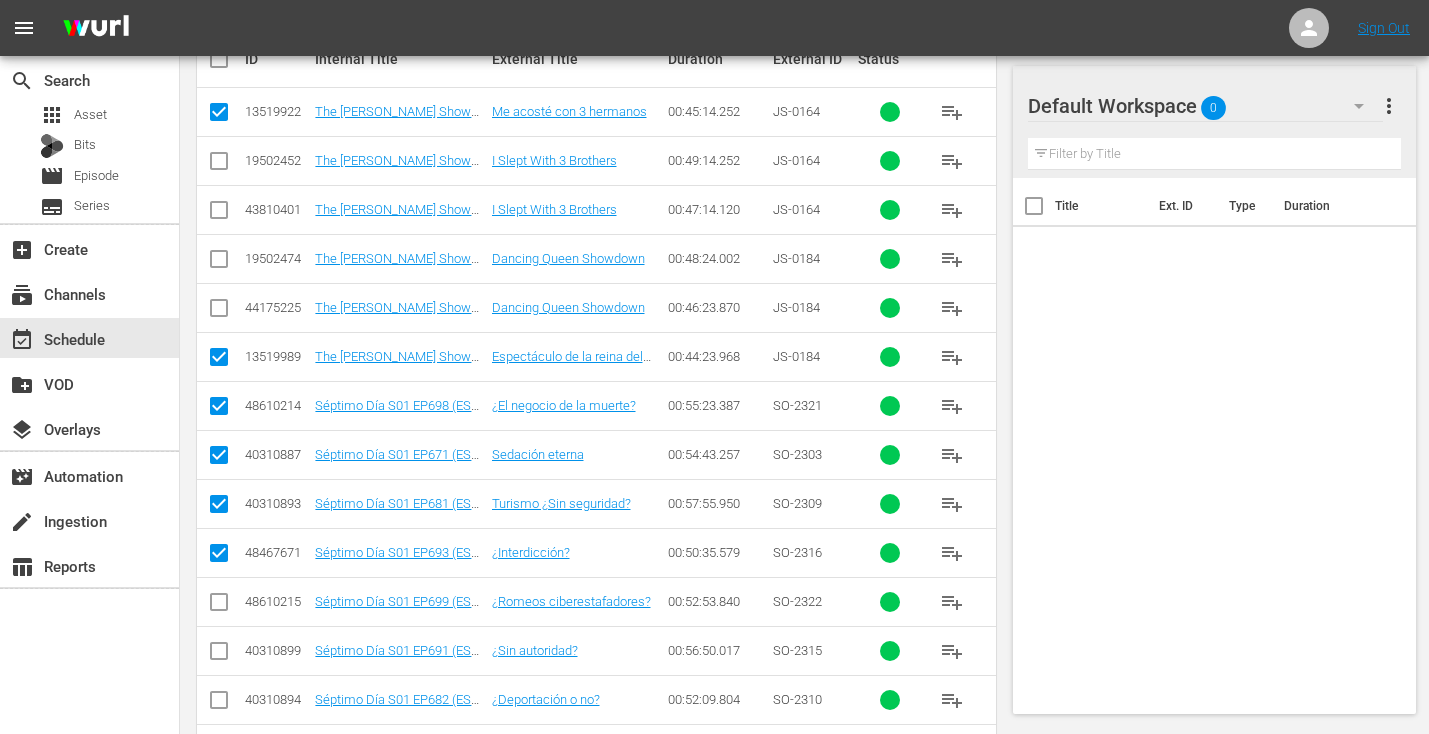 scroll, scrollTop: 527, scrollLeft: 0, axis: vertical 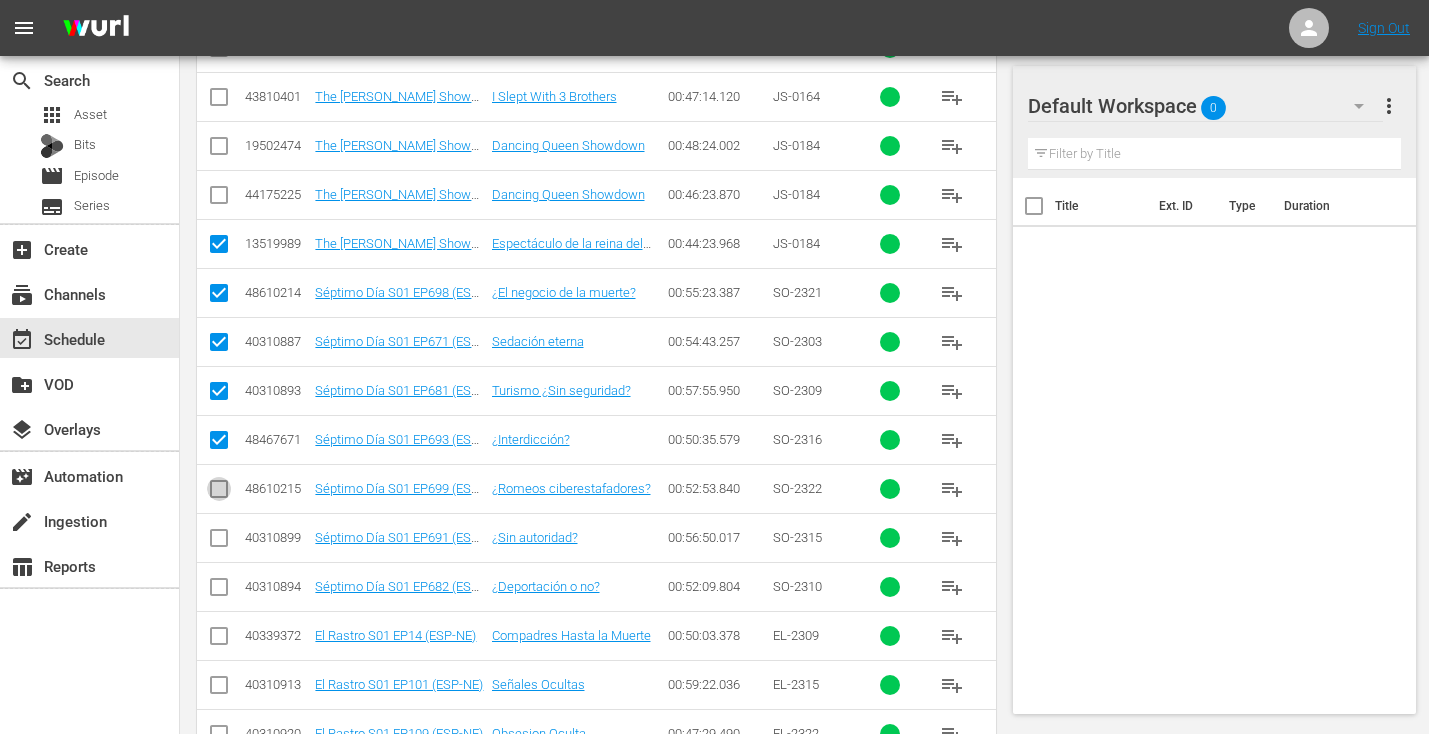 click at bounding box center (219, 493) 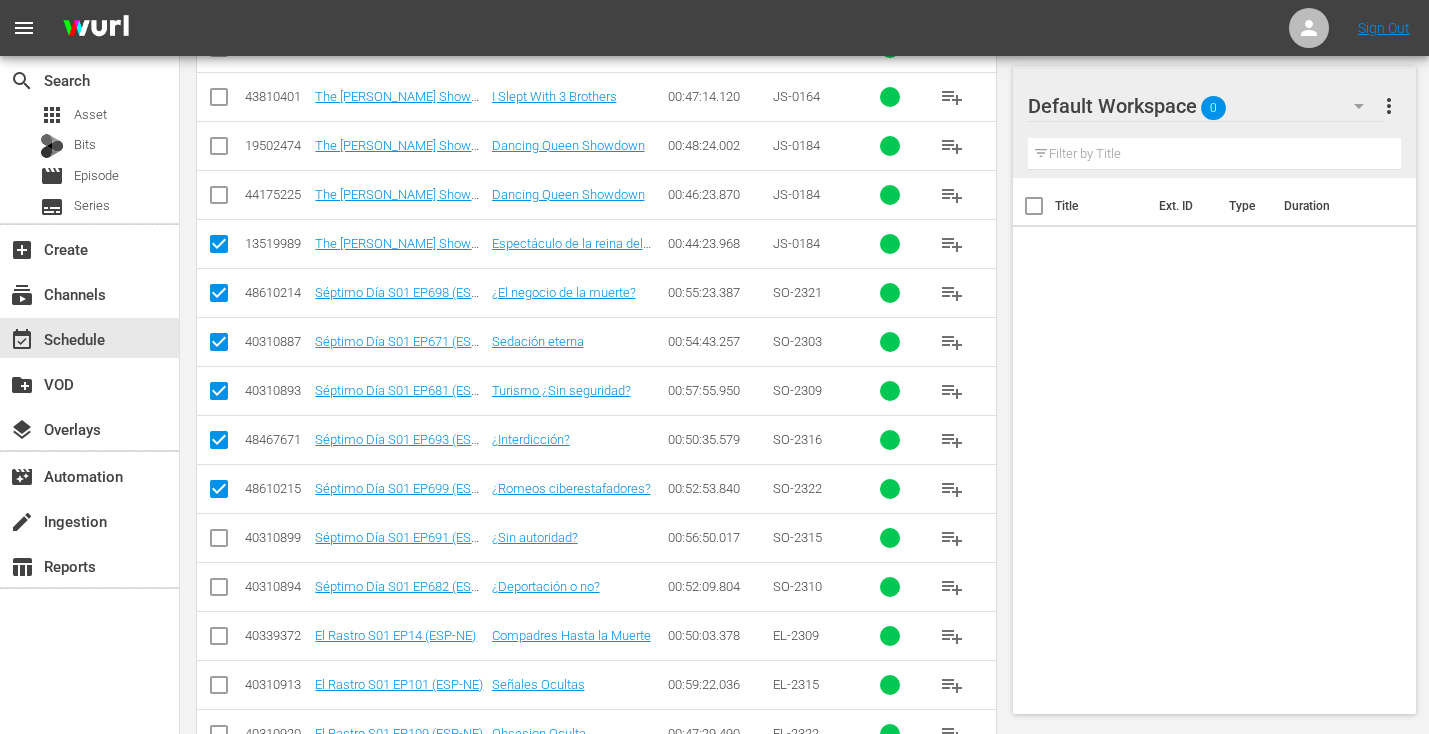 click at bounding box center [219, 542] 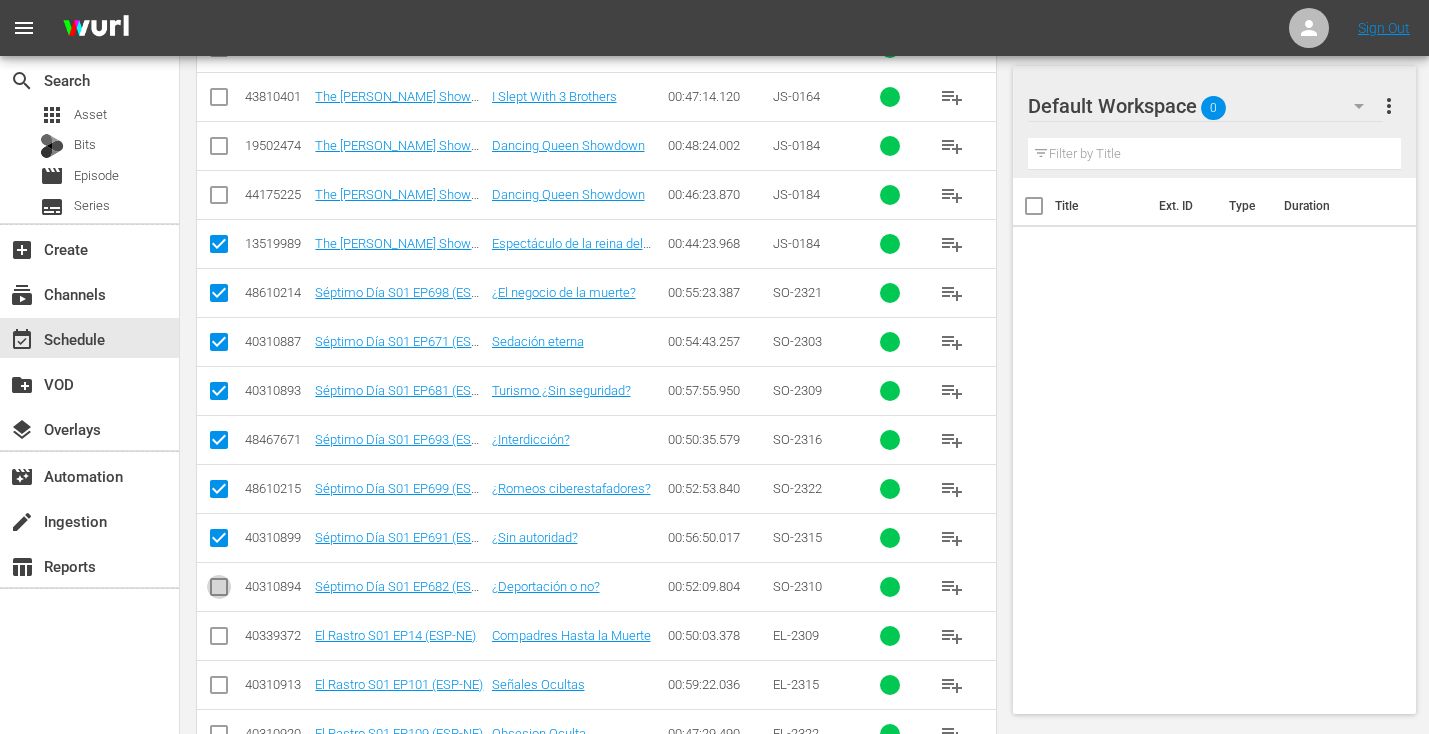 click at bounding box center (219, 591) 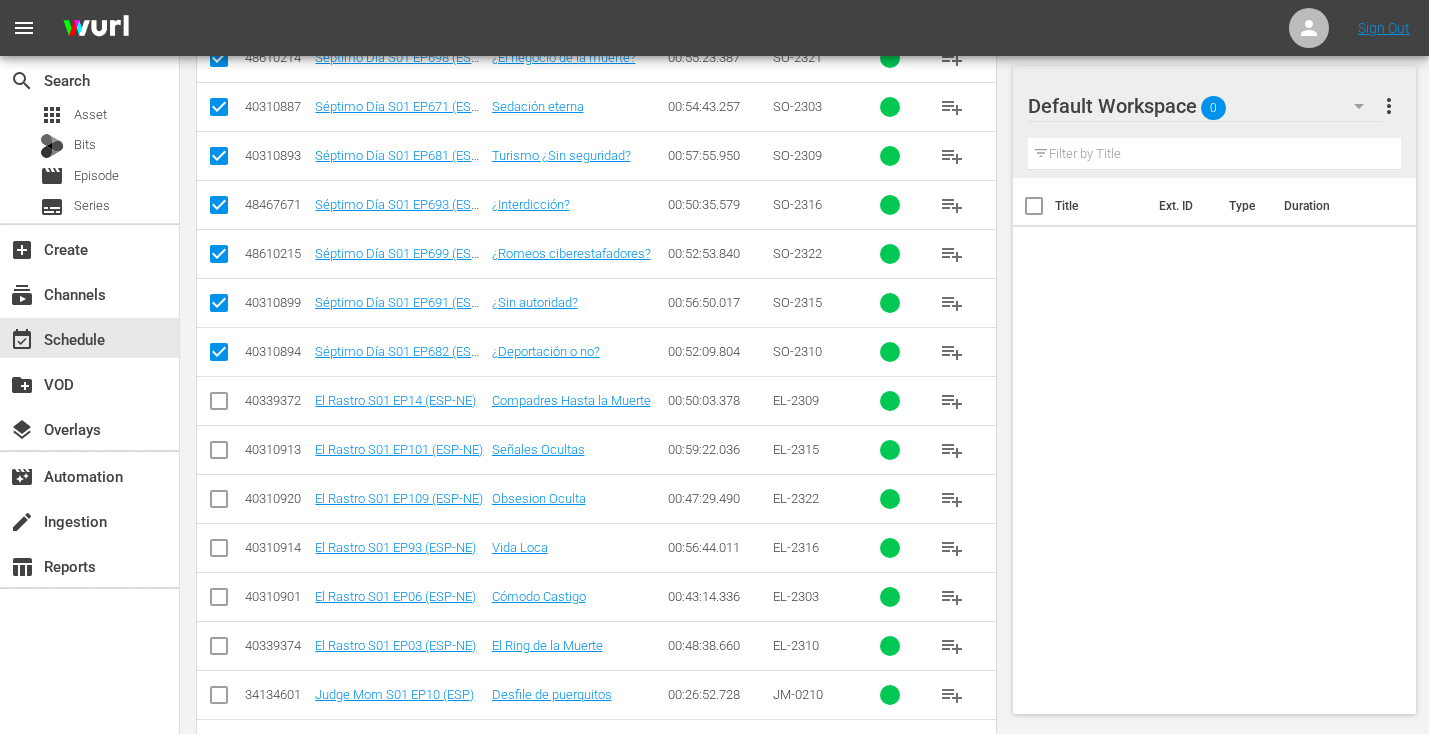 scroll, scrollTop: 776, scrollLeft: 0, axis: vertical 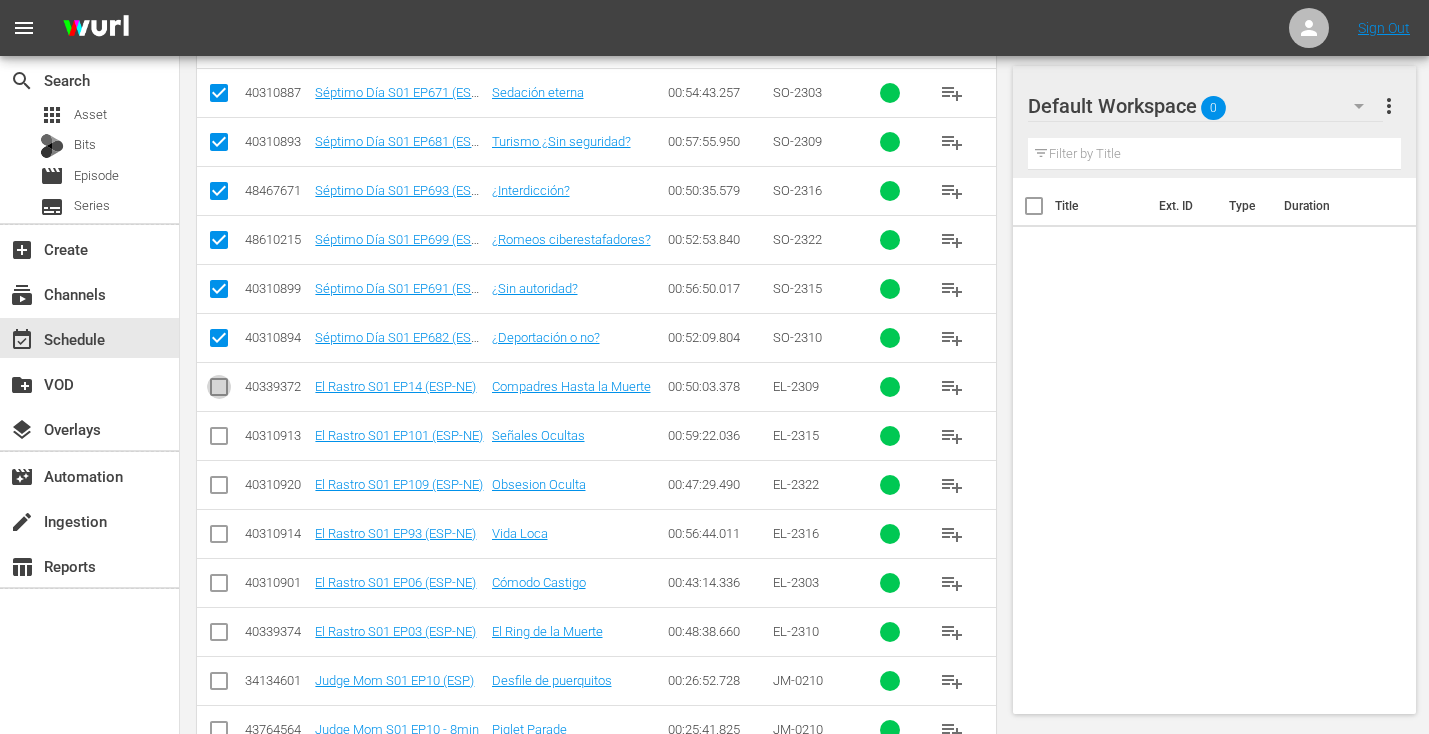 click at bounding box center [219, 391] 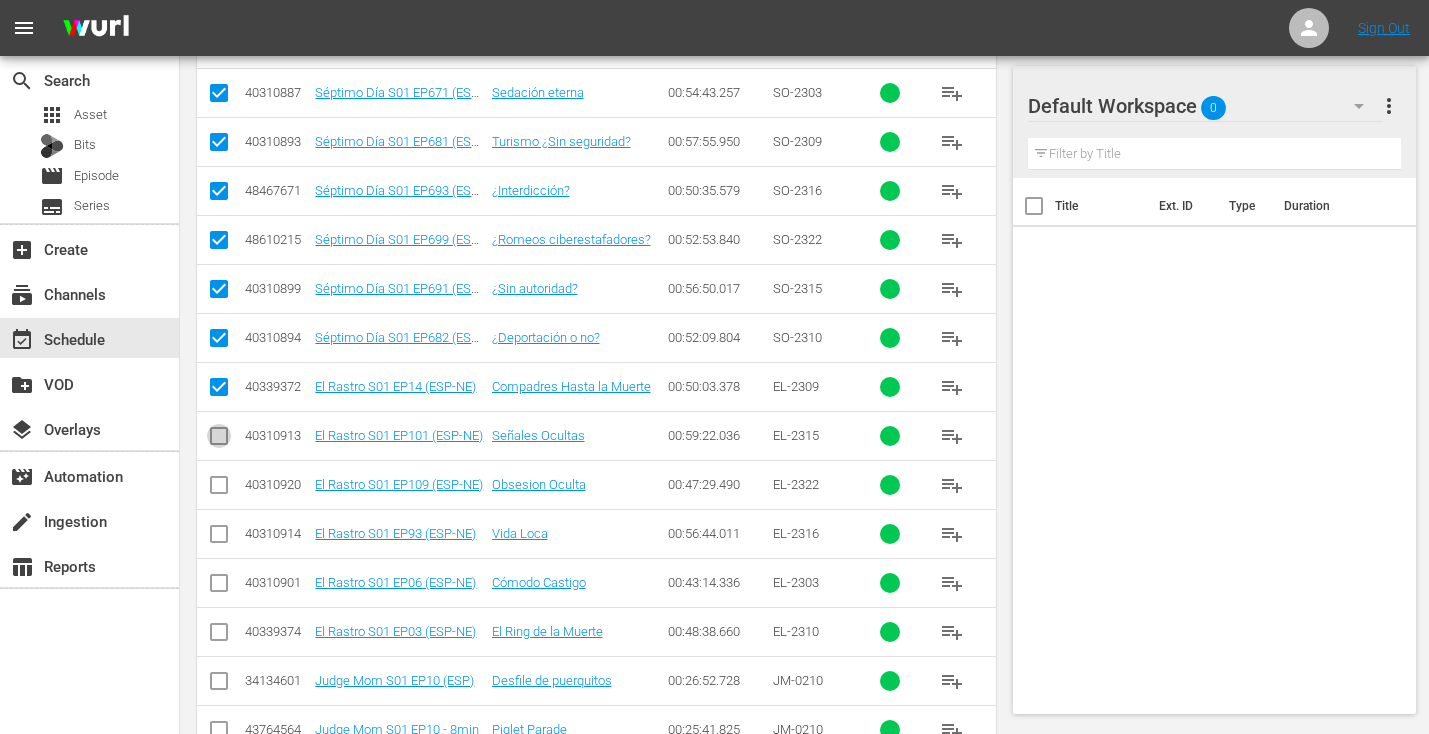click at bounding box center (219, 440) 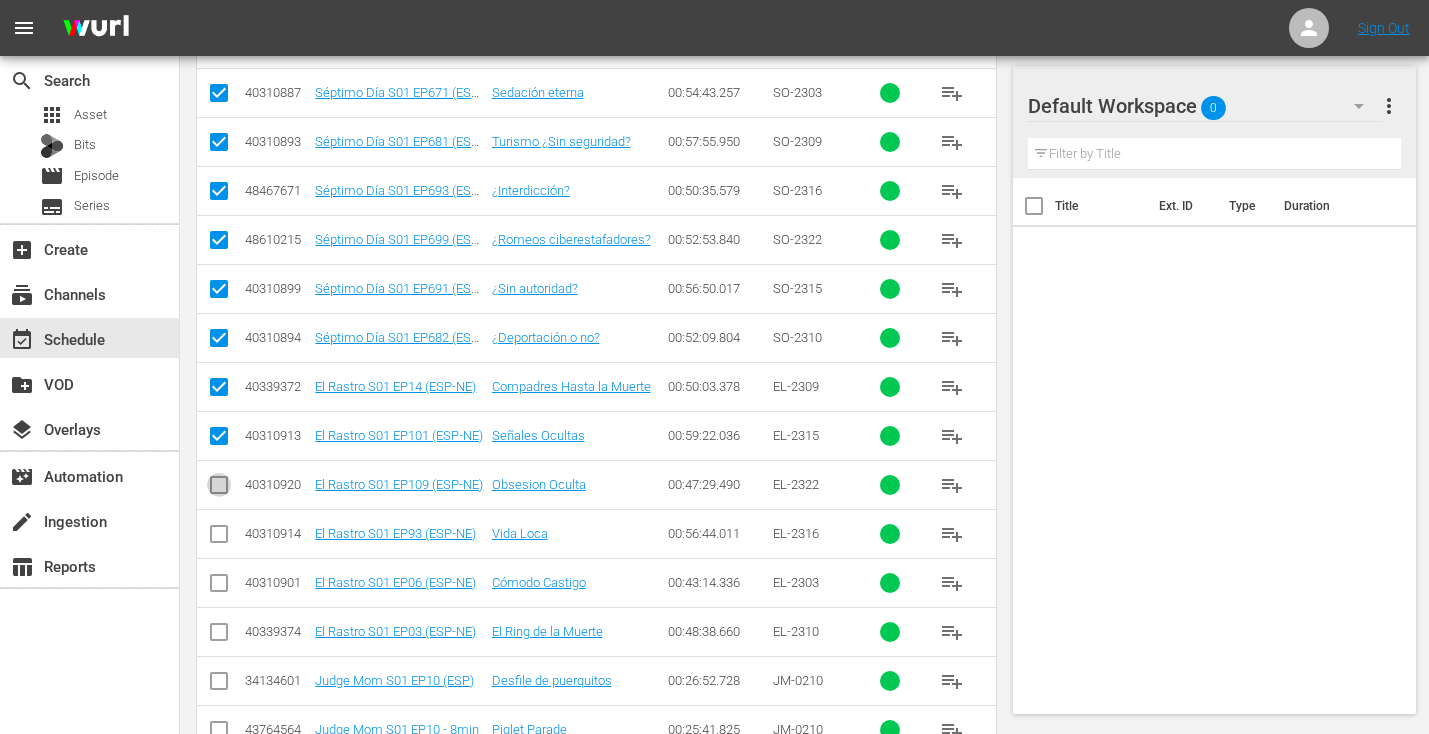 click at bounding box center (219, 489) 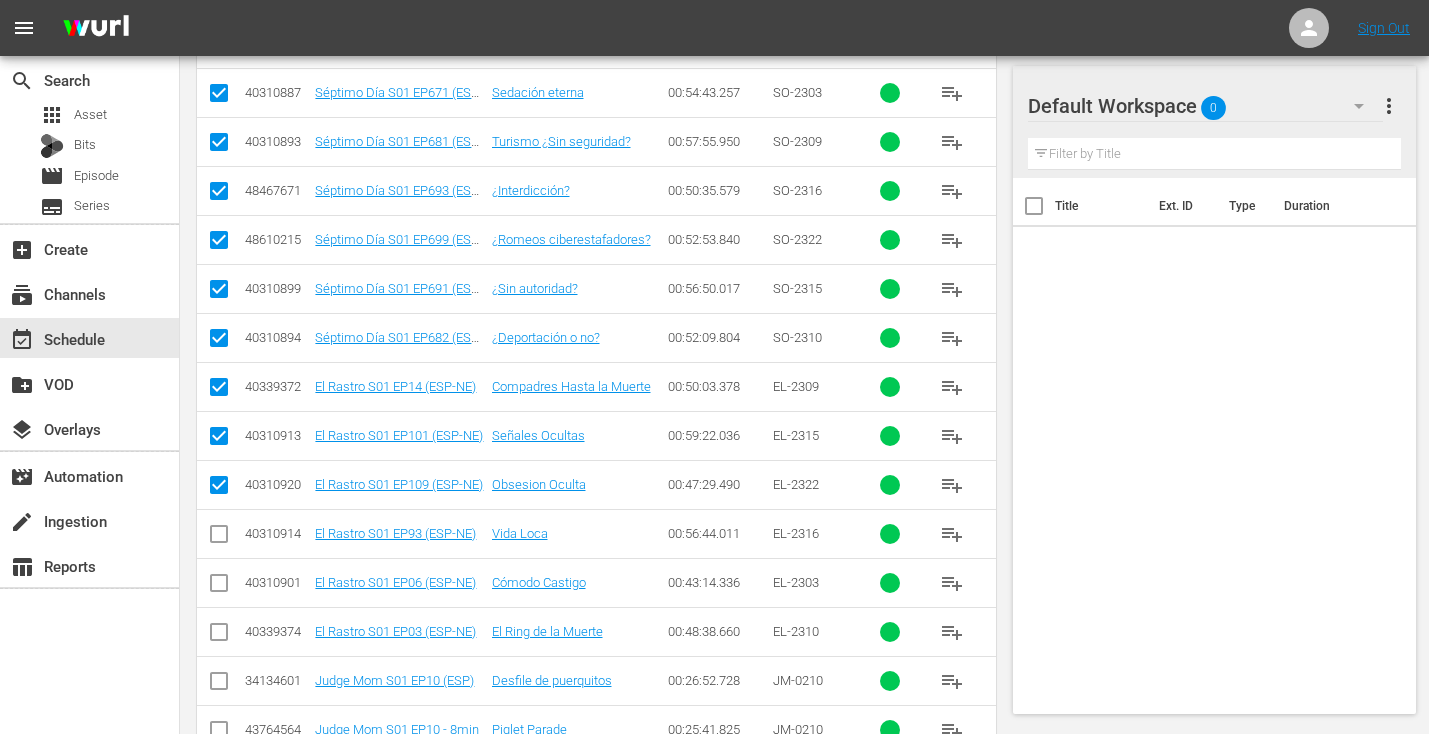 click at bounding box center (219, 538) 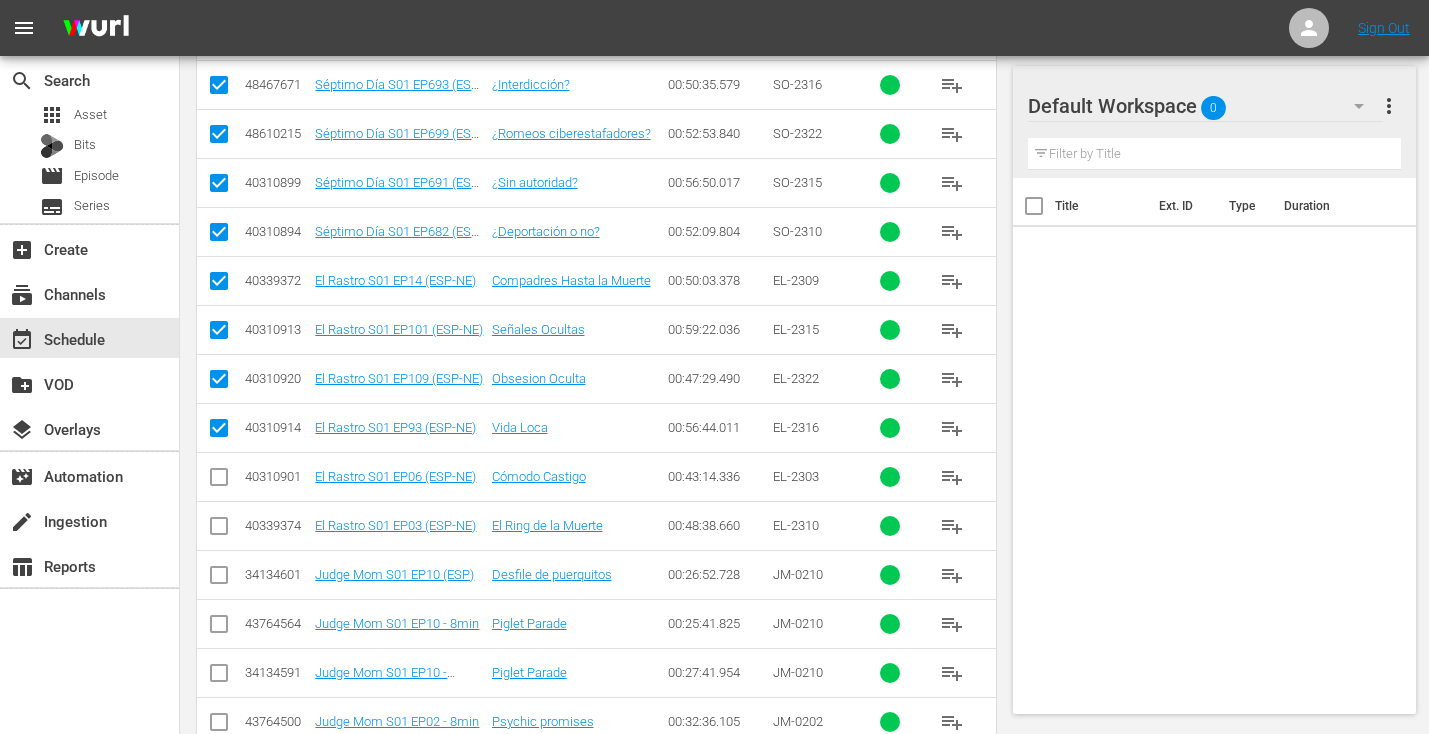 scroll, scrollTop: 903, scrollLeft: 0, axis: vertical 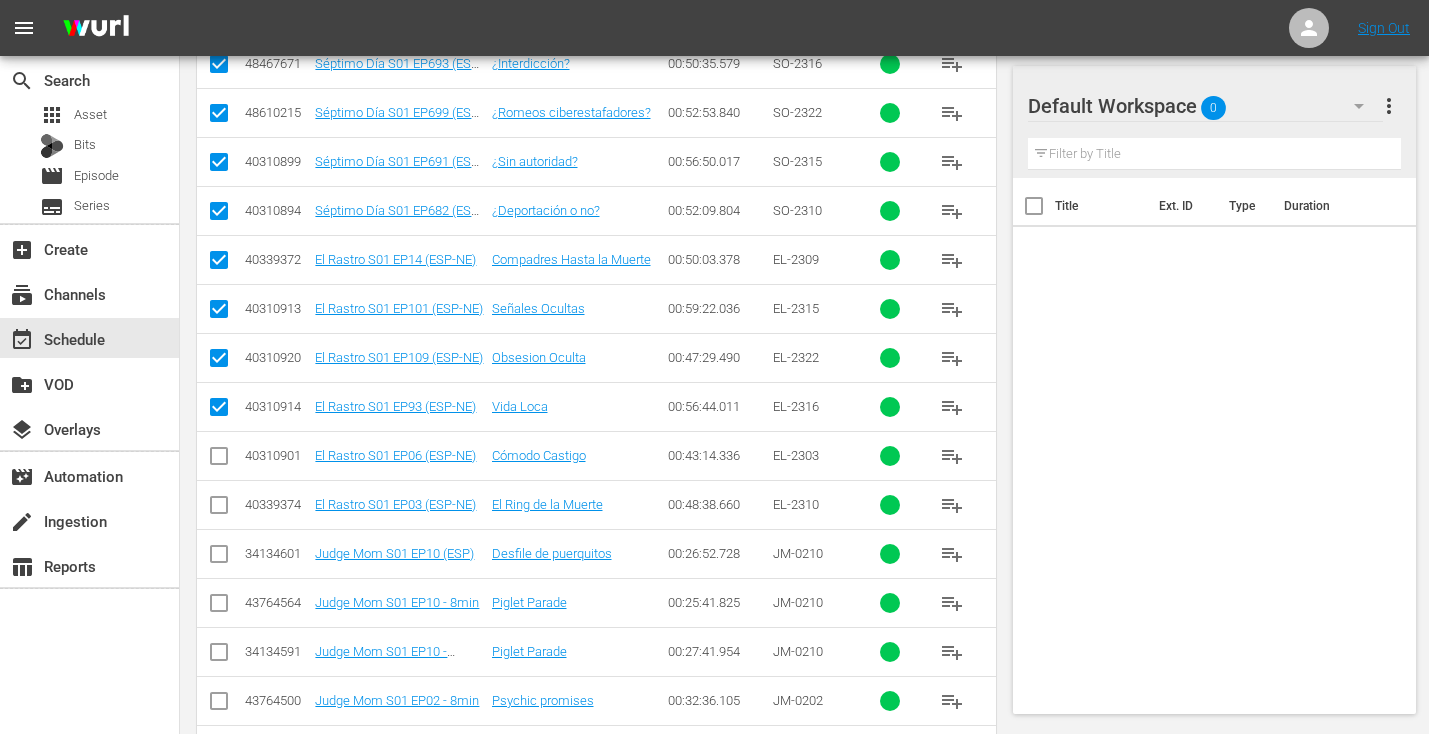 click at bounding box center (219, 460) 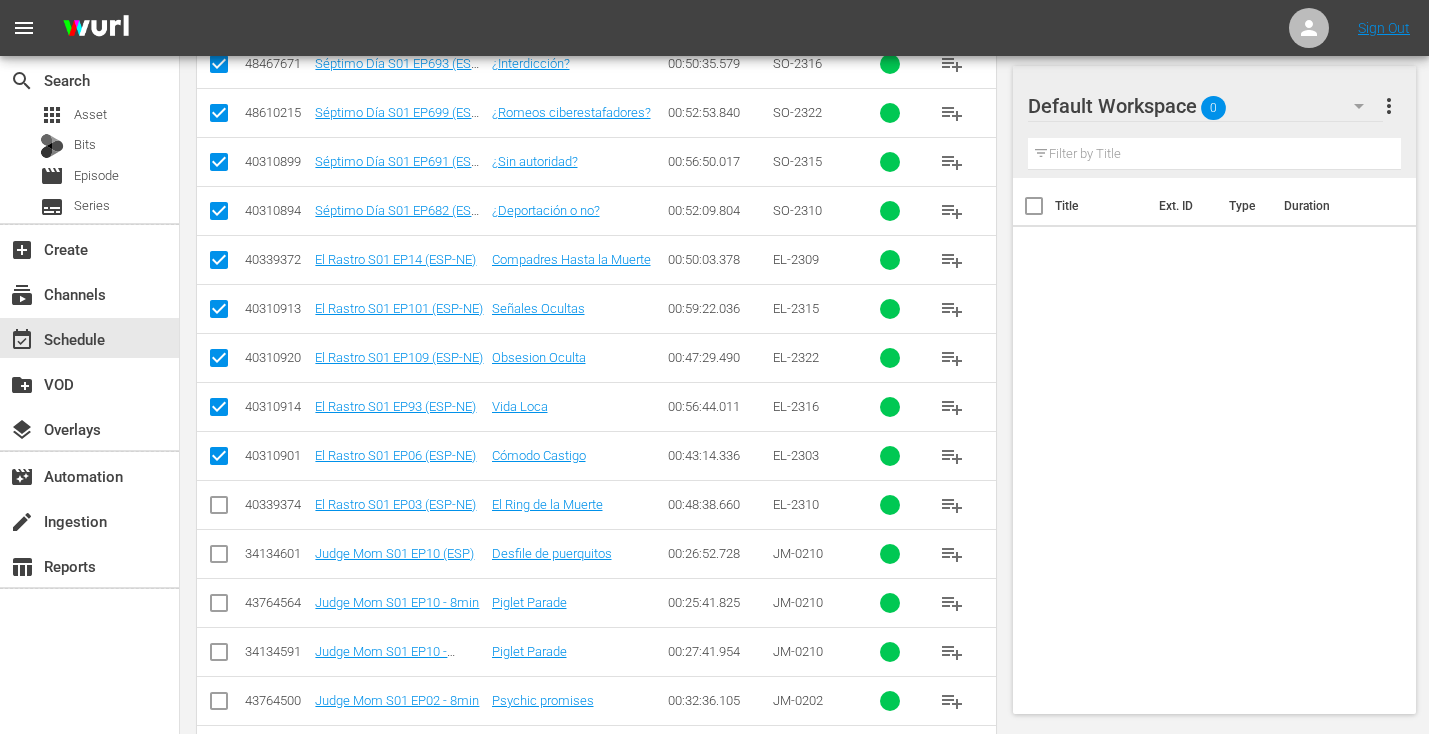 click at bounding box center [219, 509] 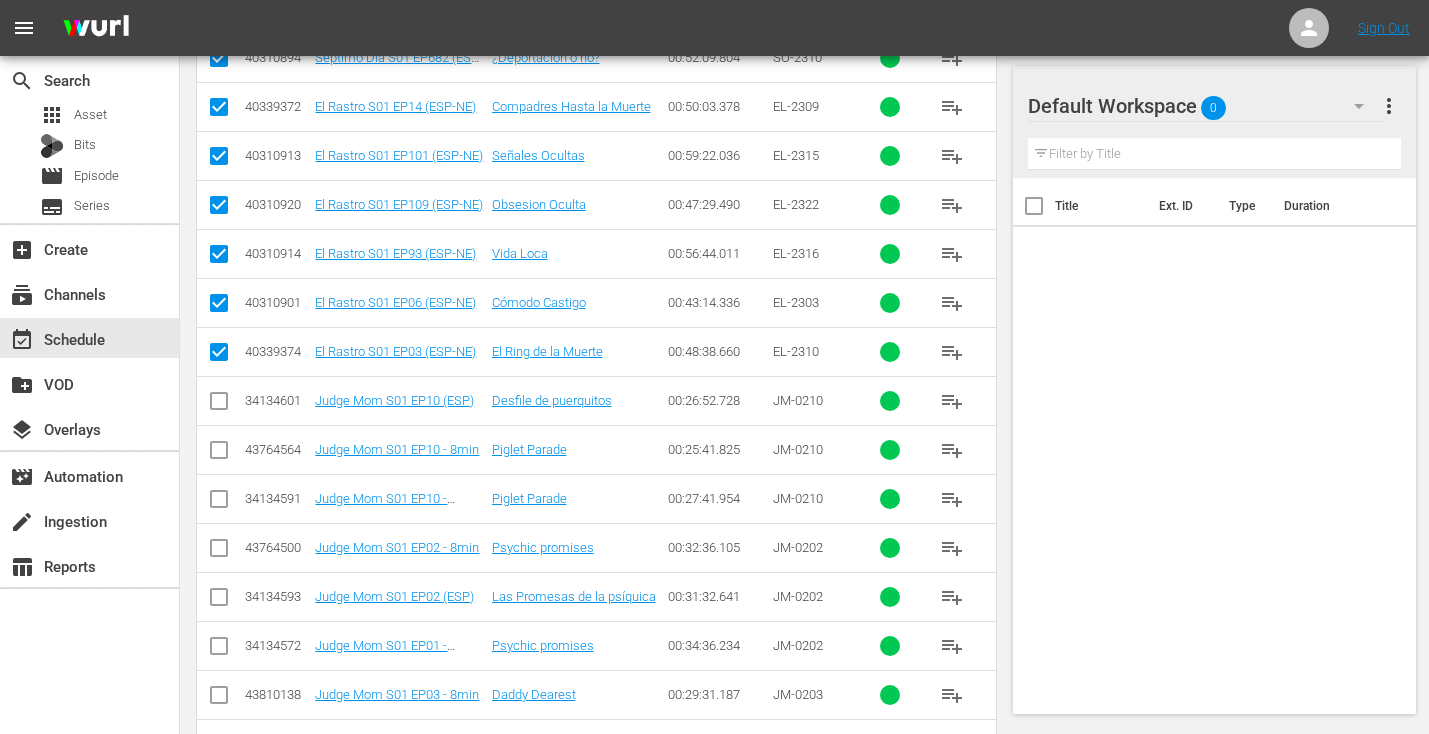 scroll, scrollTop: 1055, scrollLeft: 0, axis: vertical 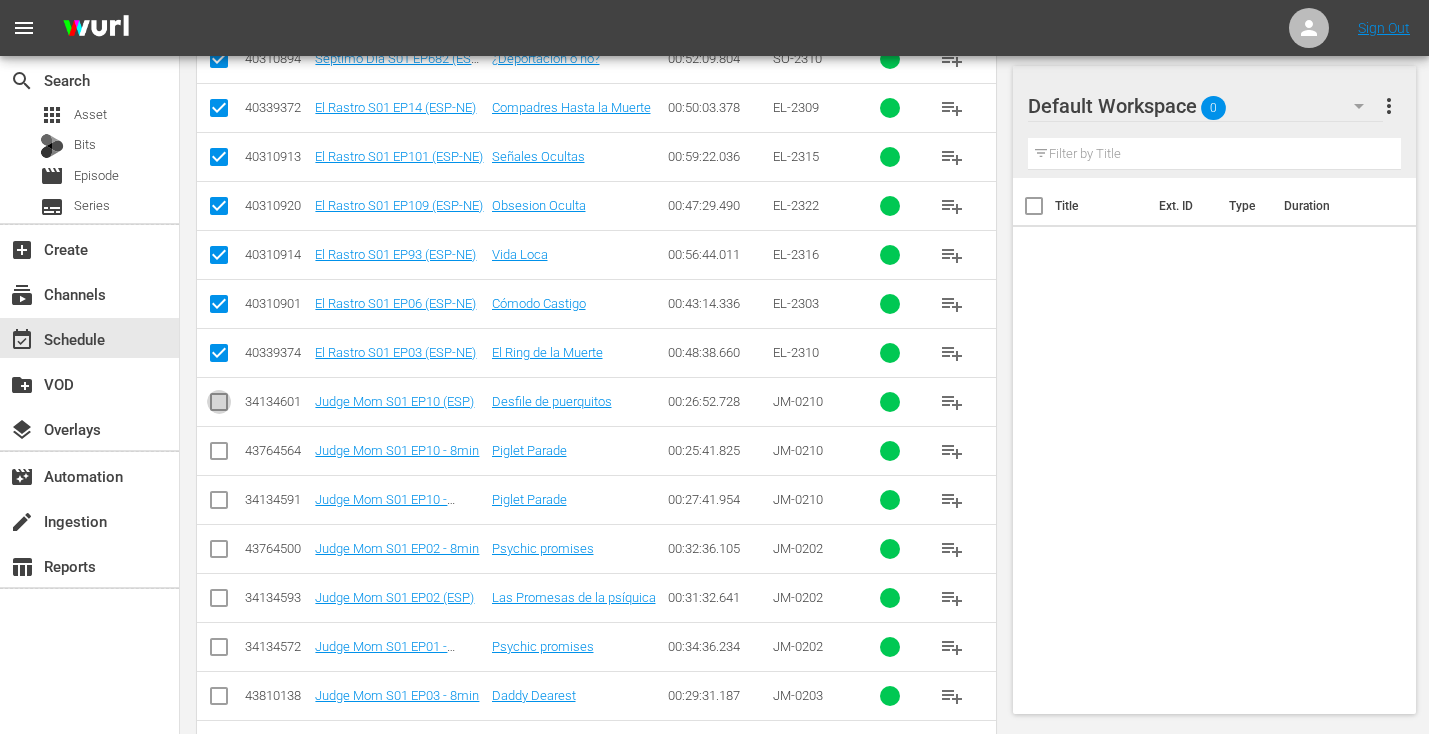 click at bounding box center (219, 406) 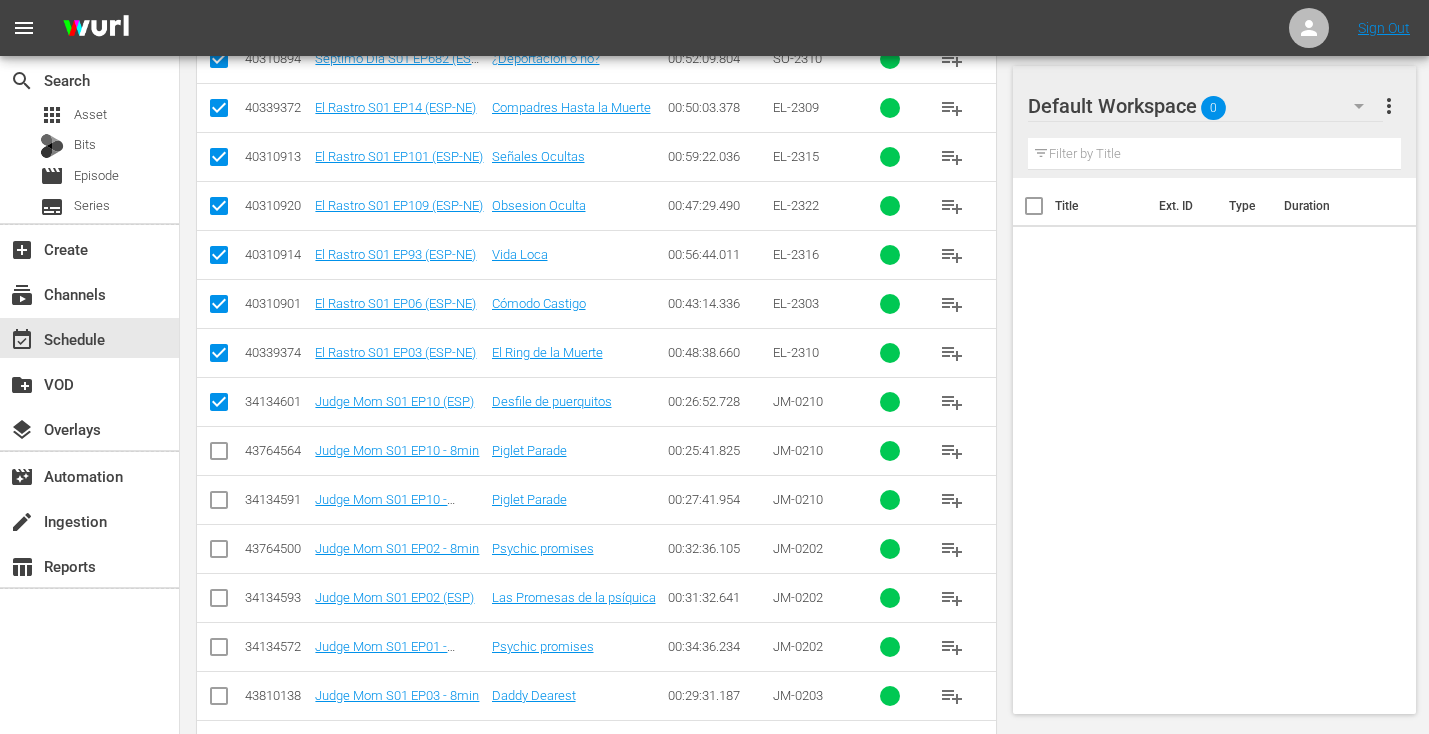 scroll, scrollTop: 1195, scrollLeft: 0, axis: vertical 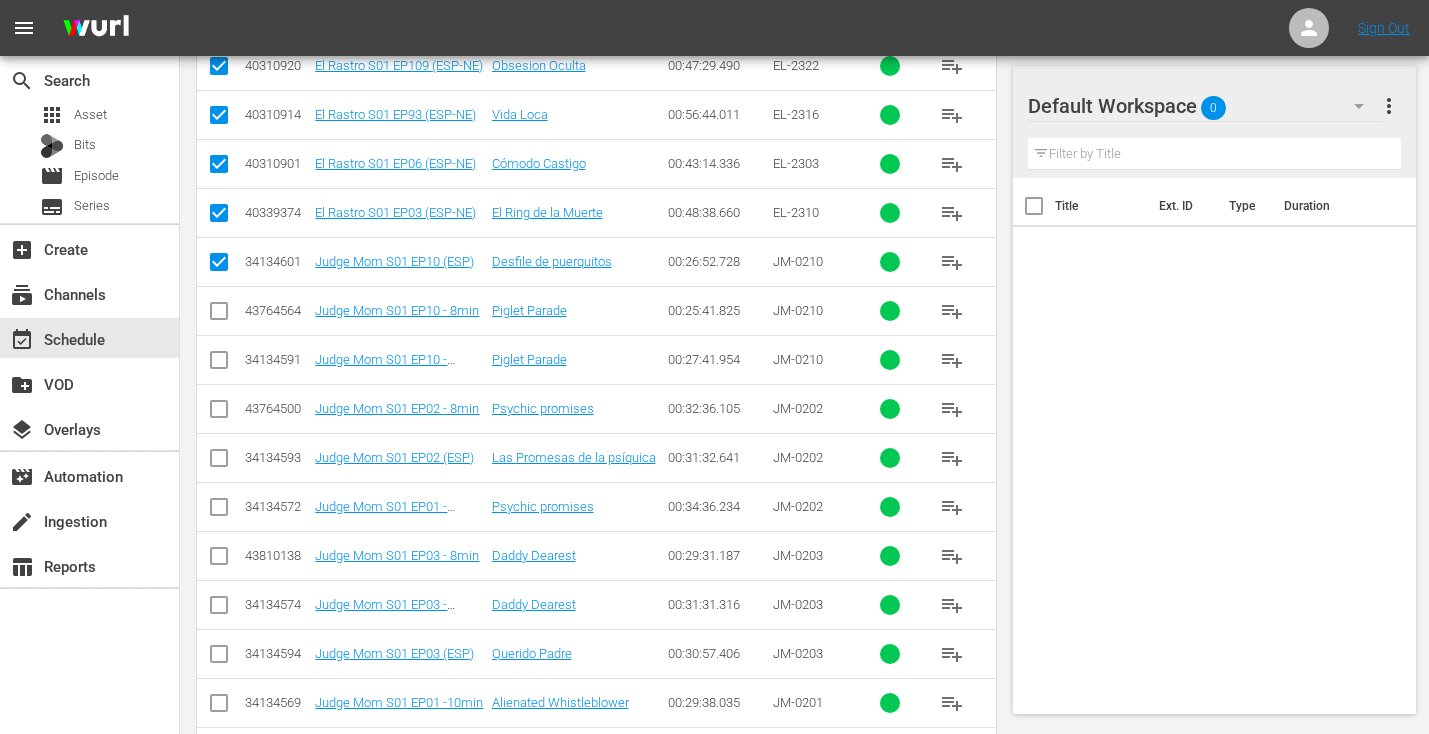 click 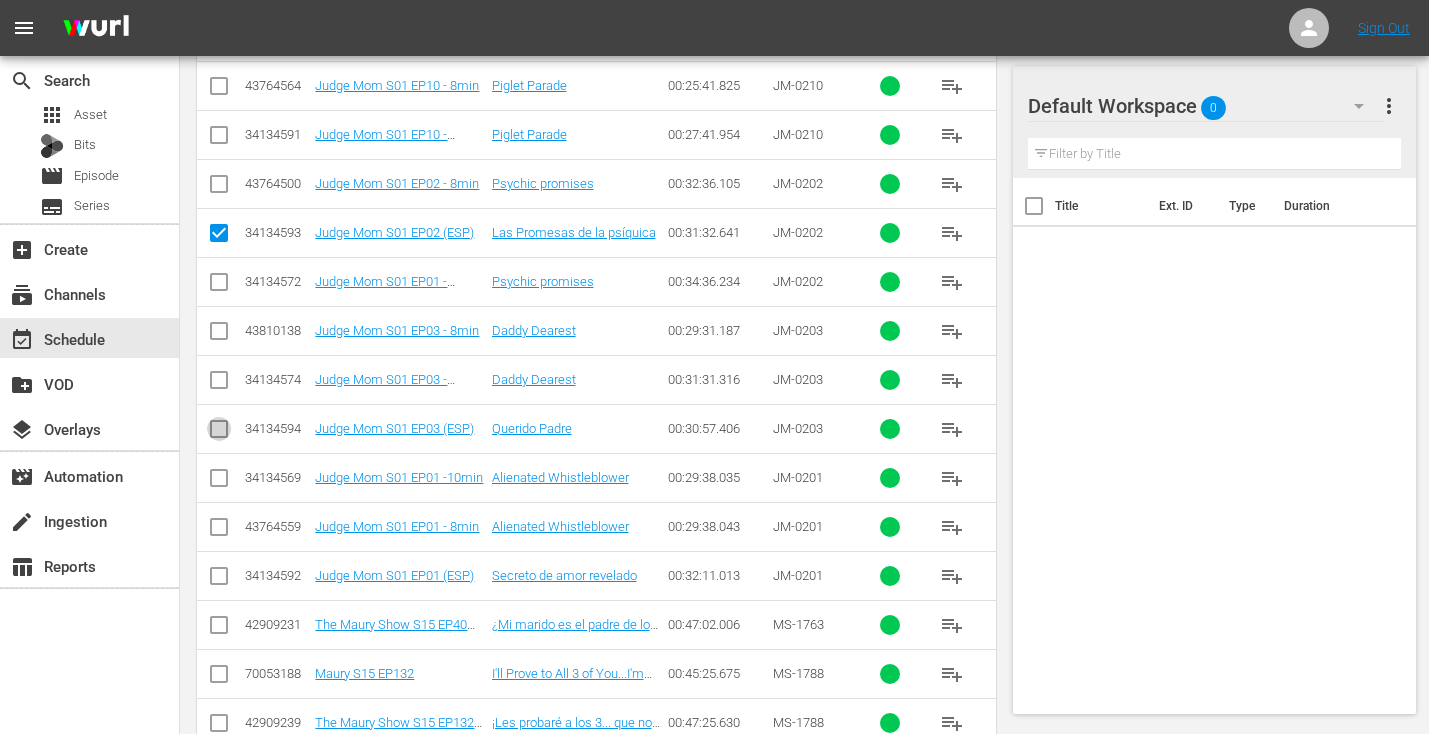 click at bounding box center [219, 433] 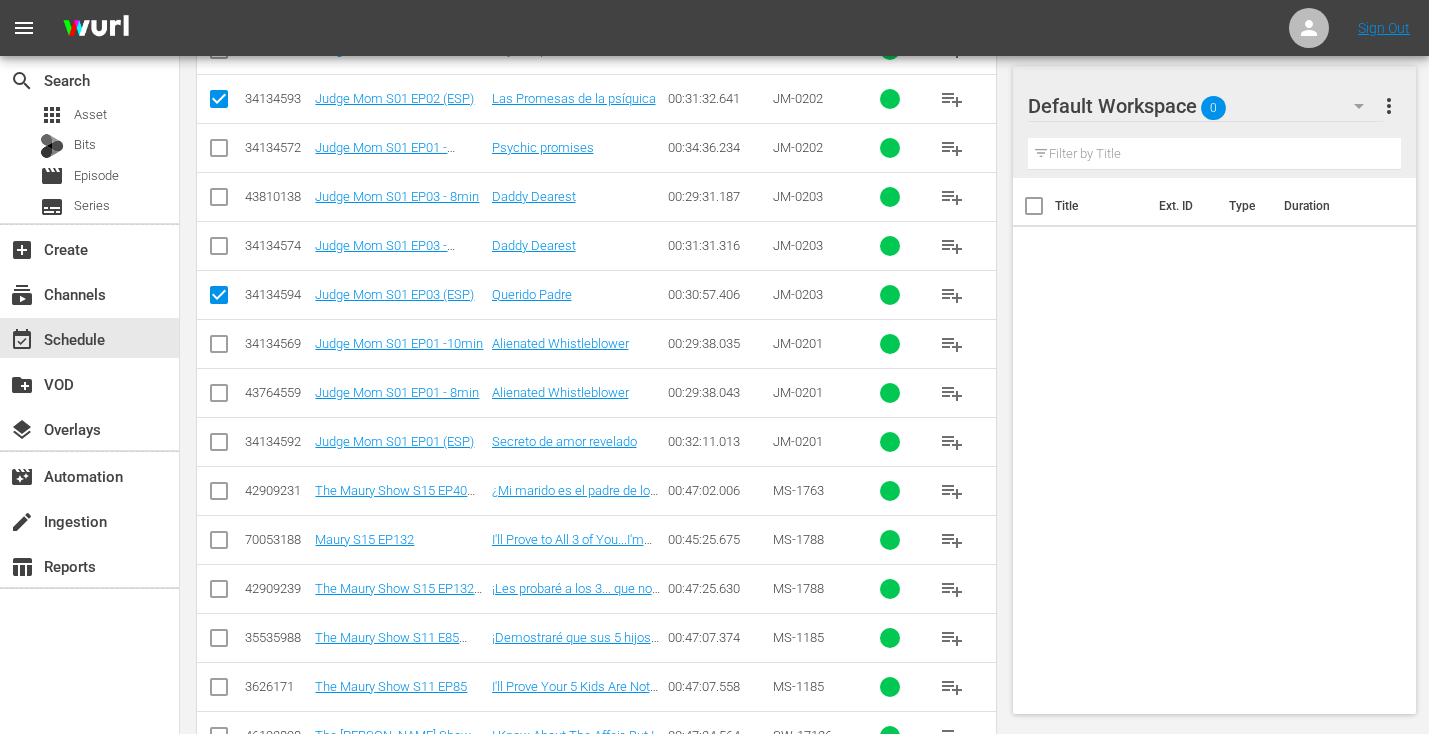 scroll, scrollTop: 1555, scrollLeft: 0, axis: vertical 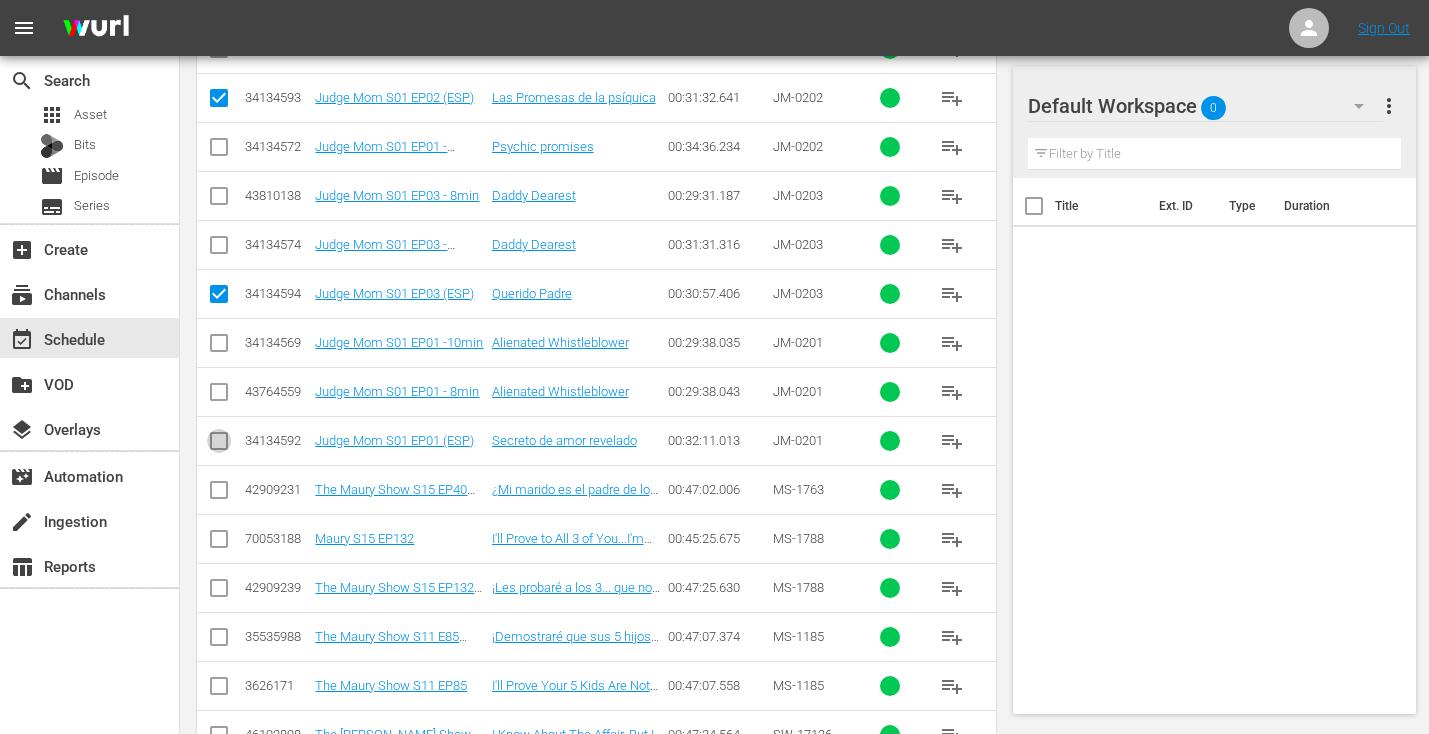 click at bounding box center [219, 445] 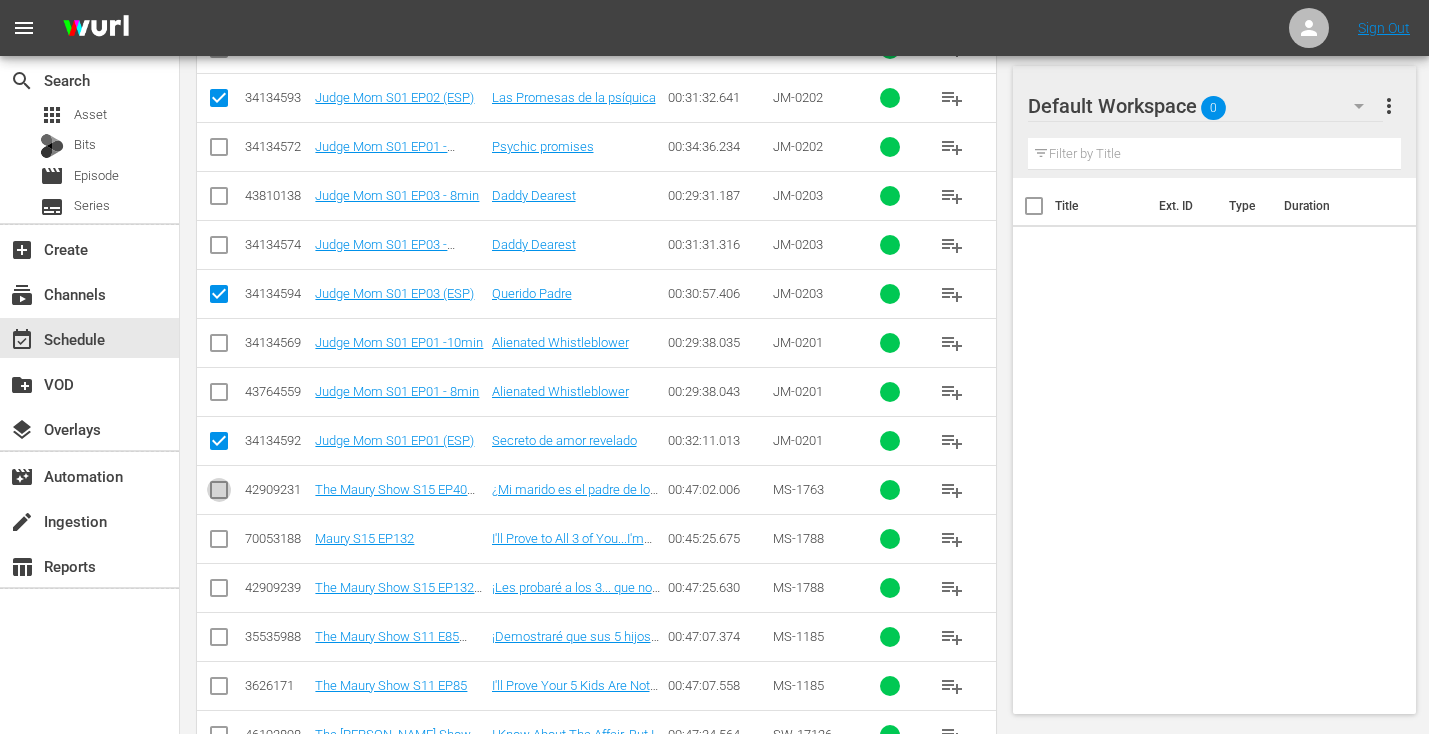 click at bounding box center (219, 494) 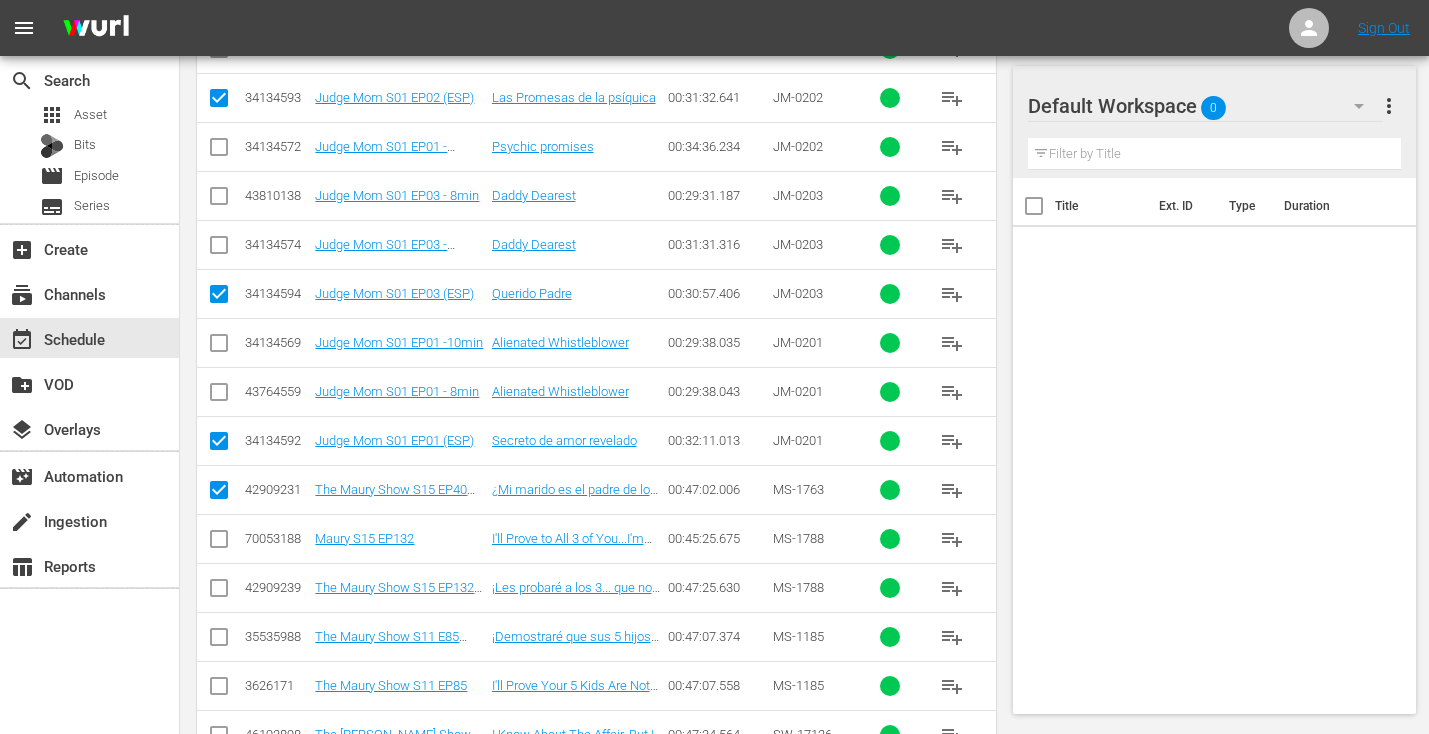 scroll, scrollTop: 1669, scrollLeft: 0, axis: vertical 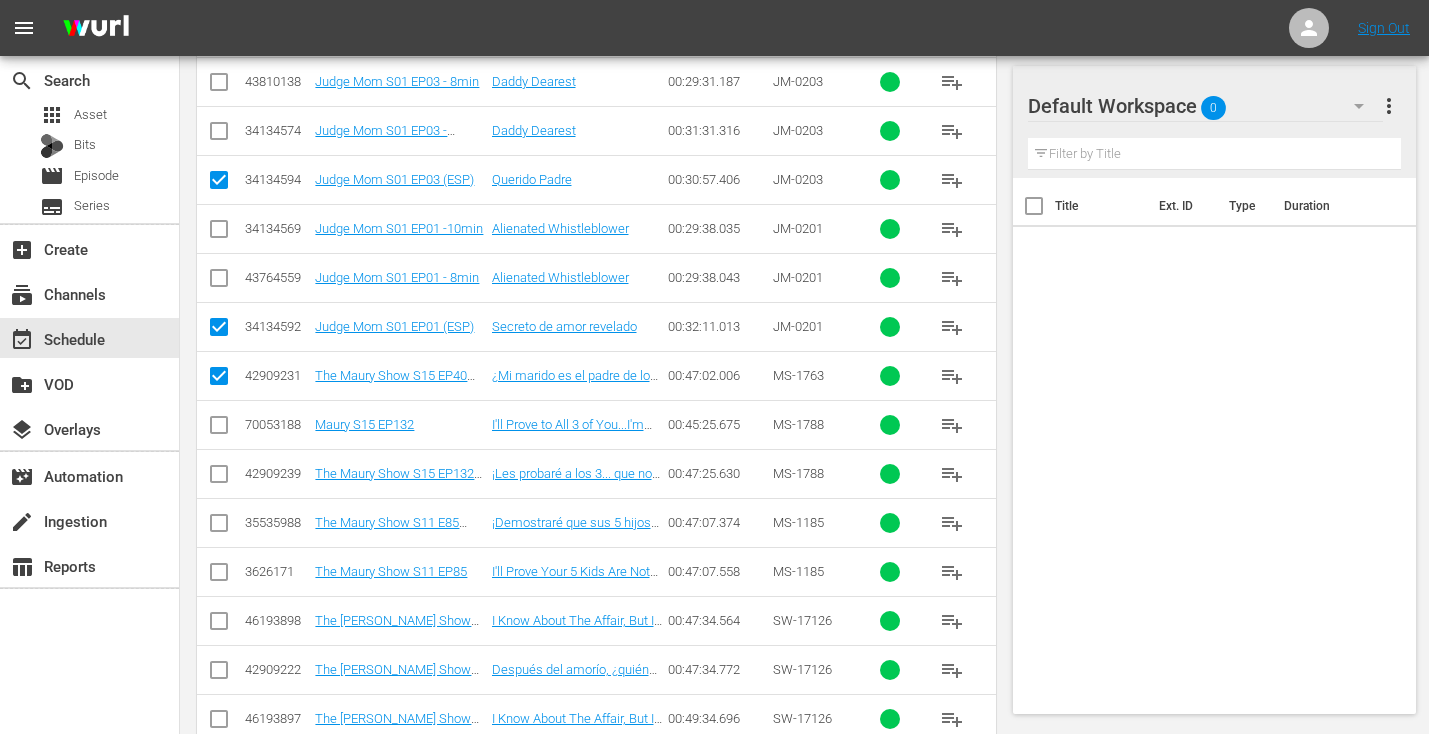 click at bounding box center [219, 478] 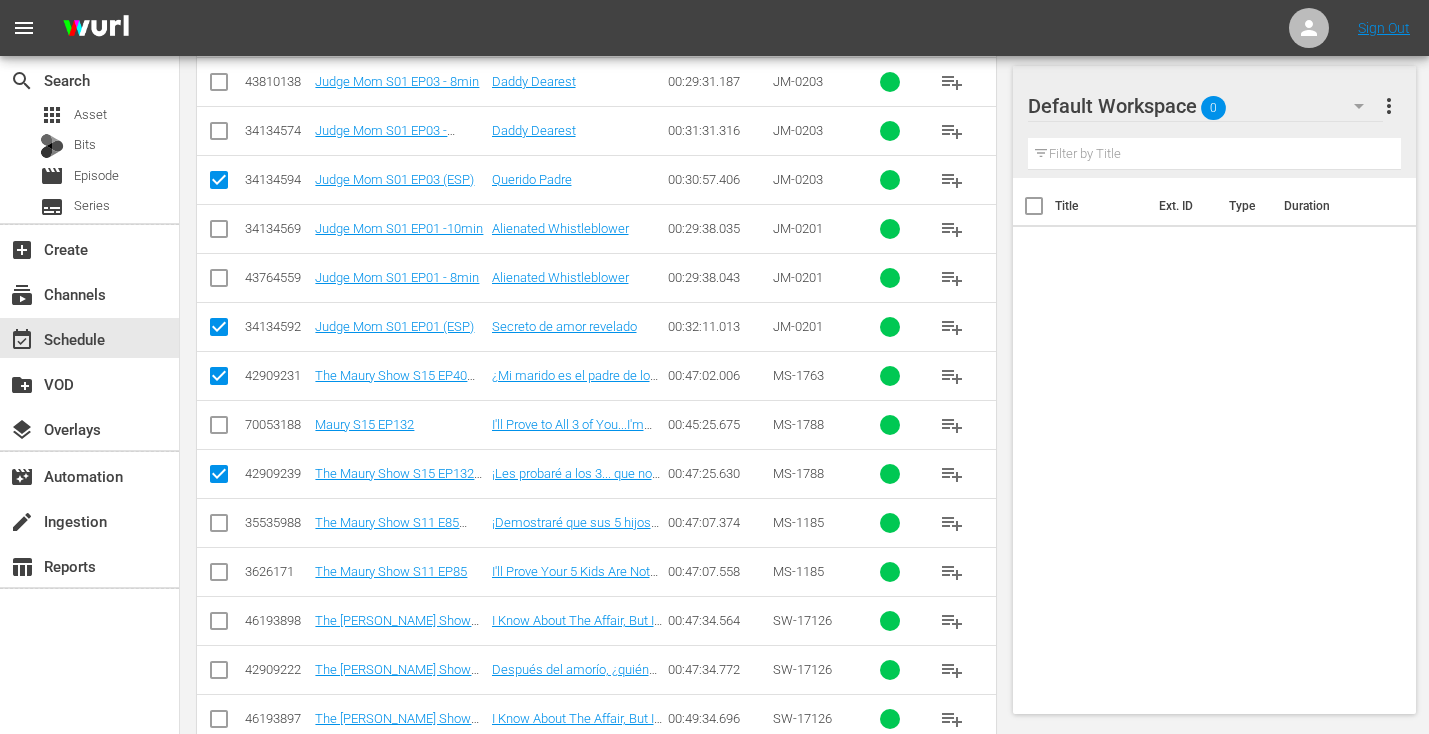 click at bounding box center (219, 527) 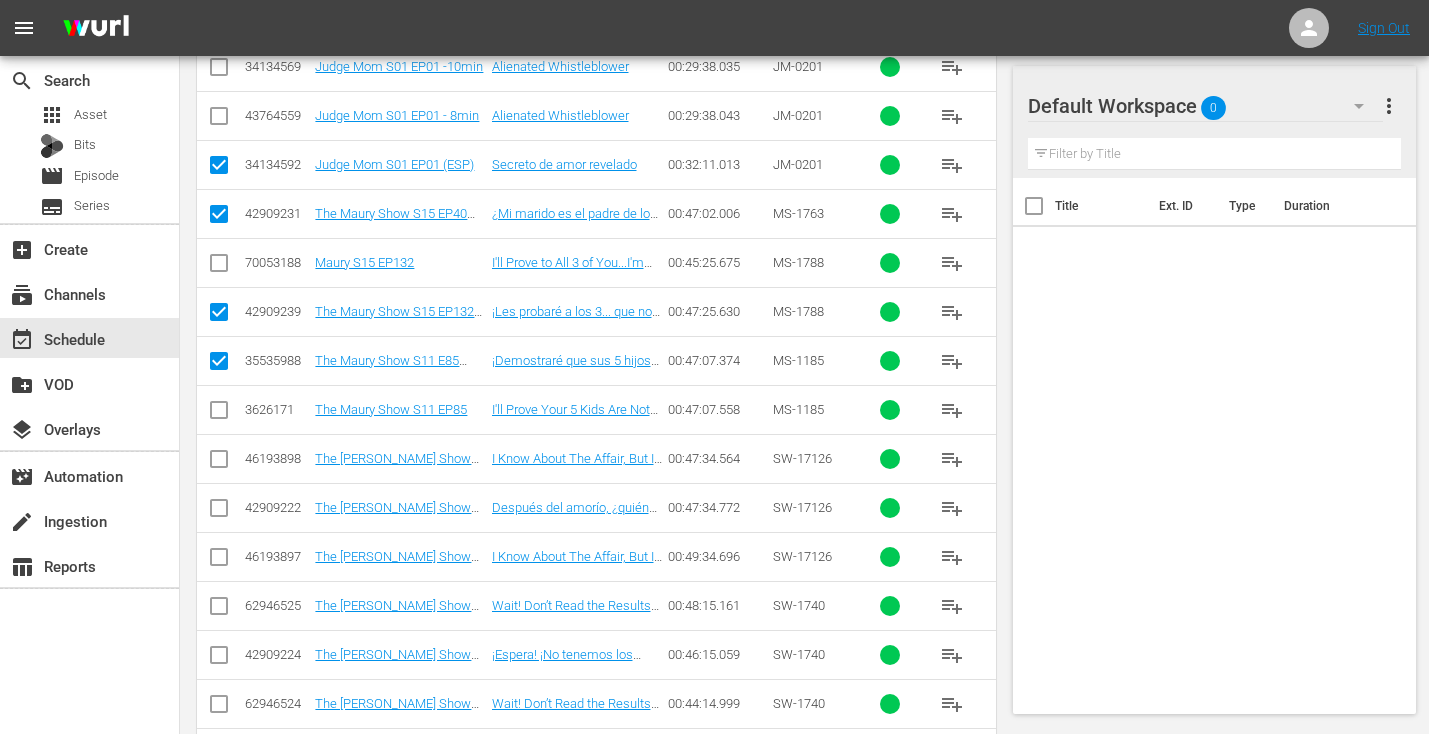 scroll, scrollTop: 1902, scrollLeft: 0, axis: vertical 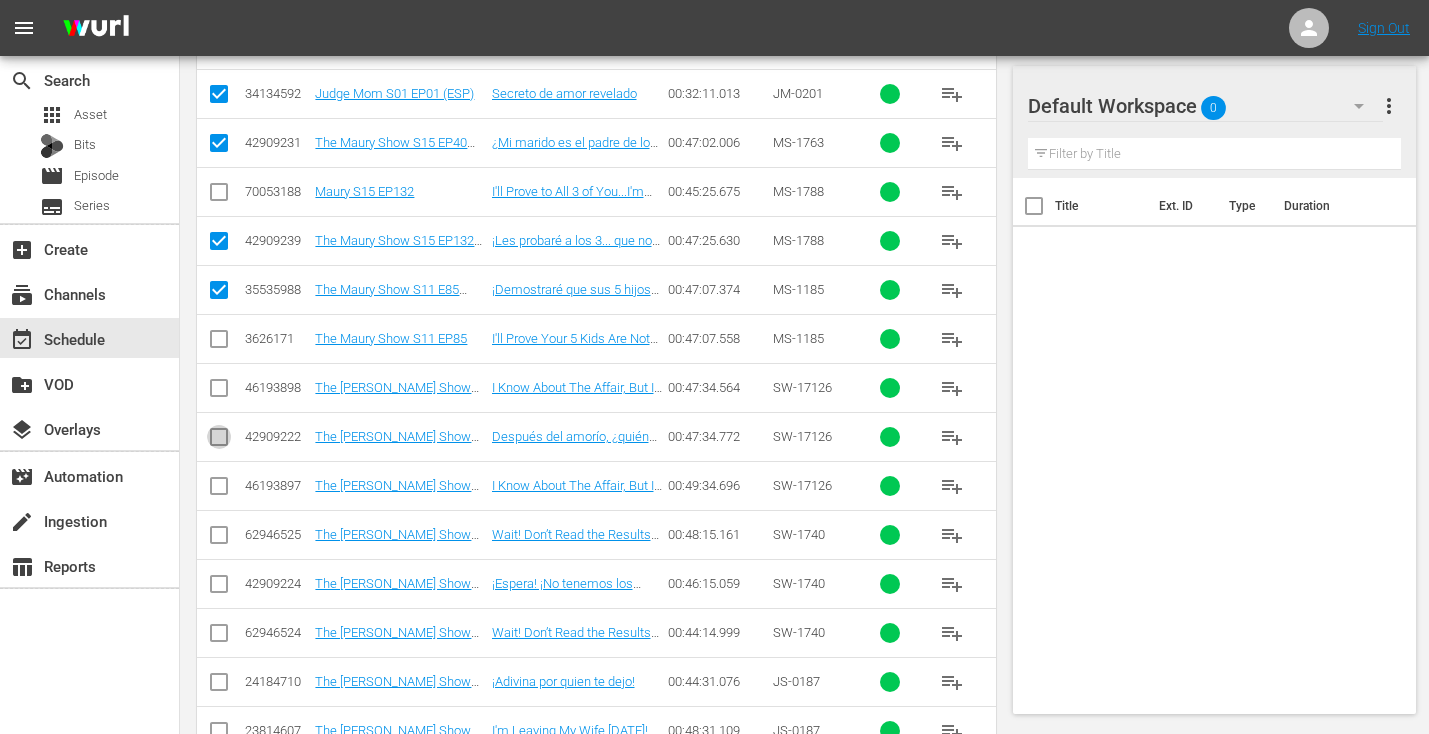 click at bounding box center [219, 441] 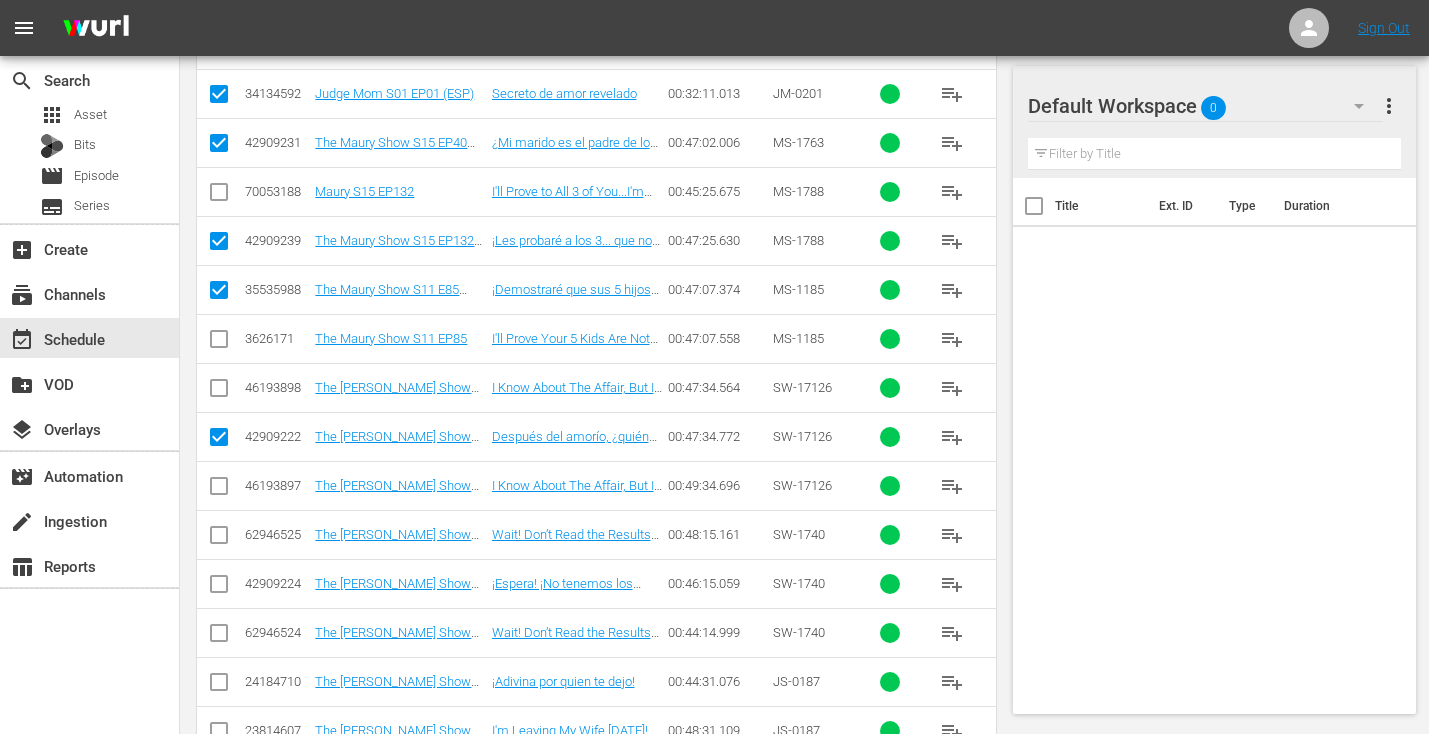 scroll, scrollTop: 1973, scrollLeft: 0, axis: vertical 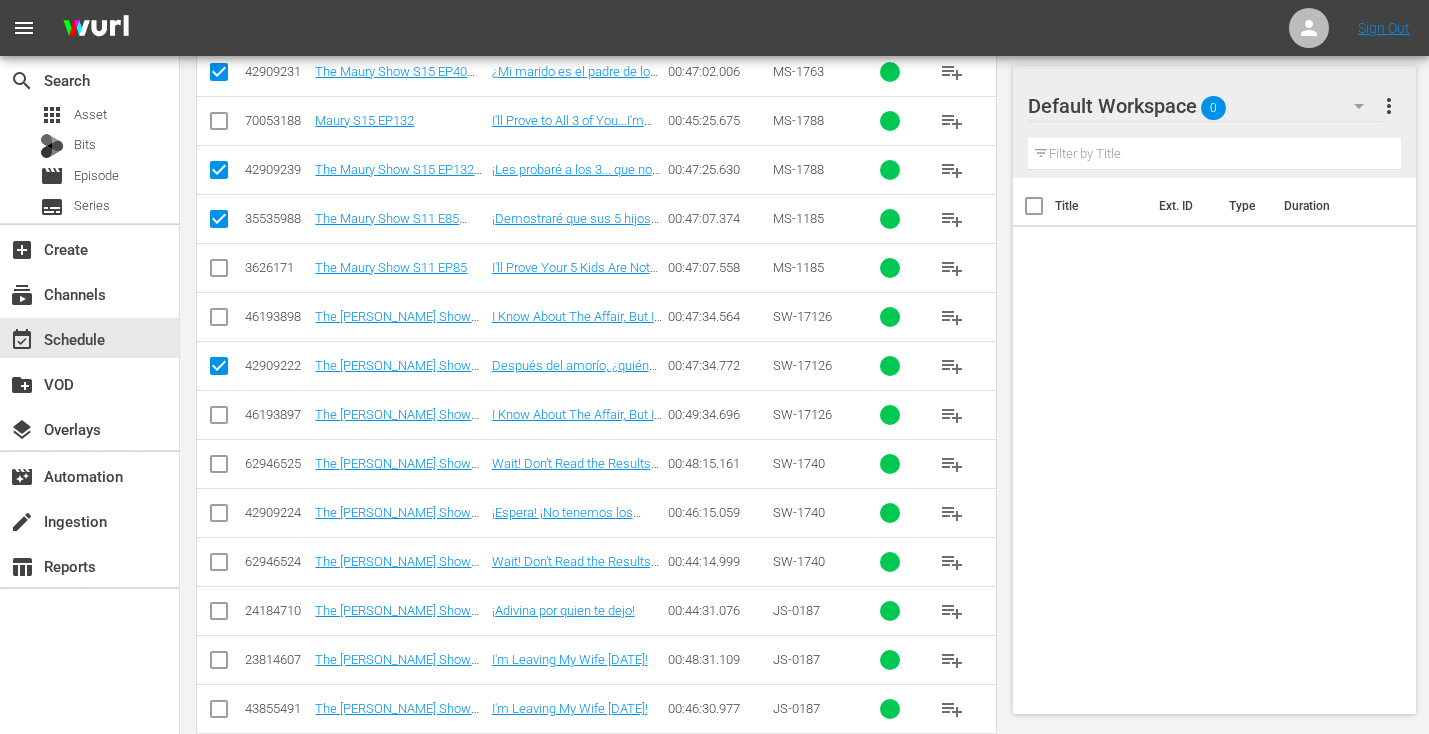click at bounding box center (219, 517) 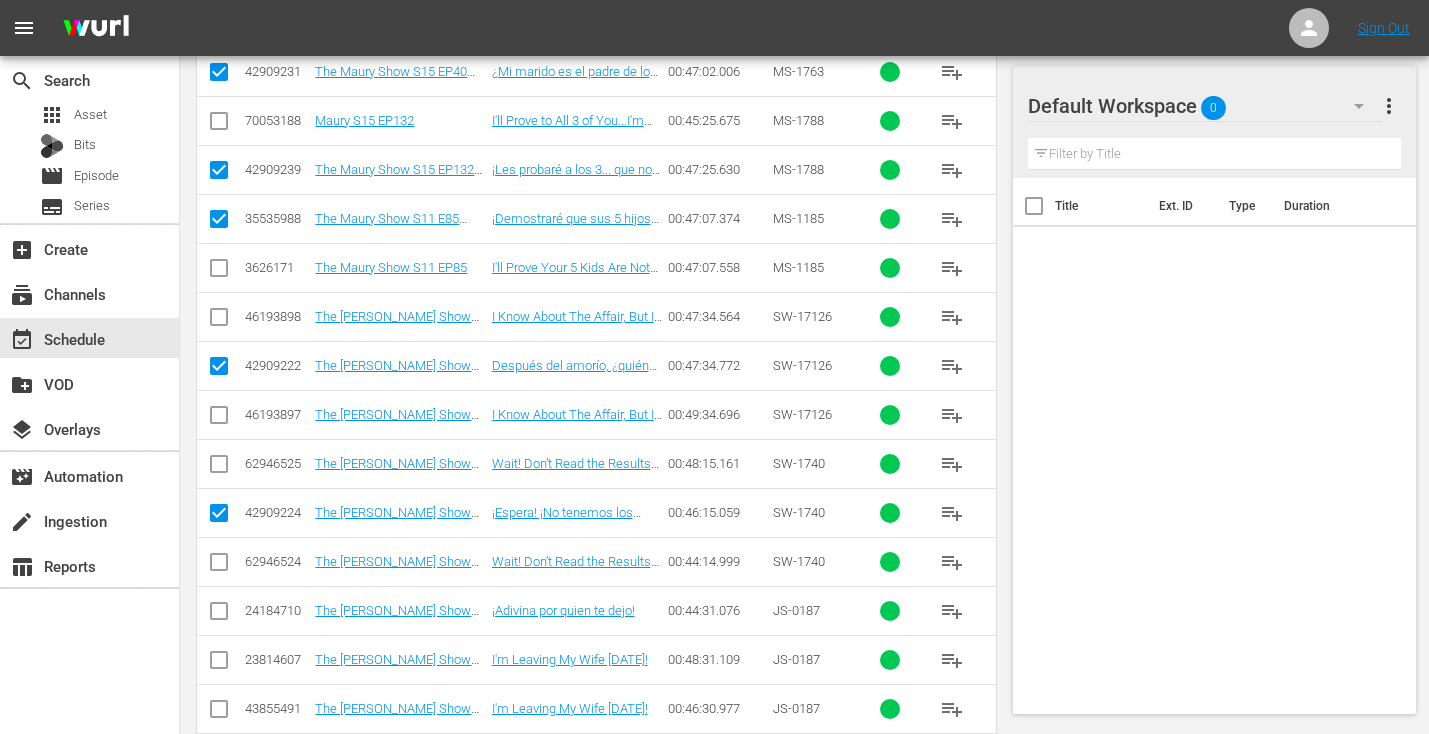 scroll, scrollTop: 2105, scrollLeft: 0, axis: vertical 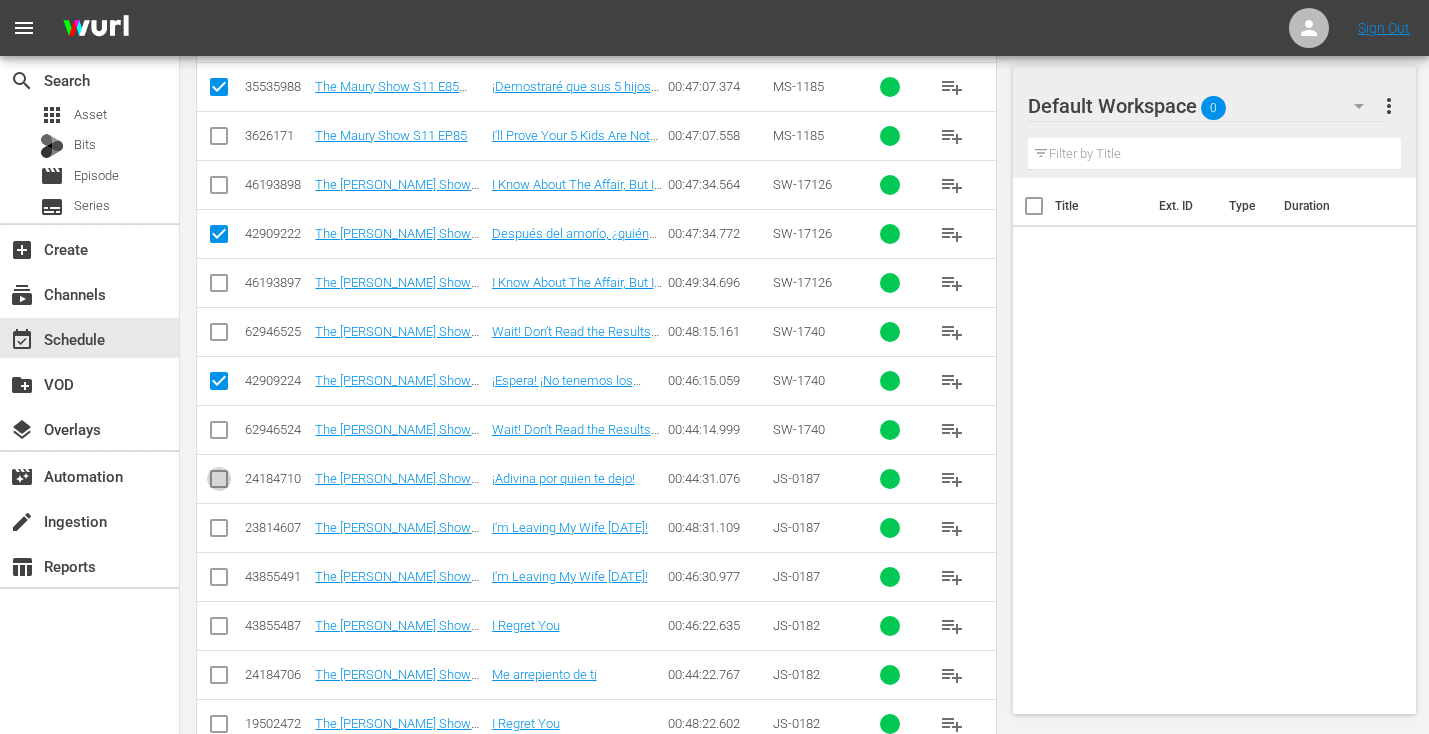 click at bounding box center (219, 483) 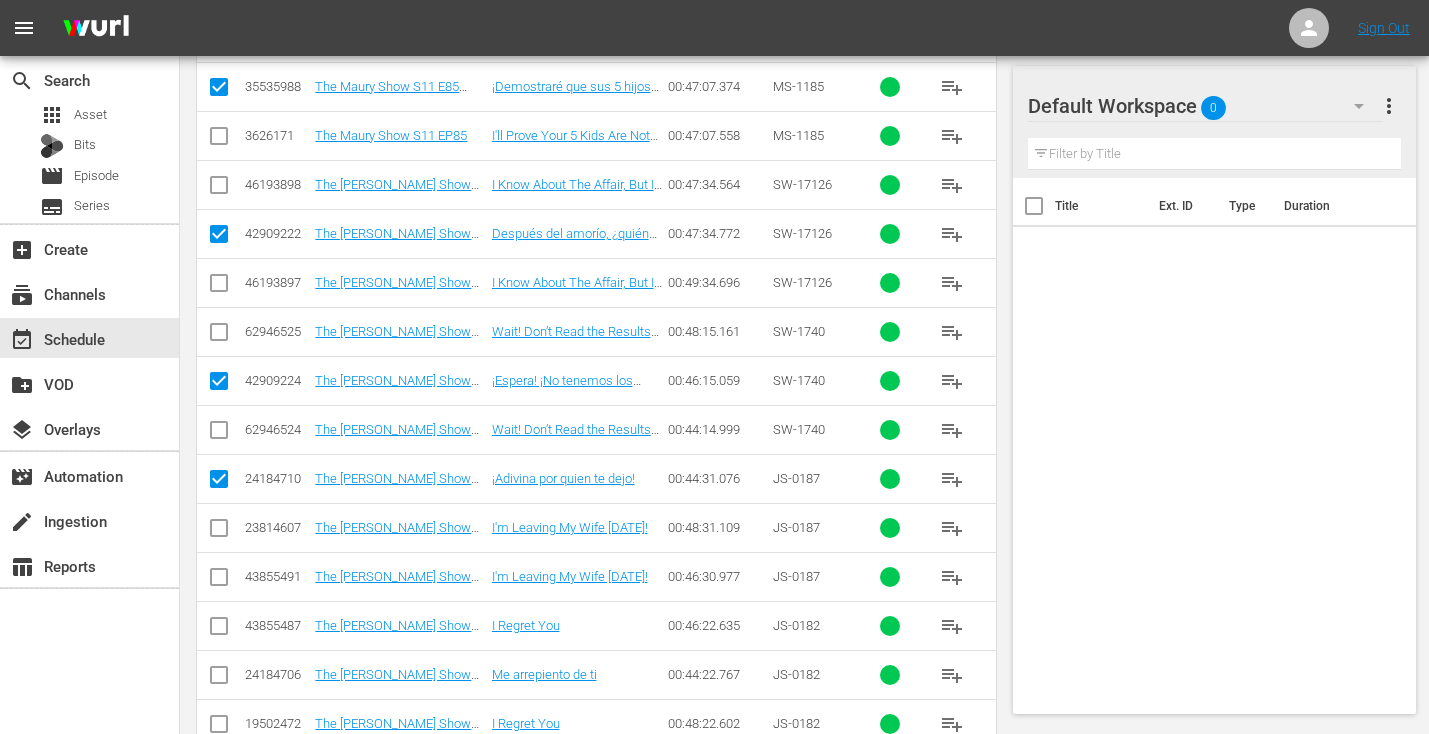 scroll, scrollTop: 2198, scrollLeft: 0, axis: vertical 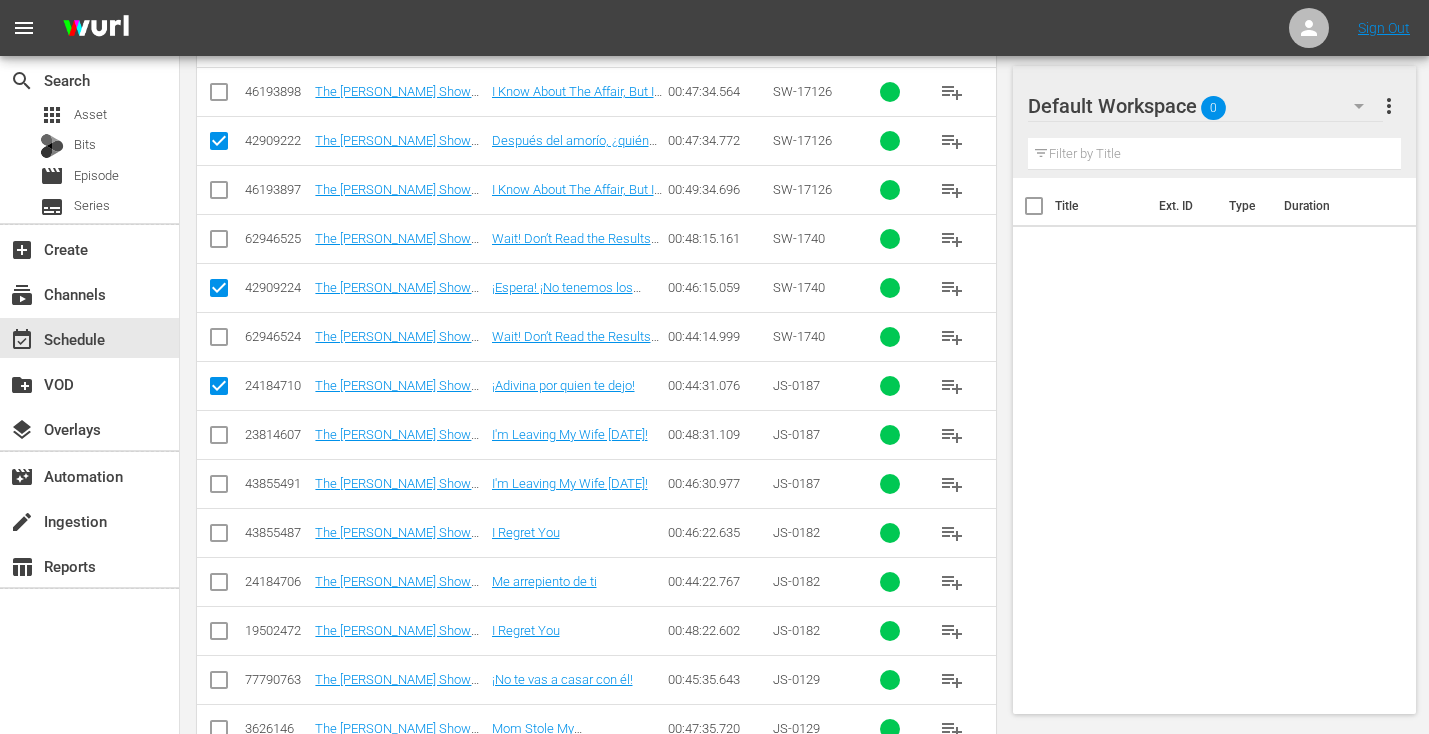 click at bounding box center (219, 537) 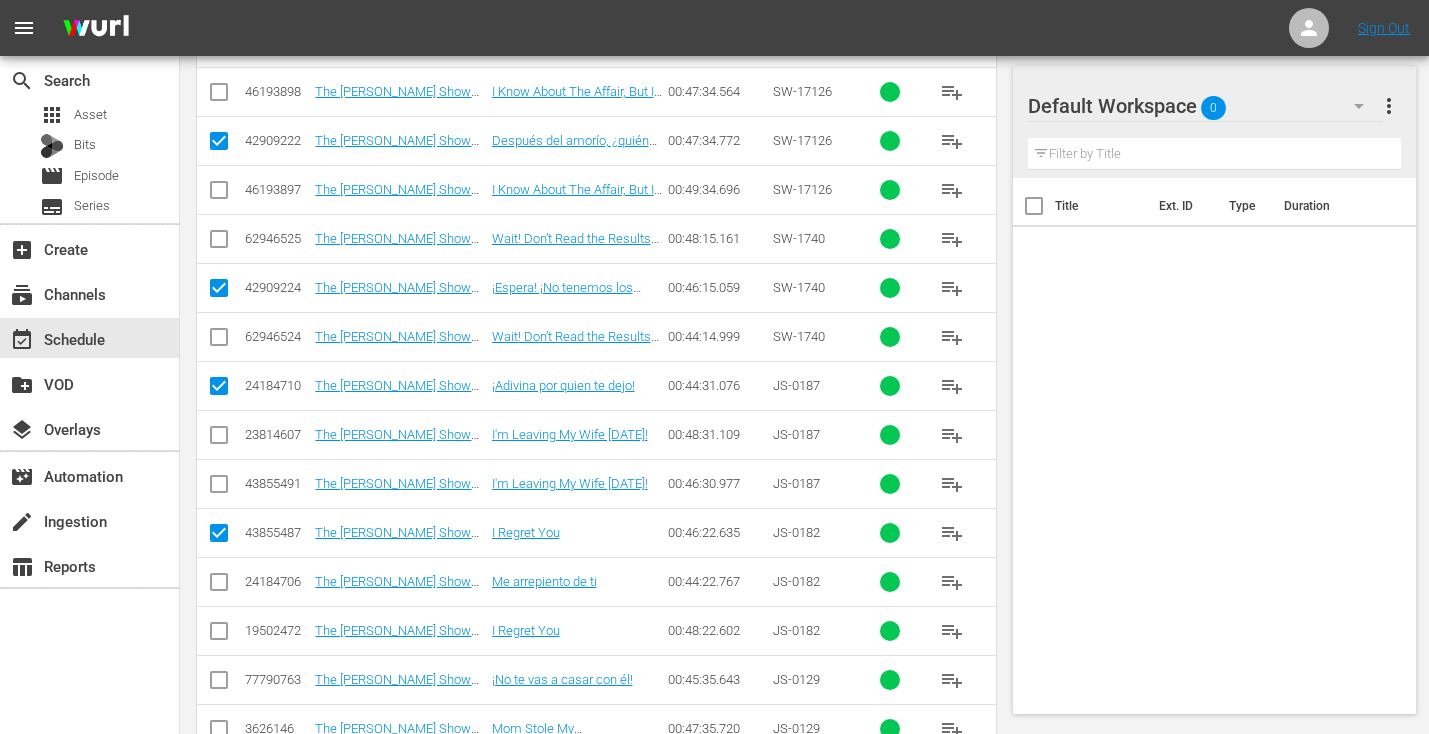 click at bounding box center [219, 586] 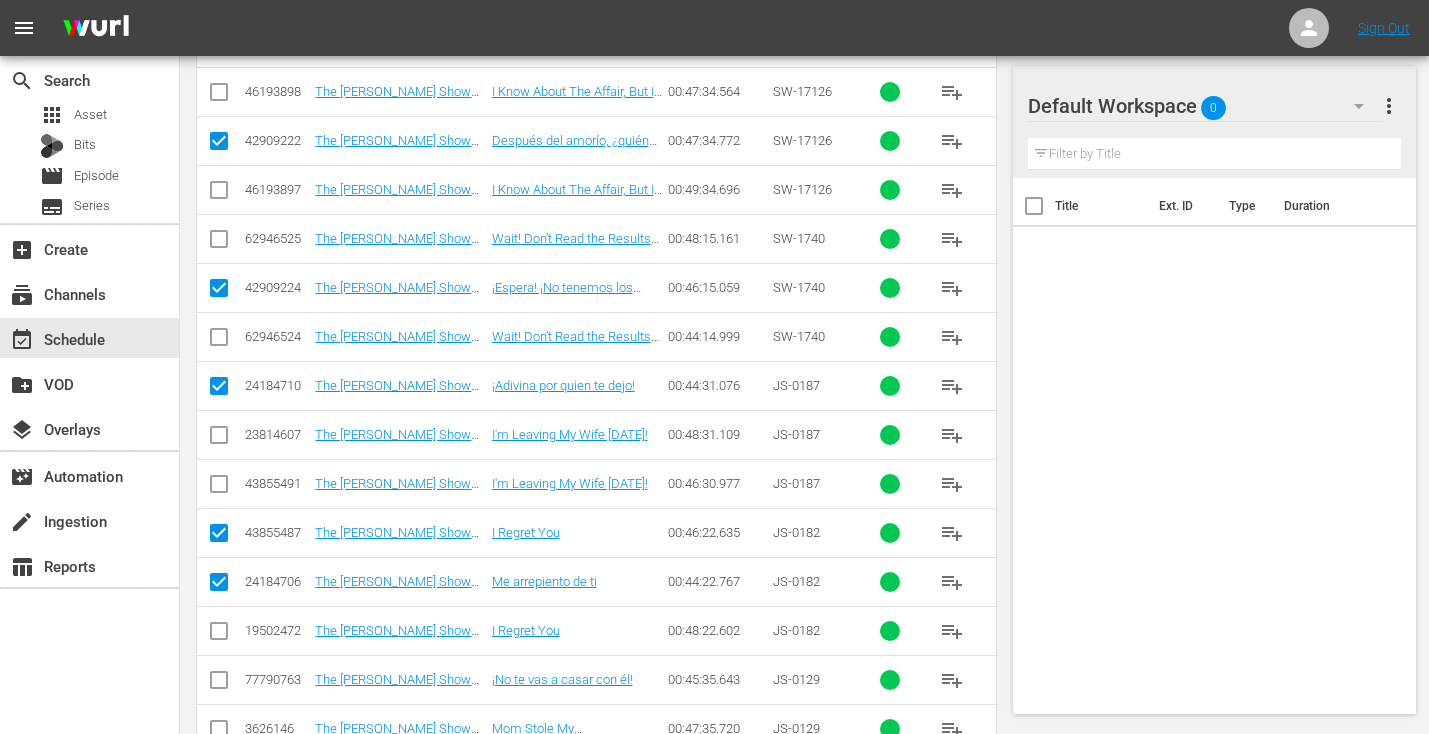 scroll, scrollTop: 2403, scrollLeft: 0, axis: vertical 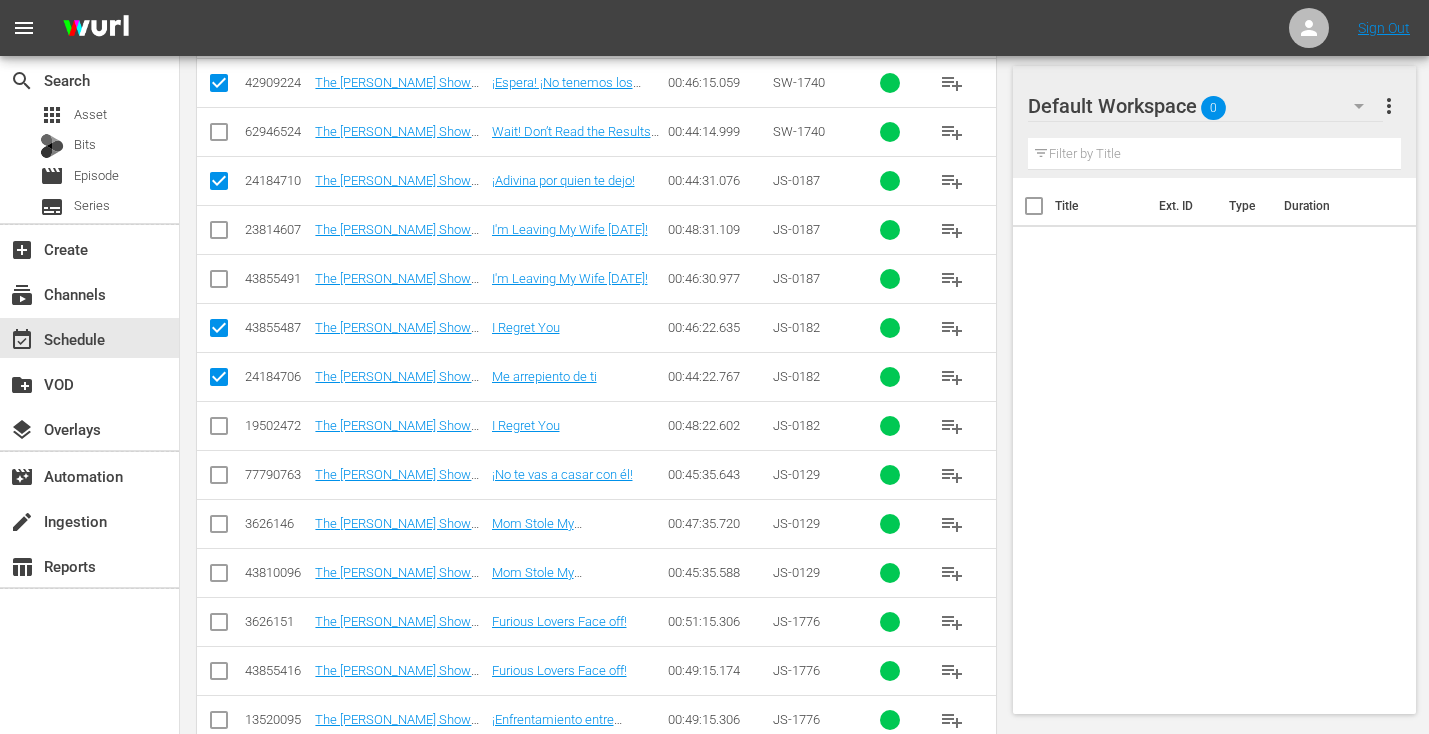 click at bounding box center (219, 332) 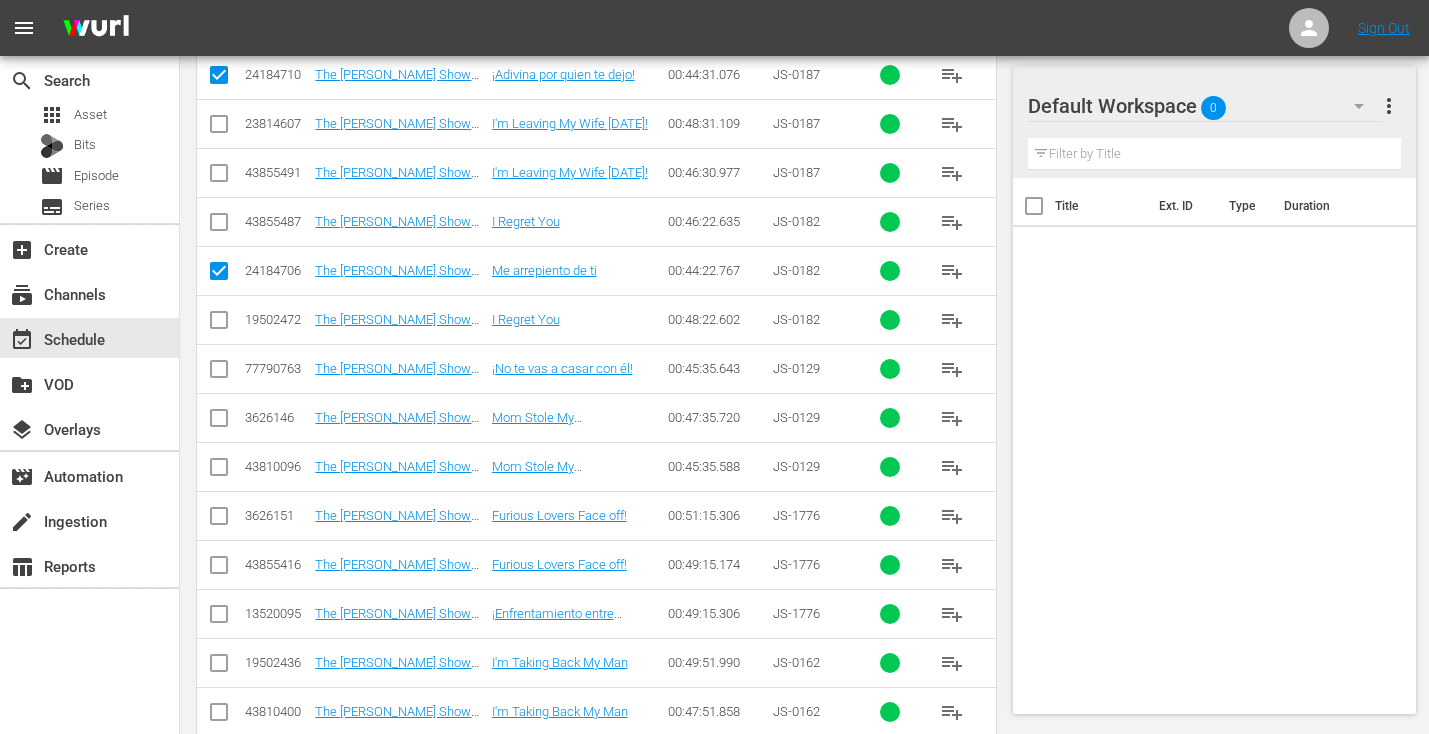 scroll, scrollTop: 2510, scrollLeft: 0, axis: vertical 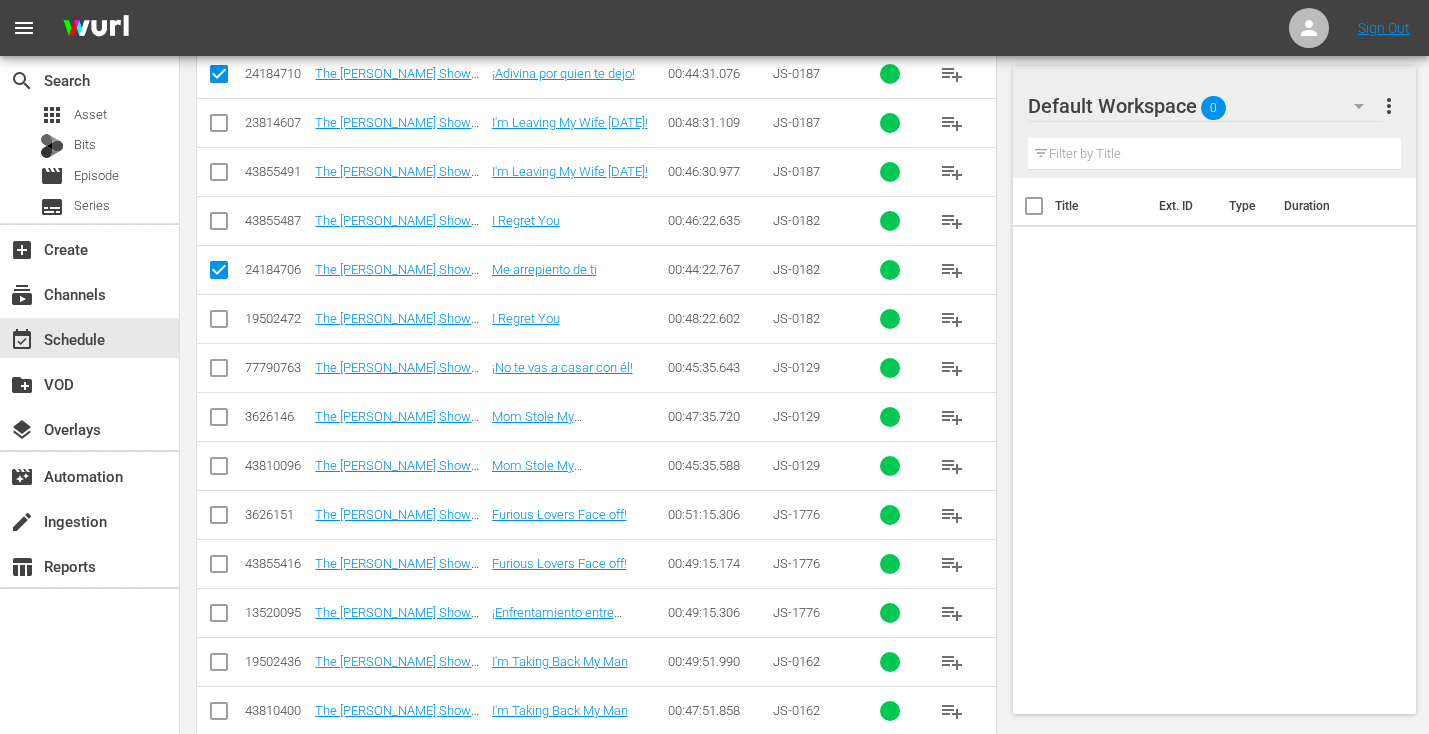 click at bounding box center (219, 372) 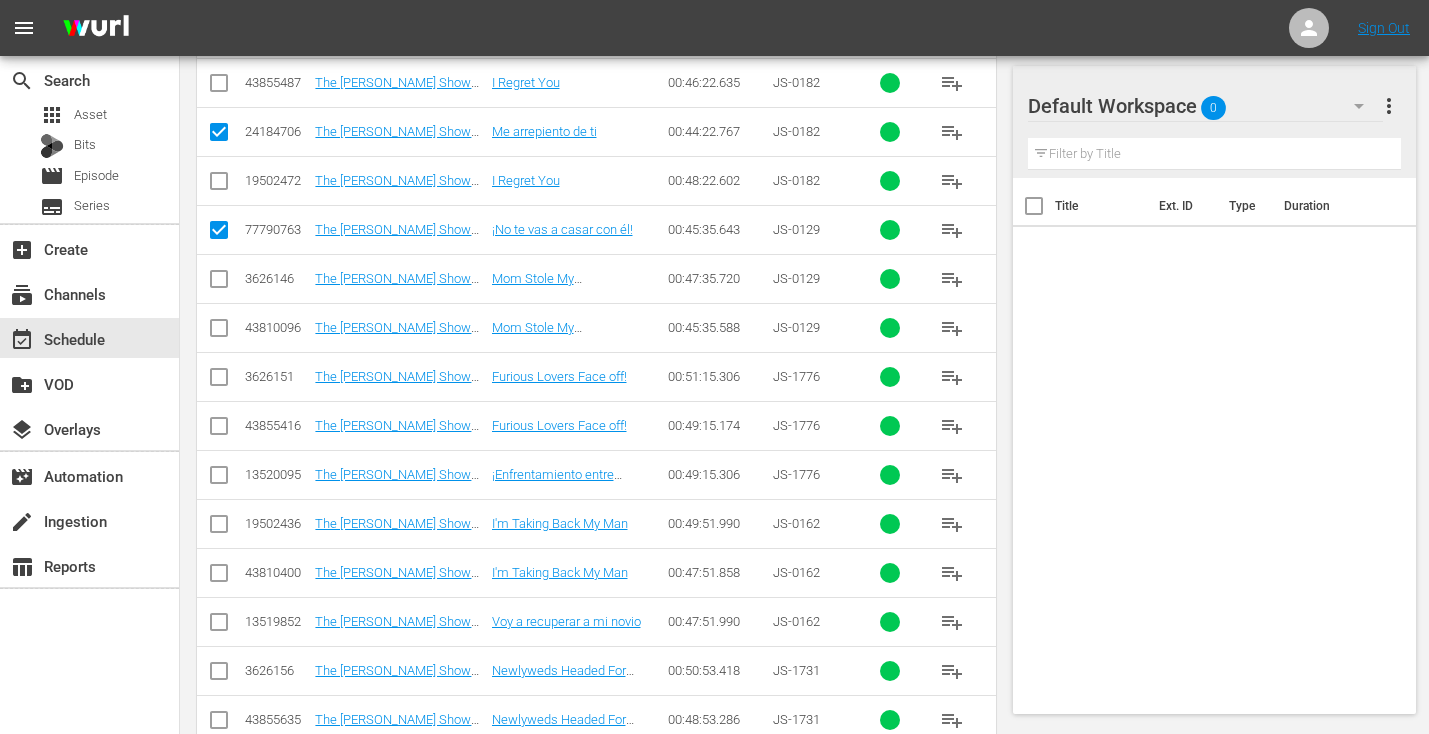 scroll, scrollTop: 2649, scrollLeft: 0, axis: vertical 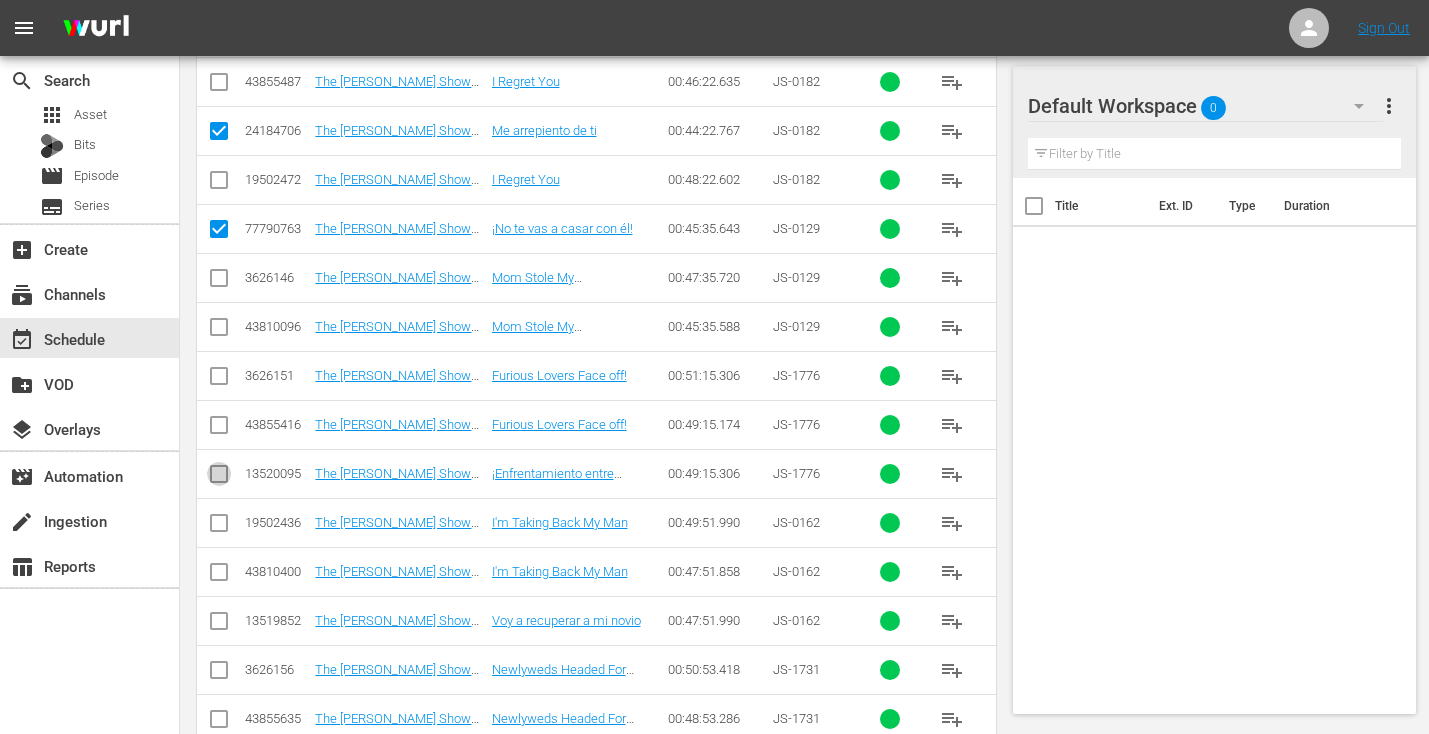 click at bounding box center (219, 478) 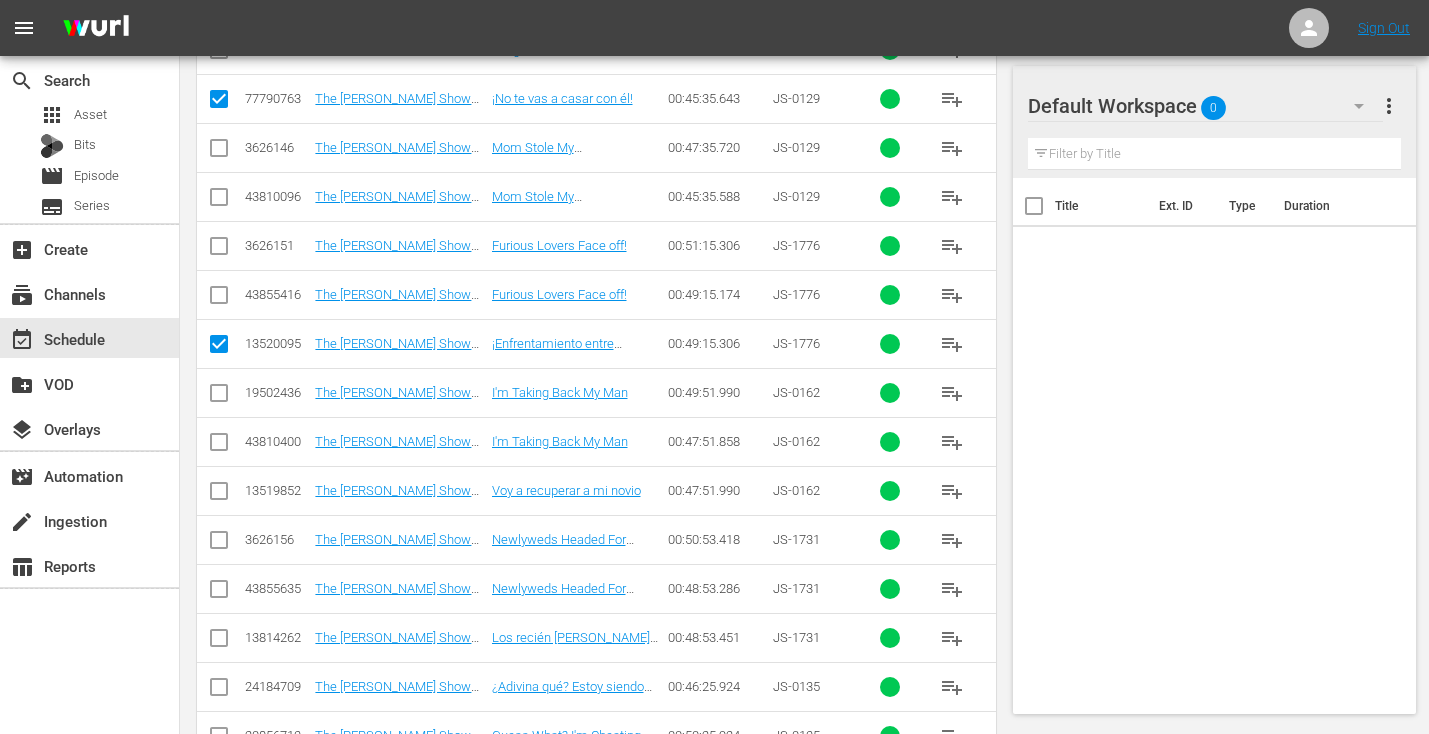 scroll, scrollTop: 2780, scrollLeft: 0, axis: vertical 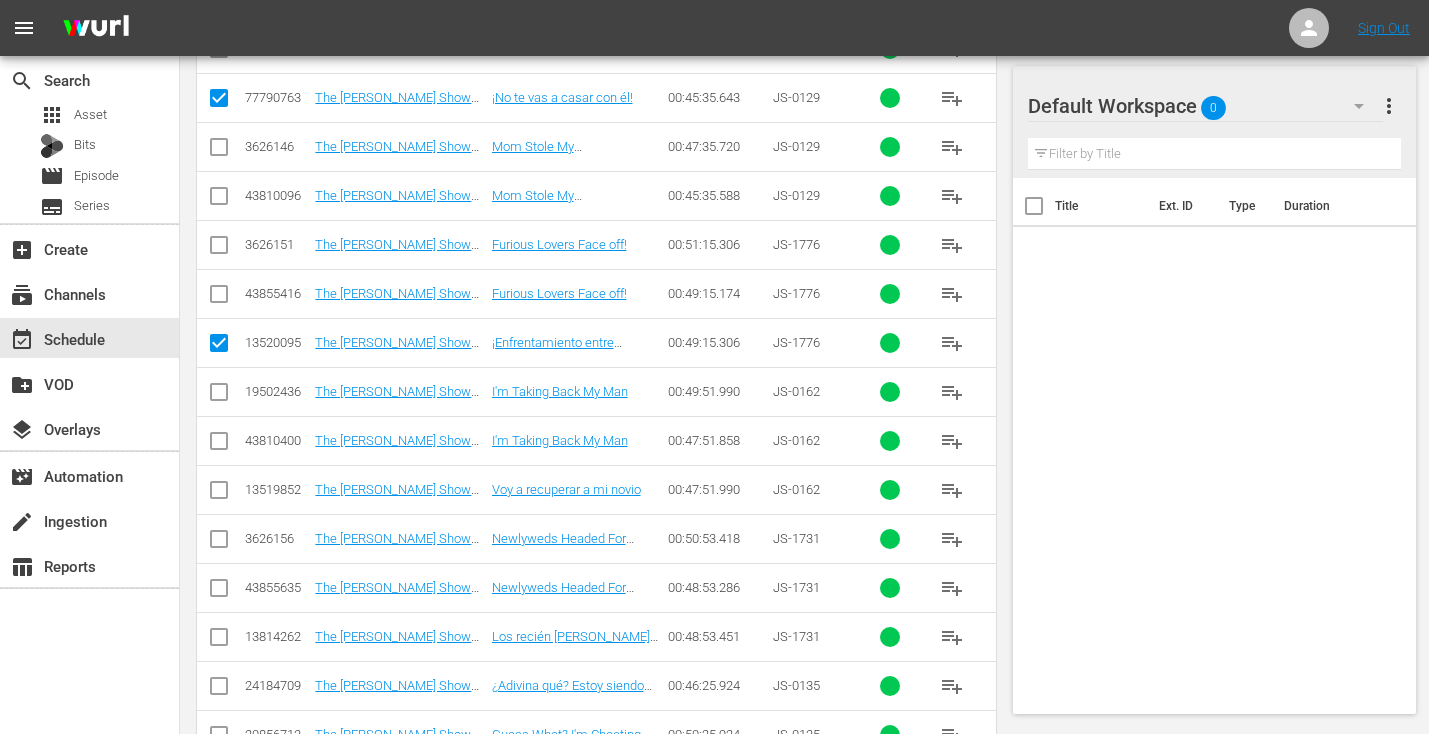 click at bounding box center [219, 494] 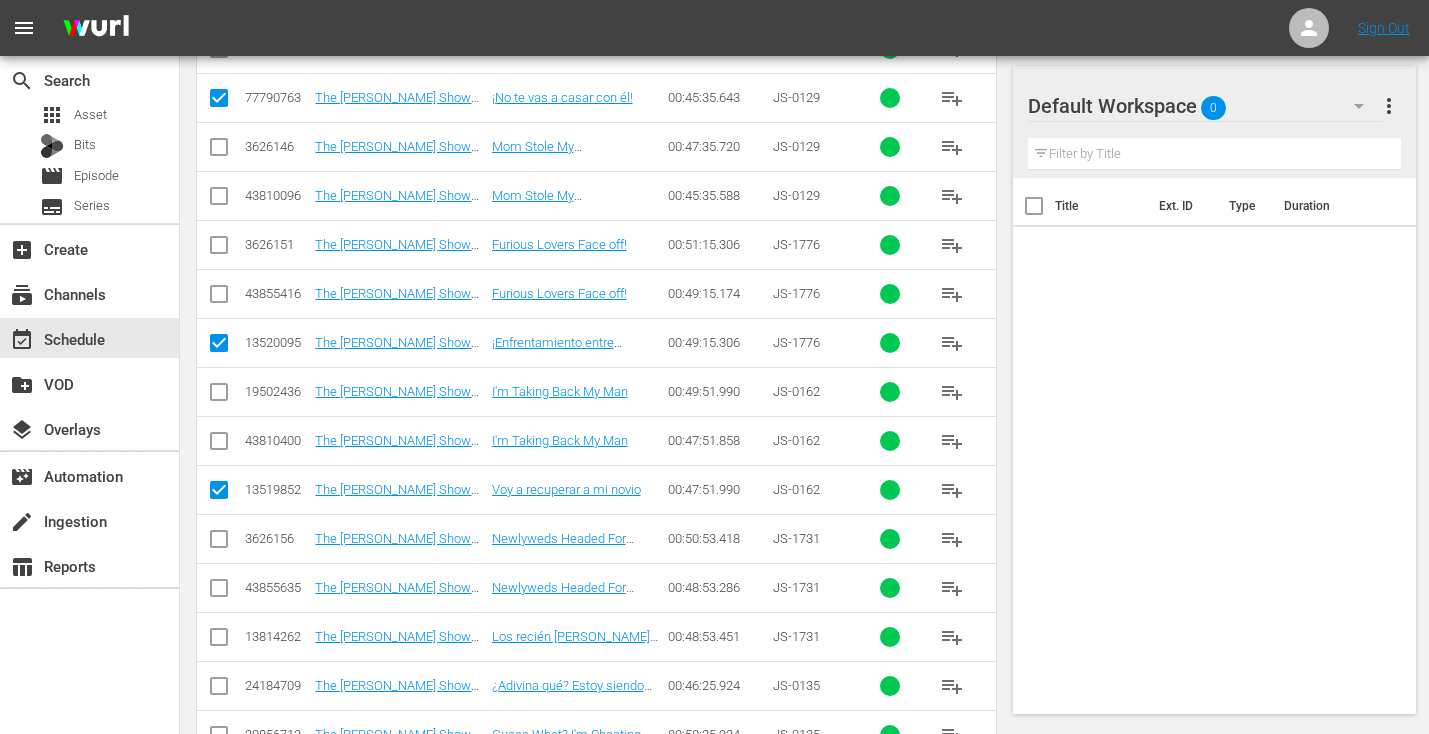scroll, scrollTop: 2875, scrollLeft: 0, axis: vertical 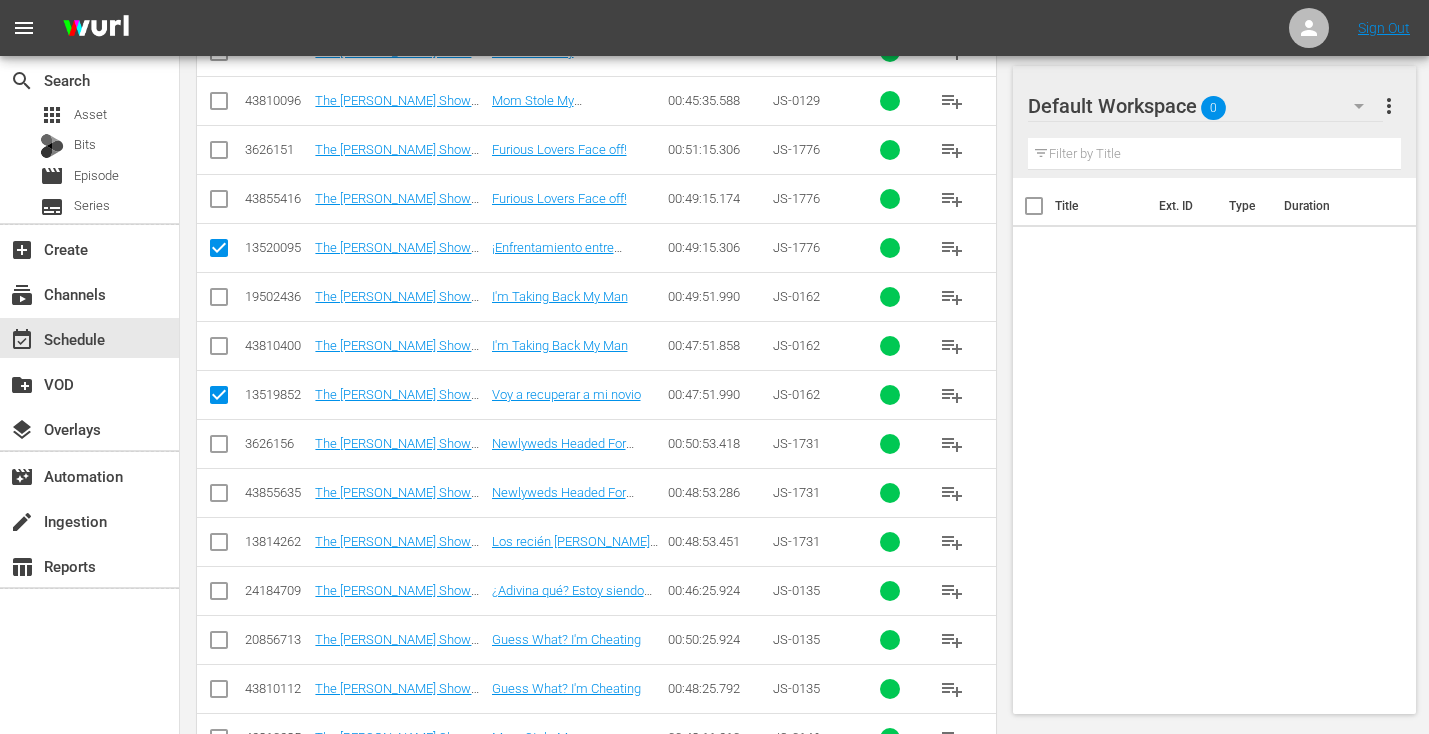 click at bounding box center (219, 546) 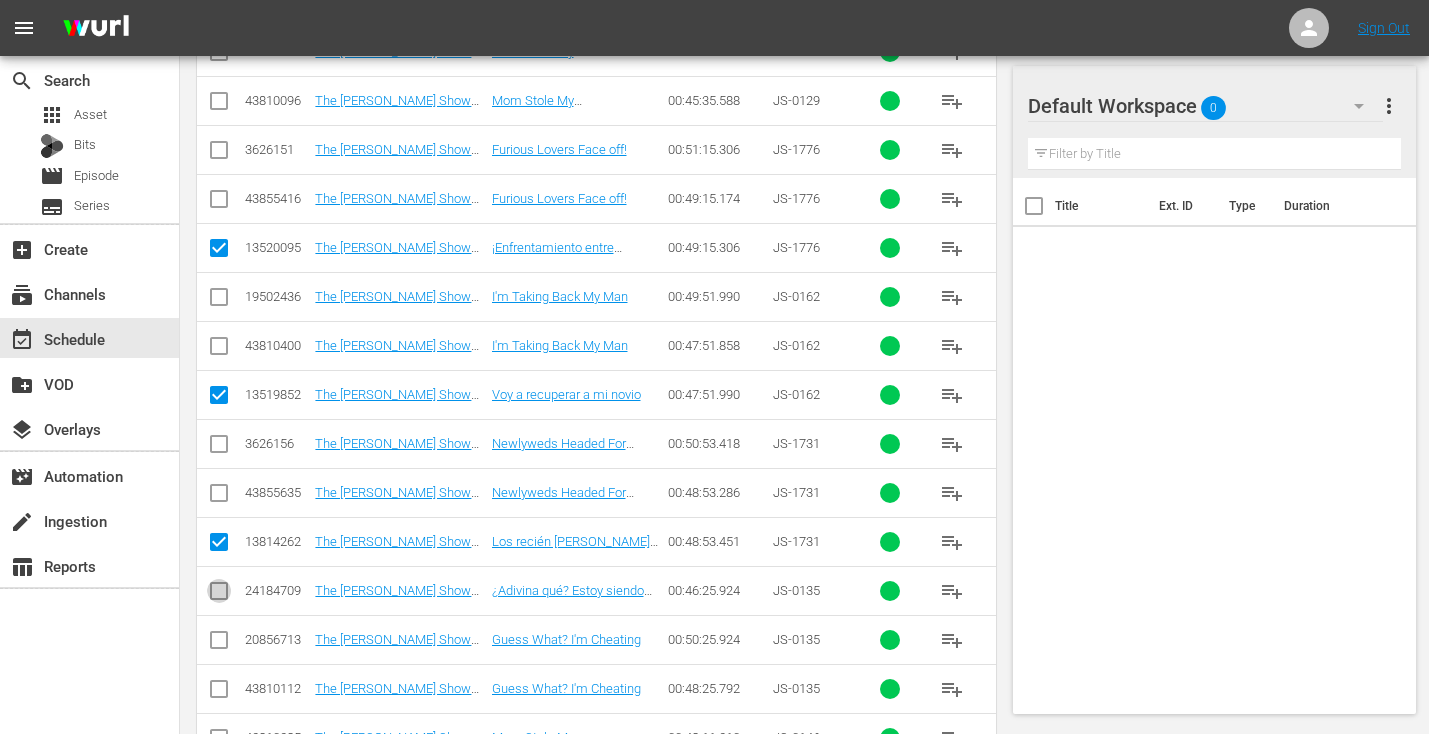 click at bounding box center [219, 595] 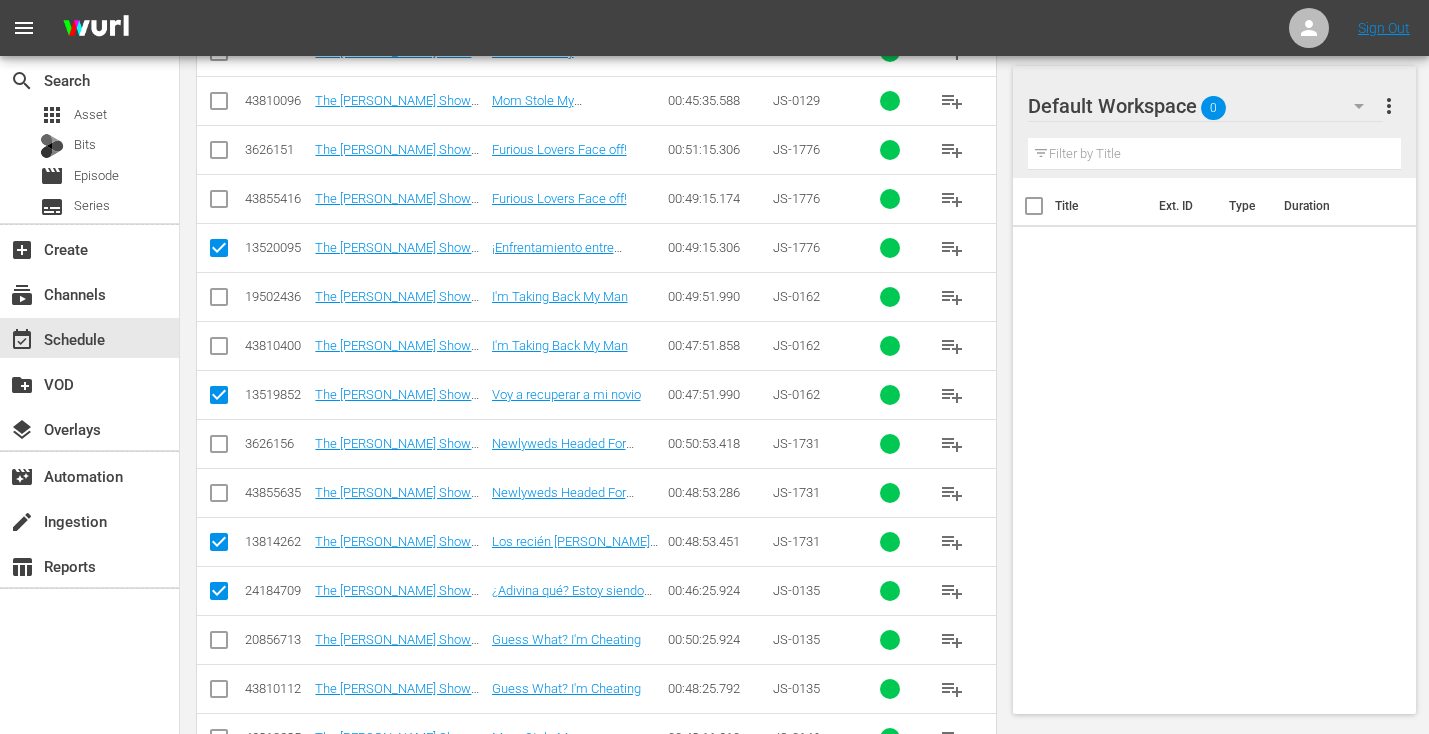 scroll, scrollTop: 3038, scrollLeft: 0, axis: vertical 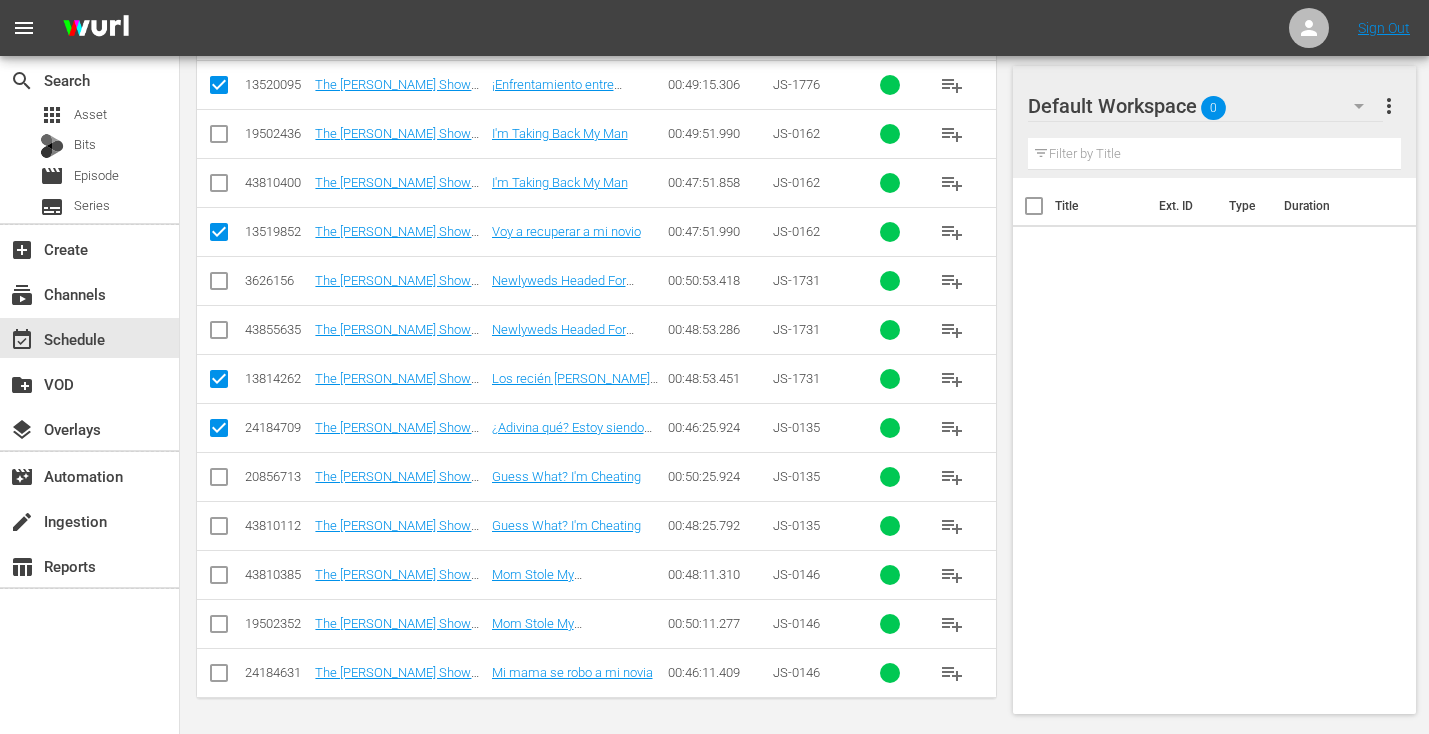 click at bounding box center [219, 677] 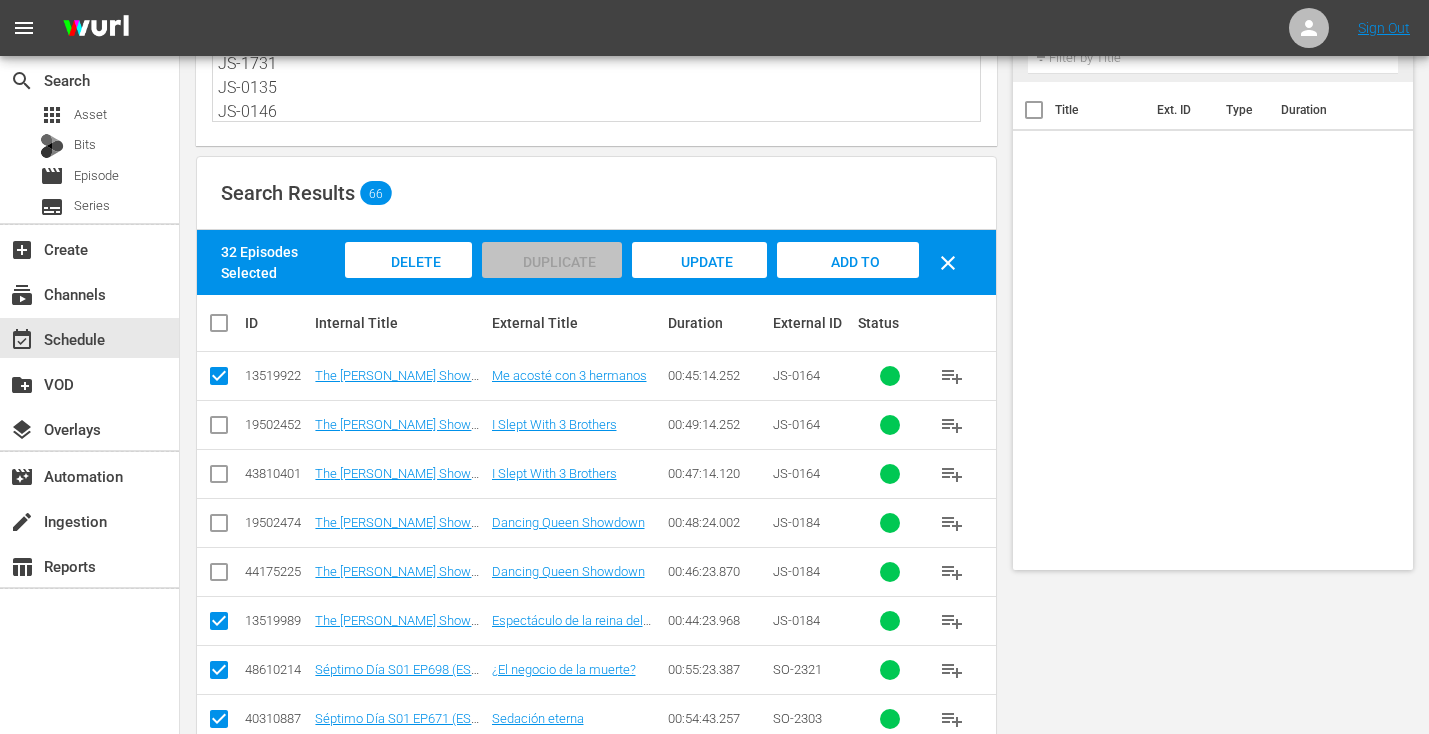 scroll, scrollTop: 0, scrollLeft: 0, axis: both 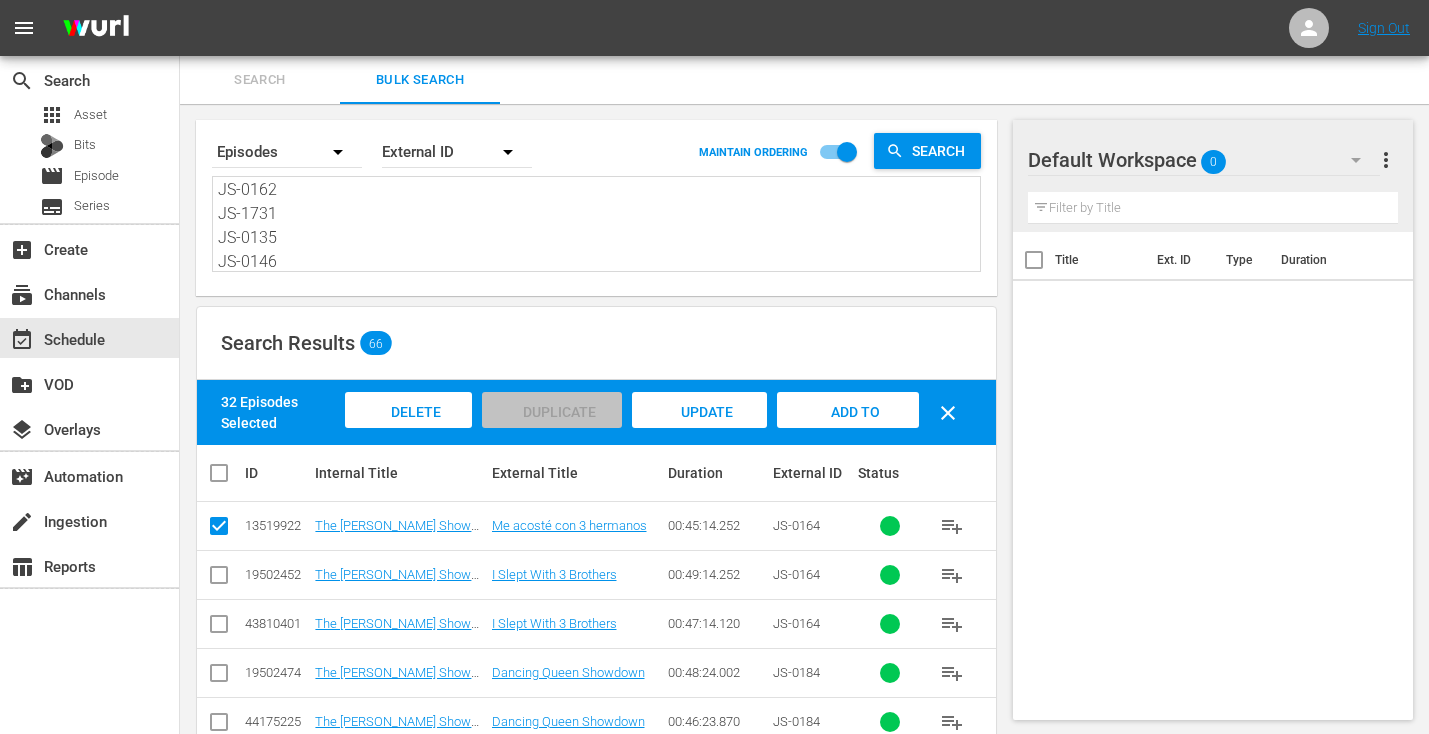 click on "Add to Workspace" at bounding box center (848, 429) 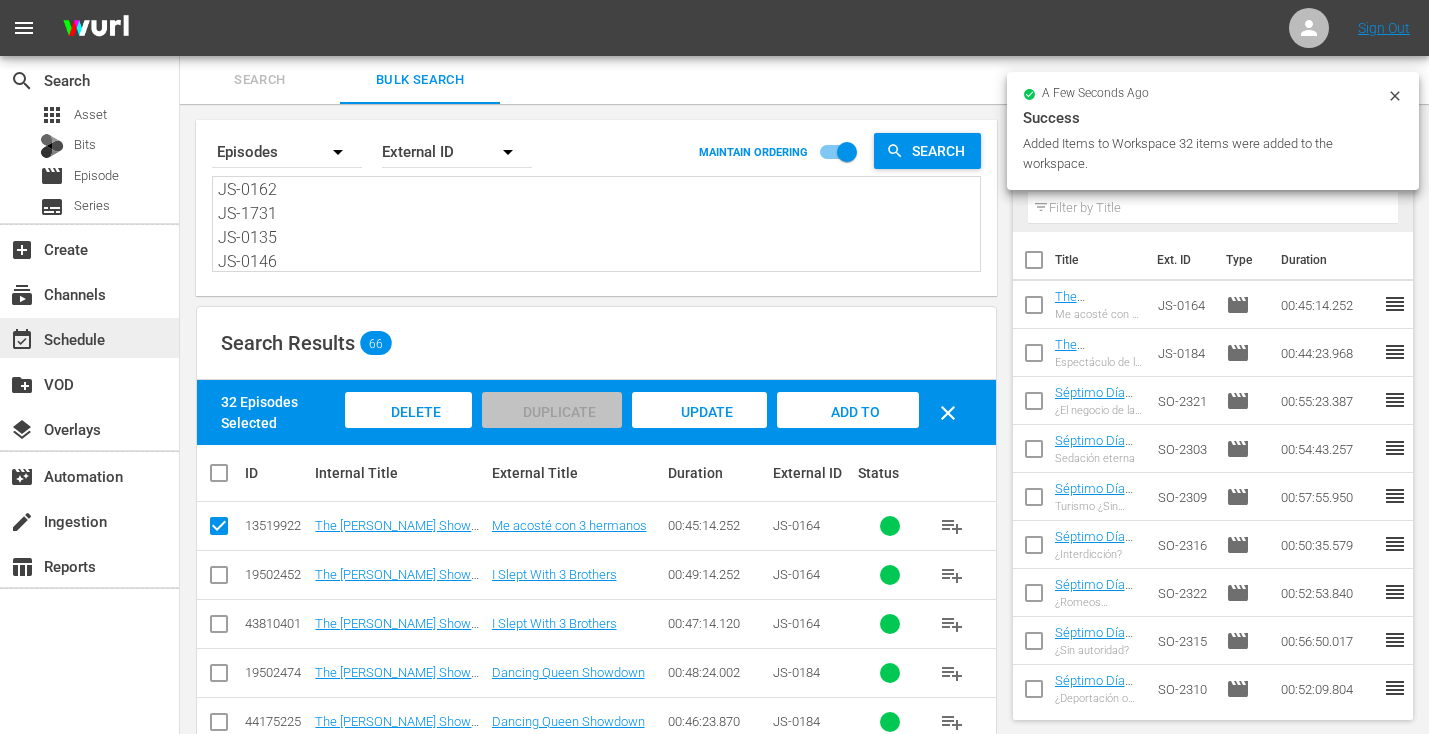 click on "event_available   Schedule" at bounding box center [56, 336] 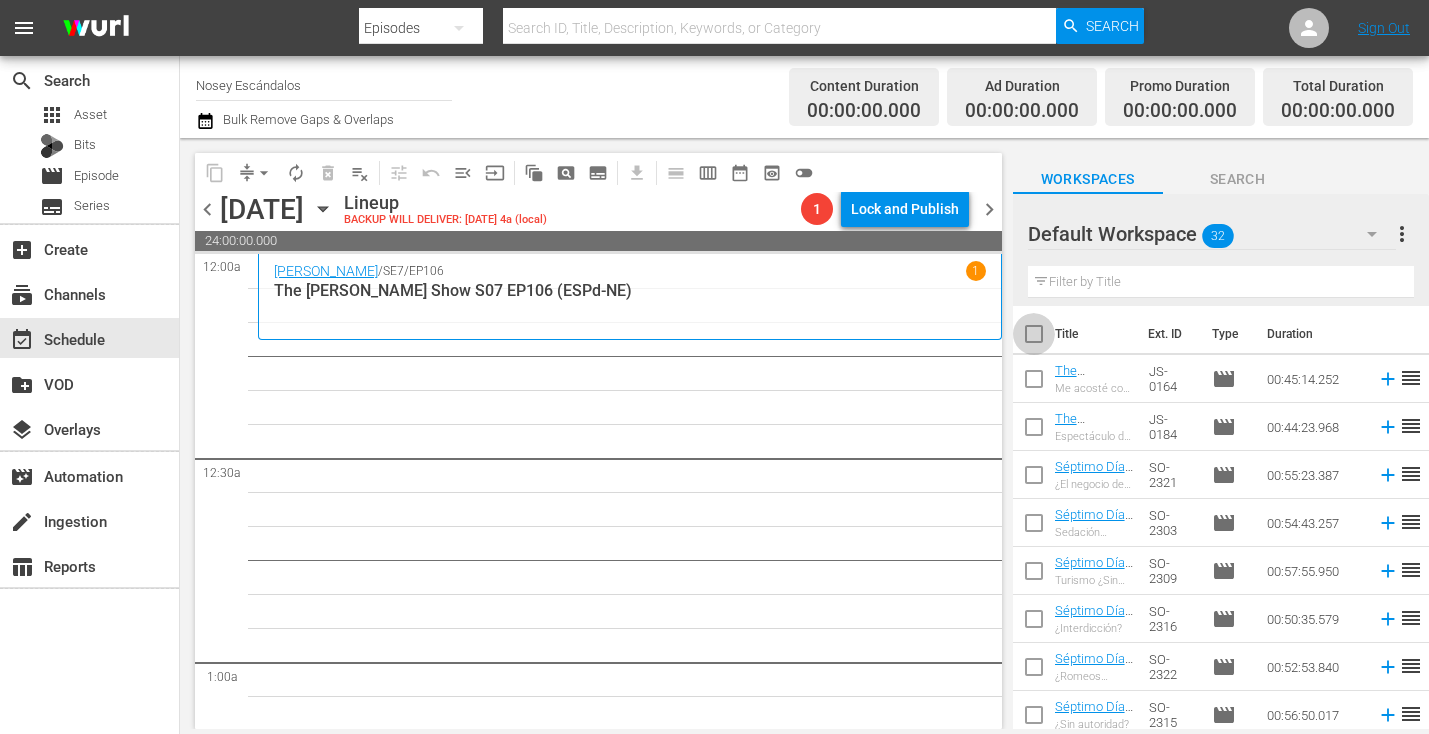 click at bounding box center [1034, 338] 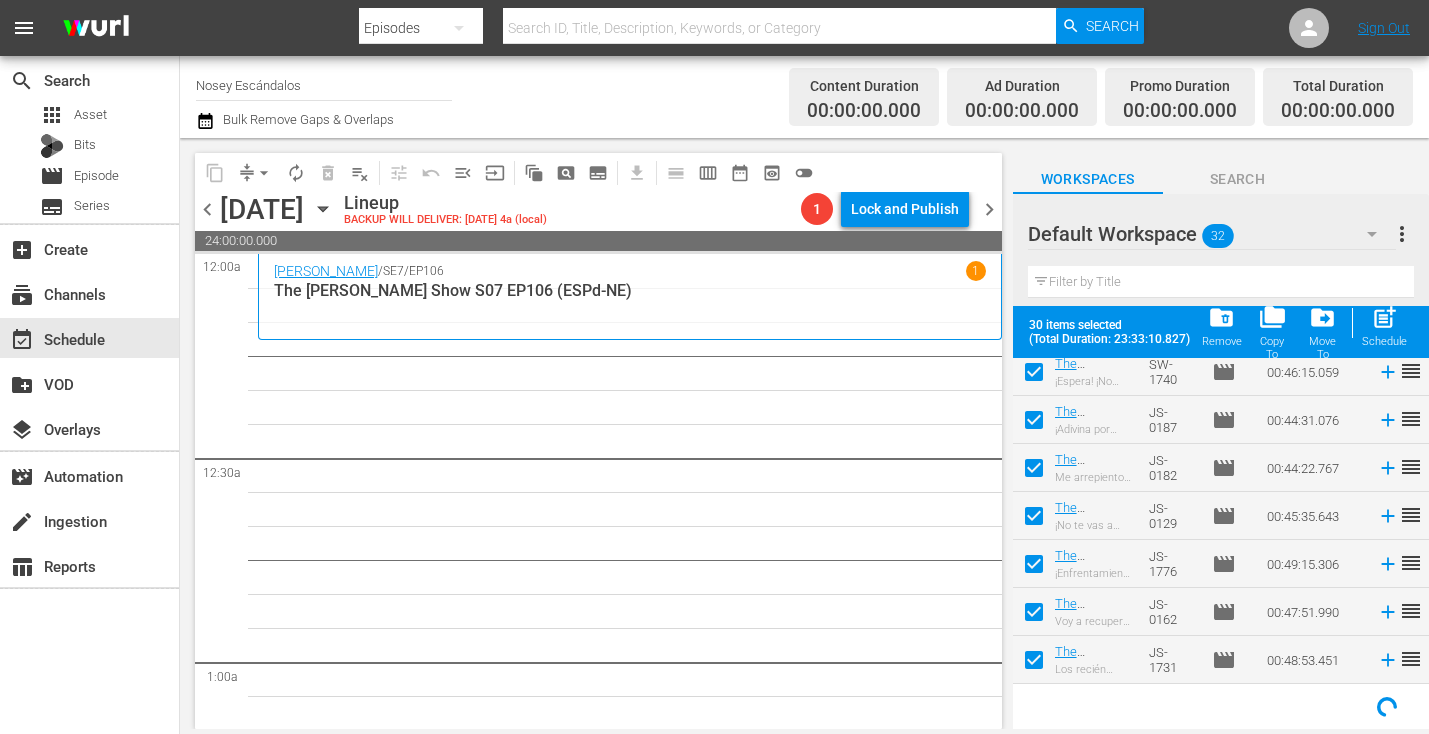 scroll, scrollTop: 1211, scrollLeft: 0, axis: vertical 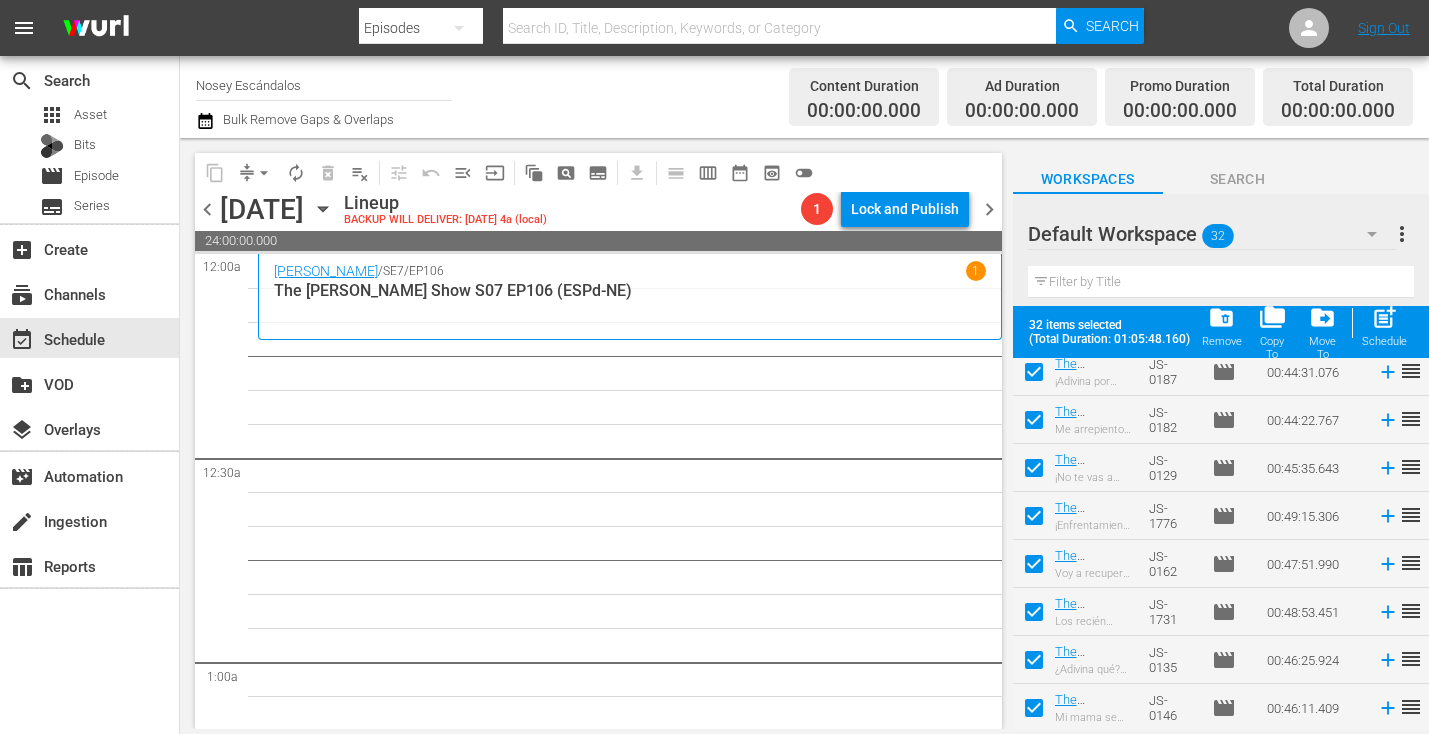 click on "post_add" at bounding box center [1384, 317] 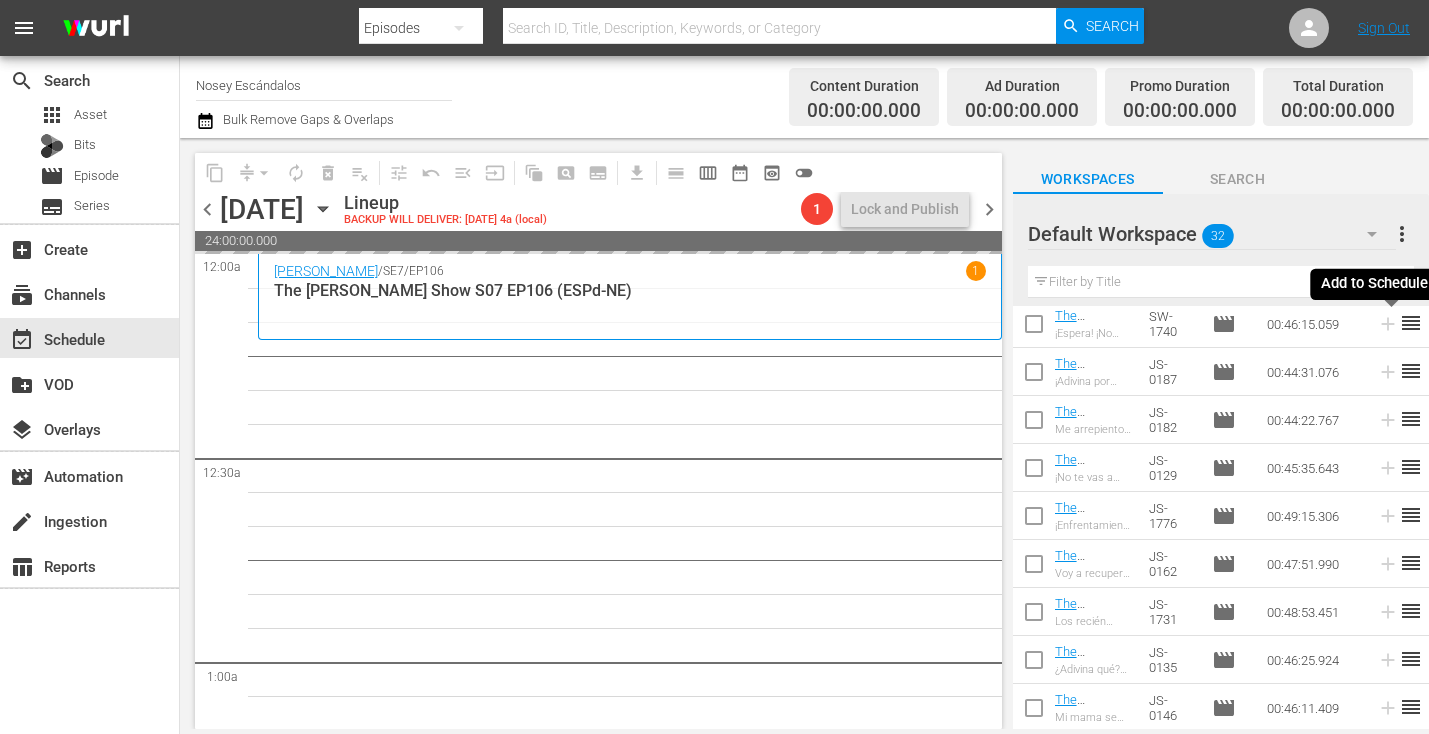 scroll, scrollTop: 1159, scrollLeft: 0, axis: vertical 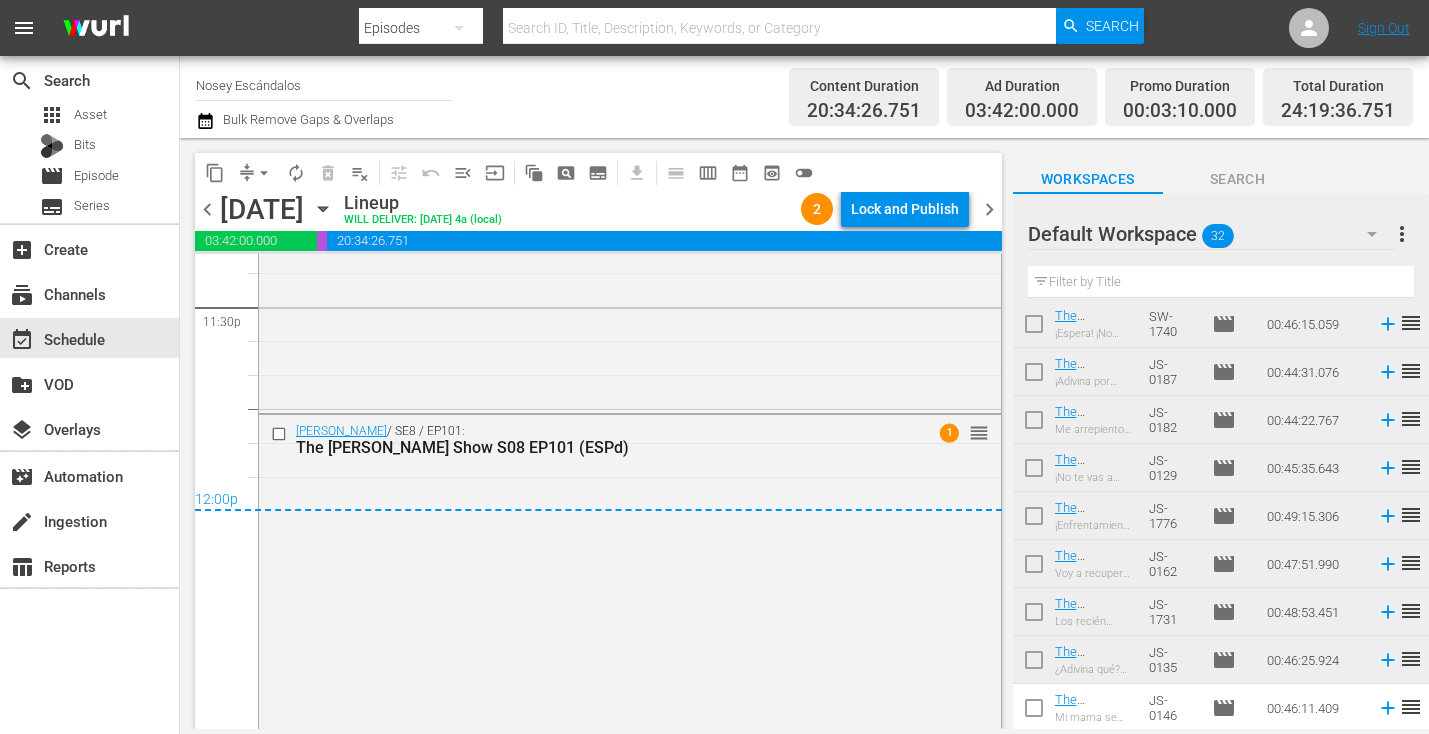 click on "more_vert" at bounding box center (1402, 234) 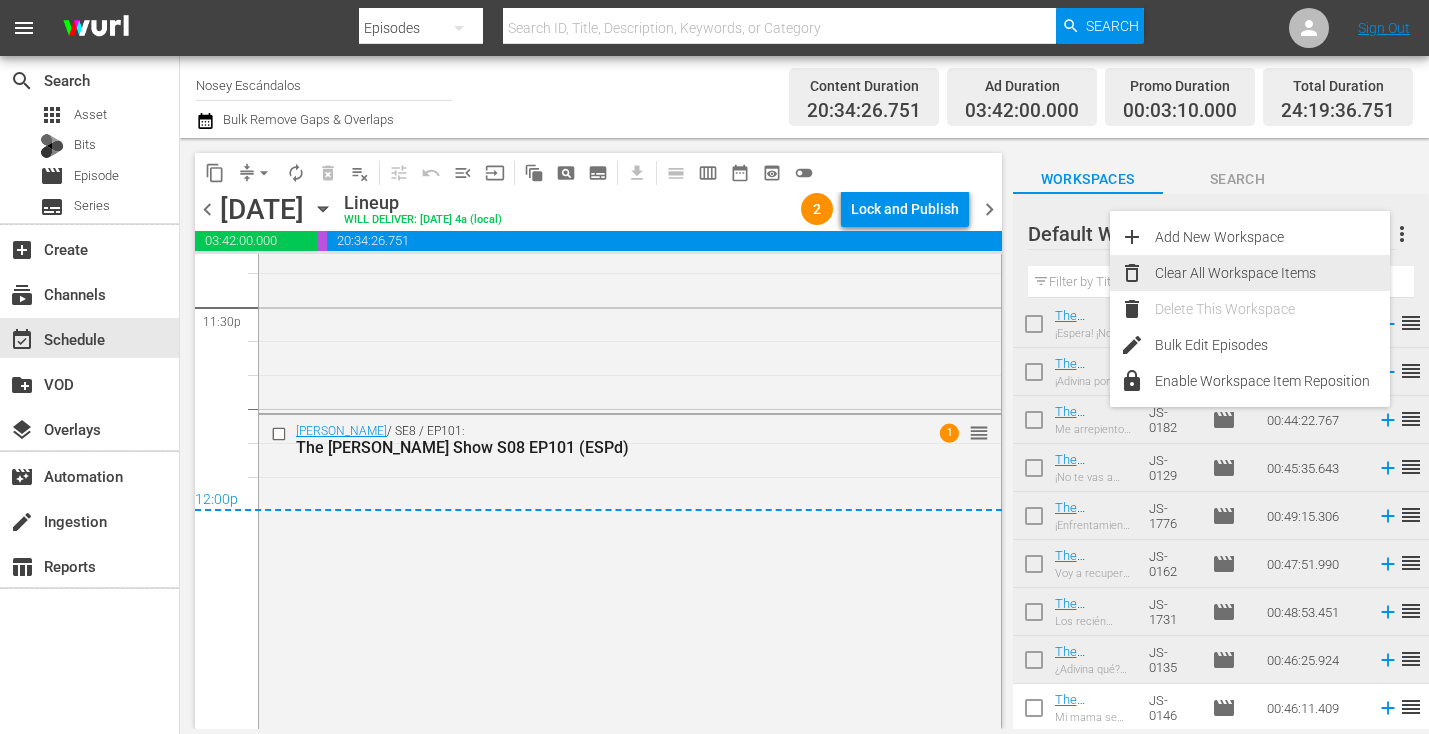 click on "Clear All Workspace Items" at bounding box center (1272, 273) 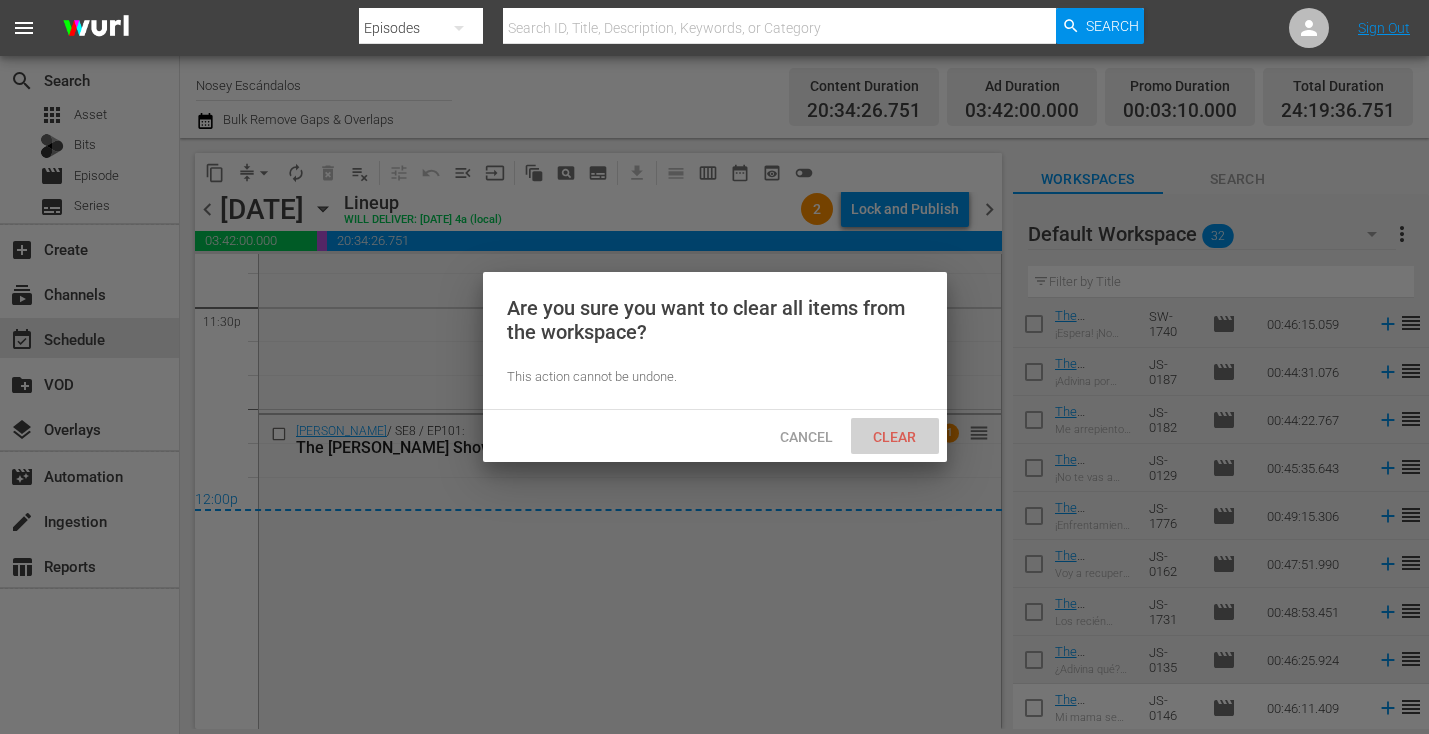 click on "Clear" at bounding box center [894, 437] 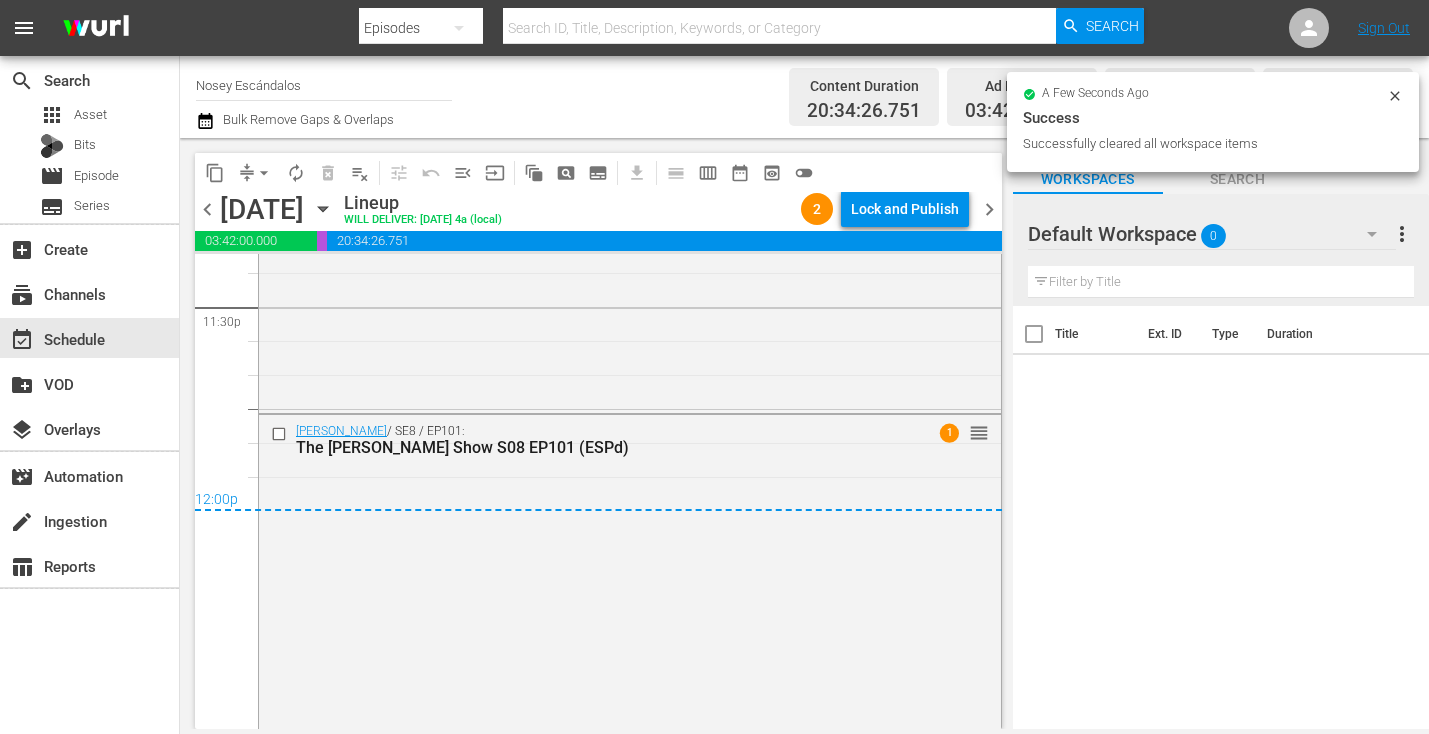 scroll, scrollTop: 0, scrollLeft: 0, axis: both 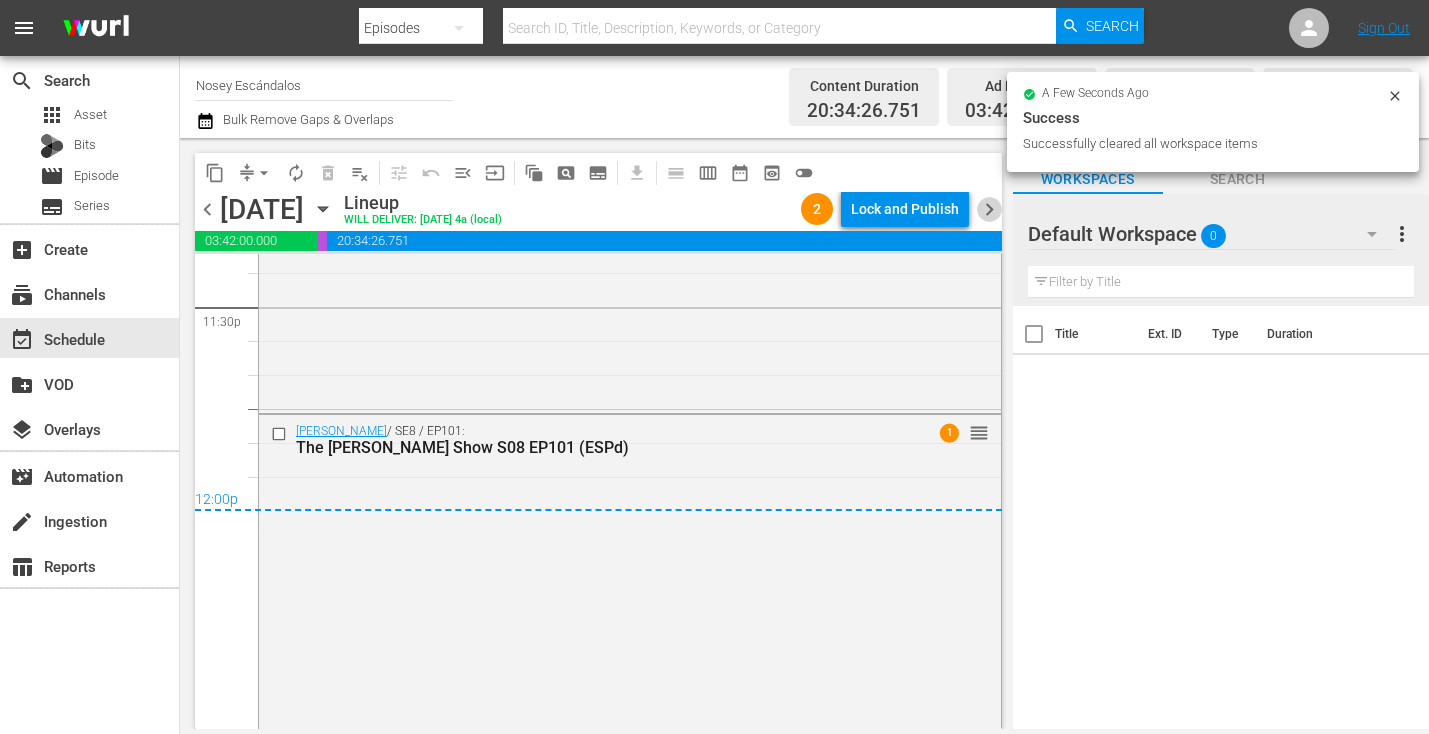 click on "chevron_right" at bounding box center [989, 209] 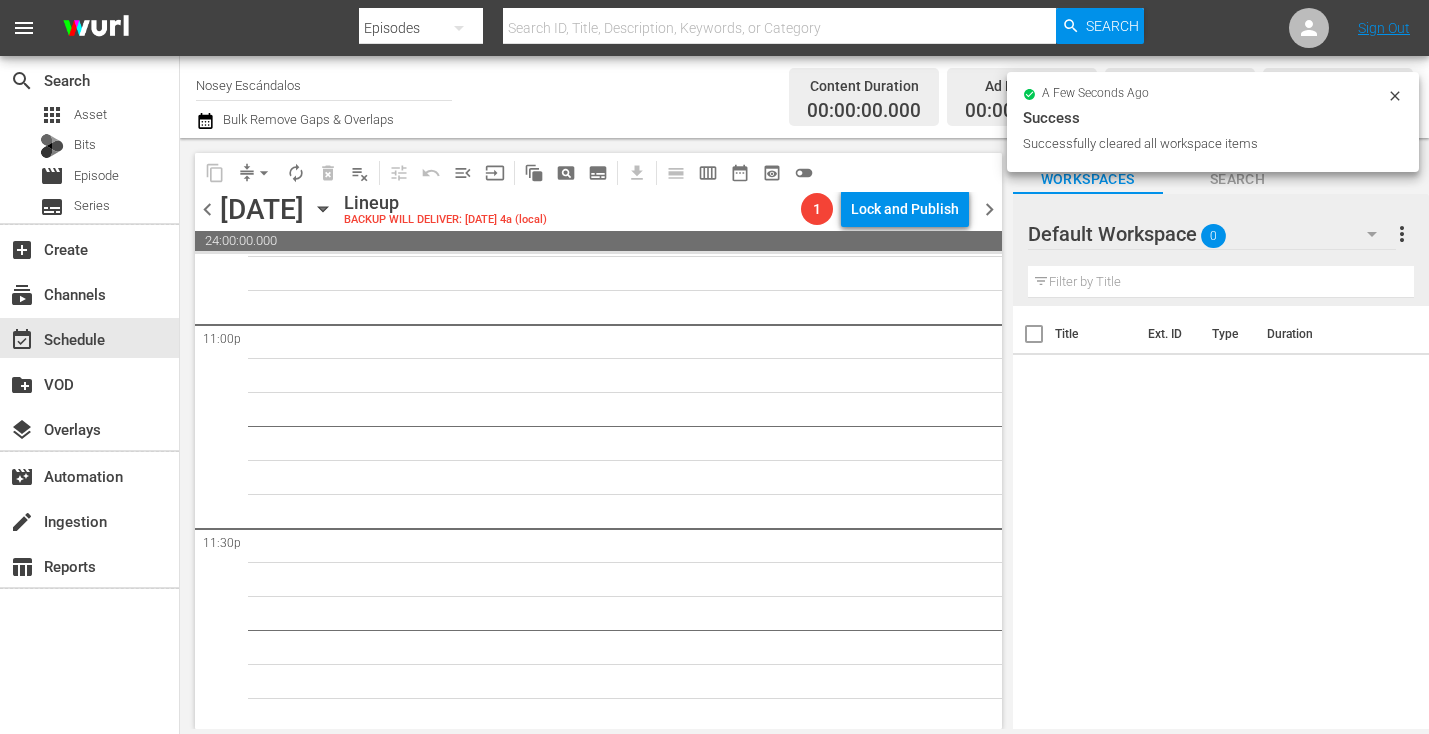 scroll, scrollTop: 9317, scrollLeft: 0, axis: vertical 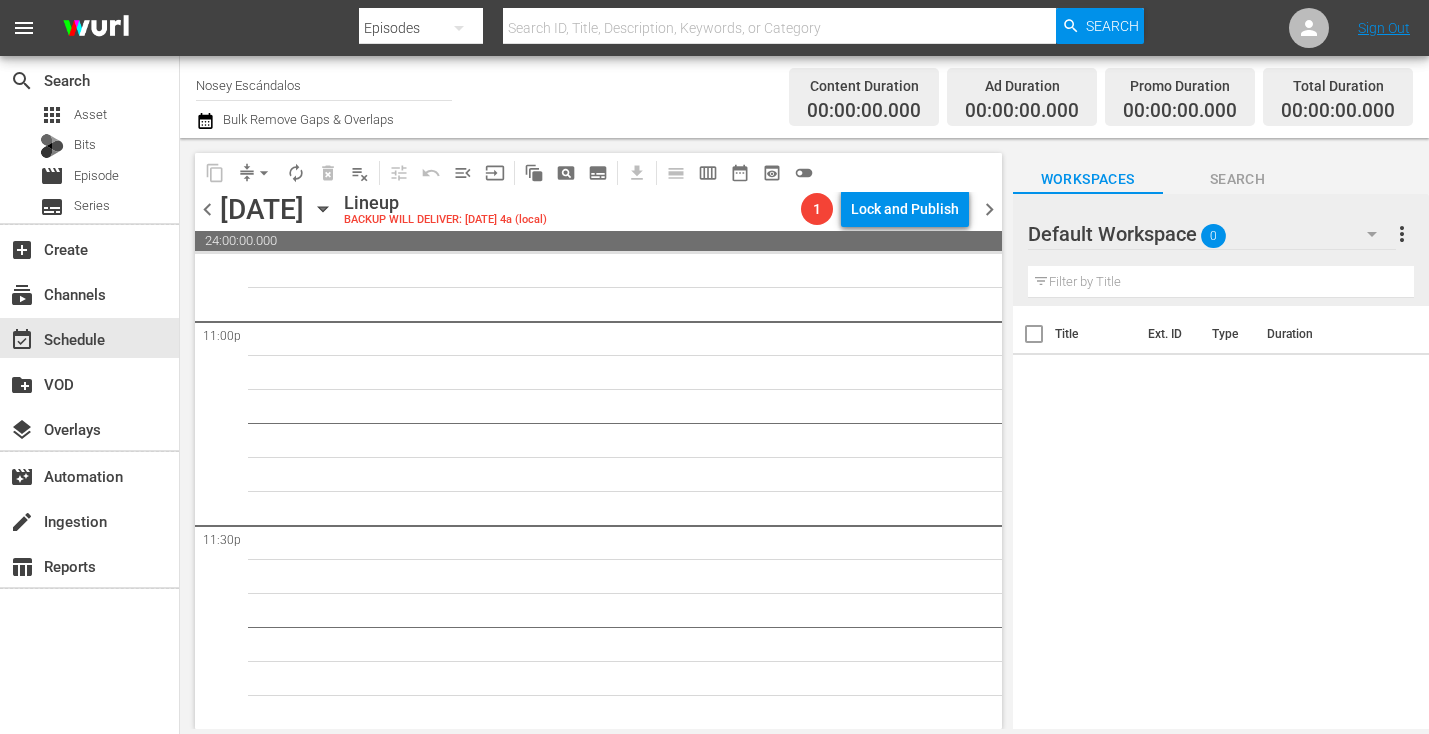 click 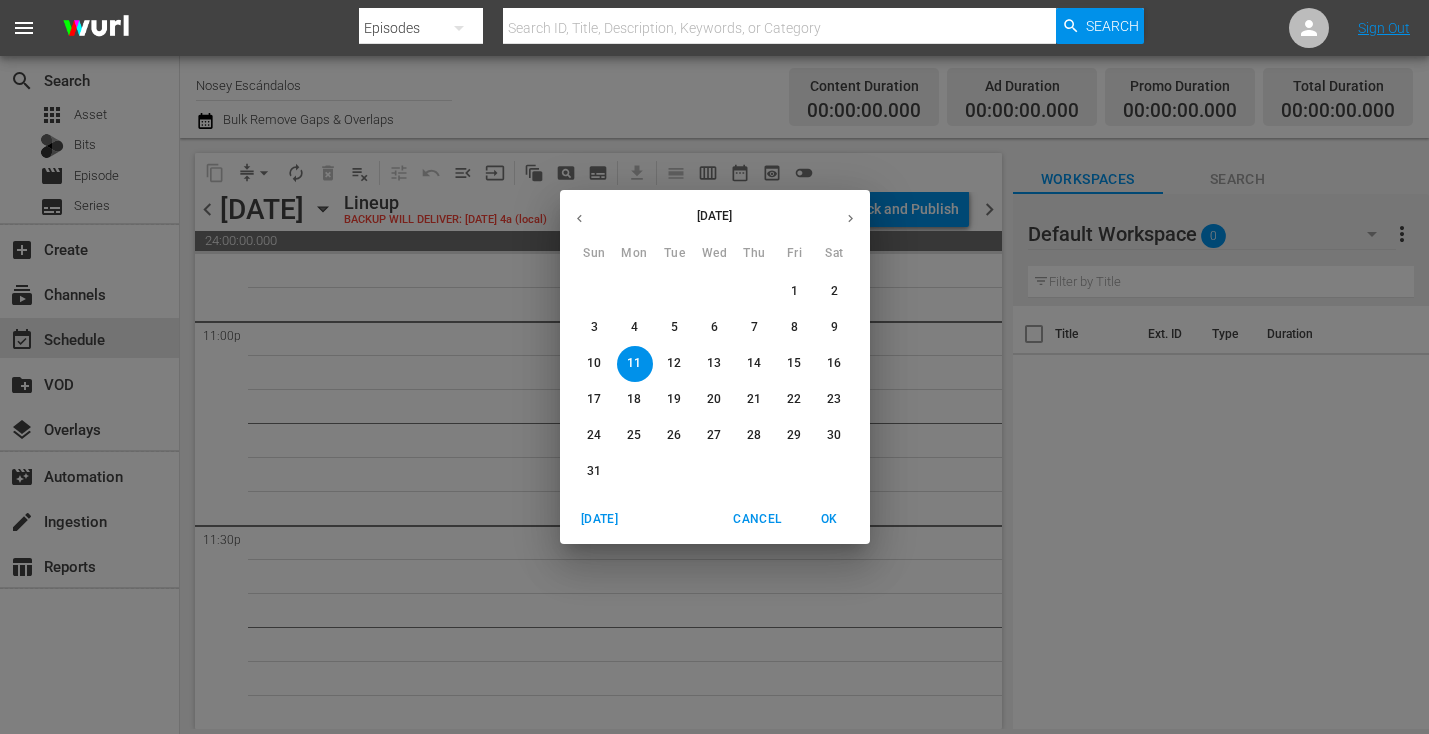 click on "August 2025 Sun Mon Tue Wed Thu Fri Sat 27 28 29 30 31 1 2 3 4 5 6 7 8 9 10 11 12 13 14 15 16 17 18 19 20 21 22 23 24 25 26 27 28 29 30 31 1 2 3 4 5 6 Today Cancel OK" at bounding box center [714, 367] 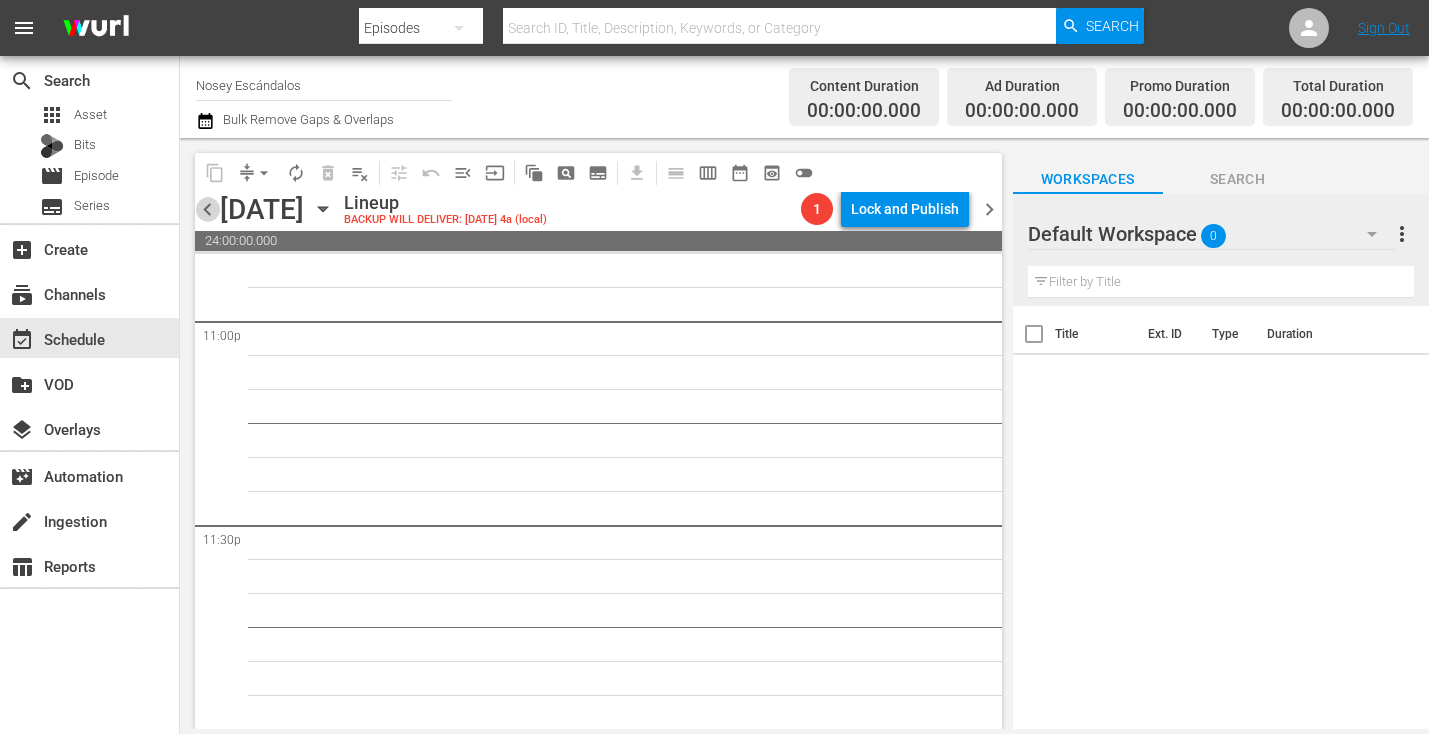 click on "chevron_left" at bounding box center [207, 209] 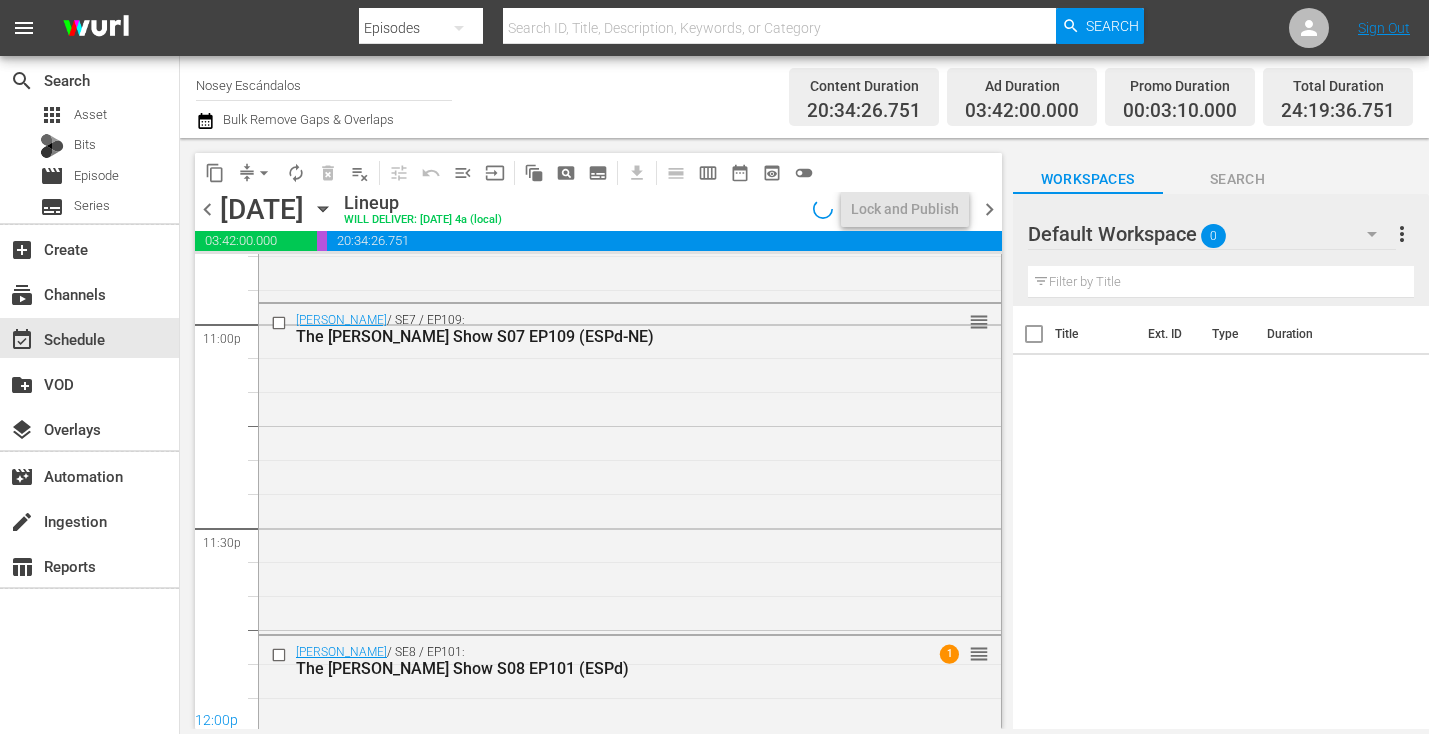 scroll, scrollTop: 9536, scrollLeft: 0, axis: vertical 